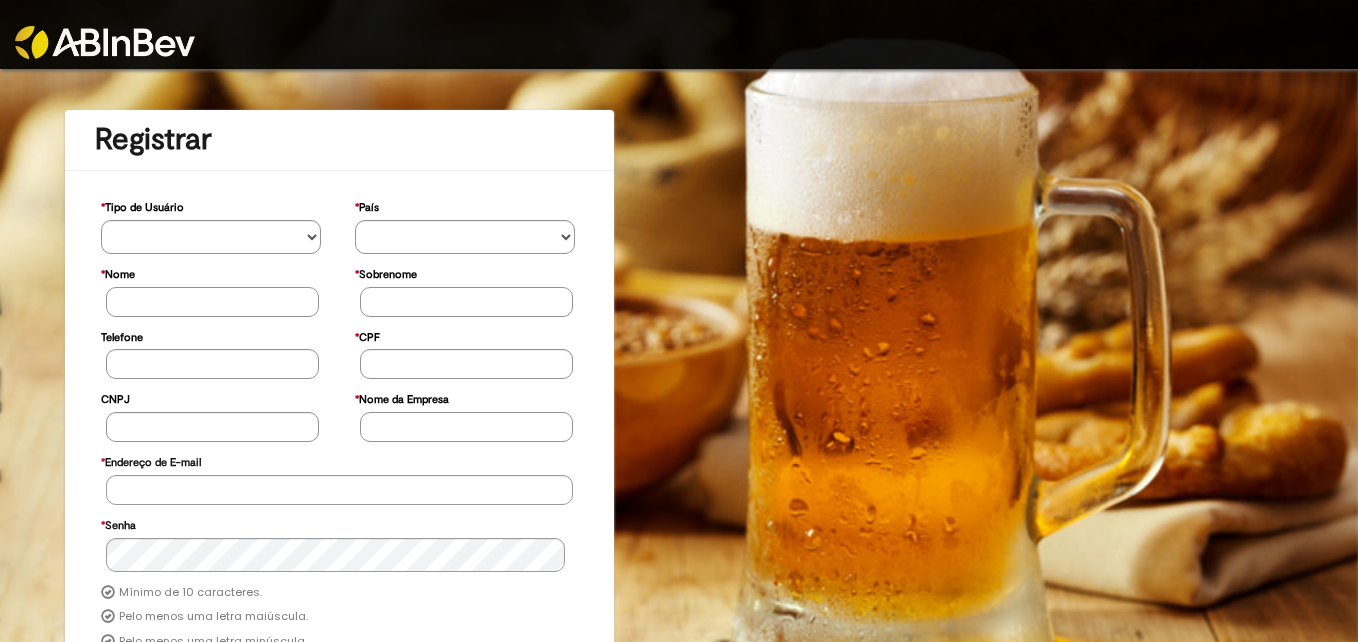 scroll, scrollTop: 0, scrollLeft: 0, axis: both 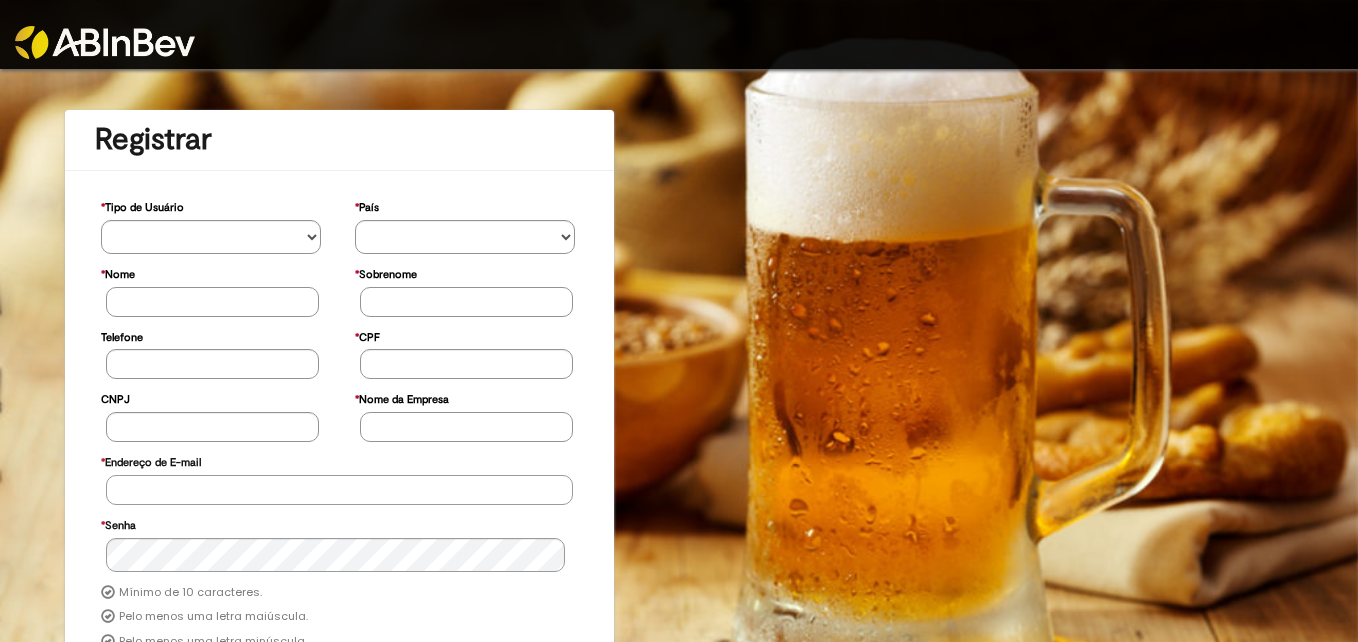 type on "**********" 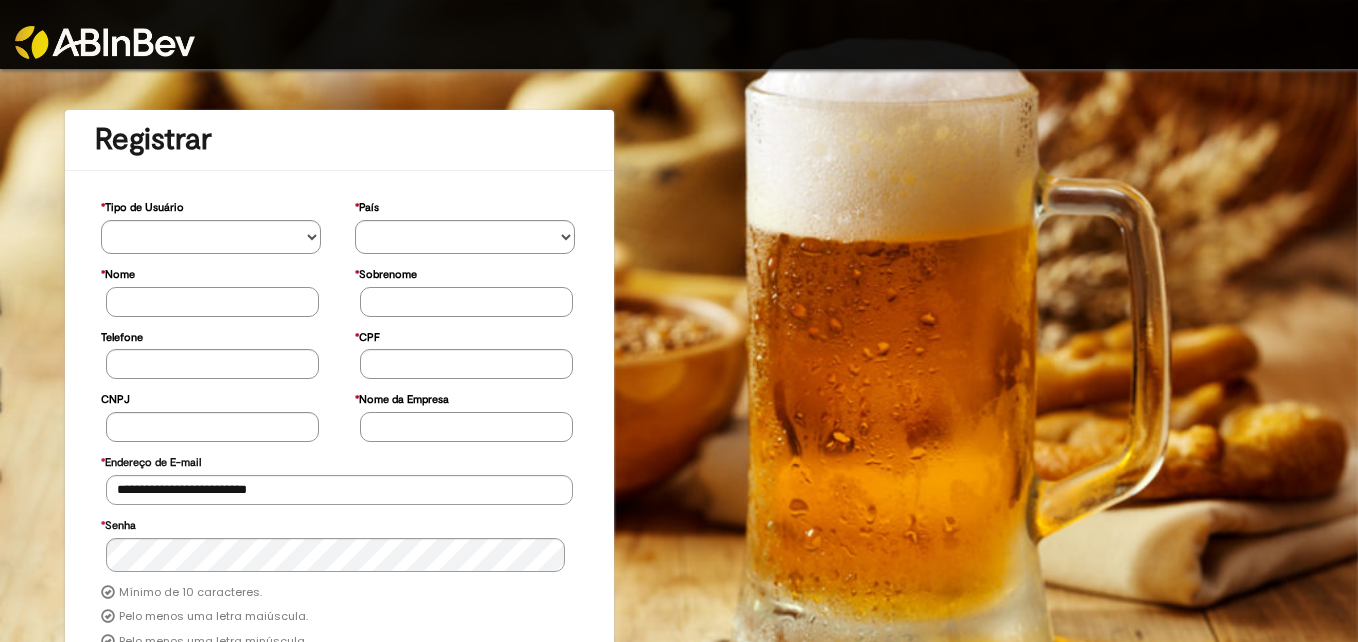 click at bounding box center (105, 42) 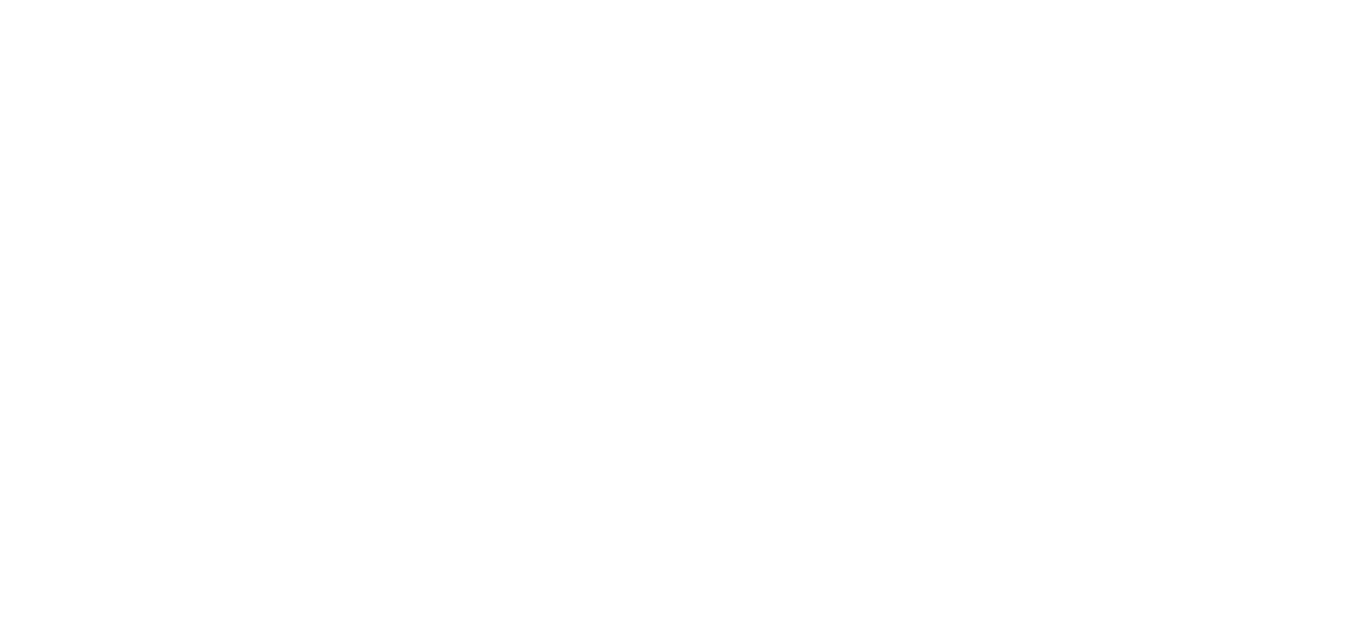 scroll, scrollTop: 0, scrollLeft: 0, axis: both 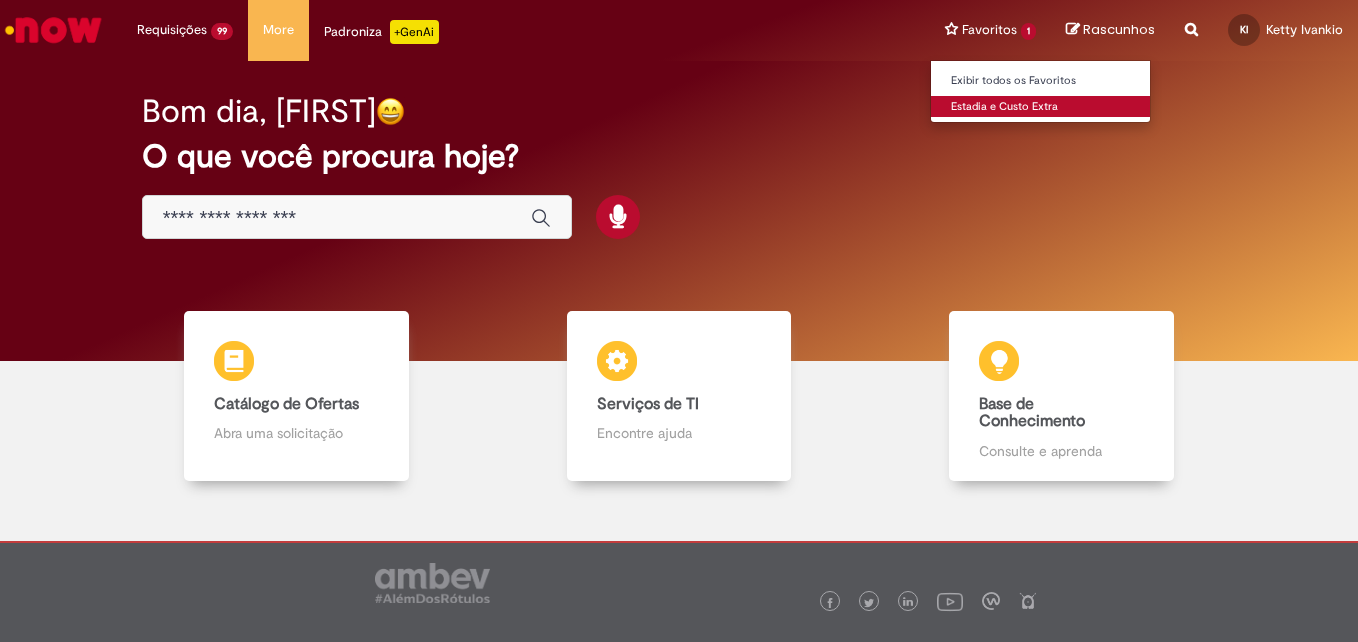 click on "Estadia e Custo Extra" at bounding box center (1041, 107) 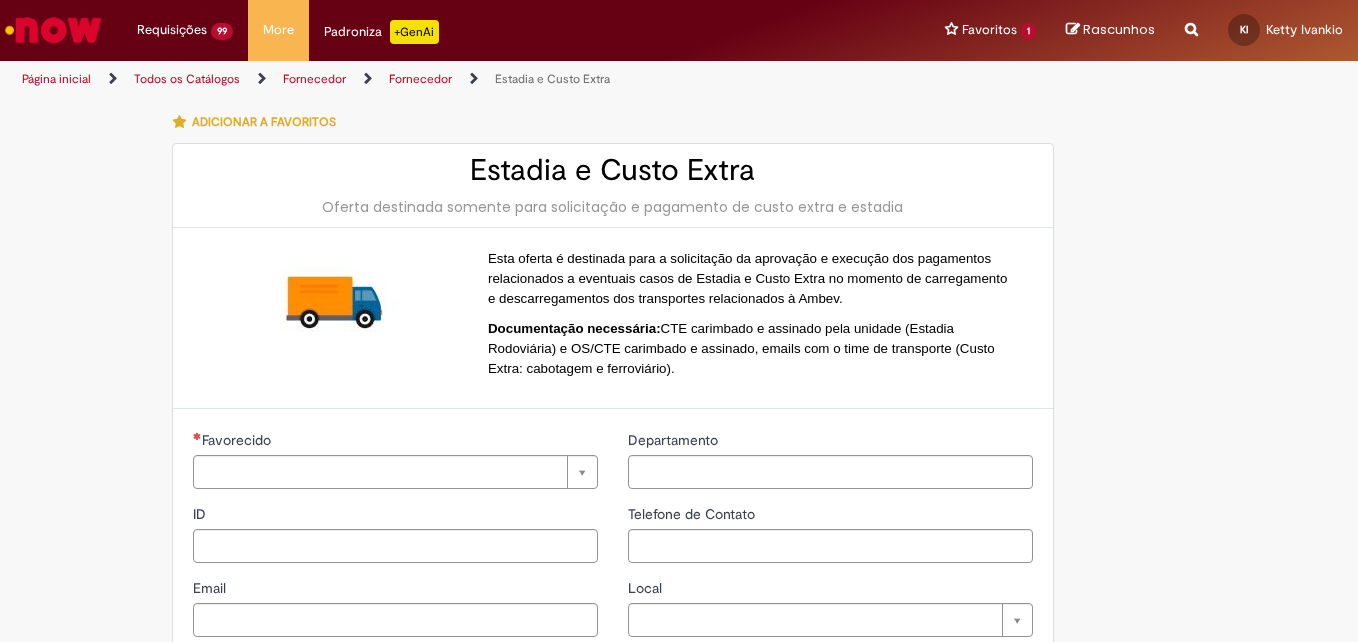 type on "**********" 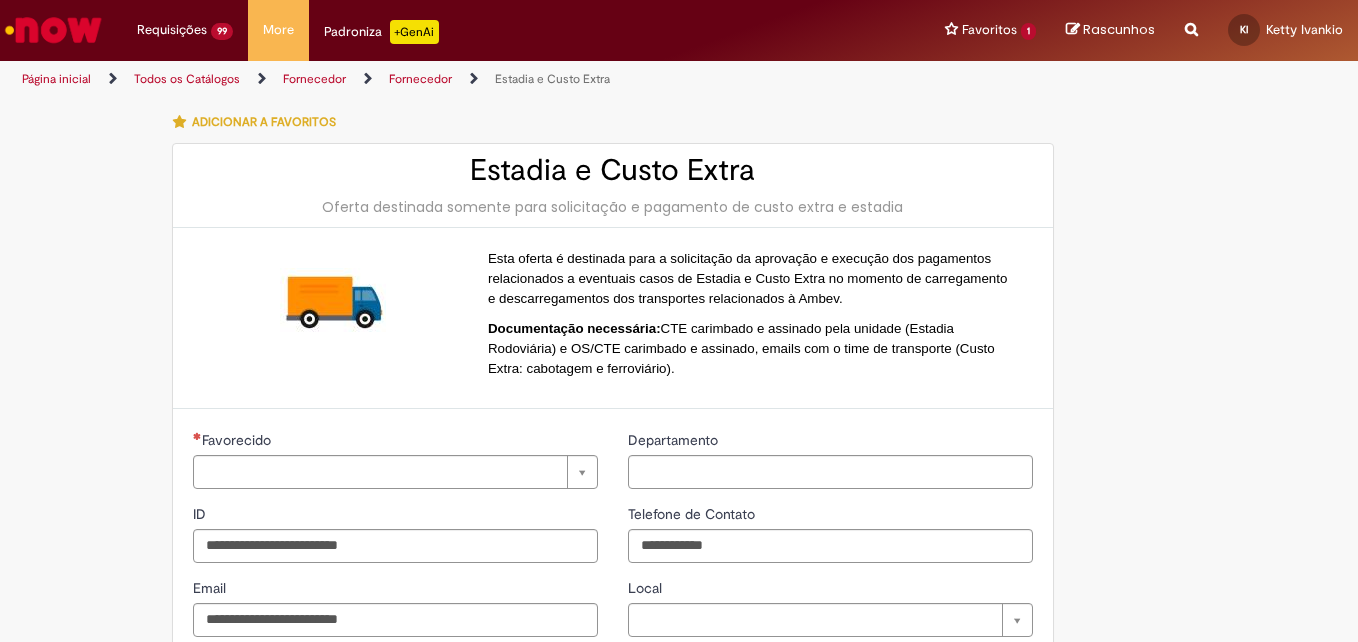 scroll, scrollTop: 300, scrollLeft: 0, axis: vertical 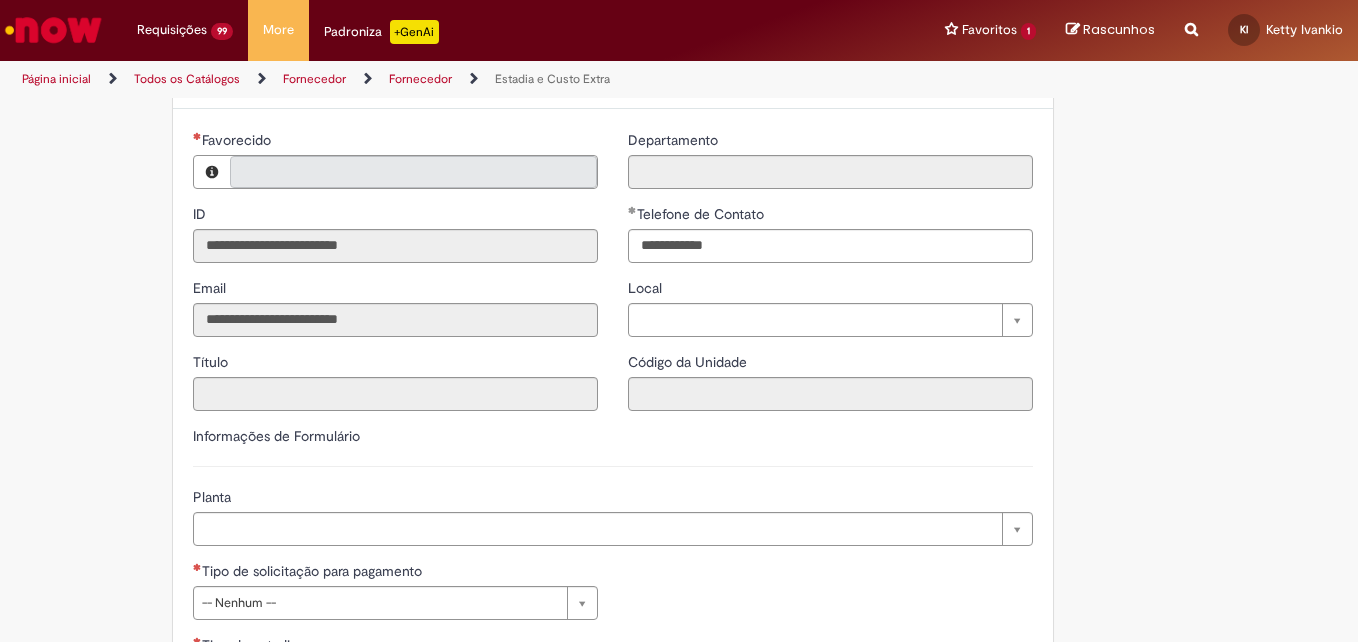 type on "**********" 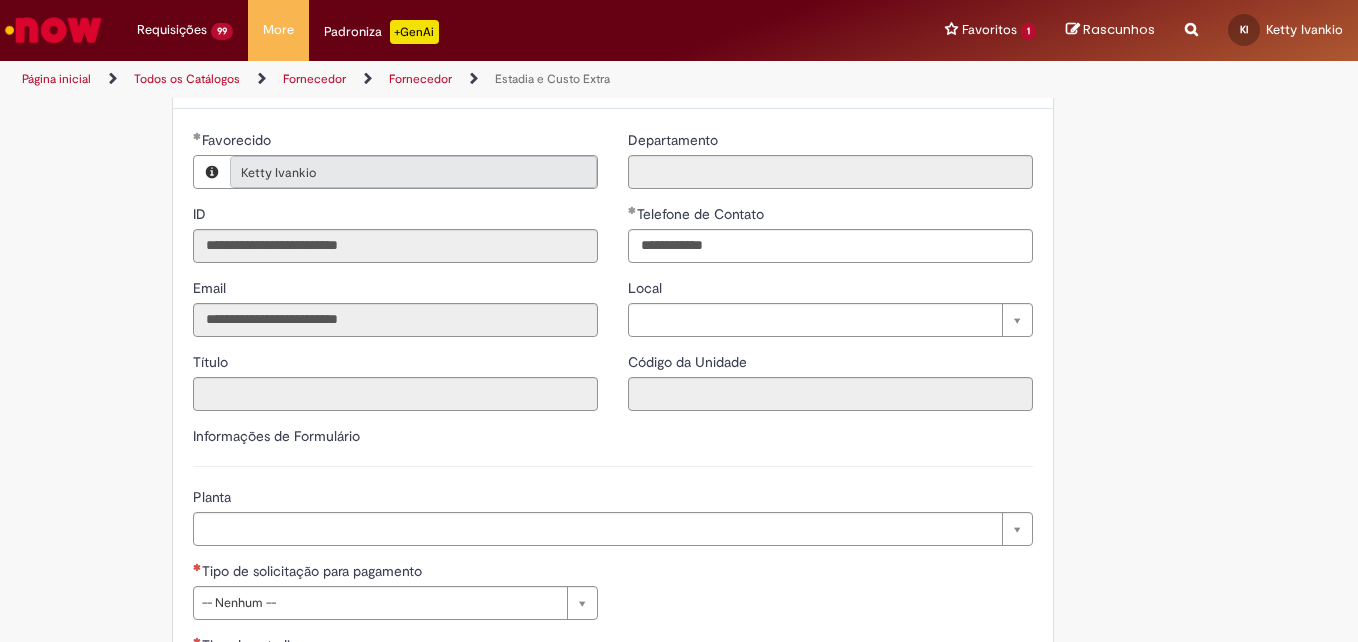type on "**********" 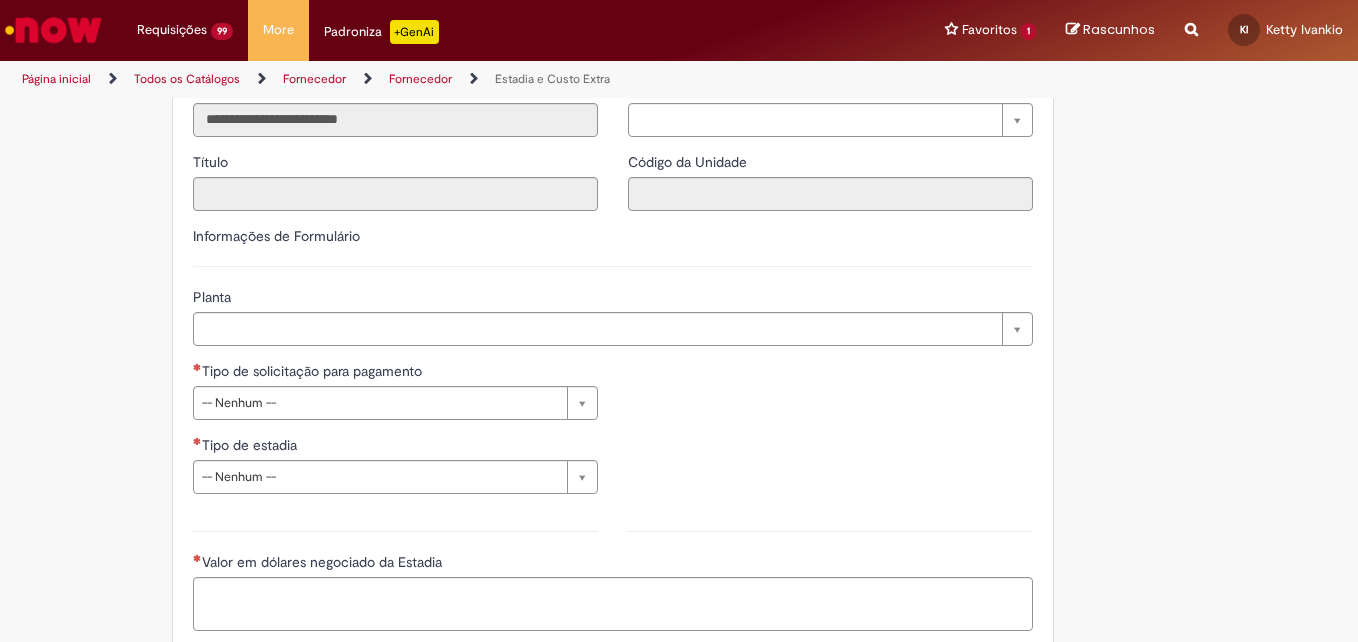 scroll, scrollTop: 600, scrollLeft: 0, axis: vertical 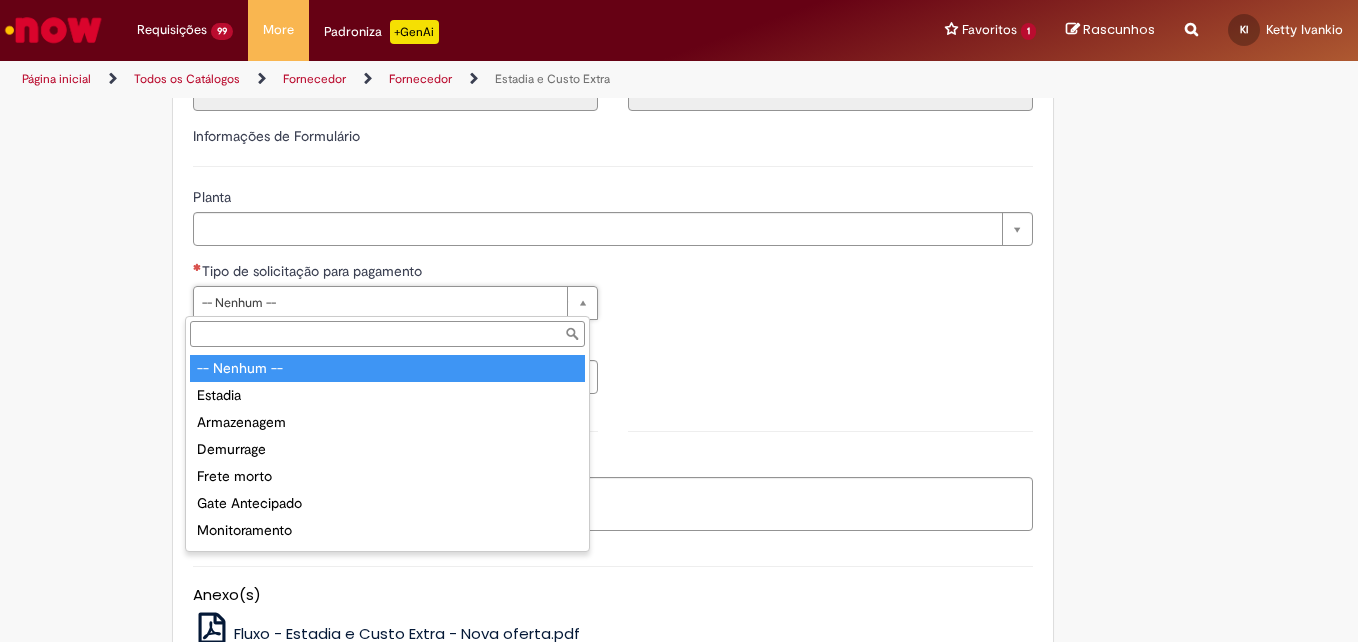 type on "*" 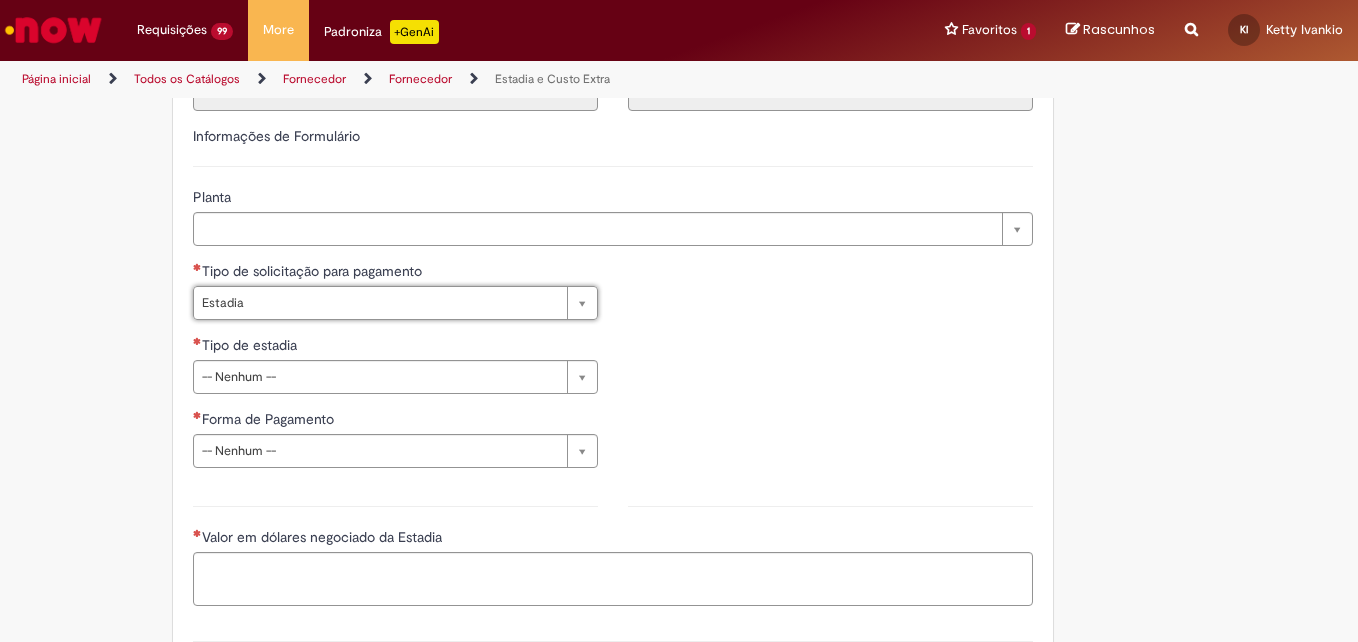 type on "*******" 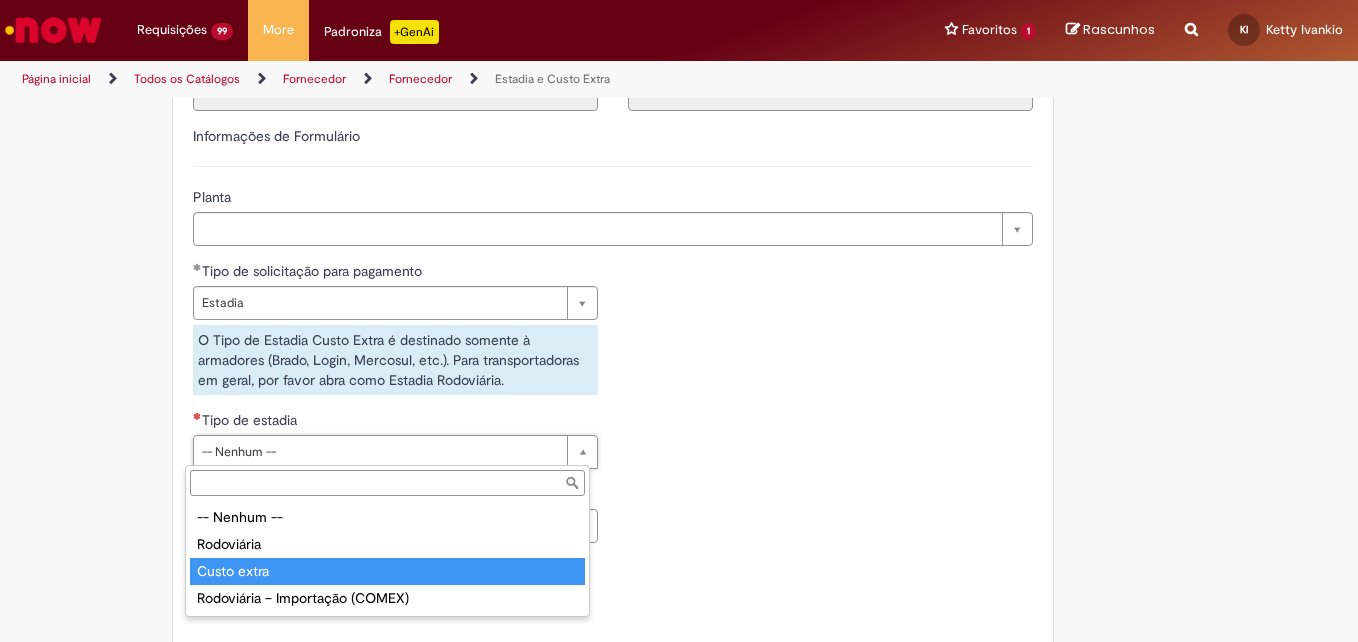 type on "**********" 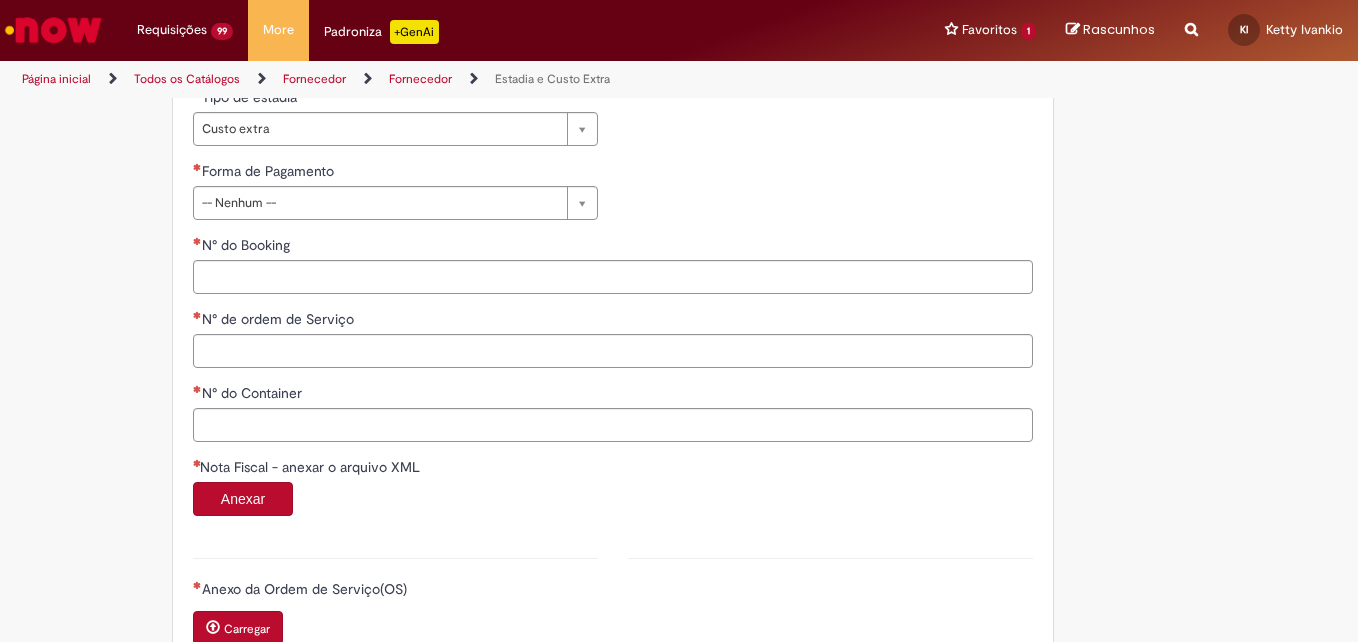 scroll, scrollTop: 953, scrollLeft: 0, axis: vertical 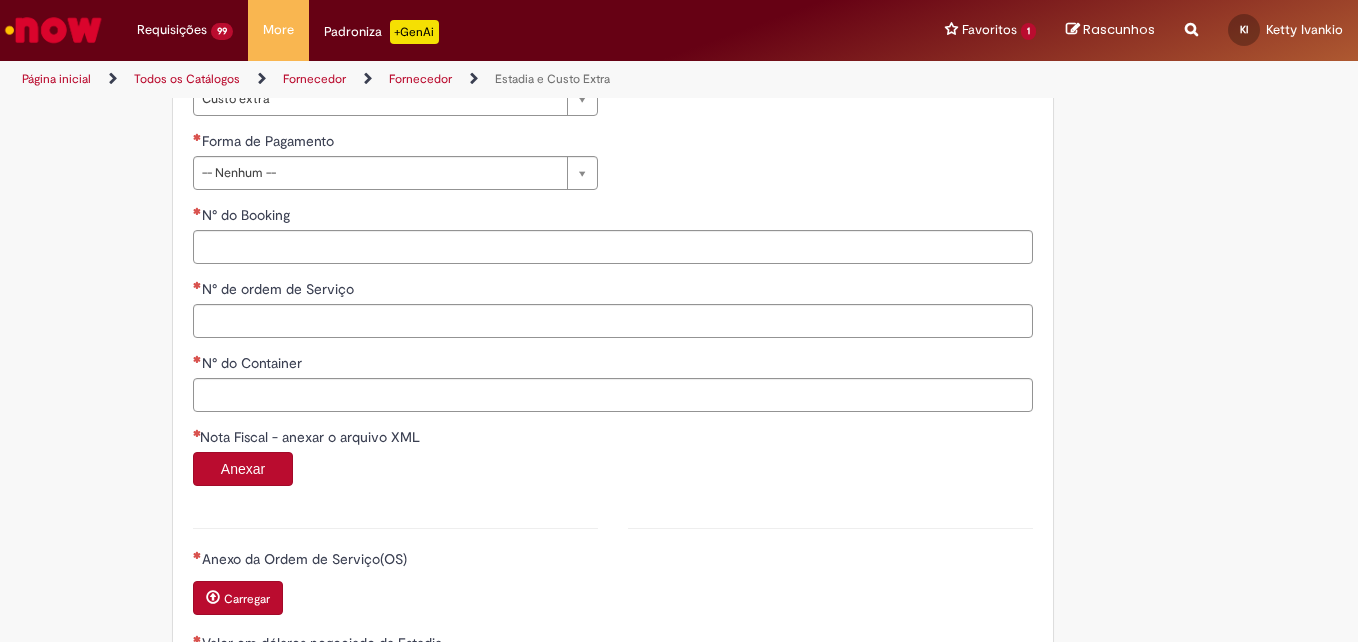 drag, startPoint x: 249, startPoint y: 153, endPoint x: 251, endPoint y: 169, distance: 16.124516 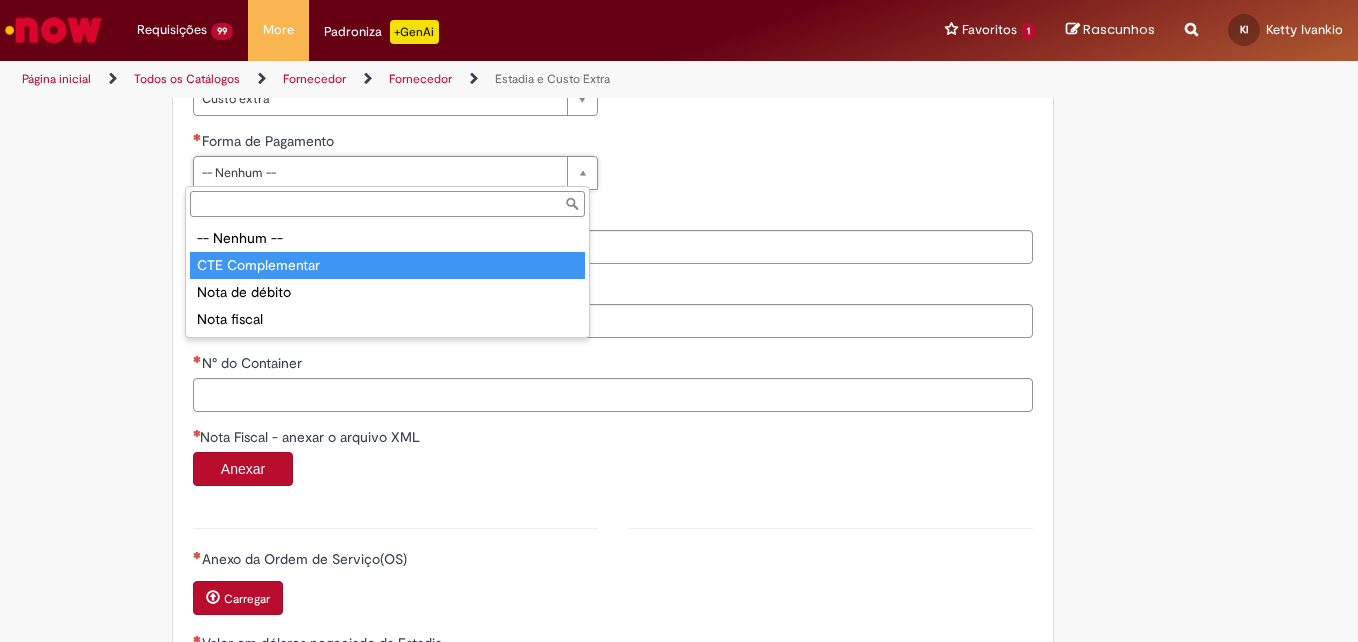 type on "**********" 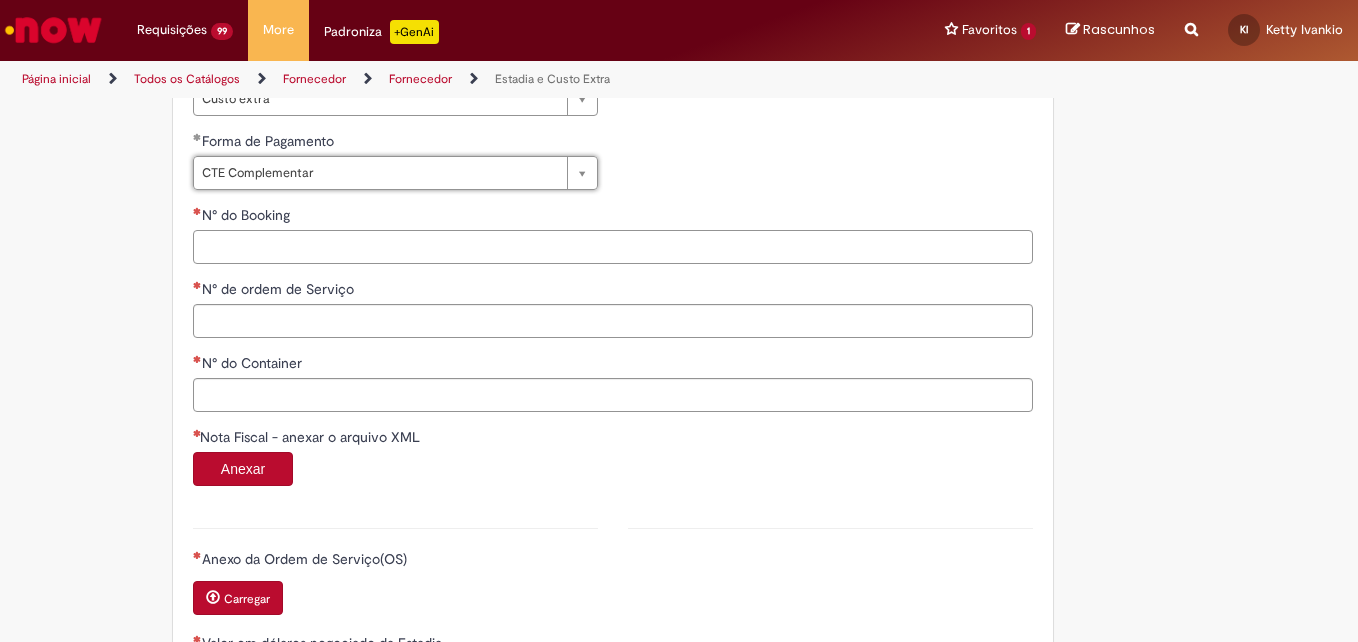click on "N° do Booking" at bounding box center [613, 247] 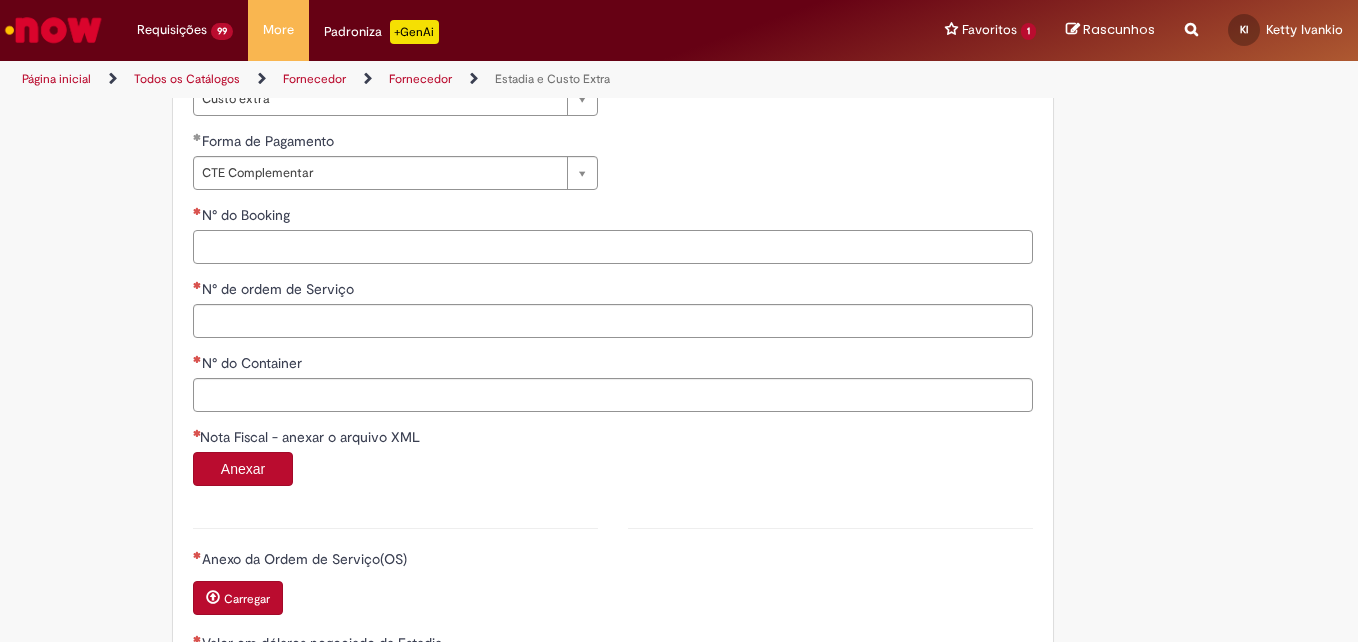 paste on "**********" 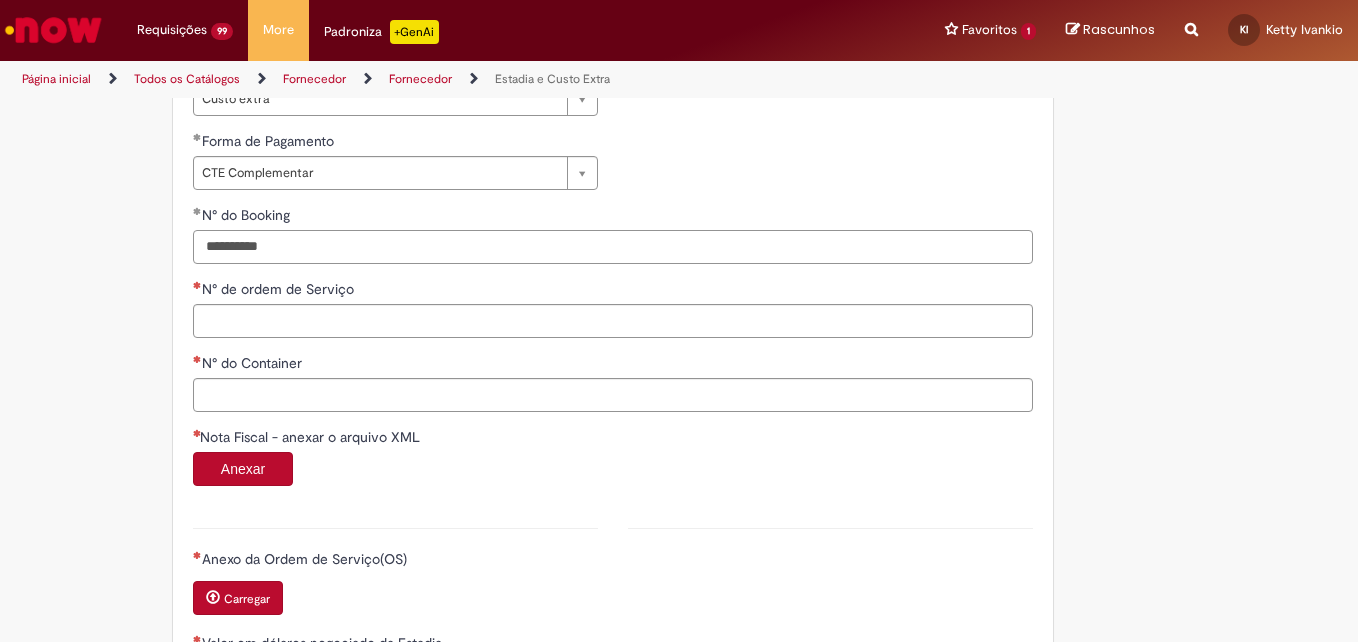 type on "**********" 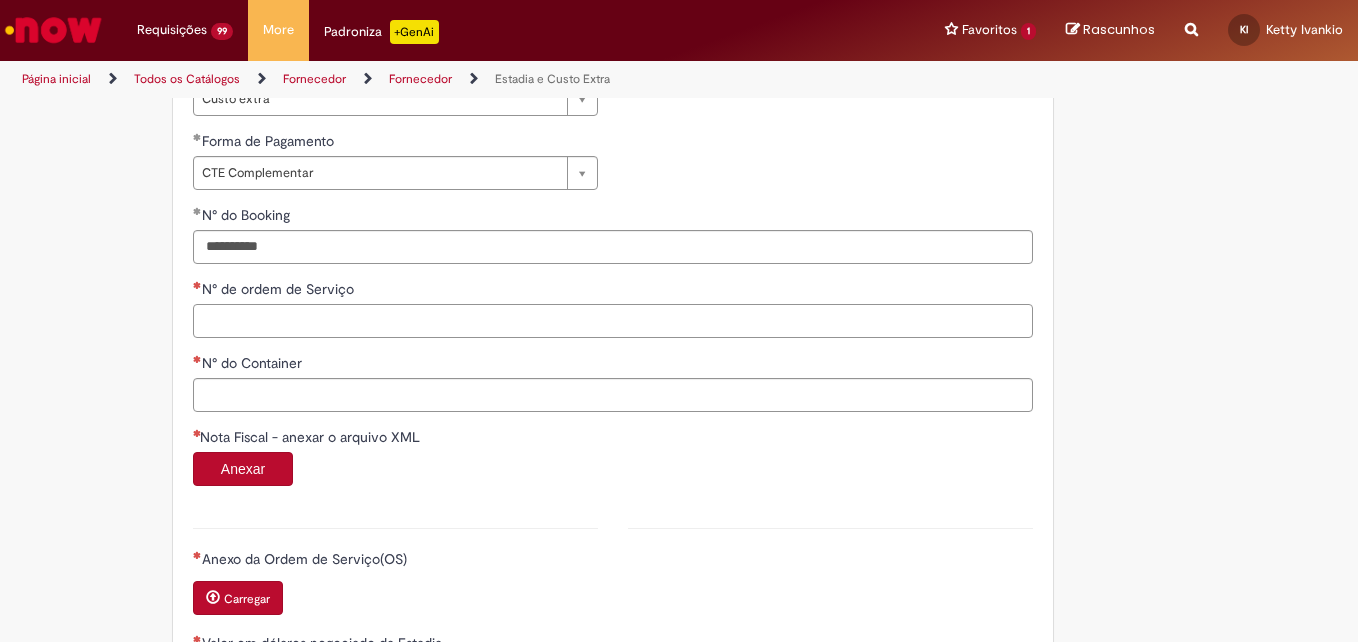 click on "N° de ordem de Serviço" at bounding box center (613, 321) 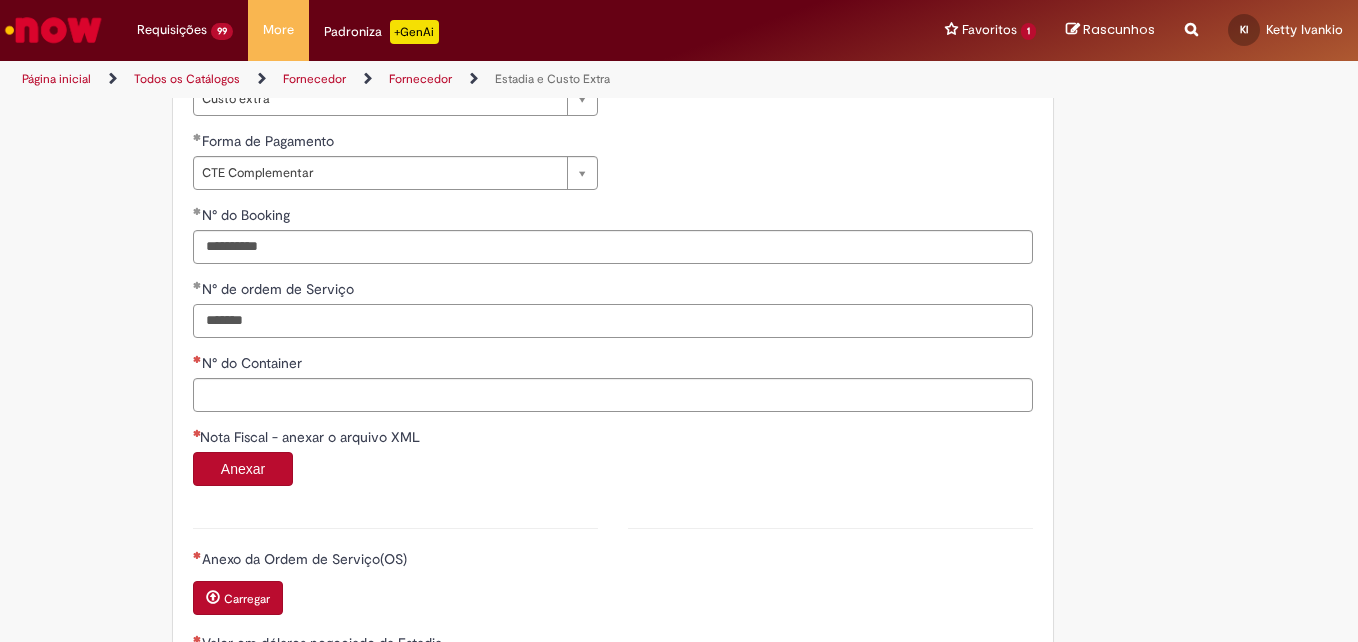 type on "*******" 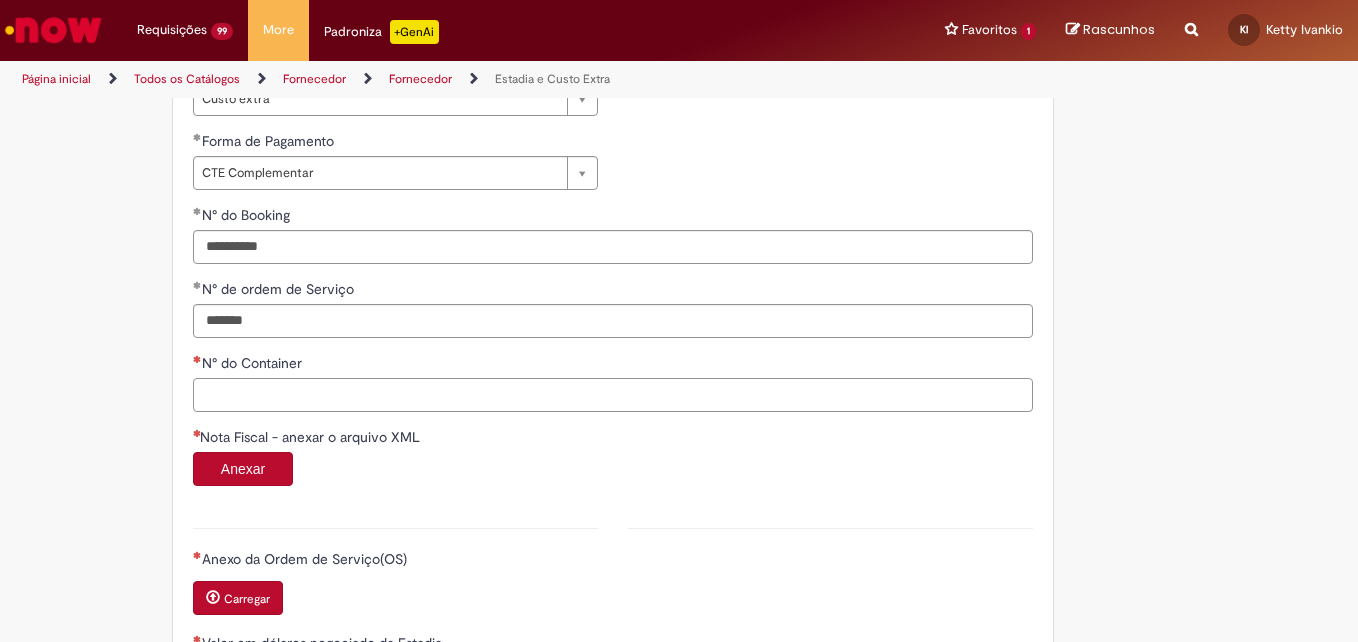 click on "N° do Container" at bounding box center [613, 395] 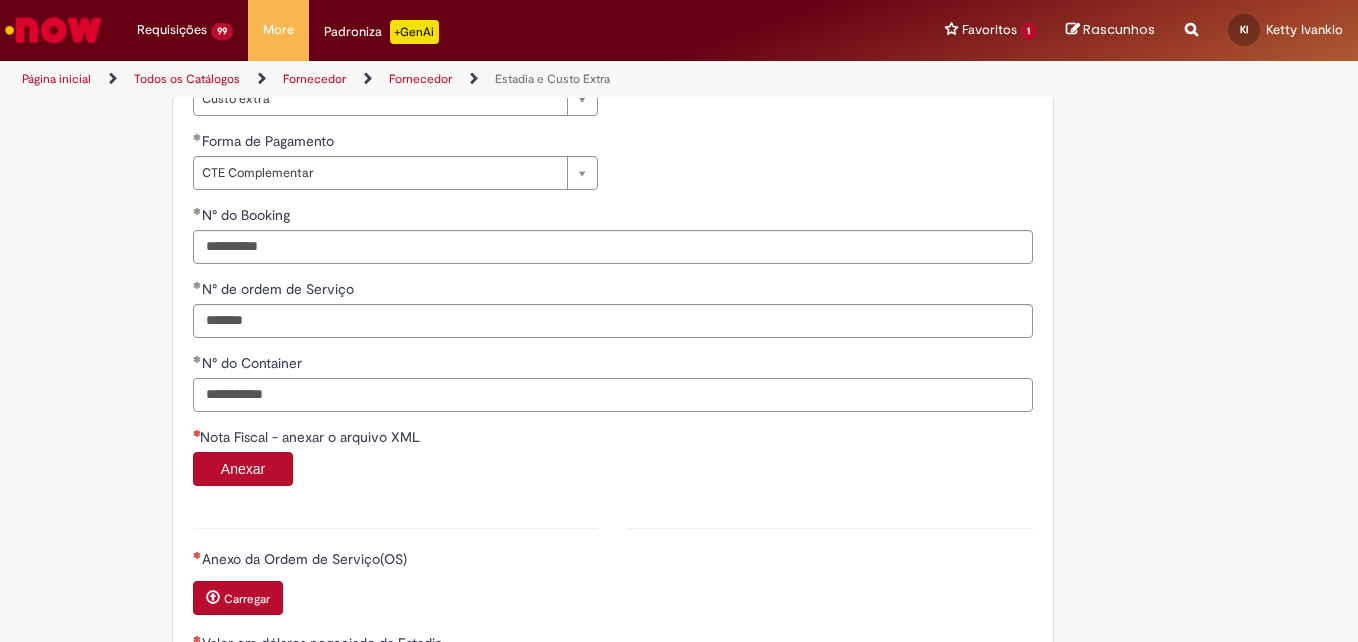 type on "**********" 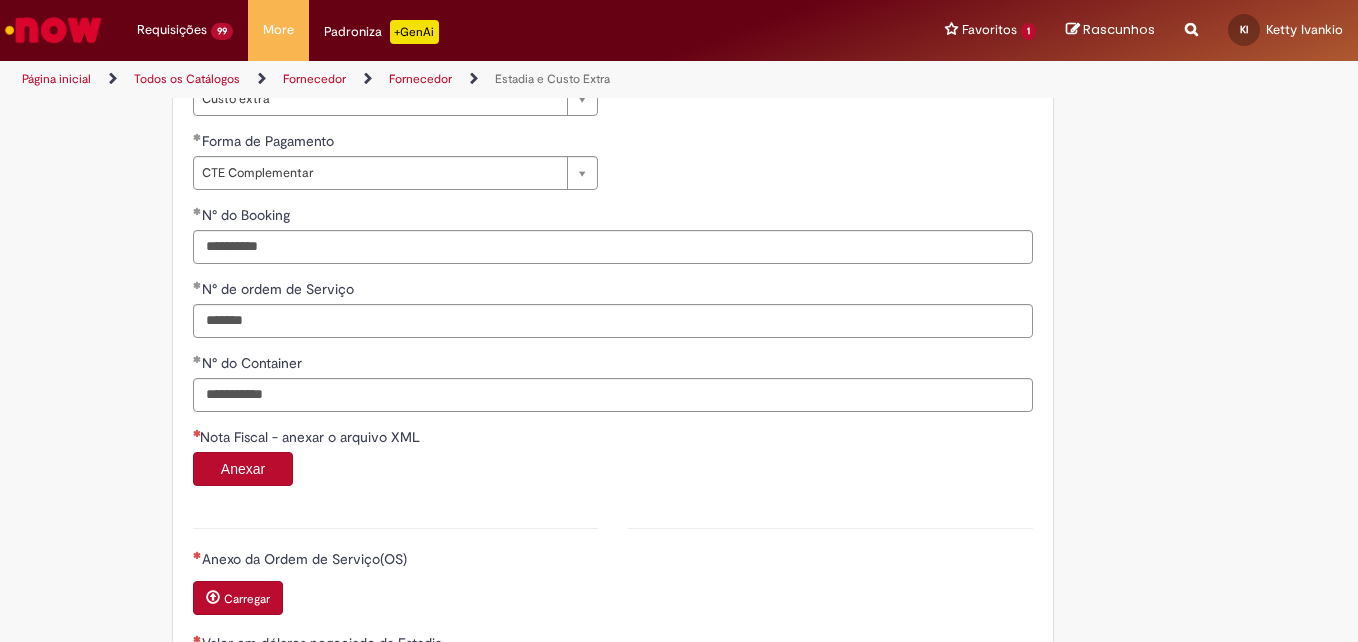 click on "Anexar" at bounding box center [243, 469] 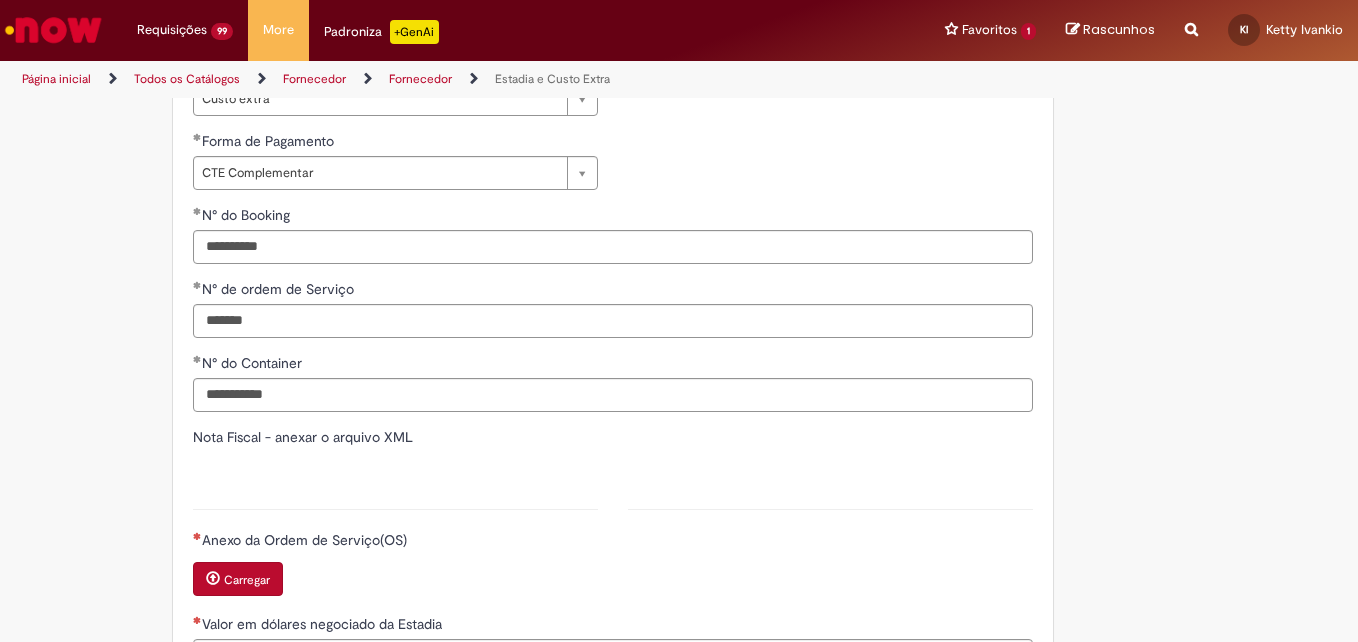 type on "*******" 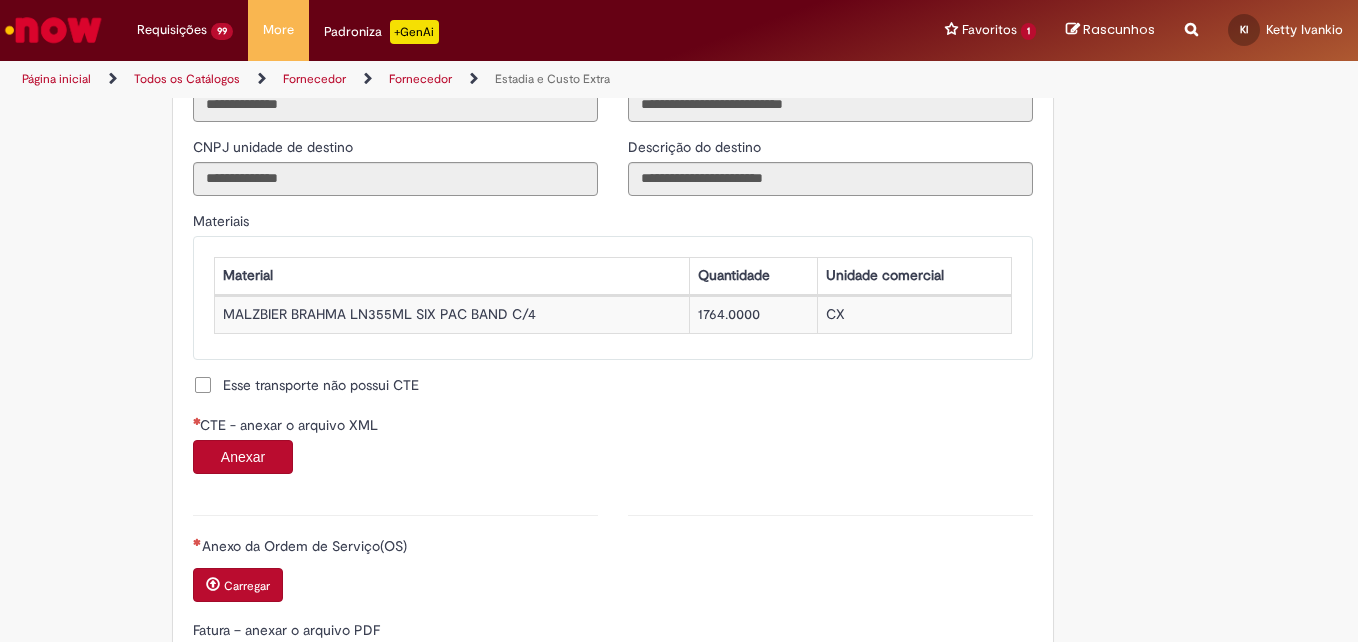 scroll, scrollTop: 1754, scrollLeft: 0, axis: vertical 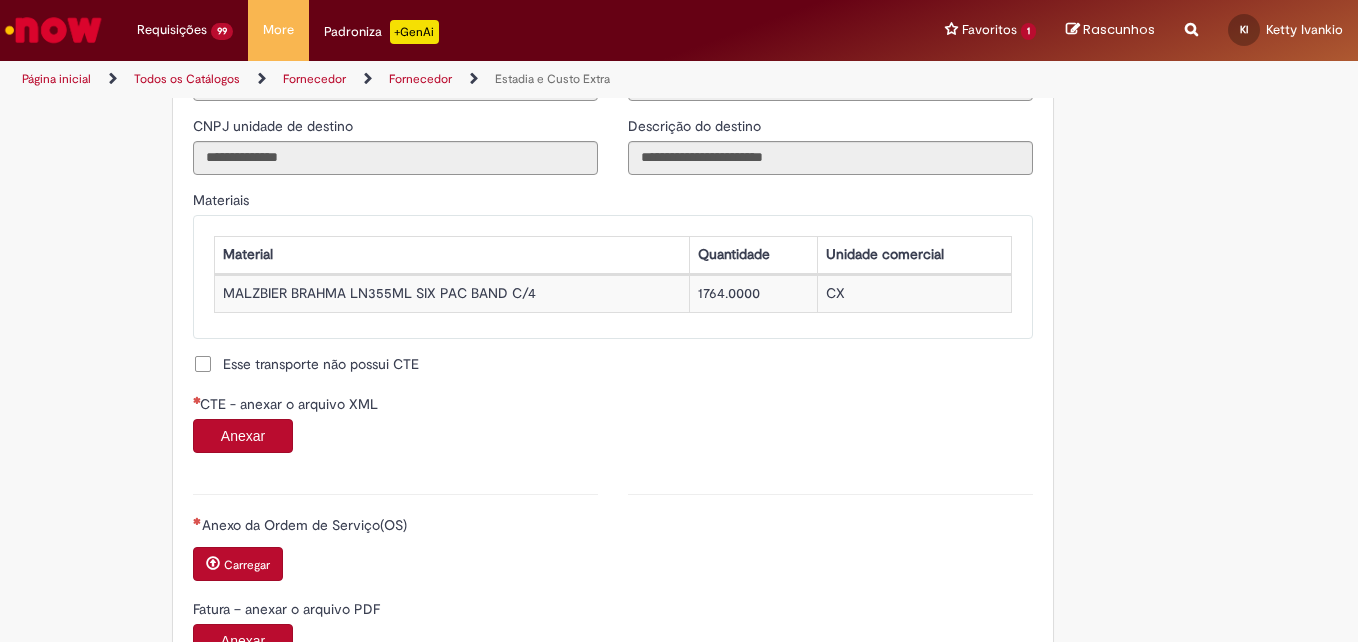 click on "Anexar" at bounding box center [243, 436] 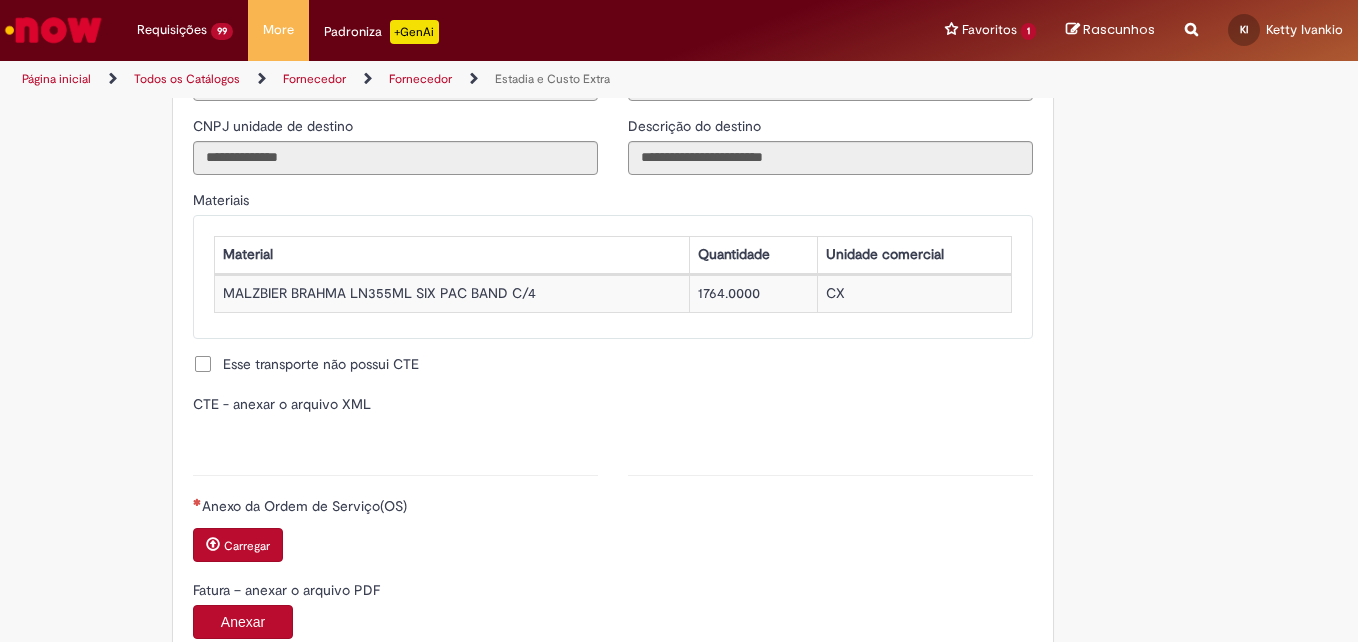 type on "**********" 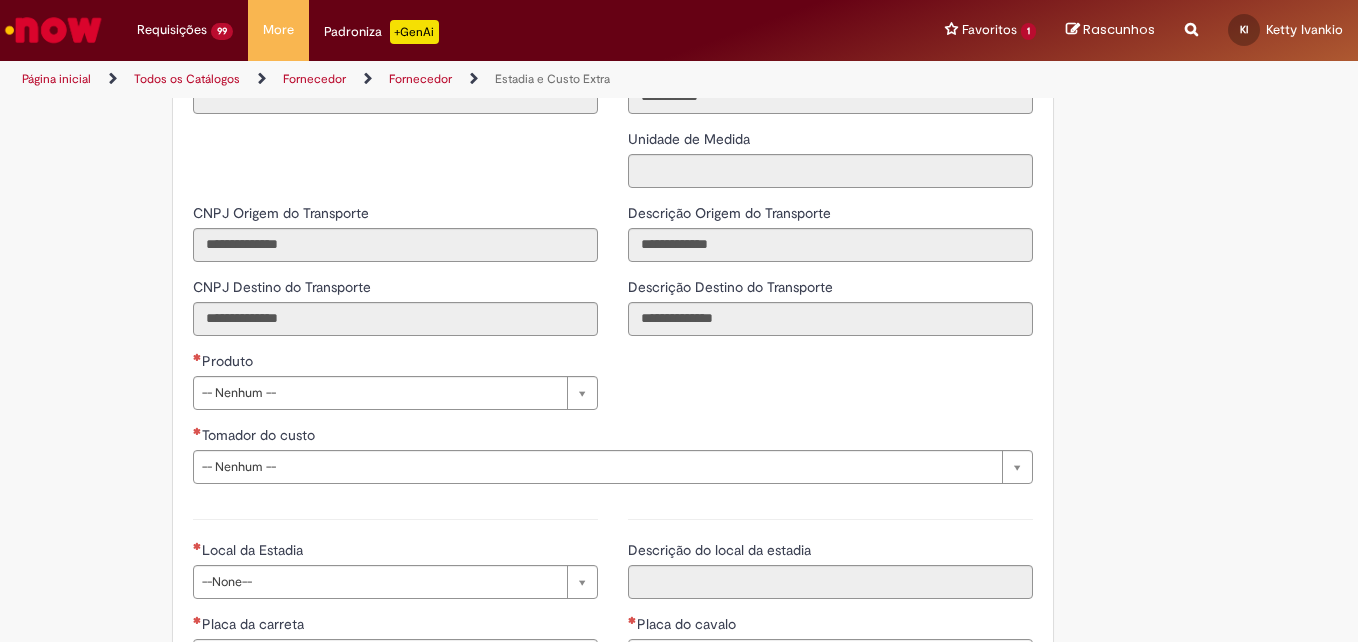 scroll, scrollTop: 2549, scrollLeft: 0, axis: vertical 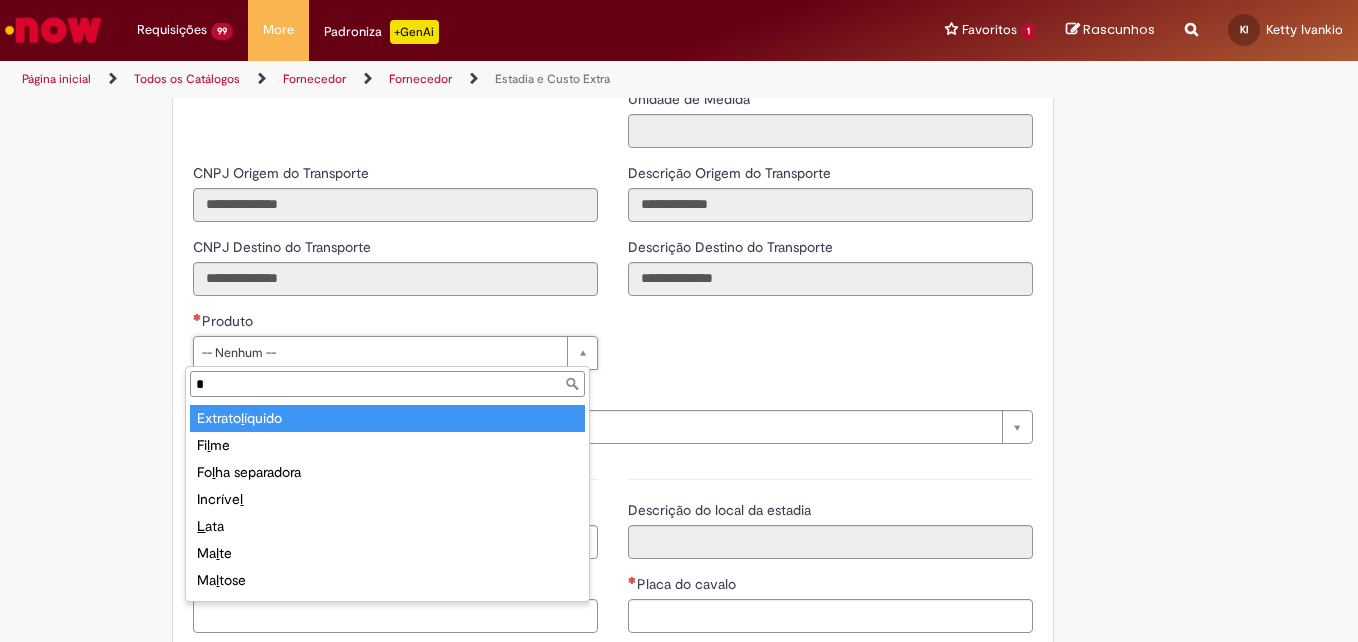 type on "**" 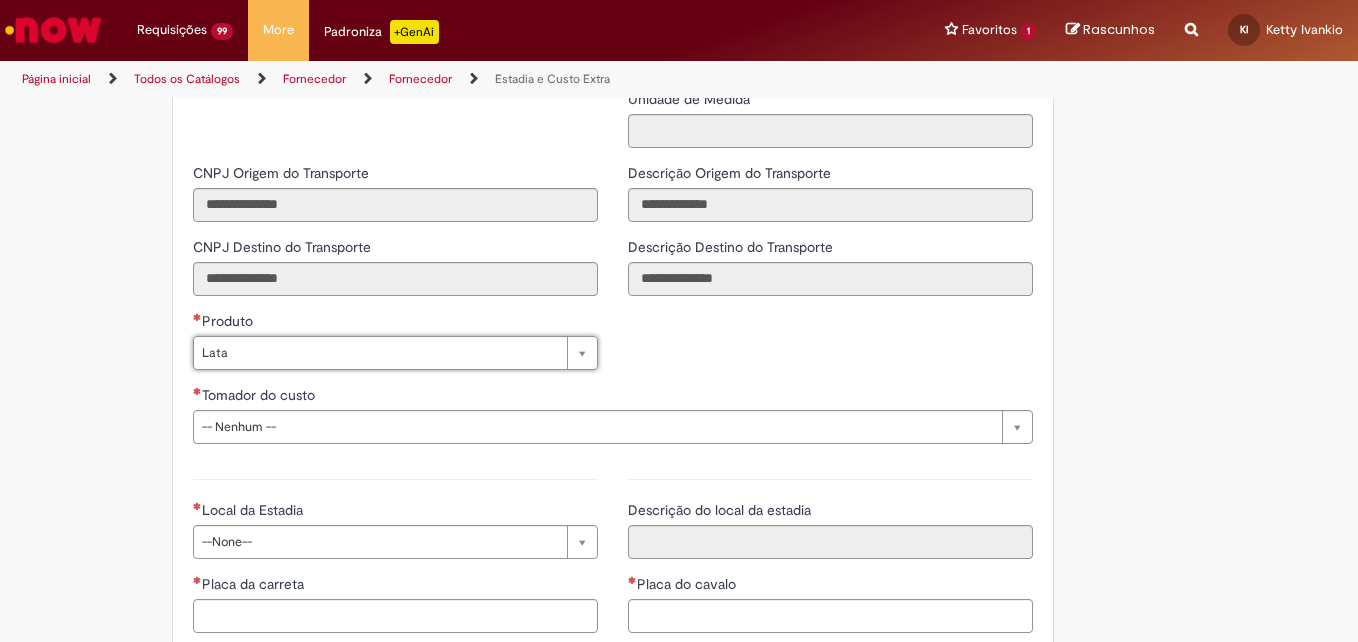 type on "****" 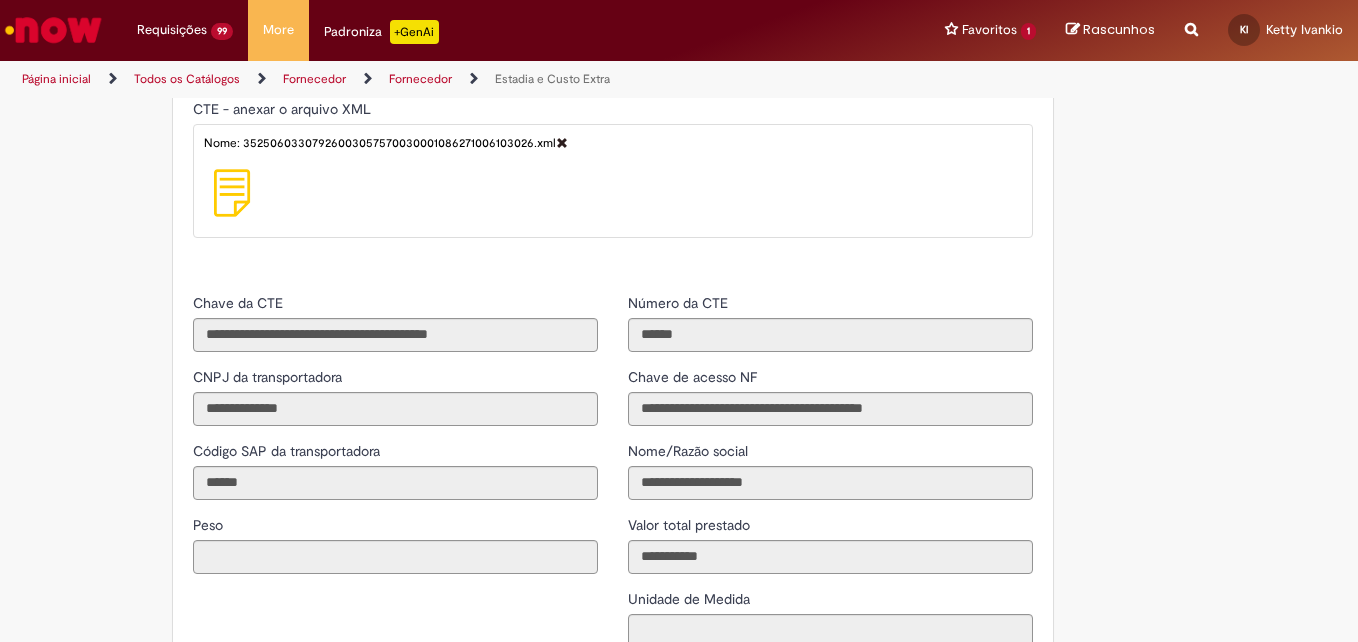 scroll, scrollTop: 1849, scrollLeft: 0, axis: vertical 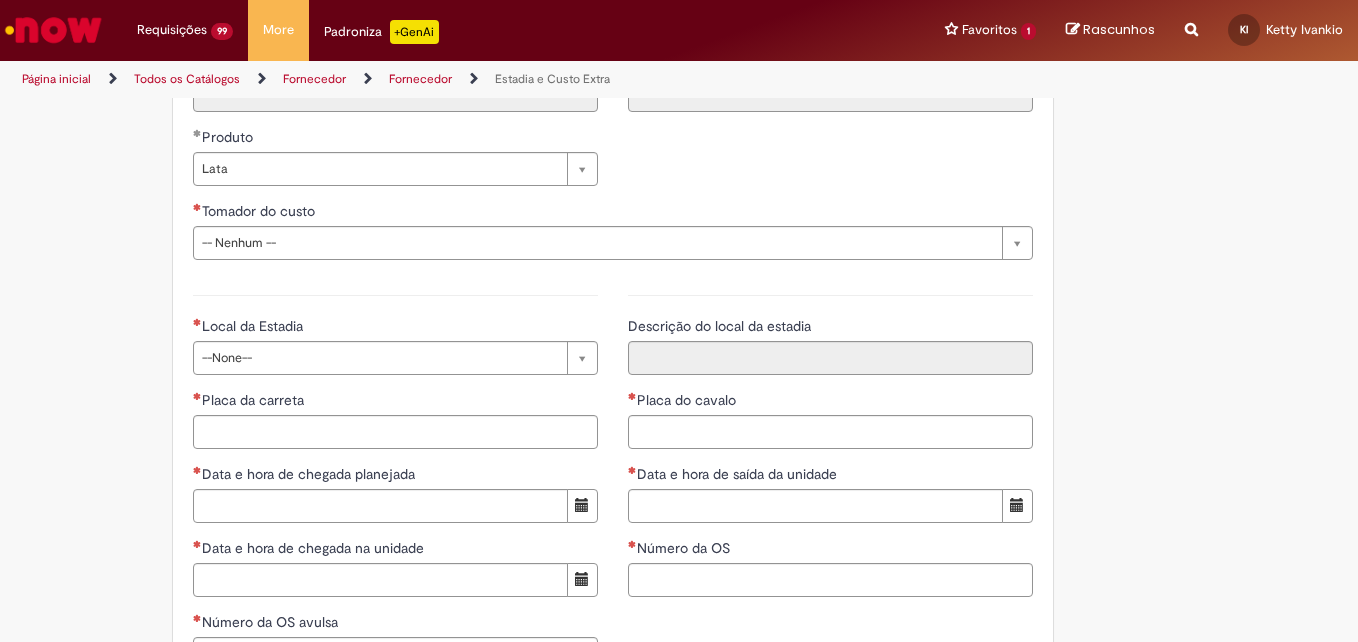 type 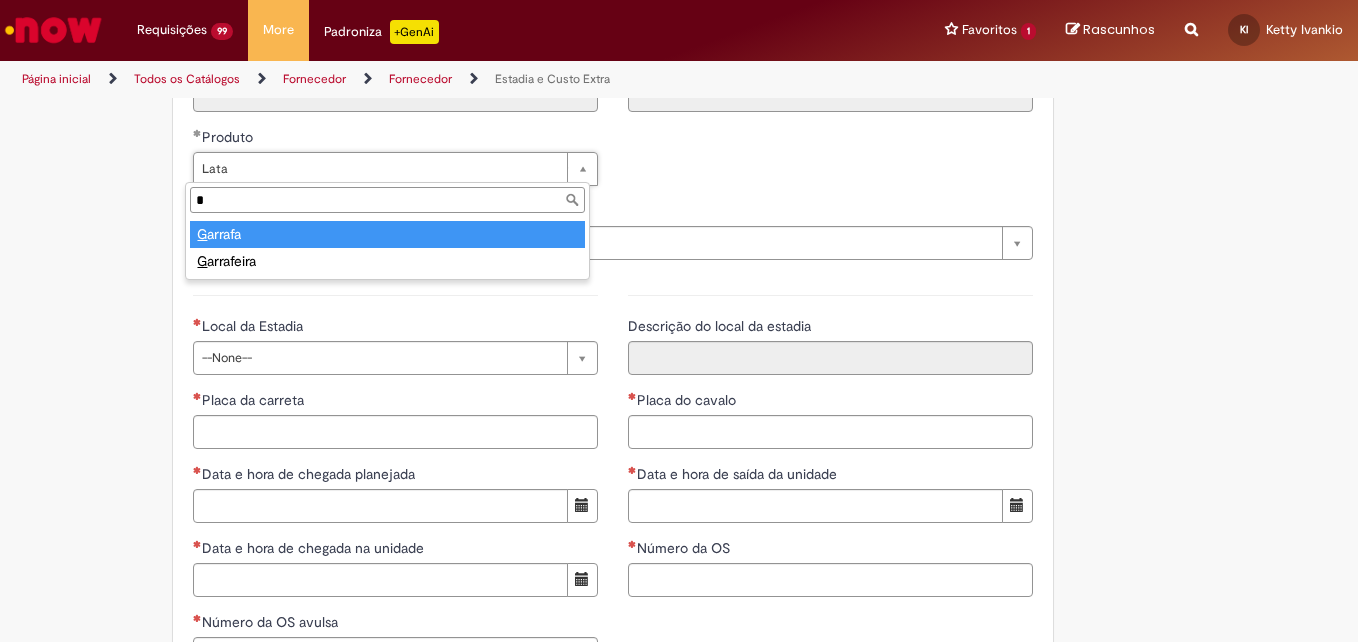 scroll, scrollTop: 0, scrollLeft: 0, axis: both 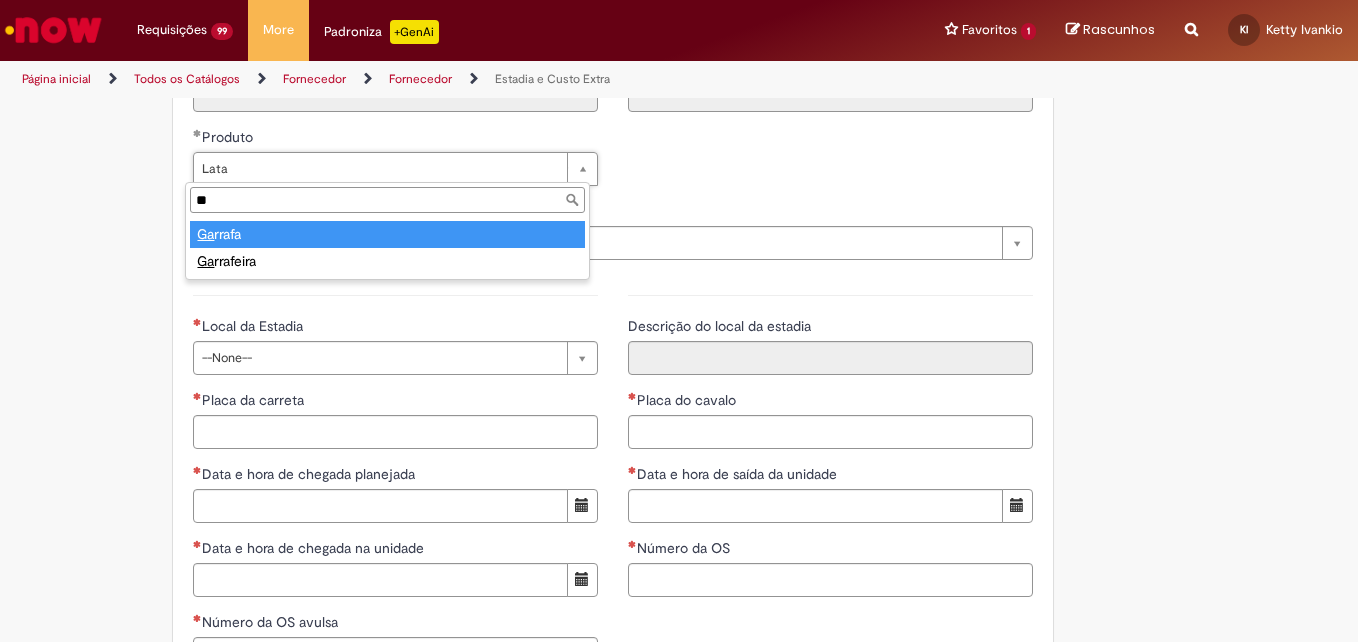 type on "**" 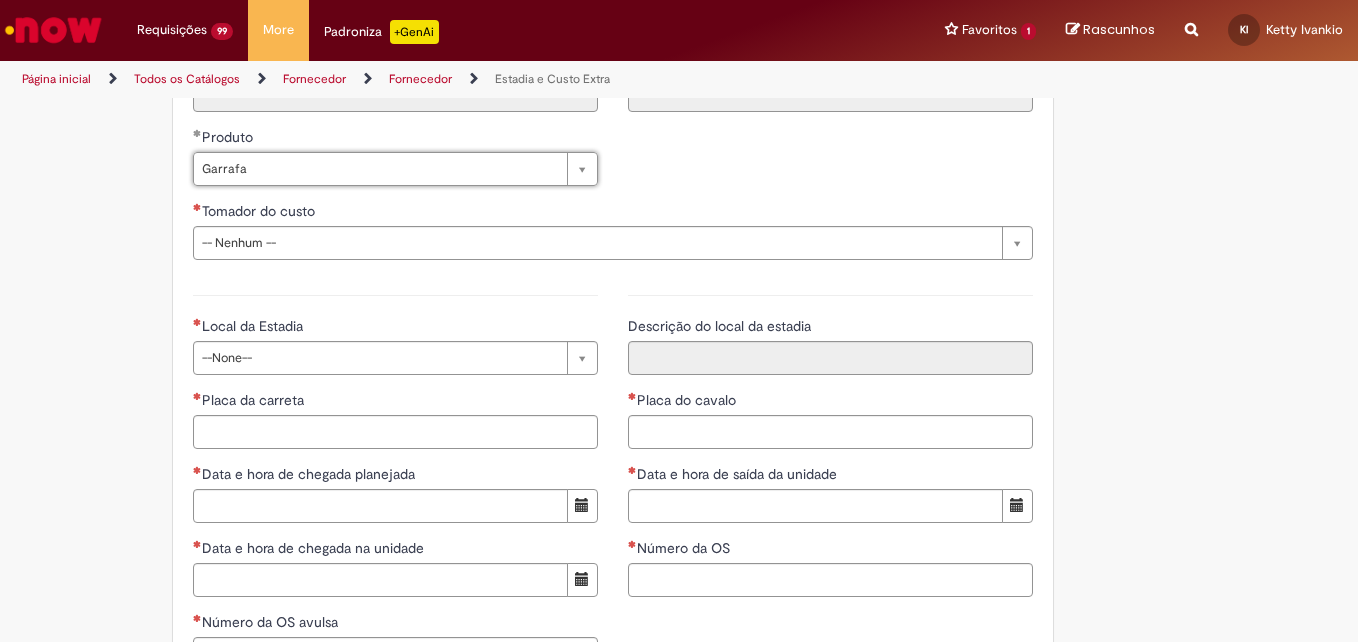 scroll, scrollTop: 0, scrollLeft: 25, axis: horizontal 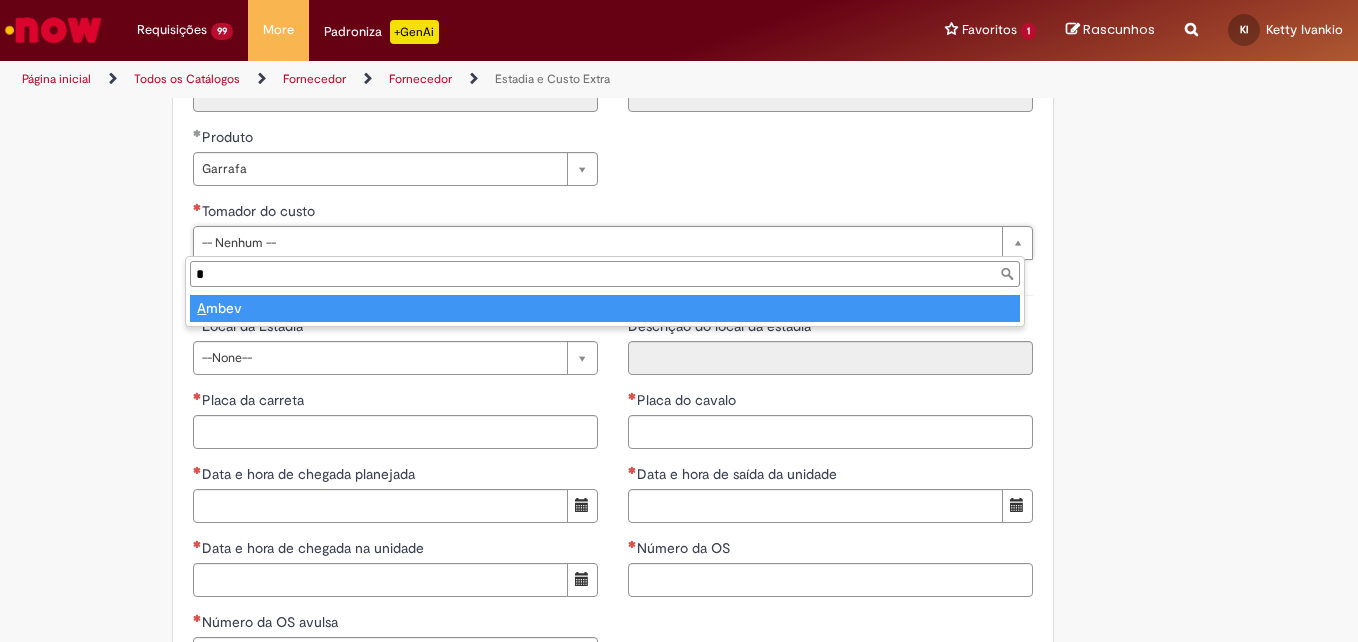 type on "*" 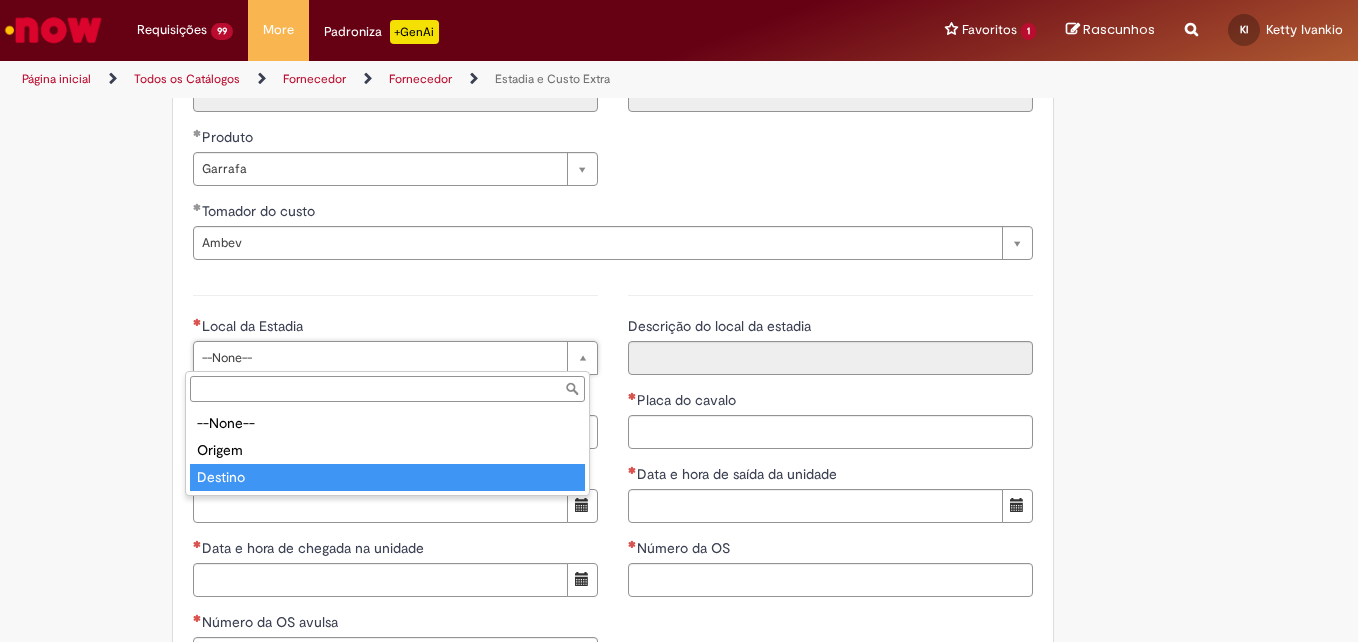 type on "*******" 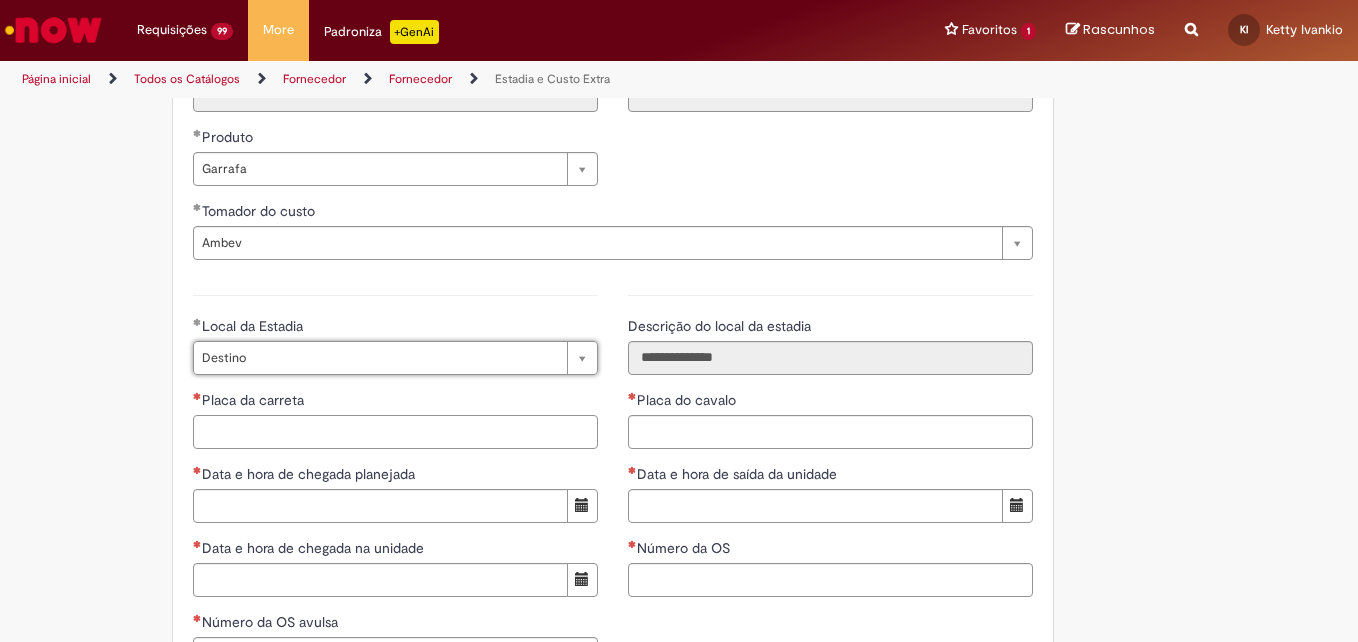 click on "Placa da carreta" at bounding box center (395, 432) 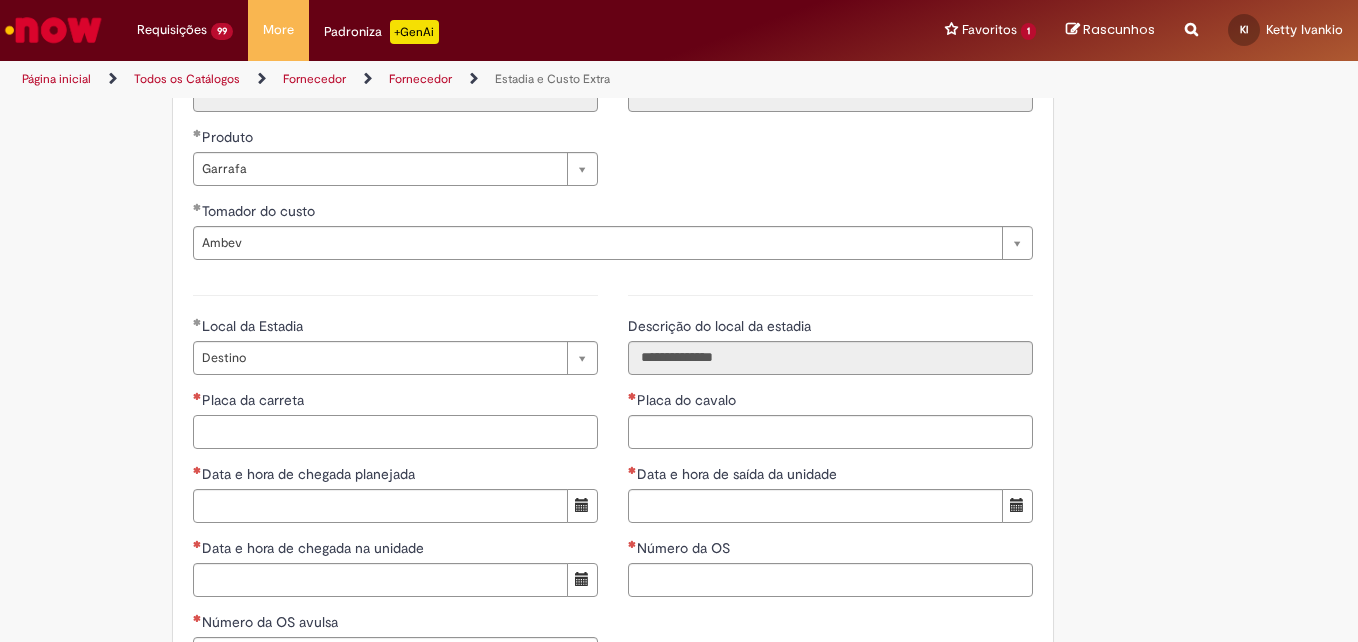 paste on "*******" 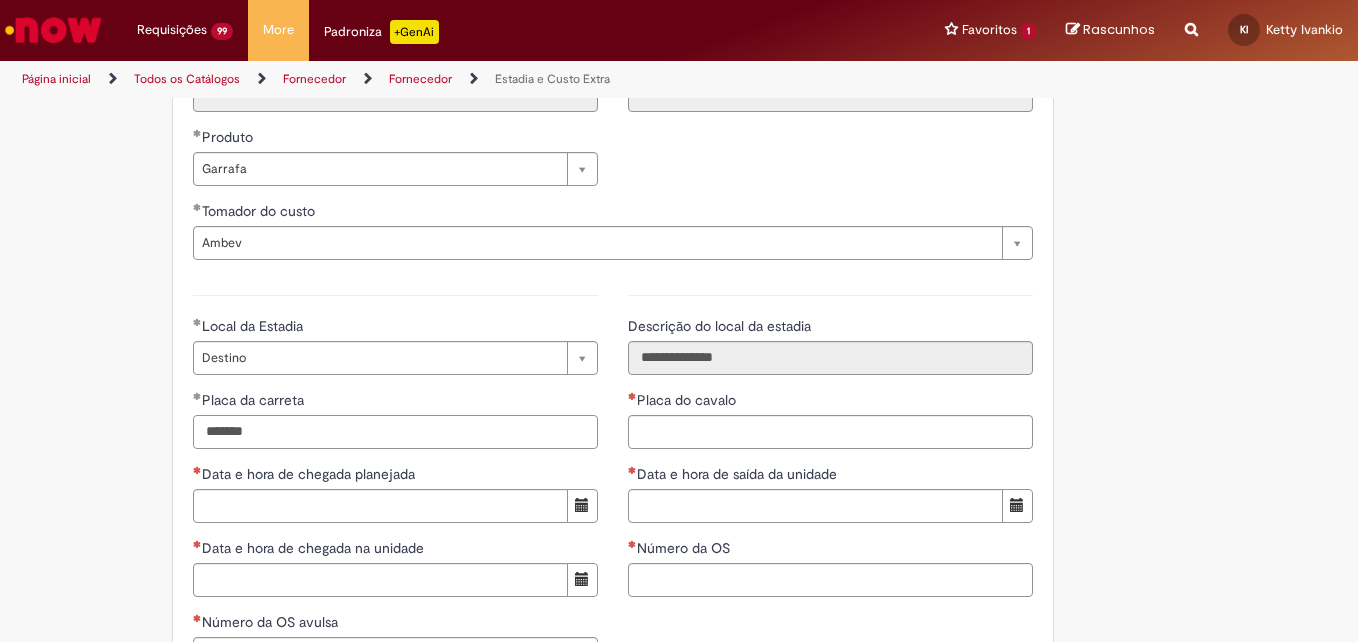 type on "*******" 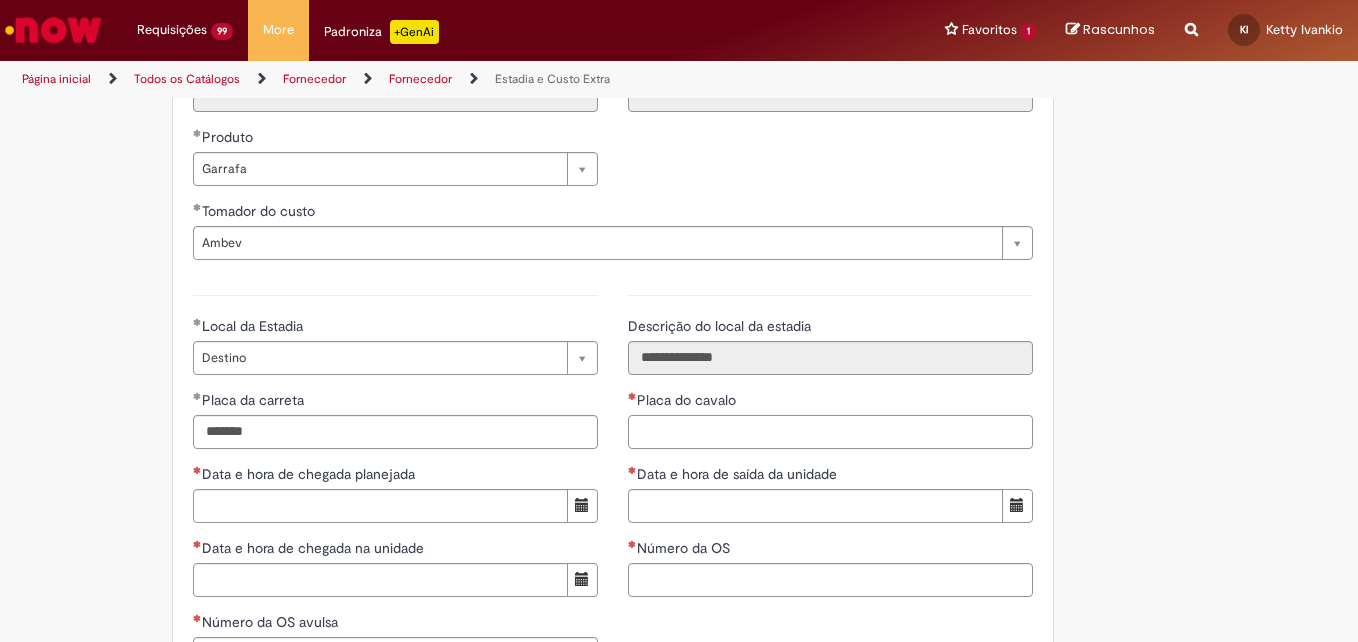 click on "Placa do cavalo" at bounding box center [830, 432] 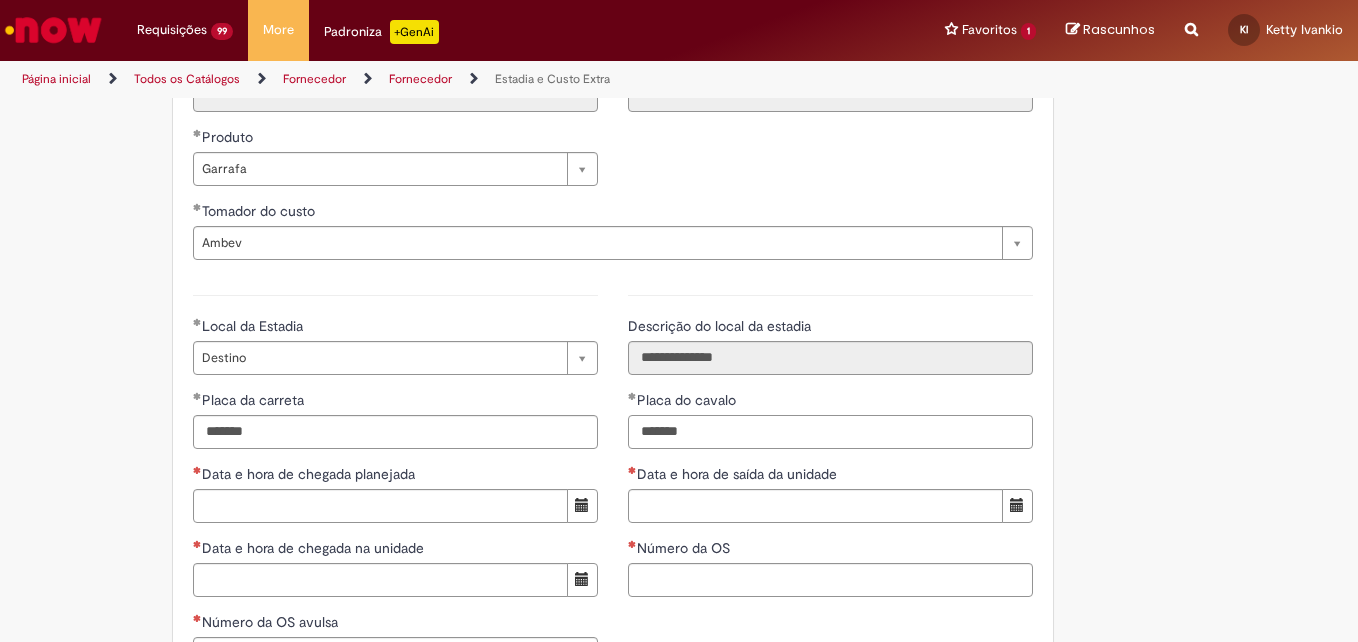type on "*******" 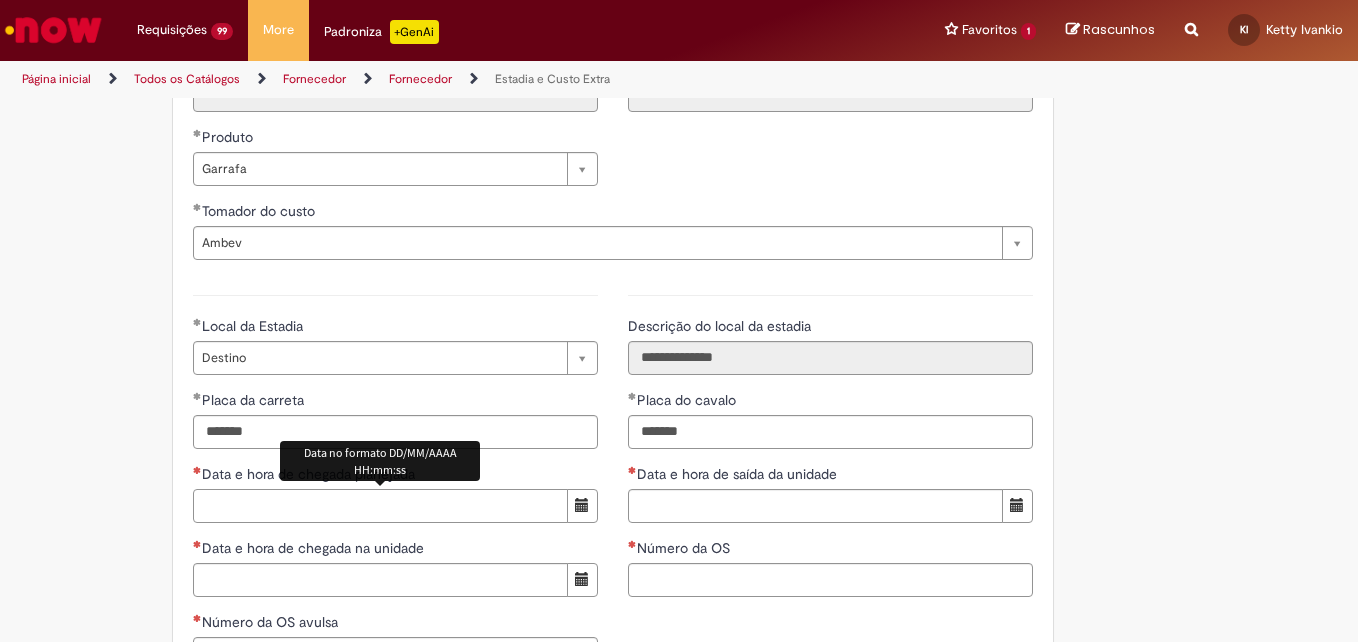 click on "Data e hora de chegada planejada" at bounding box center [380, 506] 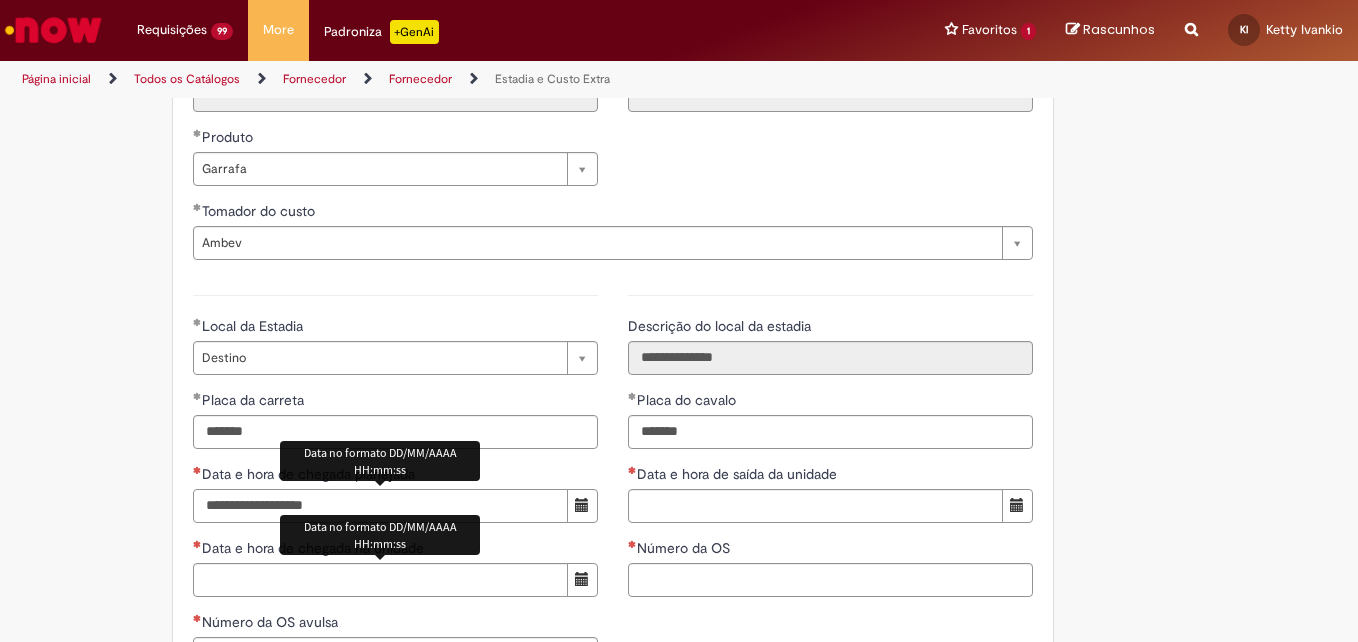 type on "**********" 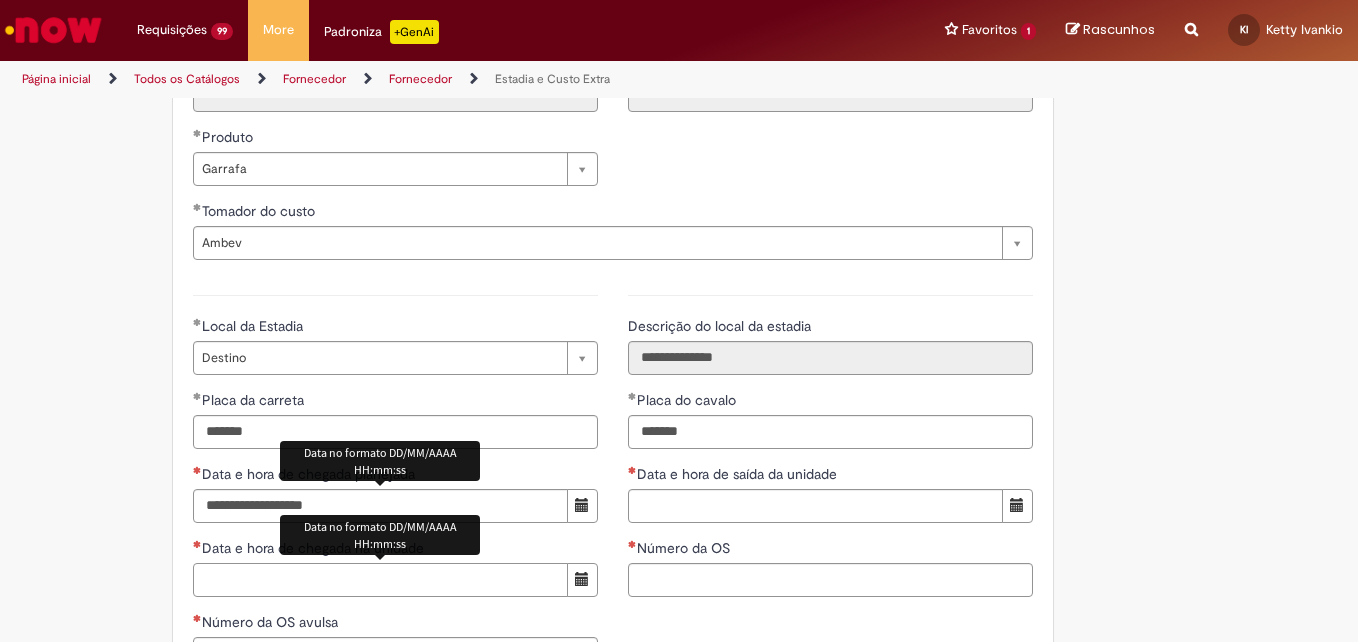 click on "Data e hora de chegada na unidade" at bounding box center [380, 580] 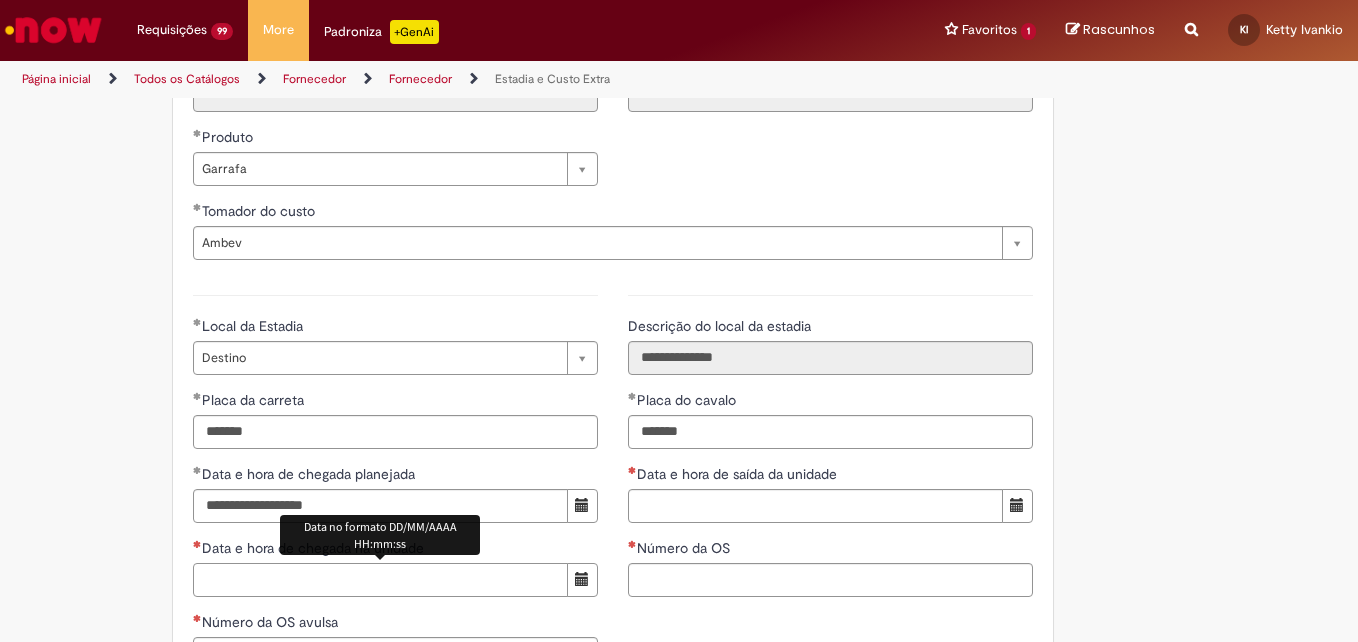 paste on "**********" 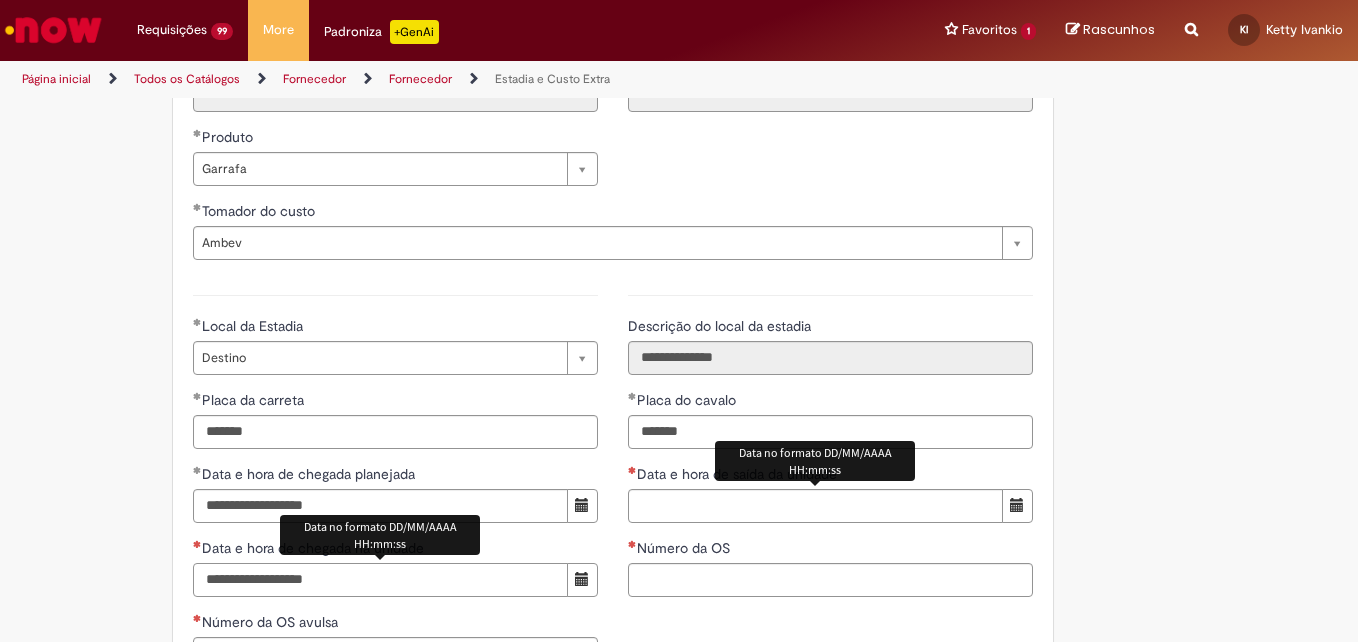 type on "**********" 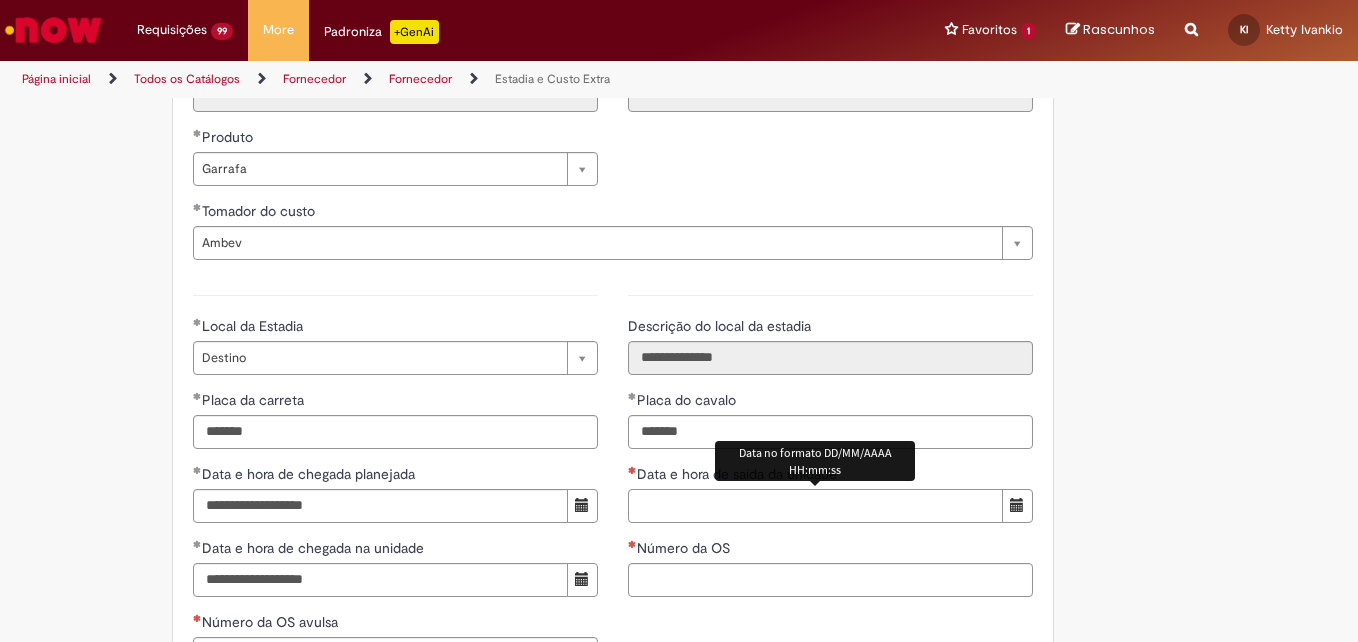 click on "Data e hora de saída da unidade" at bounding box center [815, 506] 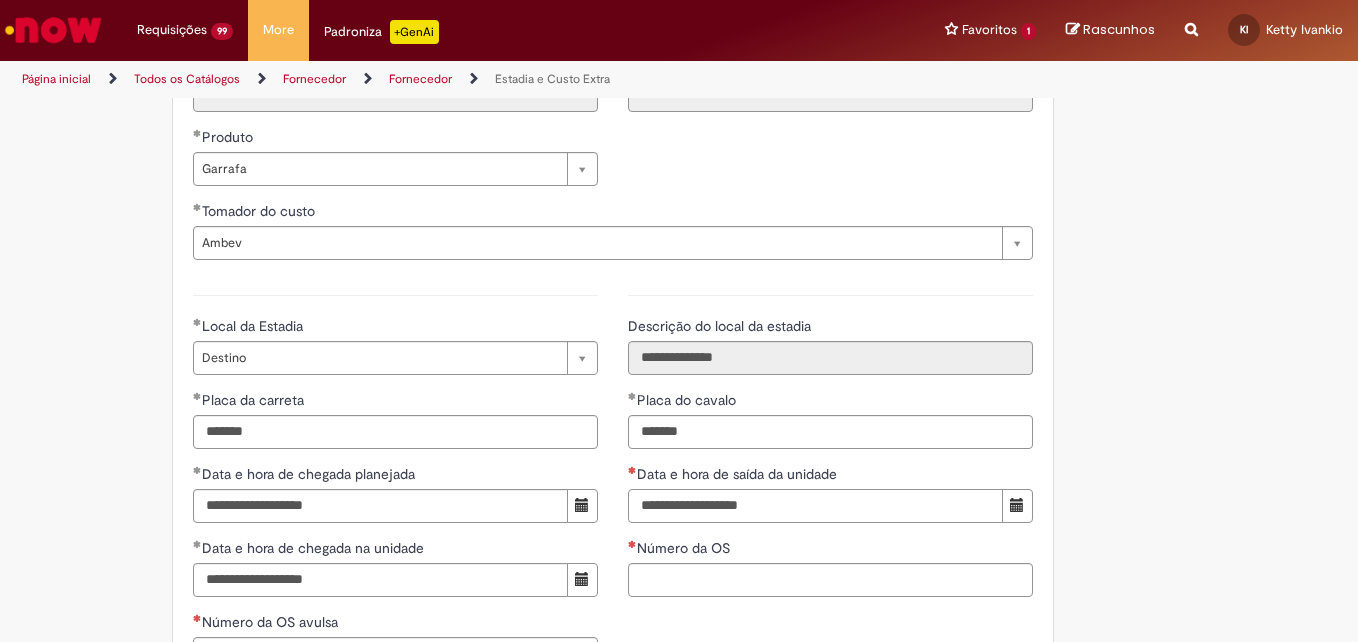 type on "**********" 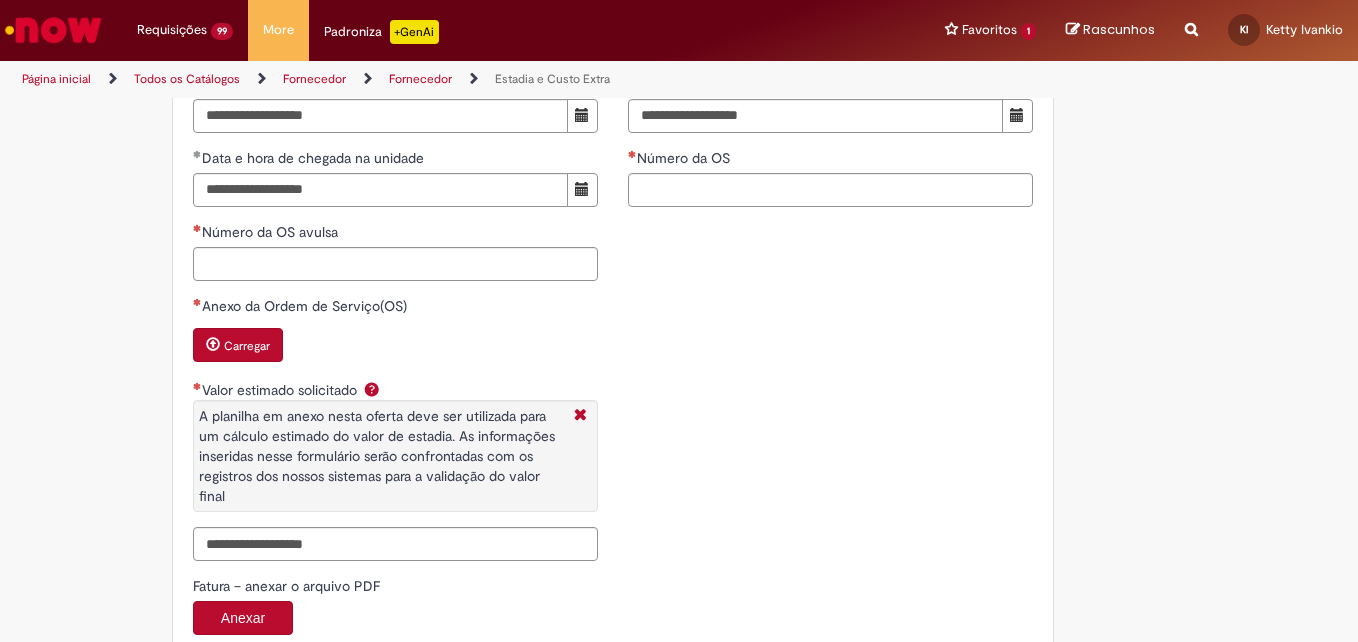 scroll, scrollTop: 3147, scrollLeft: 0, axis: vertical 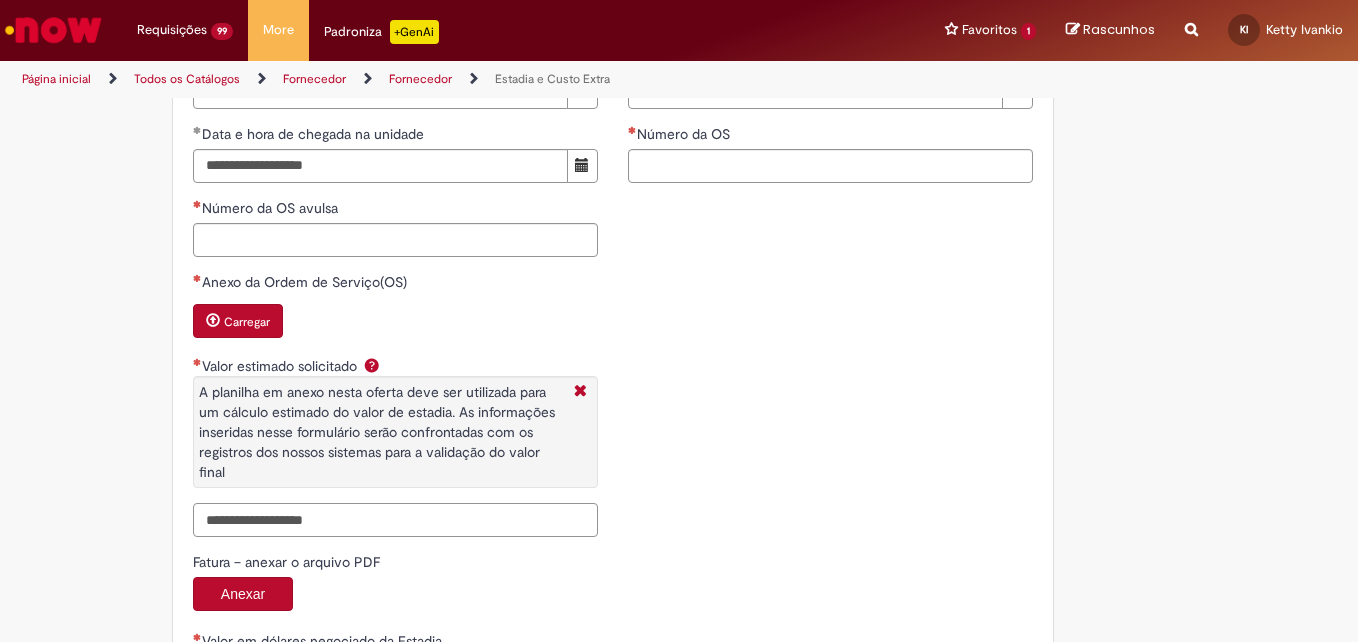 click on "Valor estimado solicitado A planilha em anexo nesta oferta deve ser utilizada para um cálculo estimado do valor de estadia. As informações inseridas nesse formulário serão confrontadas com os registros dos nossos sistemas para a validação do valor final" at bounding box center [395, 520] 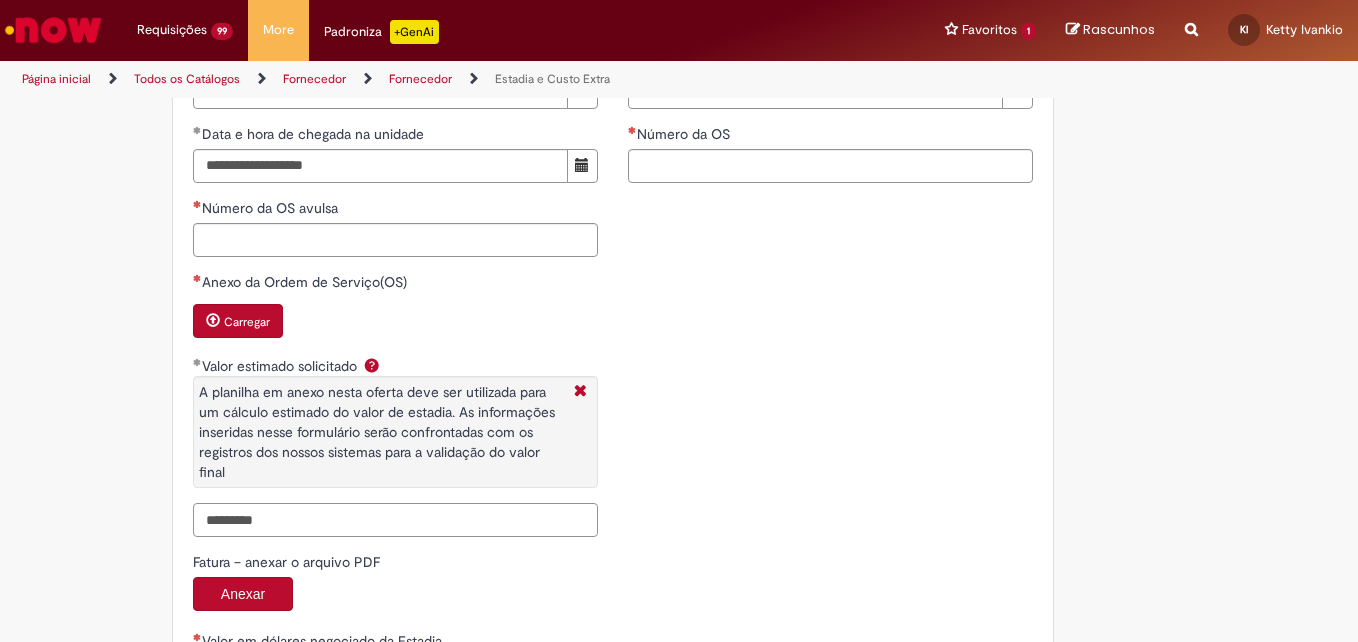 drag, startPoint x: 220, startPoint y: 520, endPoint x: 419, endPoint y: 487, distance: 201.71762 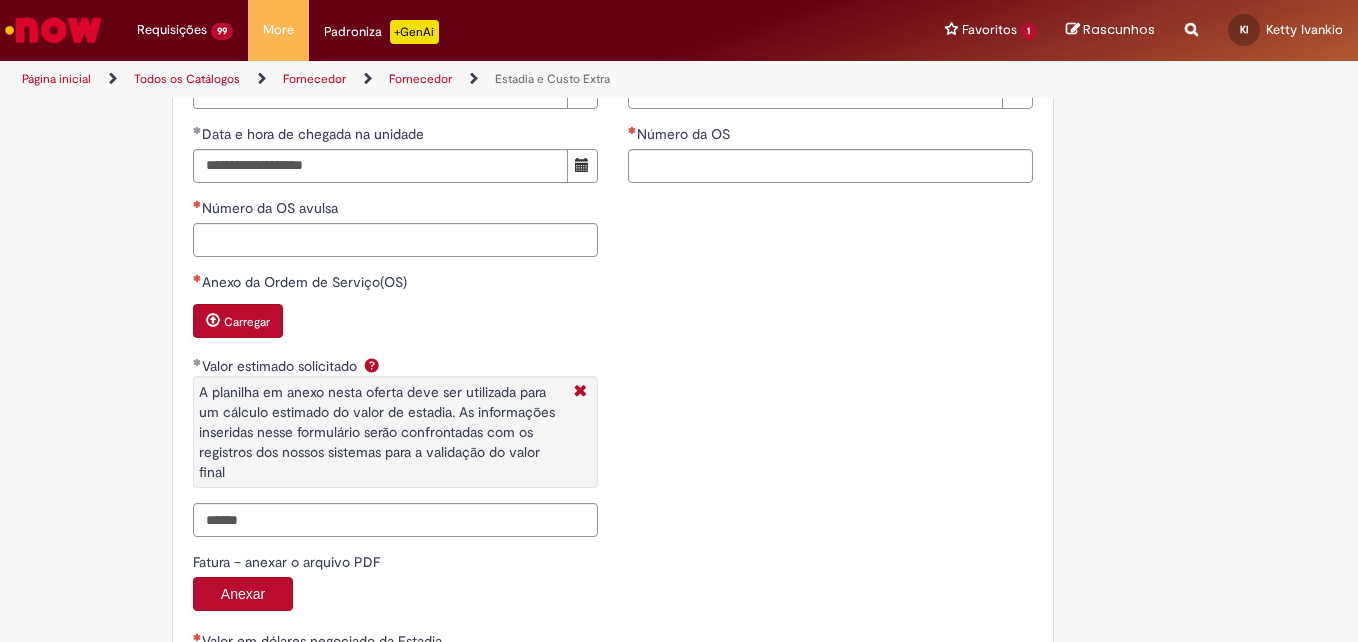 type on "*********" 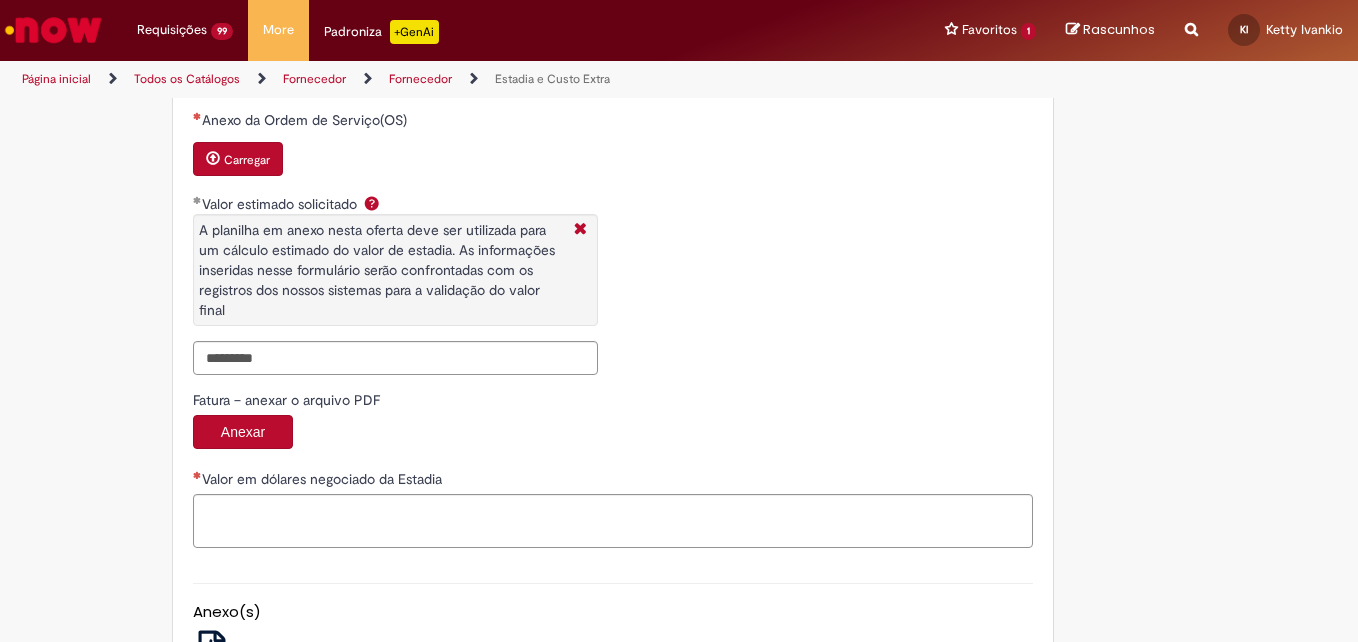 scroll, scrollTop: 3326, scrollLeft: 0, axis: vertical 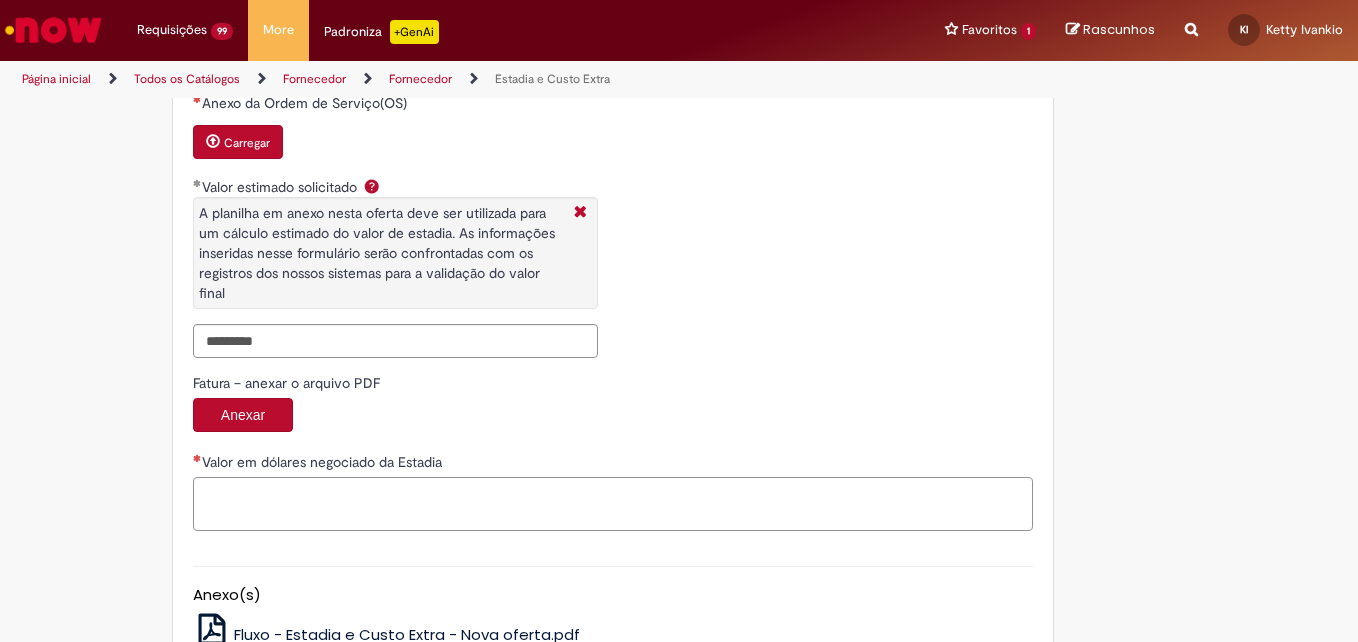 click on "Valor em dólares negociado da Estadia" at bounding box center (613, 504) 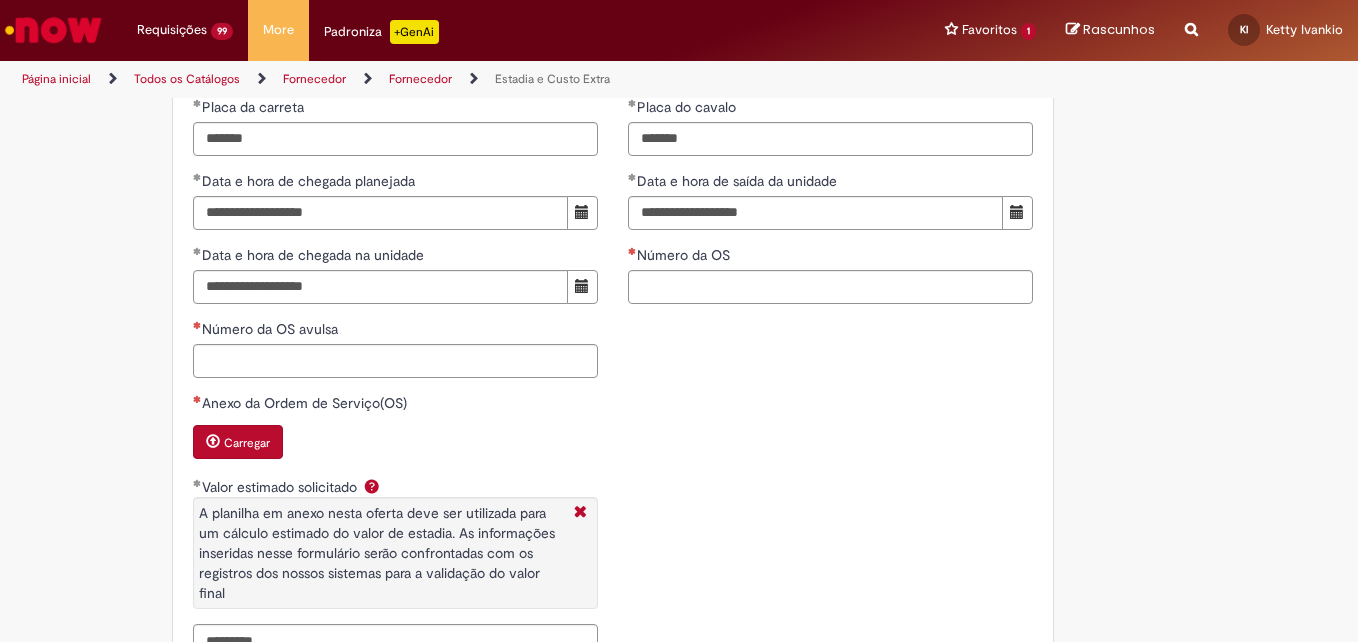 scroll, scrollTop: 2926, scrollLeft: 0, axis: vertical 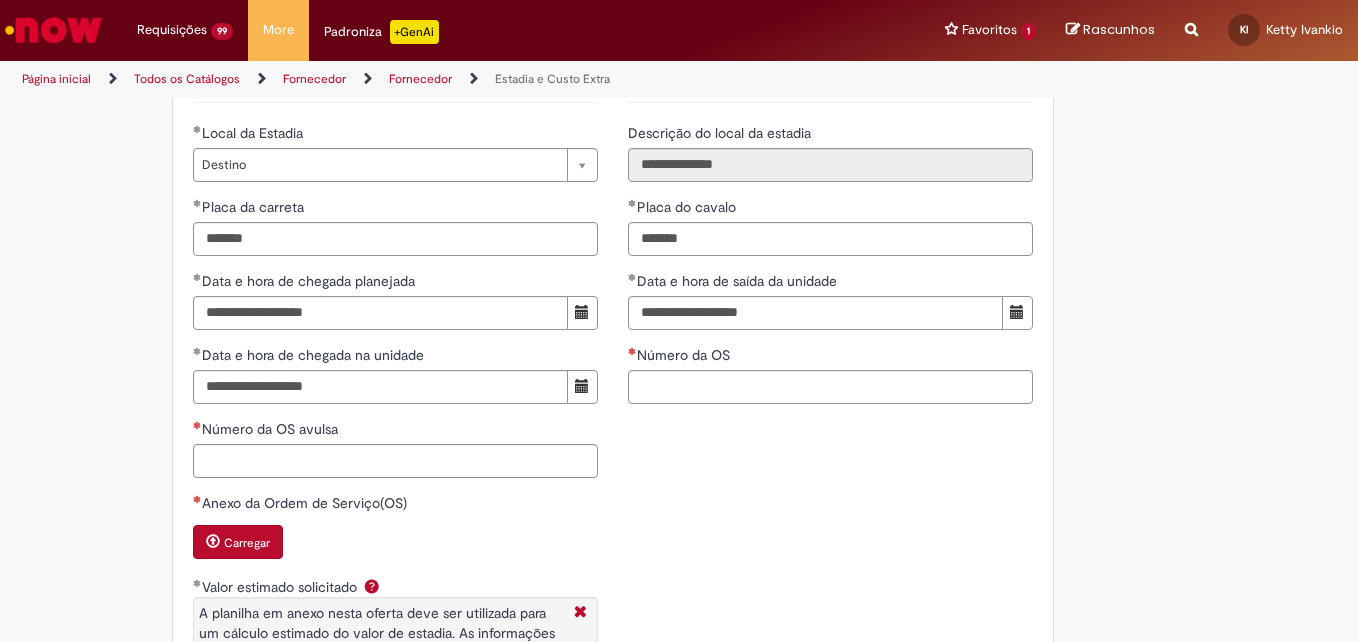 type on "*********" 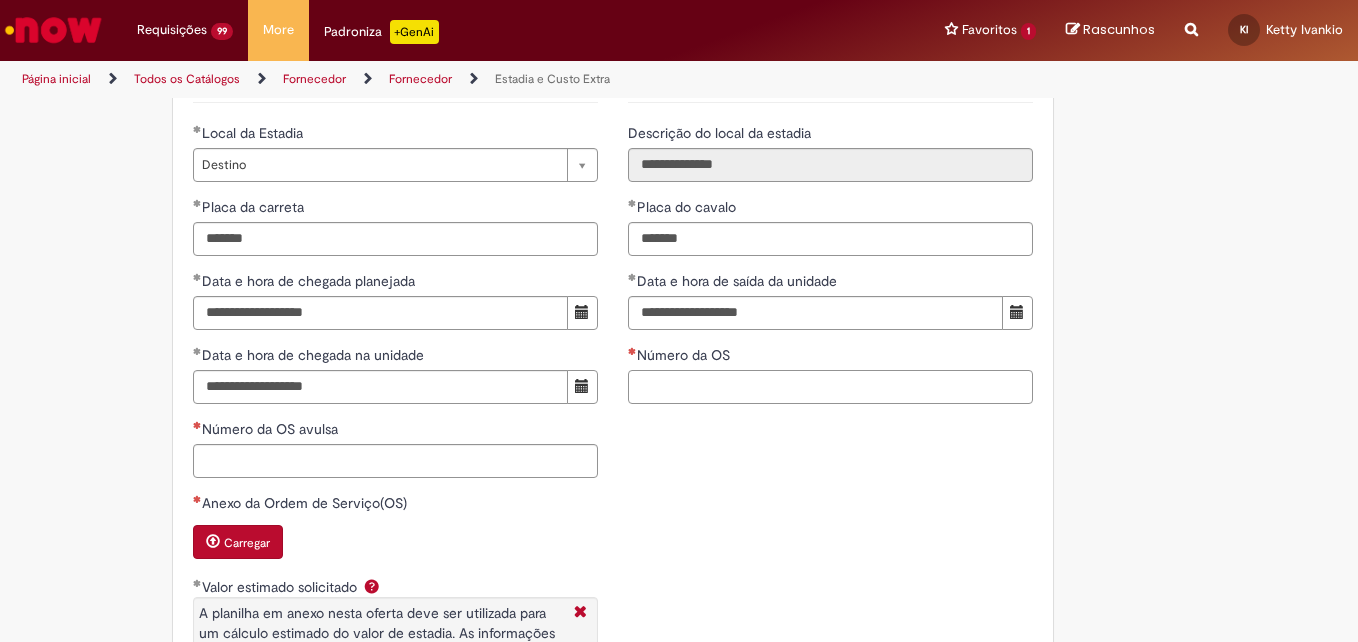 click on "Número da OS" at bounding box center [830, 387] 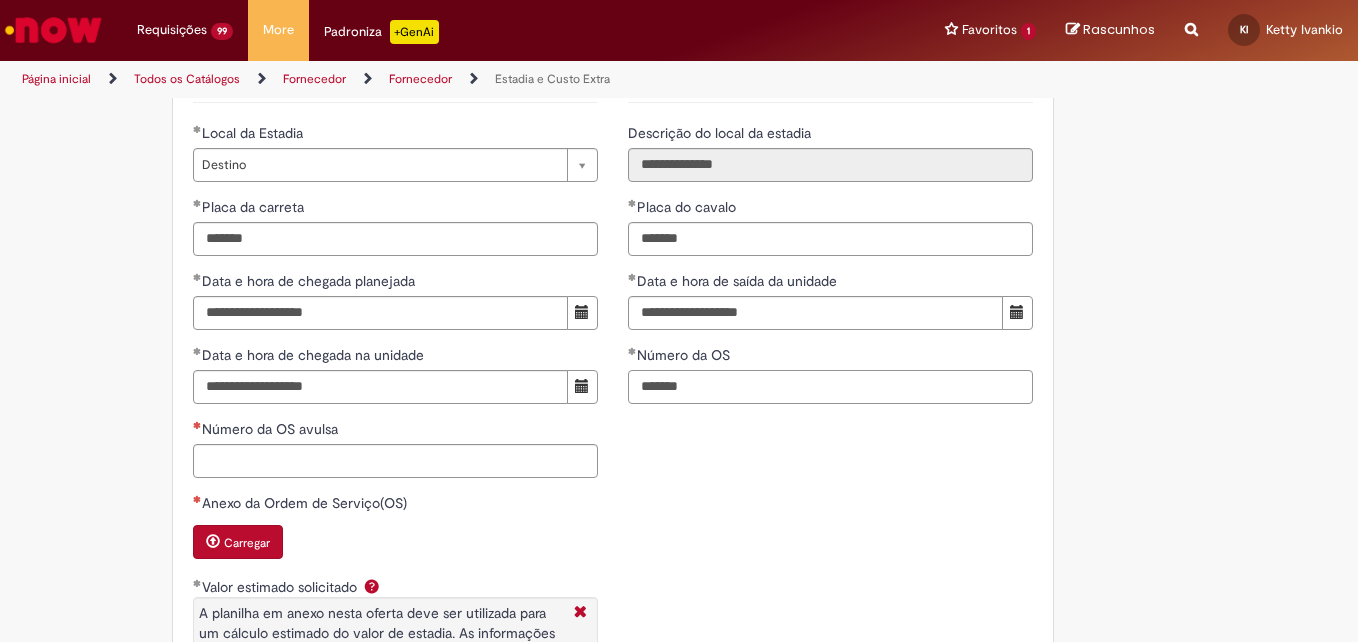 type on "*******" 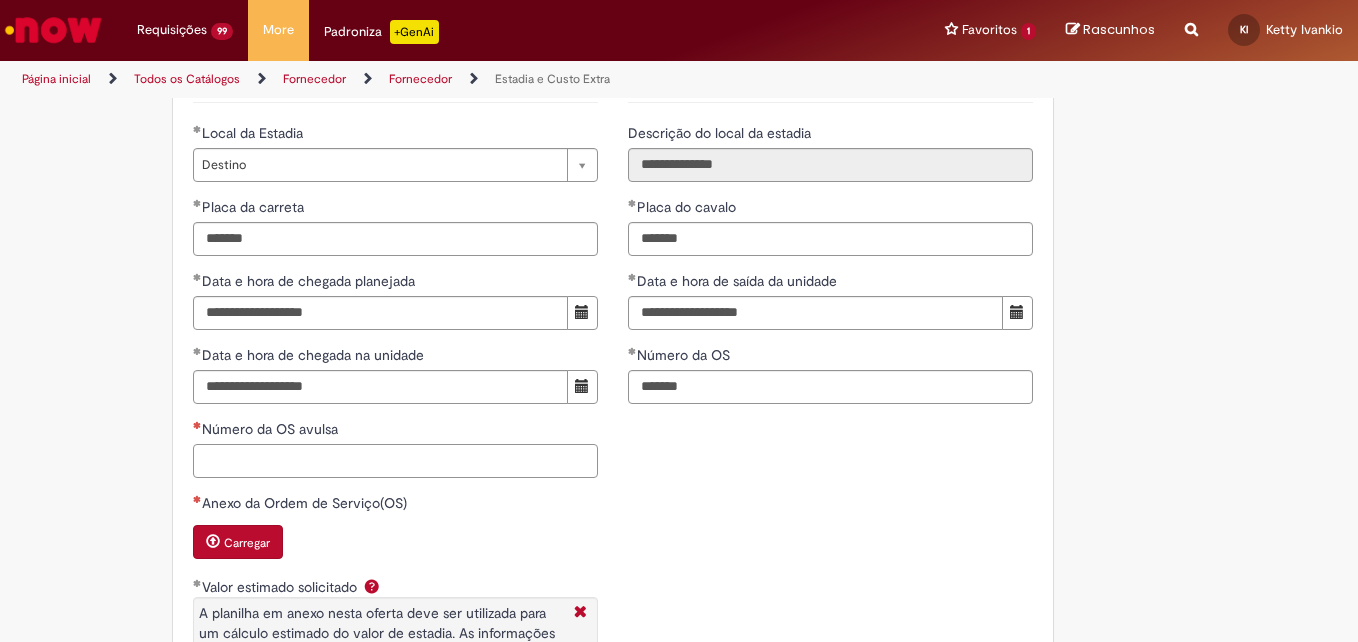 click on "Número da OS avulsa" at bounding box center (395, 461) 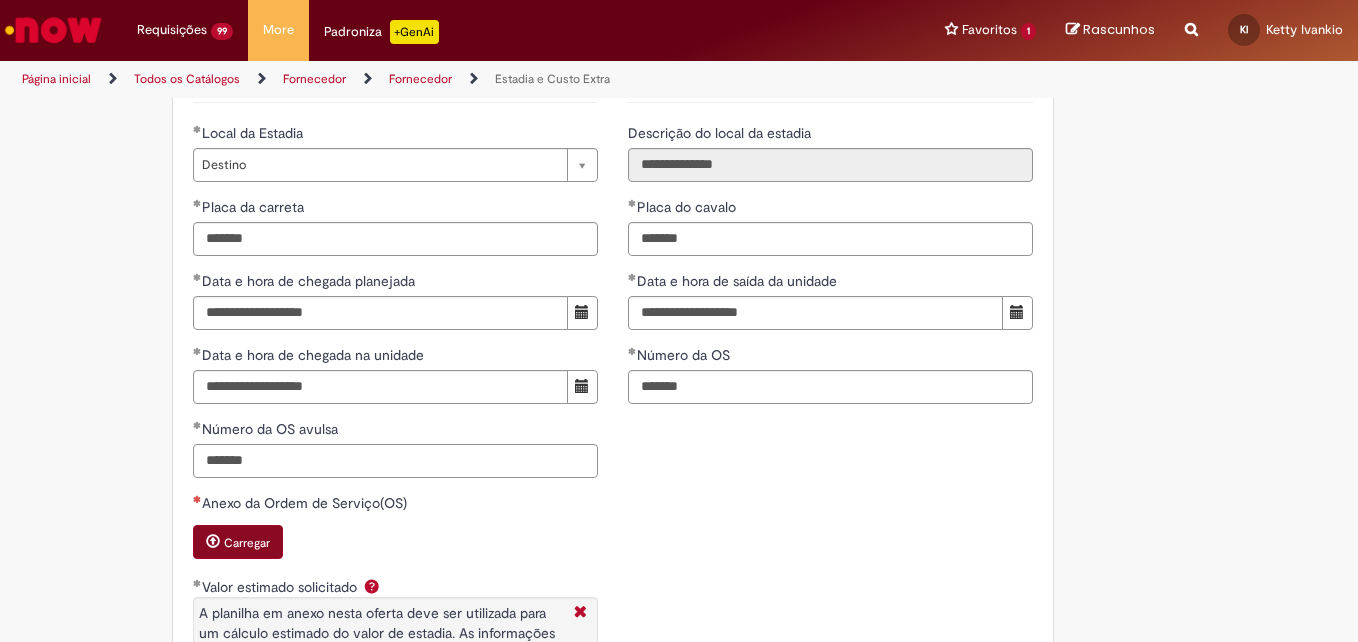 type on "*******" 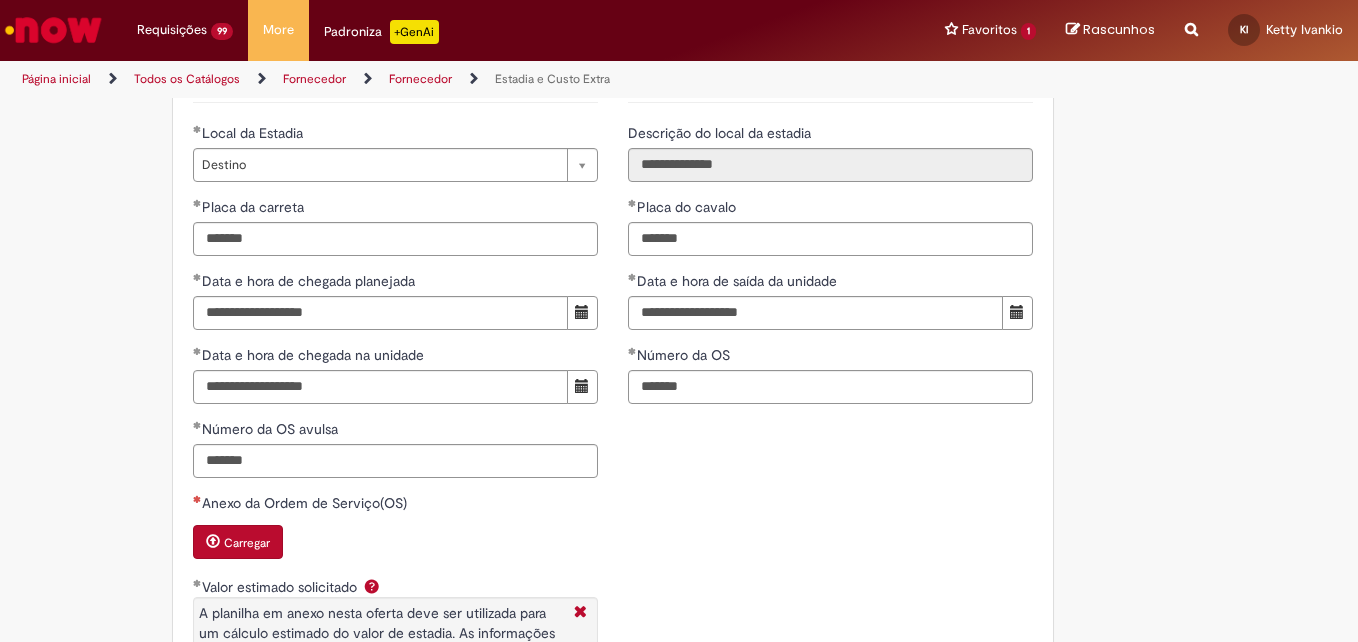 click on "Carregar" at bounding box center [247, 543] 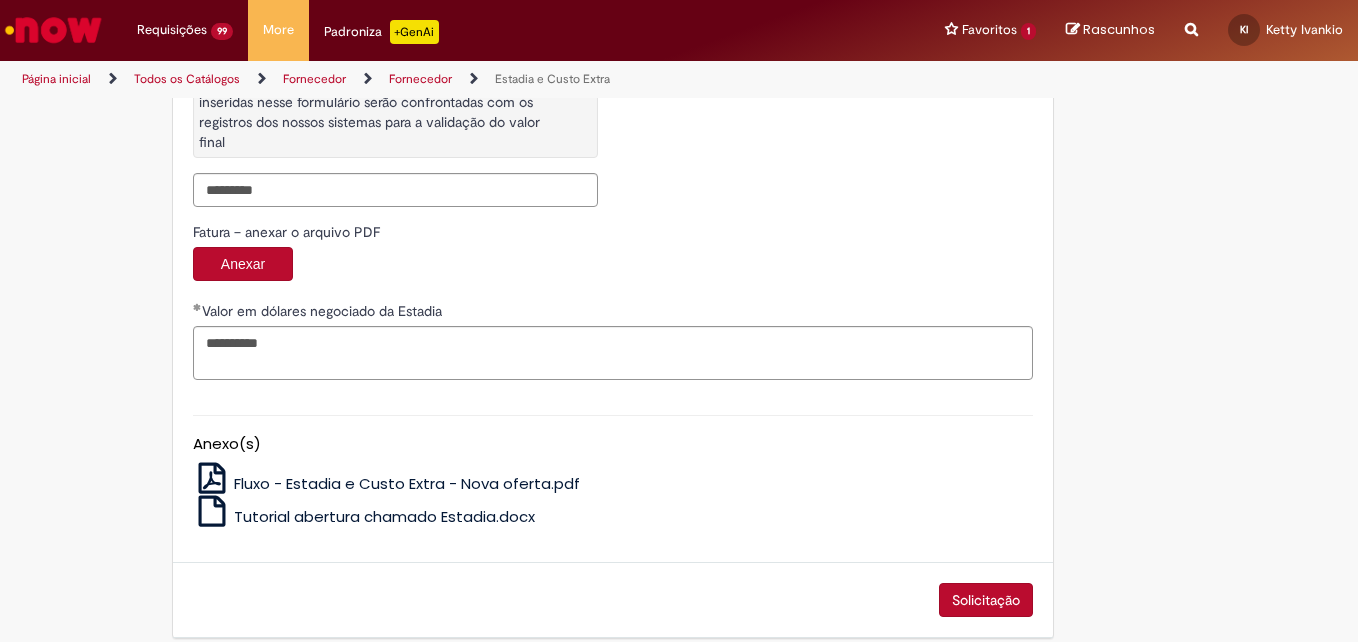 scroll, scrollTop: 3496, scrollLeft: 0, axis: vertical 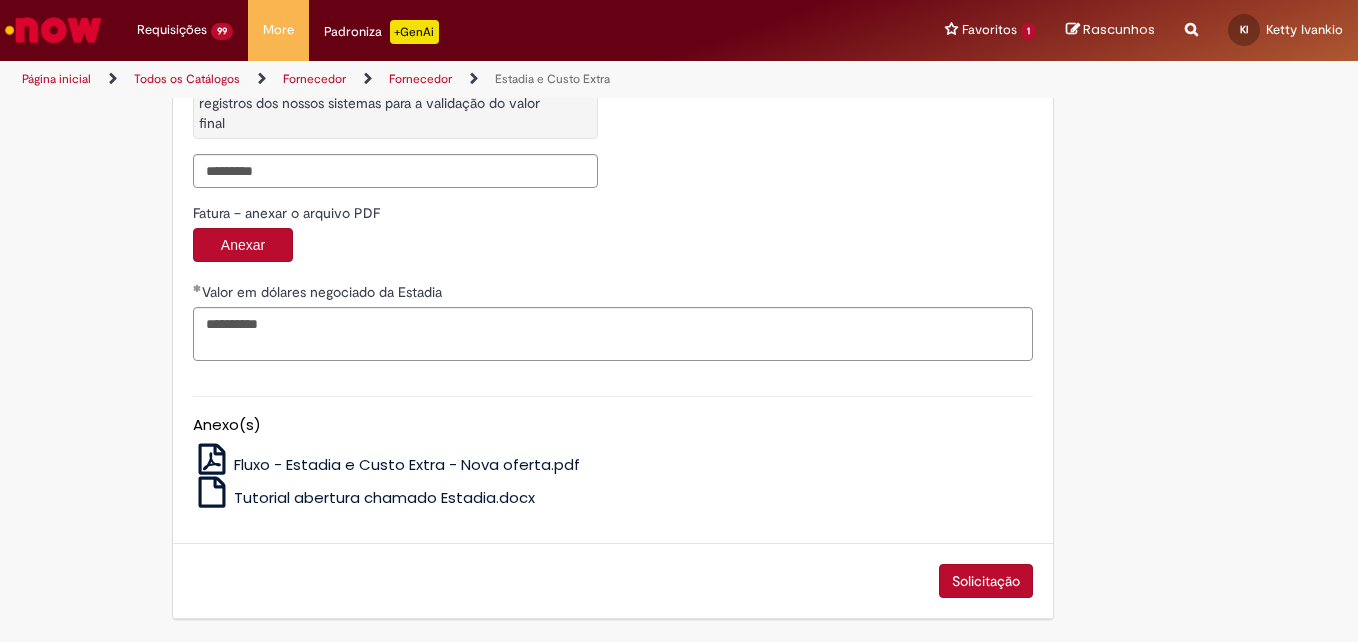 click on "Solicitação" at bounding box center [986, 581] 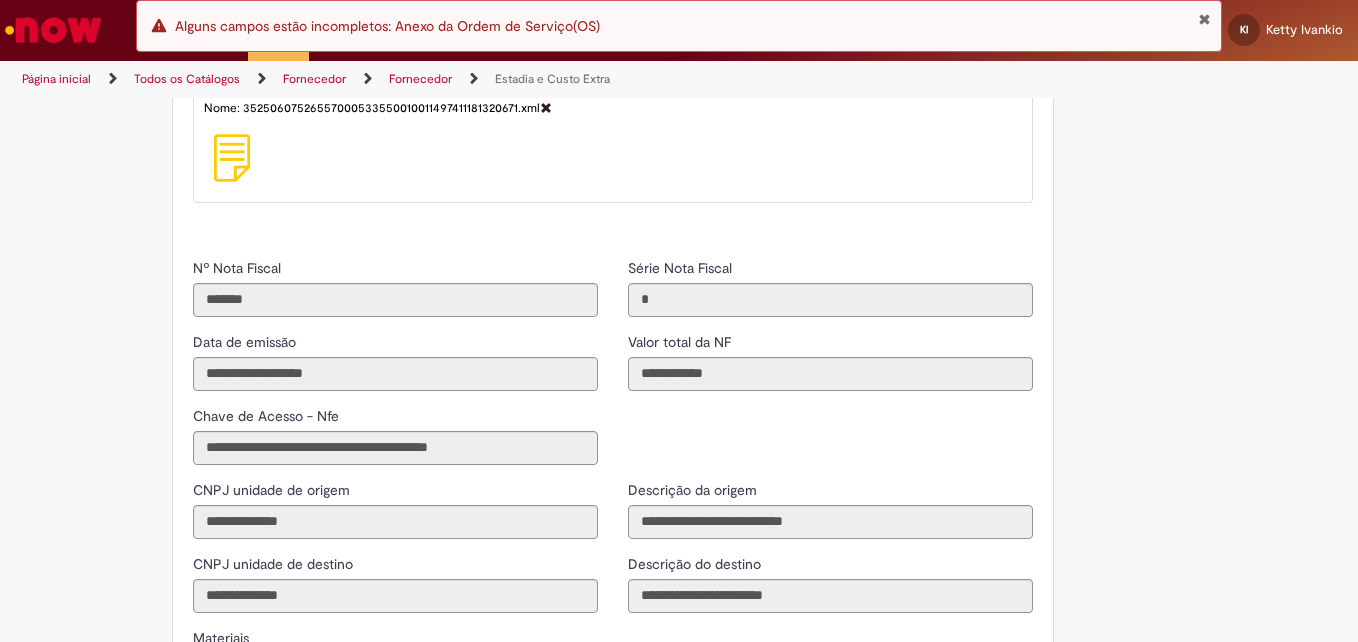 scroll, scrollTop: 1216, scrollLeft: 0, axis: vertical 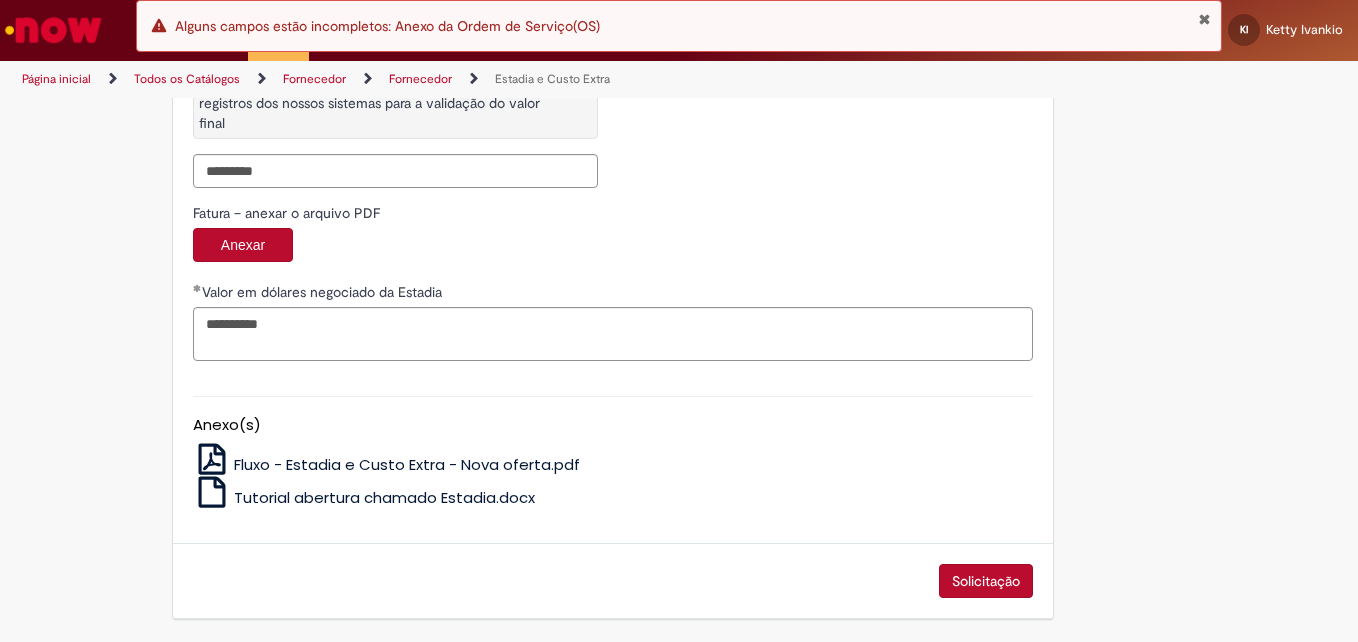 click on "Solicitação" at bounding box center [986, 581] 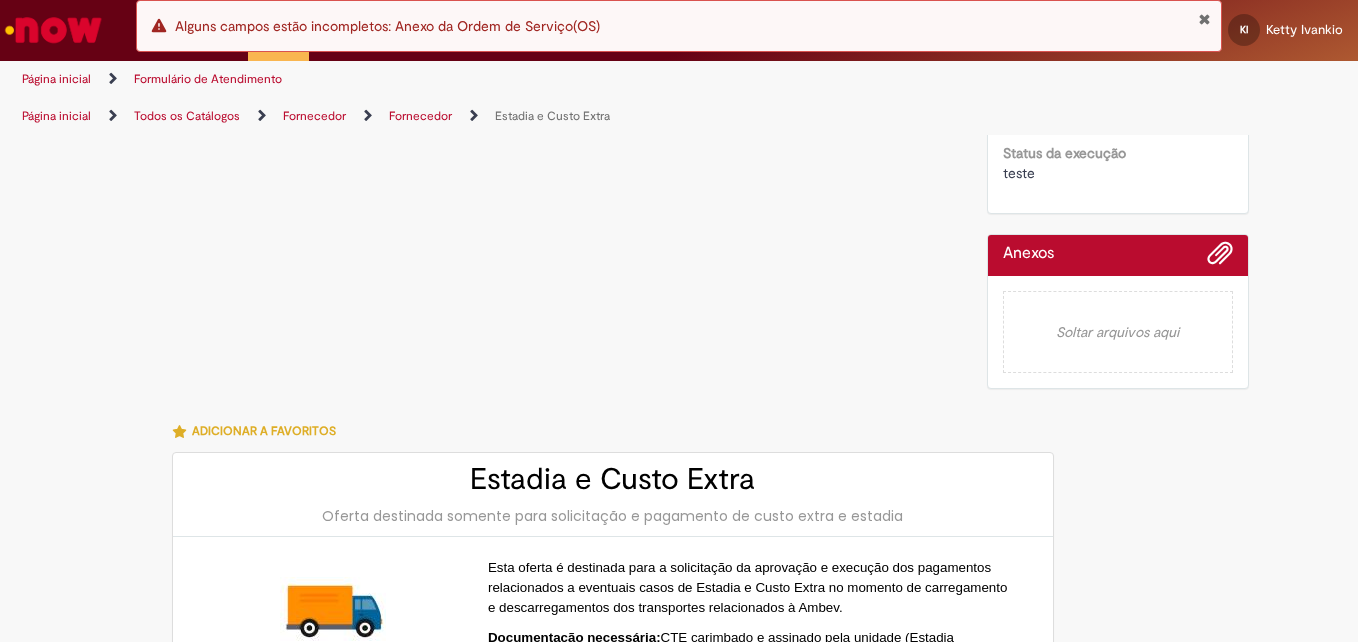 scroll, scrollTop: 0, scrollLeft: 0, axis: both 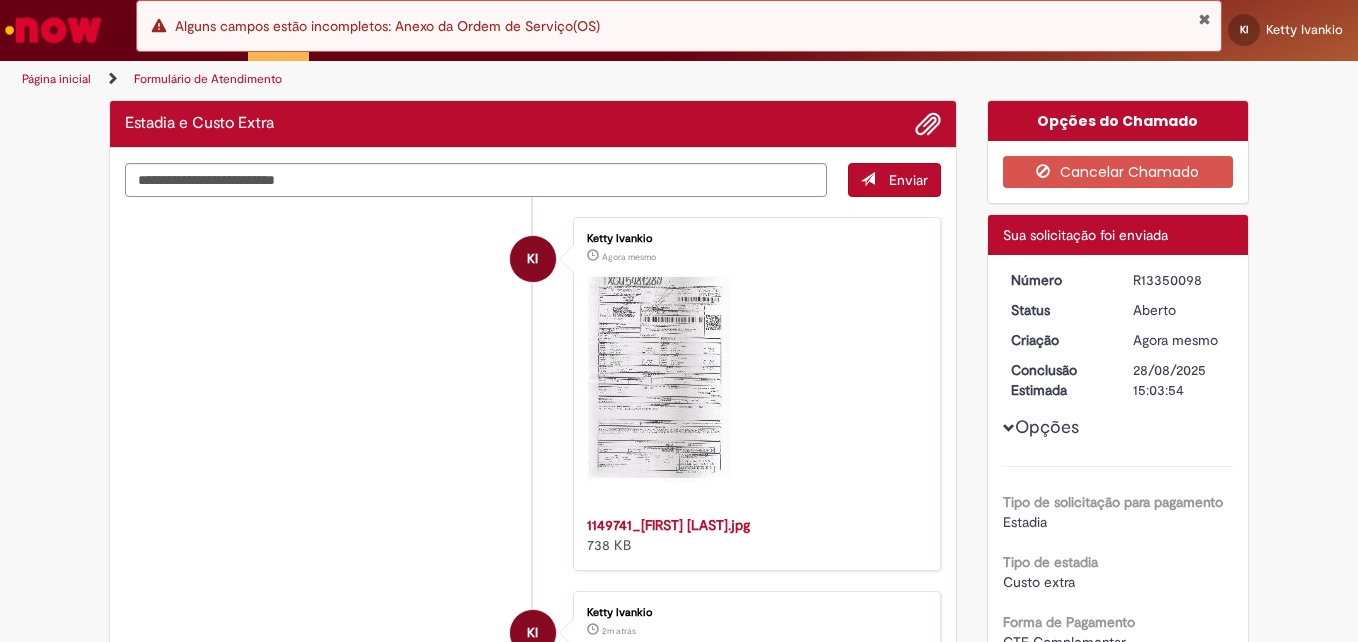 click on "R13350098" at bounding box center [1179, 280] 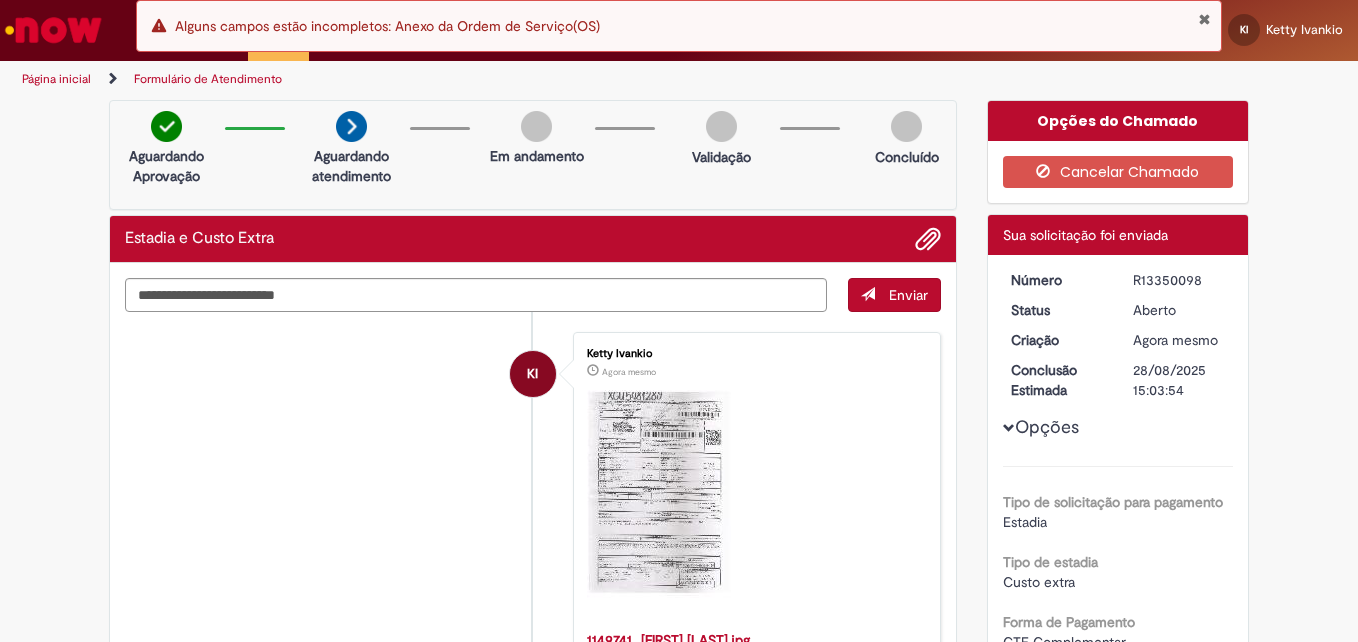 copy on "R13350098" 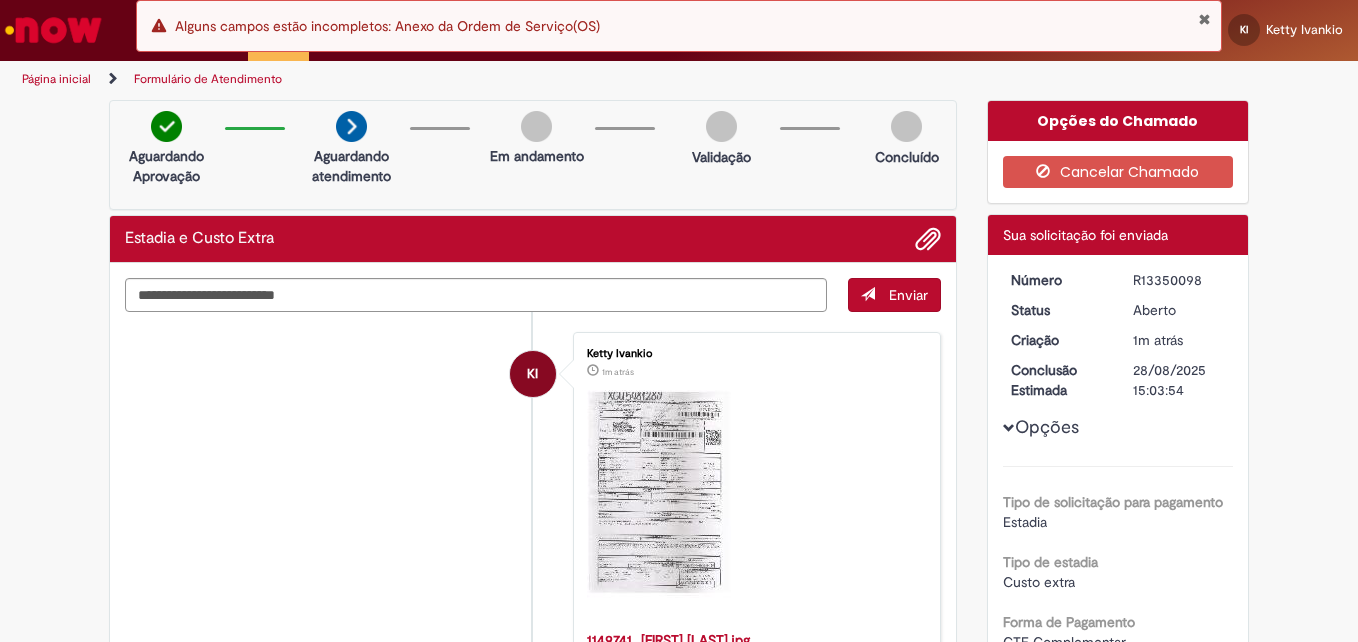 click at bounding box center [1204, 19] 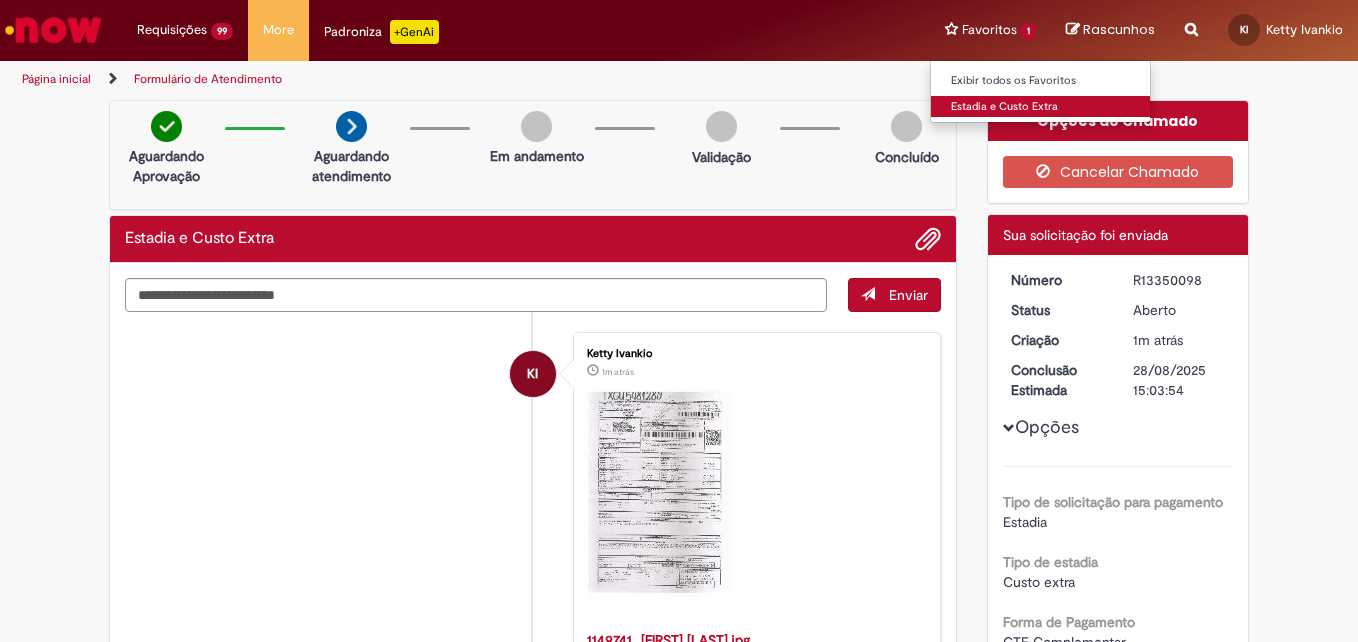click on "Estadia e Custo Extra" at bounding box center [1041, 107] 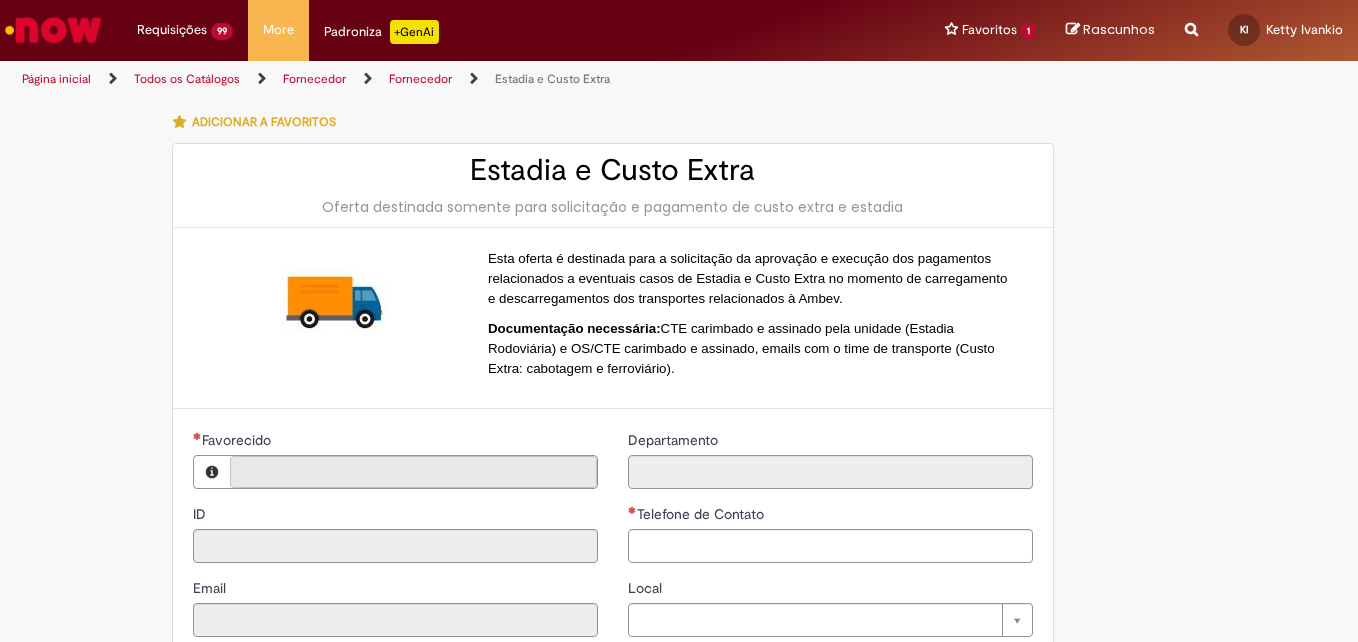 type on "**********" 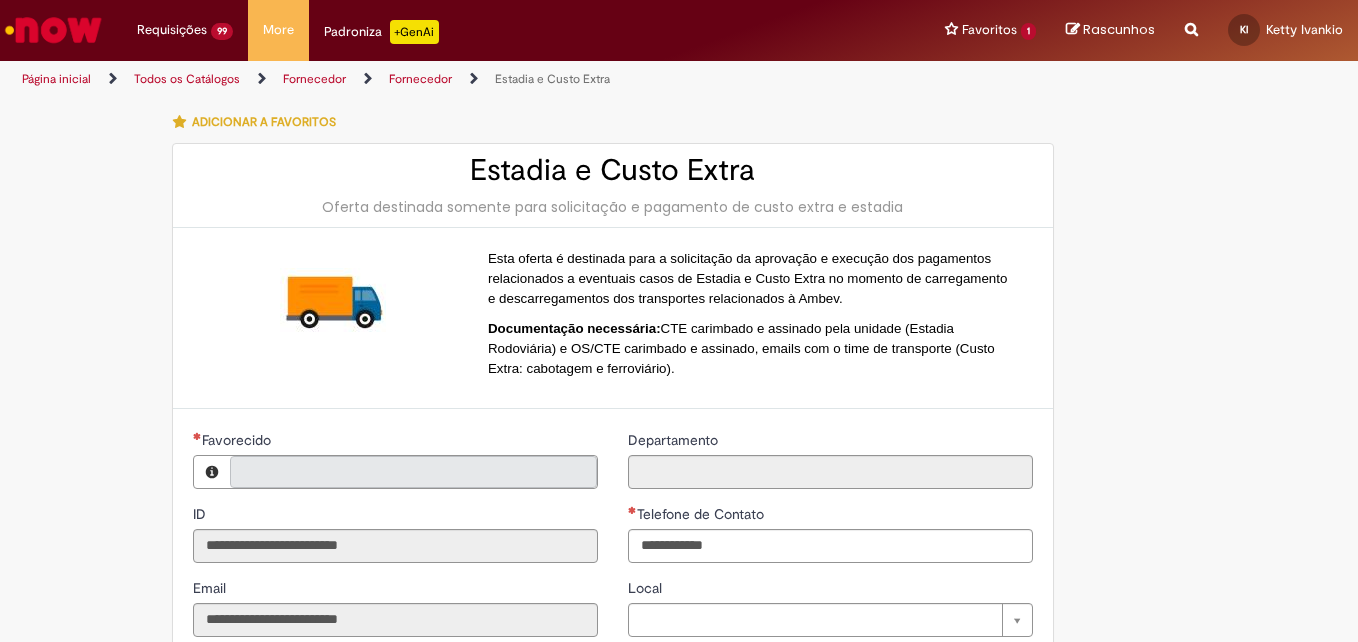 type on "**********" 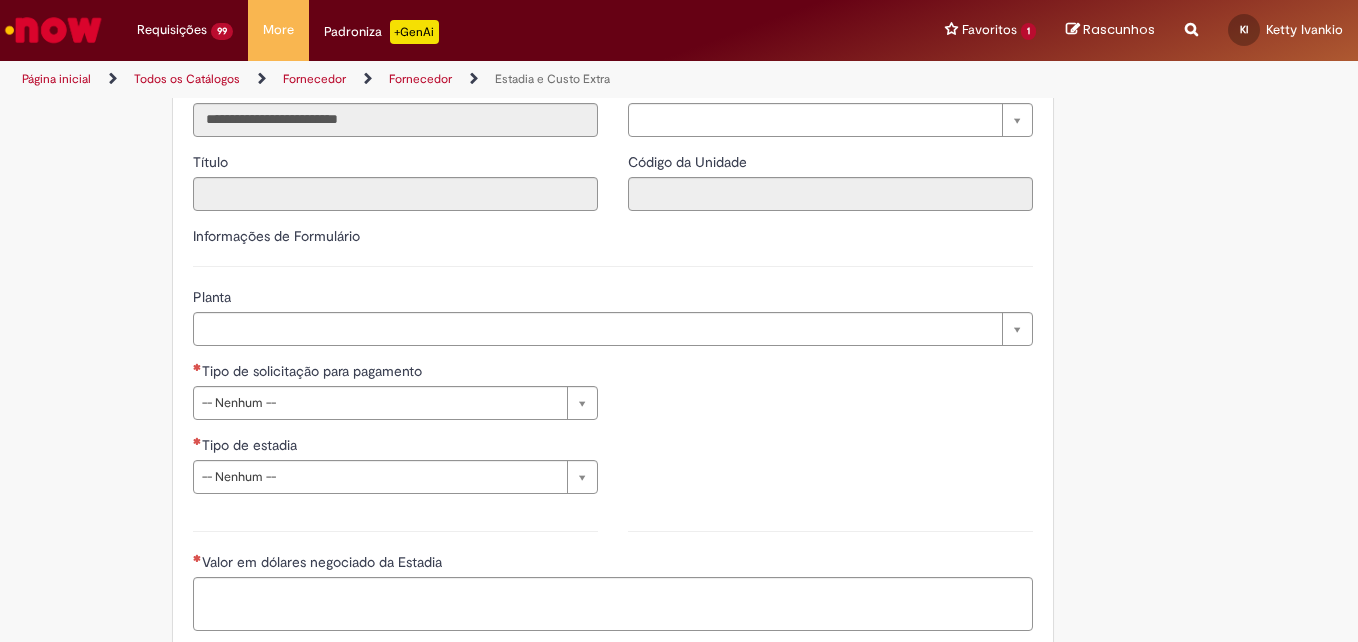 scroll, scrollTop: 600, scrollLeft: 0, axis: vertical 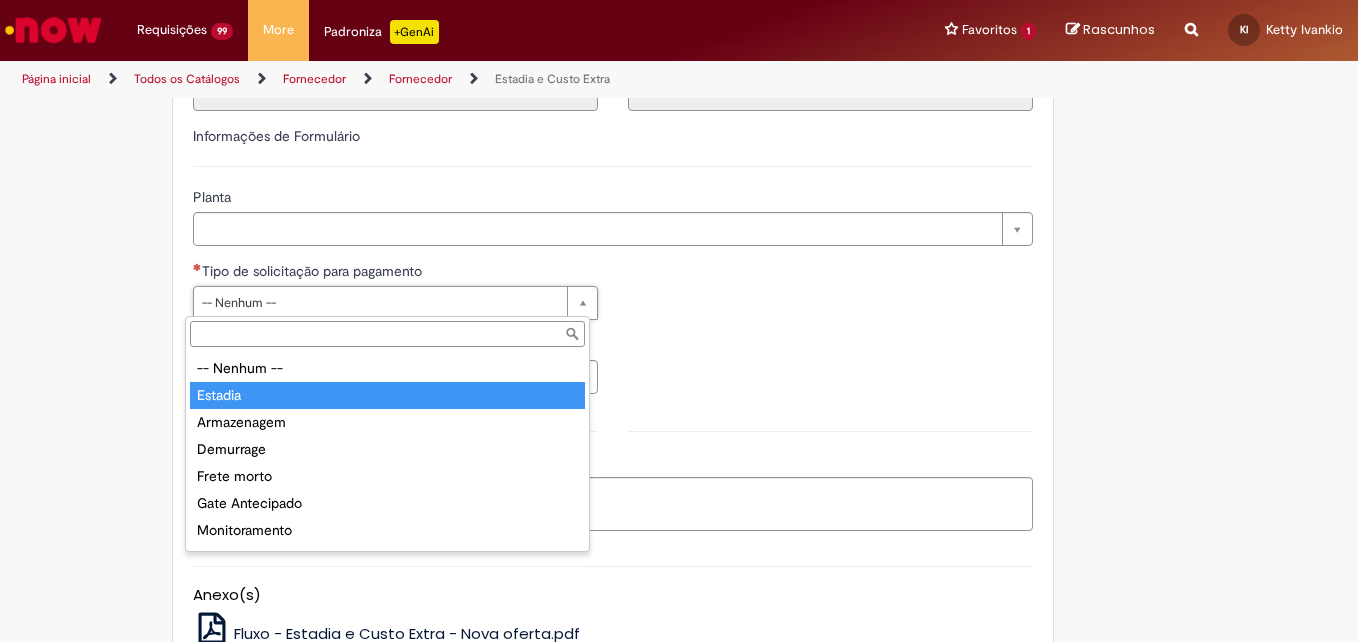 type on "*******" 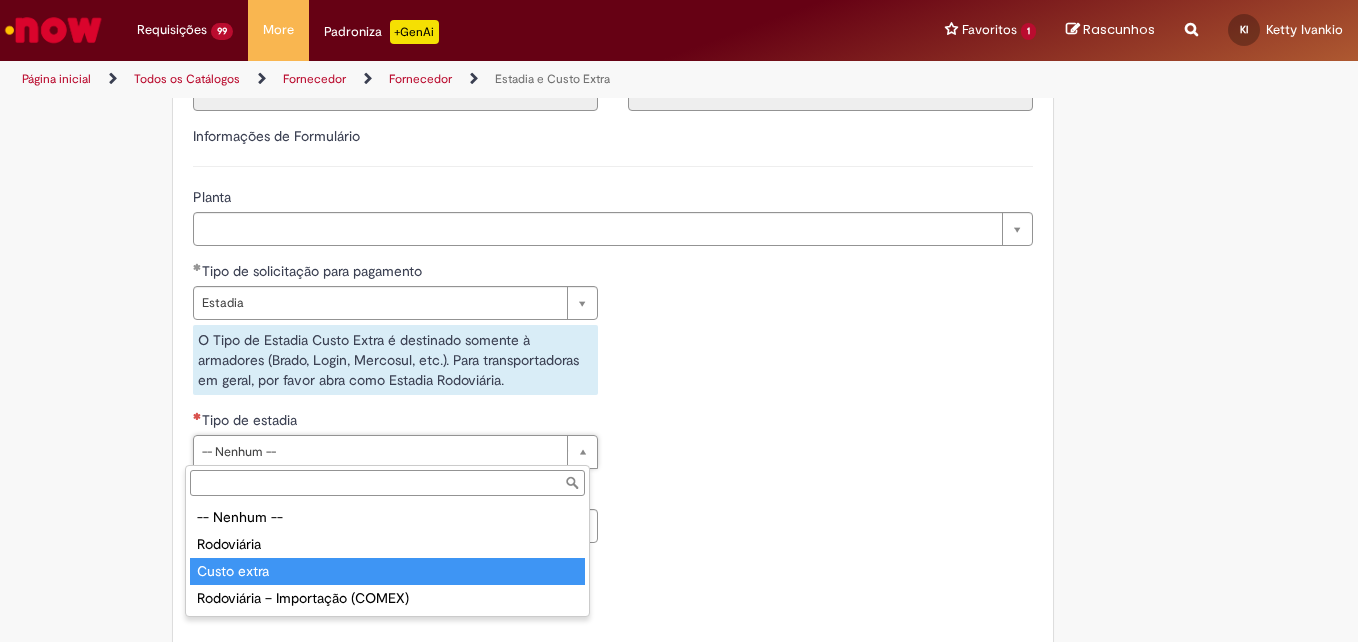 type on "**********" 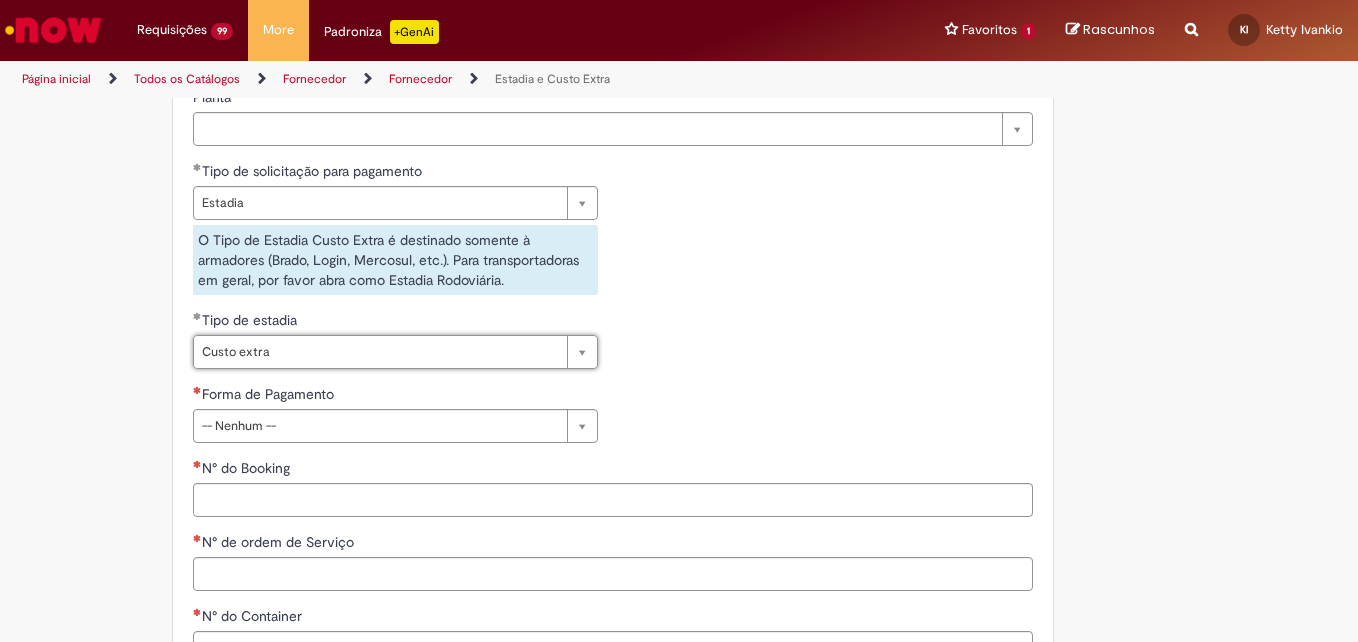 scroll, scrollTop: 800, scrollLeft: 0, axis: vertical 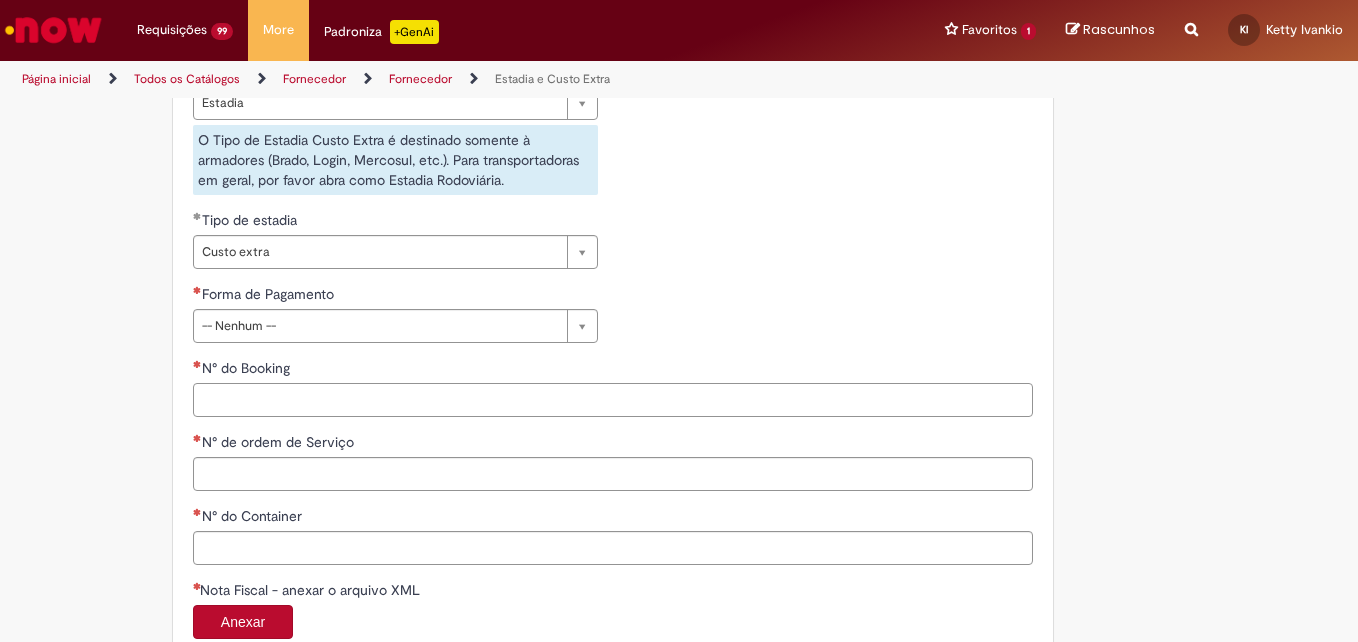 click on "N° do Booking" at bounding box center (613, 400) 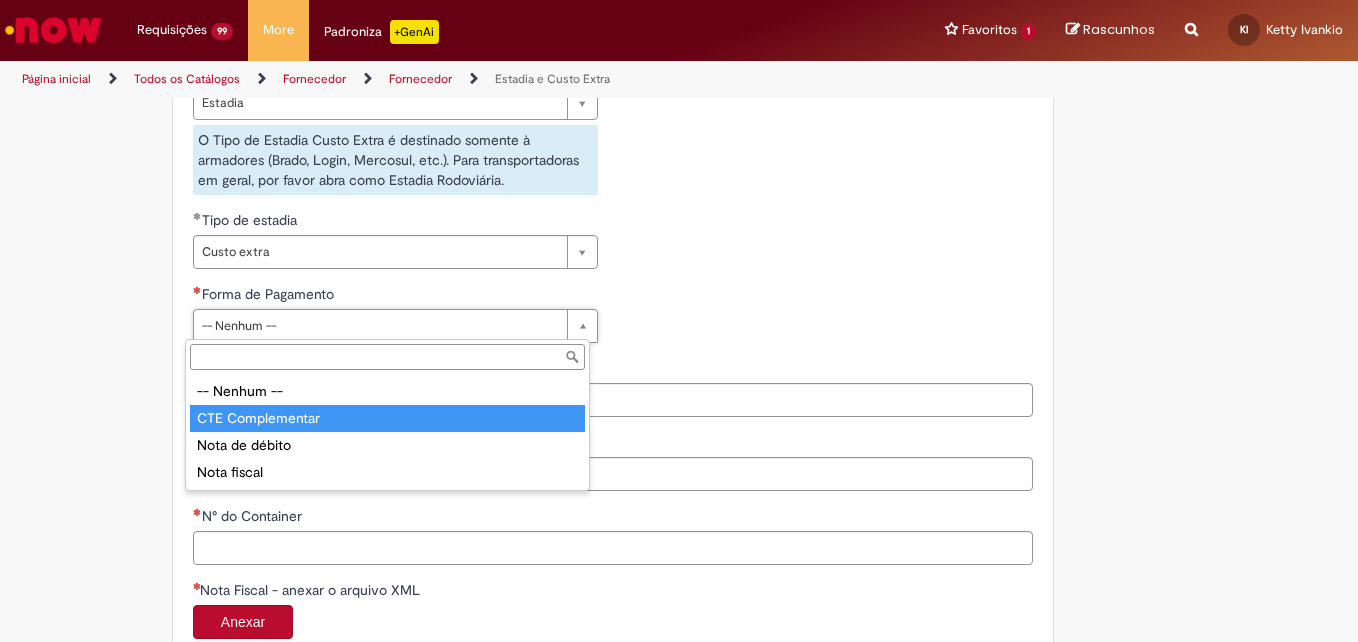 type on "**********" 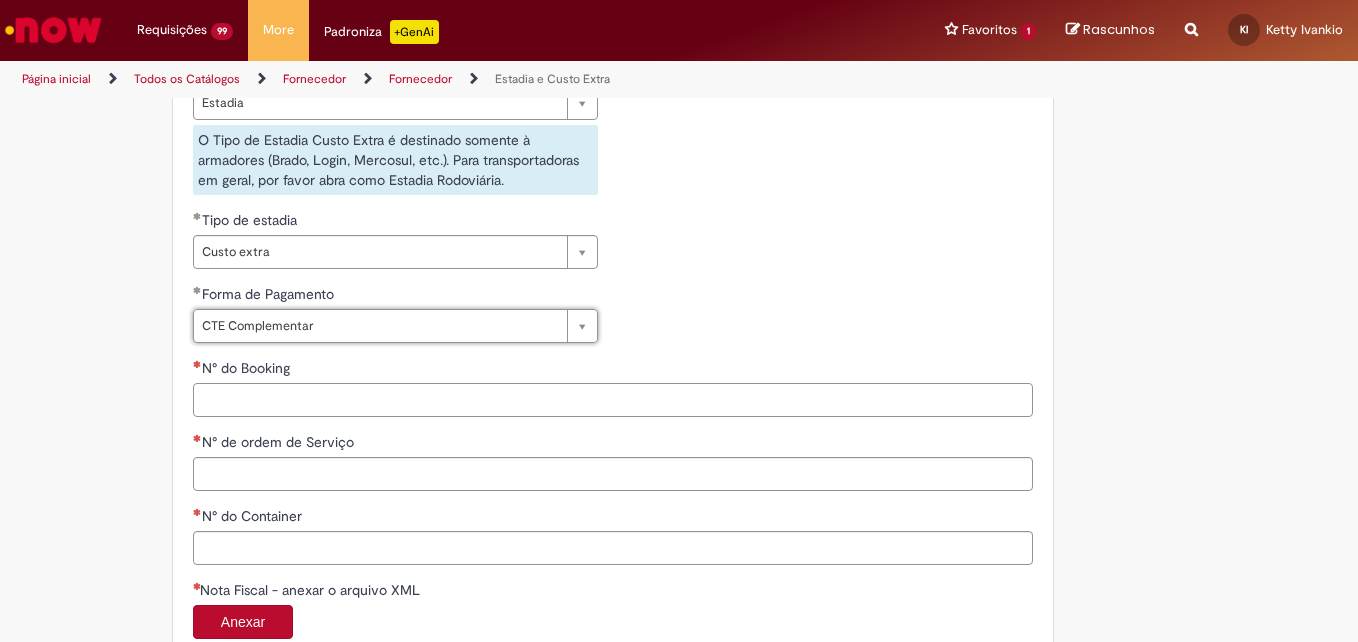 click on "N° do Booking" at bounding box center [613, 387] 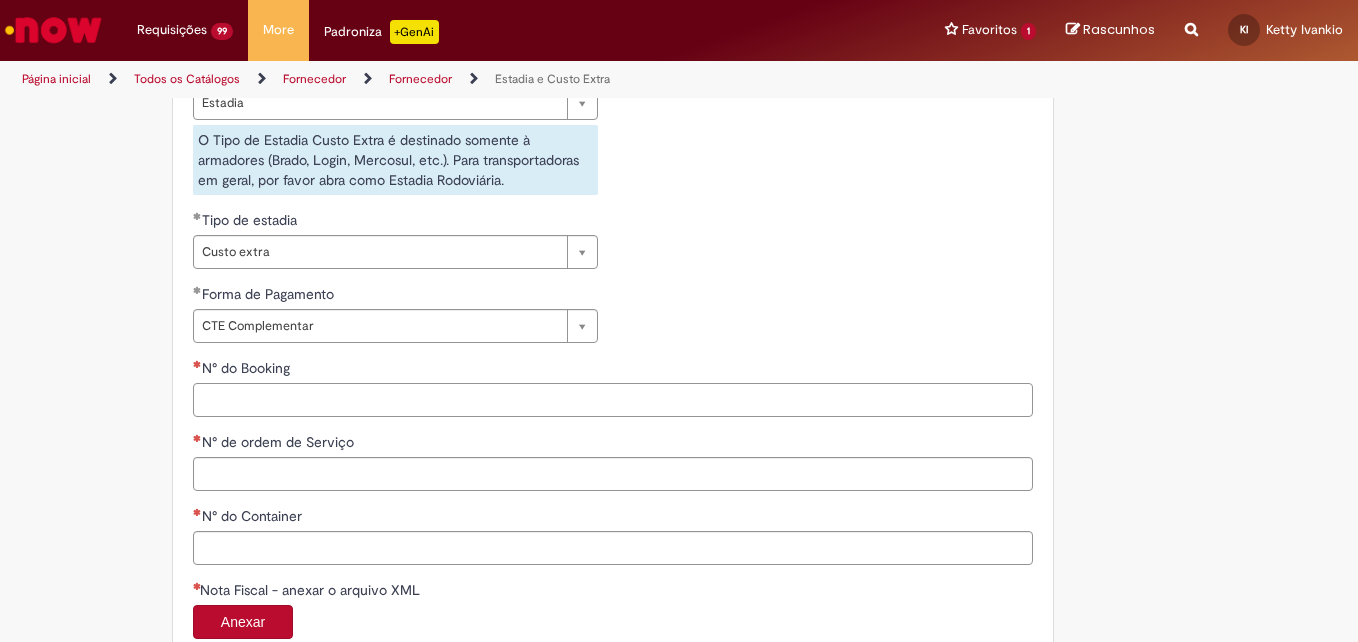 paste on "**********" 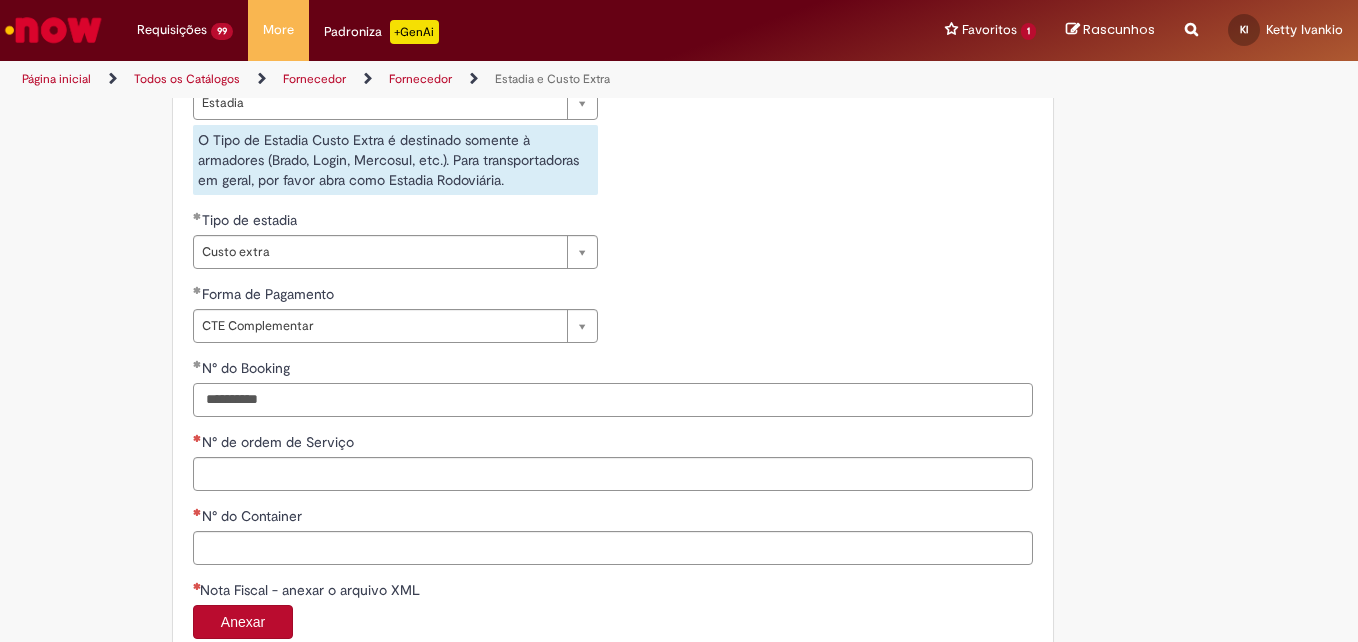 type on "**********" 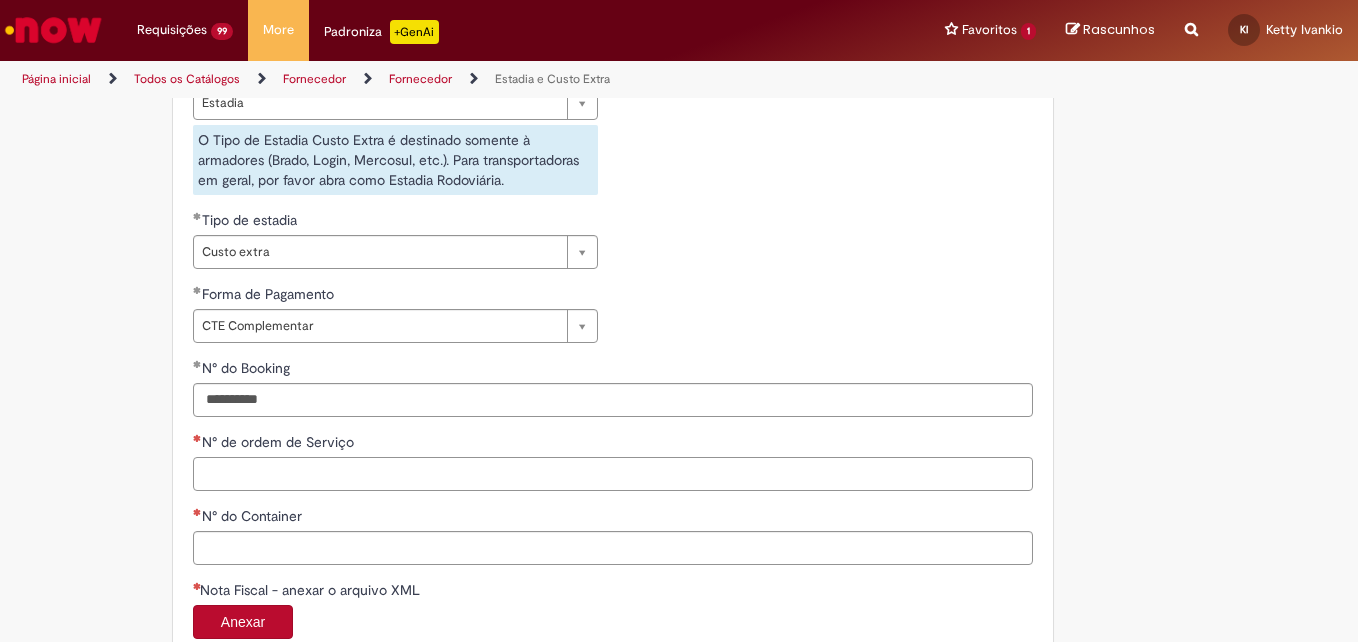 click on "N° de ordem de Serviço" at bounding box center (613, 474) 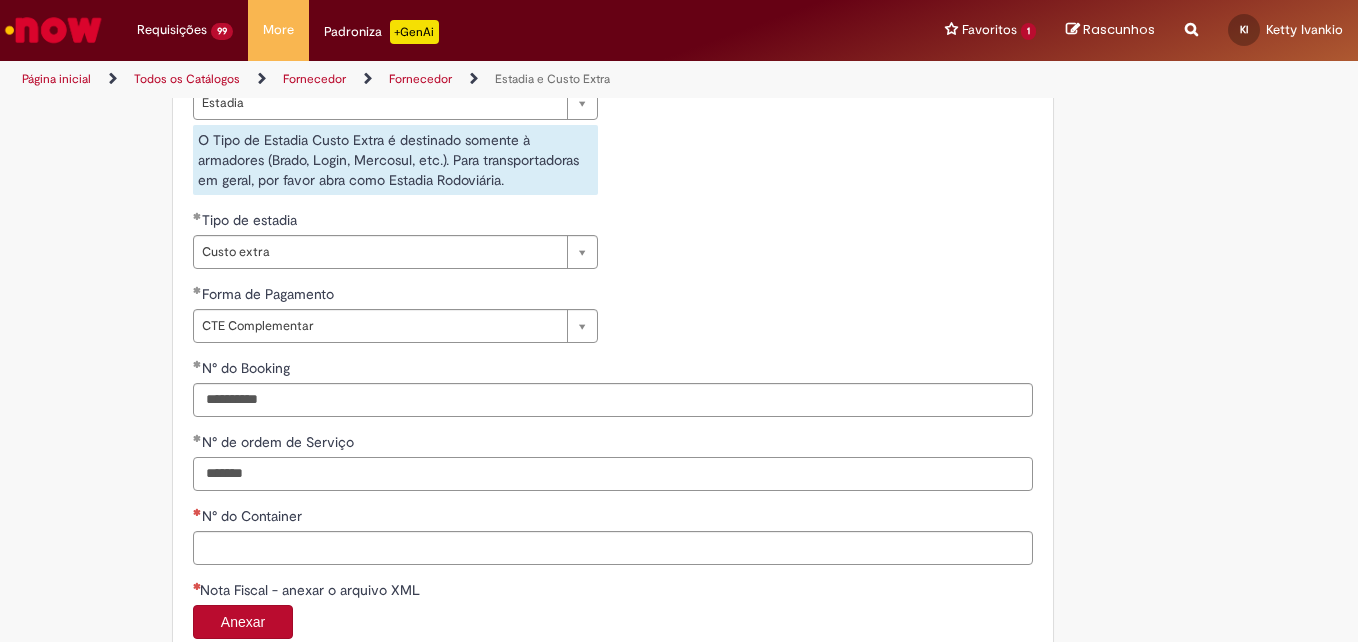 type on "*******" 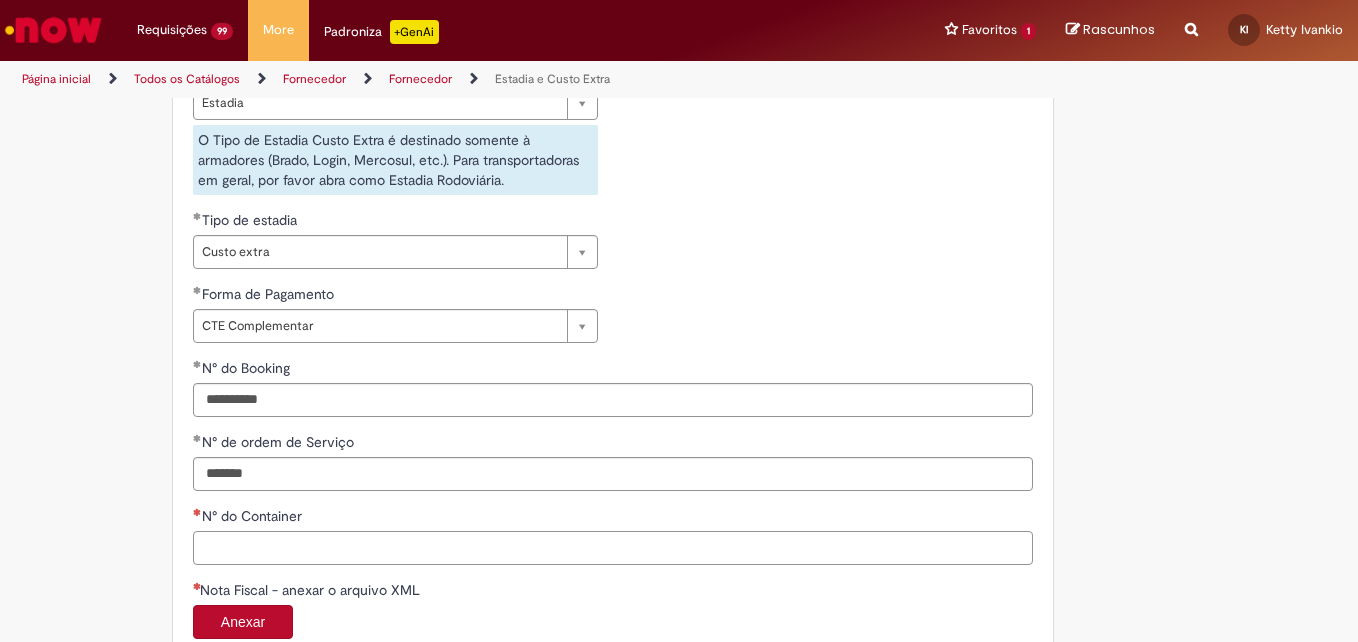 click on "N° do Container" at bounding box center [613, 548] 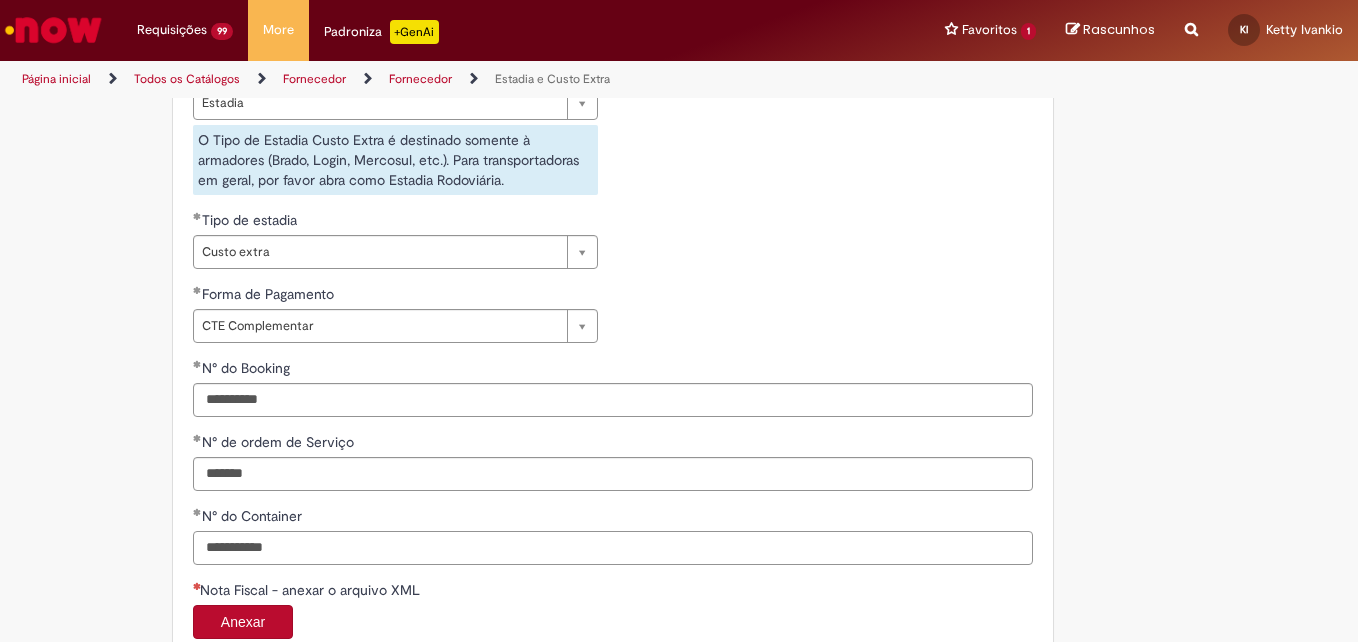 type on "**********" 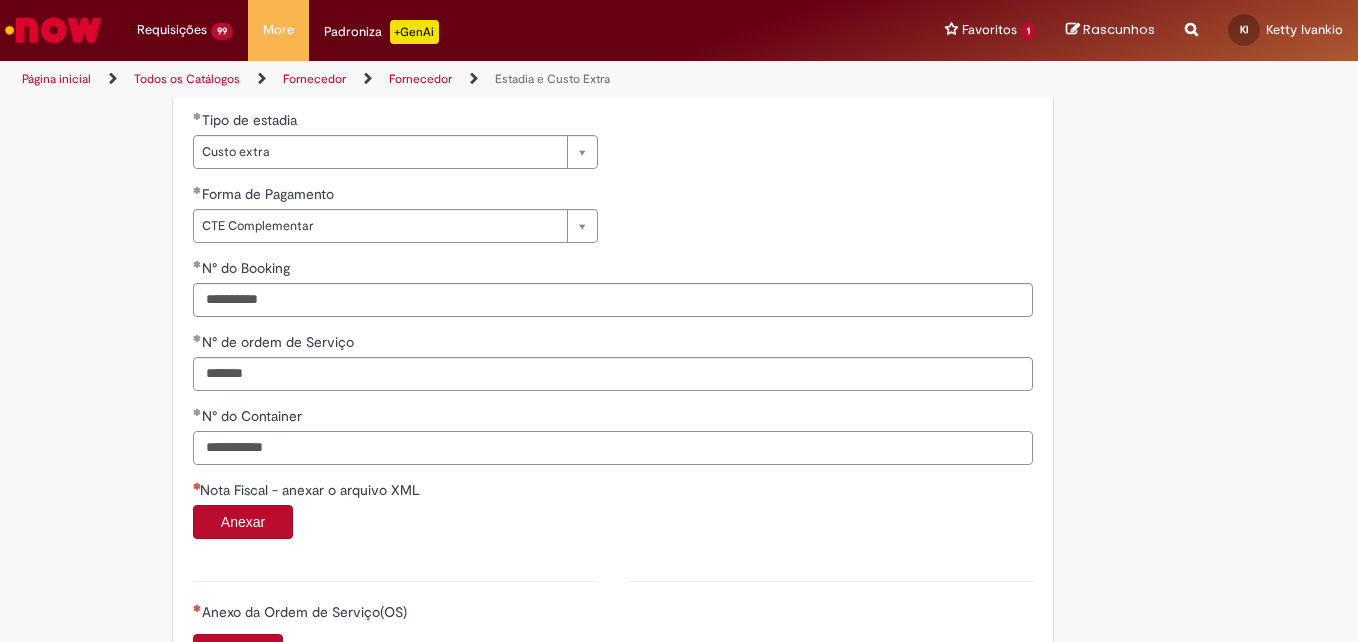 scroll, scrollTop: 1000, scrollLeft: 0, axis: vertical 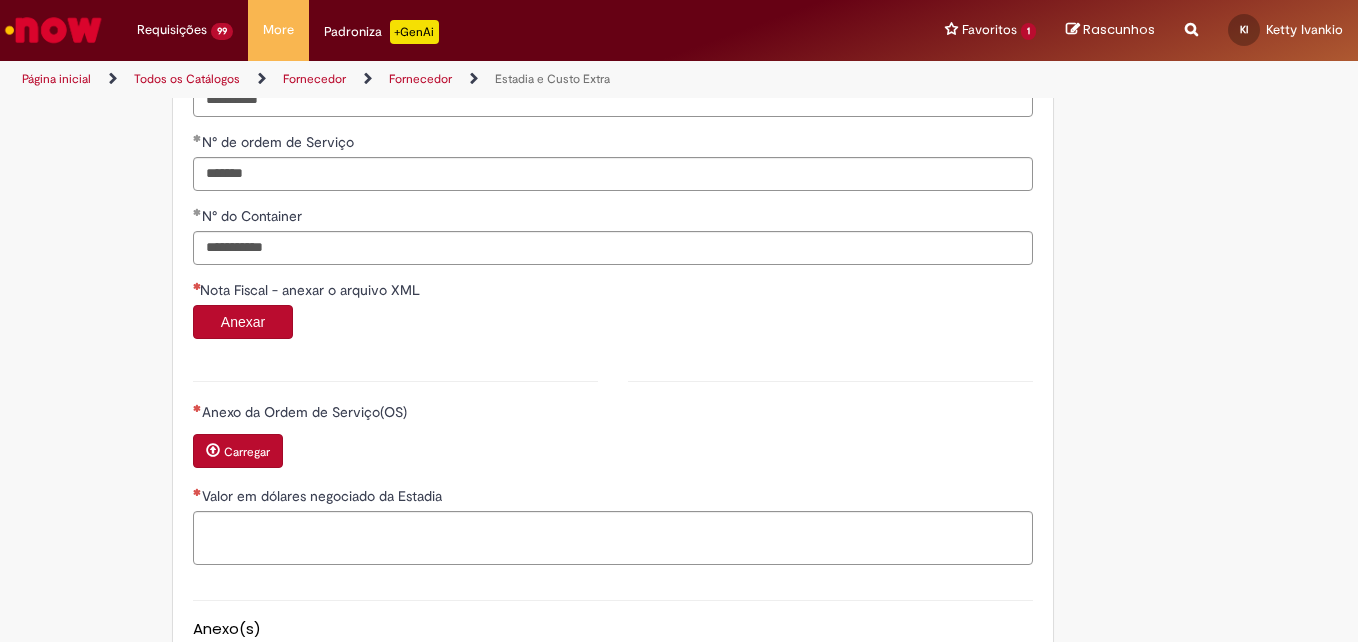 click on "Anexar" at bounding box center [243, 322] 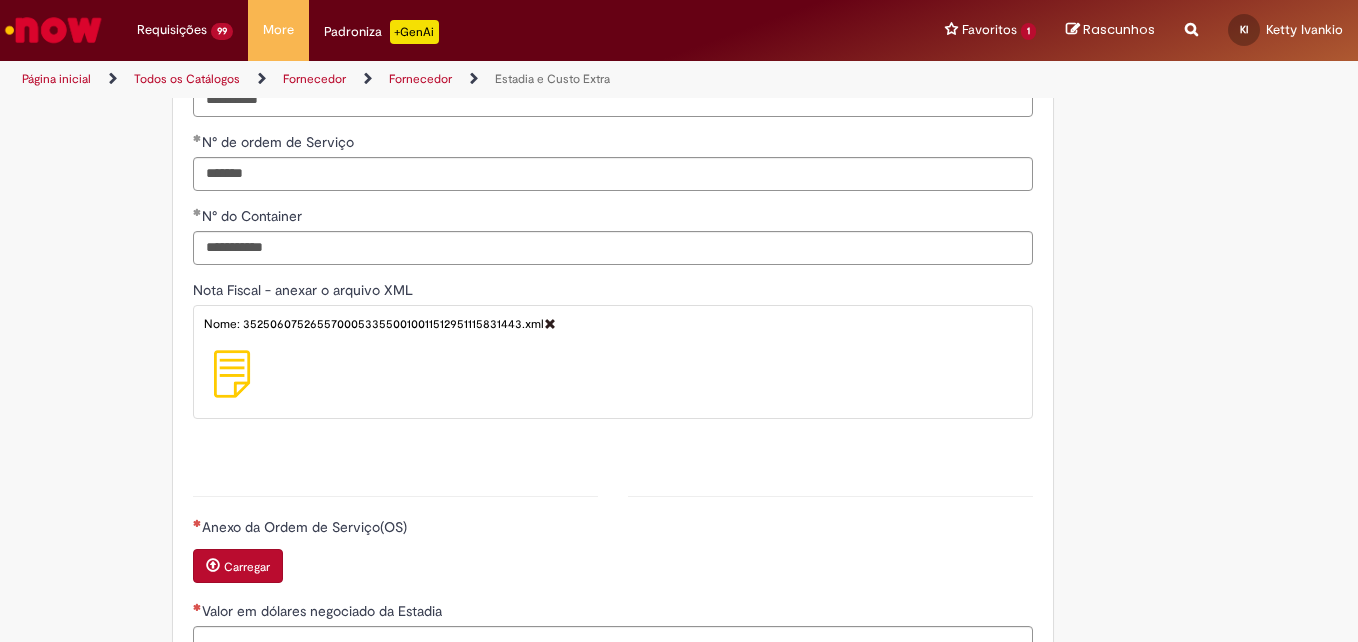 type on "*******" 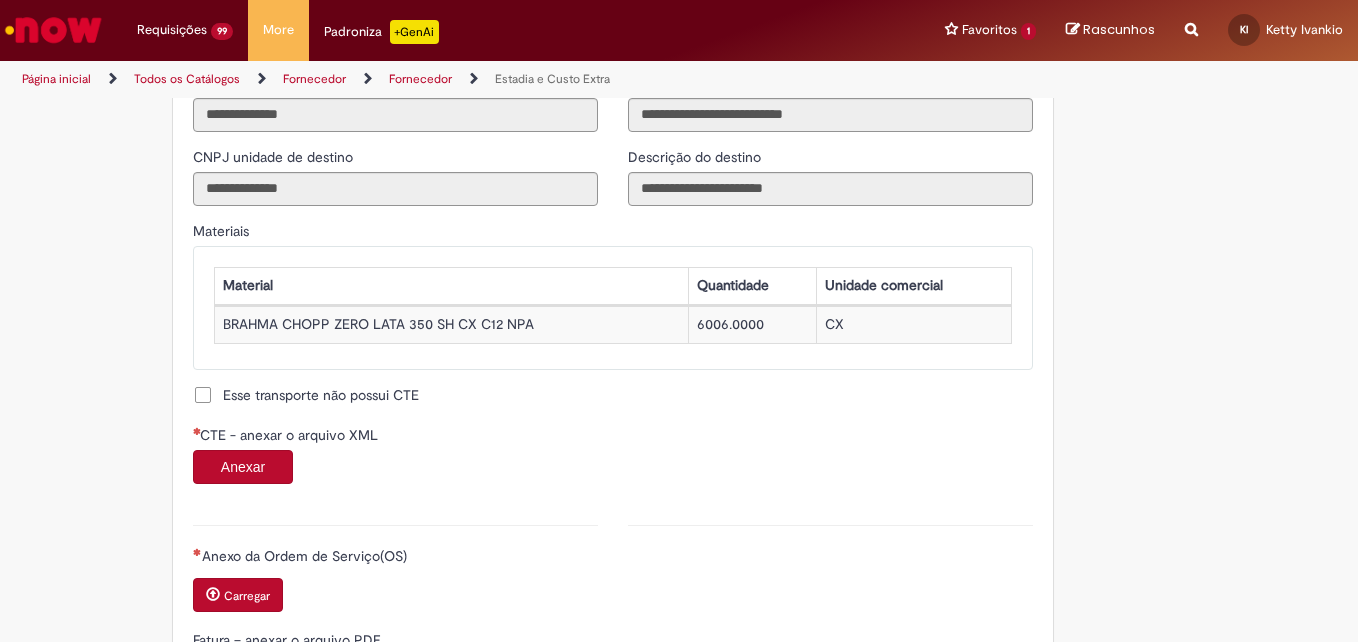 scroll, scrollTop: 1782, scrollLeft: 0, axis: vertical 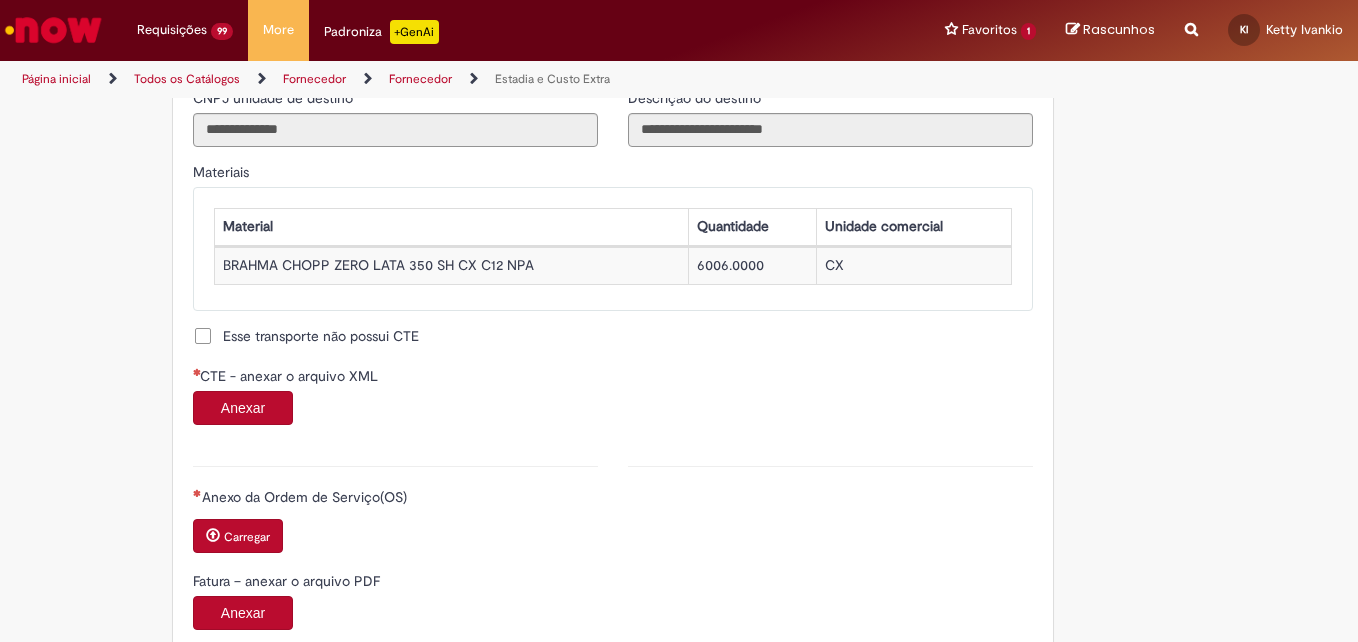 click on "CTE - anexar o arquivo XML" at bounding box center (287, 376) 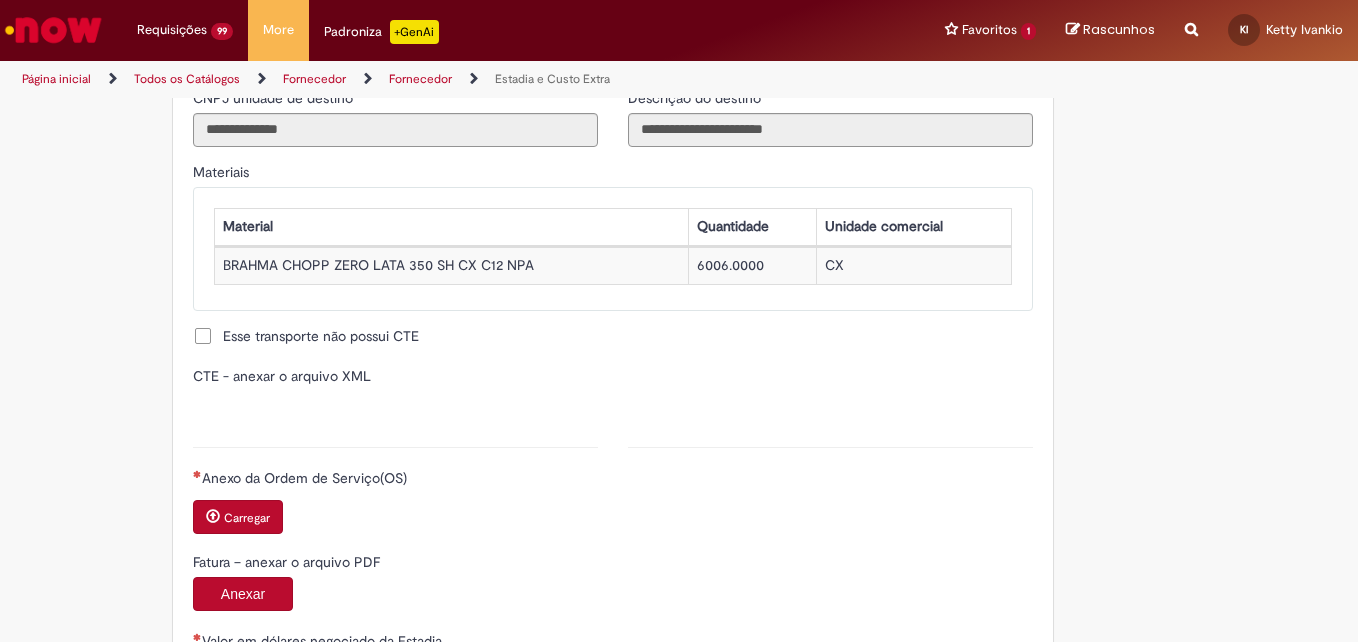 type on "**********" 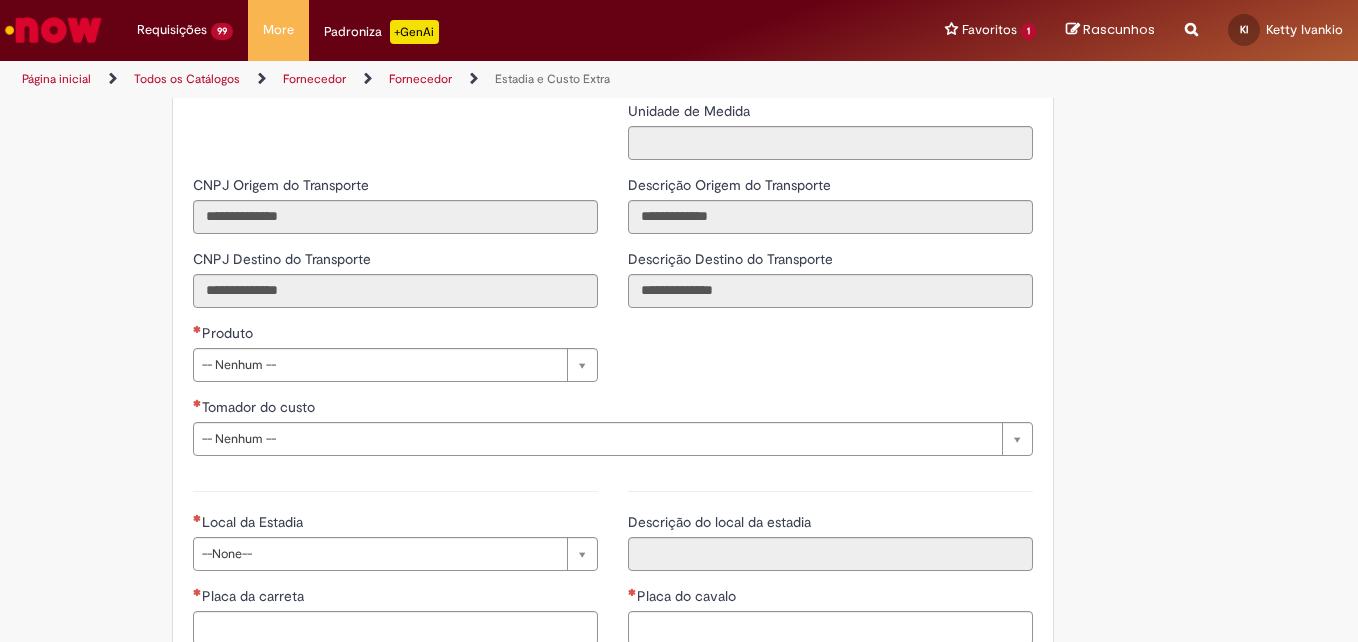 scroll, scrollTop: 2577, scrollLeft: 0, axis: vertical 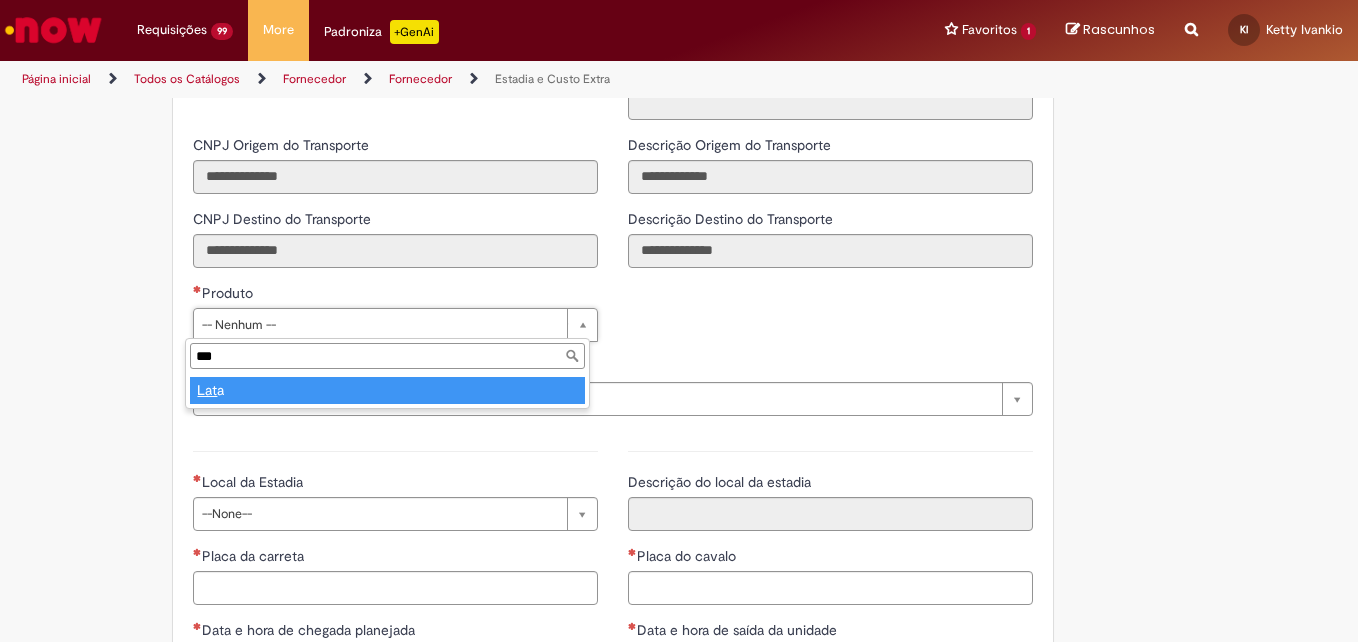 type on "***" 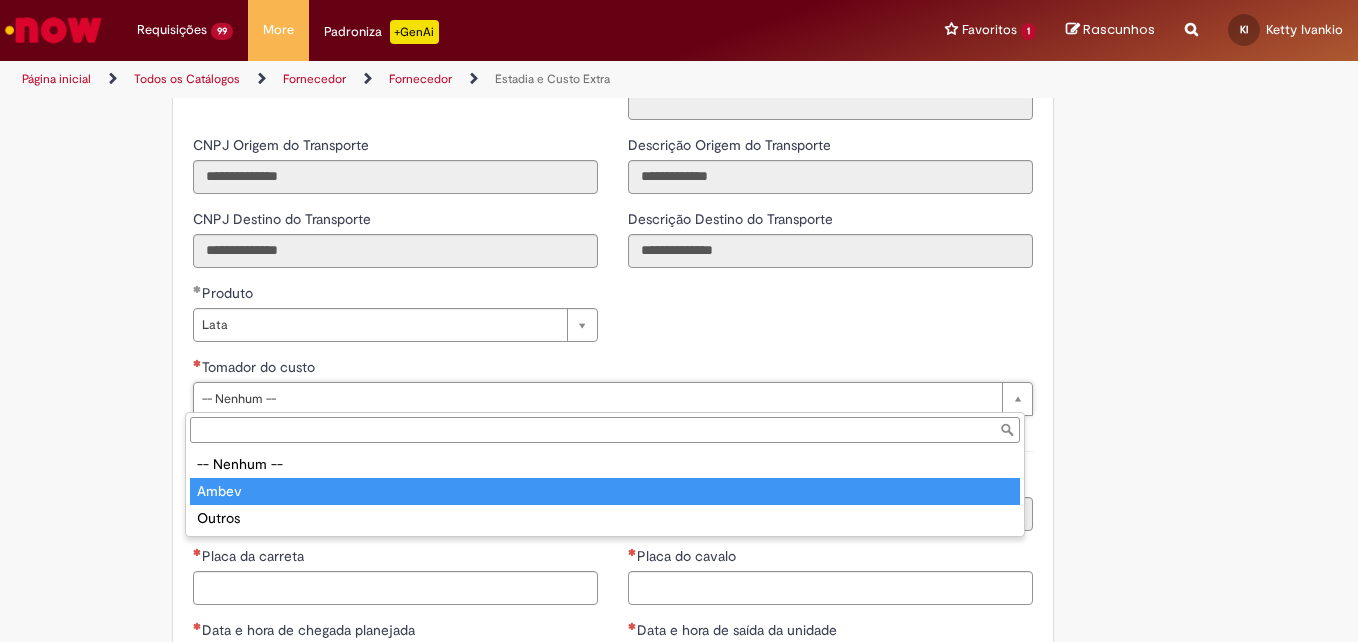 type on "*****" 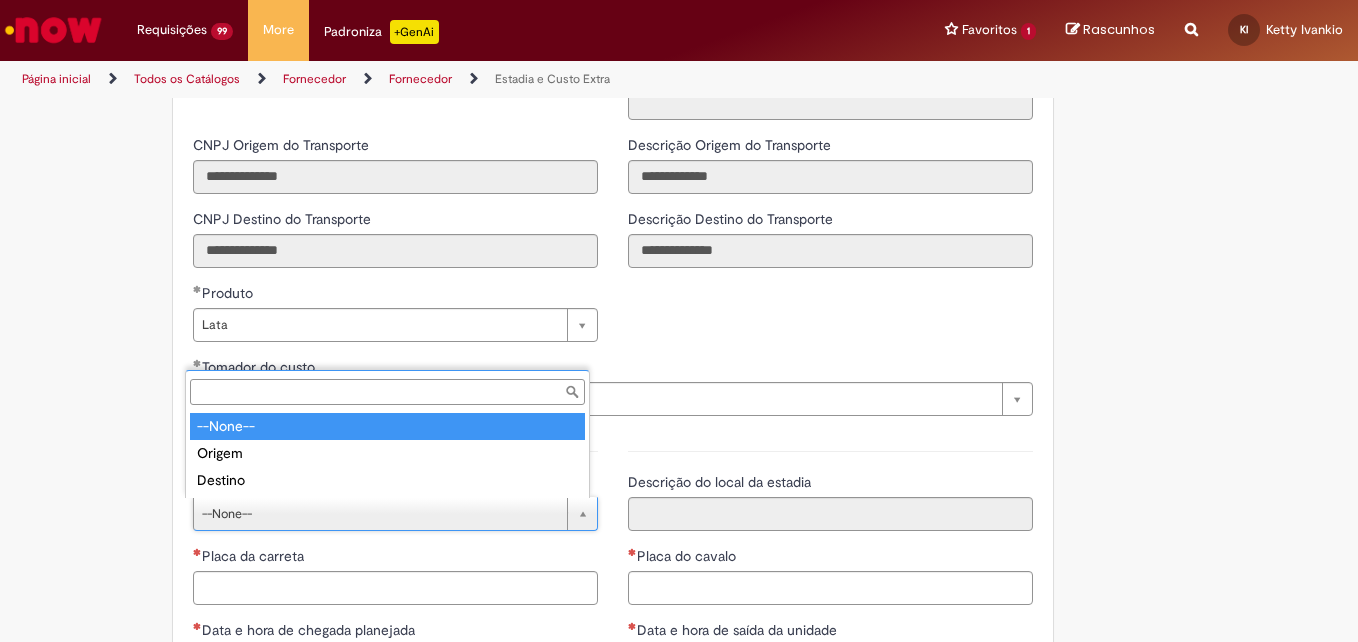 type on "*" 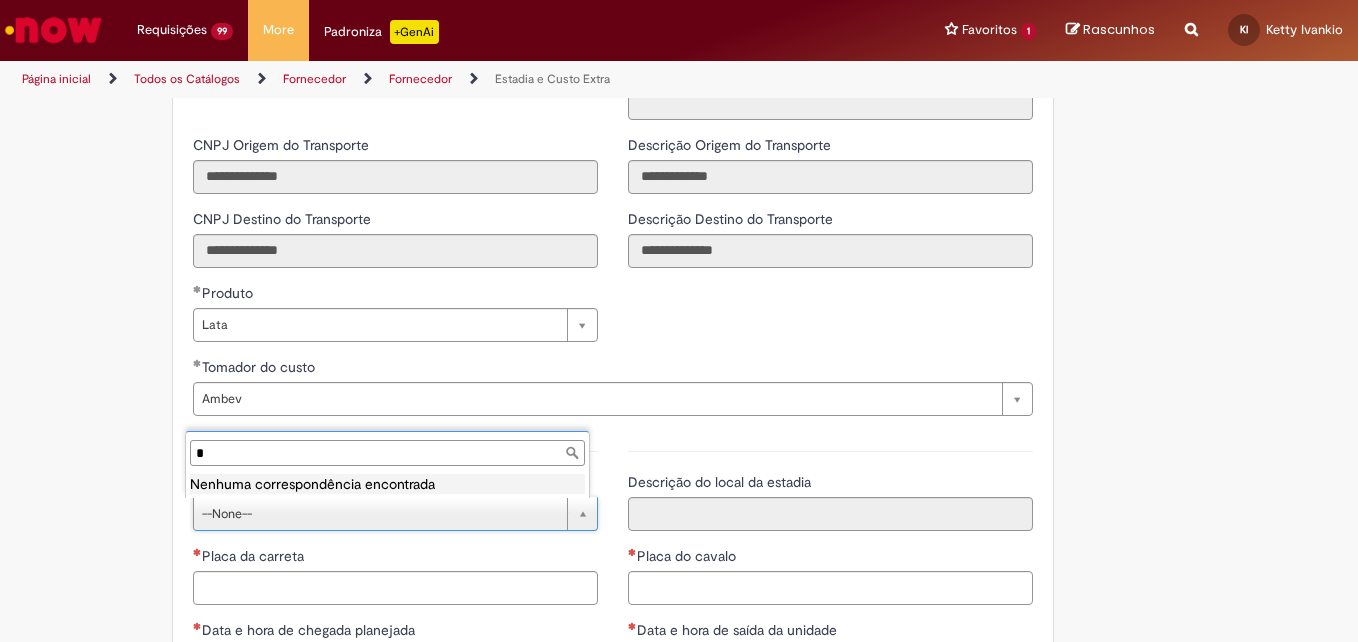 type 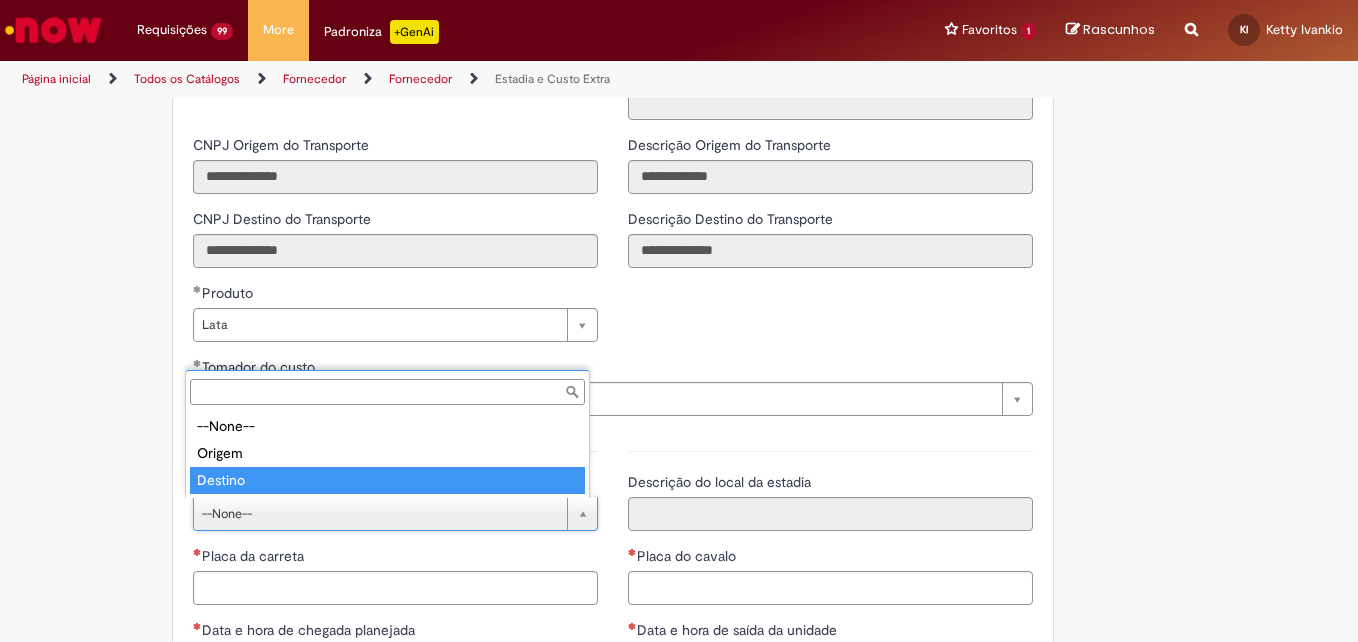 type on "*******" 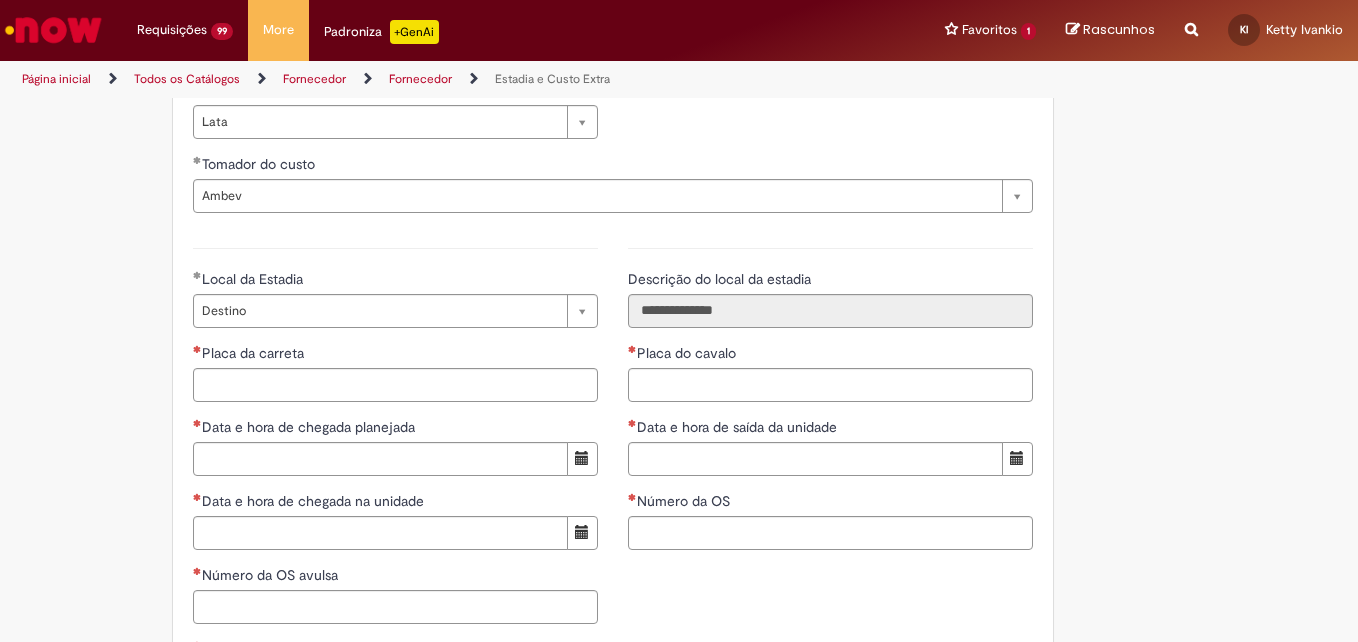scroll, scrollTop: 2788, scrollLeft: 0, axis: vertical 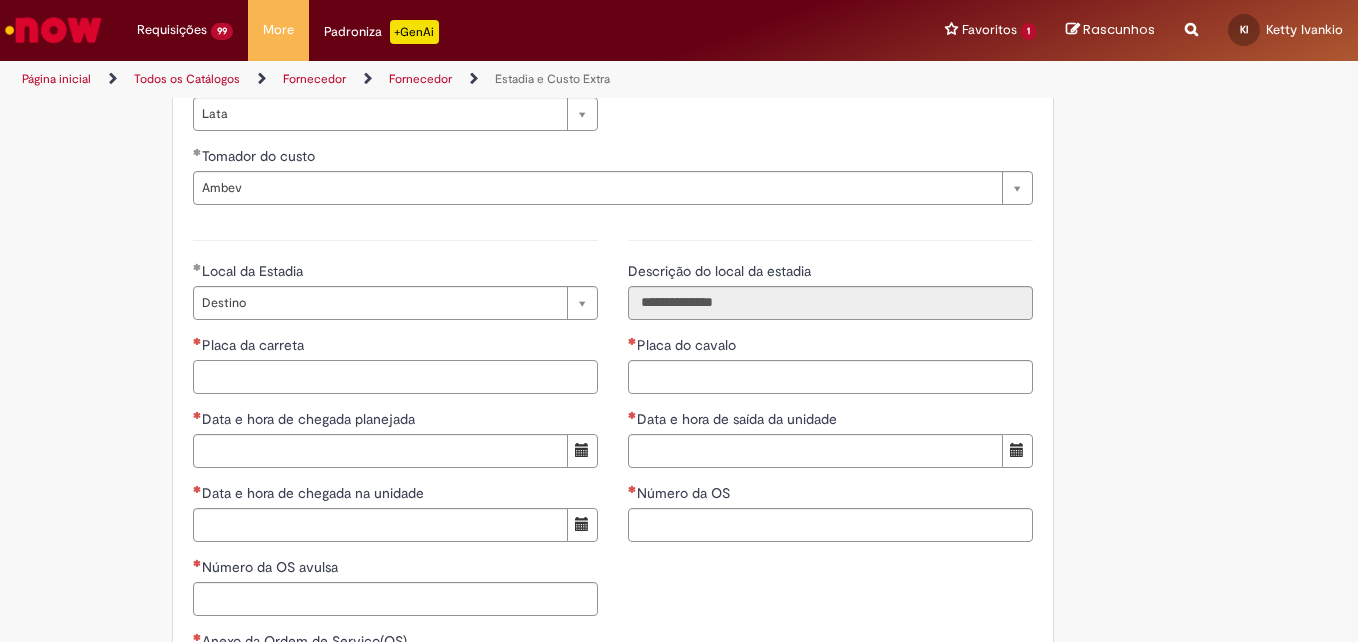 click on "Placa da carreta" at bounding box center (395, 377) 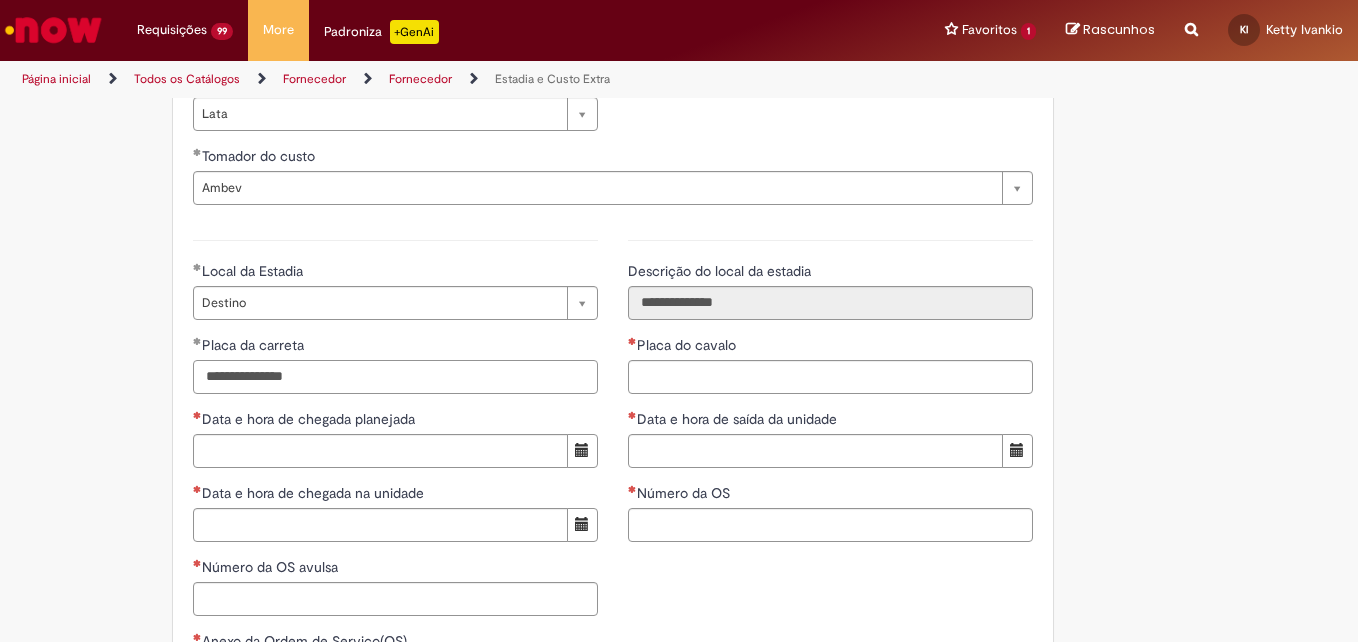type on "**********" 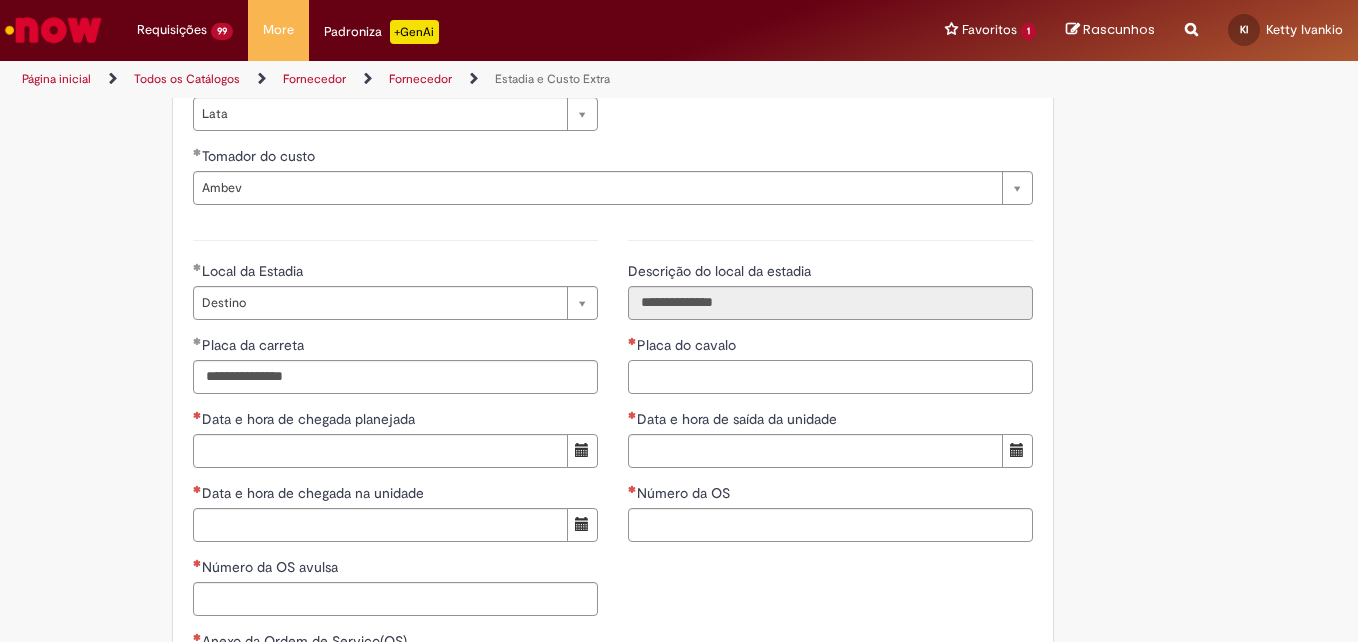 click on "Placa do cavalo" at bounding box center (830, 377) 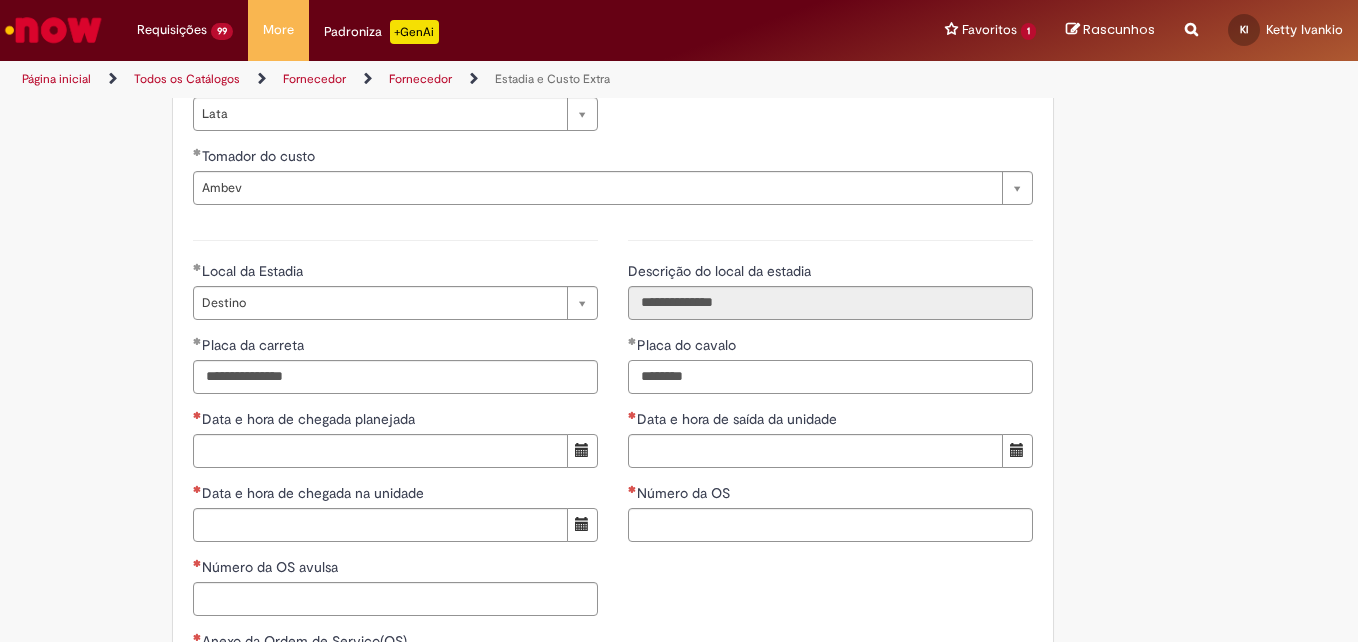 type on "*******" 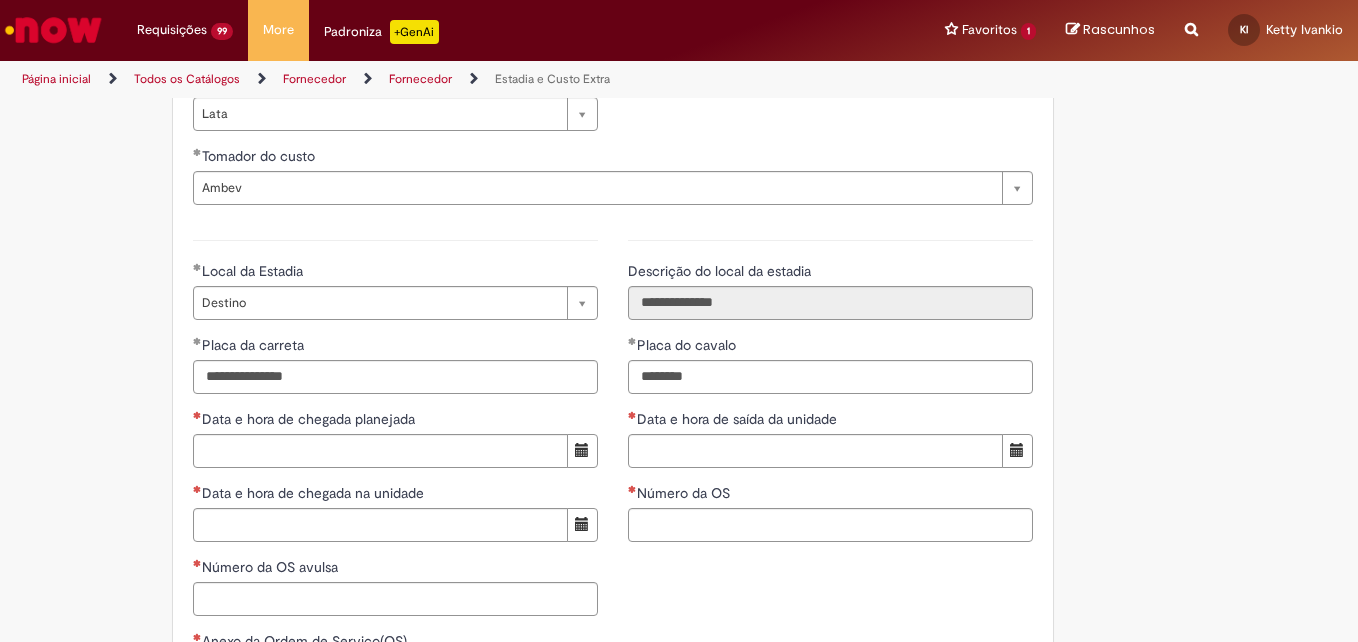 type 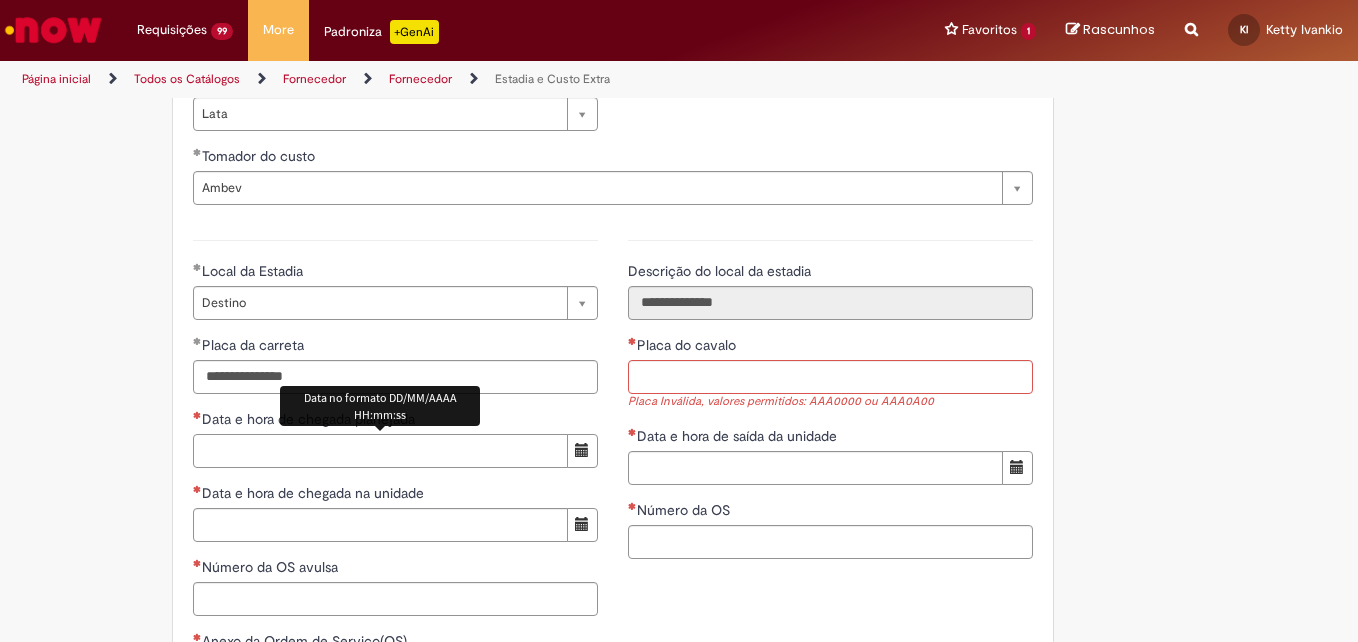 click on "Data e hora de chegada planejada" at bounding box center (380, 451) 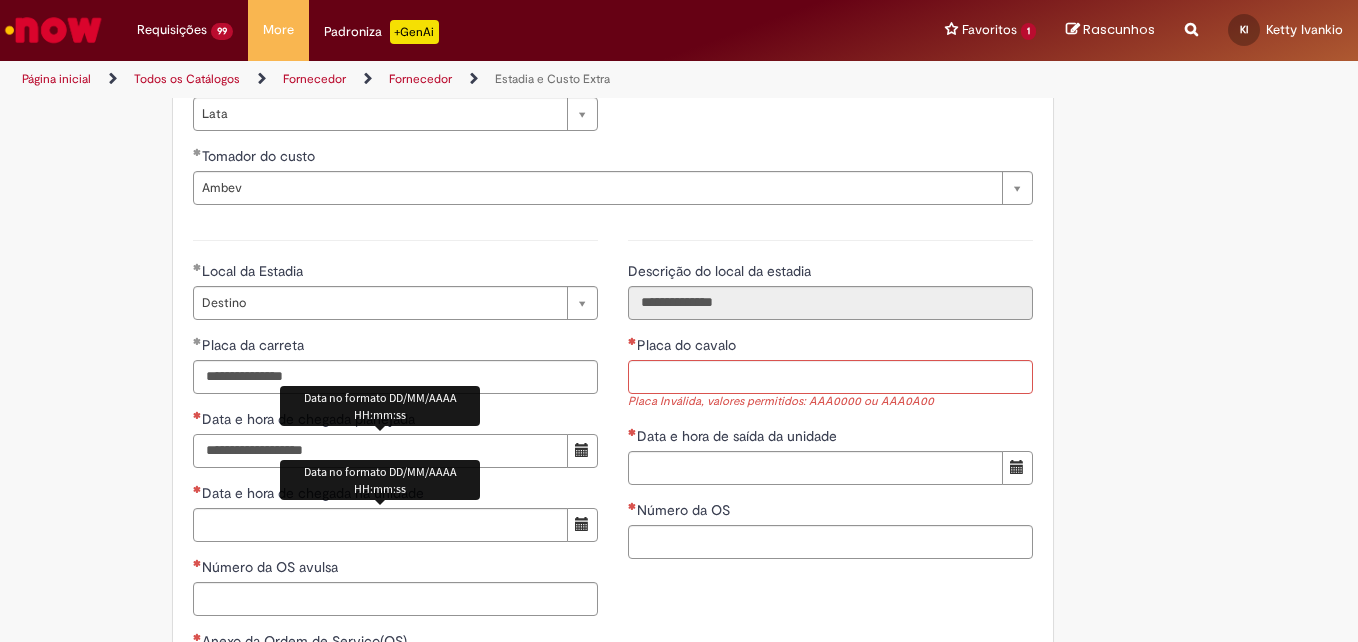 type on "**********" 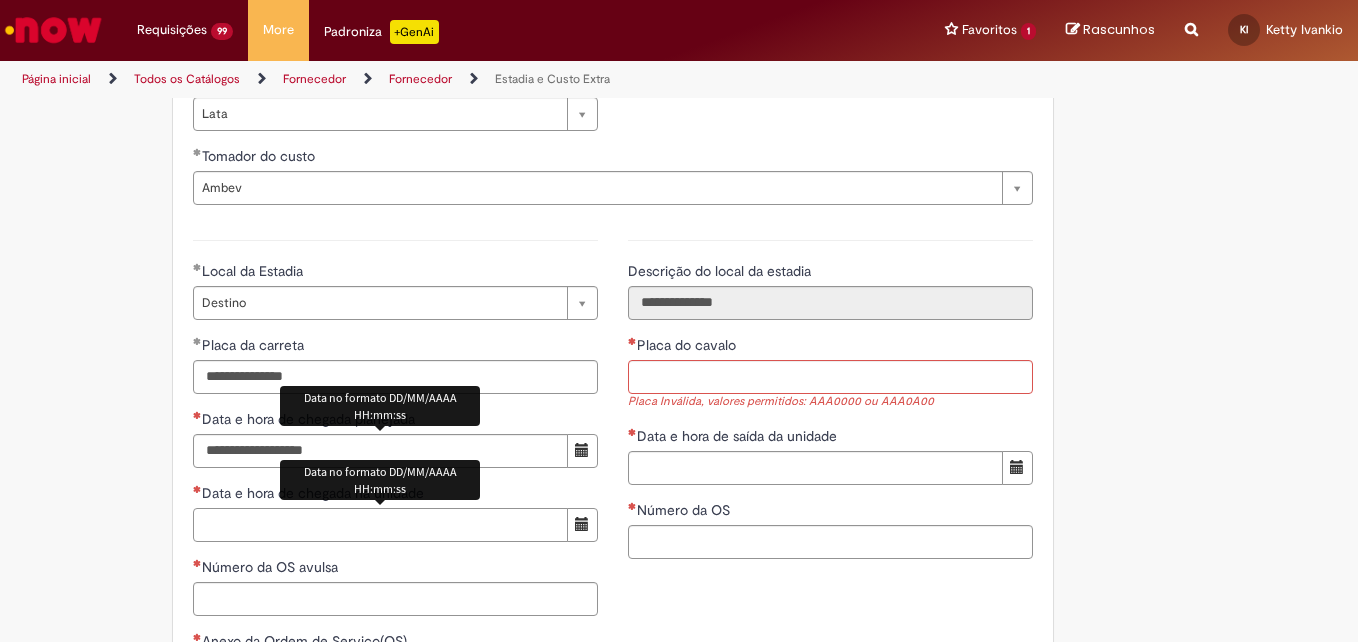 click on "Data e hora de chegada na unidade" at bounding box center [380, 525] 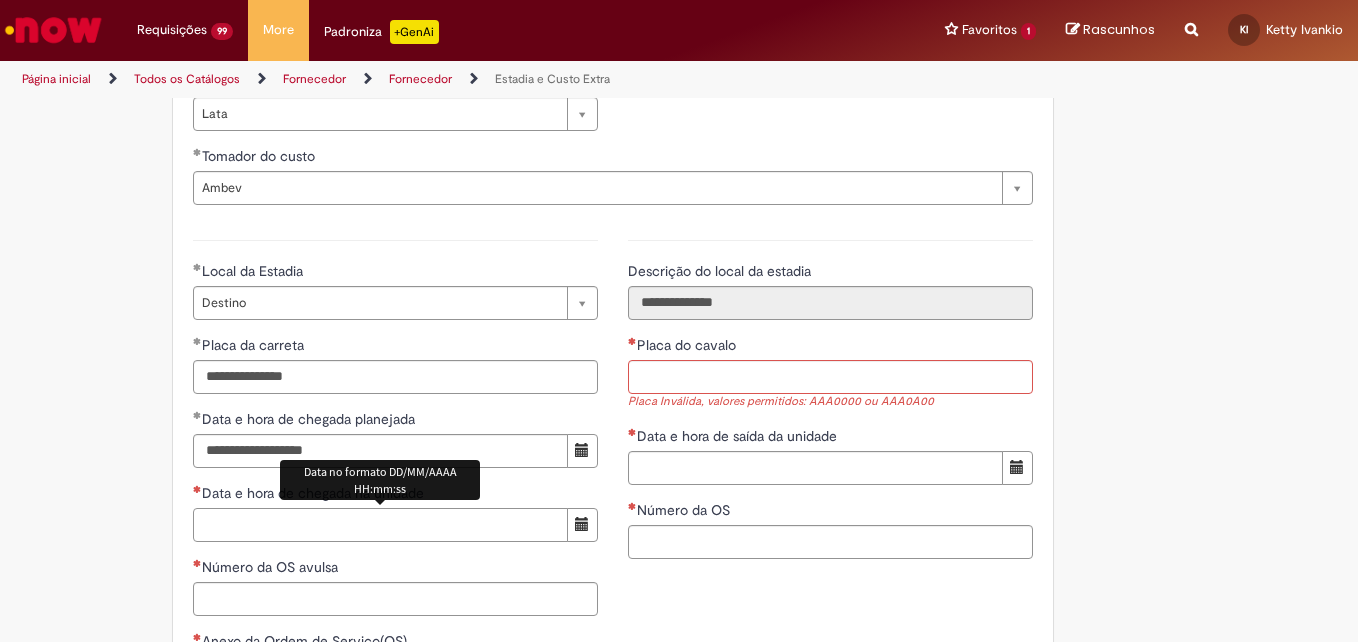 paste on "**********" 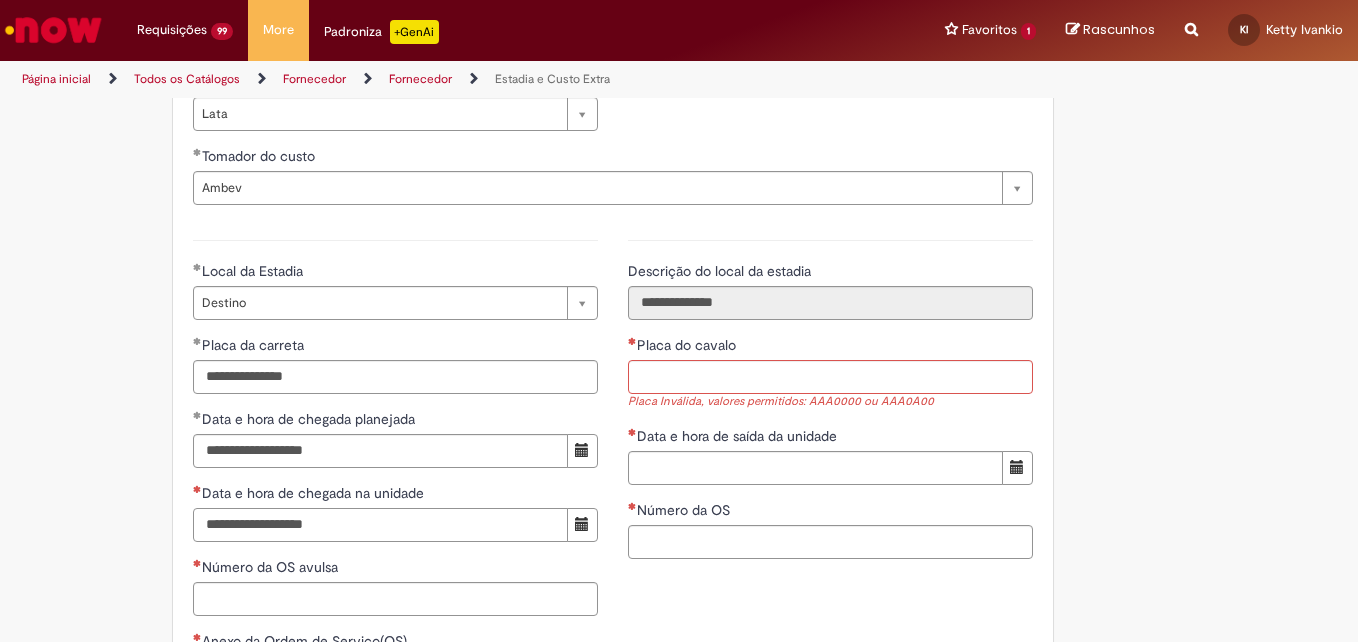 type on "**********" 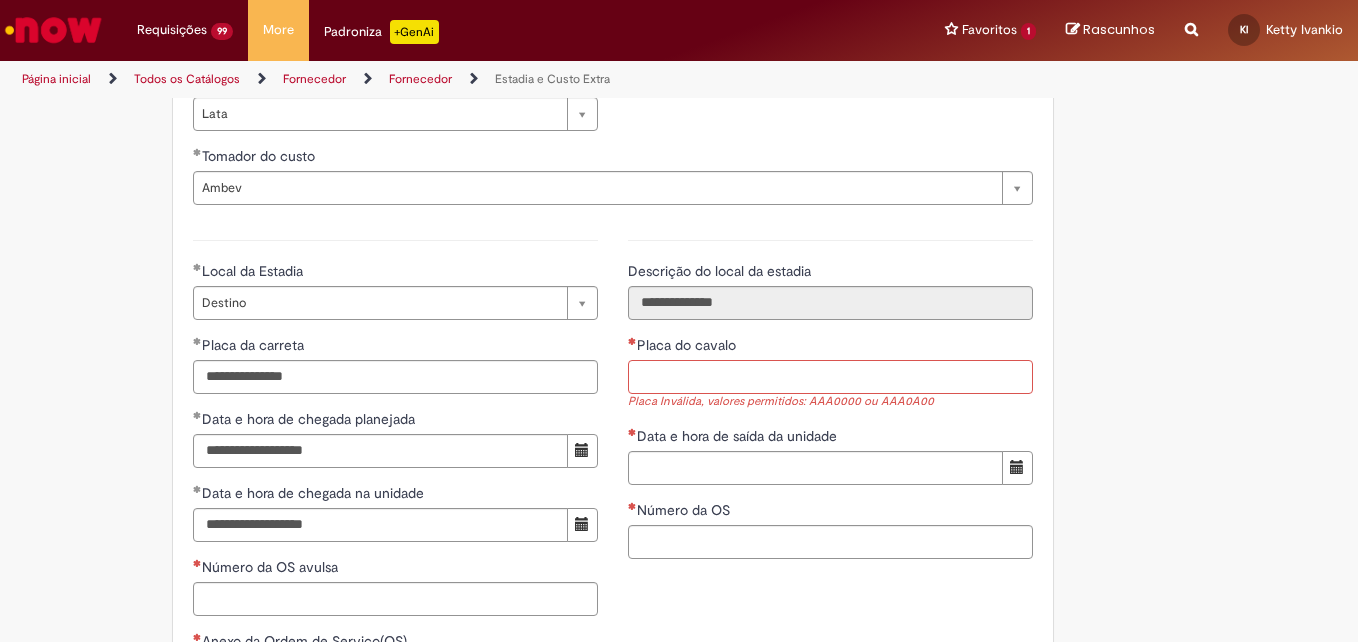 click on "Placa do cavalo" at bounding box center (830, 377) 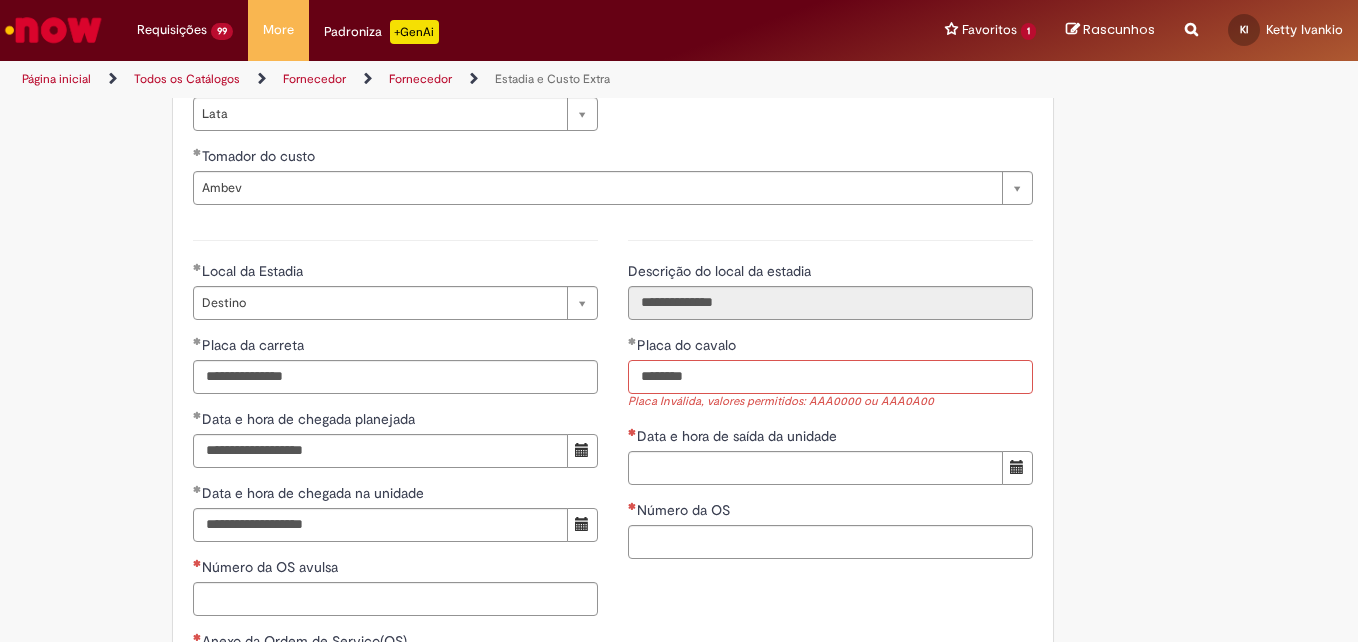type on "*******" 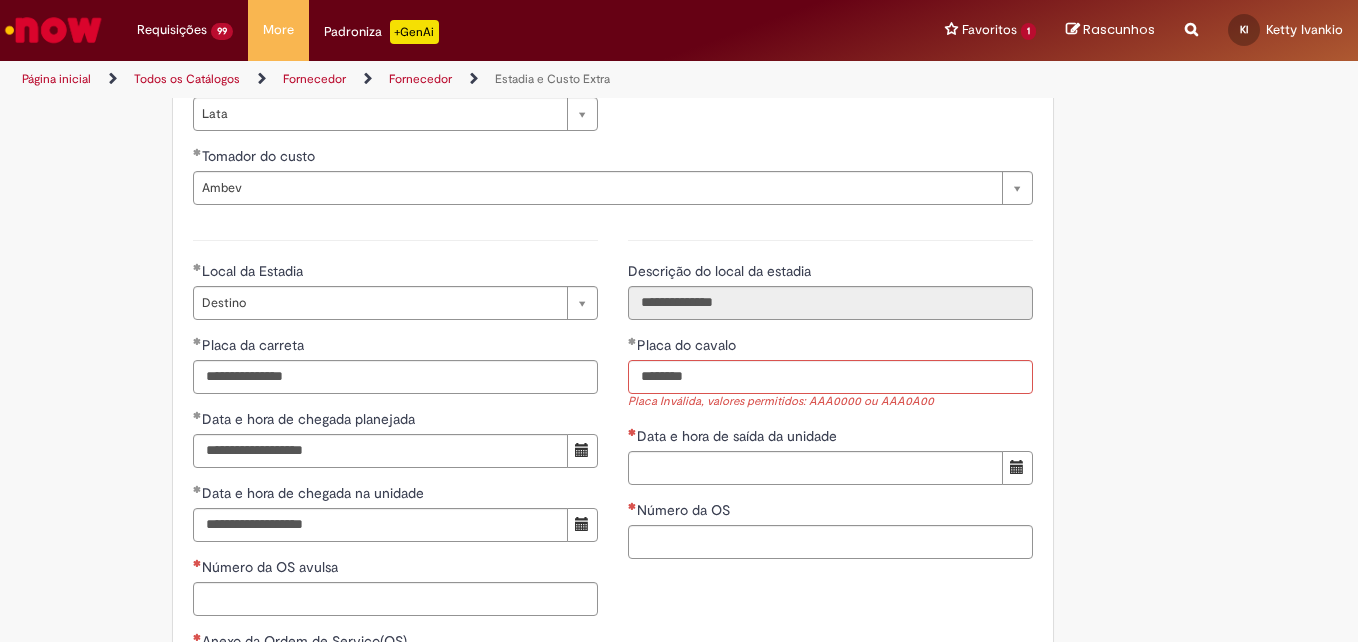 type 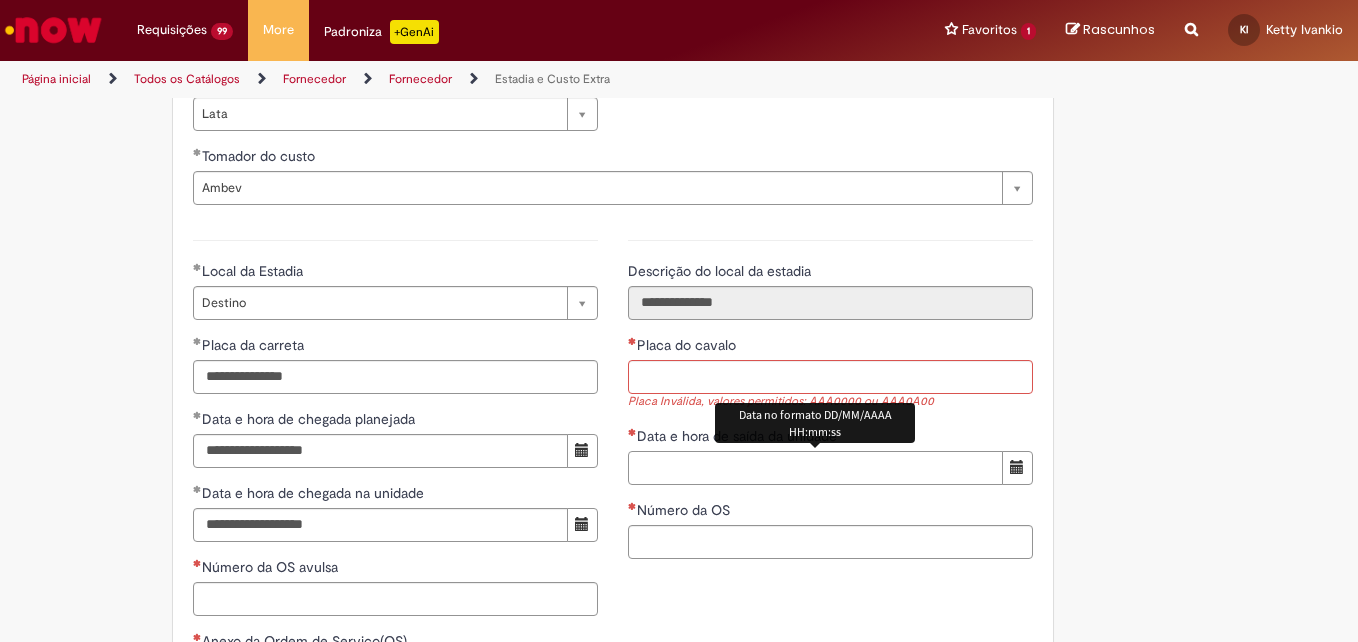 click on "Data e hora de saída da unidade" at bounding box center [815, 468] 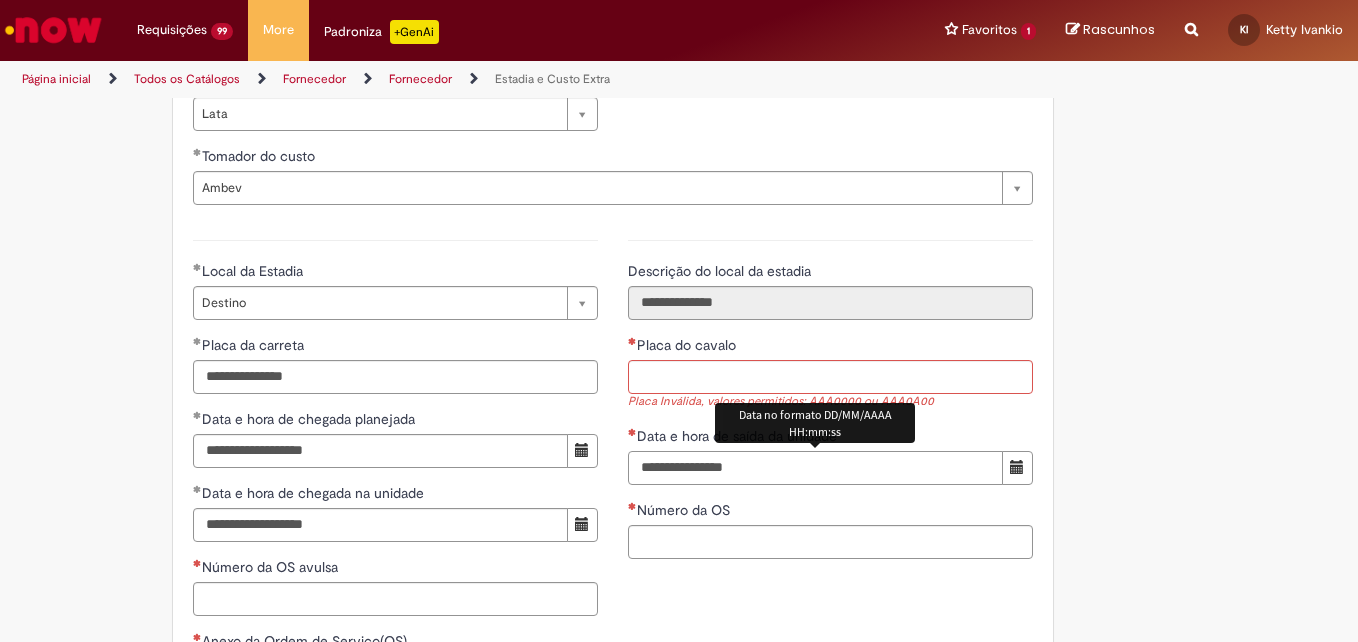 type on "**********" 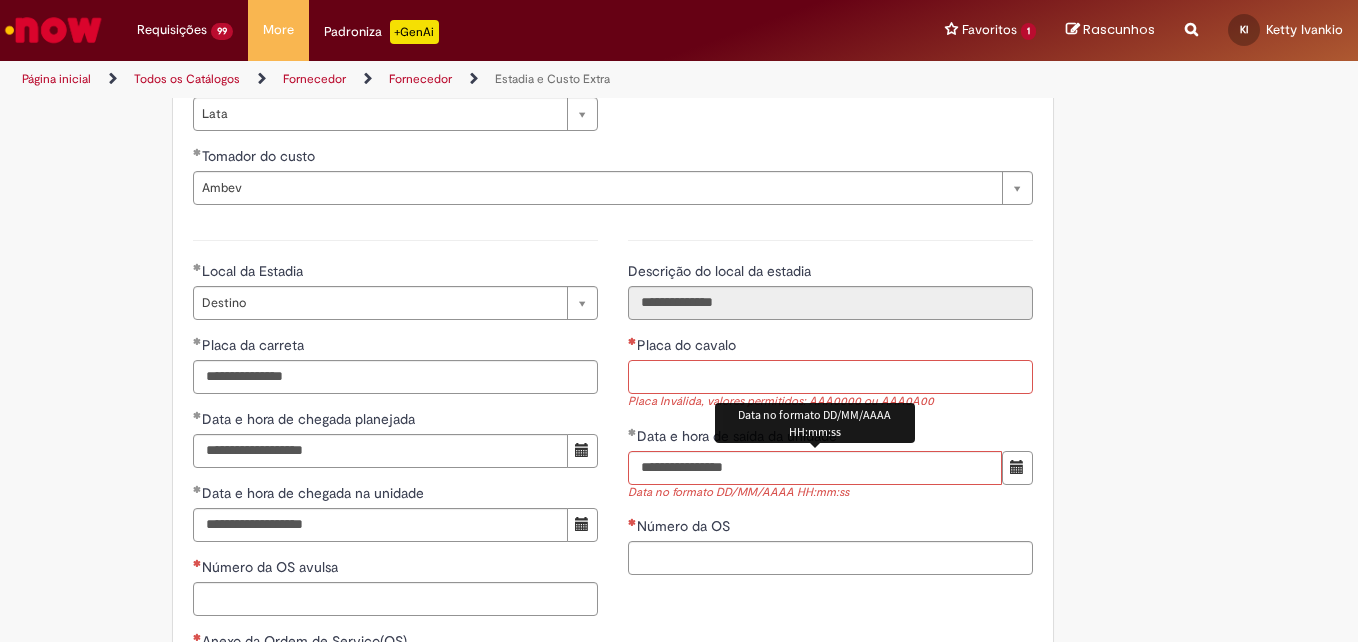 click on "Placa do cavalo" at bounding box center [830, 377] 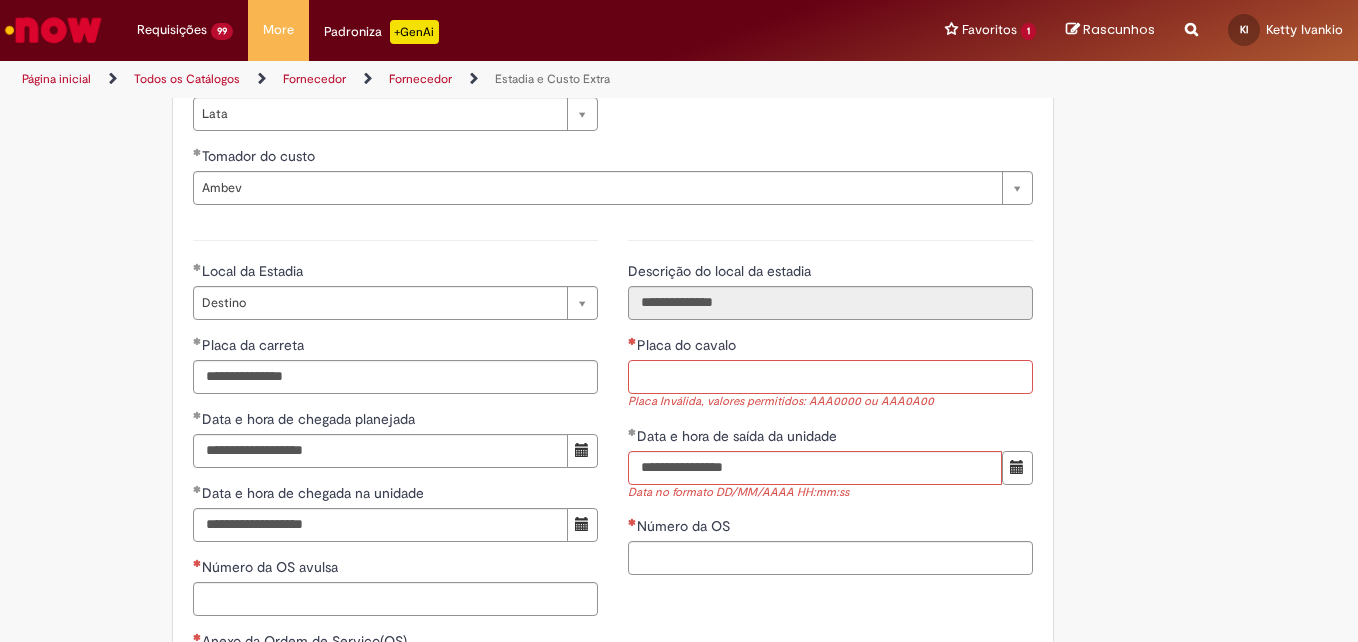click on "Placa do cavalo" at bounding box center (830, 377) 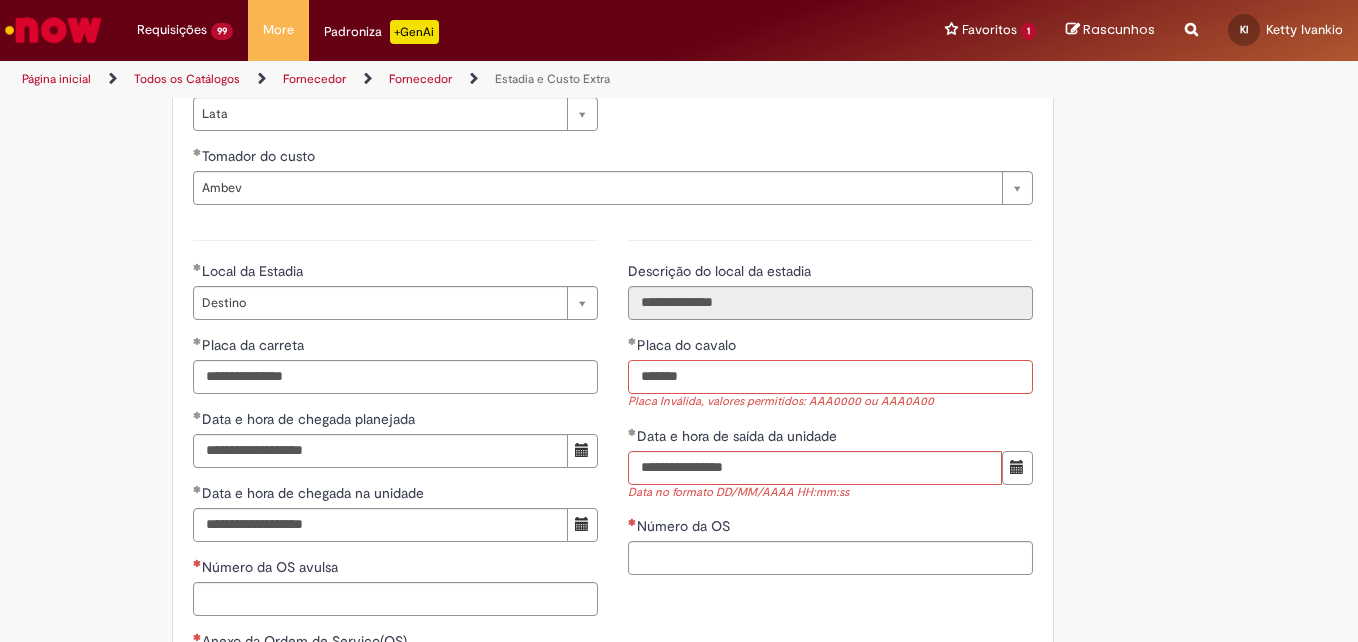 type on "*******" 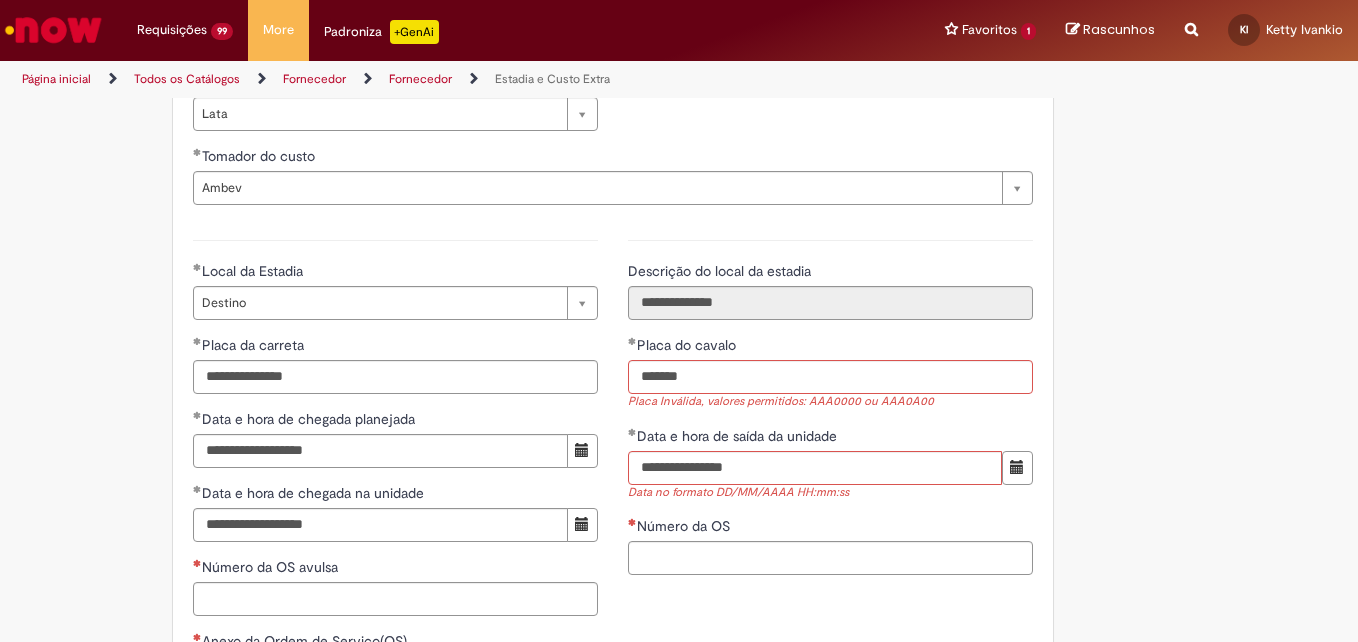click on "**********" at bounding box center [679, -670] 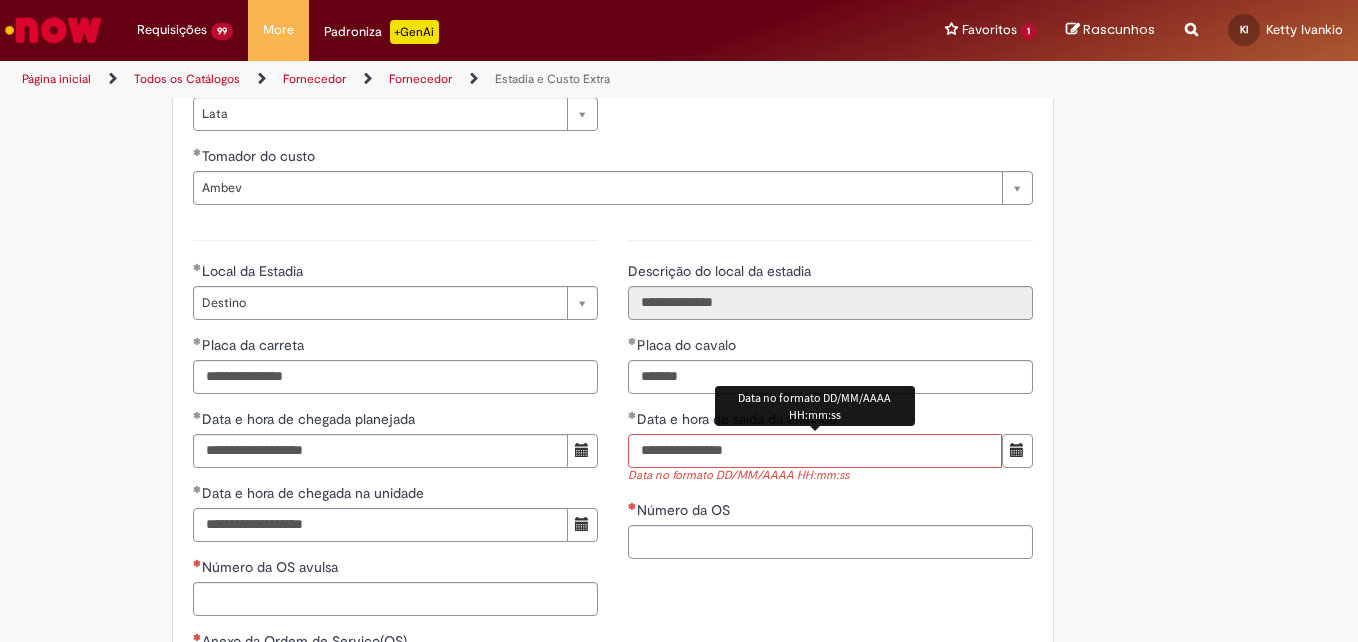 click on "**********" at bounding box center [815, 451] 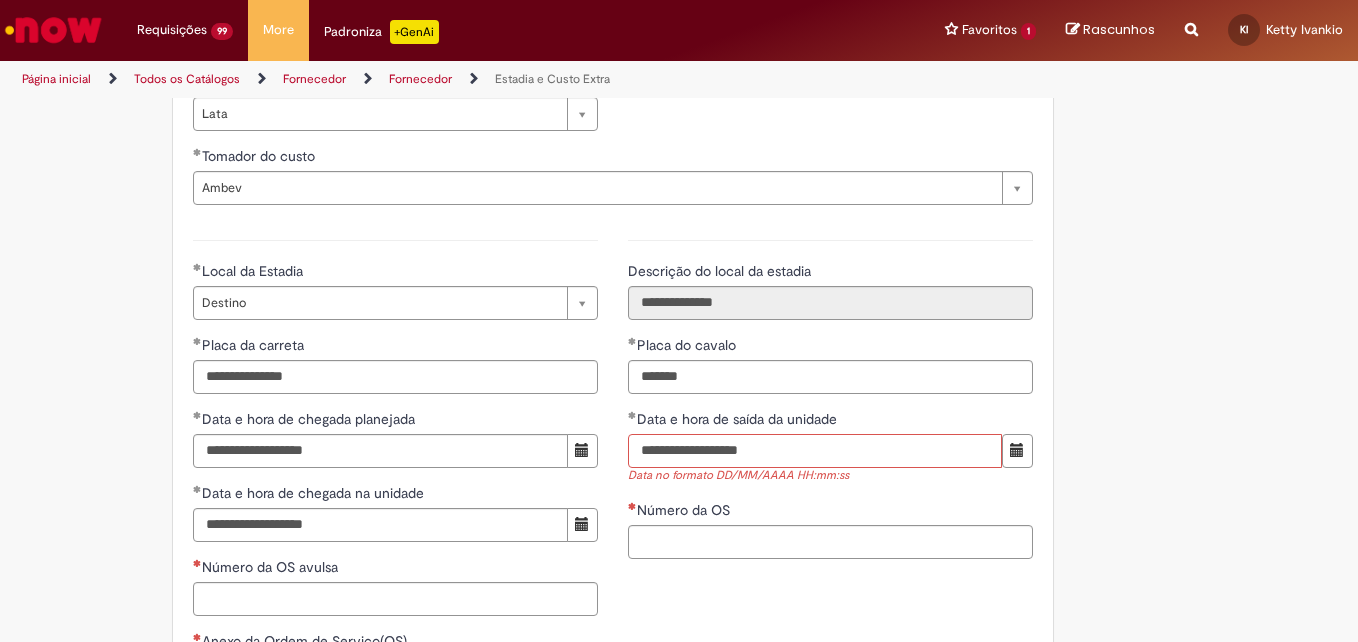type on "**********" 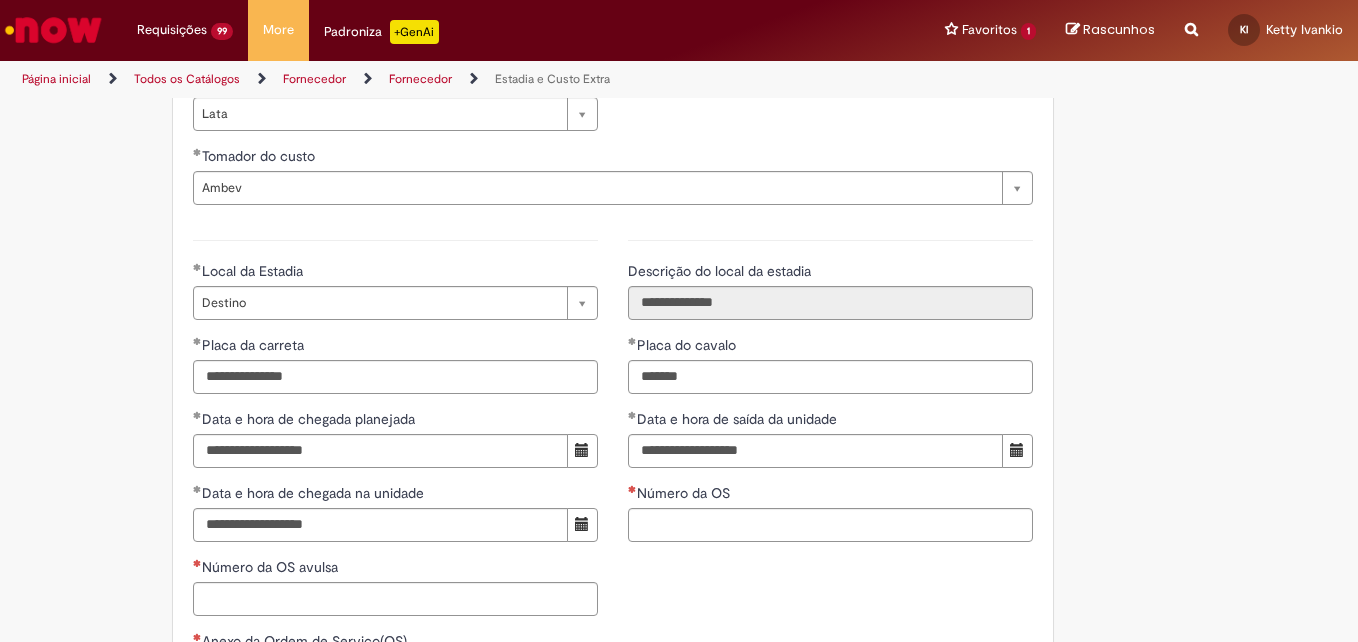 click on "**********" at bounding box center [679, -670] 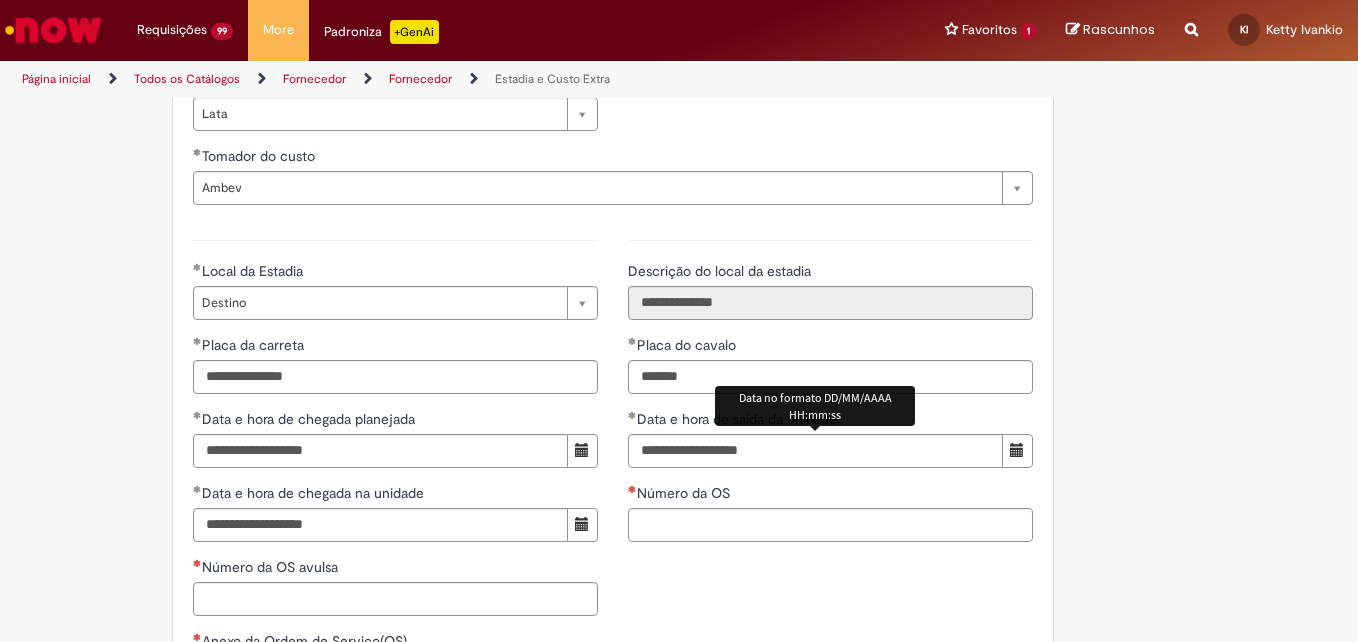 scroll, scrollTop: 2888, scrollLeft: 0, axis: vertical 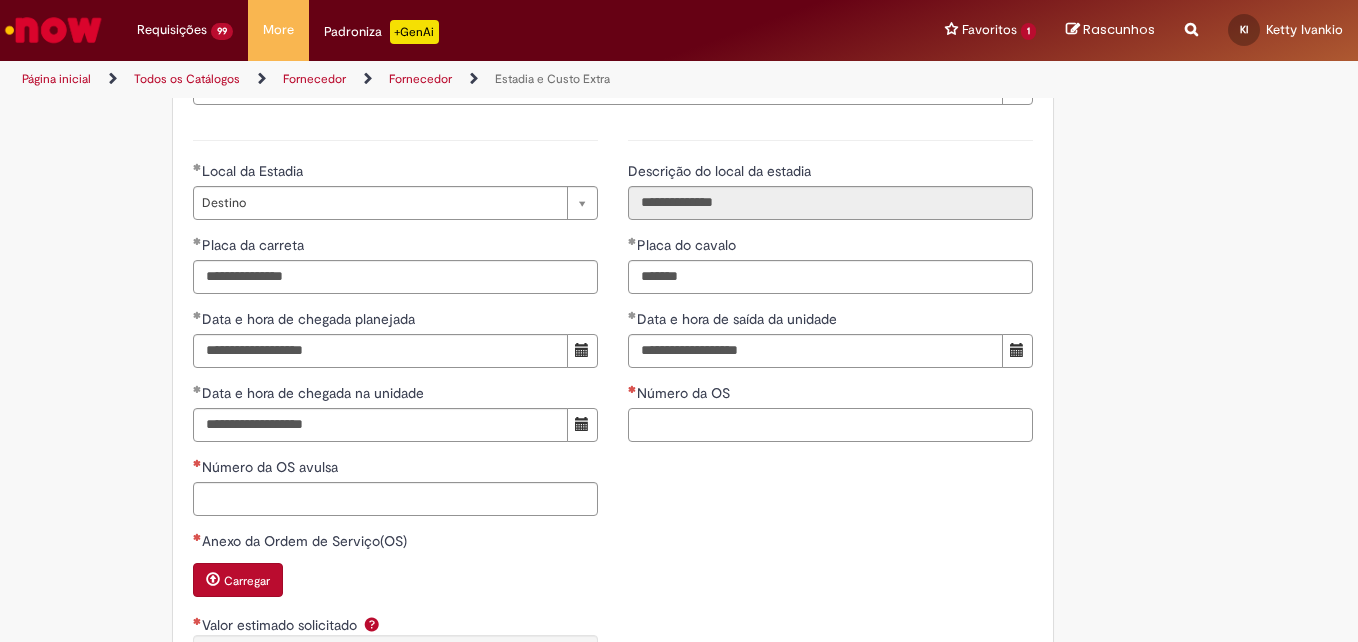 click on "Número da OS" at bounding box center (830, 425) 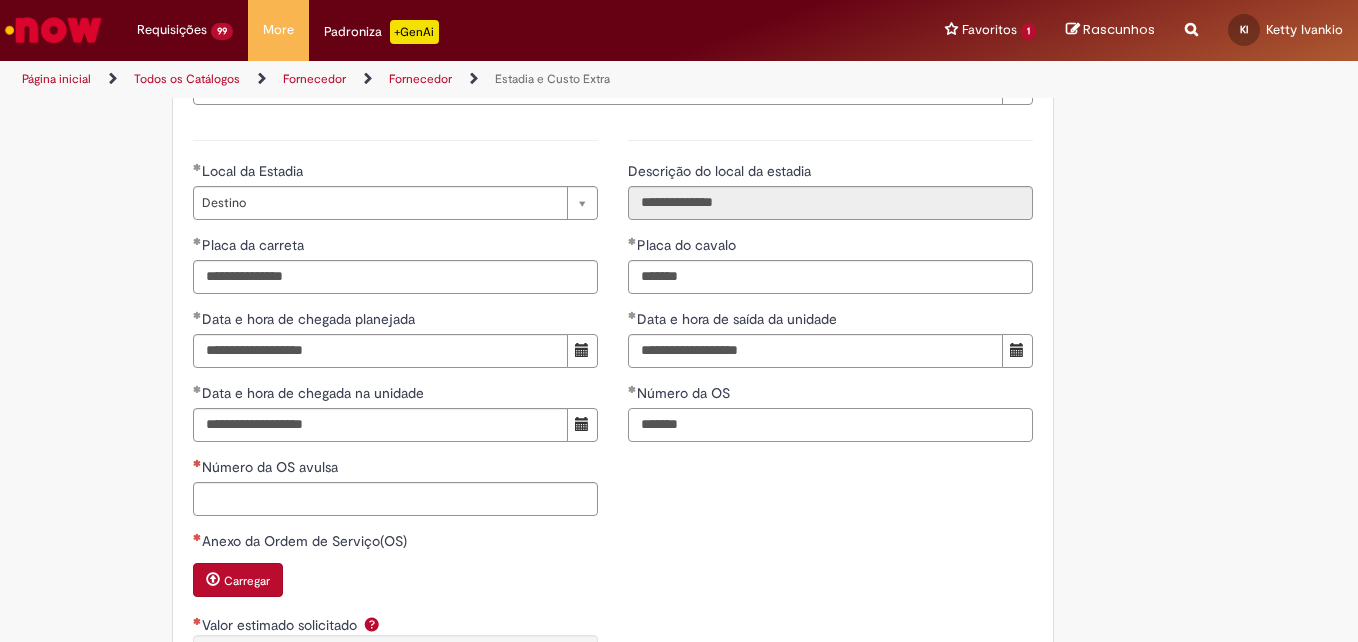 type on "*******" 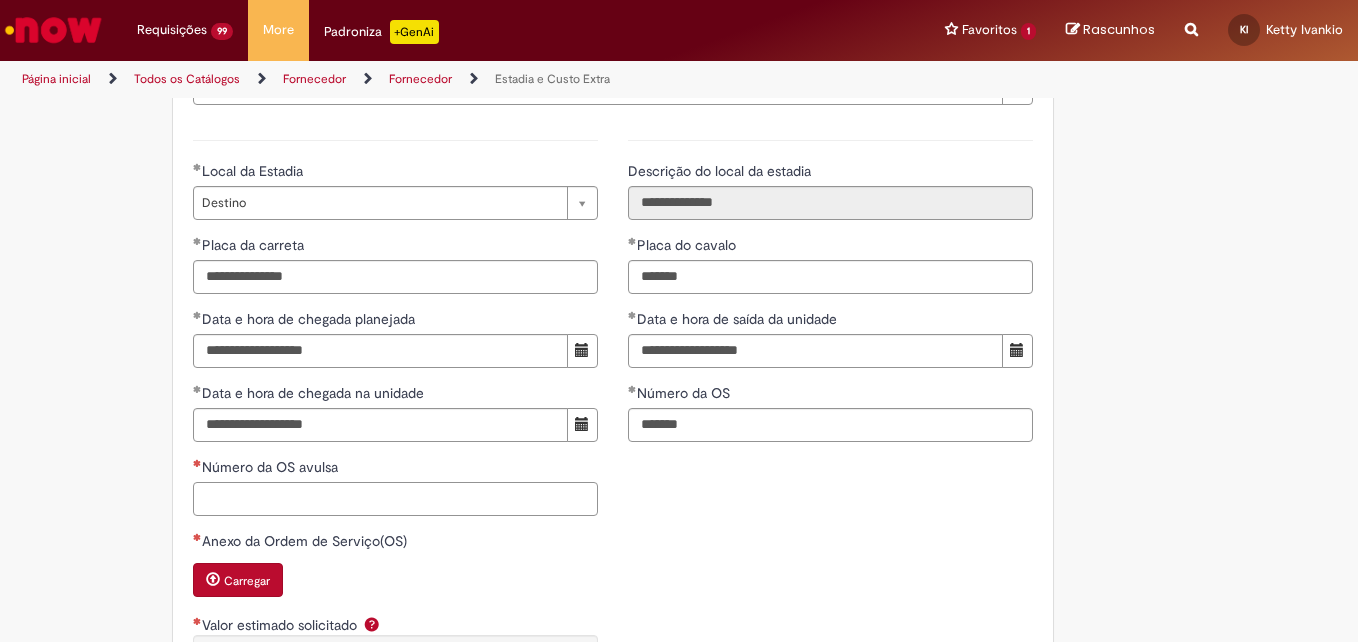 click on "Número da OS avulsa" at bounding box center (395, 499) 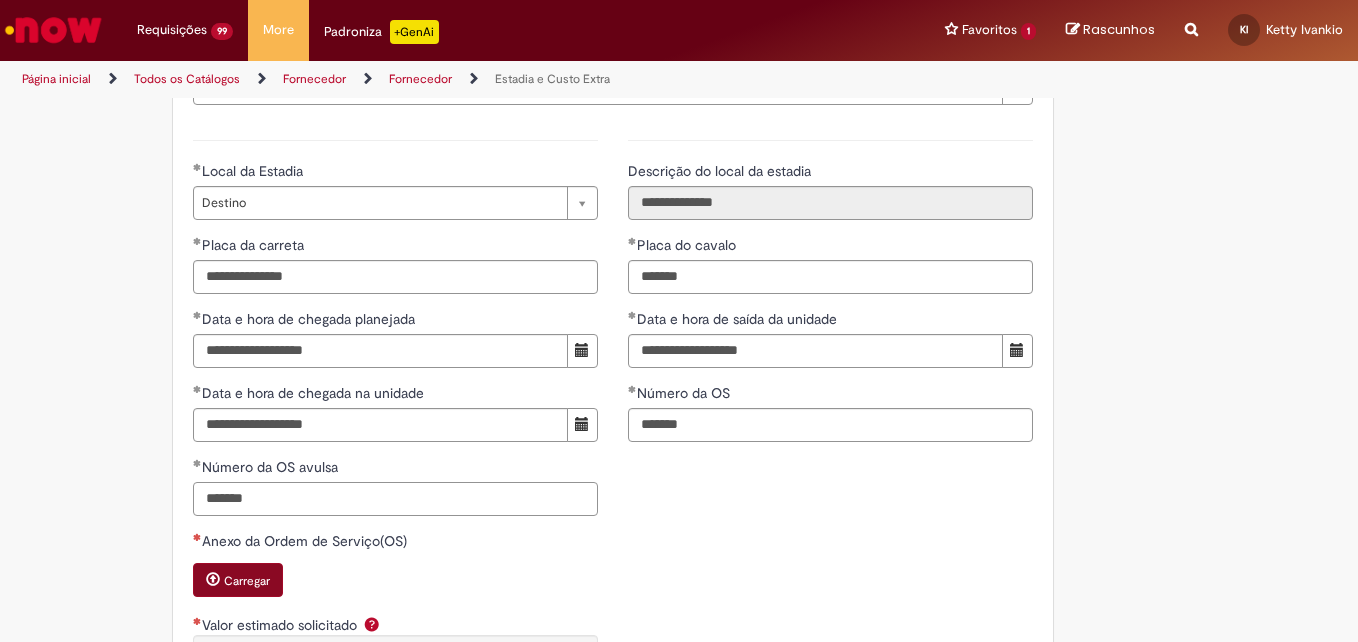 type on "*******" 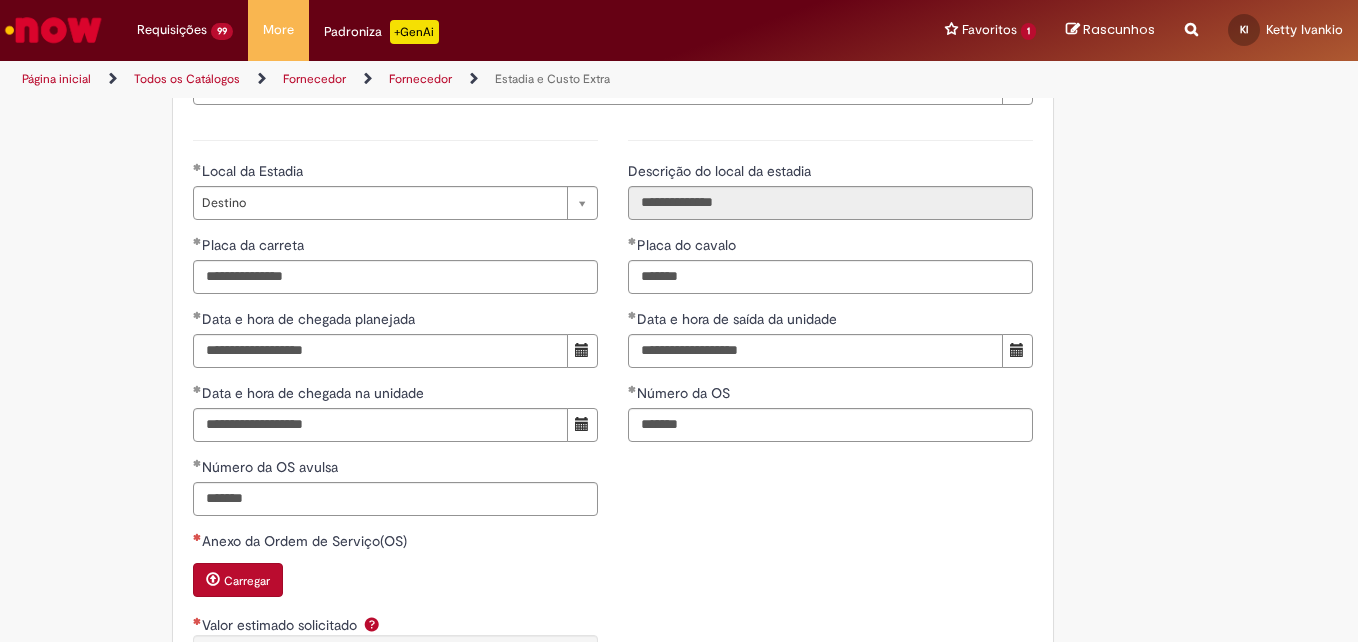 click on "Carregar" at bounding box center [247, 581] 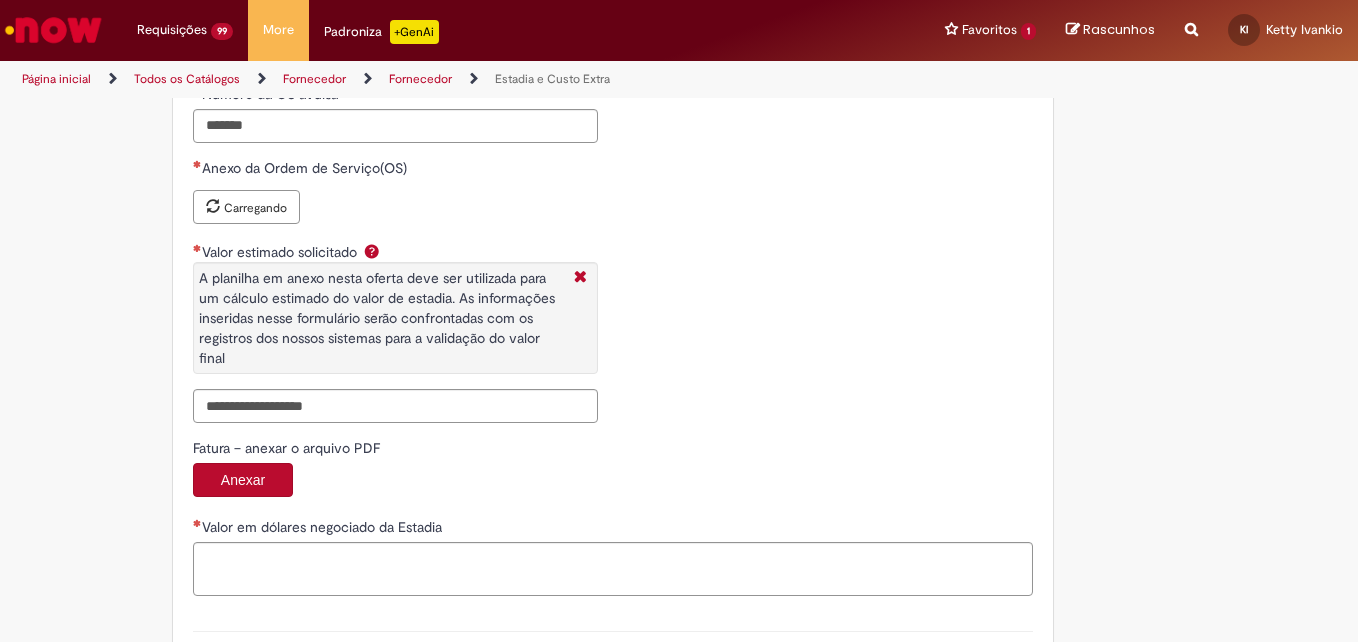scroll, scrollTop: 3278, scrollLeft: 0, axis: vertical 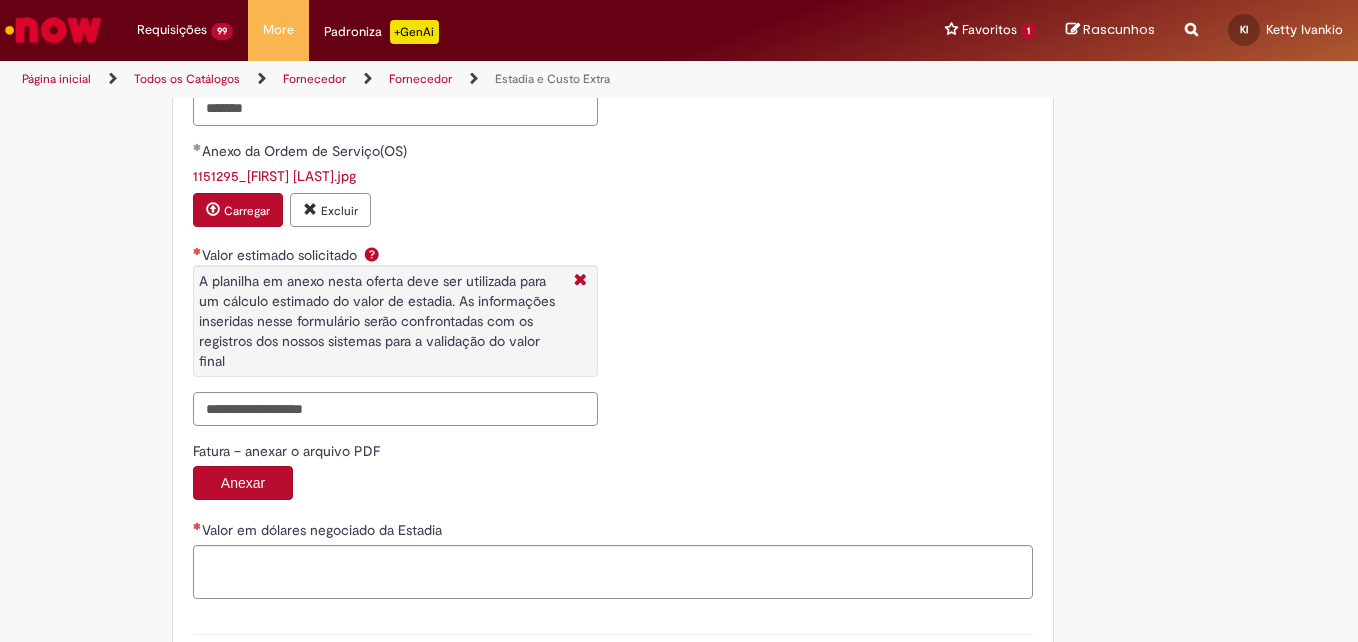 click on "Valor estimado solicitado A planilha em anexo nesta oferta deve ser utilizada para um cálculo estimado do valor de estadia. As informações inseridas nesse formulário serão confrontadas com os registros dos nossos sistemas para a validação do valor final" at bounding box center [395, 409] 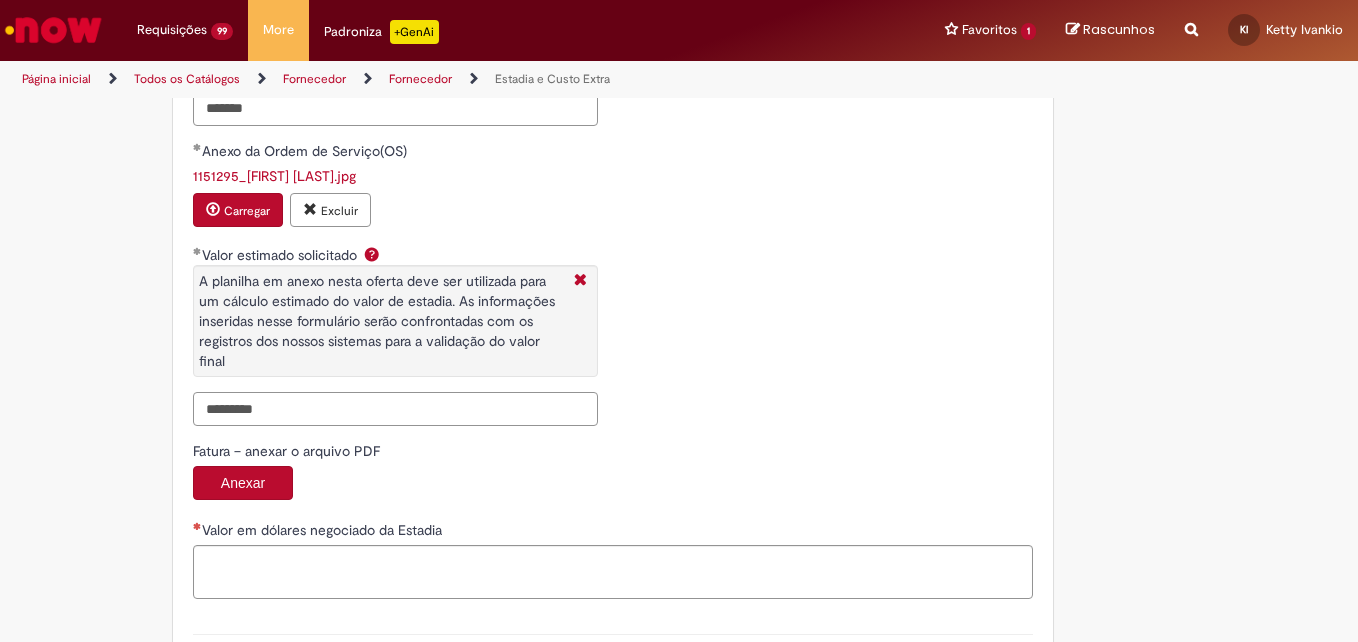 drag, startPoint x: 217, startPoint y: 410, endPoint x: 21, endPoint y: 388, distance: 197.23083 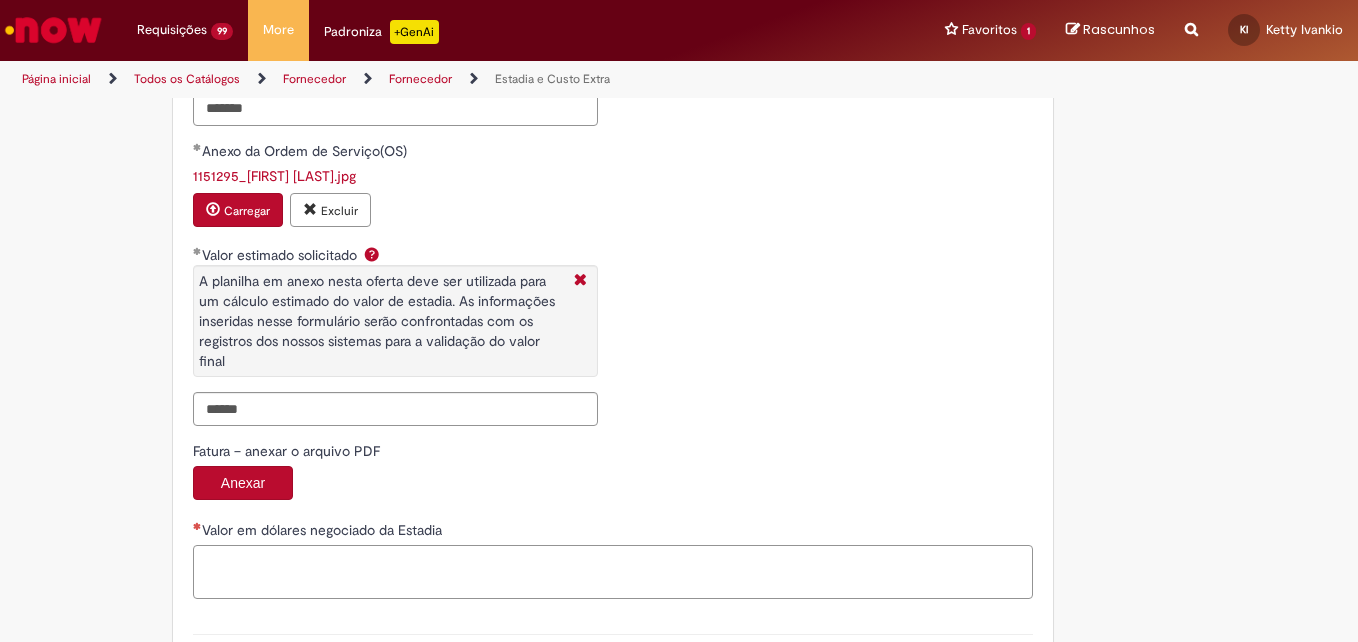 click on "Valor em dólares negociado da Estadia" at bounding box center (613, 572) 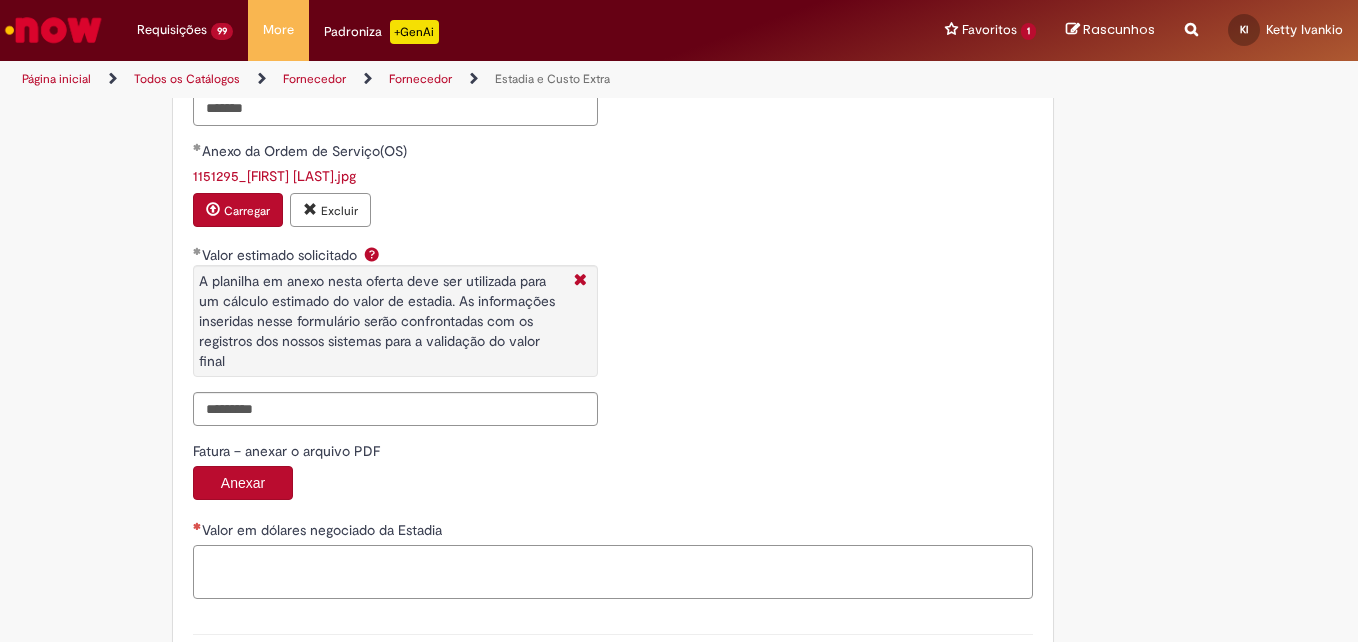 paste on "*********" 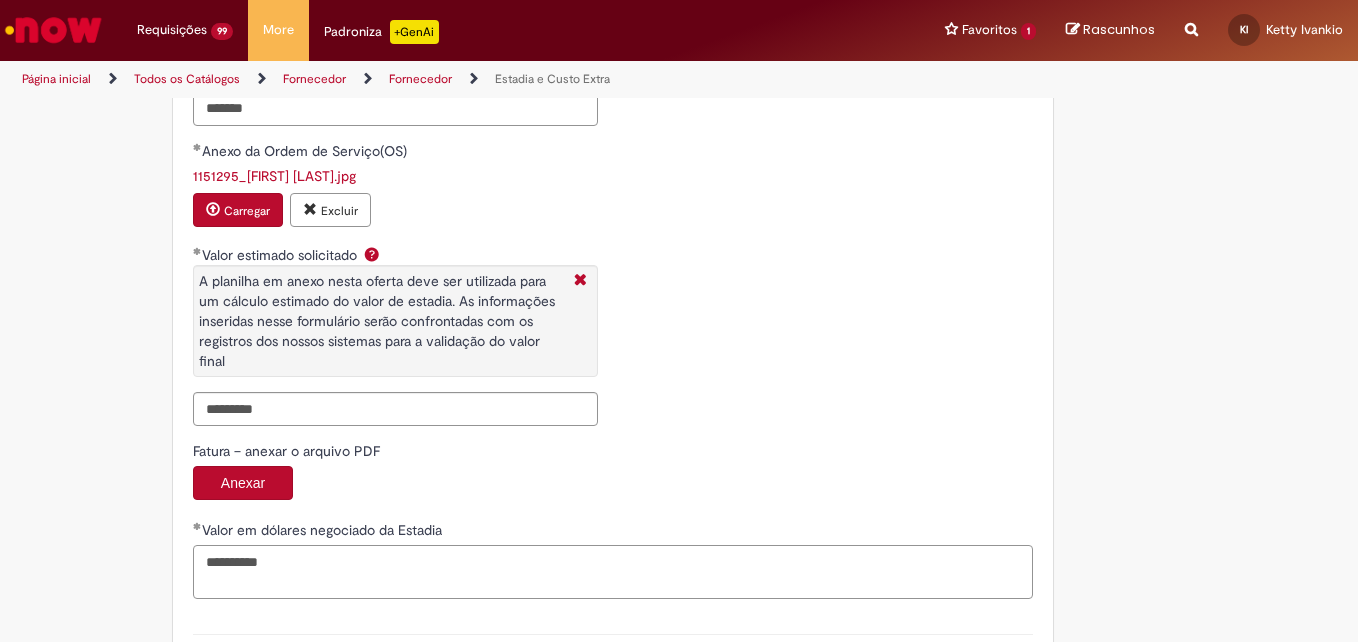 type on "*********" 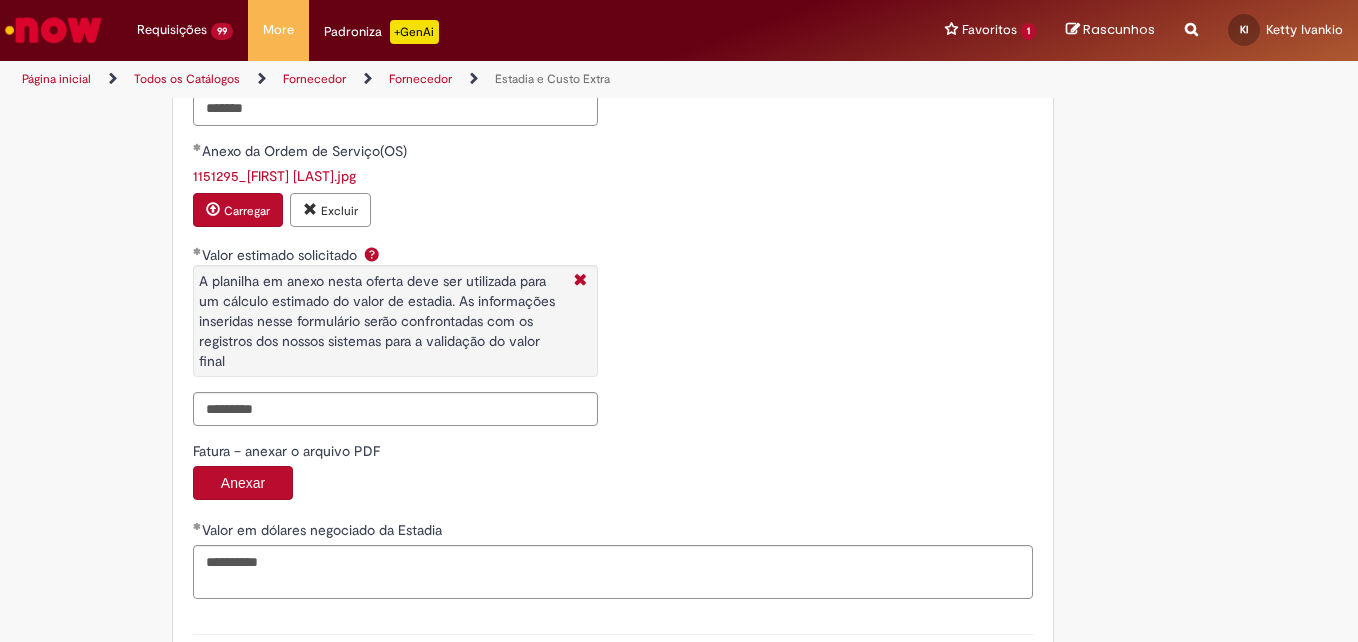 scroll, scrollTop: 3516, scrollLeft: 0, axis: vertical 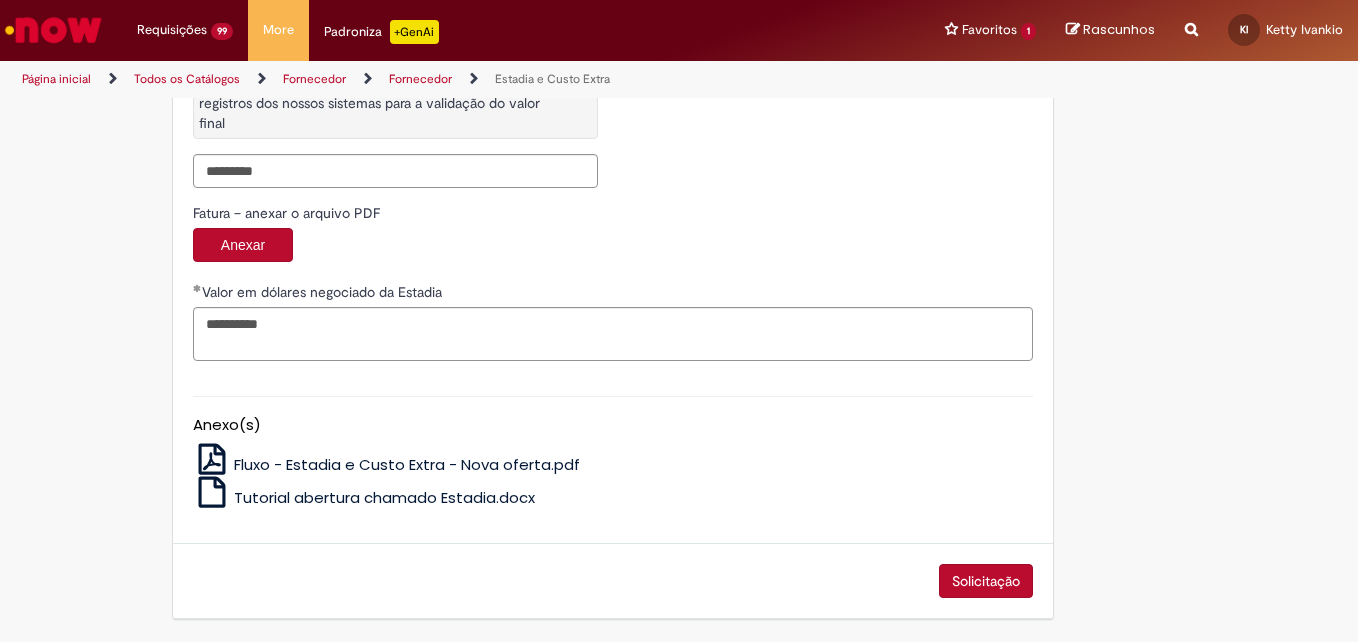 click on "Solicitação" at bounding box center [986, 581] 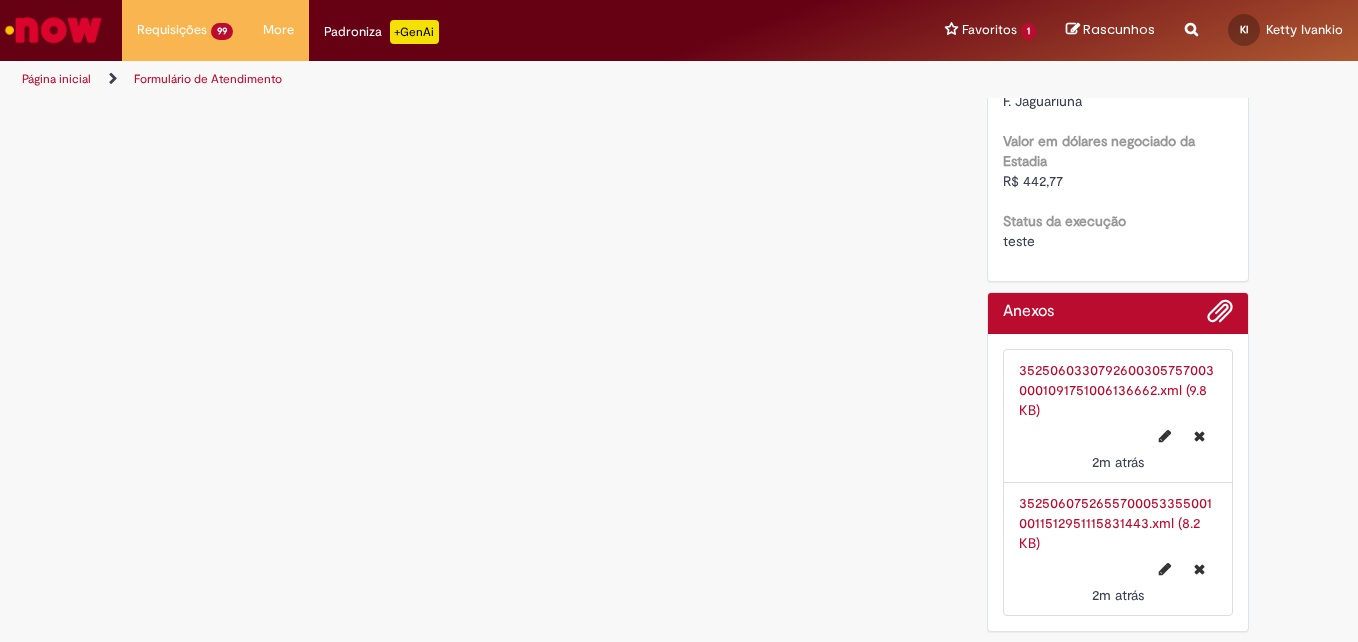 scroll, scrollTop: 0, scrollLeft: 0, axis: both 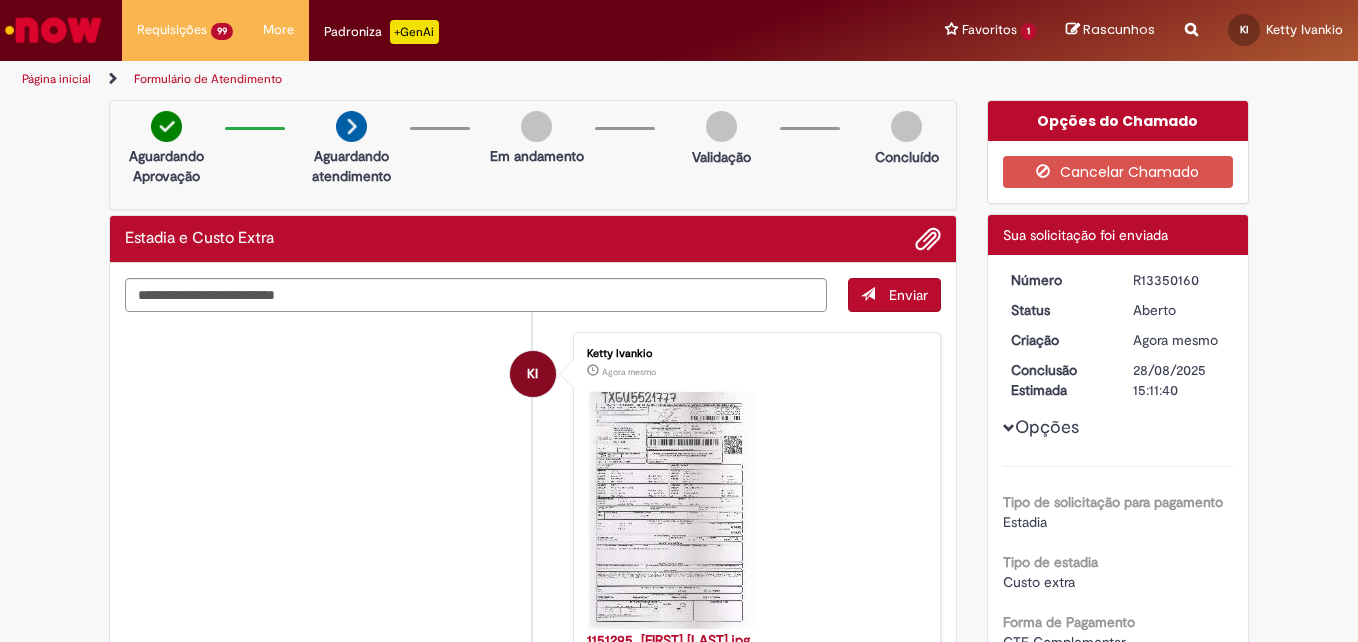 click on "R13350160" at bounding box center (1179, 280) 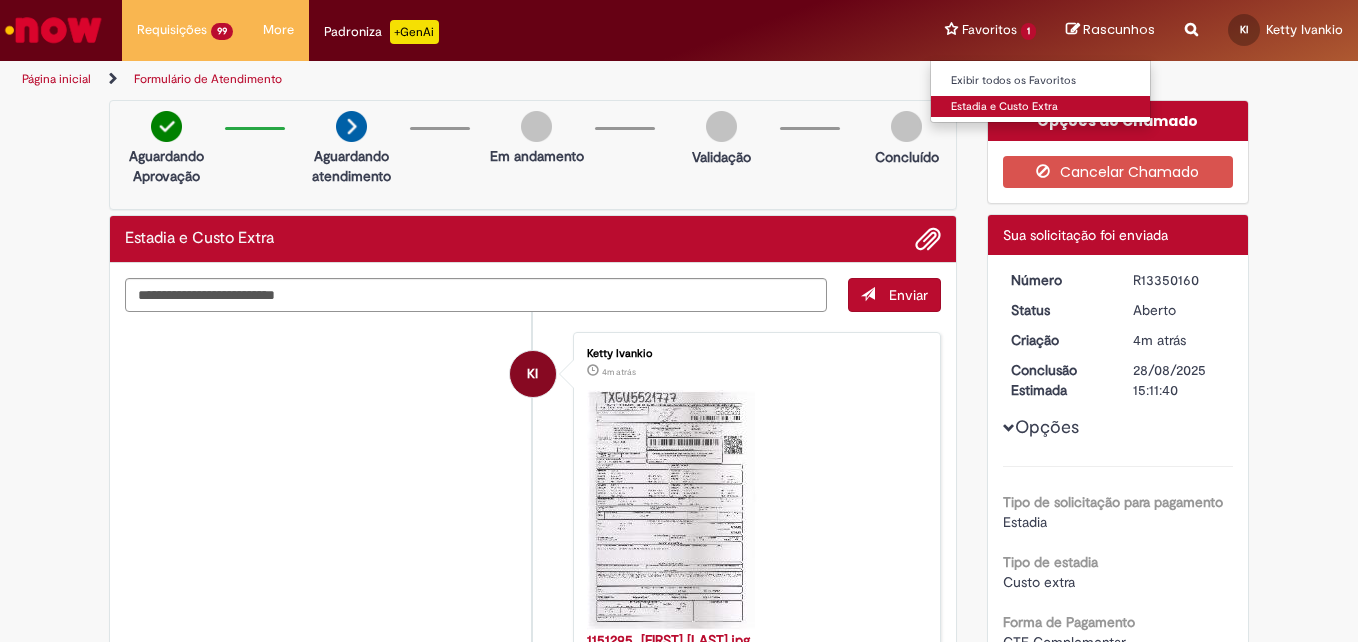 click on "Estadia e Custo Extra" at bounding box center (1041, 107) 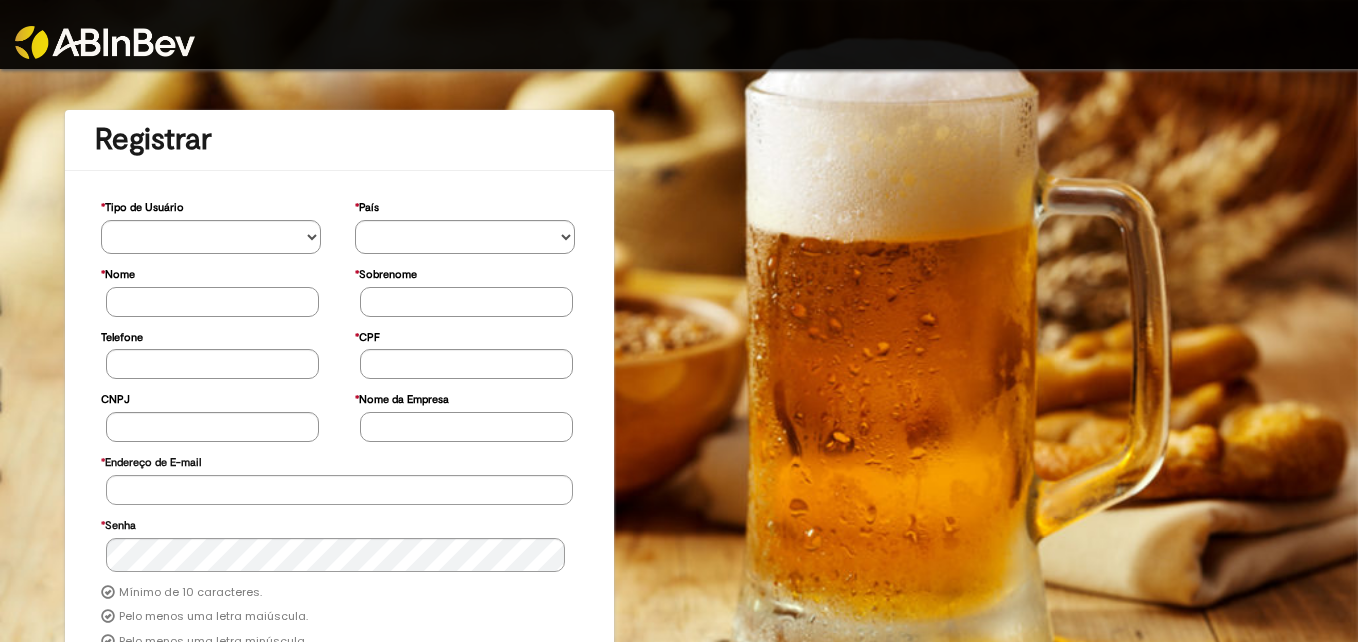 scroll, scrollTop: 0, scrollLeft: 0, axis: both 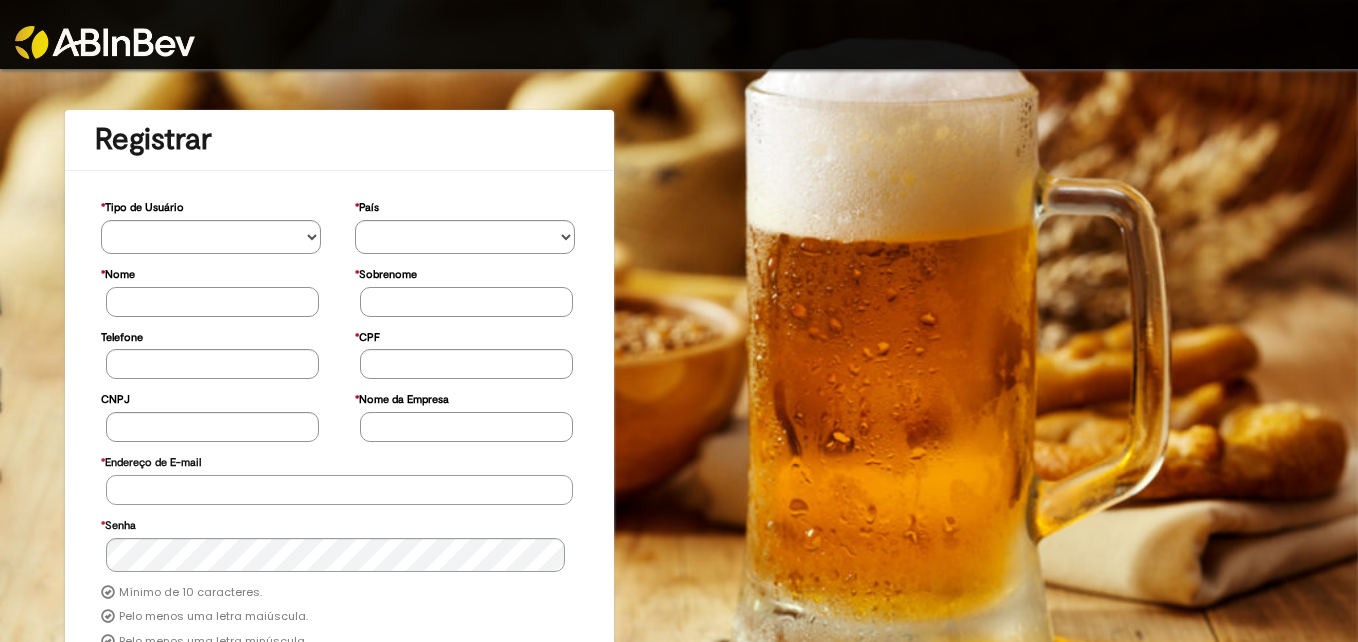 type on "**********" 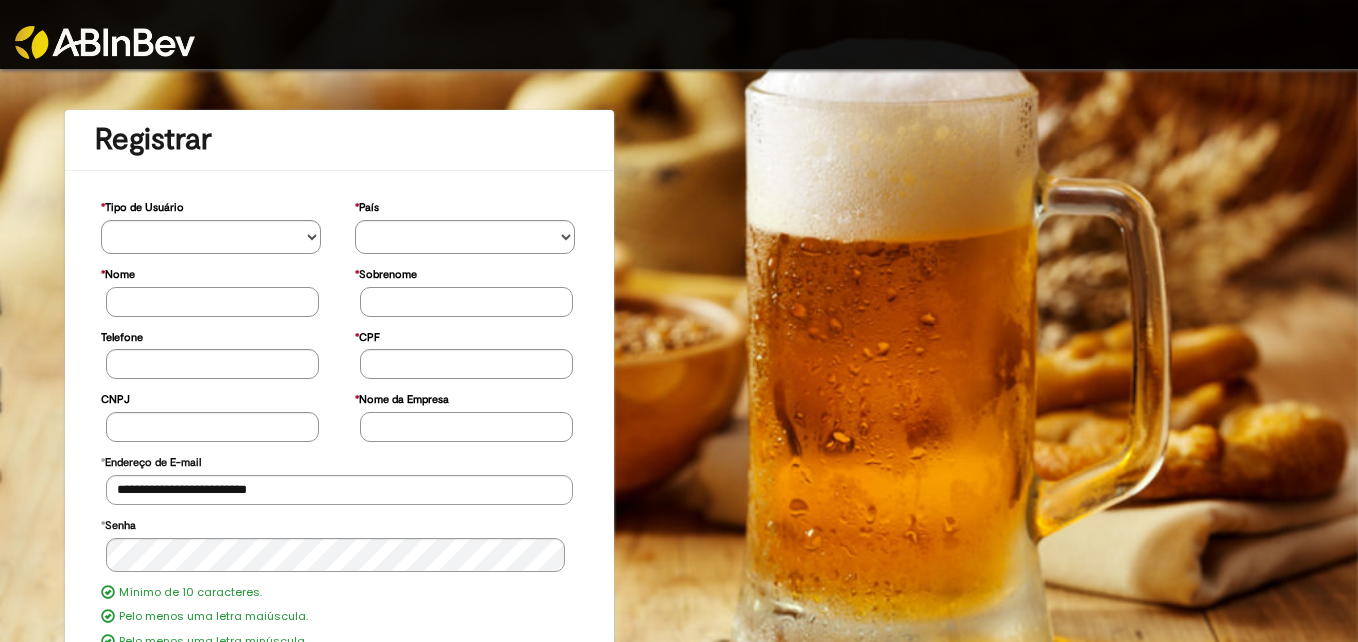 click at bounding box center (105, 42) 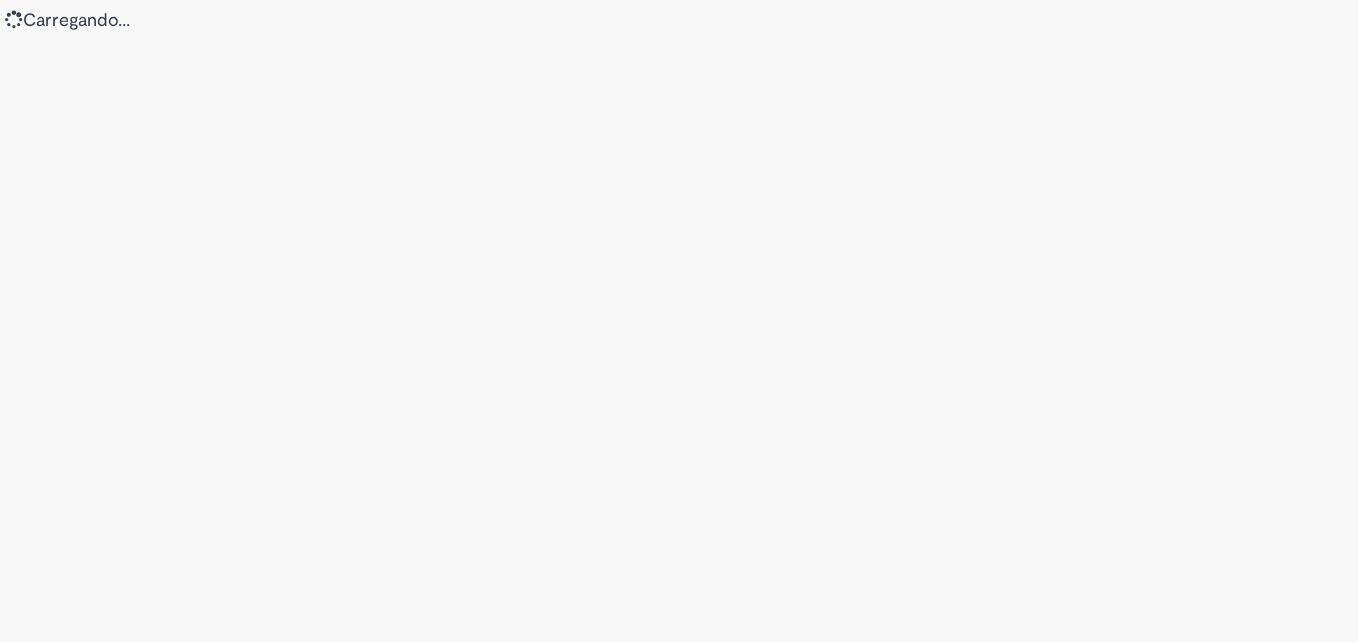 scroll, scrollTop: 0, scrollLeft: 0, axis: both 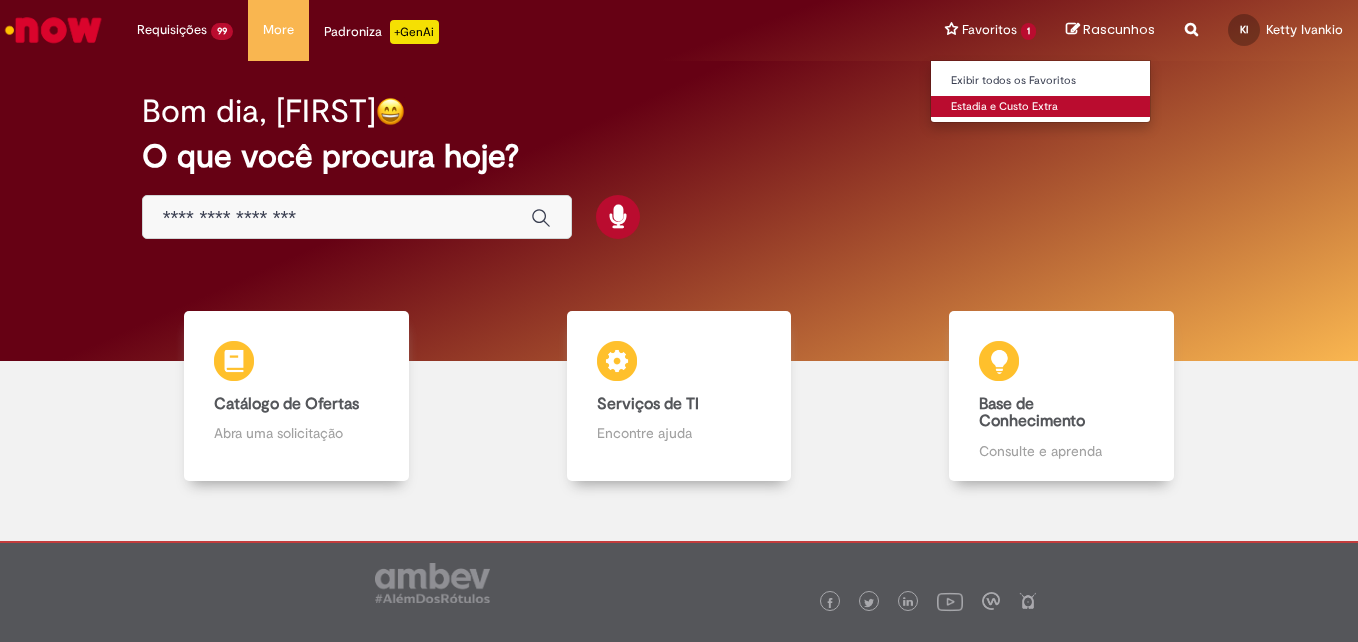 click on "Estadia e Custo Extra" at bounding box center (1041, 107) 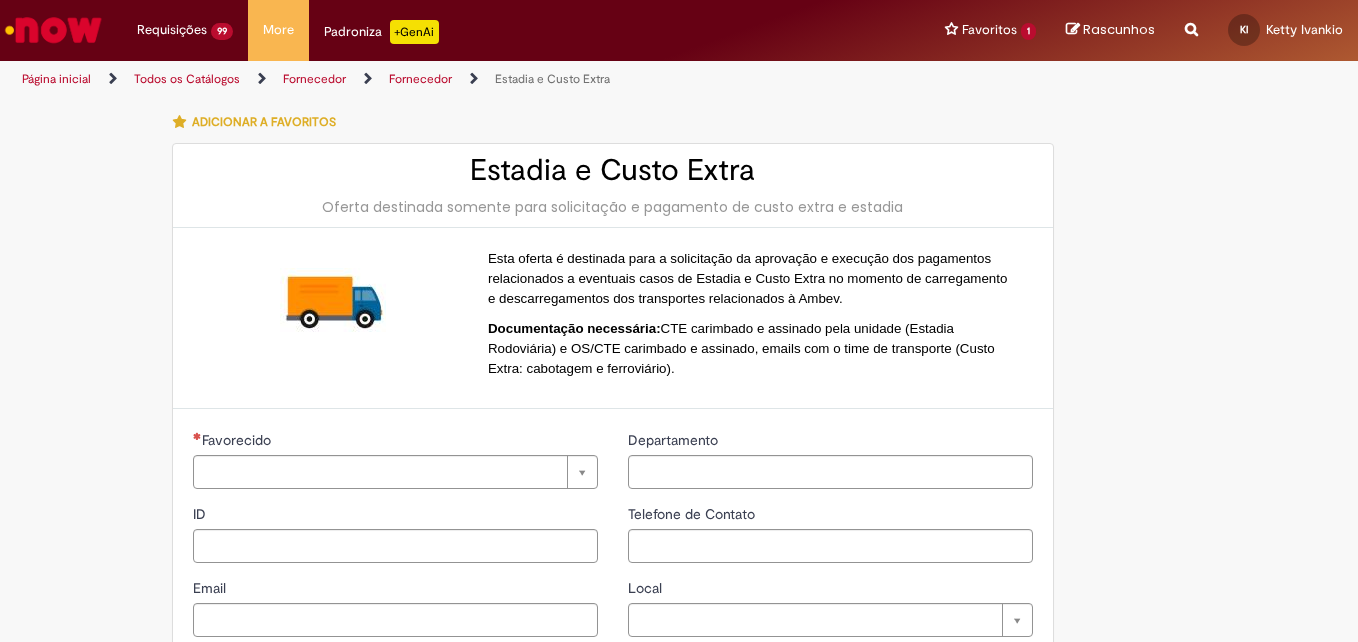 type on "**********" 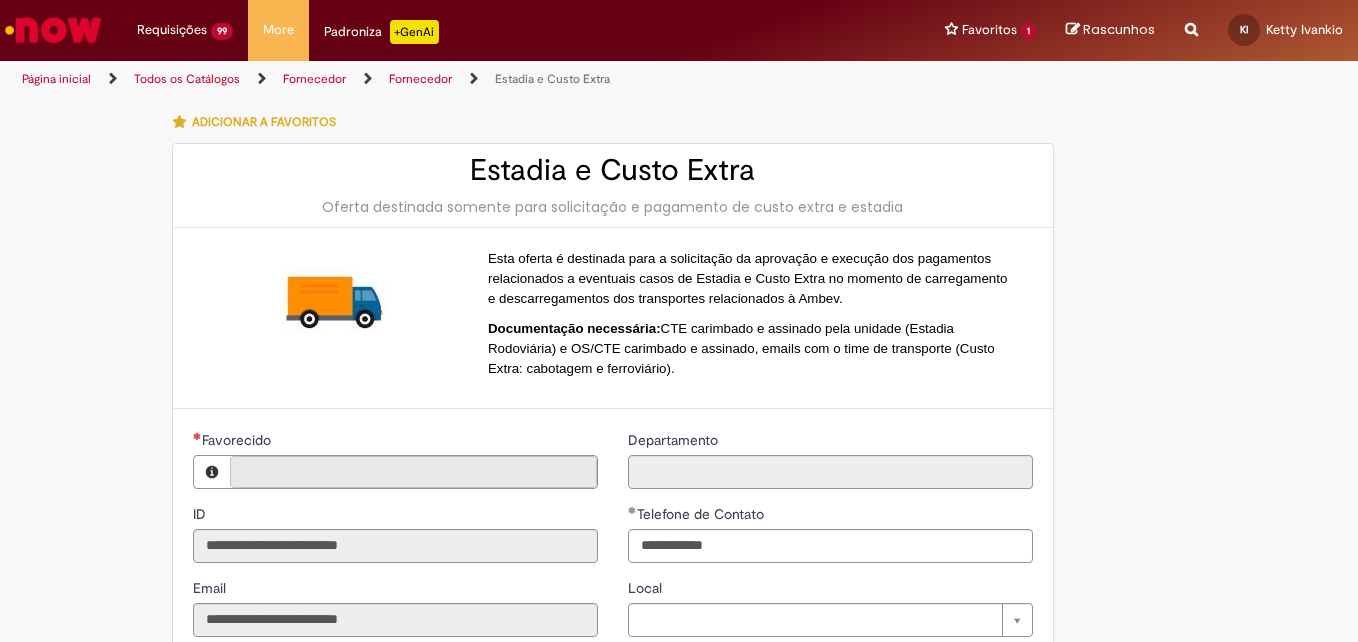 type on "**********" 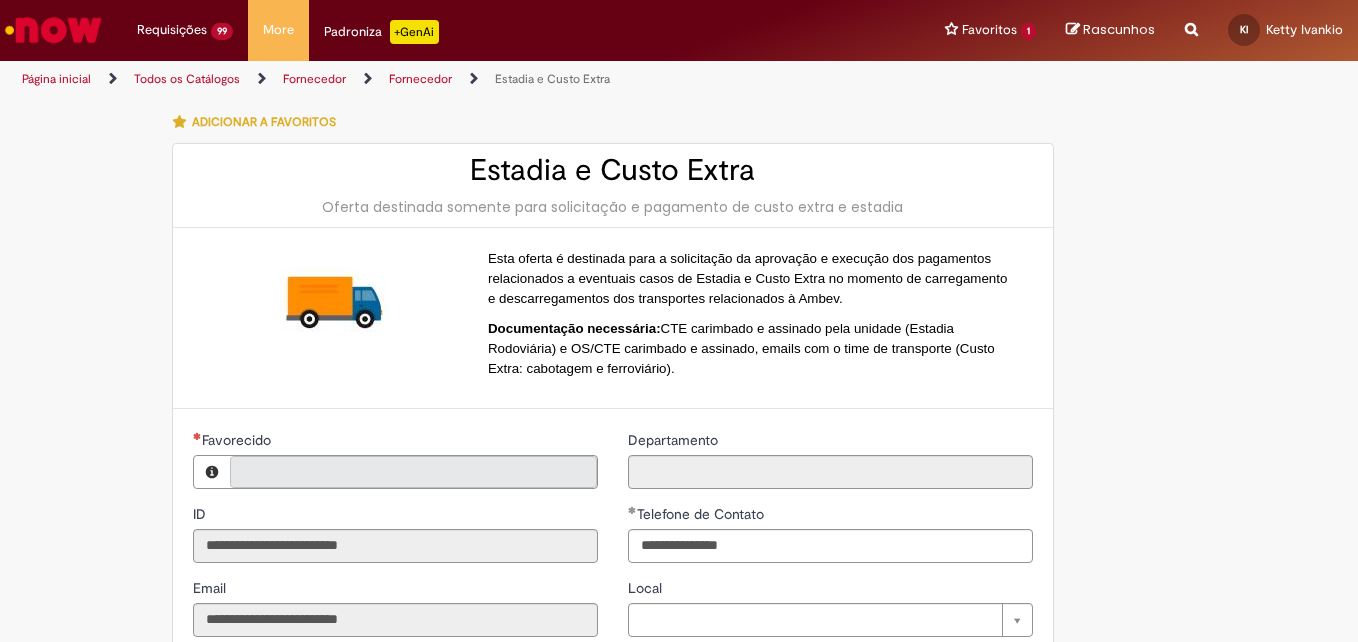 type on "**********" 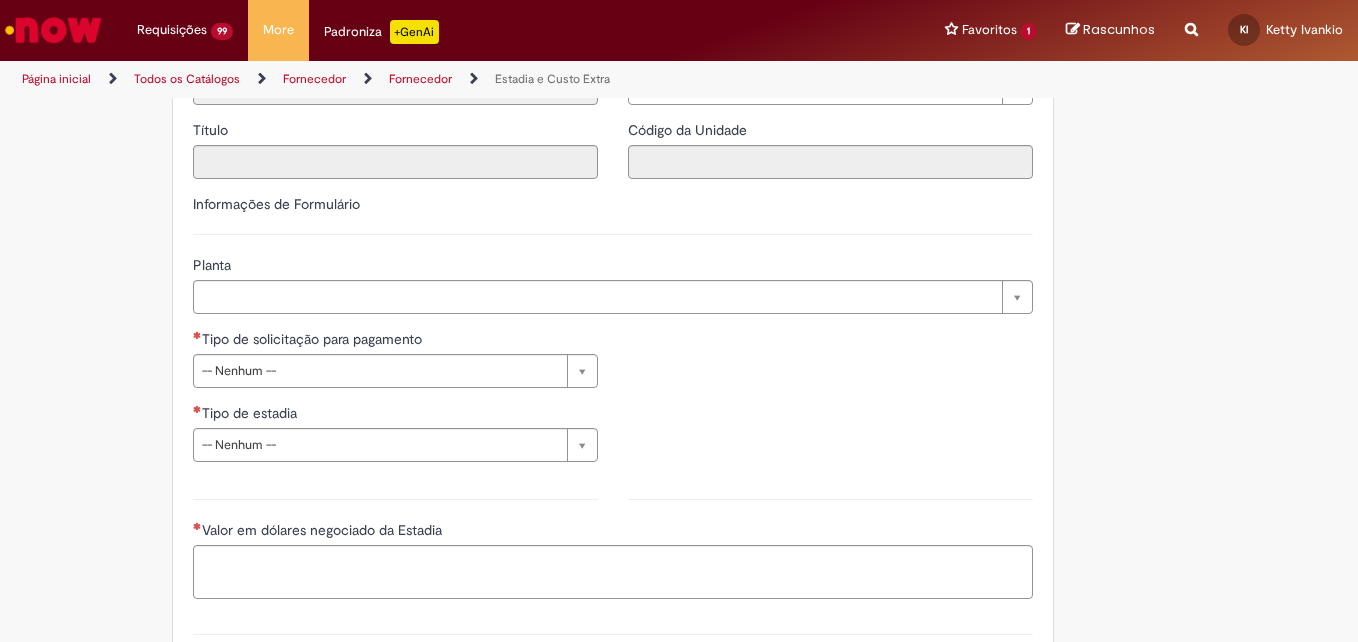 scroll, scrollTop: 556, scrollLeft: 0, axis: vertical 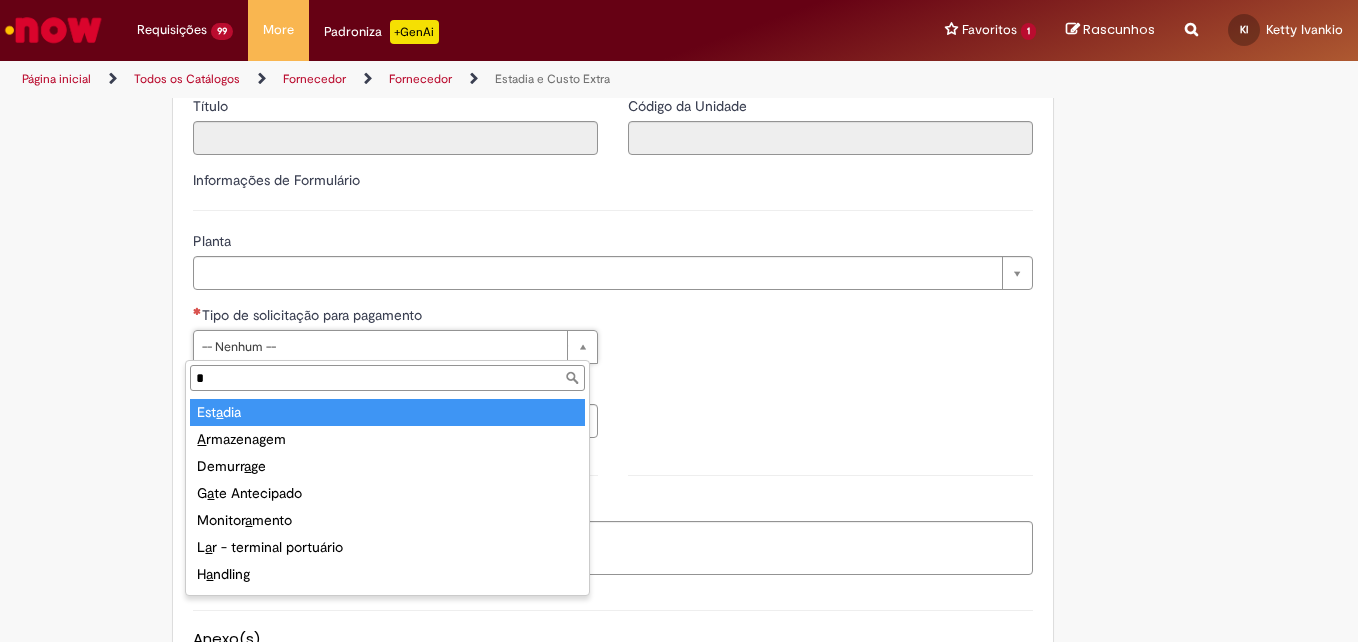 type on "*" 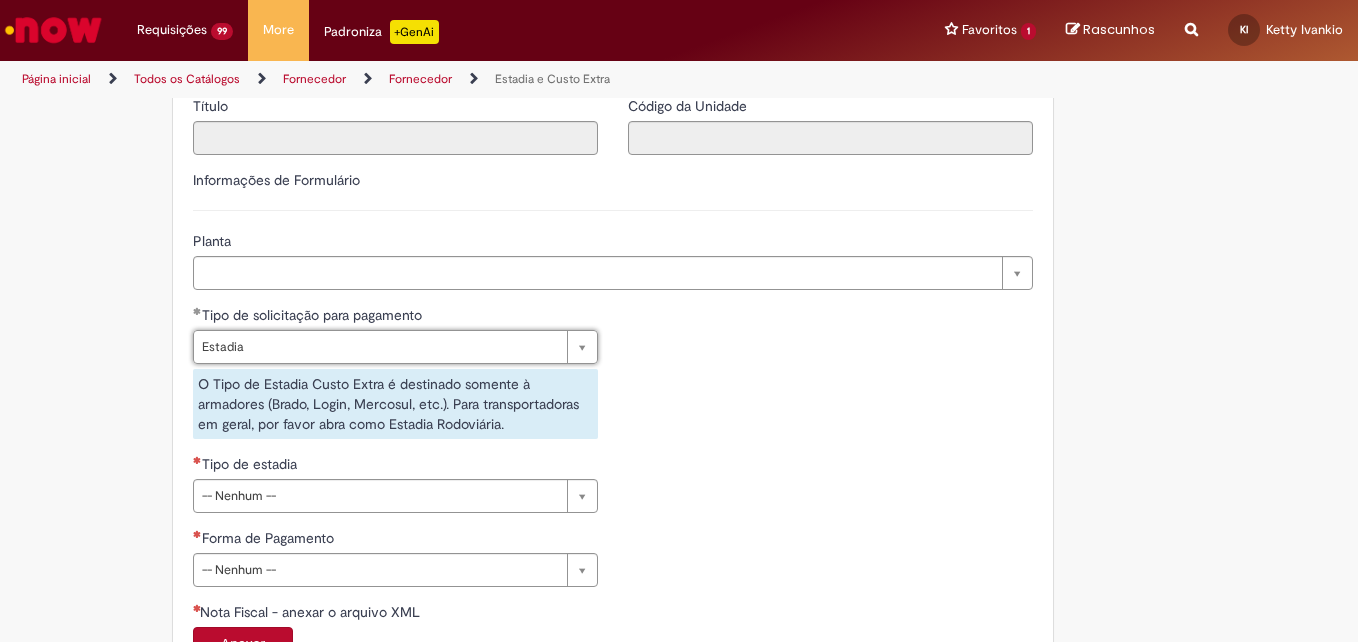 drag, startPoint x: 262, startPoint y: 479, endPoint x: 254, endPoint y: 488, distance: 12.0415945 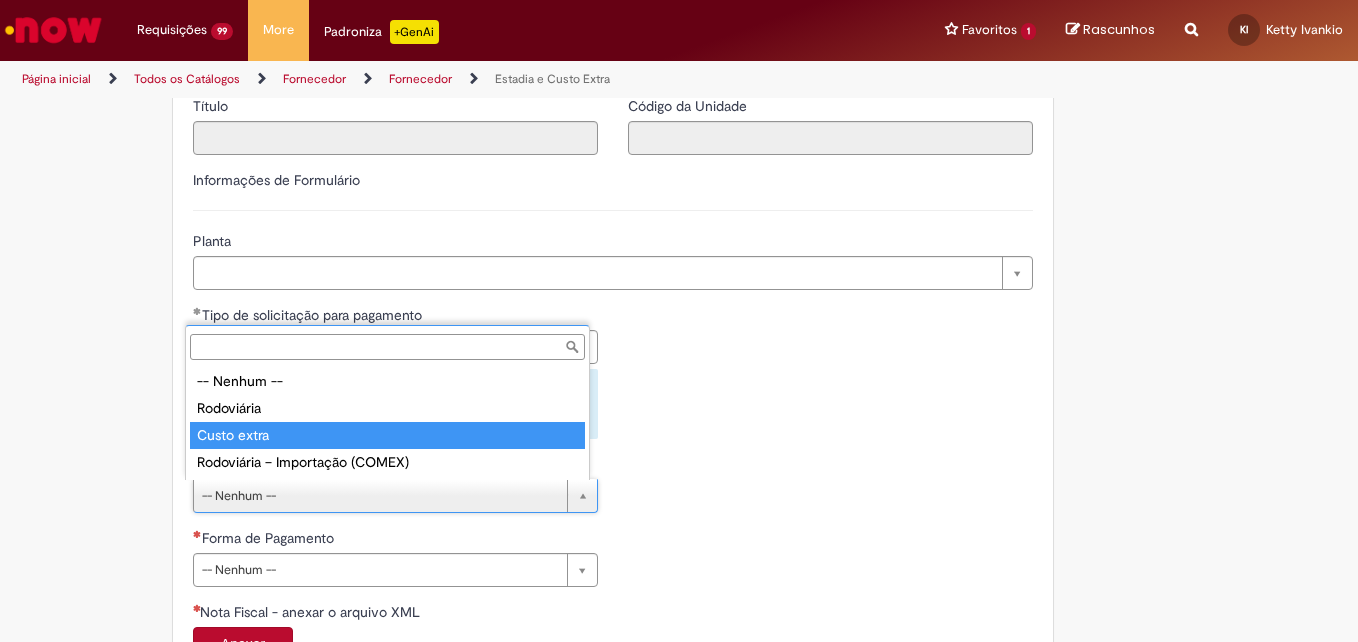 type on "**********" 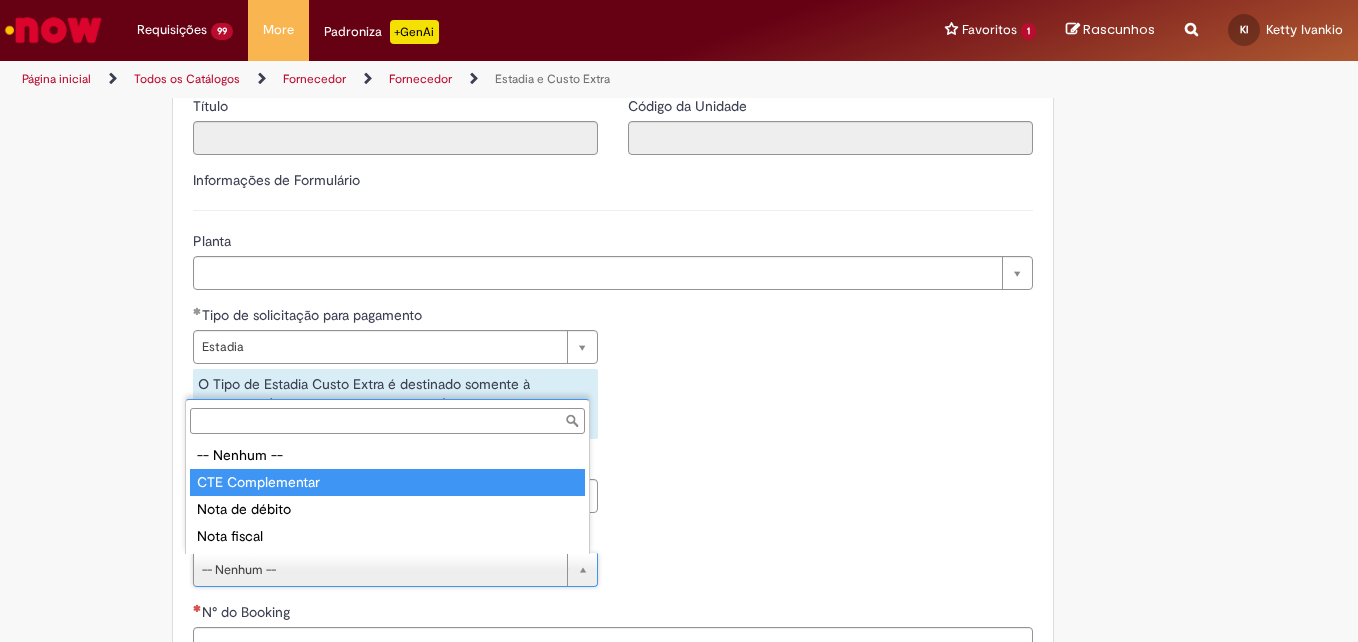 type on "**********" 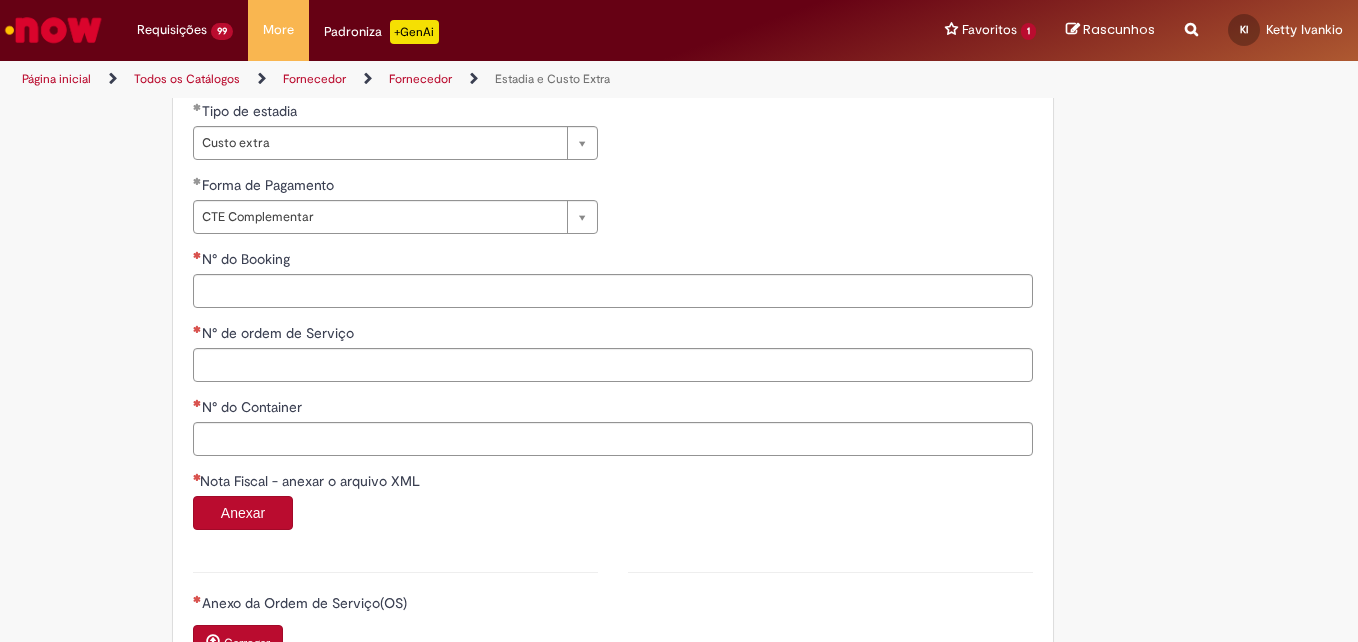 scroll, scrollTop: 883, scrollLeft: 0, axis: vertical 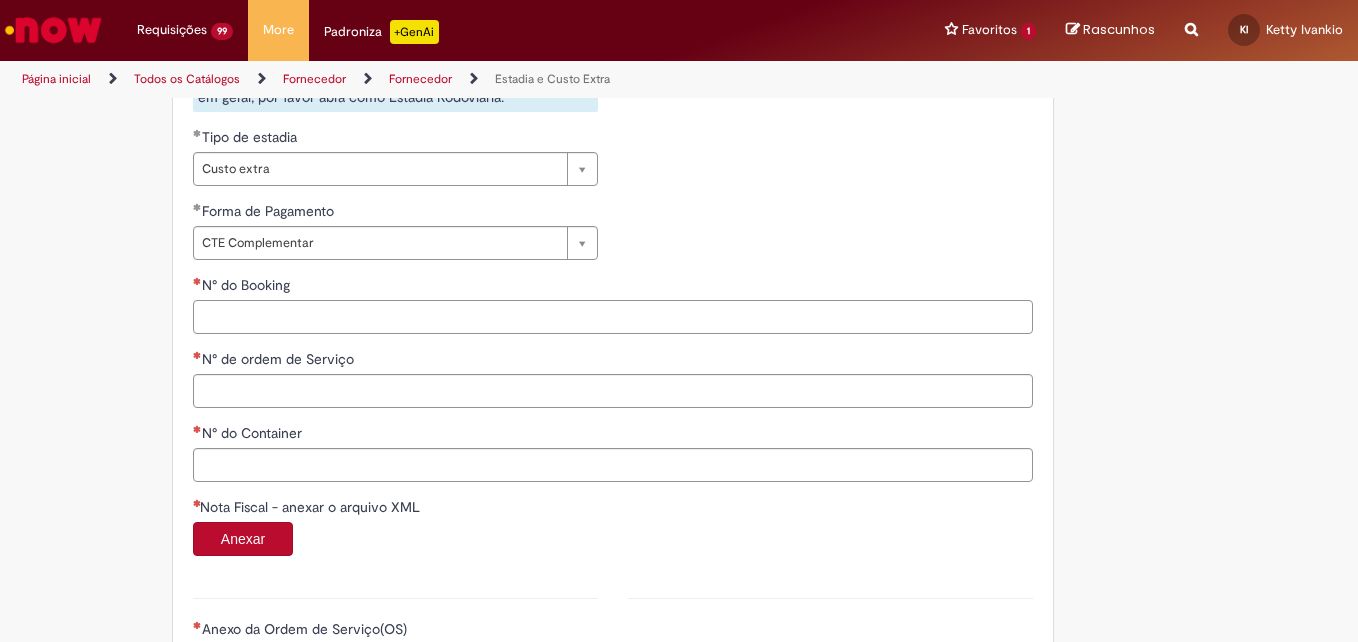 click on "N° do Booking" at bounding box center (613, 317) 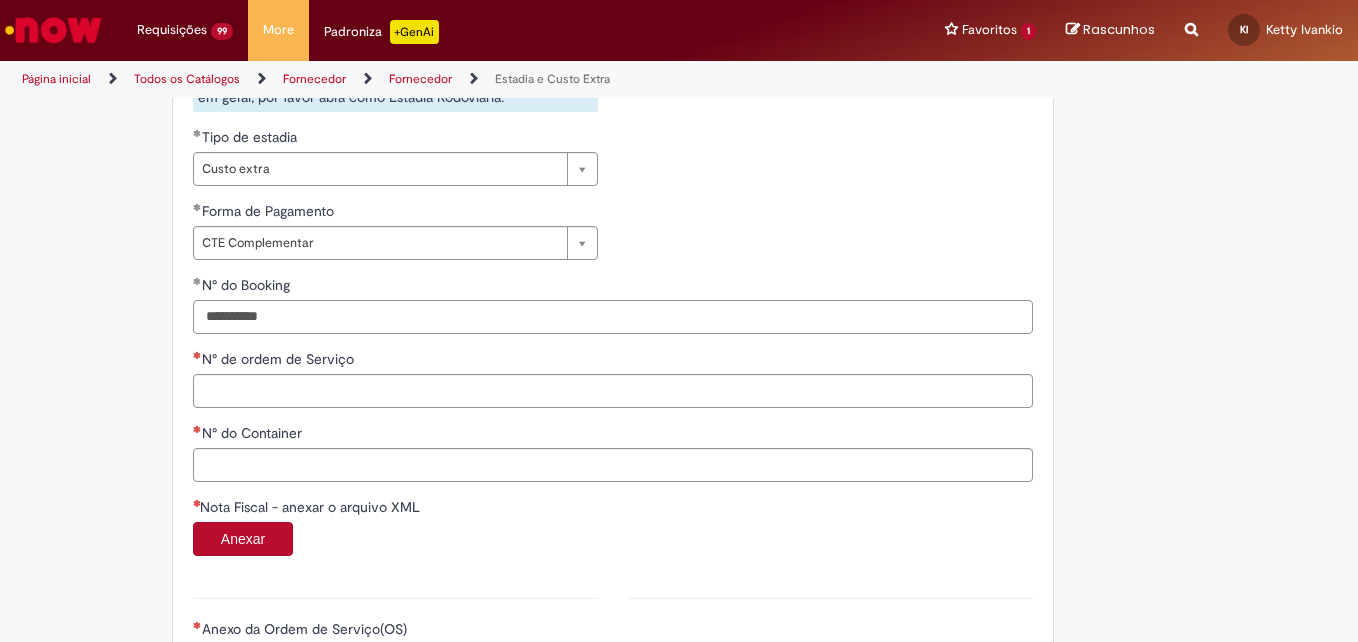 type on "**********" 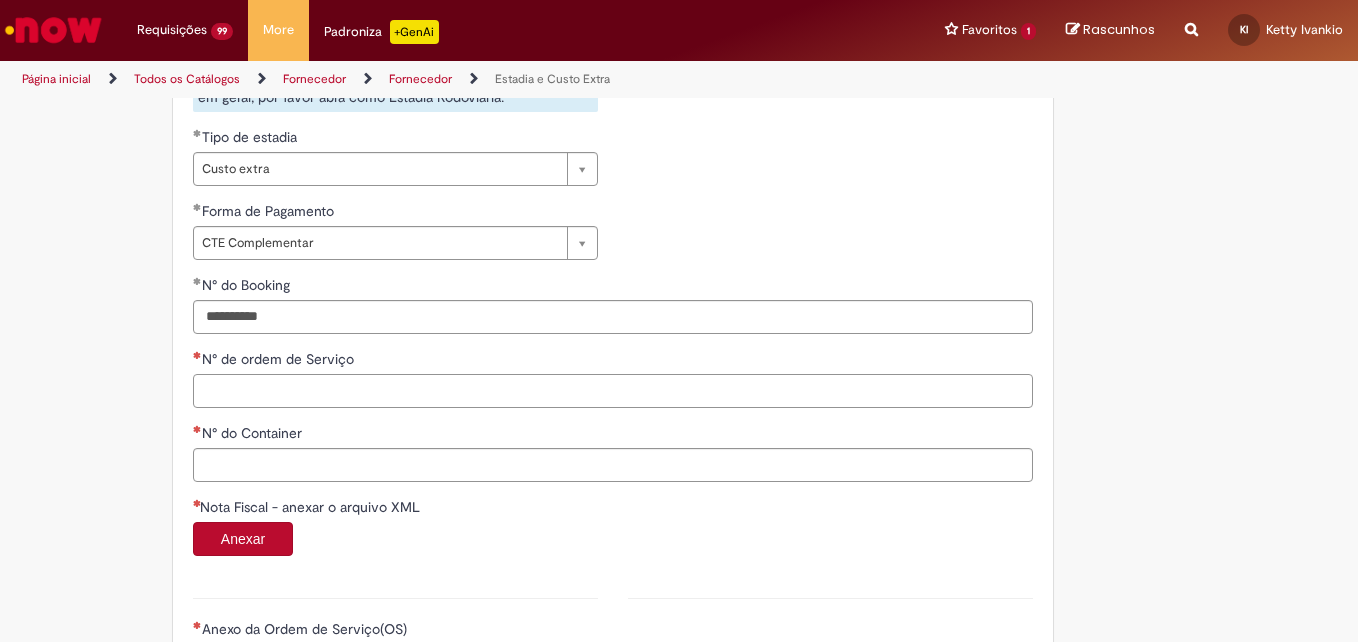 click on "N° de ordem de Serviço" at bounding box center (613, 391) 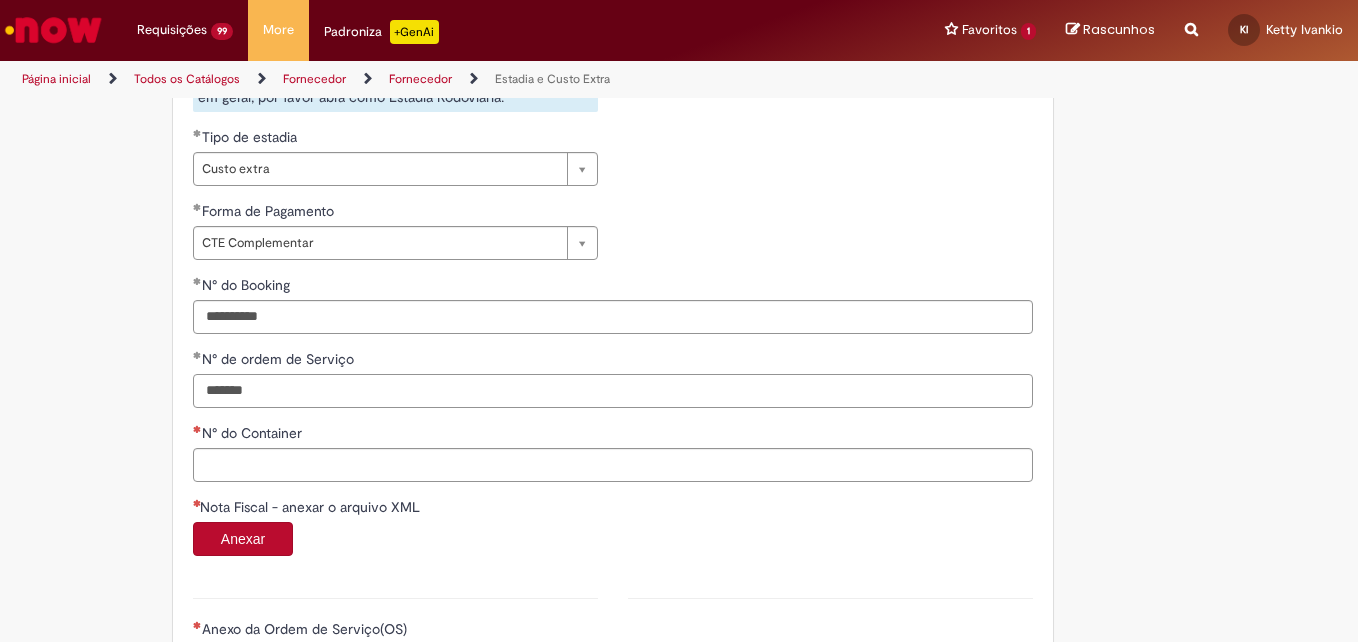 type on "*******" 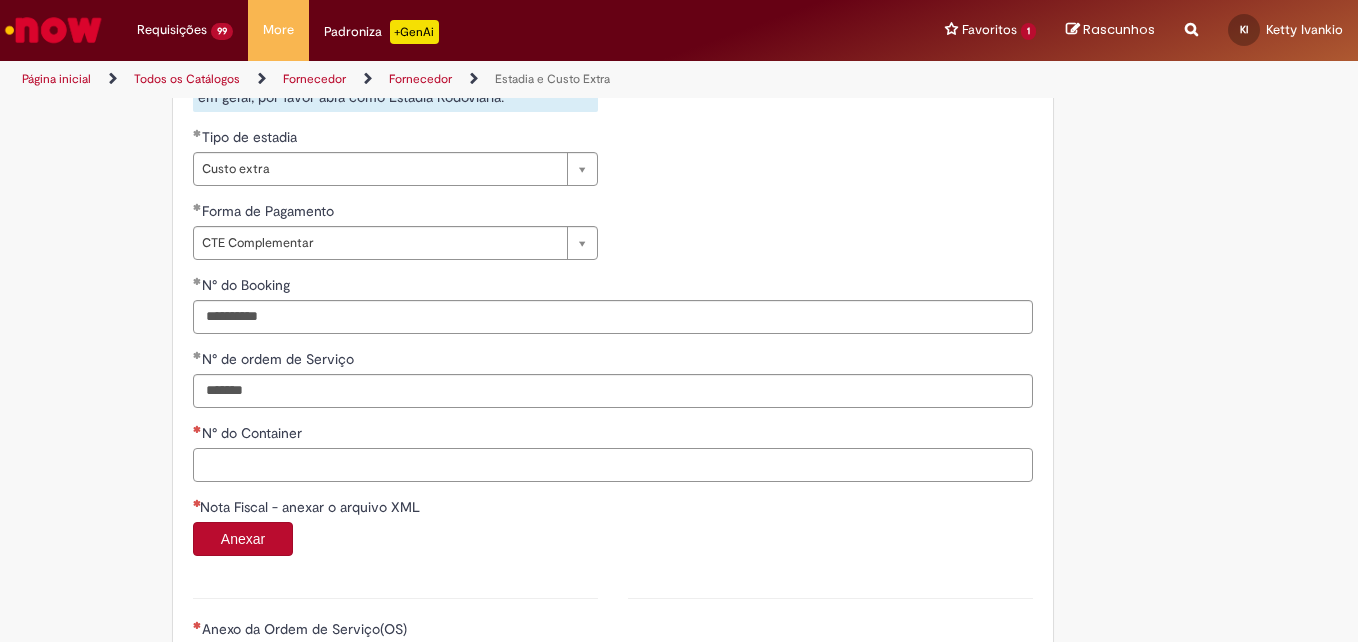 click on "N° do Container" at bounding box center [613, 465] 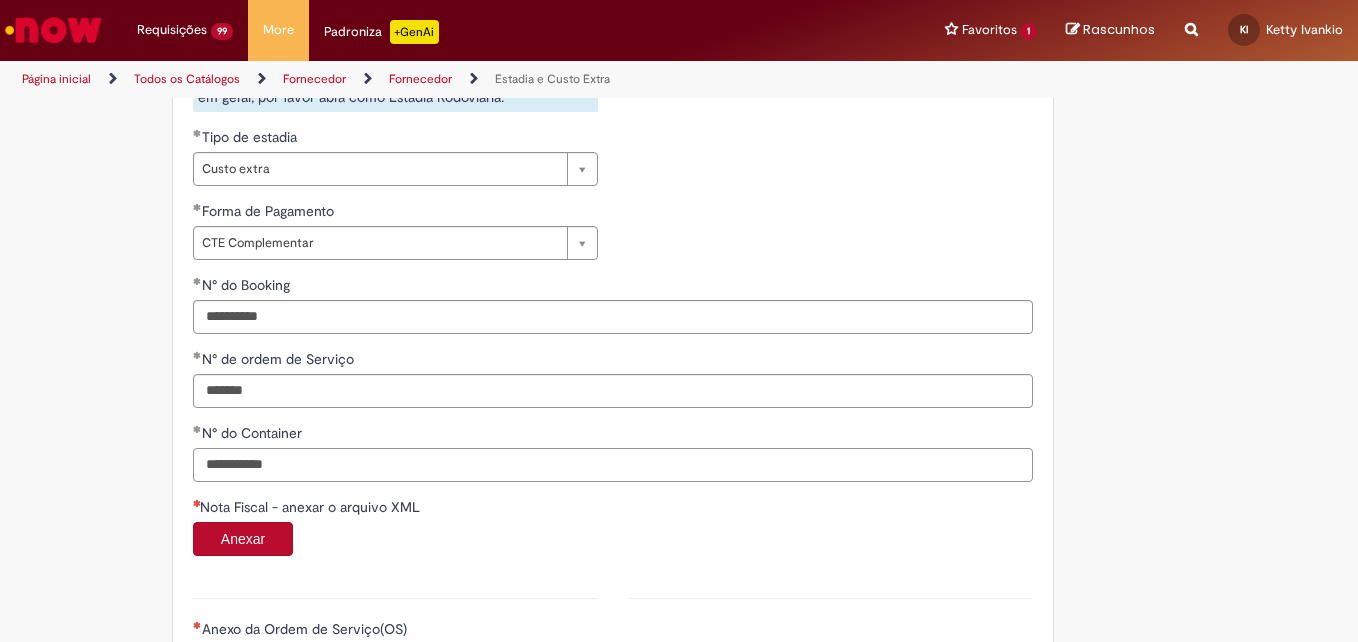 type on "**********" 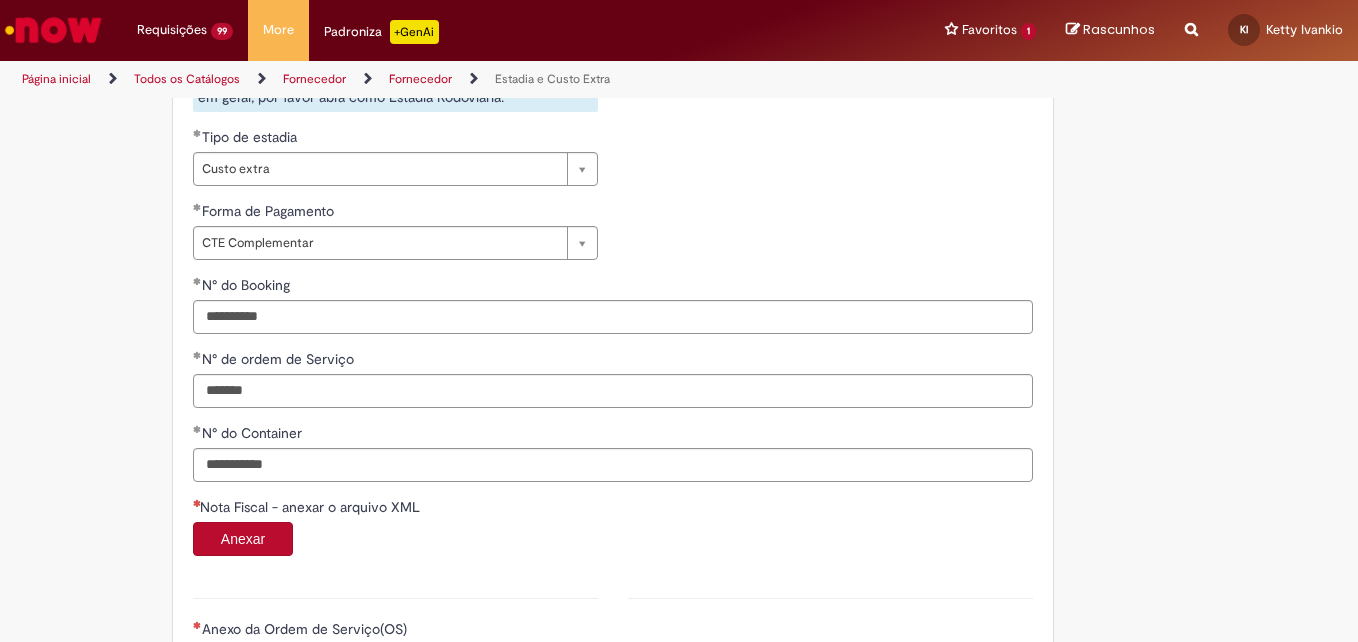 click on "Anexar" at bounding box center (243, 539) 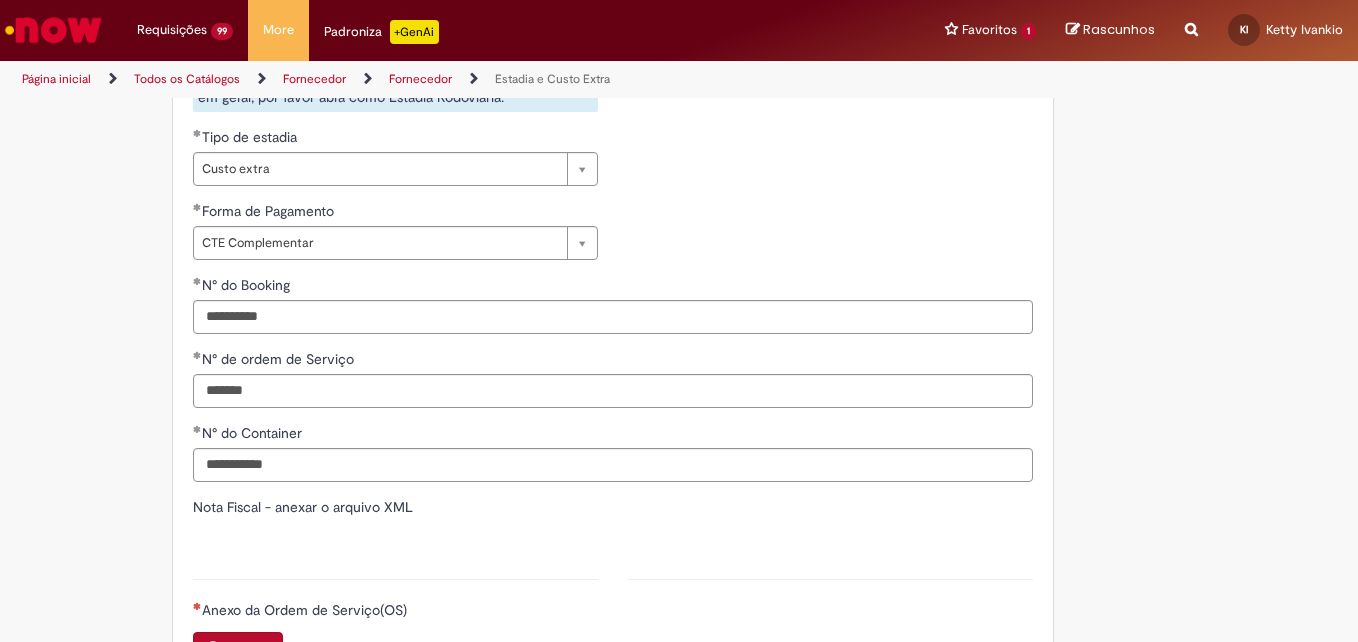 type on "*******" 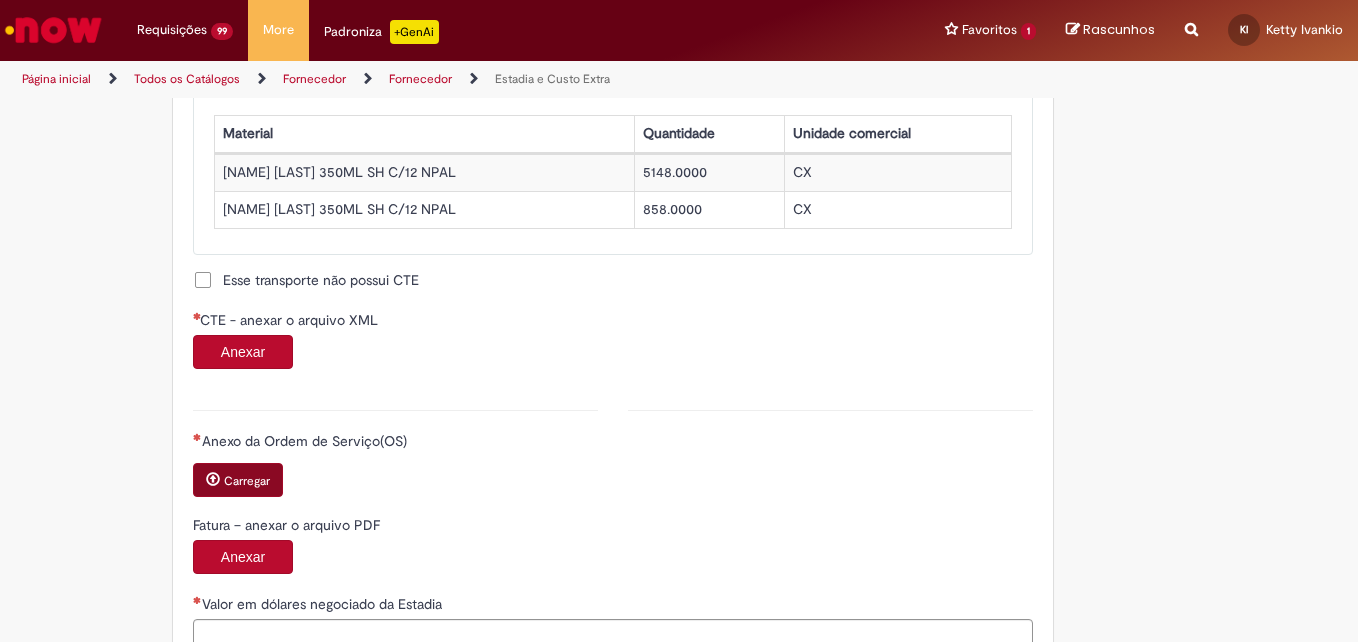scroll, scrollTop: 1880, scrollLeft: 0, axis: vertical 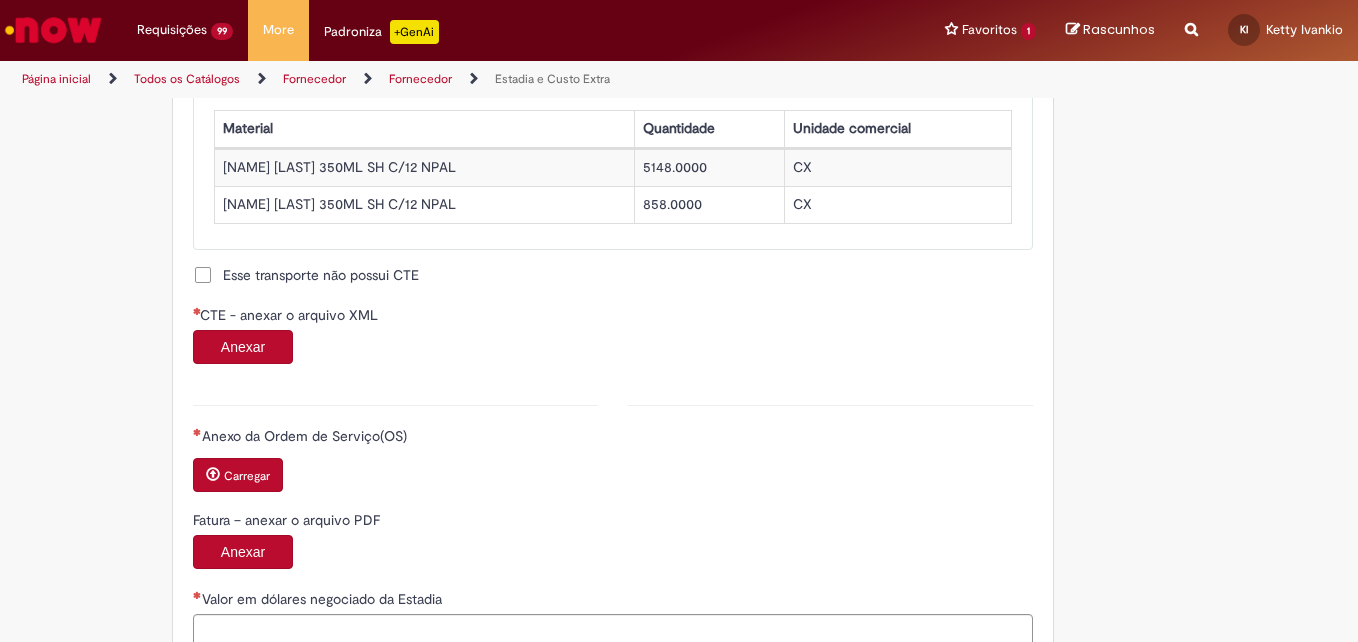 click on "Anexar" at bounding box center (243, 347) 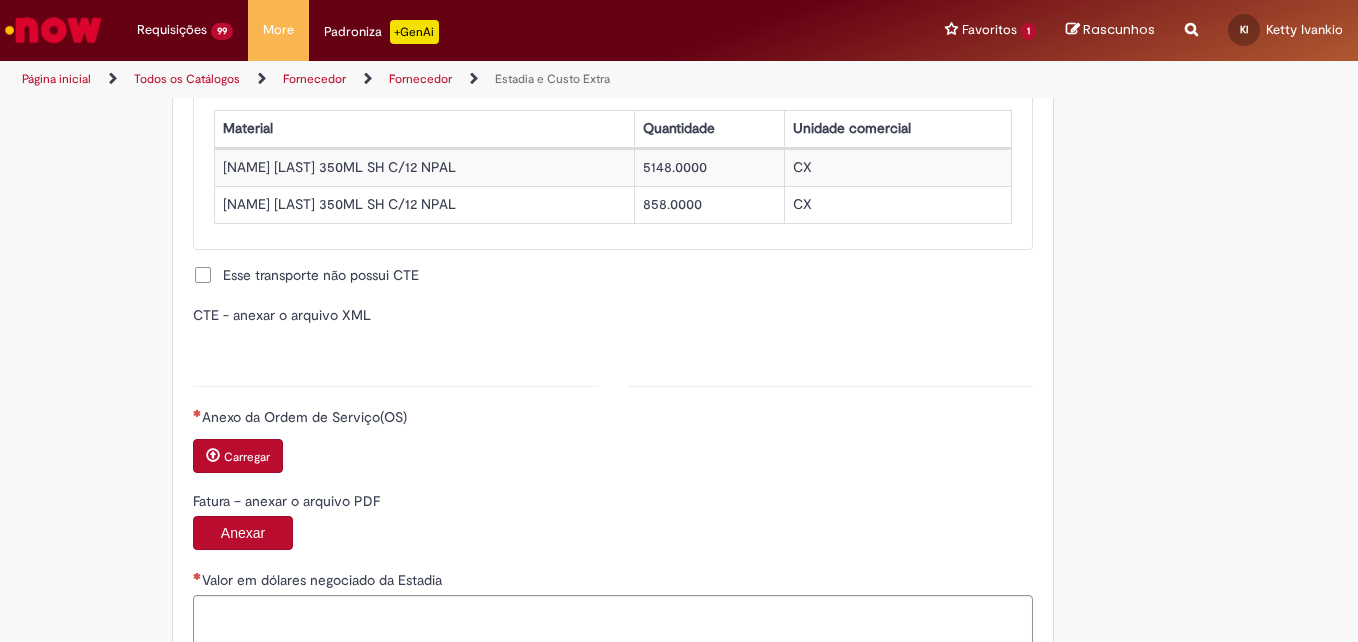 type on "**********" 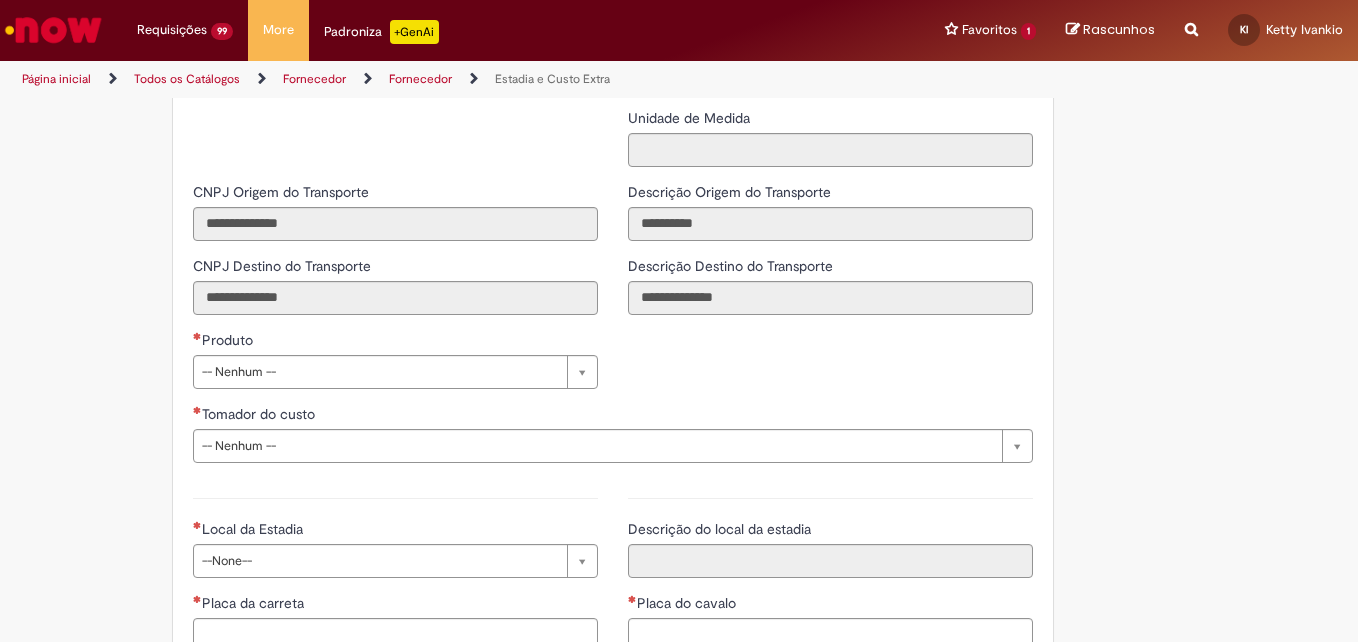 scroll, scrollTop: 2649, scrollLeft: 0, axis: vertical 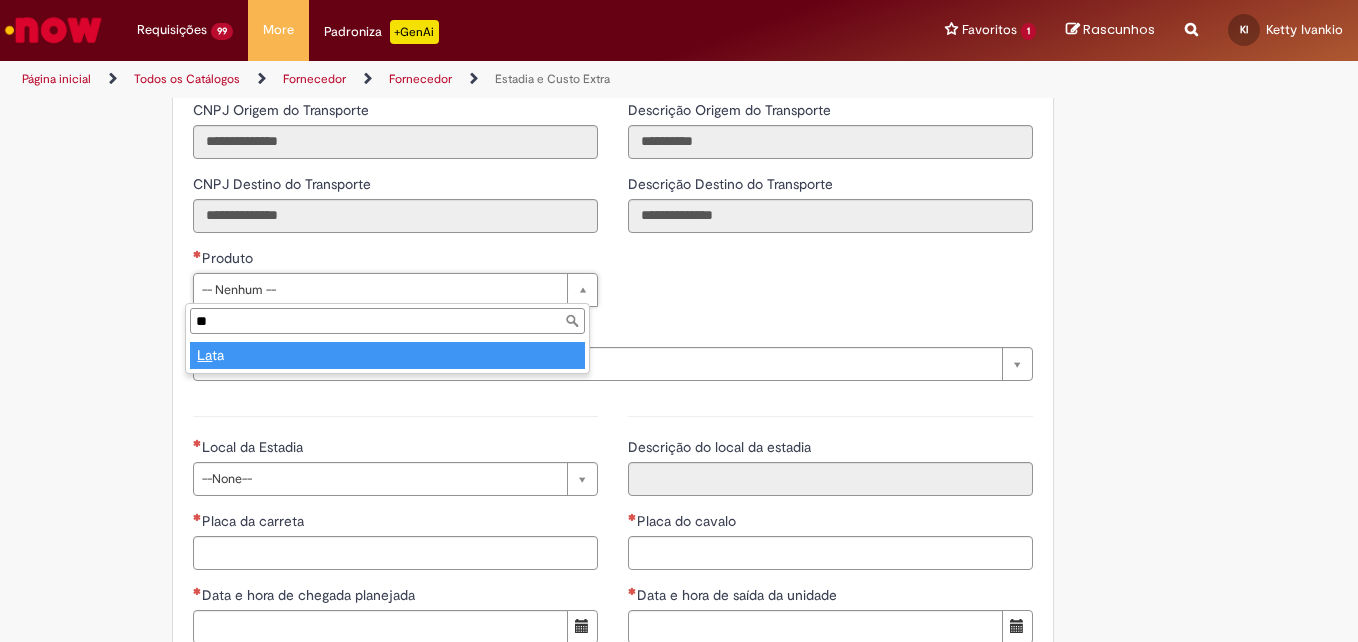 type on "***" 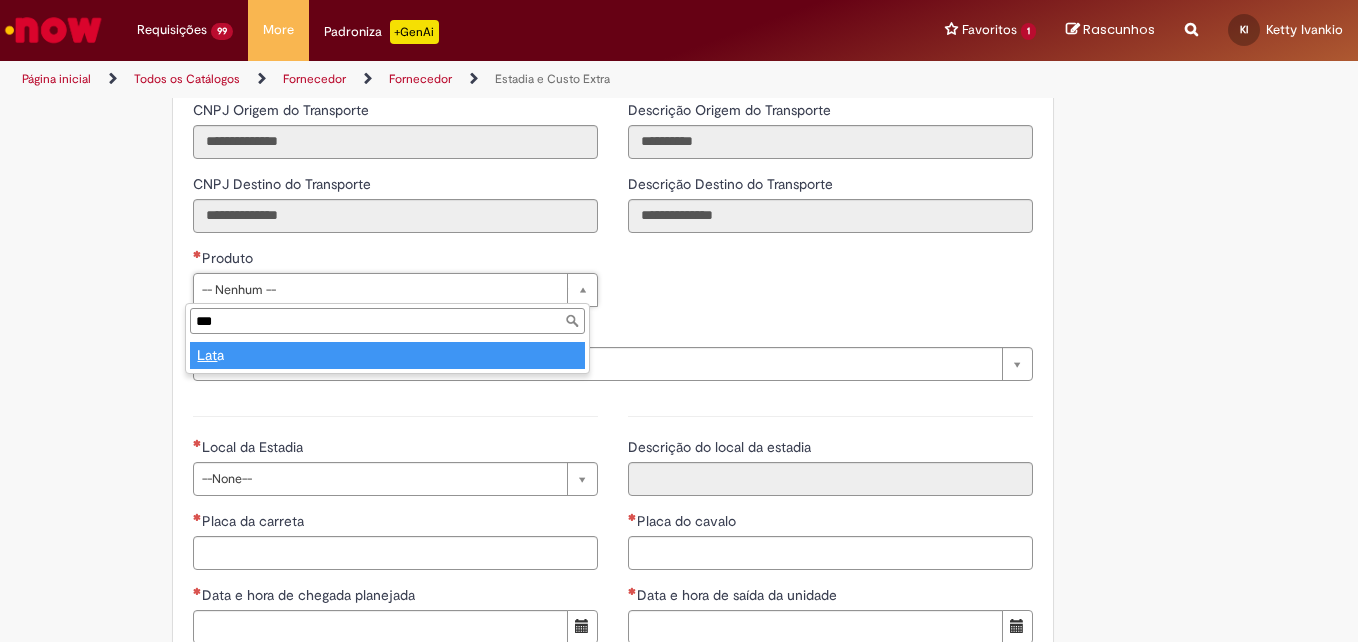 type on "****" 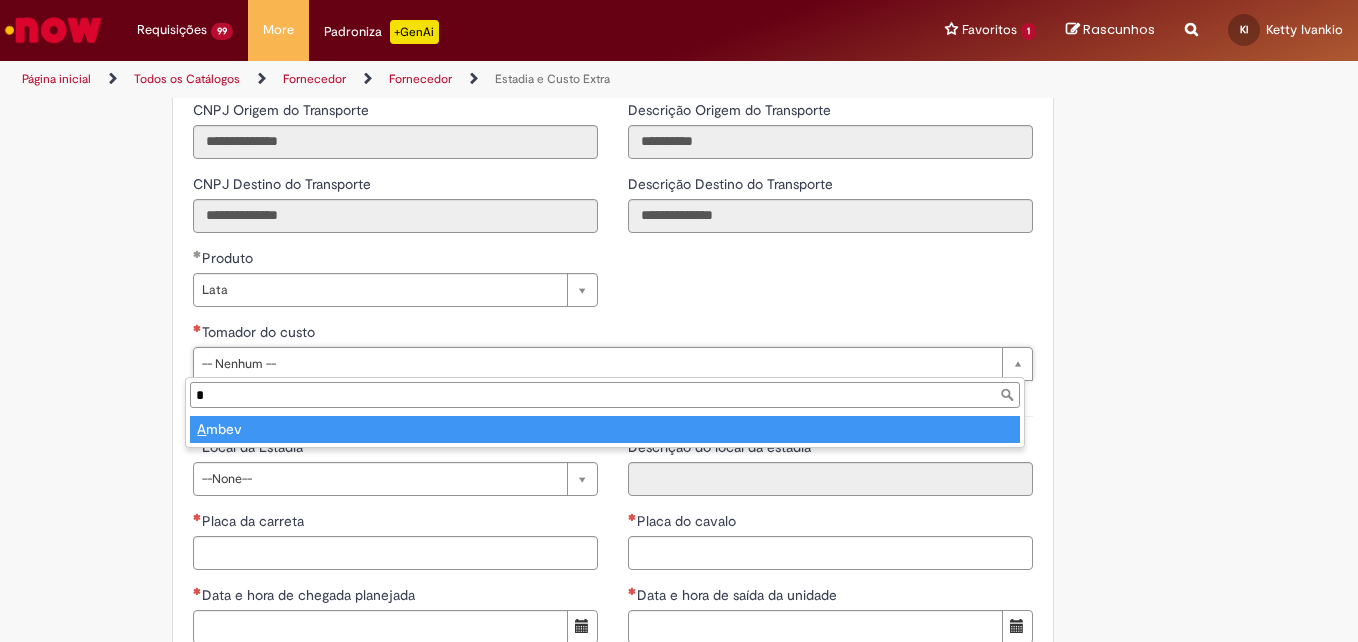type on "*" 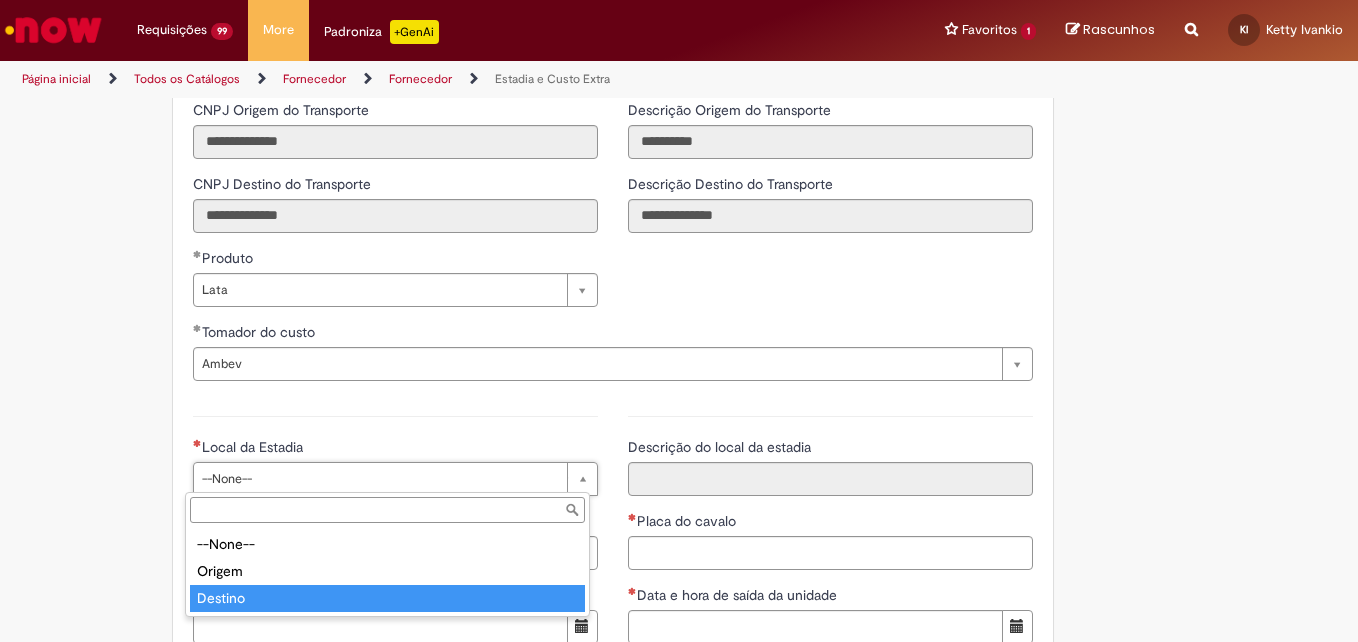 type on "*******" 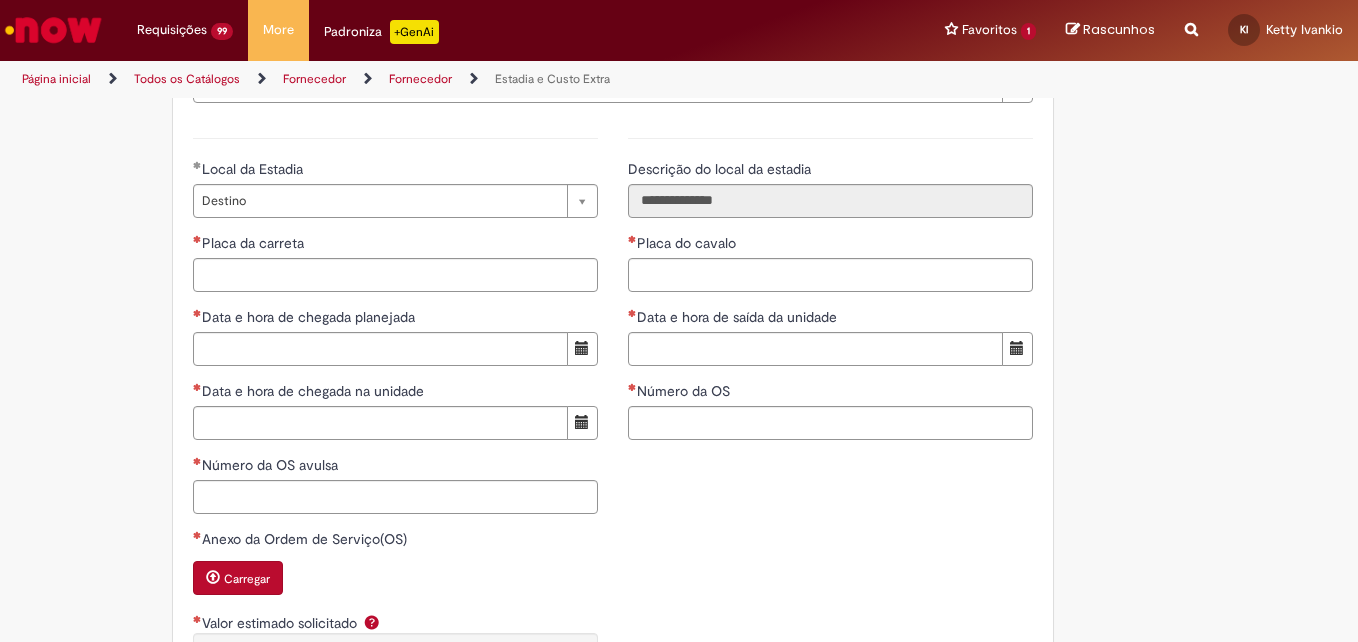 scroll, scrollTop: 2943, scrollLeft: 0, axis: vertical 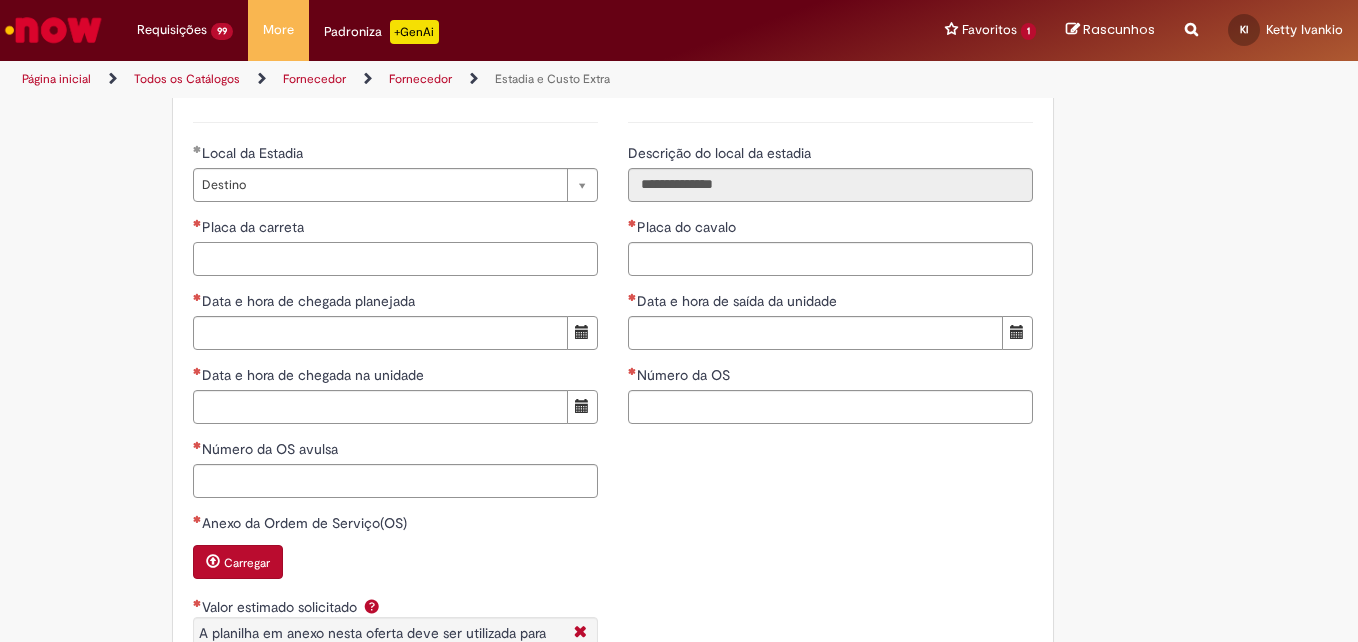 click on "Placa da carreta" at bounding box center [395, 259] 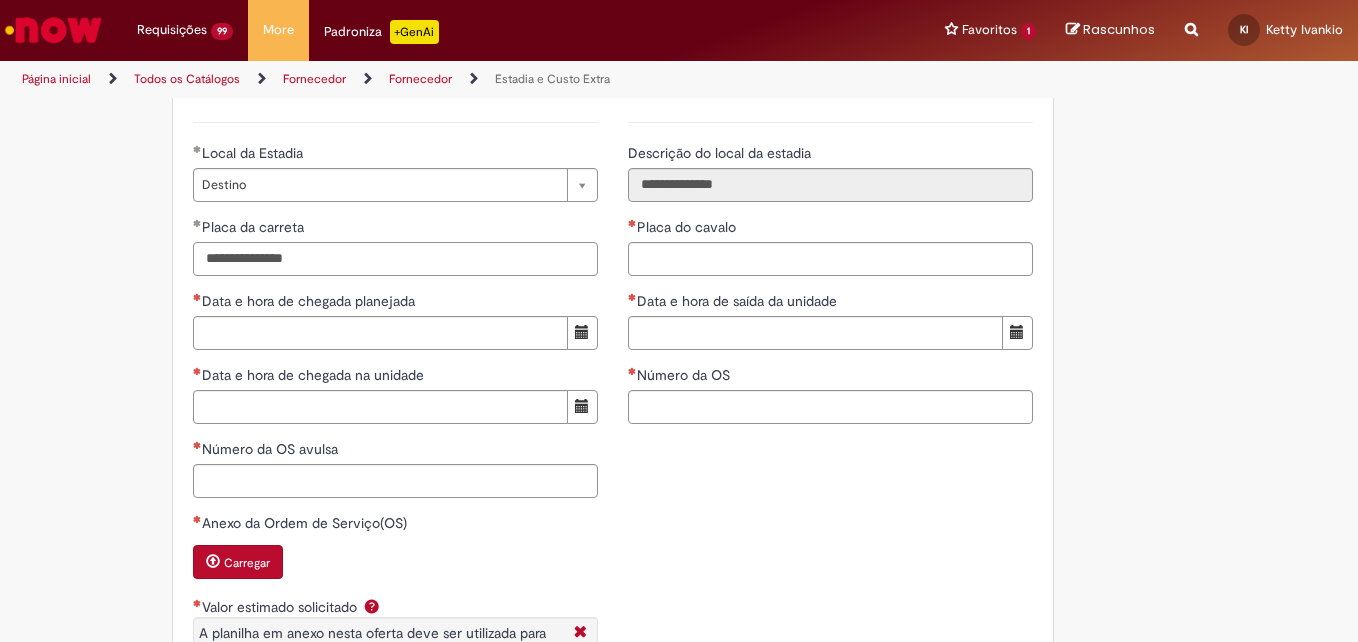type on "**********" 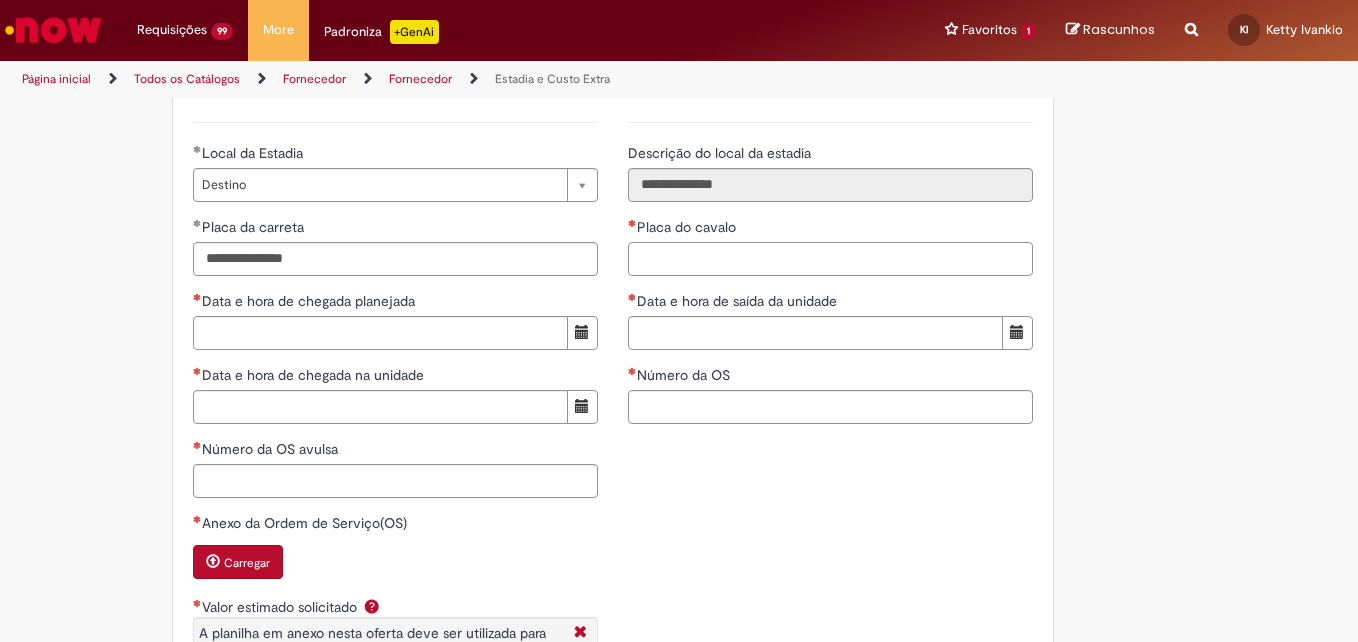 click on "Placa do cavalo" at bounding box center (830, 259) 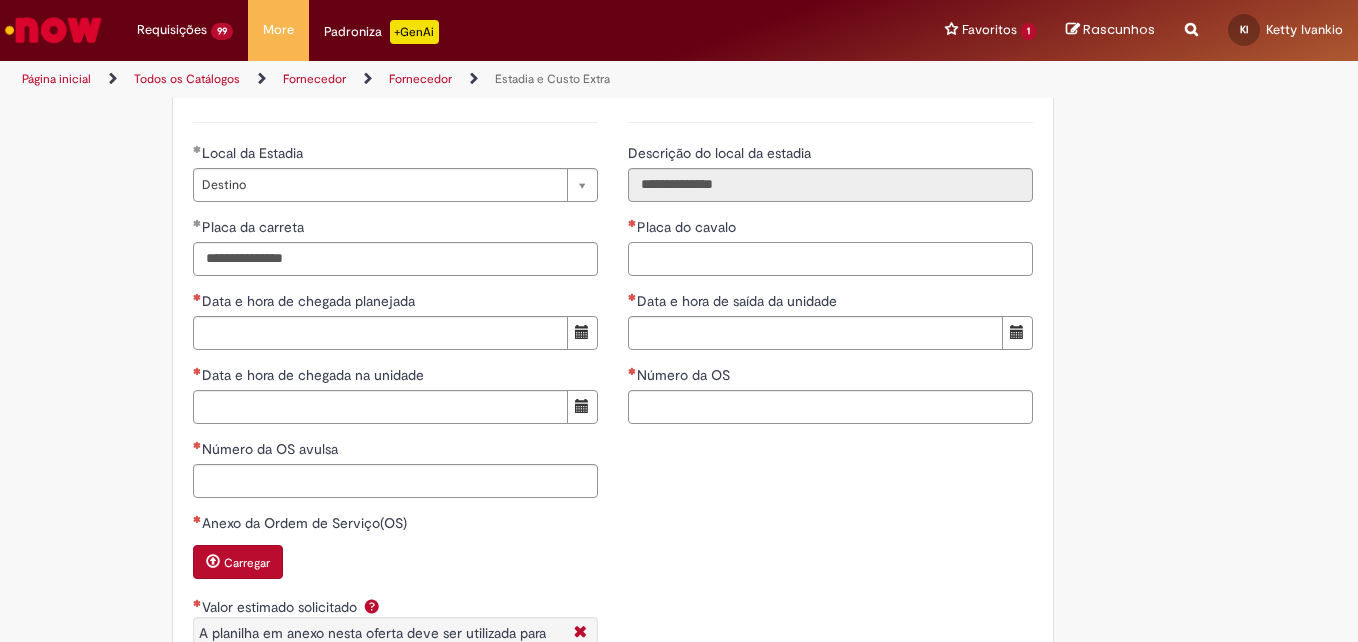 paste on "*******" 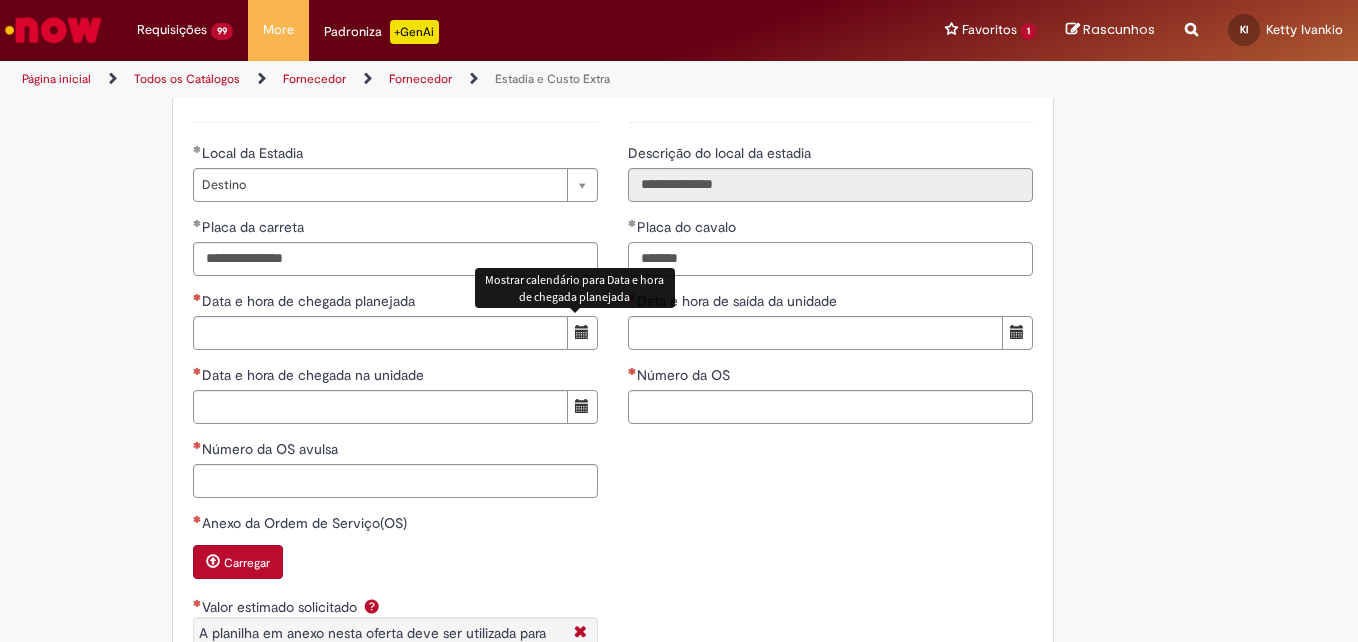 type on "*******" 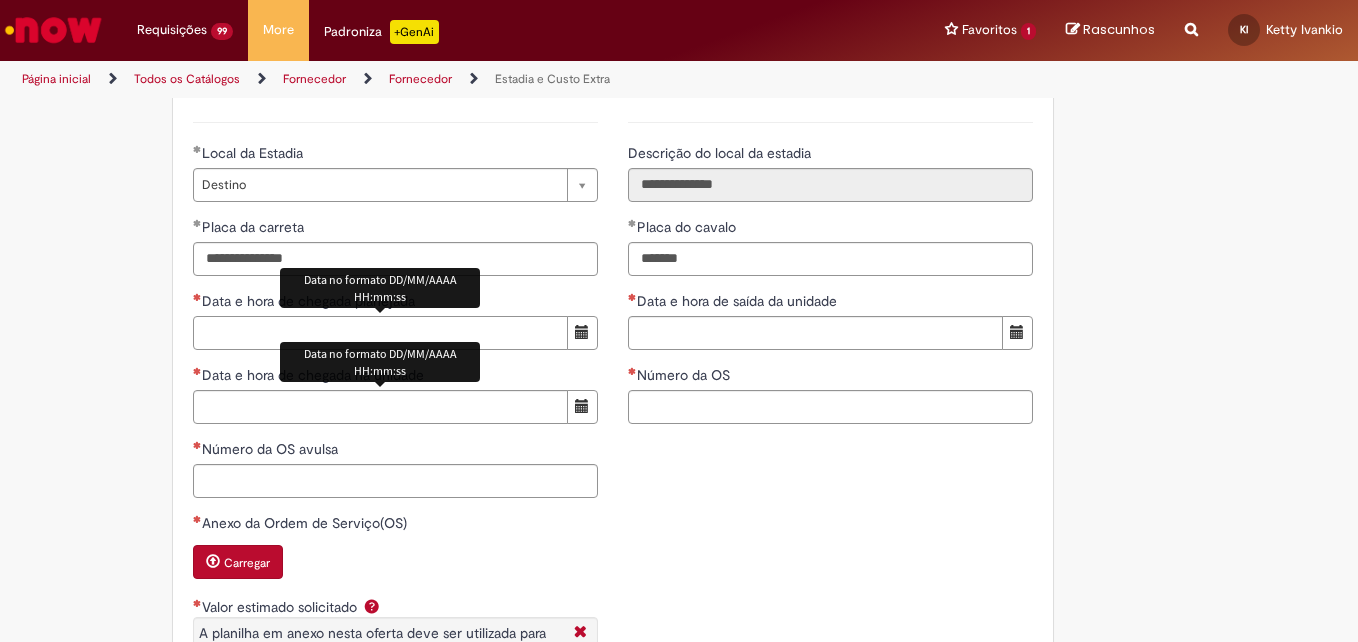 click on "Data e hora de chegada planejada" at bounding box center [380, 333] 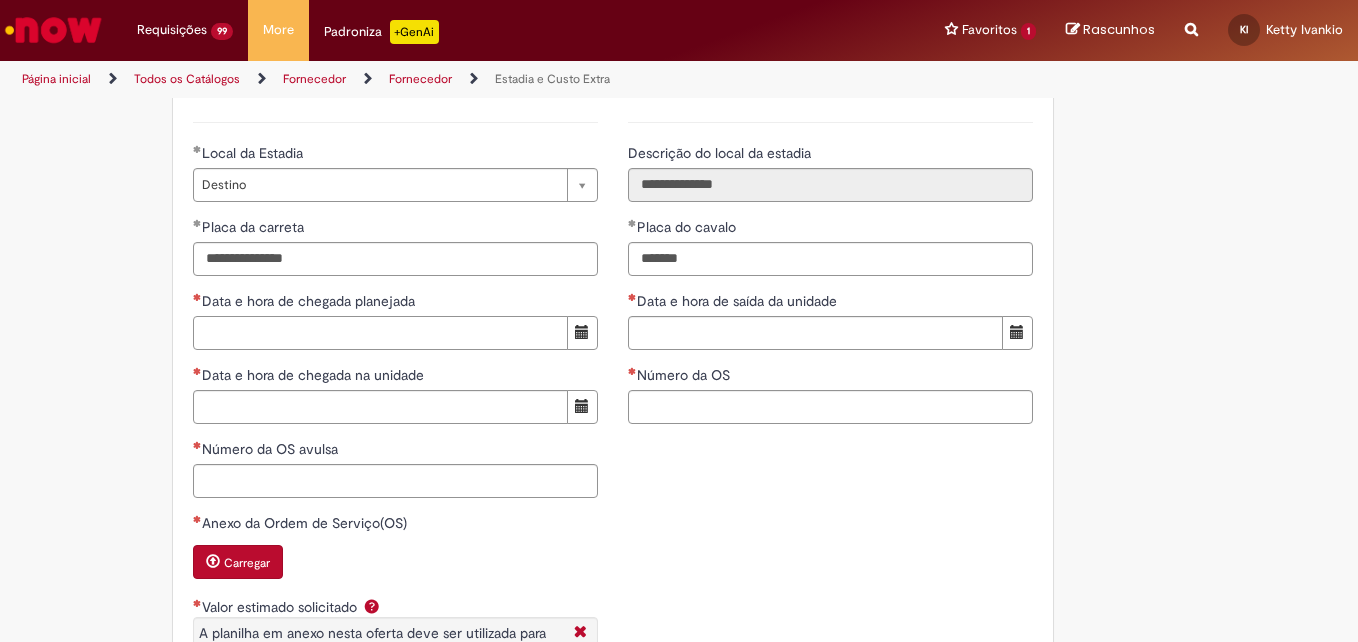 paste on "**********" 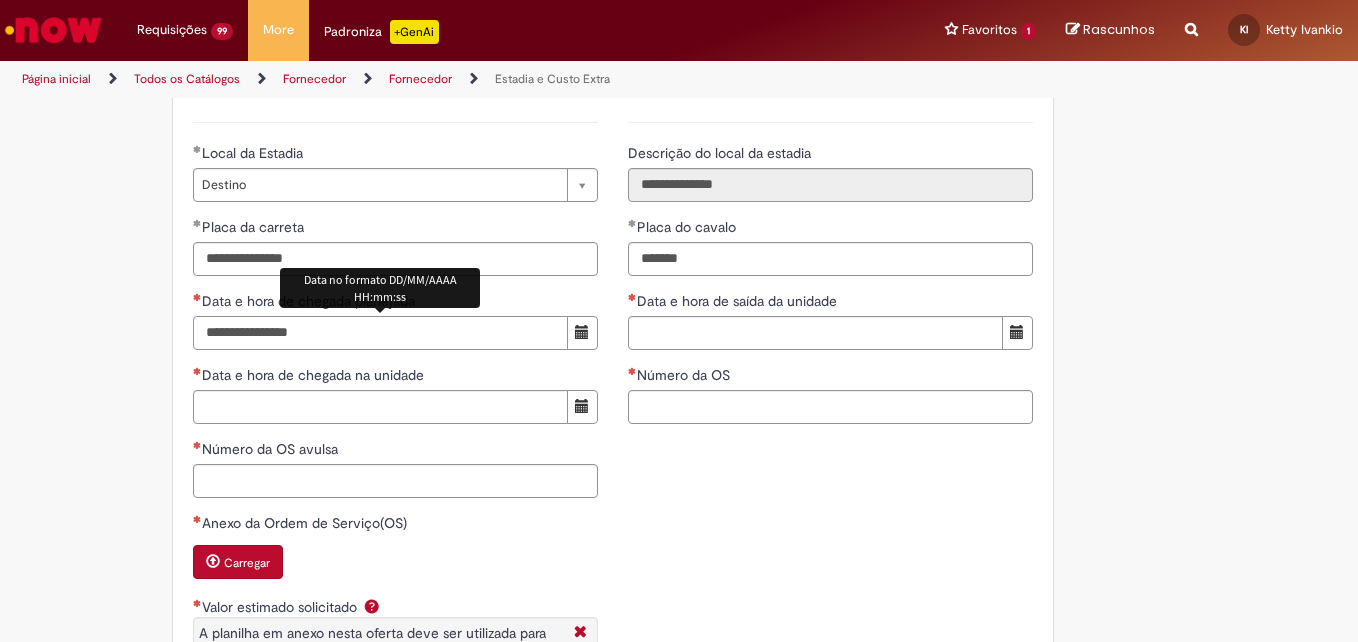 type on "**********" 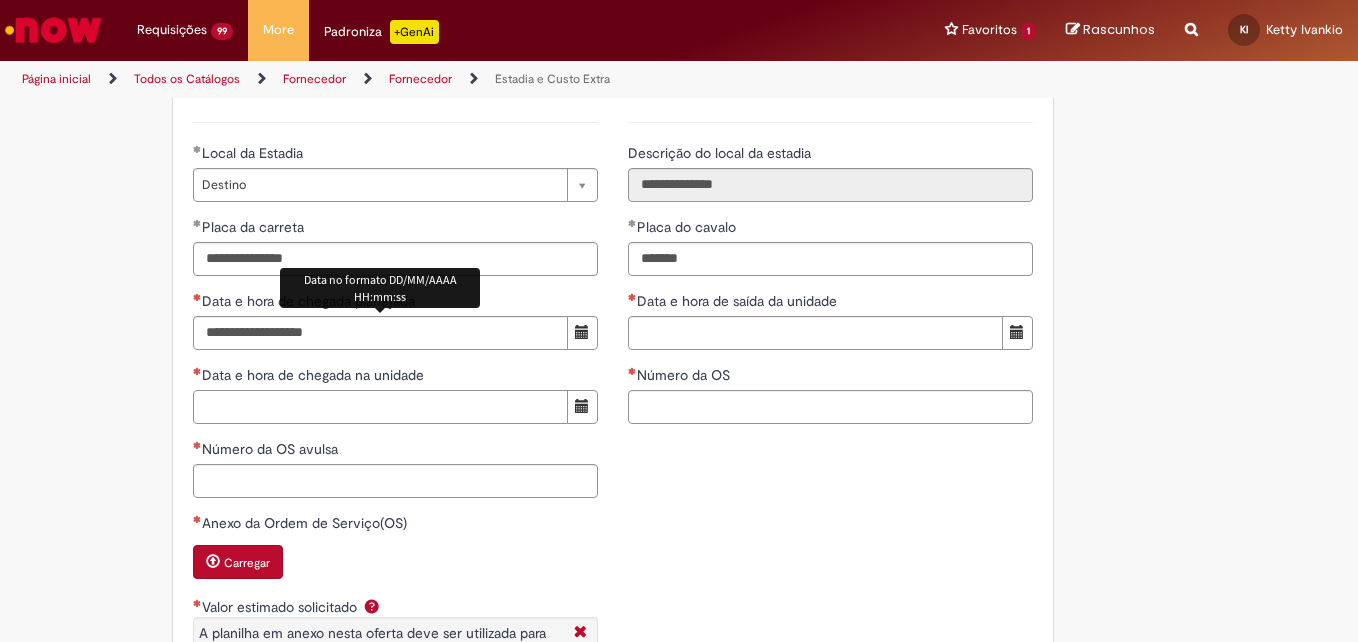type on "**********" 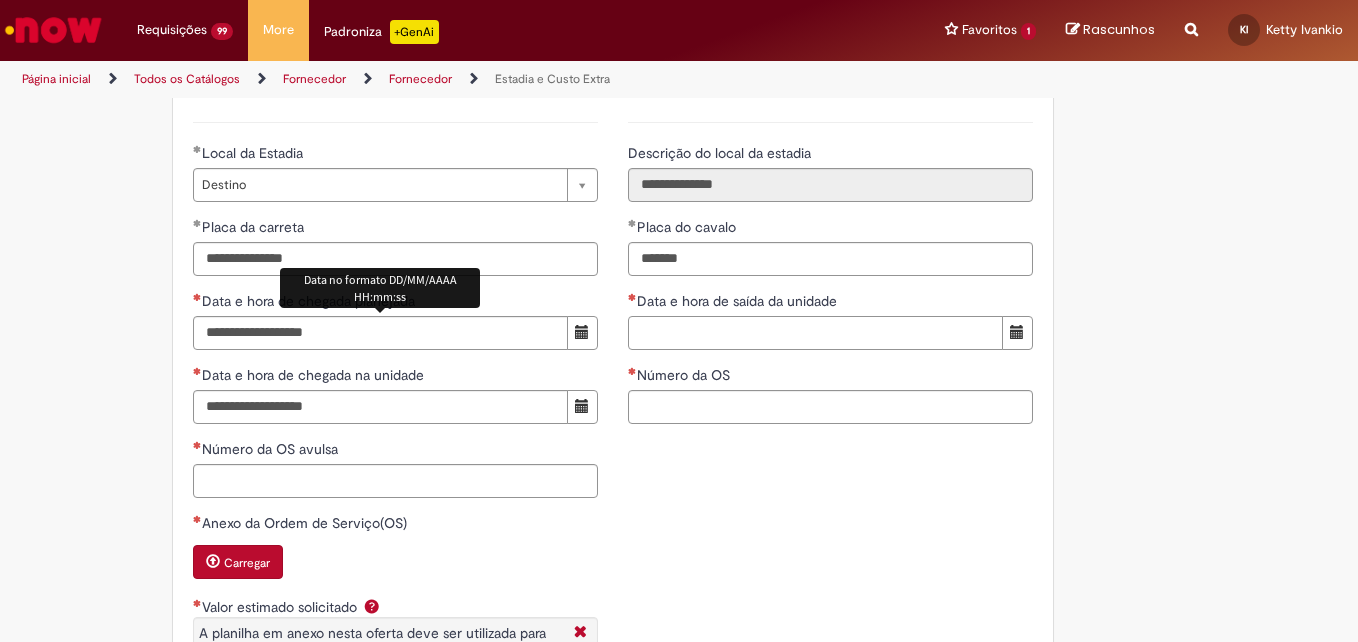 type on "**********" 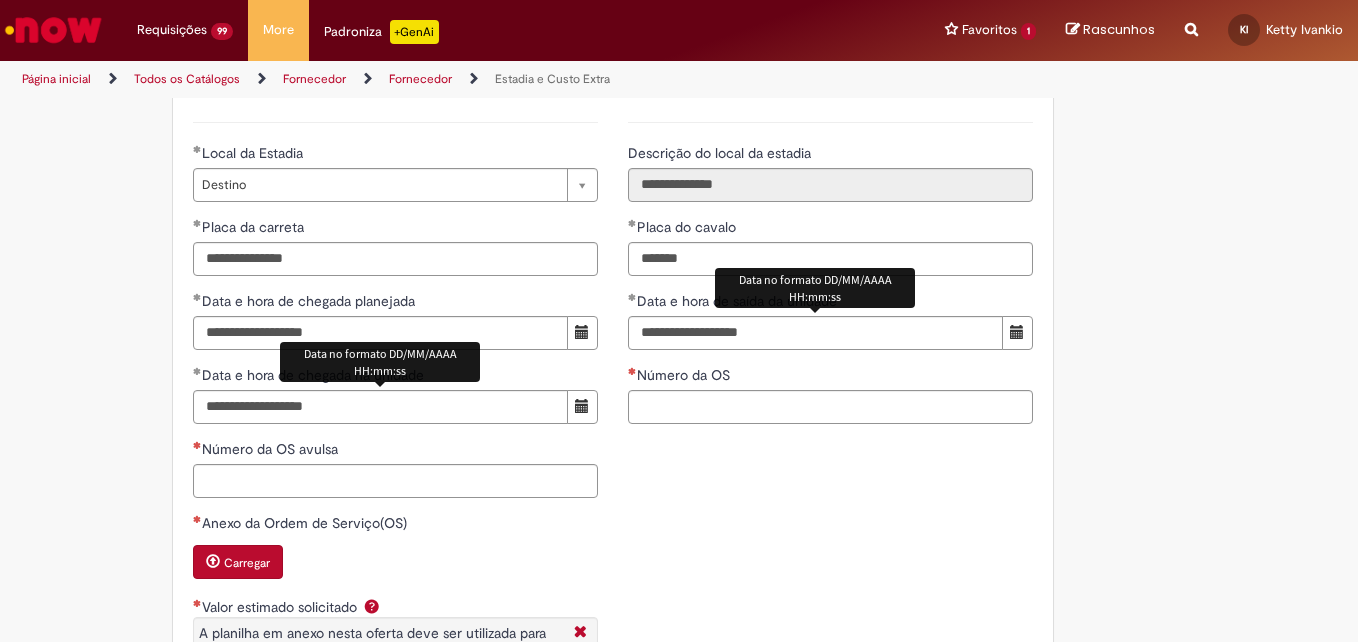 click on "**********" at bounding box center [613, 448] 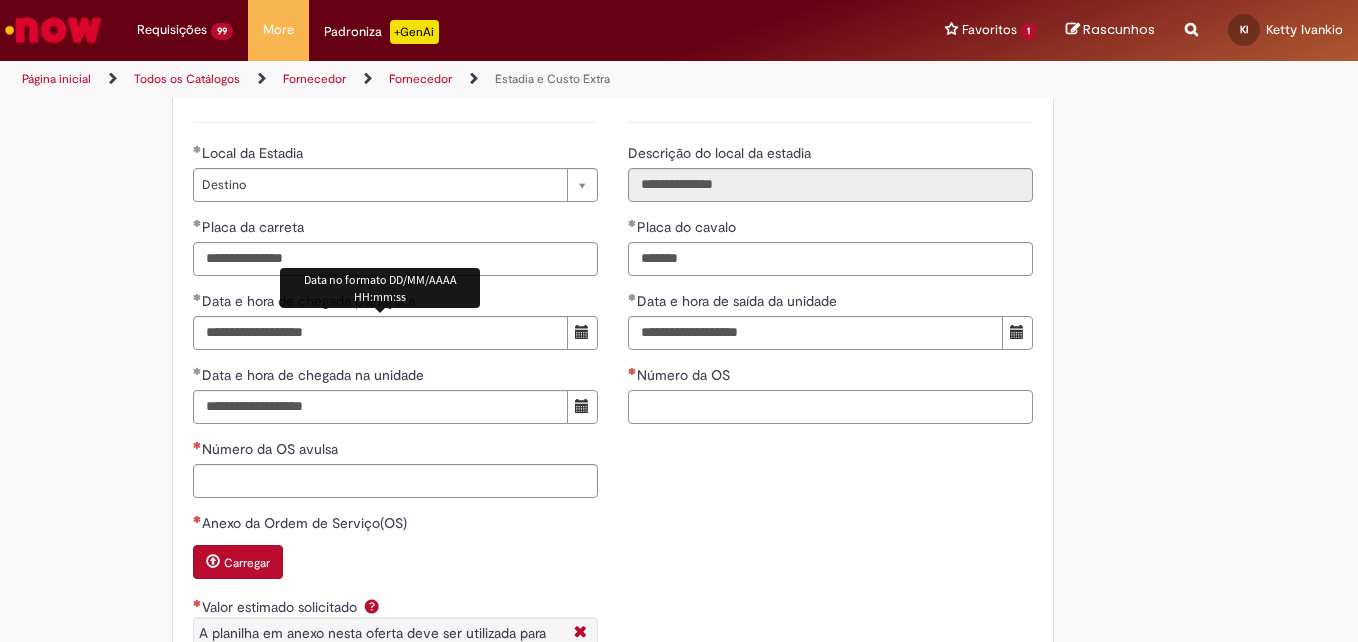 click on "Número da OS" at bounding box center (830, 407) 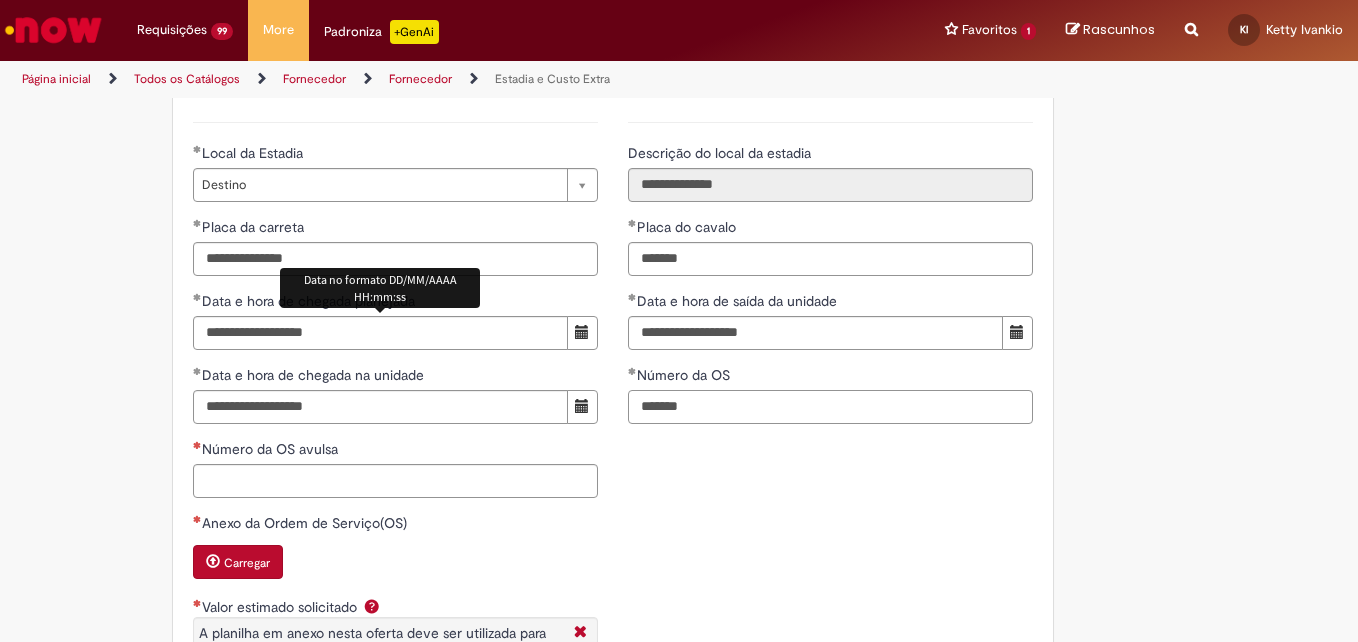 type on "*******" 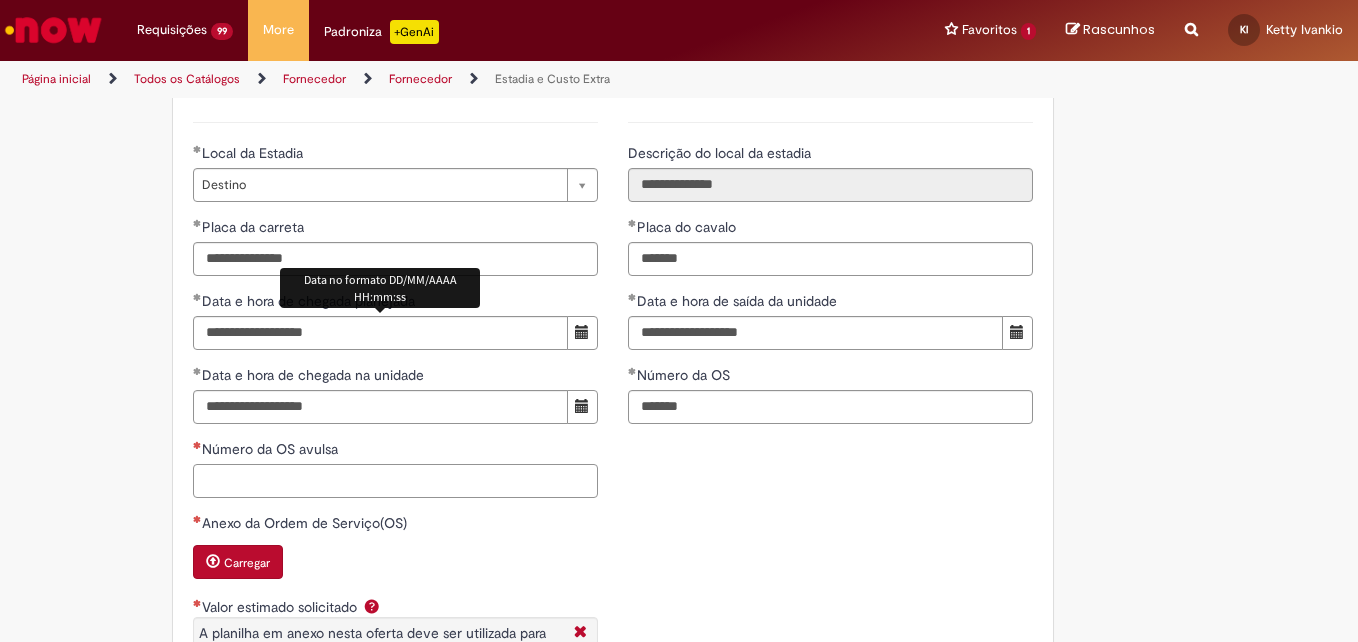 click on "Número da OS avulsa" at bounding box center [395, 481] 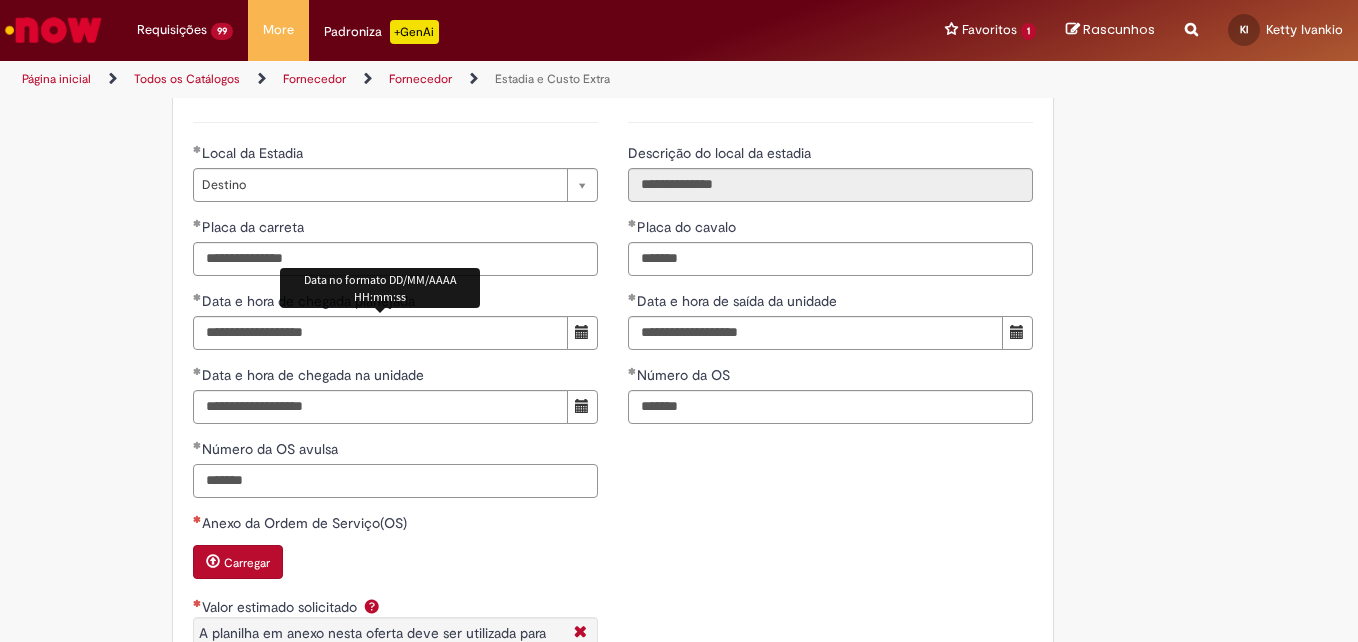 type on "*******" 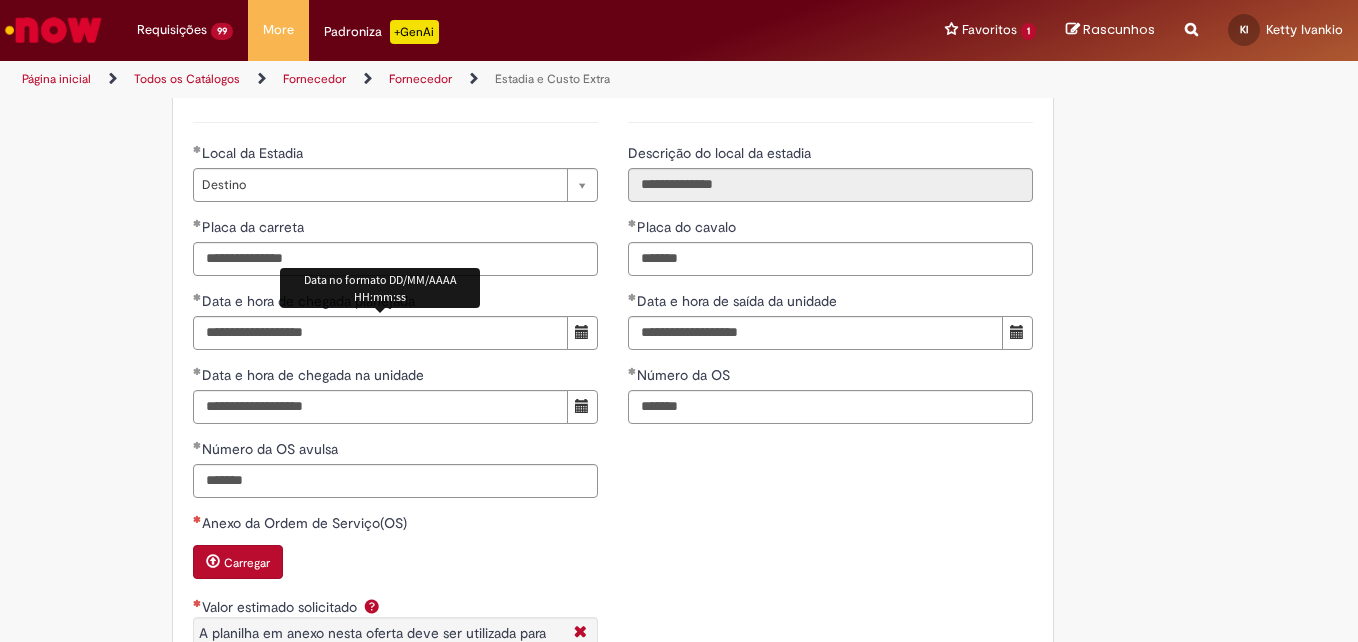 scroll, scrollTop: 3213, scrollLeft: 0, axis: vertical 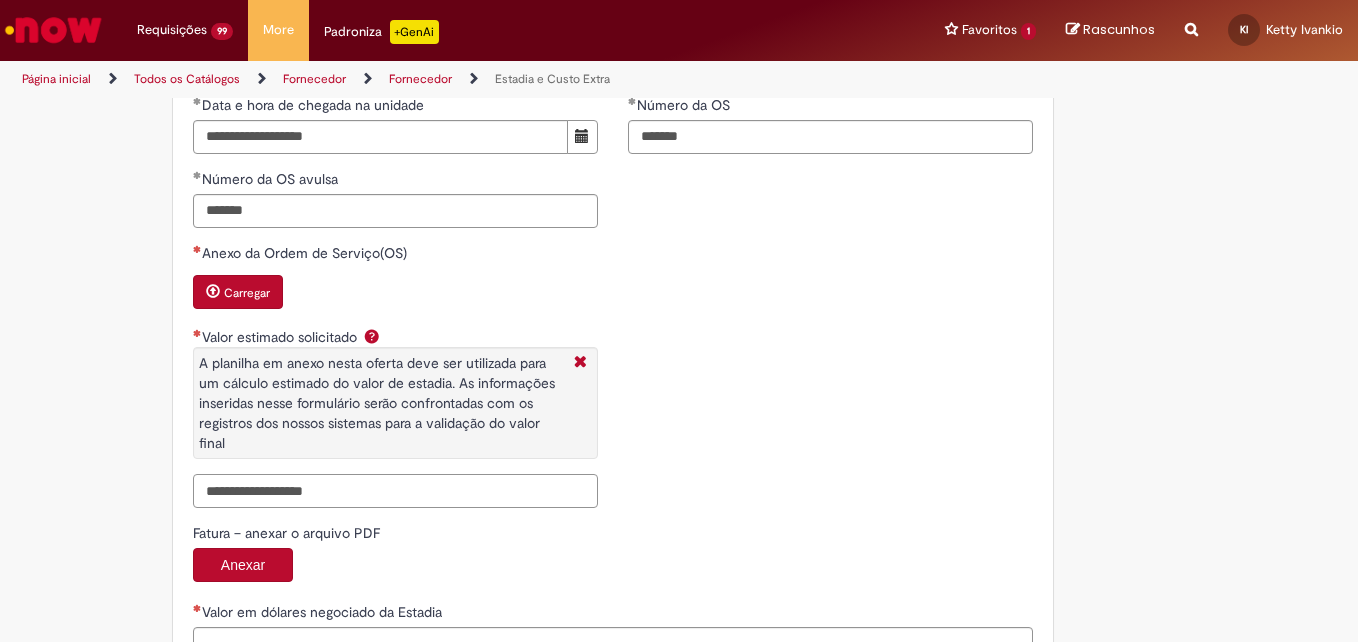 click on "Valor estimado solicitado A planilha em anexo nesta oferta deve ser utilizada para um cálculo estimado do valor de estadia. As informações inseridas nesse formulário serão confrontadas com os registros dos nossos sistemas para a validação do valor final" at bounding box center (395, 491) 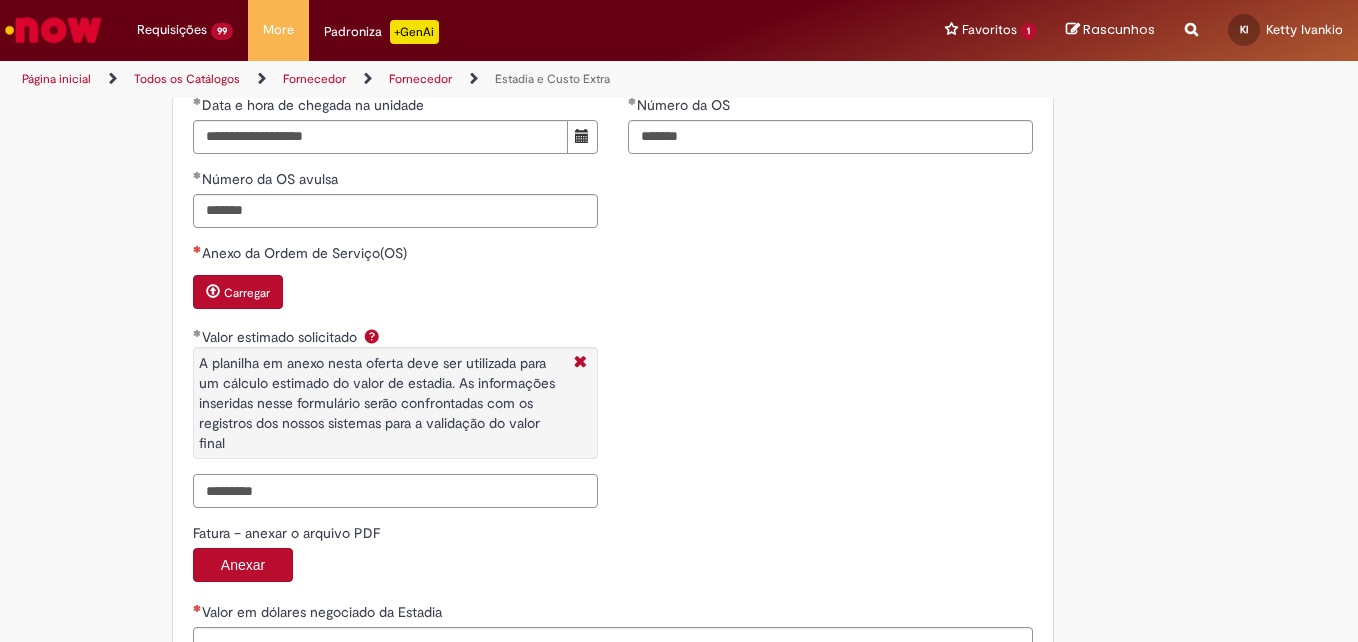 drag, startPoint x: 219, startPoint y: 497, endPoint x: 84, endPoint y: 498, distance: 135.00371 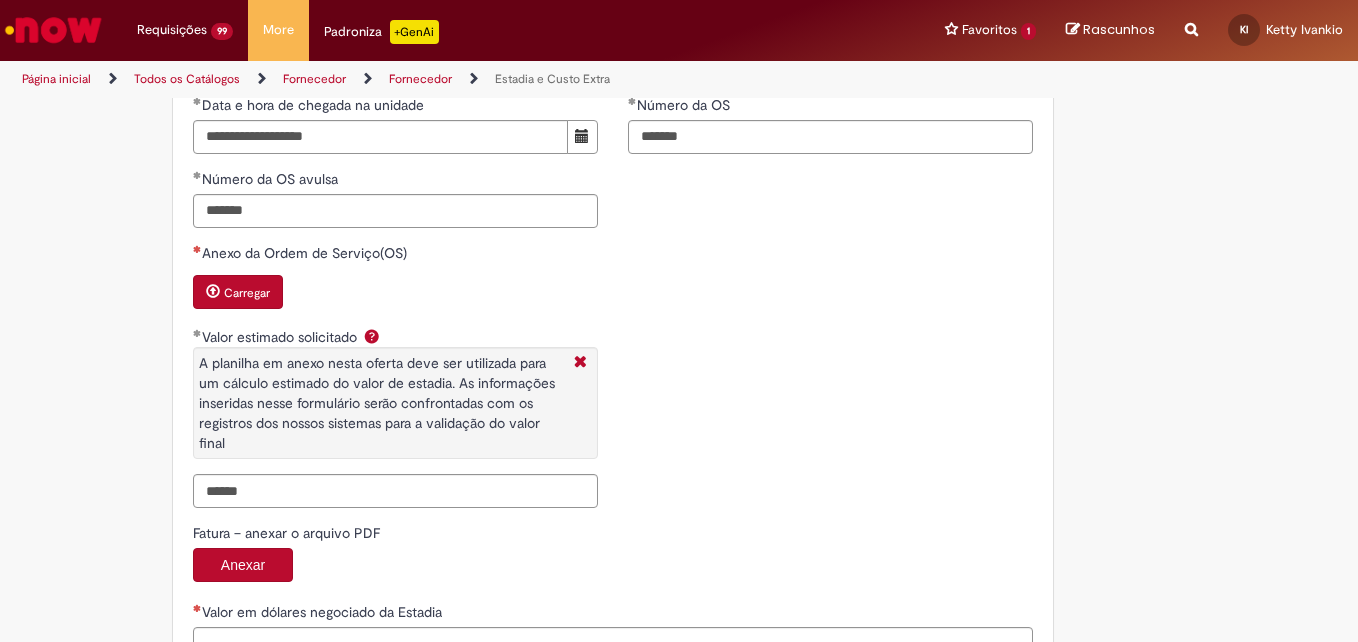 type on "*********" 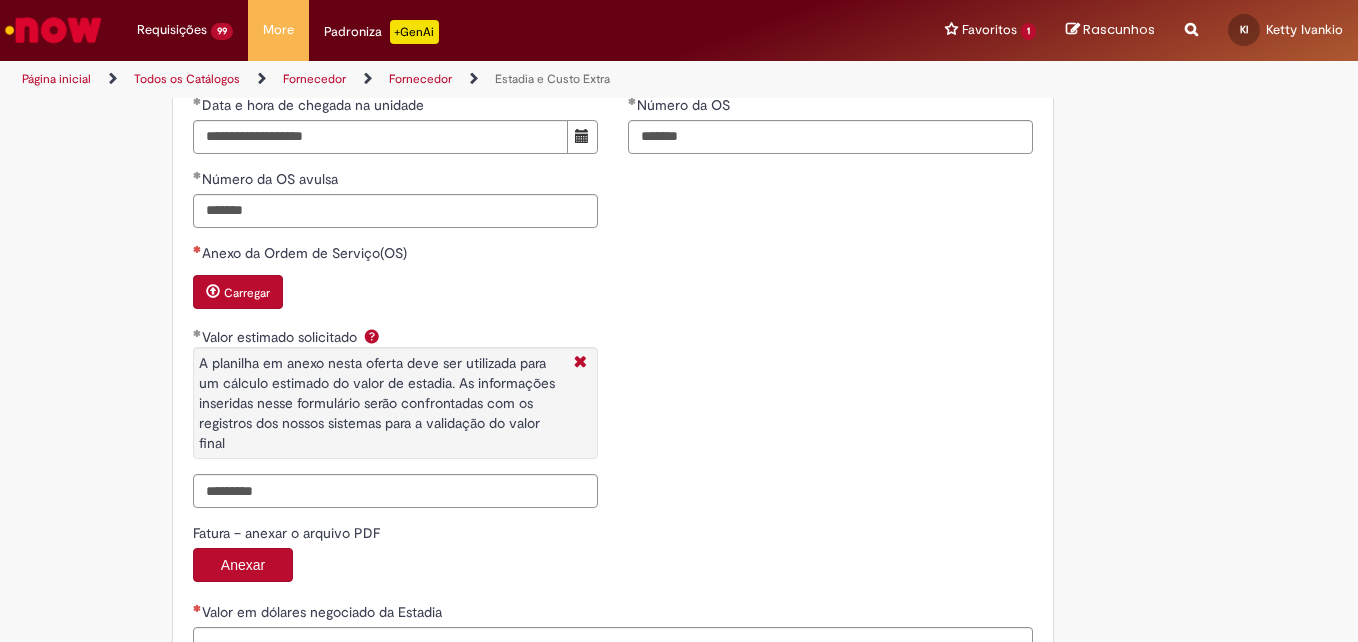 scroll, scrollTop: 3532, scrollLeft: 0, axis: vertical 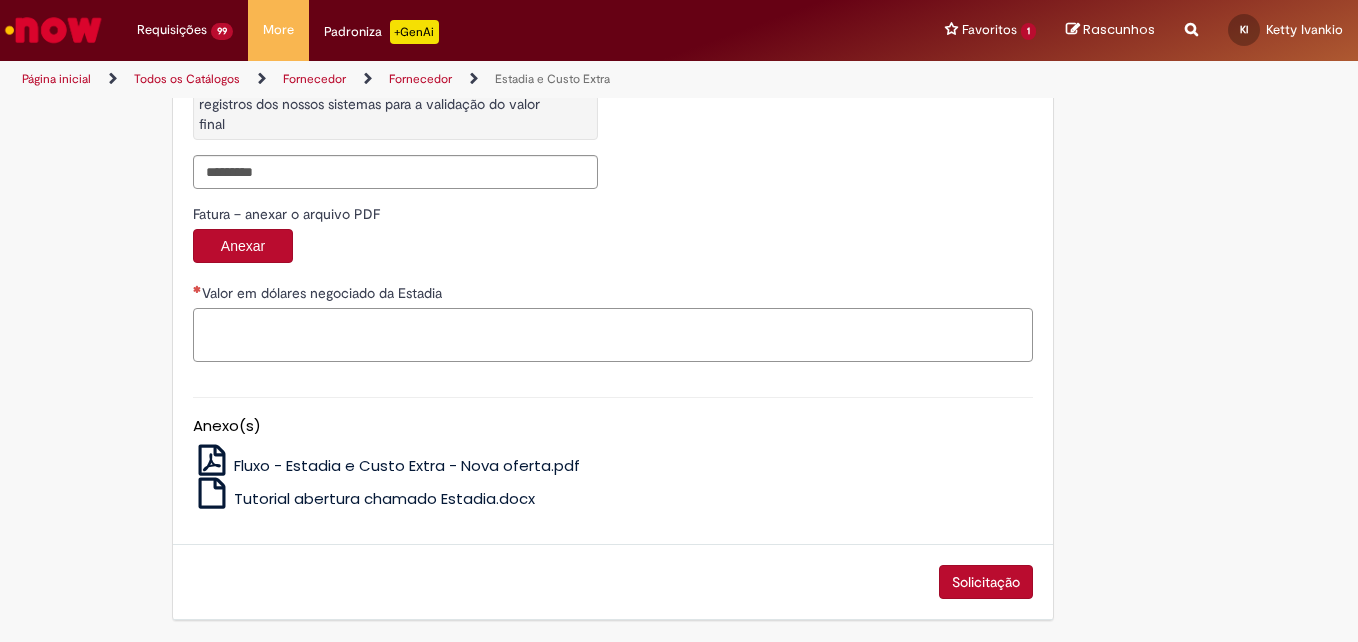 click on "Valor em dólares negociado da Estadia" at bounding box center [613, 335] 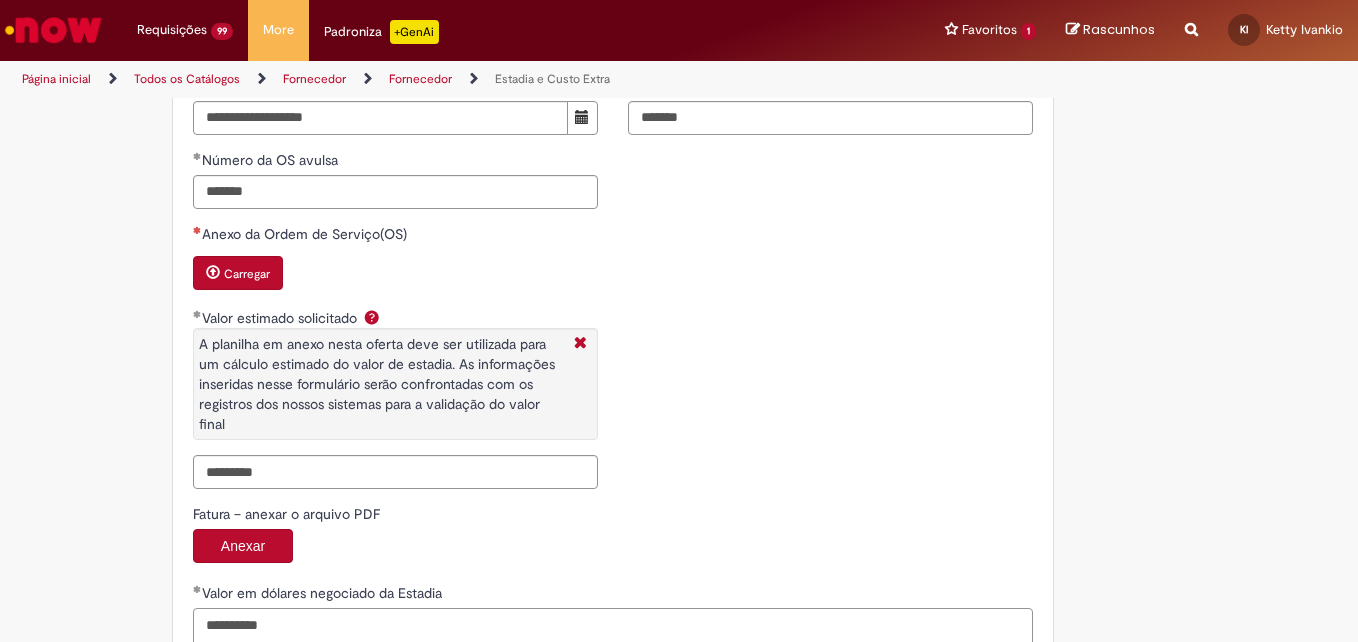 scroll, scrollTop: 3132, scrollLeft: 0, axis: vertical 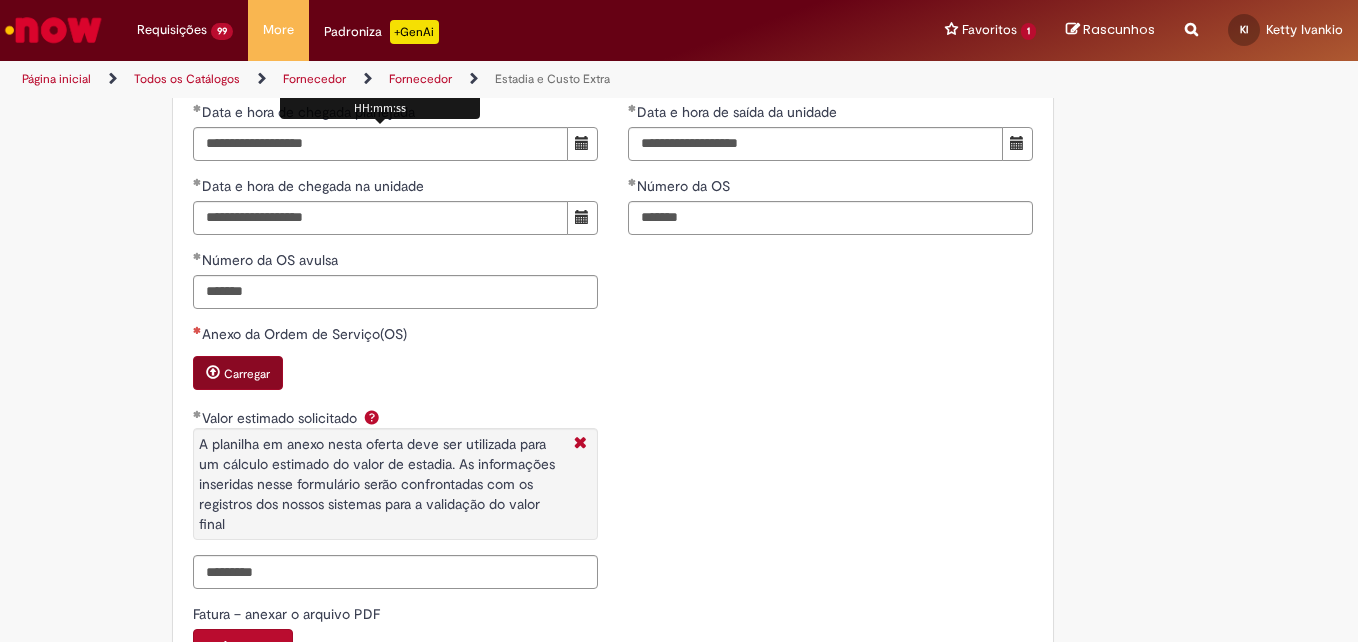 type on "*********" 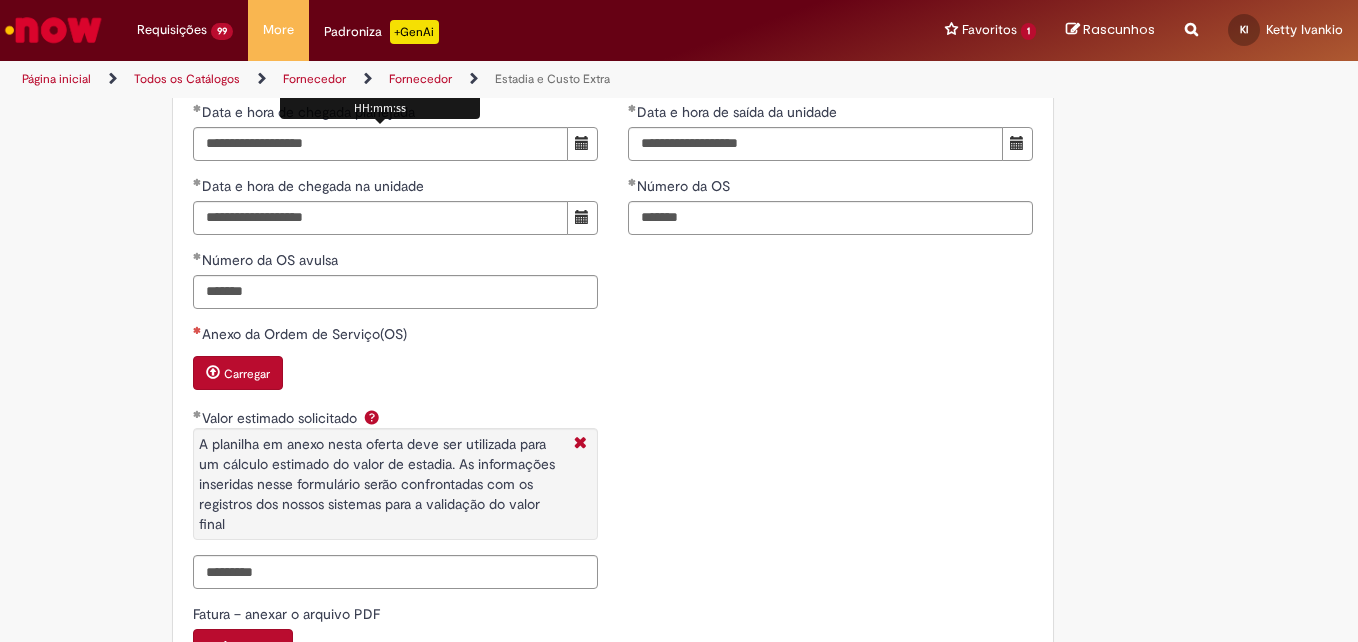 click on "Carregar" at bounding box center [247, 374] 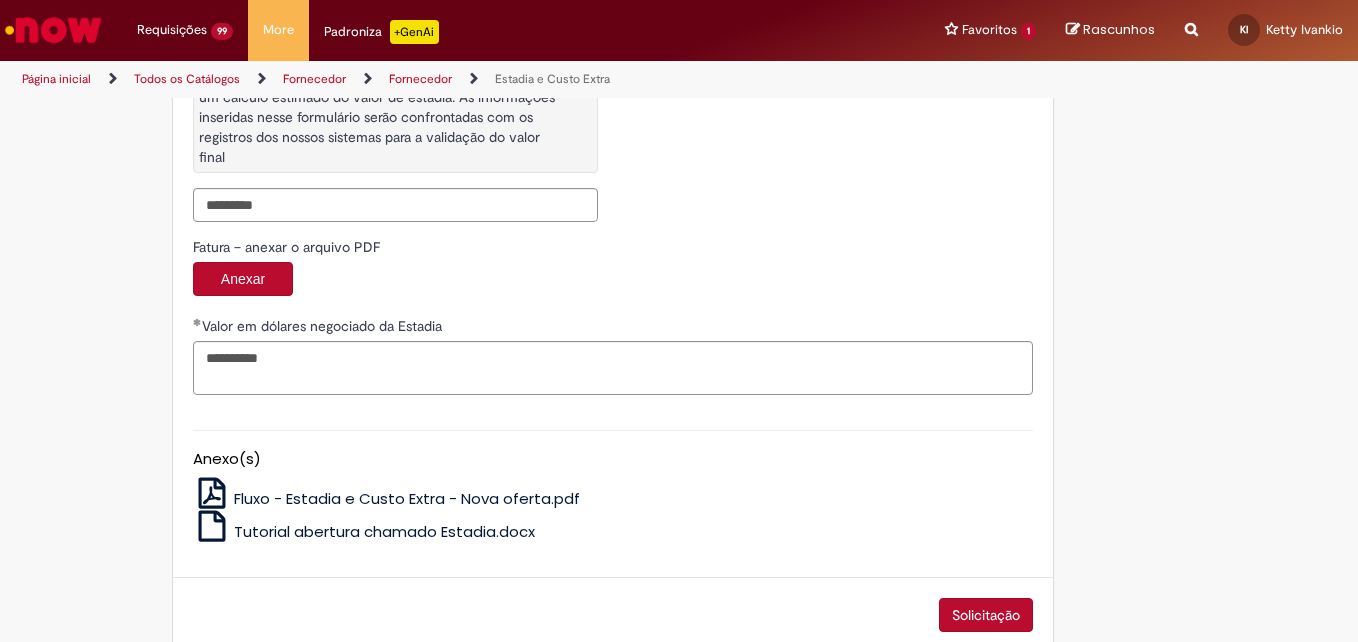scroll, scrollTop: 3553, scrollLeft: 0, axis: vertical 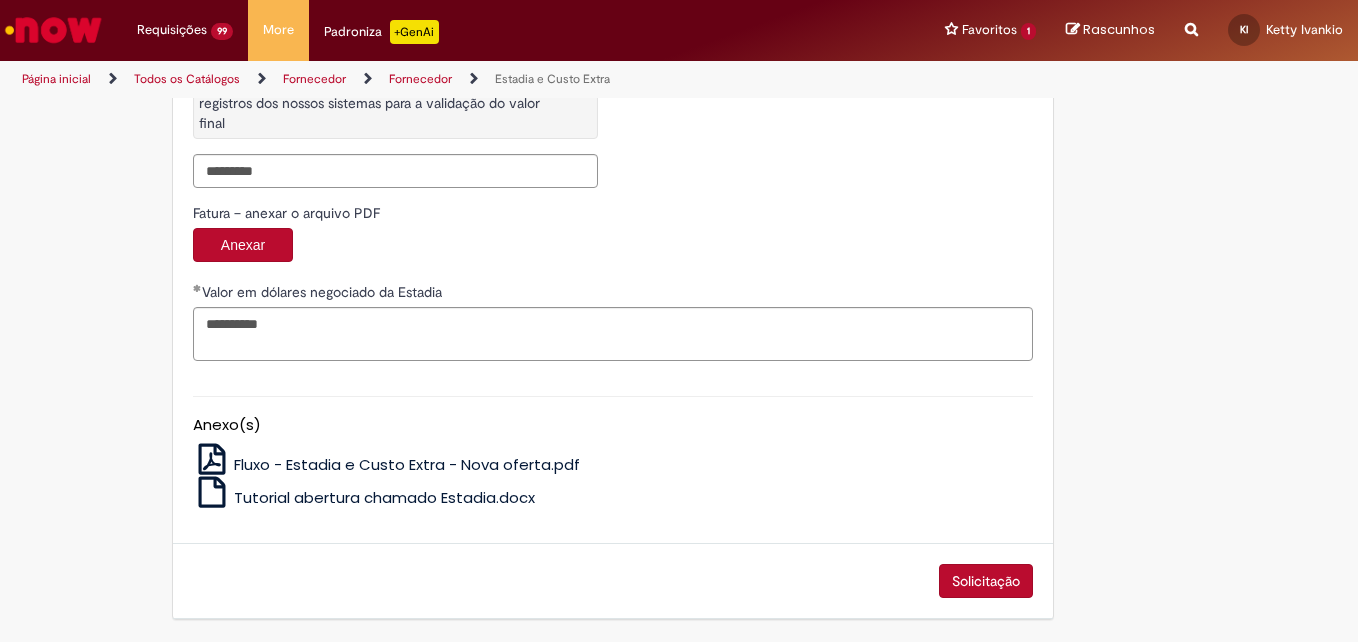 click on "Solicitação" at bounding box center (986, 581) 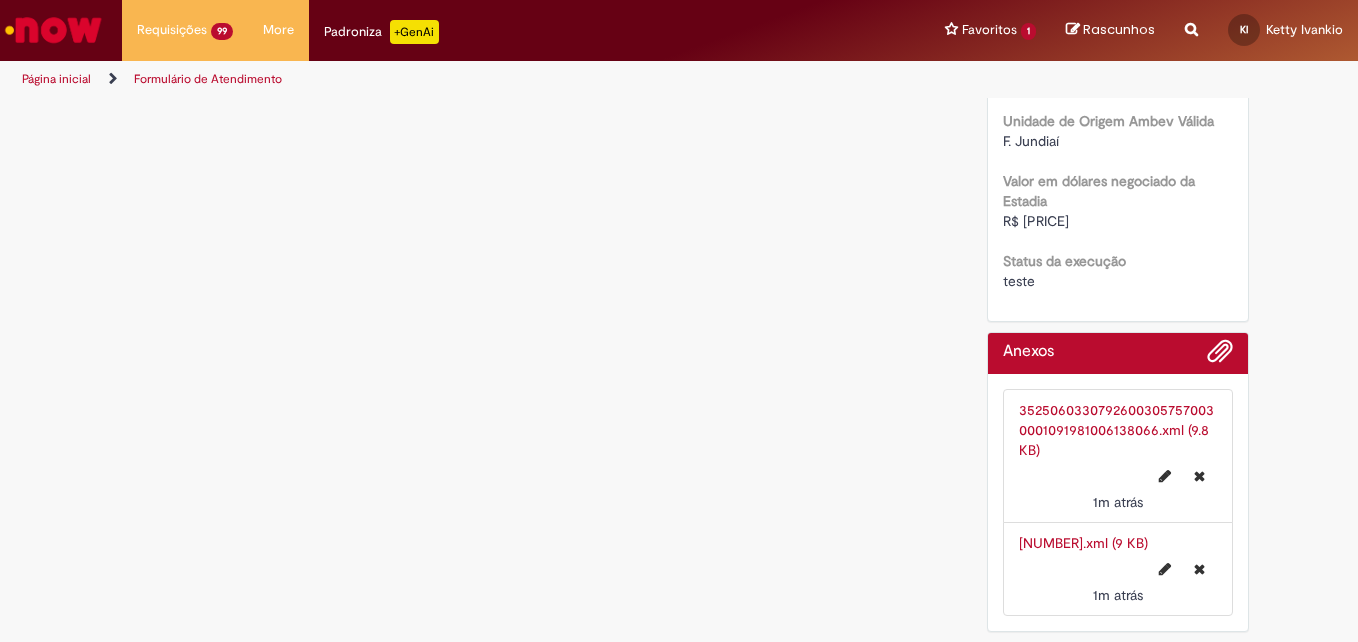 scroll, scrollTop: 0, scrollLeft: 0, axis: both 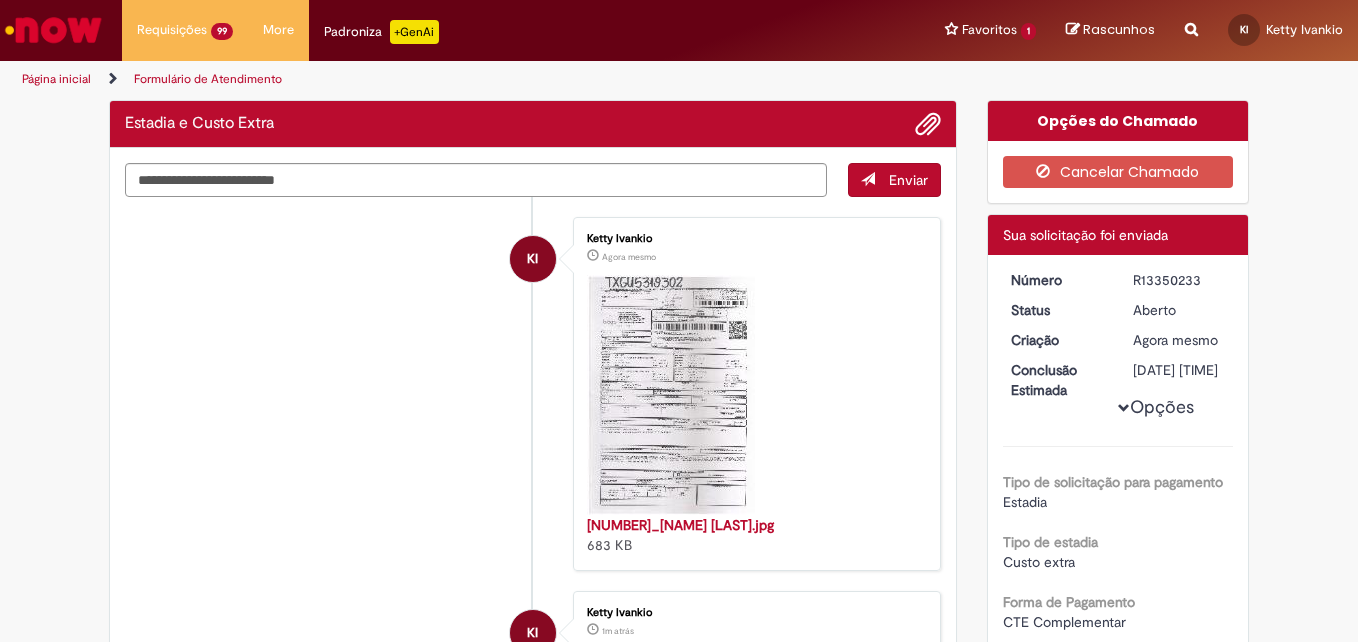 click on "R13350233" at bounding box center [1179, 280] 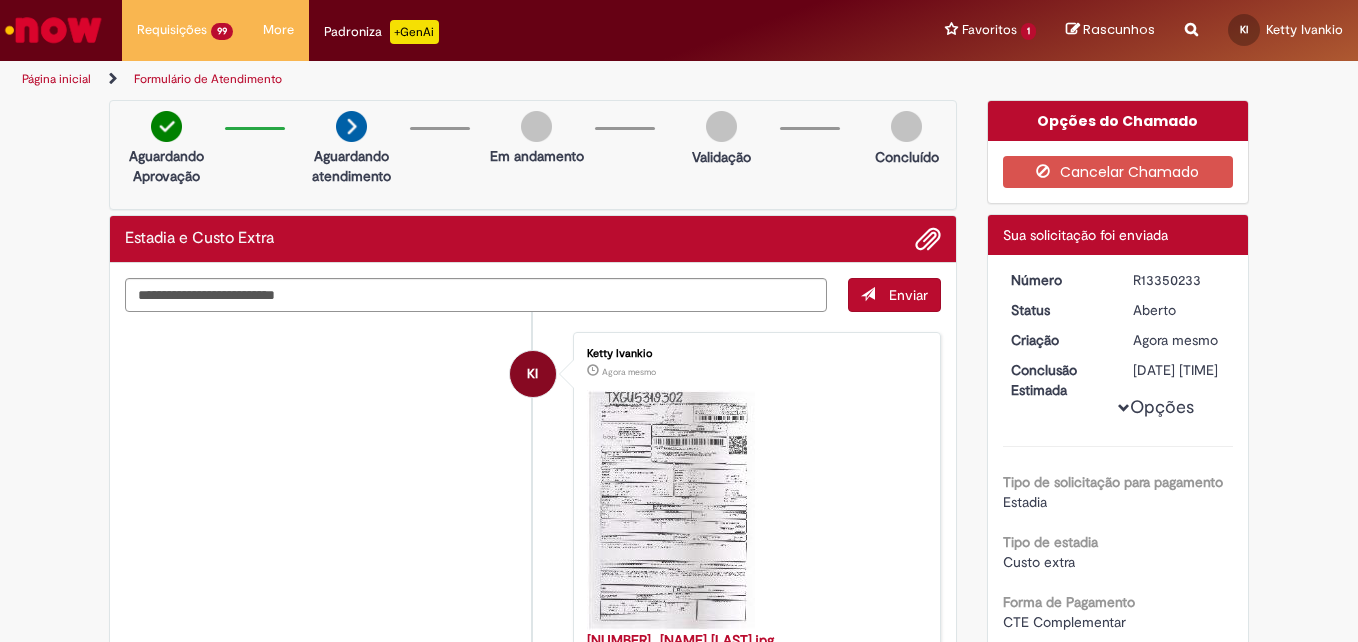 copy on "R13350233" 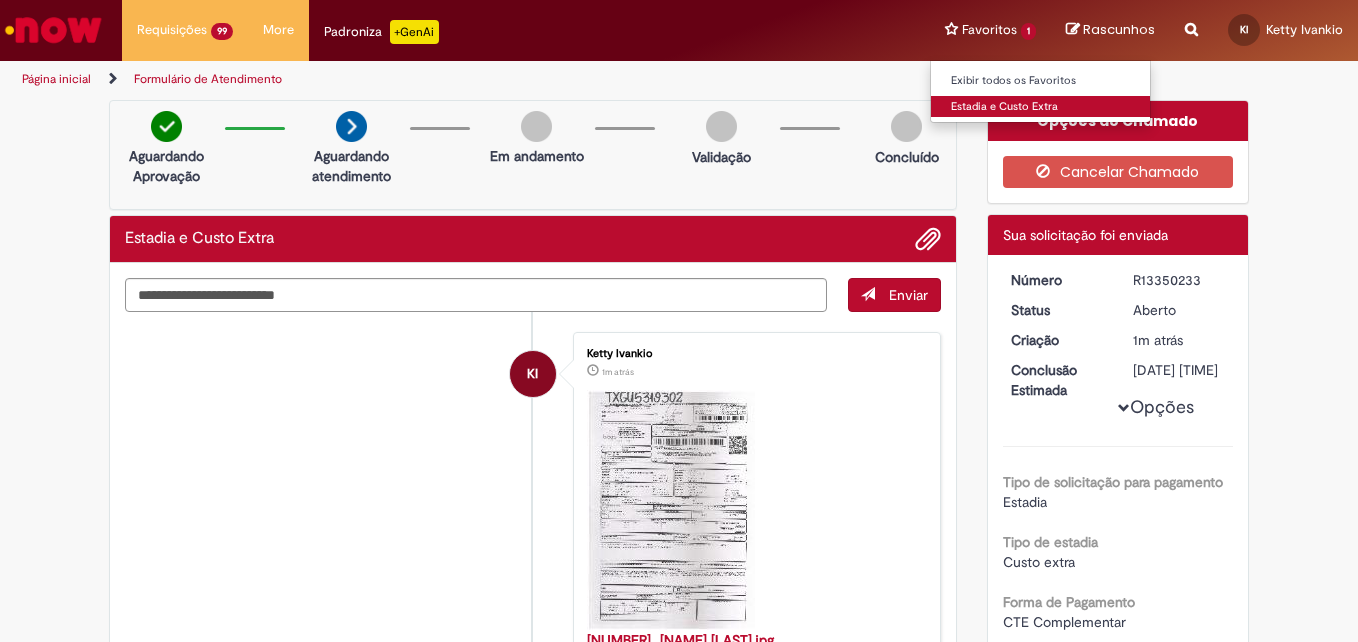 click on "Estadia e Custo Extra" at bounding box center [1041, 107] 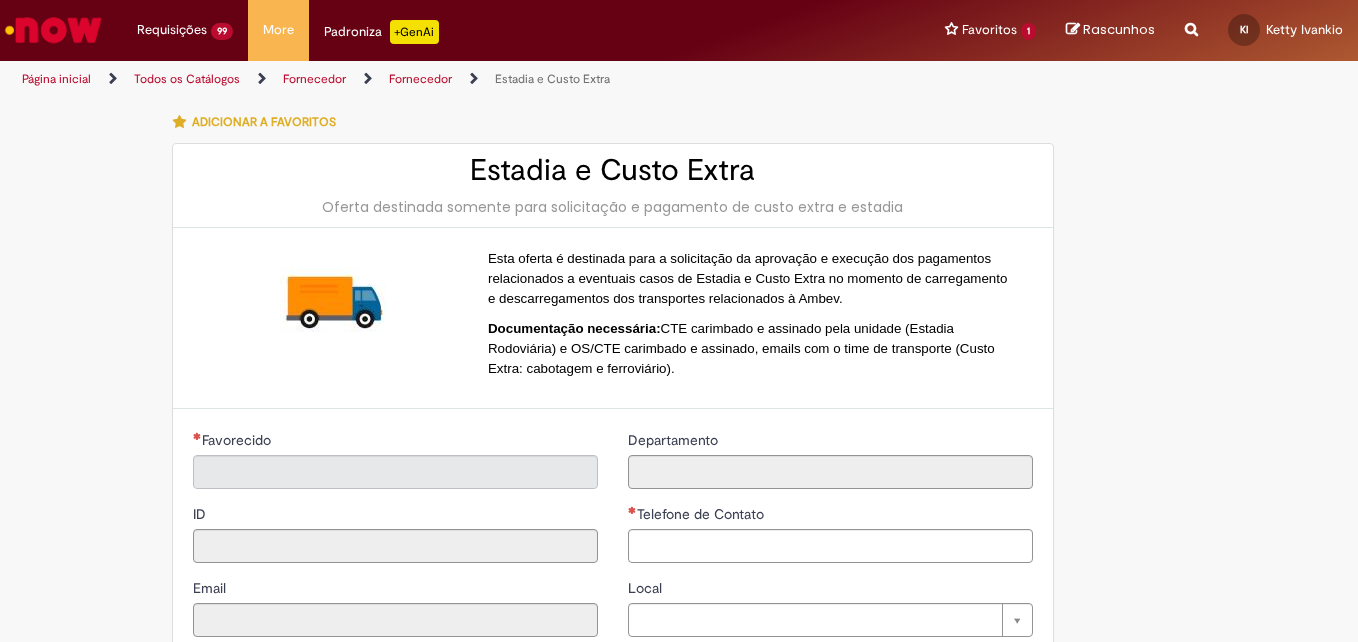type on "**********" 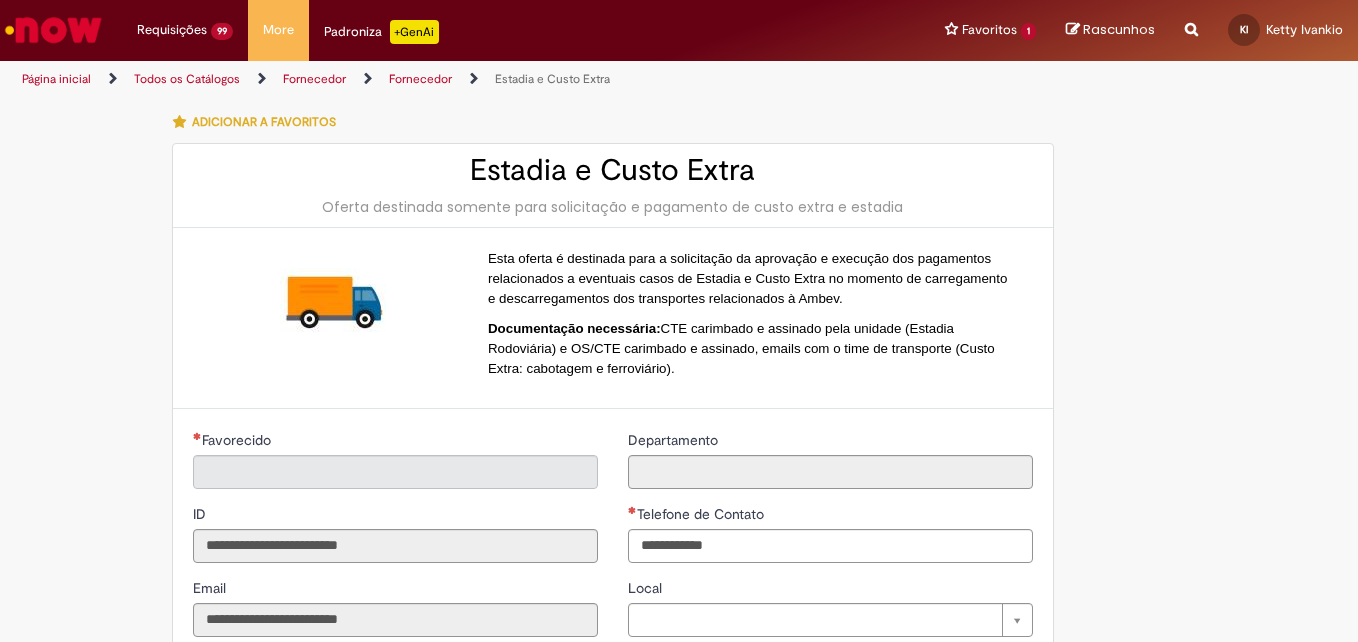 type on "**********" 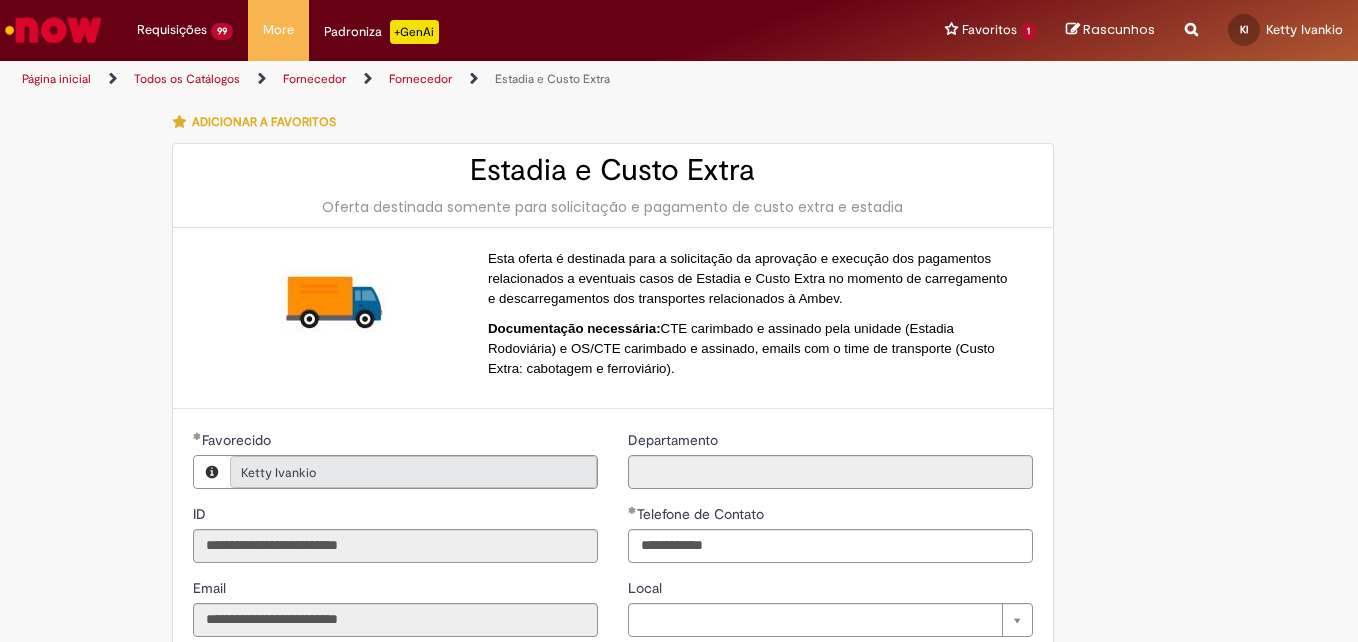 type on "**********" 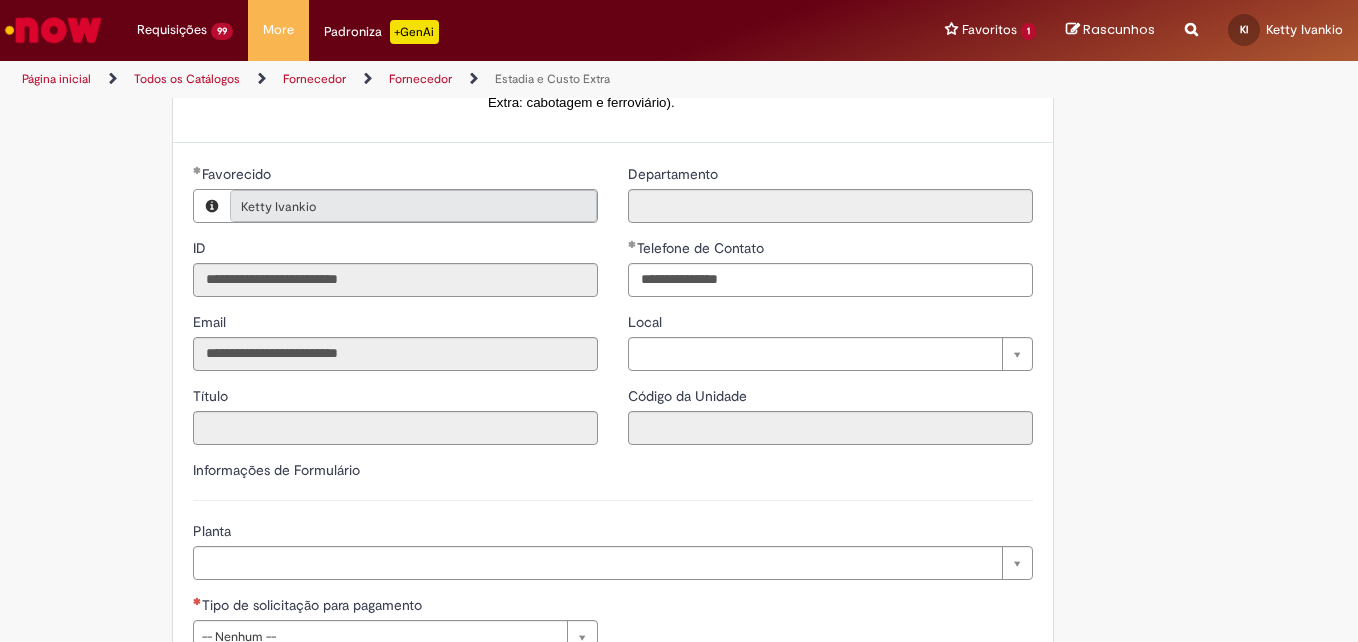 scroll, scrollTop: 292, scrollLeft: 0, axis: vertical 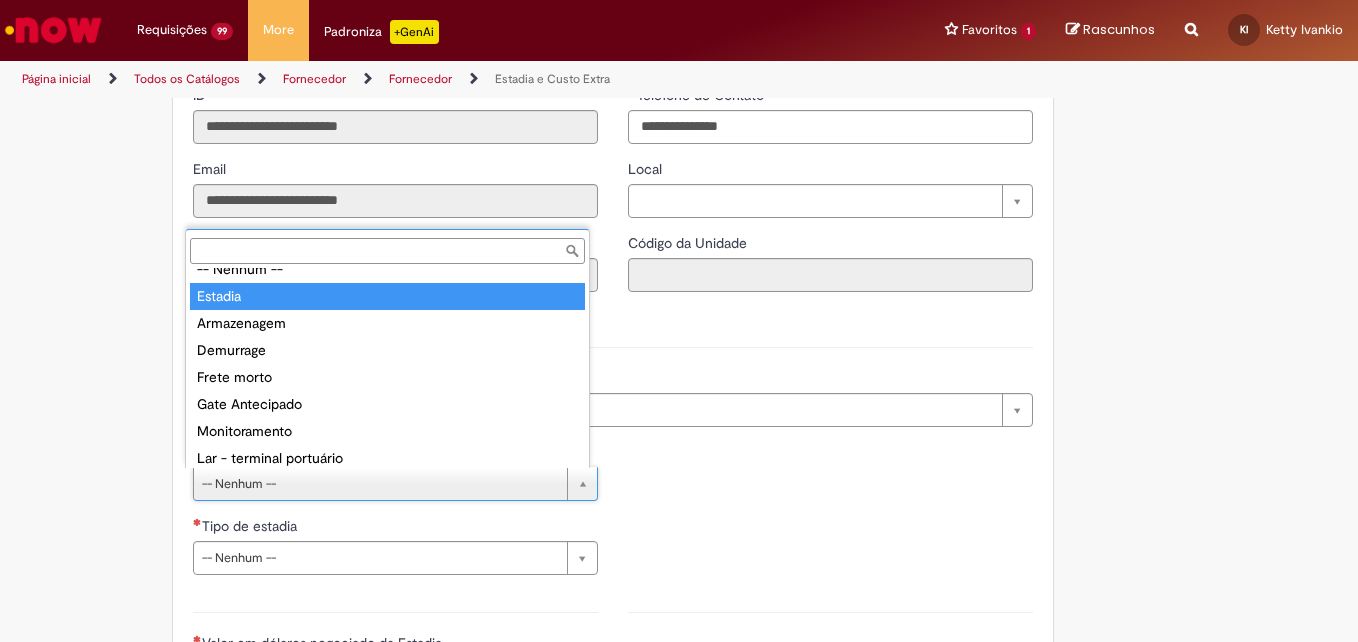 type on "*******" 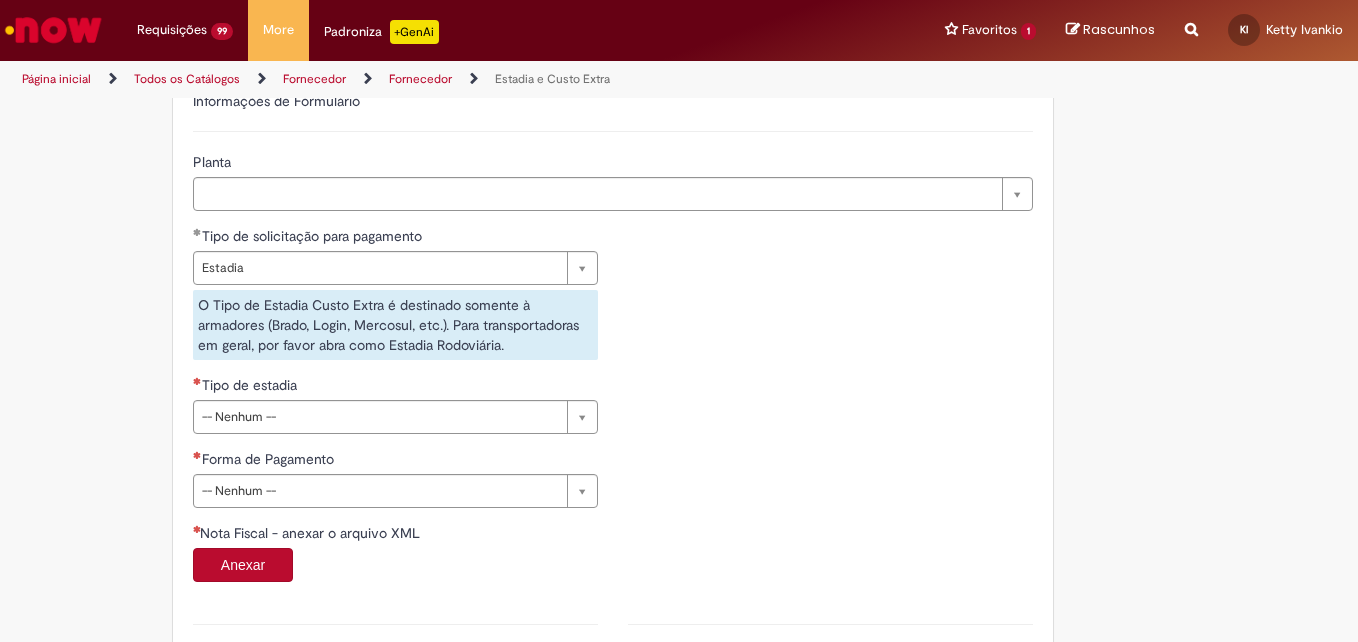 scroll, scrollTop: 676, scrollLeft: 0, axis: vertical 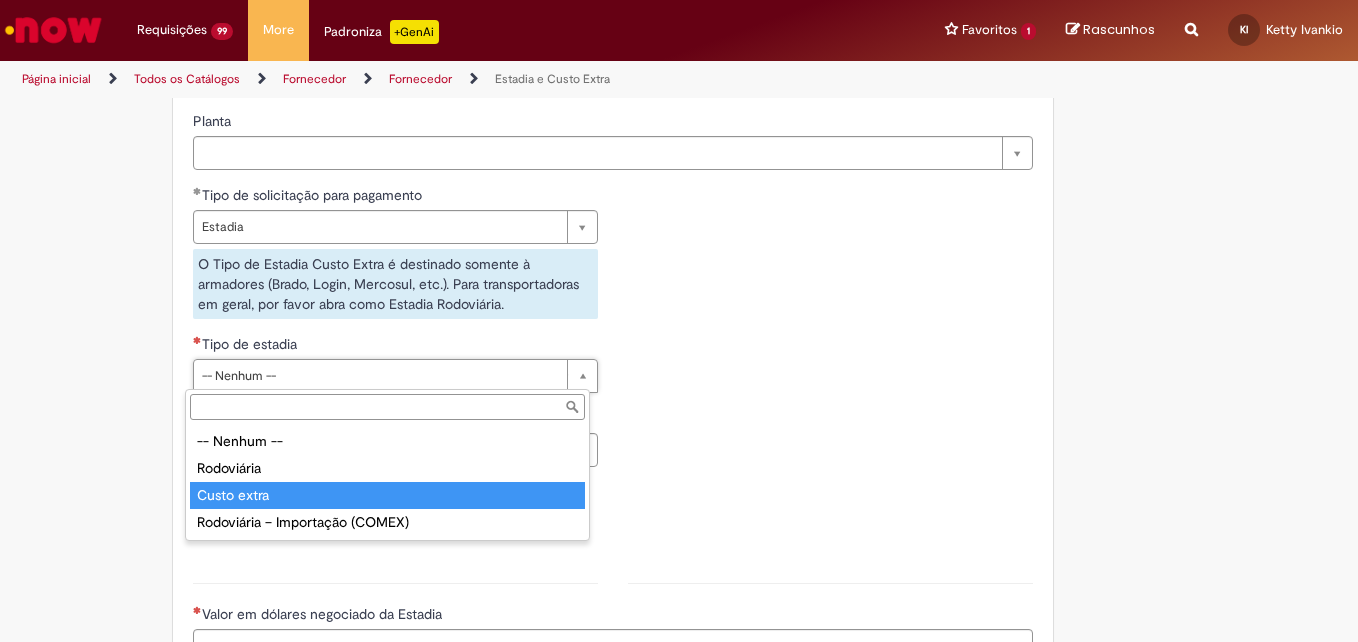 type on "**********" 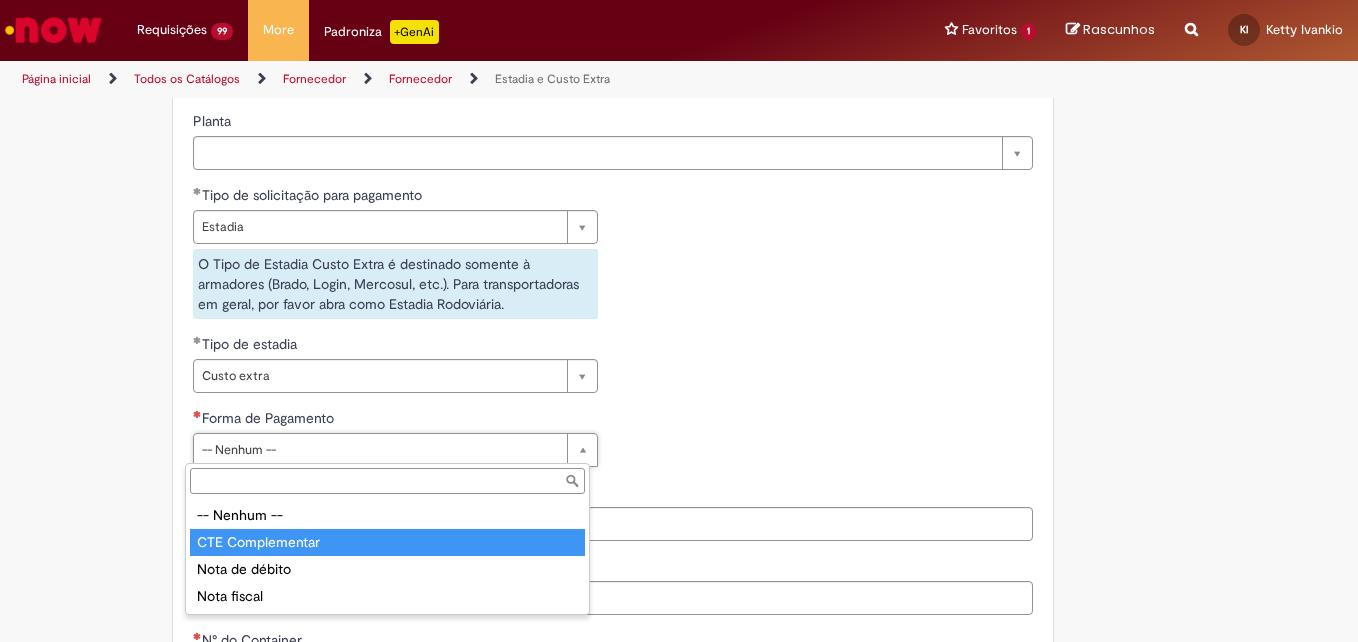 type on "**********" 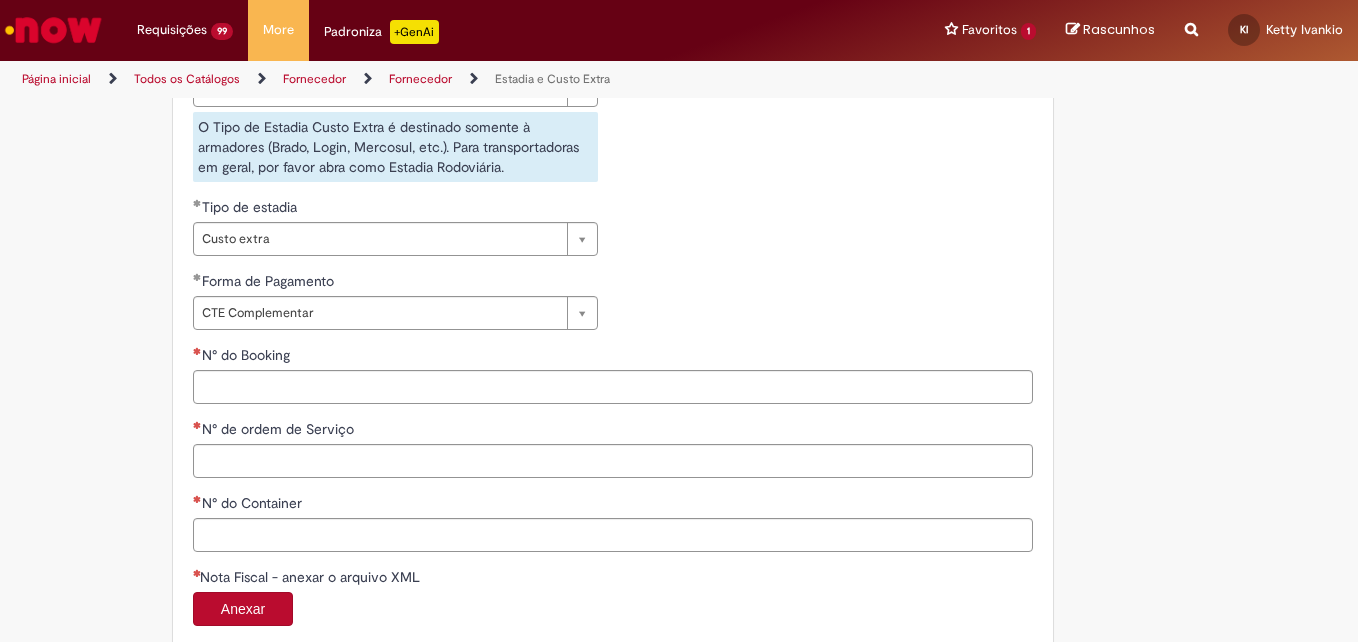 scroll, scrollTop: 902, scrollLeft: 0, axis: vertical 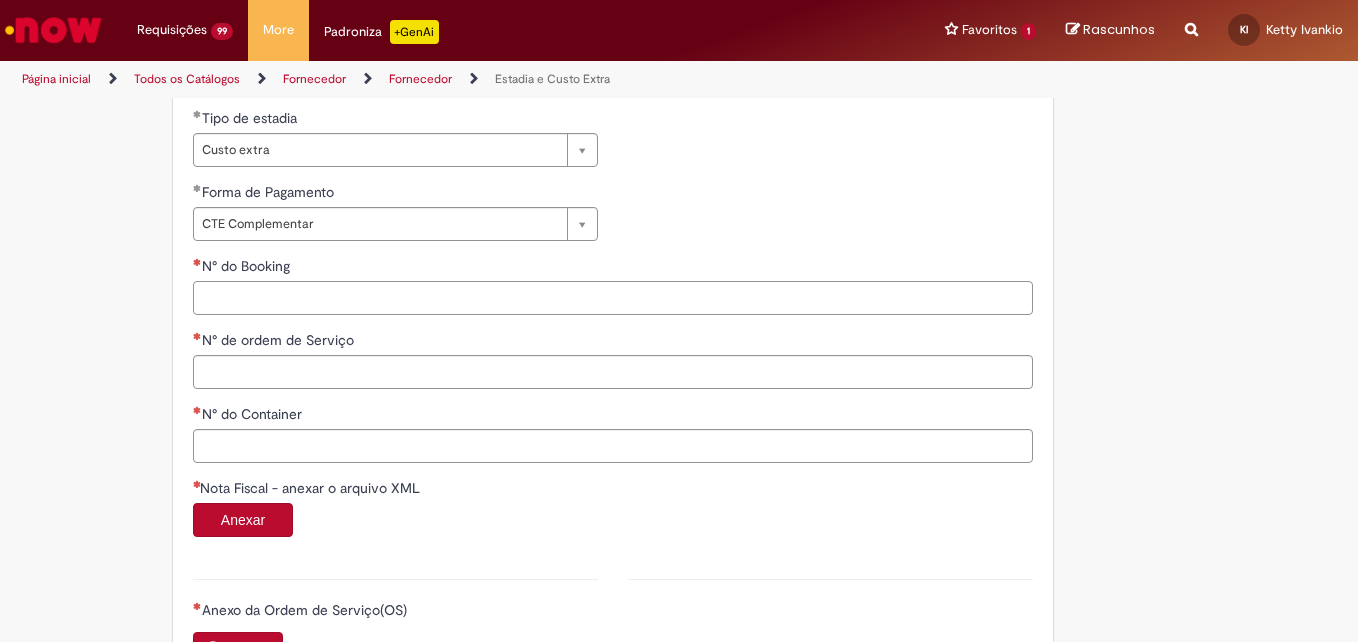 click on "N° do Booking" at bounding box center (613, 298) 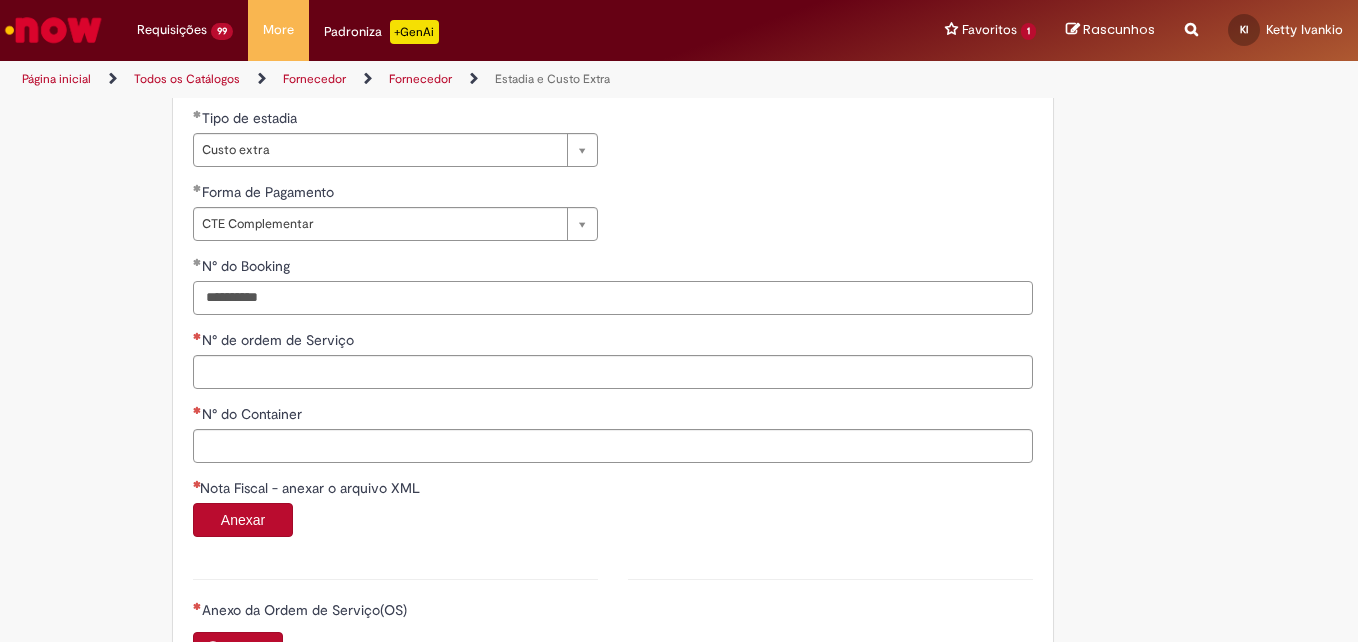 type on "**********" 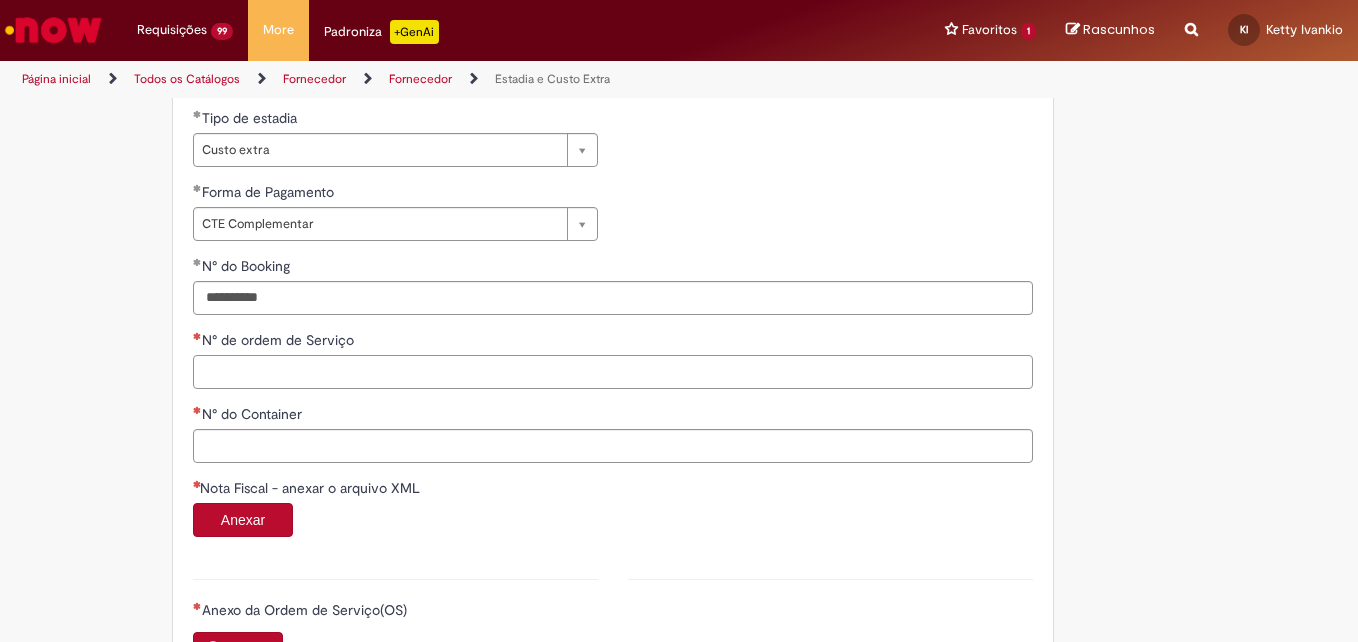 click on "N° de ordem de Serviço" at bounding box center [613, 372] 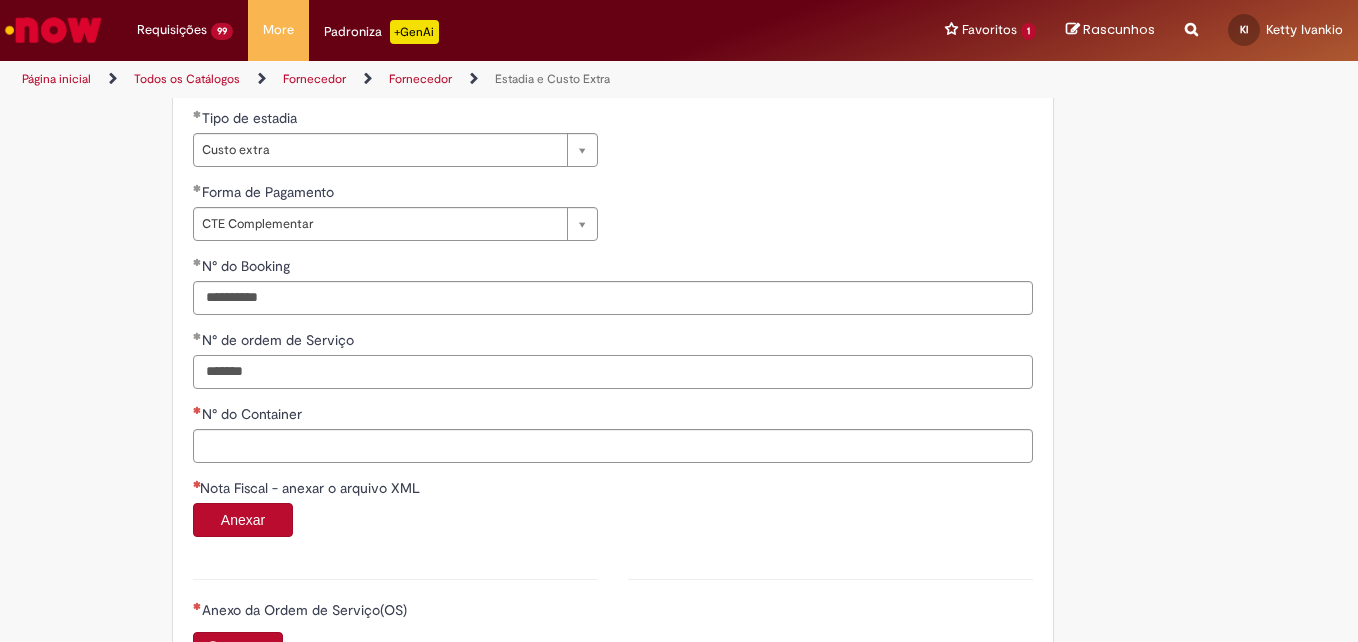 type on "*******" 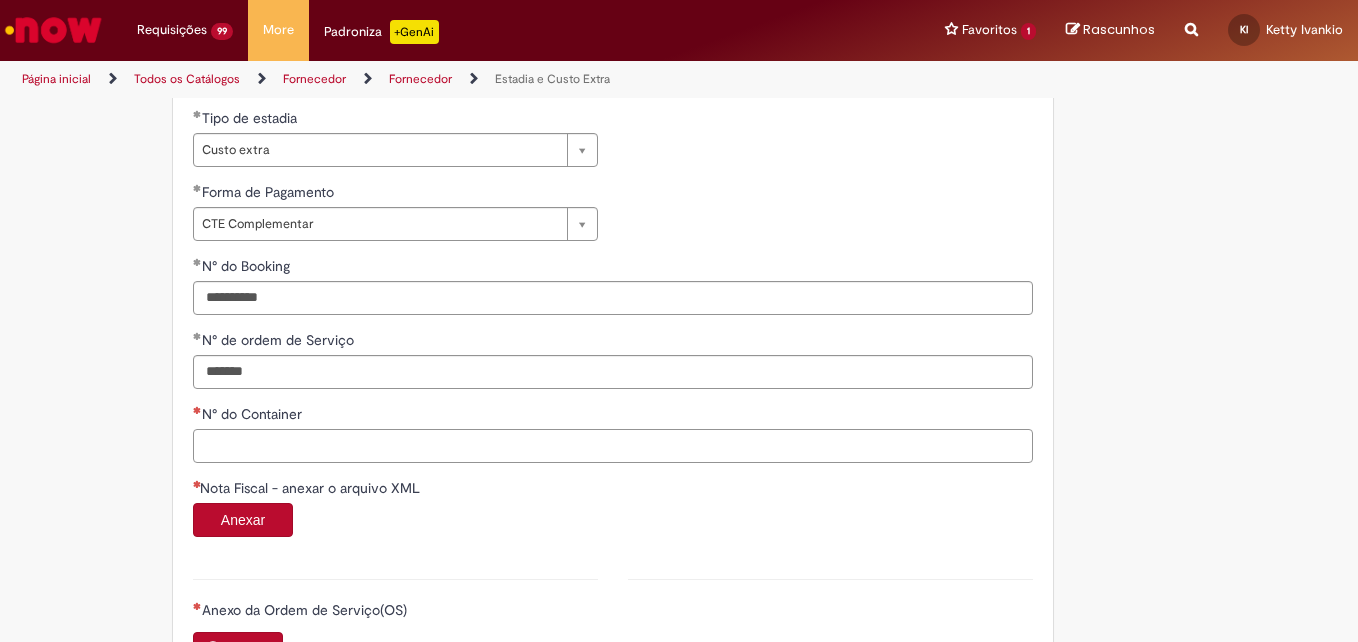click on "N° do Container" at bounding box center (613, 446) 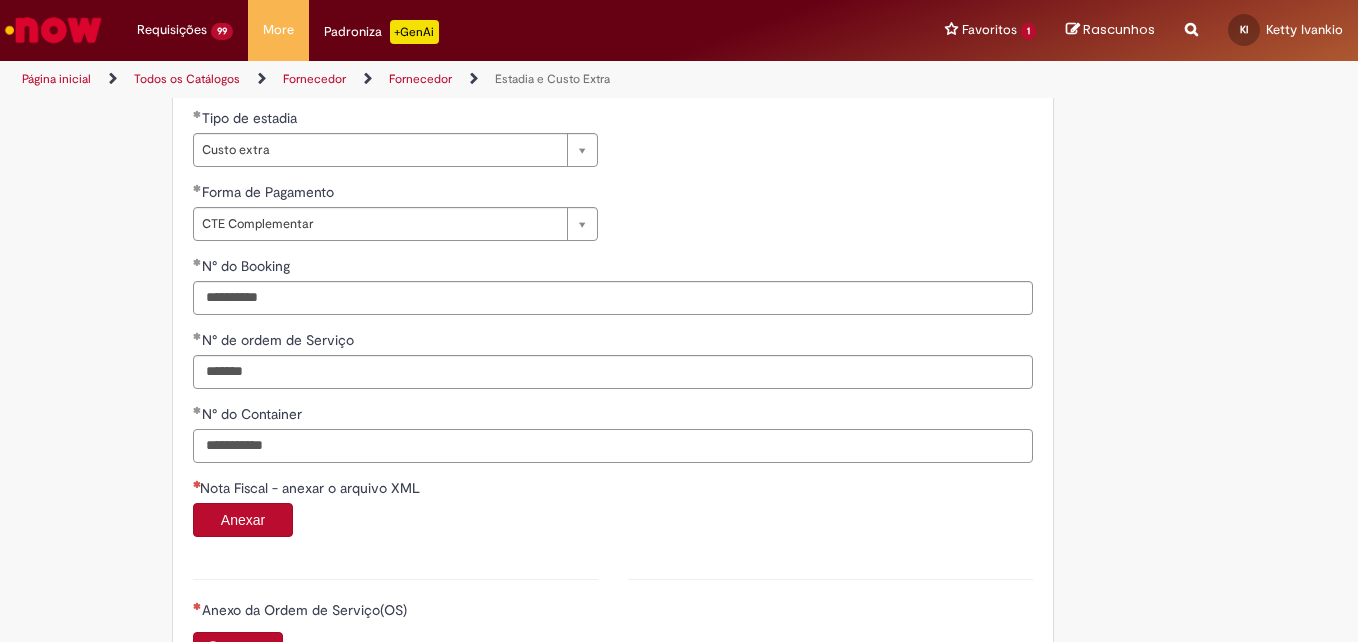 type on "**********" 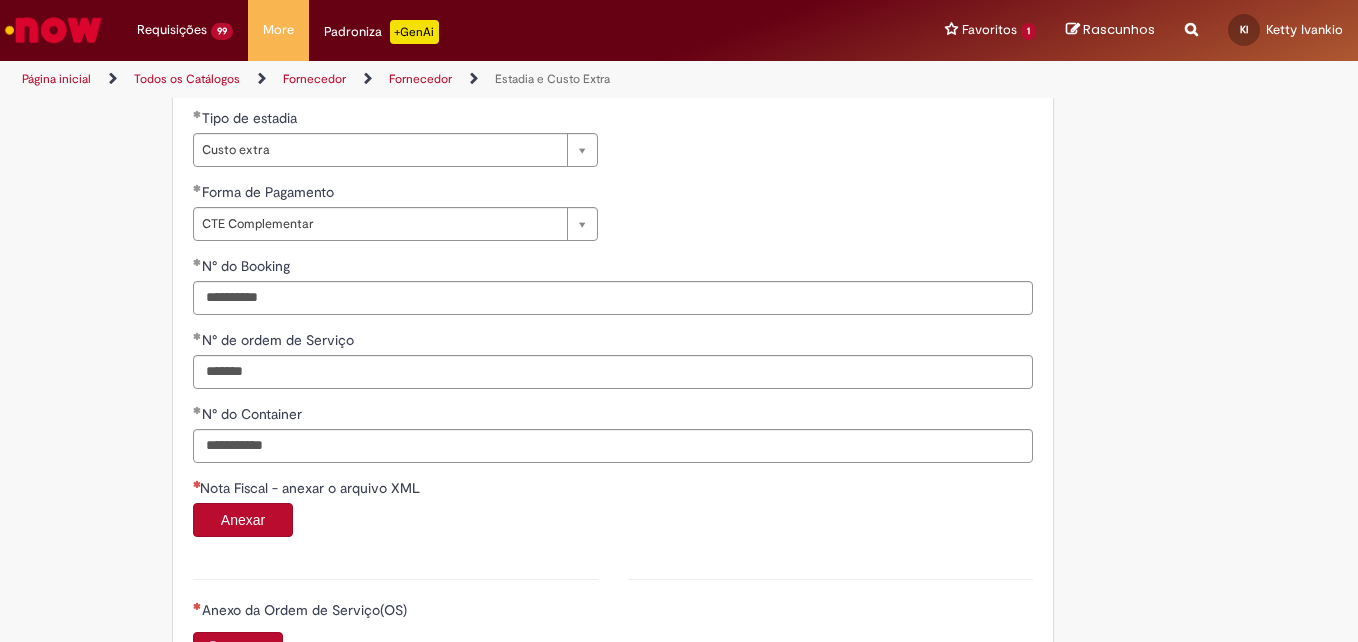 click on "Anexar" at bounding box center (243, 520) 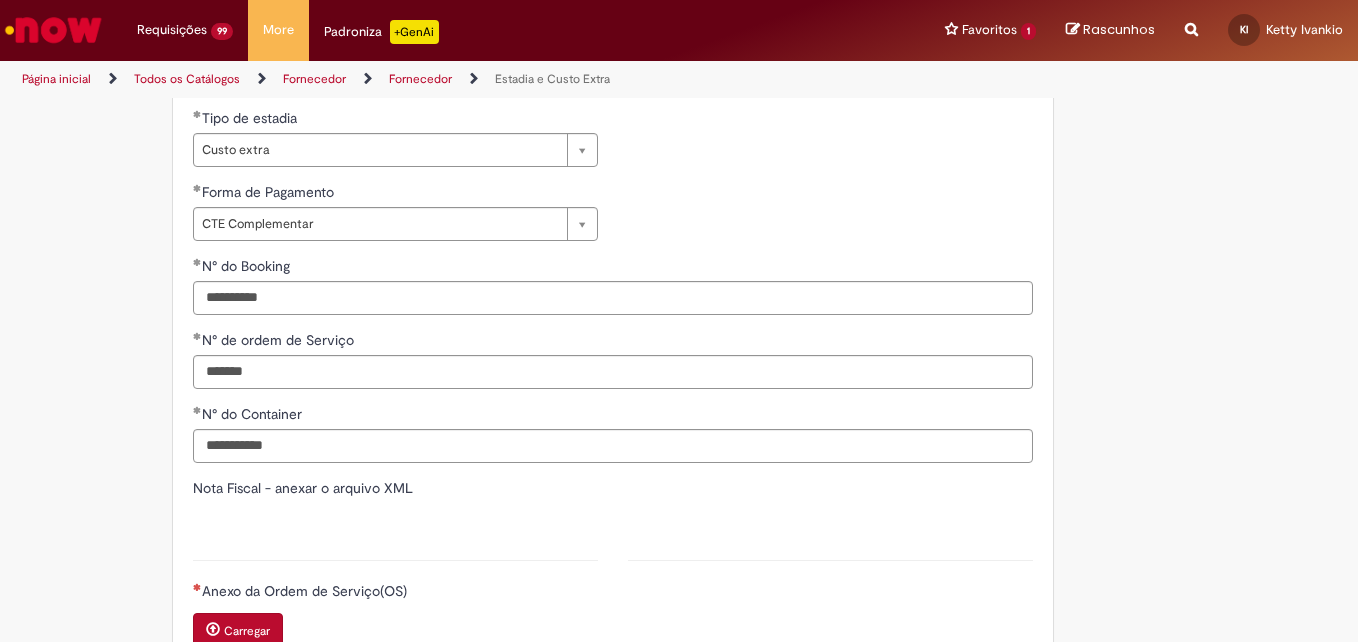 type on "*******" 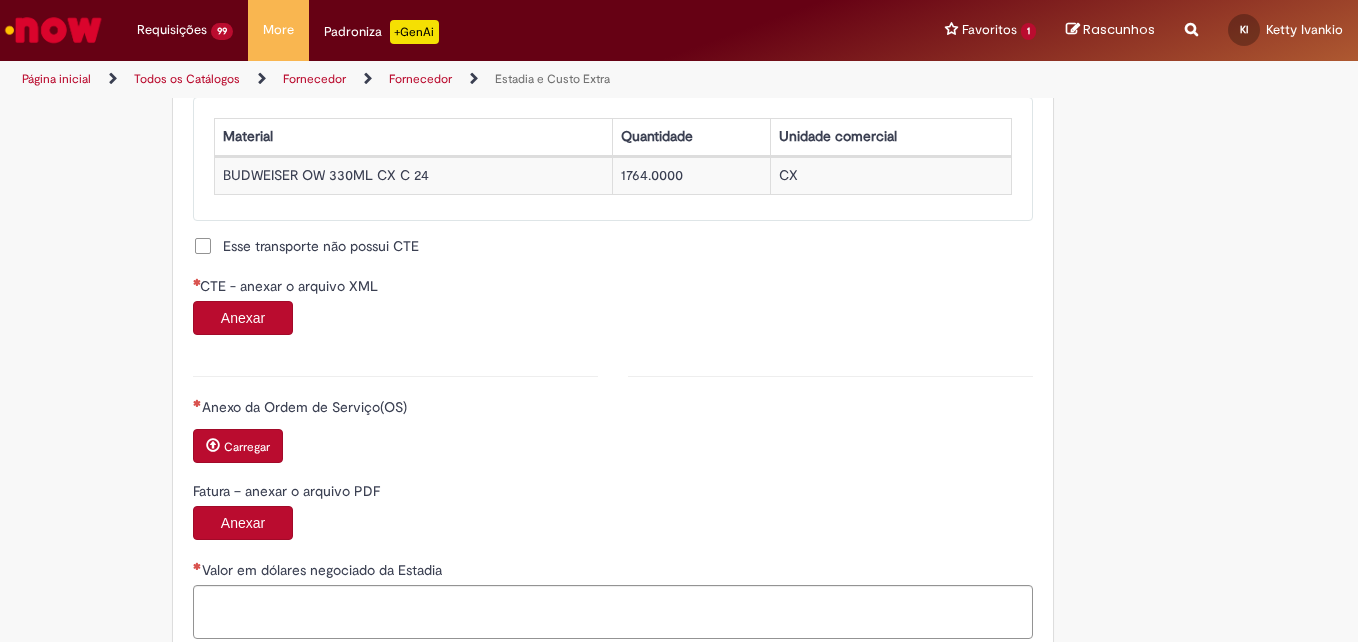 scroll, scrollTop: 1877, scrollLeft: 0, axis: vertical 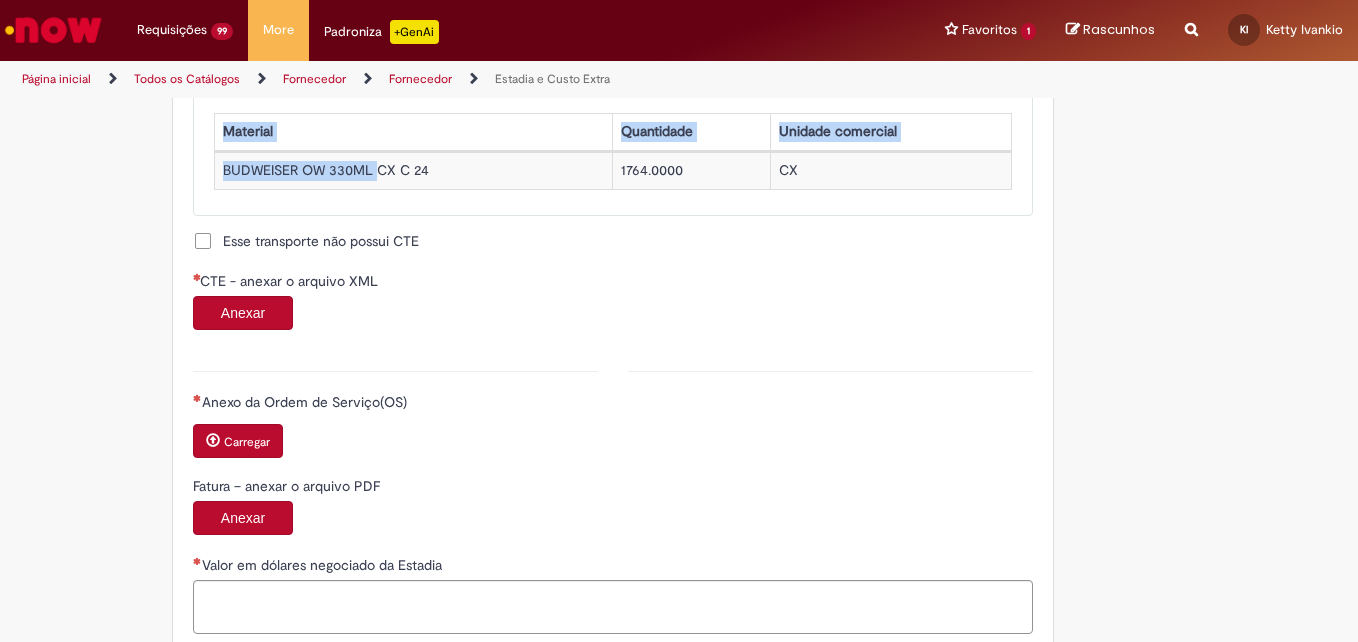 drag, startPoint x: 371, startPoint y: 169, endPoint x: 170, endPoint y: 148, distance: 202.09404 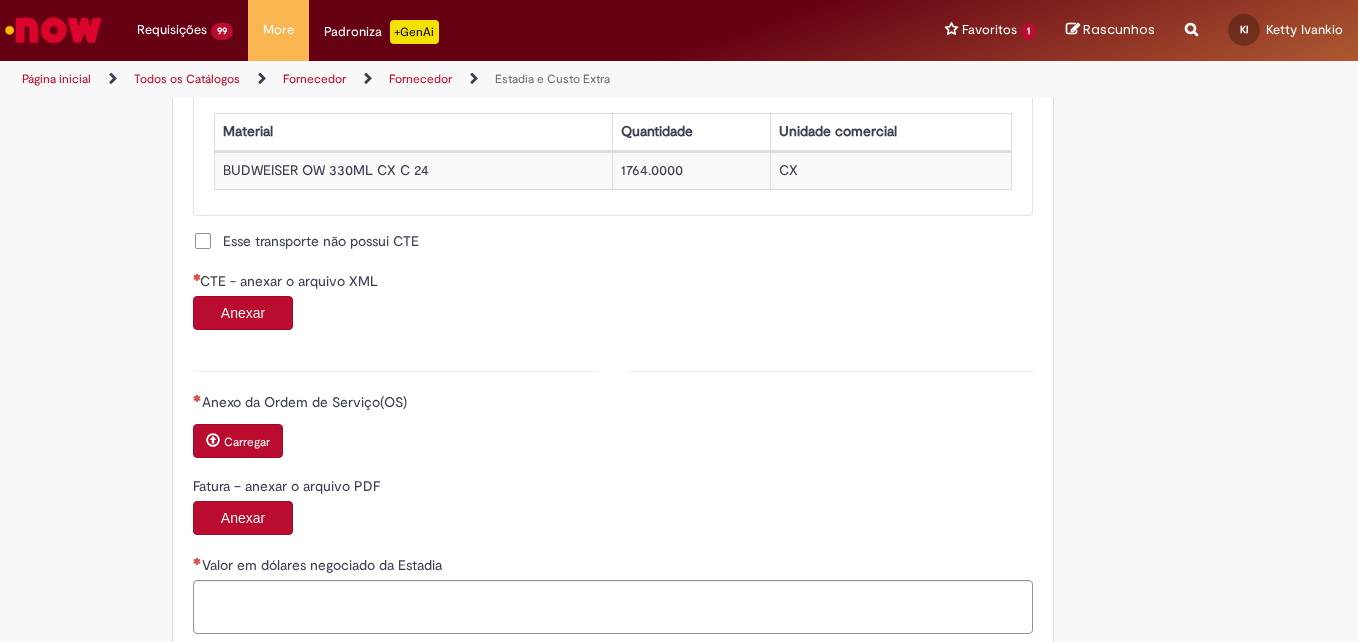 click on "BUDWEISER OW 330ML CX C 24" at bounding box center [413, 170] 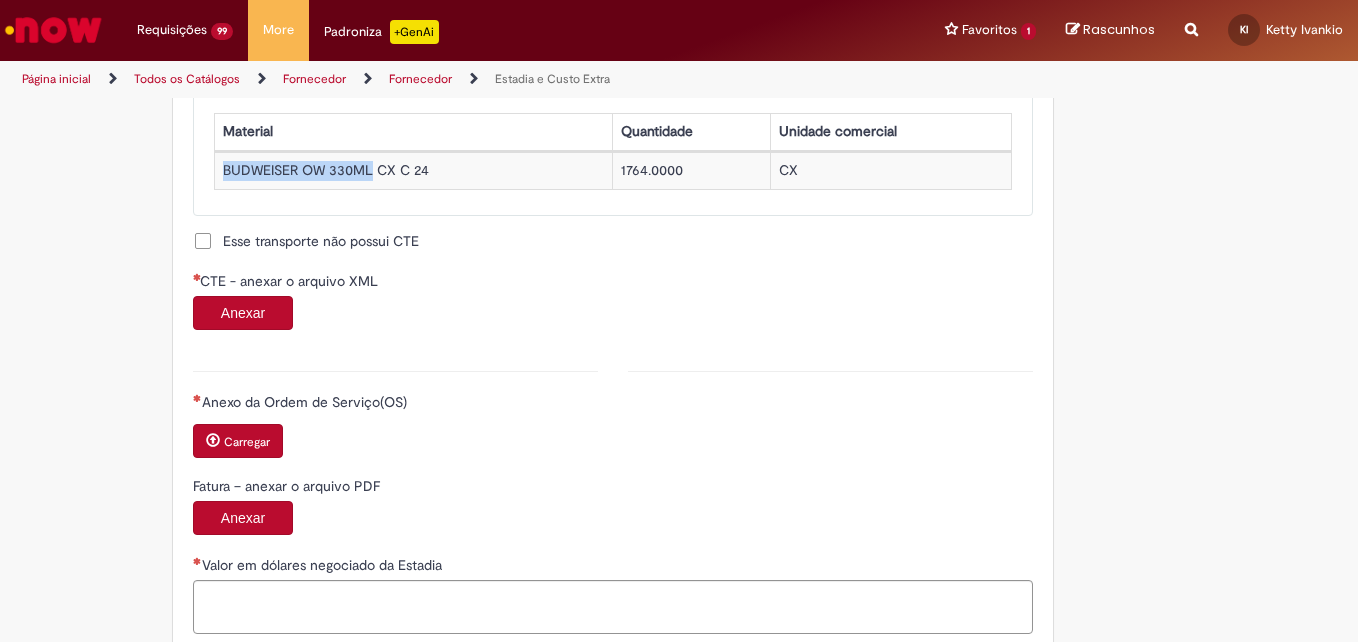 drag, startPoint x: 215, startPoint y: 170, endPoint x: 367, endPoint y: 176, distance: 152.11838 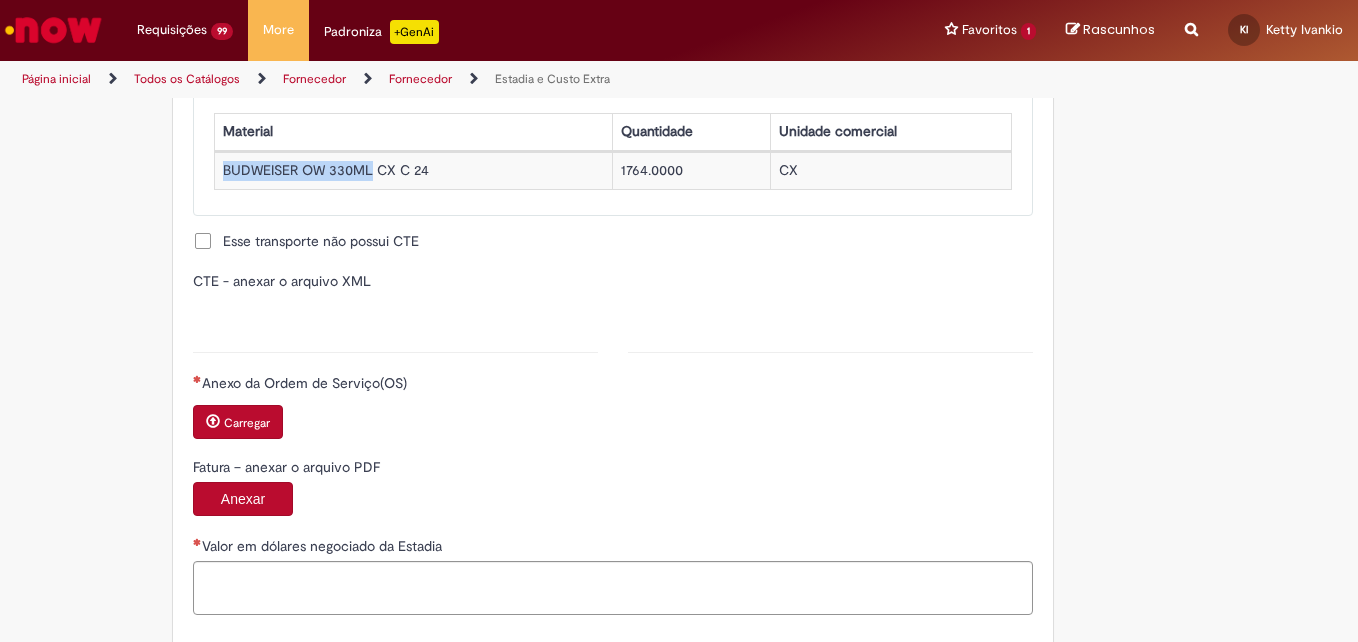type on "**********" 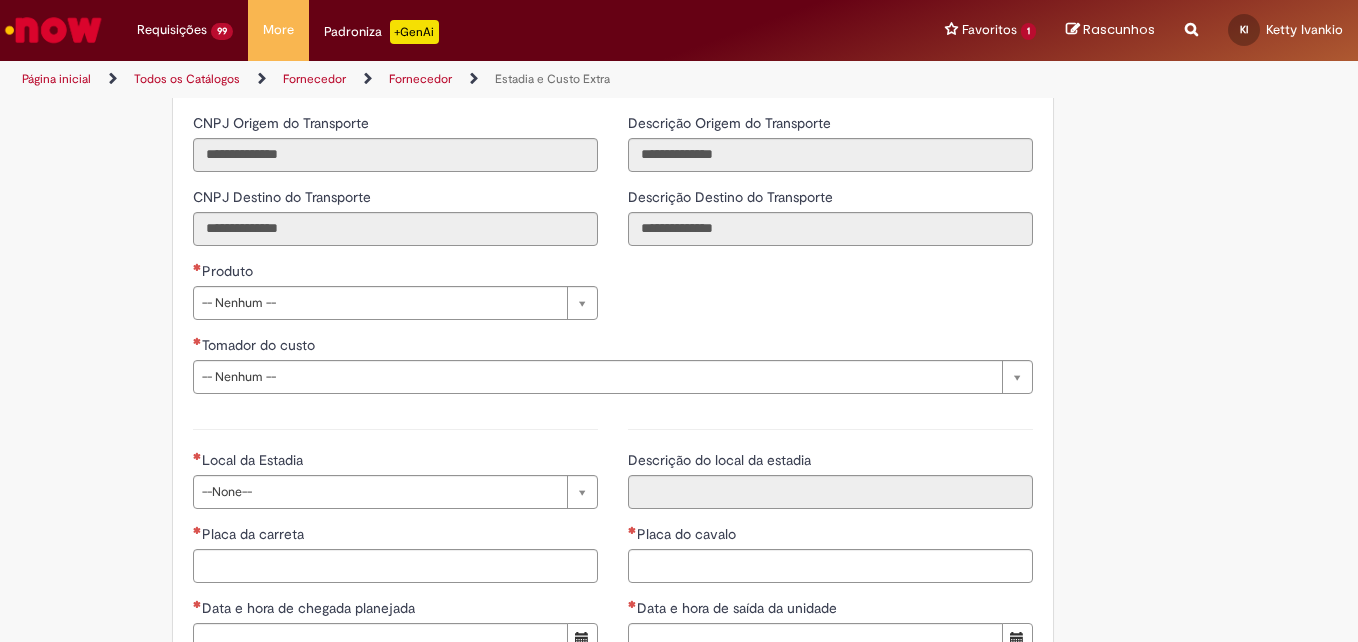 scroll, scrollTop: 2607, scrollLeft: 0, axis: vertical 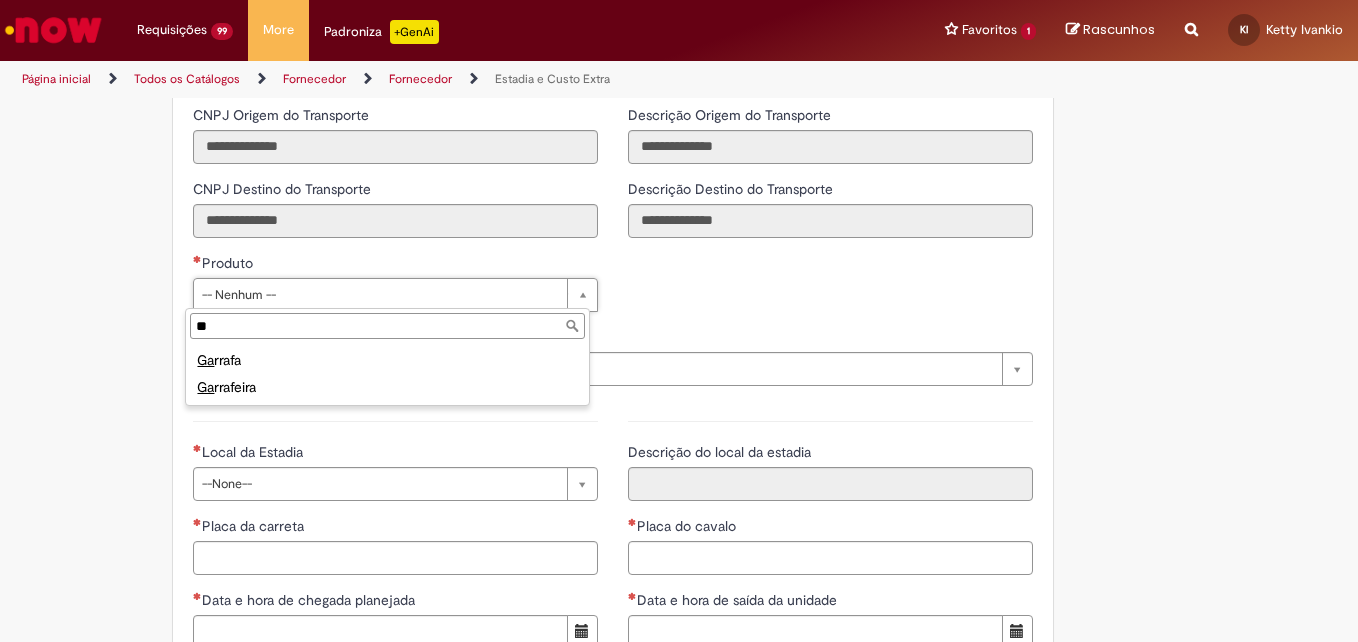 type on "**" 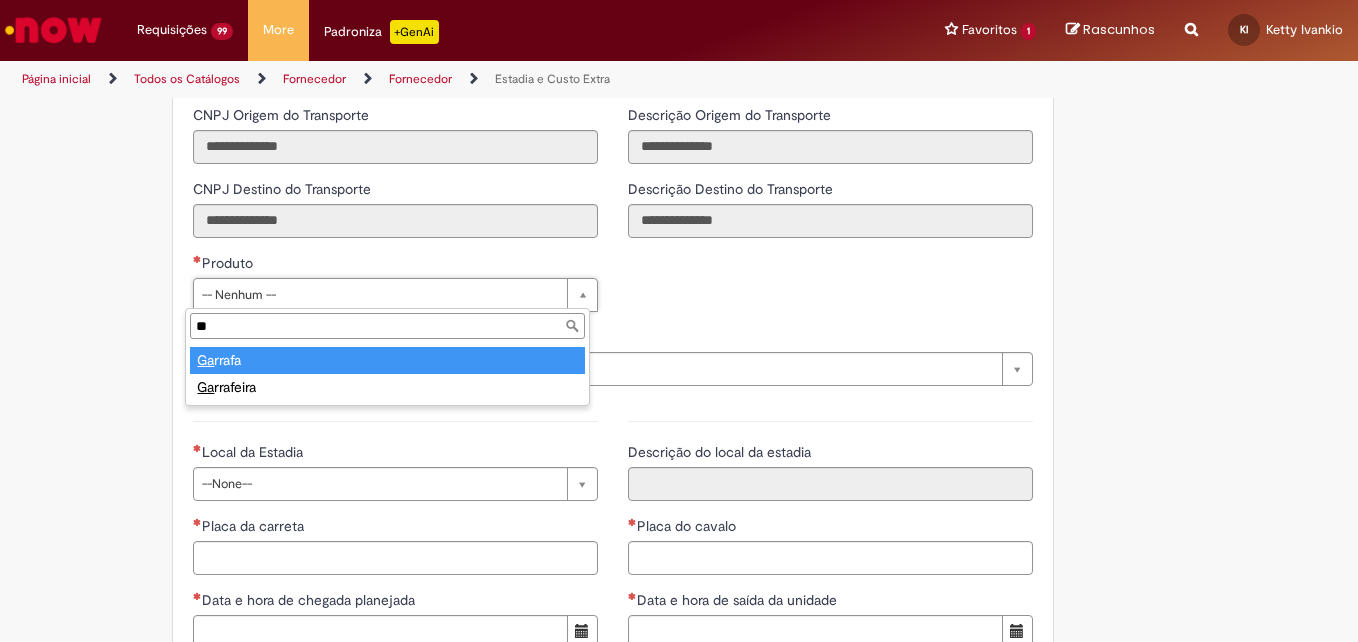 type on "*******" 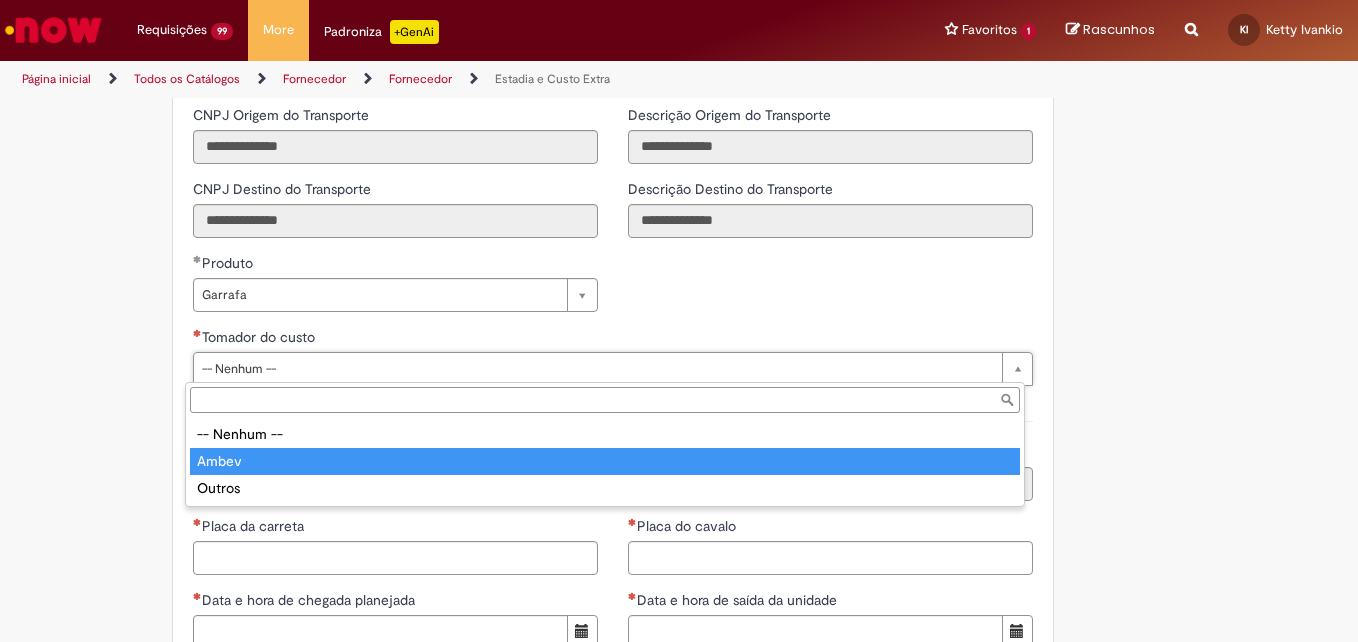 type on "*****" 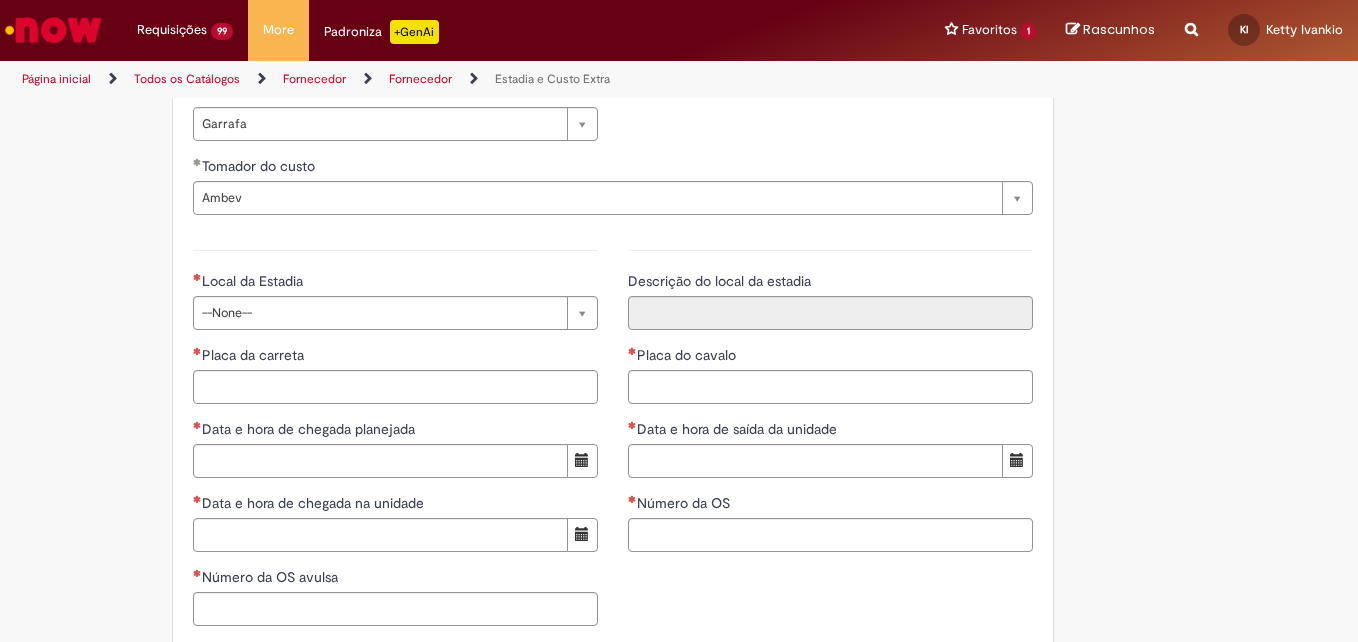 scroll, scrollTop: 2786, scrollLeft: 0, axis: vertical 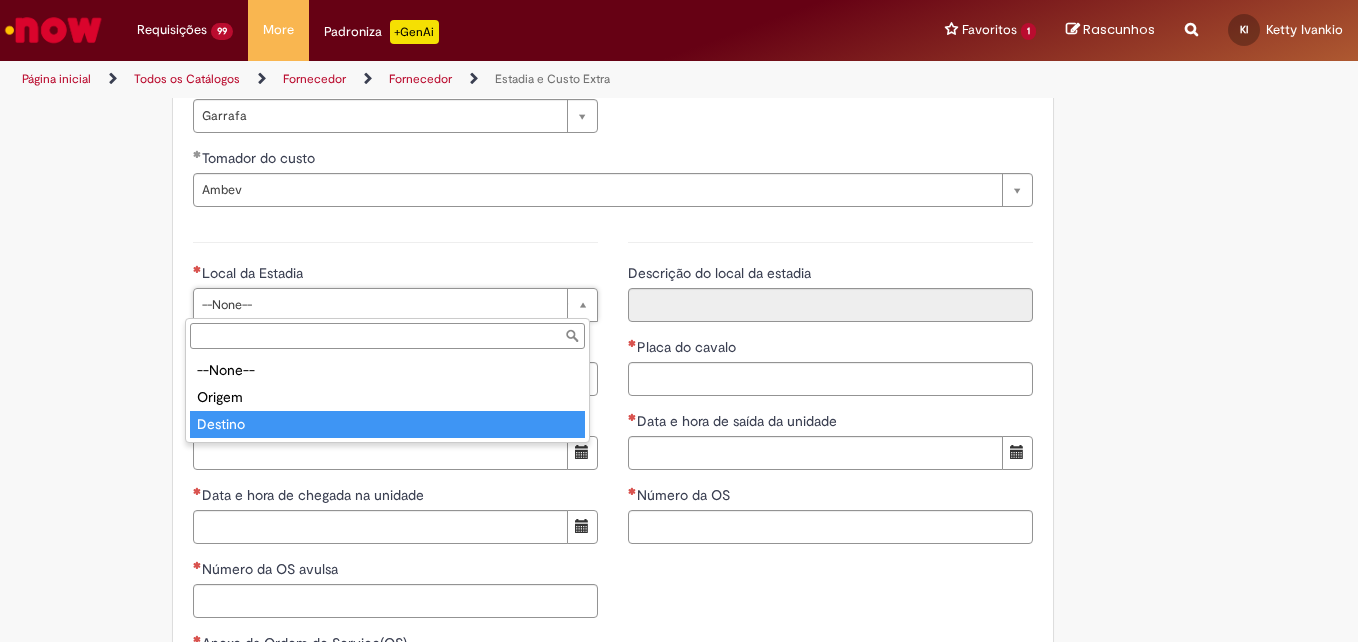 type on "*******" 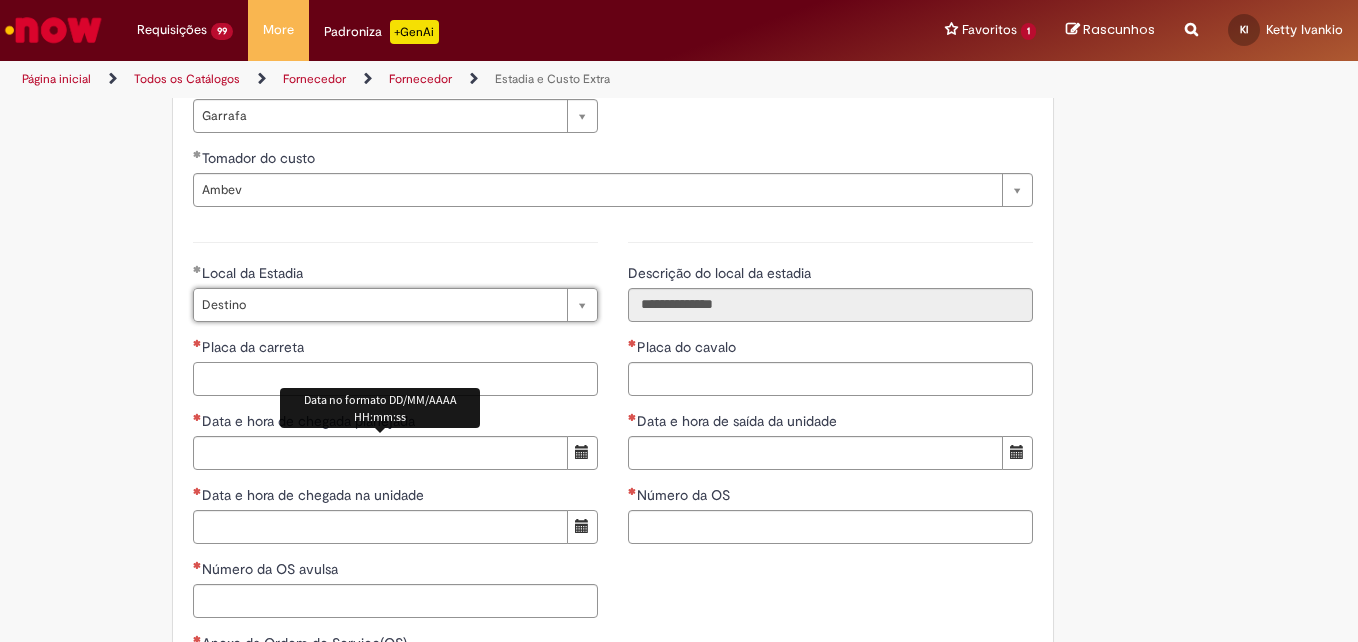 click on "Placa da carreta" at bounding box center (395, 379) 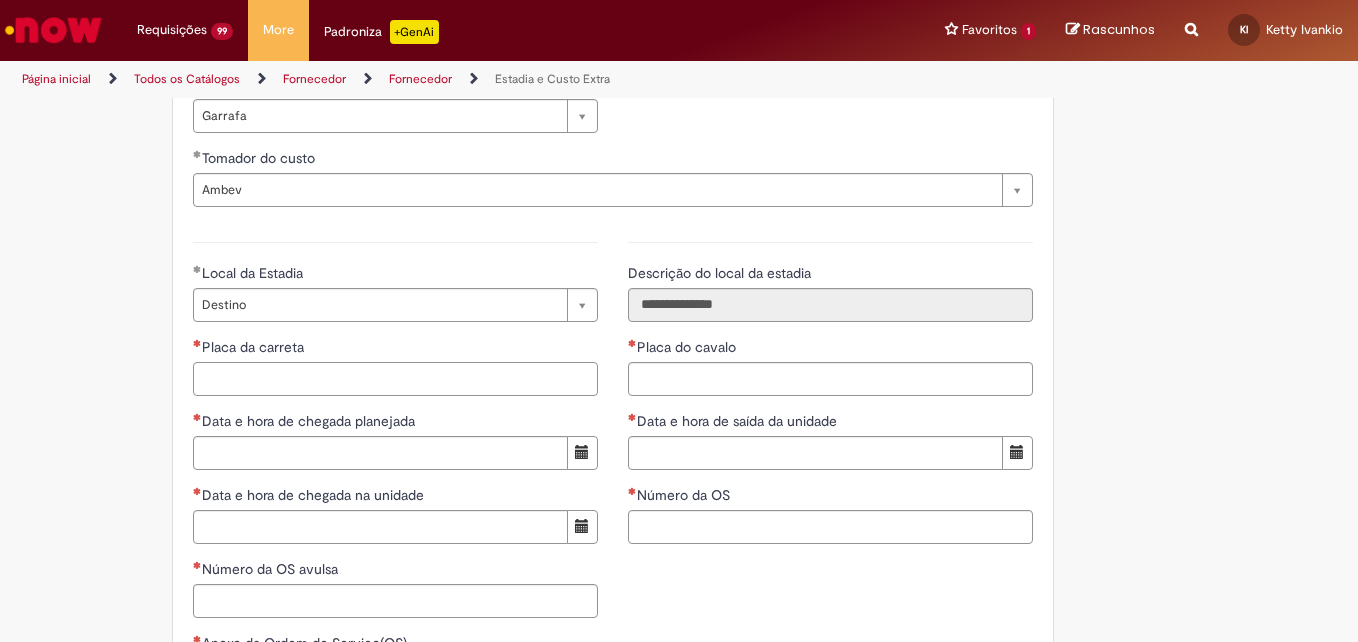 paste on "*******" 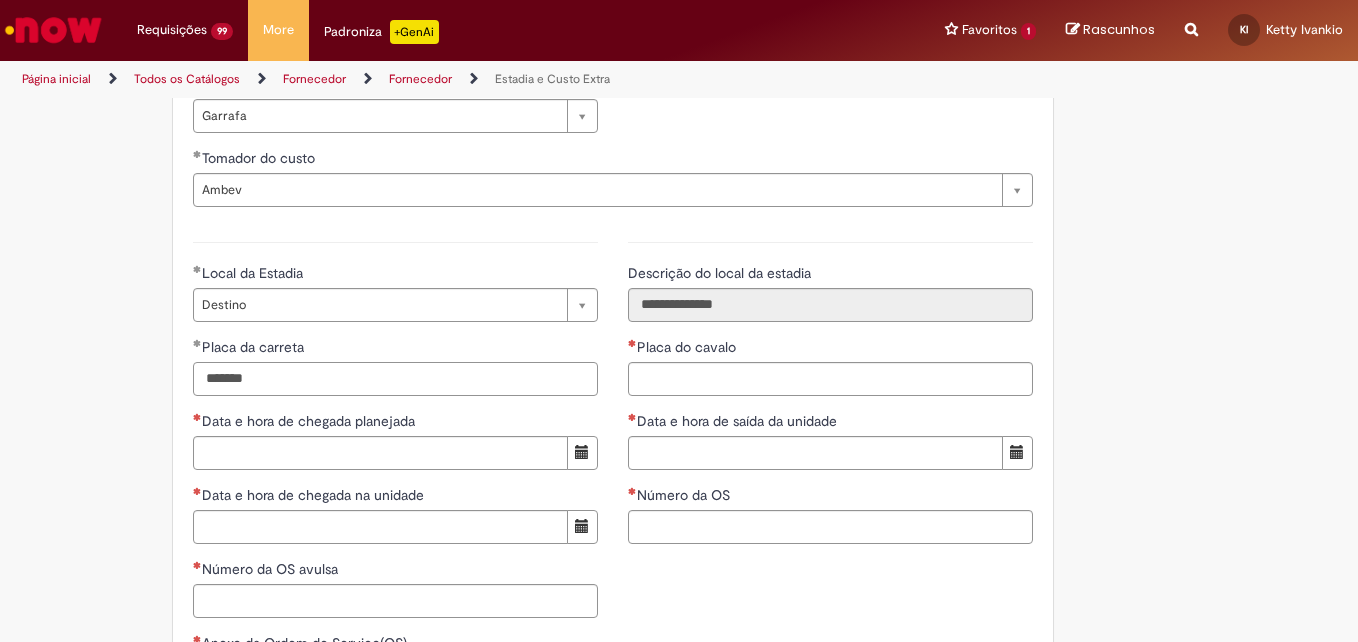 type on "*******" 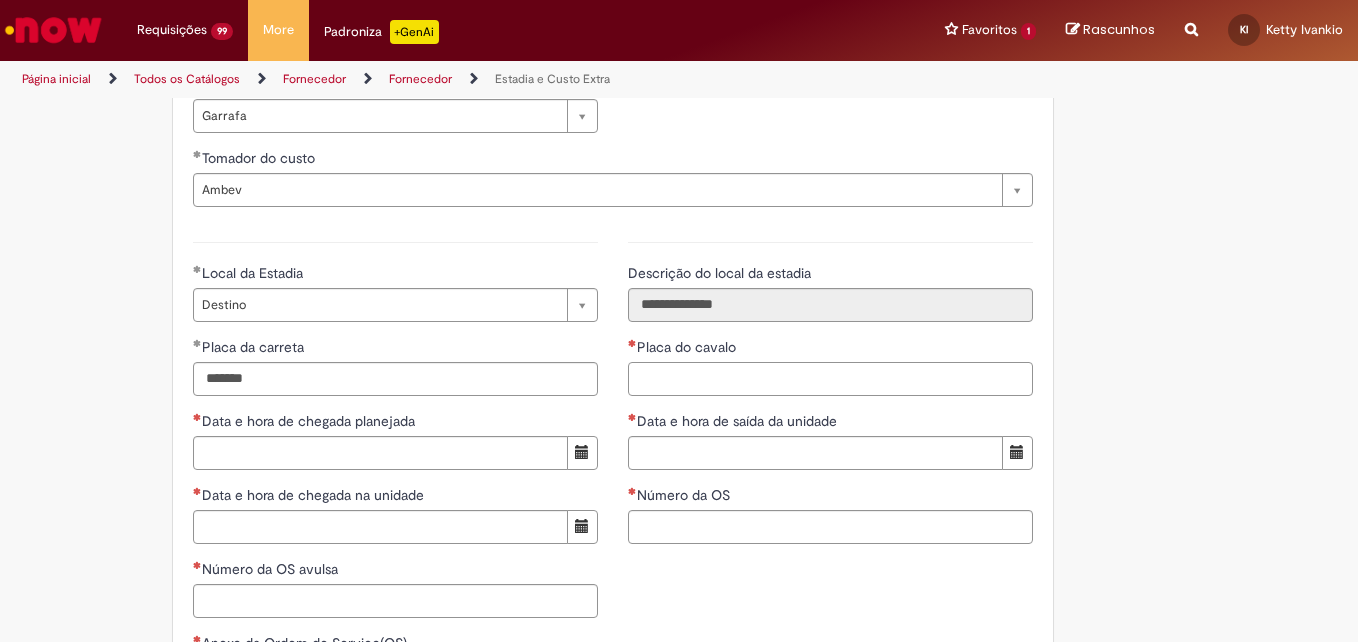 click on "Placa do cavalo" at bounding box center (830, 379) 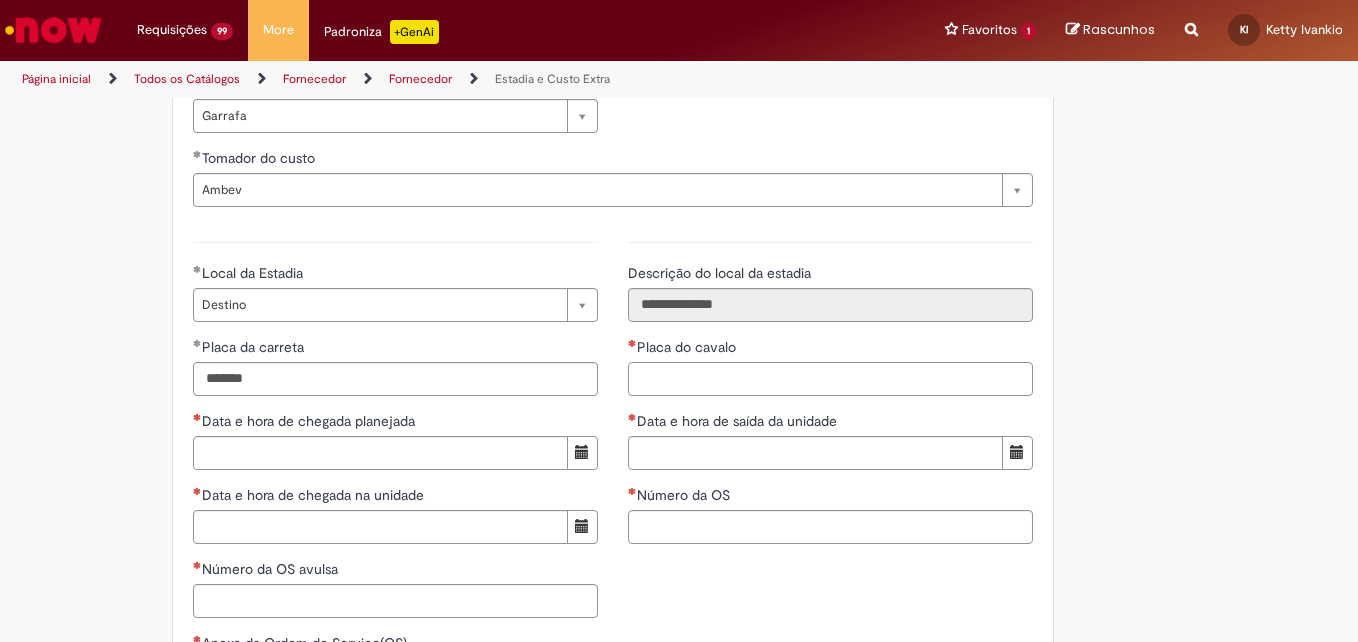 paste on "*******" 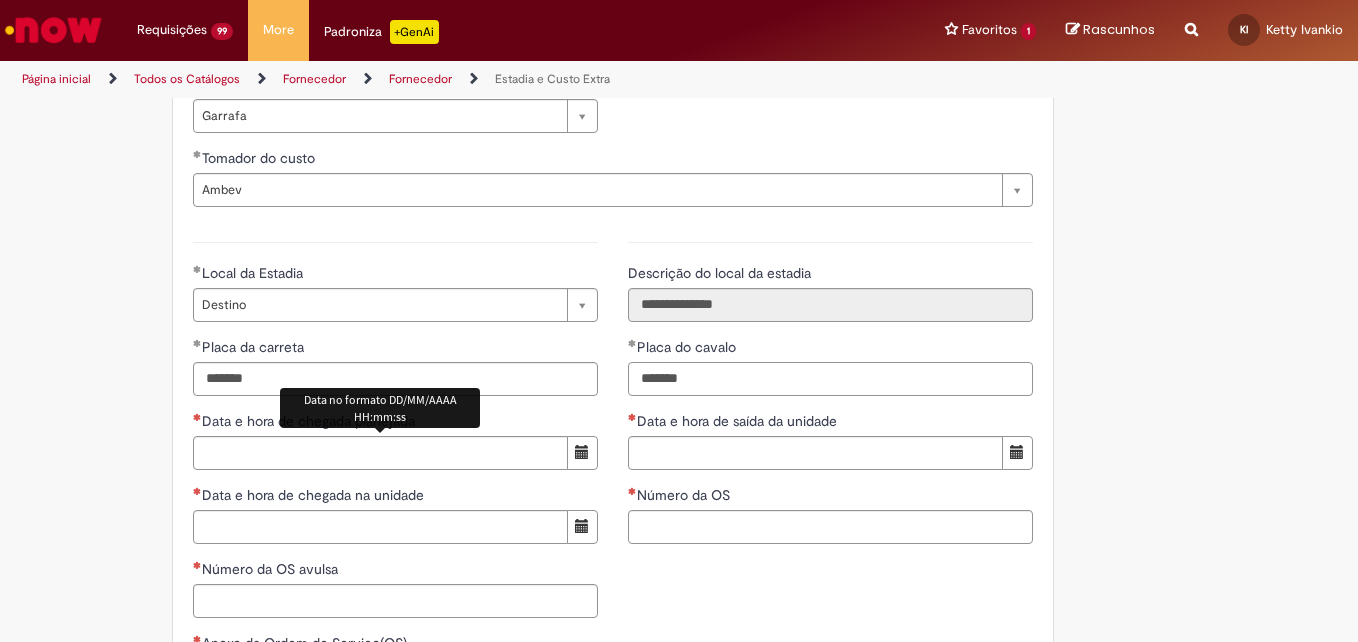 type on "*******" 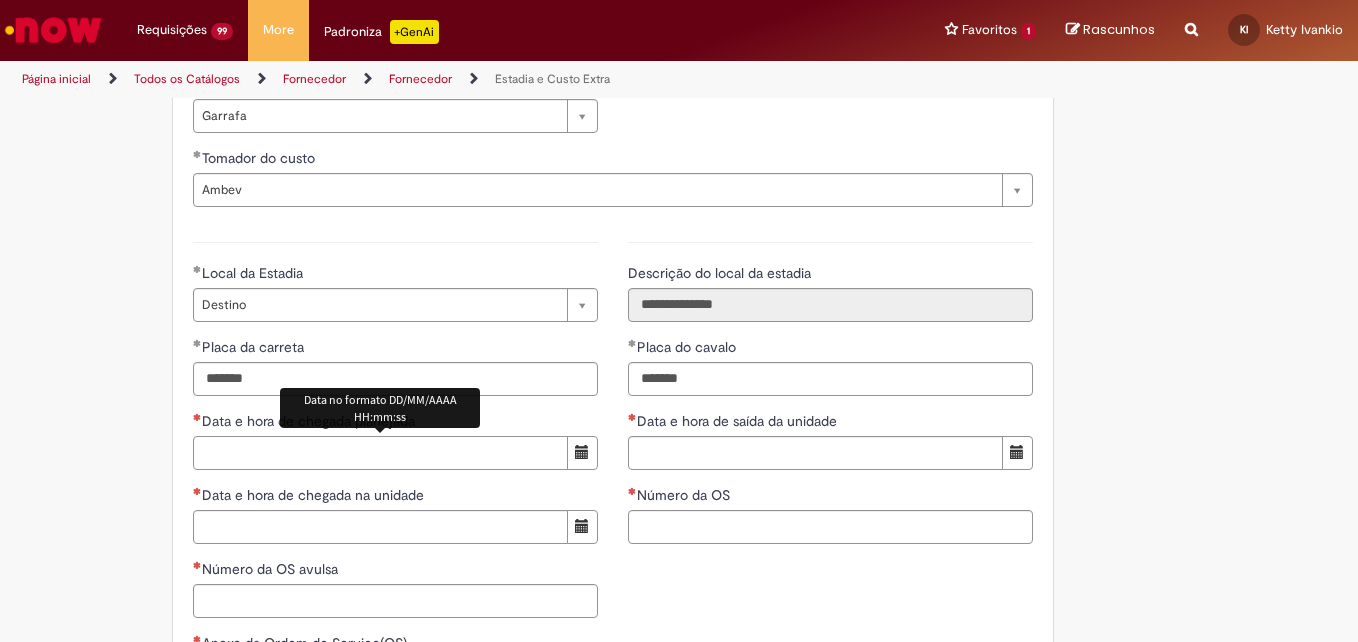 click on "Data e hora de chegada planejada" at bounding box center (380, 453) 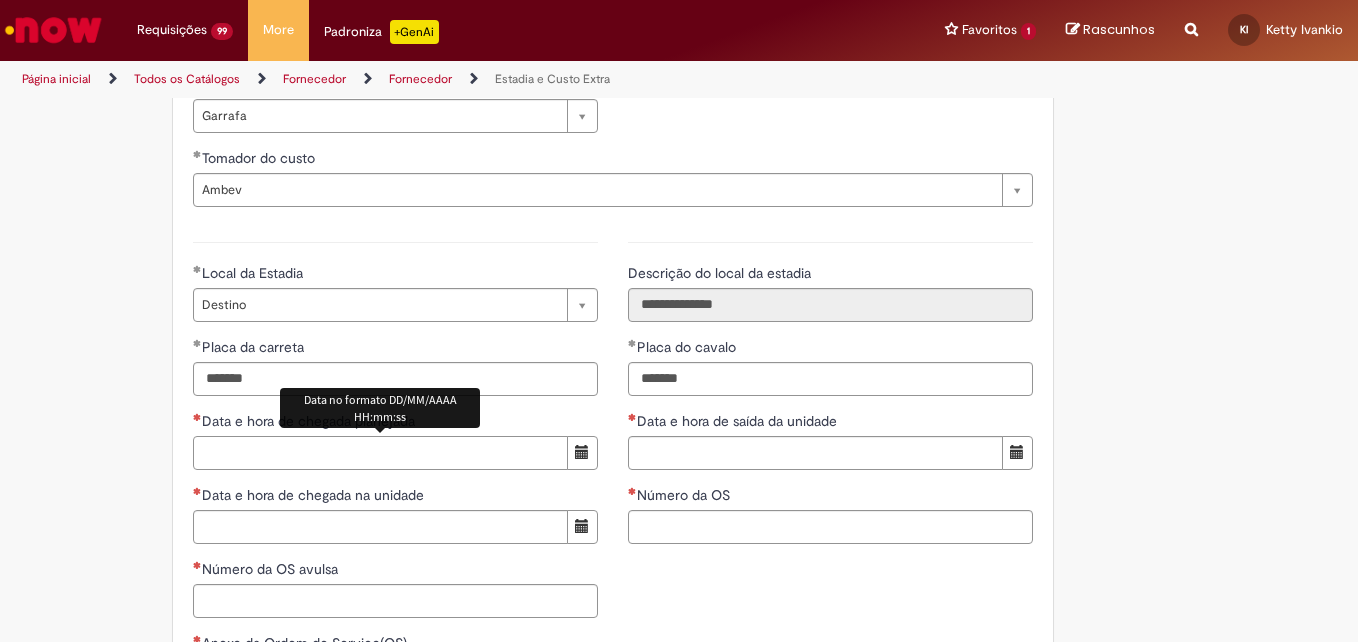 click on "Data e hora de chegada planejada" at bounding box center (380, 453) 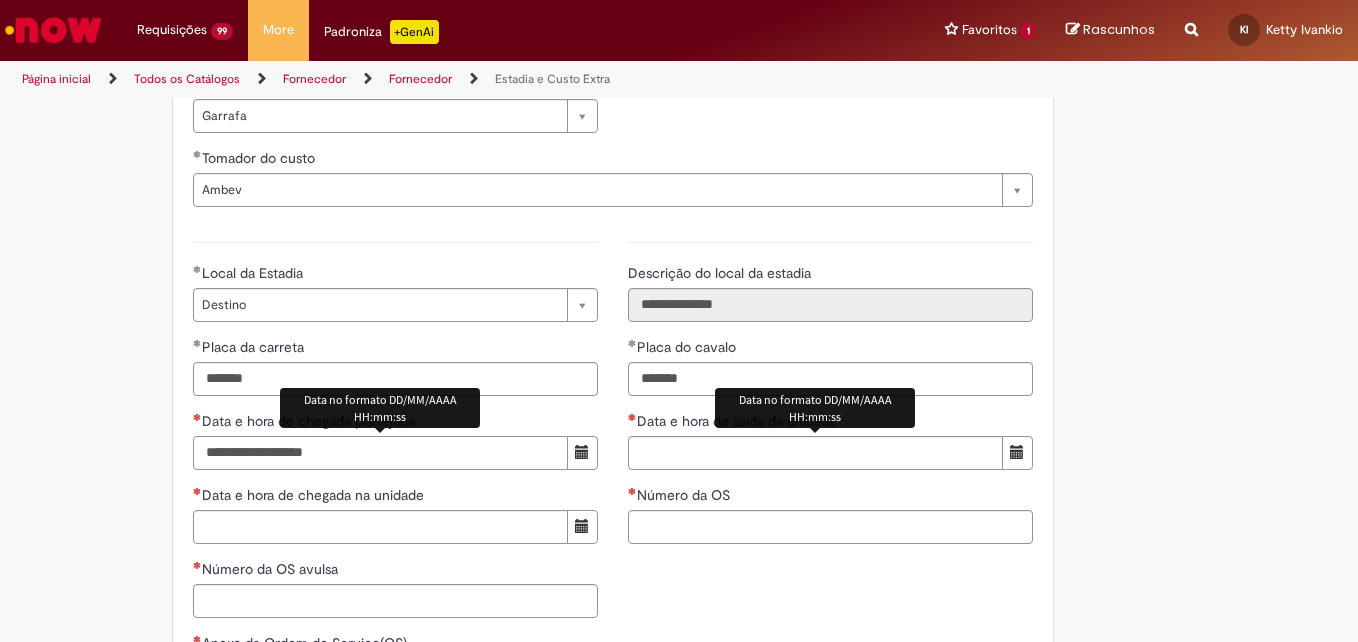 type on "**********" 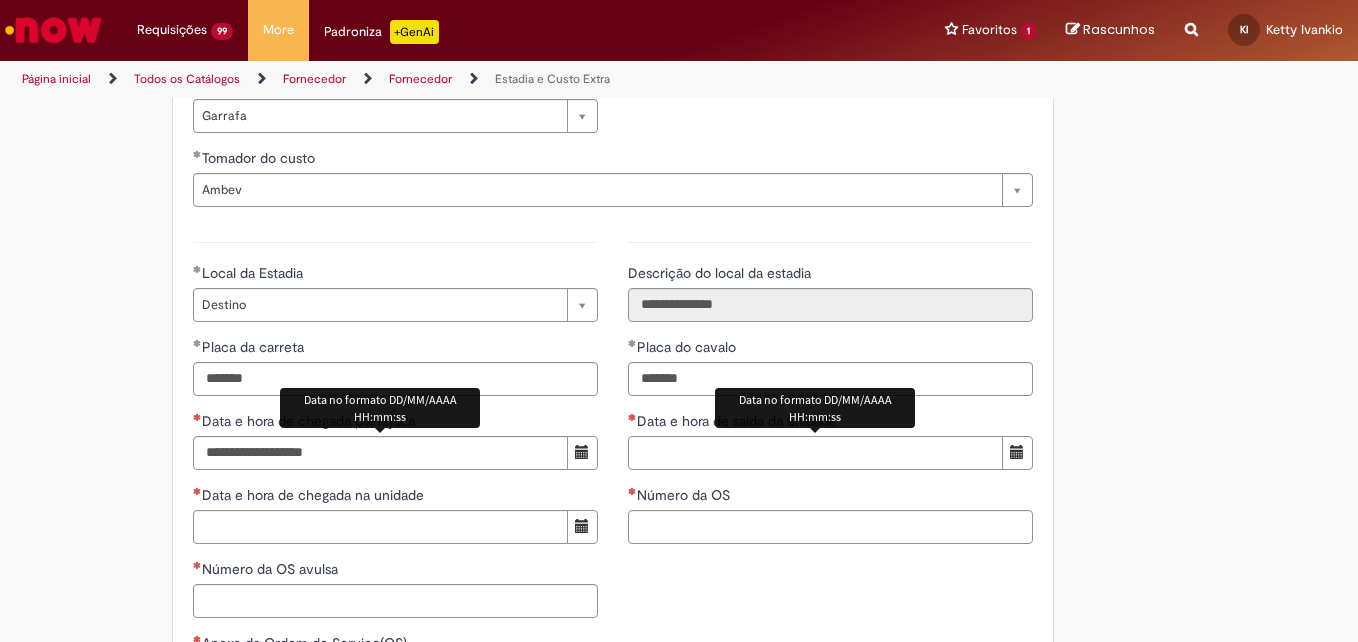 click on "Data e hora de saída da unidade" at bounding box center (815, 453) 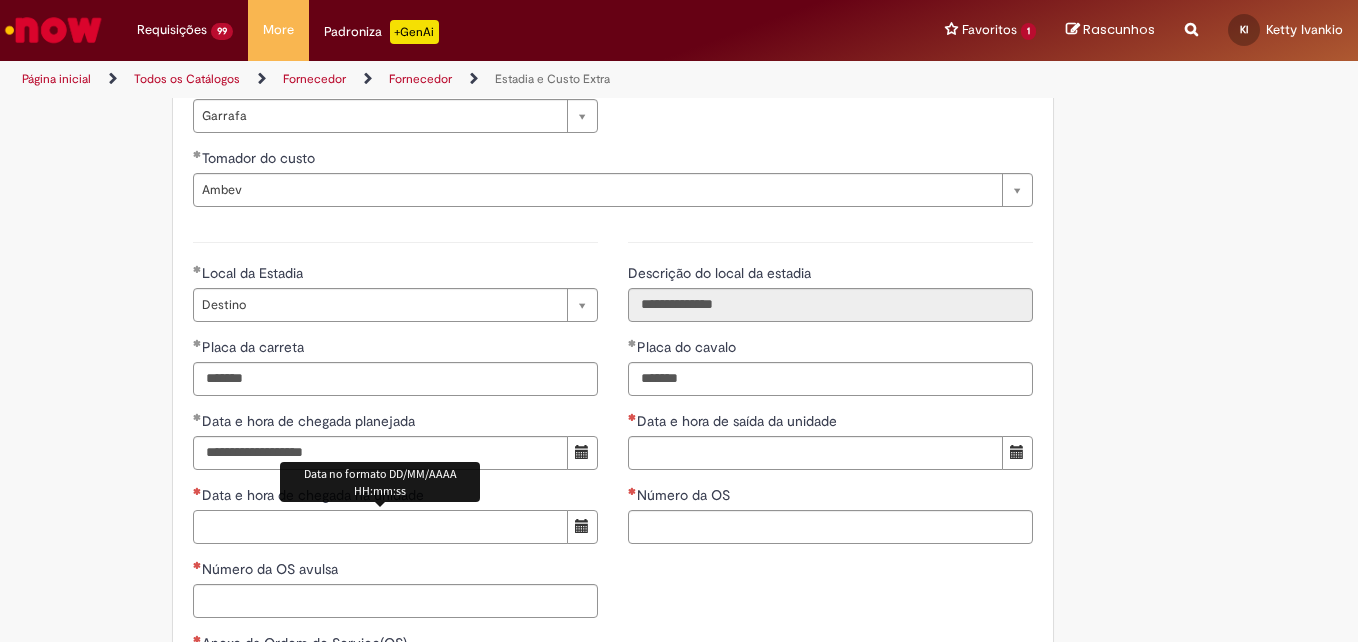 click on "Data e hora de chegada na unidade" at bounding box center (380, 527) 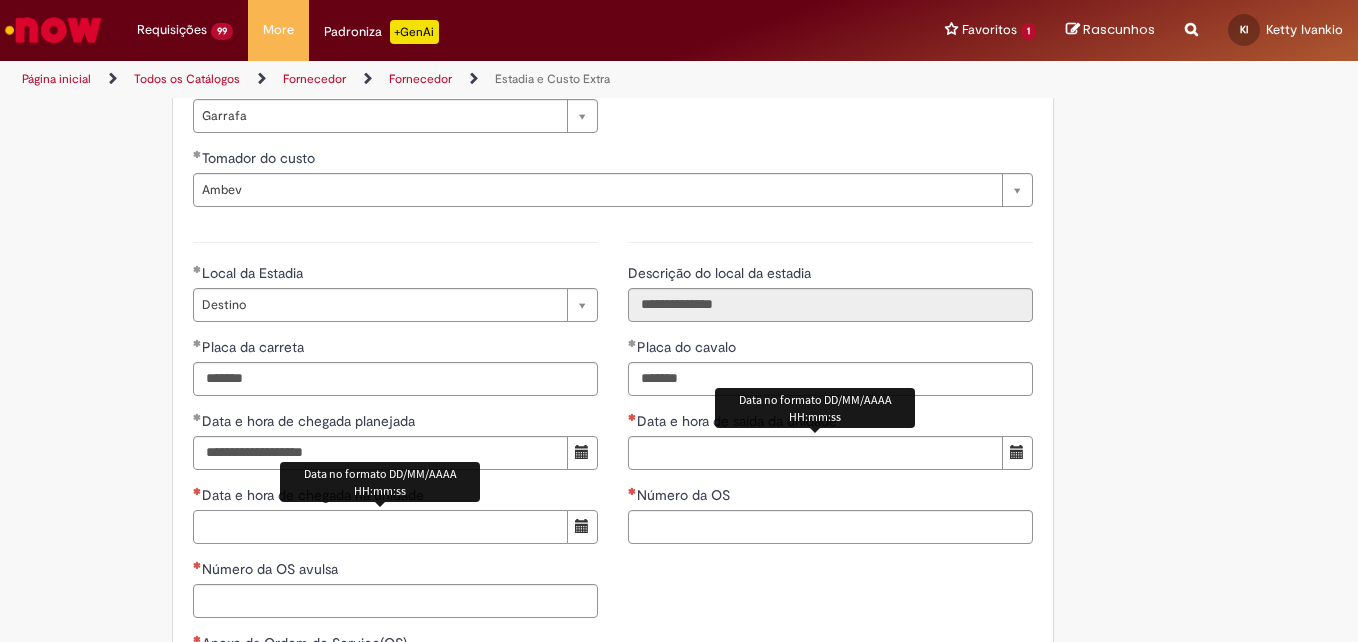 paste on "**********" 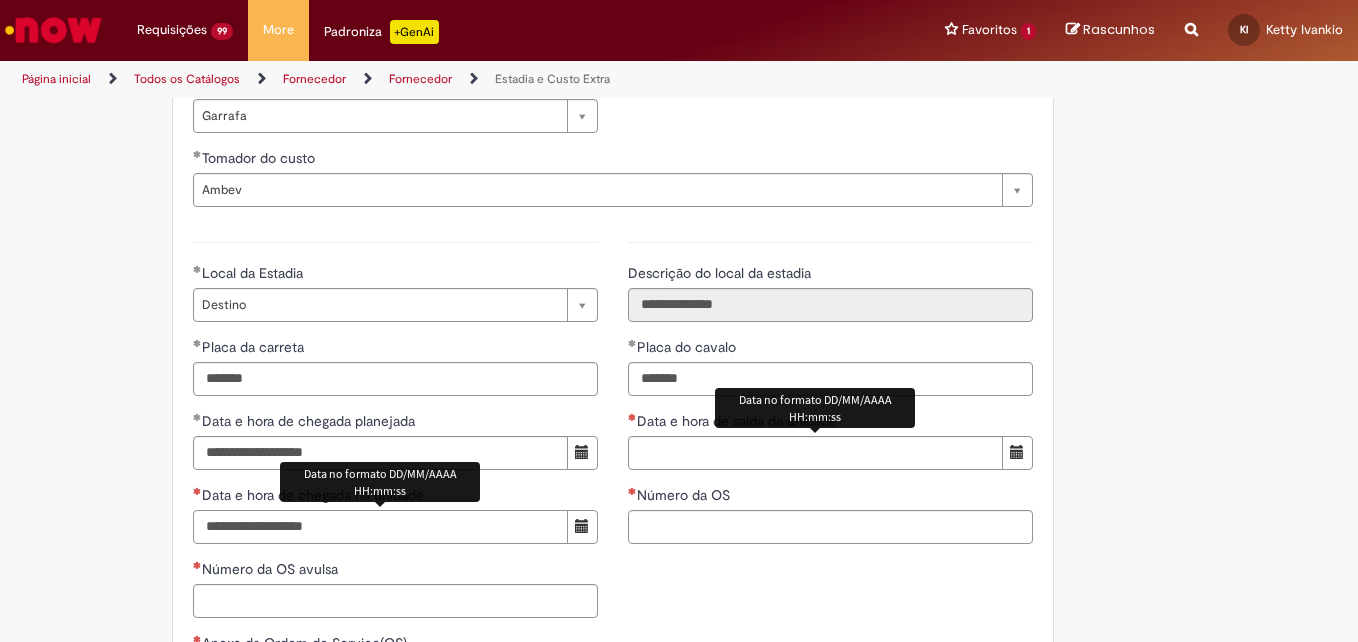 type on "**********" 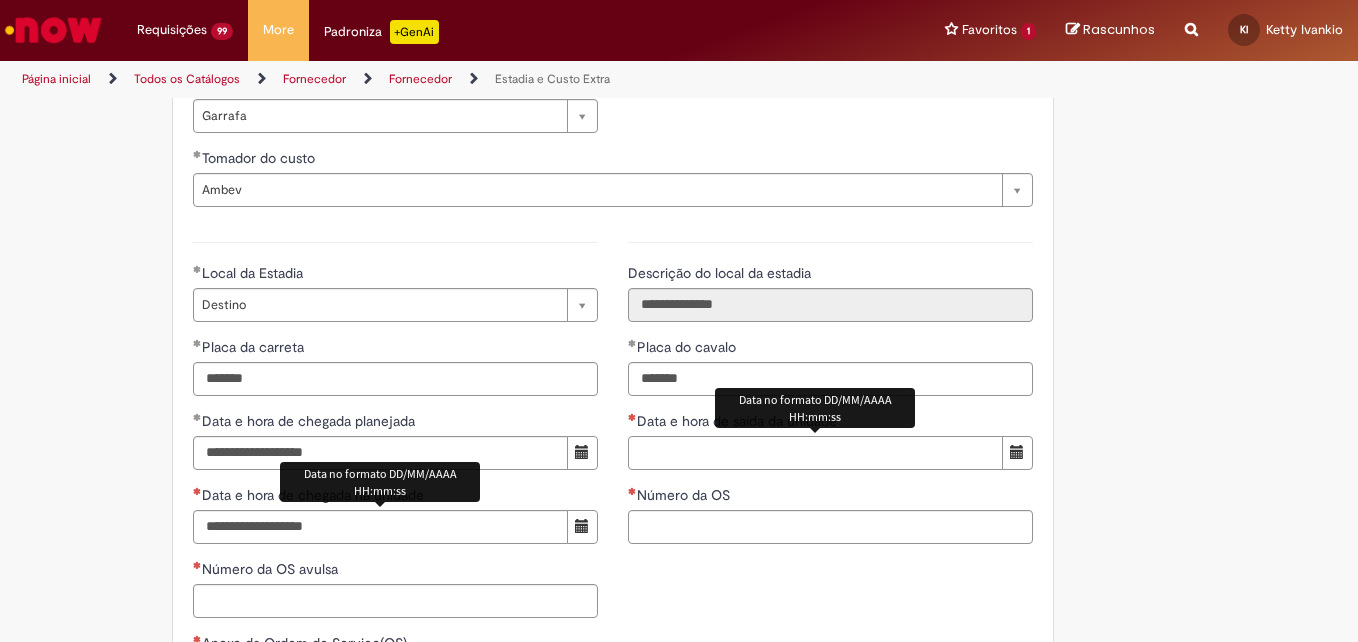 click on "Data e hora de saída da unidade" at bounding box center (815, 453) 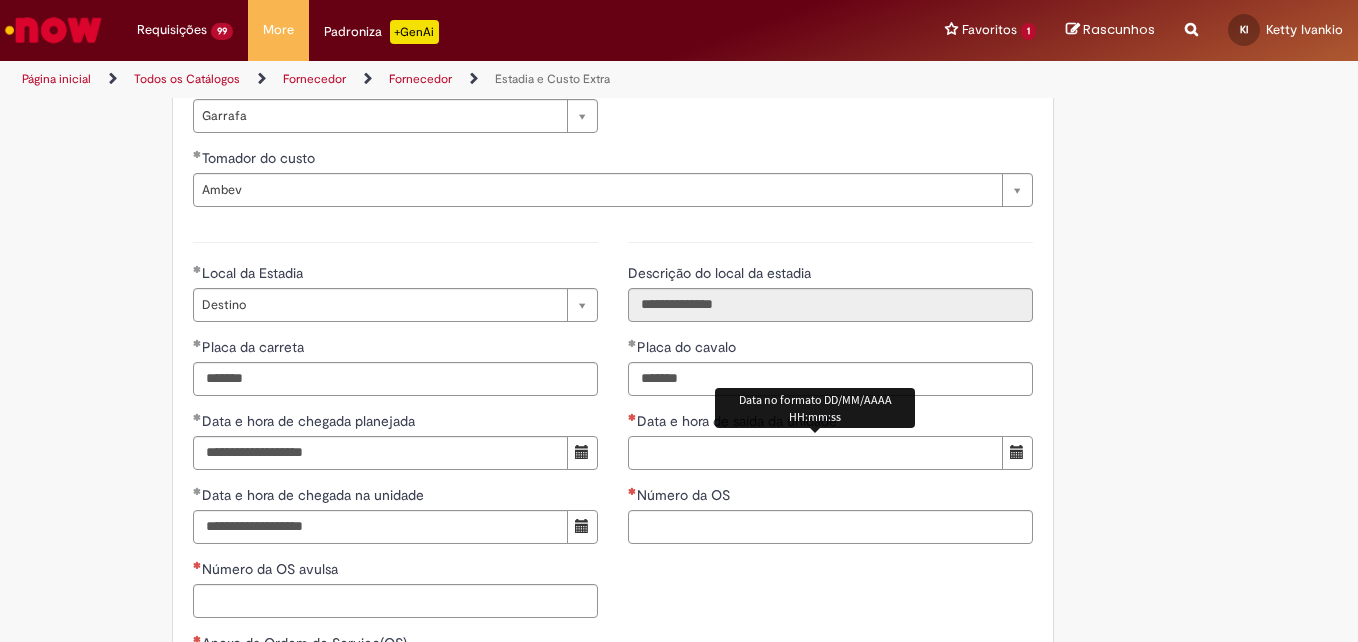 click on "Data e hora de saída da unidade" at bounding box center [815, 453] 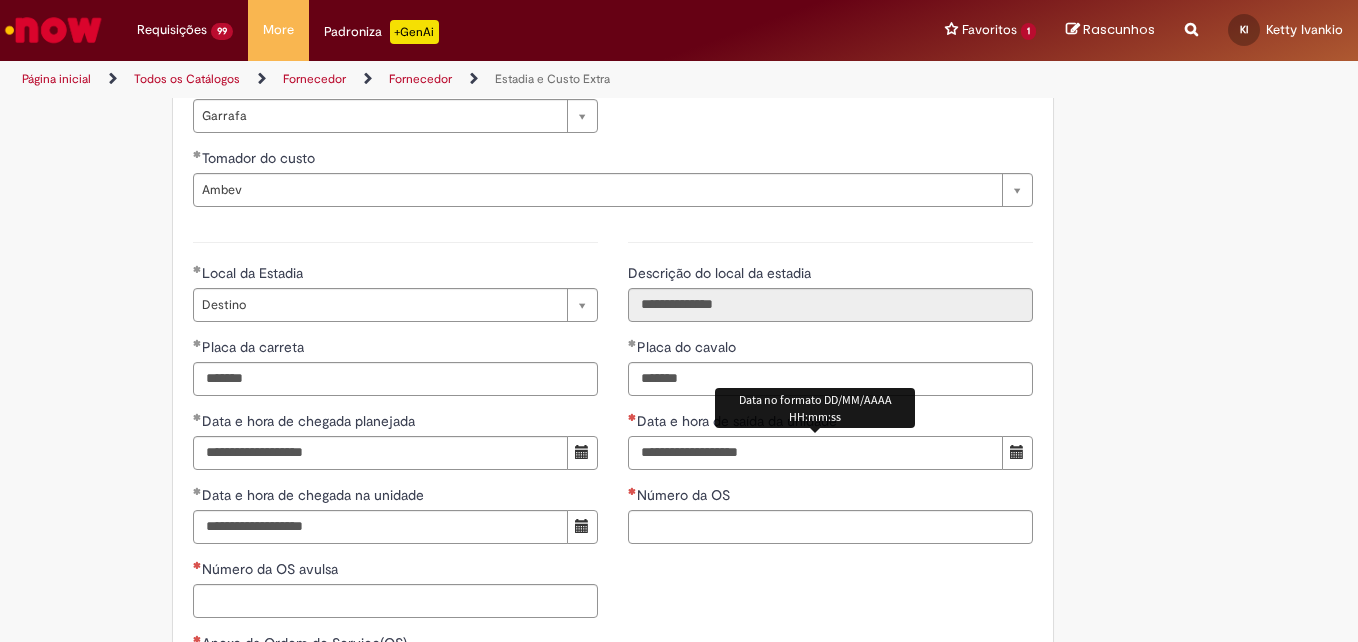type on "**********" 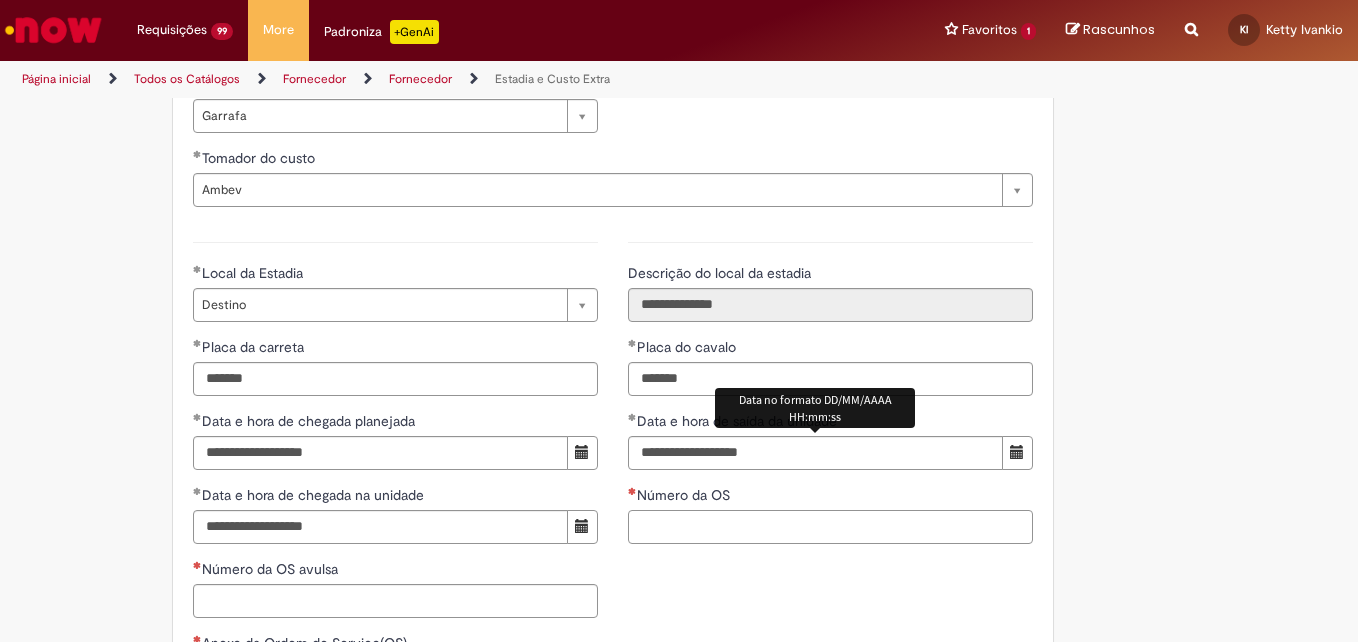 click on "Número da OS" at bounding box center [830, 527] 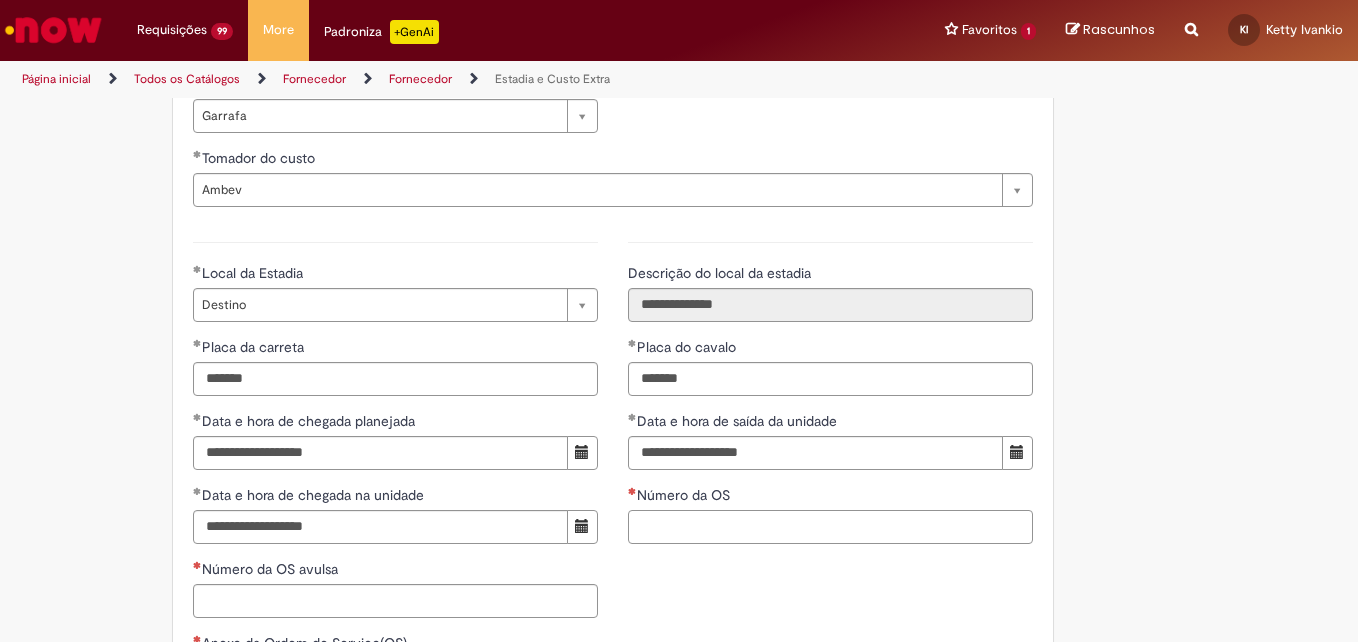 paste on "*******" 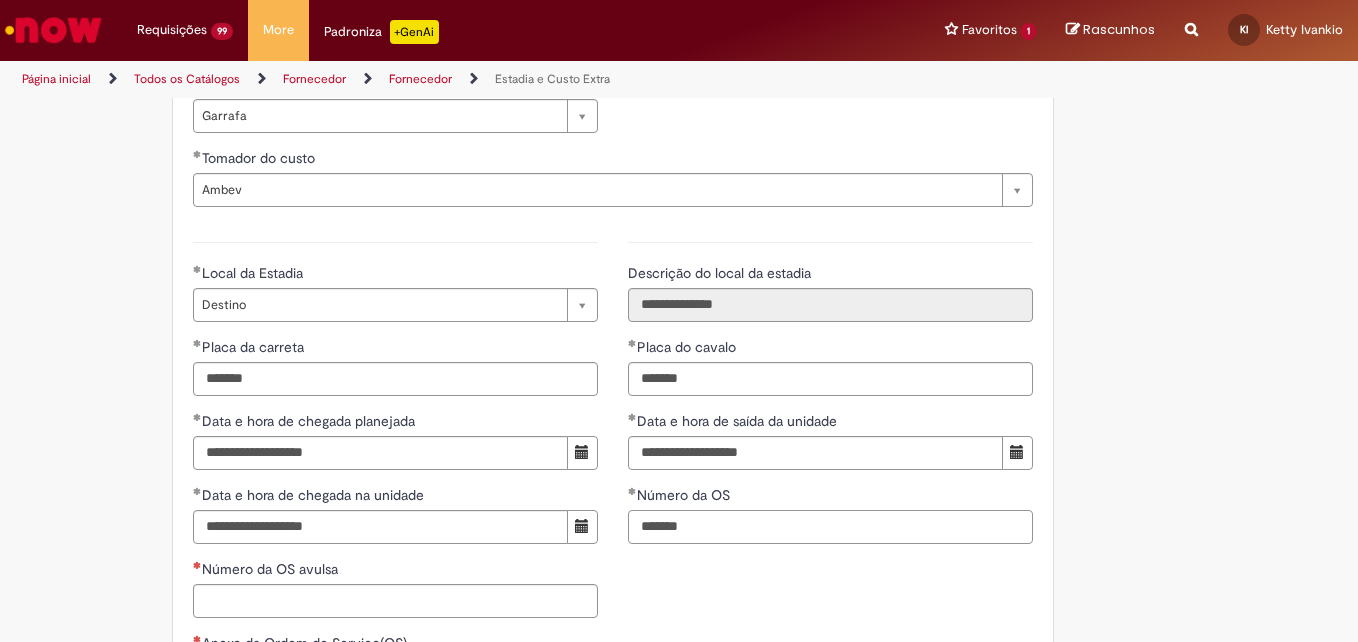 type on "*******" 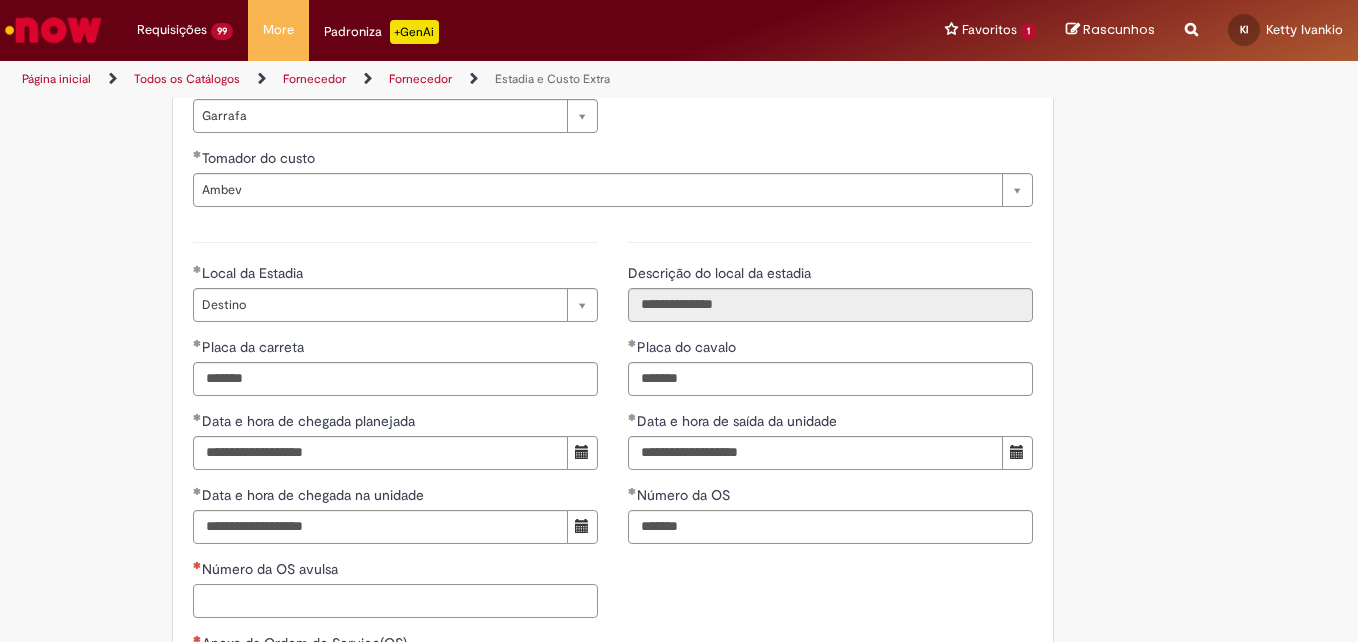 click on "Número da OS avulsa" at bounding box center (395, 601) 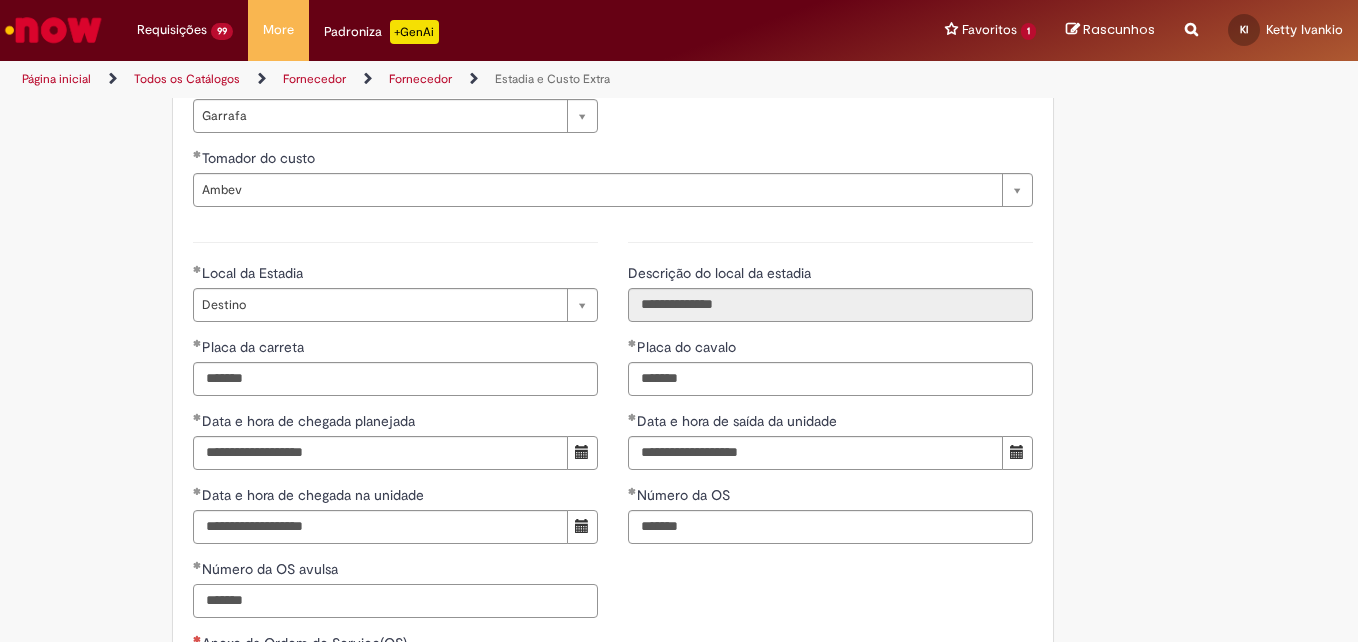 type on "*******" 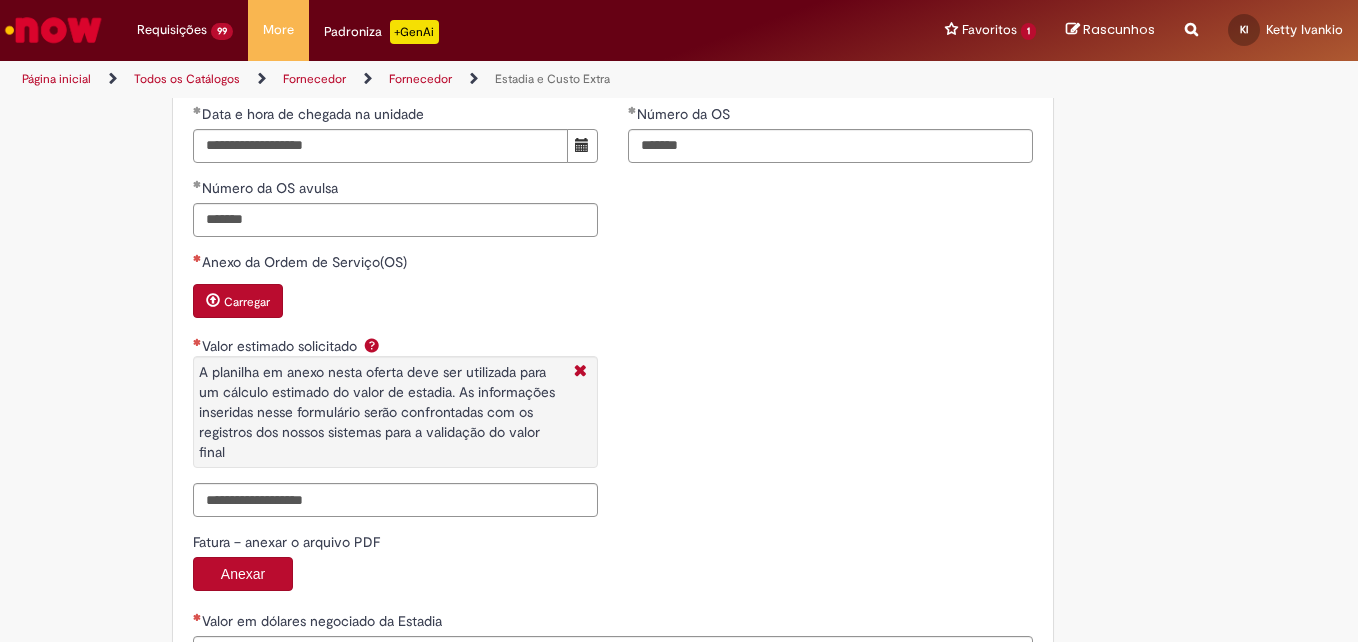 scroll, scrollTop: 3216, scrollLeft: 0, axis: vertical 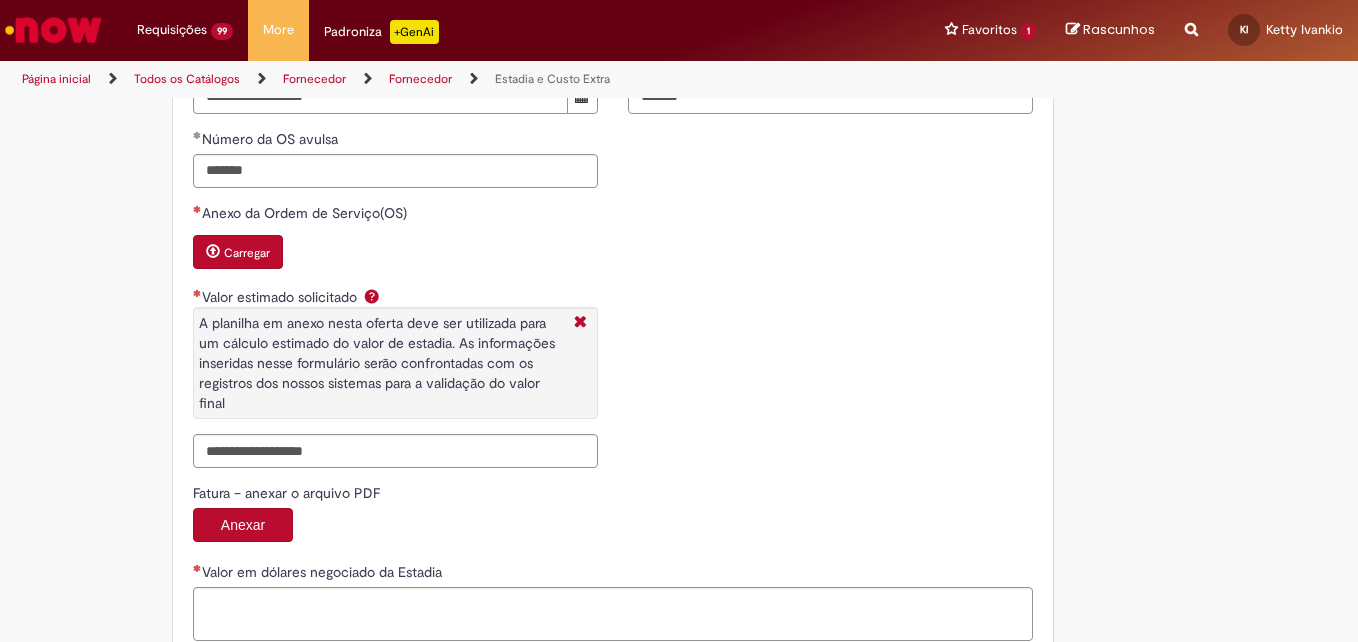 click on "Carregar" at bounding box center [238, 252] 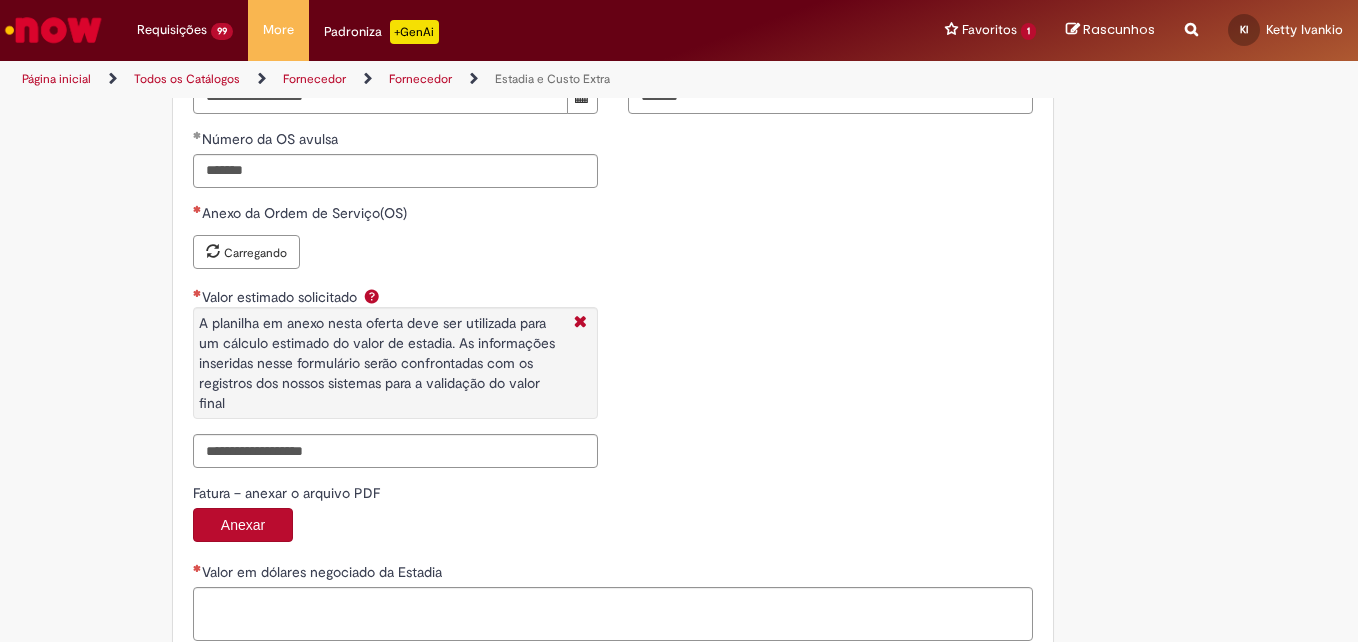 type 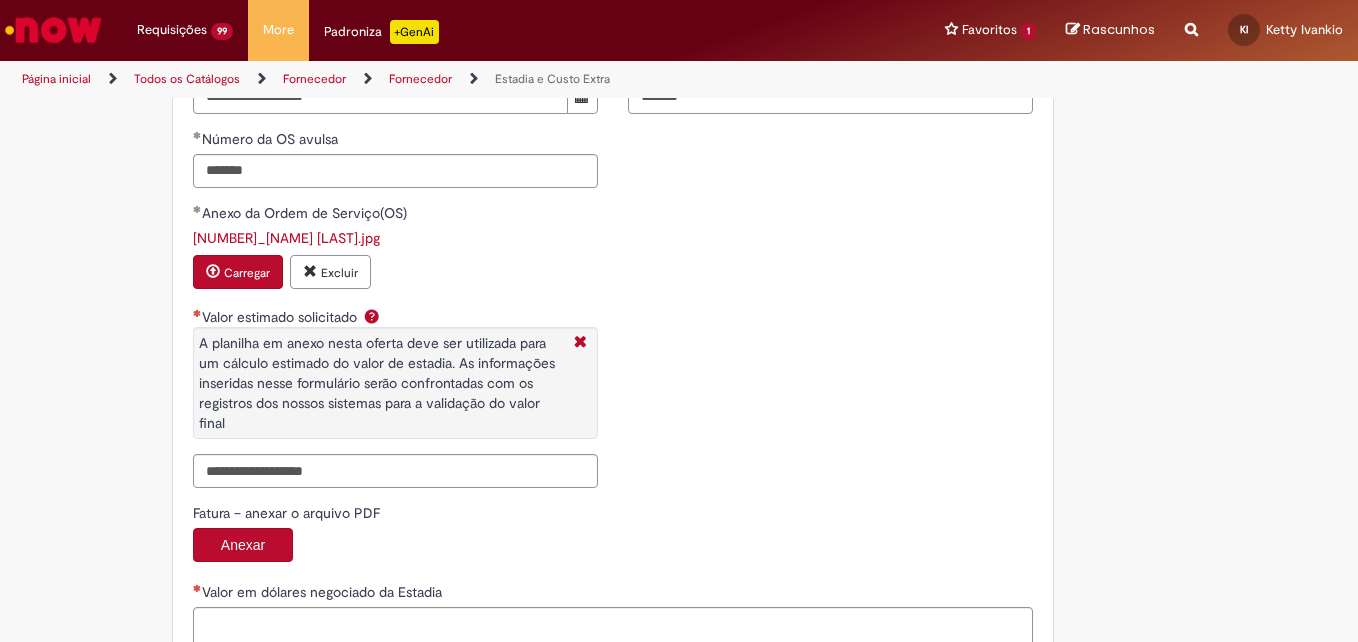 click on "**********" at bounding box center [395, 148] 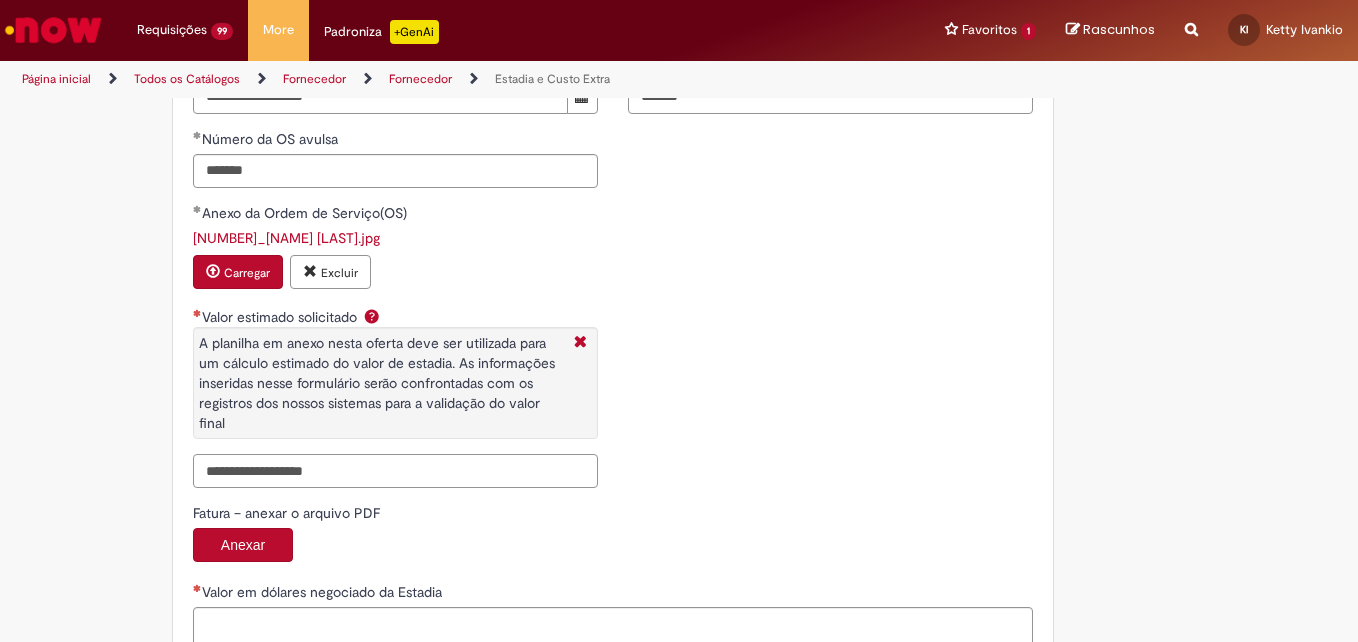 click on "Valor estimado solicitado A planilha em anexo nesta oferta deve ser utilizada para um cálculo estimado do valor de estadia. As informações inseridas nesse formulário serão confrontadas com os registros dos nossos sistemas para a validação do valor final" at bounding box center [395, 471] 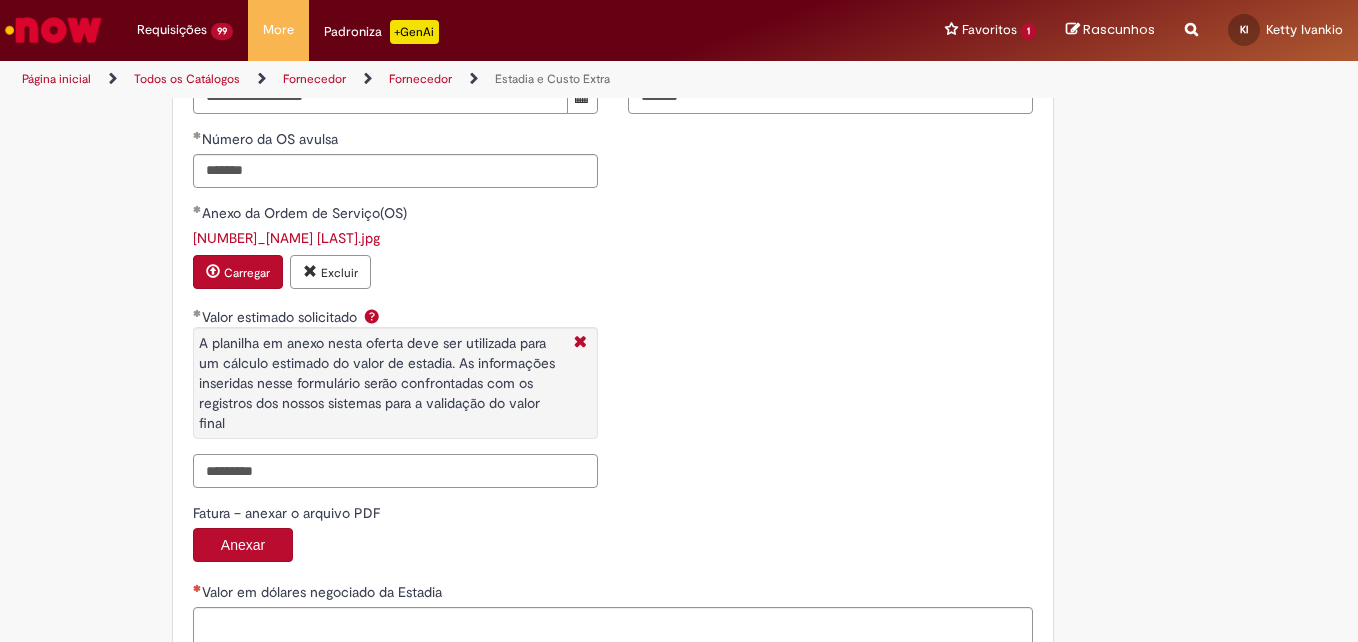 drag, startPoint x: 220, startPoint y: 470, endPoint x: 108, endPoint y: 473, distance: 112.04017 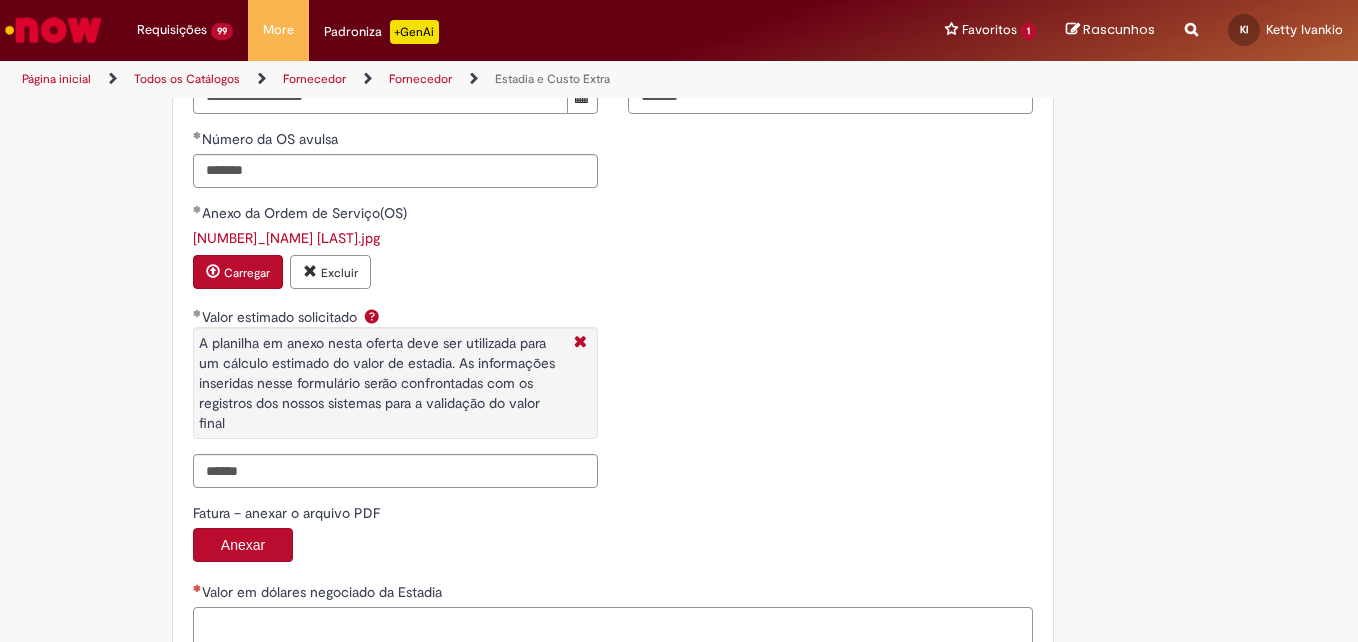click on "Valor em dólares negociado da Estadia" at bounding box center [613, 634] 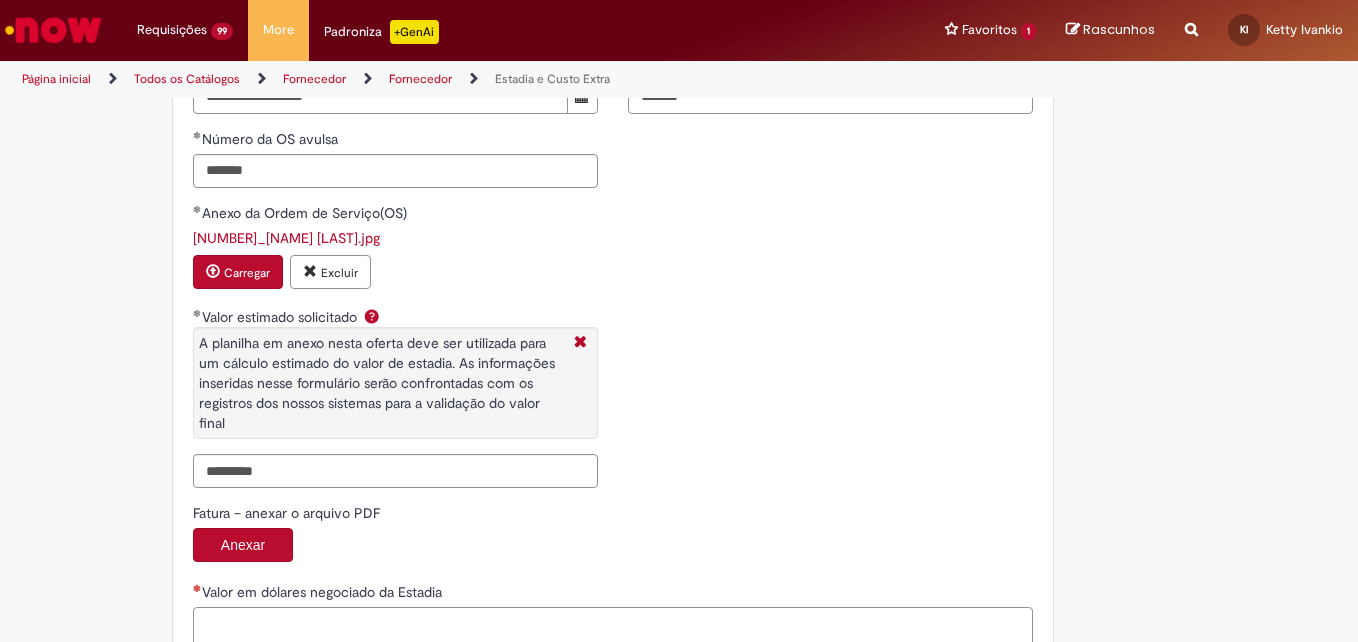 paste on "*********" 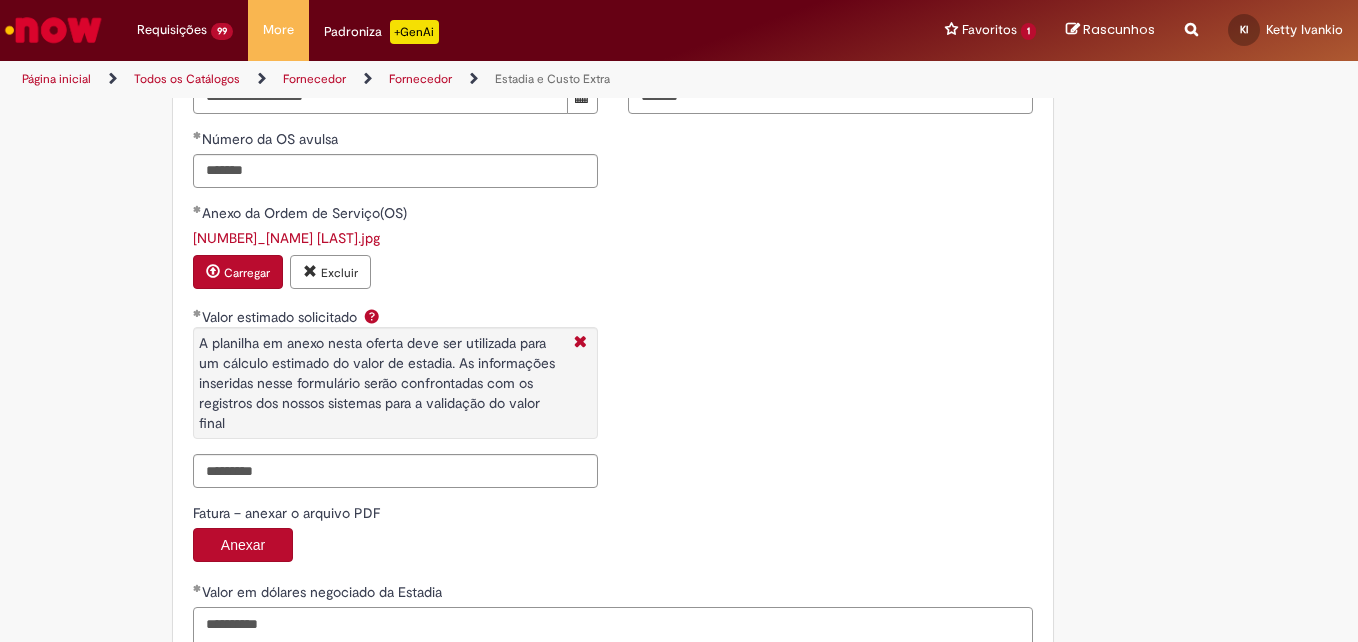 scroll, scrollTop: 3228, scrollLeft: 0, axis: vertical 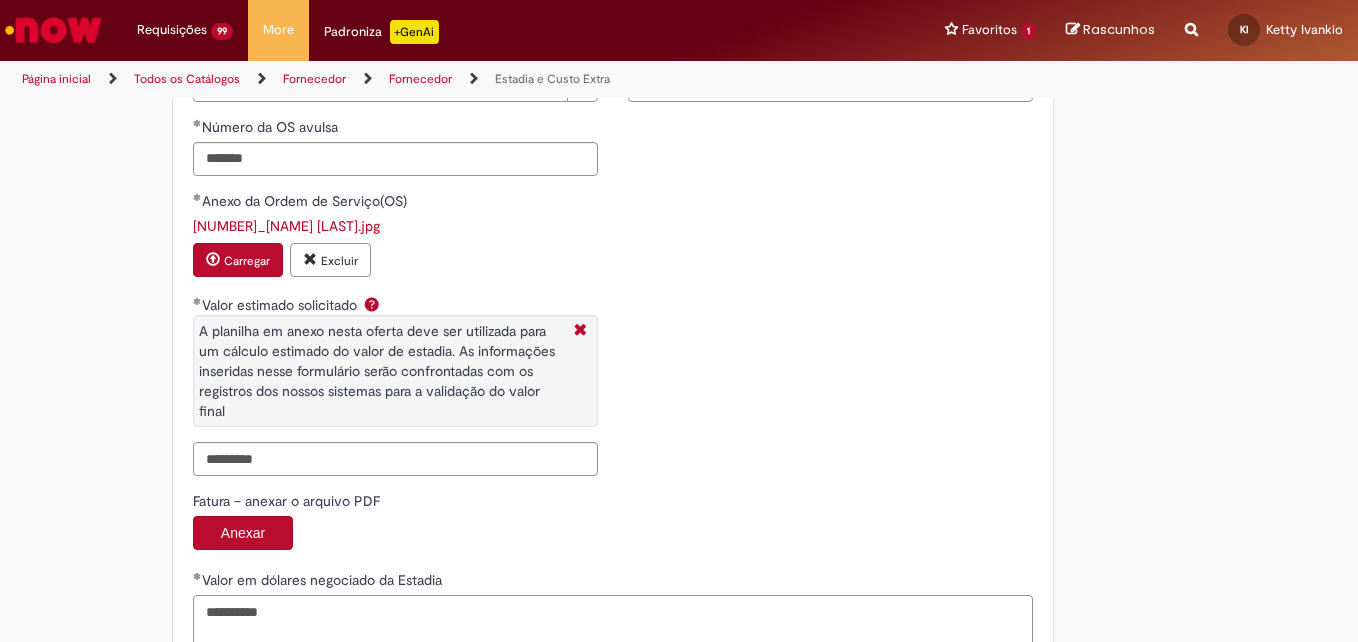 type on "*********" 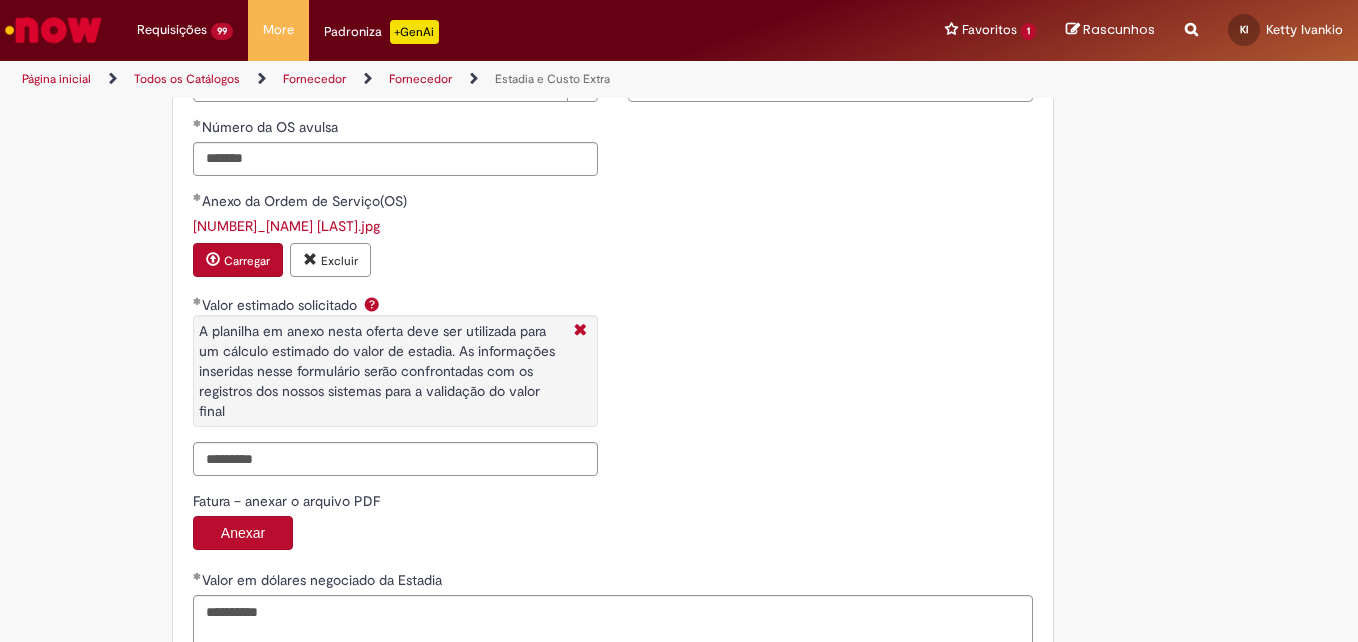 scroll, scrollTop: 3516, scrollLeft: 0, axis: vertical 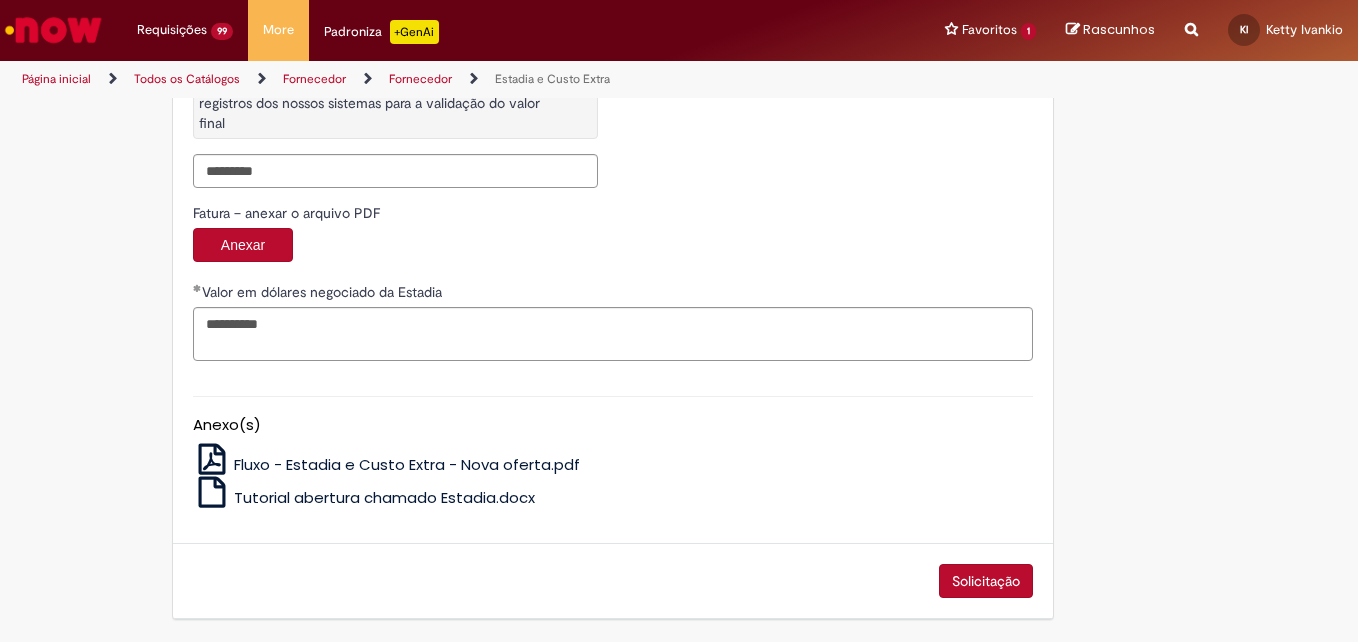 click on "Solicitação" at bounding box center (986, 581) 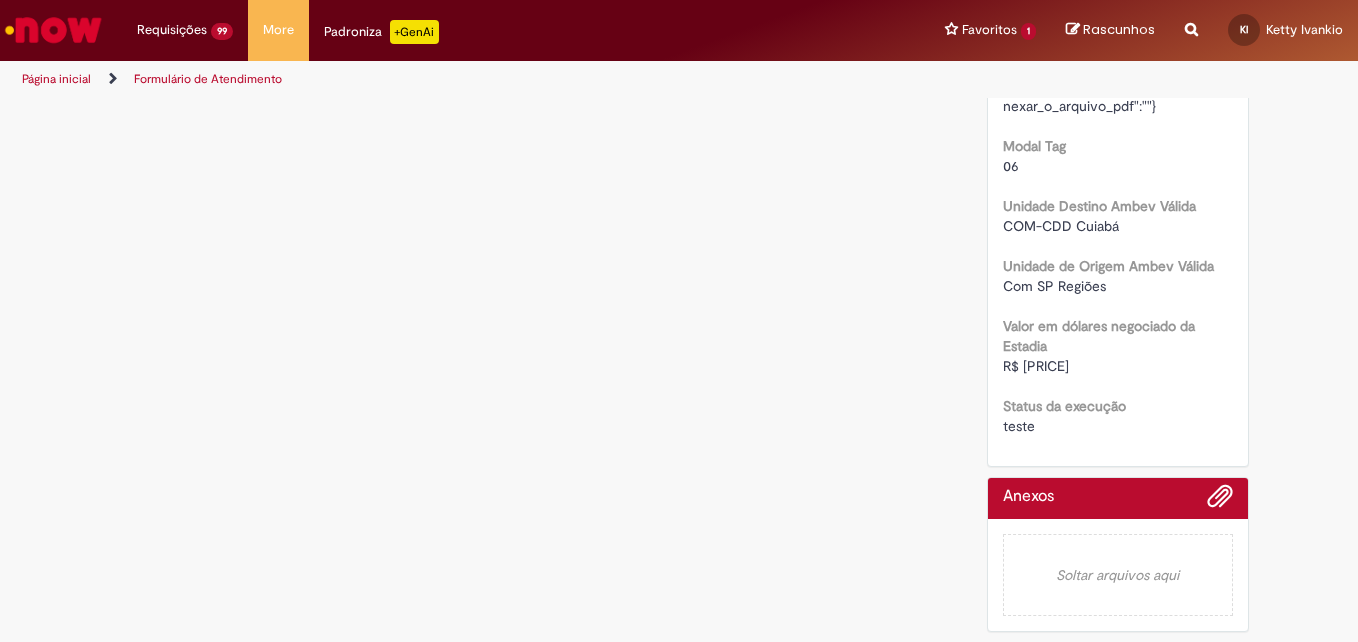 scroll, scrollTop: 0, scrollLeft: 0, axis: both 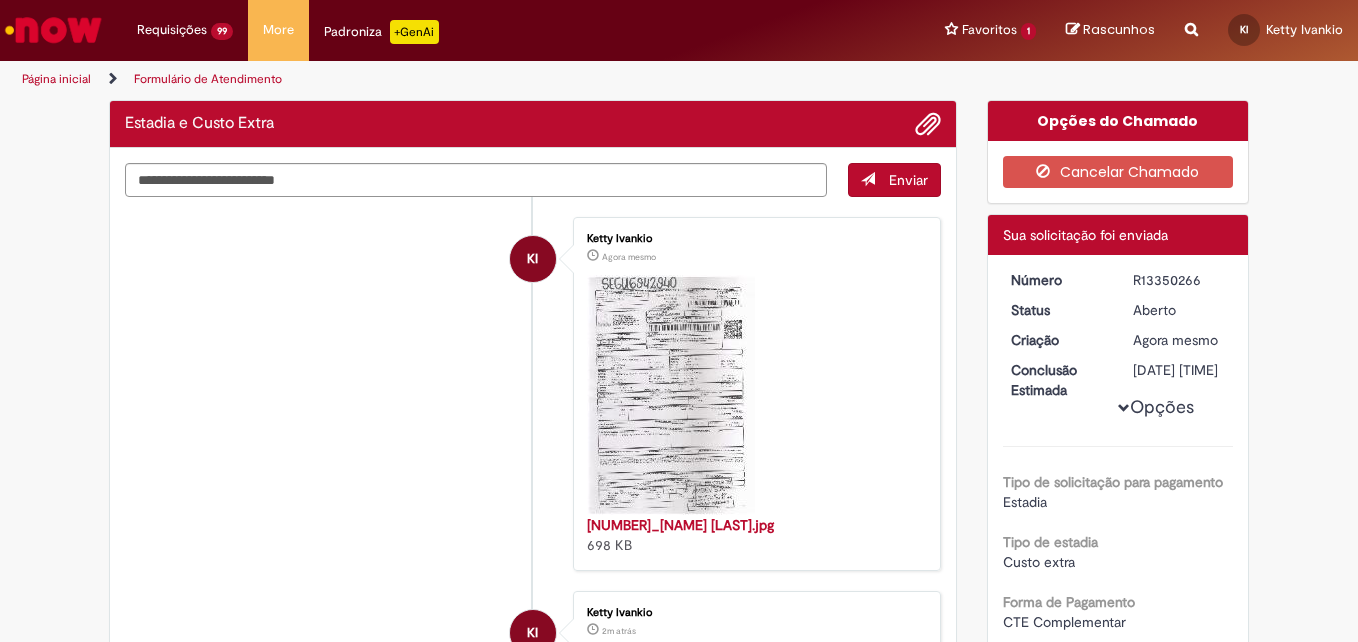 click on "R13350266" at bounding box center [1179, 280] 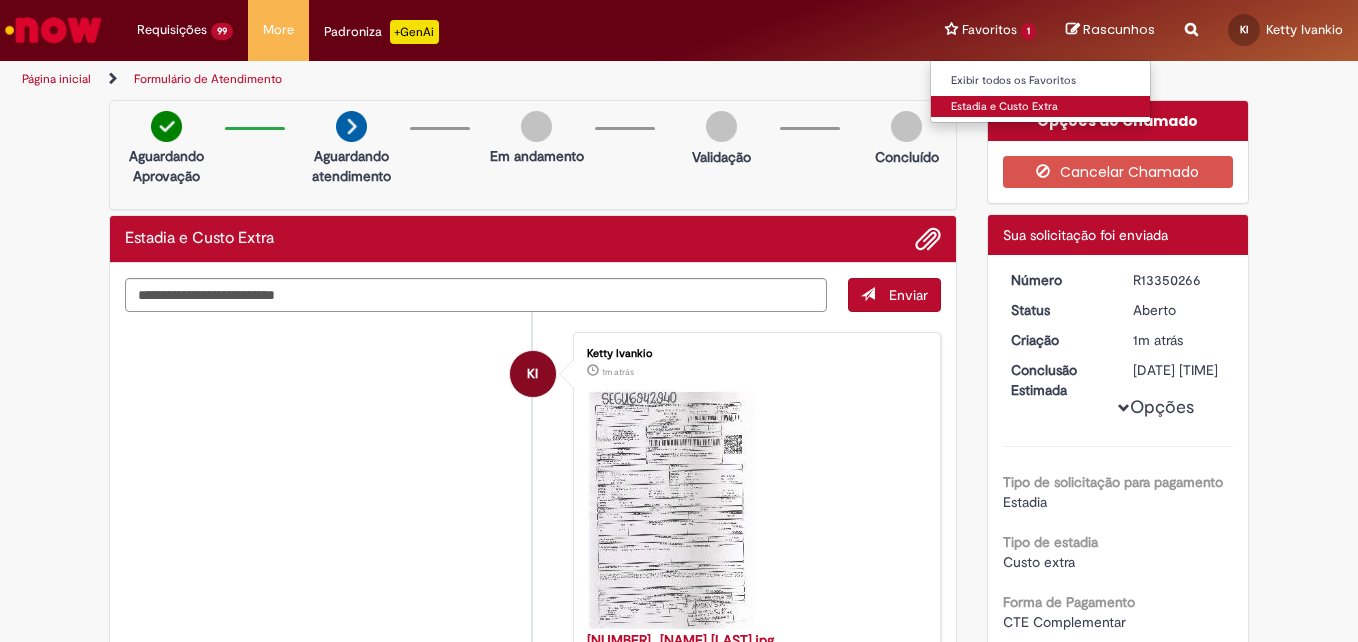 click on "Estadia e Custo Extra" at bounding box center [1041, 107] 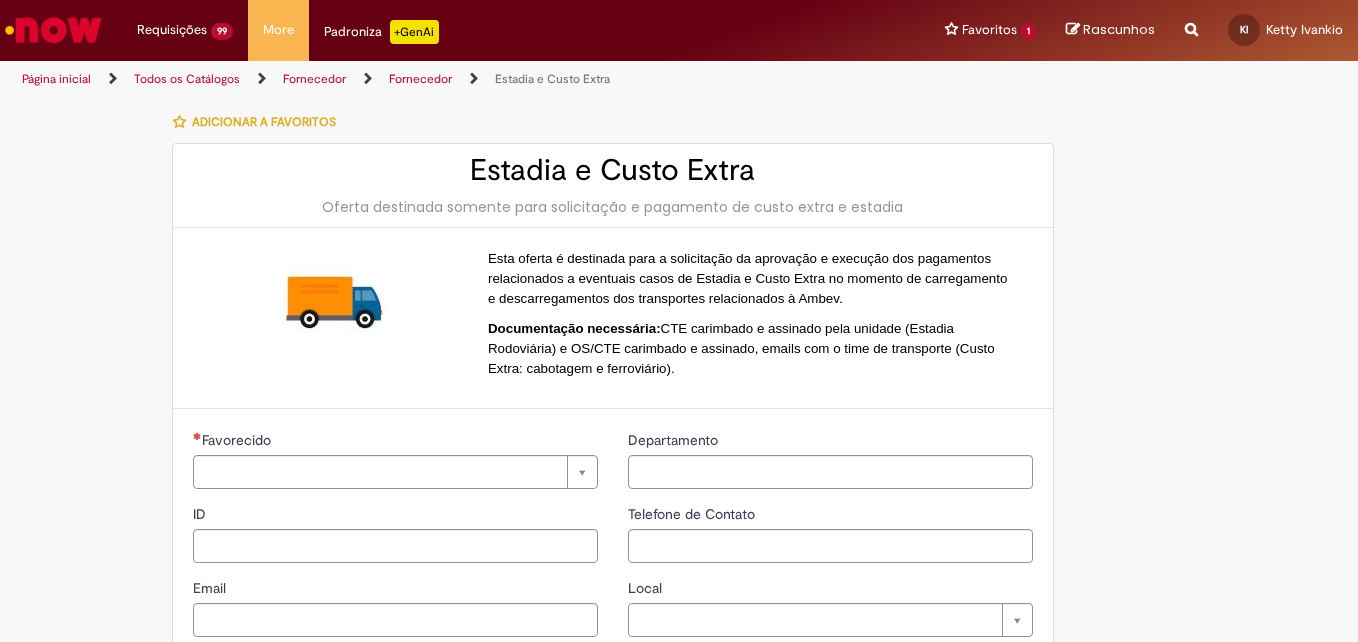 type on "**********" 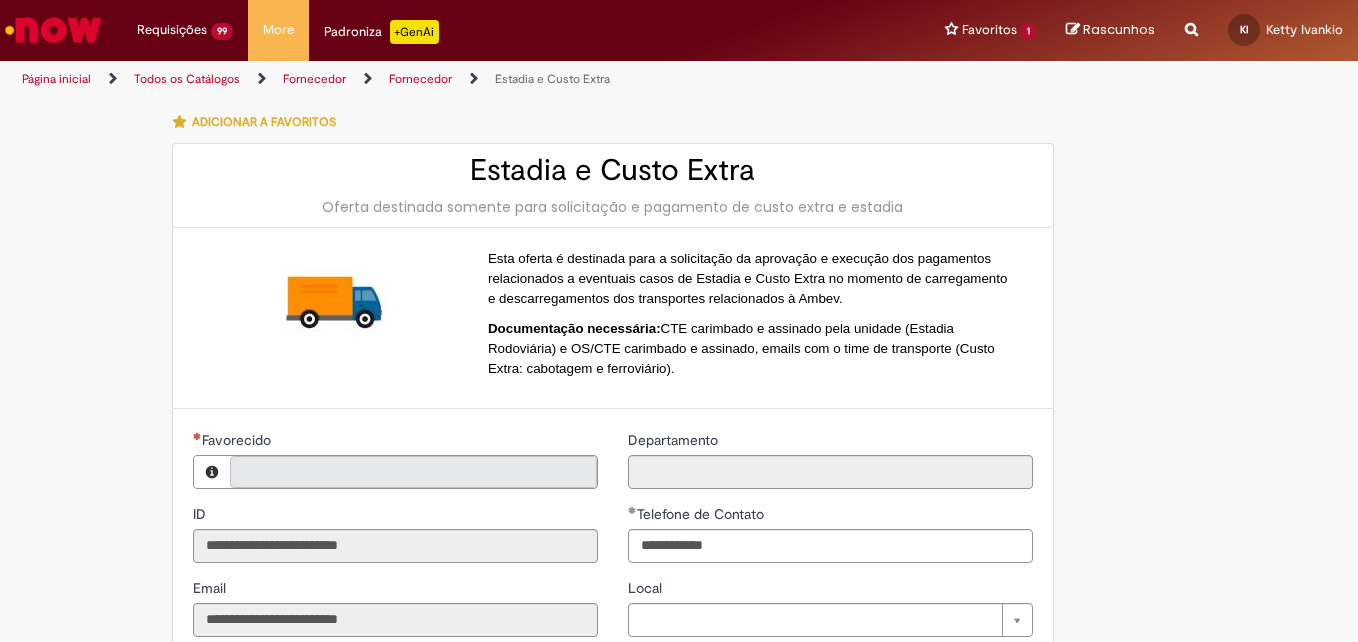 type on "**********" 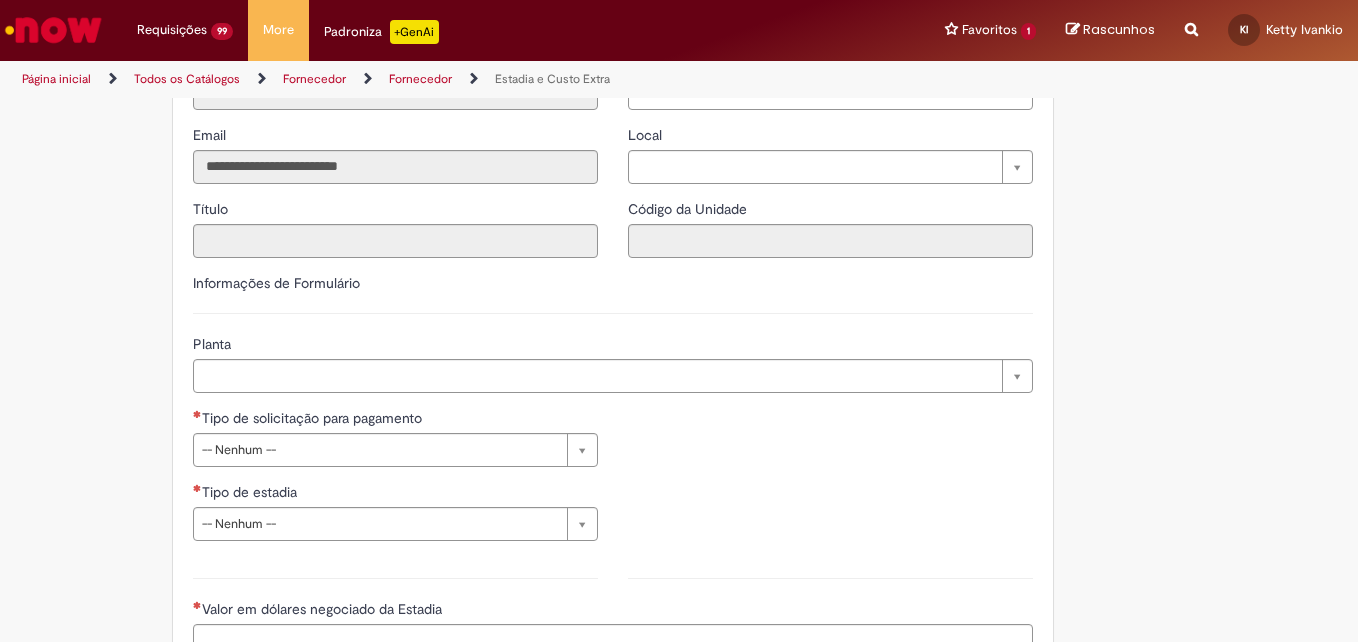 scroll, scrollTop: 461, scrollLeft: 0, axis: vertical 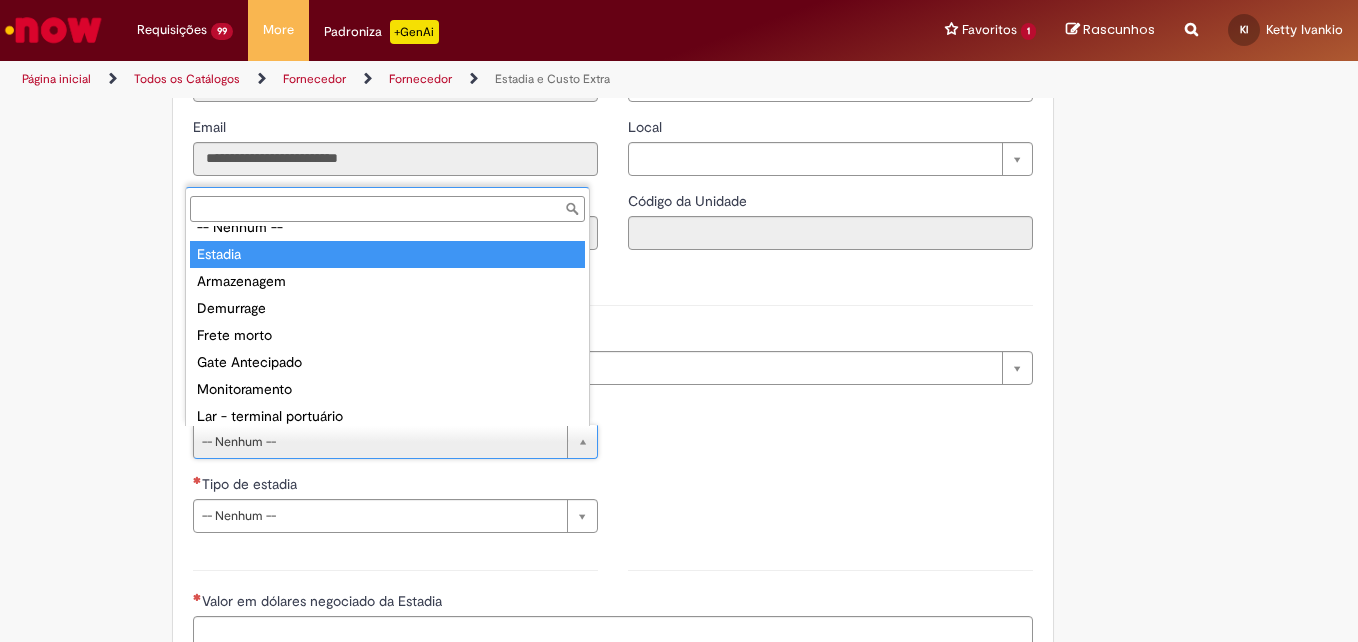 type on "*******" 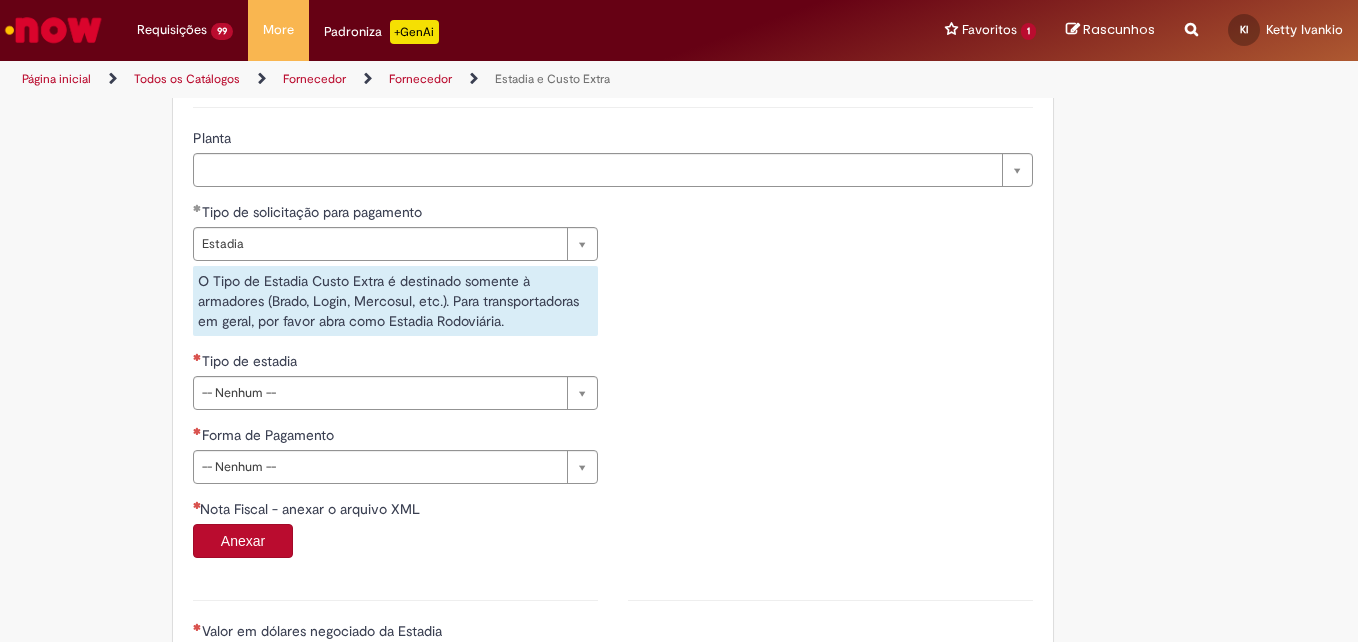 scroll, scrollTop: 687, scrollLeft: 0, axis: vertical 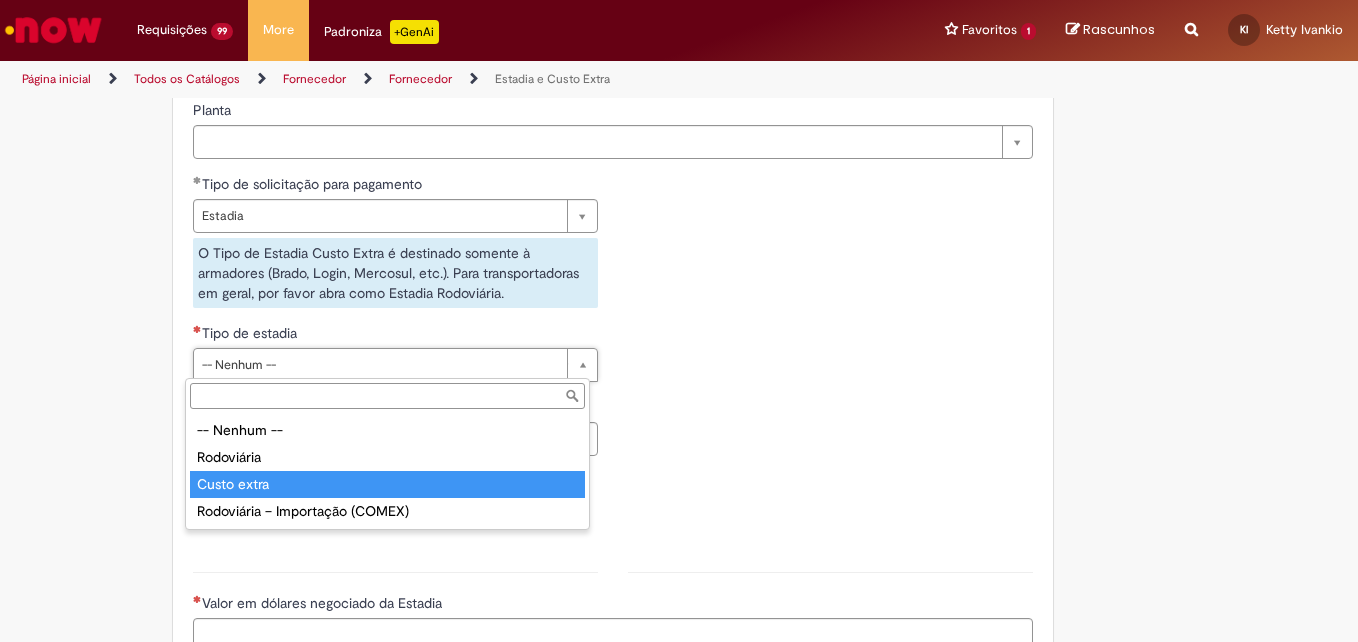 type on "**********" 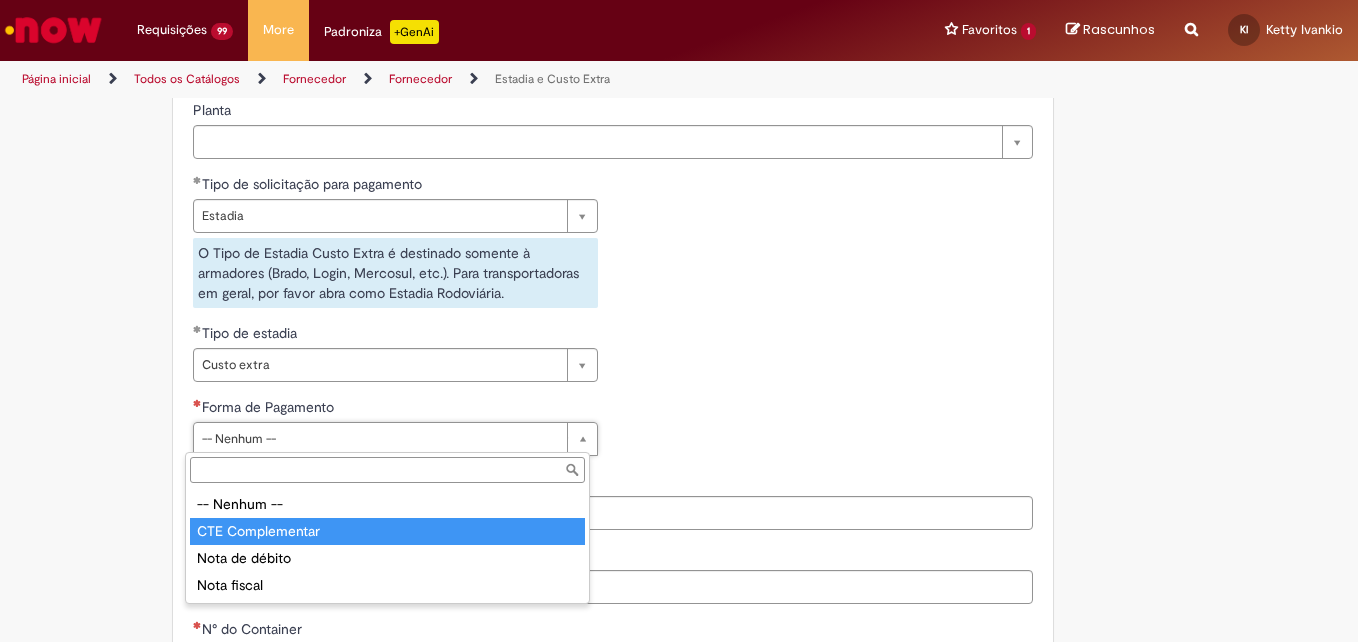 type on "**********" 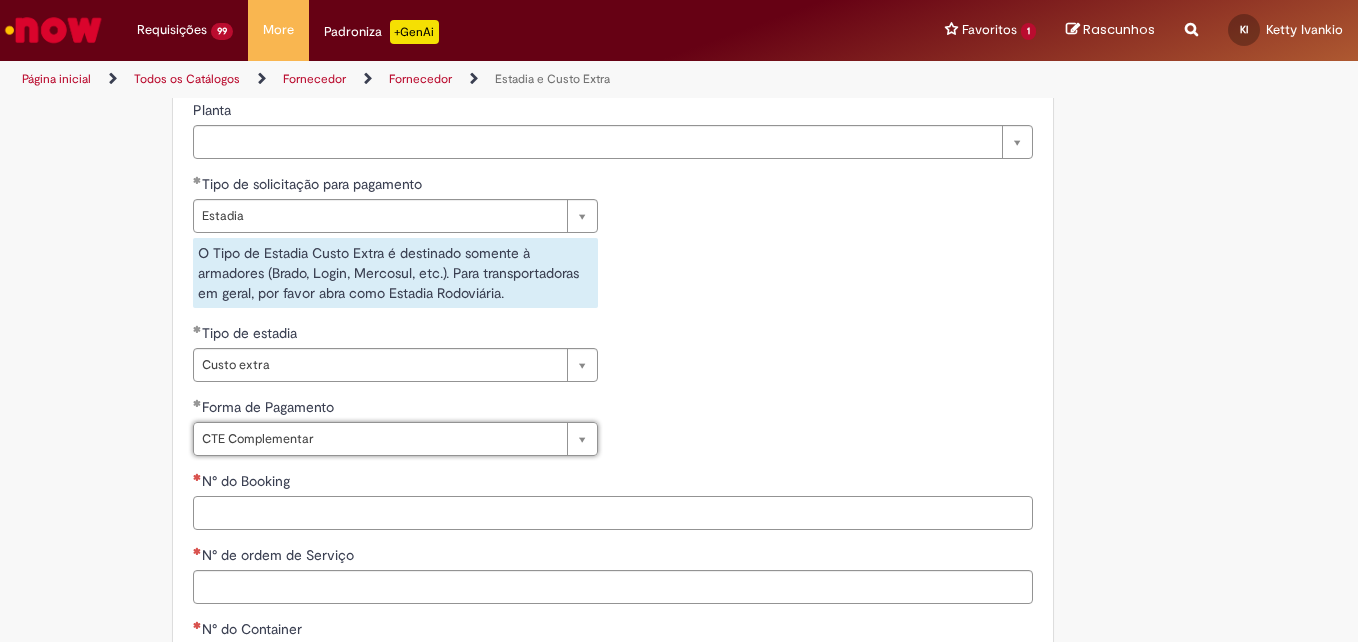 click on "N° do Booking" at bounding box center [613, 513] 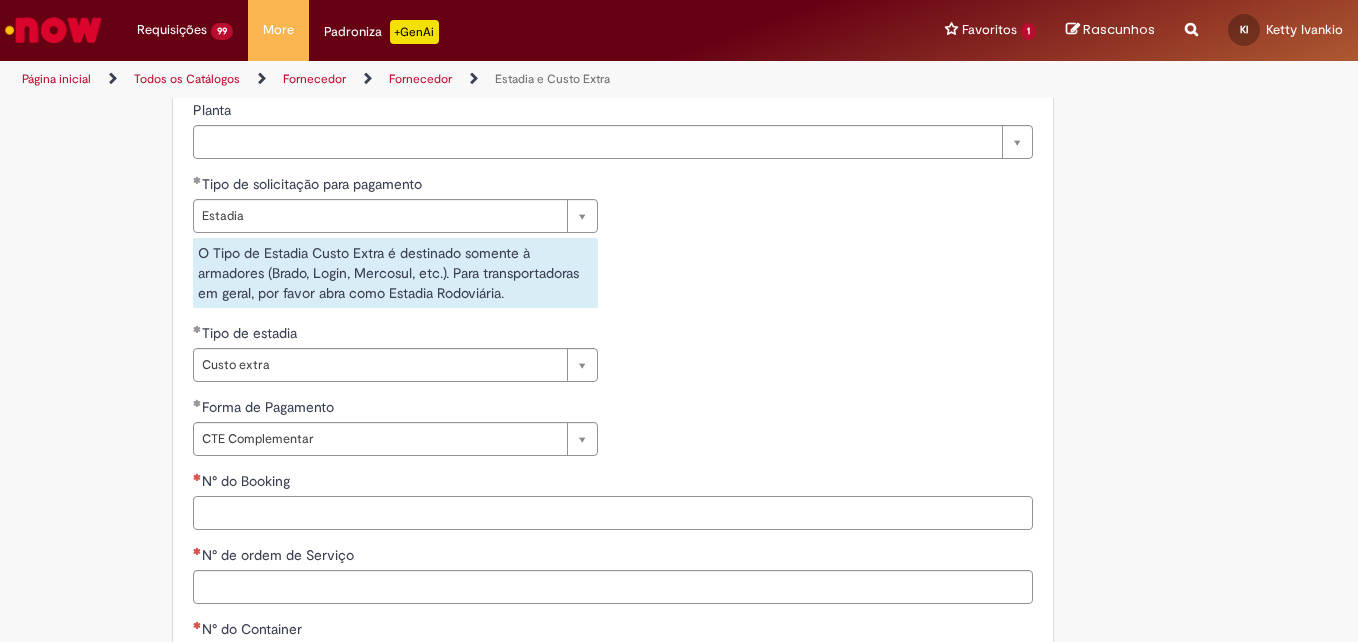 paste on "**********" 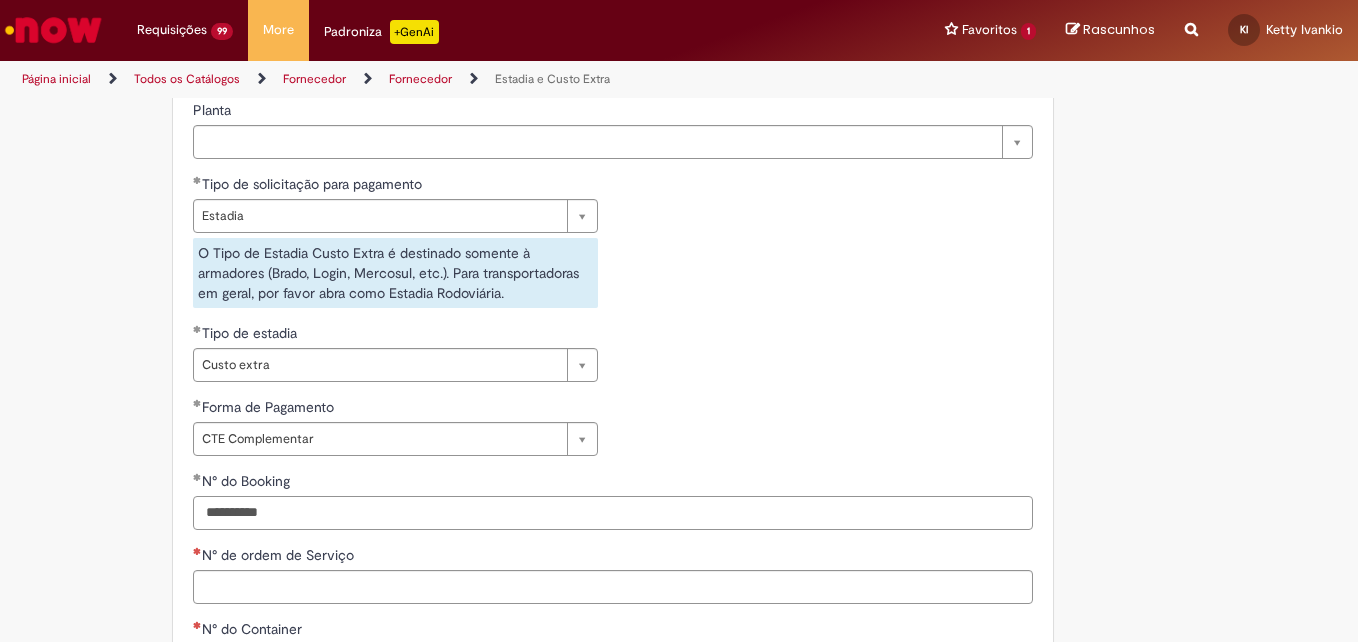 type on "**********" 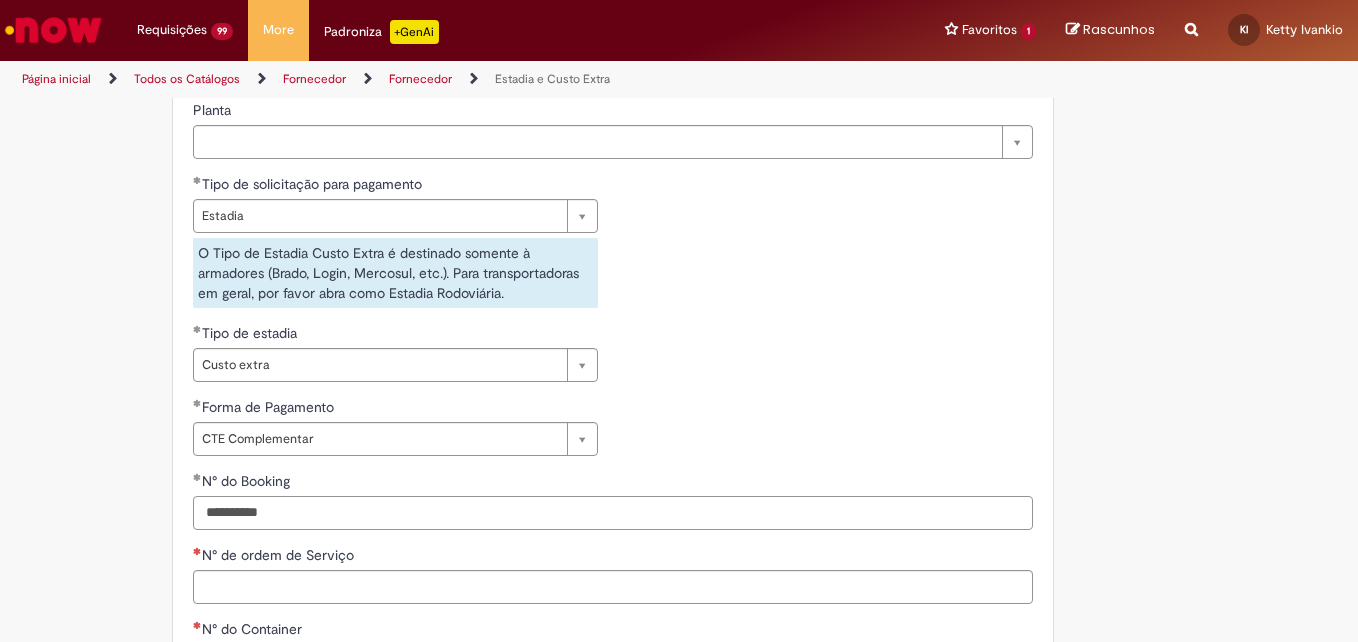 scroll, scrollTop: 587, scrollLeft: 0, axis: vertical 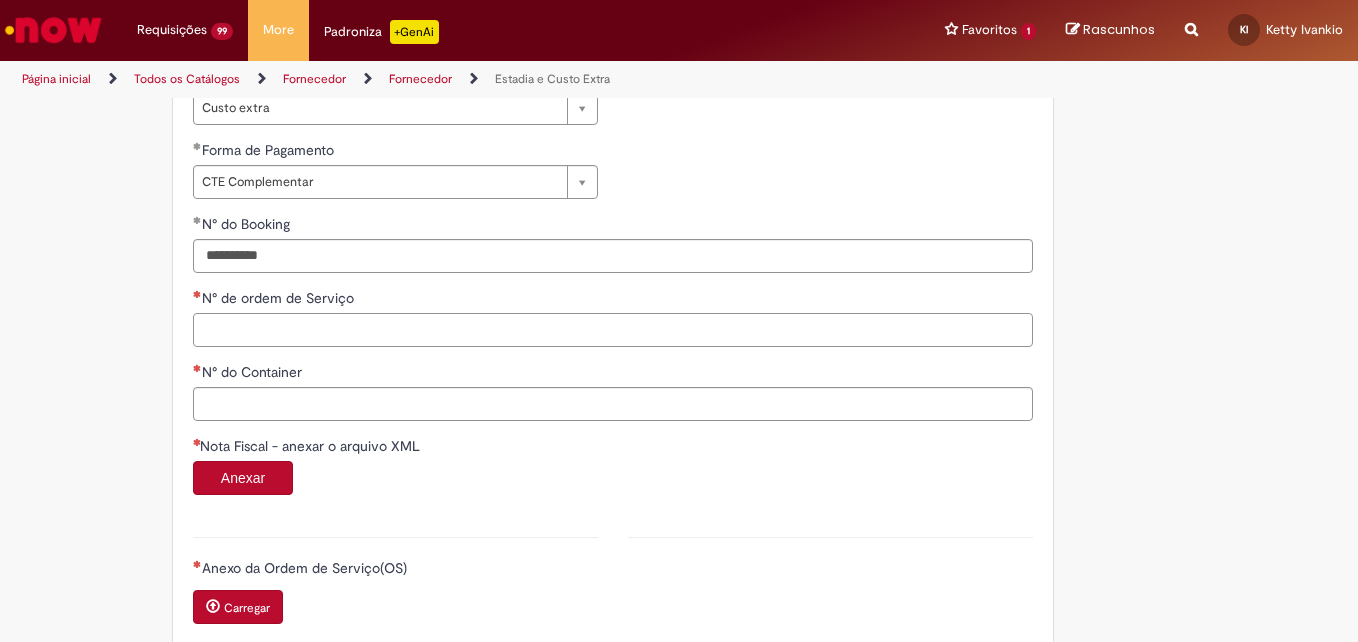 click on "N° de ordem de Serviço" at bounding box center [613, 330] 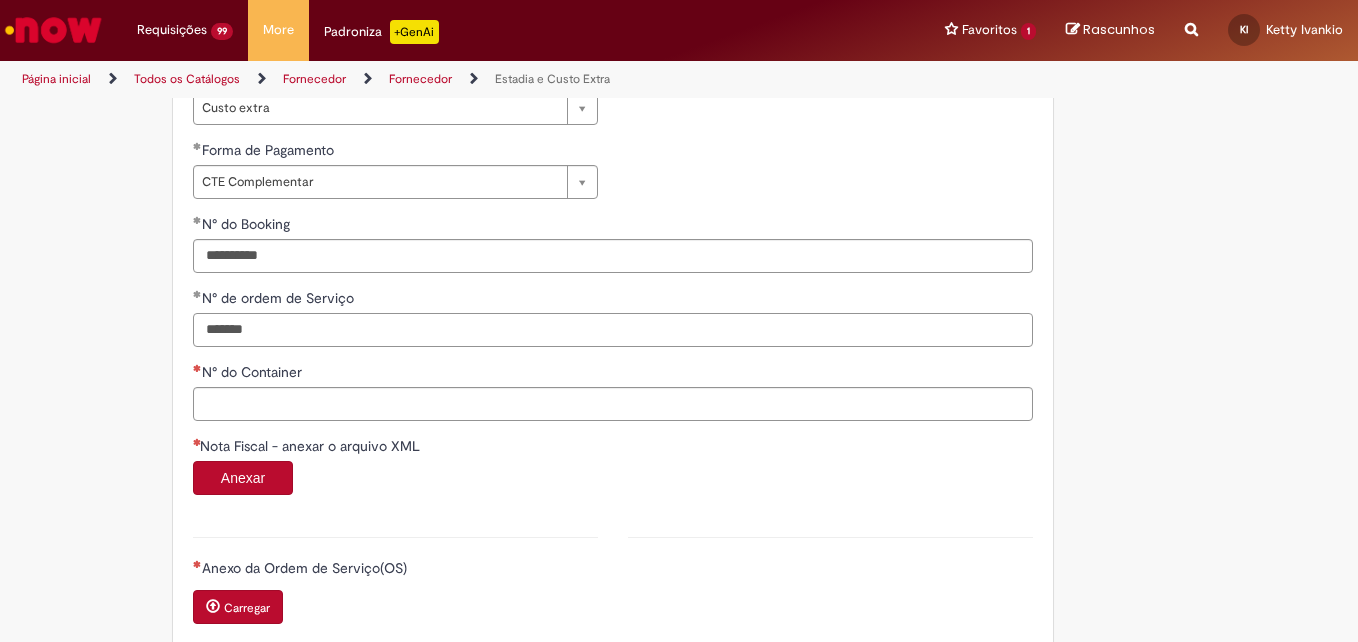 type on "*******" 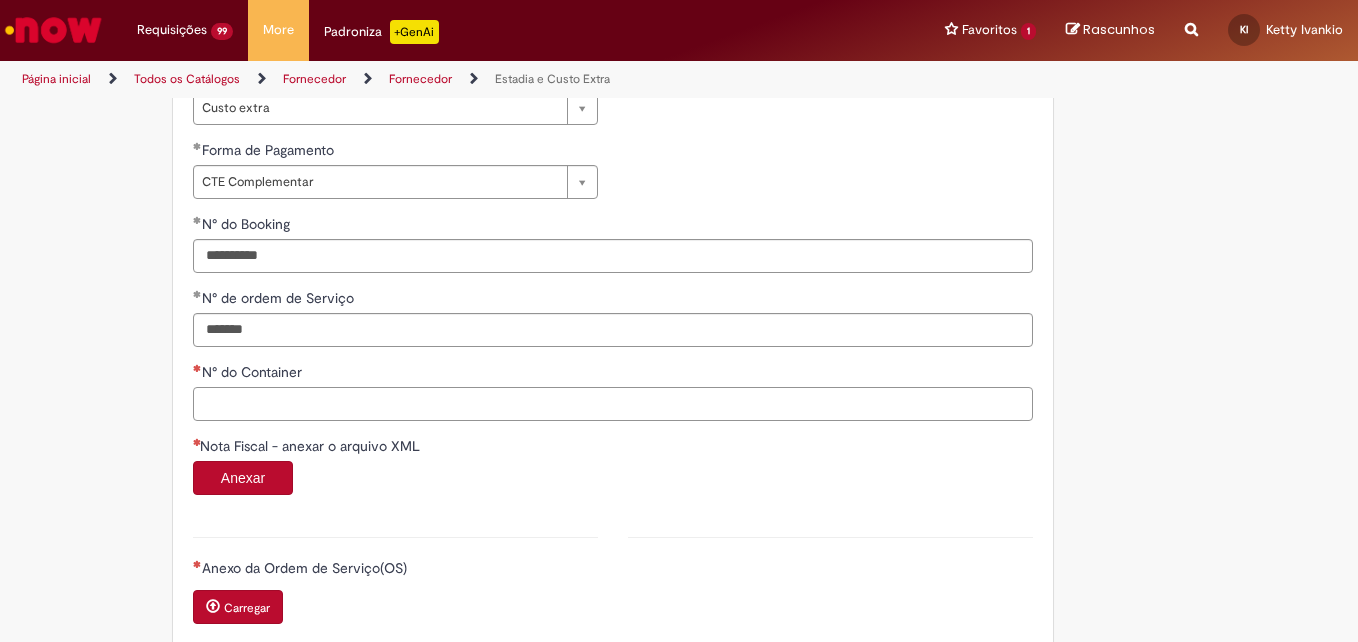 click on "N° do Container" at bounding box center (613, 404) 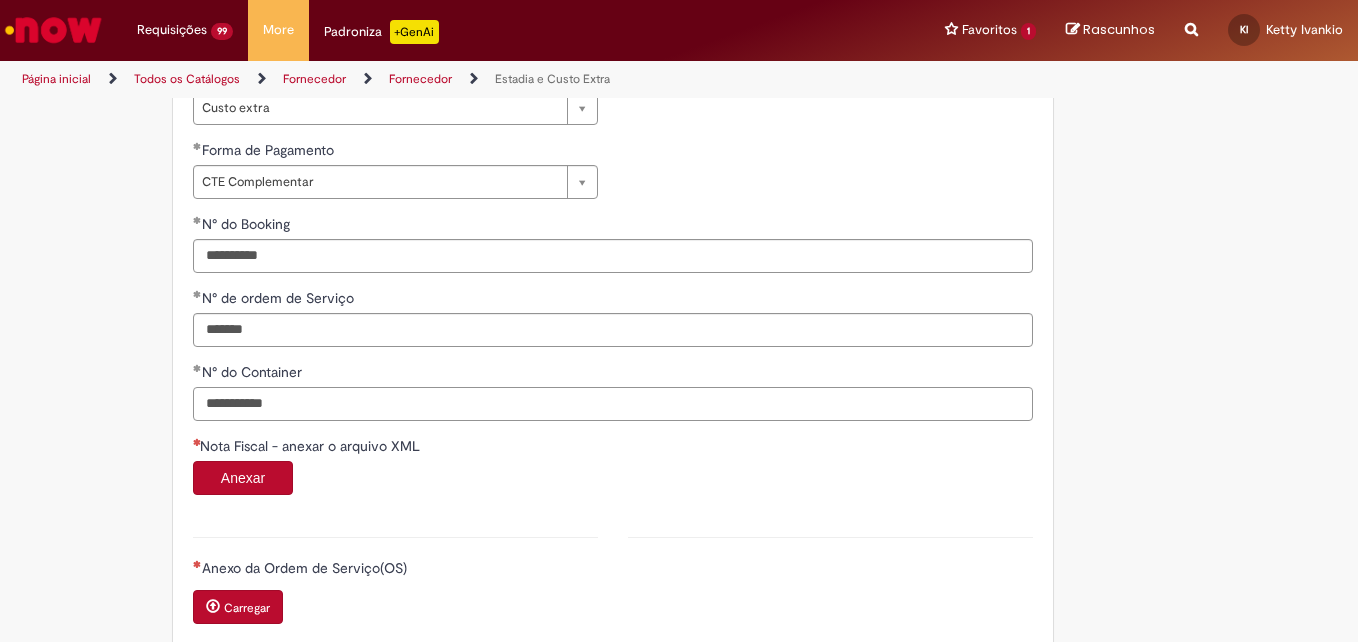 type on "**********" 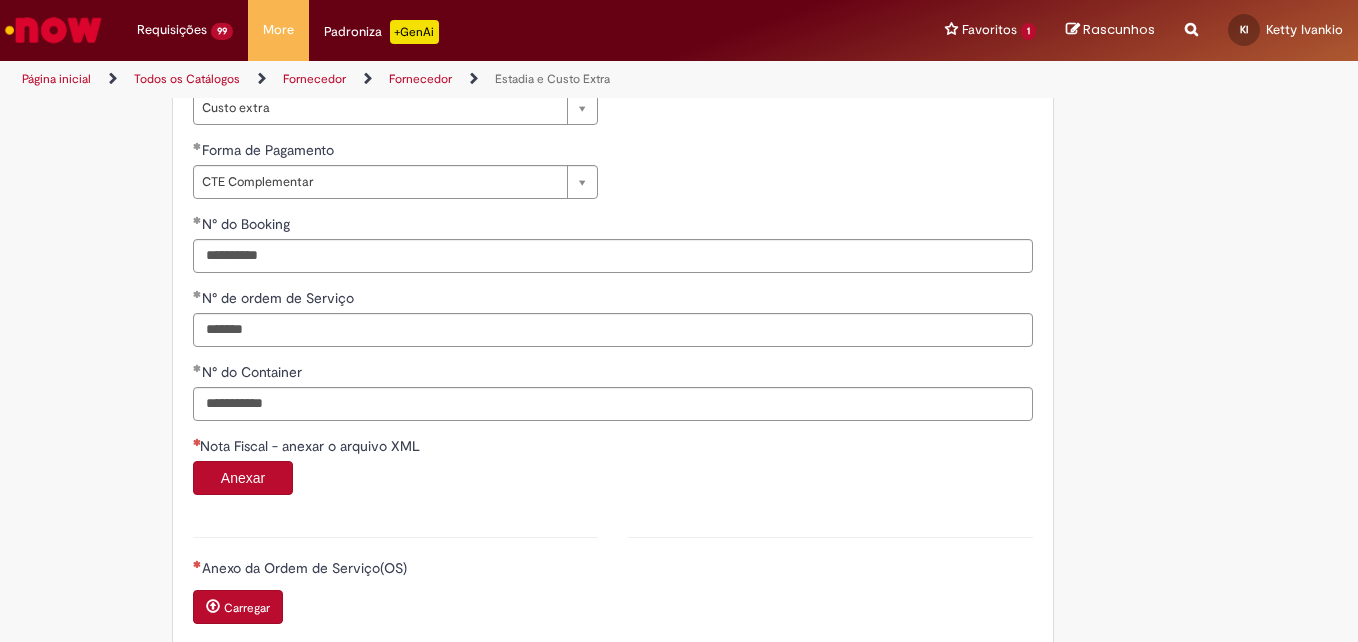 click on "Anexar" at bounding box center (243, 478) 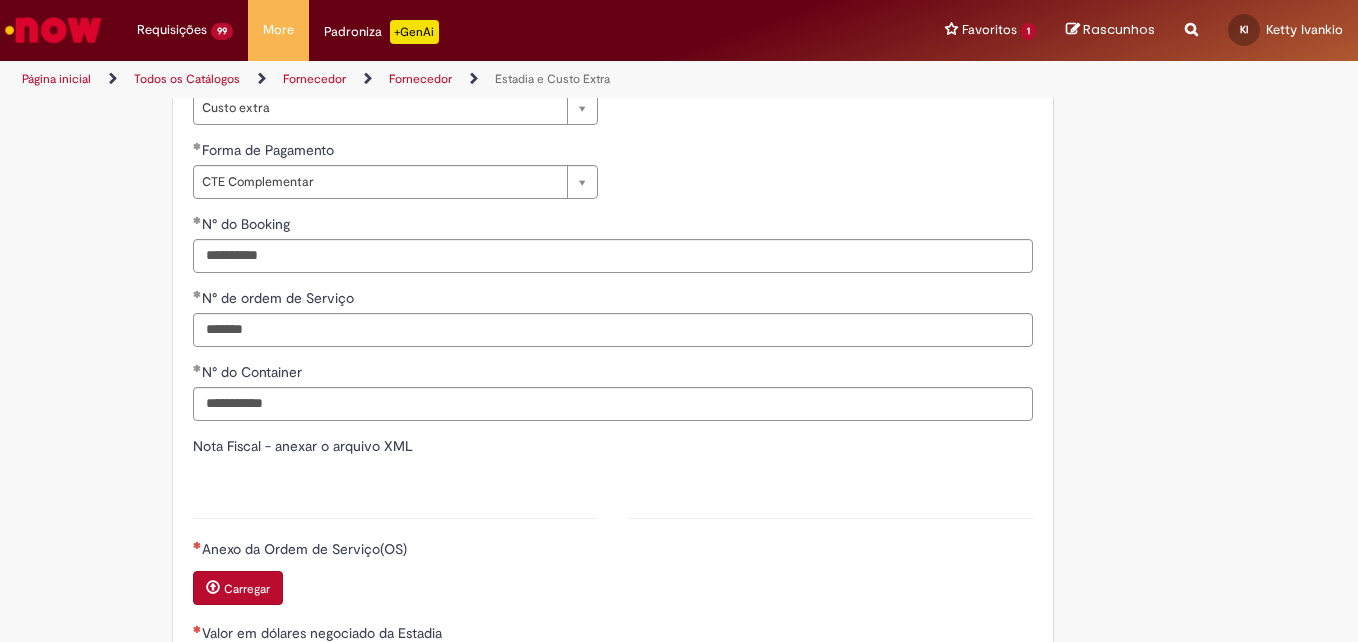 type on "*******" 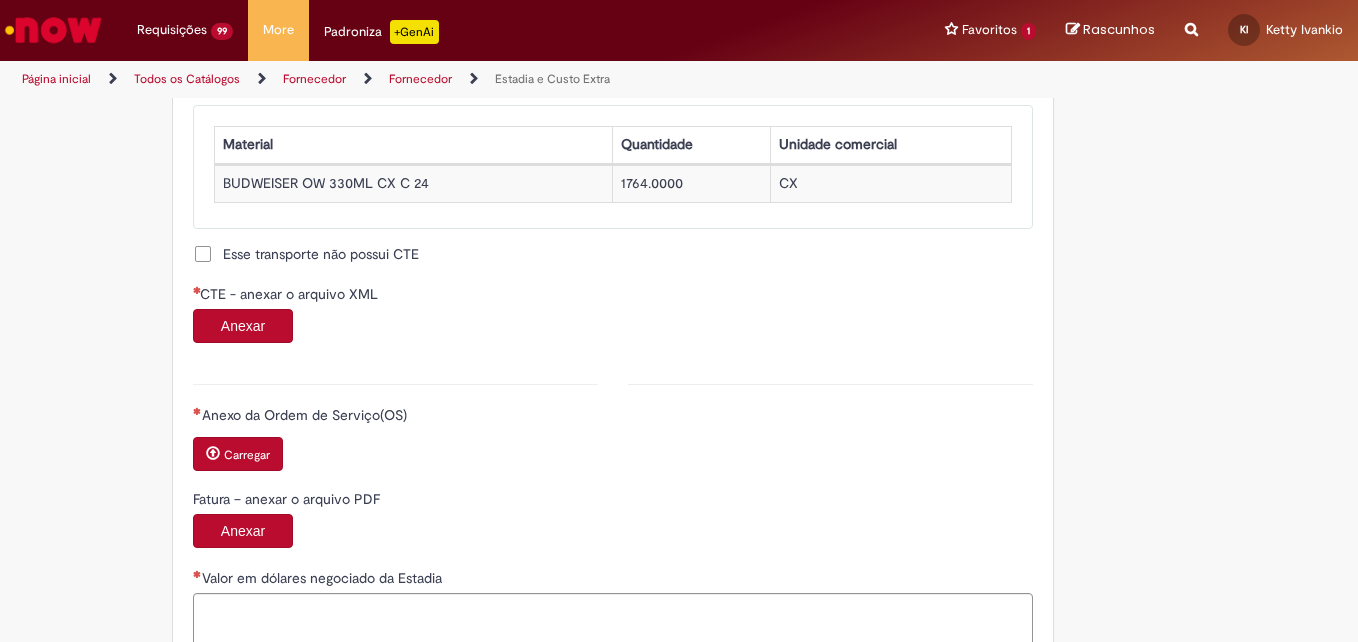 scroll, scrollTop: 1924, scrollLeft: 0, axis: vertical 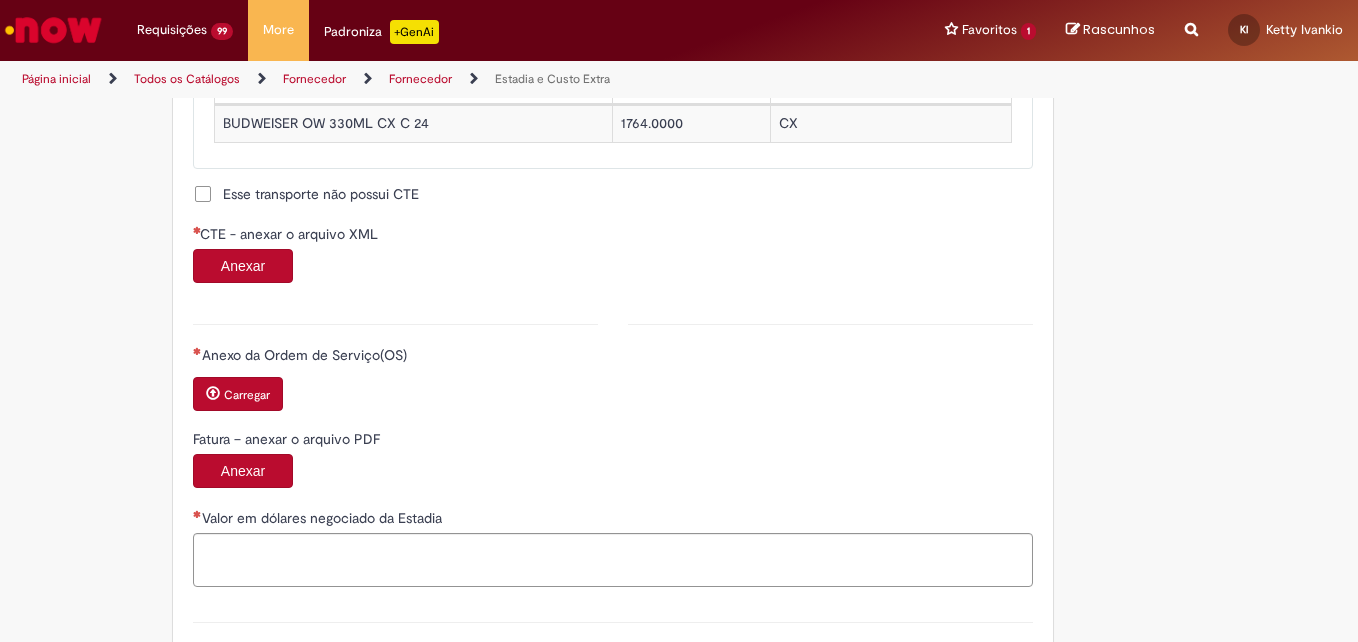 click on "Anexar" at bounding box center (243, 266) 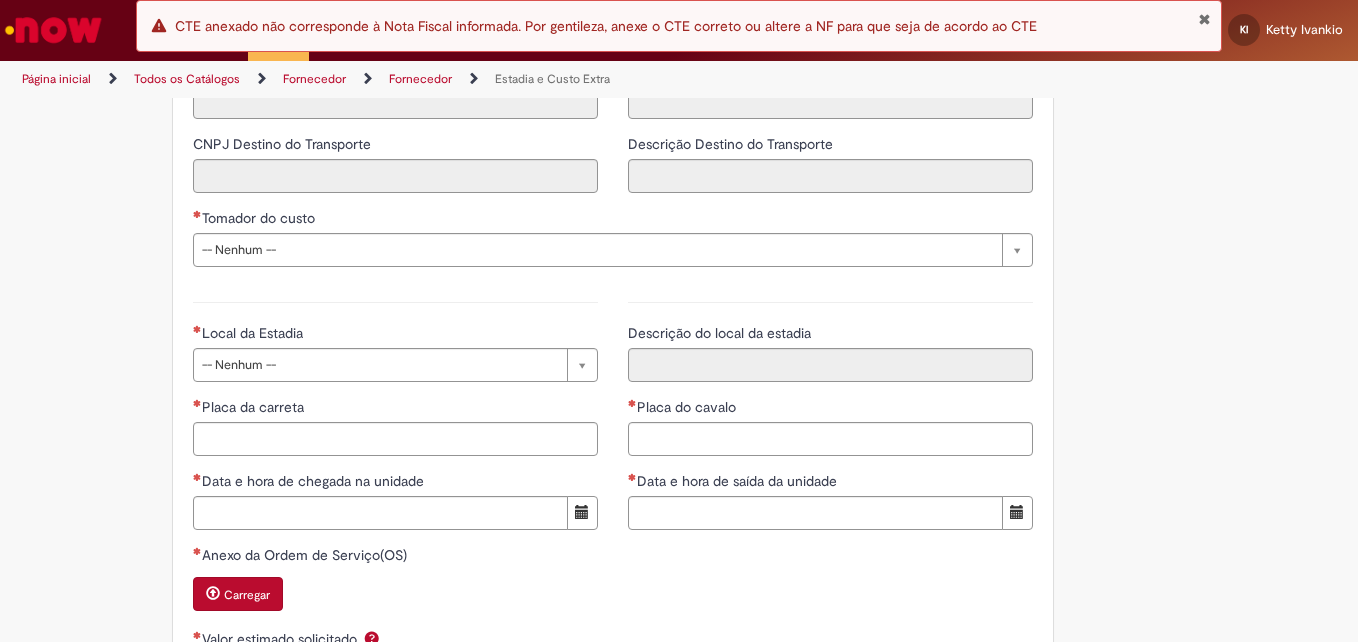 scroll, scrollTop: 2660, scrollLeft: 0, axis: vertical 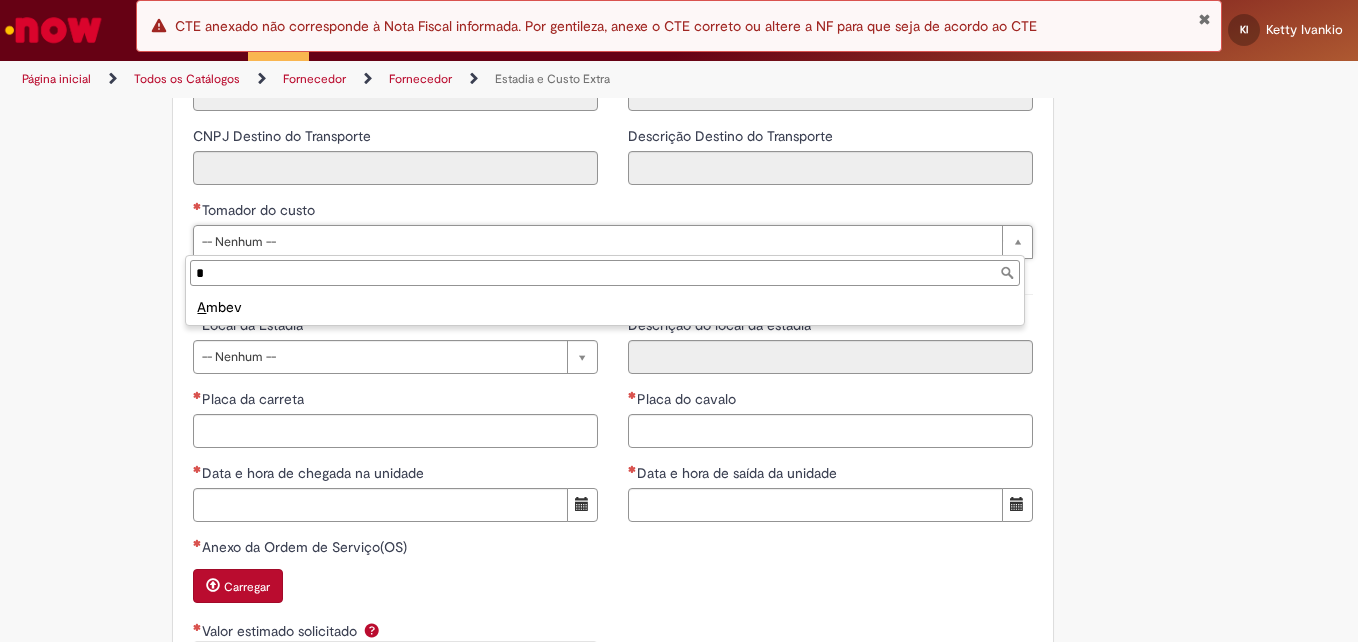 type on "*" 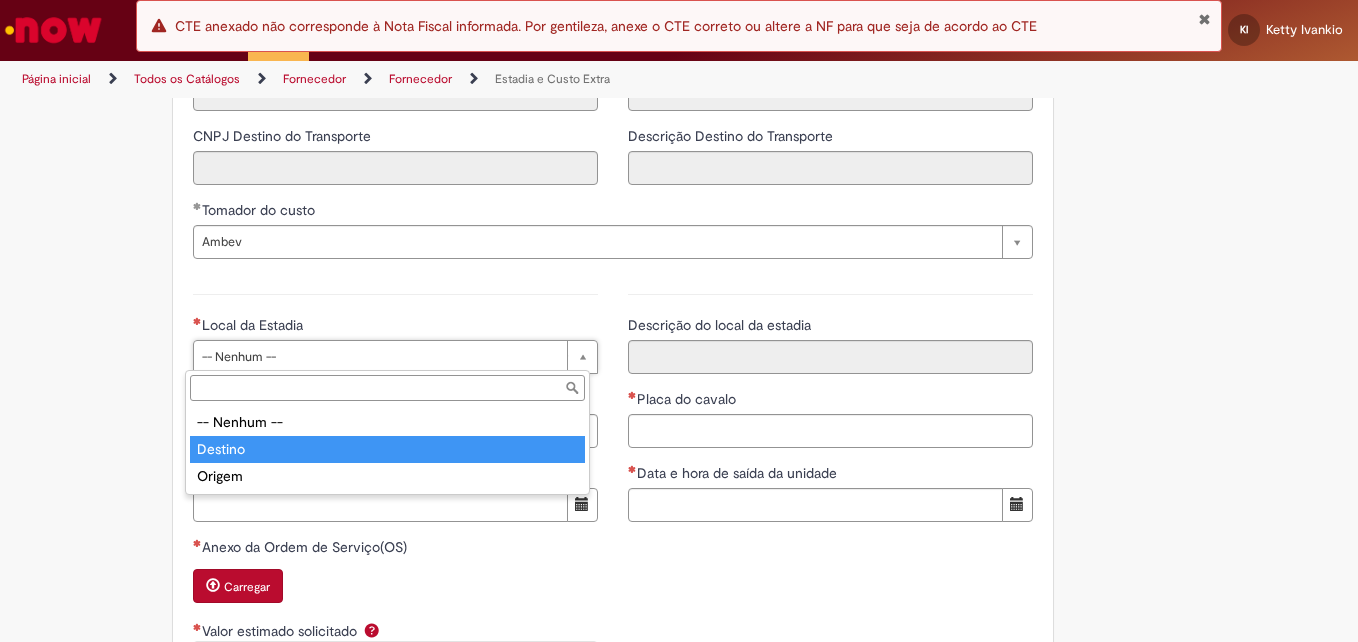 type on "*******" 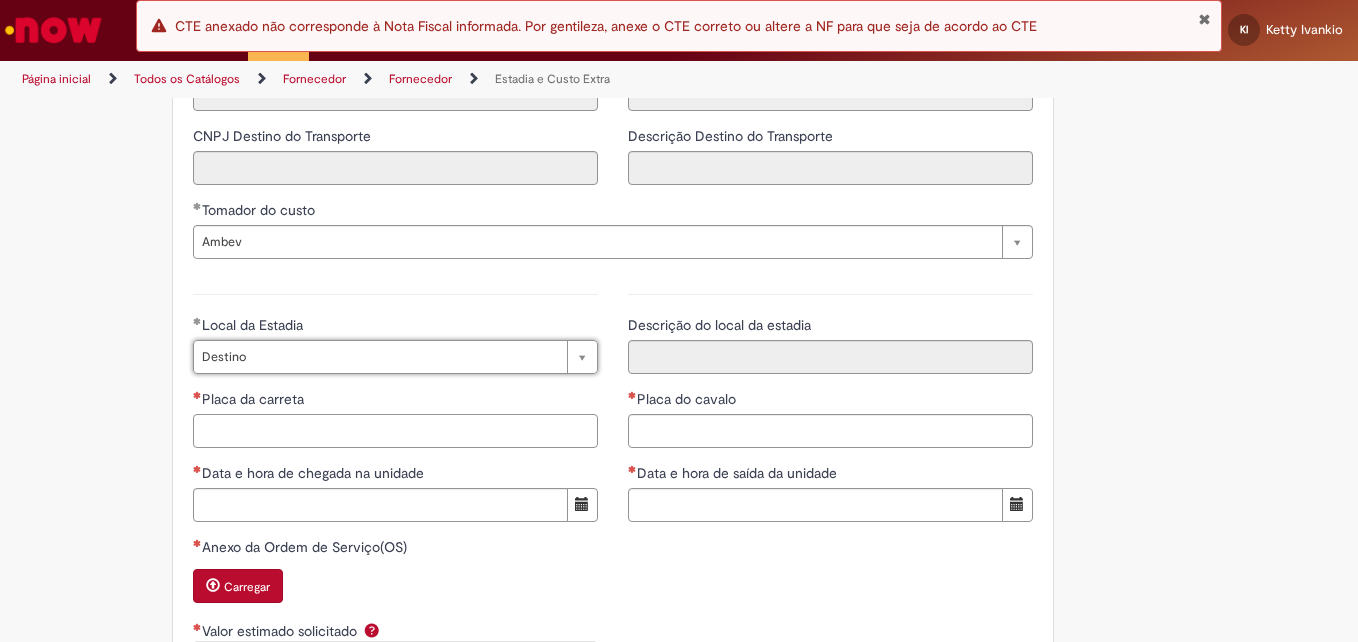 click on "Placa da carreta" at bounding box center [395, 431] 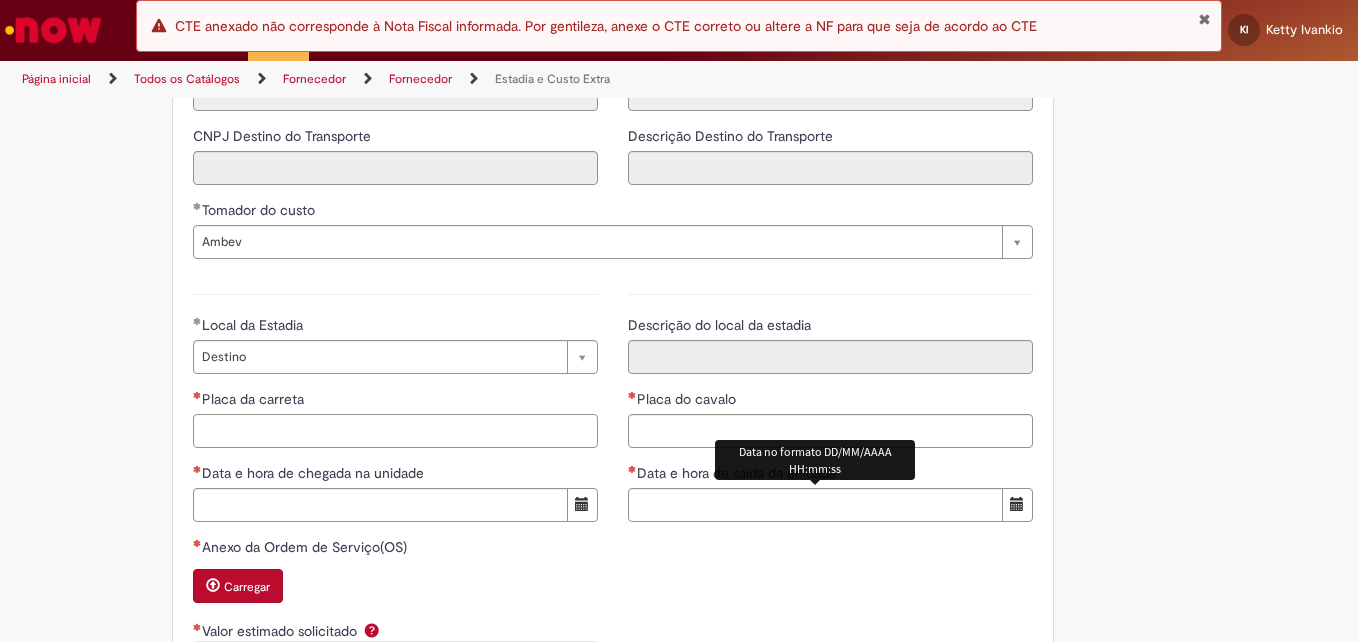 paste on "*******" 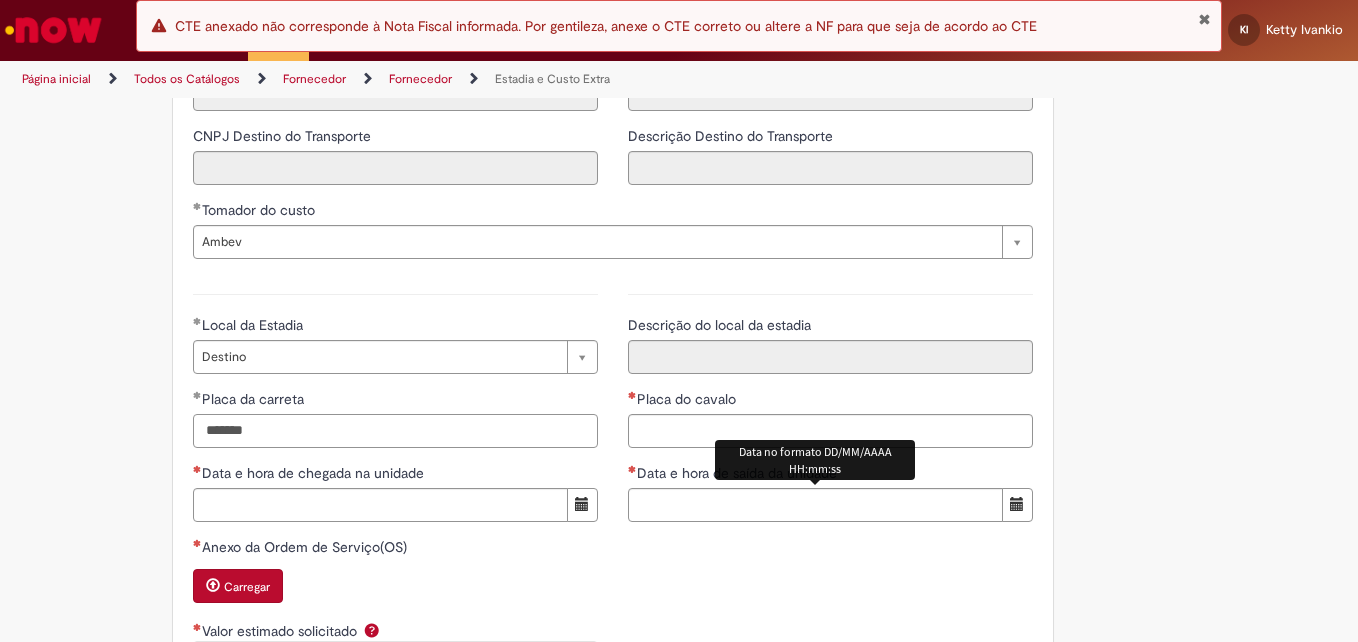 type on "*******" 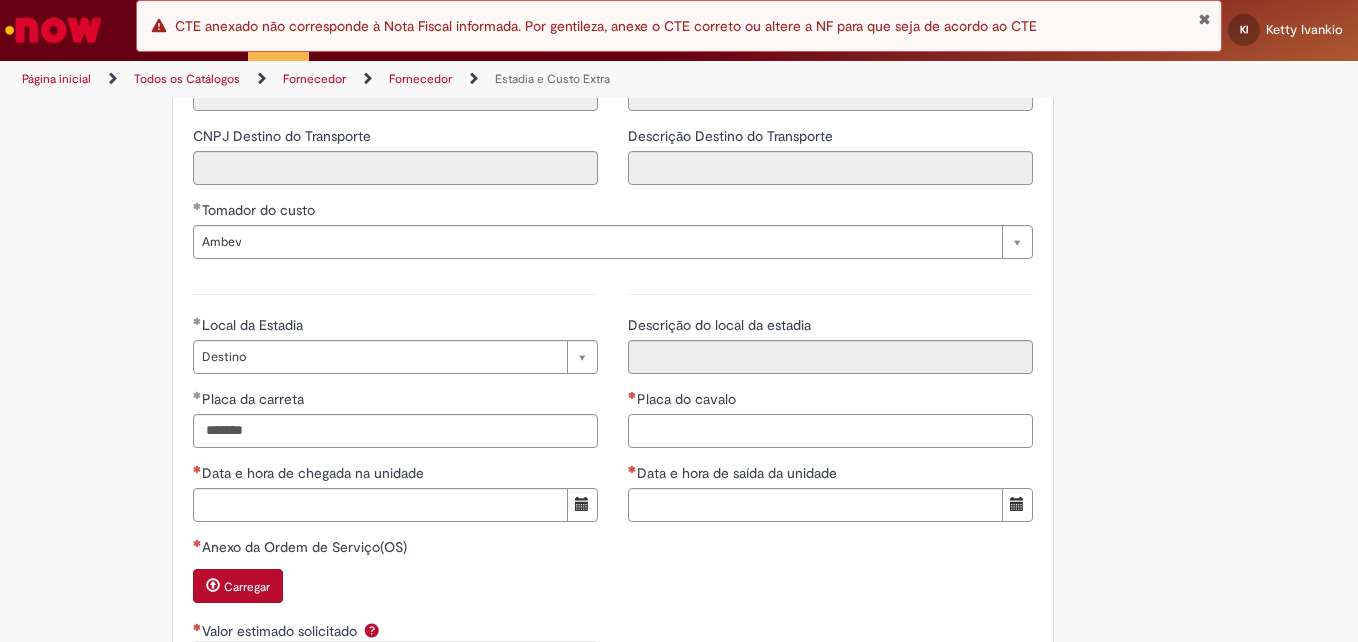 click on "Placa do cavalo" at bounding box center [830, 431] 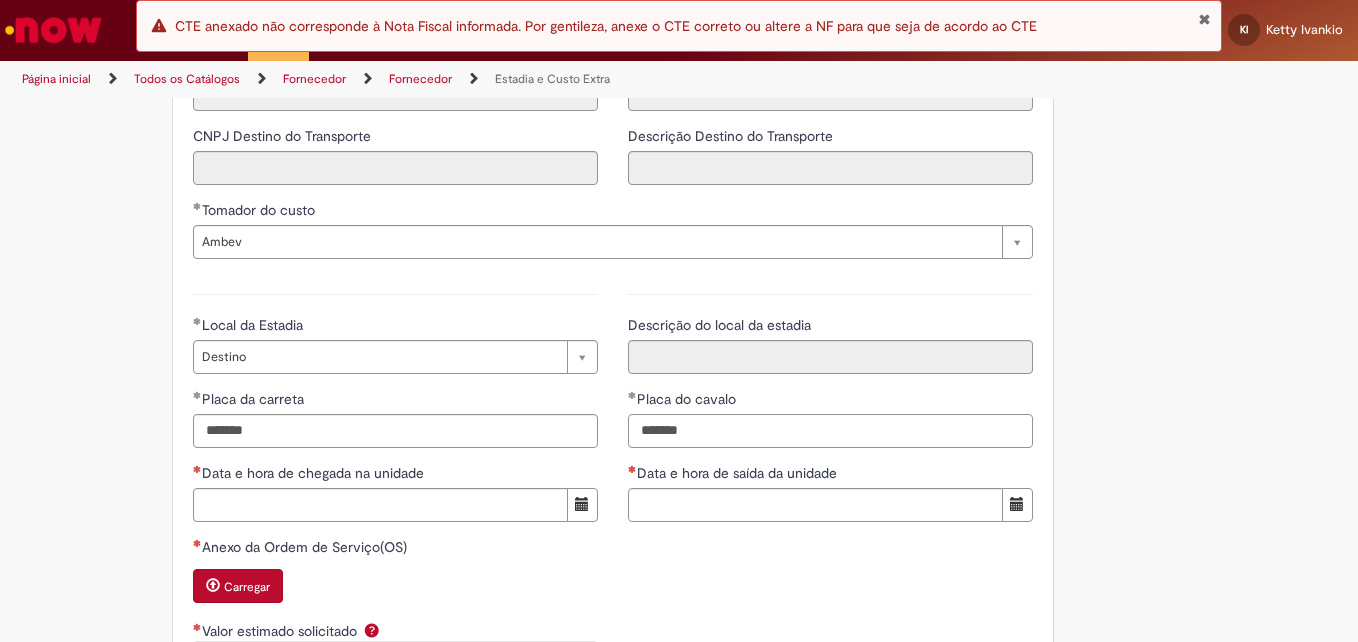 type on "*******" 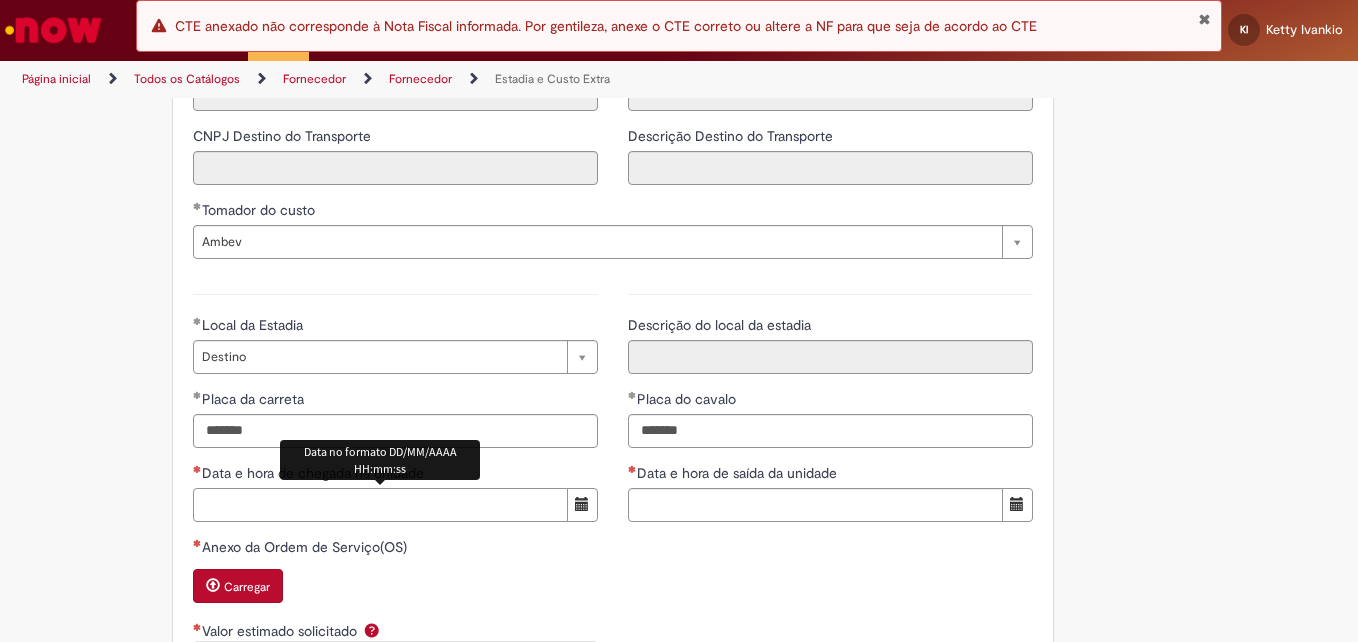 click on "Data e hora de chegada na unidade" at bounding box center (380, 505) 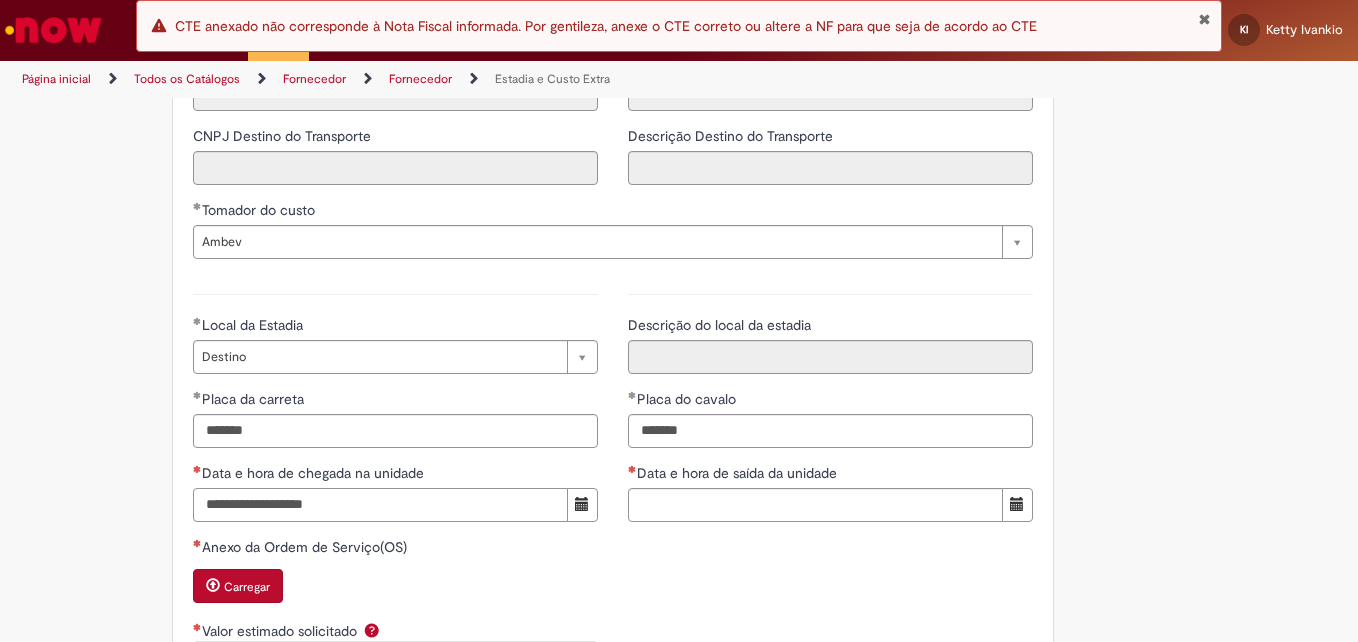 type on "**********" 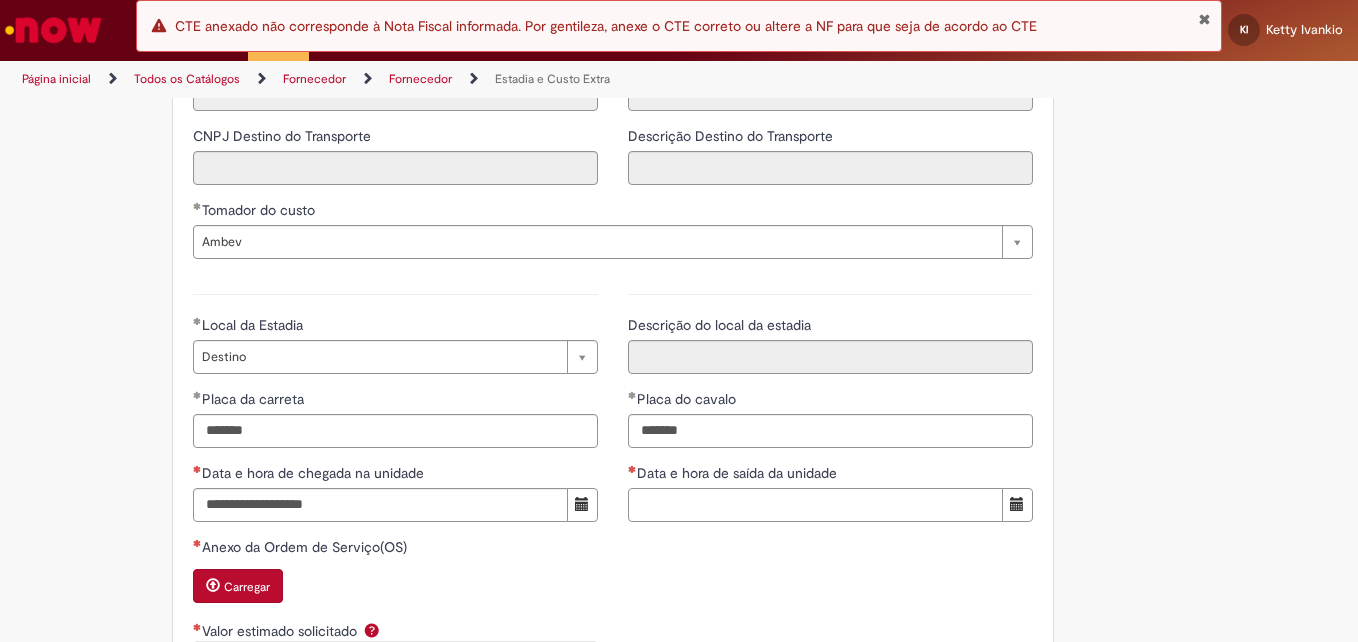 click on "Data e hora de saída da unidade" at bounding box center (815, 505) 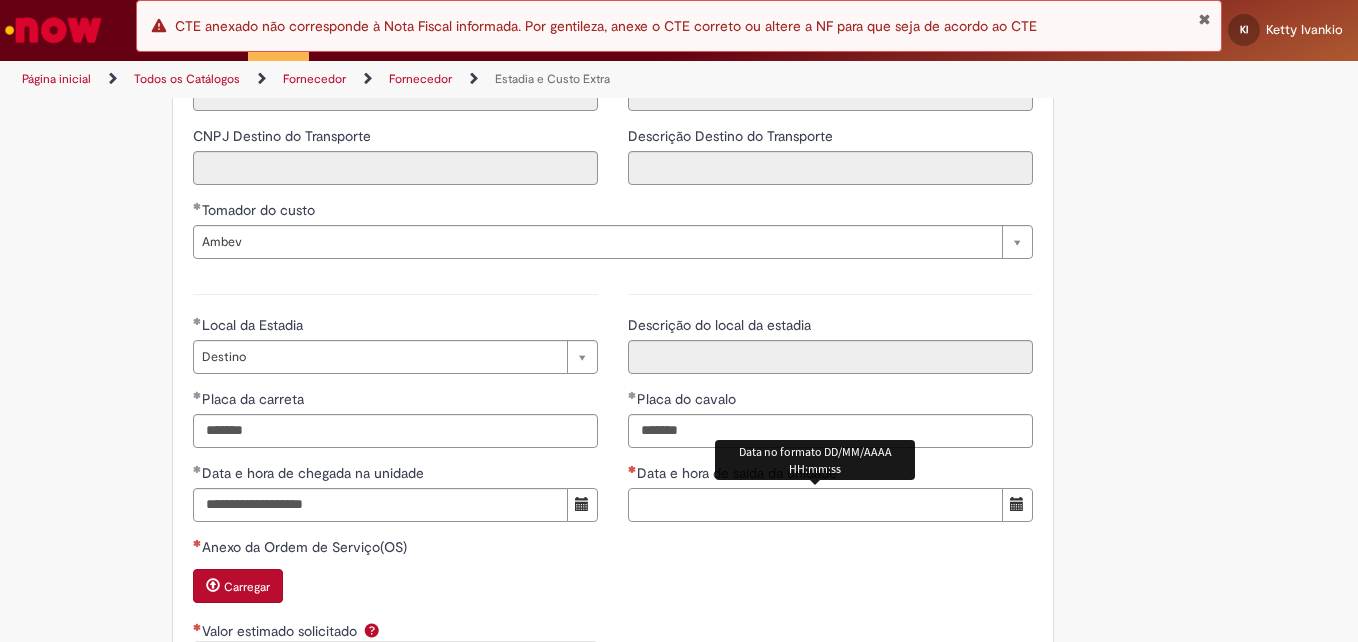 paste on "**********" 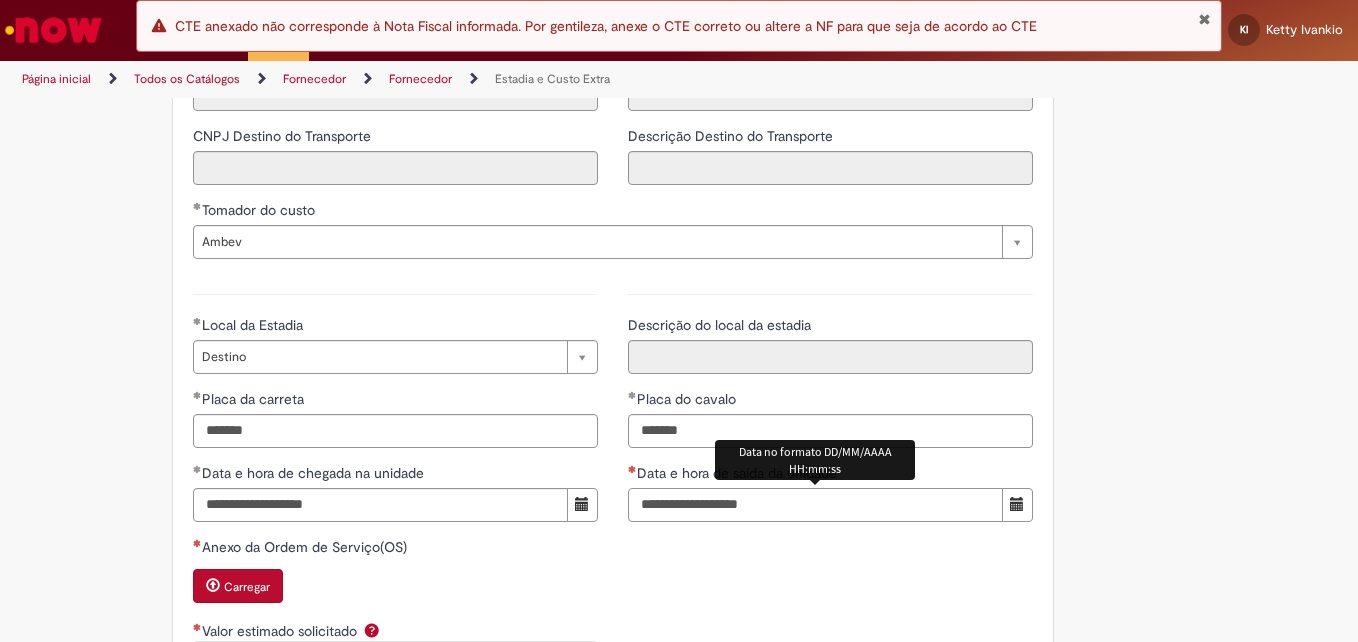 type on "**********" 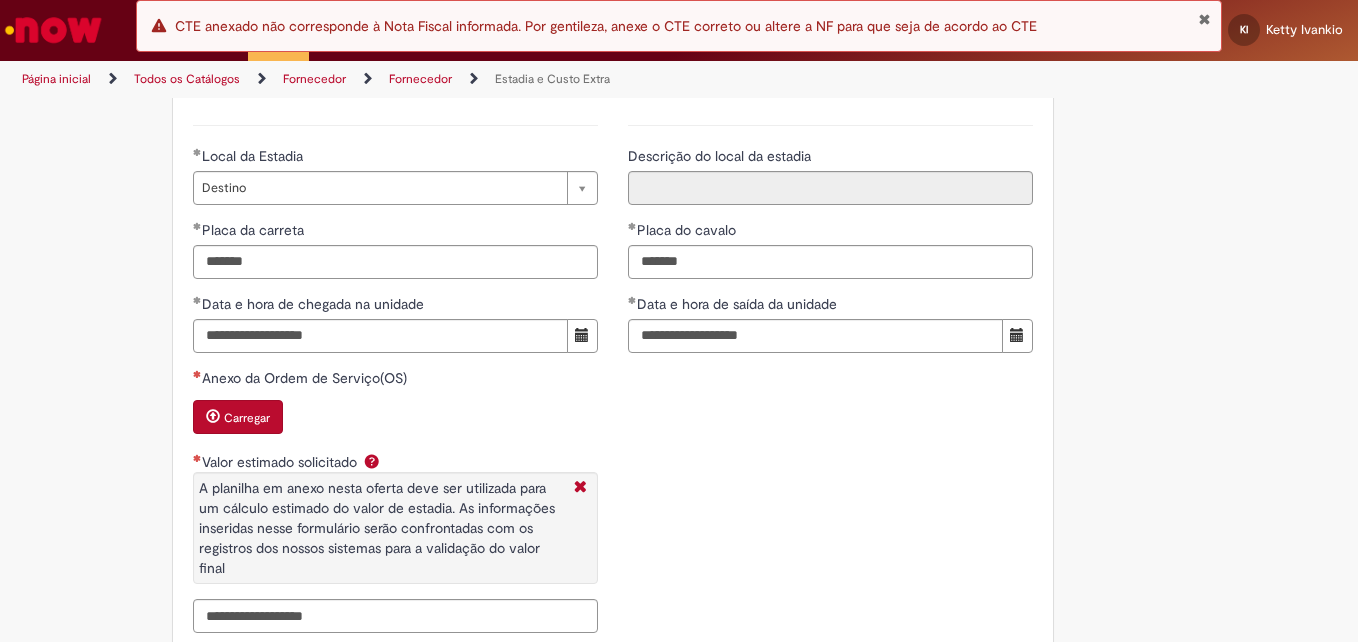 scroll, scrollTop: 2890, scrollLeft: 0, axis: vertical 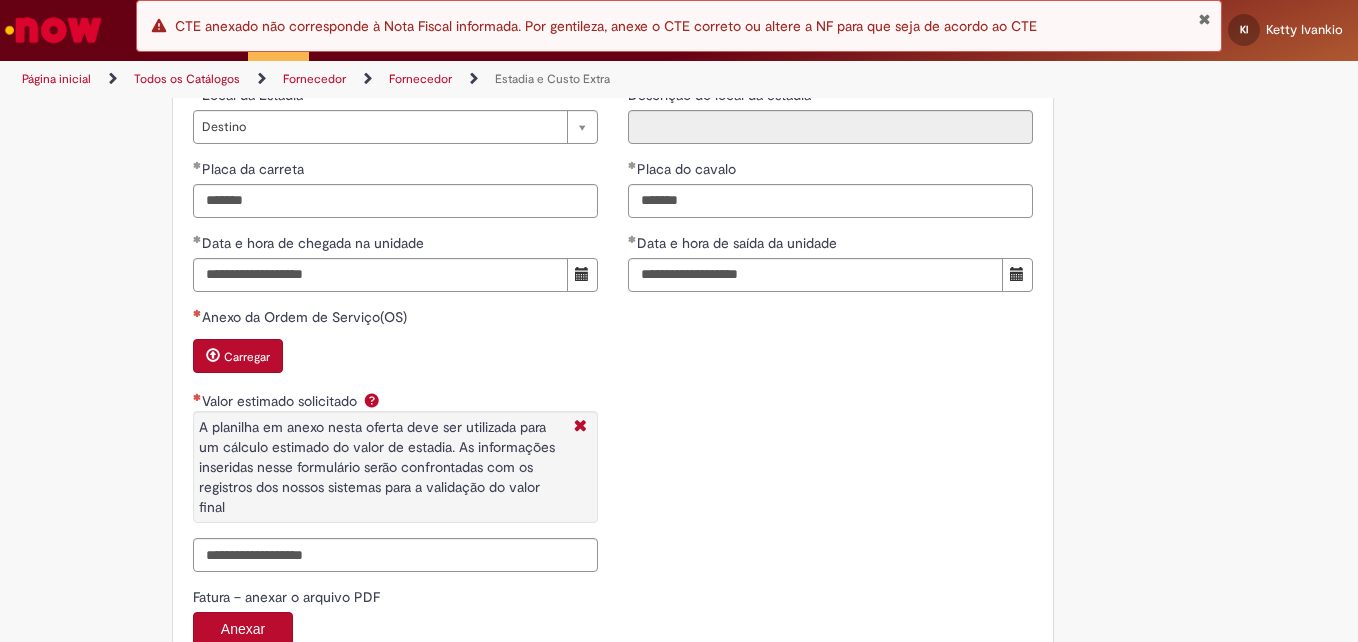 click at bounding box center (213, 355) 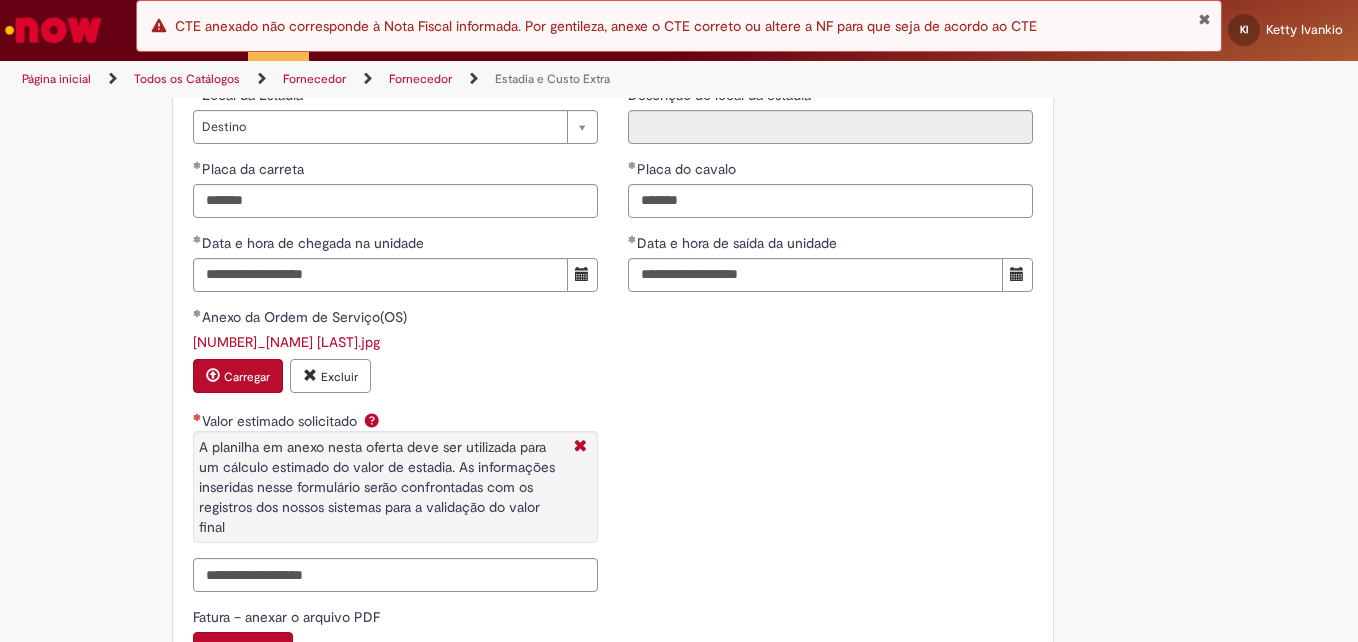 scroll, scrollTop: 3083, scrollLeft: 0, axis: vertical 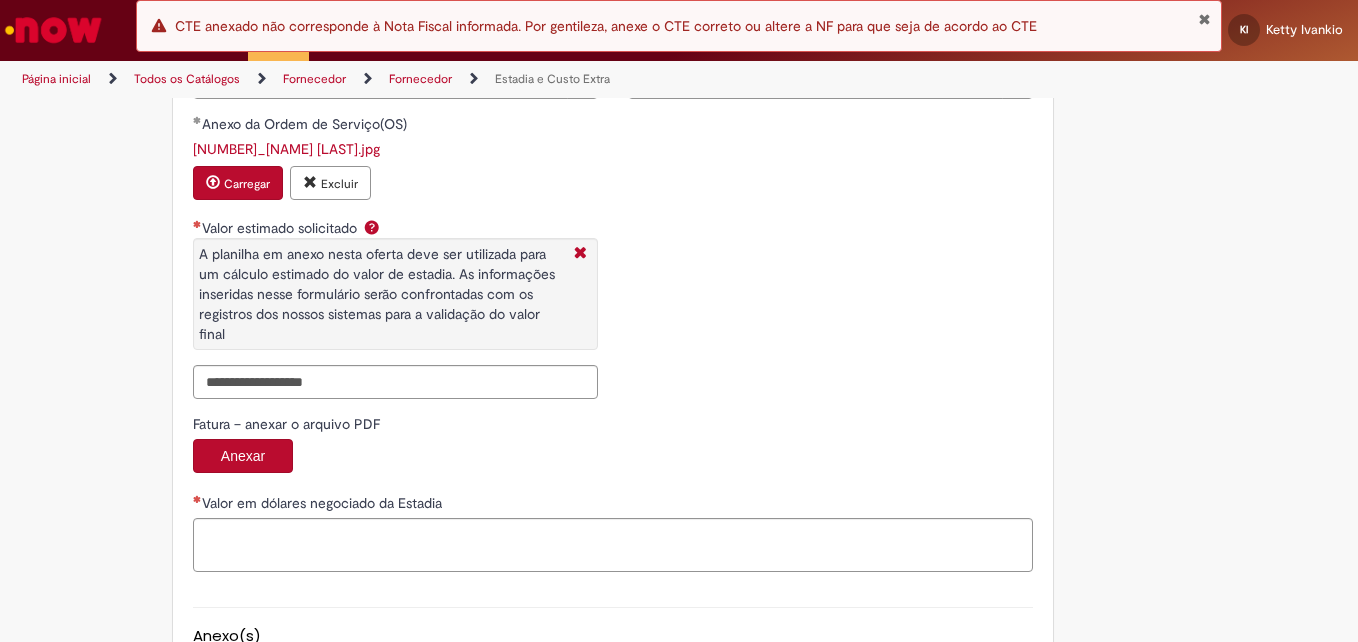 drag, startPoint x: 450, startPoint y: 337, endPoint x: 413, endPoint y: 403, distance: 75.66373 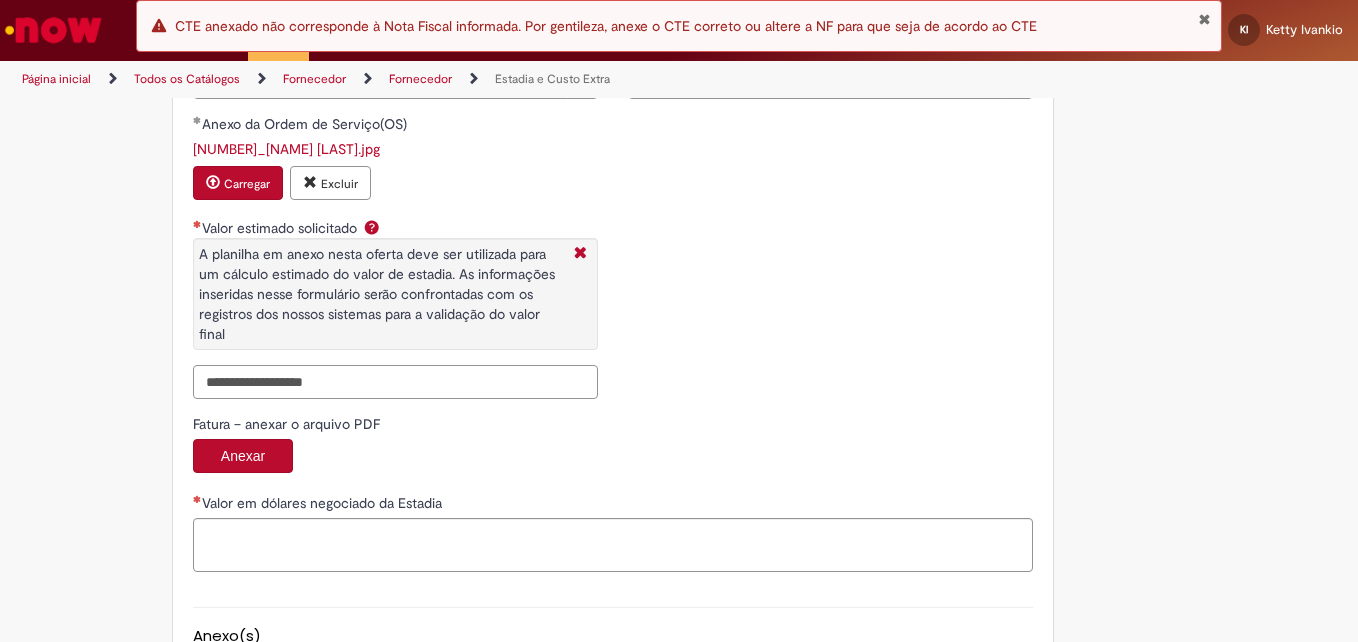 click on "Valor estimado solicitado A planilha em anexo nesta oferta deve ser utilizada para um cálculo estimado do valor de estadia. As informações inseridas nesse formulário serão confrontadas com os registros dos nossos sistemas para a validação do valor final" at bounding box center [395, 382] 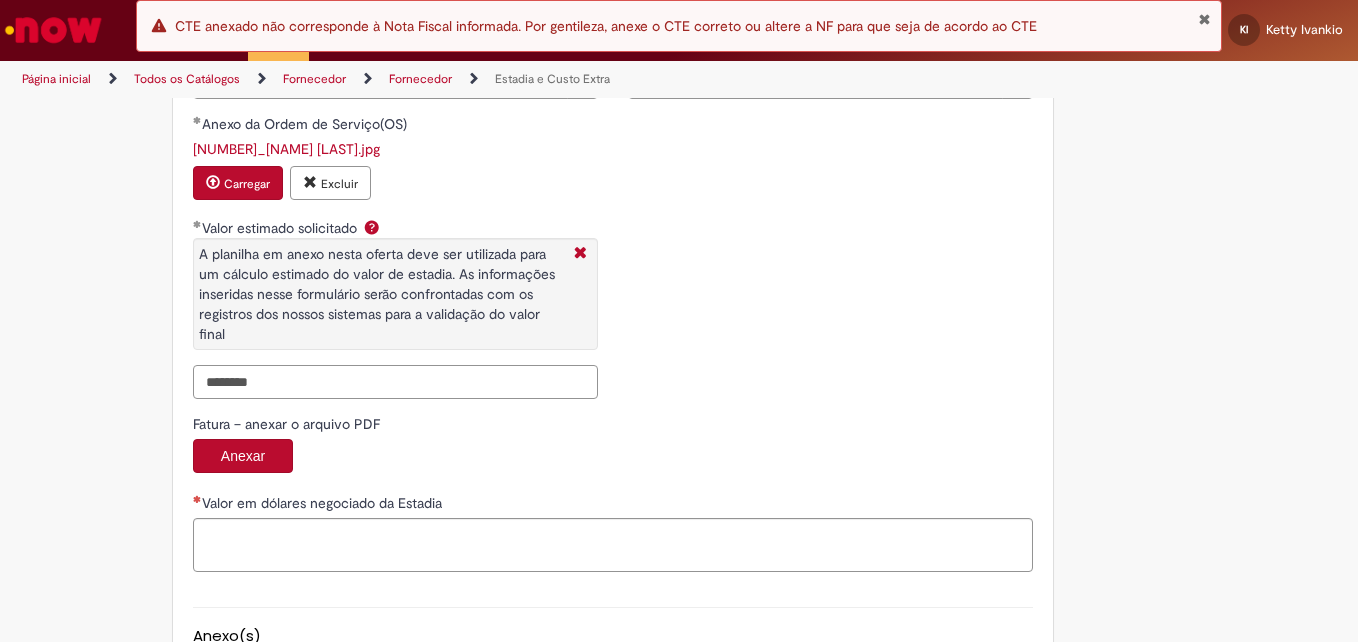 drag, startPoint x: 219, startPoint y: 387, endPoint x: 165, endPoint y: 388, distance: 54.00926 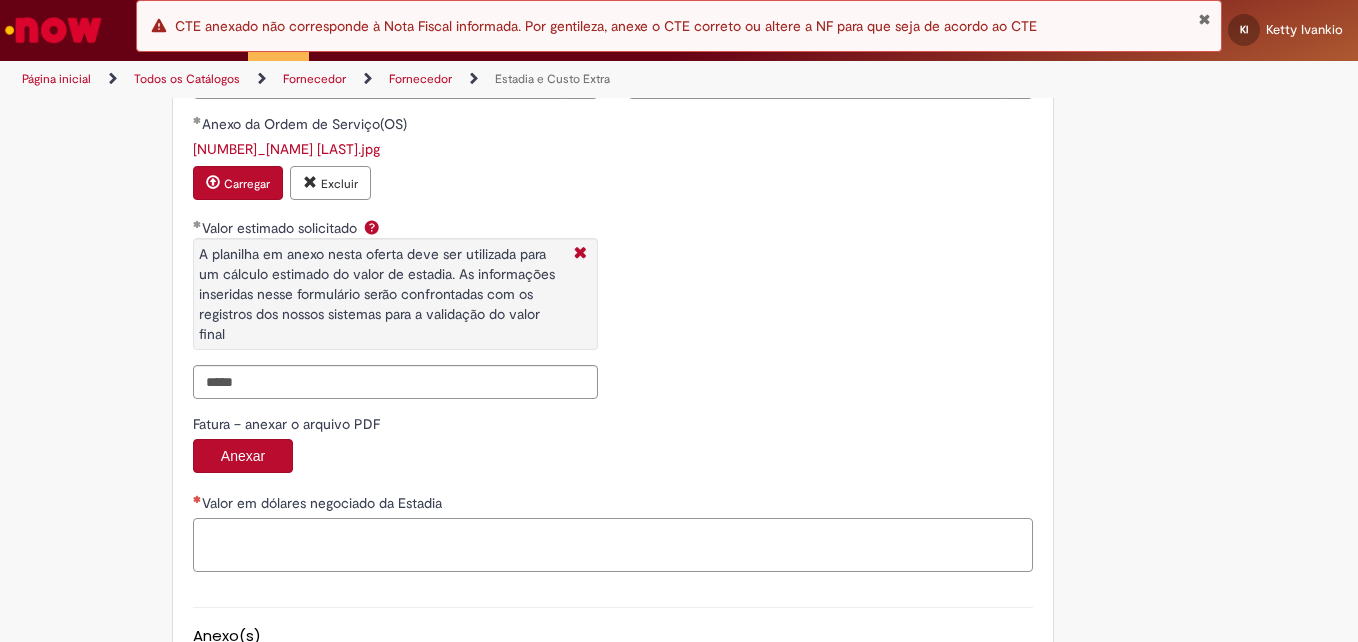 click on "Valor em dólares negociado da Estadia" at bounding box center [613, 545] 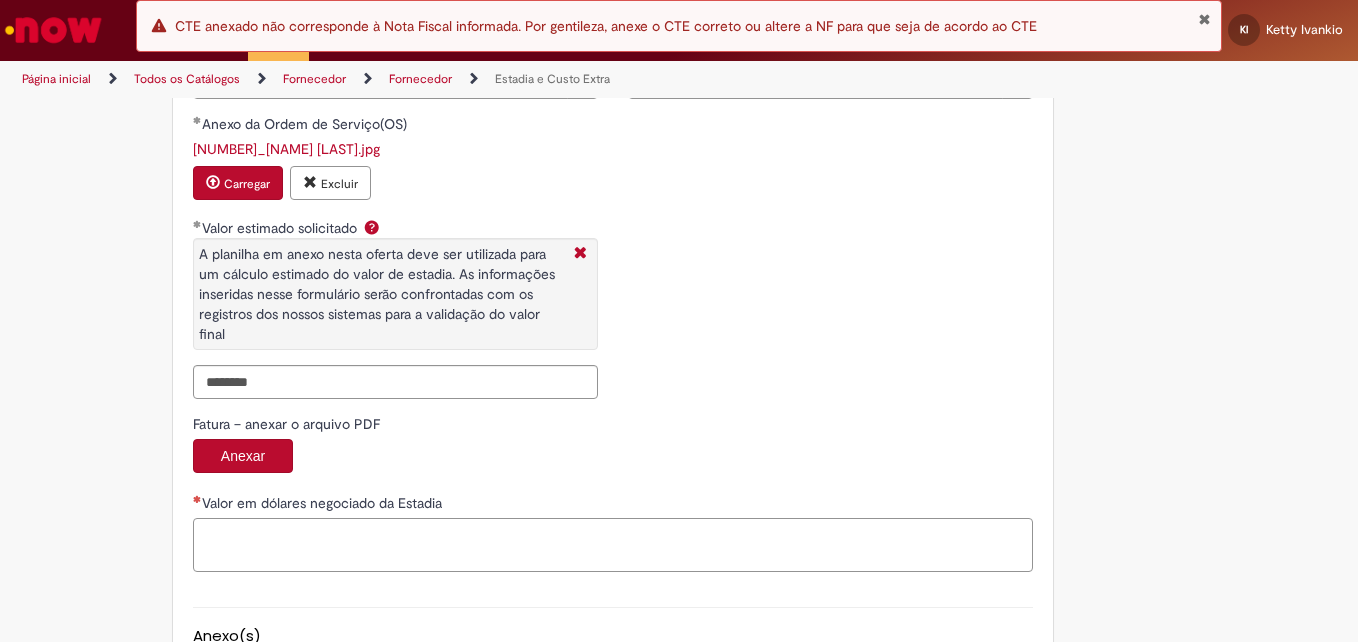 paste on "********" 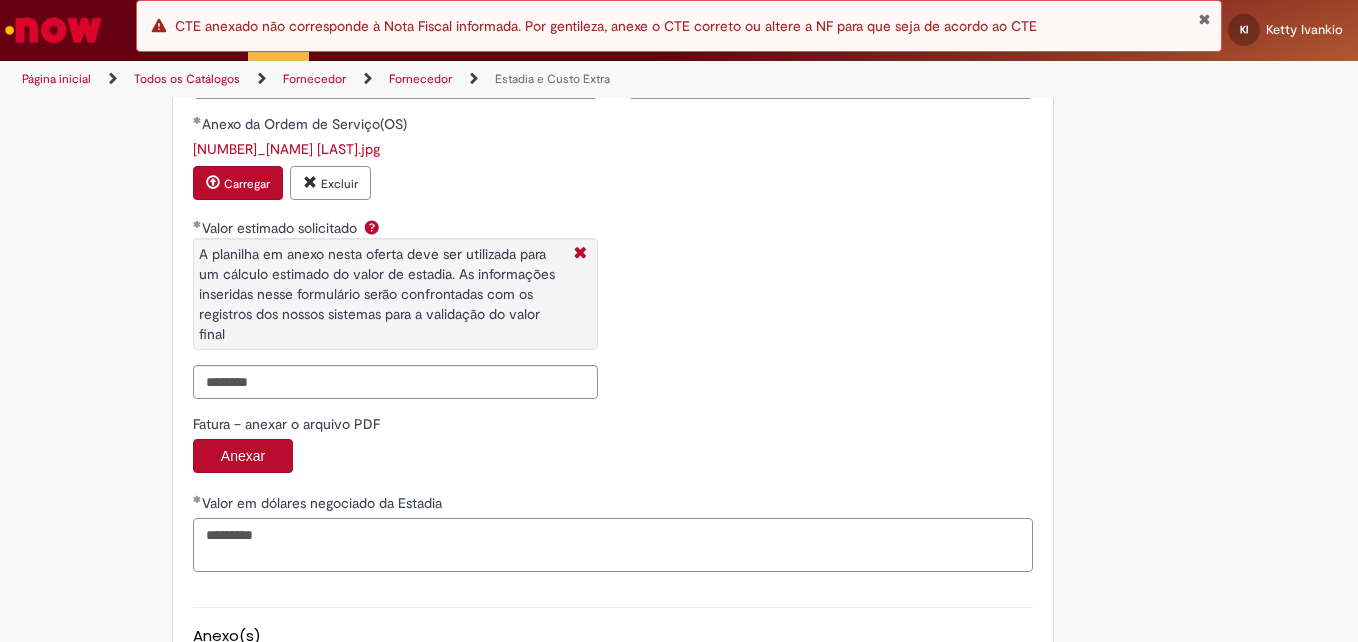 type on "********" 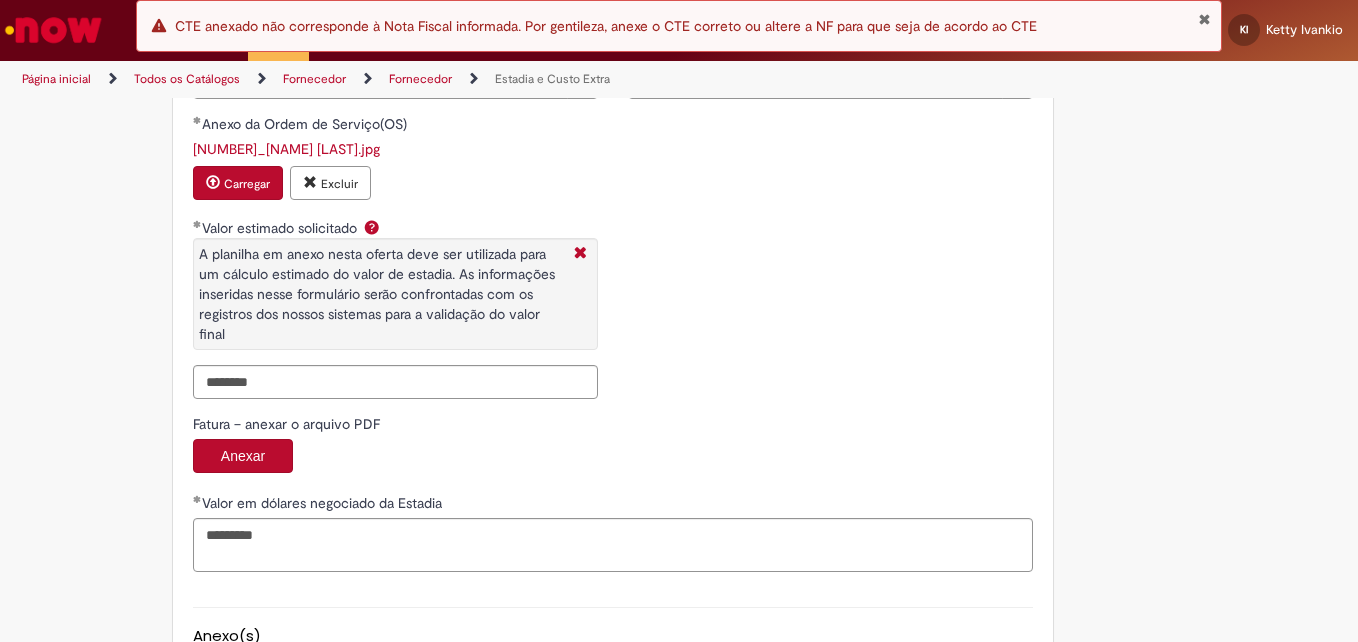 scroll, scrollTop: 3252, scrollLeft: 0, axis: vertical 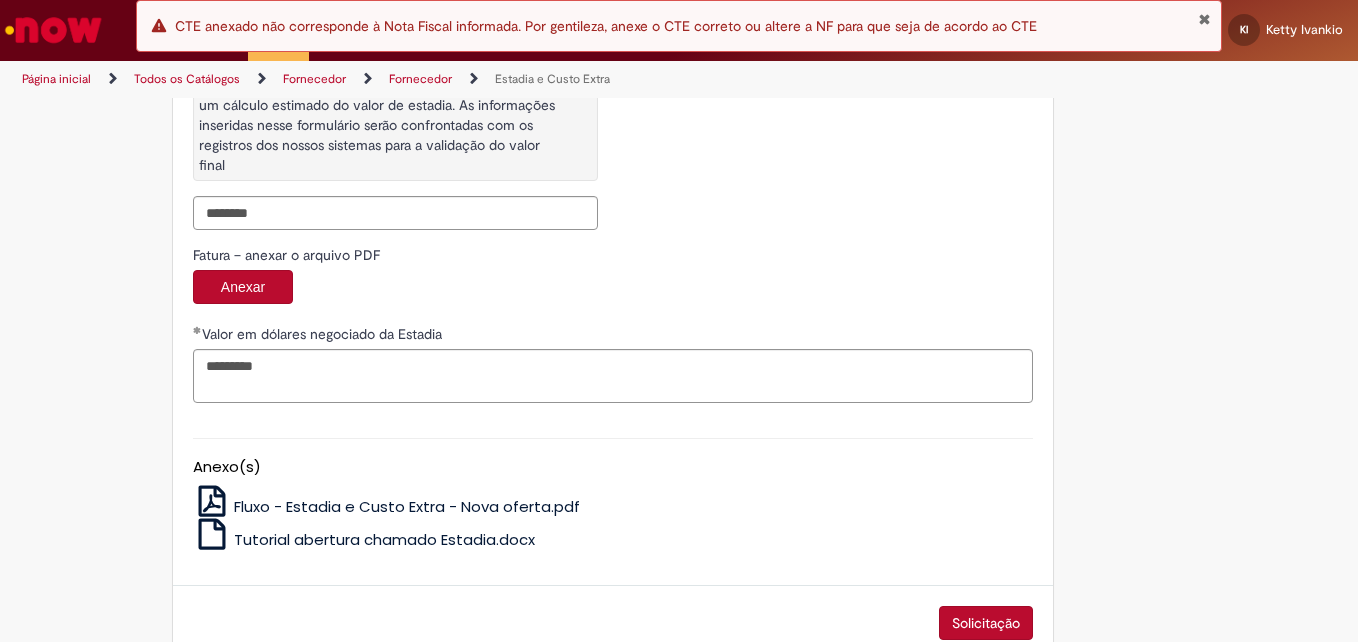 click on "Solicitação" at bounding box center (613, 623) 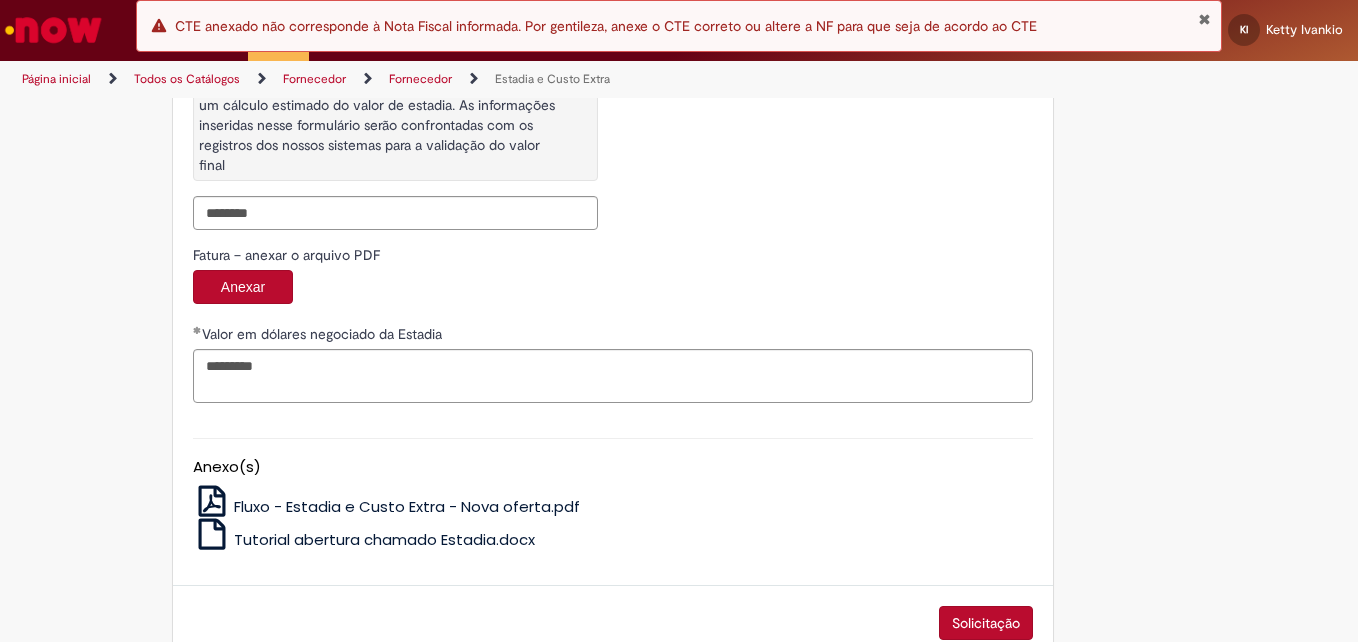 click on "Solicitação" at bounding box center [986, 623] 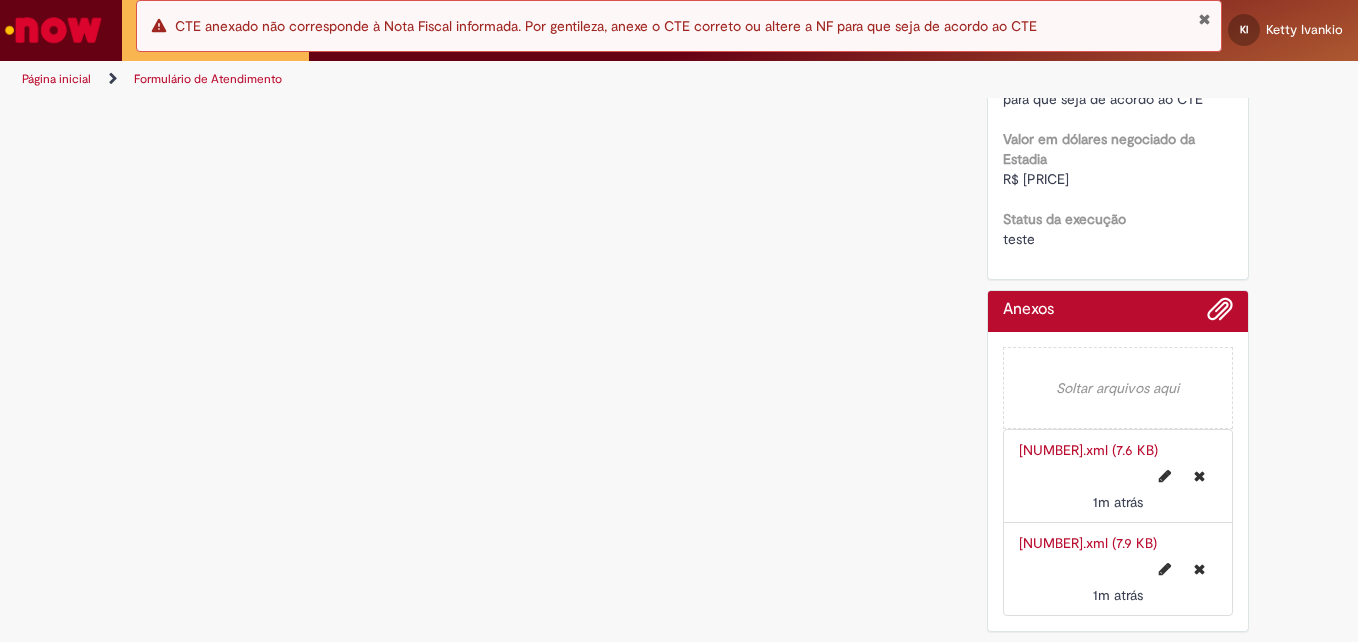 scroll, scrollTop: 0, scrollLeft: 0, axis: both 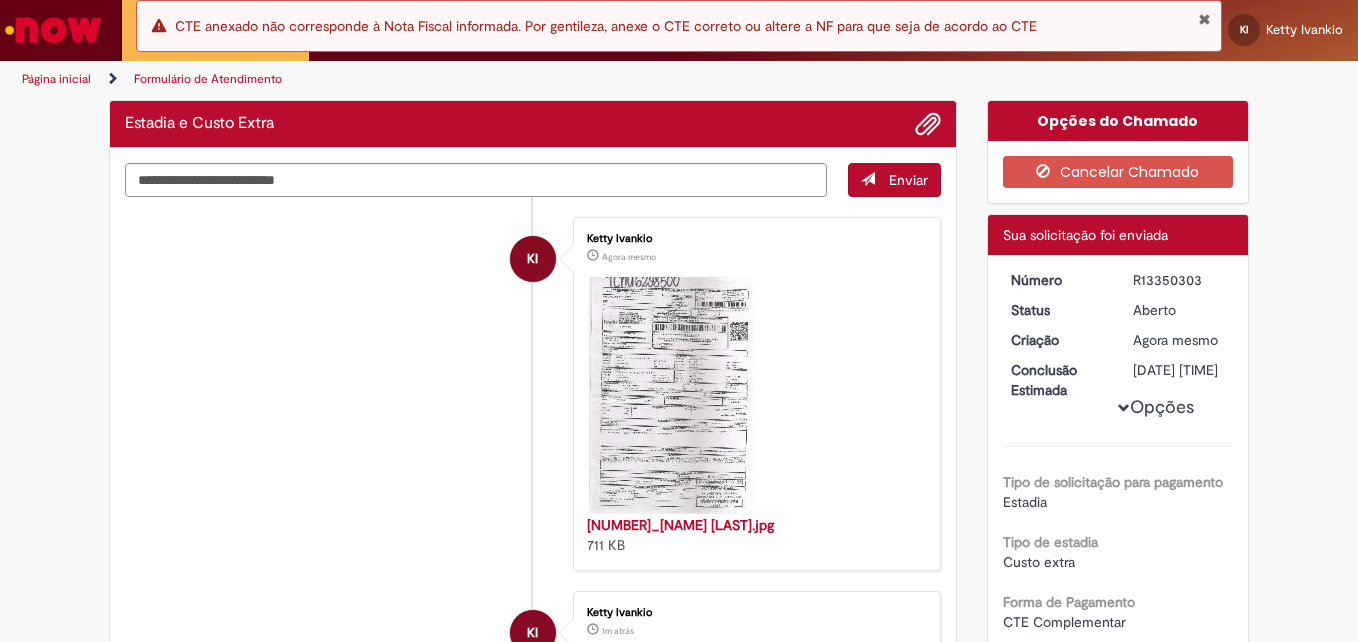 click on "R13350303" at bounding box center (1179, 280) 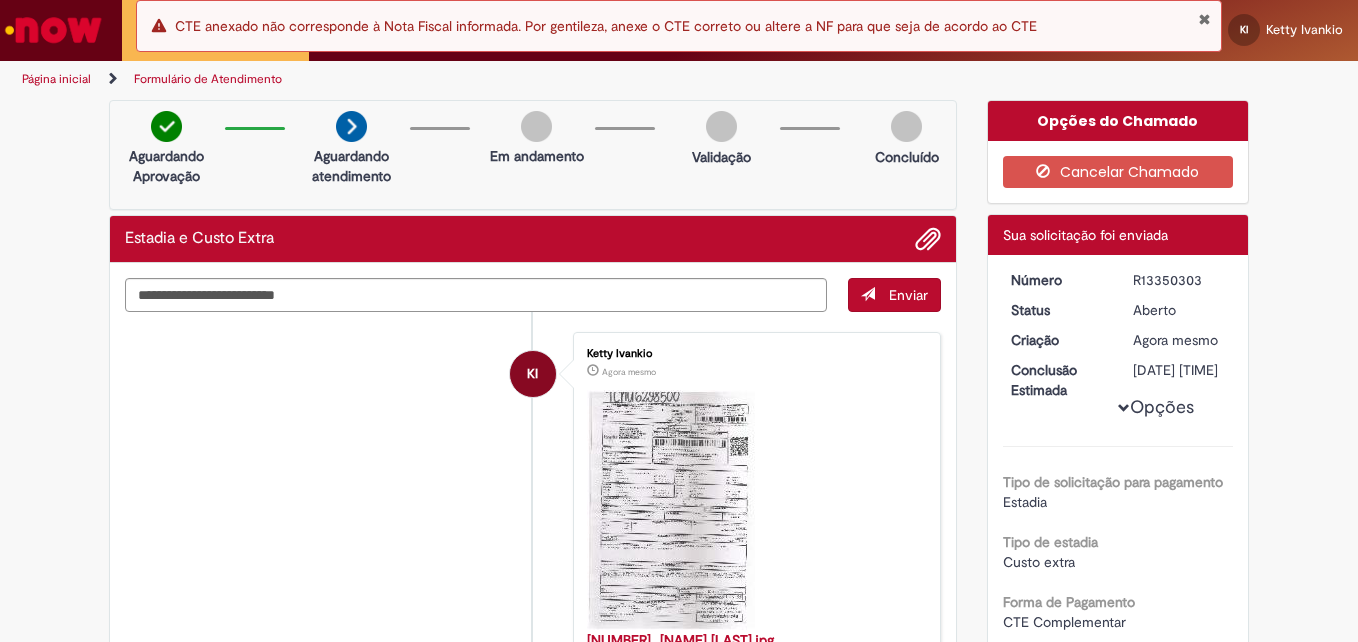 click on "R13350303" at bounding box center [1179, 280] 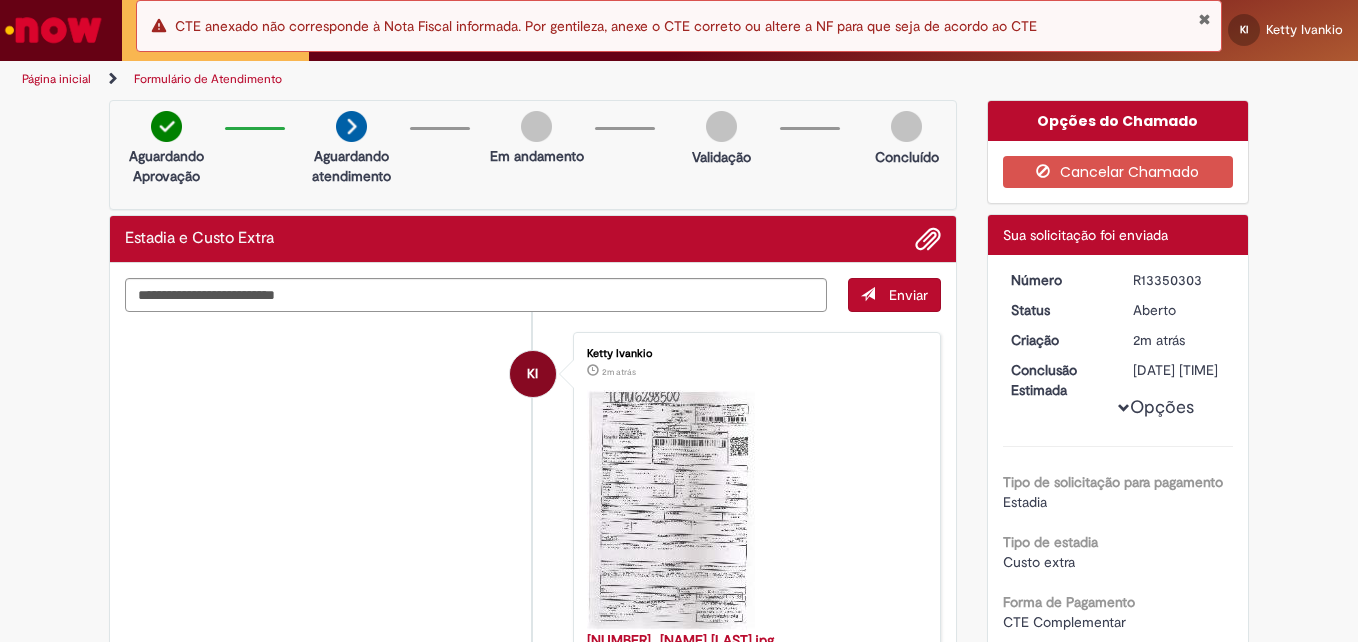 click at bounding box center (1204, 19) 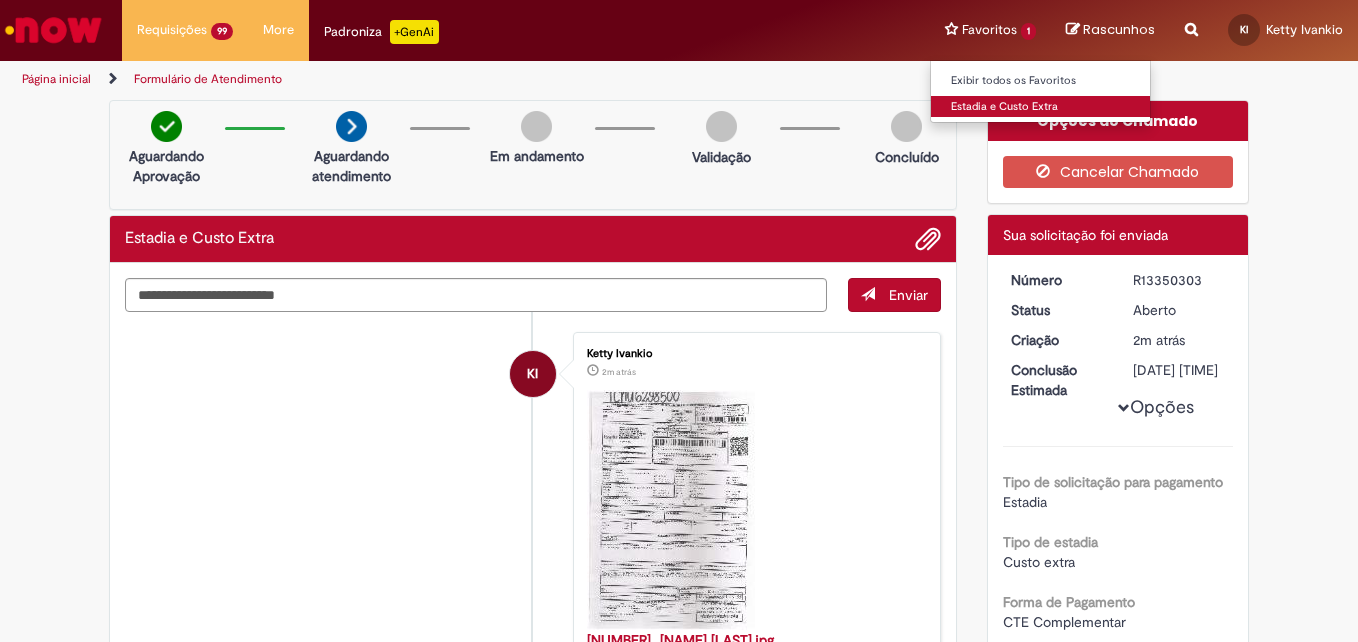 click on "Estadia e Custo Extra" at bounding box center (1041, 107) 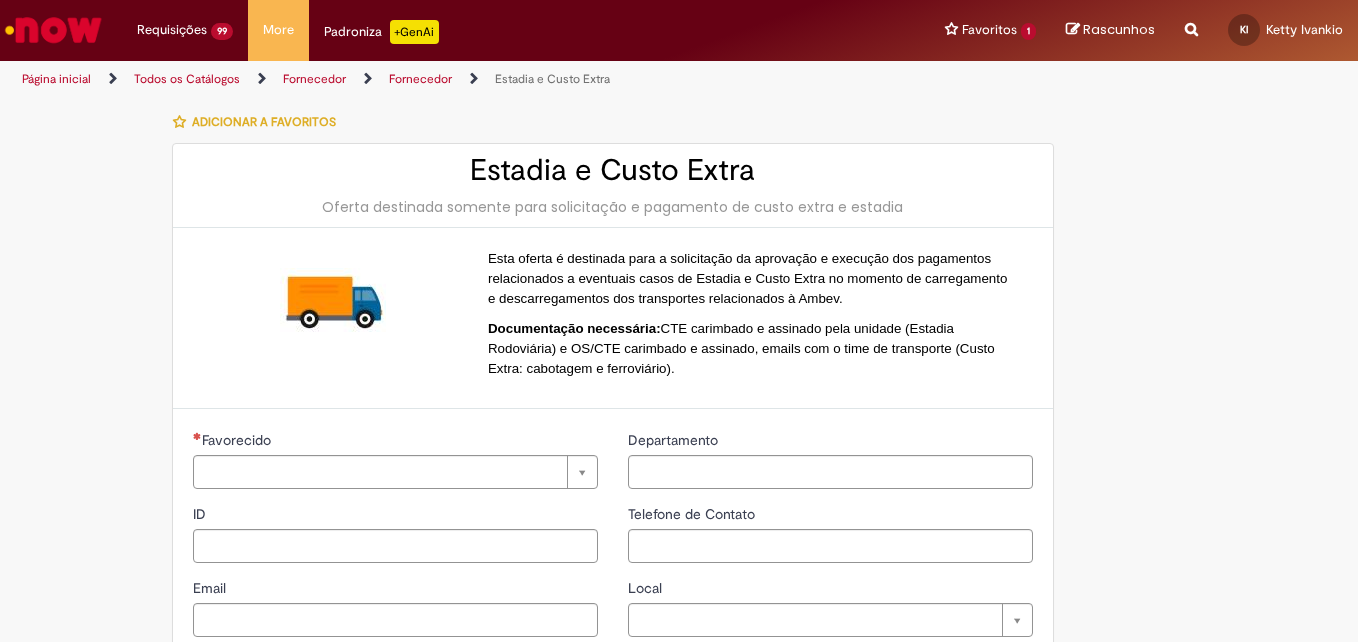 type on "**********" 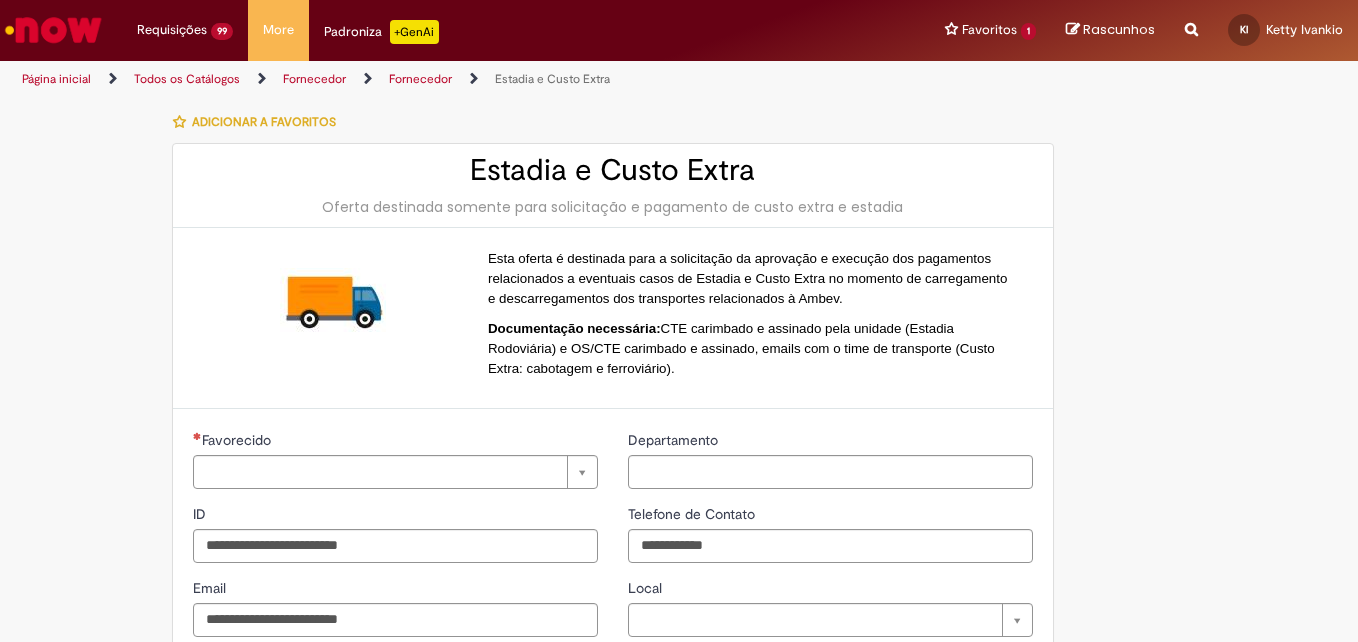 type on "**********" 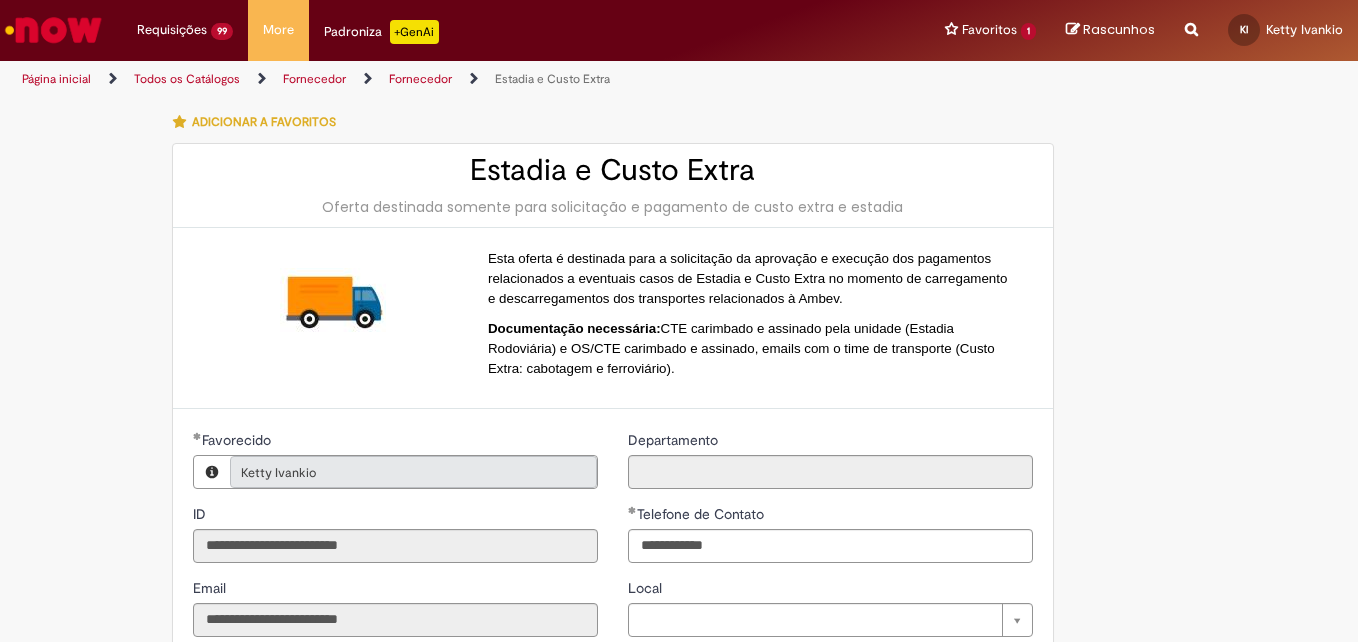 type on "**********" 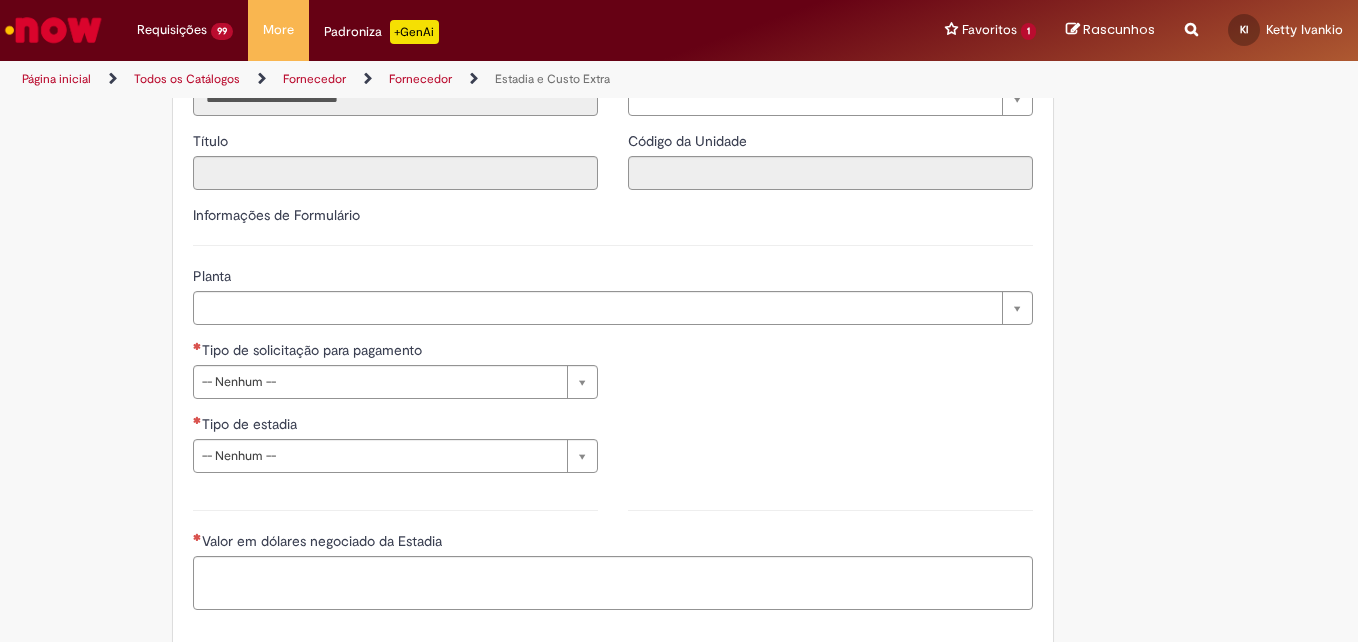 scroll, scrollTop: 527, scrollLeft: 0, axis: vertical 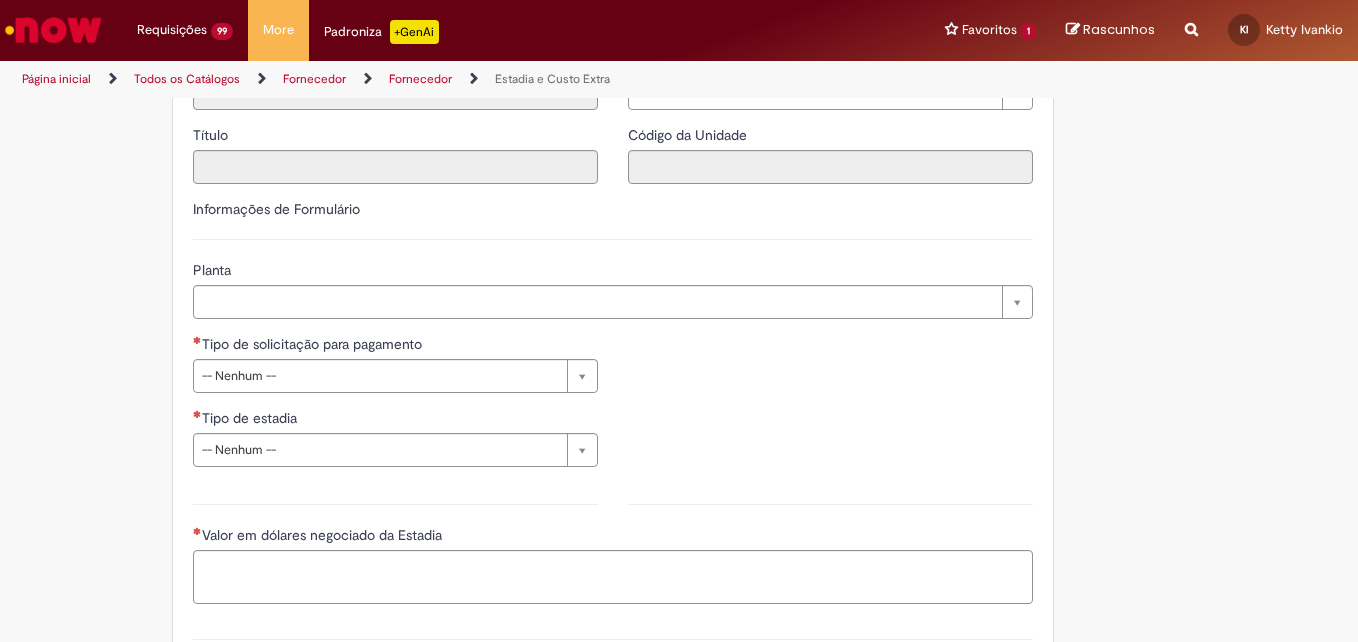 type on "*" 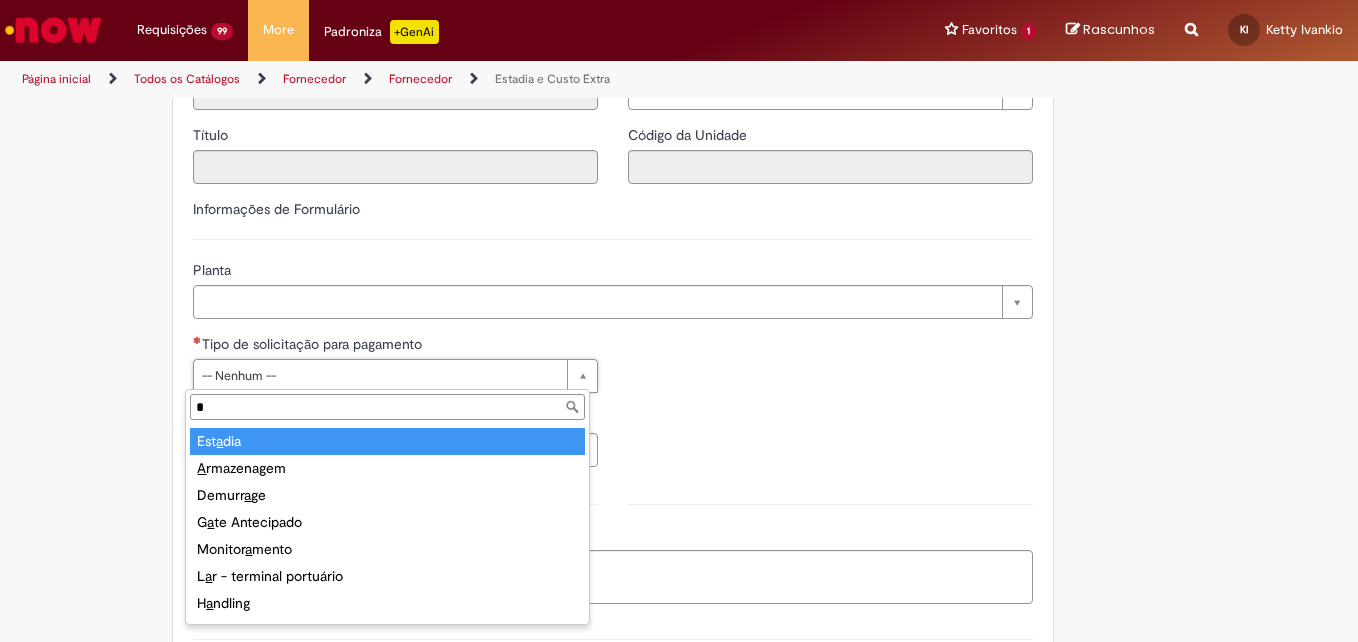 type on "*" 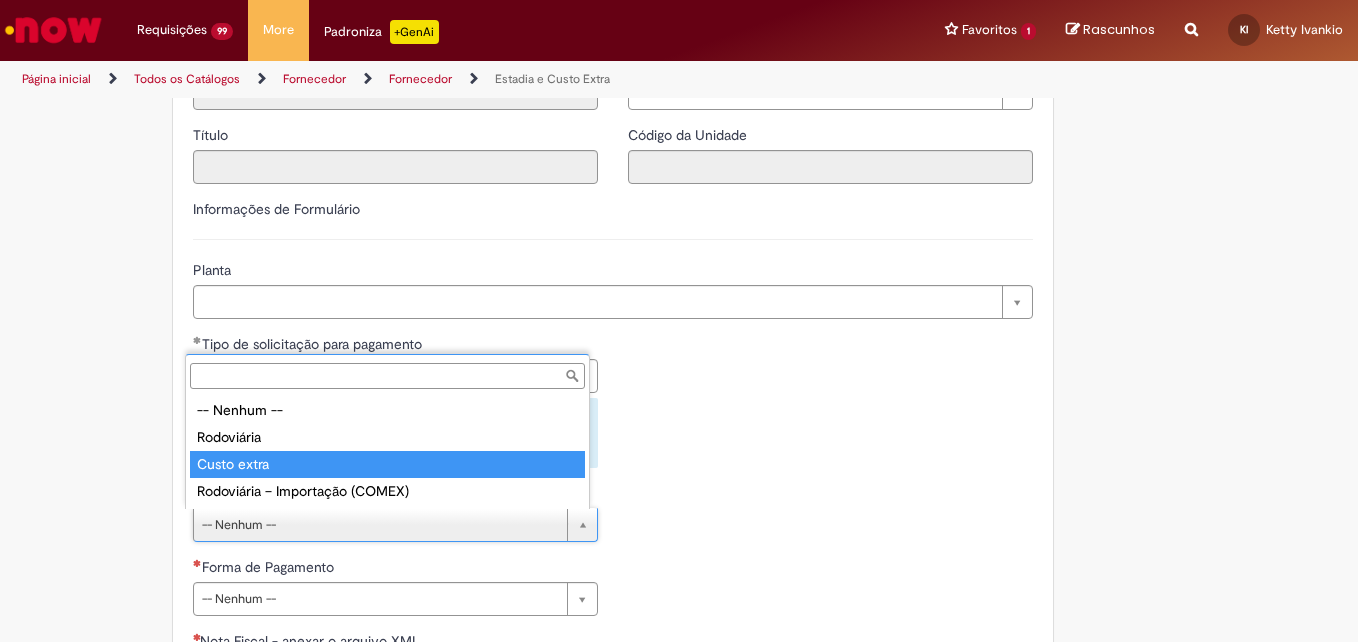 type on "**********" 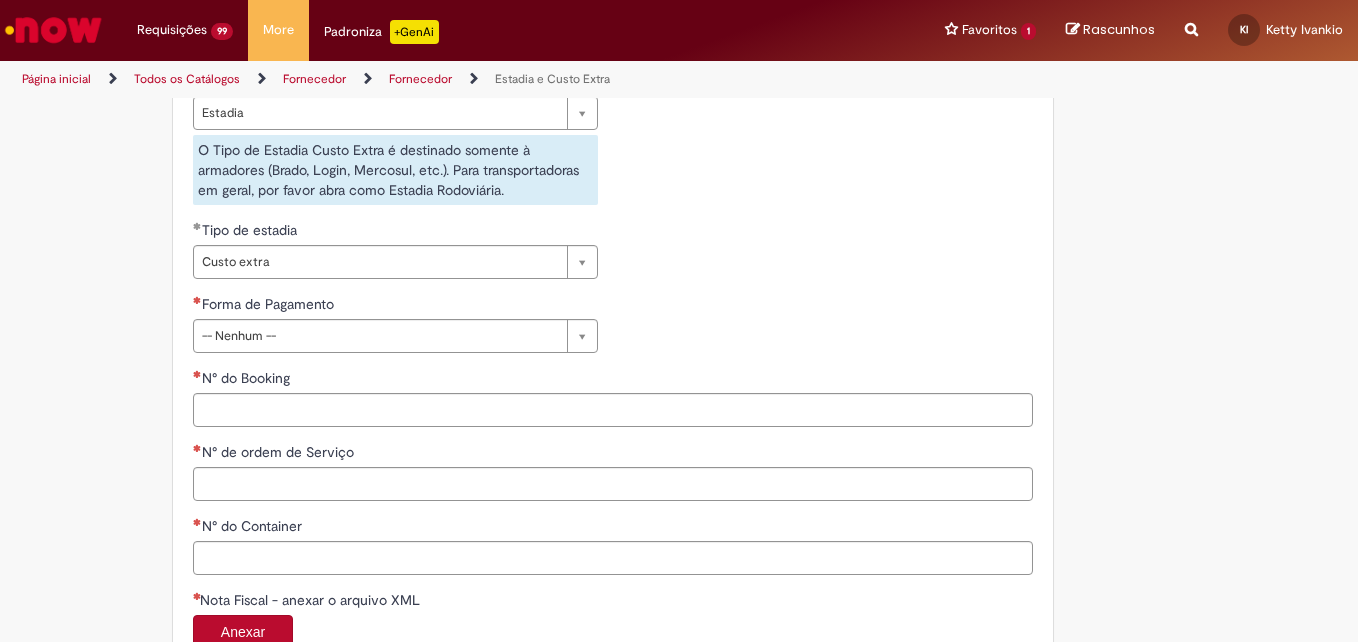 scroll, scrollTop: 846, scrollLeft: 0, axis: vertical 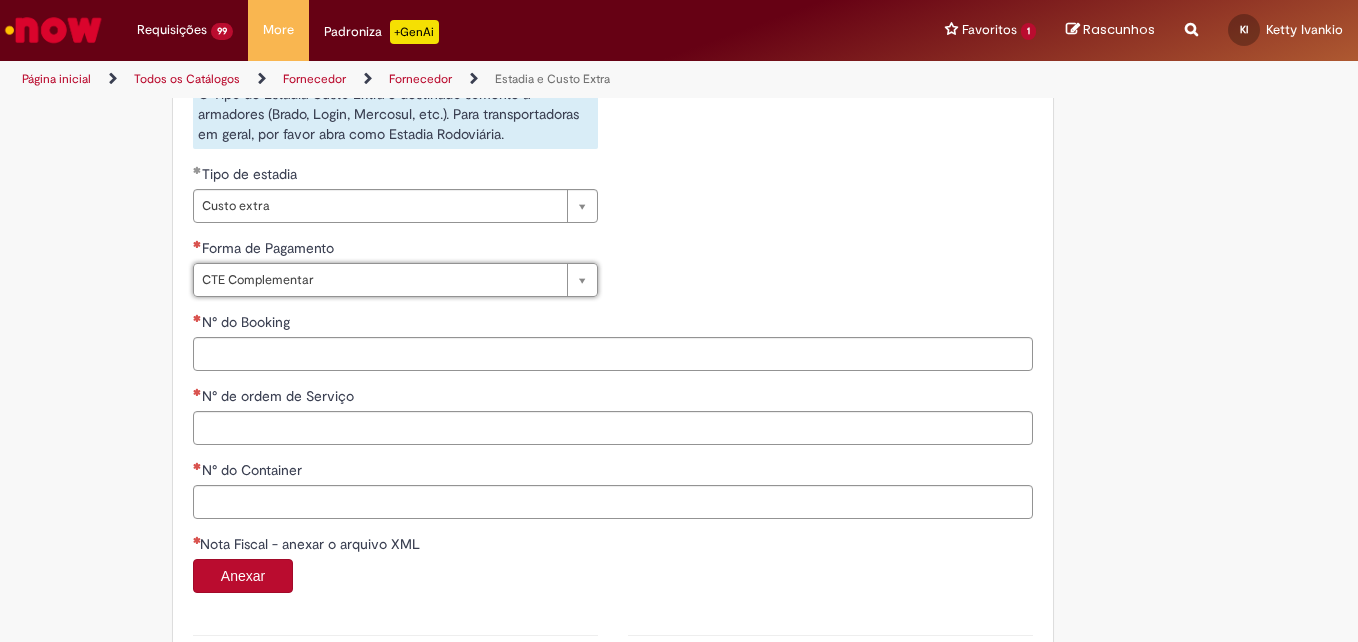 type on "**********" 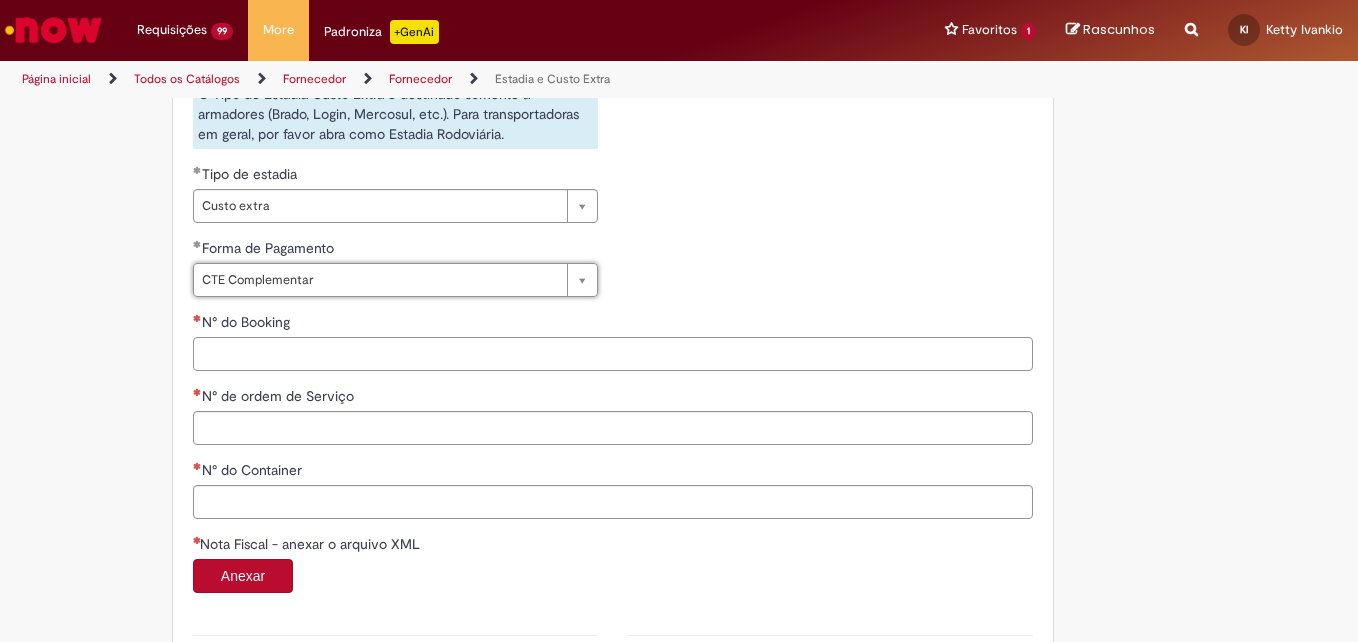 click on "N° do Booking" at bounding box center [613, 354] 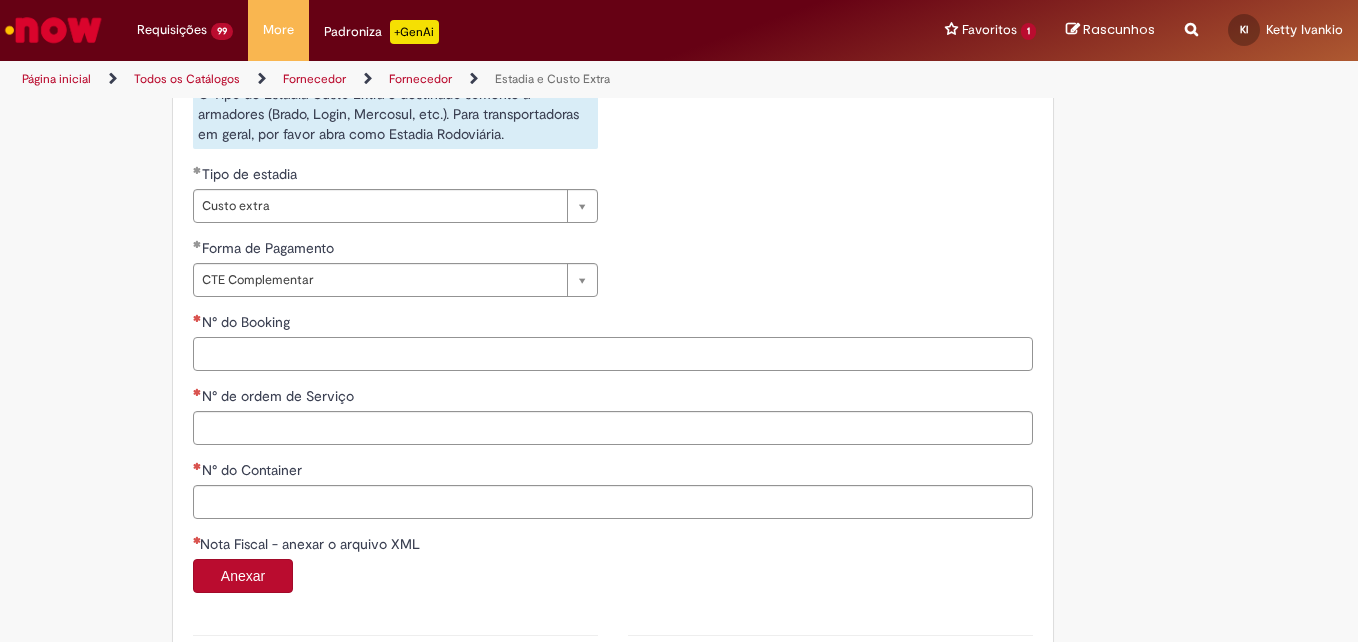 drag, startPoint x: 223, startPoint y: 351, endPoint x: 235, endPoint y: 333, distance: 21.633308 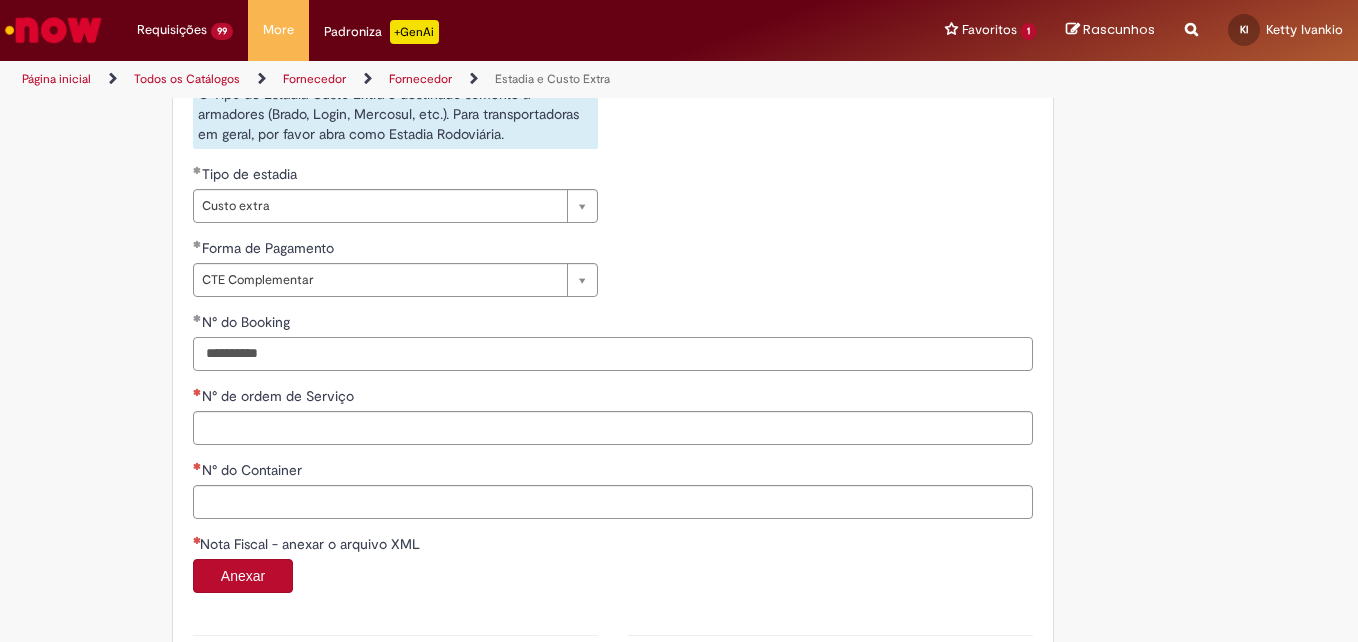 type on "**********" 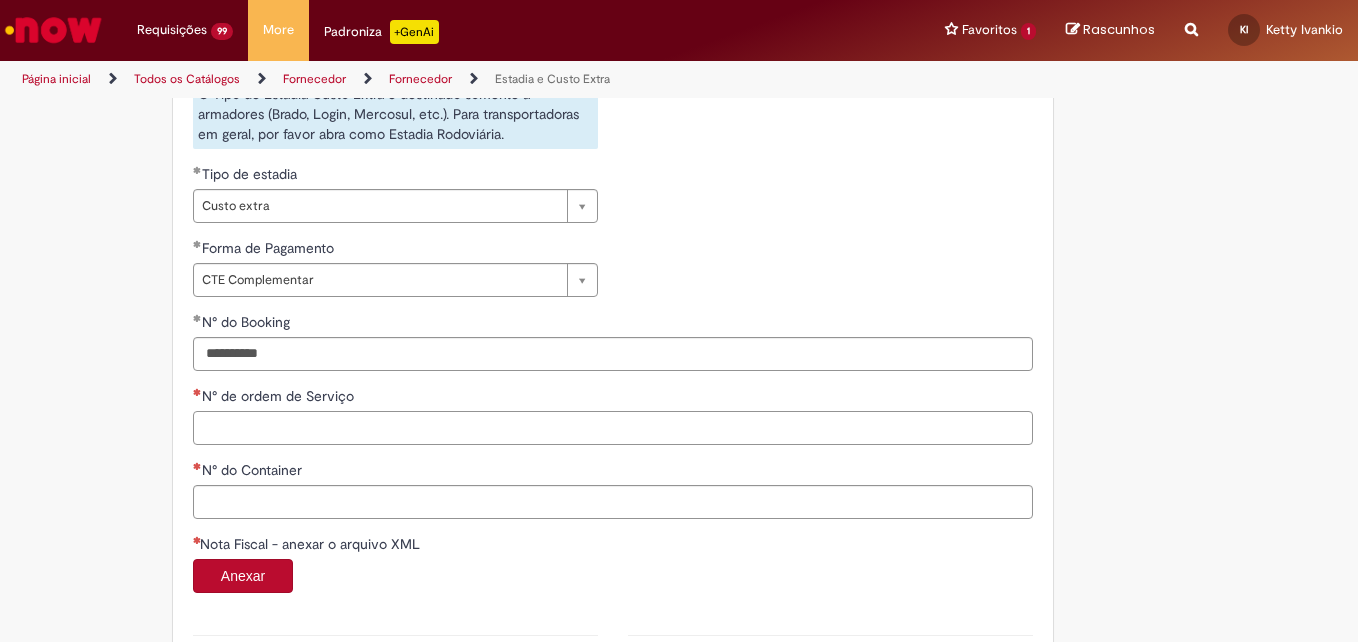 click on "N° de ordem de Serviço" at bounding box center [613, 428] 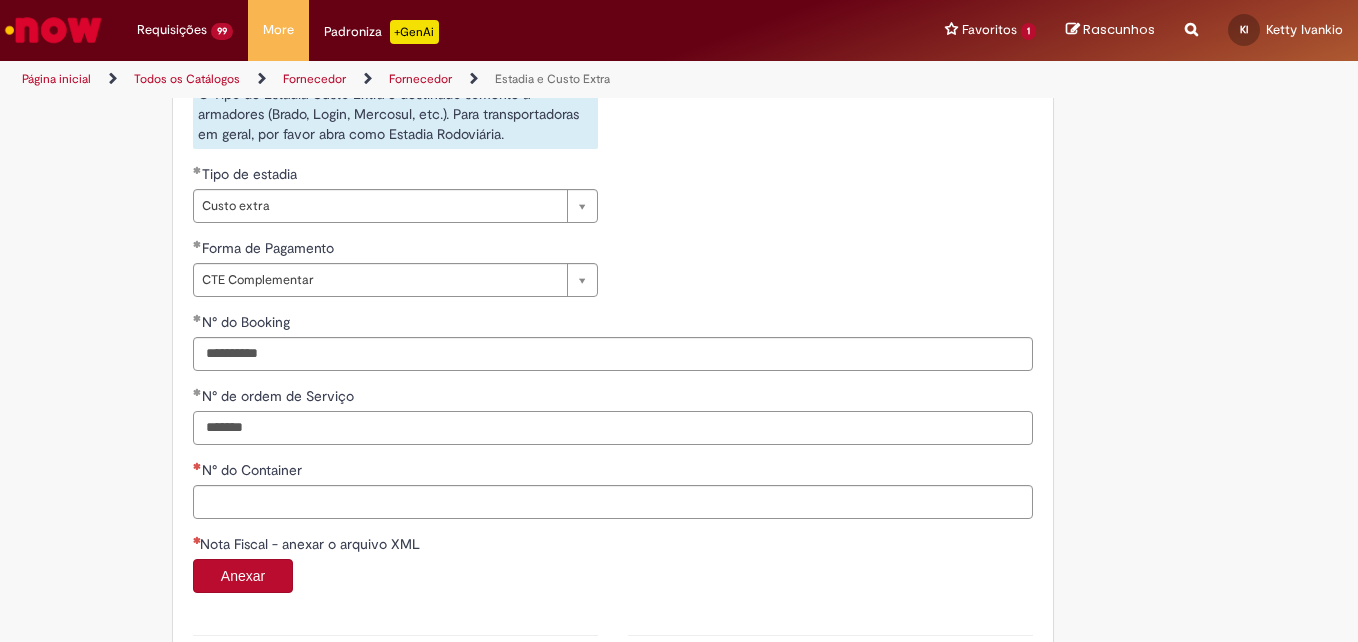 type on "*******" 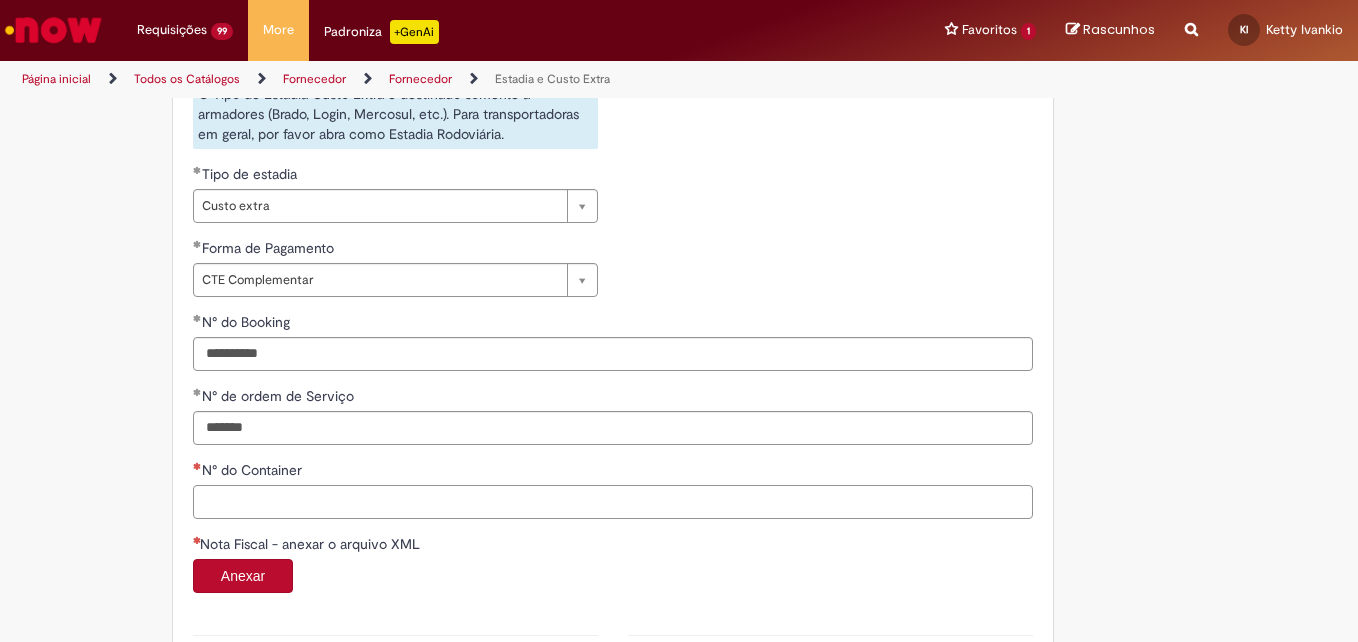 click on "N° do Container" at bounding box center [613, 502] 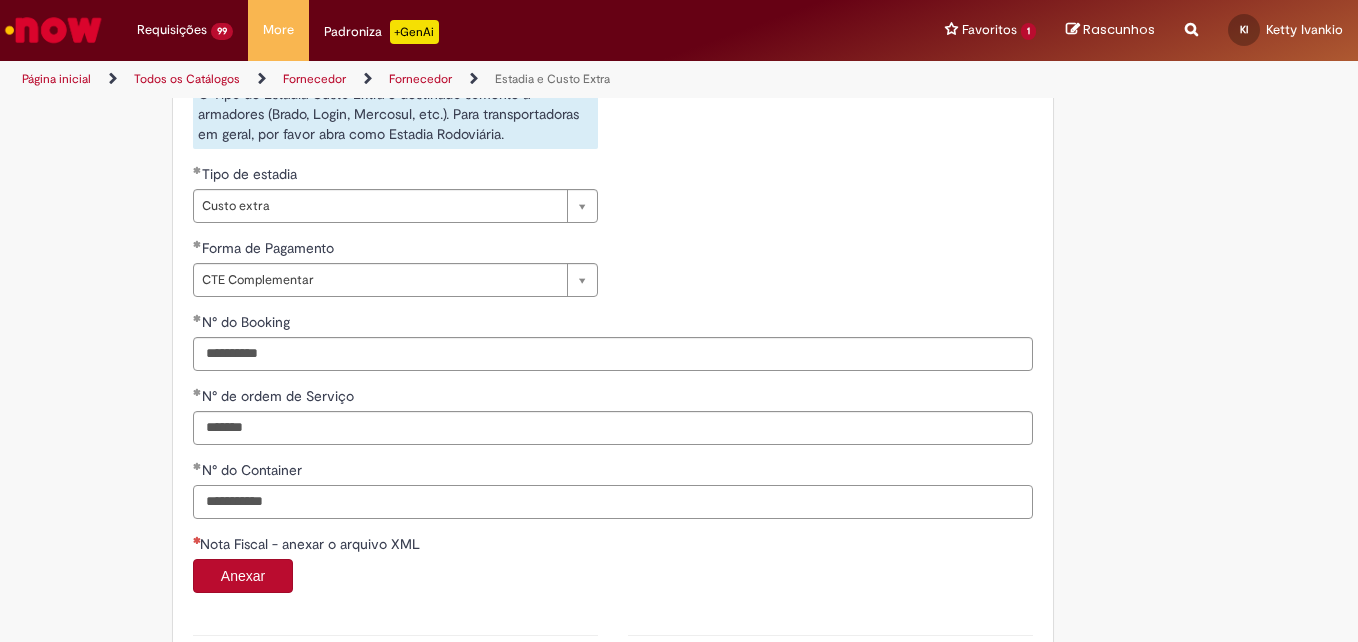 type on "**********" 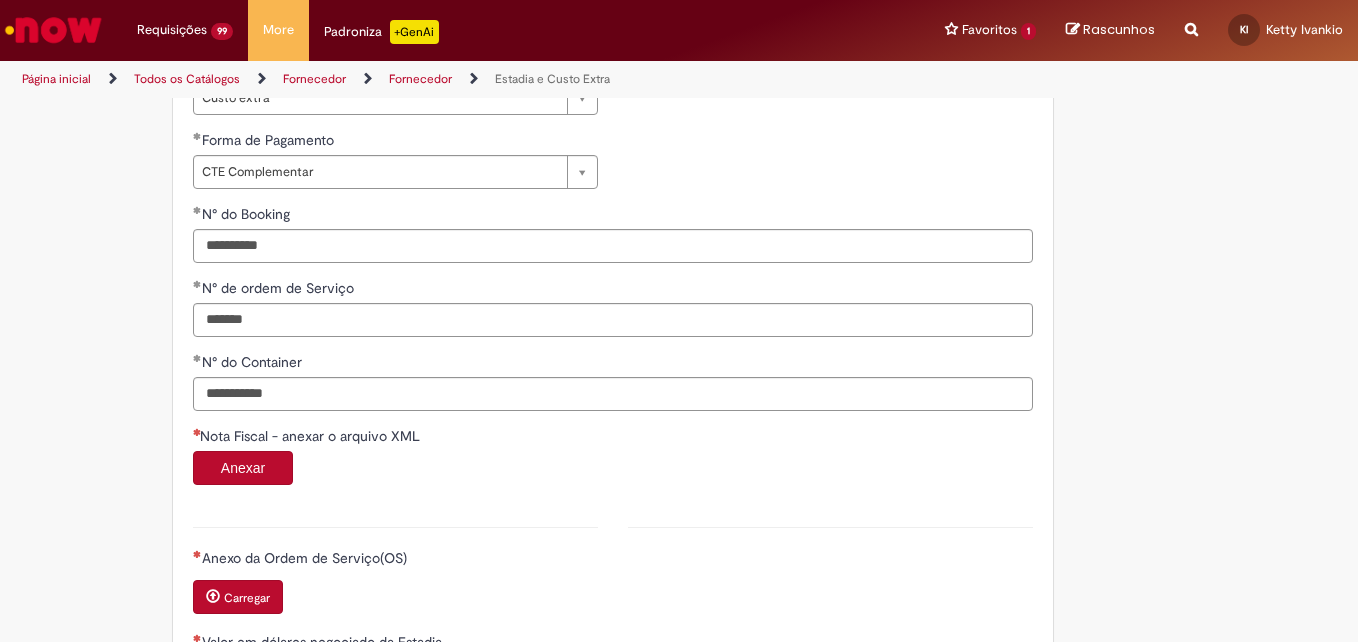 scroll, scrollTop: 973, scrollLeft: 0, axis: vertical 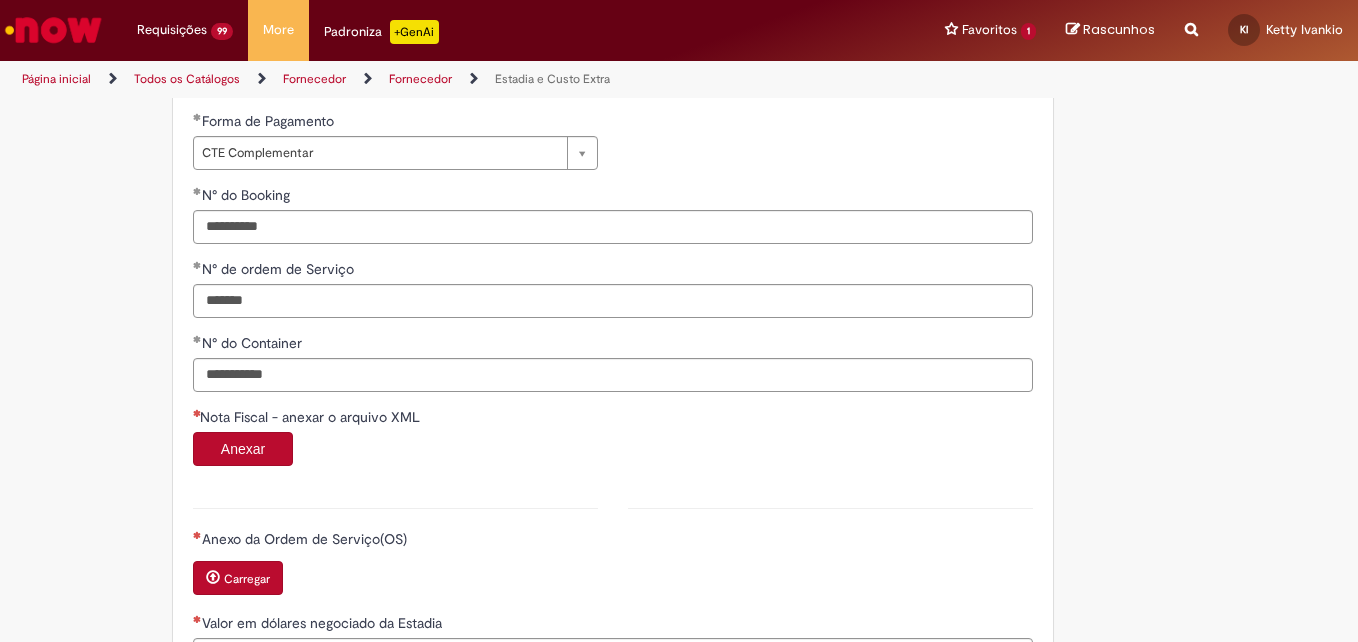 click on "Anexar" at bounding box center (243, 449) 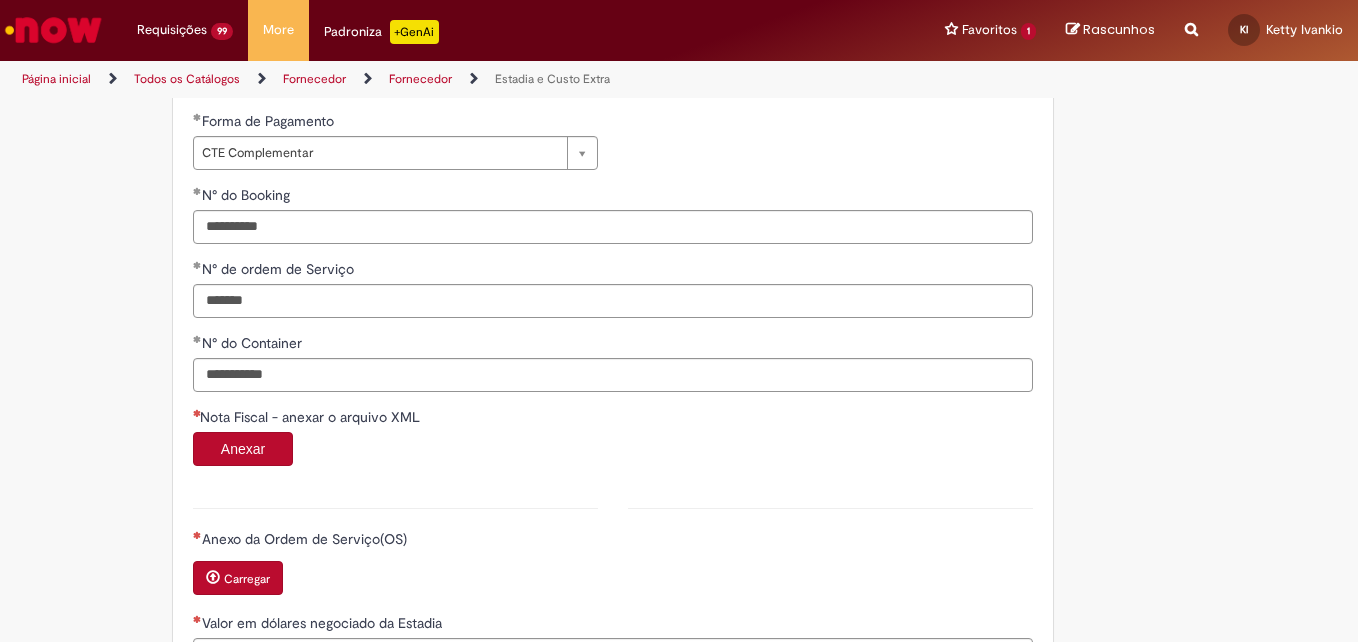 click on "Anexar" at bounding box center [243, 449] 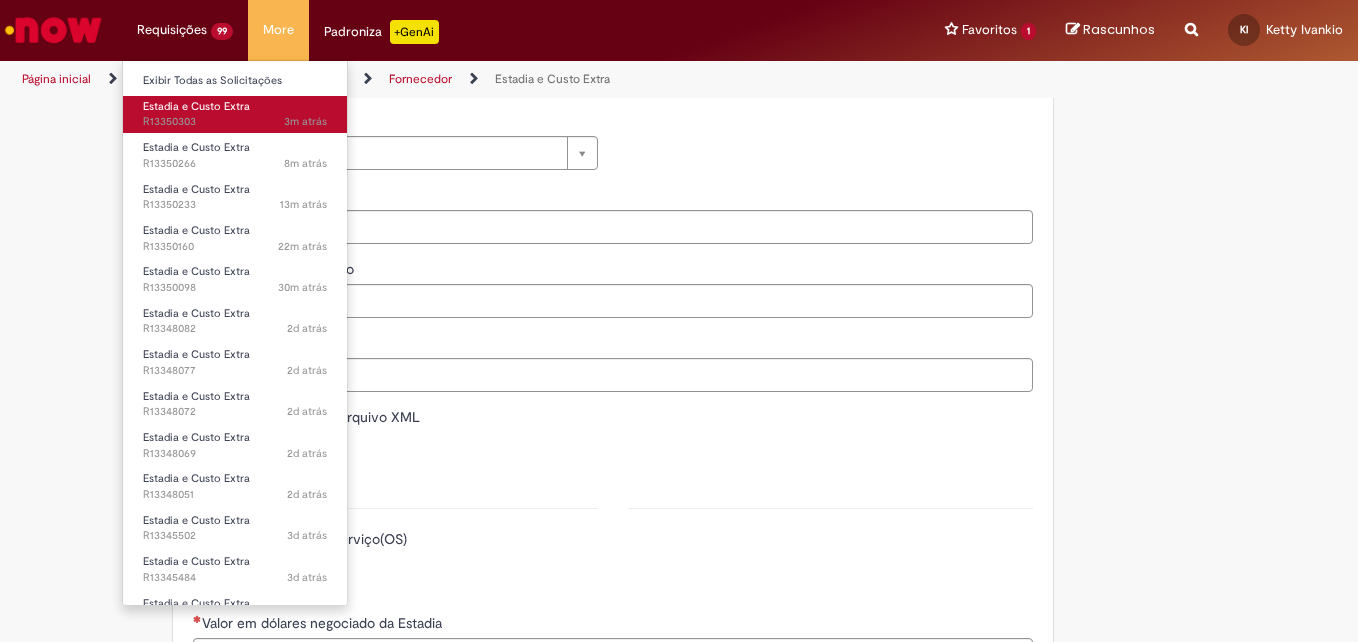 click on "3m atrás 3 minutos atrás  R13350303" at bounding box center (235, 122) 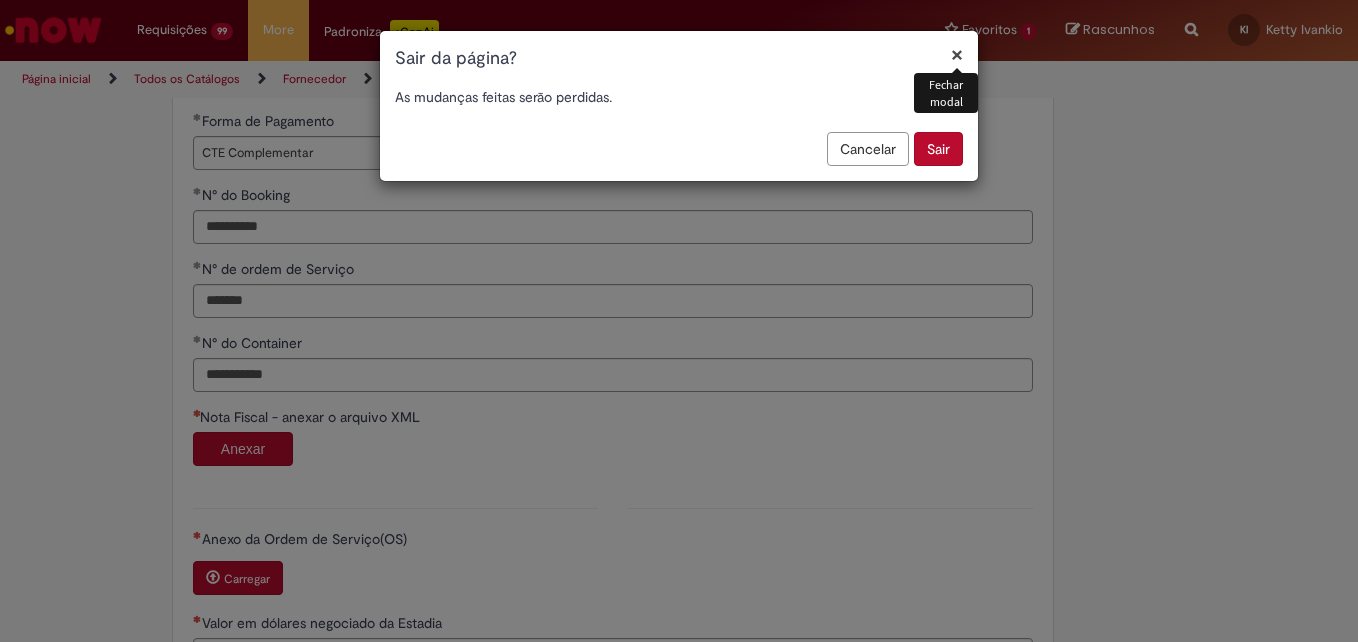 click on "Sair" at bounding box center (938, 149) 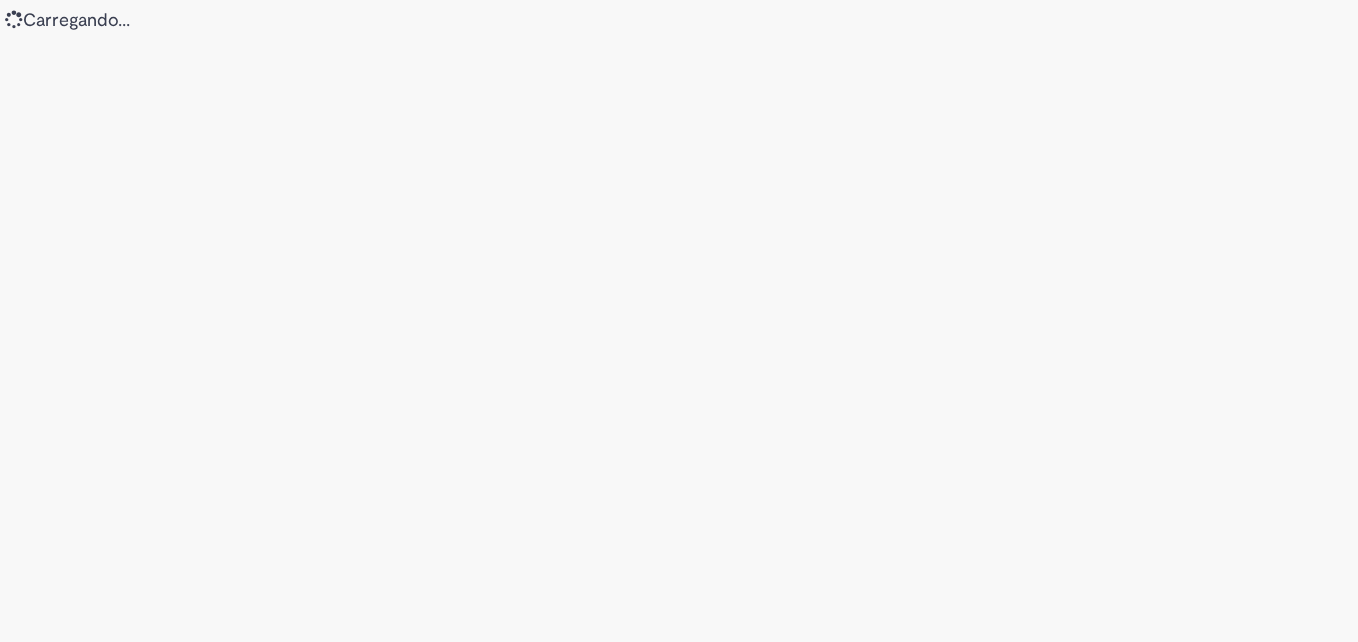 scroll, scrollTop: 0, scrollLeft: 0, axis: both 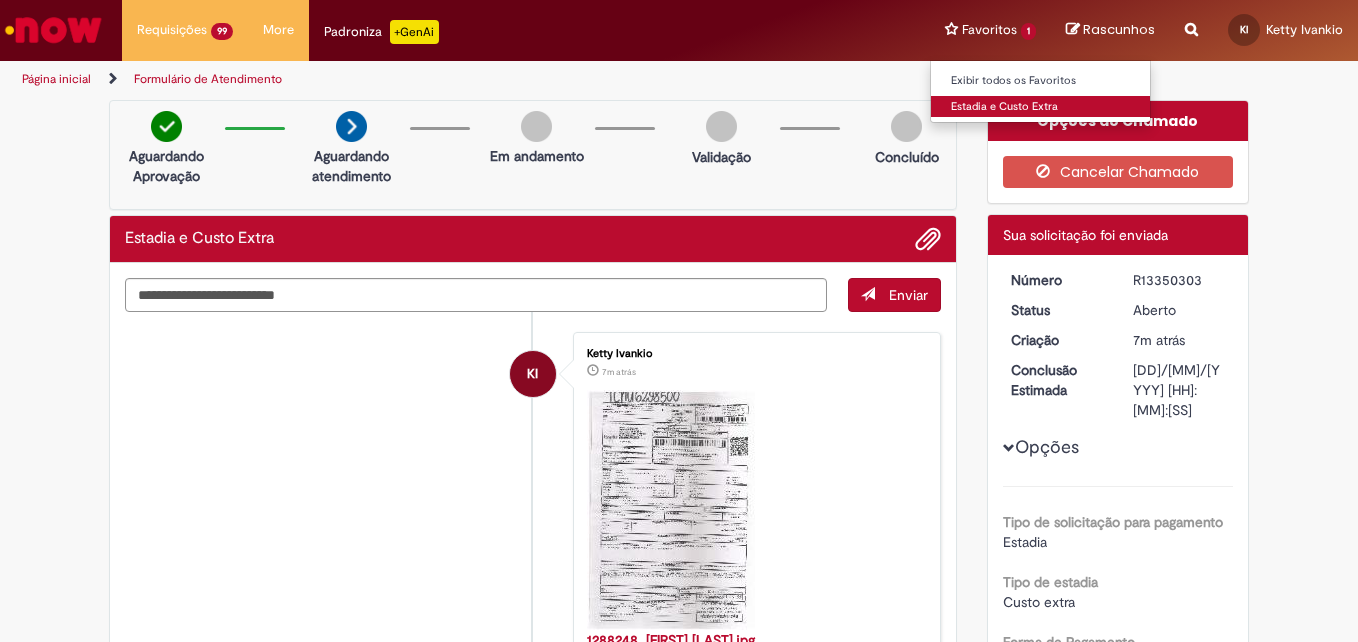 click on "Estadia e Custo Extra" at bounding box center [1041, 107] 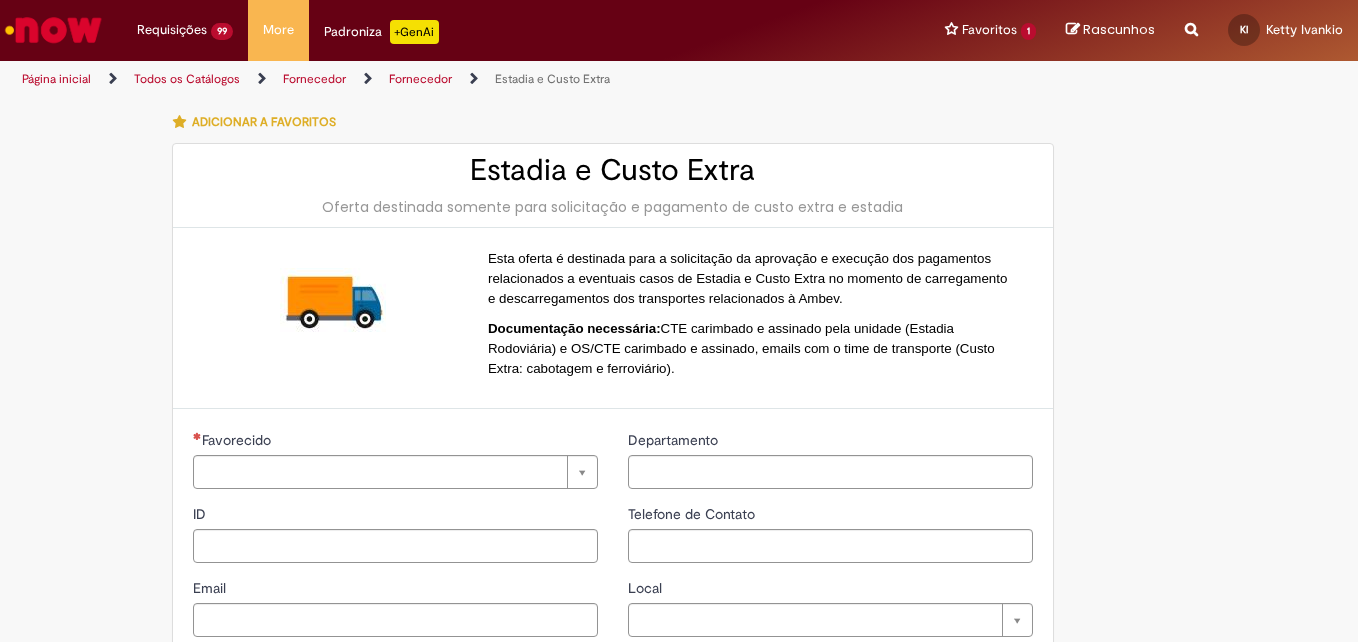type on "**********" 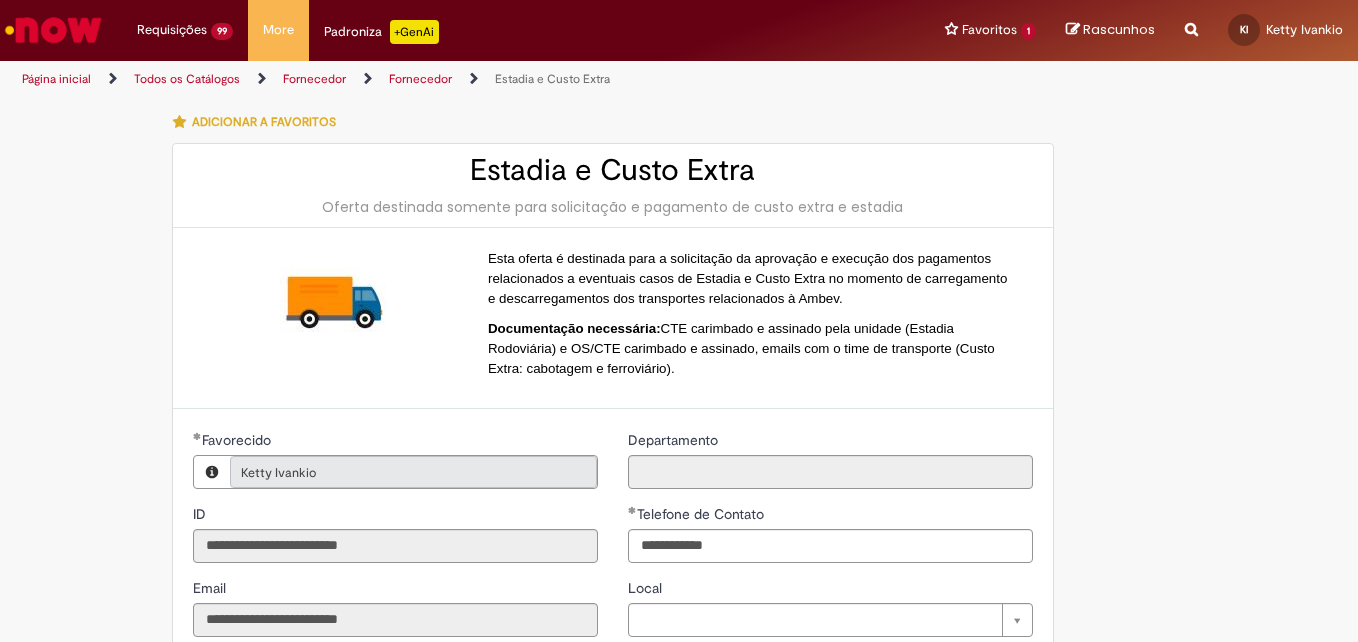 type on "**********" 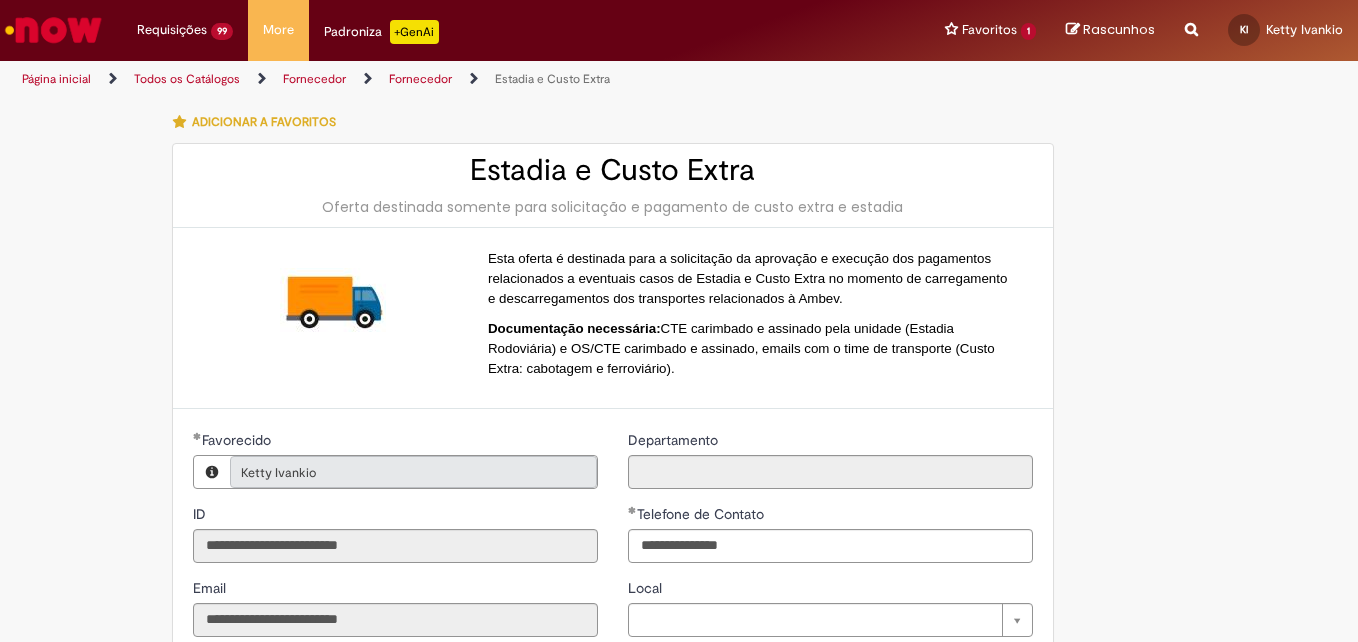 type on "**********" 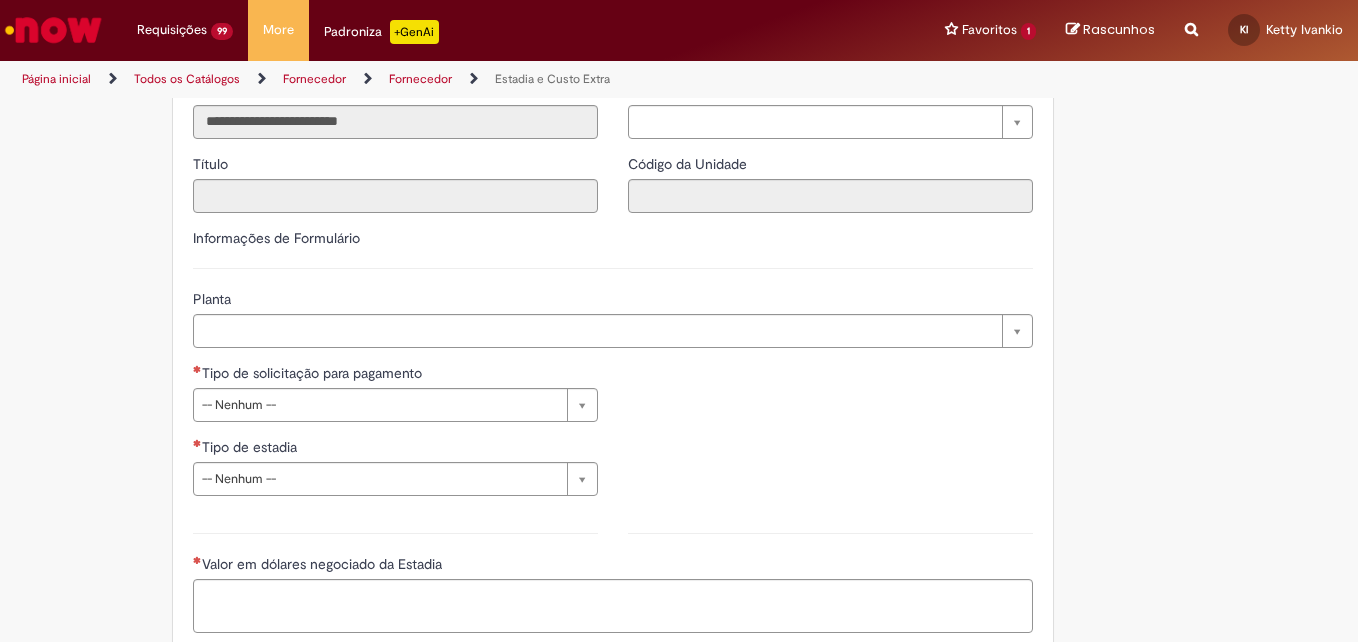scroll, scrollTop: 500, scrollLeft: 0, axis: vertical 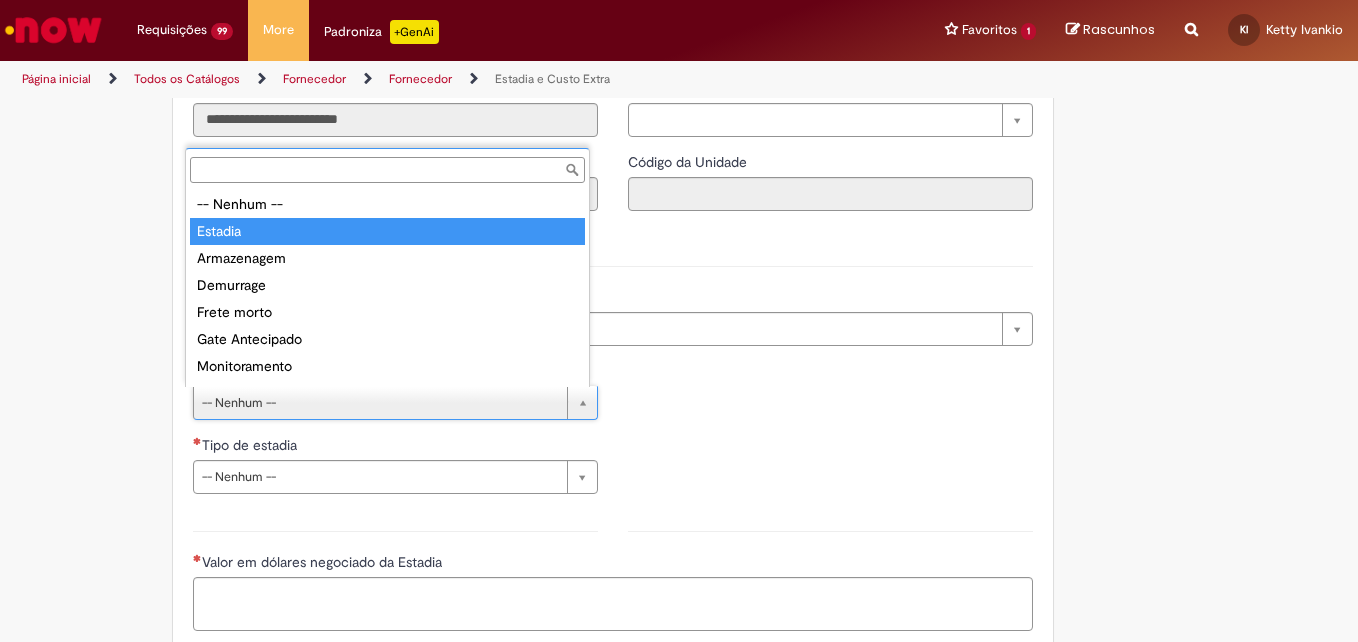type on "*******" 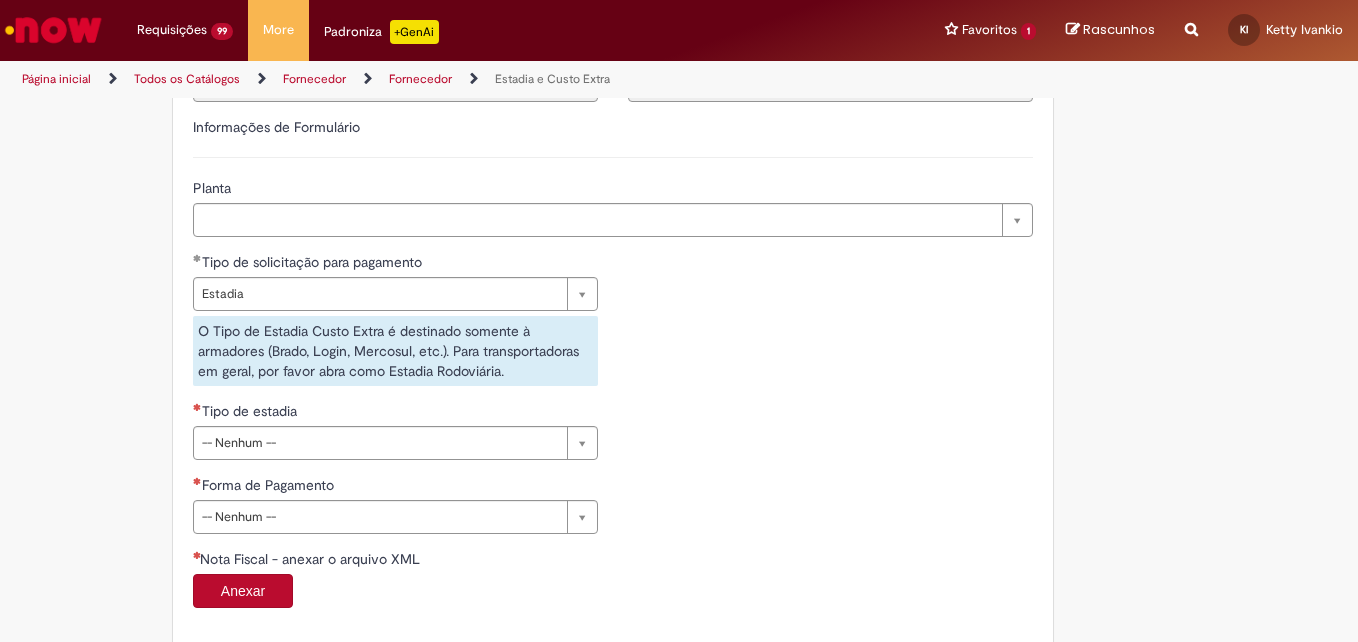 scroll, scrollTop: 726, scrollLeft: 0, axis: vertical 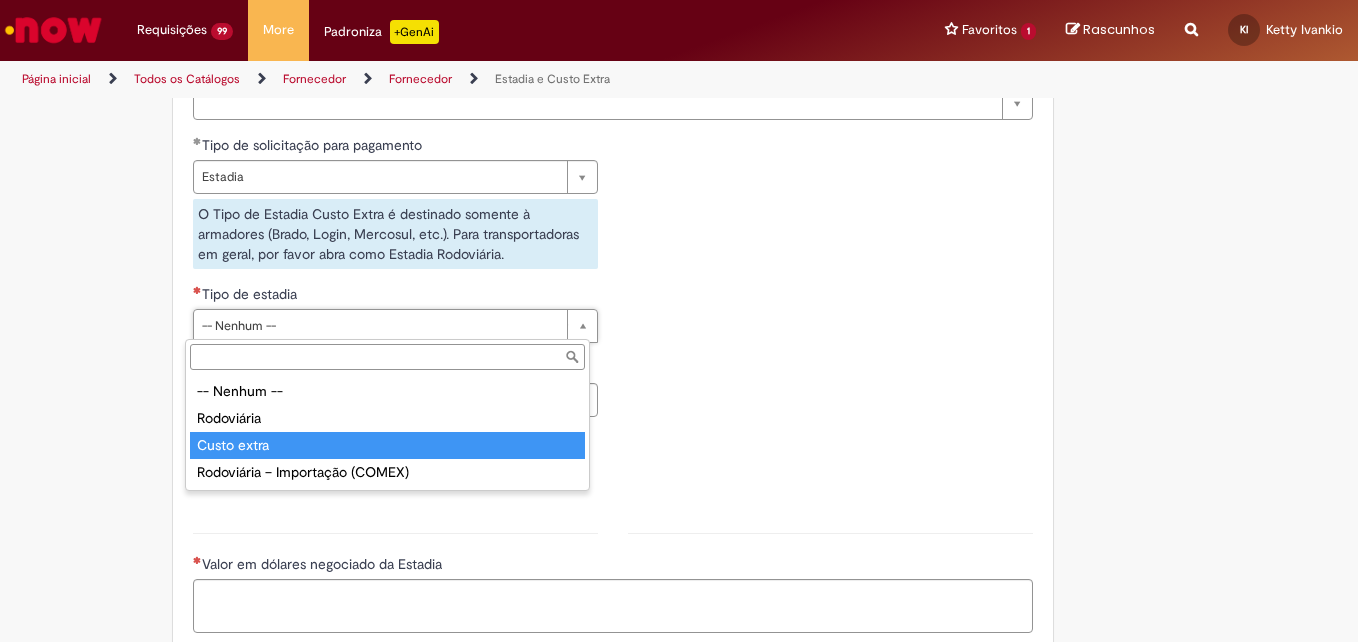 type on "**********" 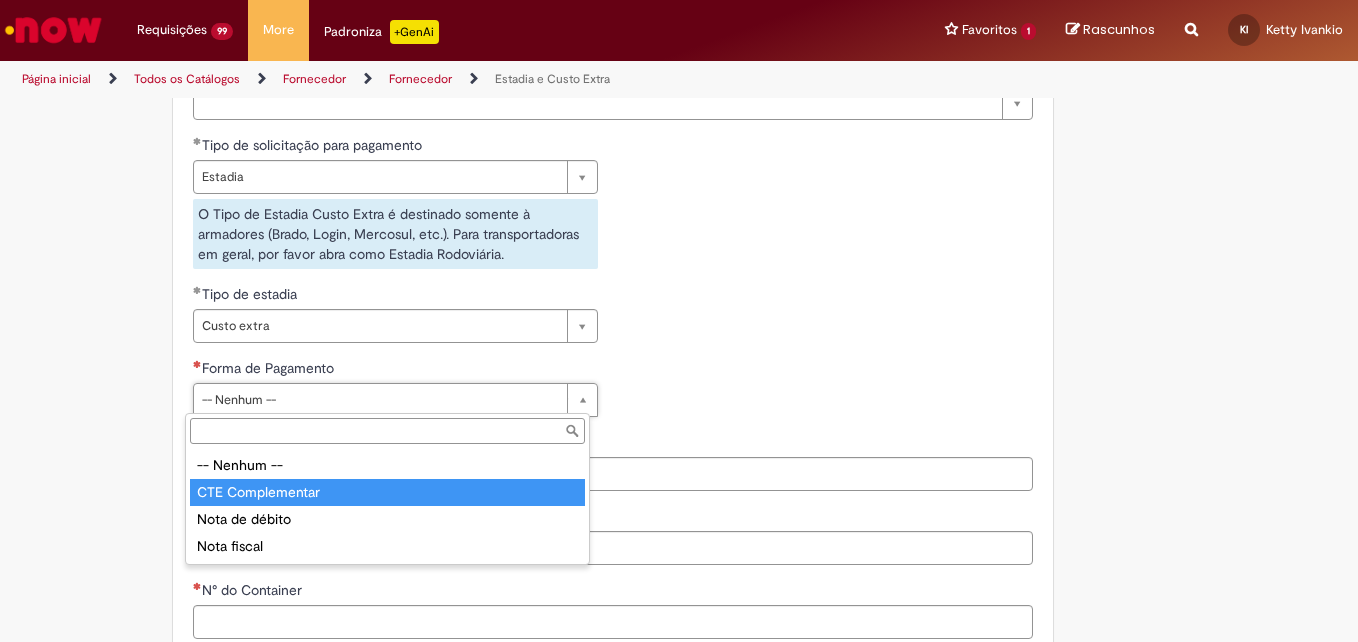 type on "**********" 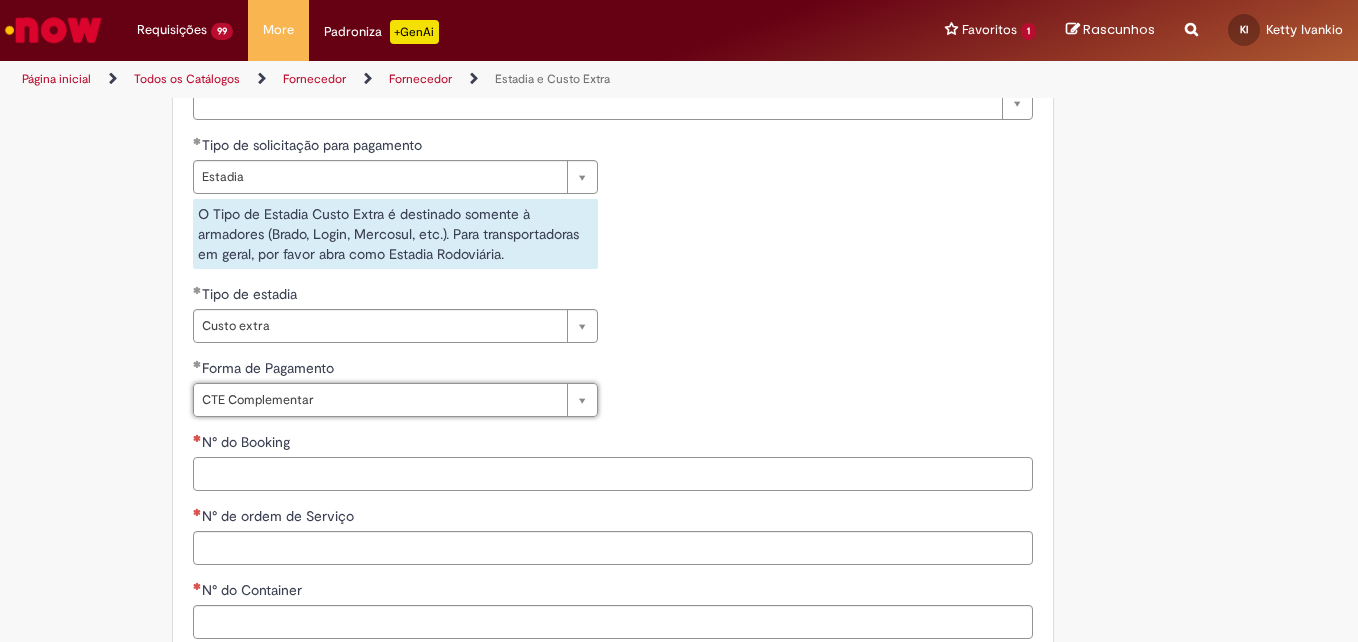 click on "N° do Booking" at bounding box center (613, 474) 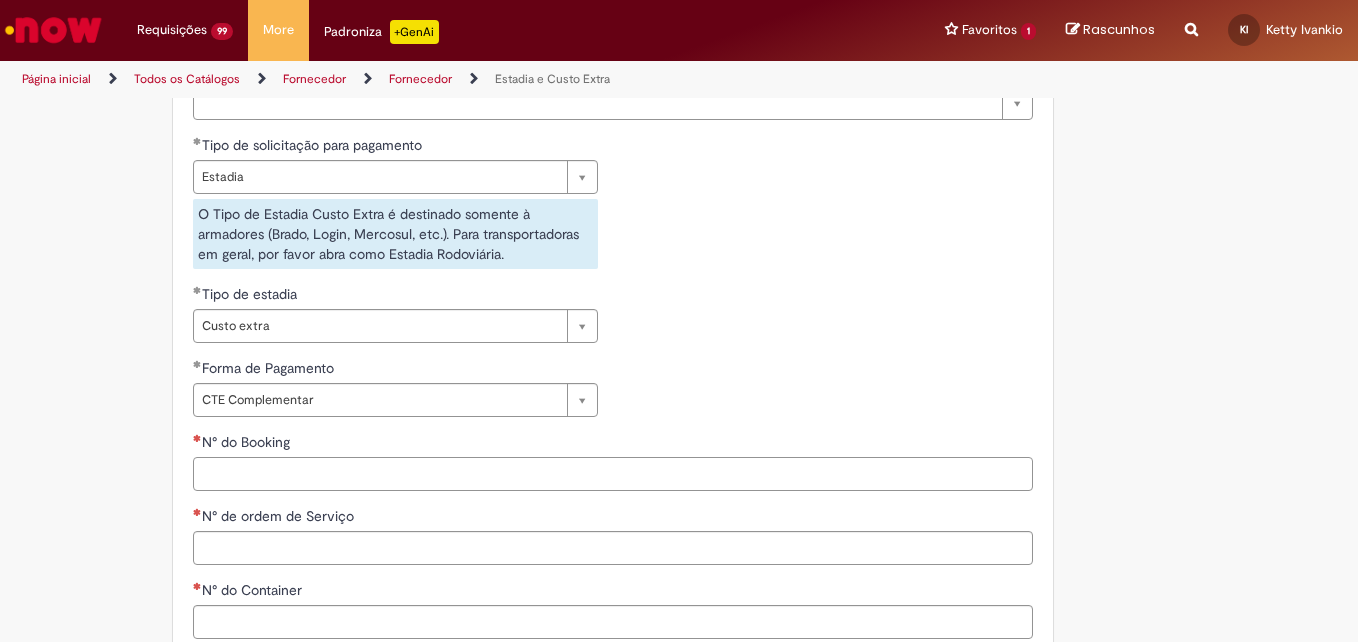 paste on "**********" 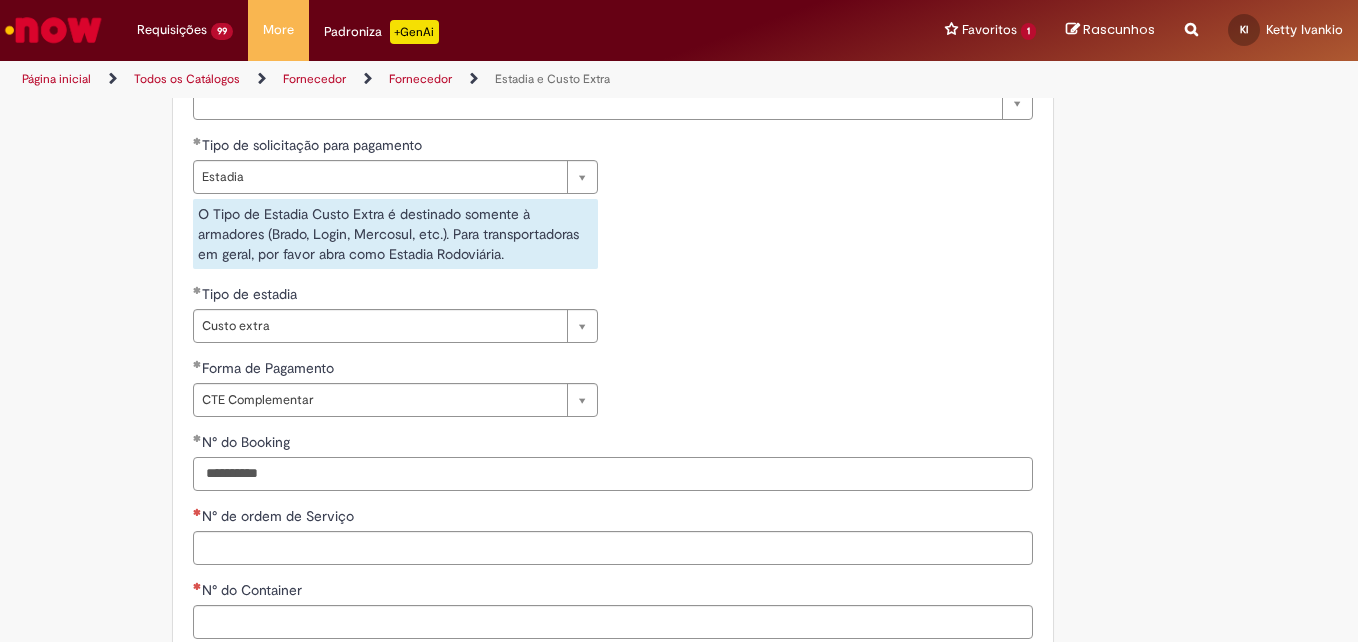 type on "**********" 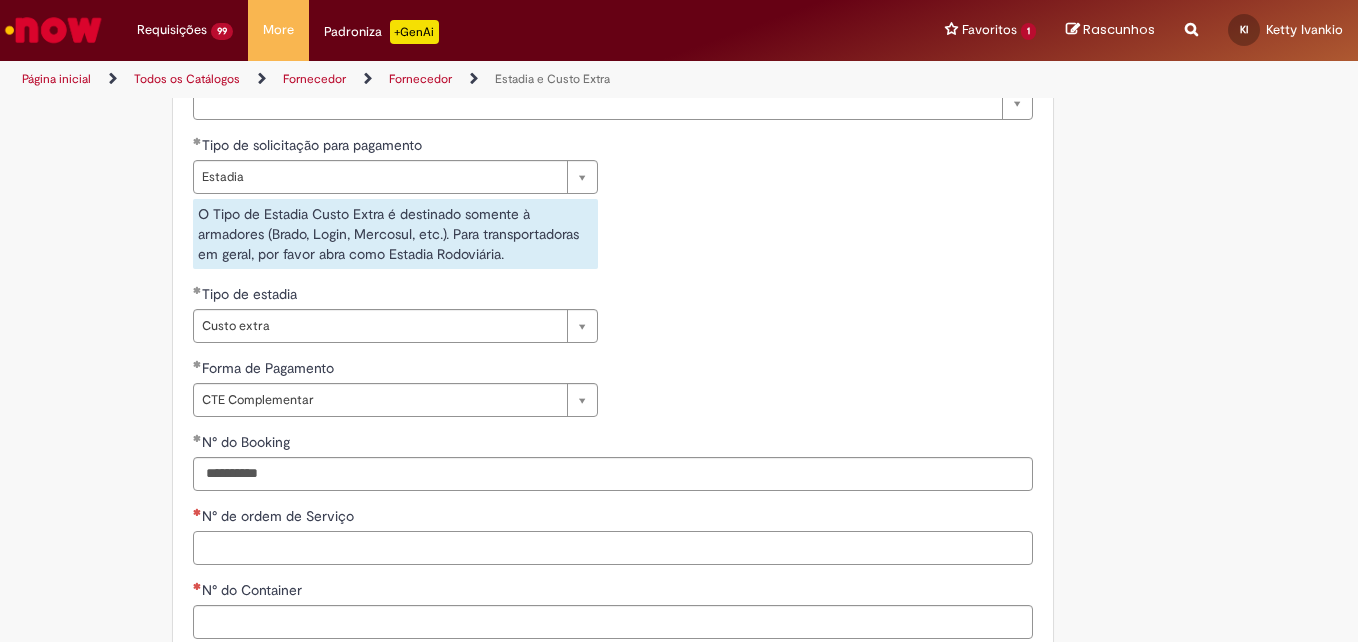 click on "N° de ordem de Serviço" at bounding box center (613, 548) 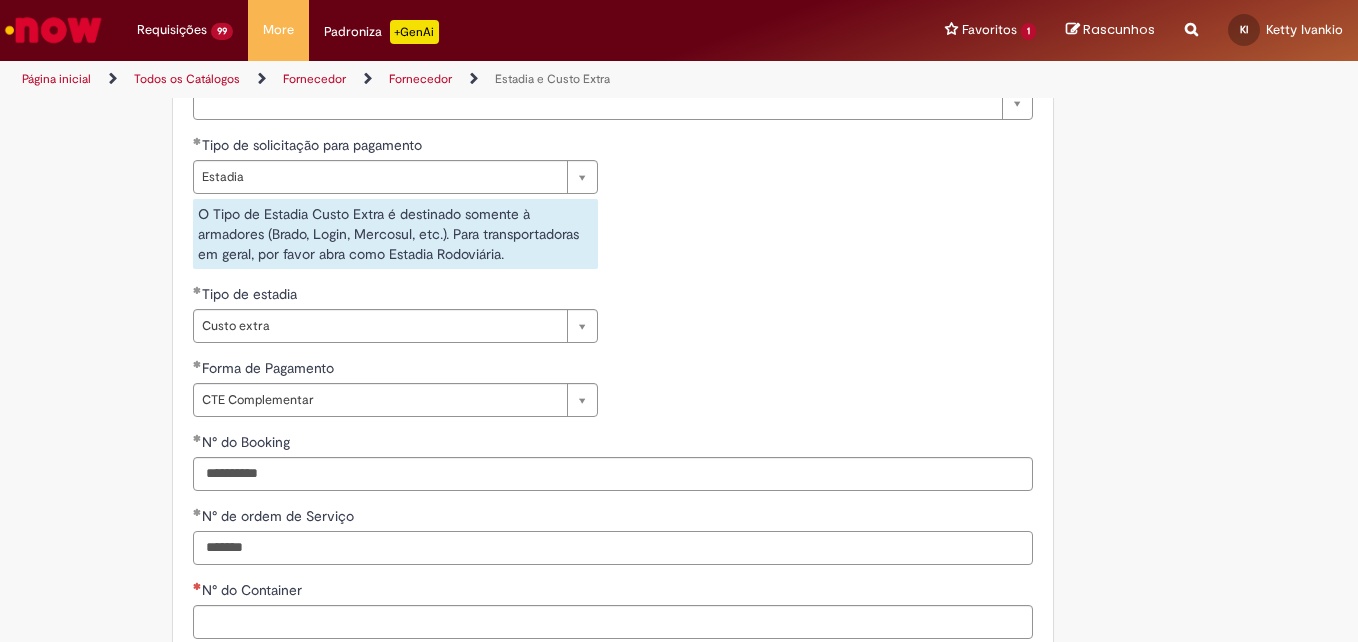 type on "*******" 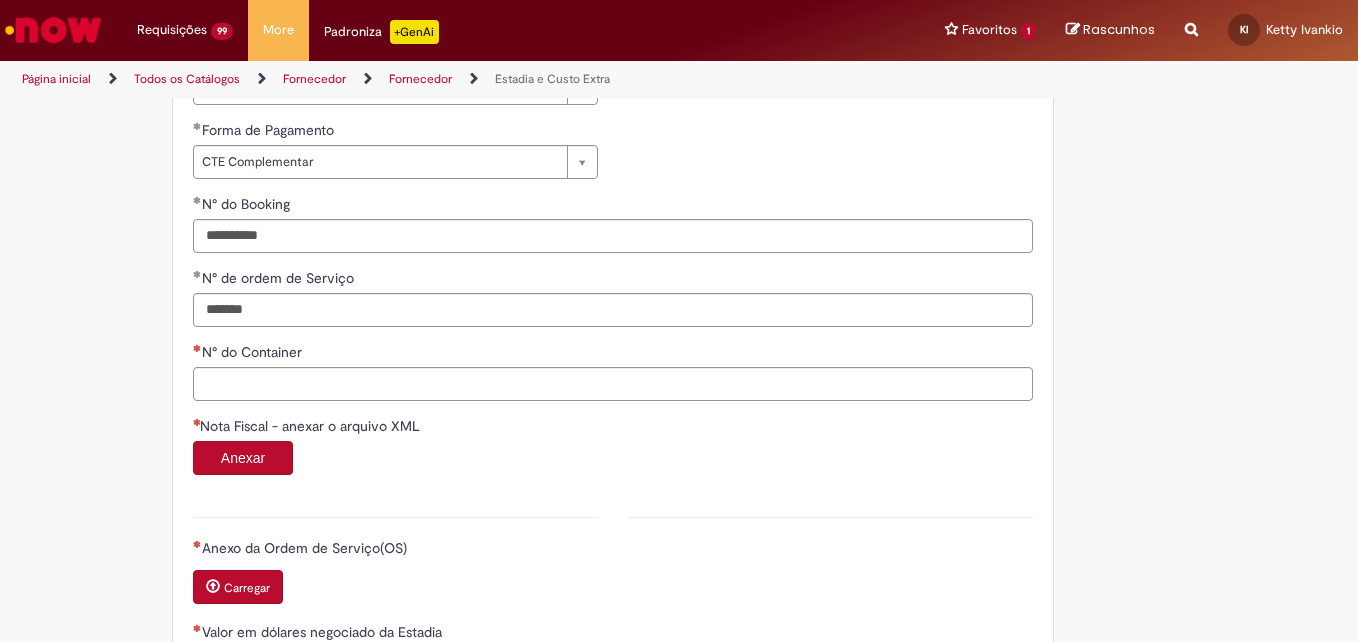 scroll, scrollTop: 1012, scrollLeft: 0, axis: vertical 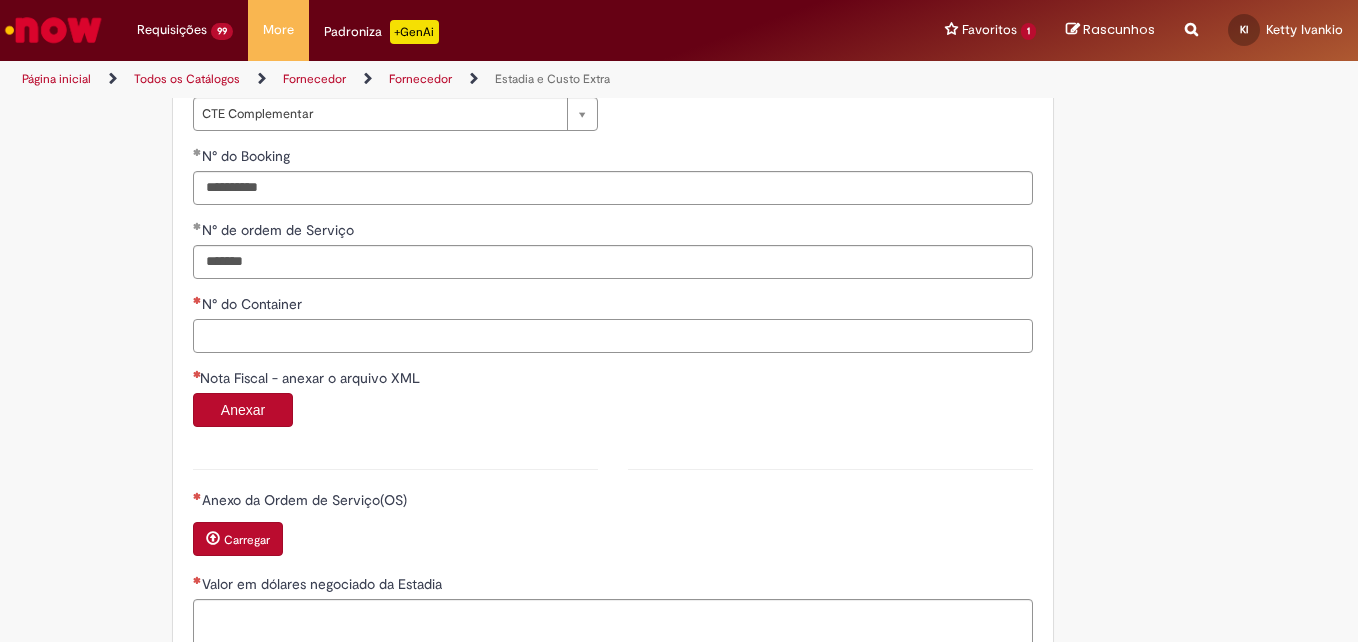 click on "N° do Container" at bounding box center (613, 336) 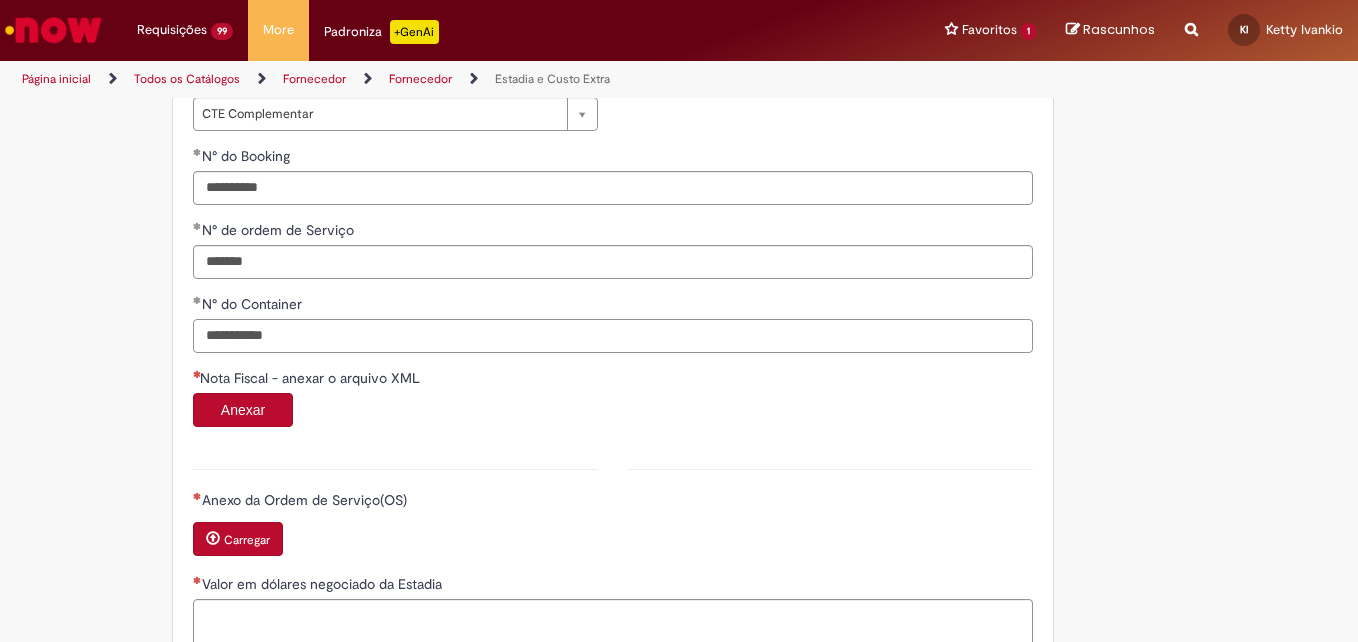 type on "**********" 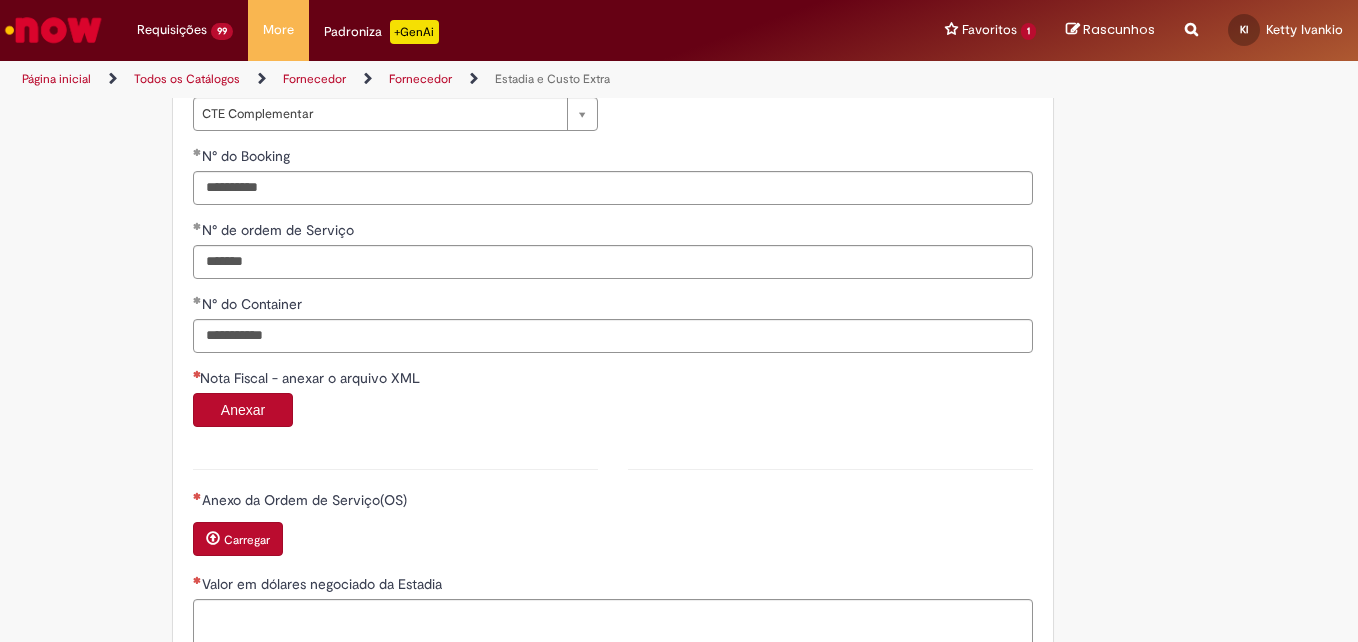 click on "Anexar" at bounding box center (243, 410) 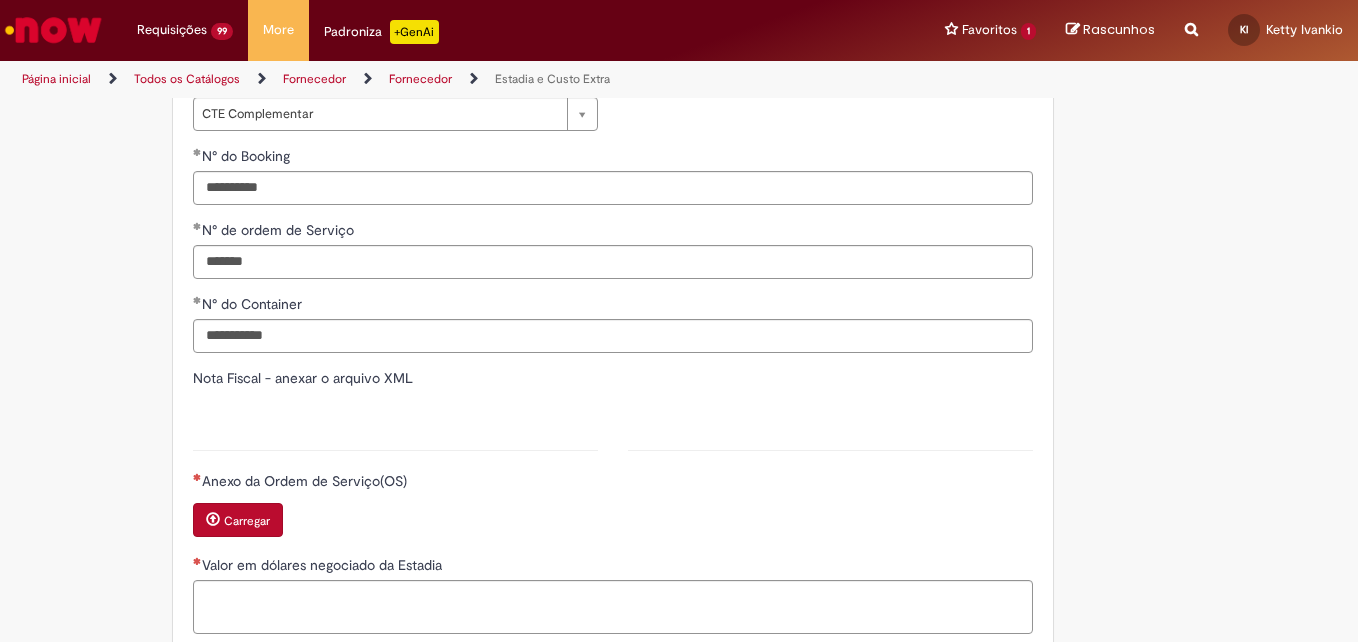 type on "*******" 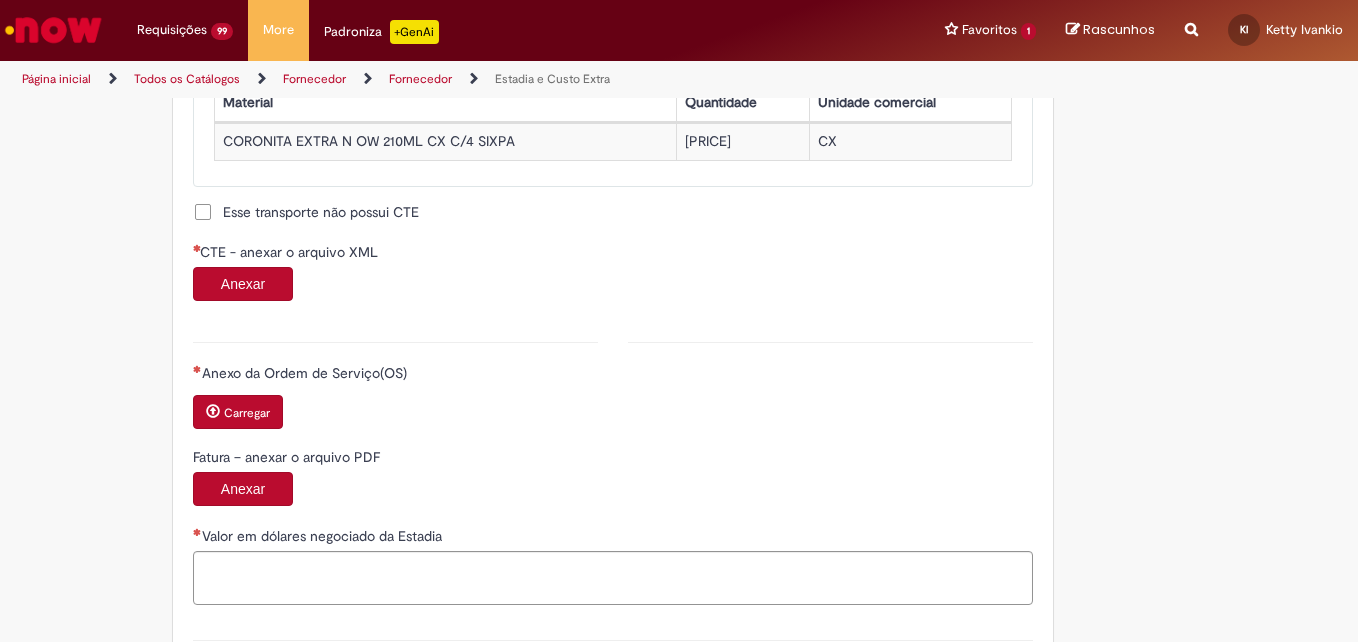 scroll, scrollTop: 1917, scrollLeft: 0, axis: vertical 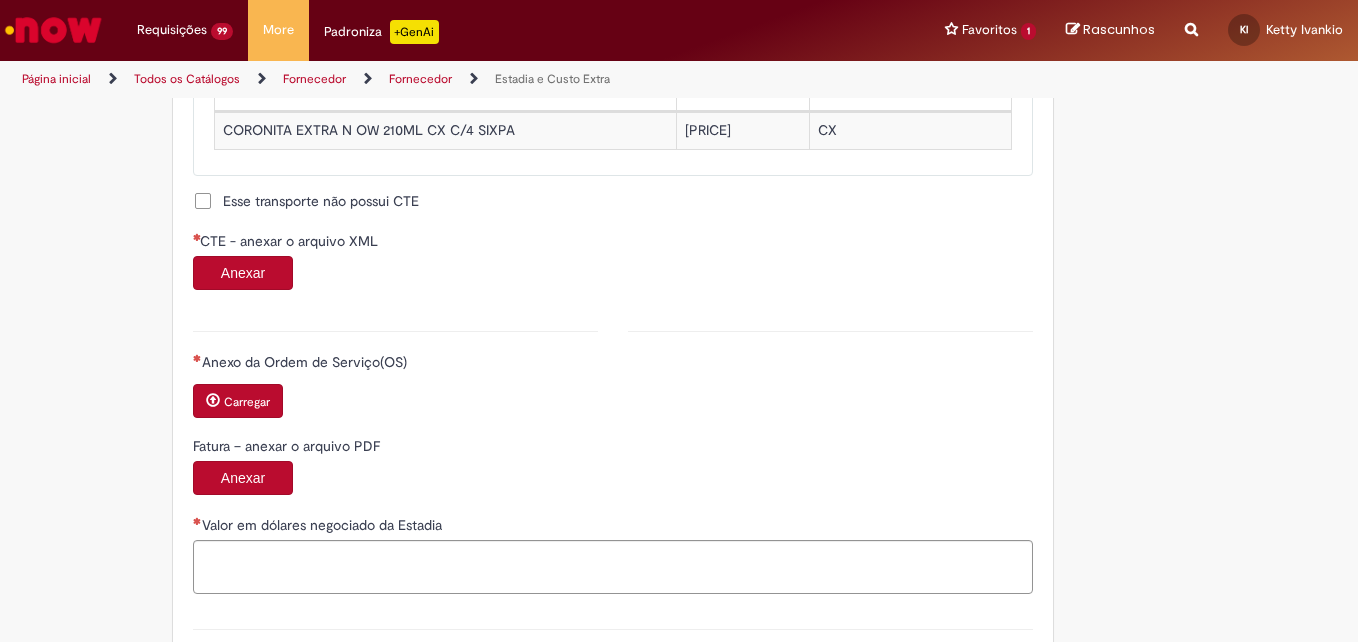 click on "Anexar" at bounding box center (243, 273) 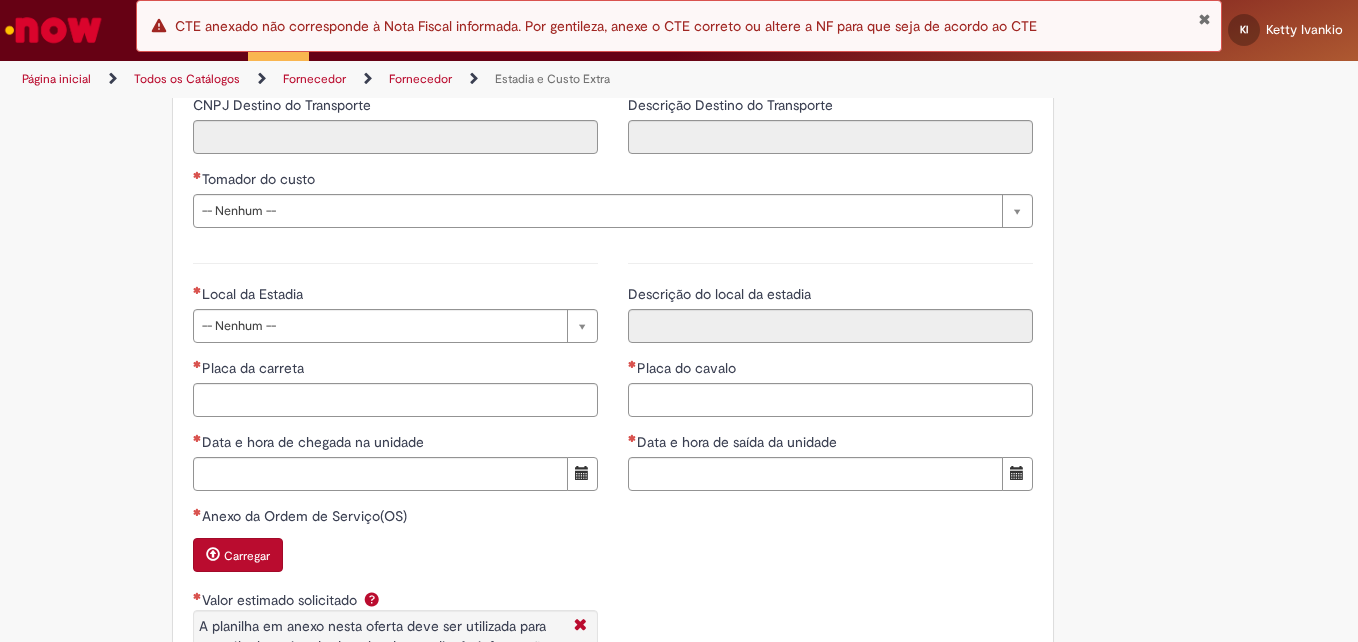 scroll, scrollTop: 2684, scrollLeft: 0, axis: vertical 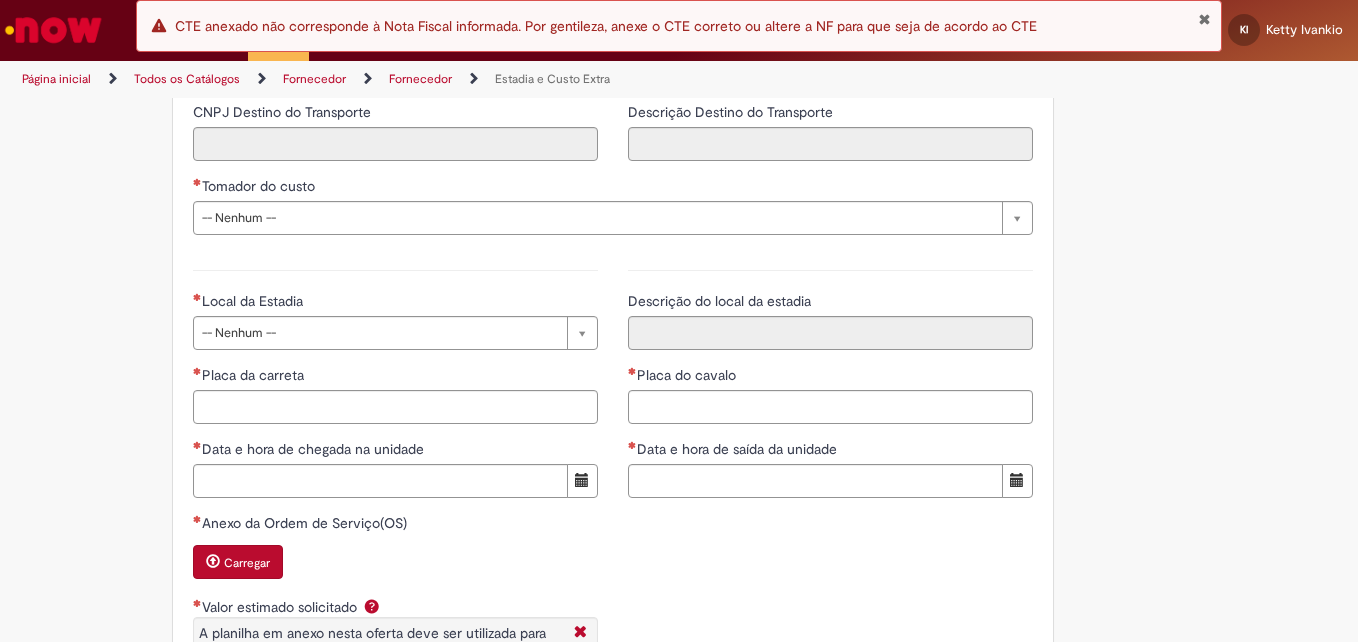 type on "*" 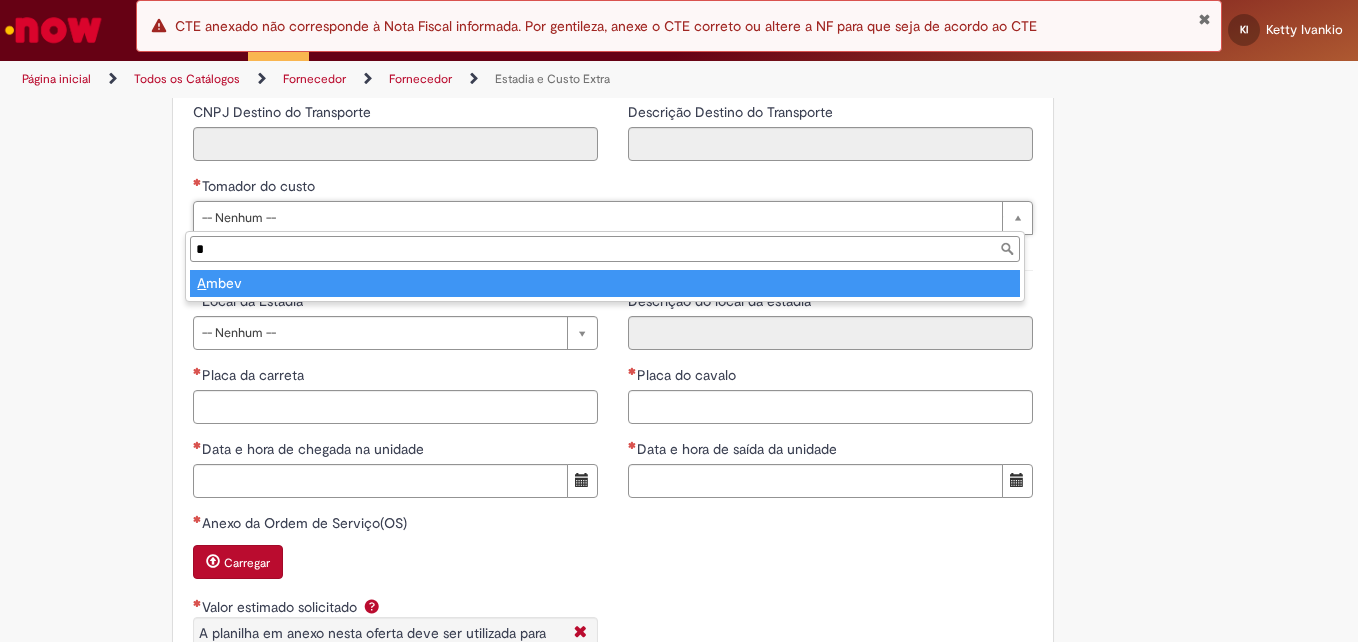 type on "*" 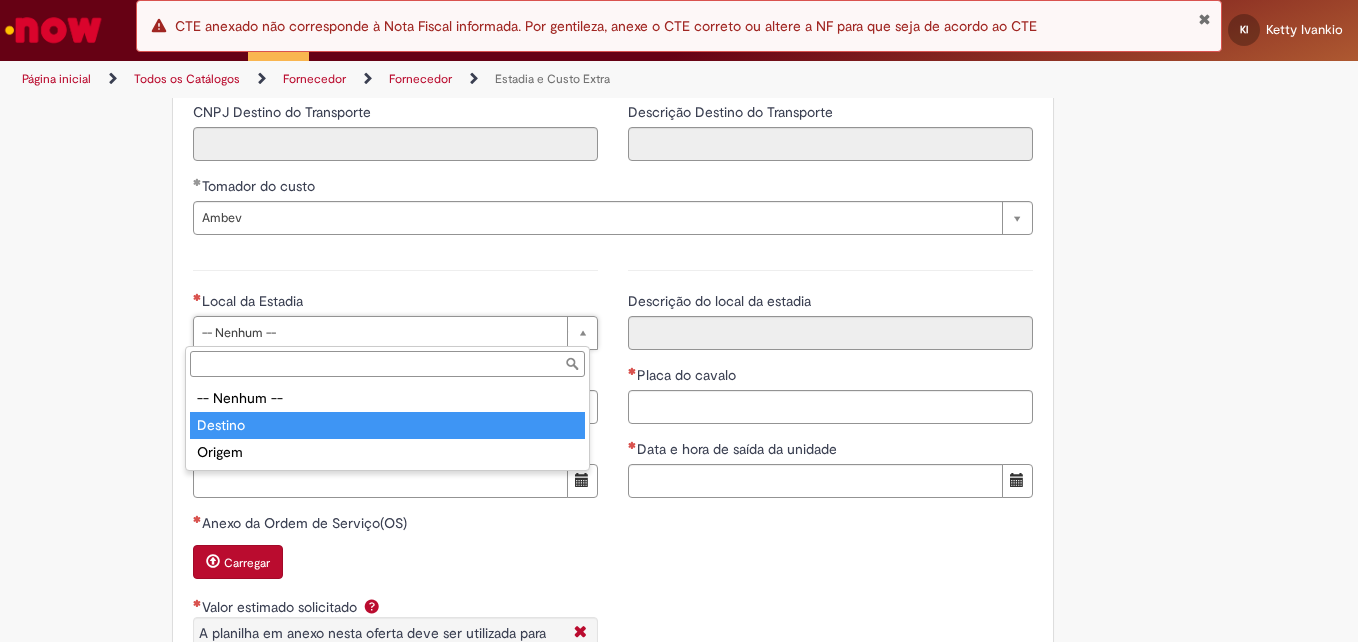 type on "*******" 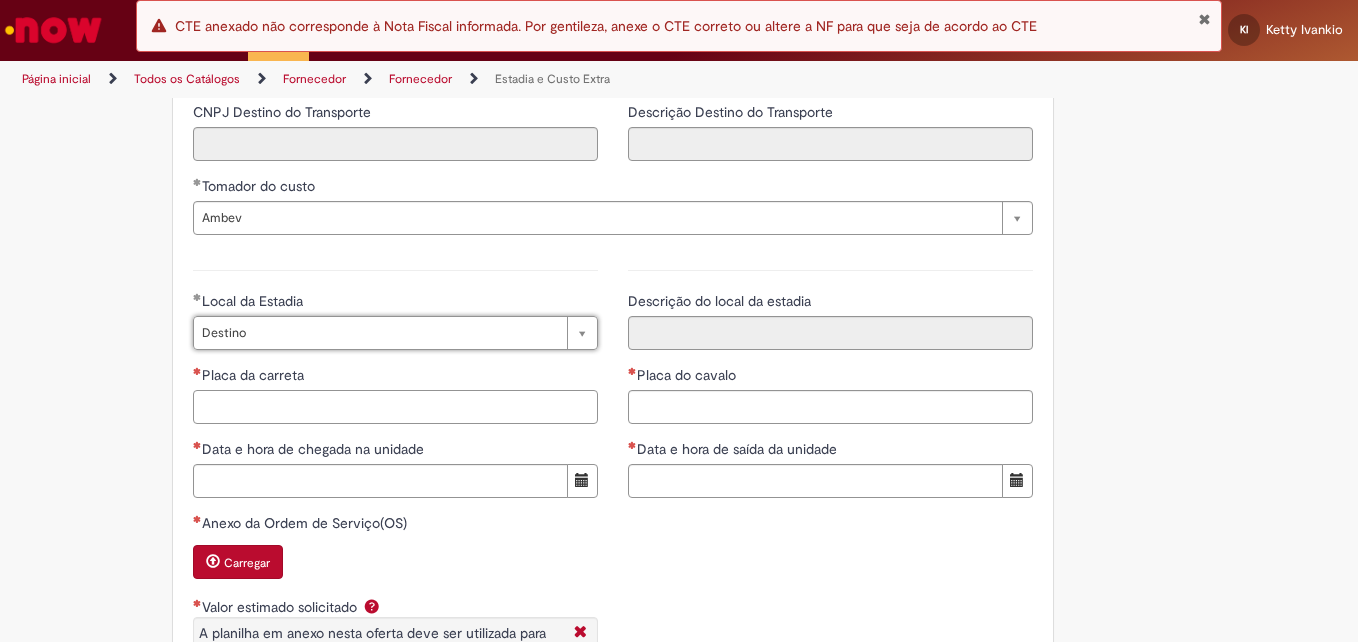 click on "Placa da carreta" at bounding box center [395, 407] 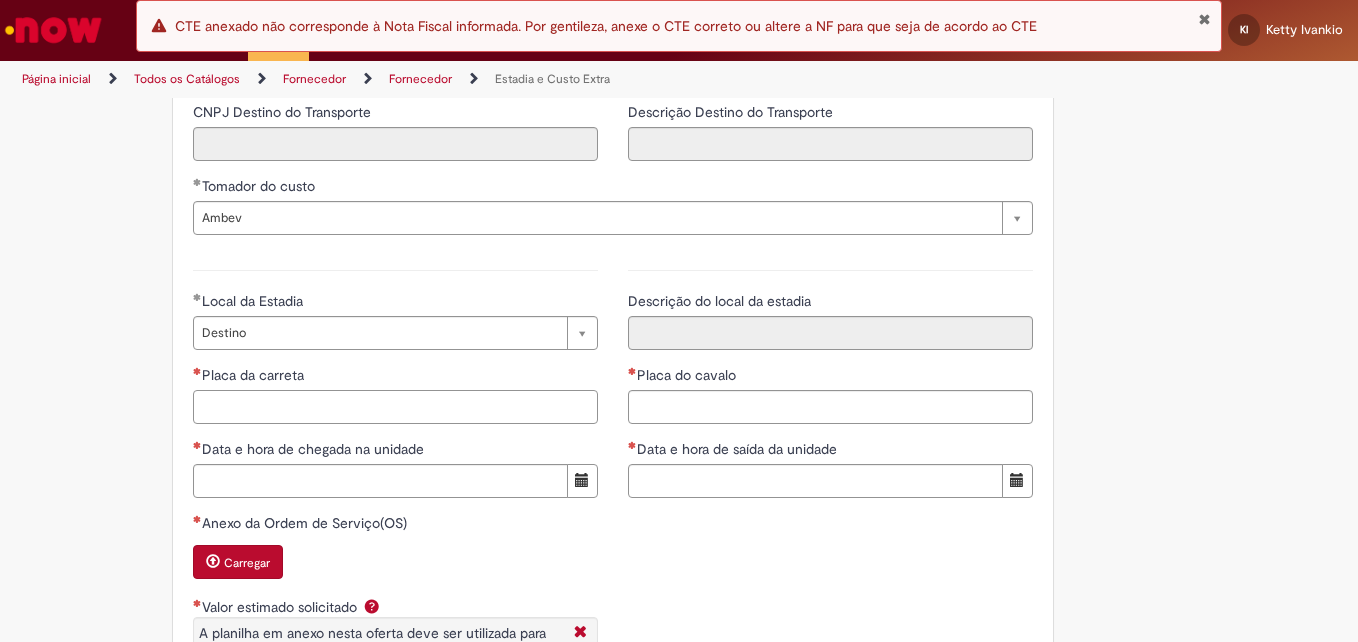 paste on "**********" 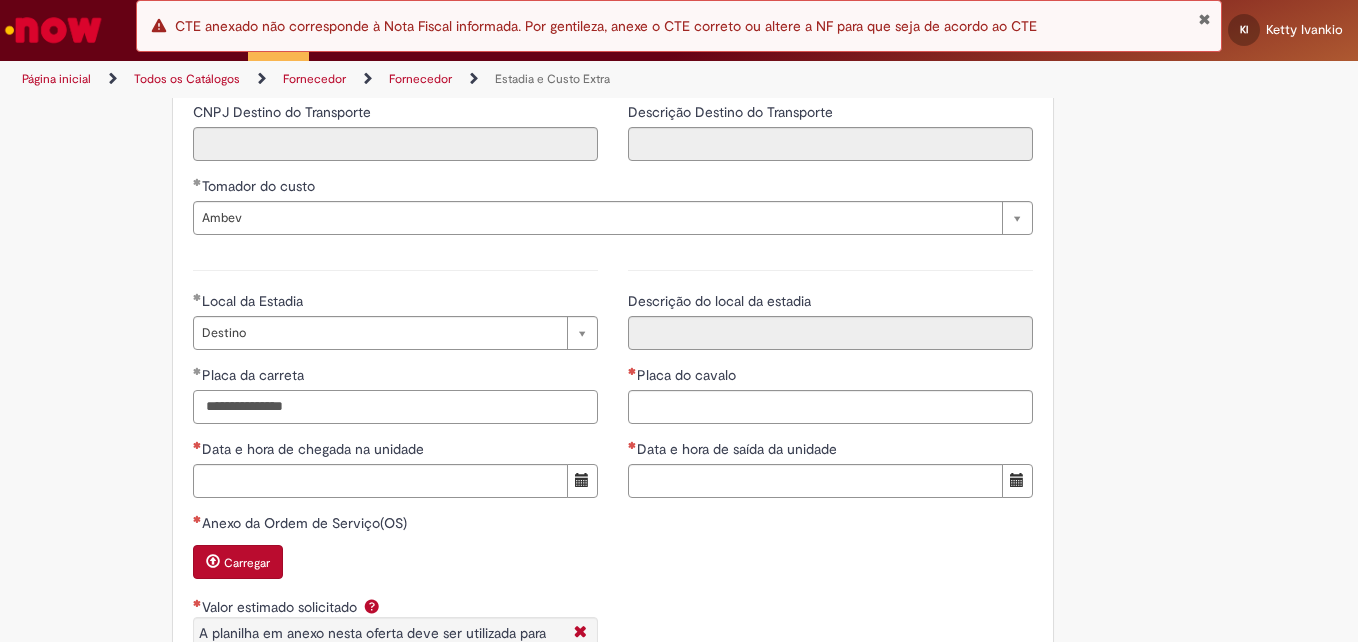 type on "**********" 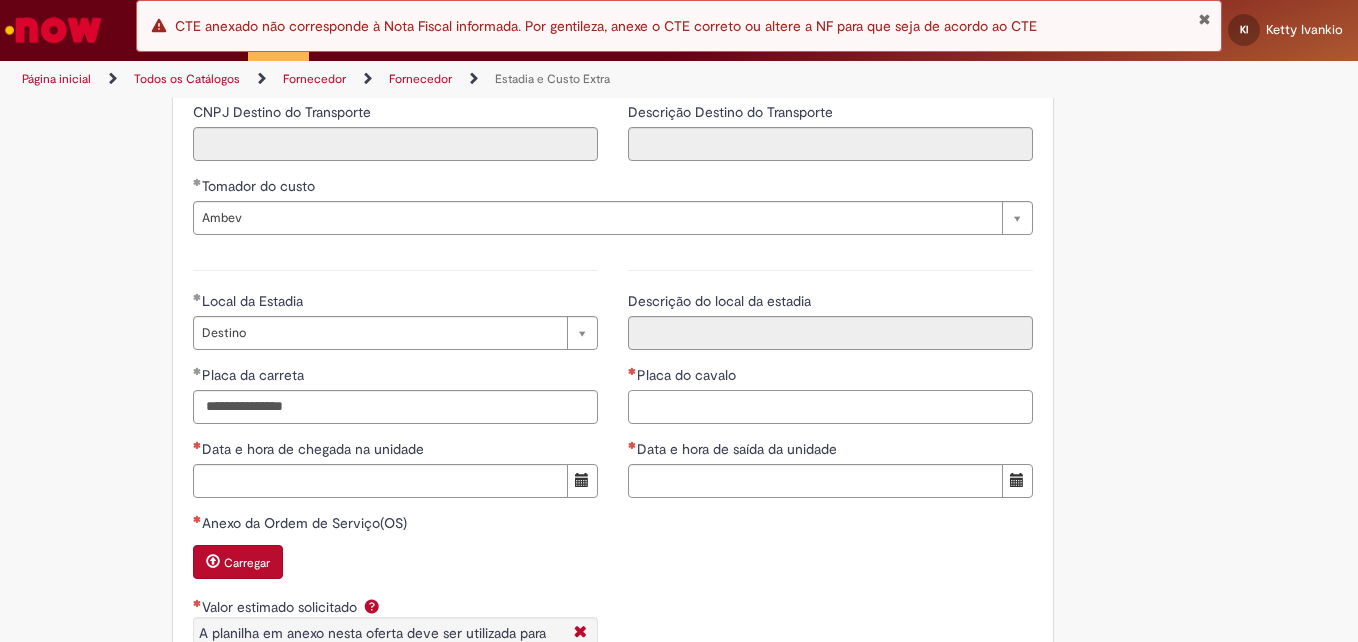click on "Placa do cavalo" at bounding box center (830, 407) 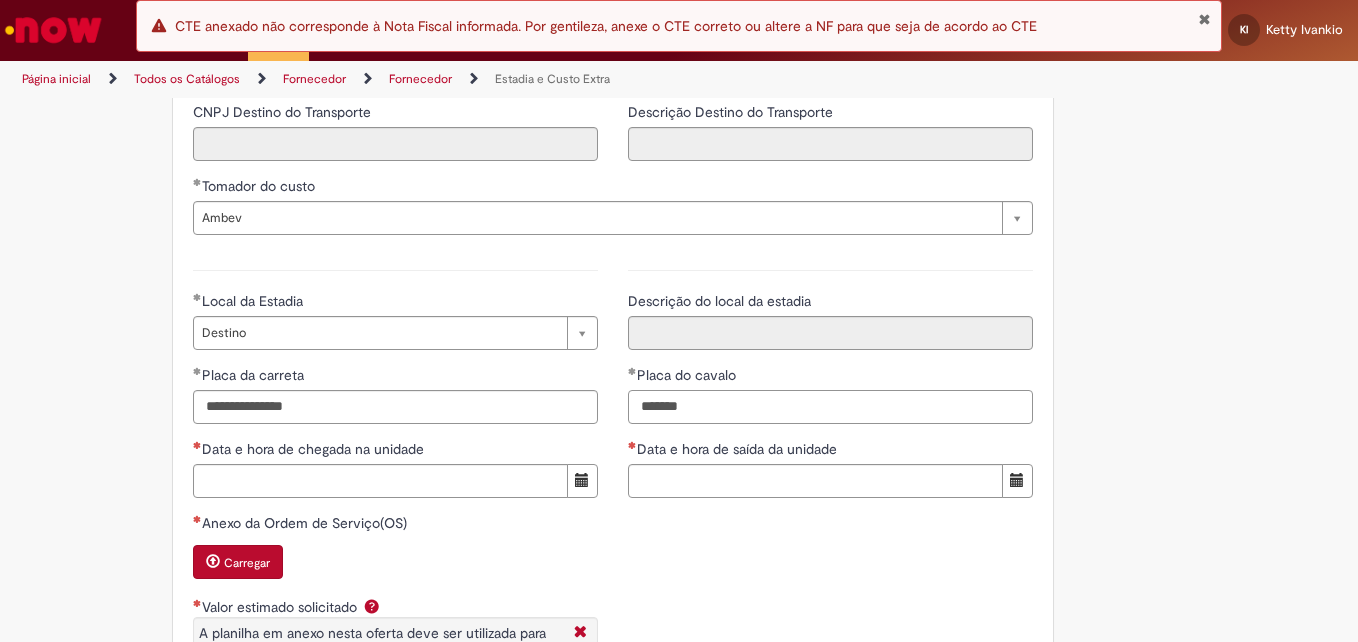 type on "*******" 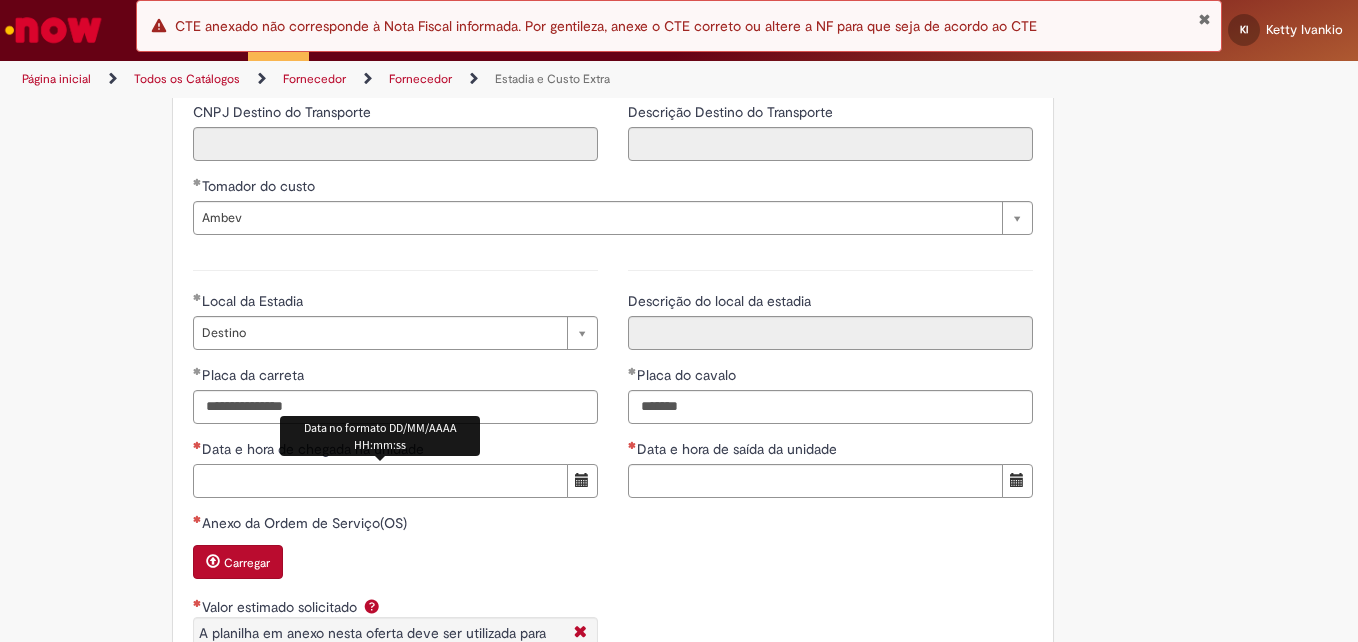 click on "Data e hora de chegada na unidade" at bounding box center (380, 481) 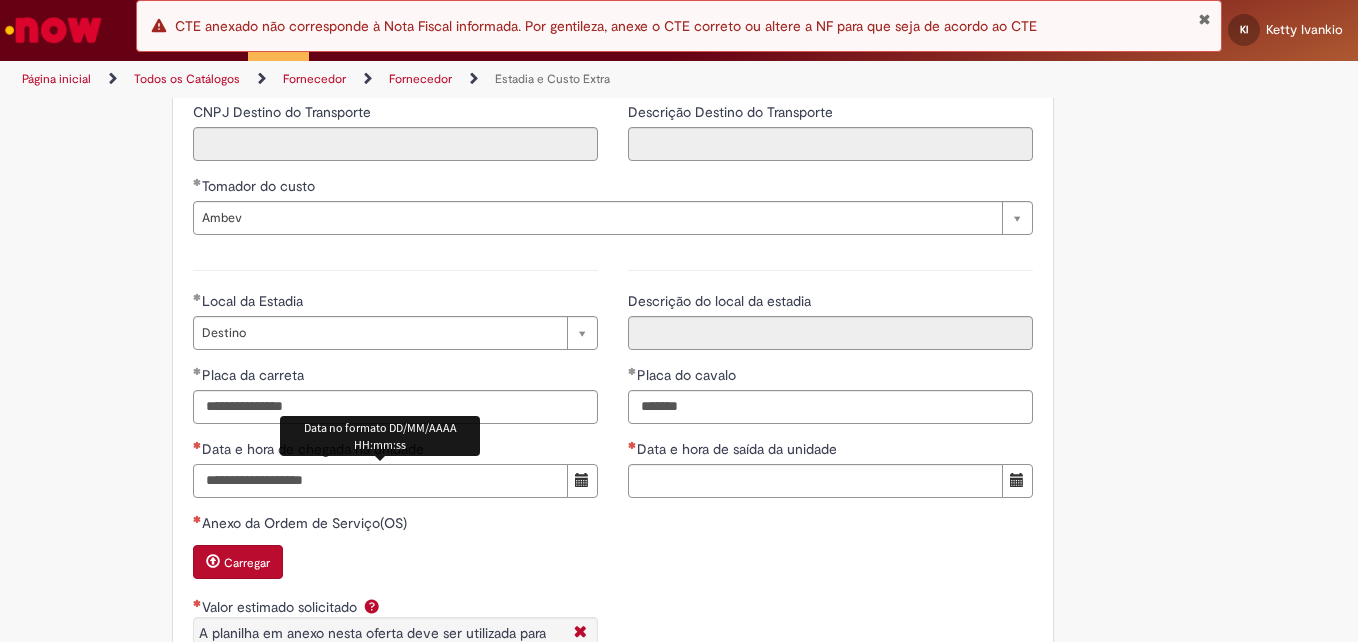 type on "**********" 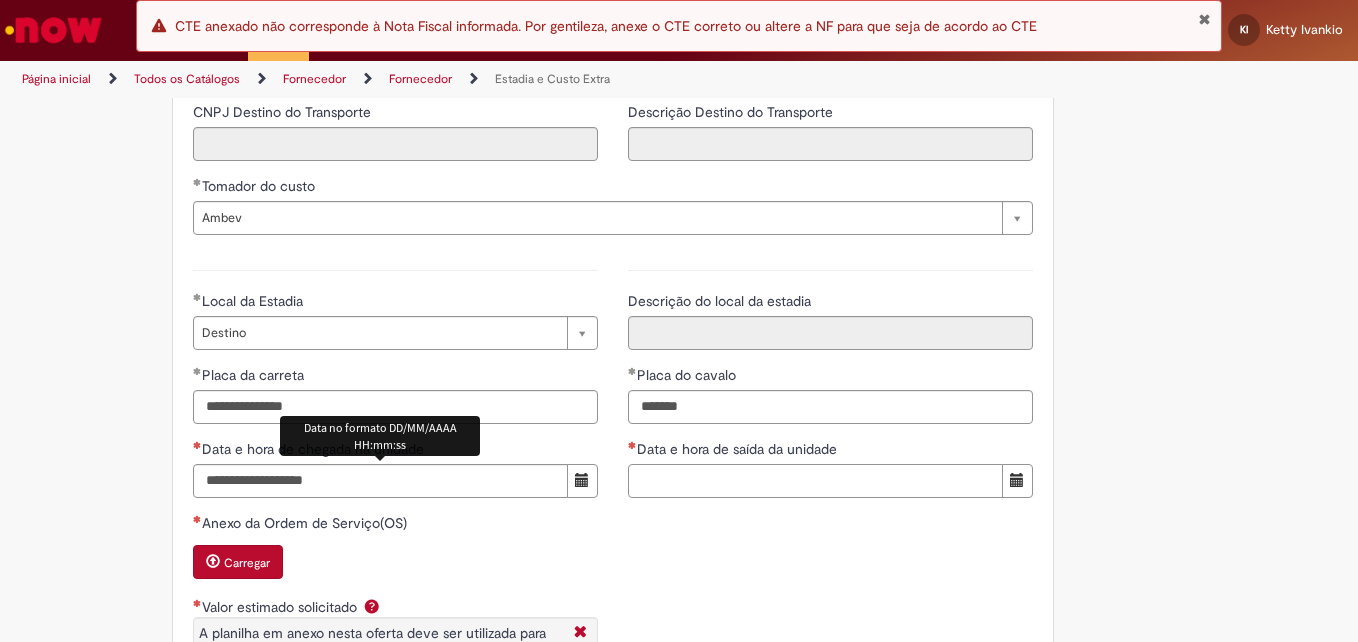 click on "Data e hora de saída da unidade" at bounding box center (815, 481) 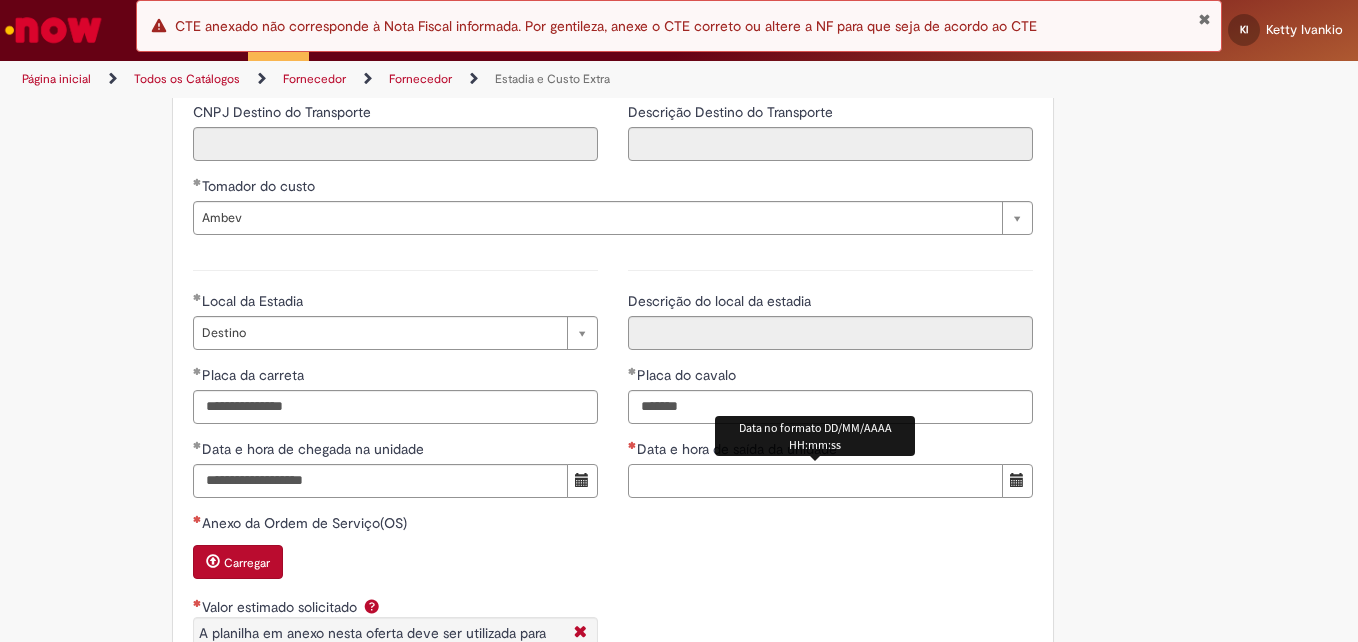 click on "Data e hora de saída da unidade" at bounding box center (815, 481) 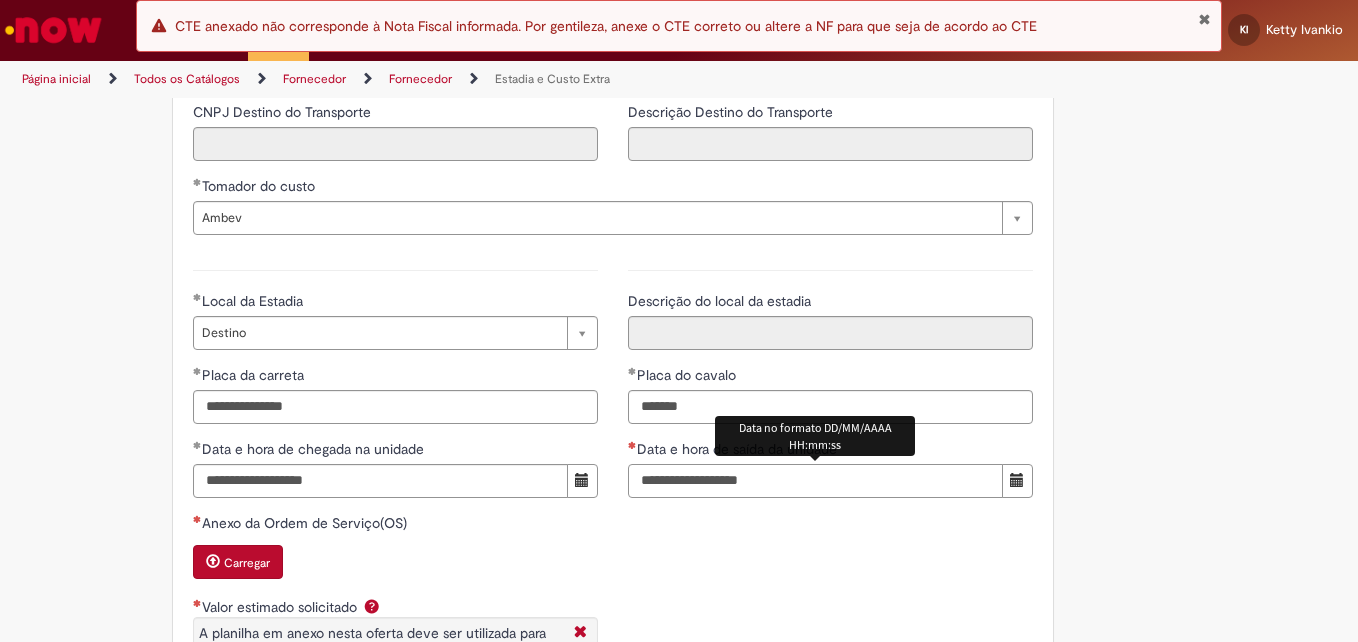 type on "**********" 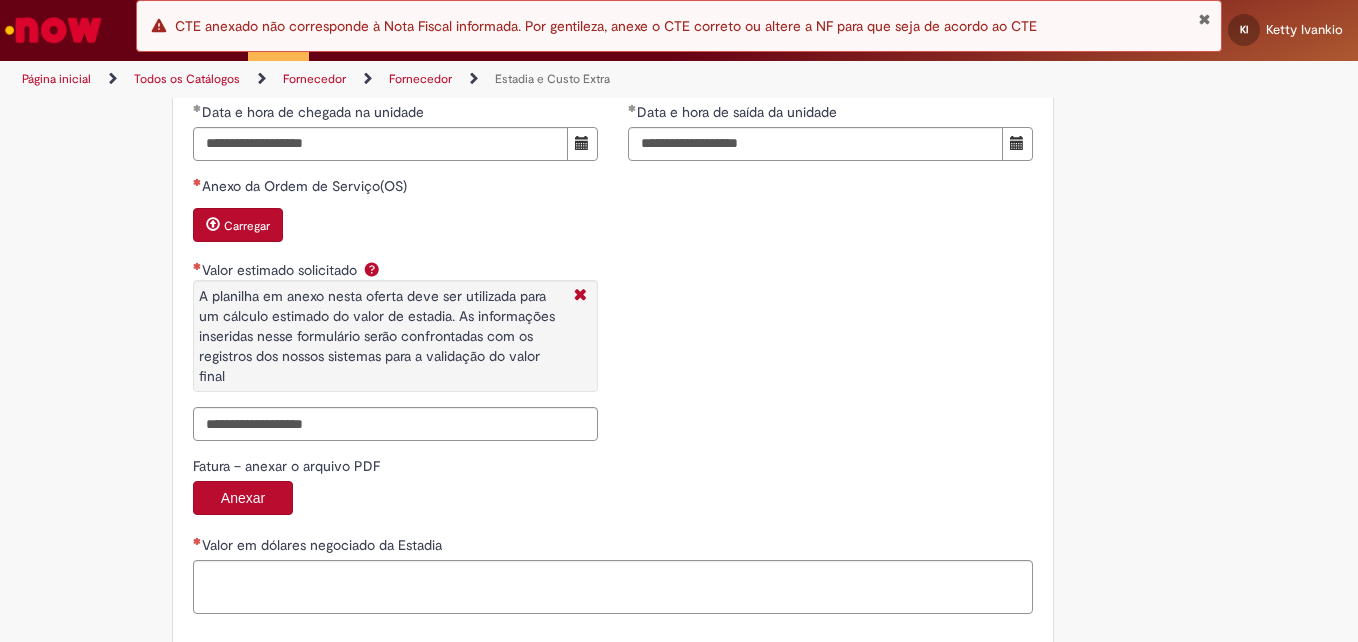 scroll, scrollTop: 3059, scrollLeft: 0, axis: vertical 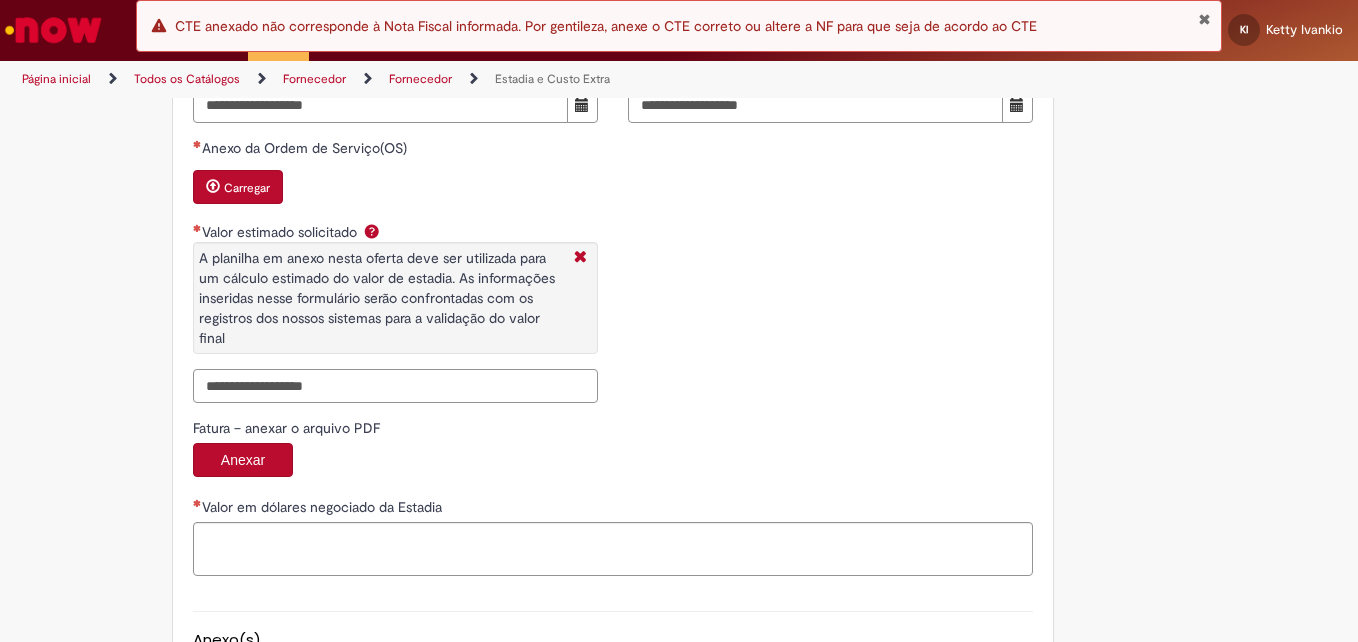 click on "Valor estimado solicitado A planilha em anexo nesta oferta deve ser utilizada para um cálculo estimado do valor de estadia. As informações inseridas nesse formulário serão confrontadas com os registros dos nossos sistemas para a validação do valor final" at bounding box center [395, 386] 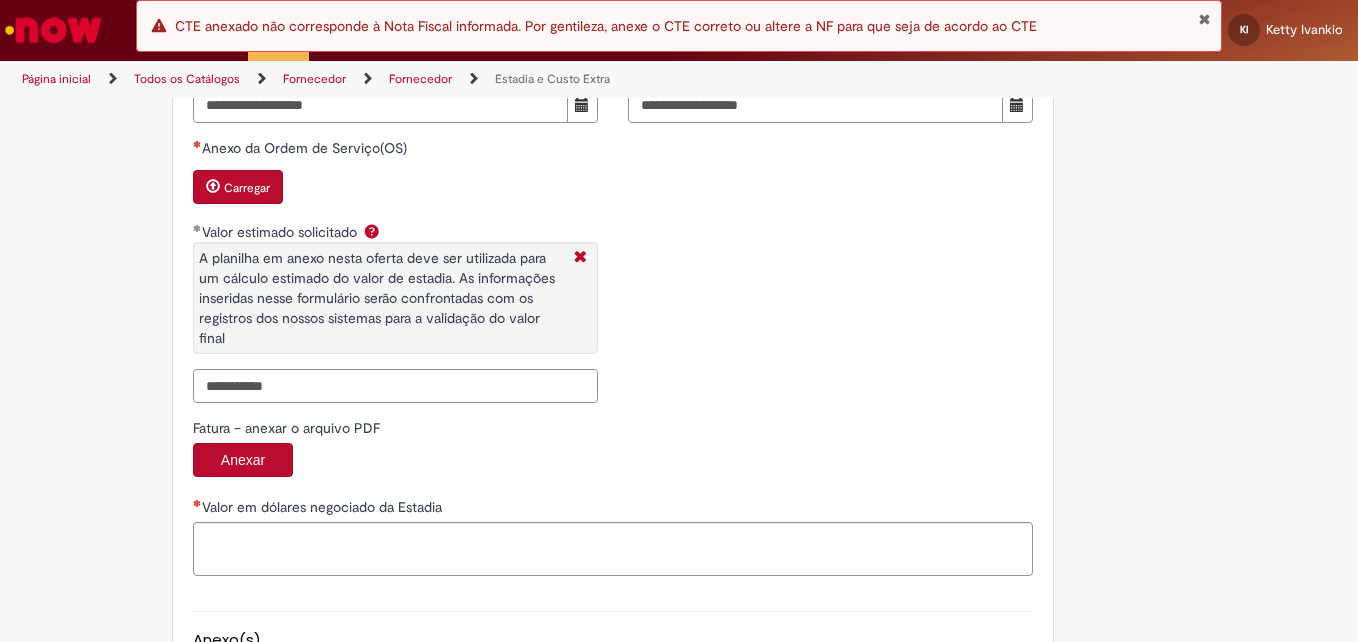 drag, startPoint x: 222, startPoint y: 383, endPoint x: 160, endPoint y: 388, distance: 62.201286 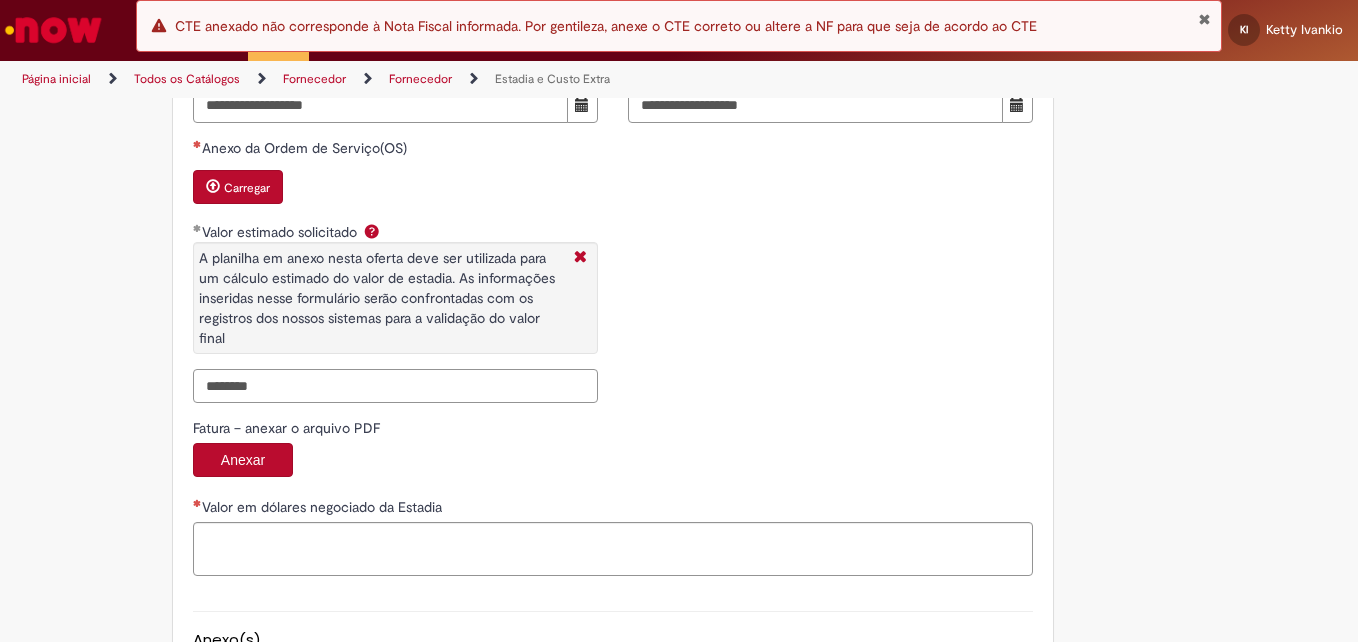 type on "********" 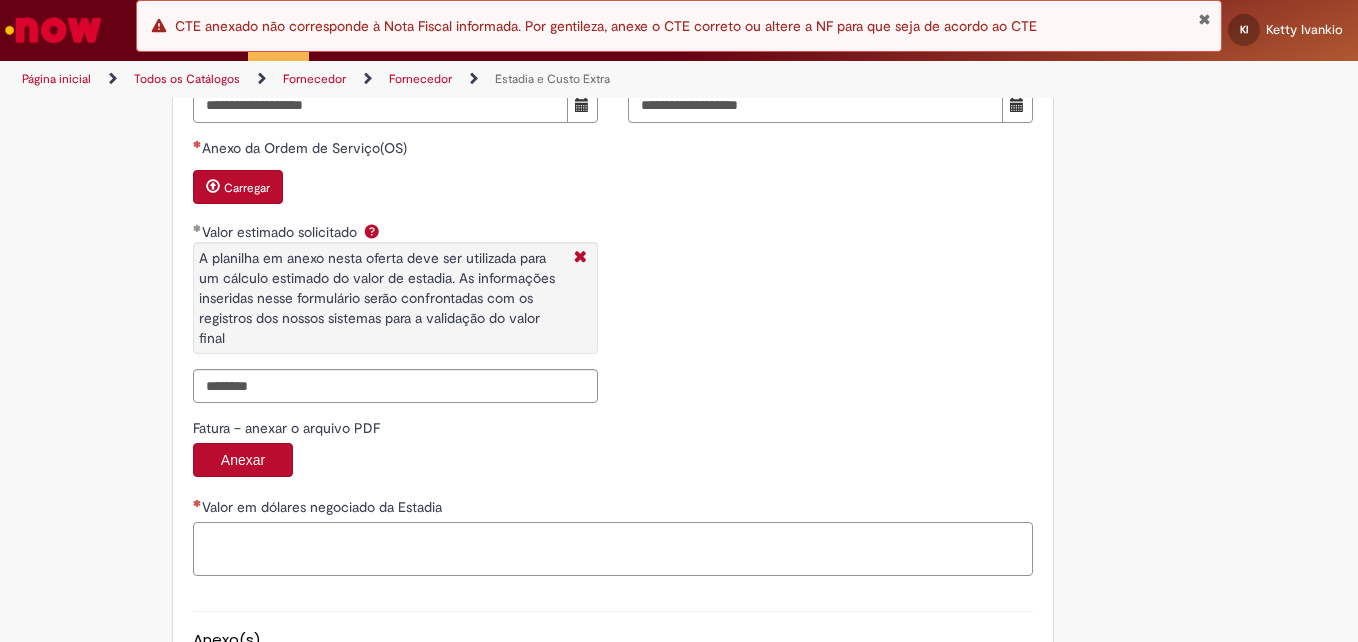 click on "Valor em dólares negociado da Estadia" at bounding box center (613, 536) 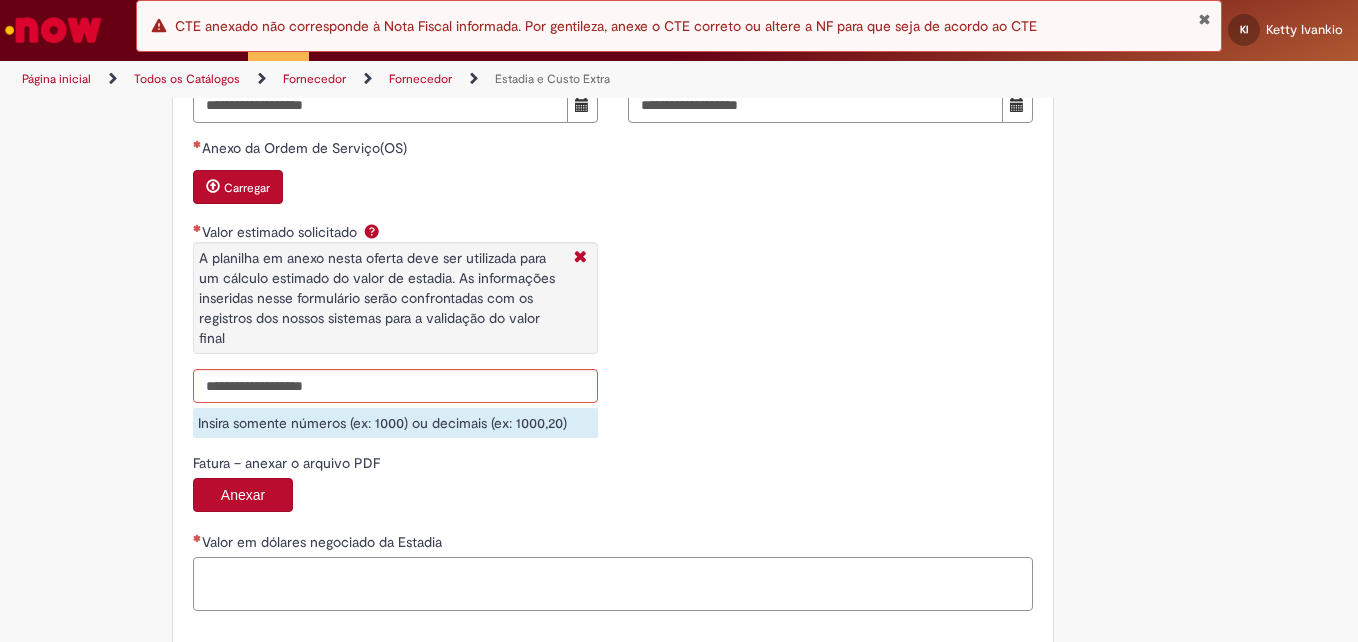 paste on "**********" 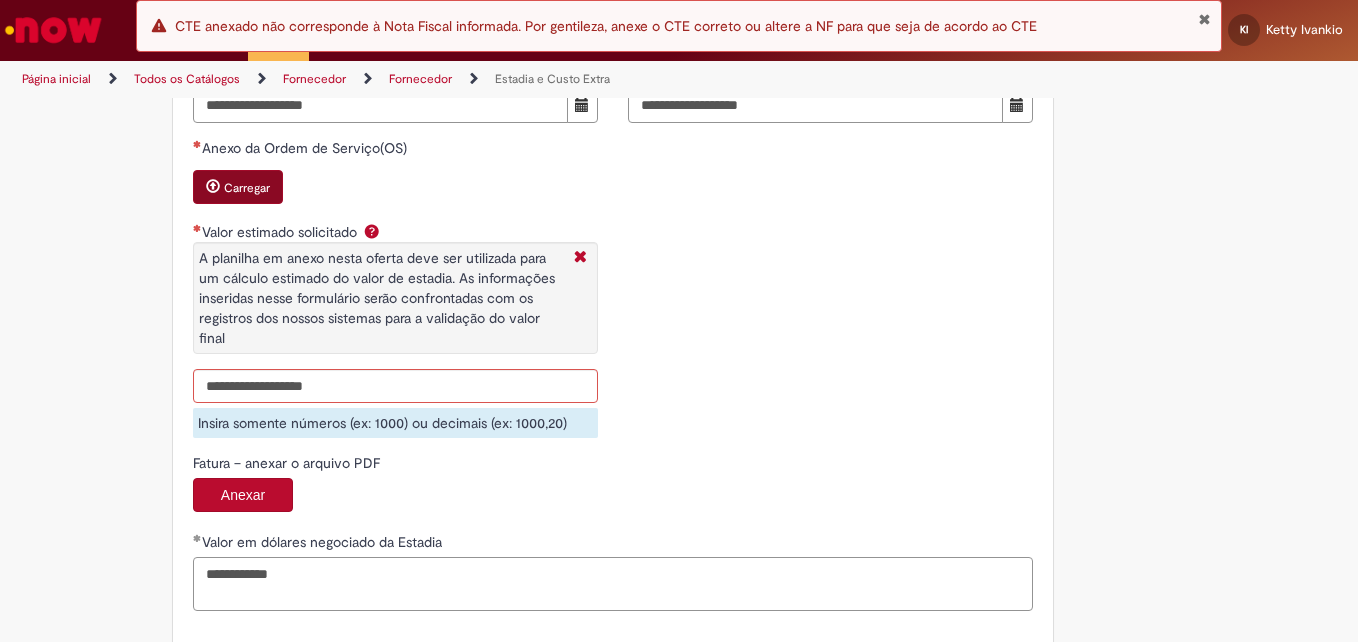 type on "**********" 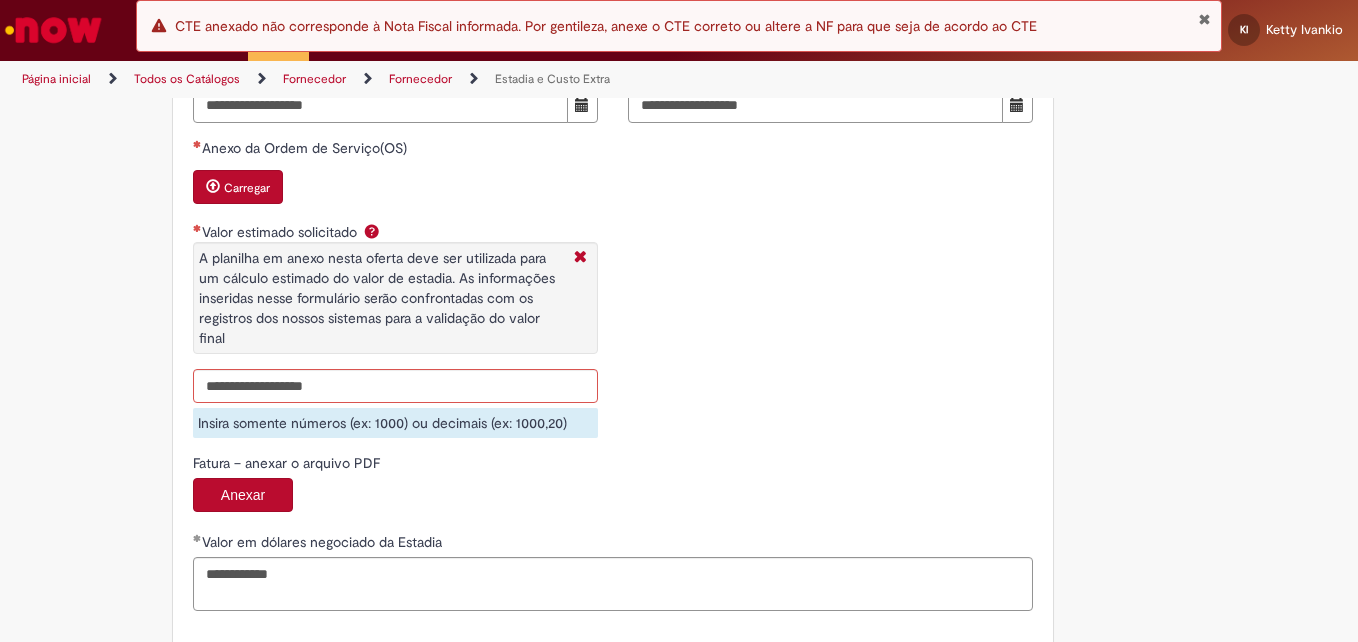 click on "Carregar" at bounding box center [247, 188] 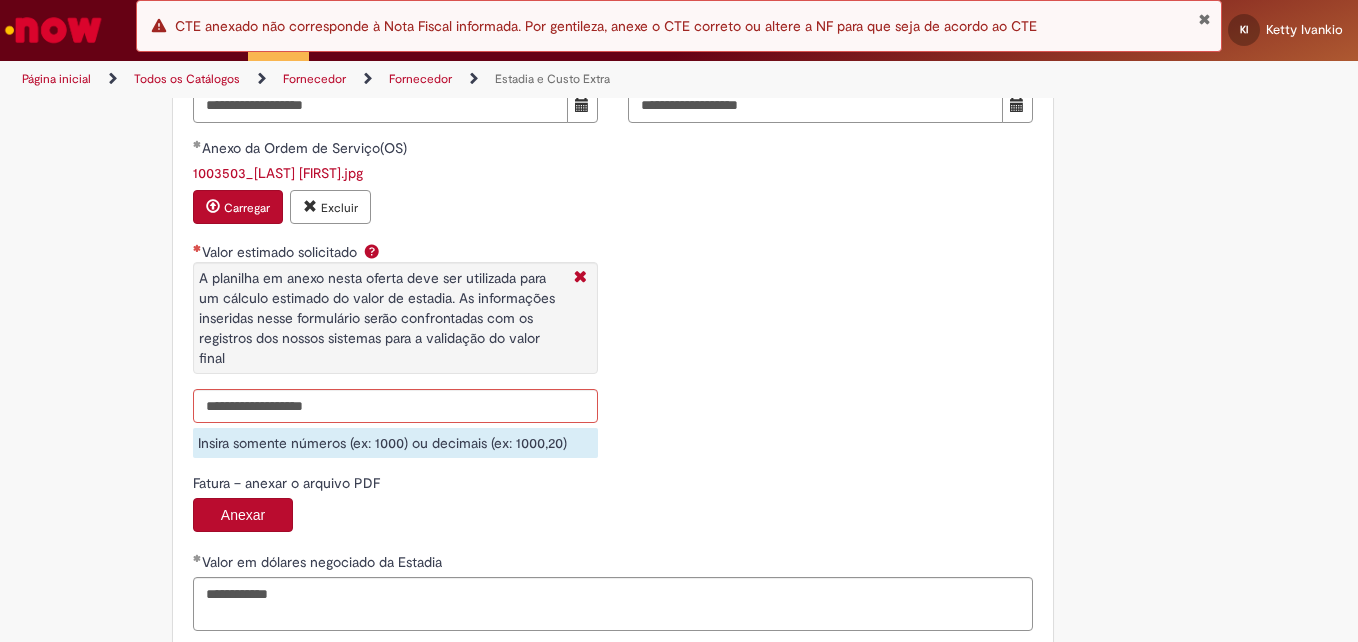 scroll, scrollTop: 2959, scrollLeft: 0, axis: vertical 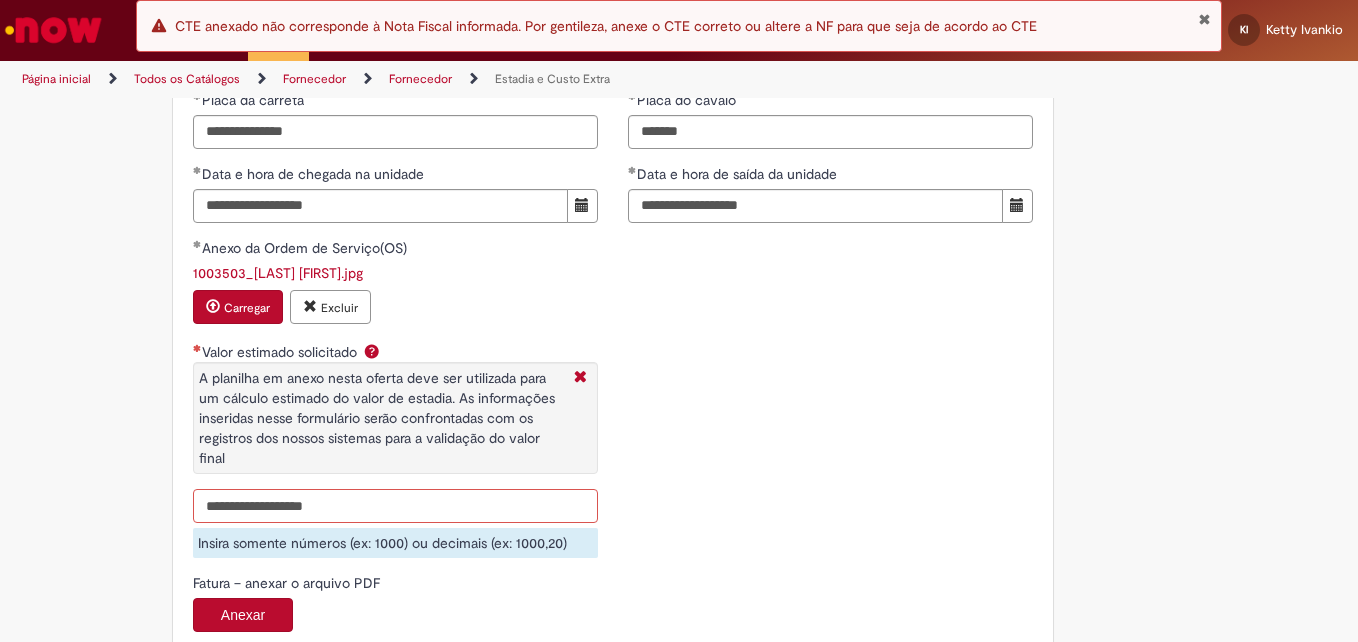 click on "Valor estimado solicitado A planilha em anexo nesta oferta deve ser utilizada para um cálculo estimado do valor de estadia. As informações inseridas nesse formulário serão confrontadas com os registros dos nossos sistemas para a validação do valor final" at bounding box center [395, 506] 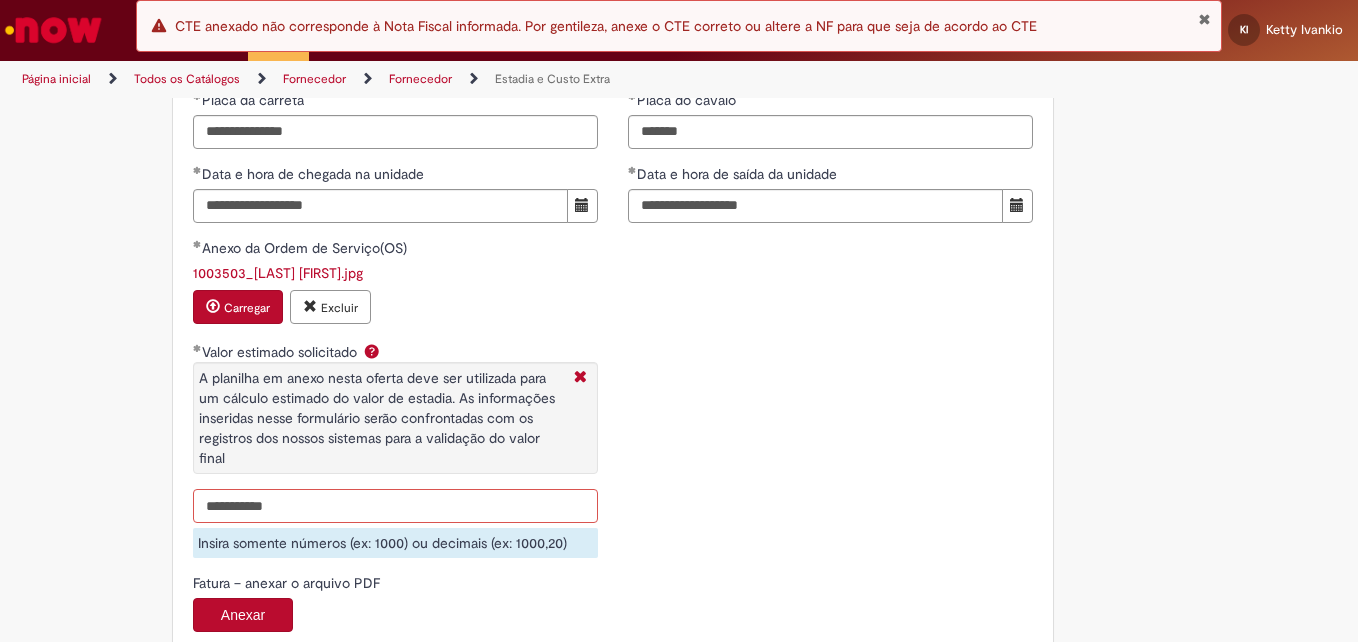 drag, startPoint x: 216, startPoint y: 512, endPoint x: 178, endPoint y: 509, distance: 38.118237 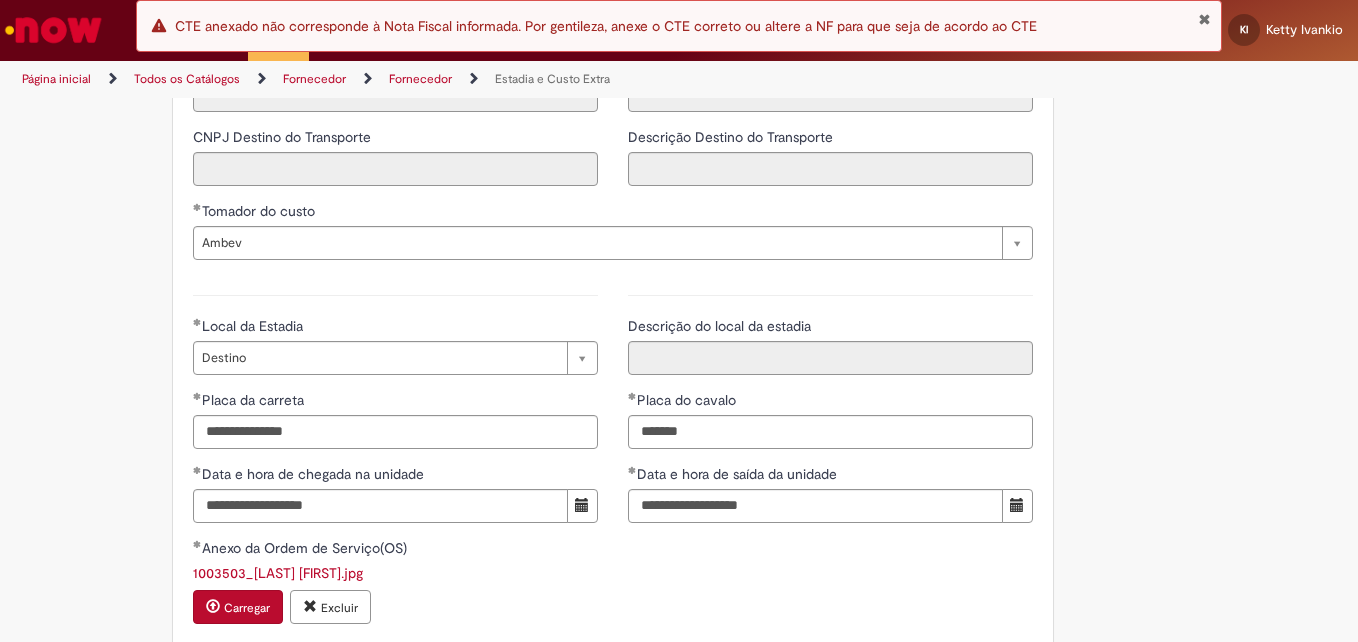 scroll, scrollTop: 2359, scrollLeft: 0, axis: vertical 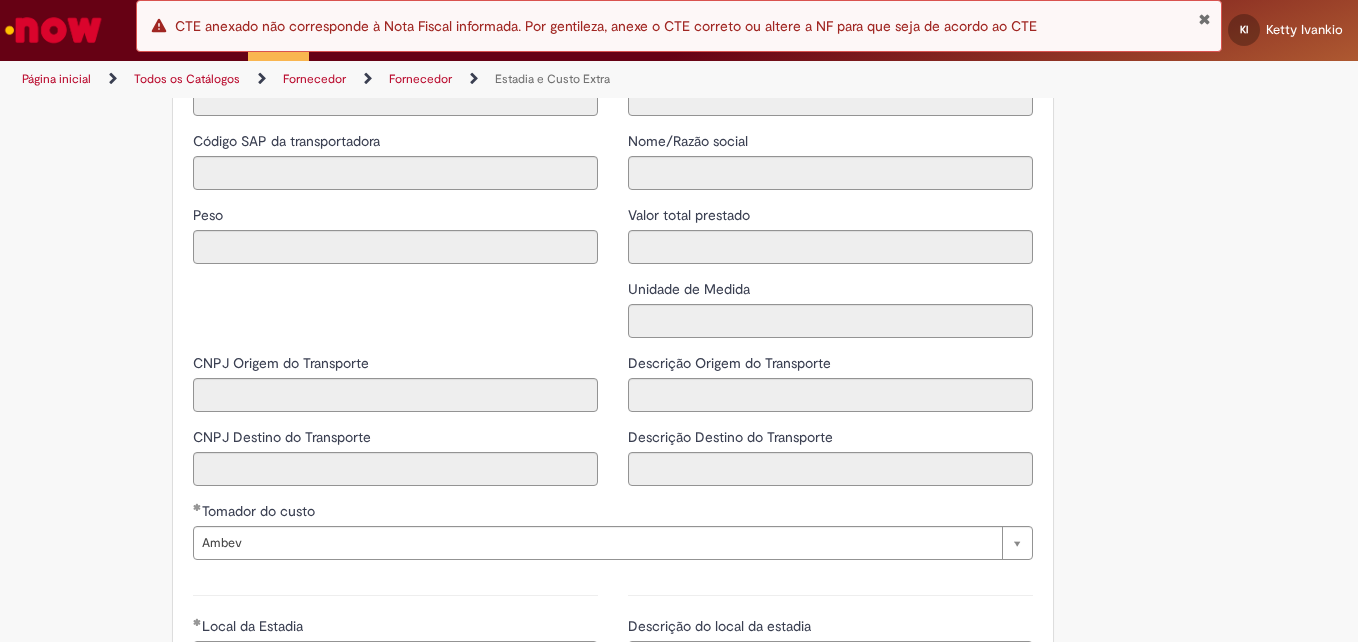 type on "********" 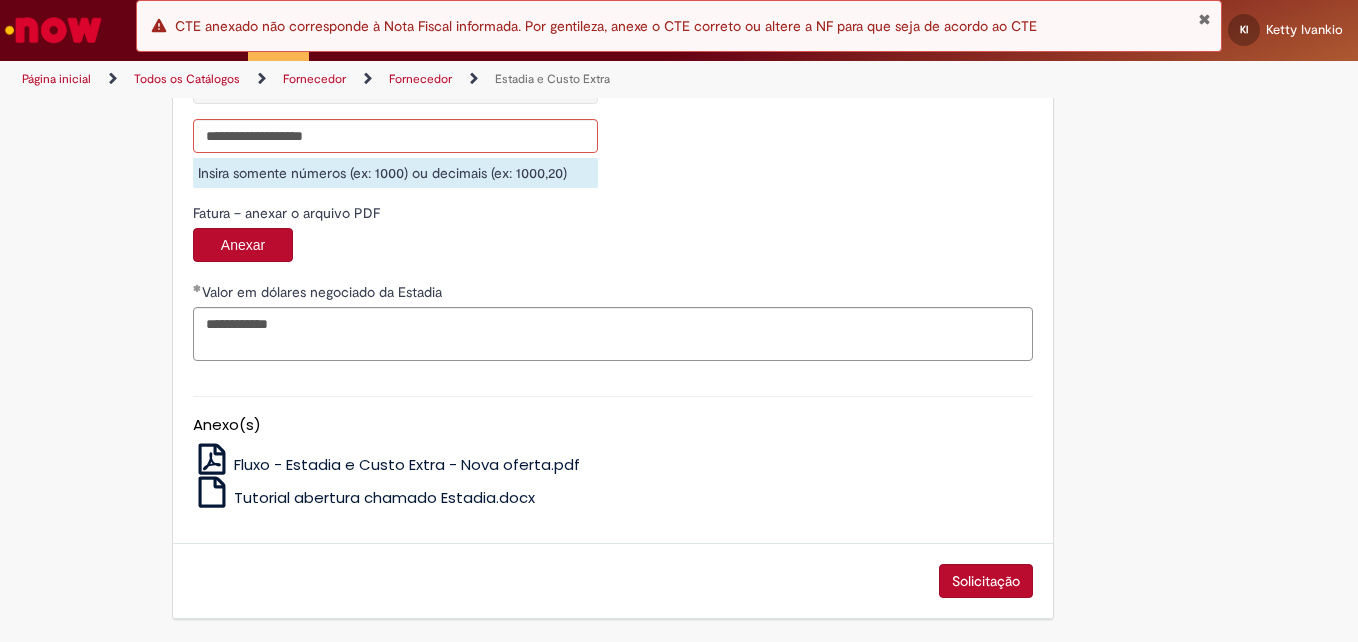 click on "Solicitação" at bounding box center (986, 581) 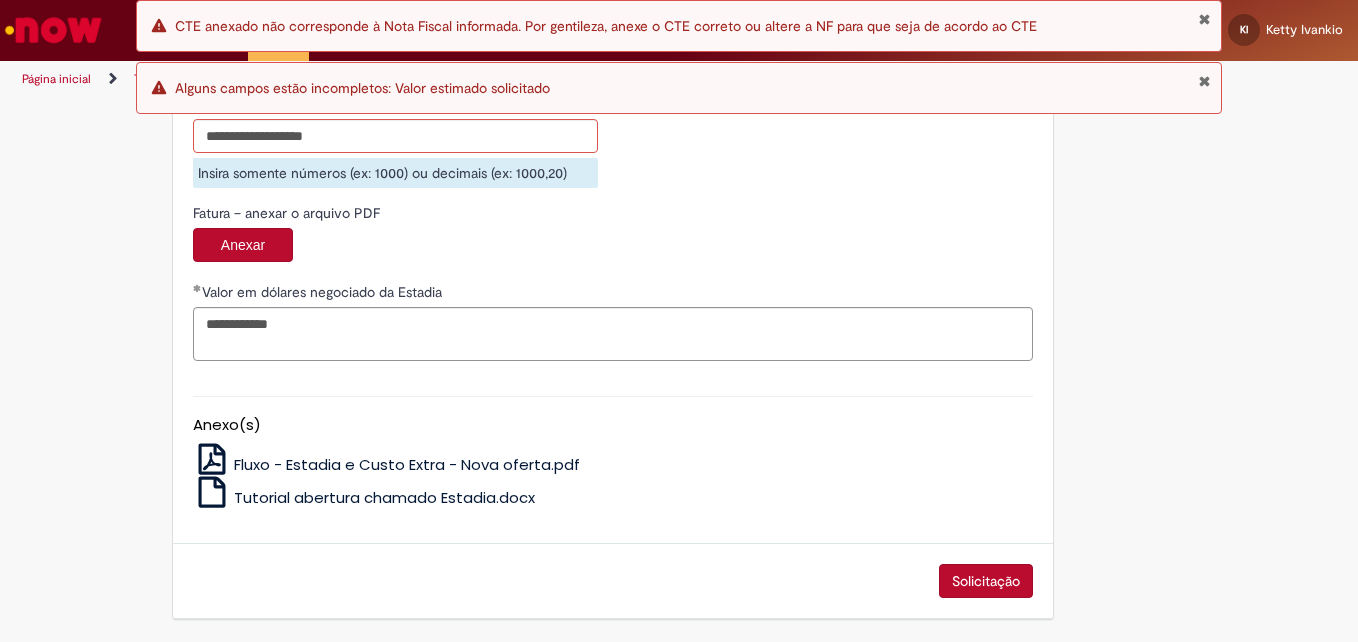 scroll, scrollTop: 3029, scrollLeft: 0, axis: vertical 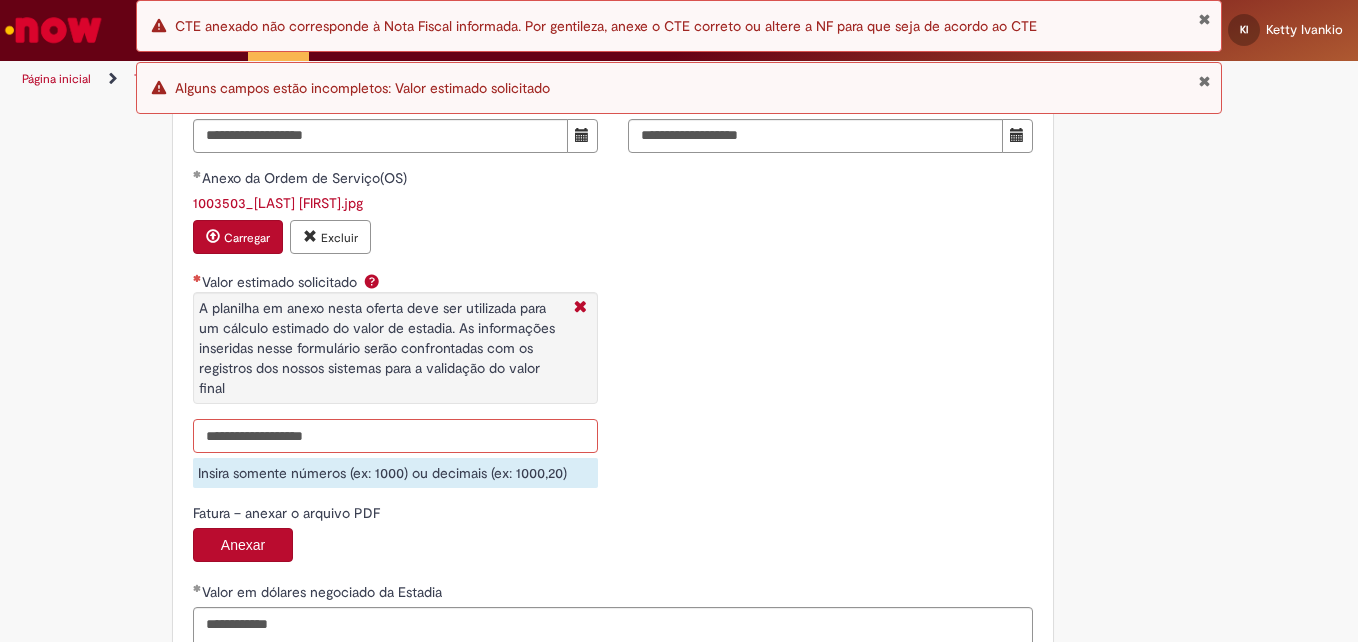 click on "Valor estimado solicitado A planilha em anexo nesta oferta deve ser utilizada para um cálculo estimado do valor de estadia. As informações inseridas nesse formulário serão confrontadas com os registros dos nossos sistemas para a validação do valor final" at bounding box center [395, 436] 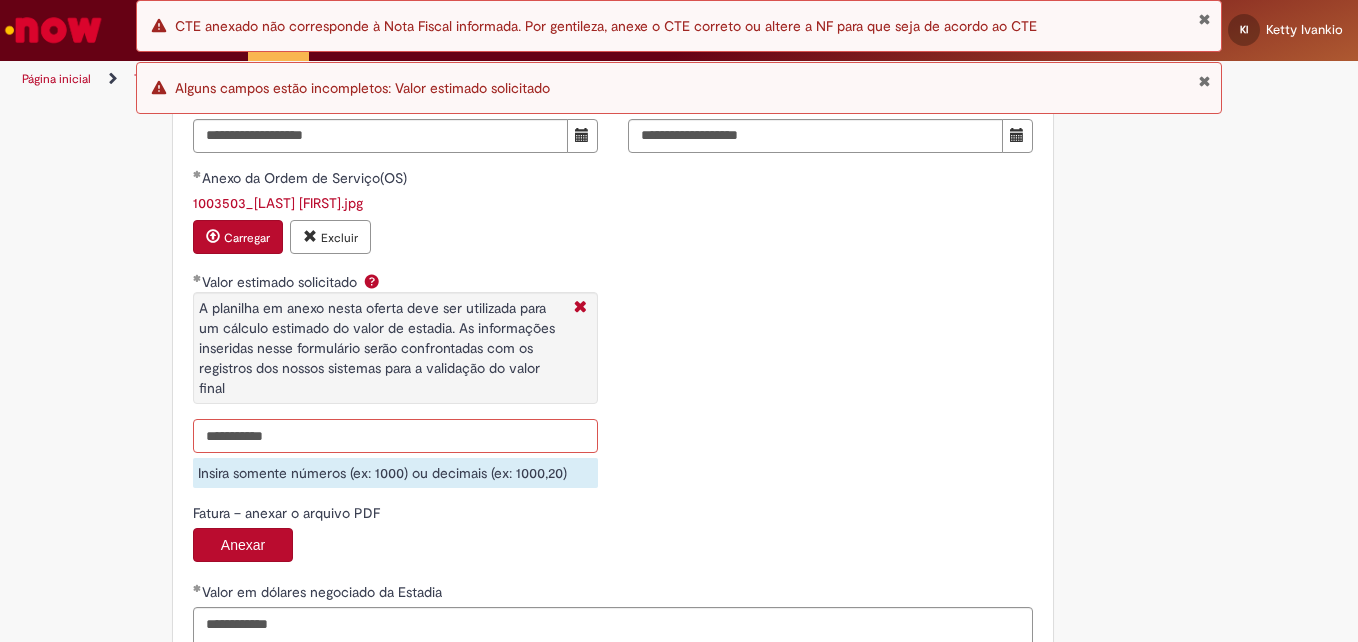click on "**********" at bounding box center (395, 436) 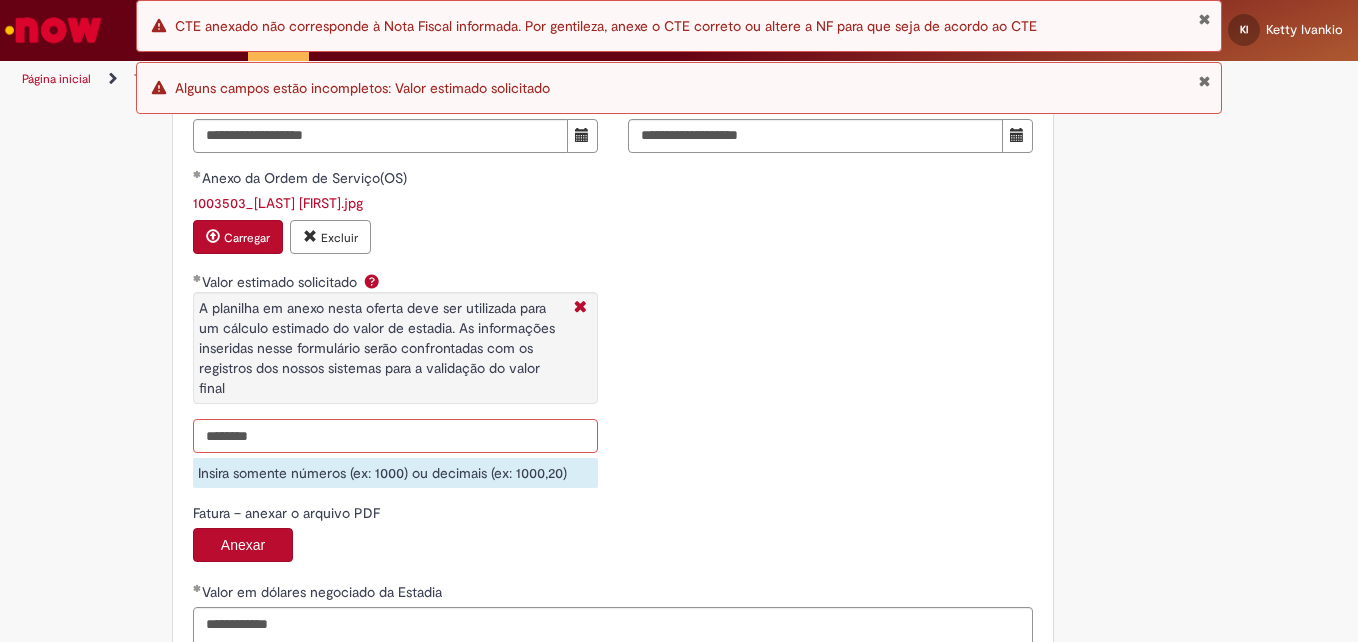 click on "********" at bounding box center [395, 436] 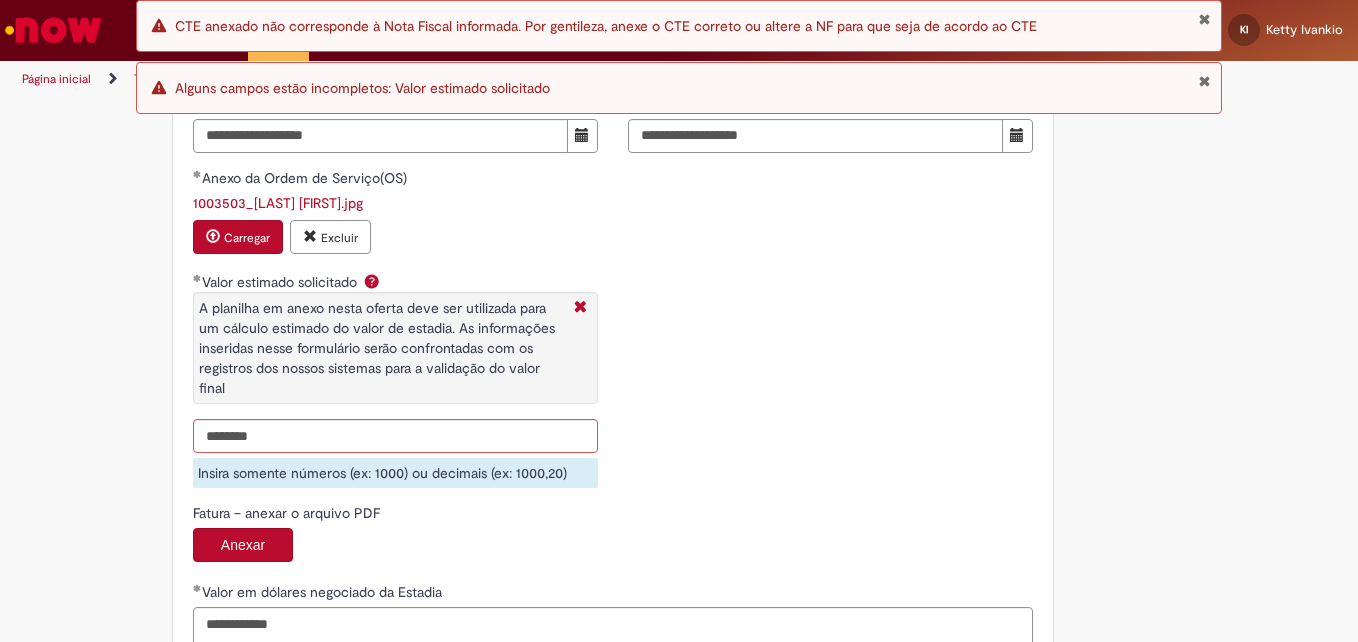click on "**********" at bounding box center (613, 204) 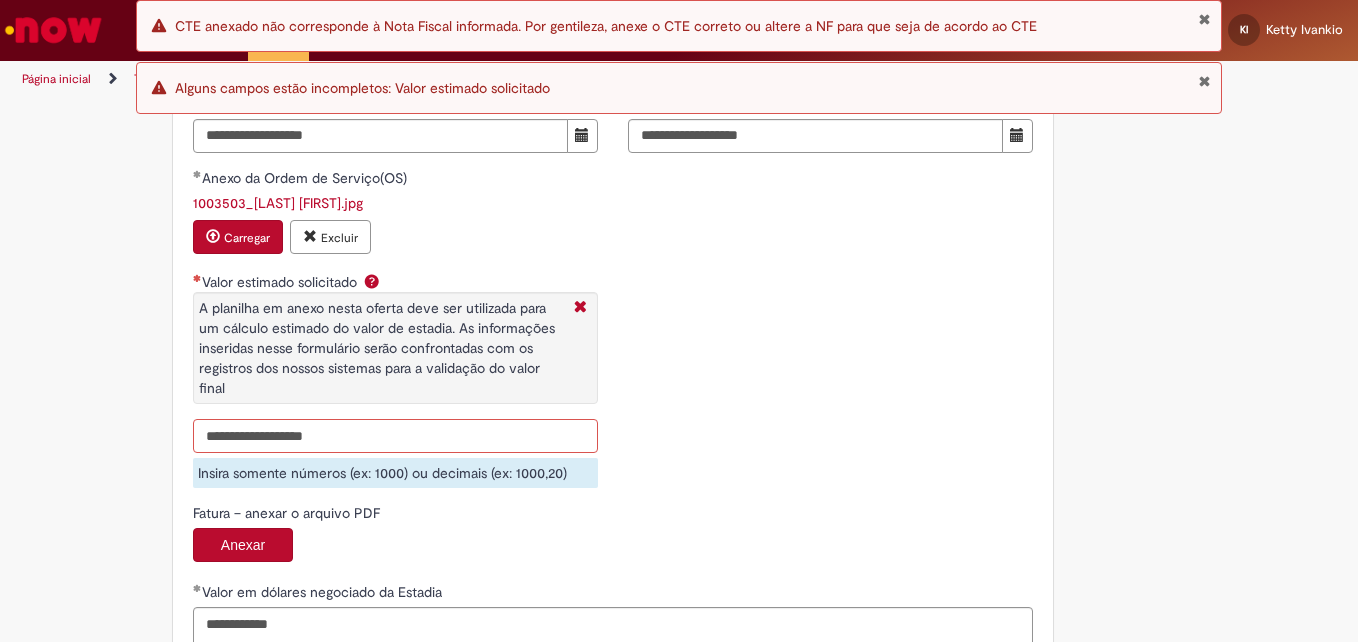 click on "Valor estimado solicitado A planilha em anexo nesta oferta deve ser utilizada para um cálculo estimado do valor de estadia. As informações inseridas nesse formulário serão confrontadas com os registros dos nossos sistemas para a validação do valor final" at bounding box center (395, 436) 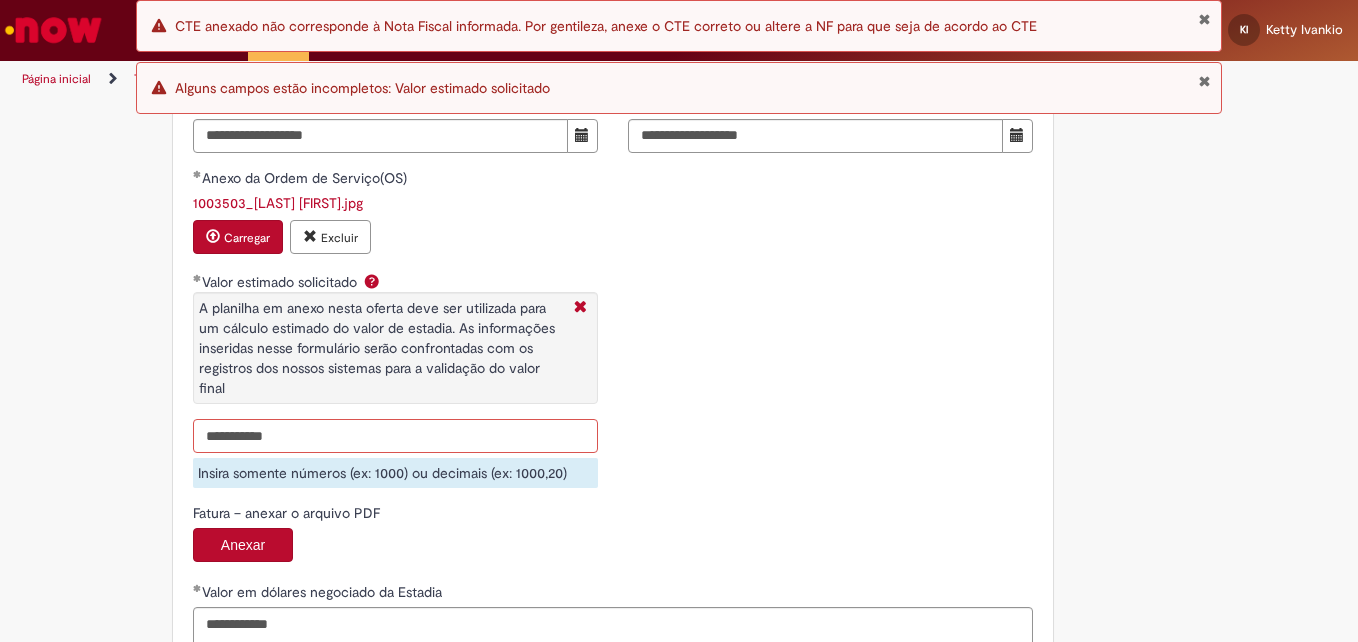 drag, startPoint x: 193, startPoint y: 435, endPoint x: 221, endPoint y: 438, distance: 28.160255 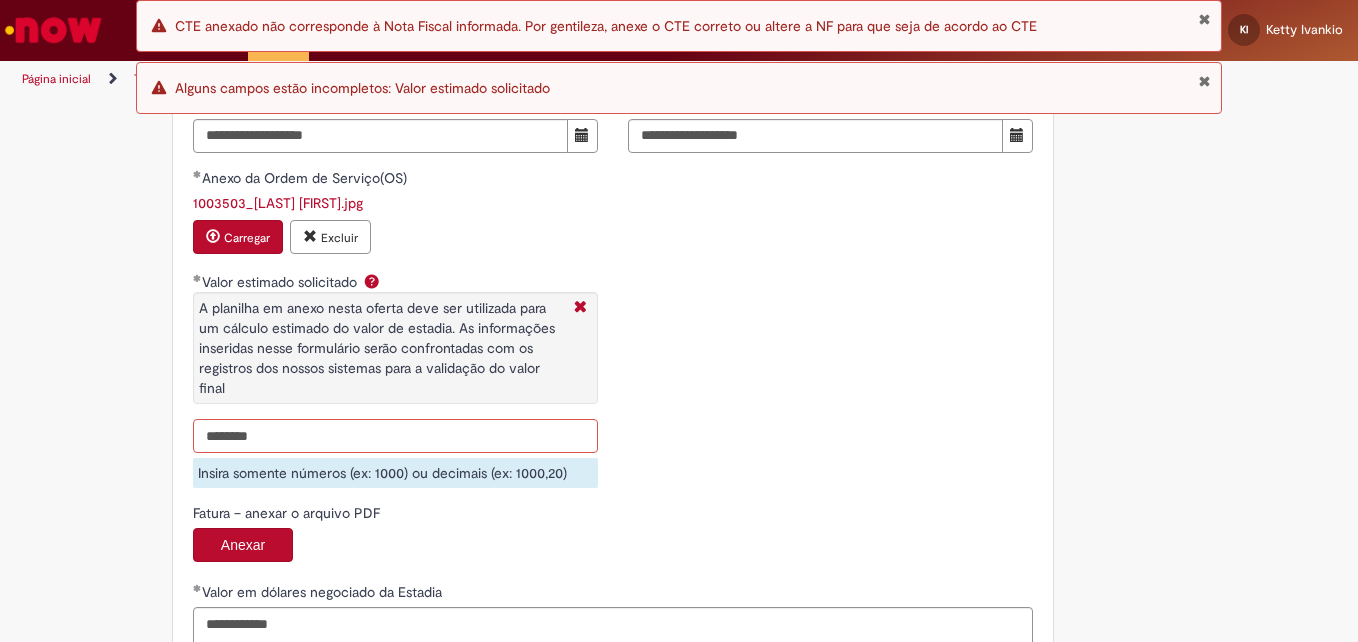 type on "********" 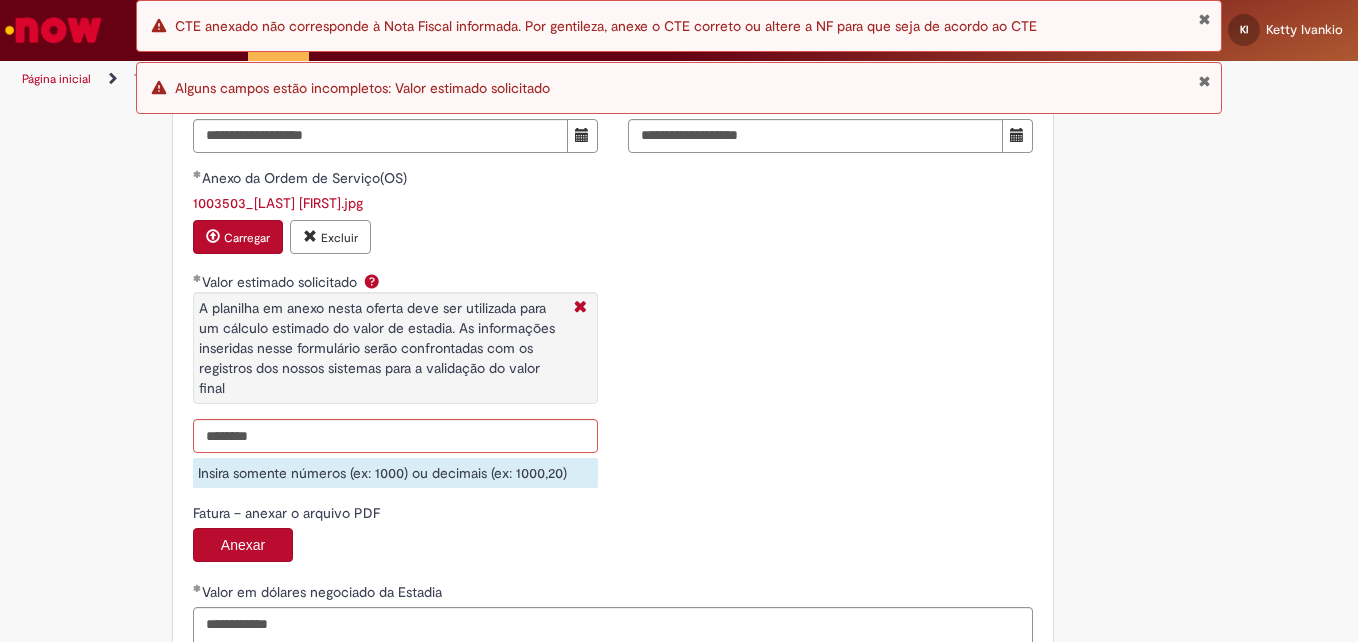 click on "**********" at bounding box center [613, 204] 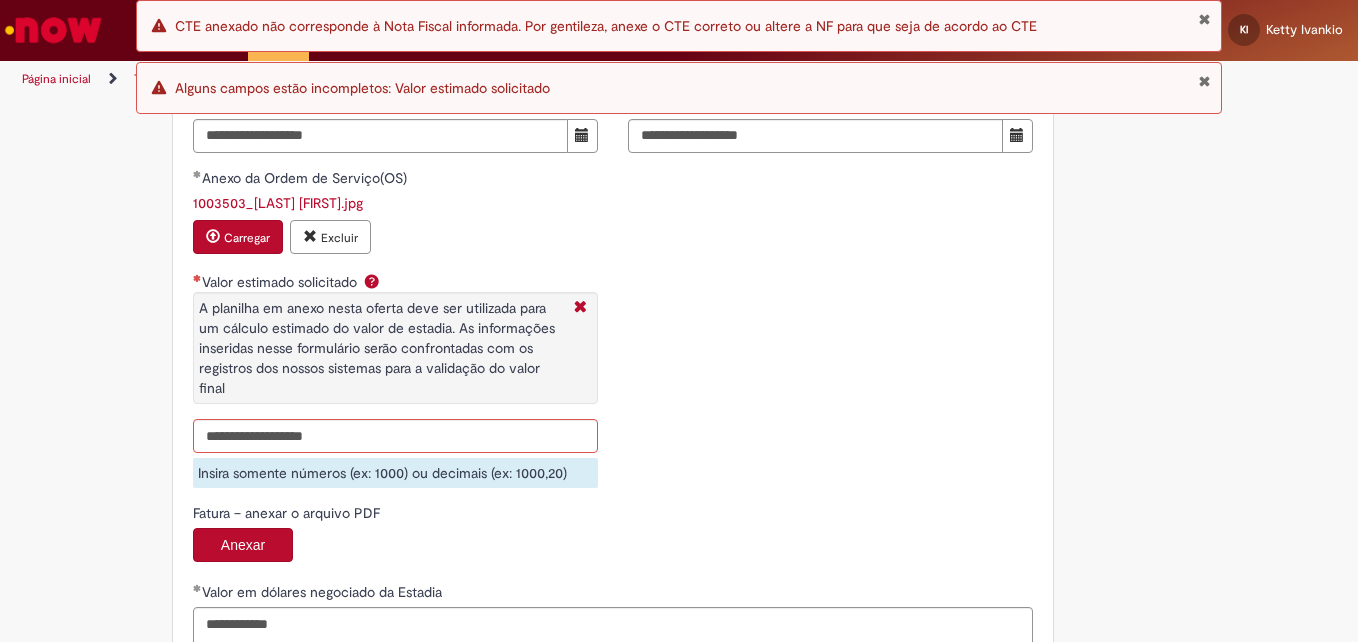 click on "Valor estimado solicitado A planilha em anexo nesta oferta deve ser utilizada para um cálculo estimado do valor de estadia. As informações inseridas nesse formulário serão confrontadas com os registros dos nossos sistemas para a validação do valor final" at bounding box center [395, 345] 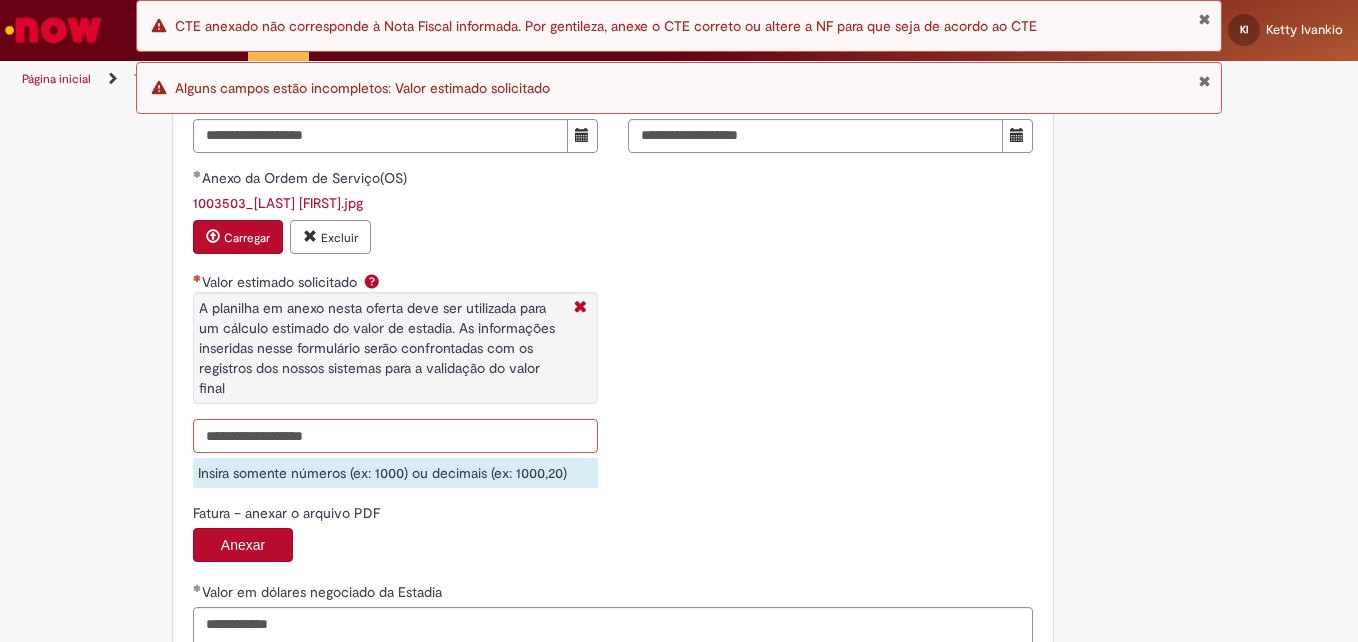 click on "Valor estimado solicitado A planilha em anexo nesta oferta deve ser utilizada para um cálculo estimado do valor de estadia. As informações inseridas nesse formulário serão confrontadas com os registros dos nossos sistemas para a validação do valor final" at bounding box center [395, 436] 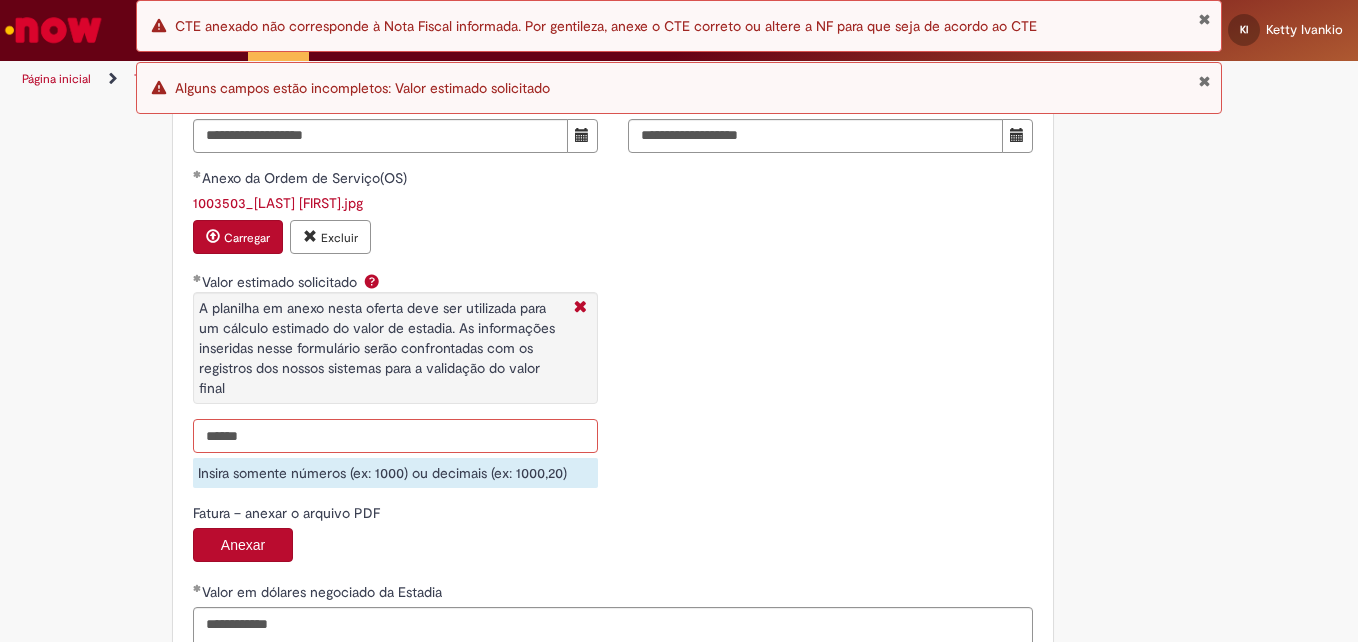 drag, startPoint x: 223, startPoint y: 432, endPoint x: 301, endPoint y: 446, distance: 79.24645 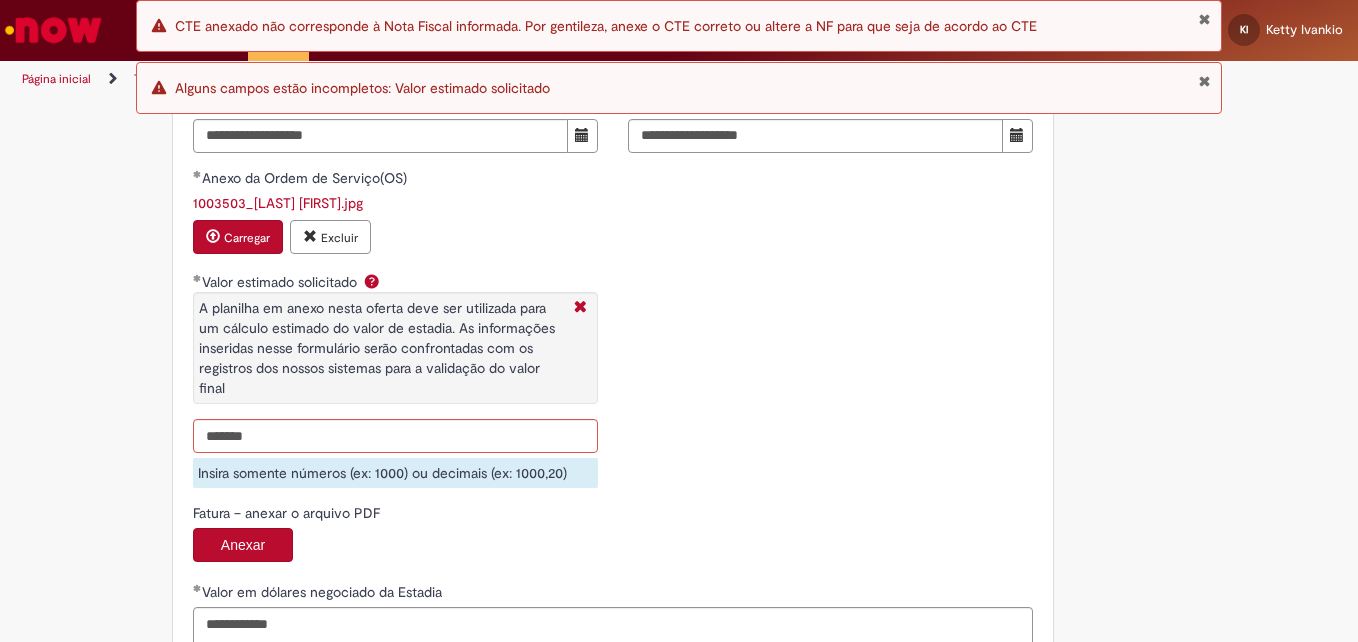 type on "**********" 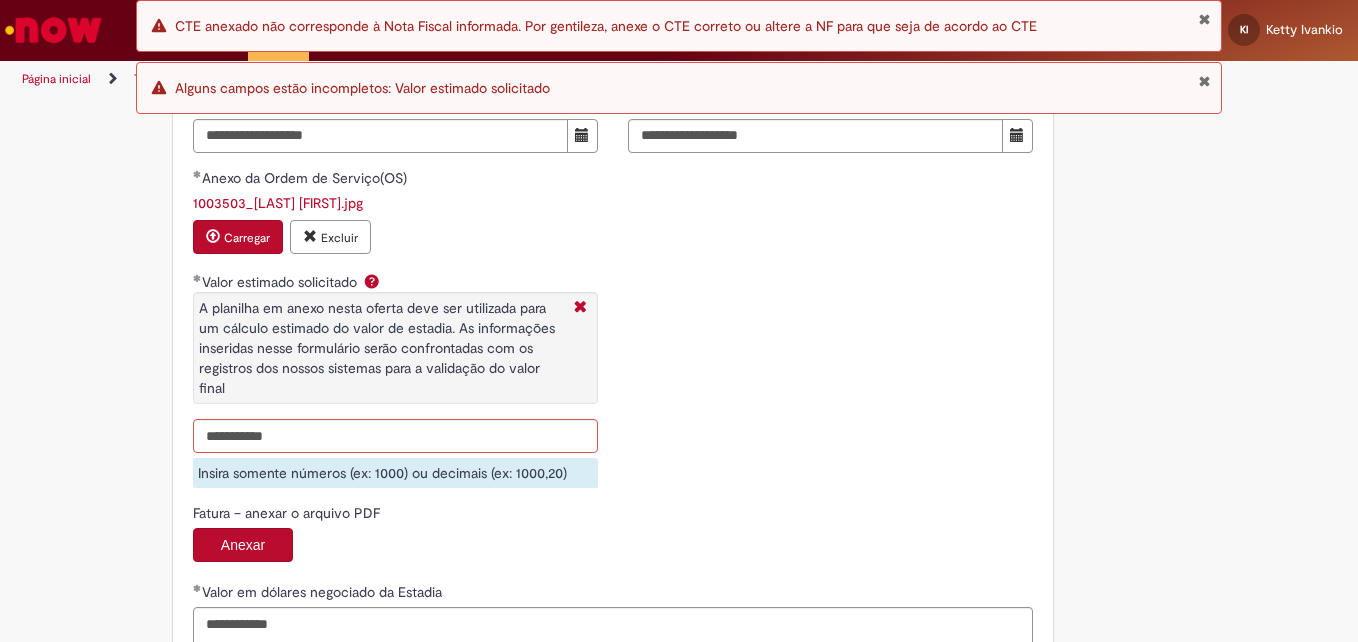 click on "**********" at bounding box center (613, 204) 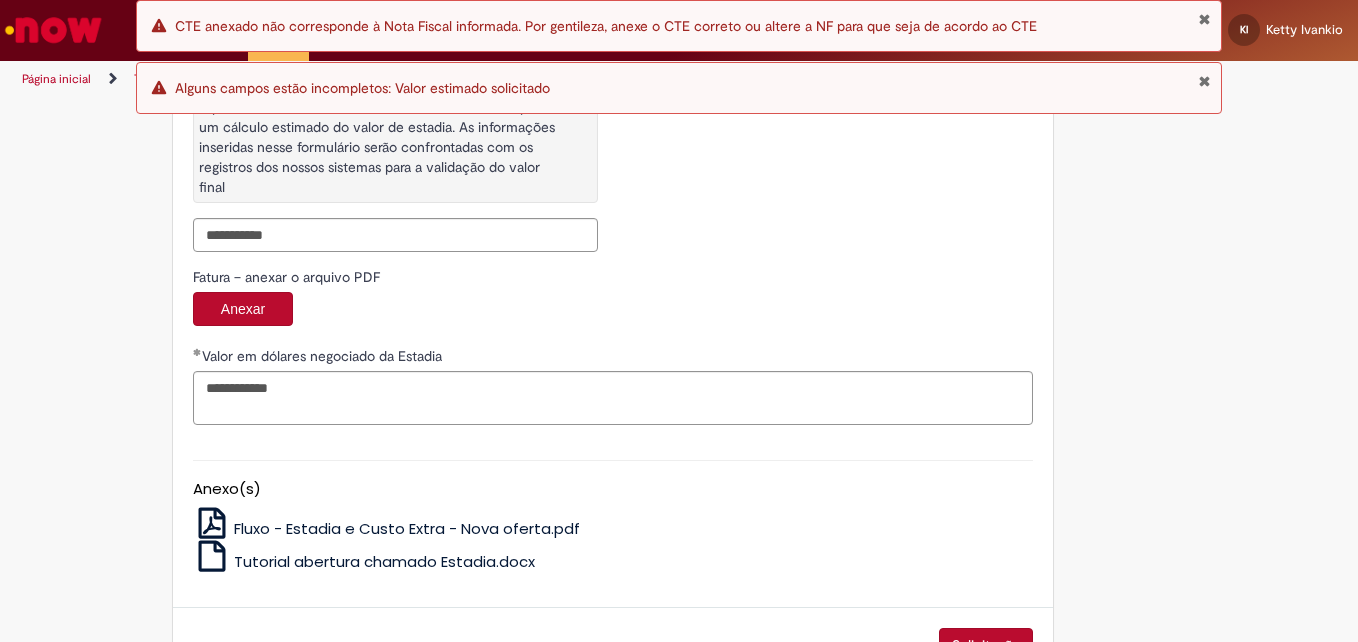 scroll, scrollTop: 3268, scrollLeft: 0, axis: vertical 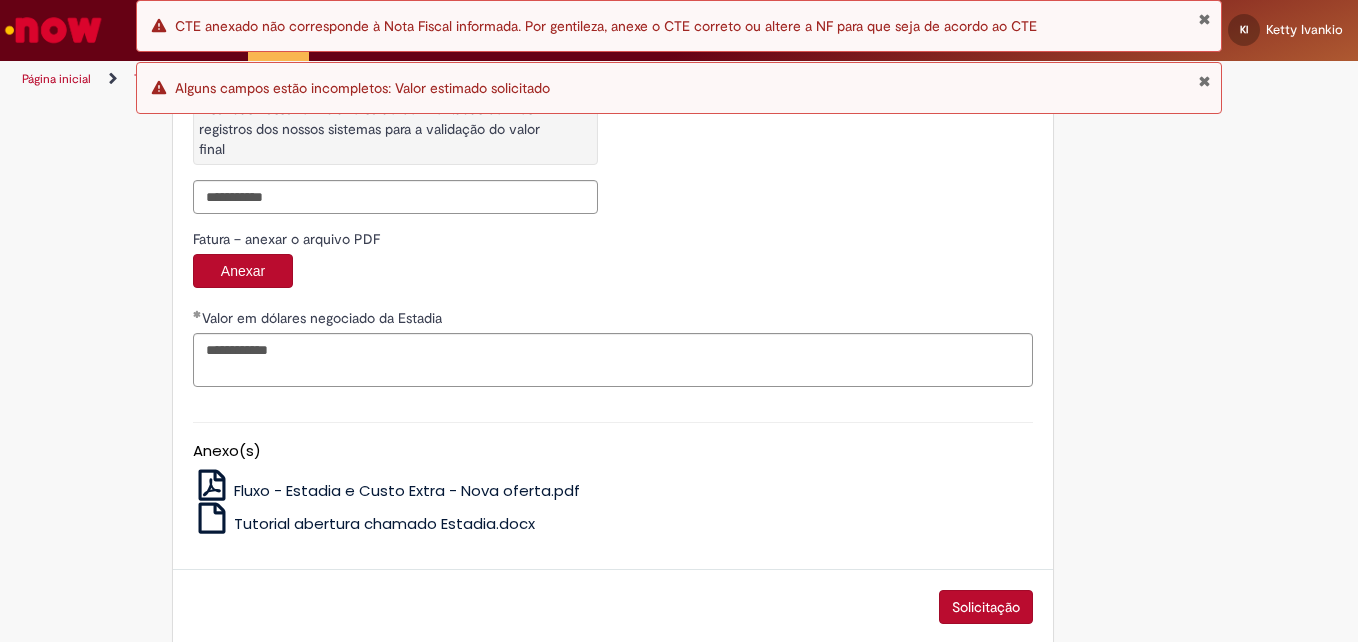 click on "Solicitação" at bounding box center (613, 607) 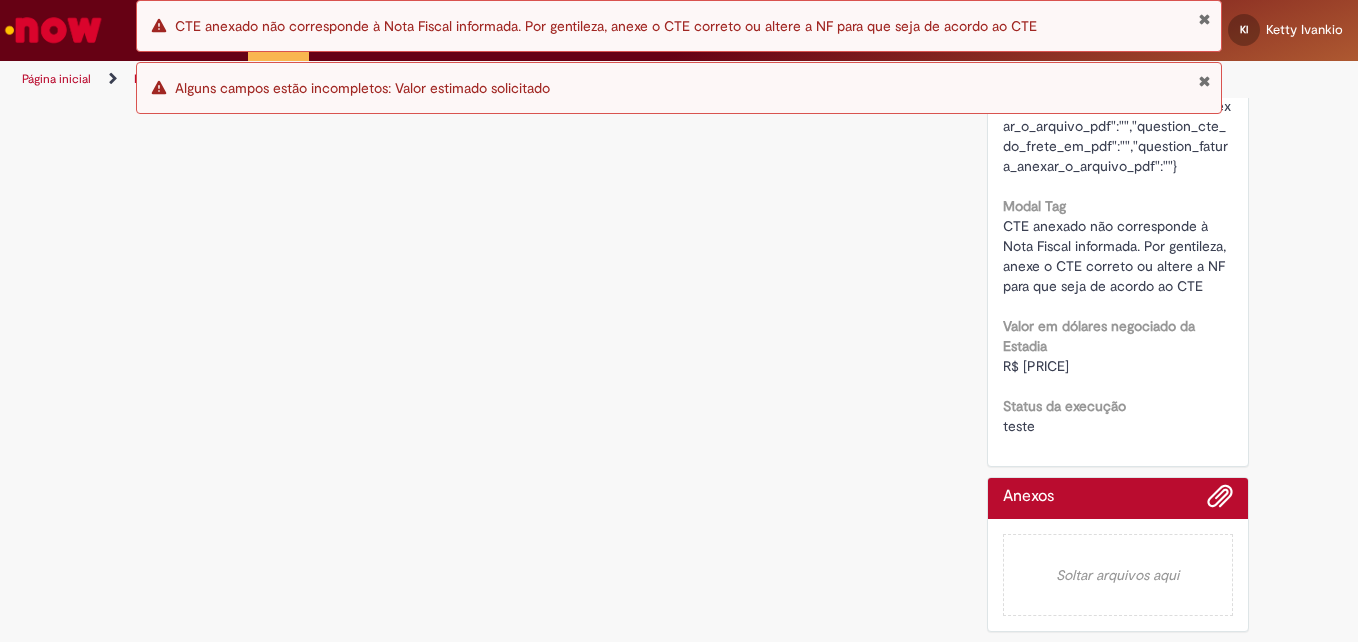 scroll, scrollTop: 0, scrollLeft: 0, axis: both 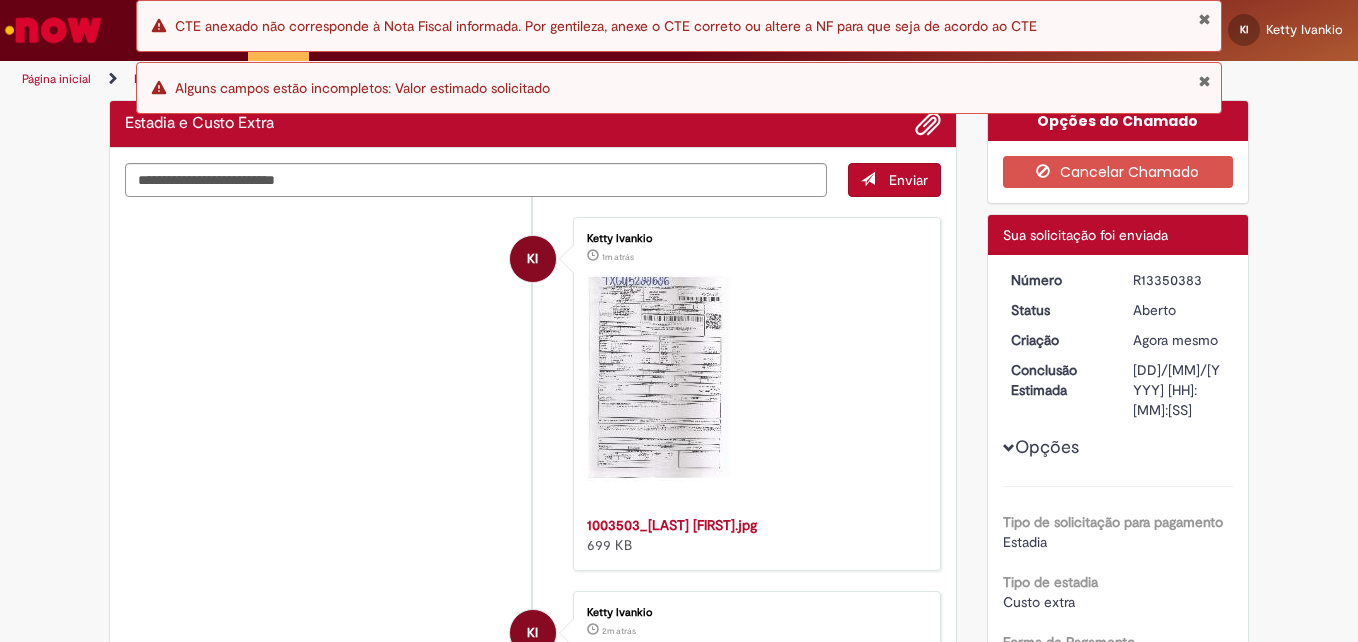 click on "R13350383" at bounding box center [1179, 280] 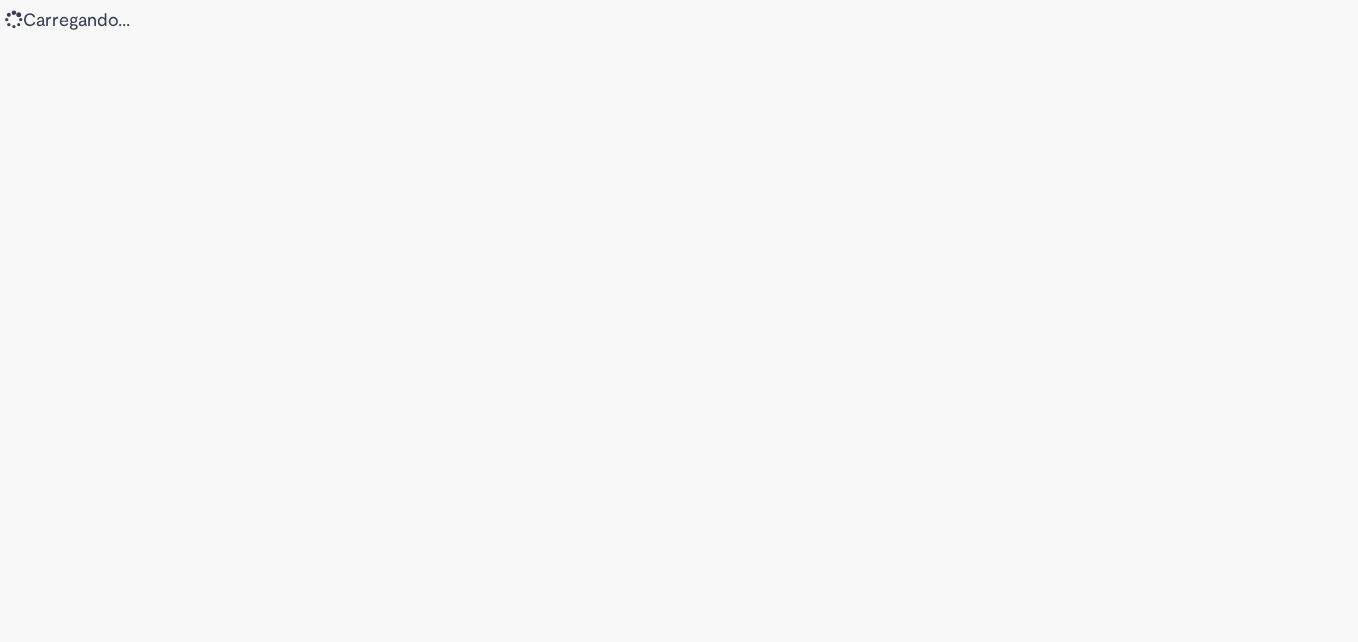 scroll, scrollTop: 0, scrollLeft: 0, axis: both 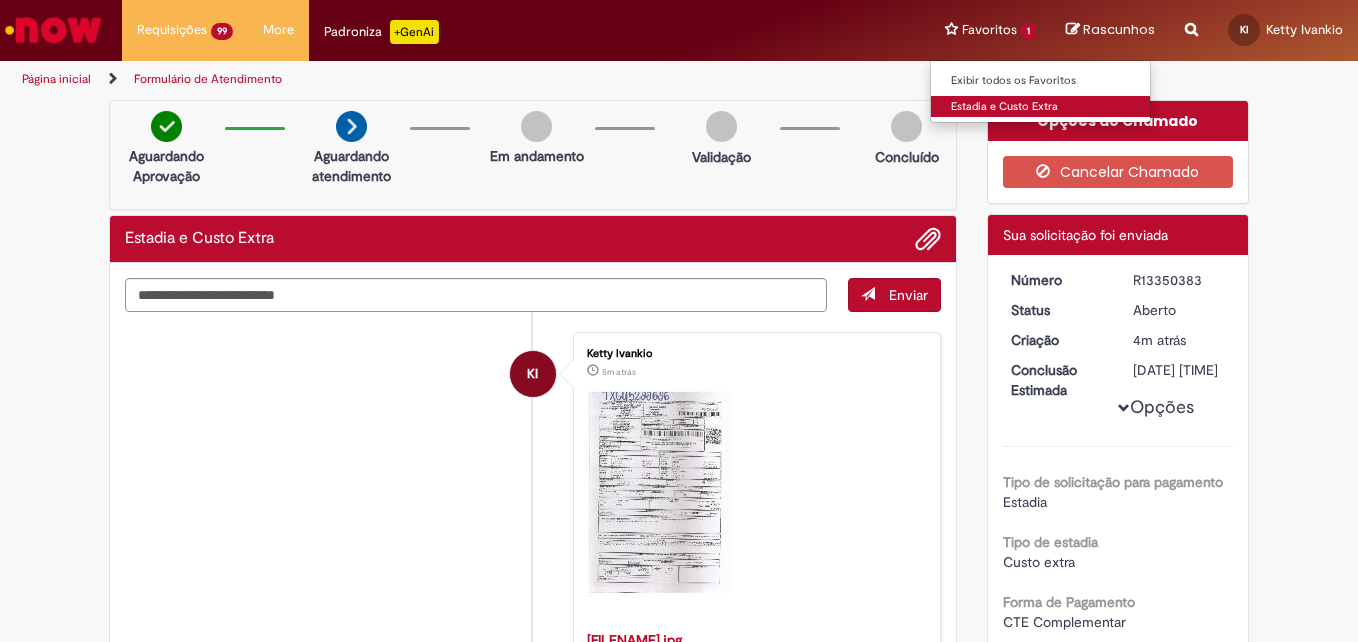 click on "Estadia e Custo Extra" at bounding box center (1041, 107) 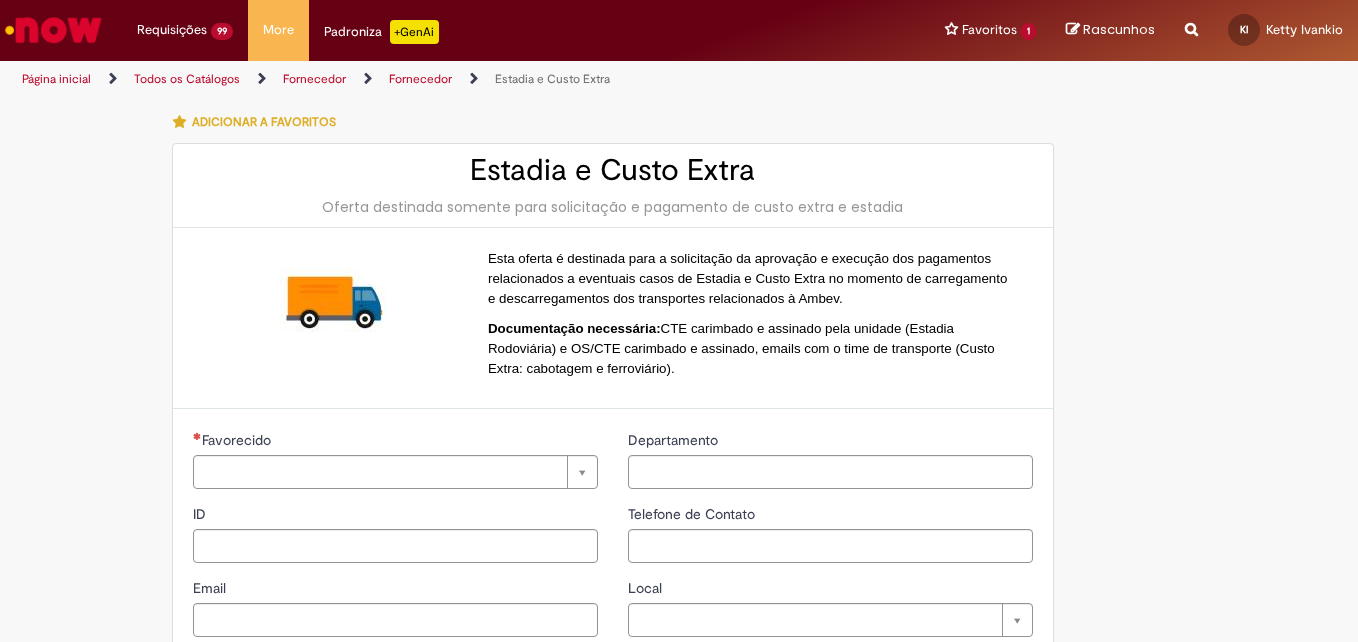 type on "**********" 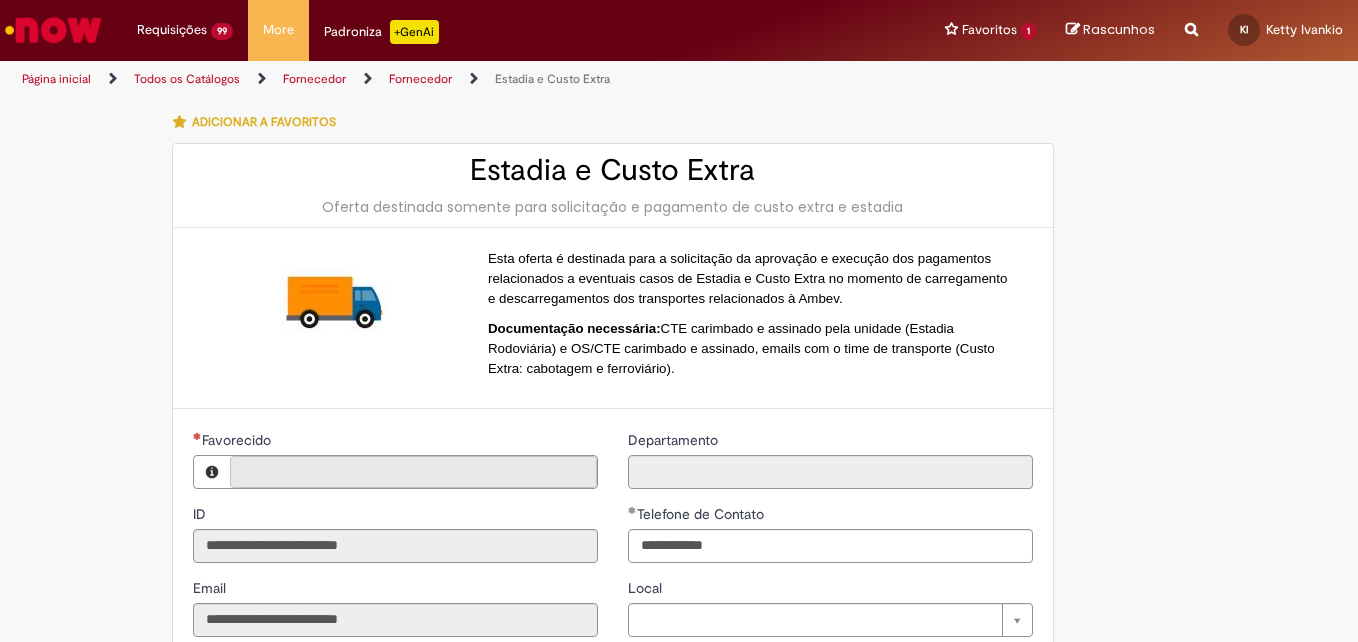 type on "**********" 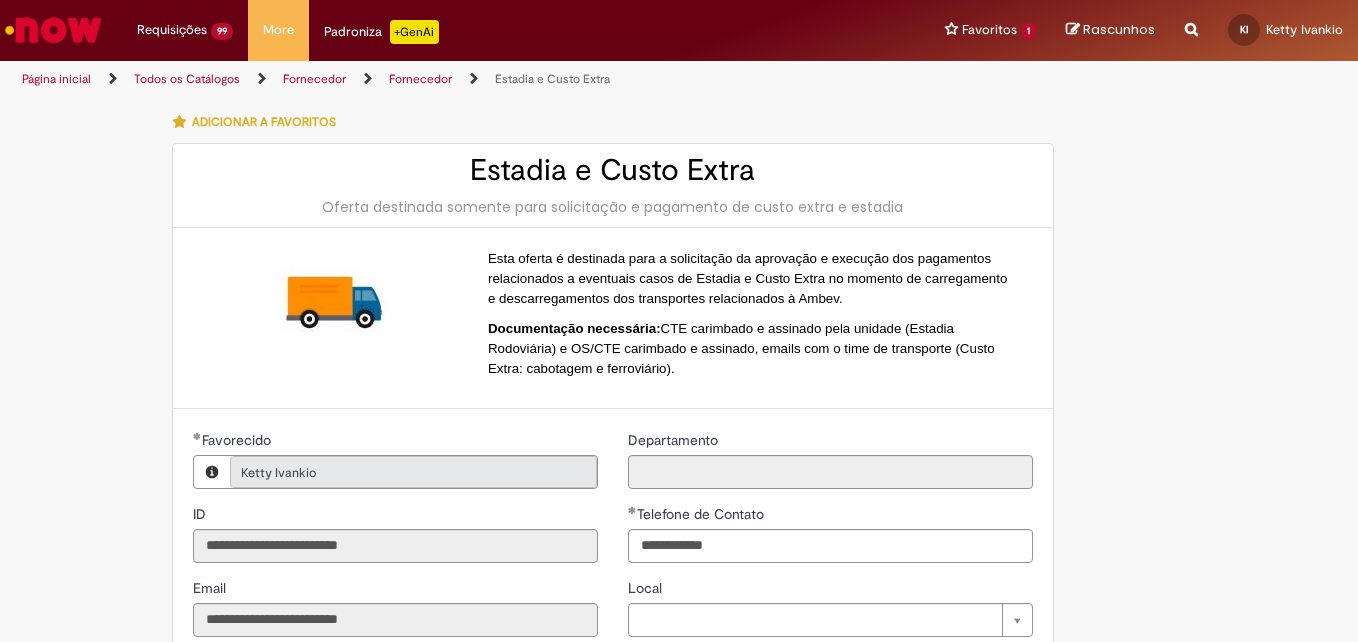 type on "**********" 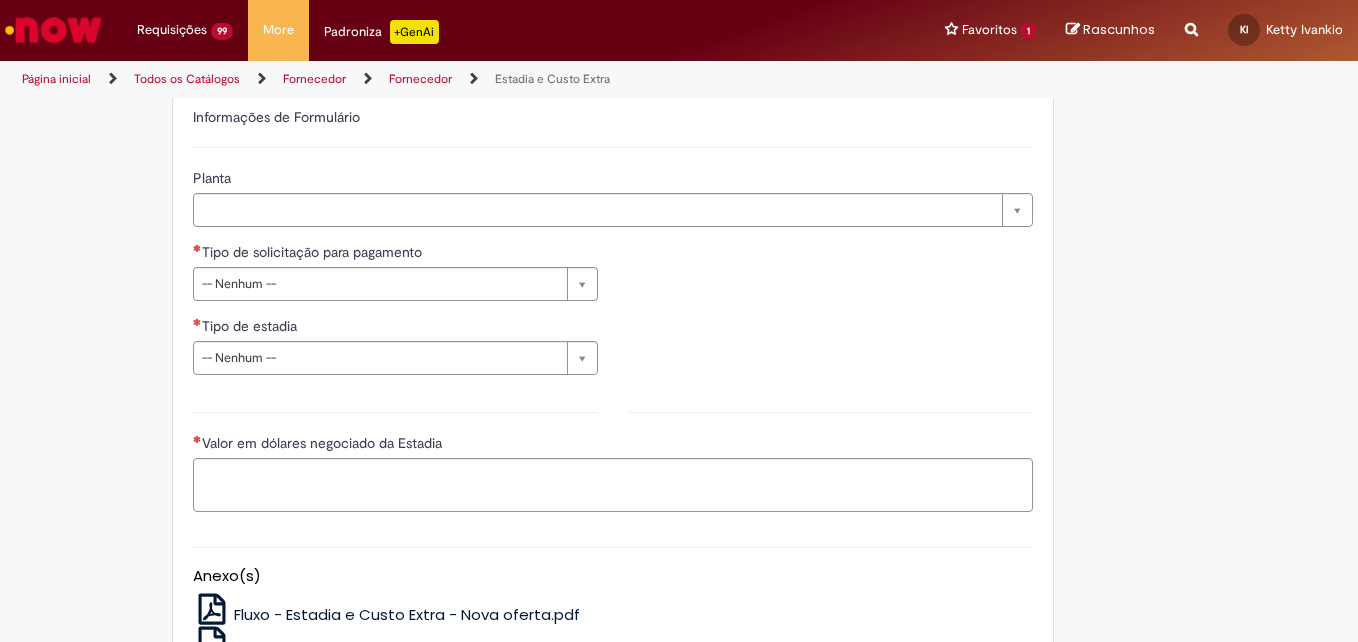 scroll, scrollTop: 648, scrollLeft: 0, axis: vertical 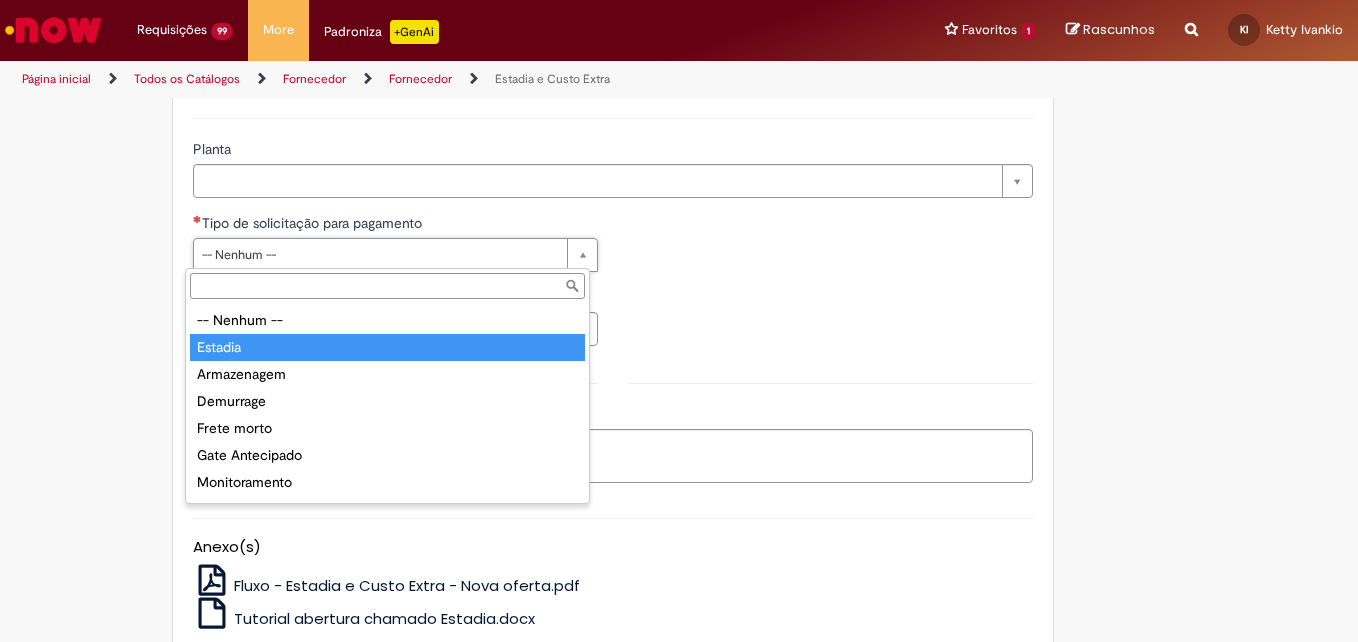 type on "*******" 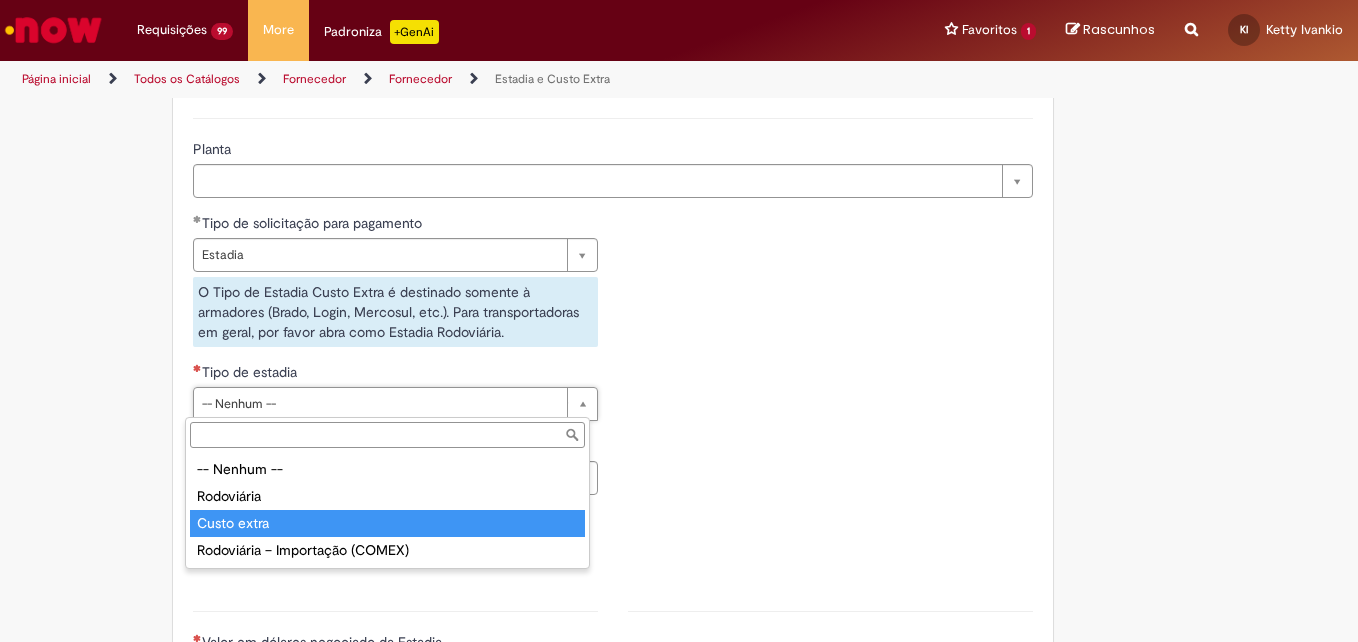 type on "**********" 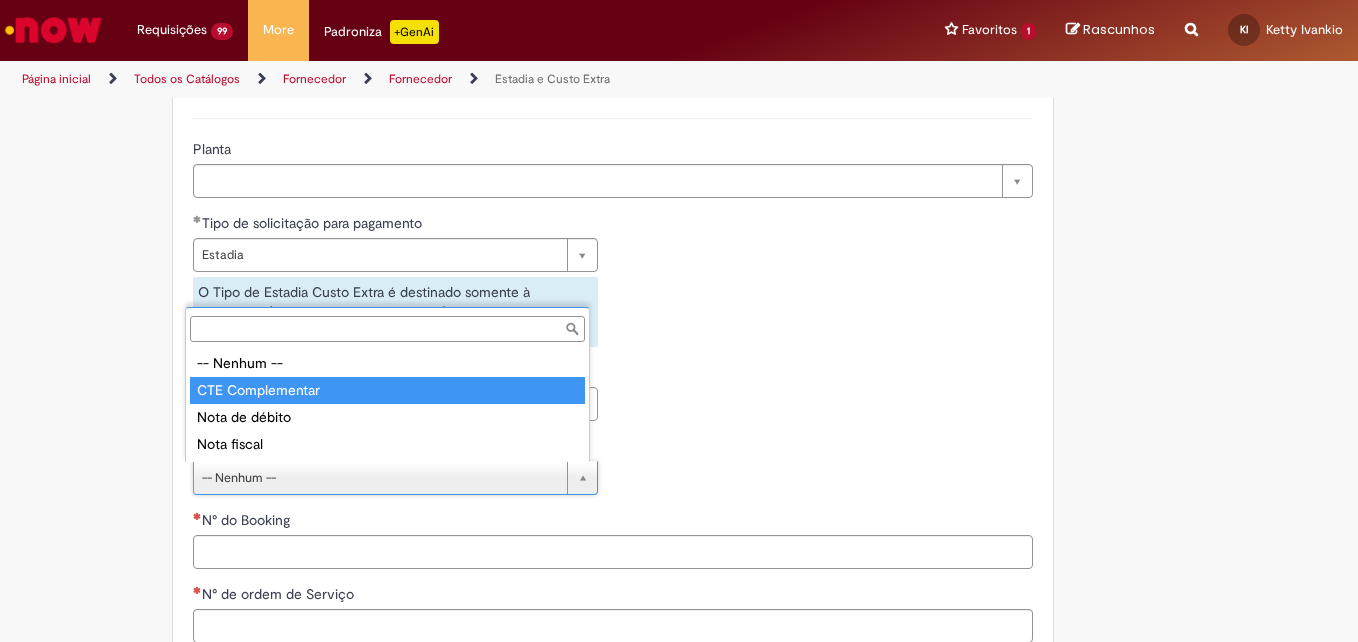 type on "**********" 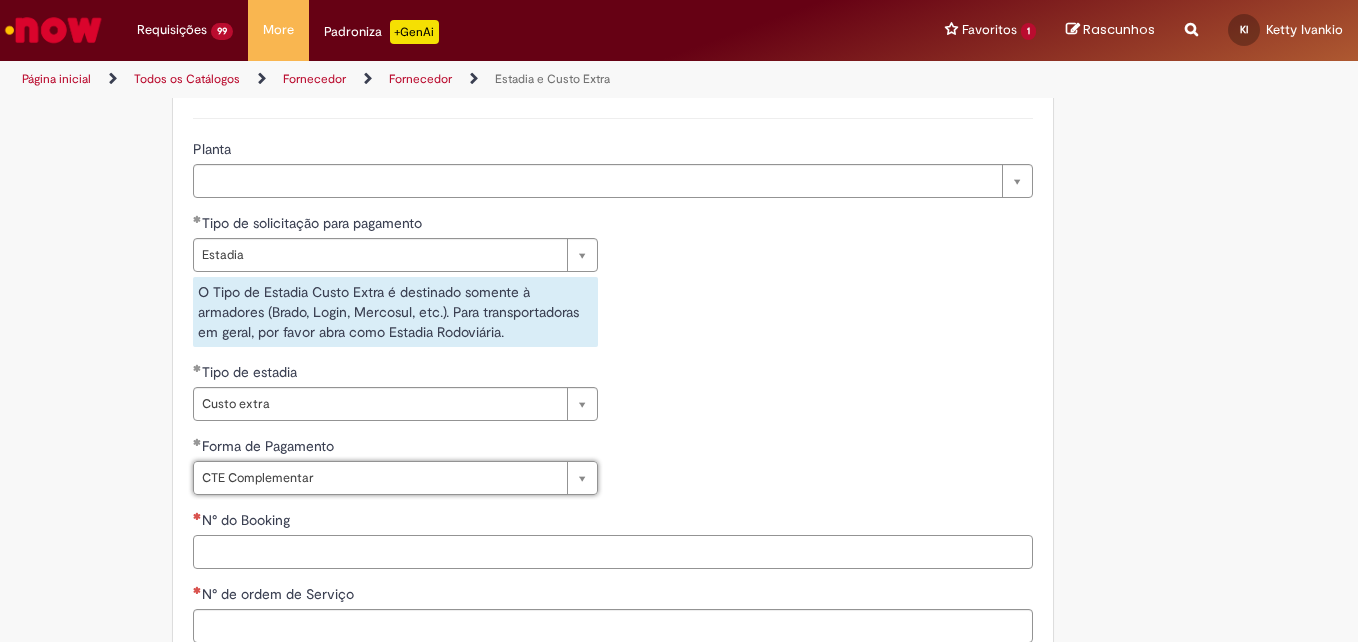 click on "N° do Booking" at bounding box center [613, 552] 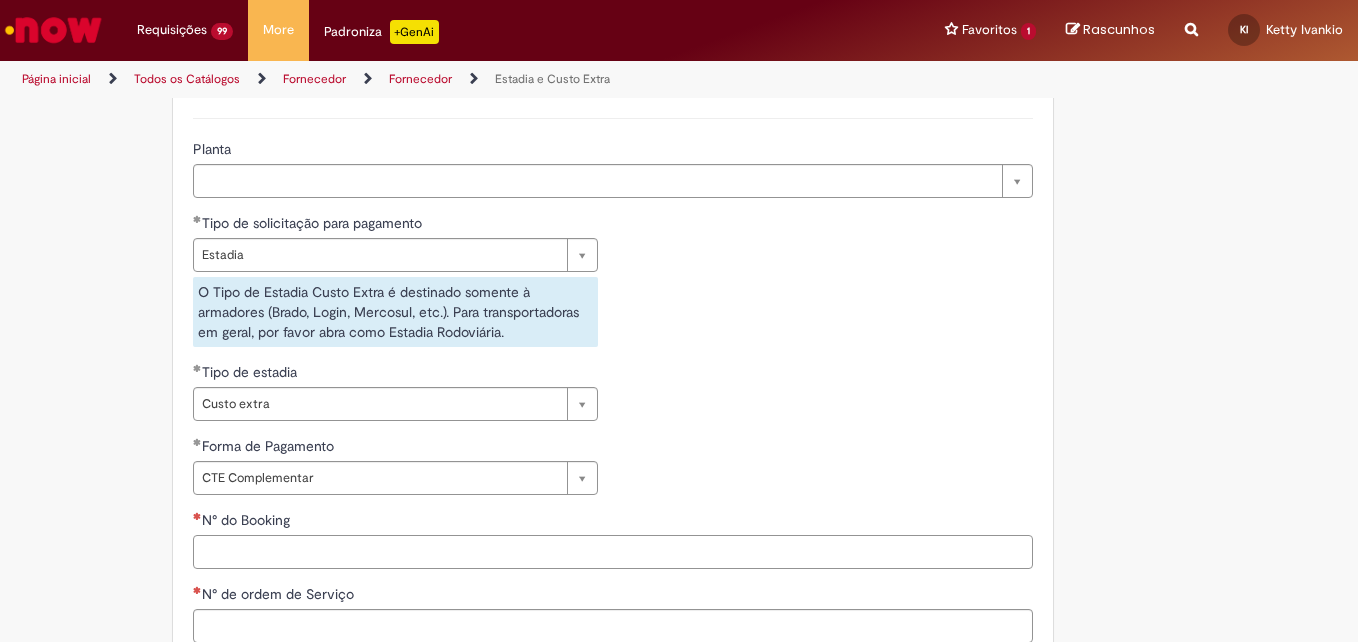 paste on "**********" 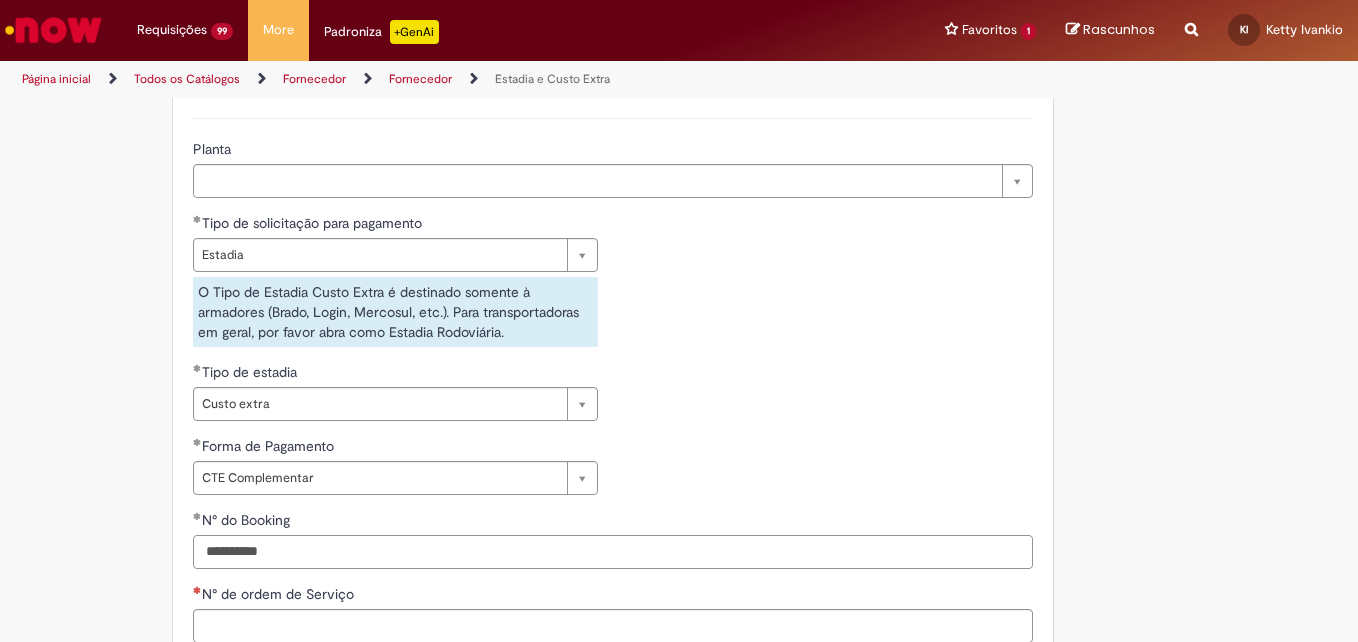 drag, startPoint x: 296, startPoint y: 549, endPoint x: 0, endPoint y: 538, distance: 296.2043 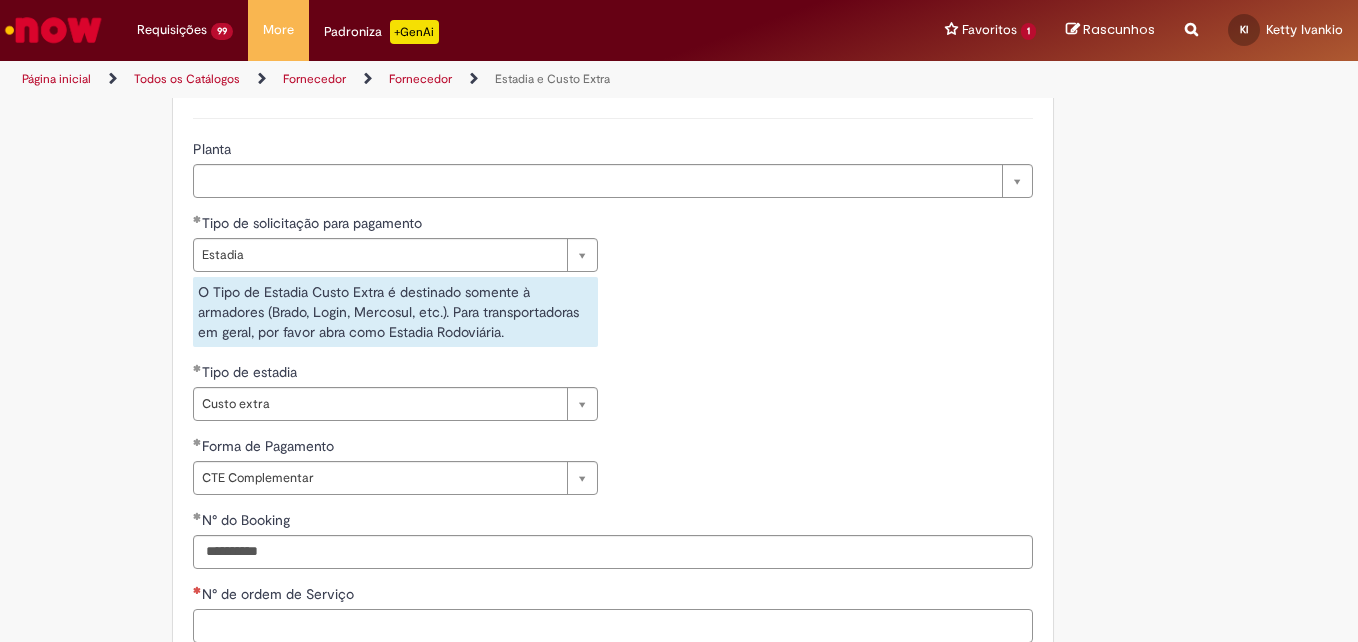 click on "N° de ordem de Serviço" at bounding box center (613, 626) 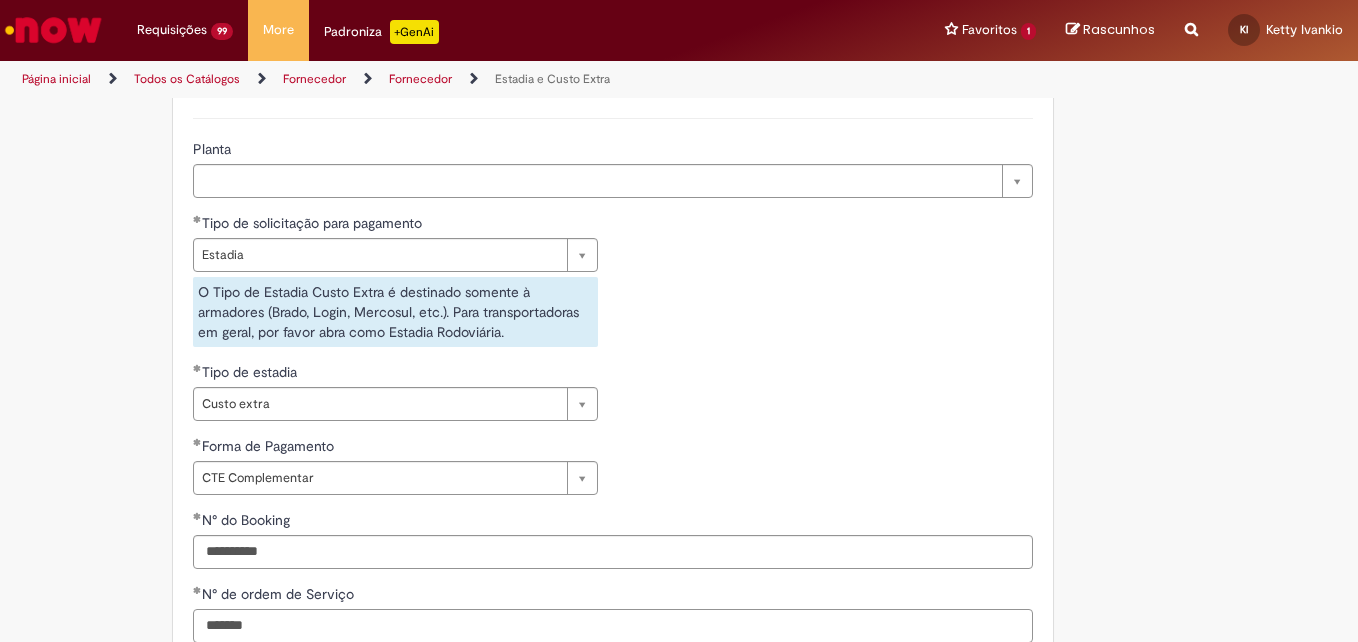 type on "*******" 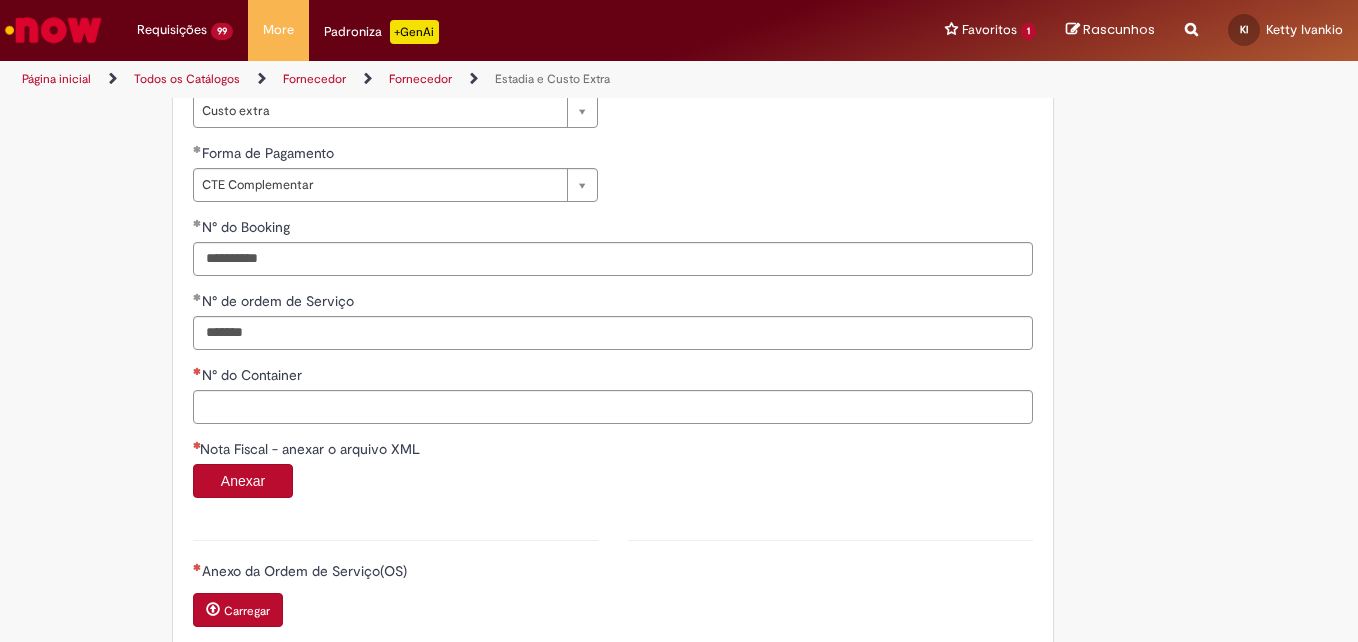 scroll, scrollTop: 945, scrollLeft: 0, axis: vertical 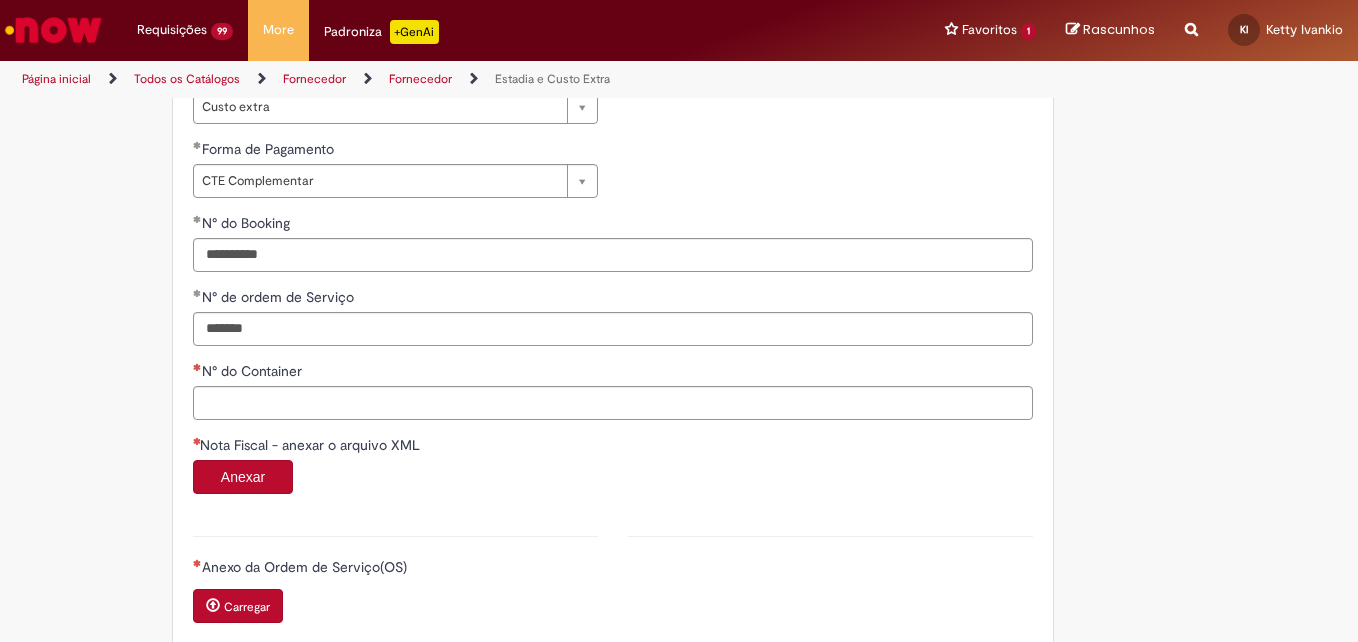 click on "**********" at bounding box center (613, 363) 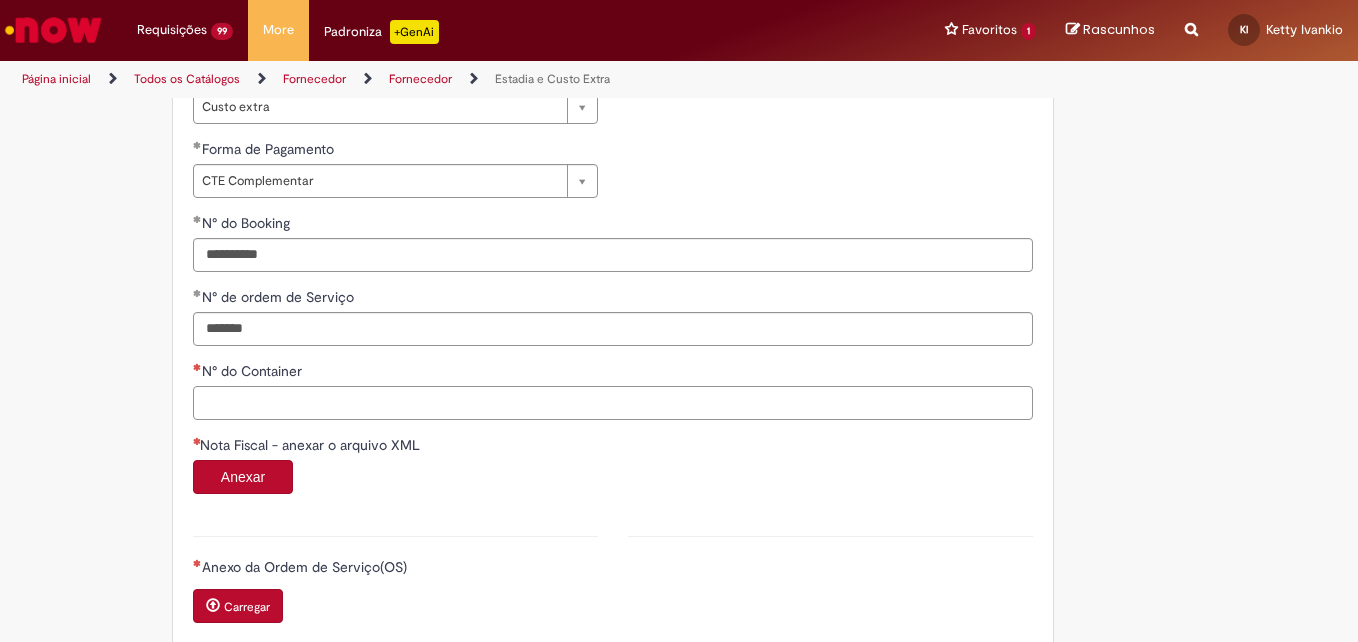 click on "N° do Container" at bounding box center [613, 403] 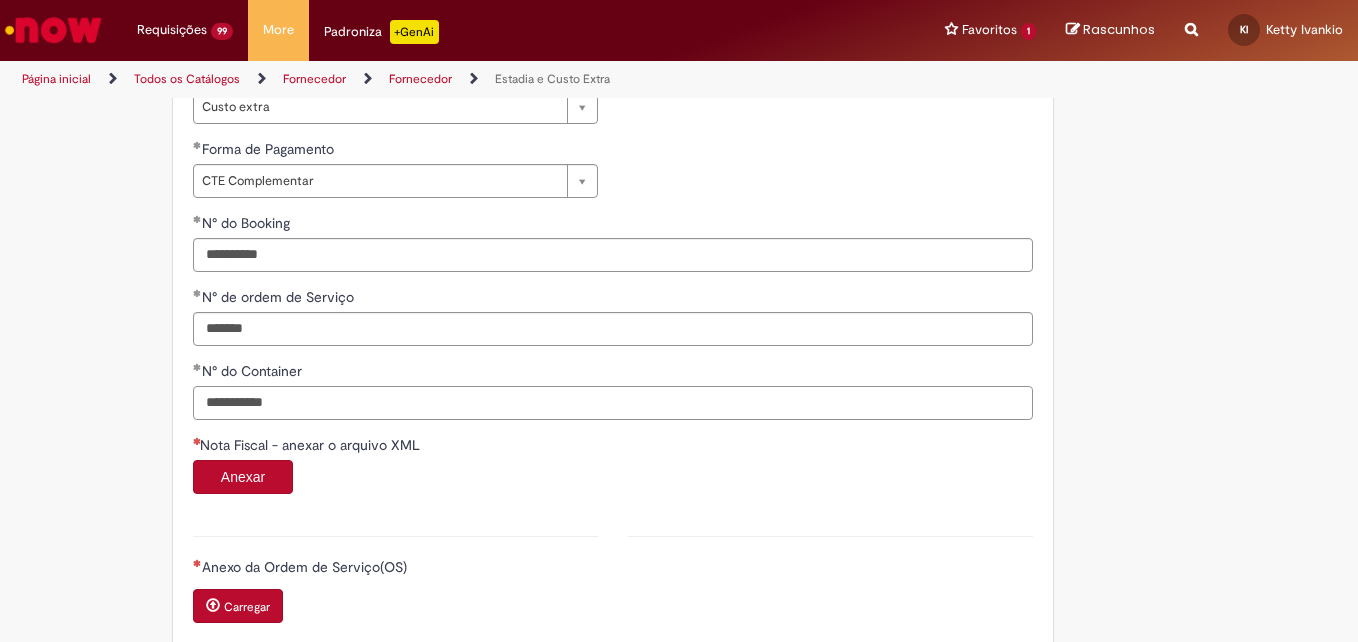 type on "**********" 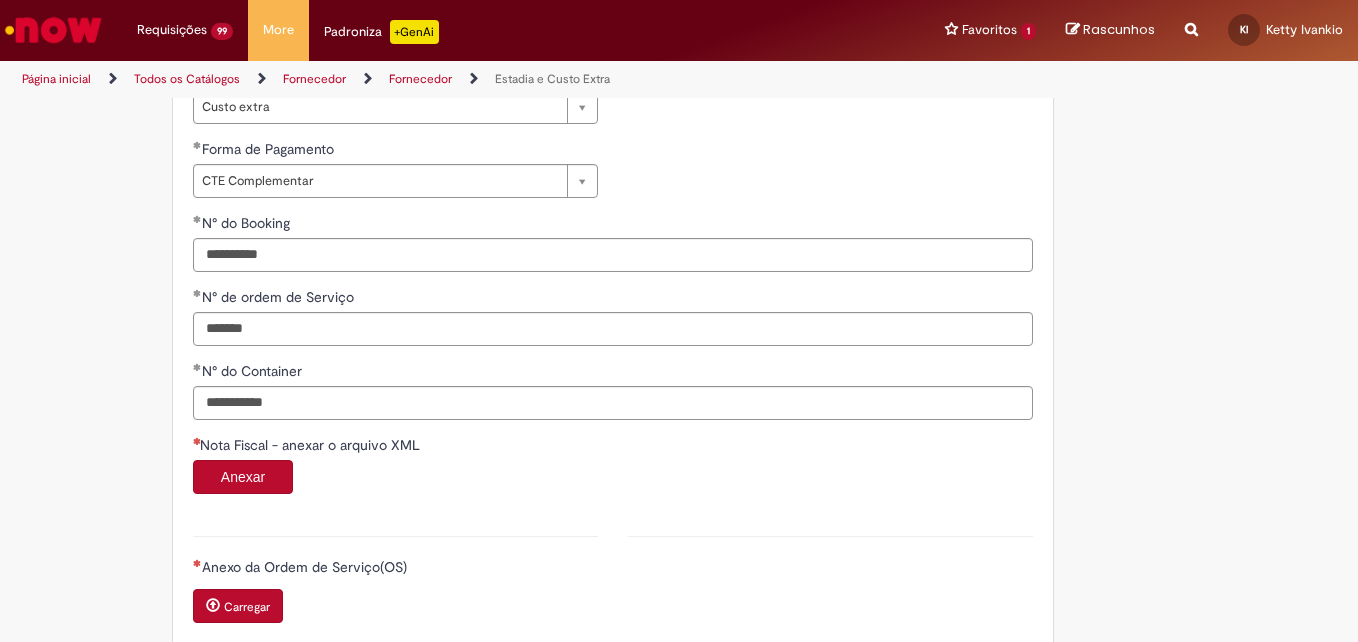 click on "Anexar" at bounding box center (243, 477) 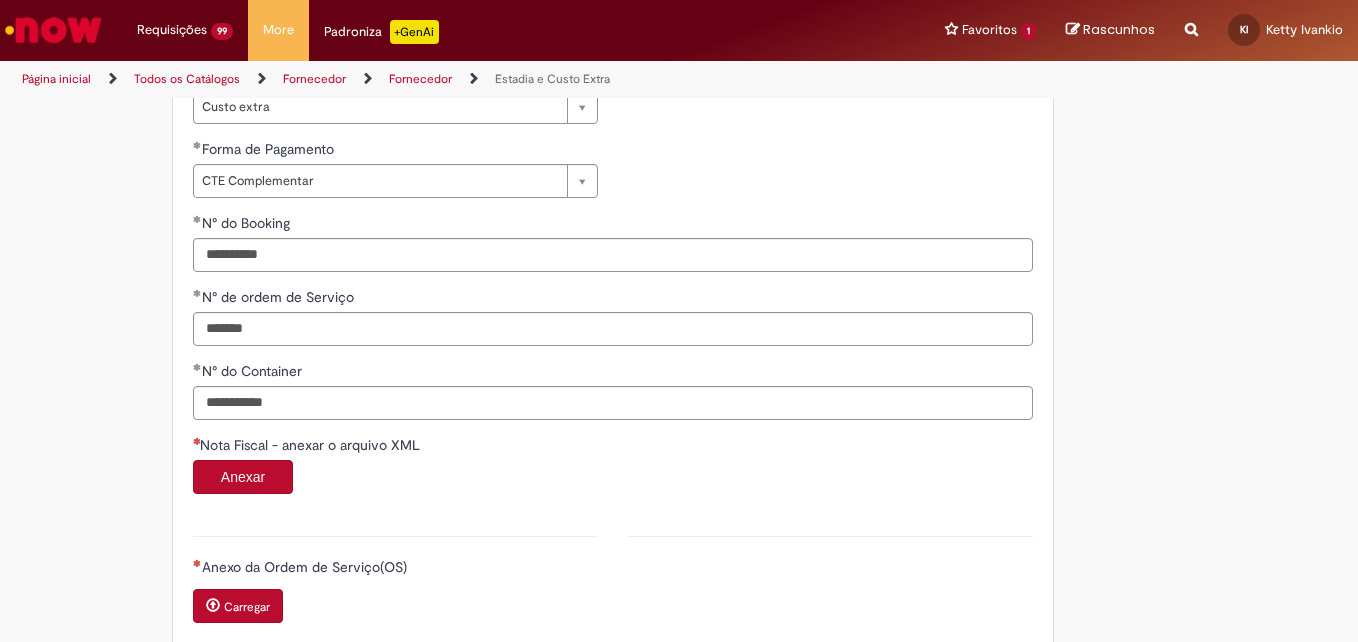 click on "Anexar" at bounding box center (243, 477) 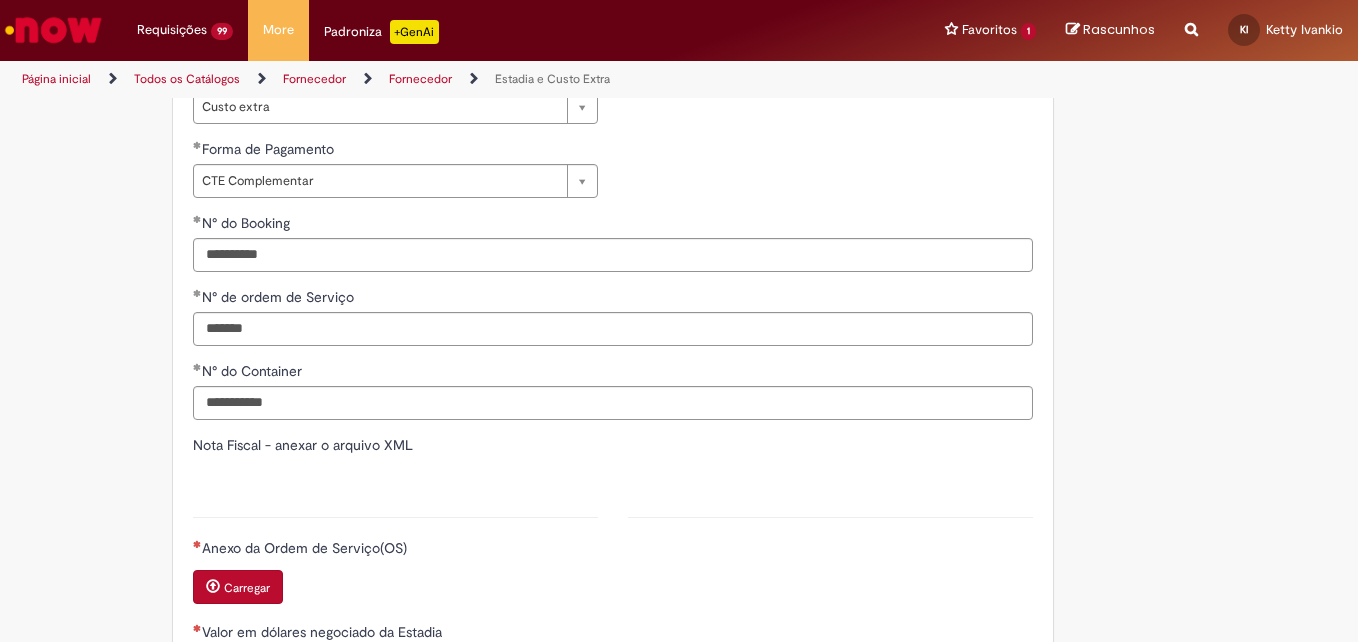 type on "*******" 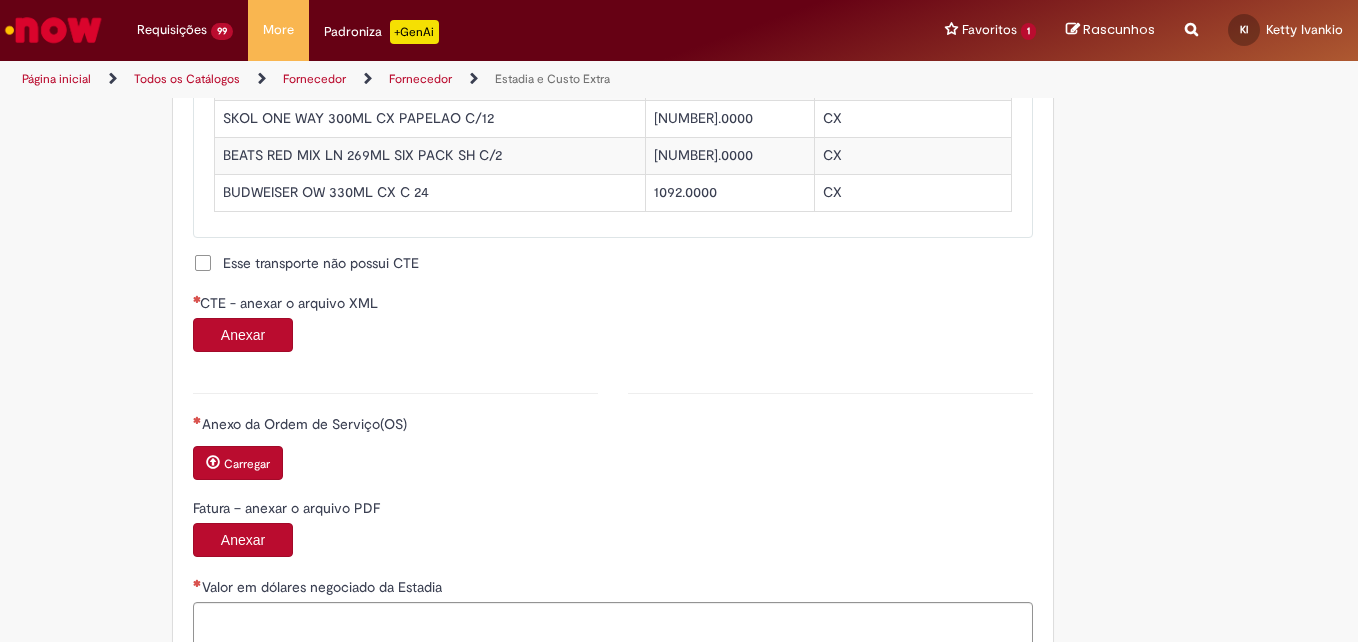 scroll, scrollTop: 1994, scrollLeft: 0, axis: vertical 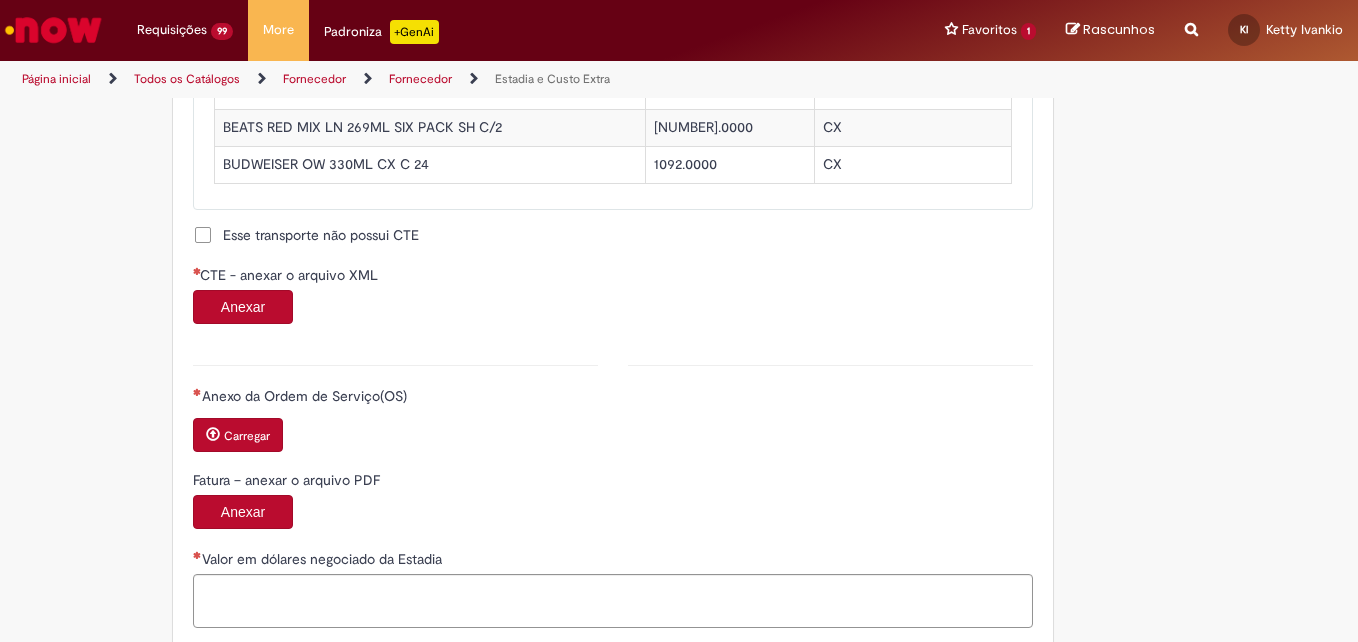 click on "Anexar" at bounding box center [243, 307] 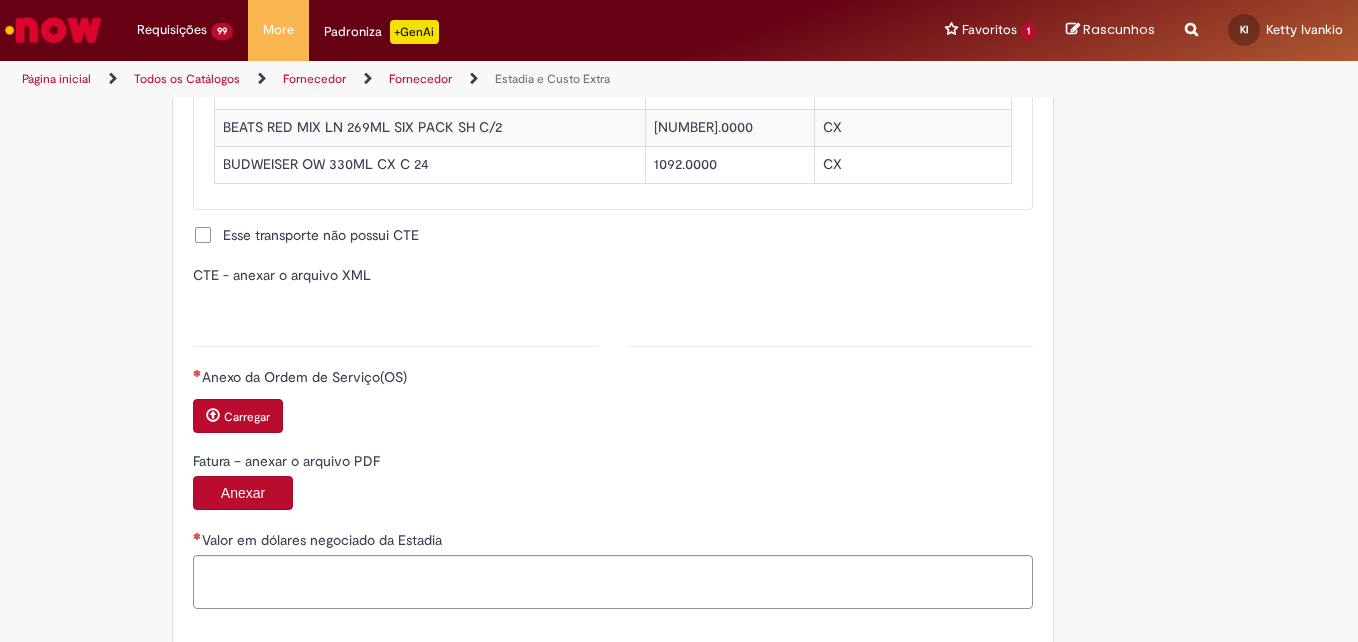 type on "**********" 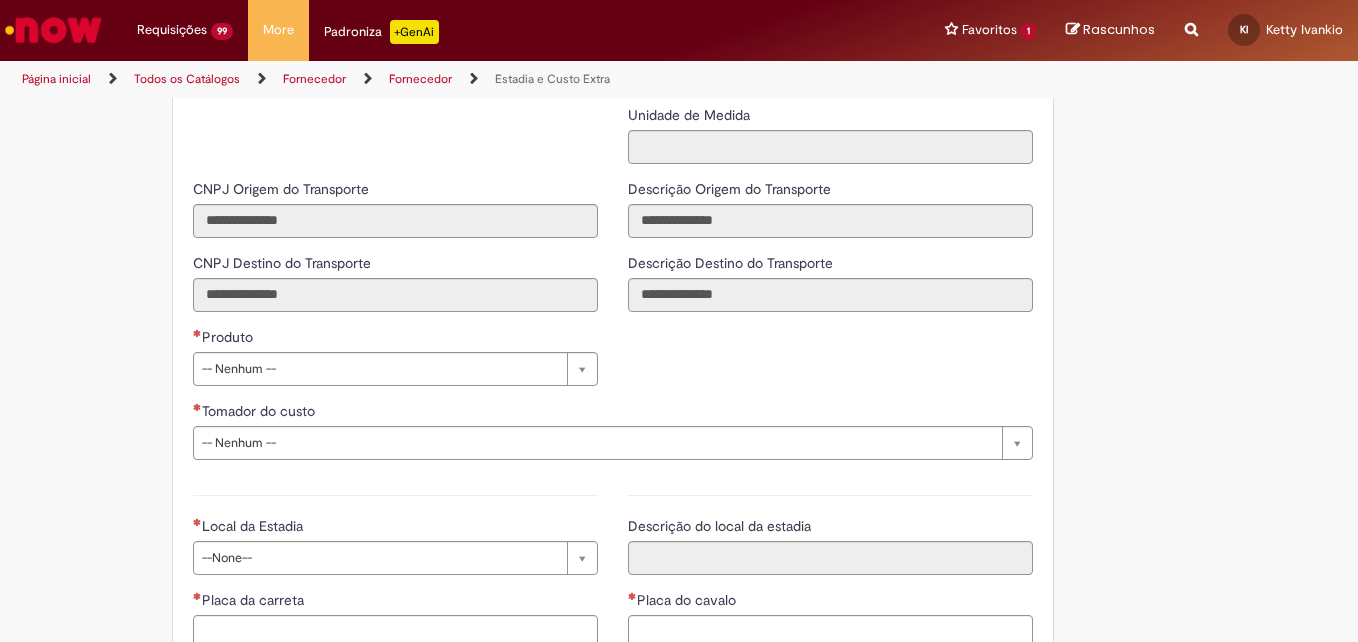 scroll, scrollTop: 2669, scrollLeft: 0, axis: vertical 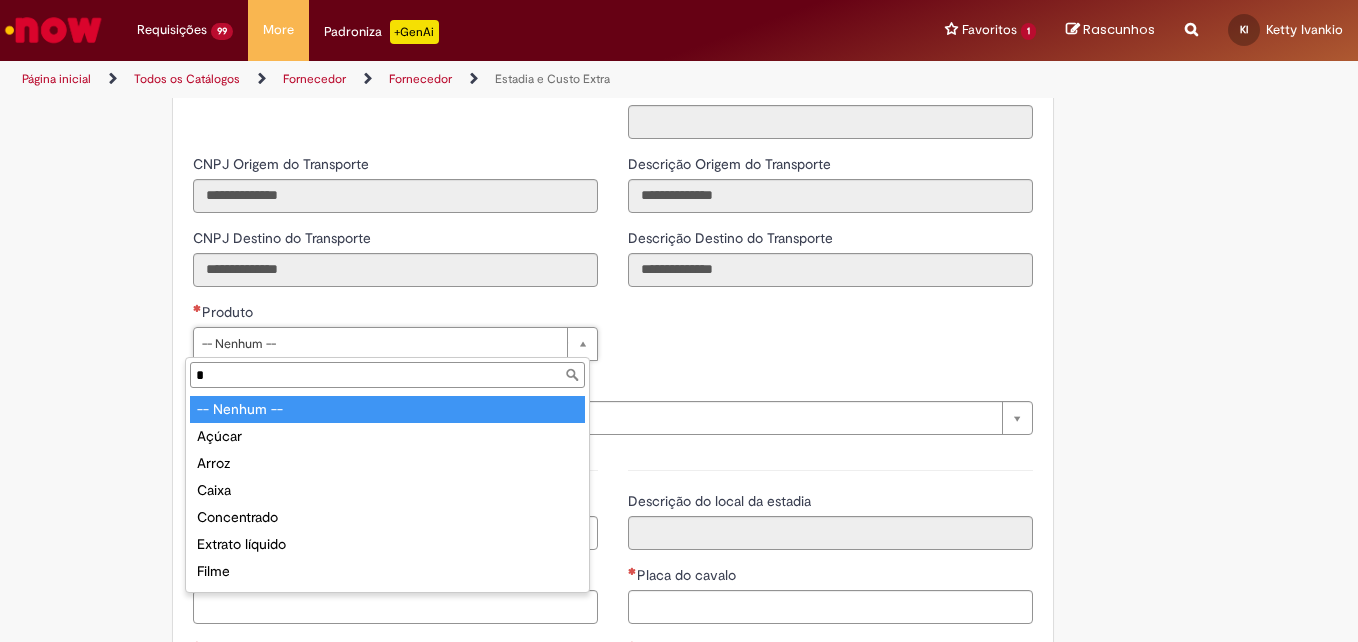 type on "**" 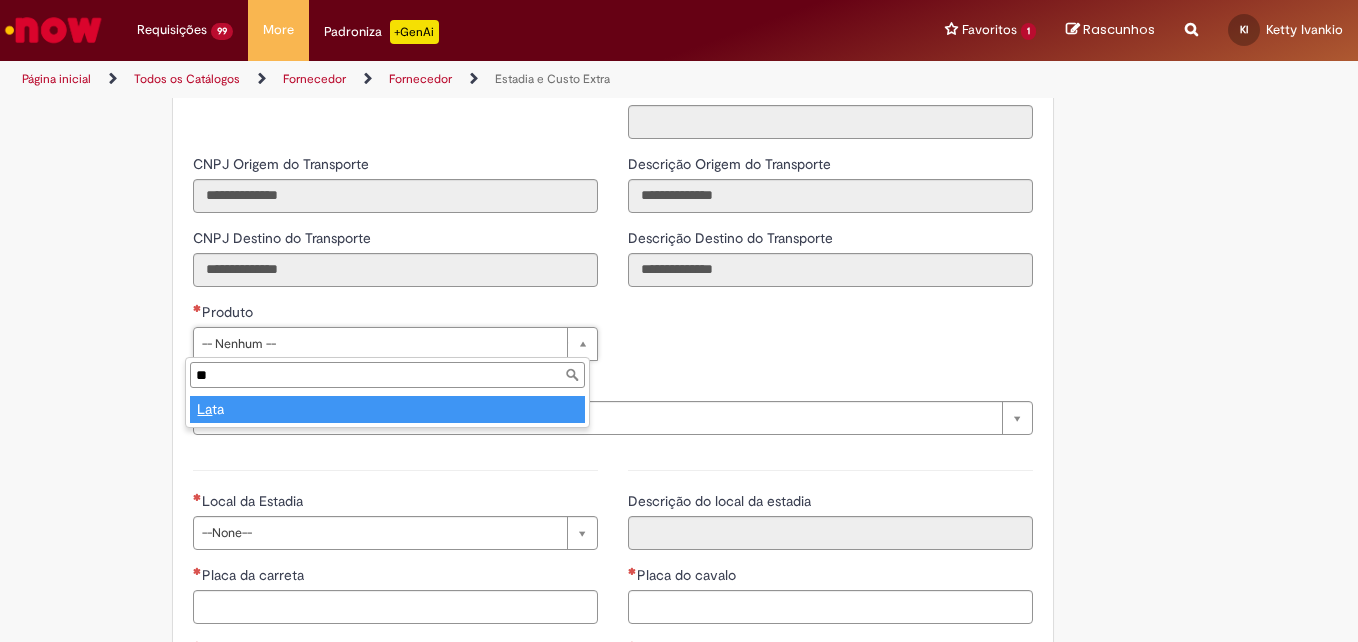 type on "****" 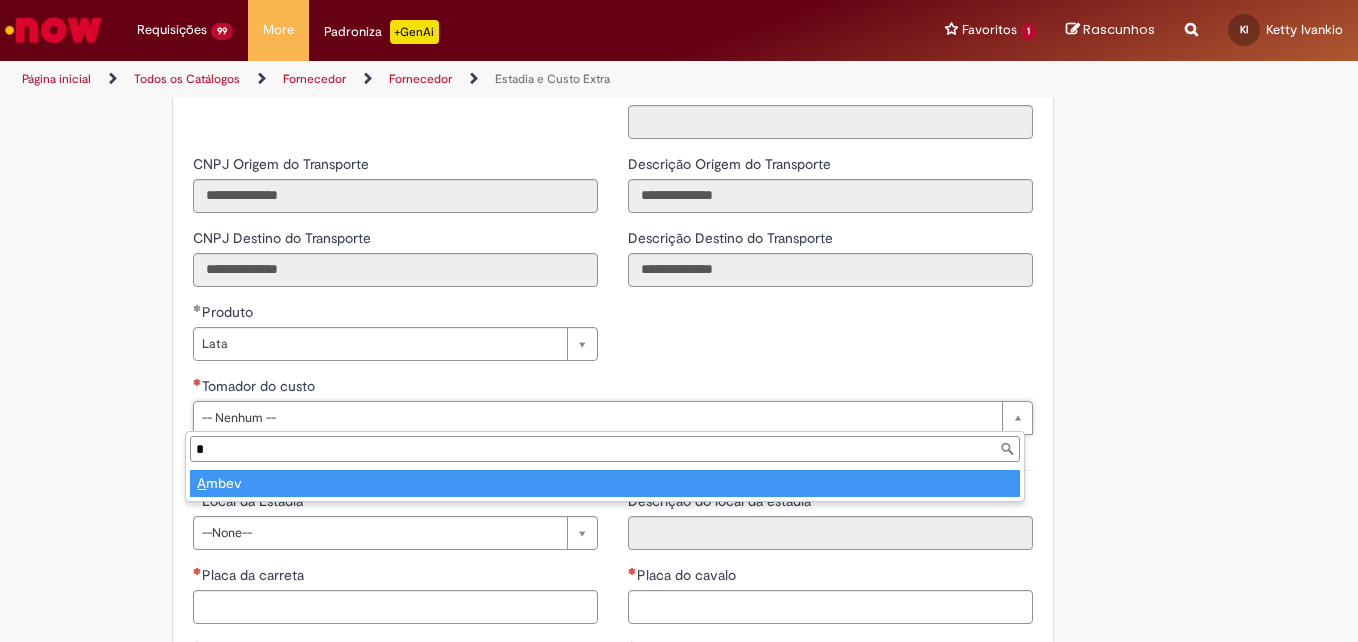 type on "*" 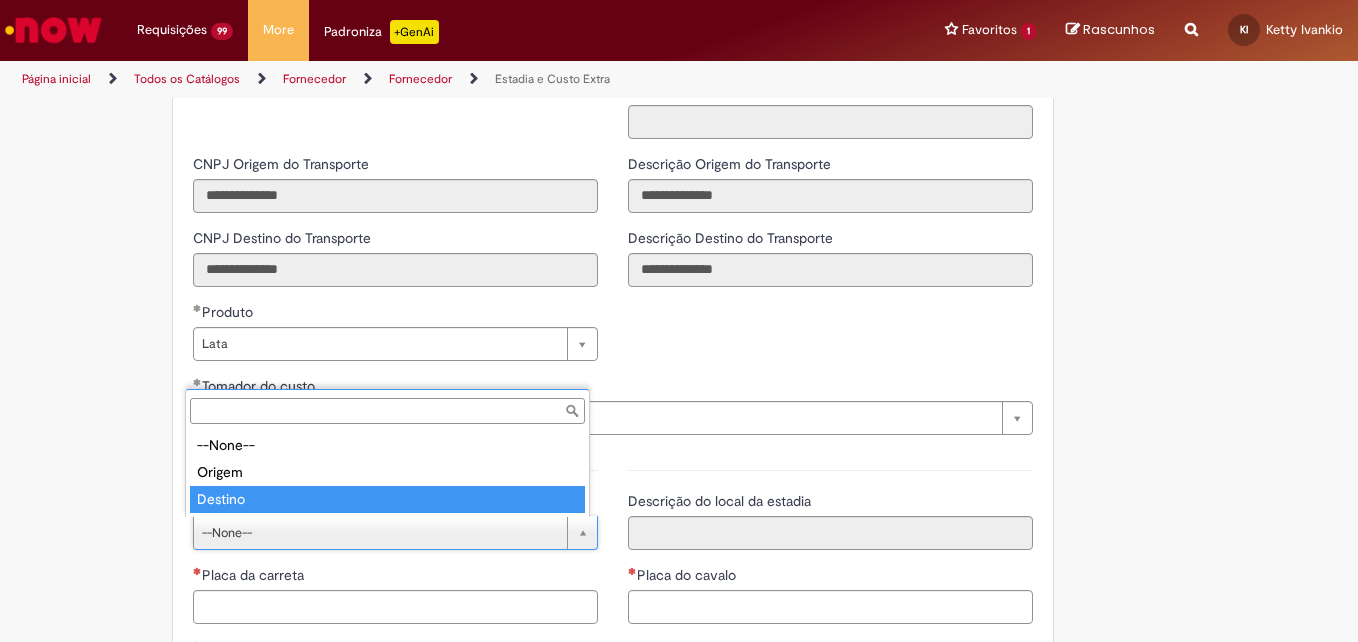 type on "*******" 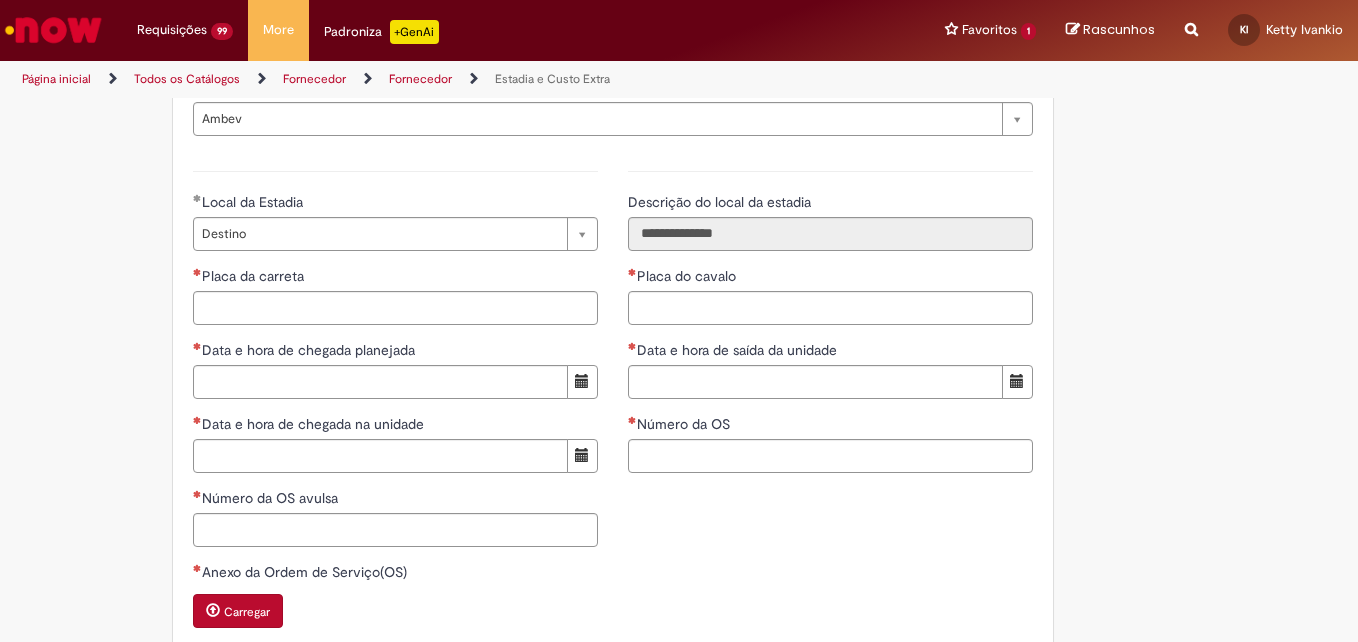 scroll, scrollTop: 3027, scrollLeft: 0, axis: vertical 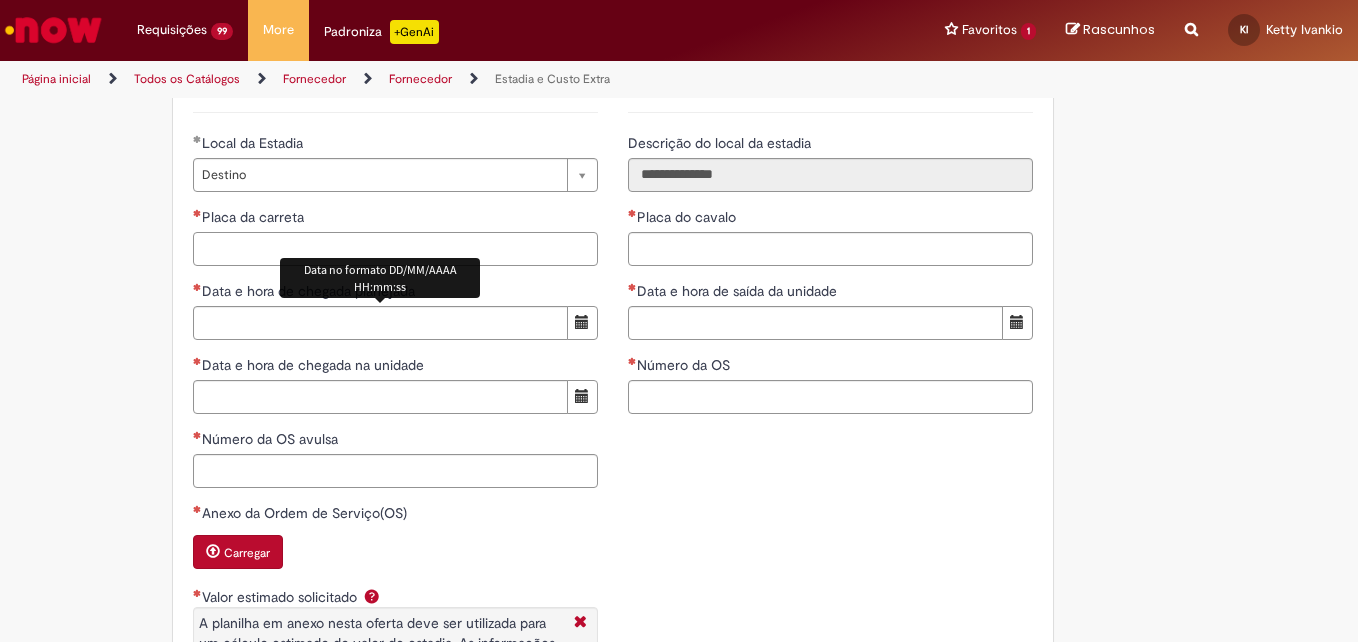 click on "Placa da carreta" at bounding box center (395, 249) 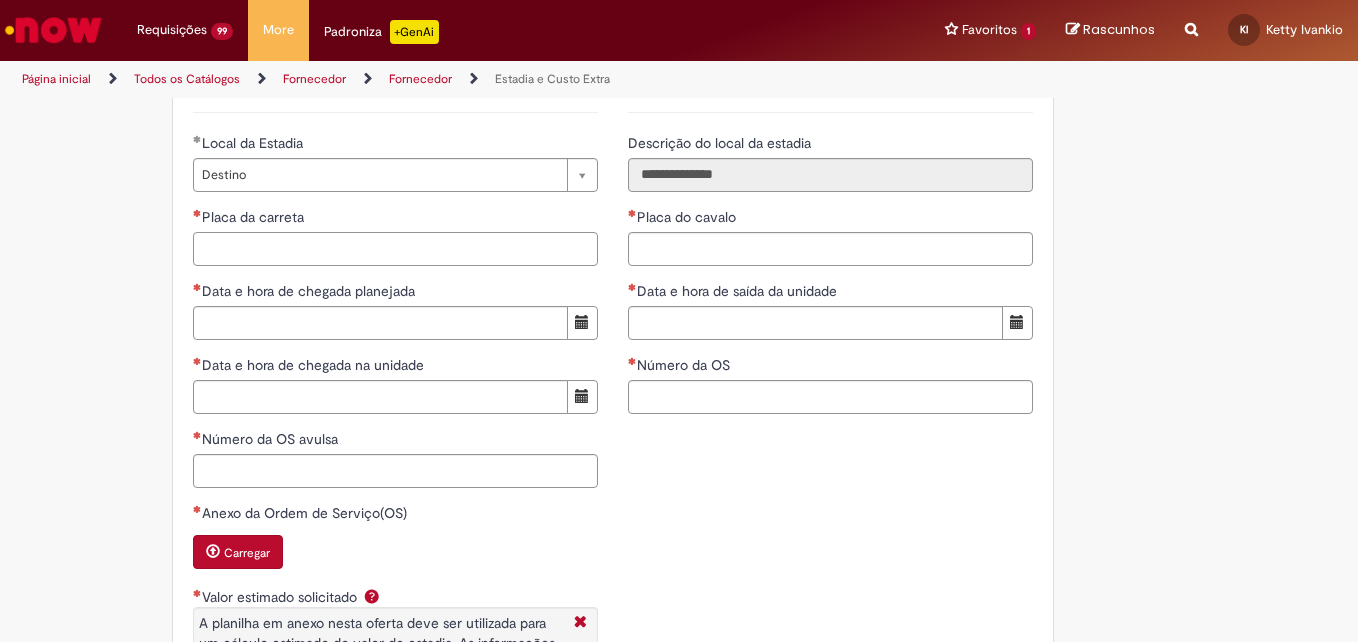 paste on "**********" 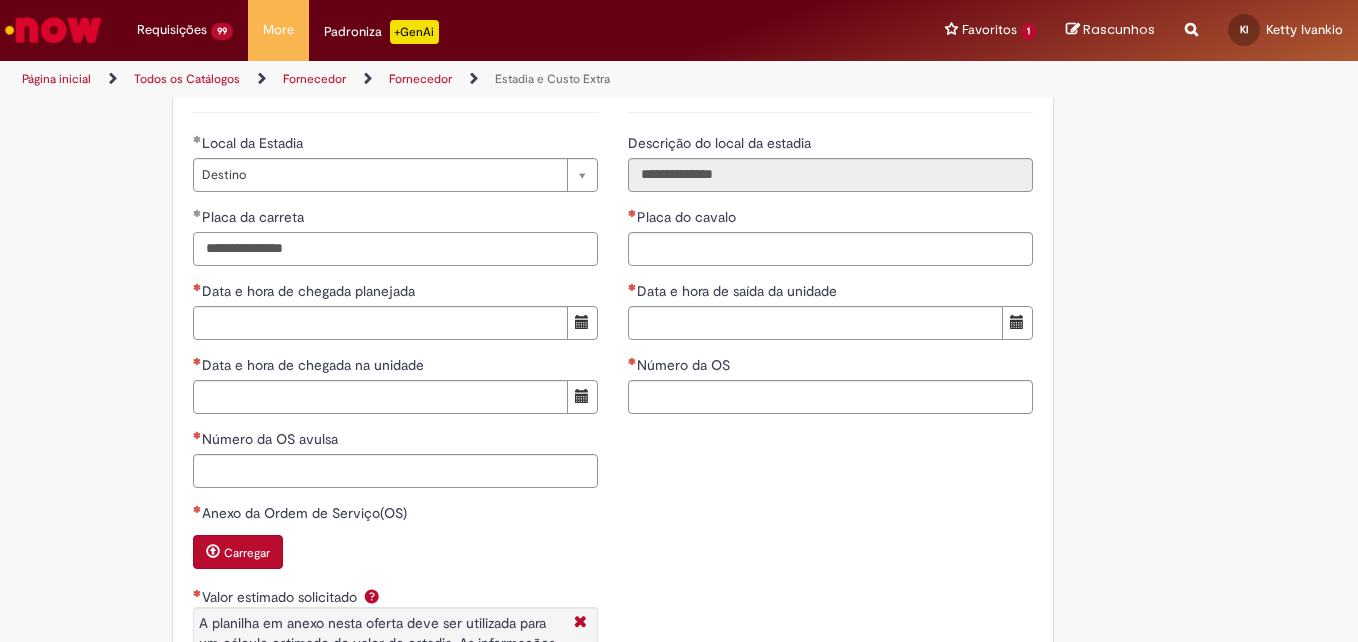 type on "**********" 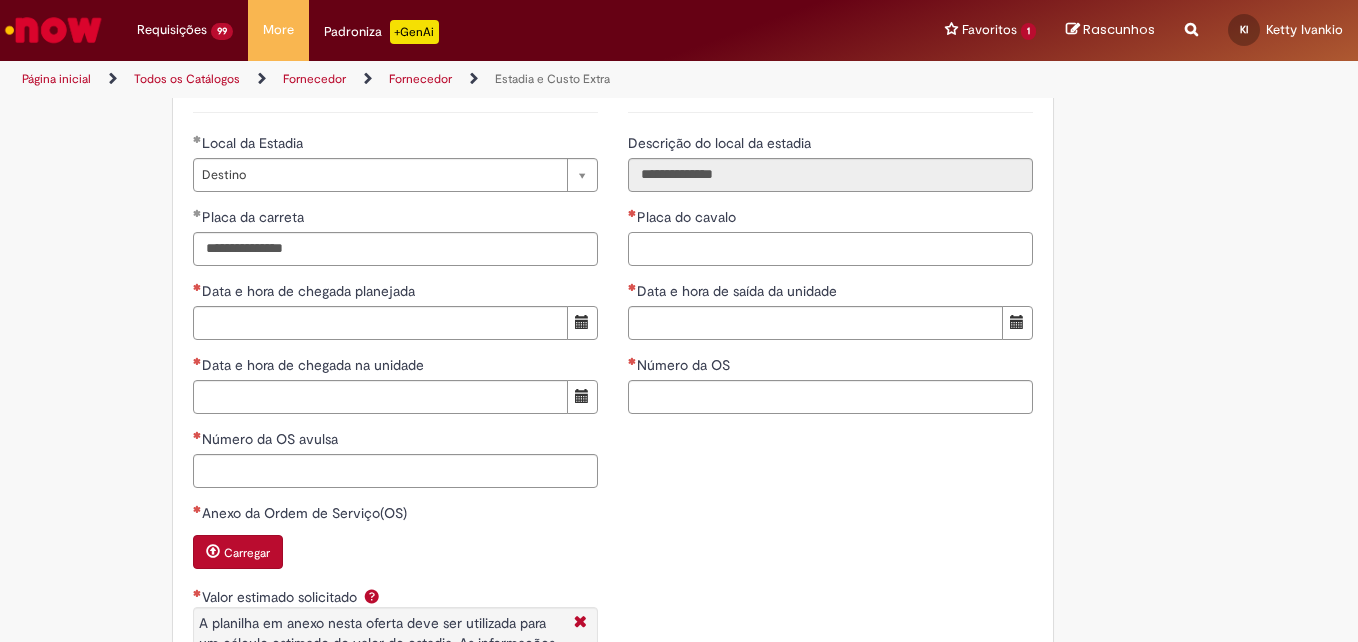 click on "Placa do cavalo" at bounding box center (830, 249) 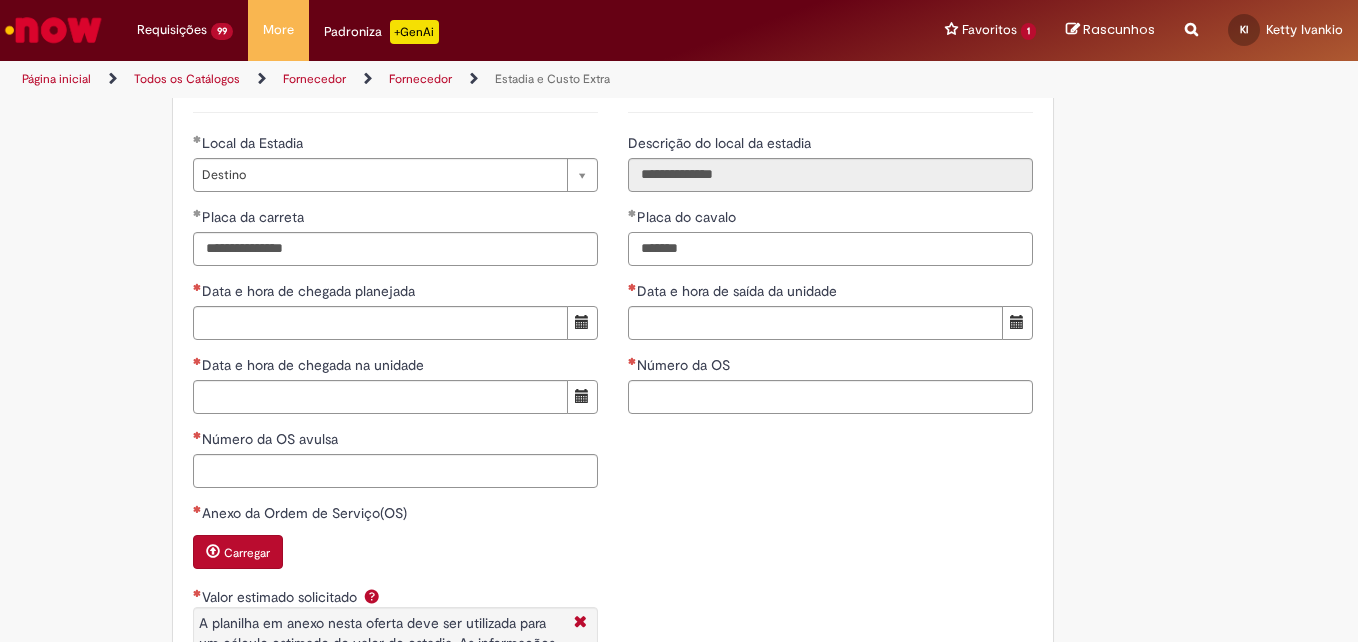 type on "*******" 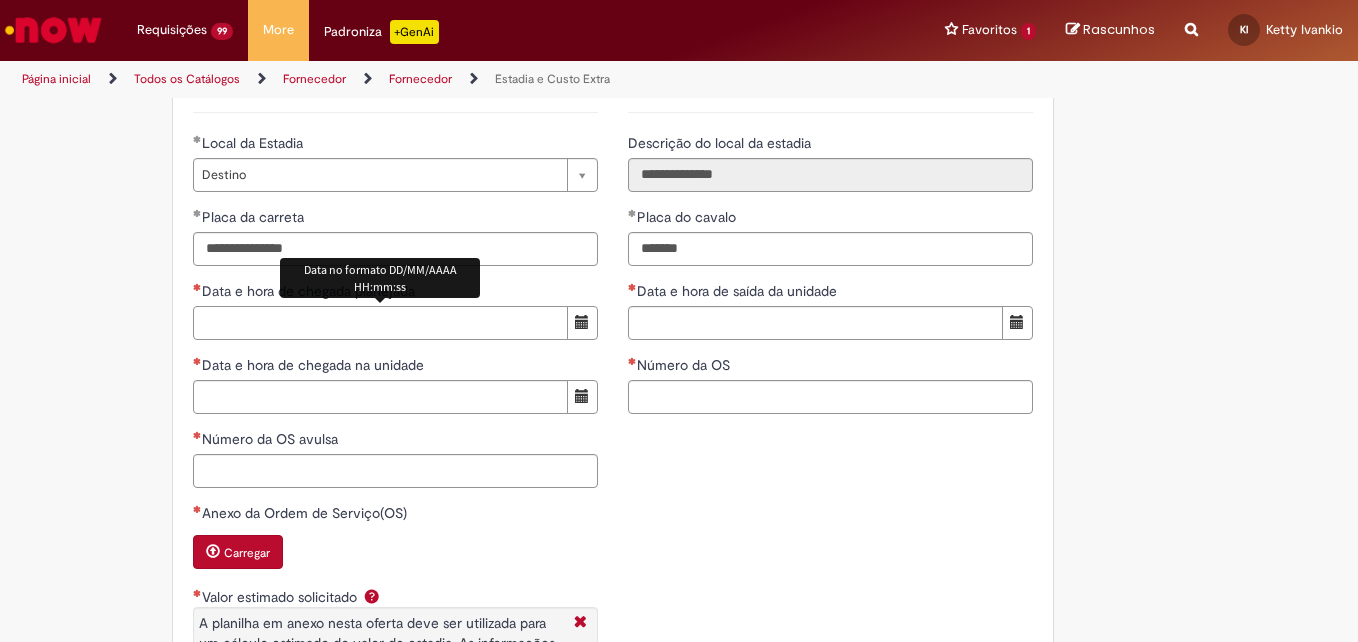 click on "Data e hora de chegada planejada" at bounding box center (380, 323) 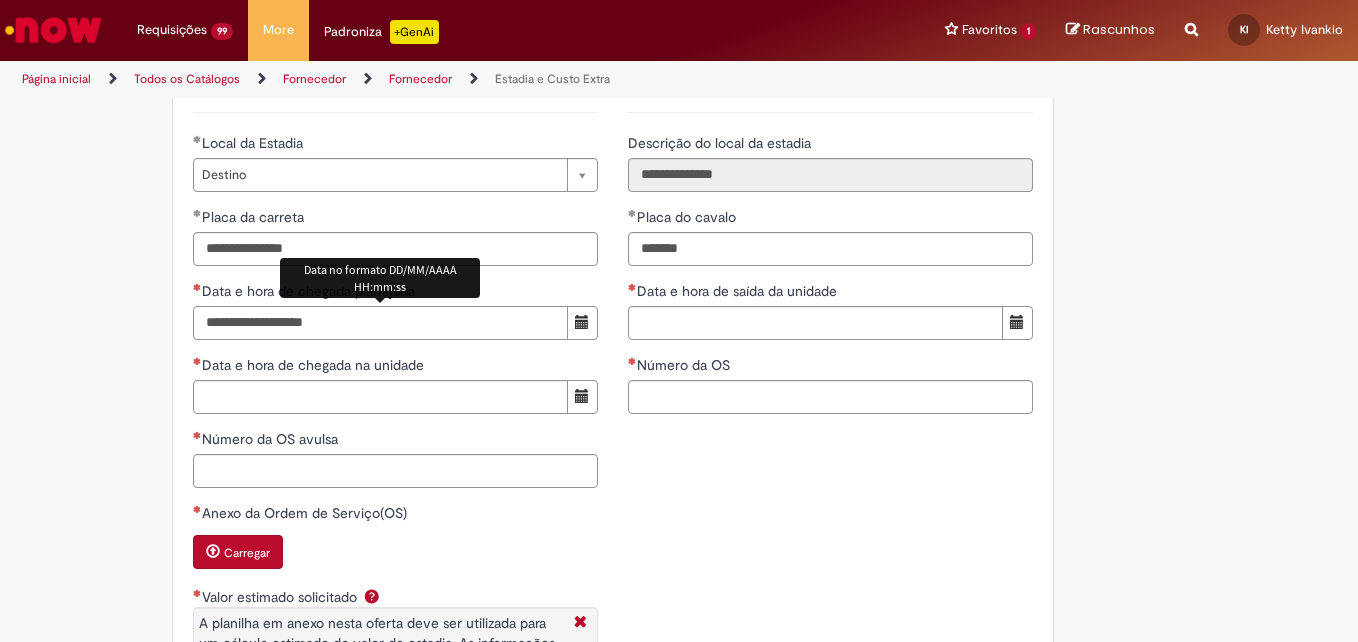 type on "**********" 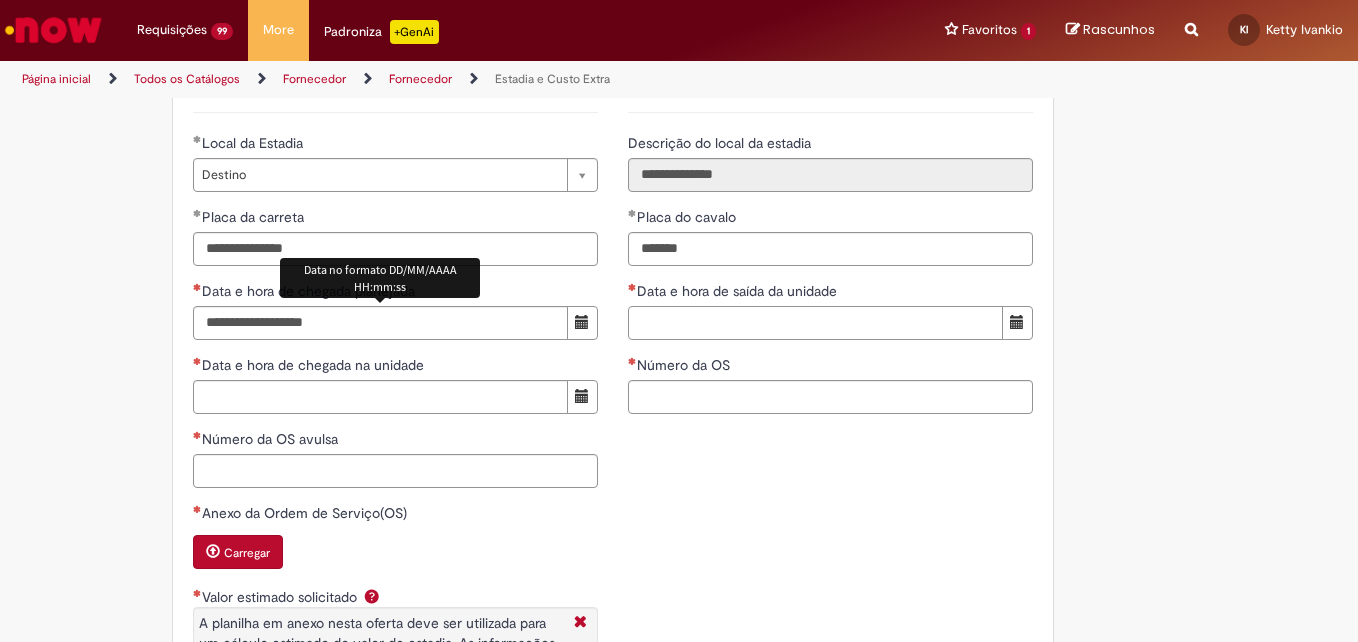 click on "Data e hora de saída da unidade" at bounding box center [815, 323] 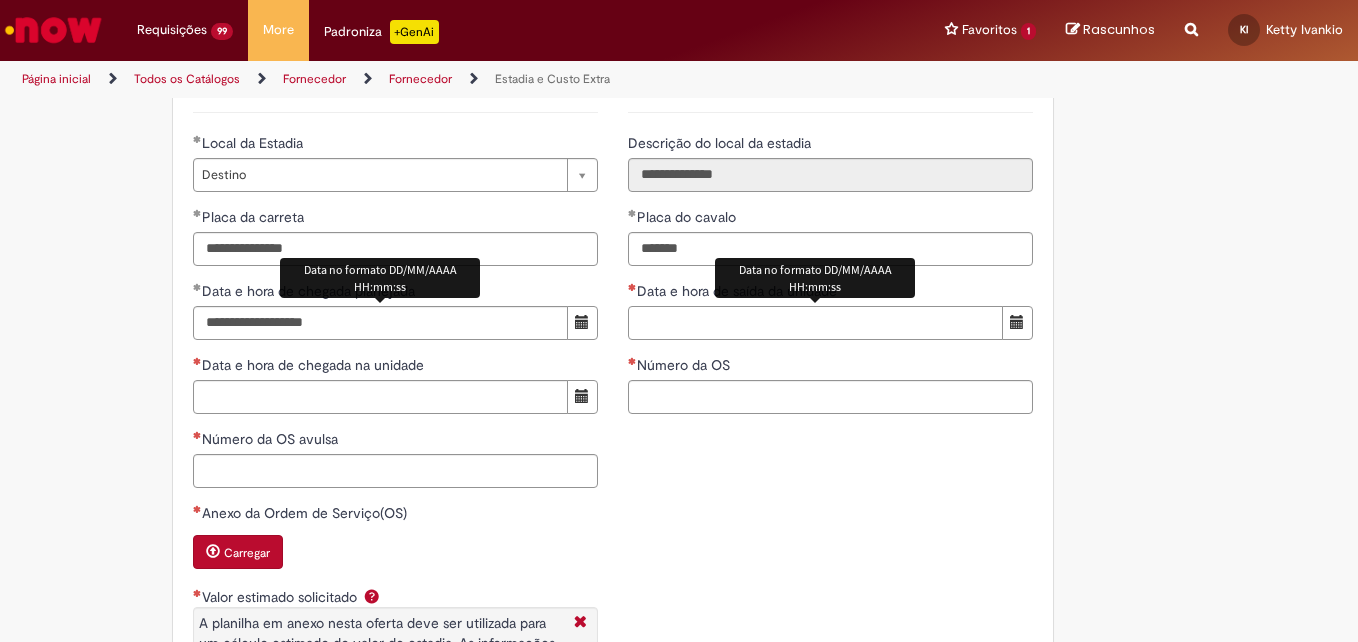 paste on "**********" 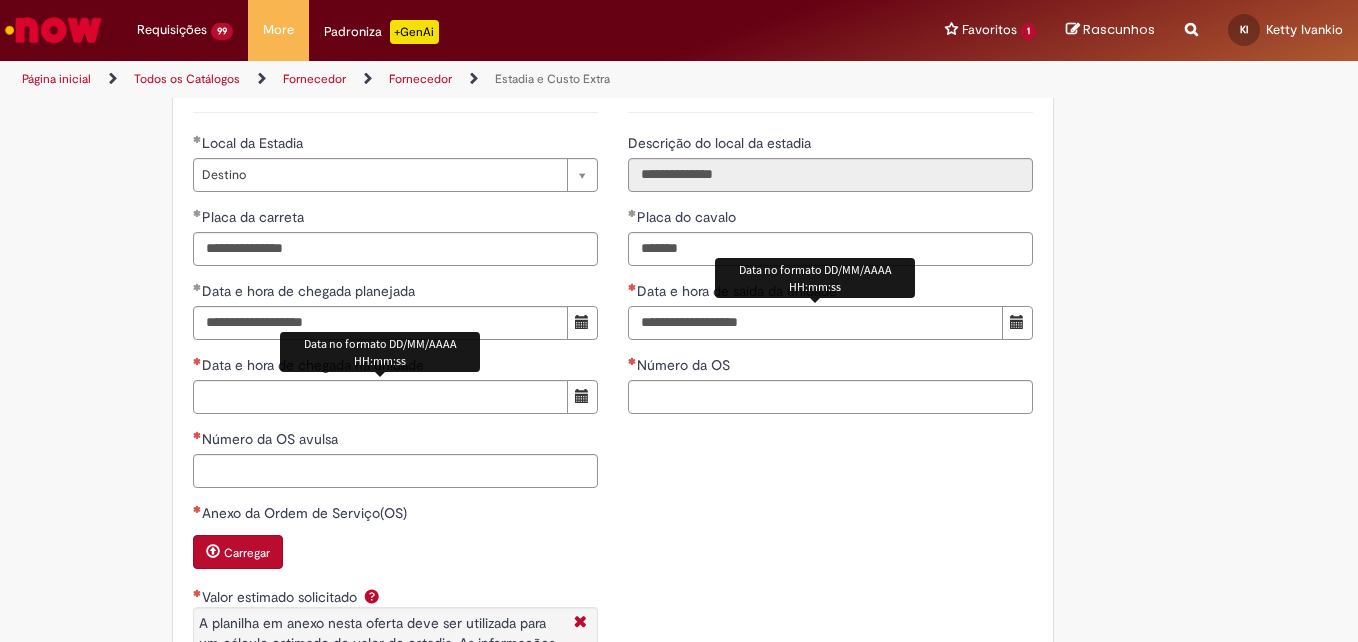 type on "**********" 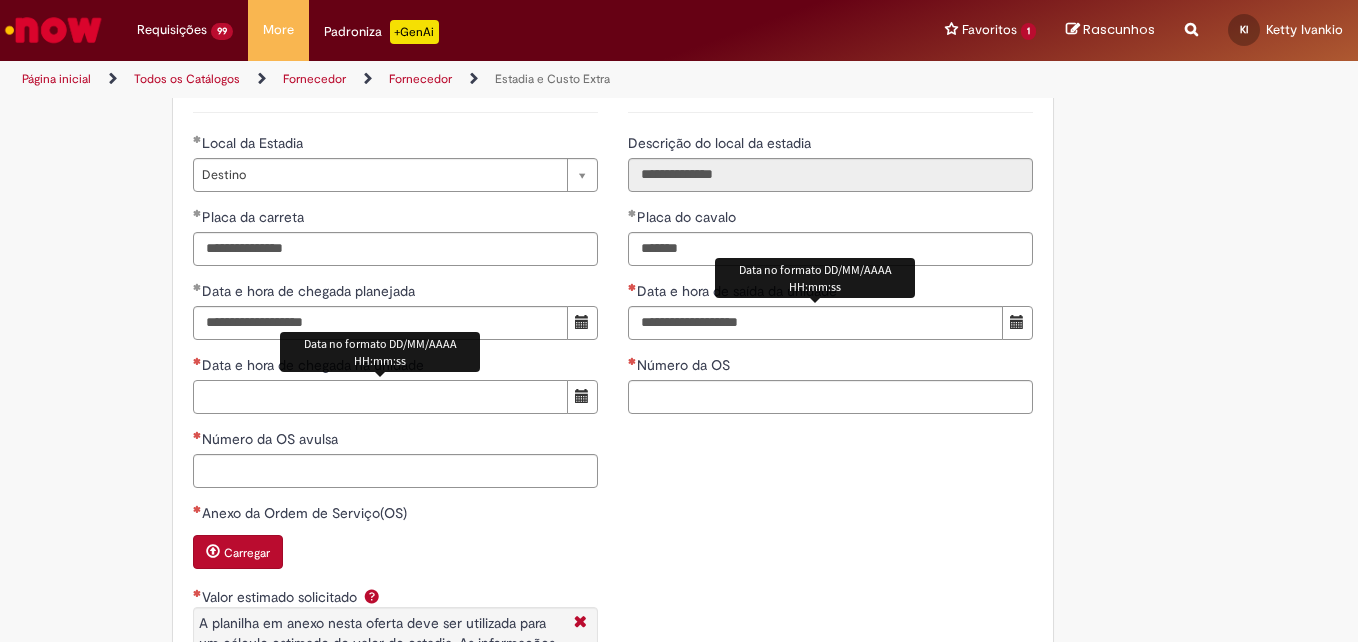 click on "Data e hora de chegada na unidade" at bounding box center [380, 397] 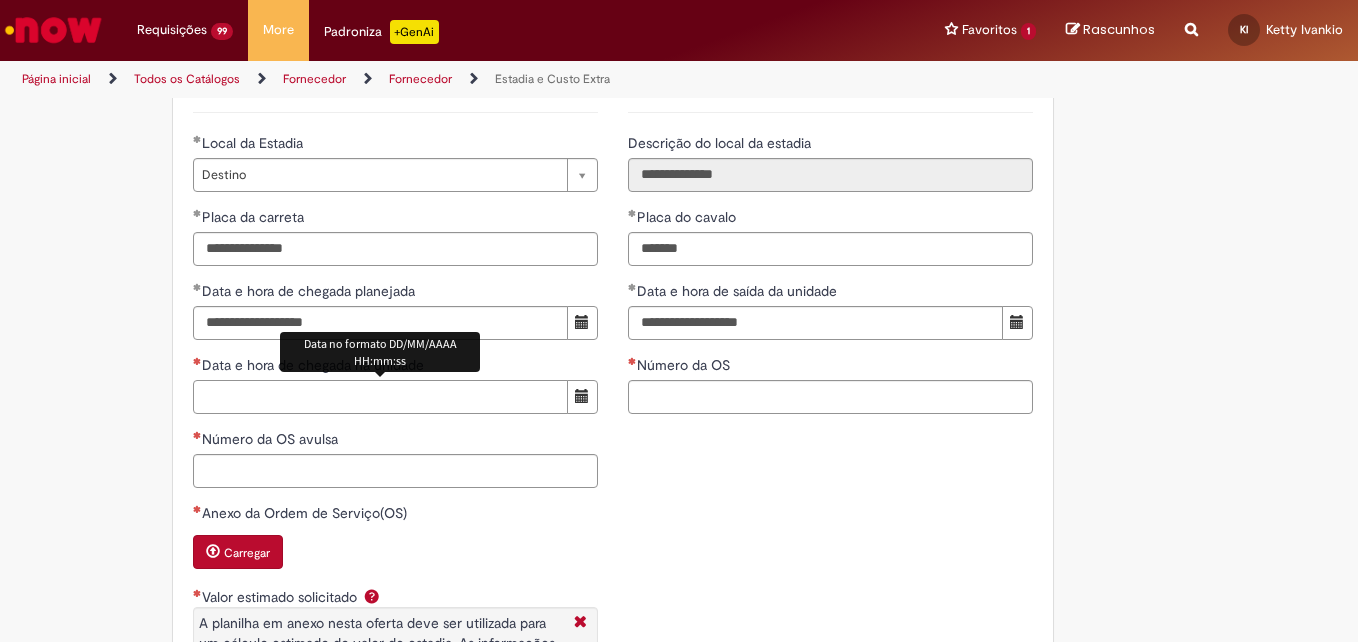 click on "Data e hora de chegada na unidade" at bounding box center (380, 397) 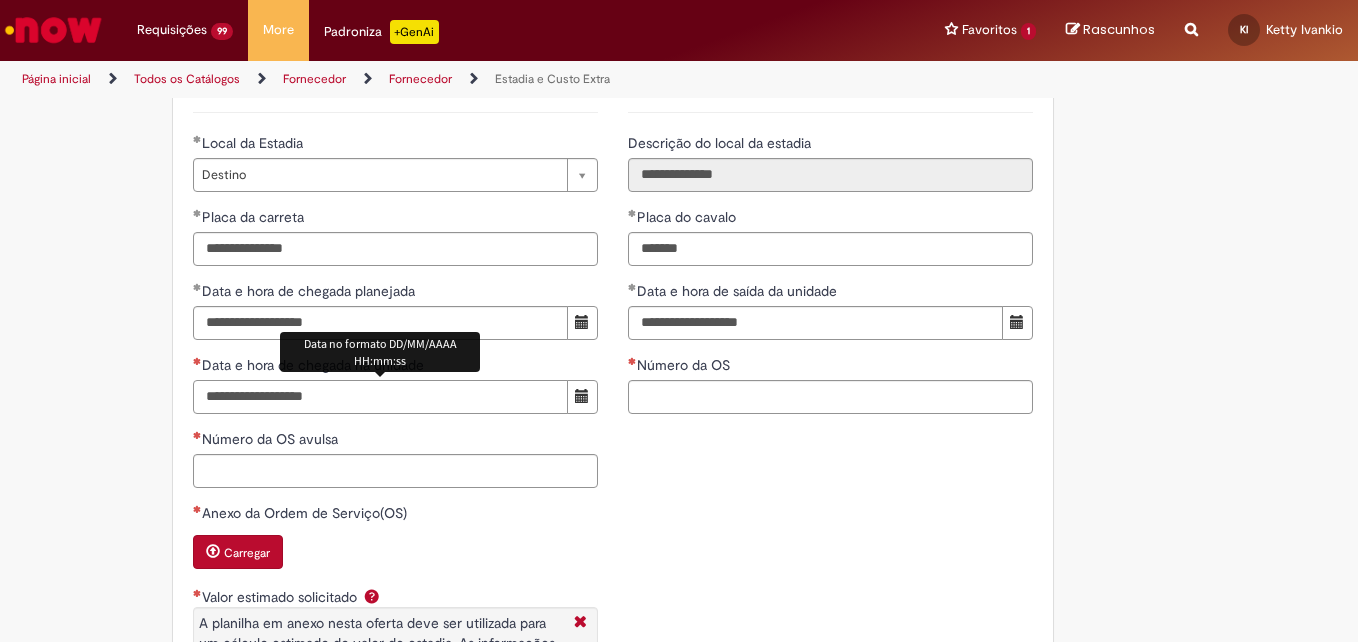 type on "**********" 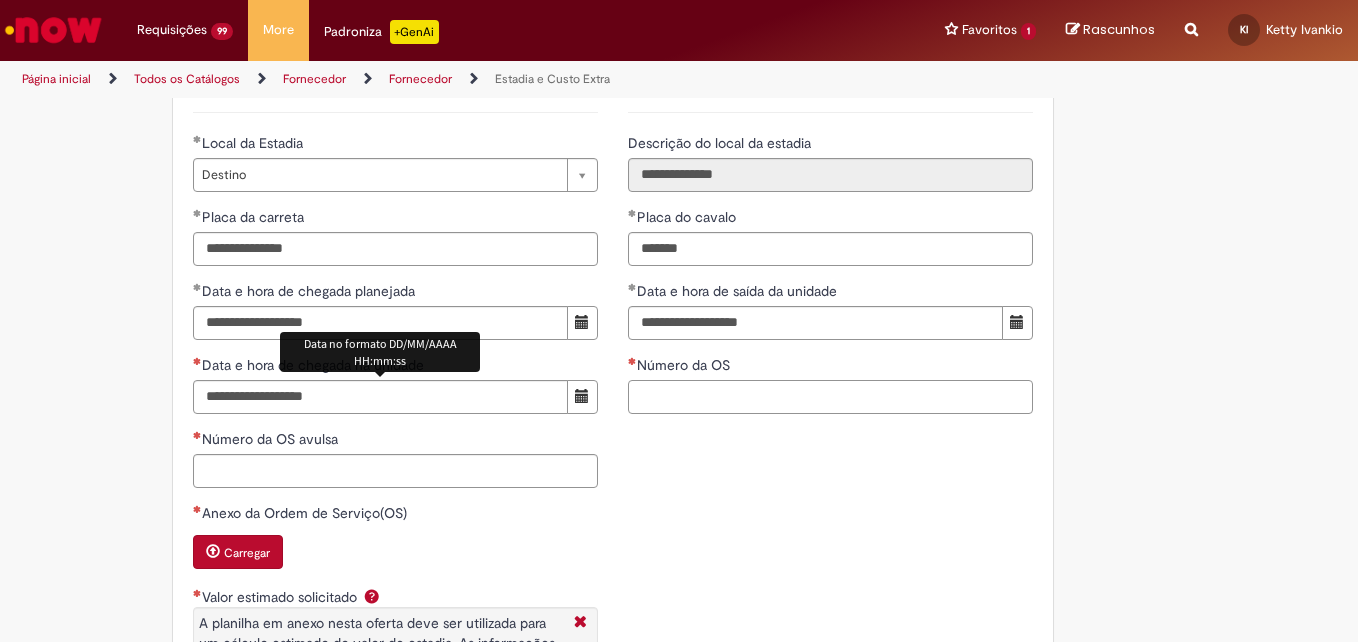 click on "Número da OS" at bounding box center (830, 397) 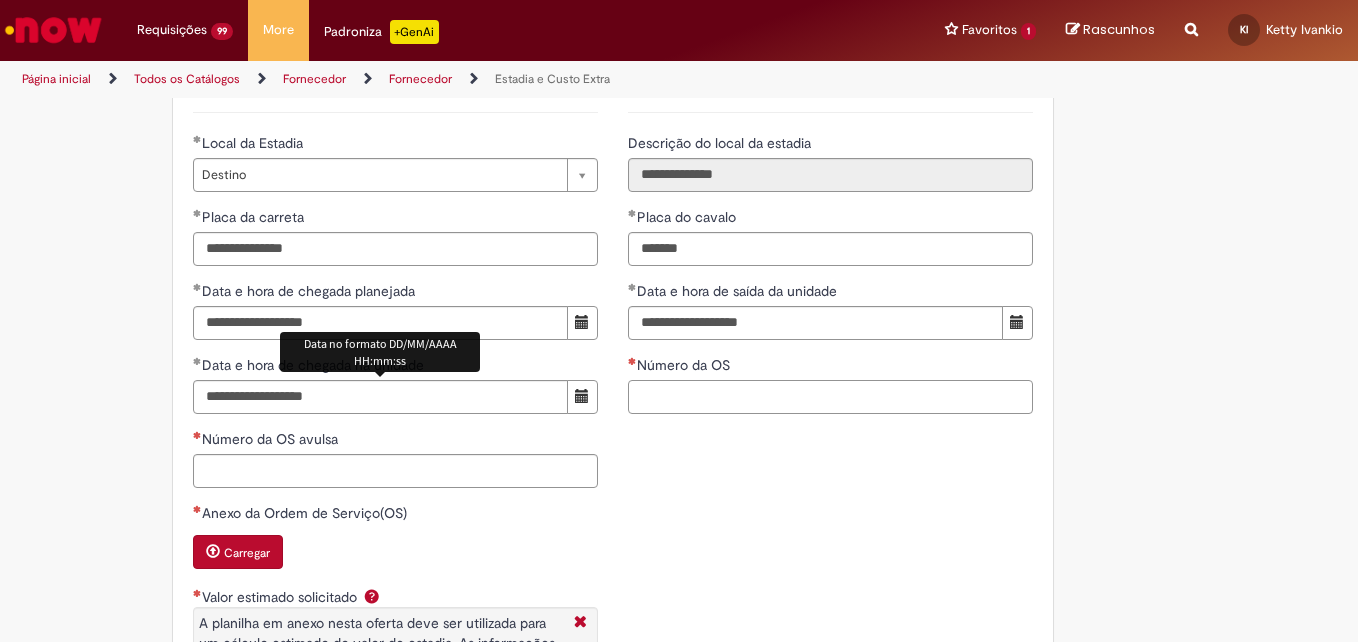 click on "Número da OS" at bounding box center [830, 397] 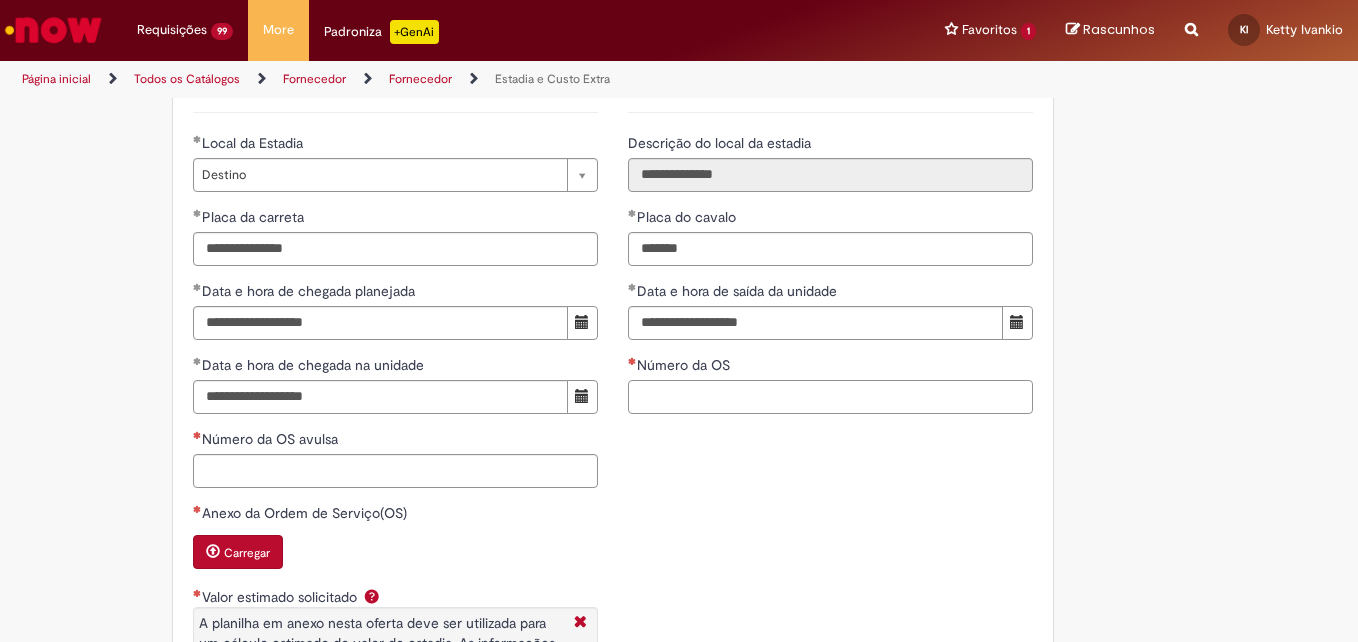 paste on "*******" 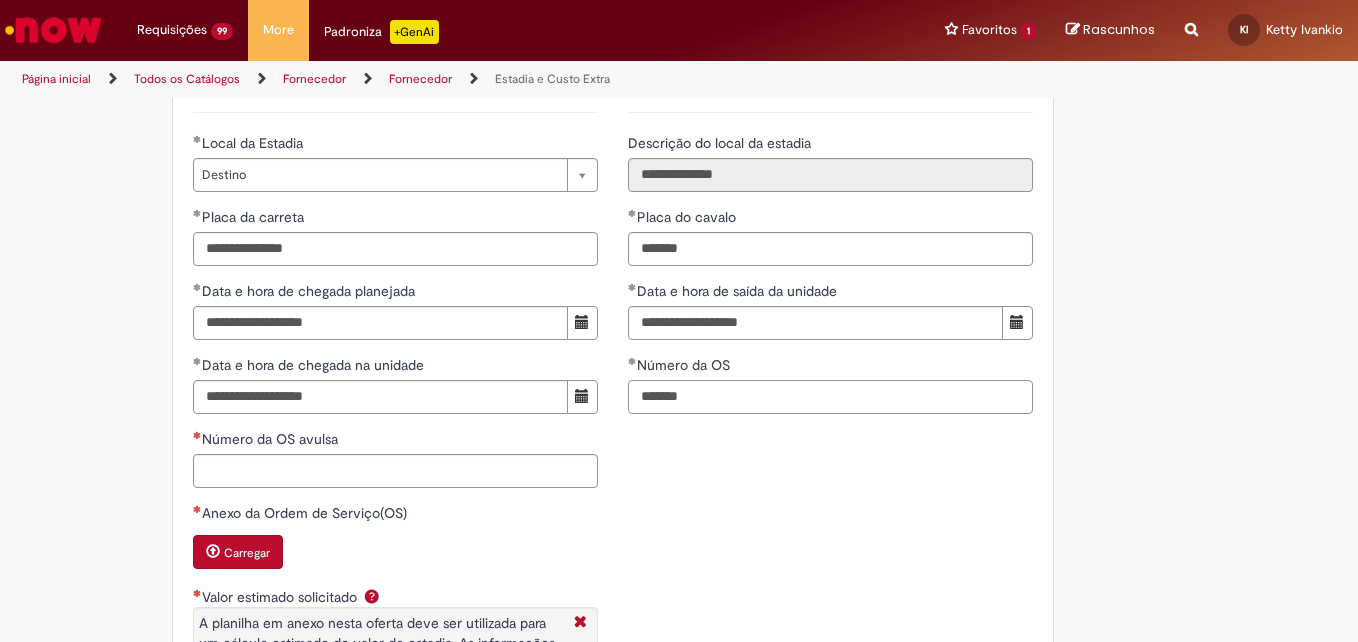 type on "*******" 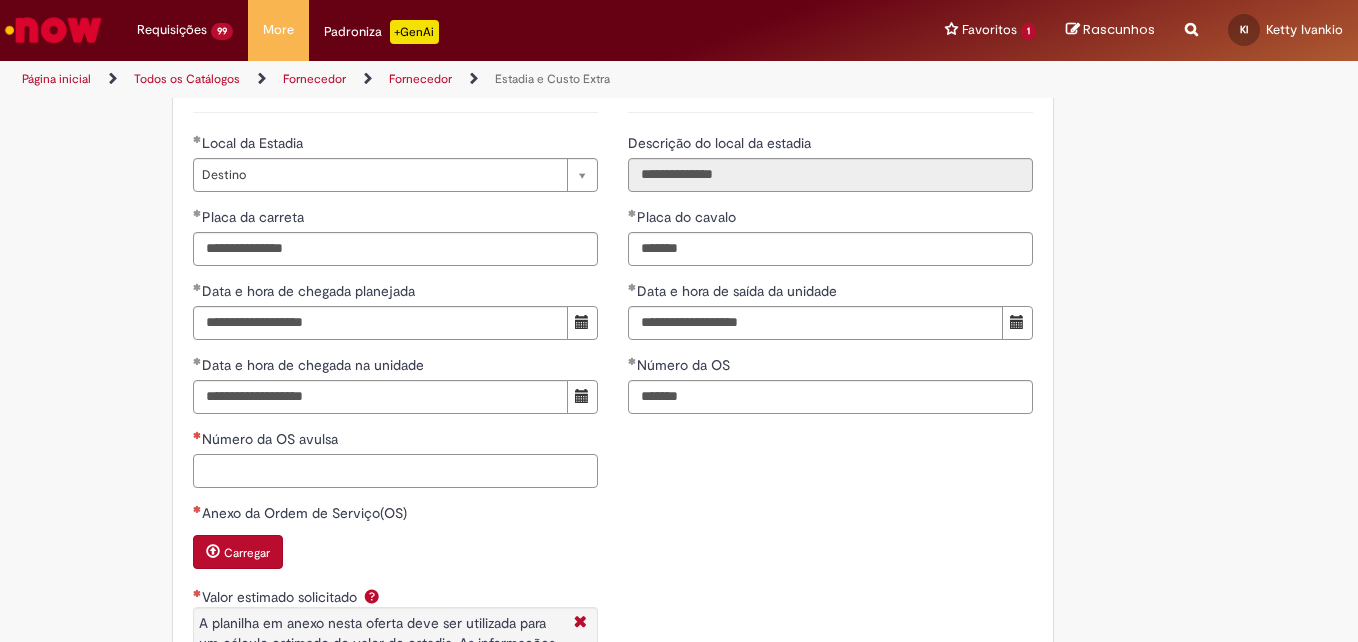 click on "Número da OS avulsa" at bounding box center (395, 471) 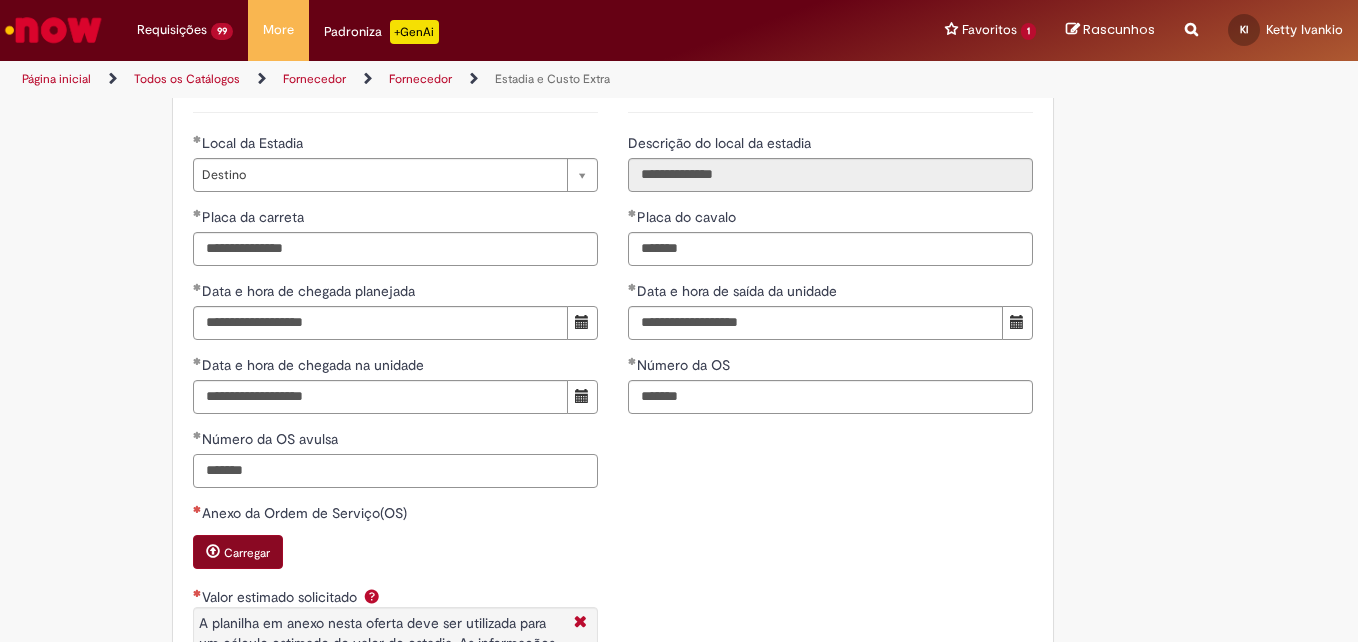 type on "*******" 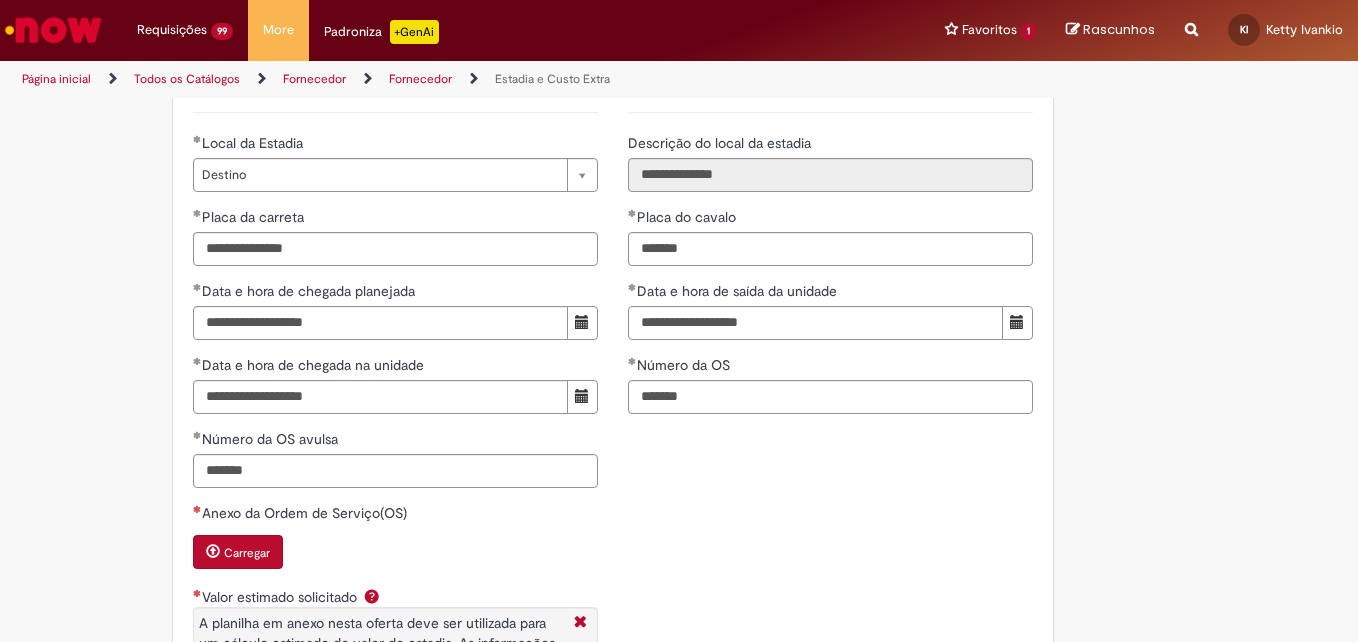 click on "Carregar" at bounding box center [238, 552] 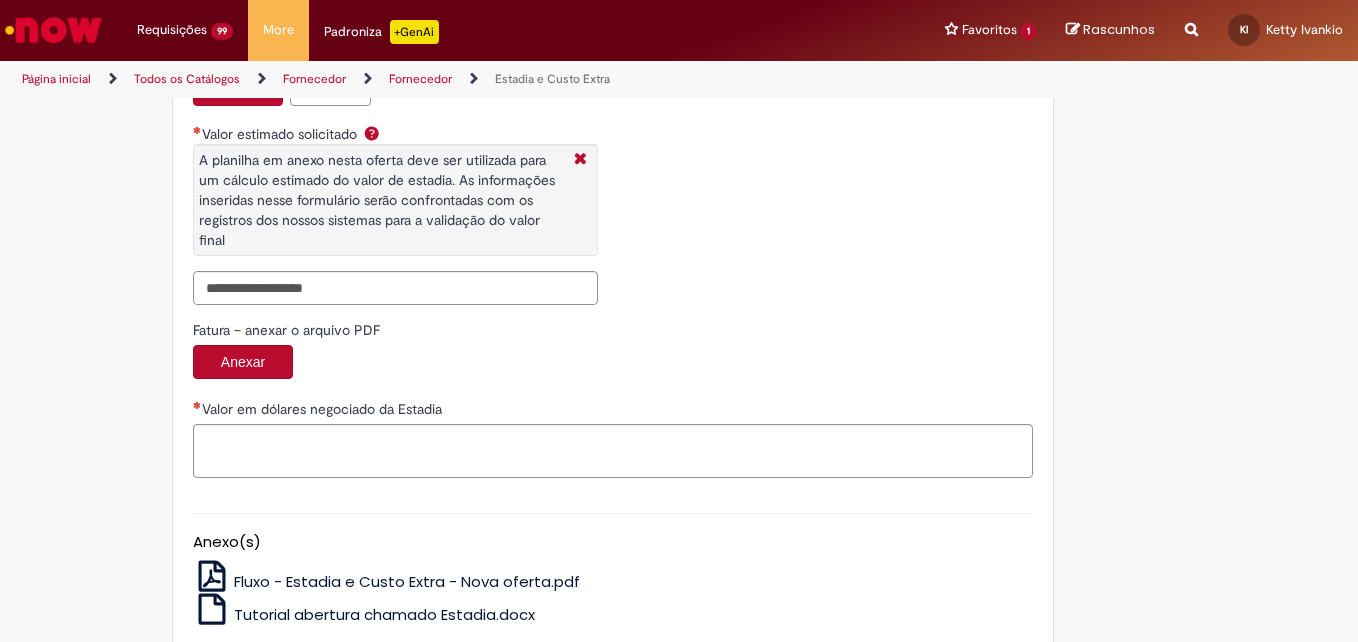 scroll, scrollTop: 3555, scrollLeft: 0, axis: vertical 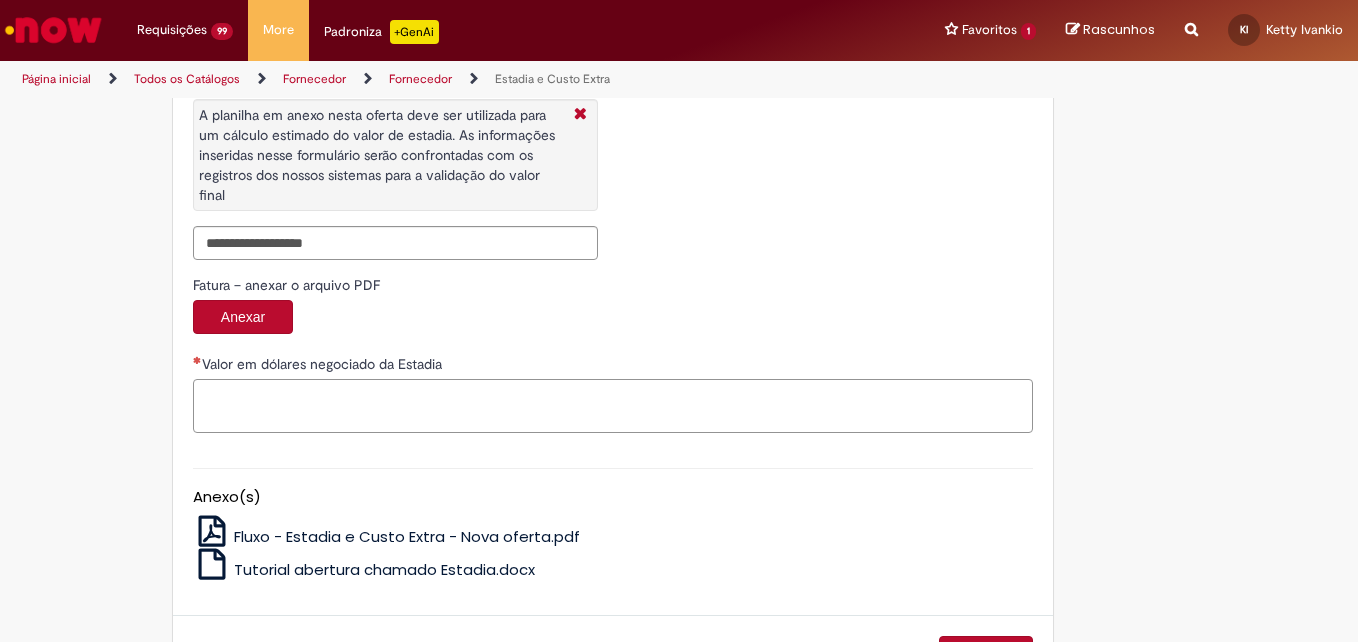 click on "Valor em dólares negociado da Estadia" at bounding box center [613, 406] 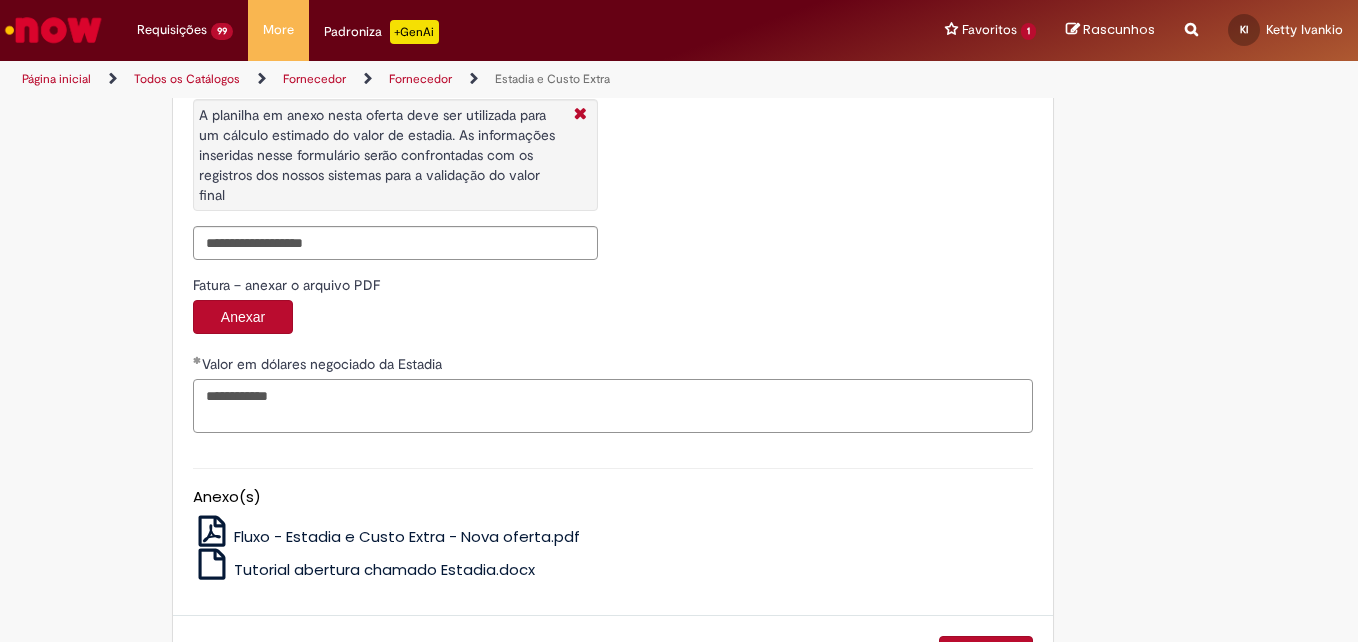 type on "**********" 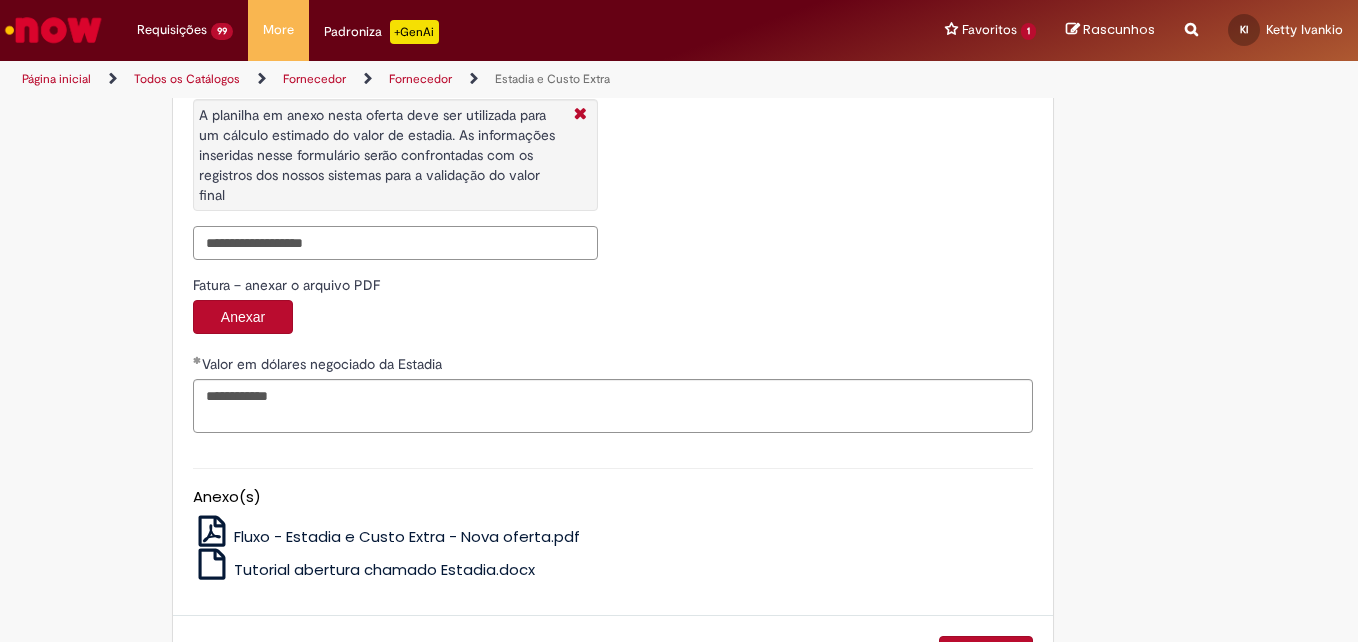 click on "Valor estimado solicitado A planilha em anexo nesta oferta deve ser utilizada para um cálculo estimado do valor de estadia. As informações inseridas nesse formulário serão confrontadas com os registros dos nossos sistemas para a validação do valor final" at bounding box center [395, 243] 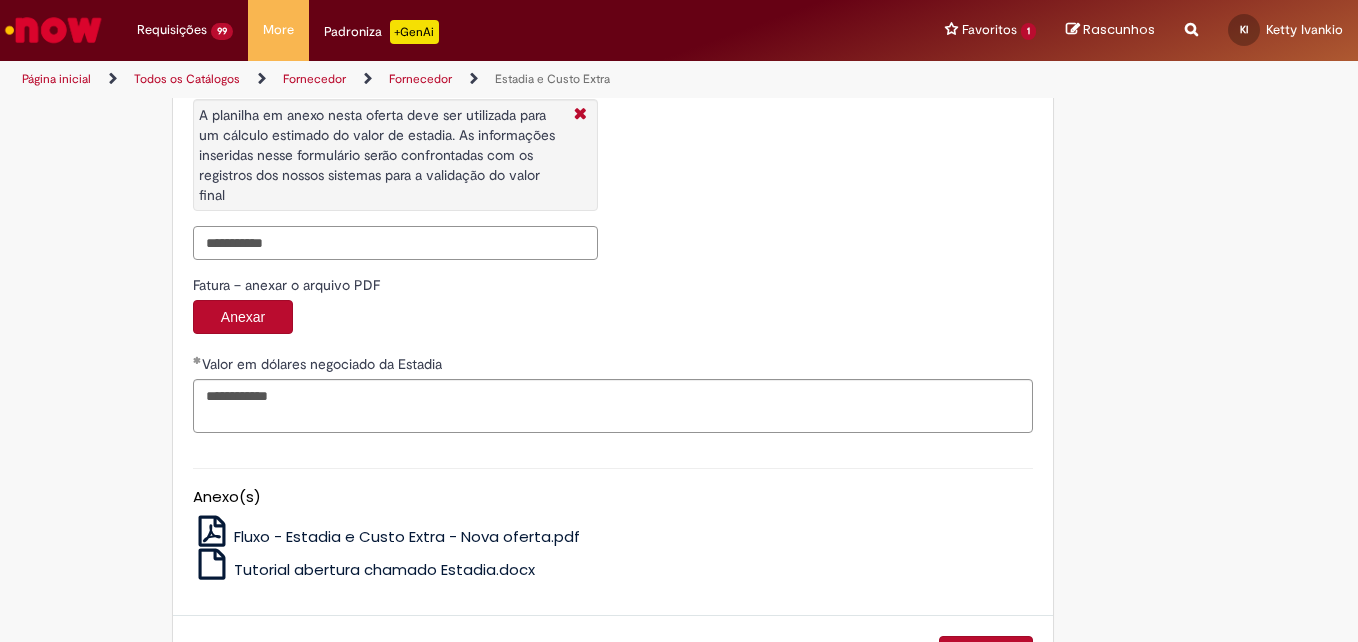 type on "**********" 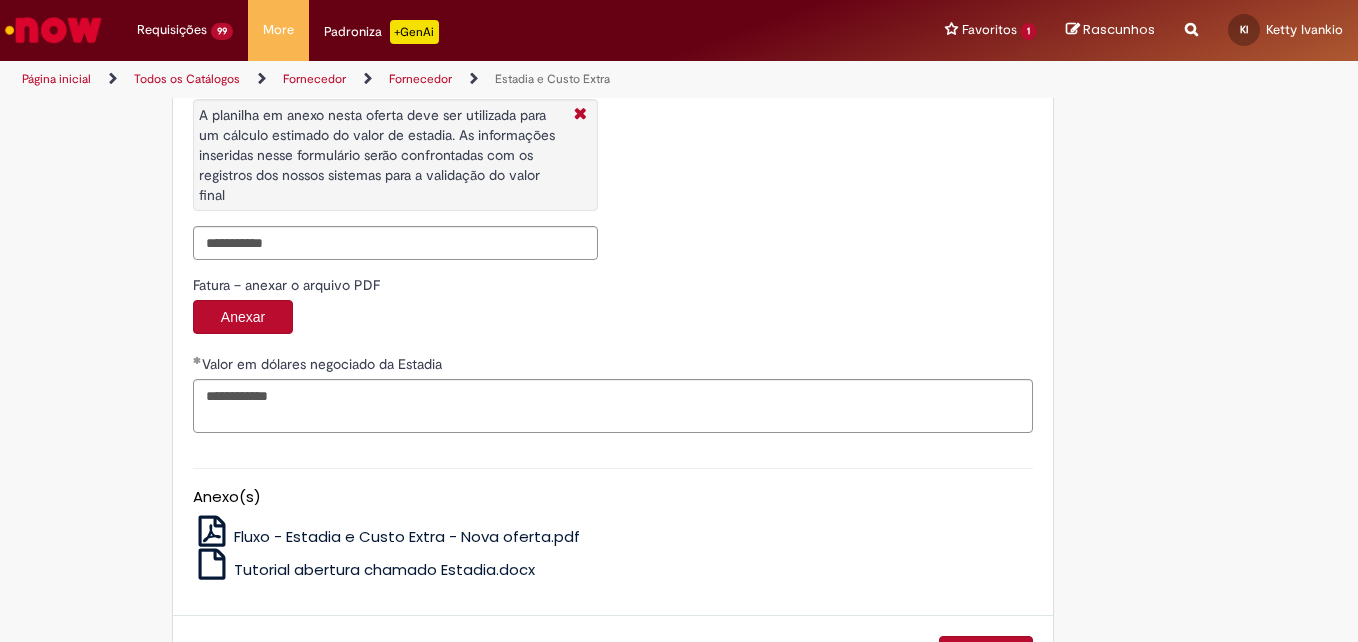 click on "Anexo(s)
Fluxo - Estadia e Custo Extra - Nova oferta.pdf
Tutorial abertura chamado Estadia.docx" at bounding box center [613, 521] 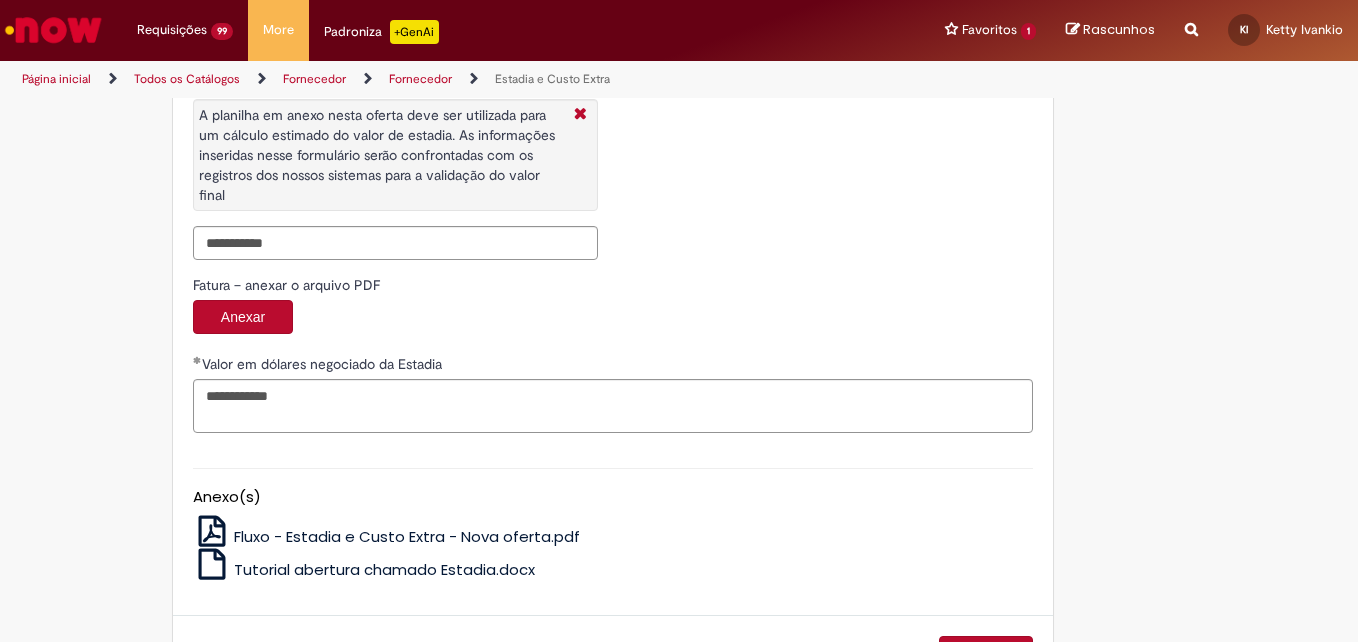 click on "Solicitação" at bounding box center [986, 653] 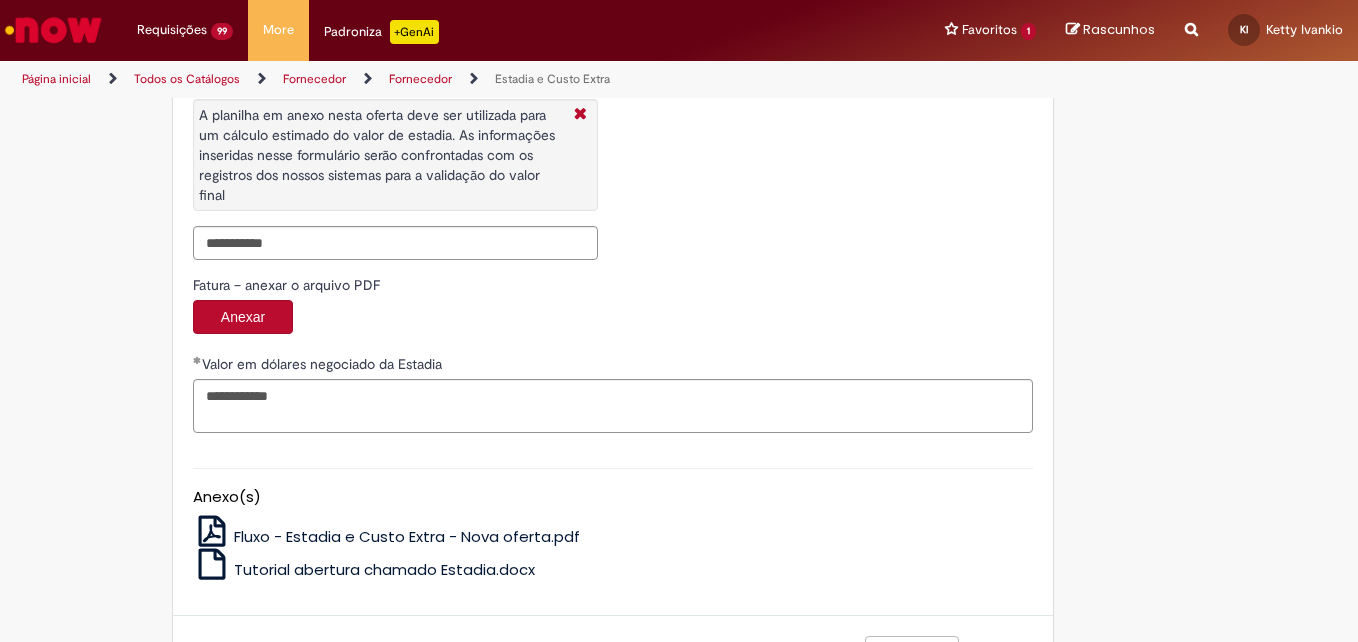scroll, scrollTop: 3583, scrollLeft: 0, axis: vertical 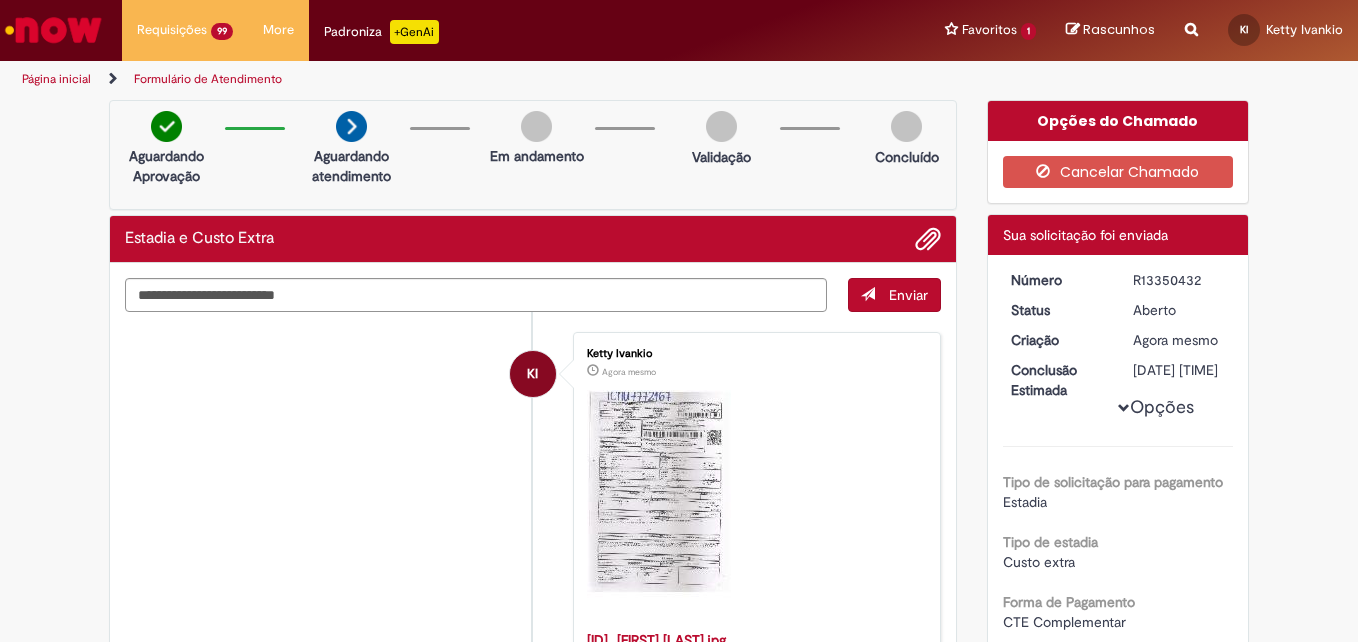 click on "R13350432" at bounding box center [1179, 280] 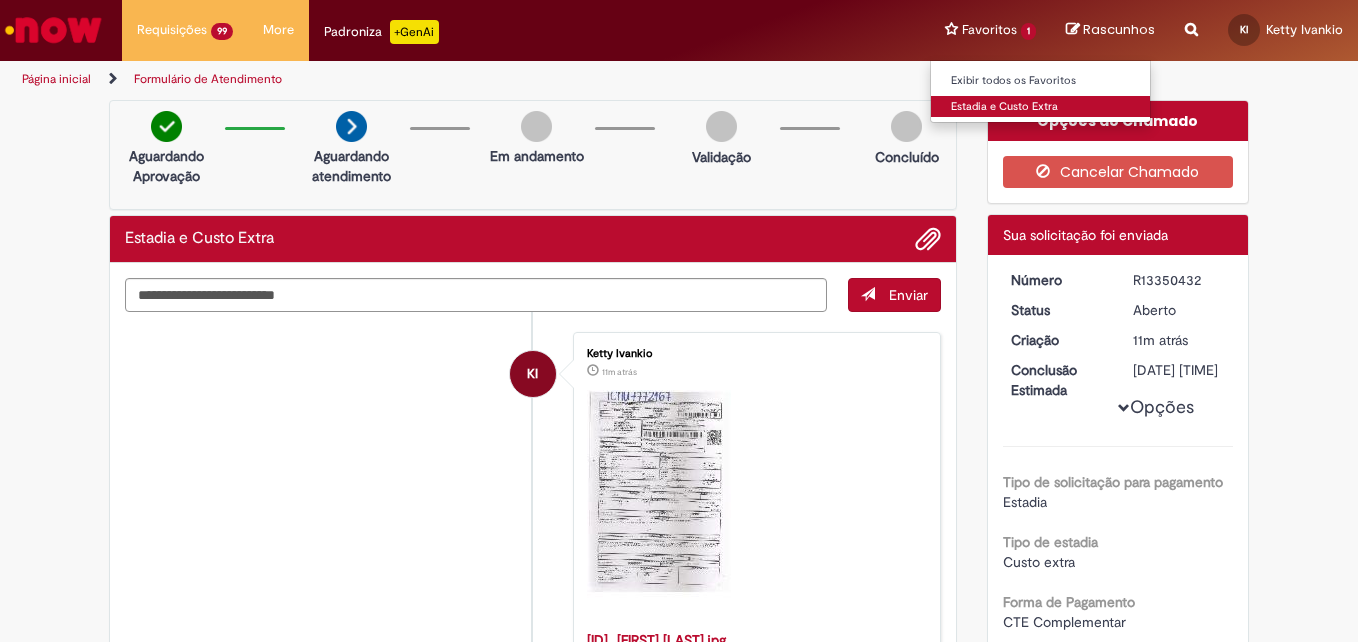 click on "Estadia e Custo Extra" at bounding box center (1041, 107) 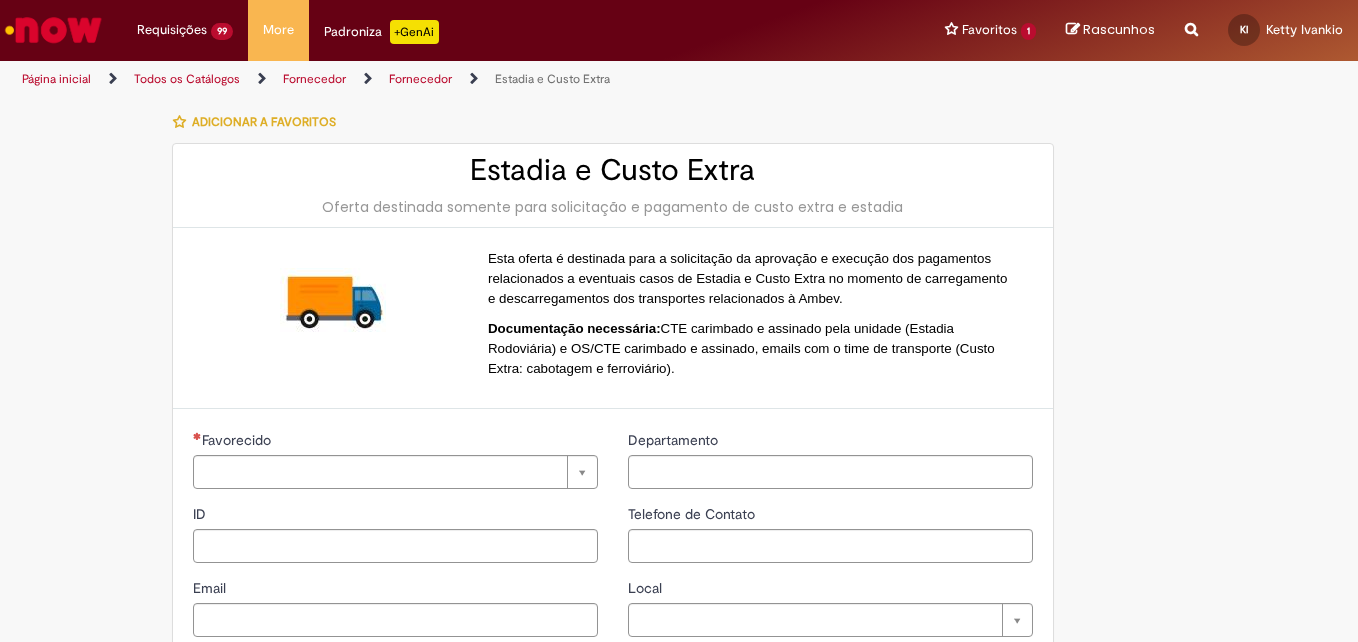 type on "**********" 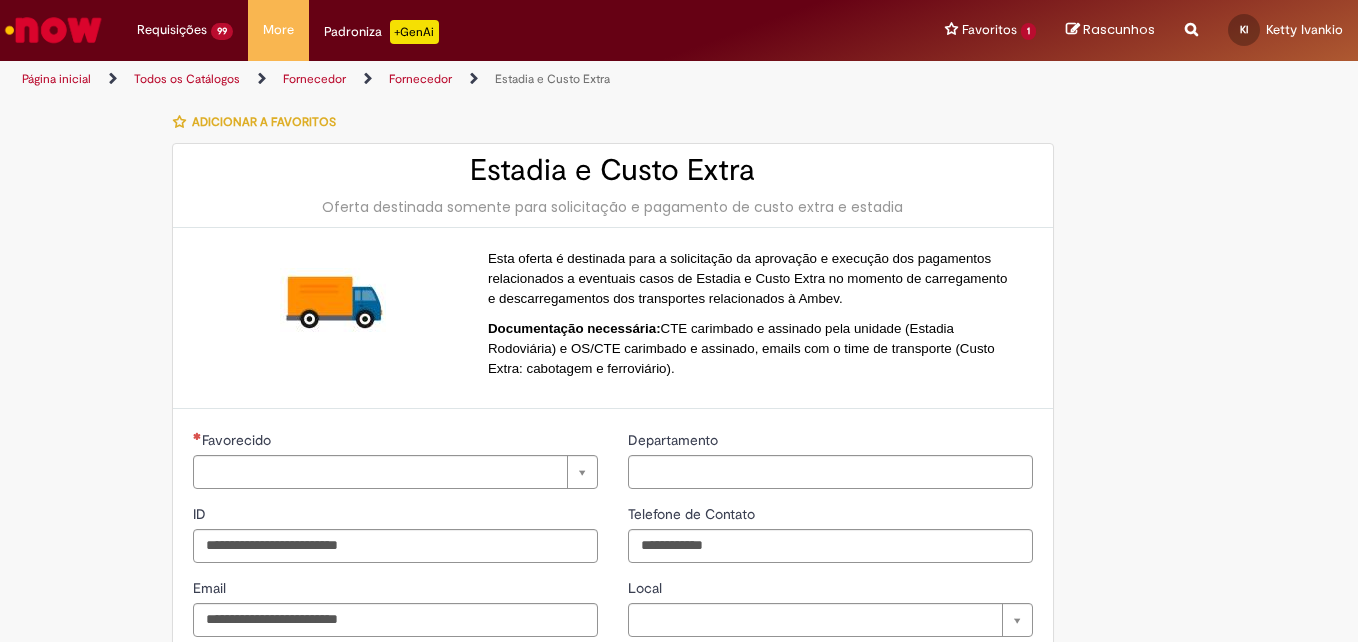 type on "**********" 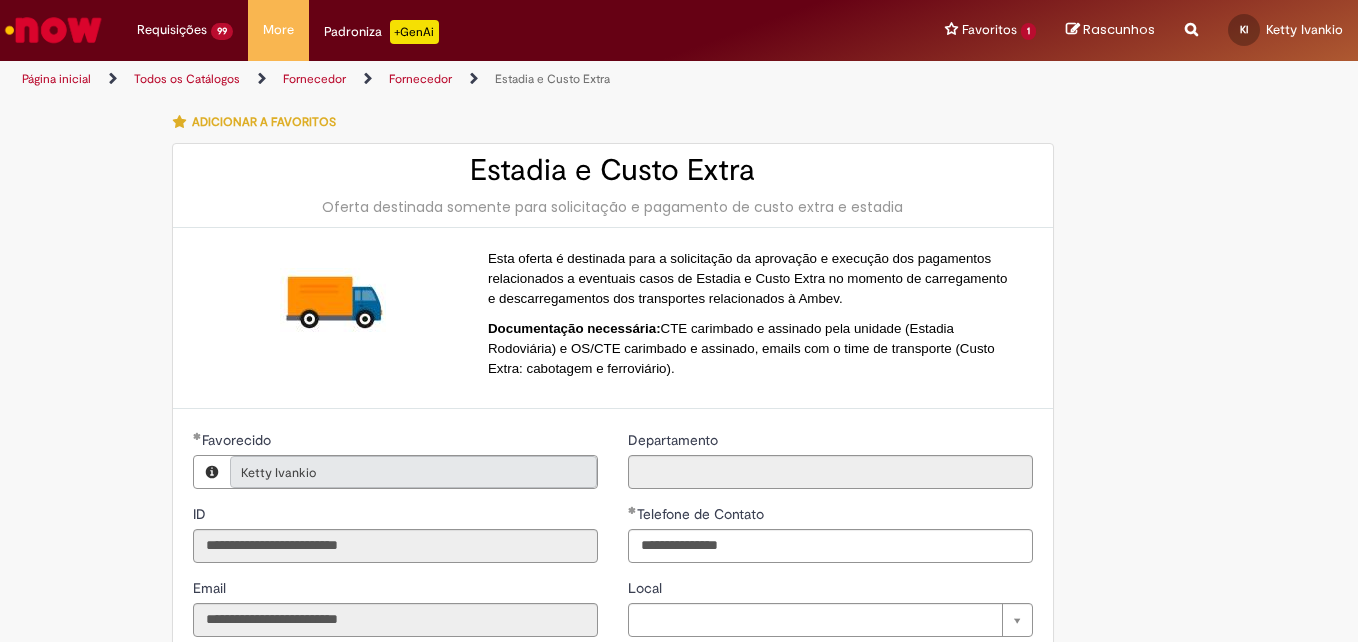 type on "**********" 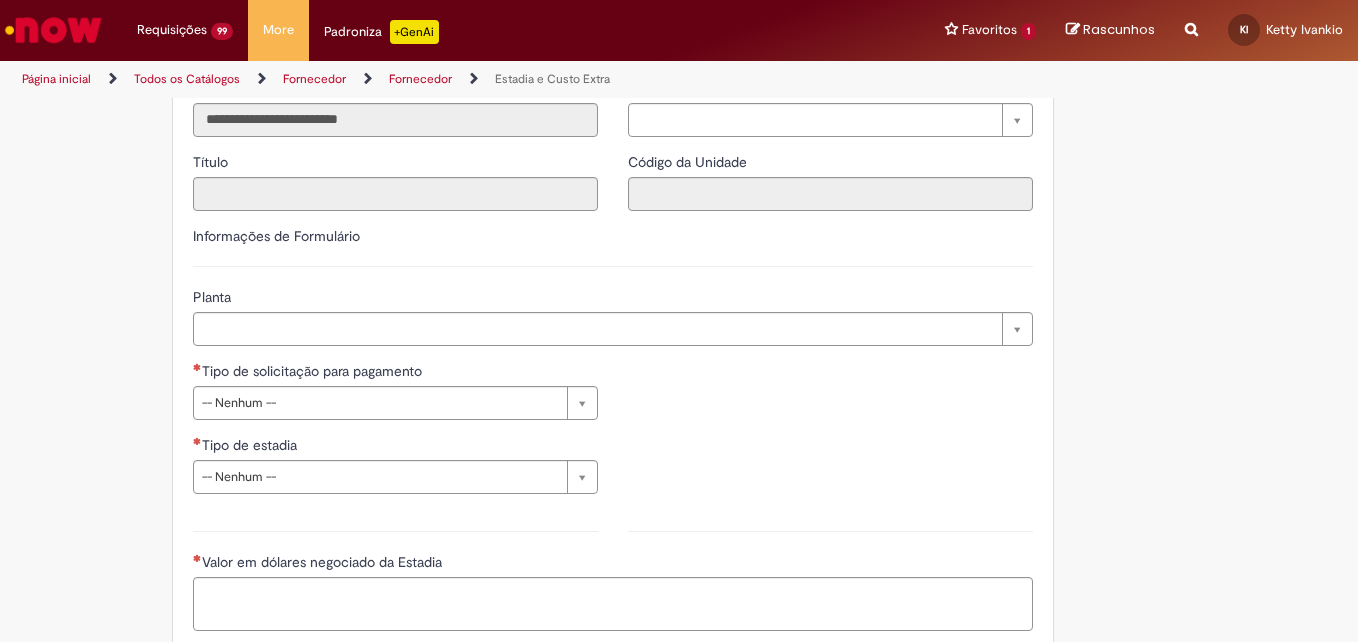 scroll, scrollTop: 519, scrollLeft: 0, axis: vertical 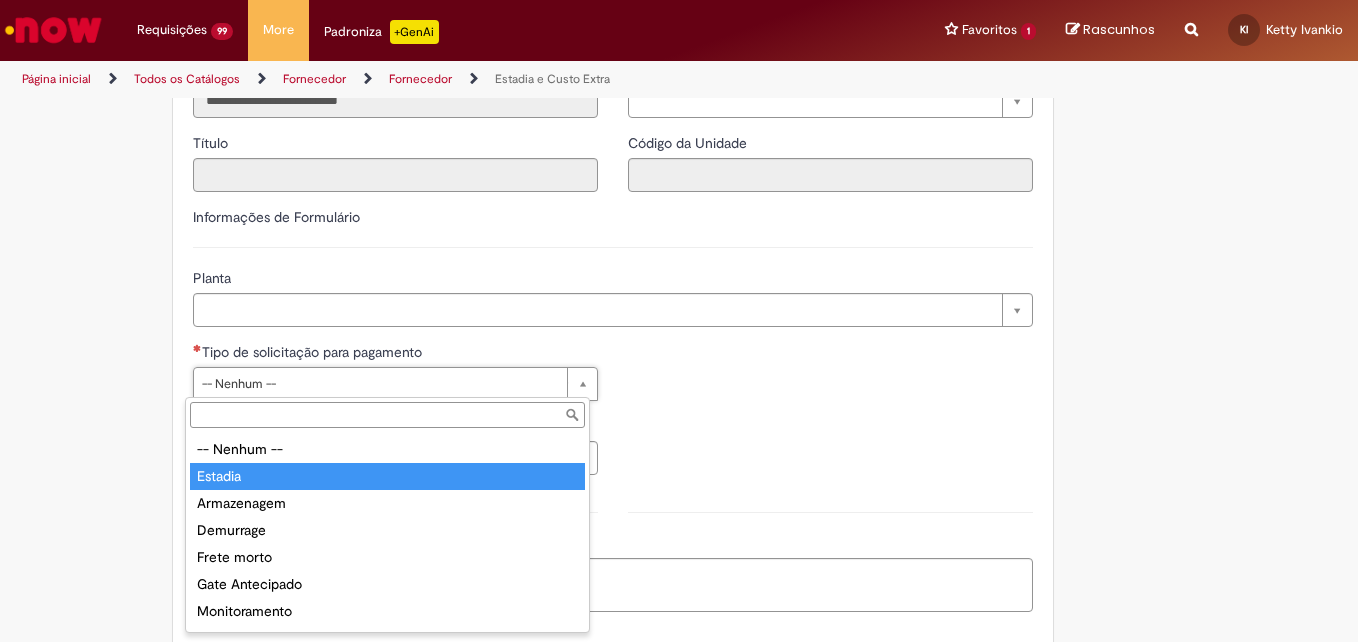 type on "*******" 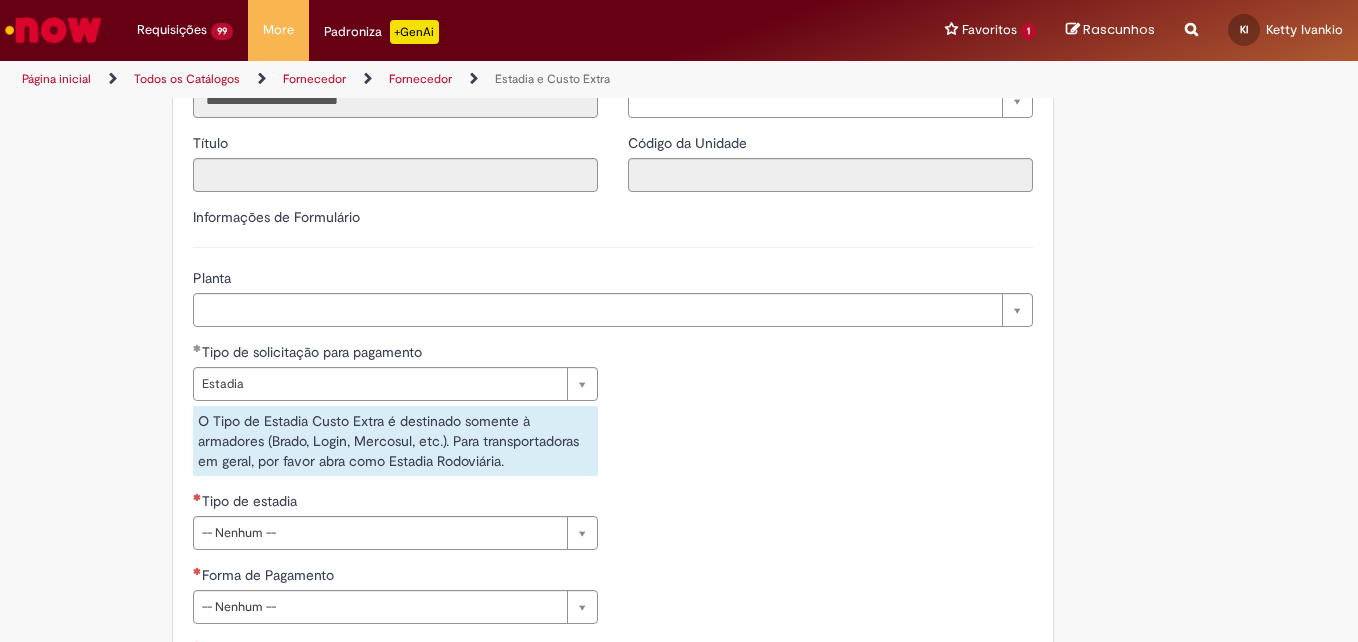 click on "Tipo de estadia" at bounding box center (247, 501) 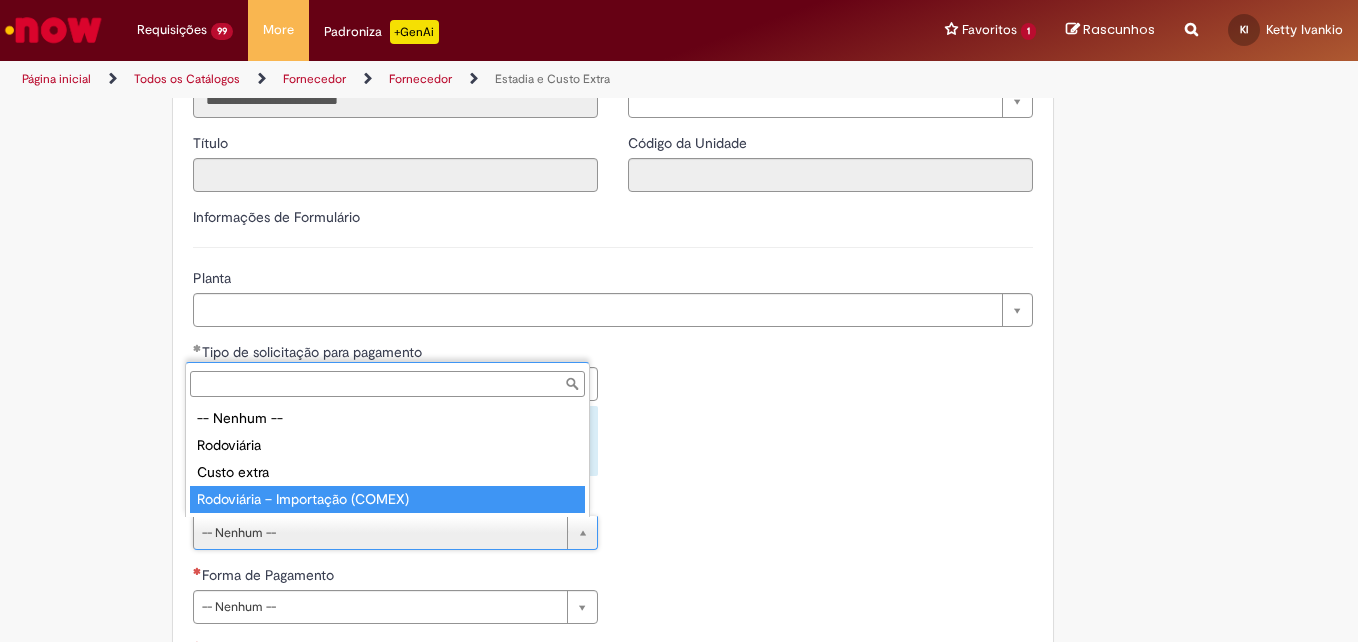 type on "**********" 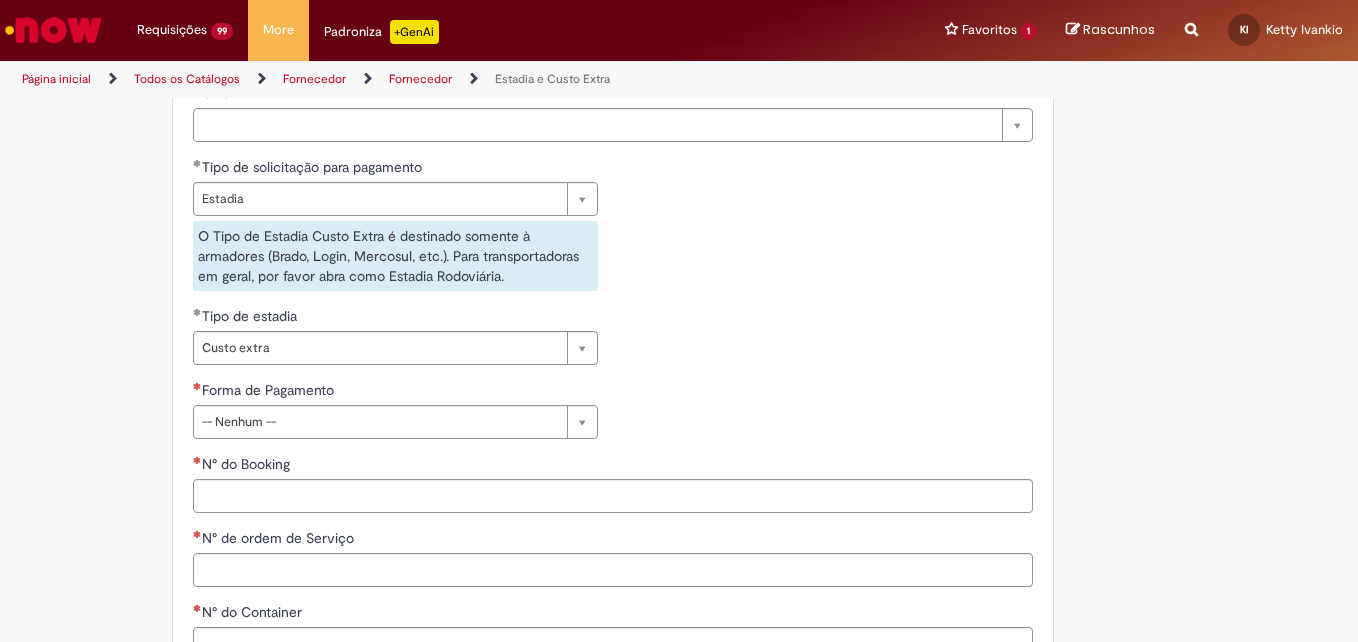 scroll, scrollTop: 734, scrollLeft: 0, axis: vertical 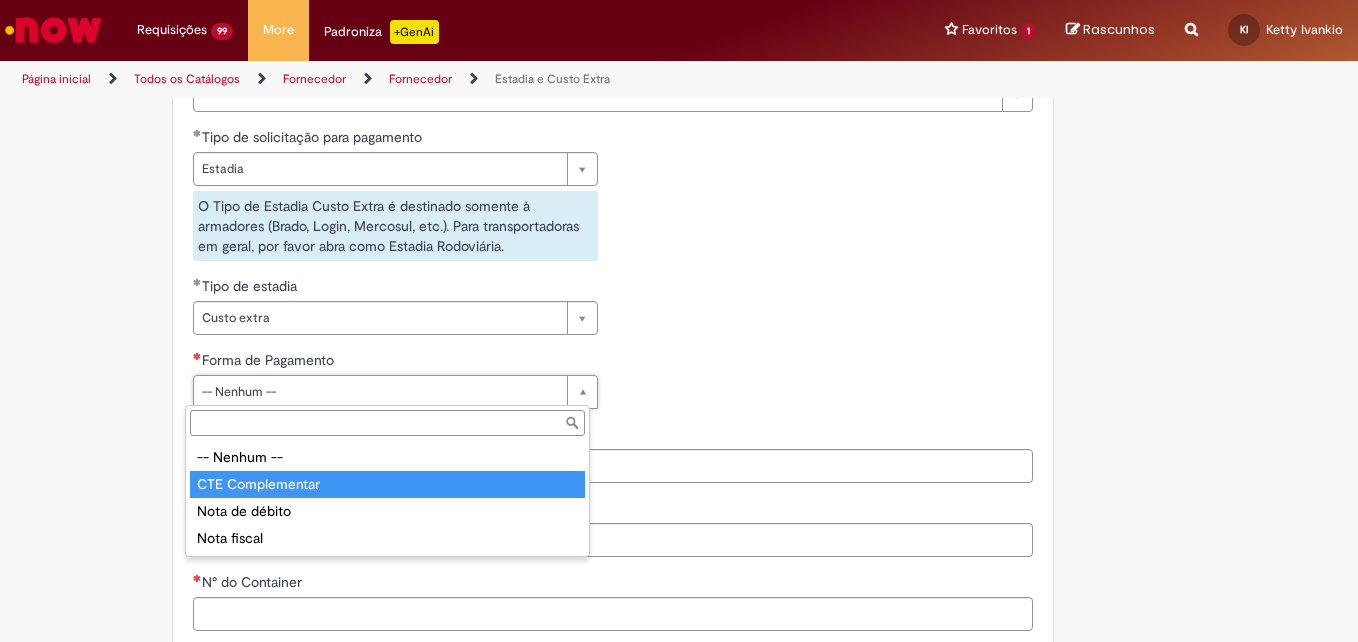 type on "**********" 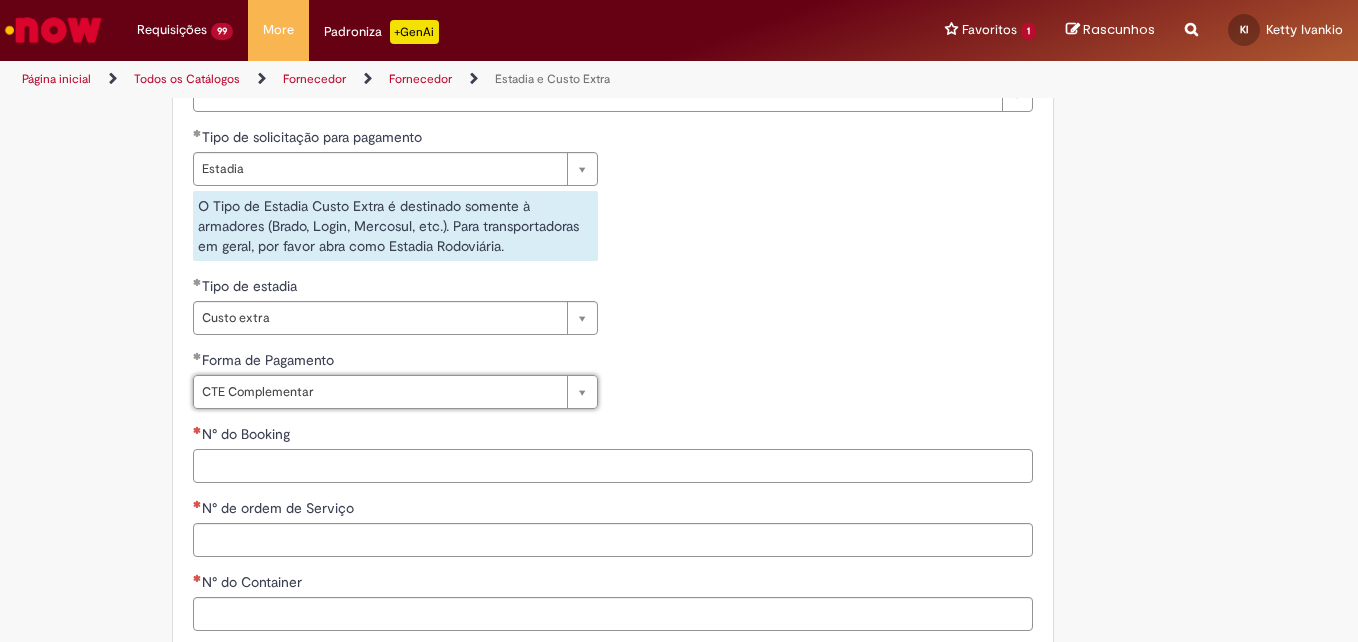 click on "N° do Booking" at bounding box center [613, 466] 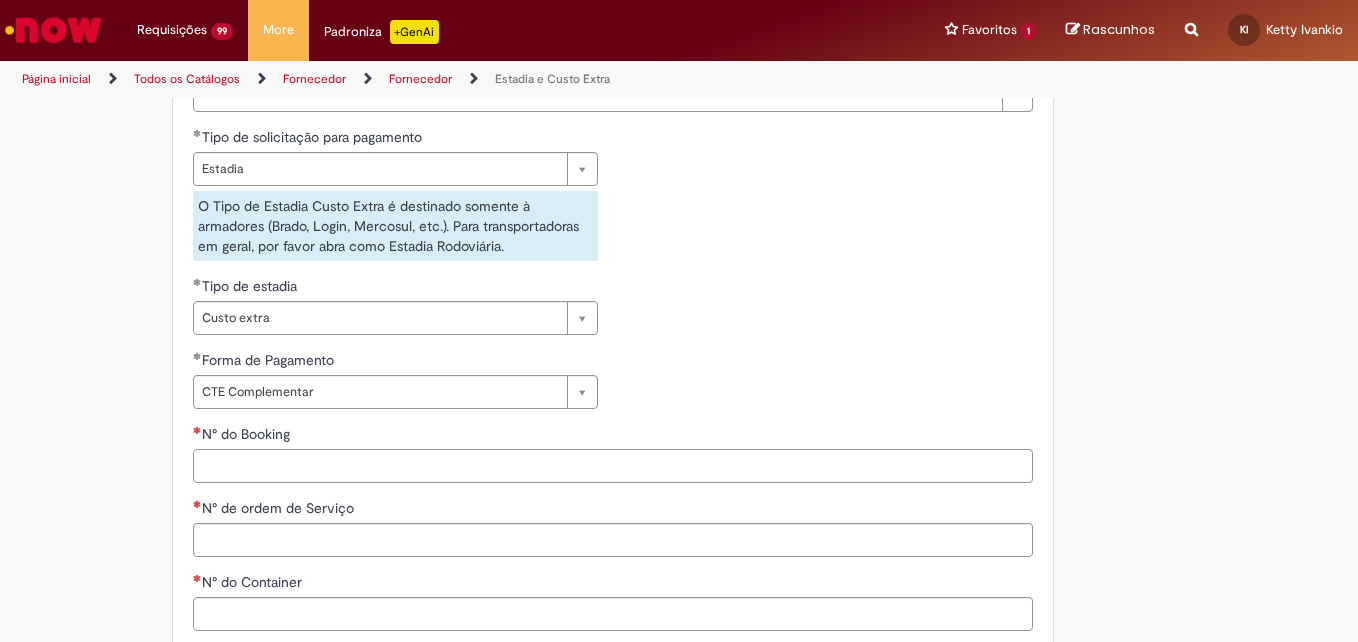 paste on "**********" 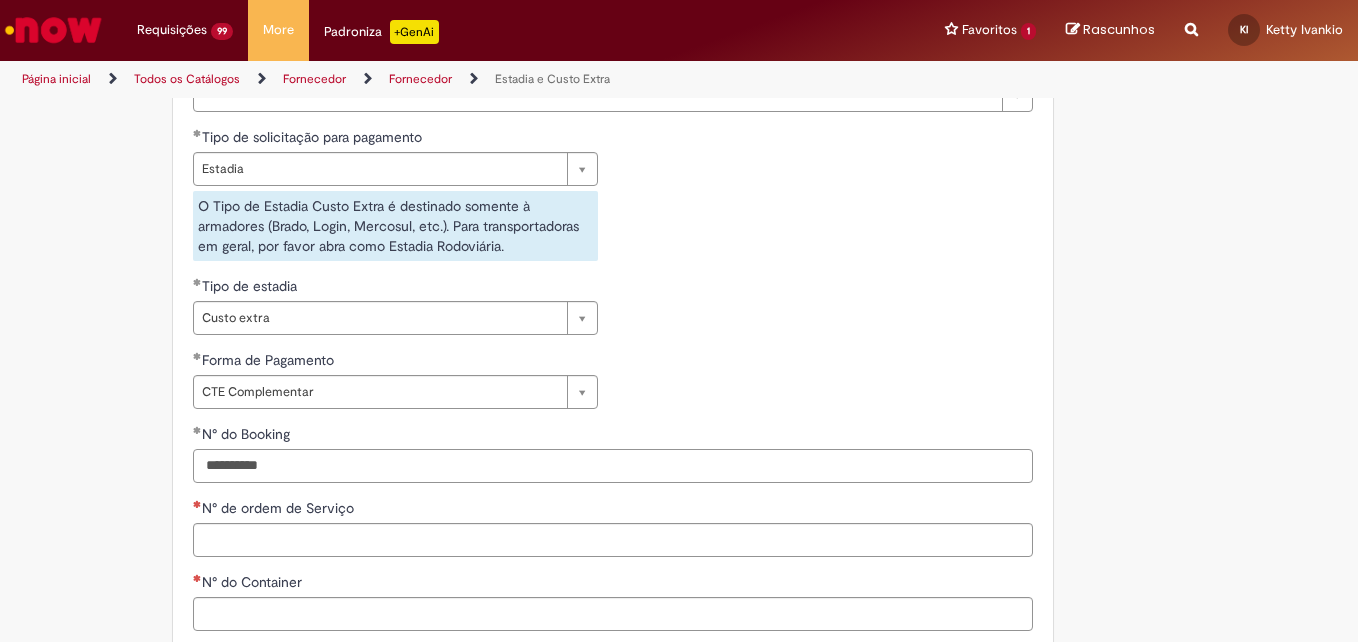 type on "**********" 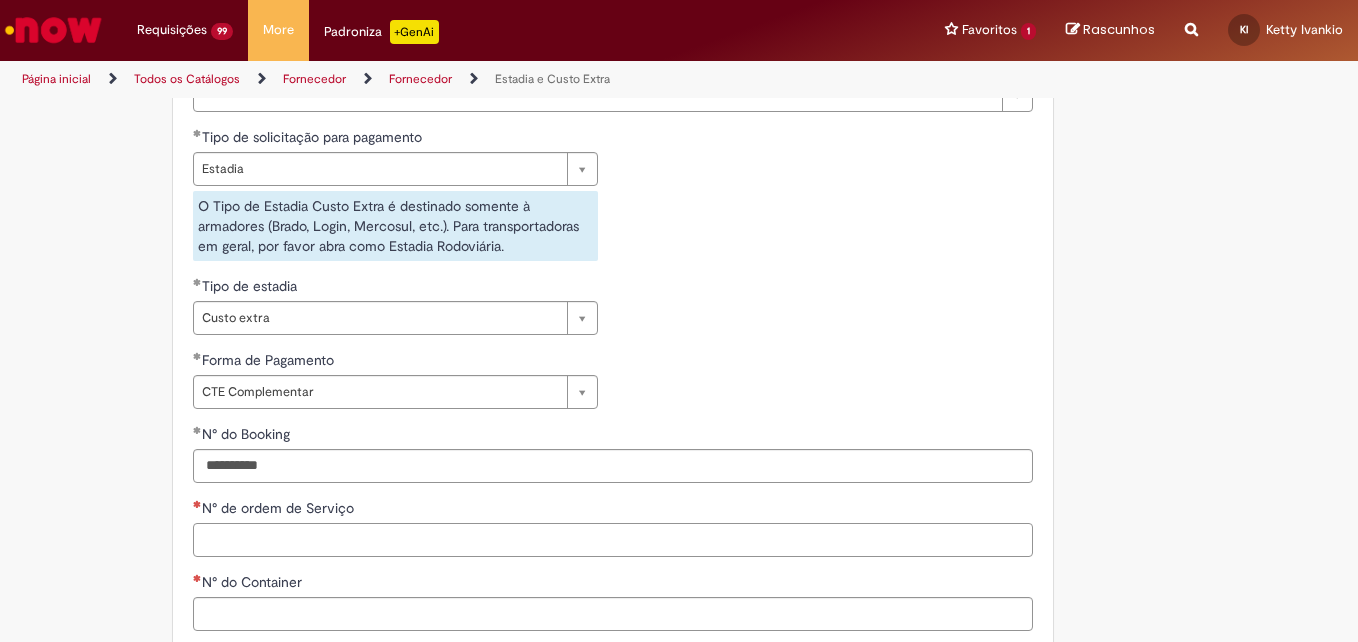 click on "N° de ordem de Serviço" at bounding box center (613, 540) 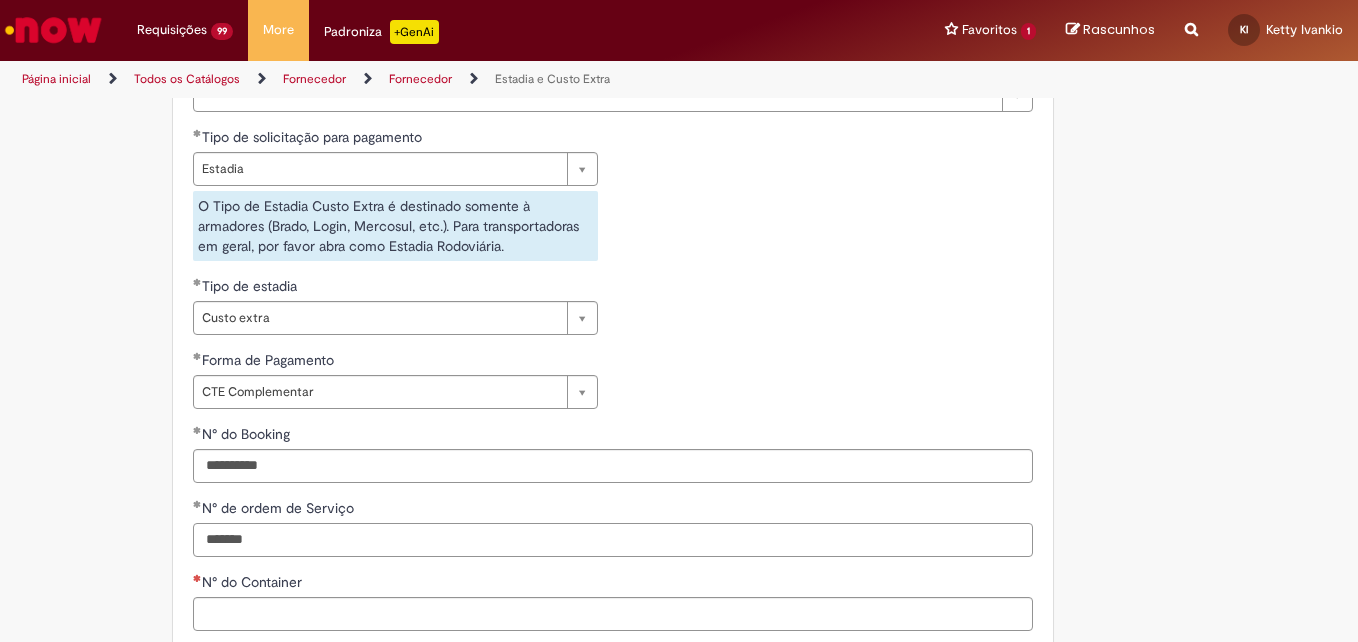 type on "*******" 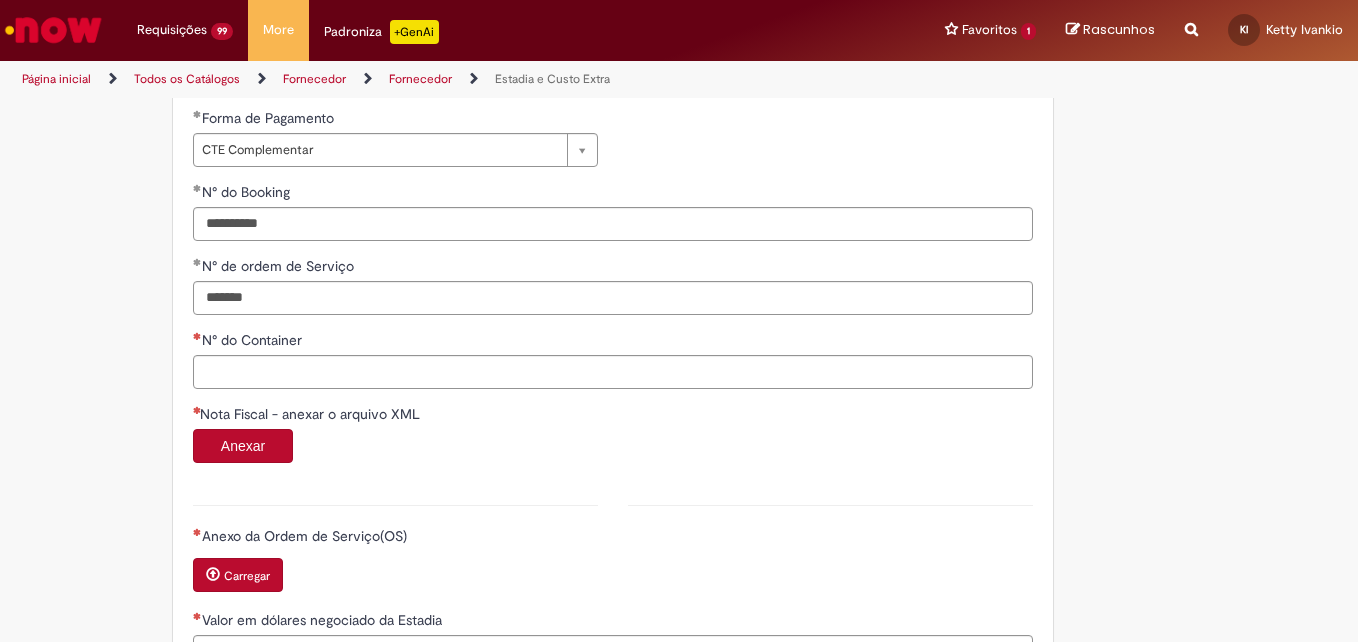 scroll, scrollTop: 979, scrollLeft: 0, axis: vertical 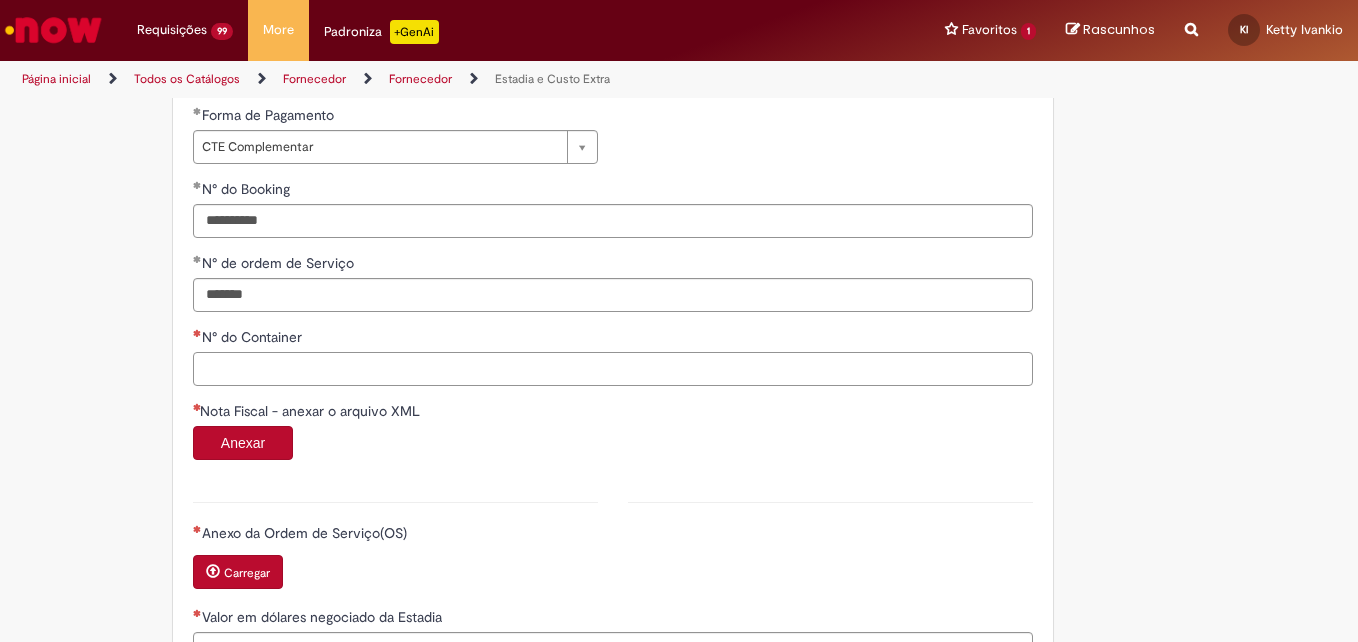 click on "N° do Container" at bounding box center (613, 369) 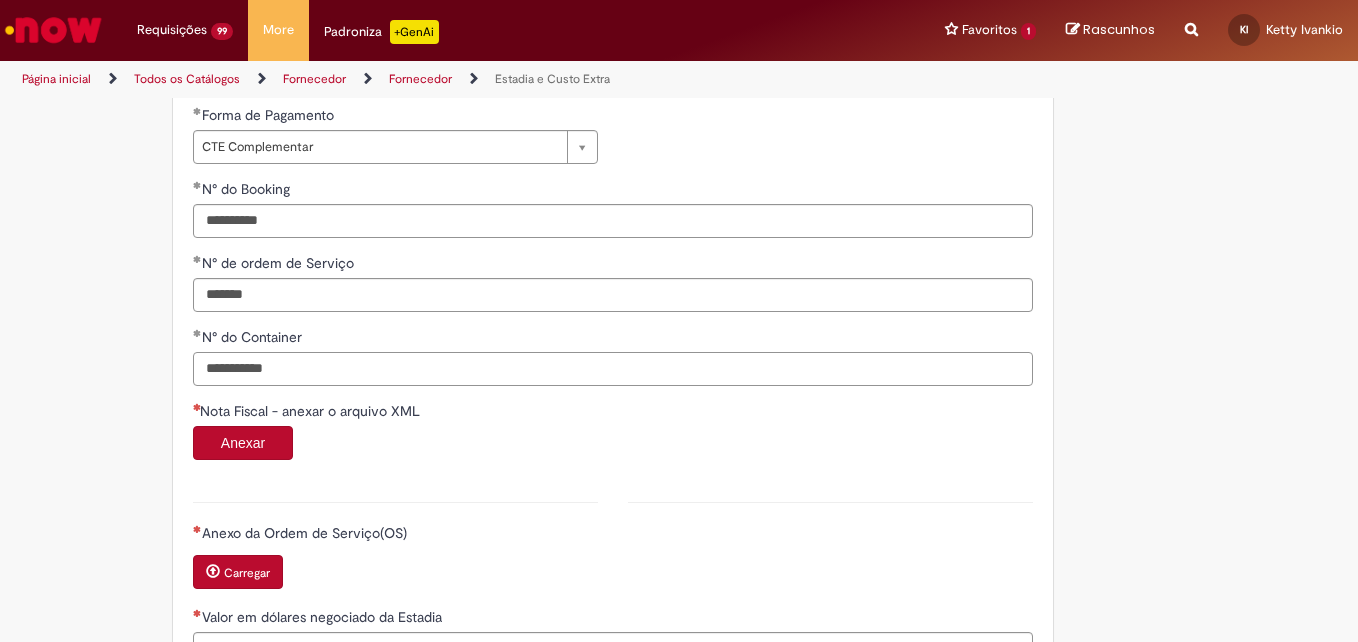 type on "**********" 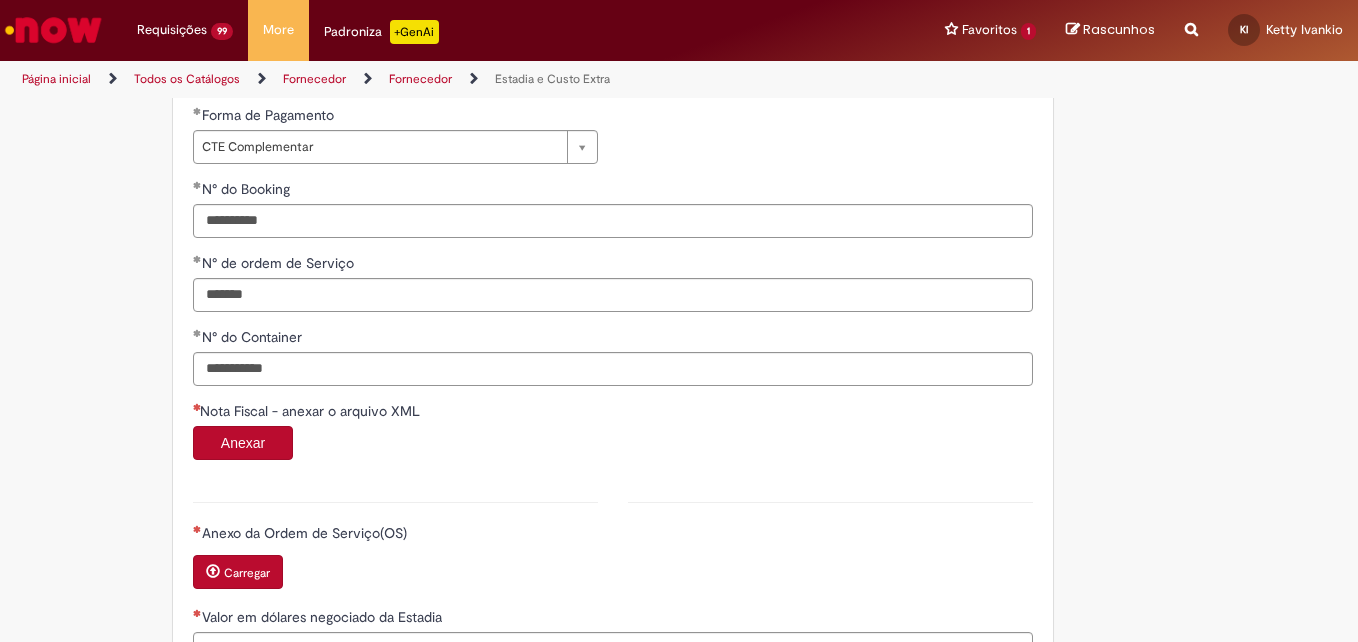 click on "Anexar" at bounding box center (243, 443) 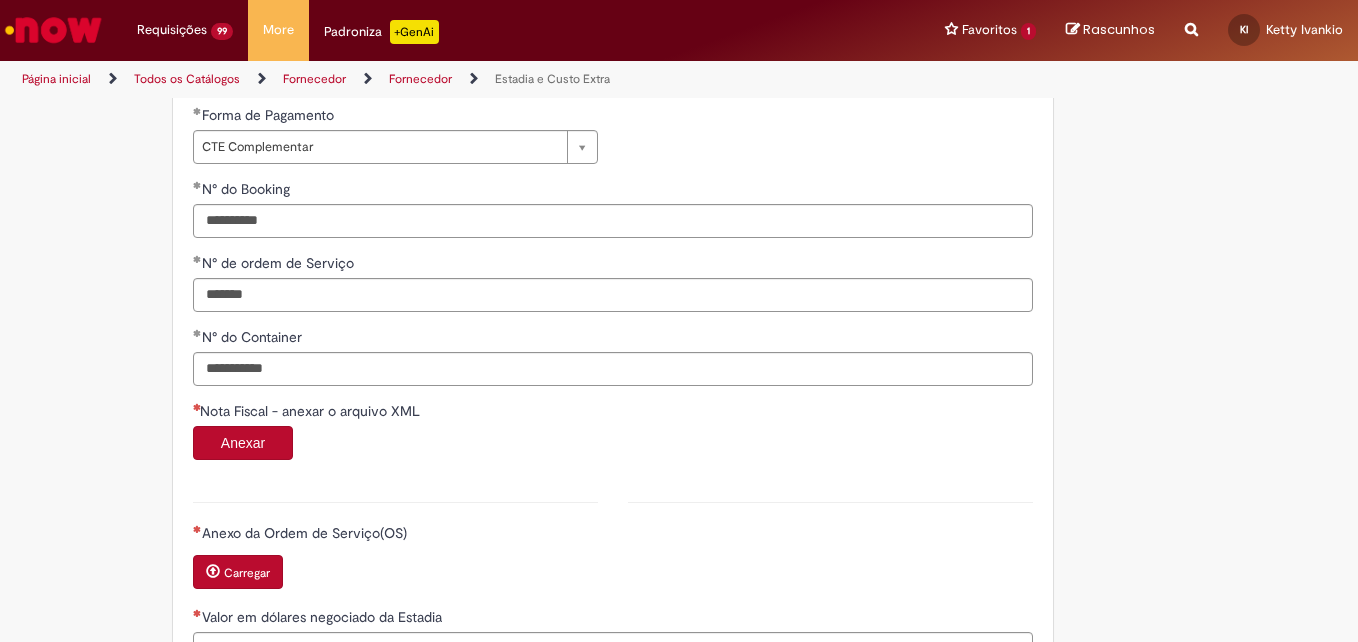 type 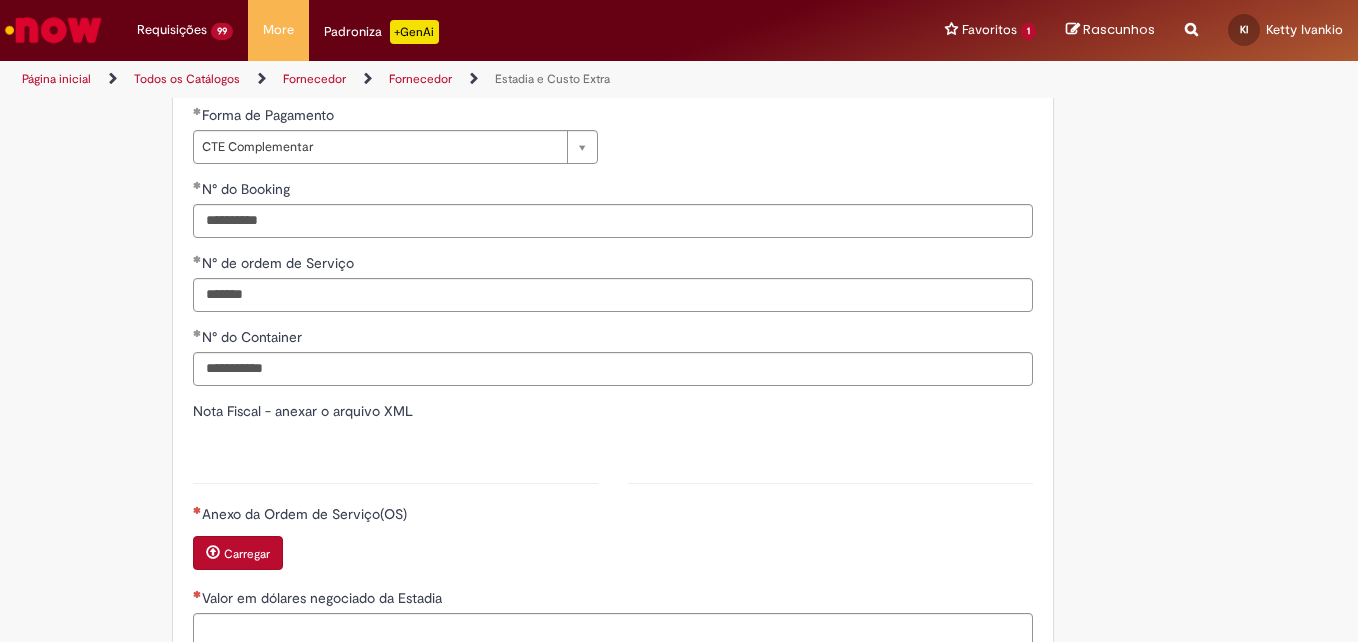 type on "*******" 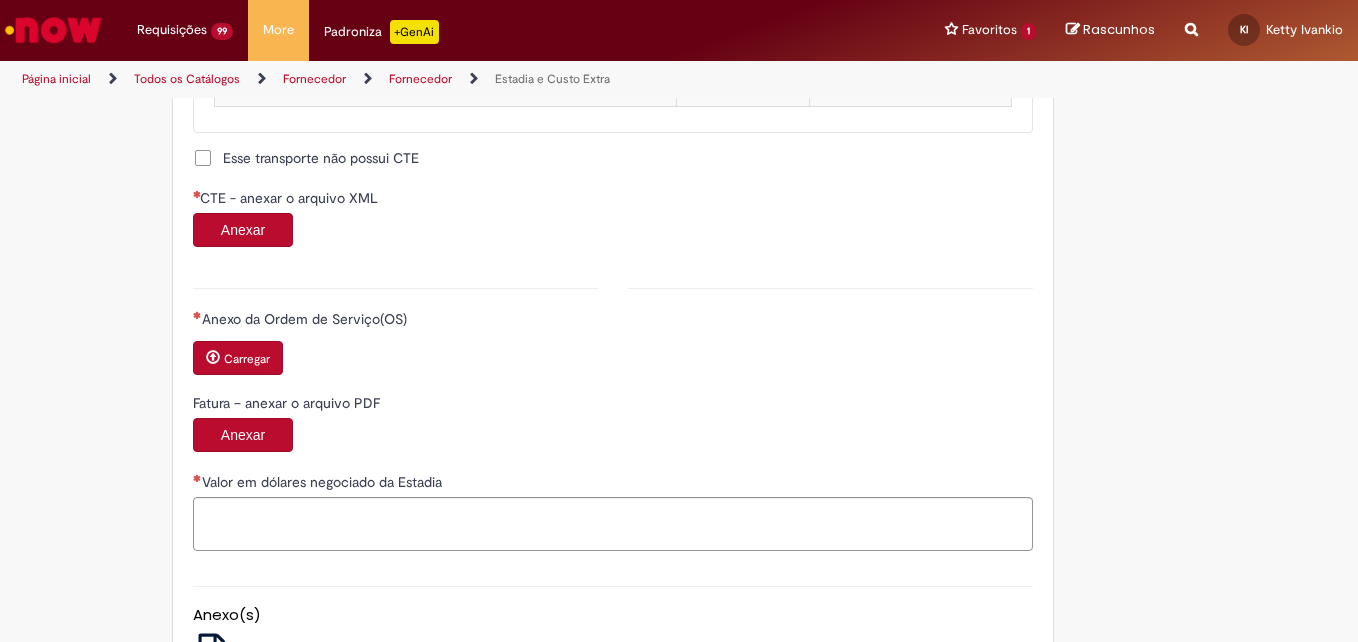 scroll, scrollTop: 1981, scrollLeft: 0, axis: vertical 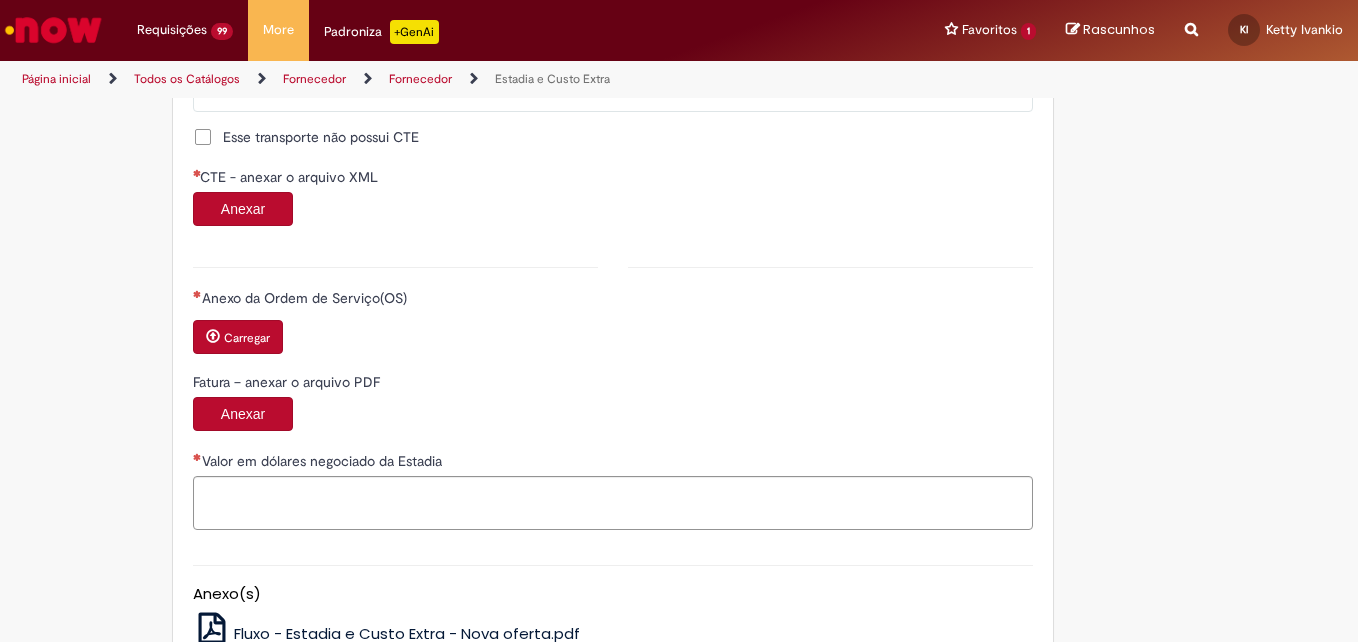 click on "Anexar" at bounding box center [243, 209] 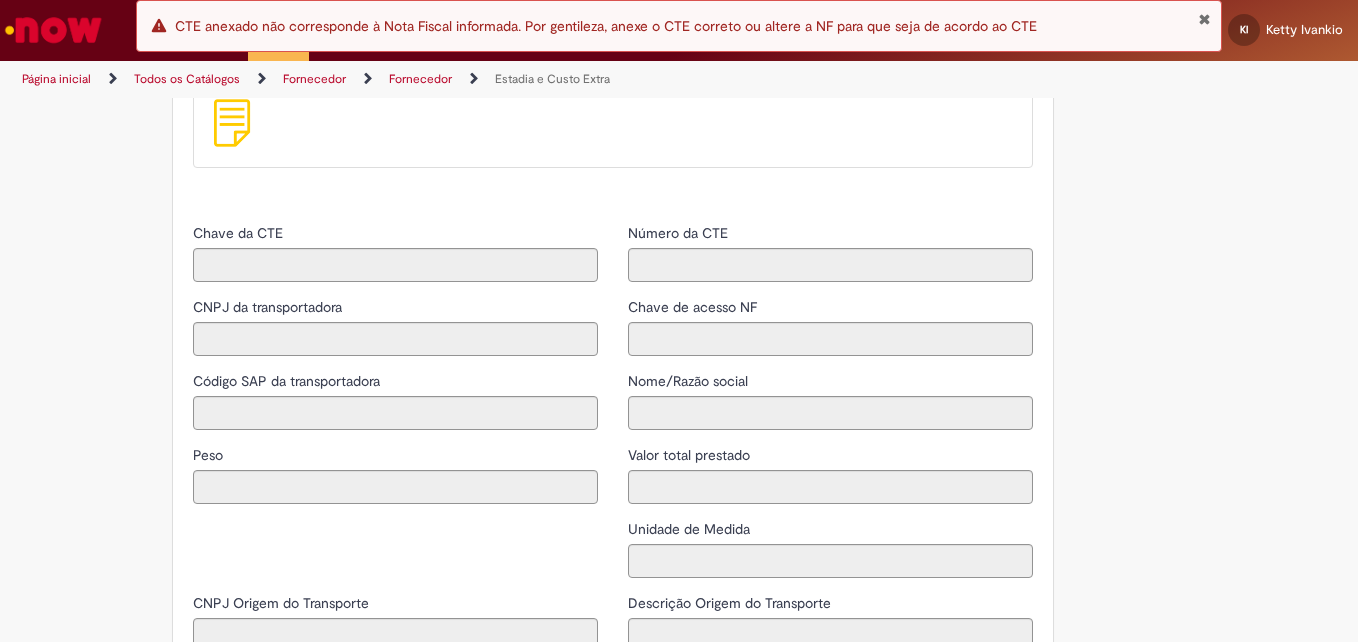 scroll, scrollTop: 2188, scrollLeft: 0, axis: vertical 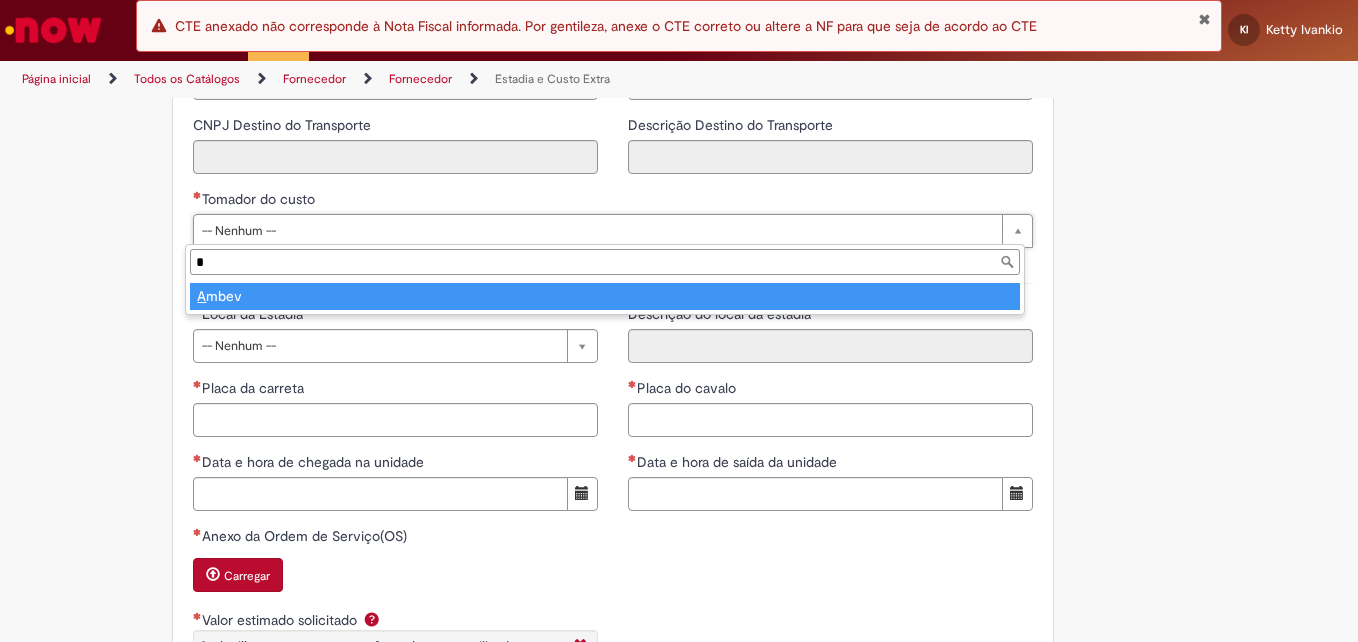 type on "*" 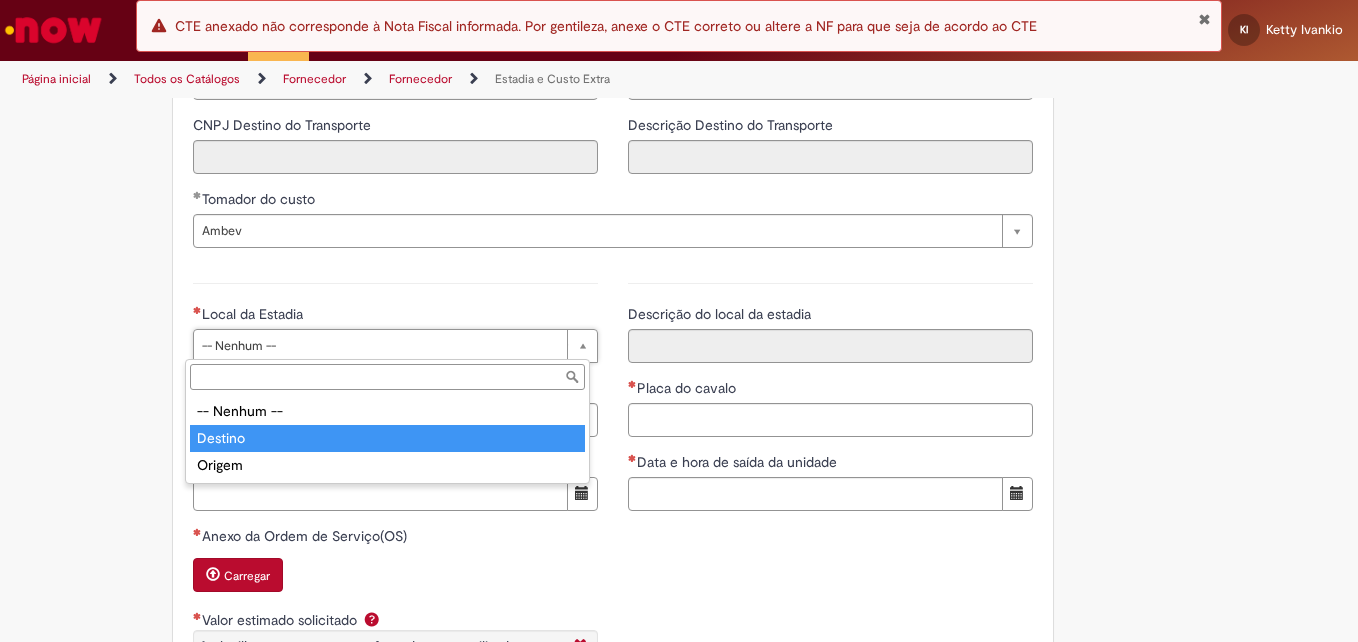 type on "*******" 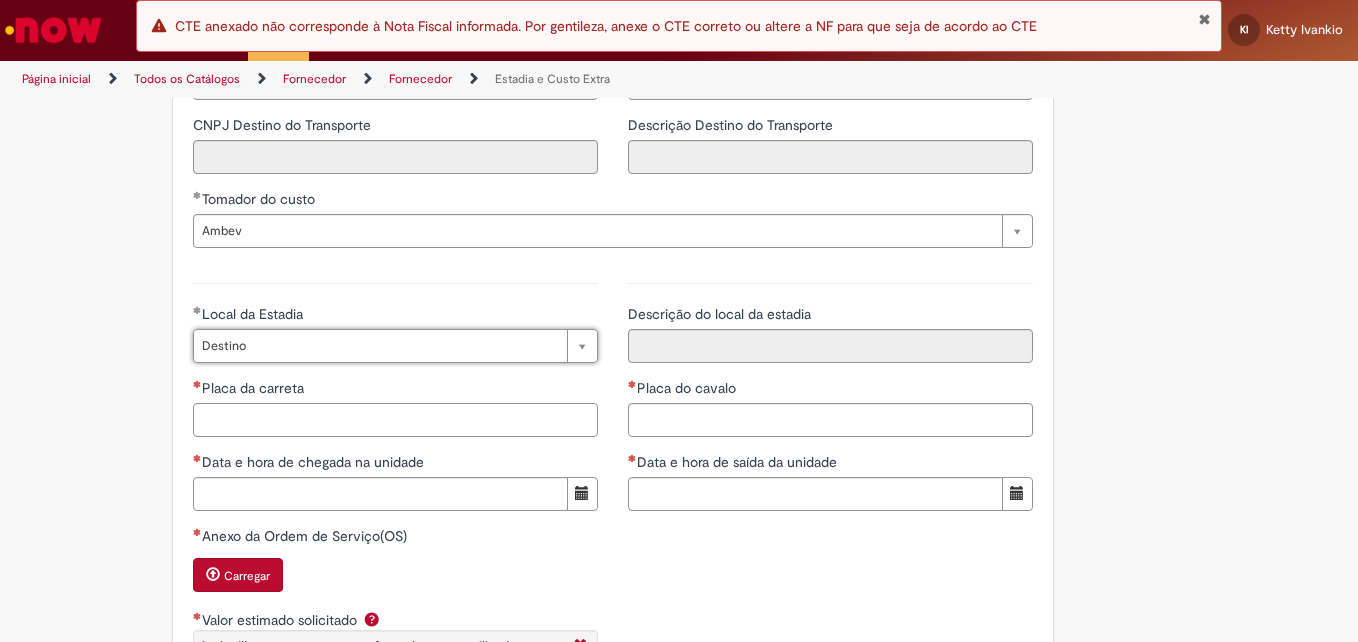click on "Placa da carreta" at bounding box center (395, 420) 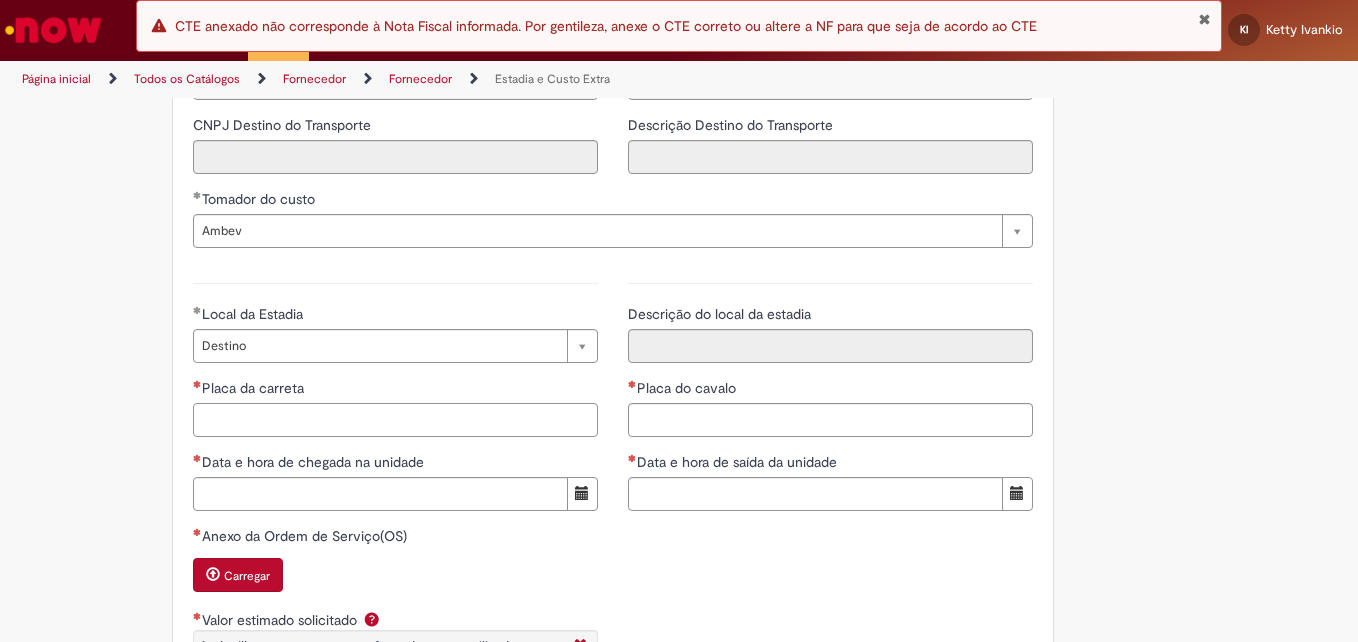 paste on "*******" 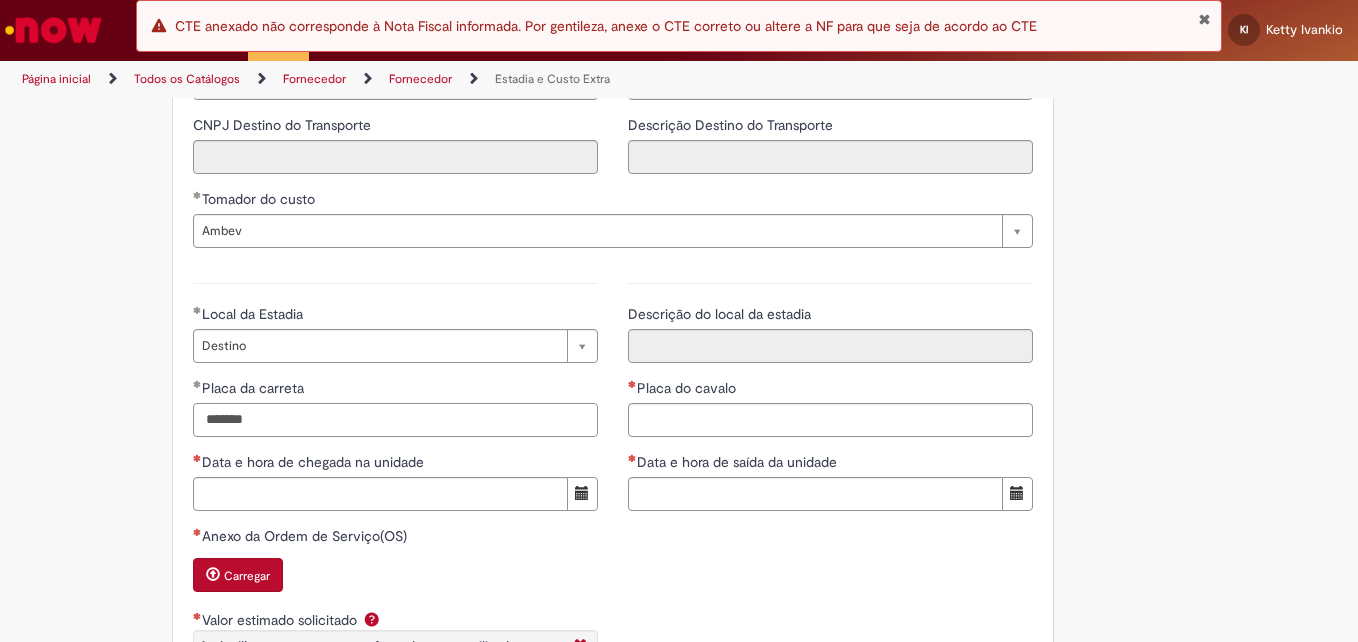 type on "*******" 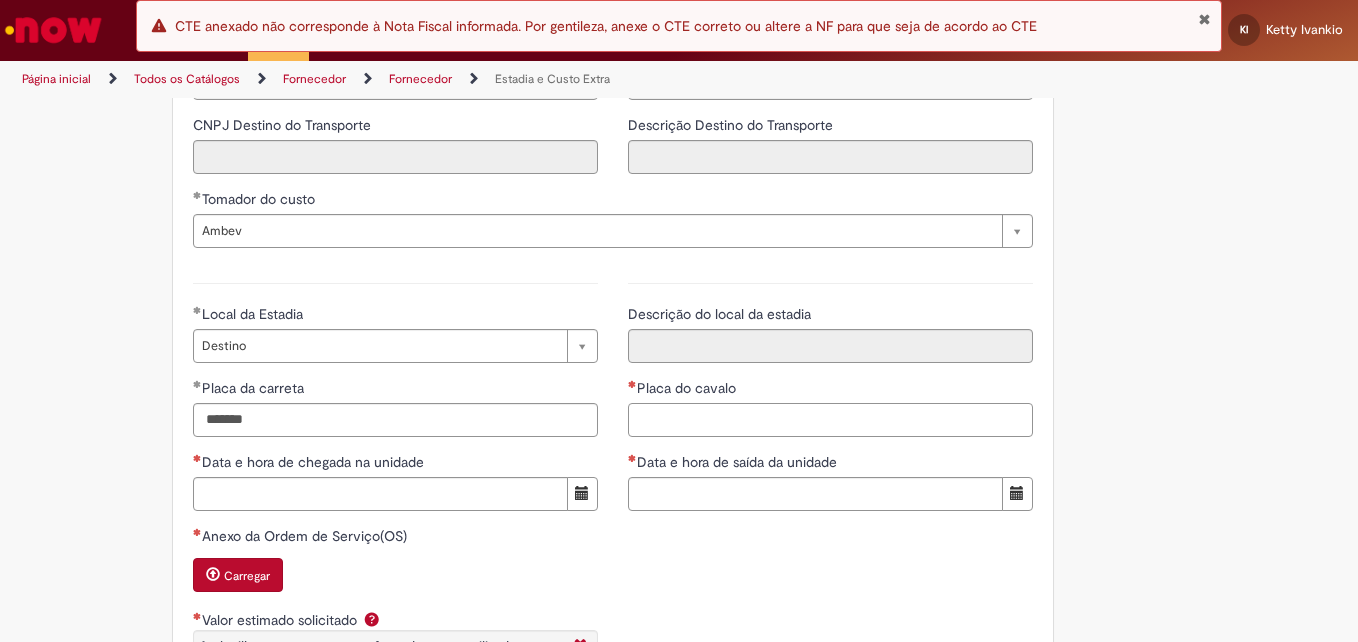 click on "Placa do cavalo" at bounding box center (830, 420) 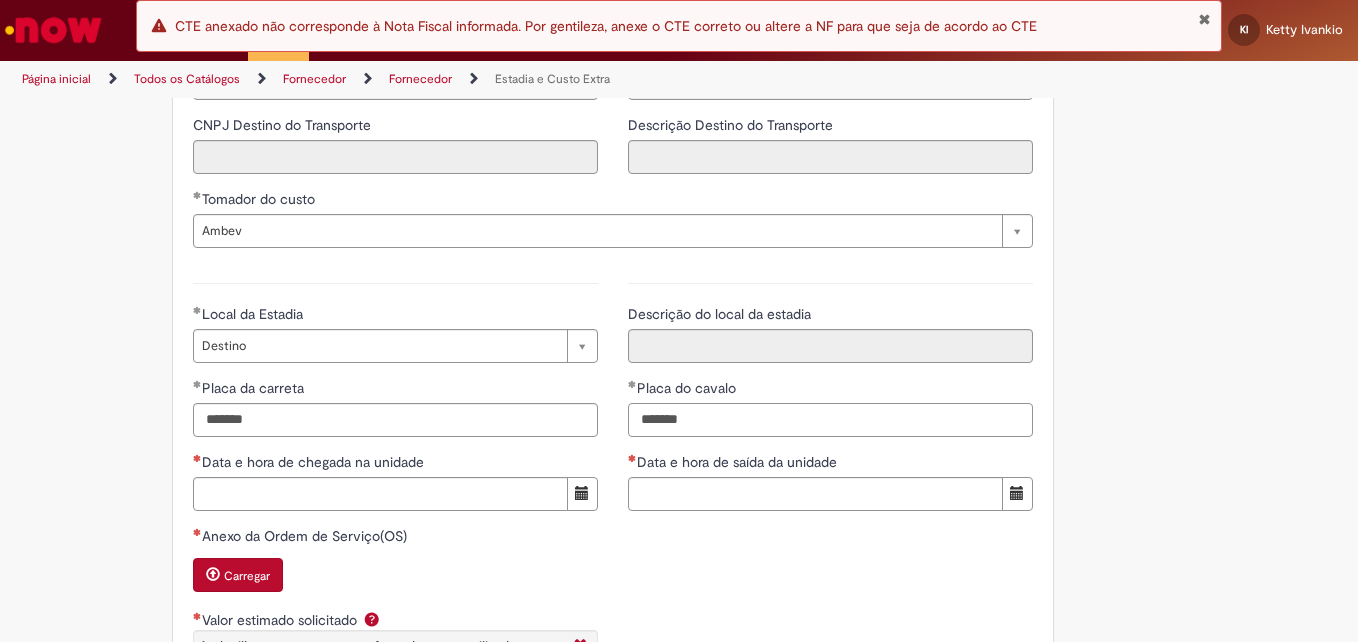 type on "*******" 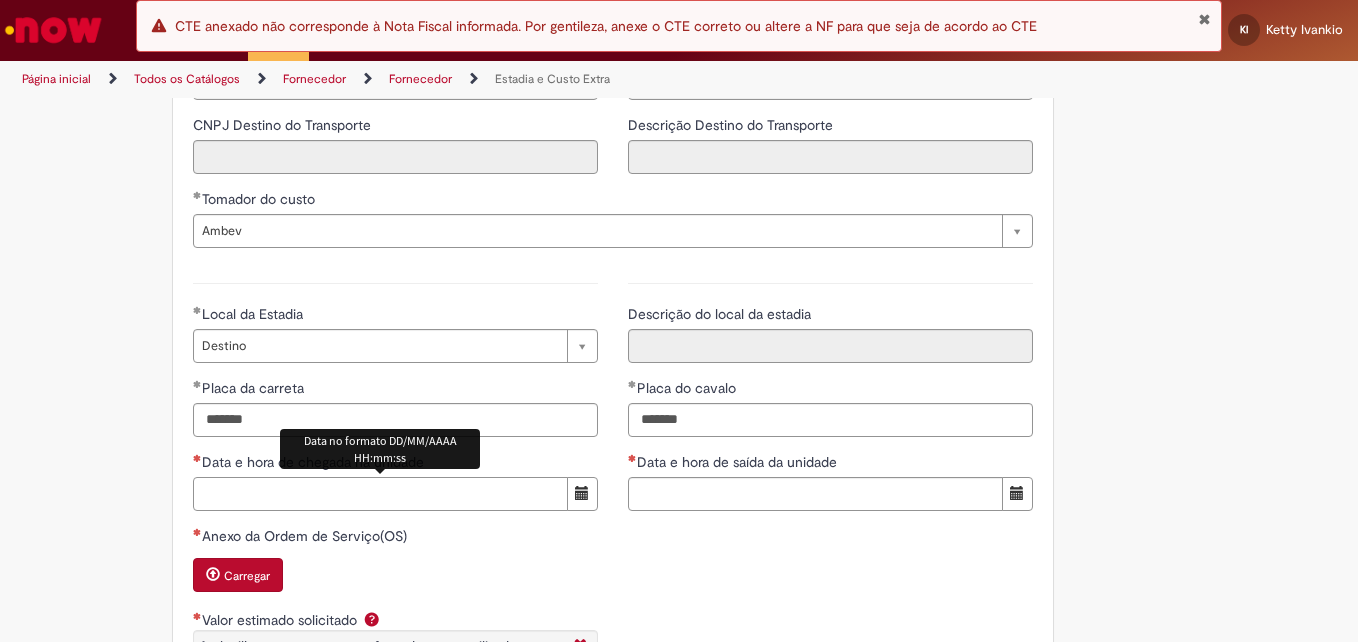 click on "Data e hora de chegada na unidade" at bounding box center [380, 494] 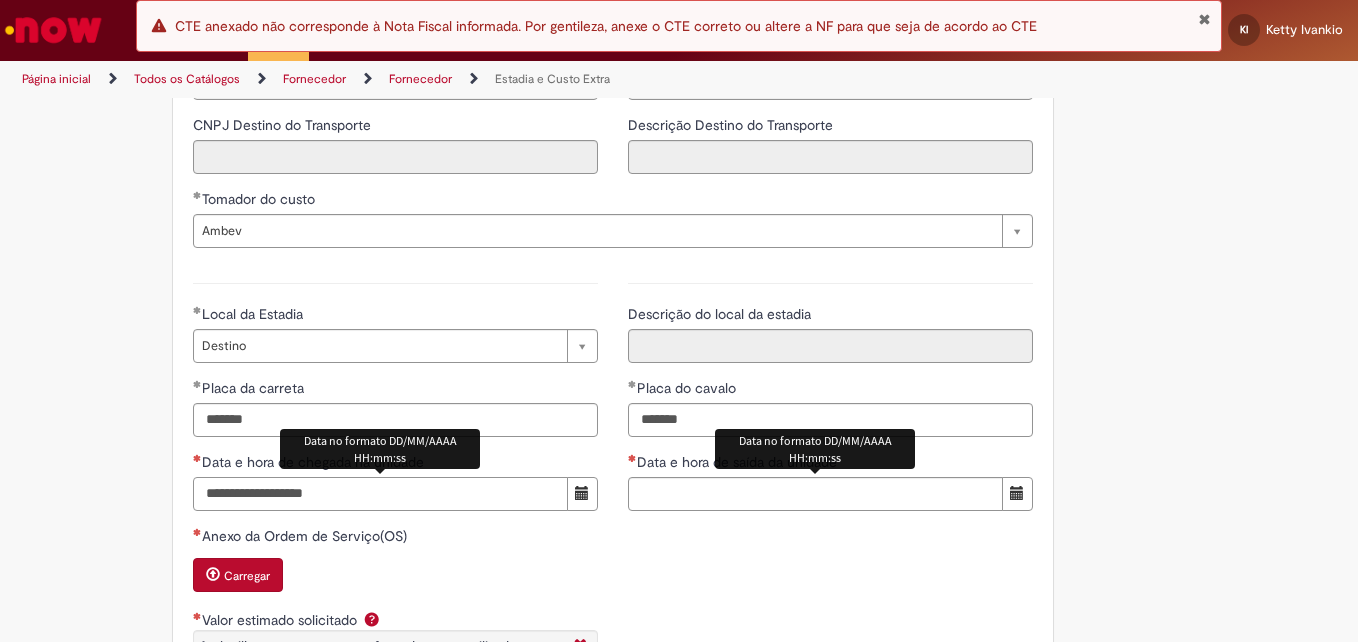 type on "**********" 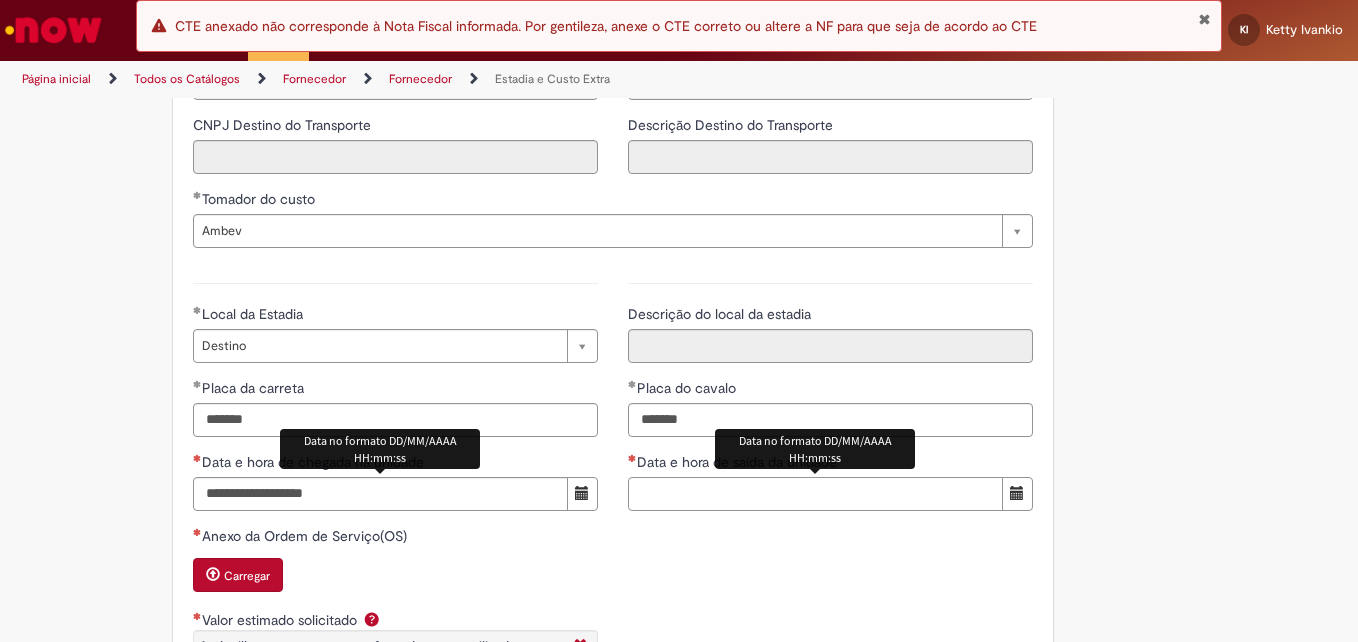 click on "Data e hora de saída da unidade" at bounding box center [815, 494] 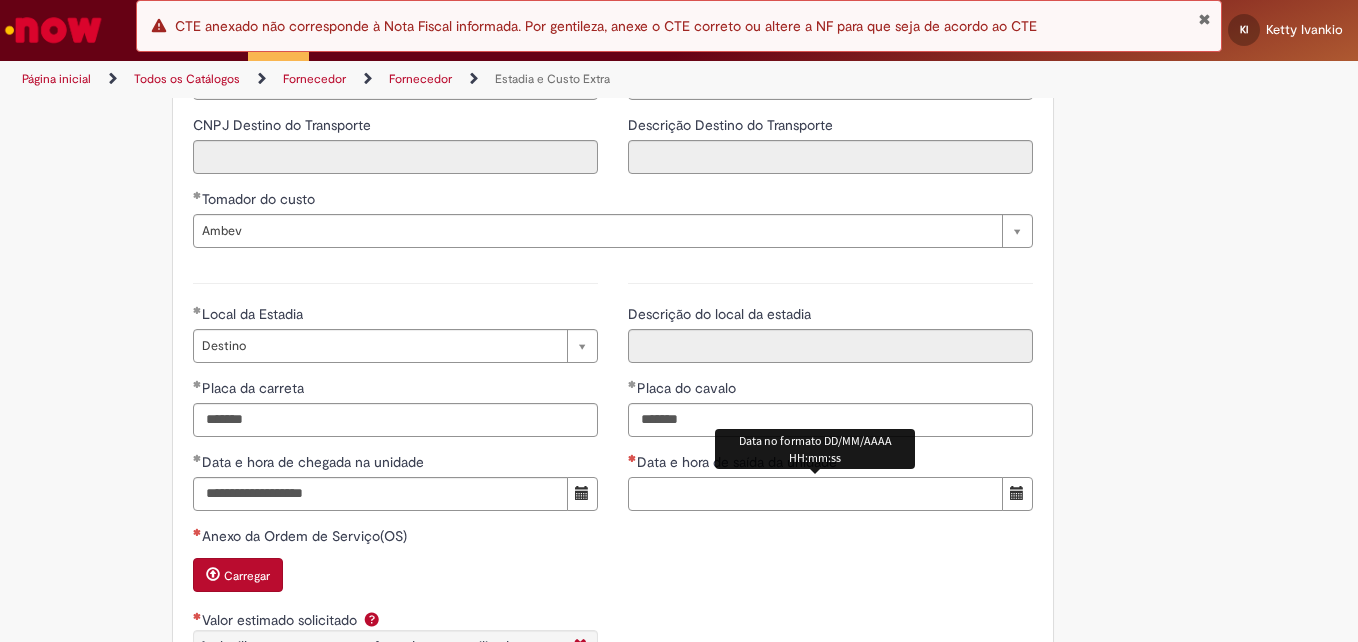 click on "Data e hora de saída da unidade" at bounding box center (815, 494) 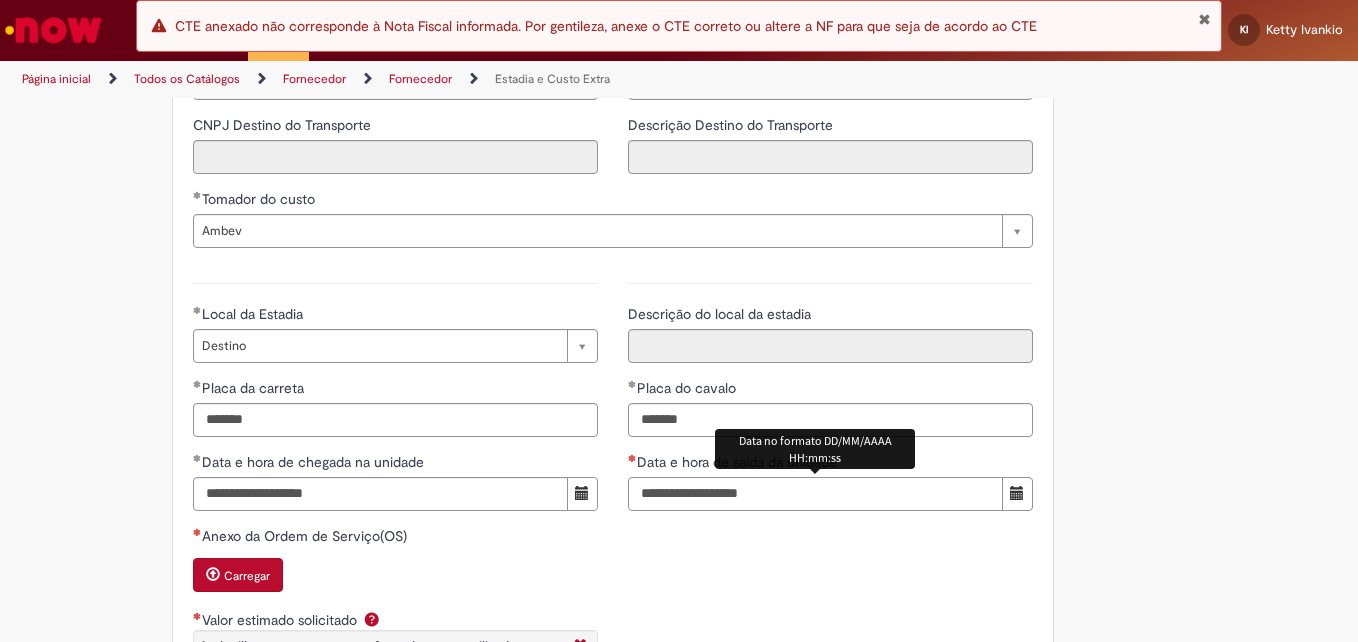 type on "**********" 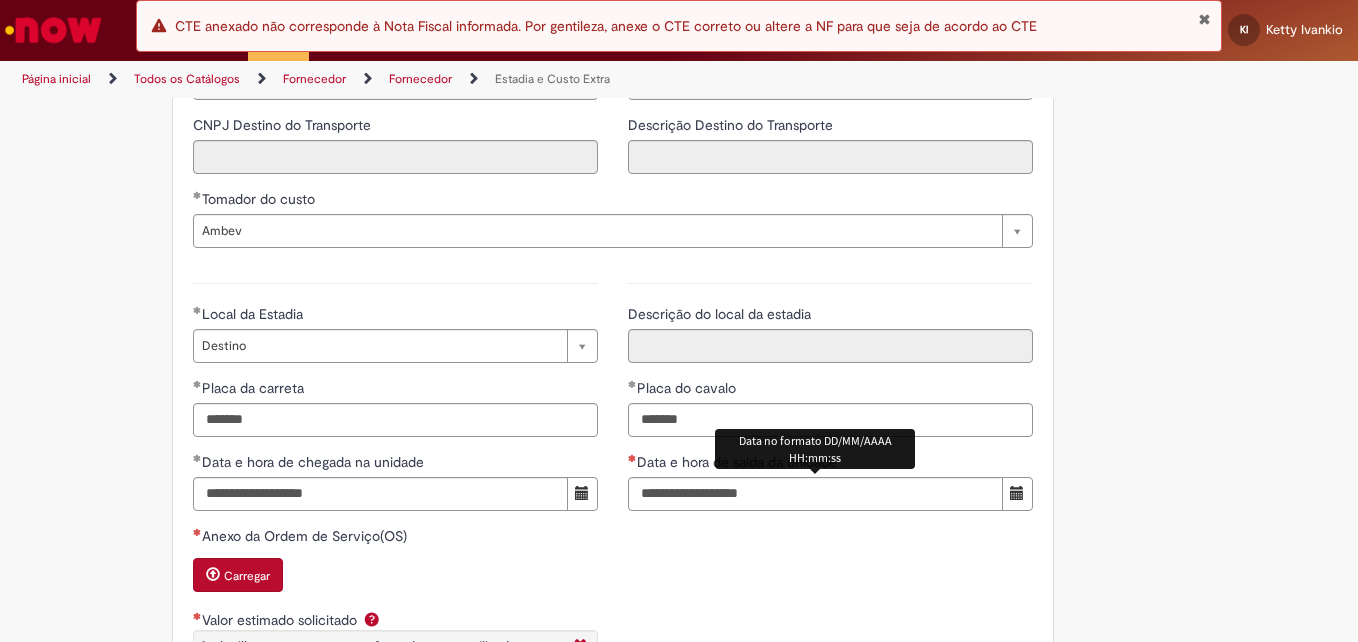 click on "**********" at bounding box center (679, -664) 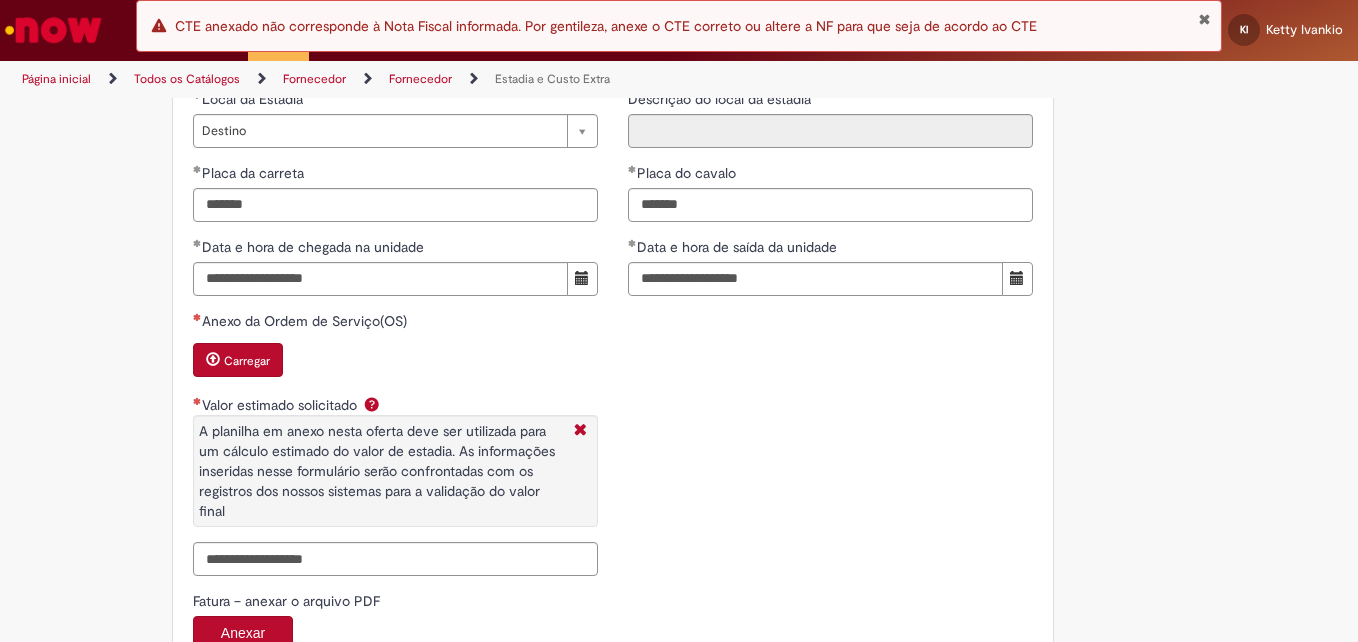 scroll, scrollTop: 2917, scrollLeft: 0, axis: vertical 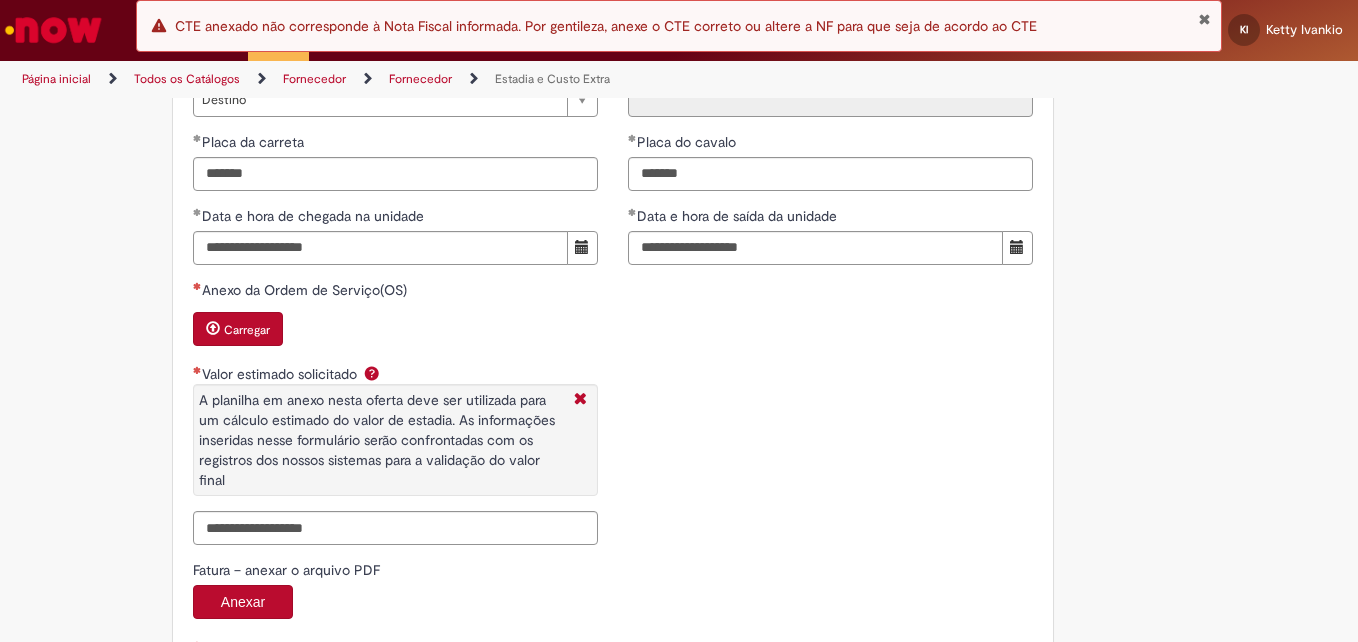 click on "Carregar" at bounding box center [238, 329] 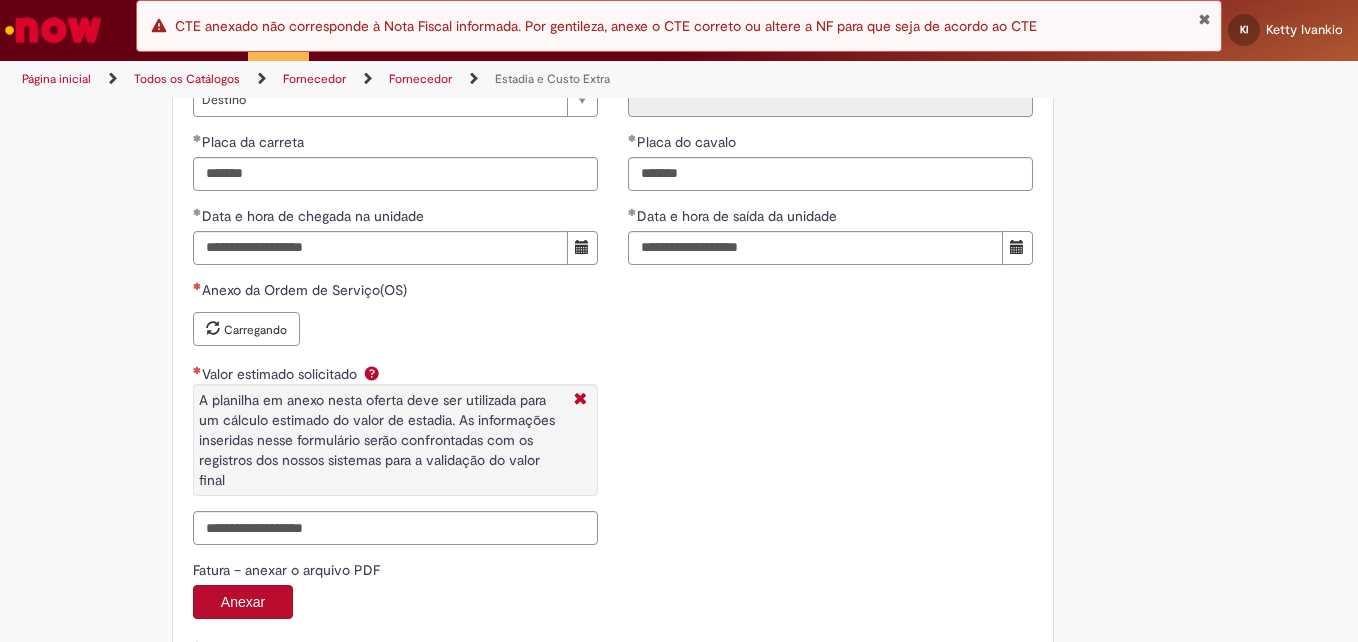 type 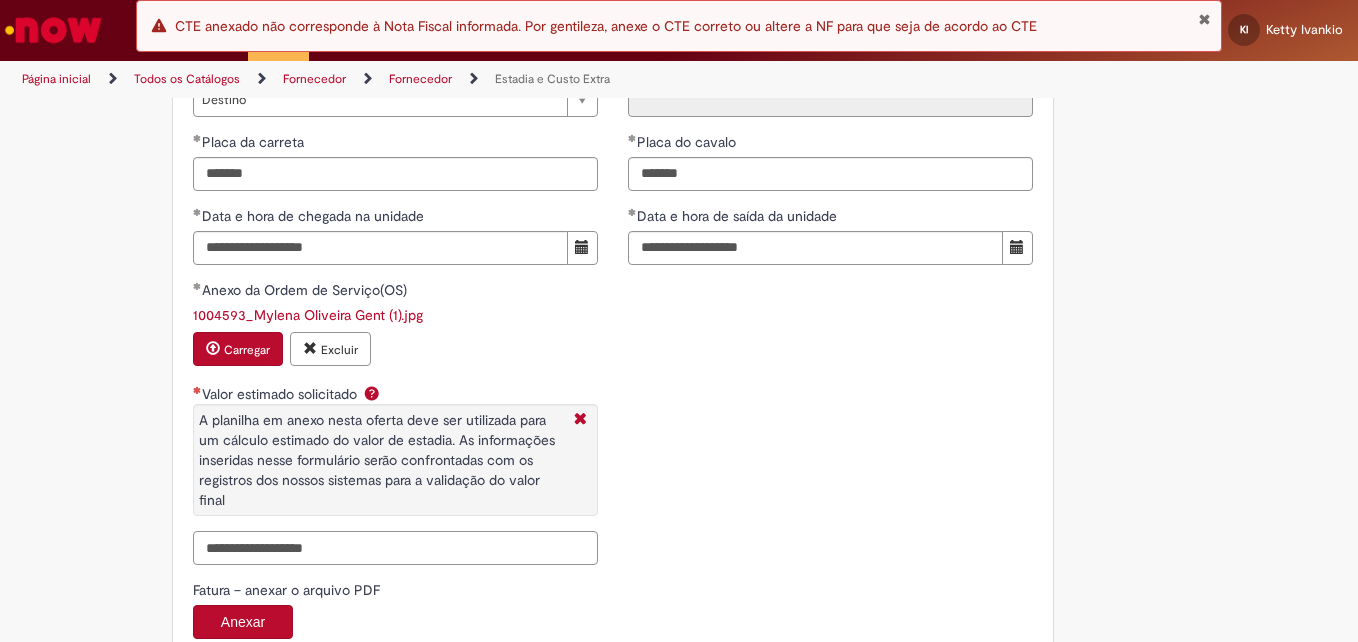 click on "Valor estimado solicitado A planilha em anexo nesta oferta deve ser utilizada para um cálculo estimado do valor de estadia. As informações inseridas nesse formulário serão confrontadas com os registros dos nossos sistemas para a validação do valor final" at bounding box center [395, 548] 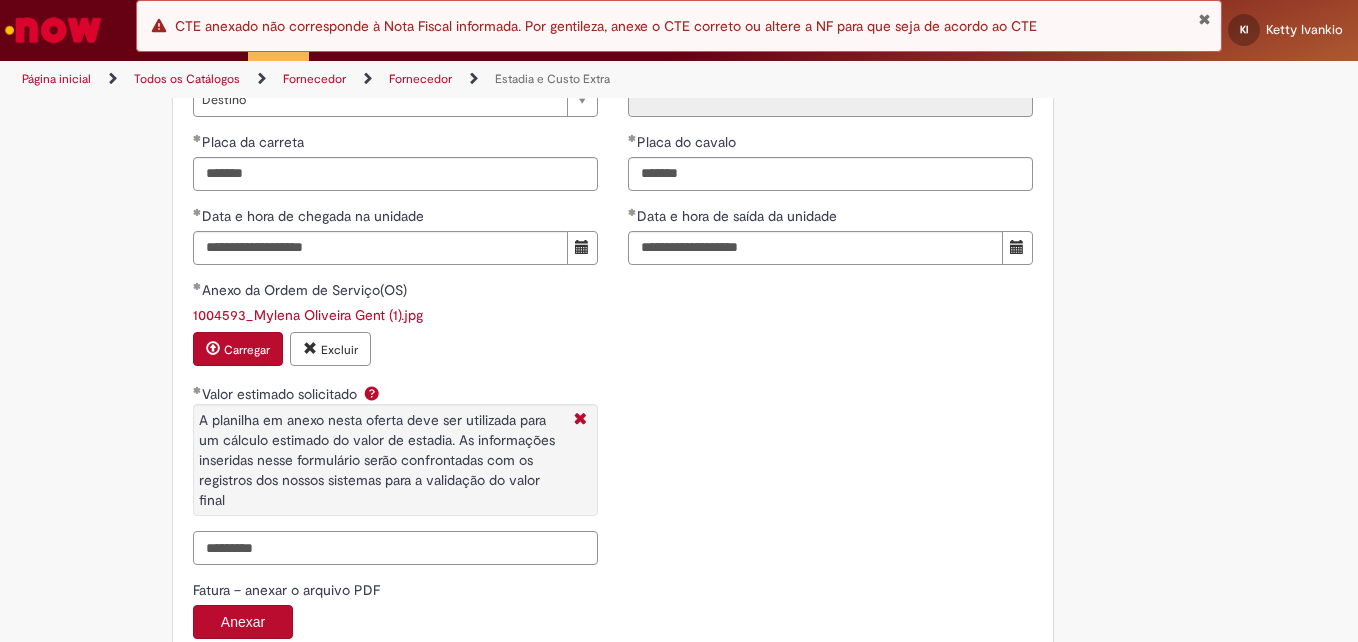 type on "*********" 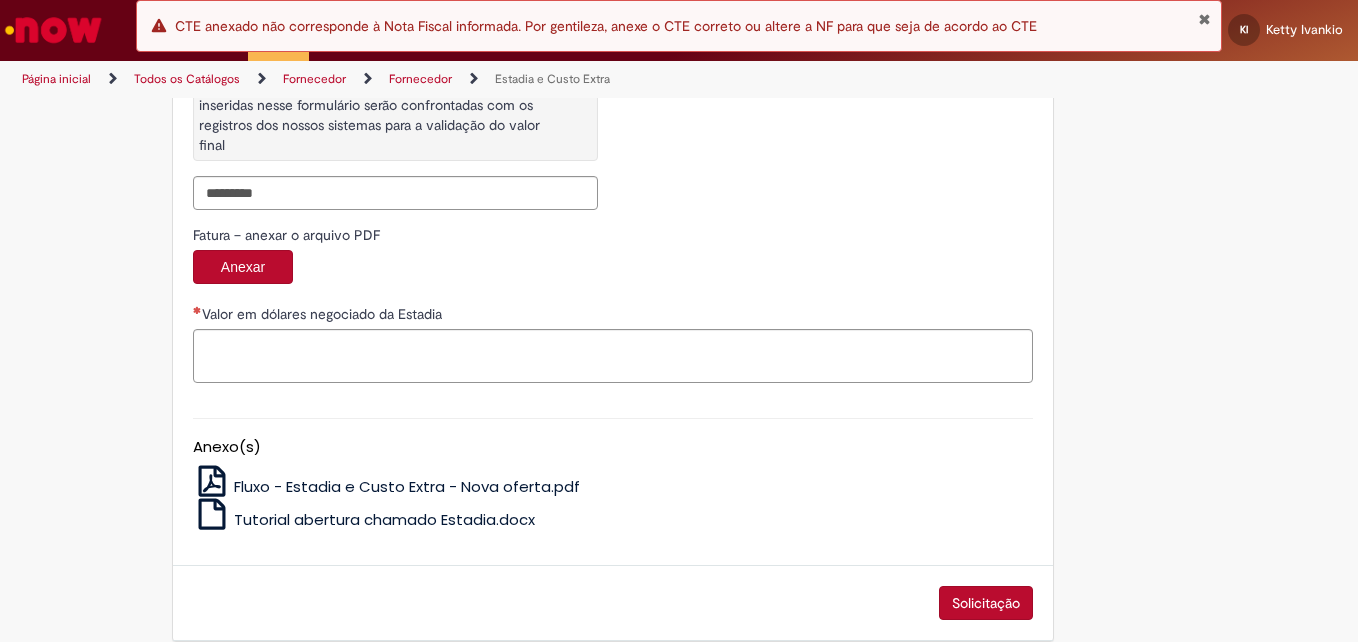 scroll, scrollTop: 3294, scrollLeft: 0, axis: vertical 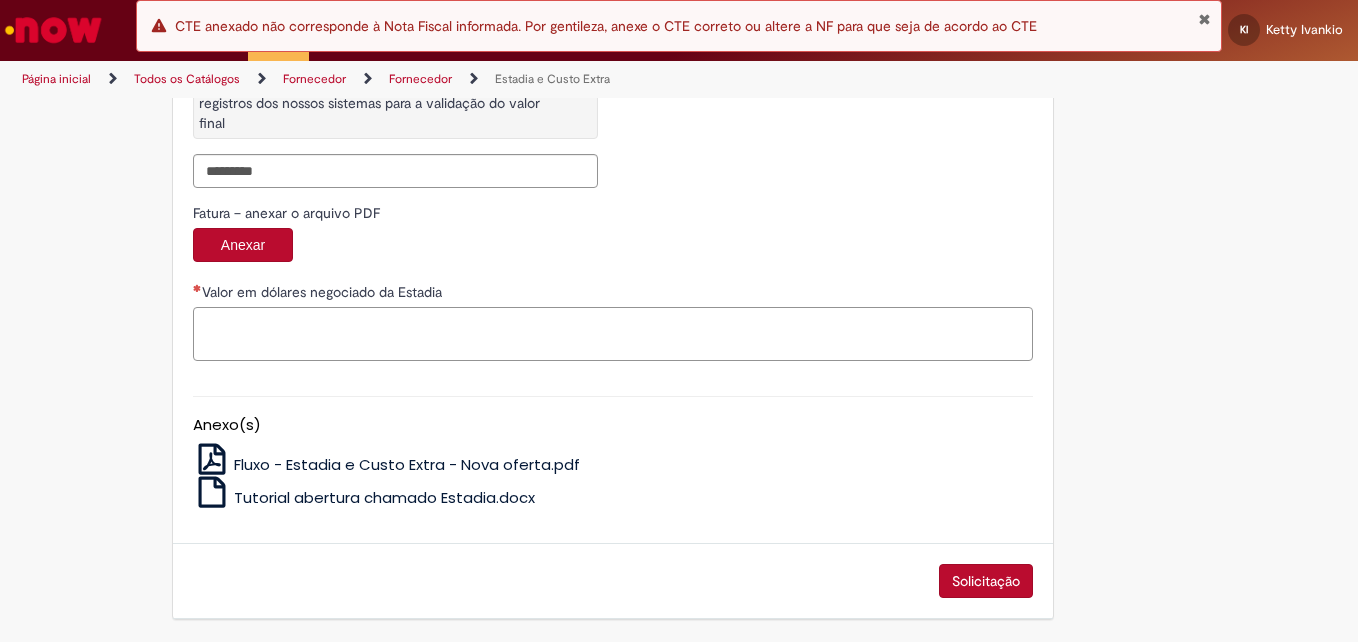 click on "Valor em dólares negociado da Estadia" at bounding box center (613, 334) 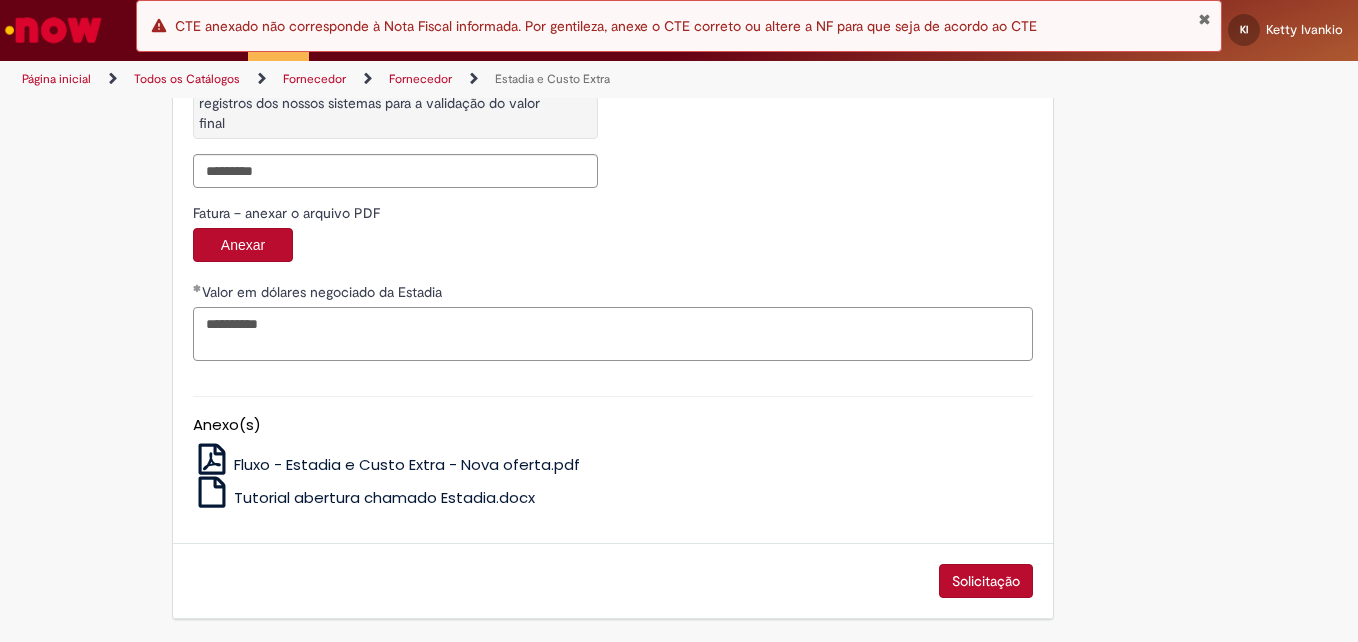 type on "*********" 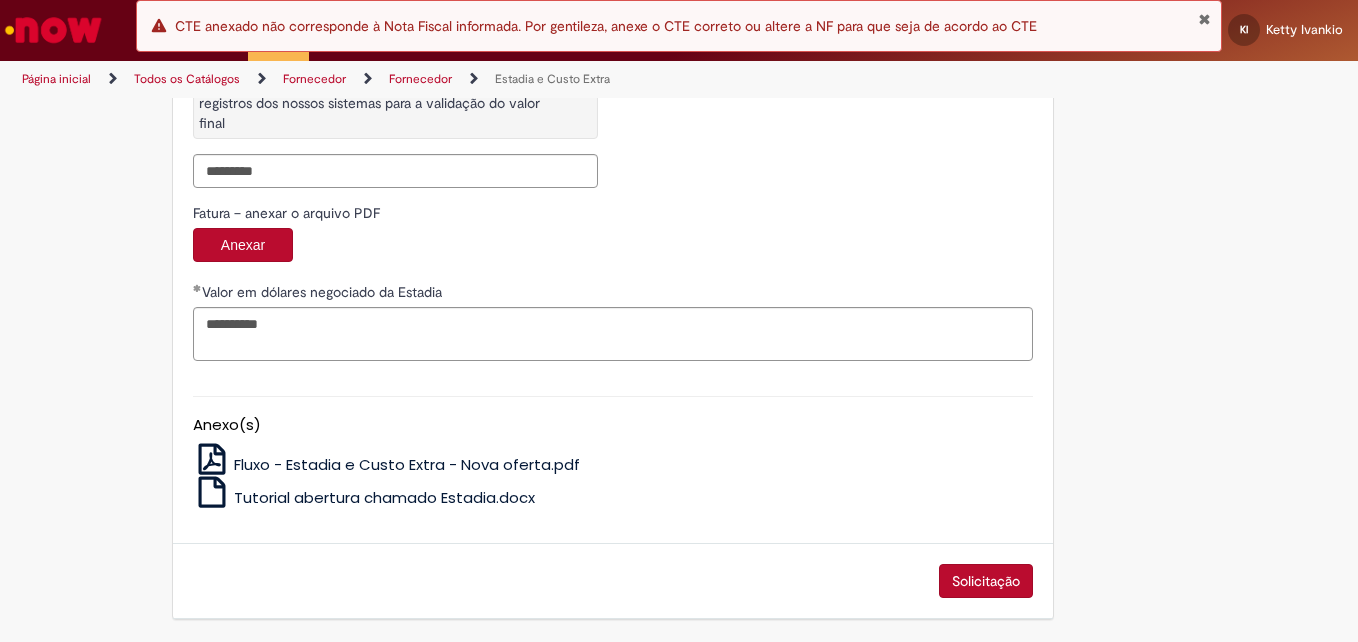 click on "Anexar" at bounding box center (613, 247) 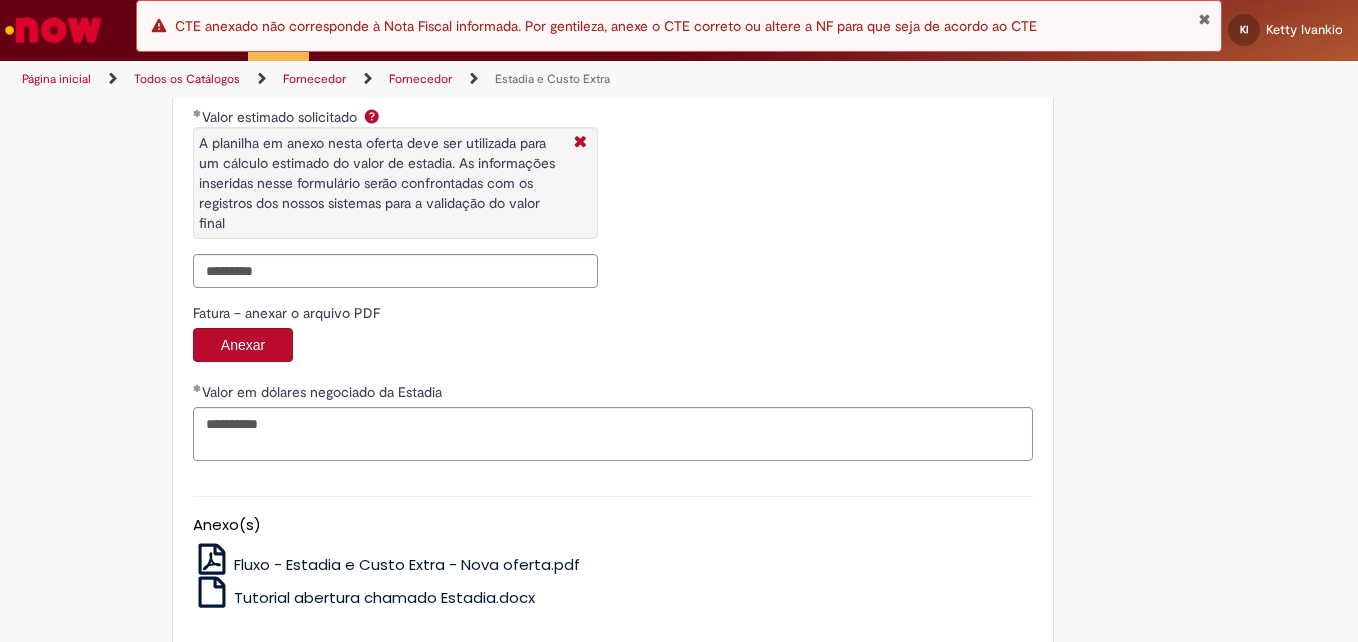 scroll, scrollTop: 3294, scrollLeft: 0, axis: vertical 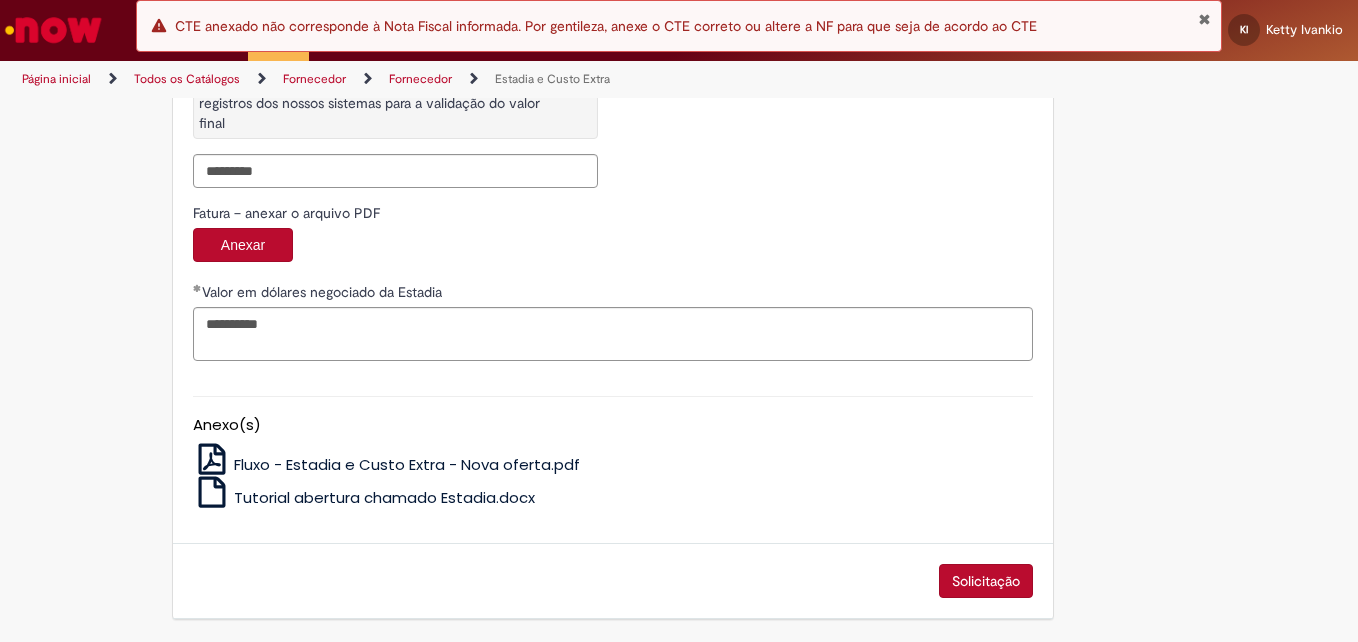 click on "Solicitação" at bounding box center [986, 581] 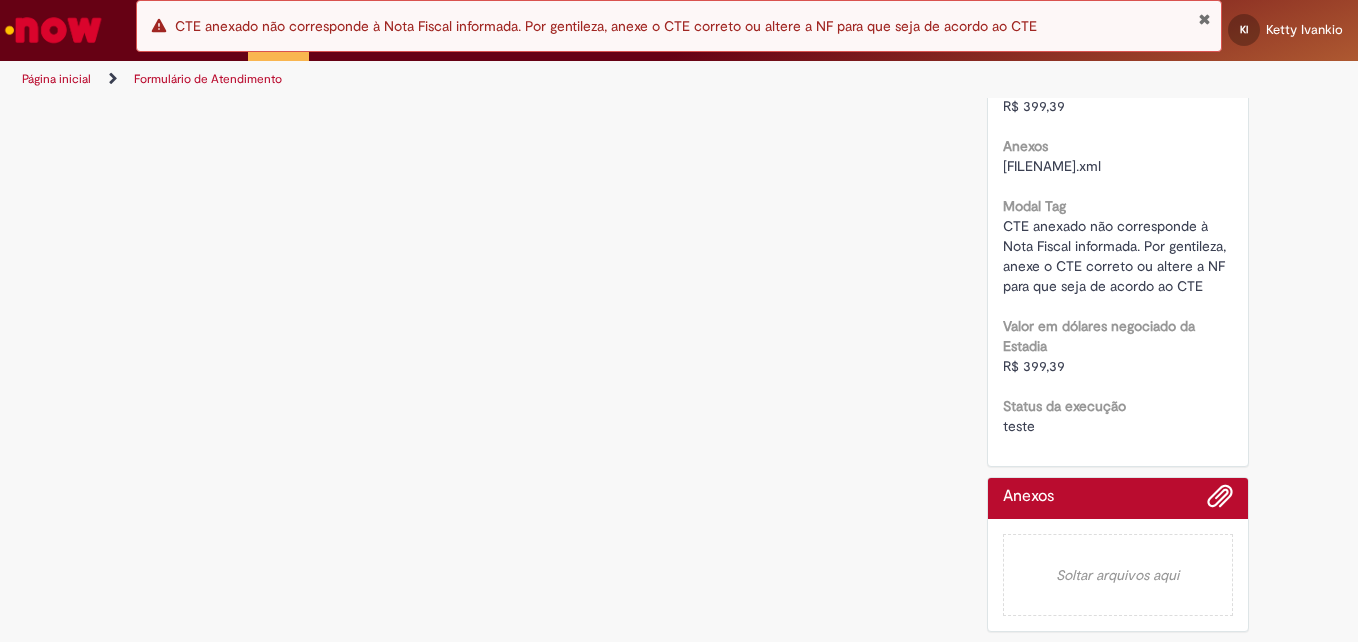 scroll, scrollTop: 0, scrollLeft: 0, axis: both 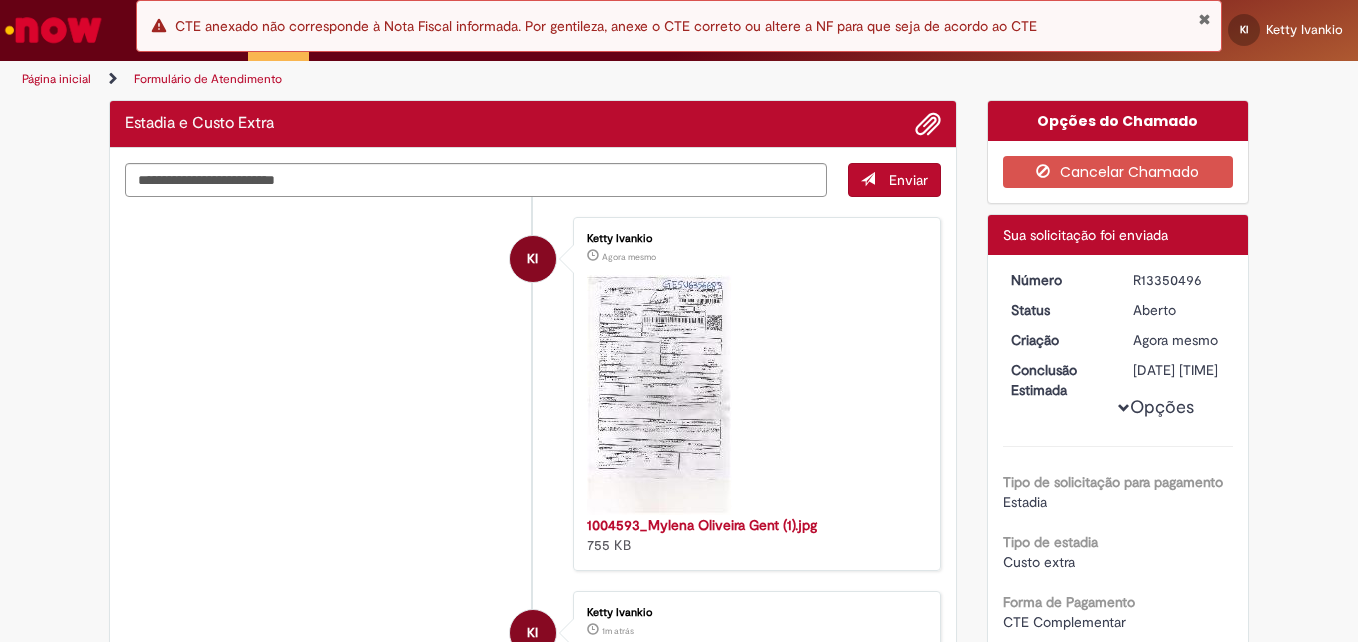 click on "R13350496" at bounding box center (1179, 280) 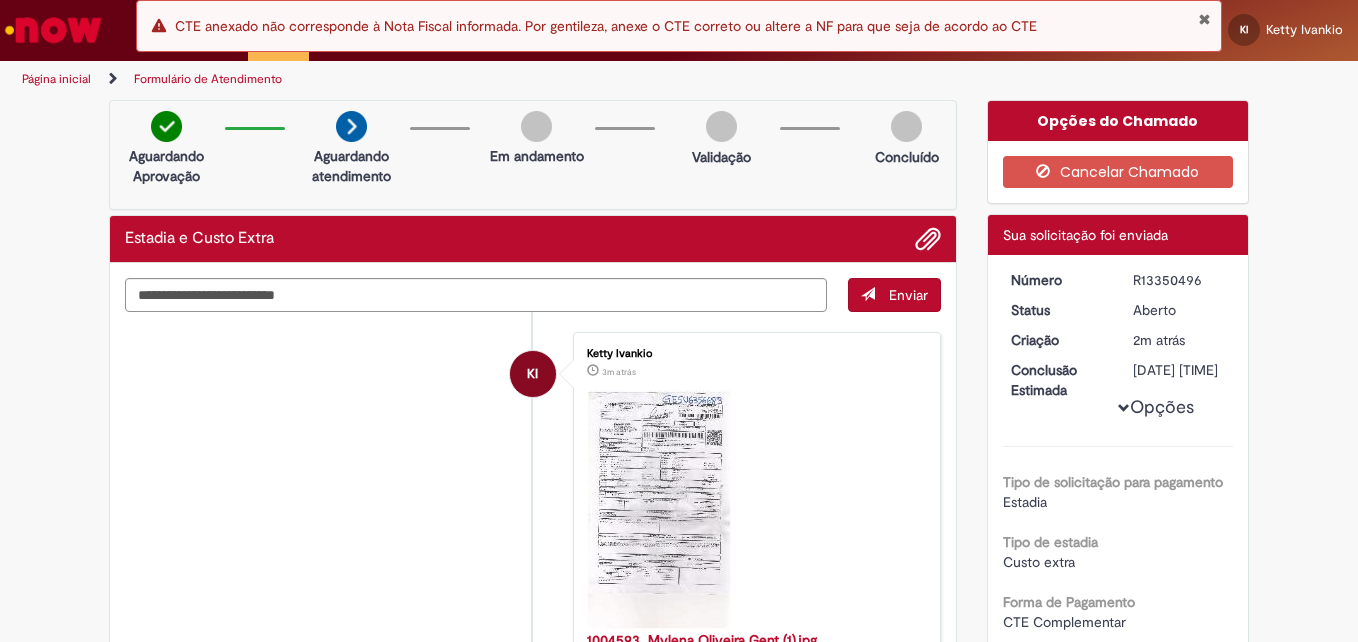 click at bounding box center [1204, 19] 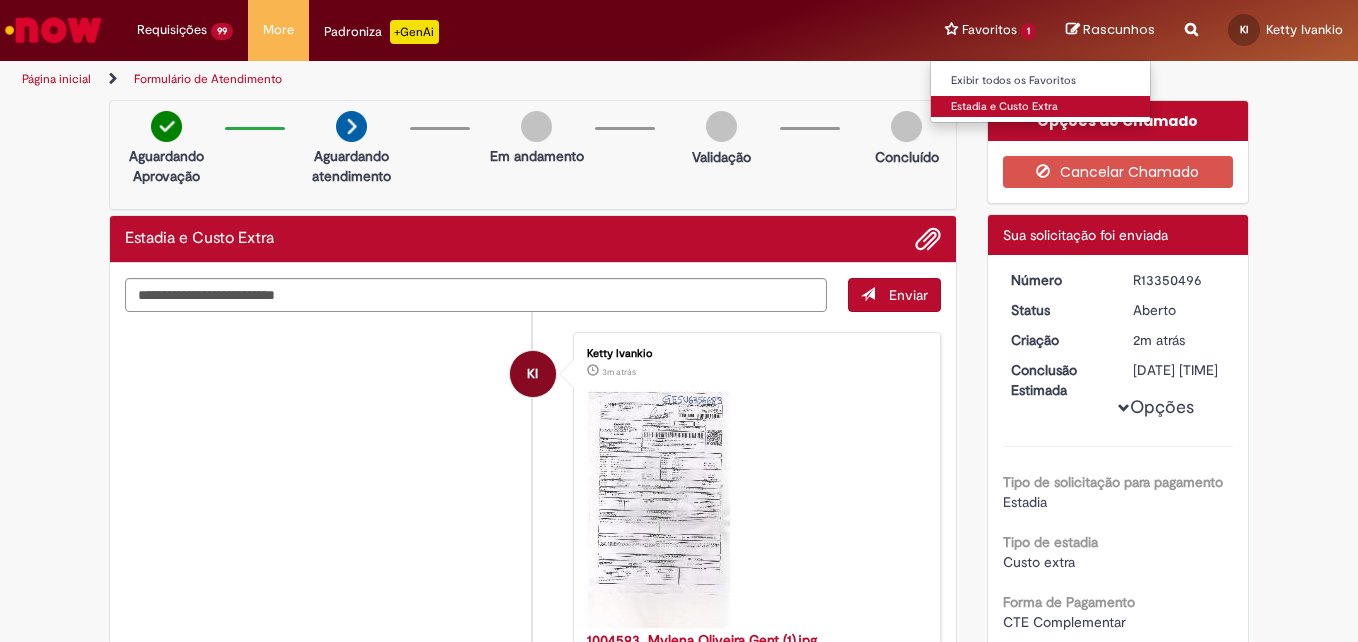 click on "Estadia e Custo Extra" at bounding box center (1041, 107) 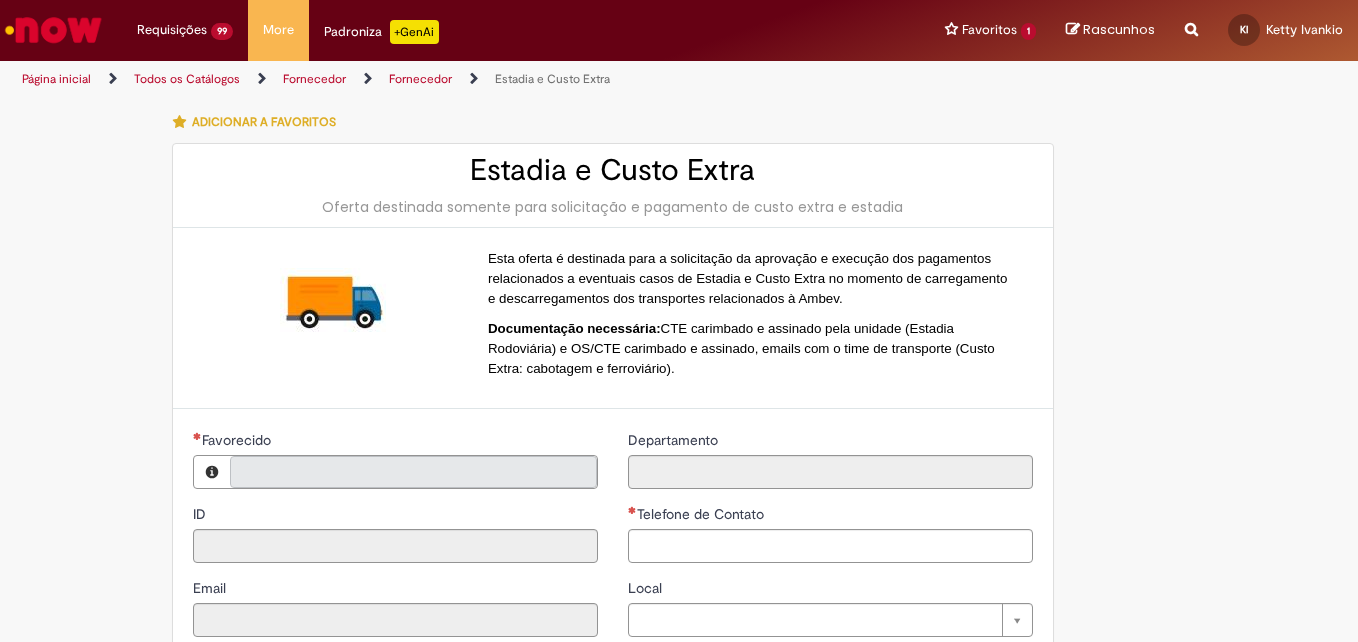 type on "**********" 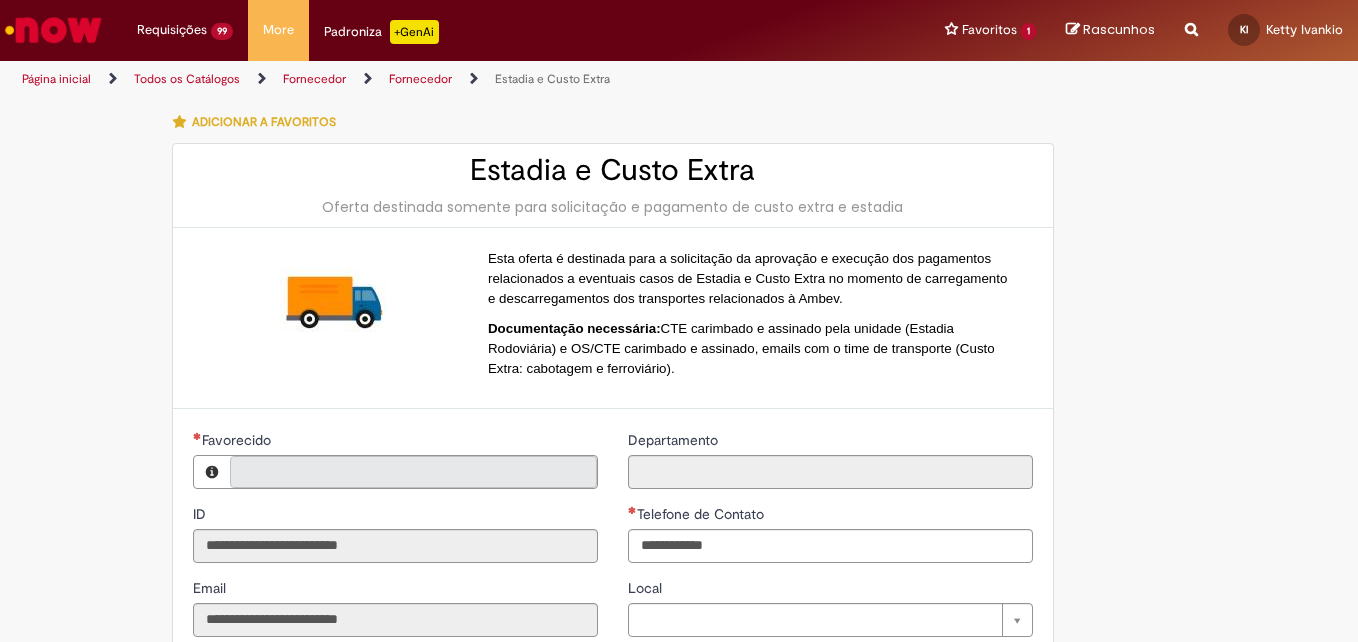 type on "**********" 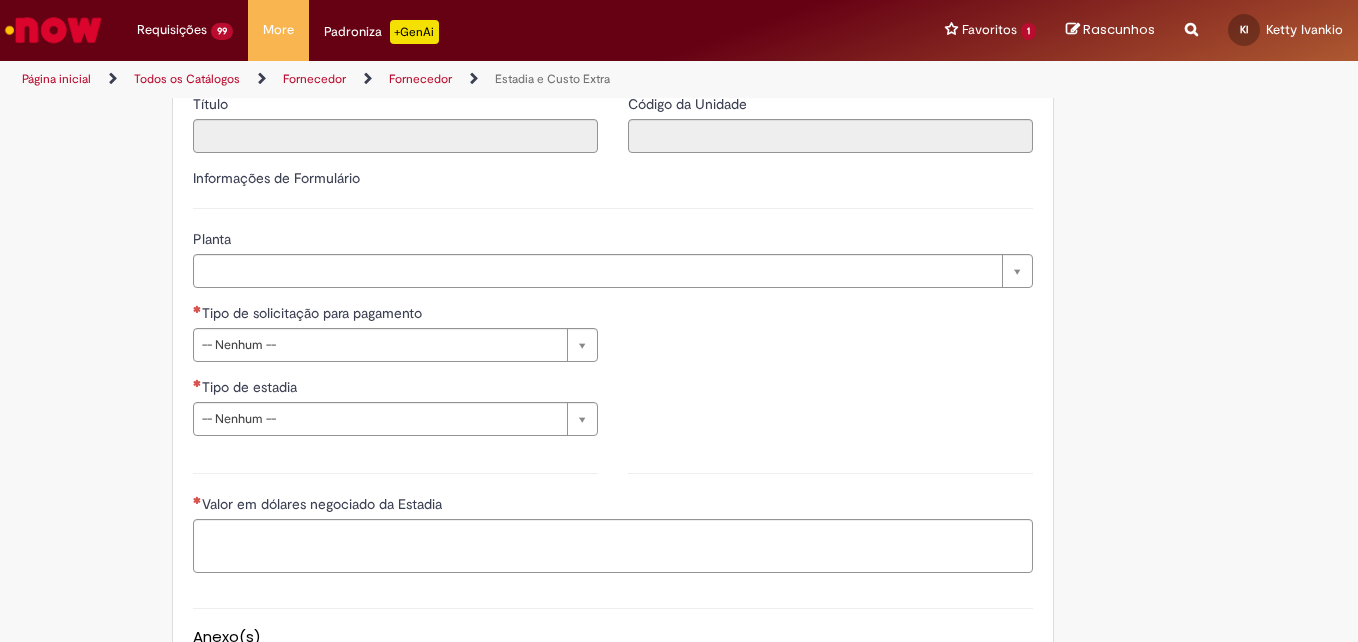 scroll, scrollTop: 590, scrollLeft: 0, axis: vertical 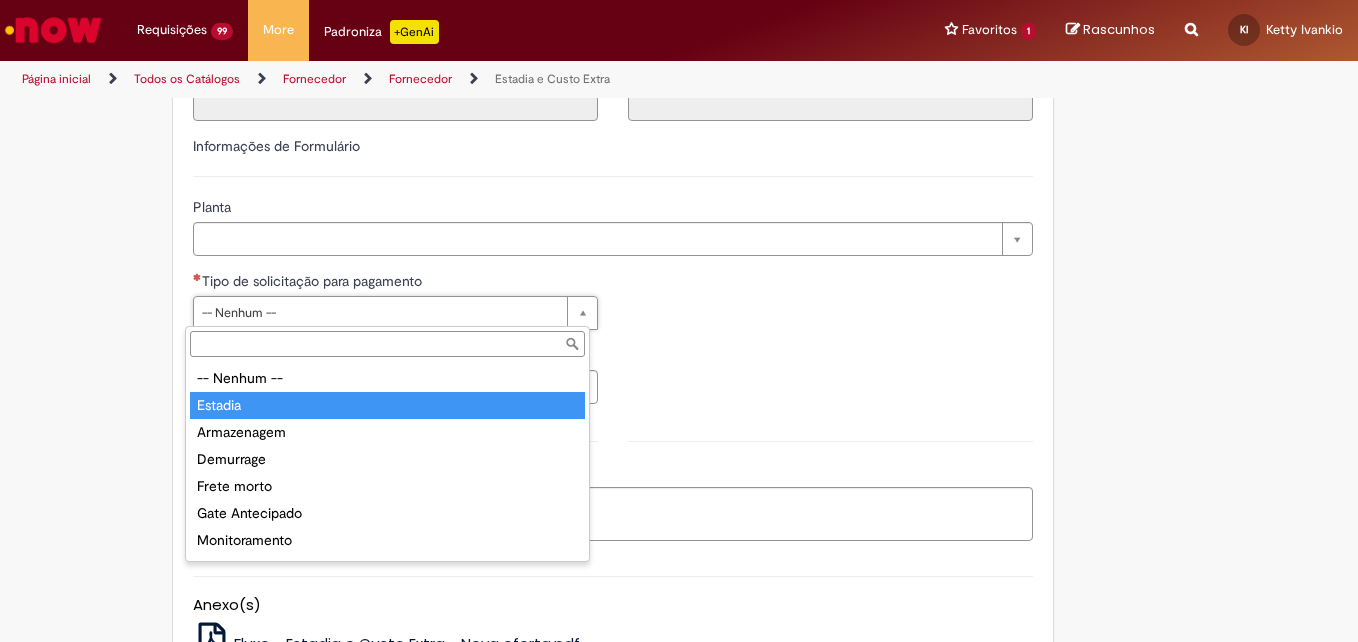 type on "*******" 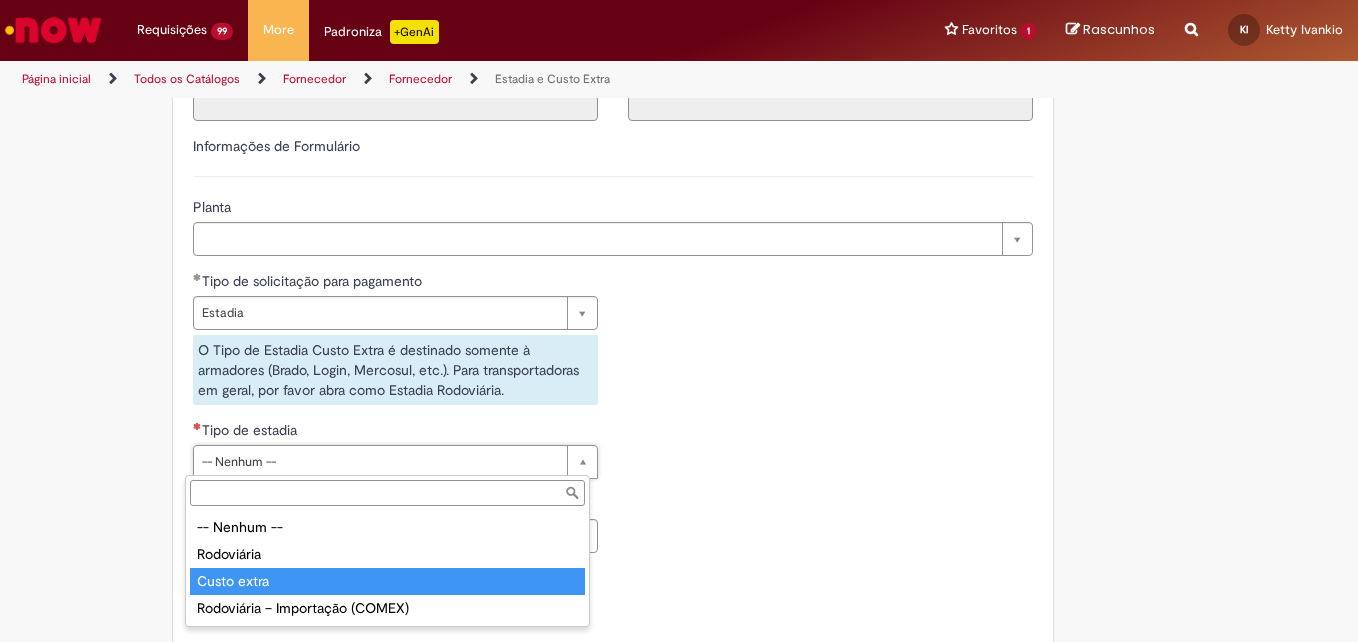 type on "**********" 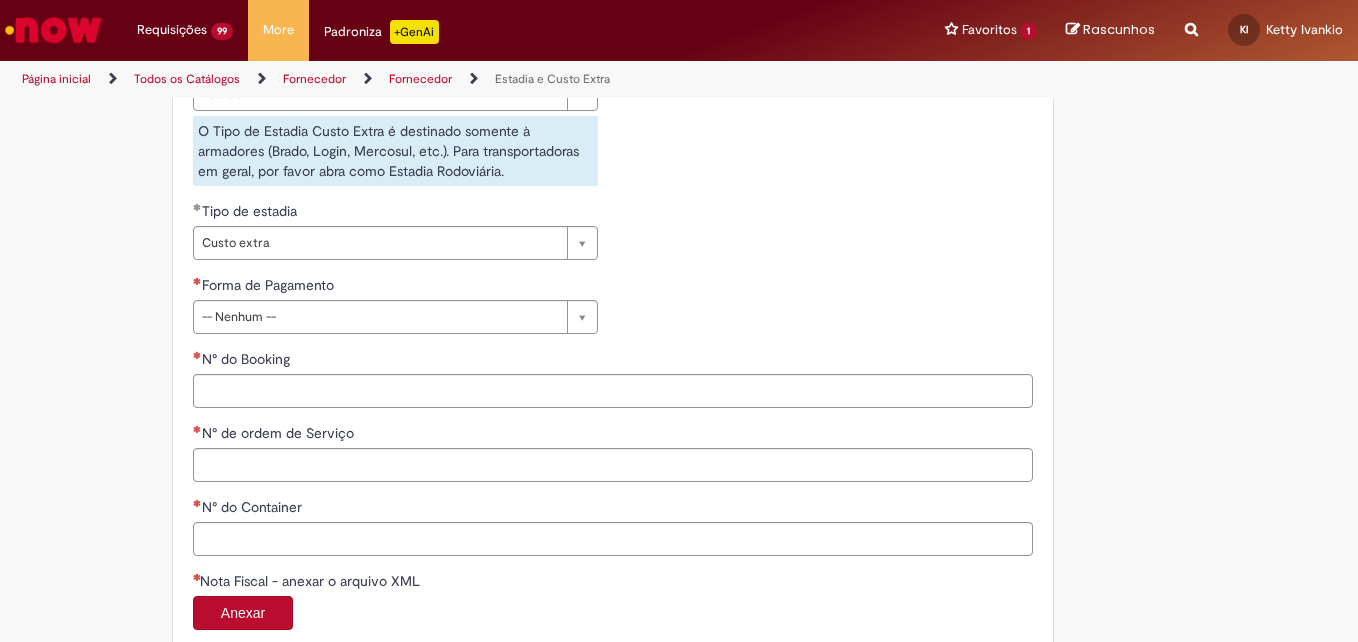 scroll, scrollTop: 813, scrollLeft: 0, axis: vertical 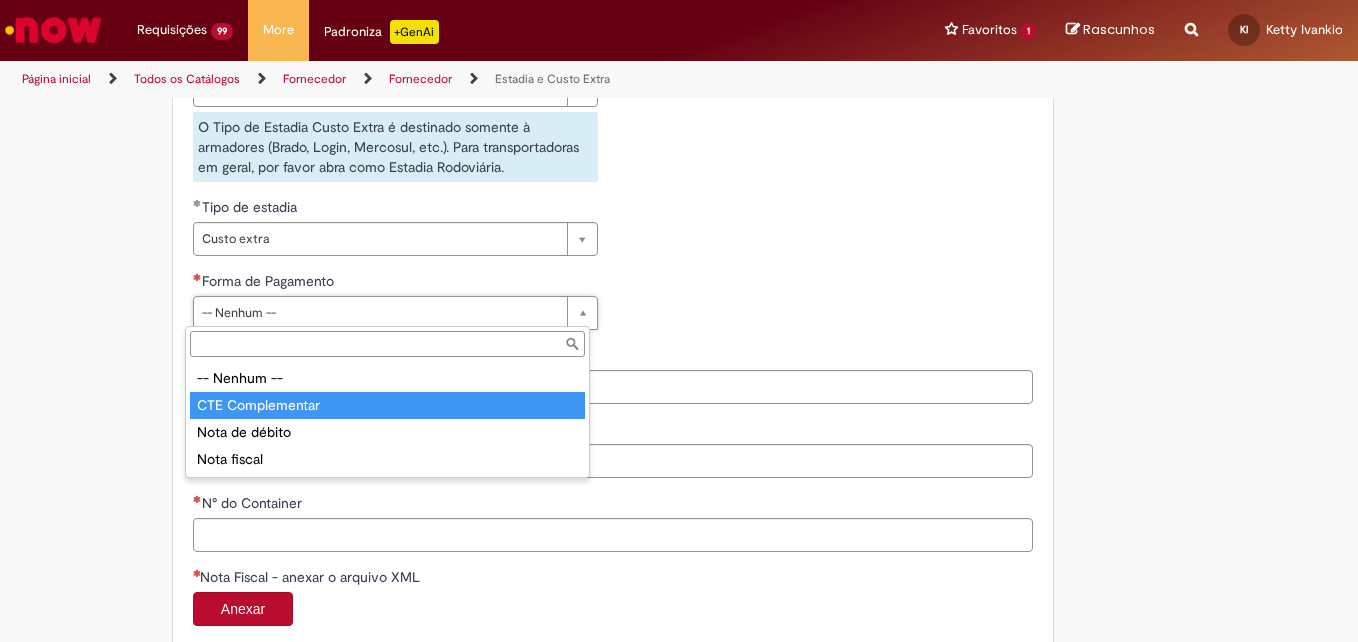 type on "**********" 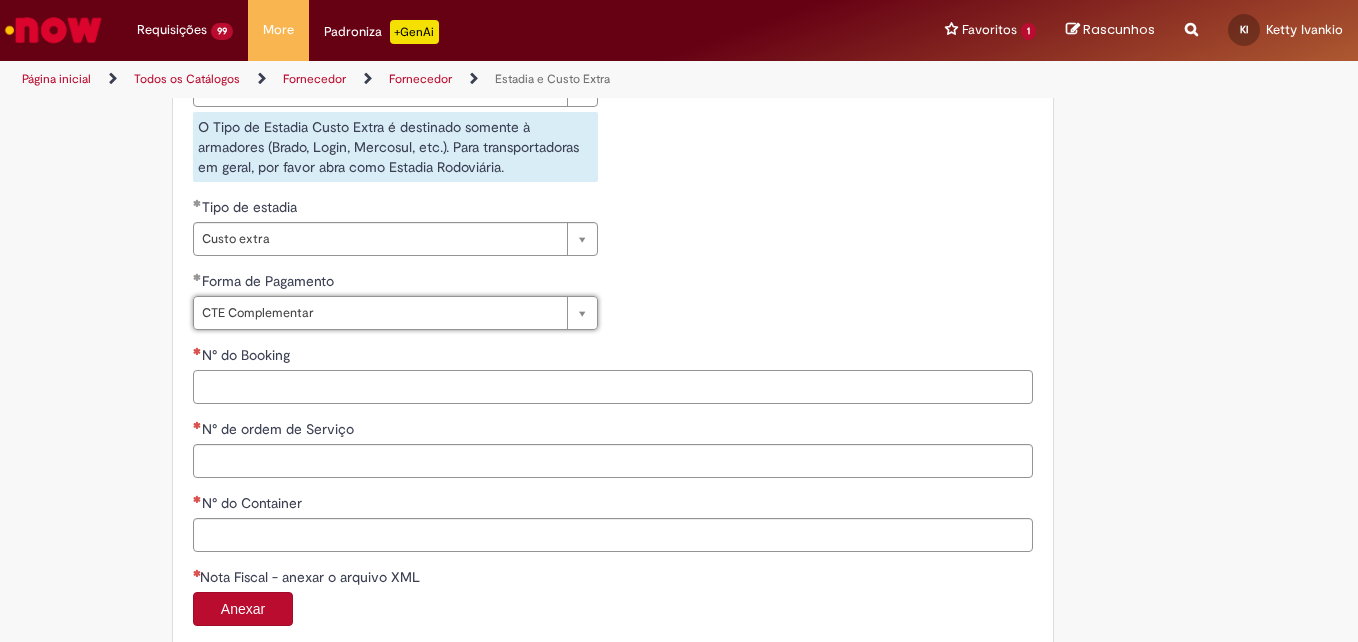 click on "N° do Booking" at bounding box center (613, 387) 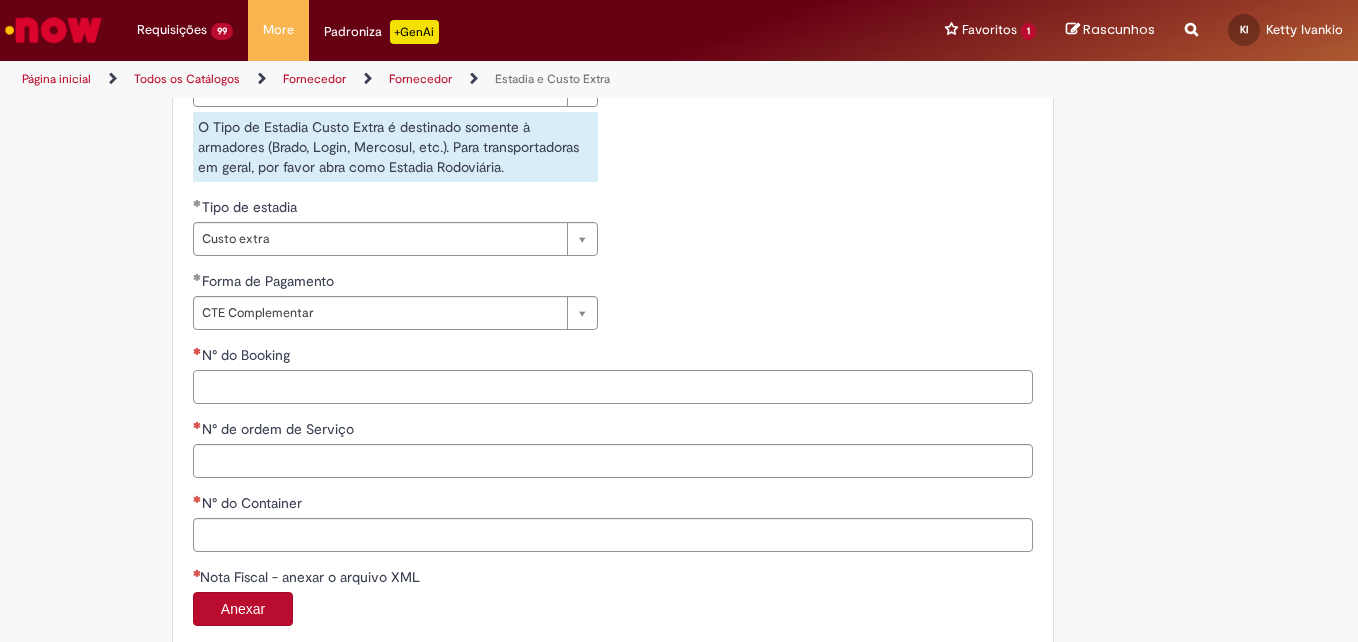 paste on "**********" 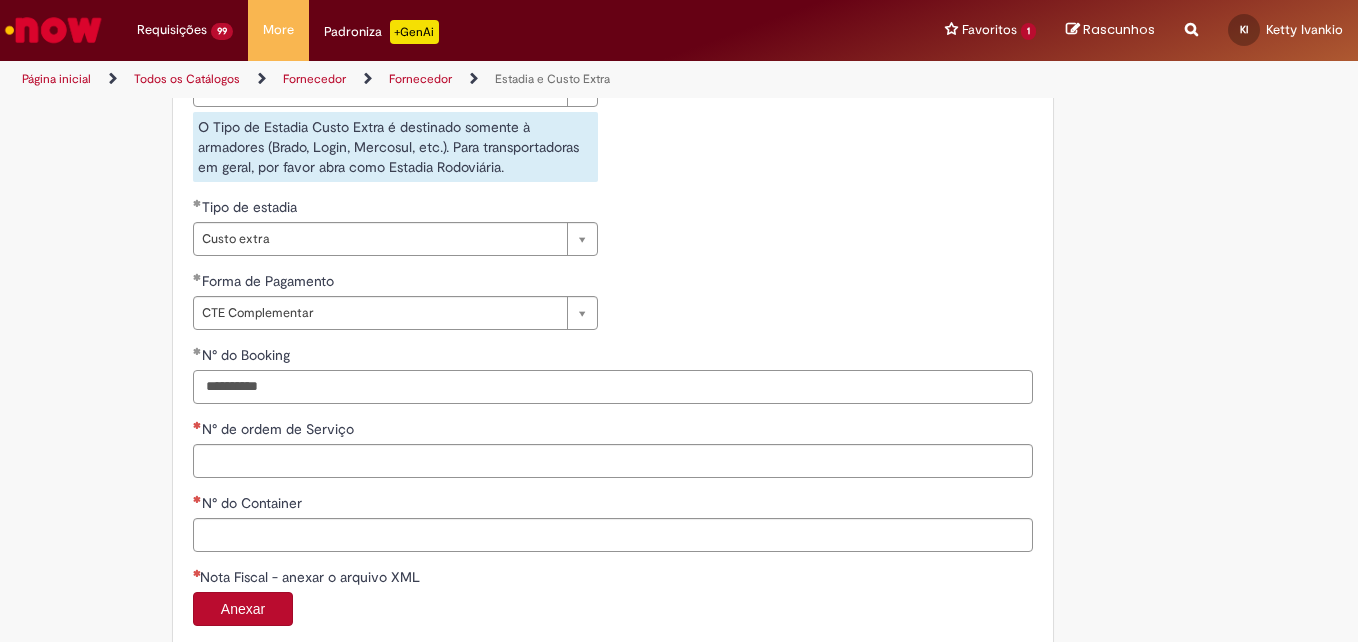 type on "**********" 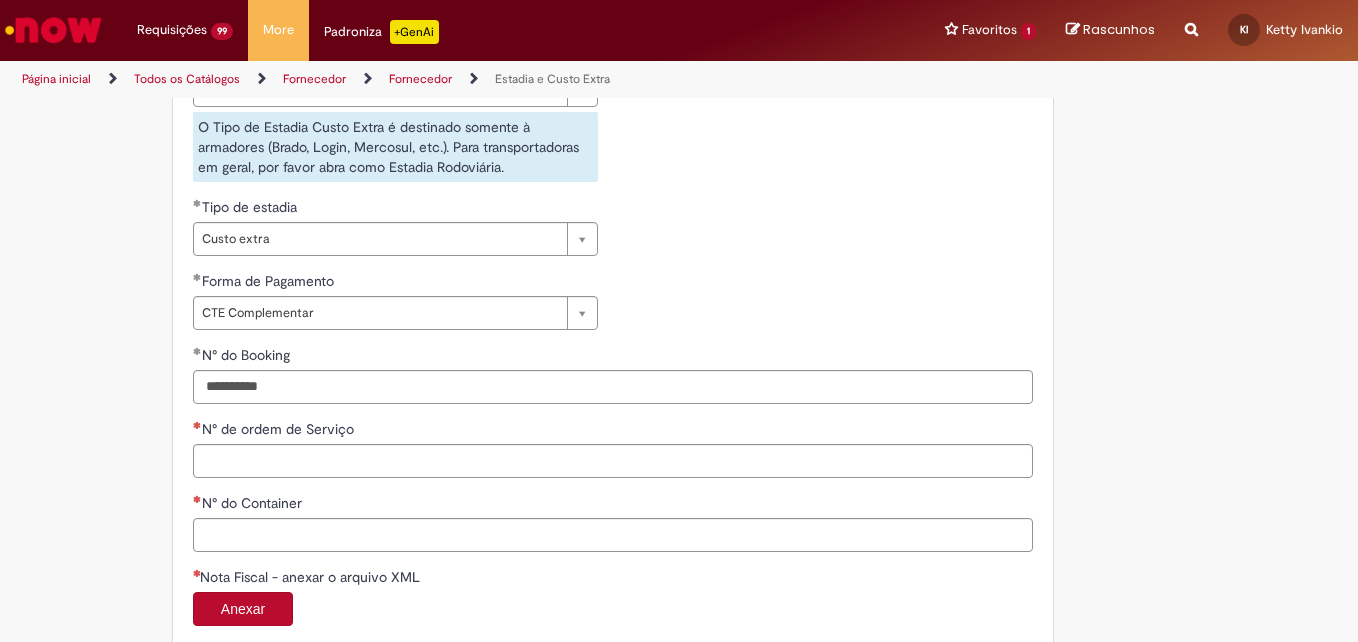 click on "**********" at bounding box center [613, 495] 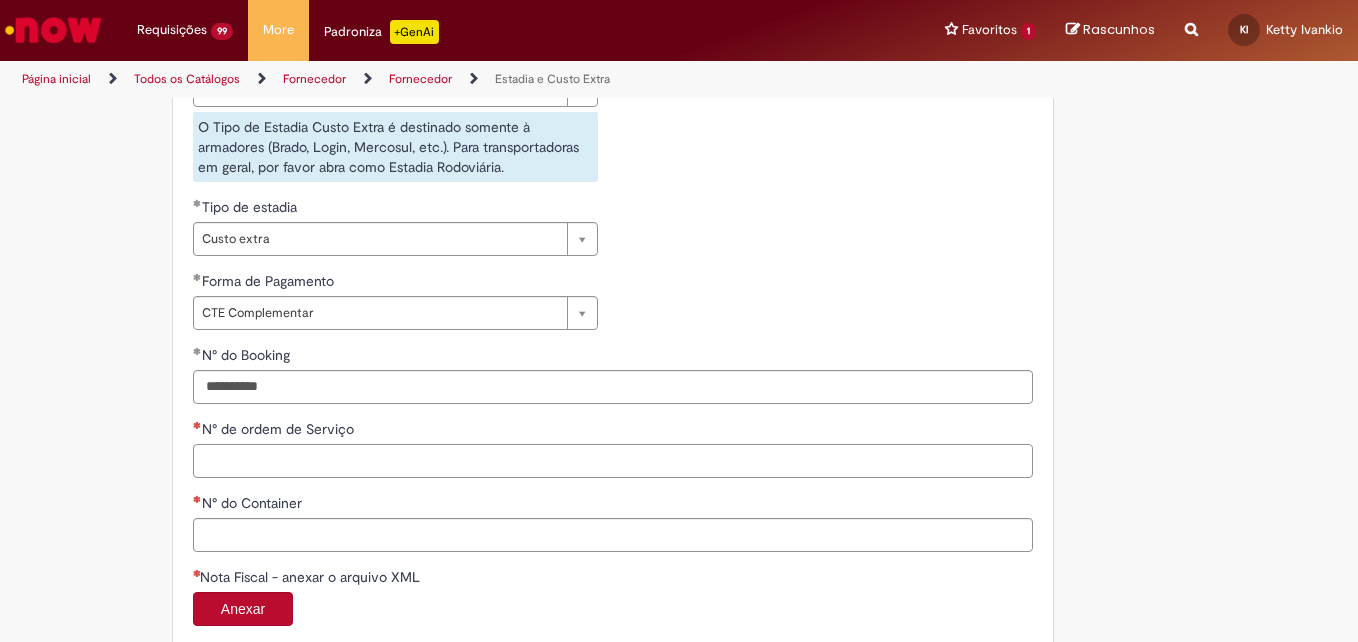 click on "N° de ordem de Serviço" at bounding box center (613, 461) 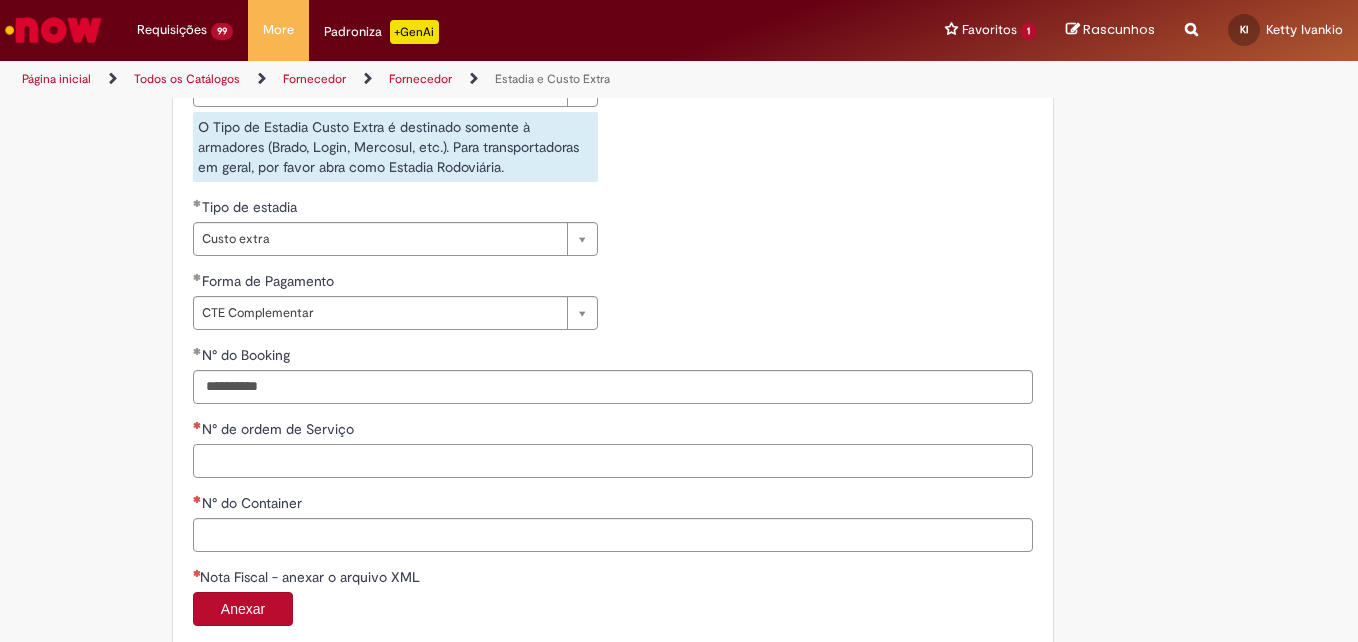 click on "N° de ordem de Serviço" at bounding box center [613, 461] 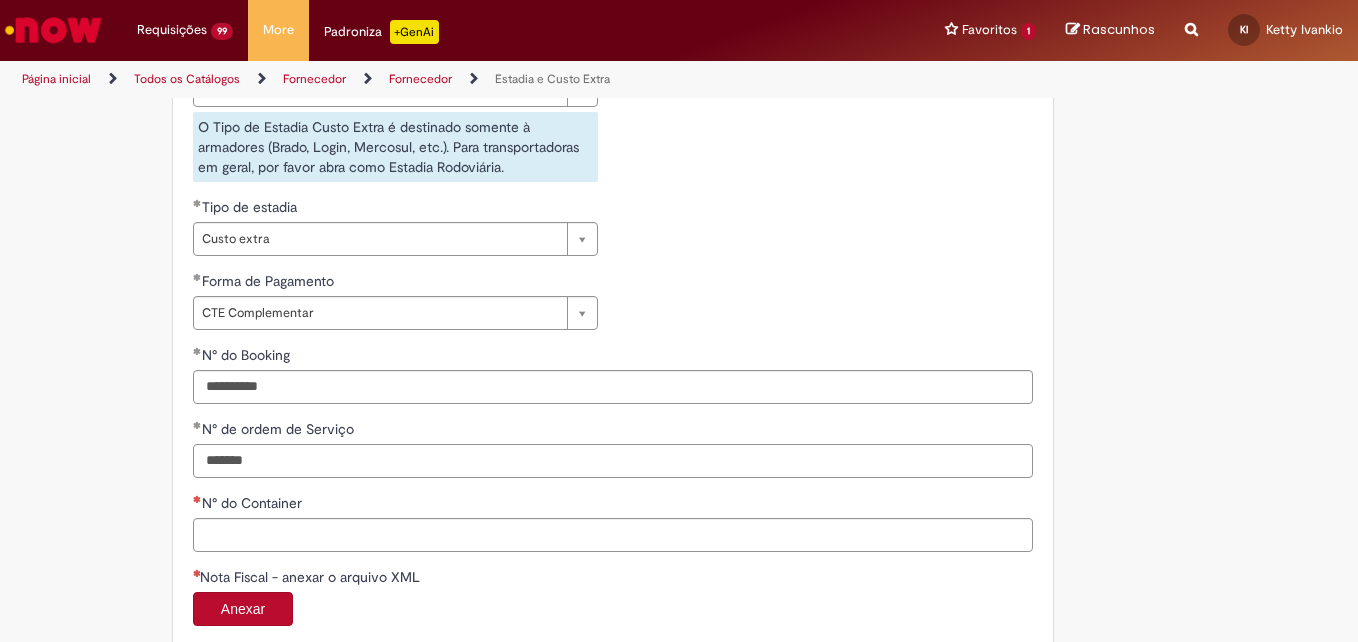 type on "*******" 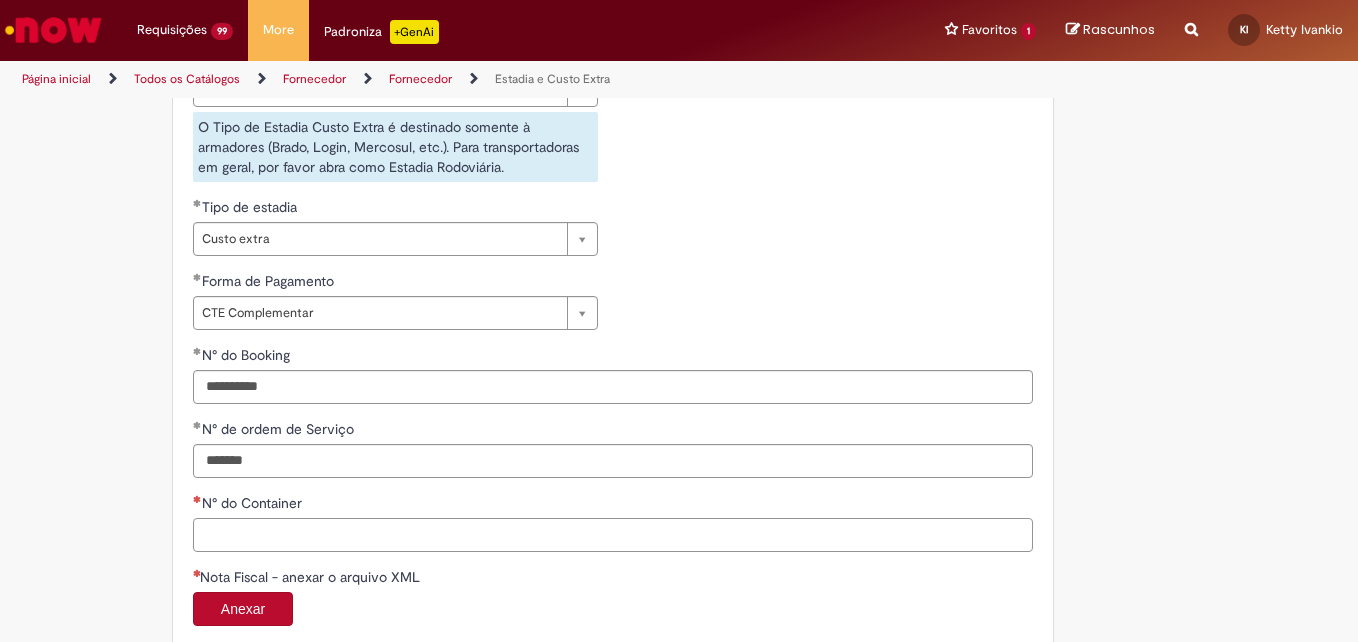 click on "N° do Container" at bounding box center [613, 535] 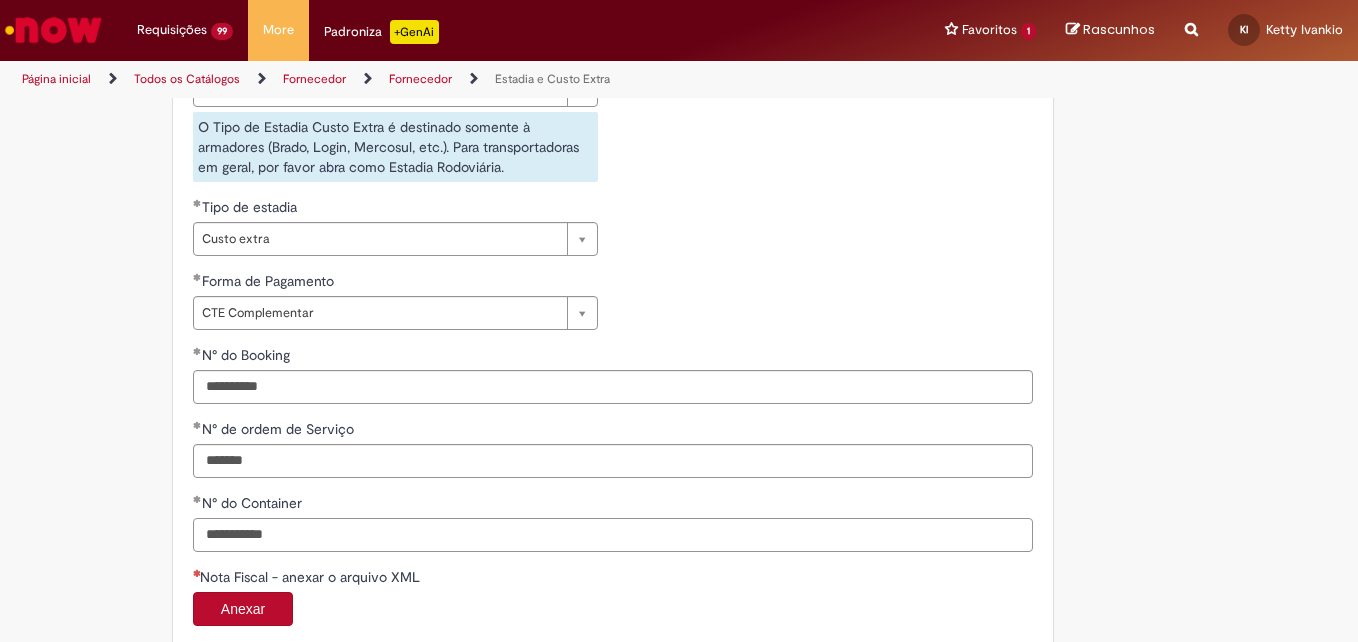 type on "**********" 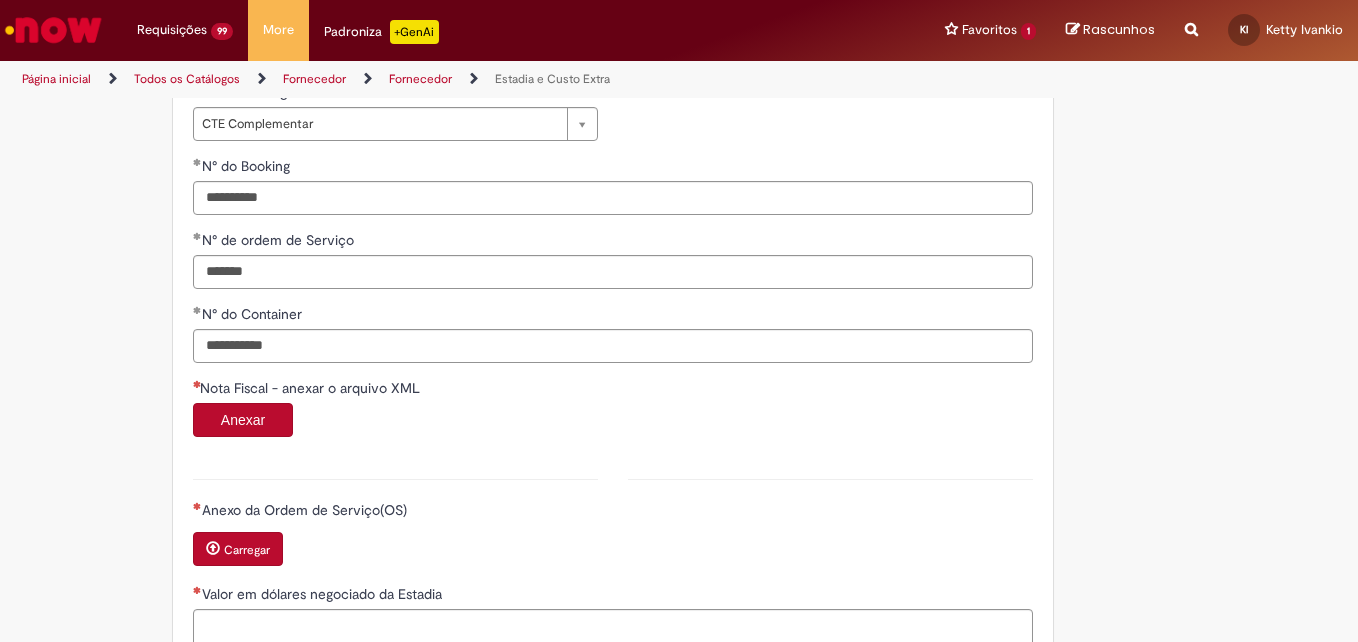 scroll, scrollTop: 1039, scrollLeft: 0, axis: vertical 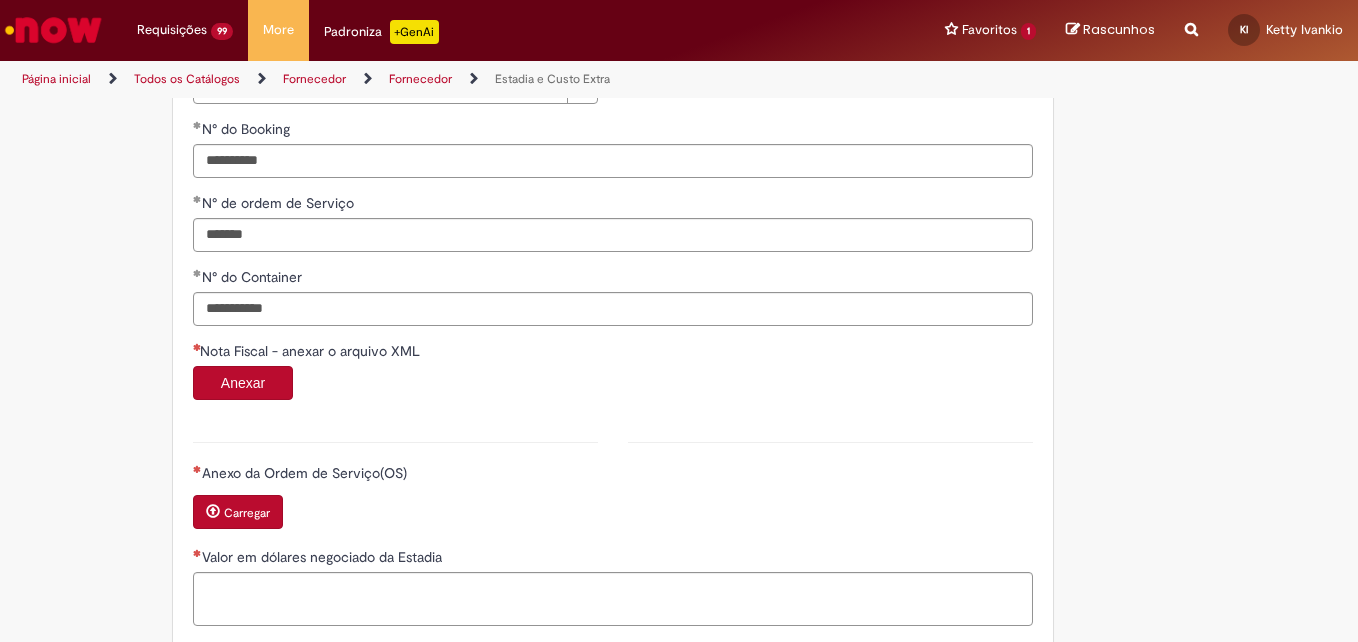 click on "Anexar" at bounding box center (243, 383) 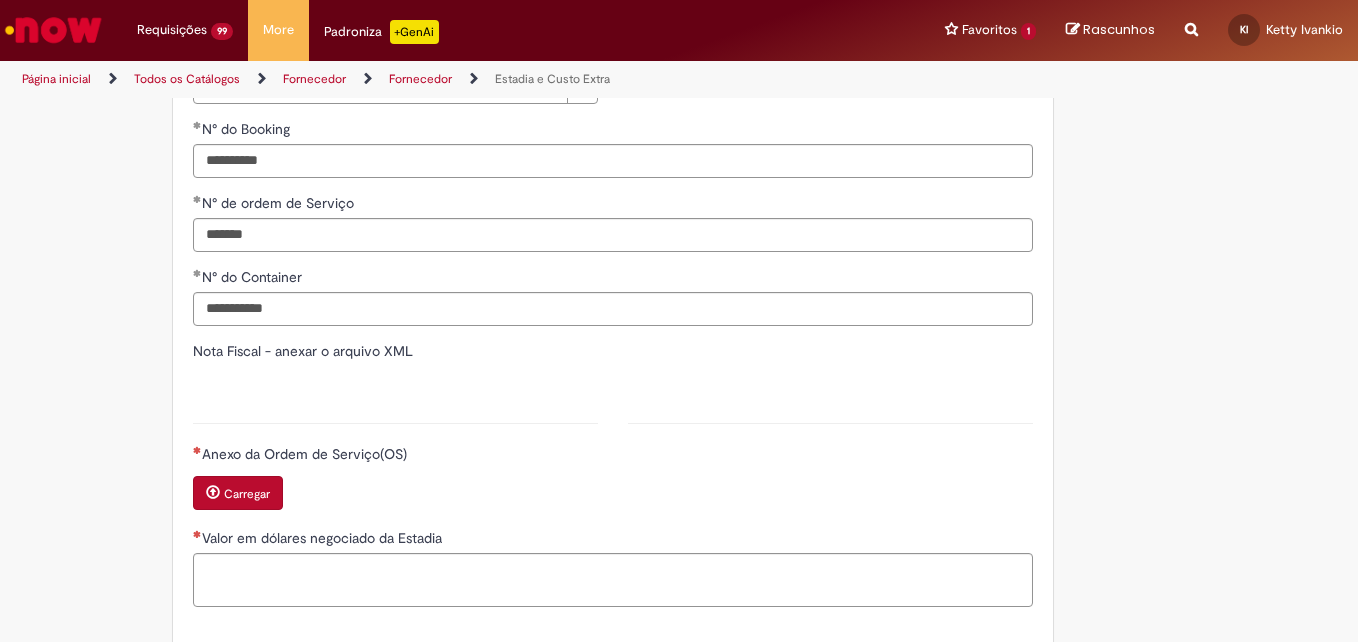 type on "*******" 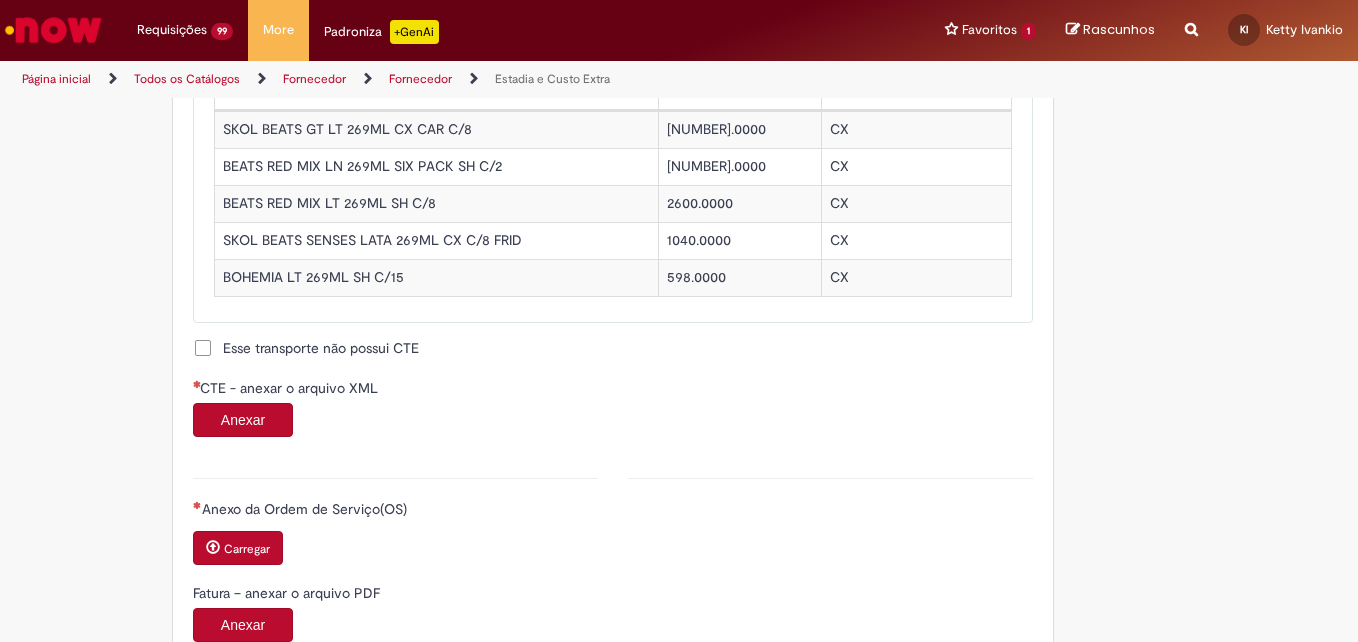 scroll, scrollTop: 1975, scrollLeft: 0, axis: vertical 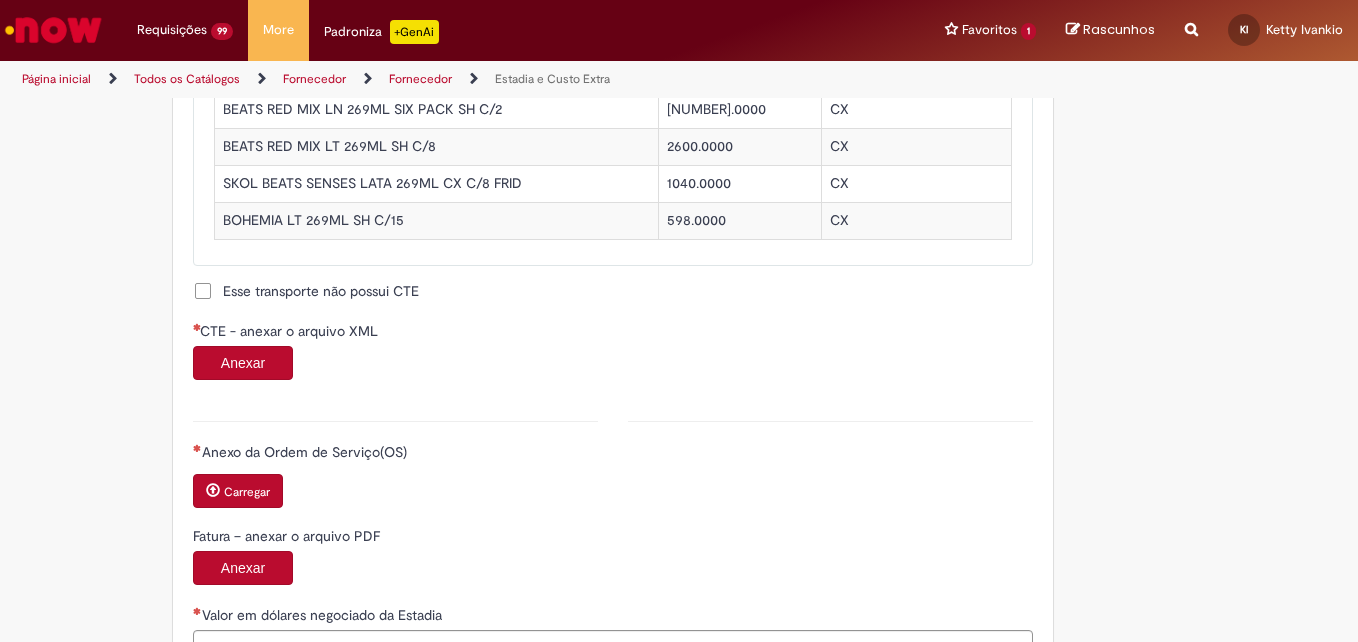 click on "Anexar" at bounding box center (243, 363) 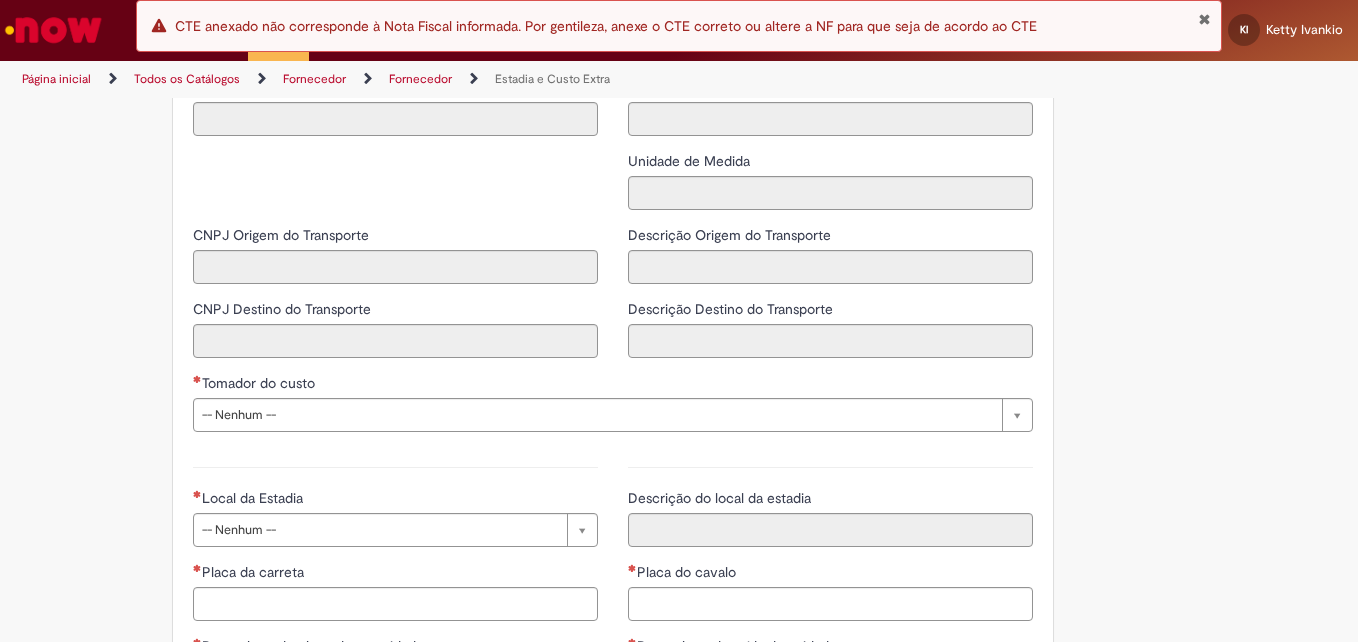 scroll, scrollTop: 2802, scrollLeft: 0, axis: vertical 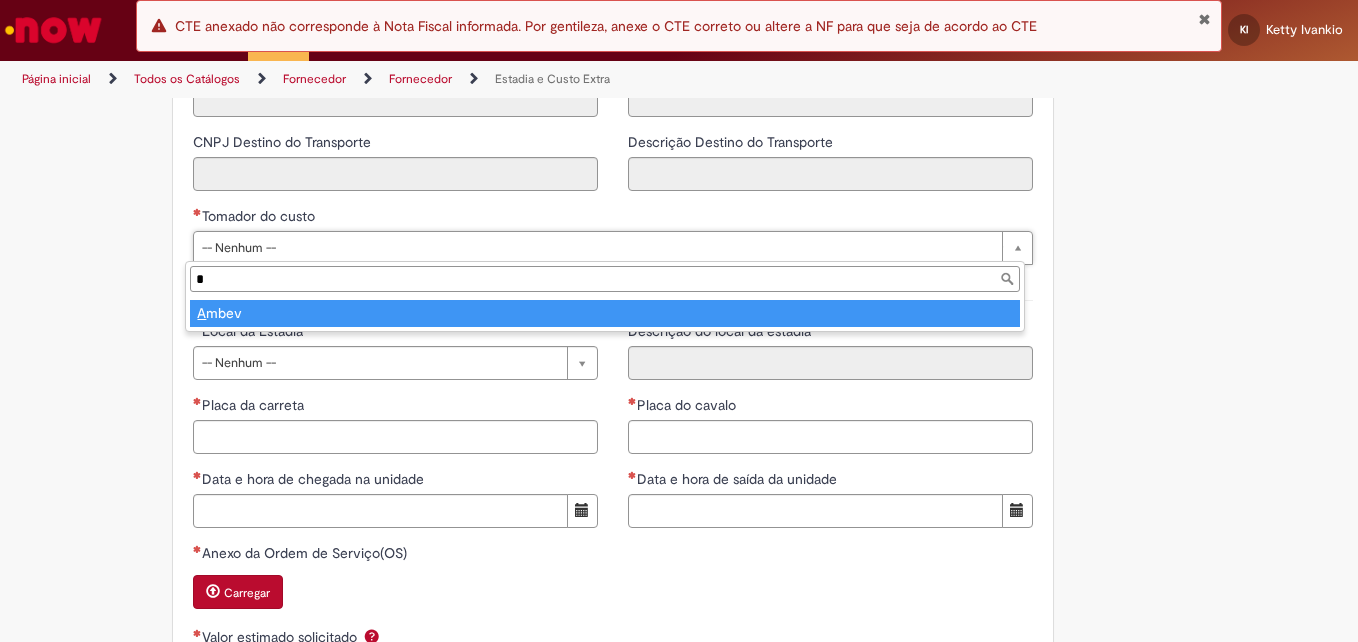 type on "*" 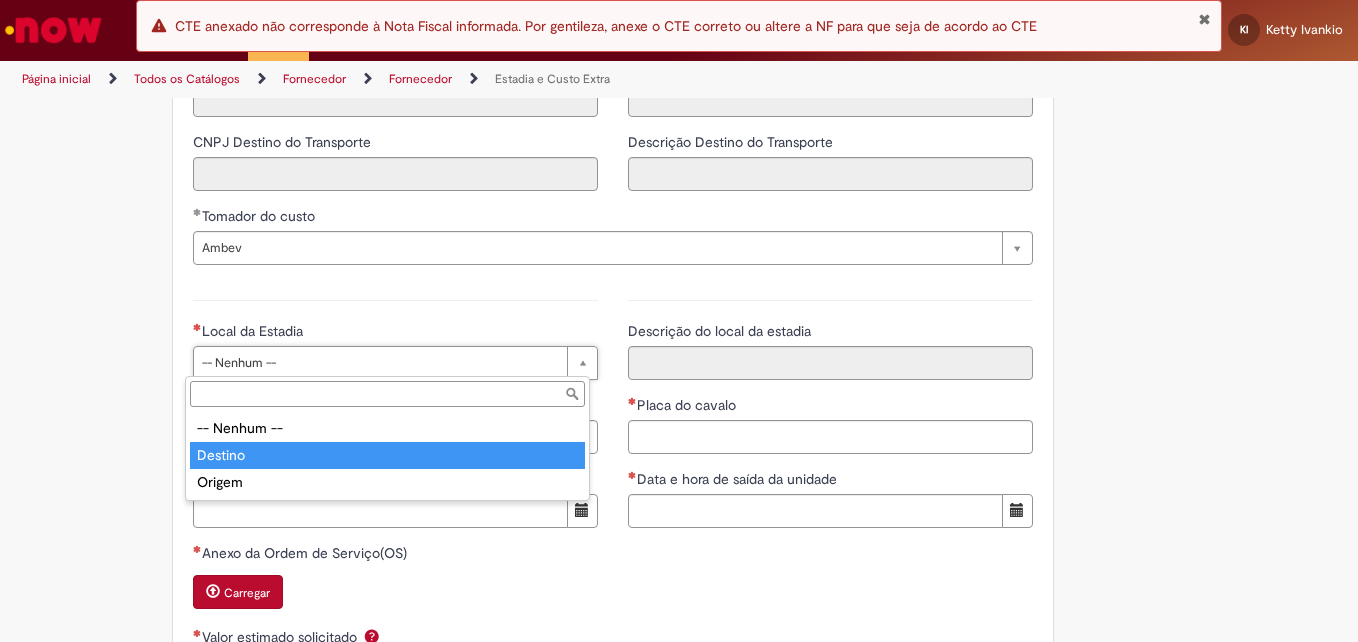 type on "*******" 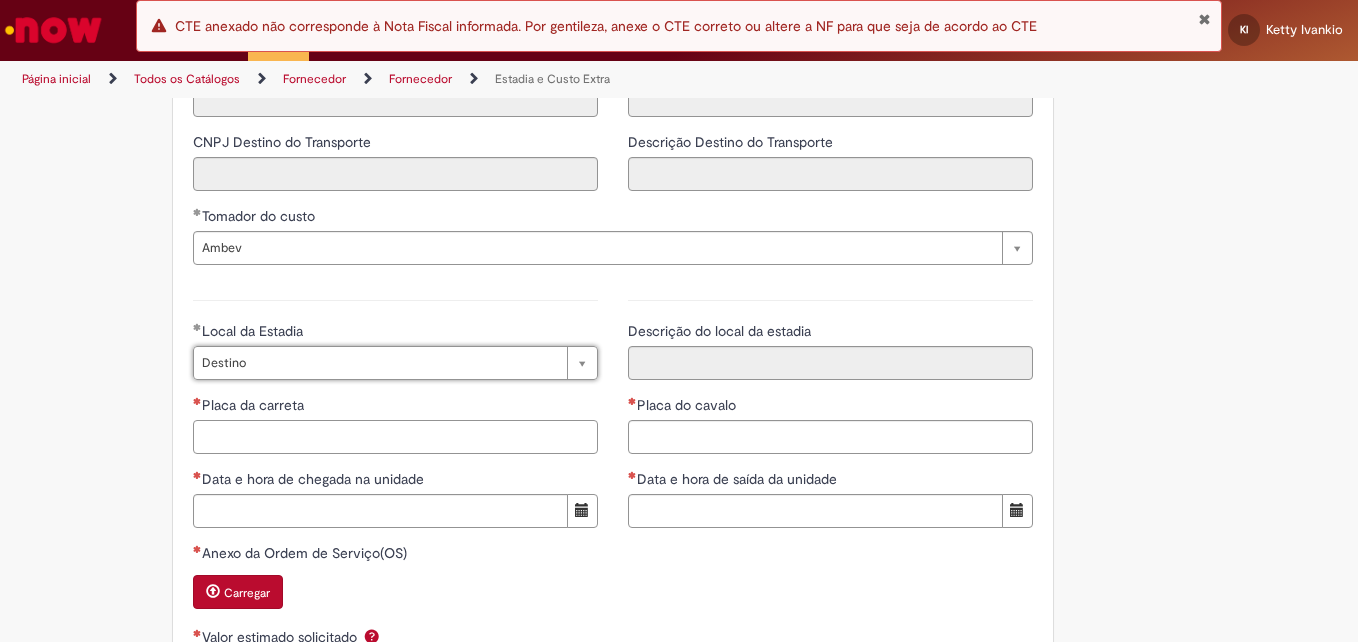 click on "Placa da carreta" at bounding box center [395, 437] 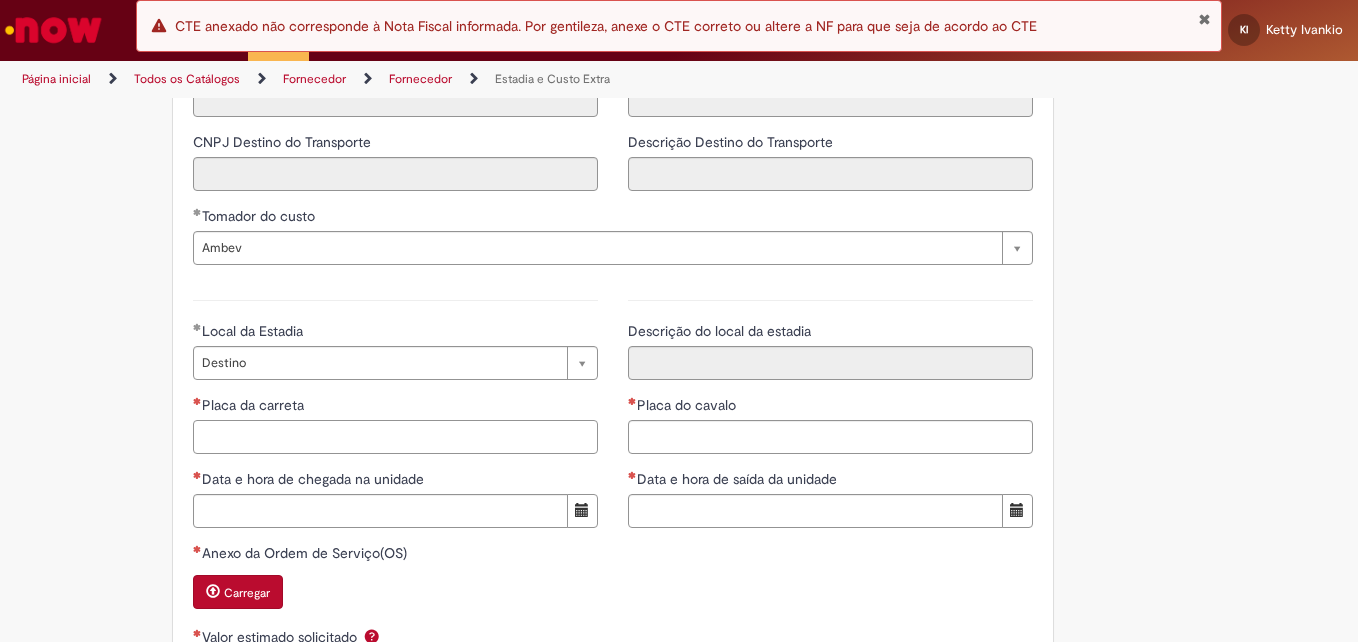 click on "Placa da carreta" at bounding box center [395, 437] 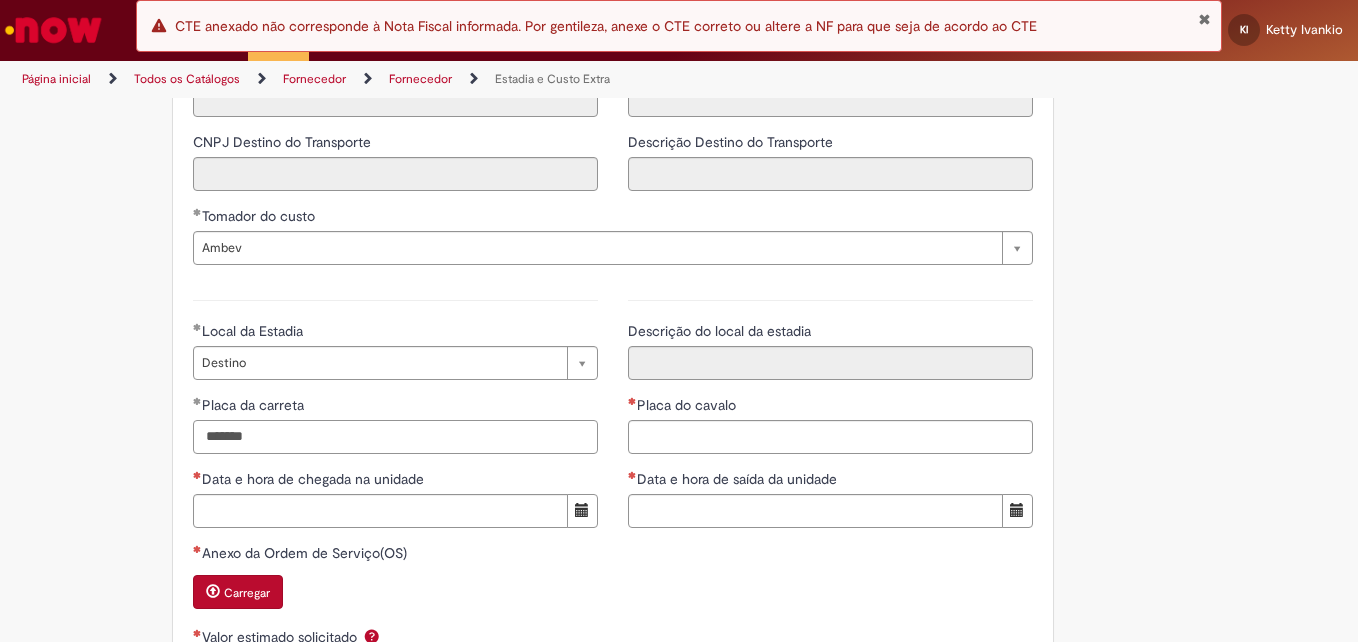 type on "*******" 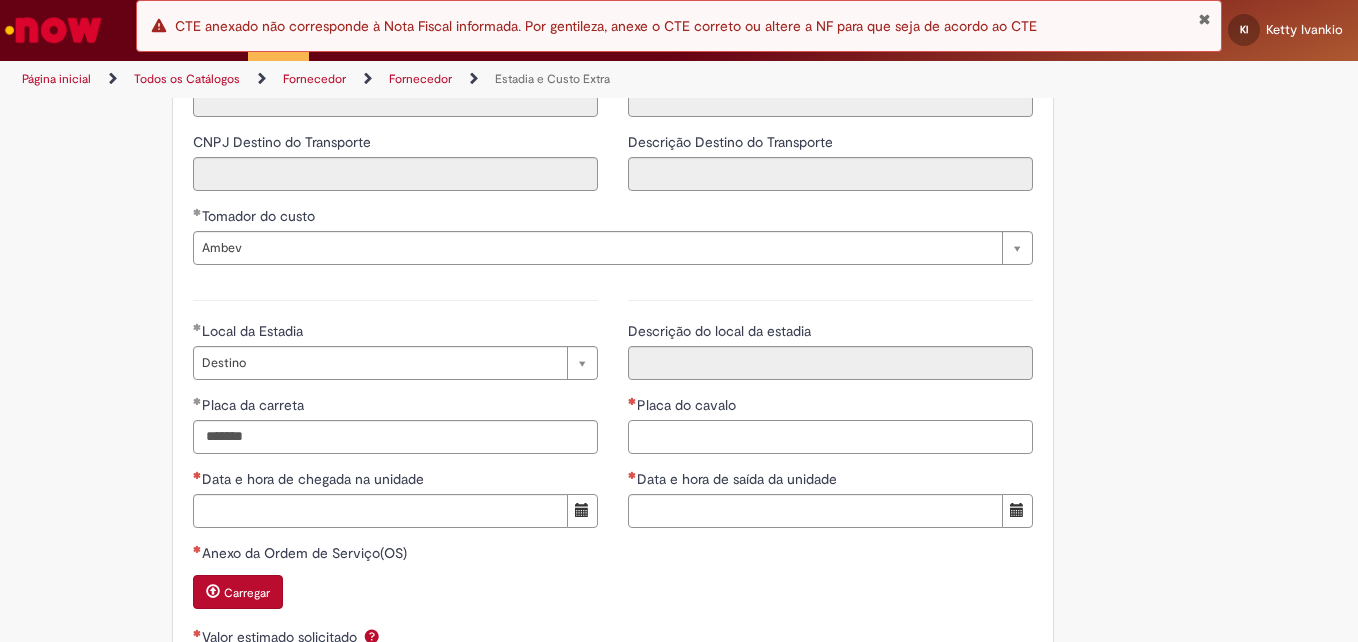 click on "Placa do cavalo" at bounding box center [830, 437] 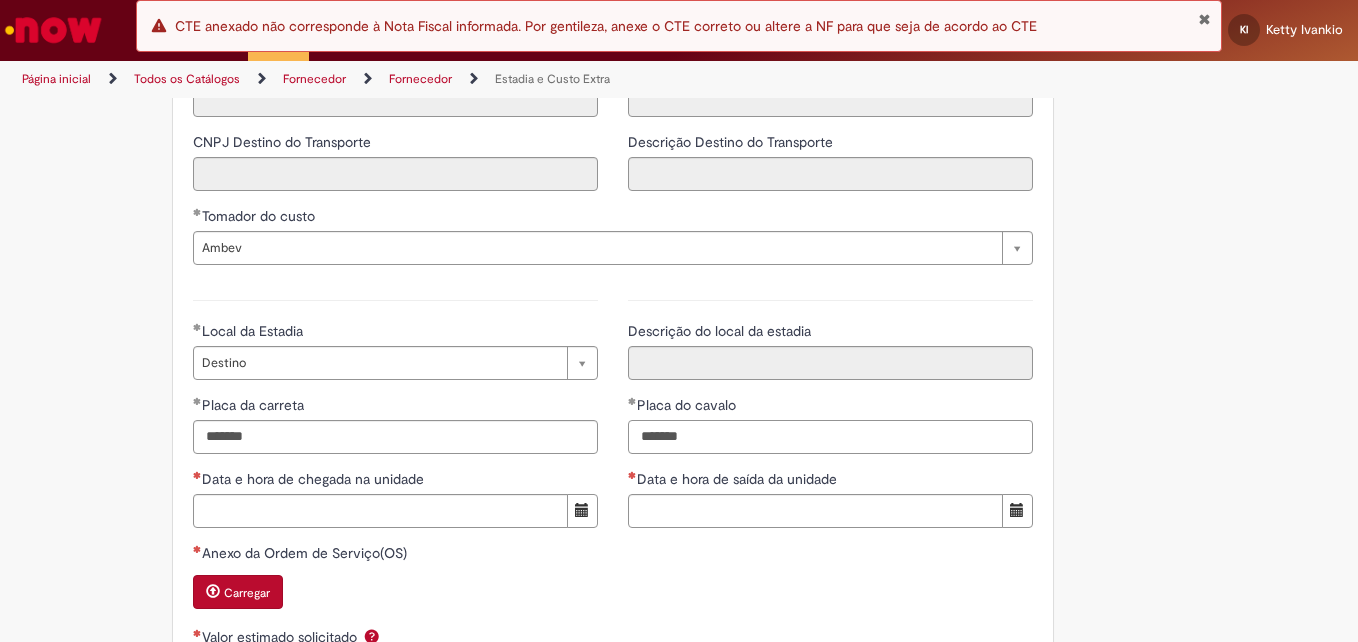 type on "*******" 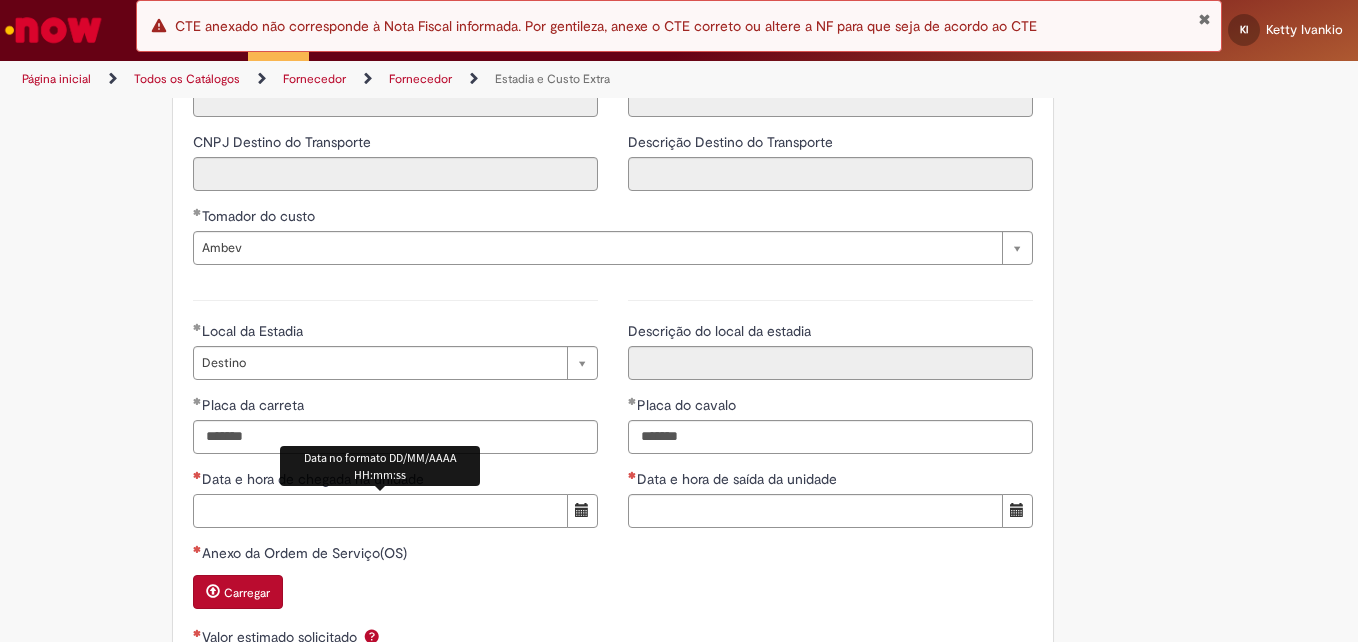 click on "Data e hora de chegada na unidade" at bounding box center [380, 511] 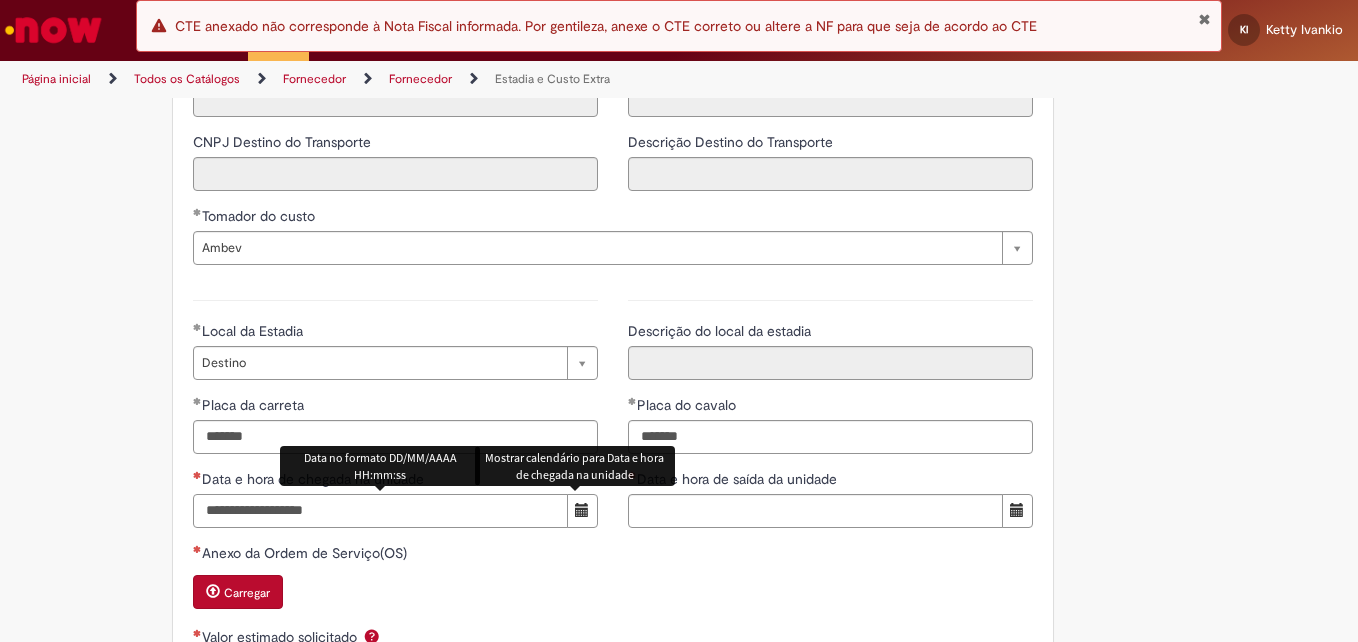 type on "**********" 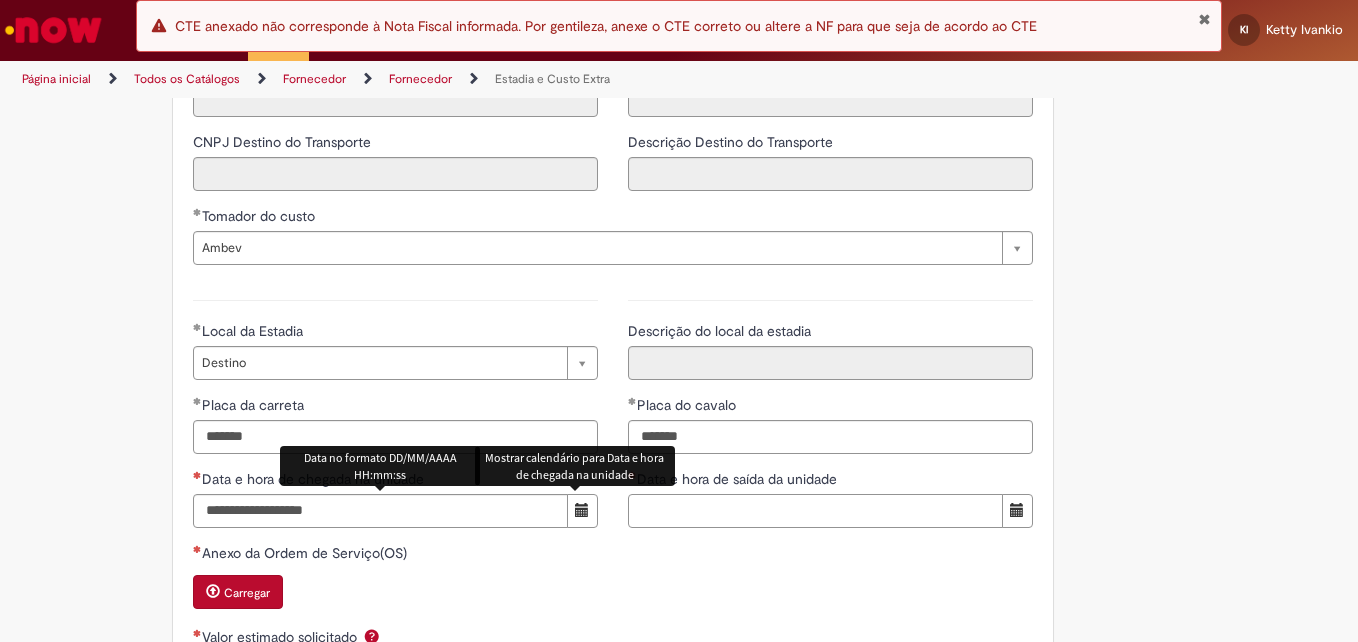click on "Data e hora de saída da unidade" at bounding box center (815, 511) 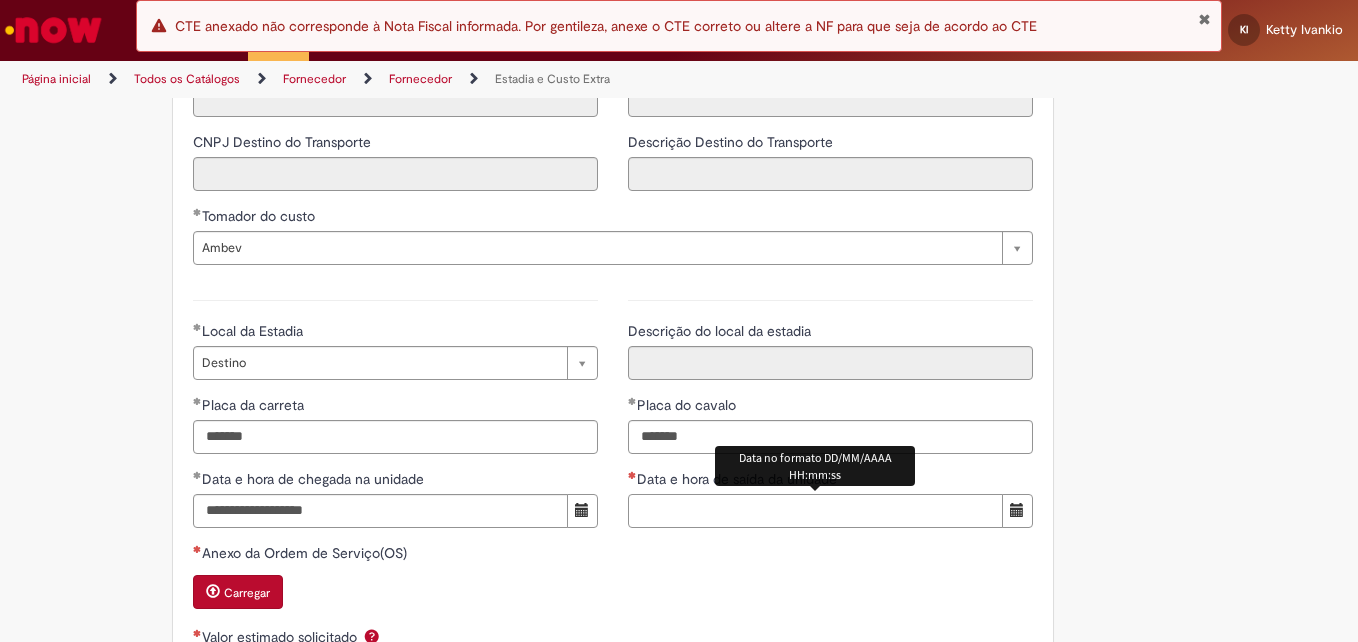 paste on "**********" 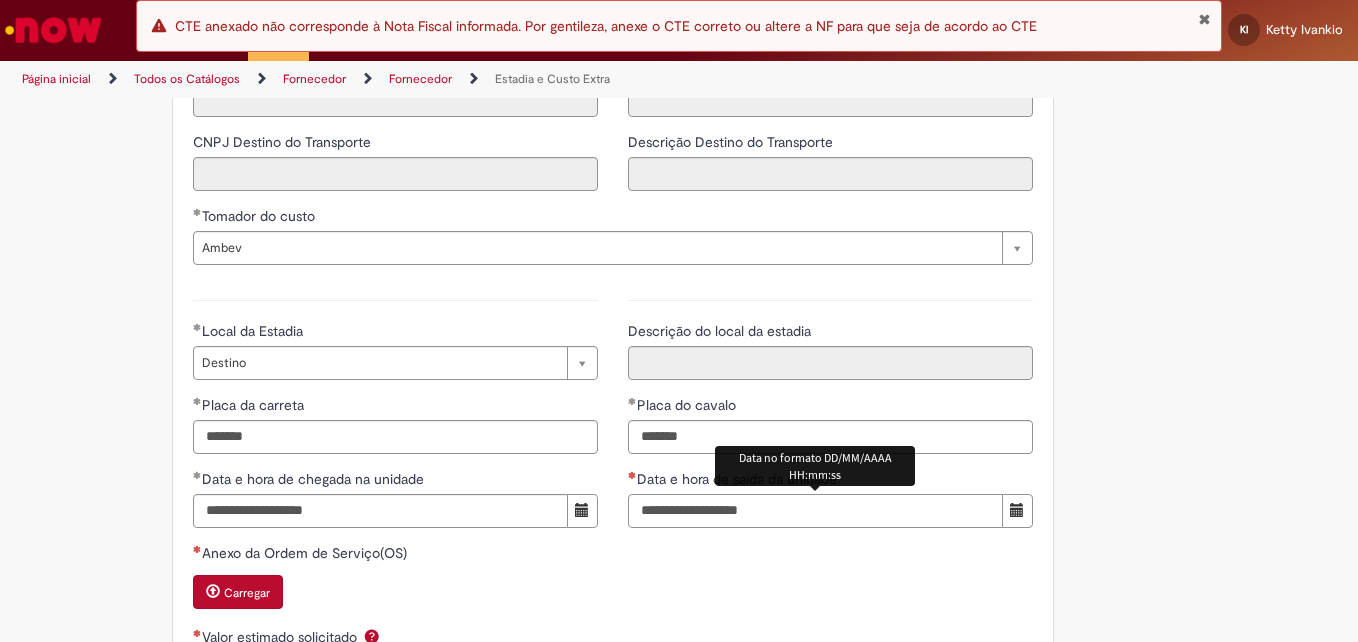 type on "**********" 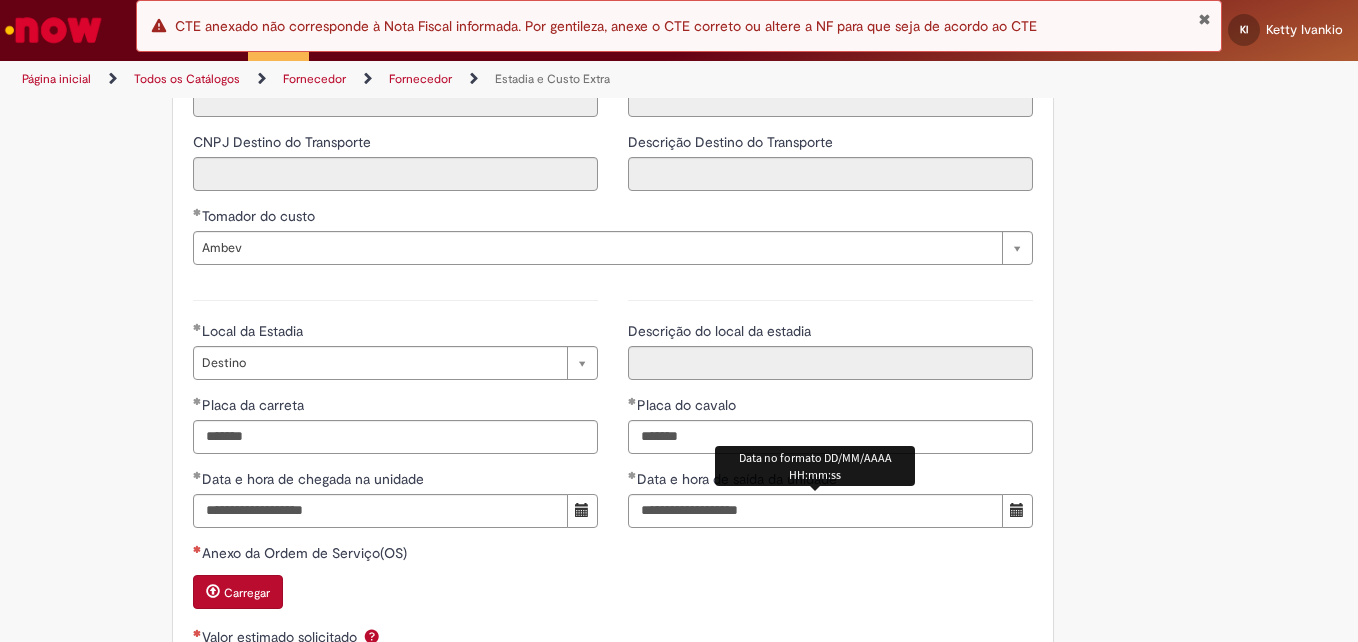 scroll, scrollTop: 3089, scrollLeft: 0, axis: vertical 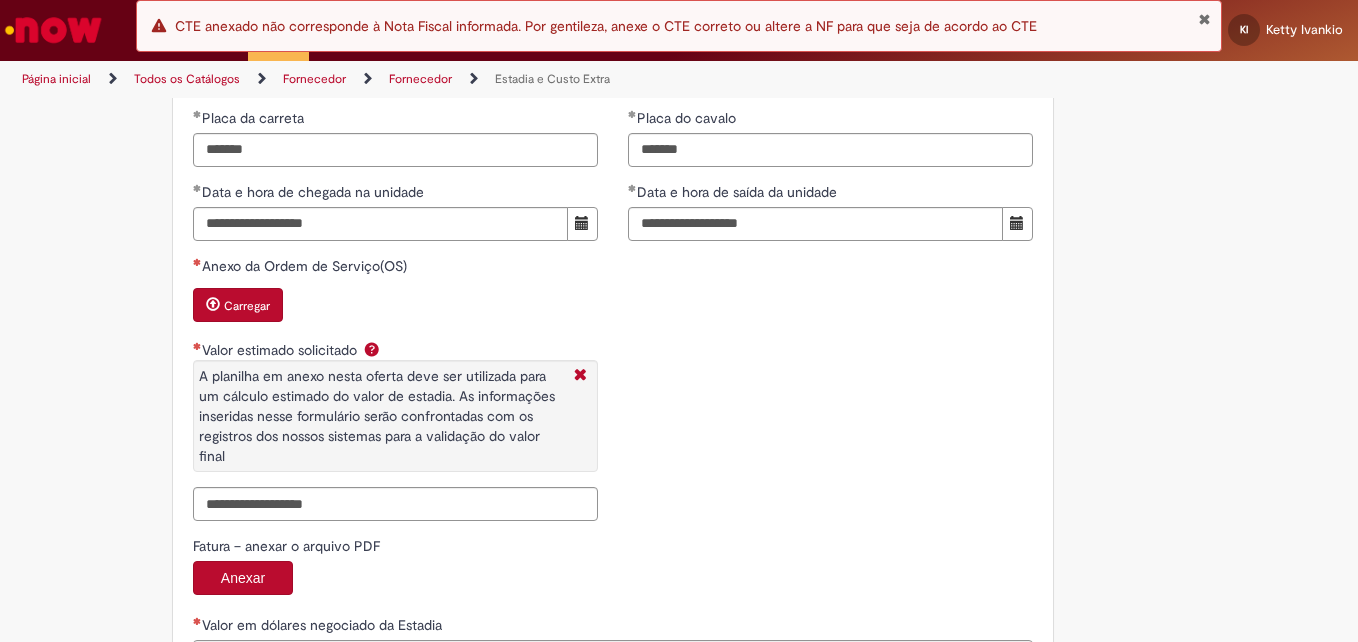 click at bounding box center [213, 304] 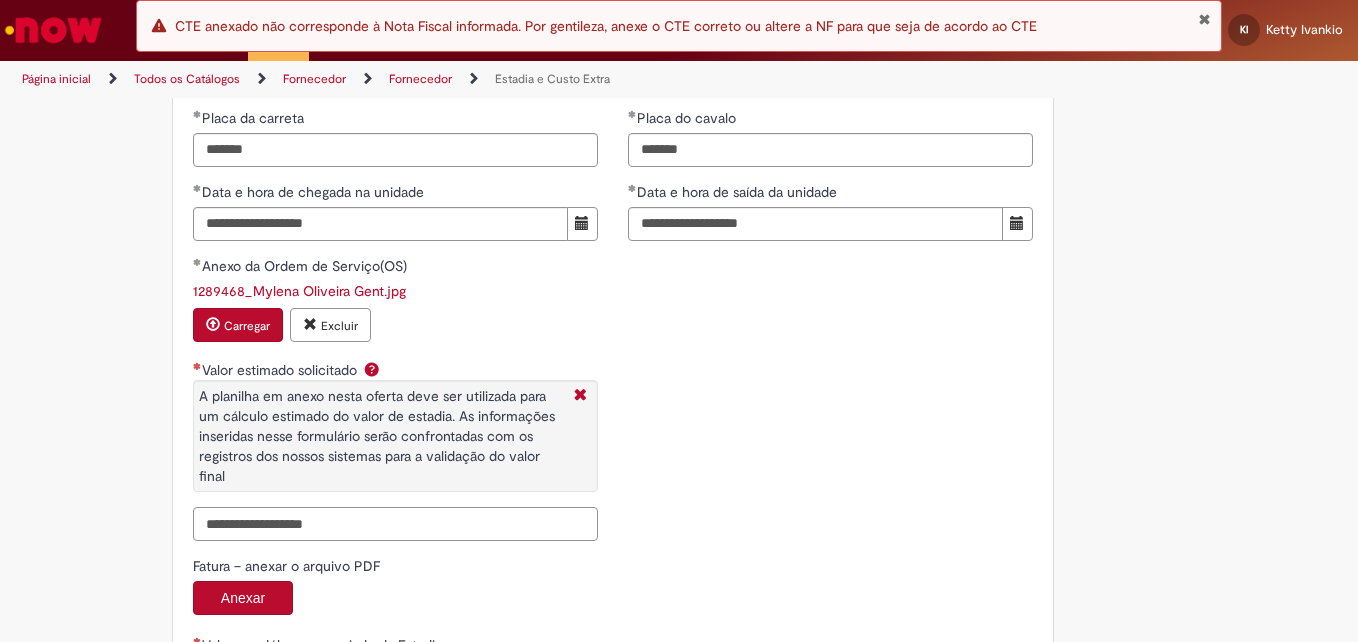 click on "Valor estimado solicitado A planilha em anexo nesta oferta deve ser utilizada para um cálculo estimado do valor de estadia. As informações inseridas nesse formulário serão confrontadas com os registros dos nossos sistemas para a validação do valor final" at bounding box center (395, 524) 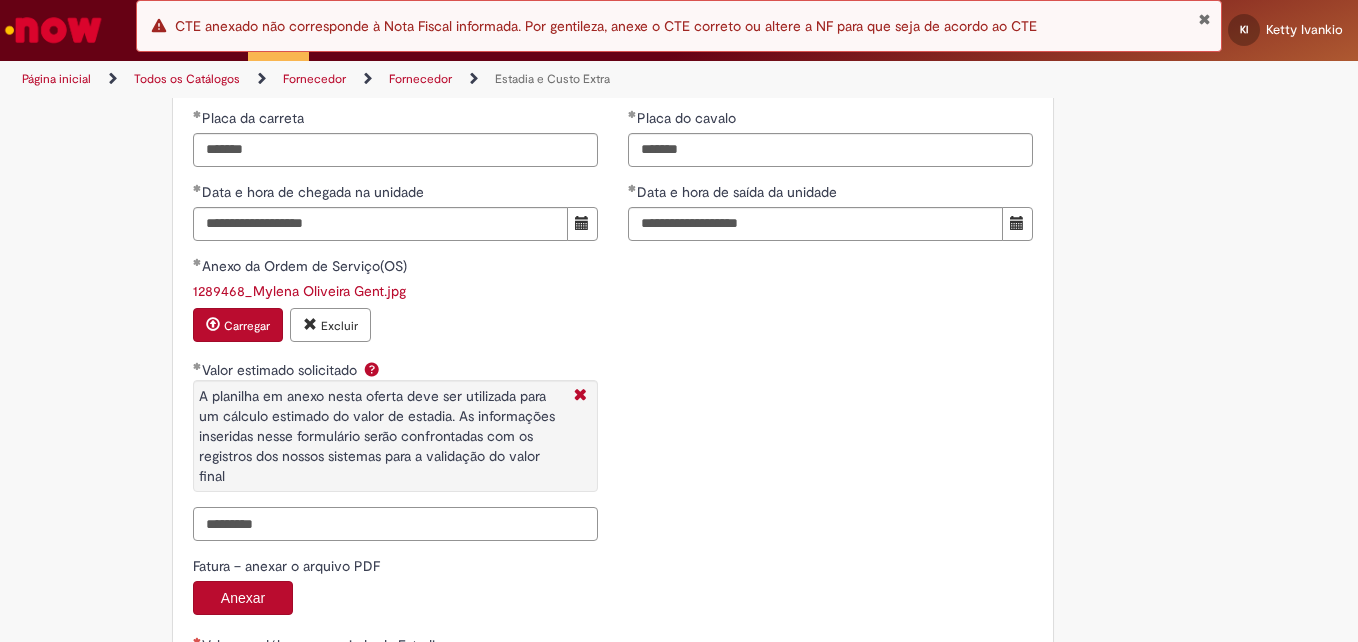 type on "*********" 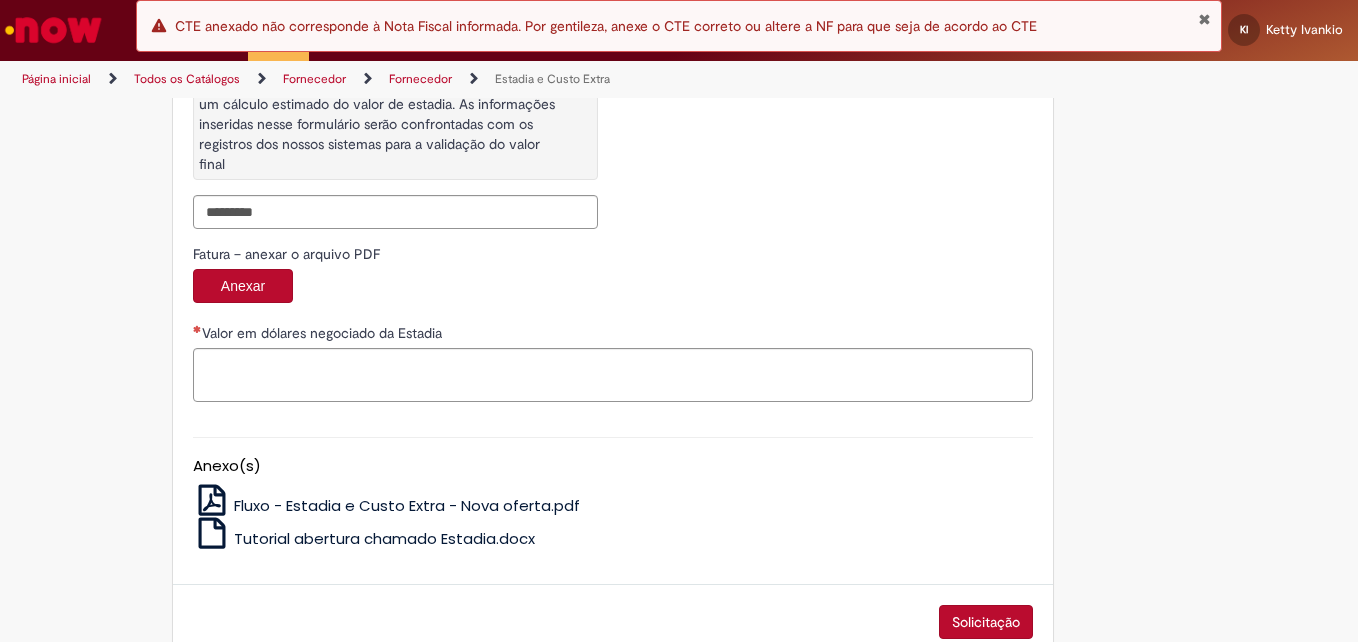 scroll, scrollTop: 3442, scrollLeft: 0, axis: vertical 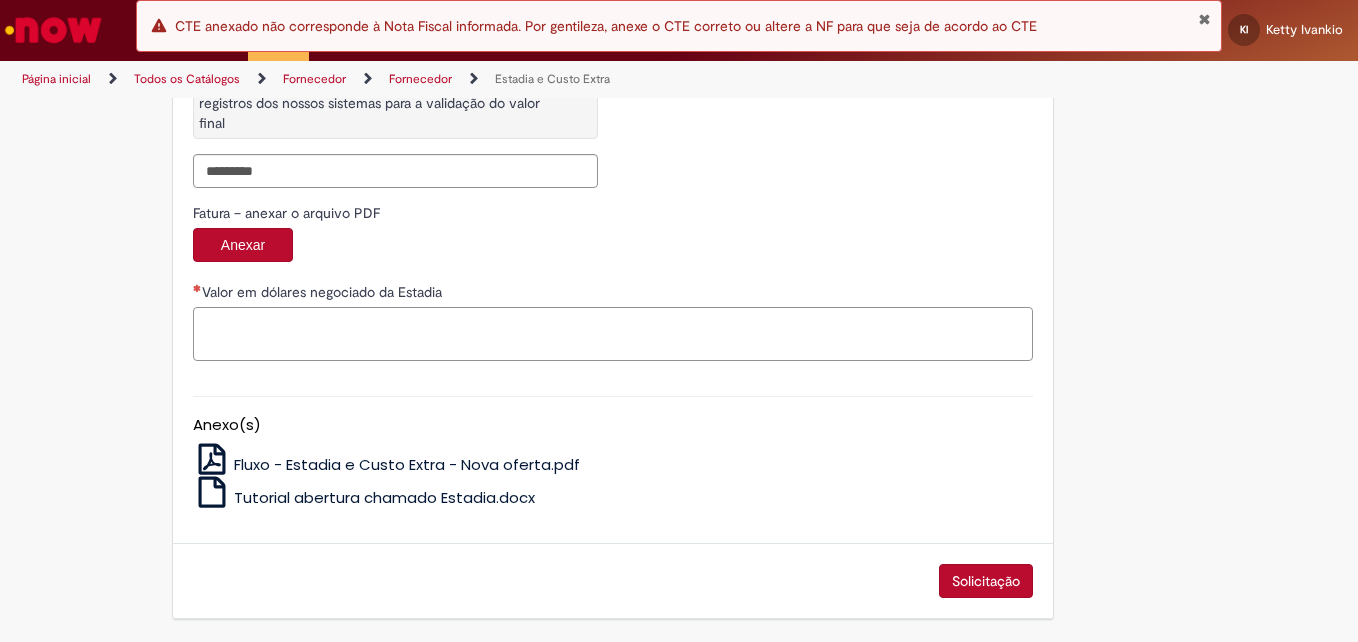 click on "Valor em dólares negociado da Estadia" at bounding box center [613, 334] 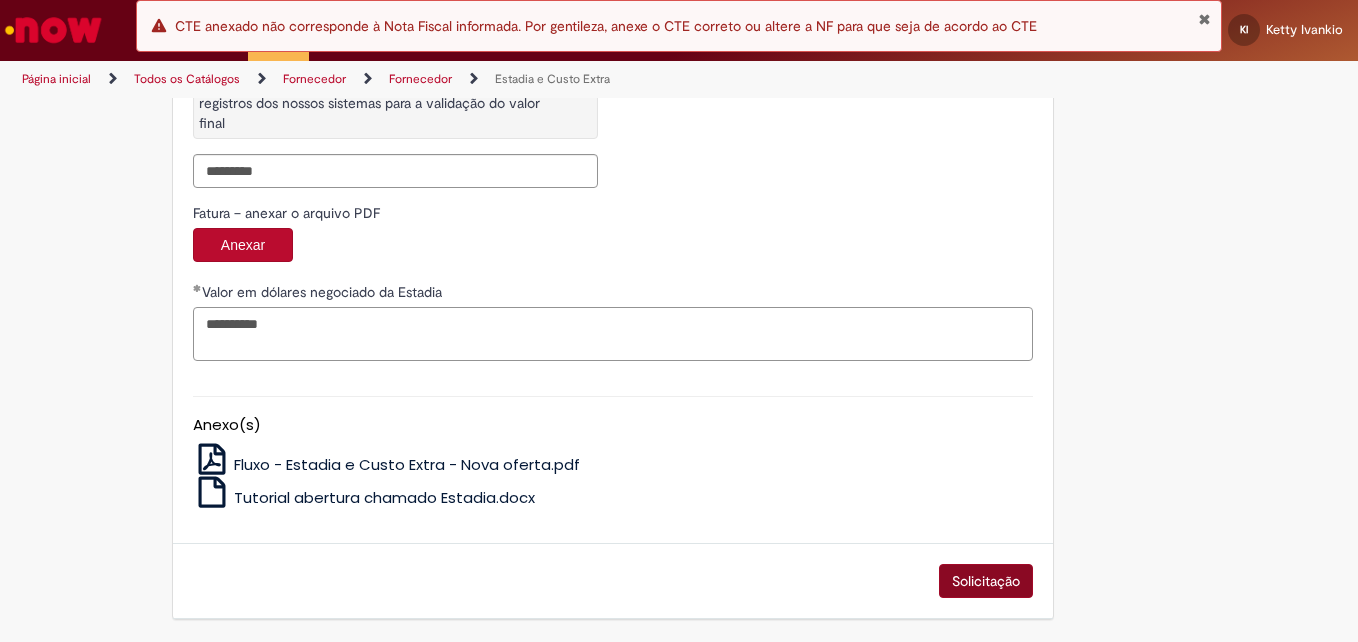 type on "*********" 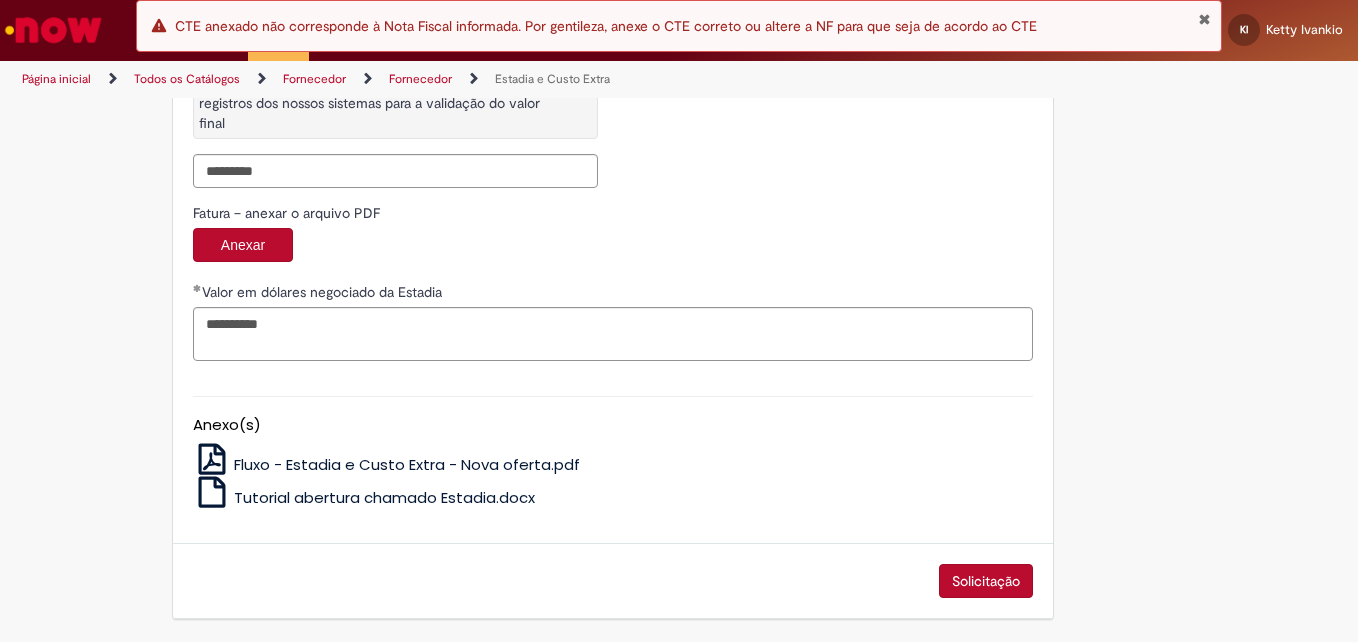 click on "Solicitação" at bounding box center [986, 581] 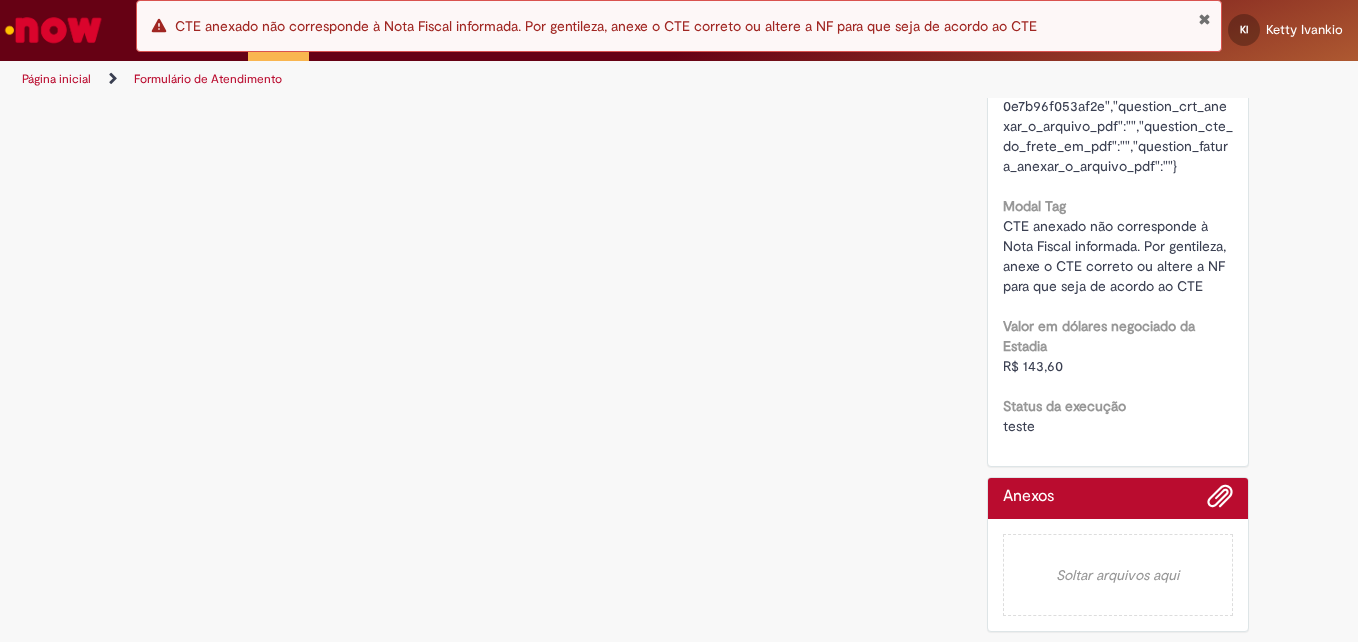 scroll, scrollTop: 0, scrollLeft: 0, axis: both 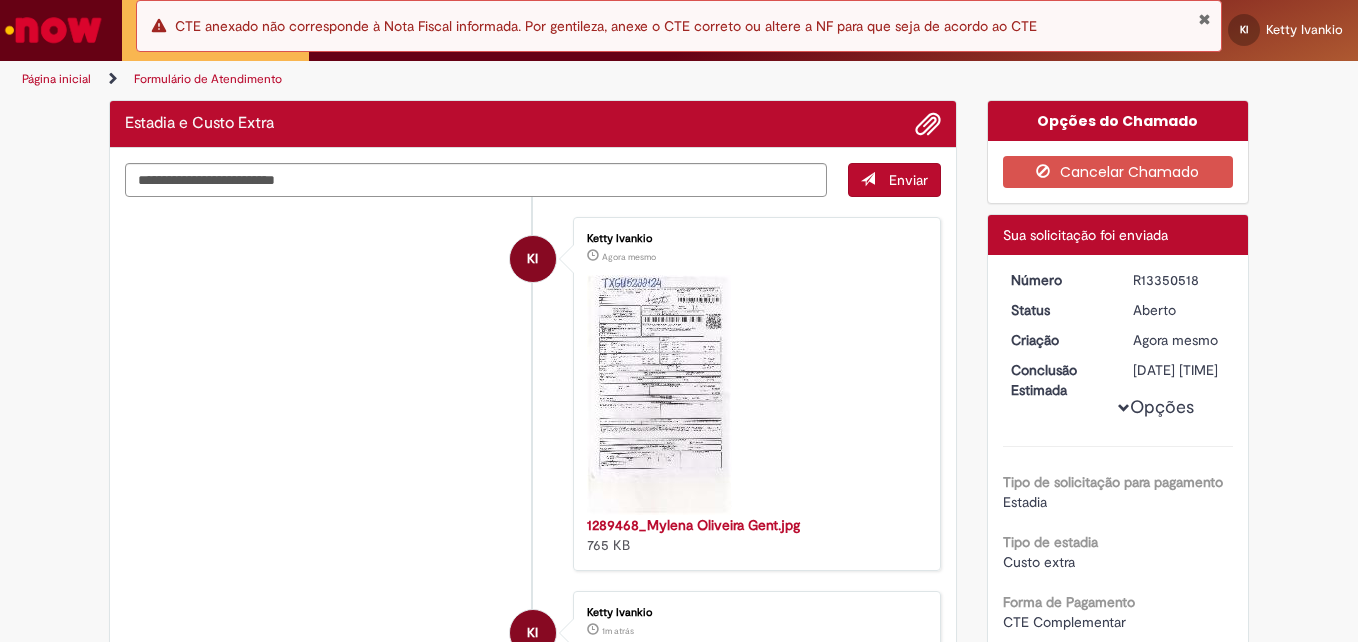 click on "R13350518" at bounding box center (1179, 280) 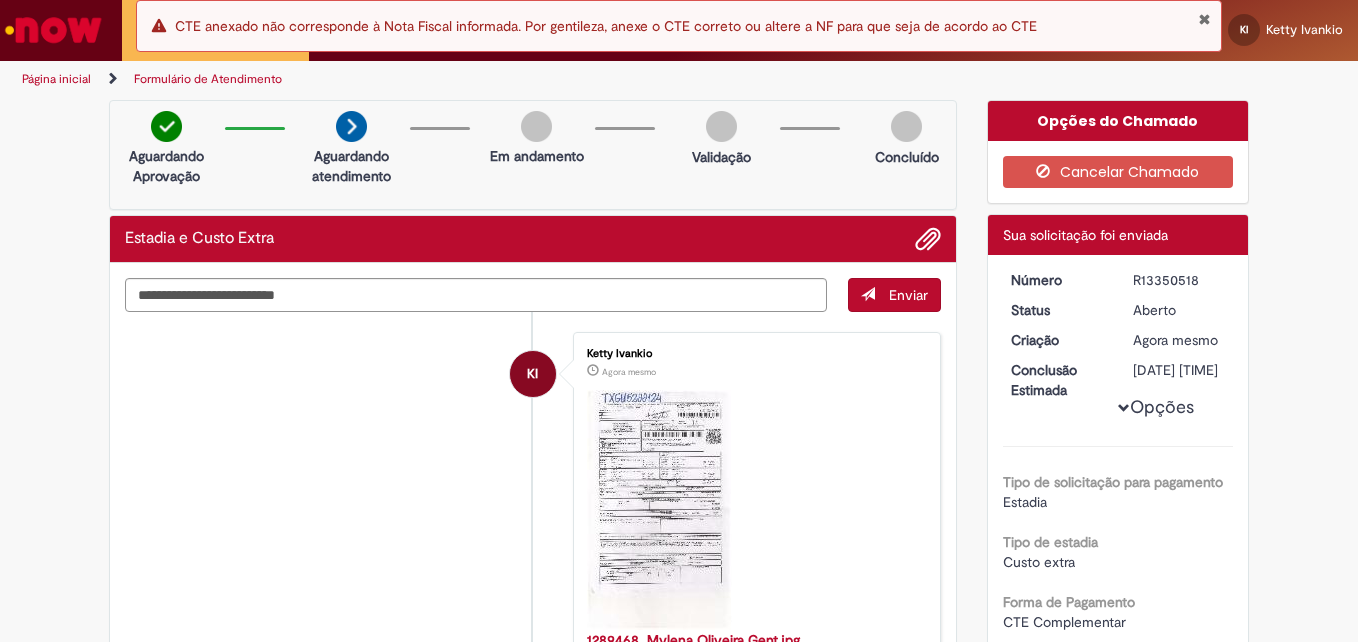 copy on "R13350518" 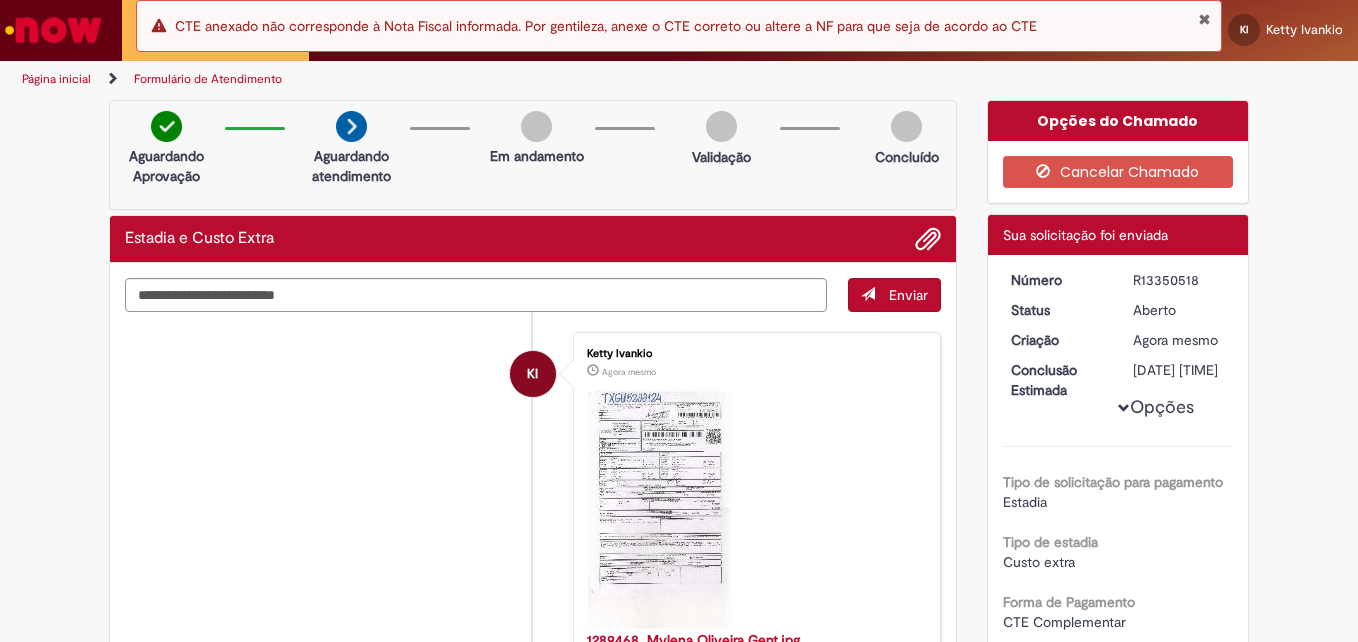 click at bounding box center [1204, 19] 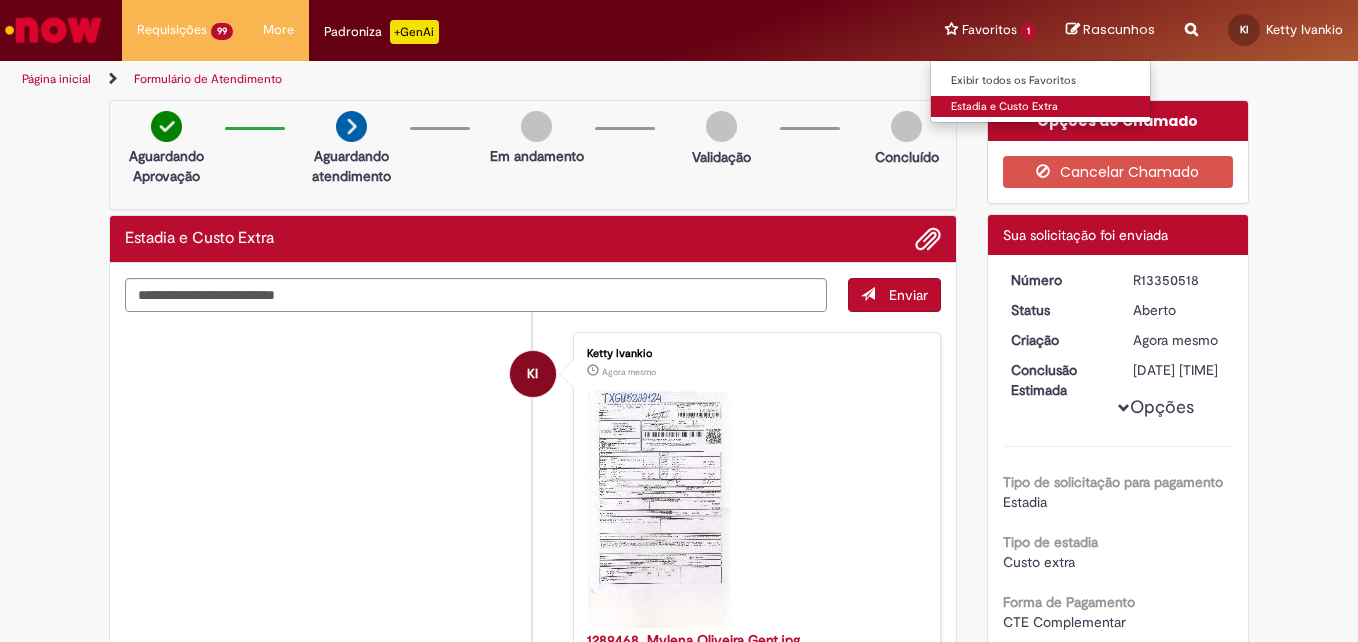 click on "Estadia e Custo Extra" at bounding box center [1041, 107] 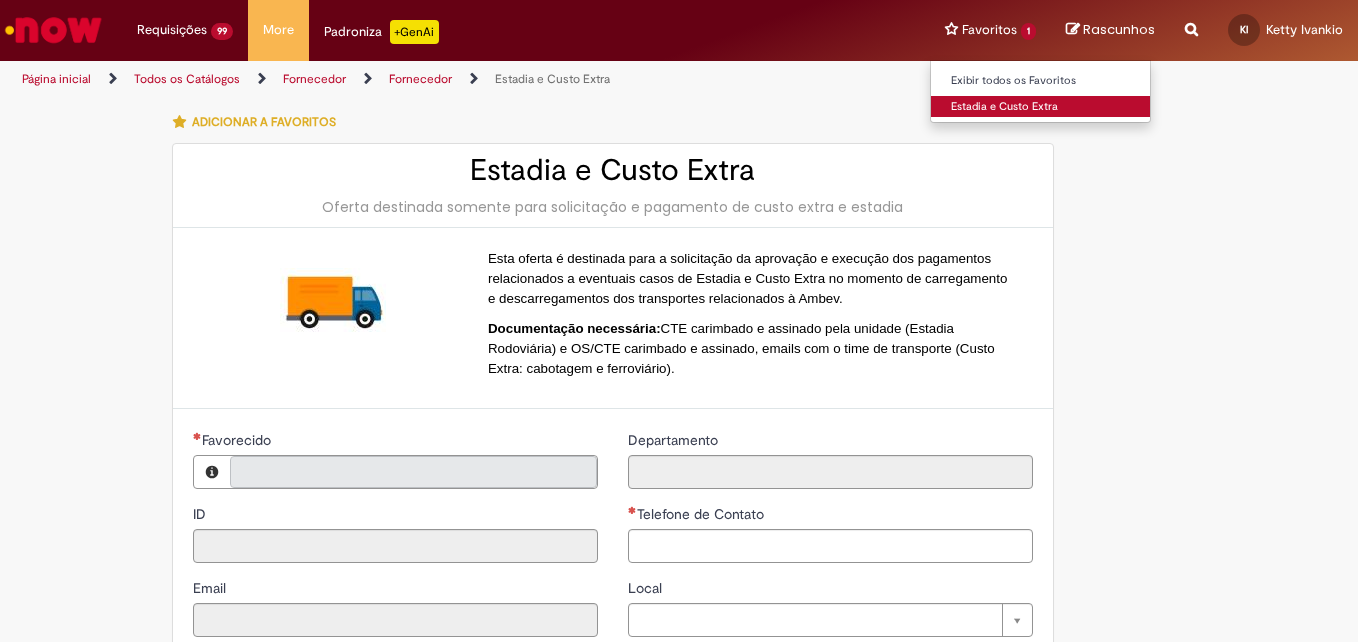 type on "**********" 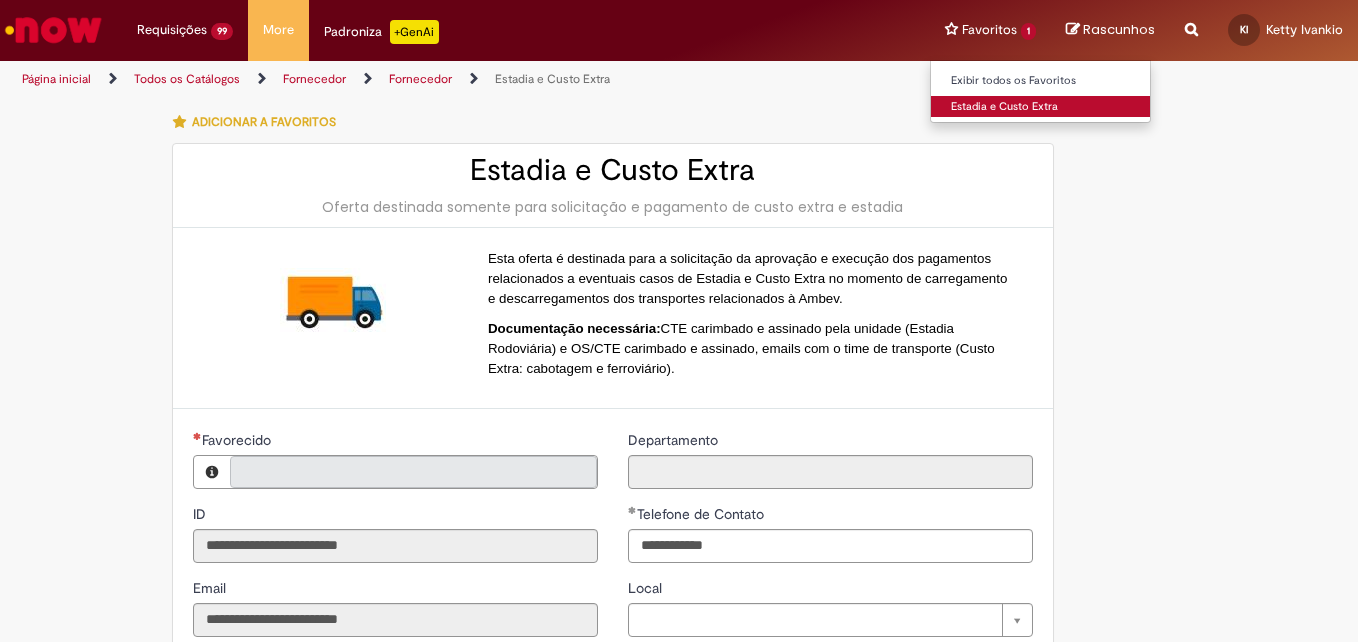 type on "**********" 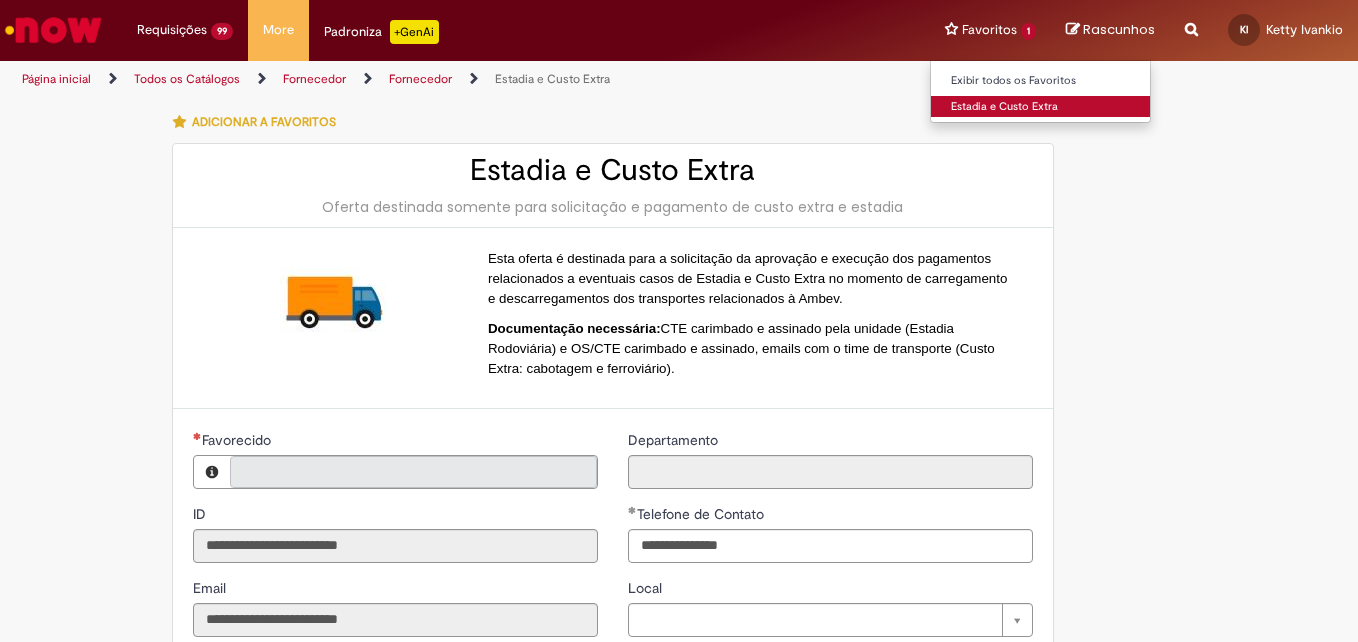 type on "**********" 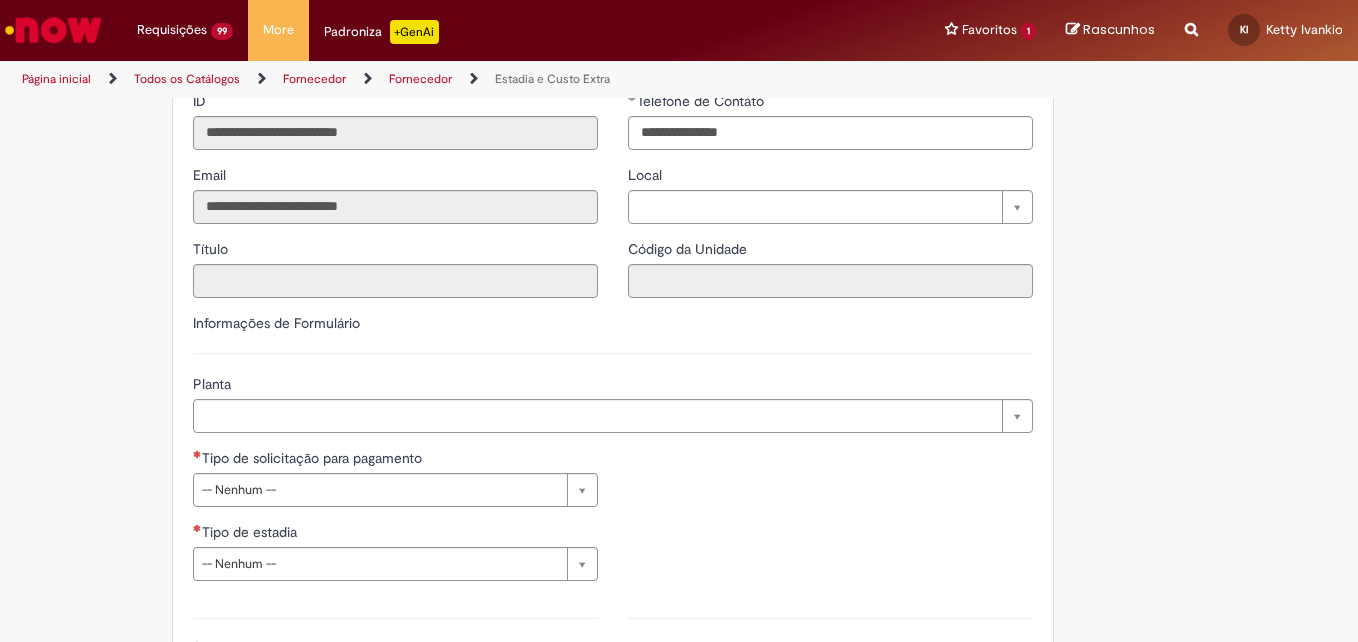 scroll, scrollTop: 435, scrollLeft: 0, axis: vertical 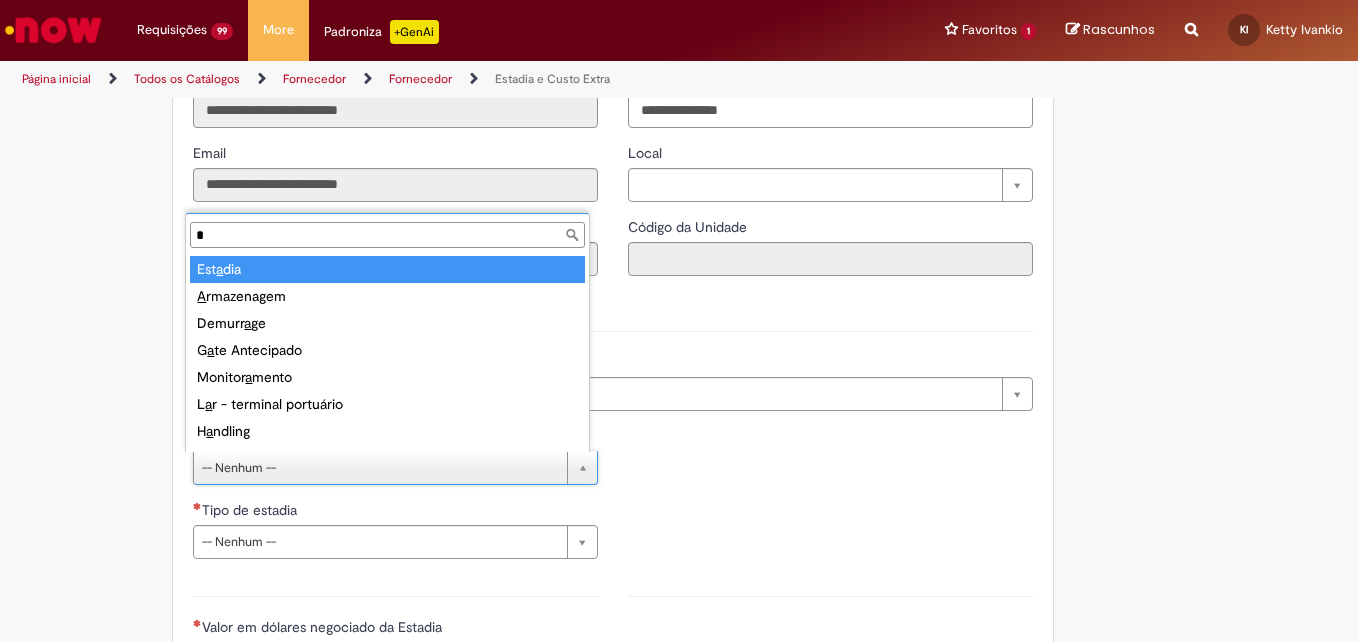 type on "*" 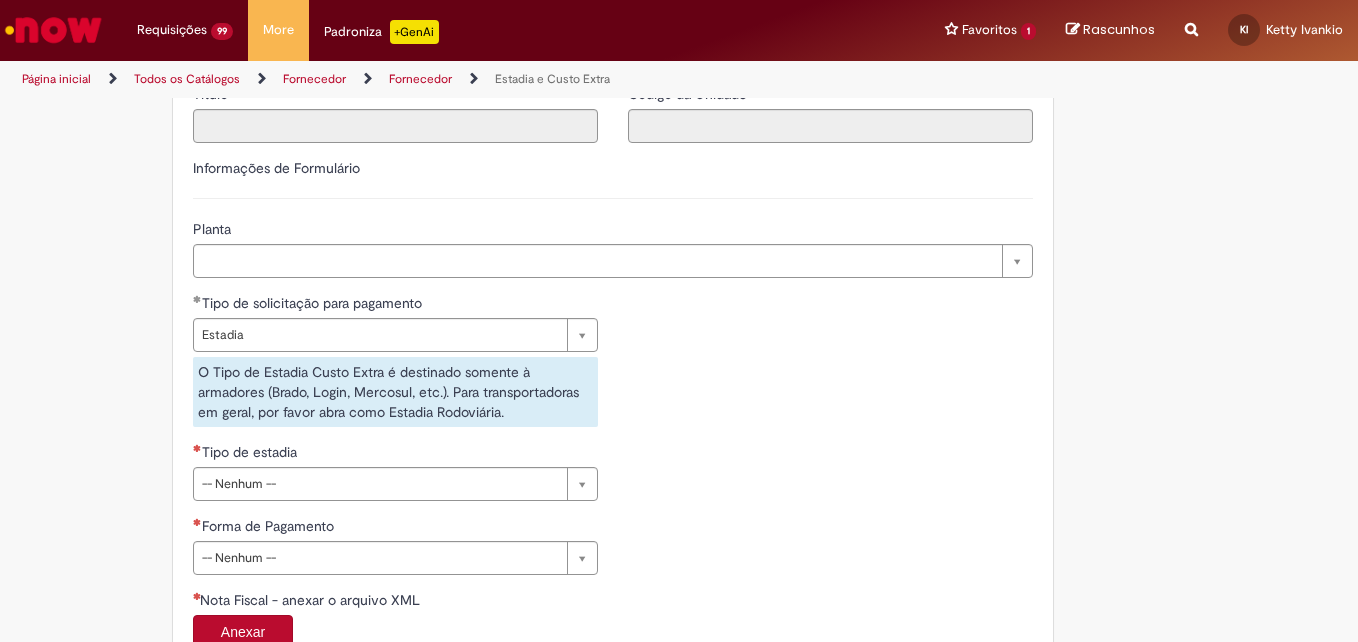 scroll, scrollTop: 583, scrollLeft: 0, axis: vertical 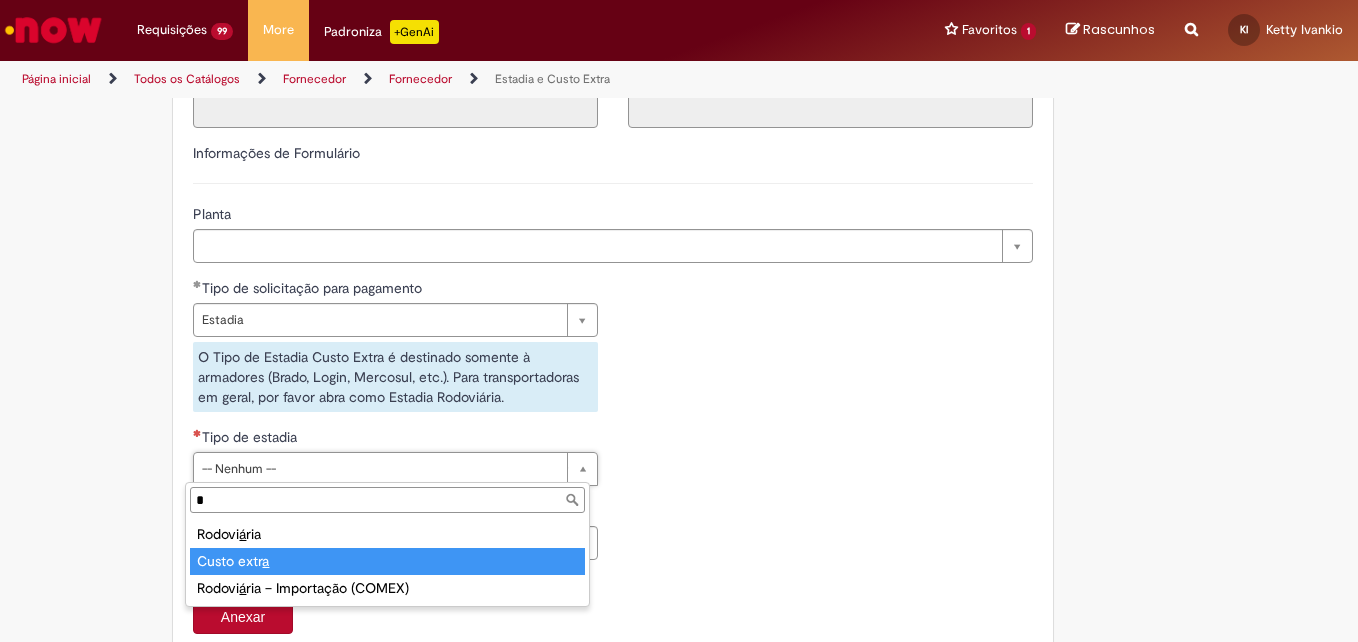 type on "*" 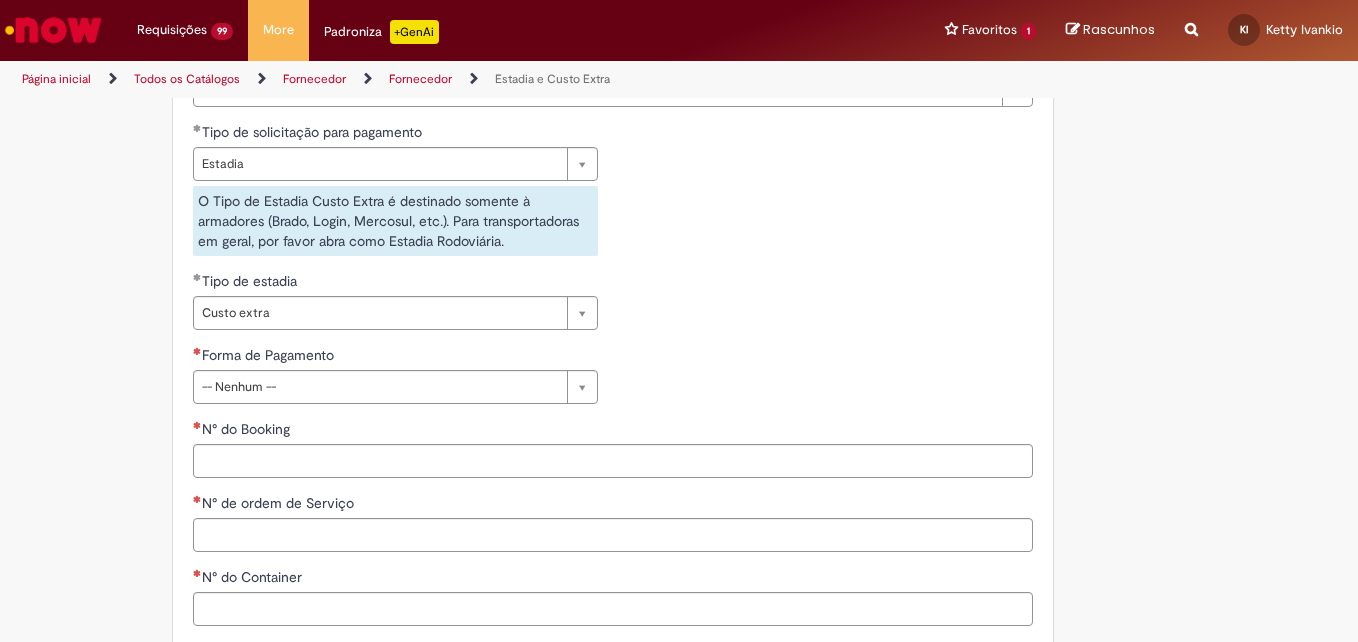 scroll, scrollTop: 761, scrollLeft: 0, axis: vertical 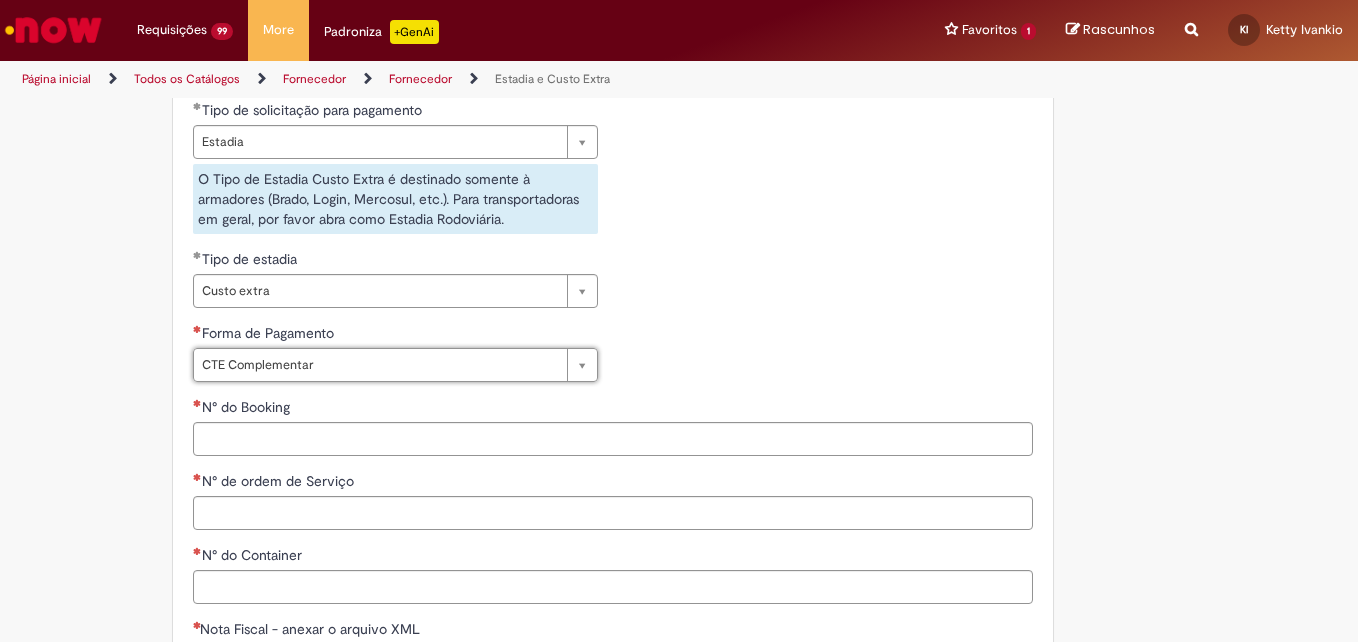 type on "**********" 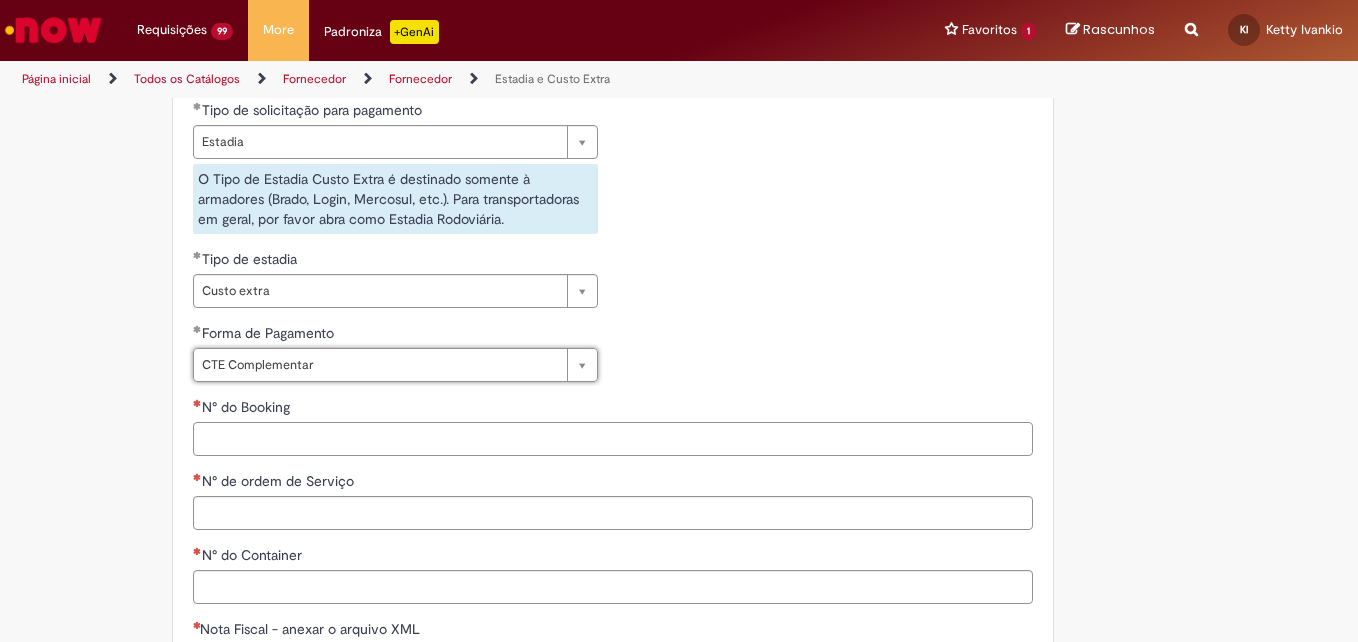click on "N° do Booking" at bounding box center [613, 439] 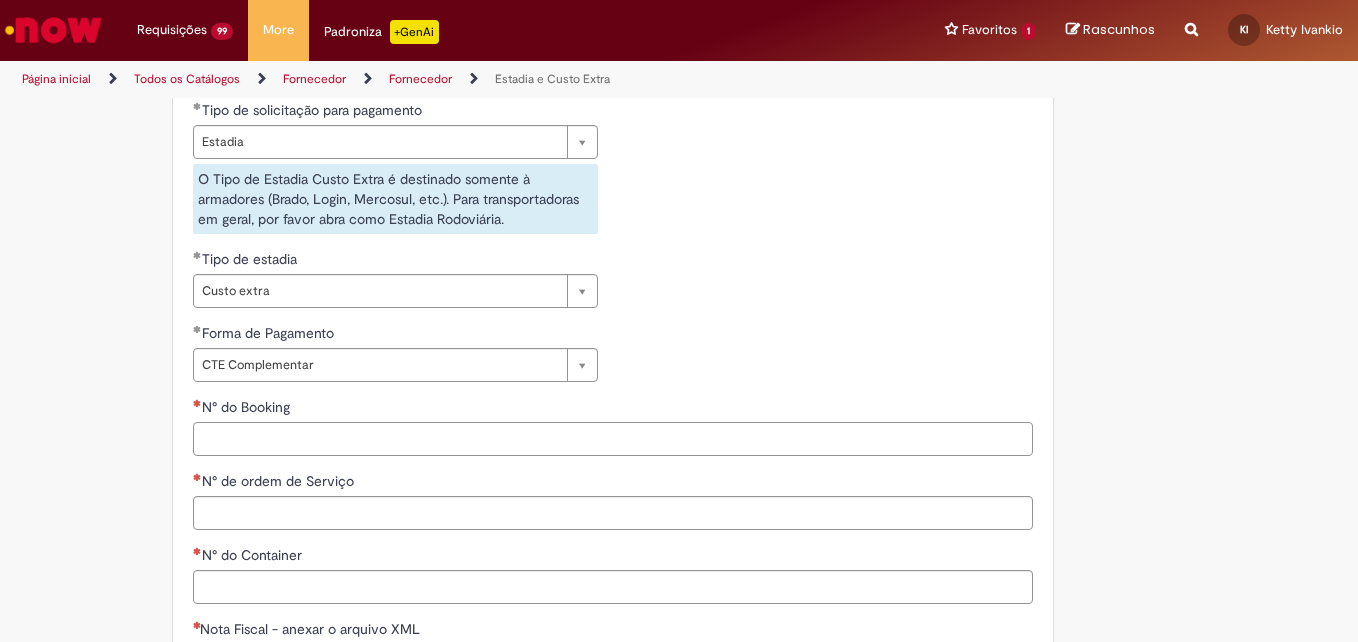 paste on "**********" 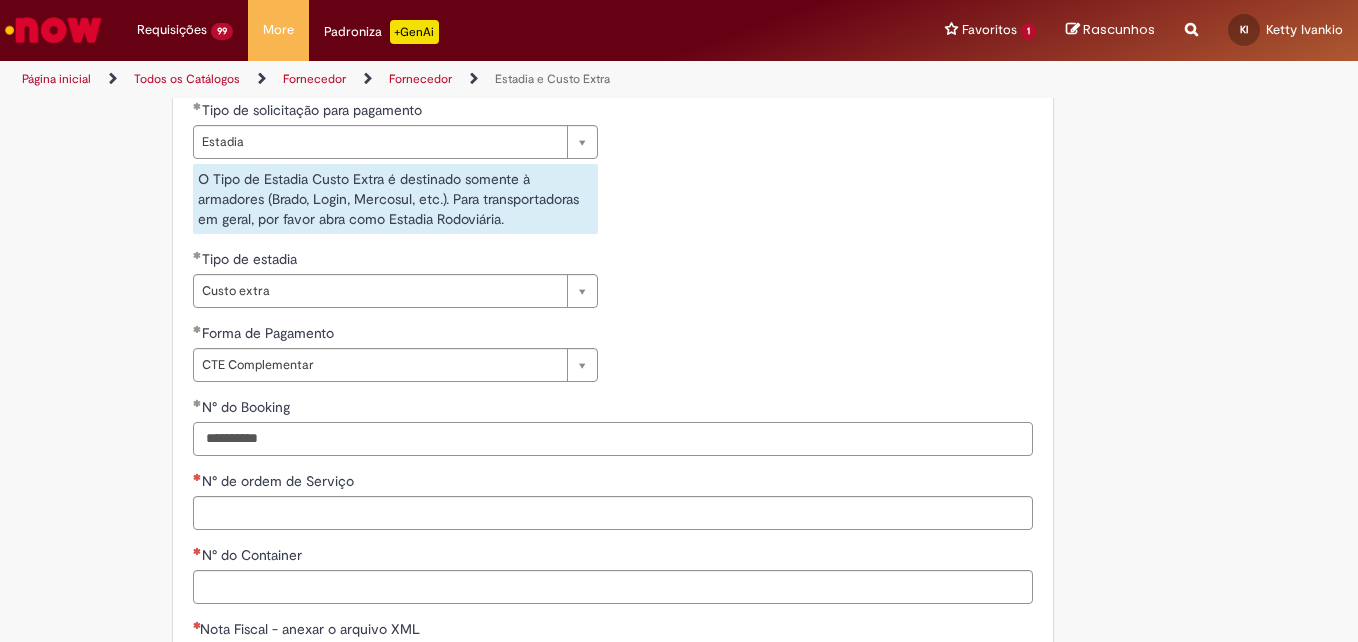 drag, startPoint x: 287, startPoint y: 442, endPoint x: 99, endPoint y: 435, distance: 188.13028 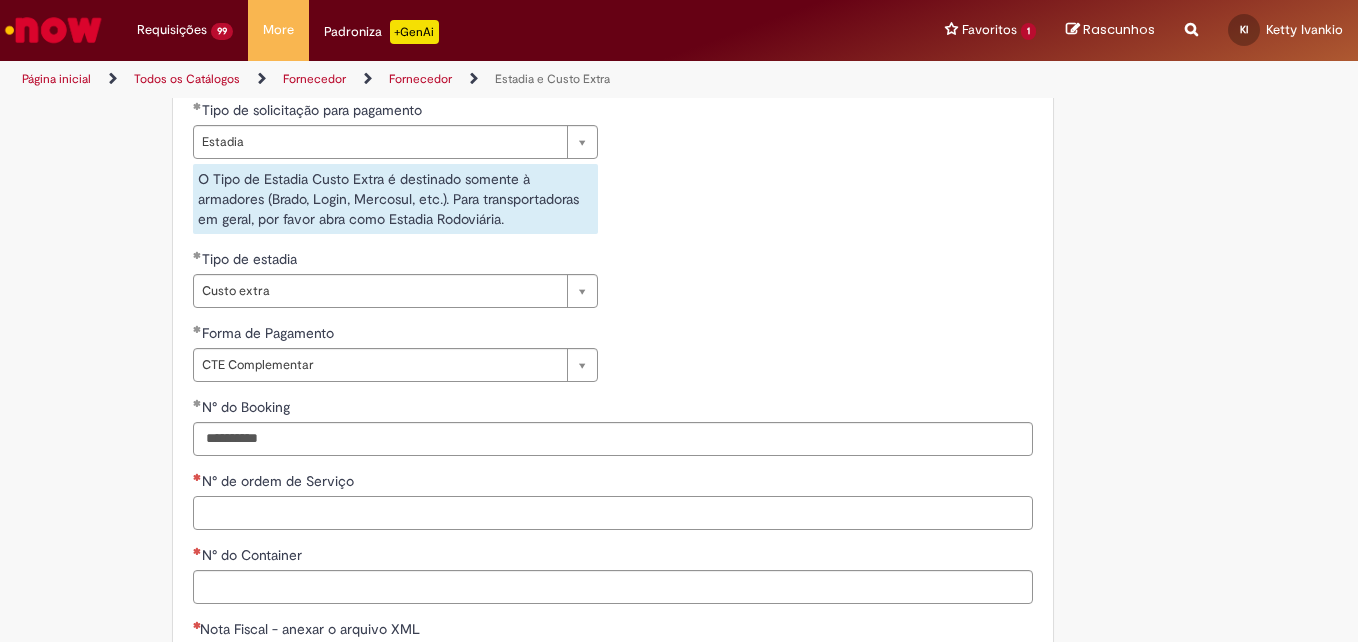 click on "N° de ordem de Serviço" at bounding box center [613, 513] 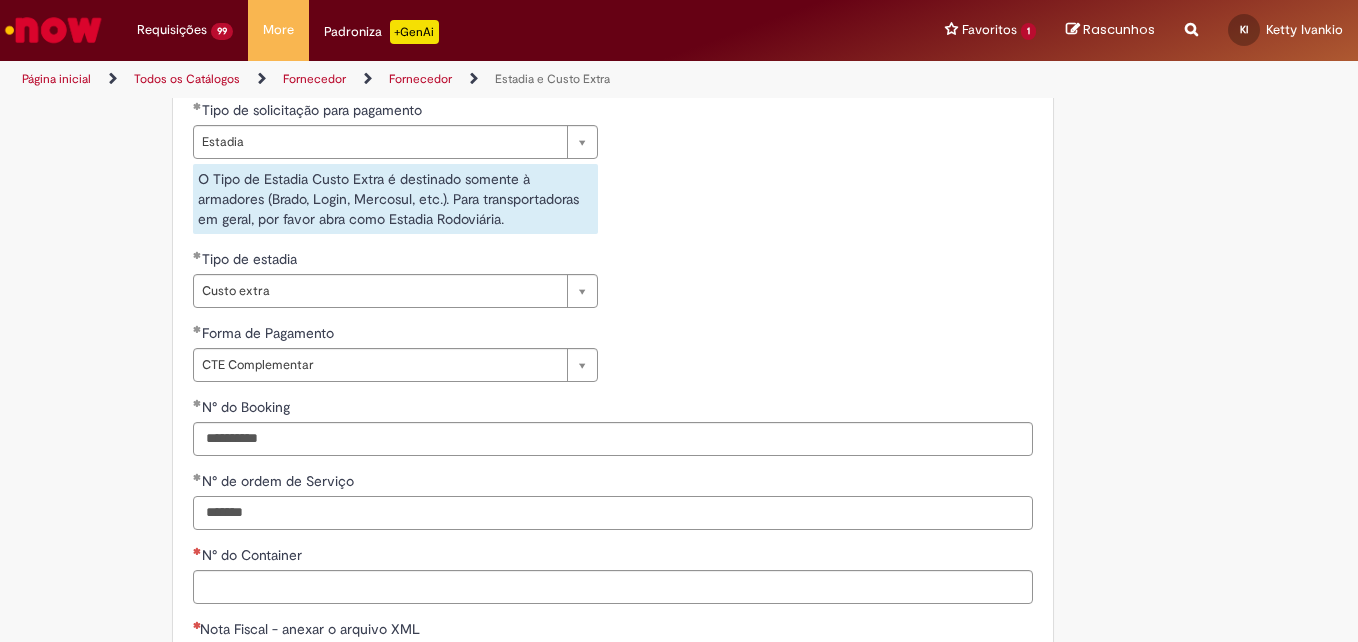 type on "*******" 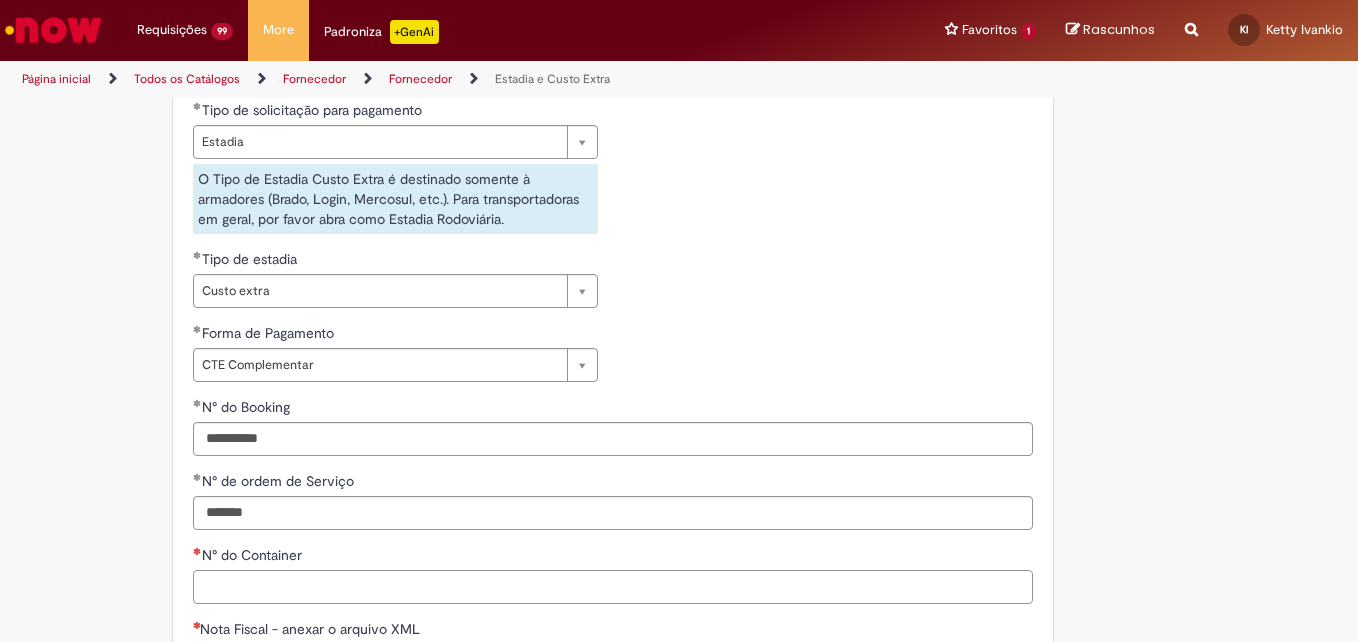 click on "N° do Container" at bounding box center [613, 587] 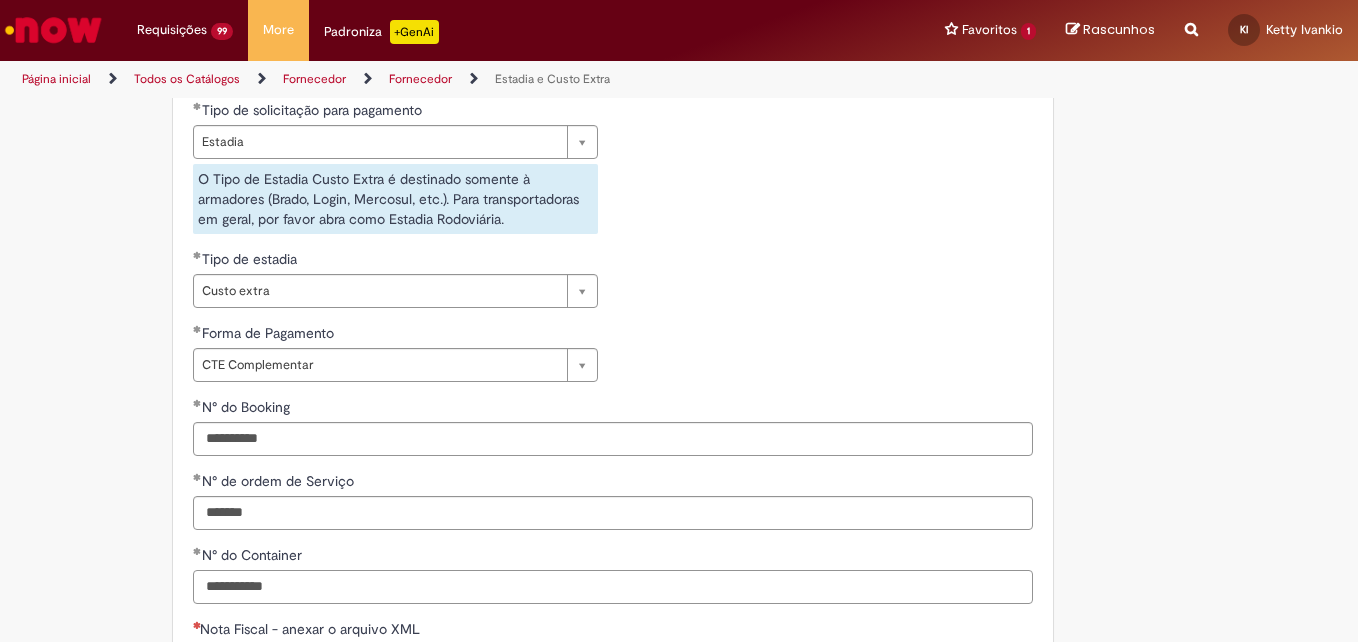 type on "**********" 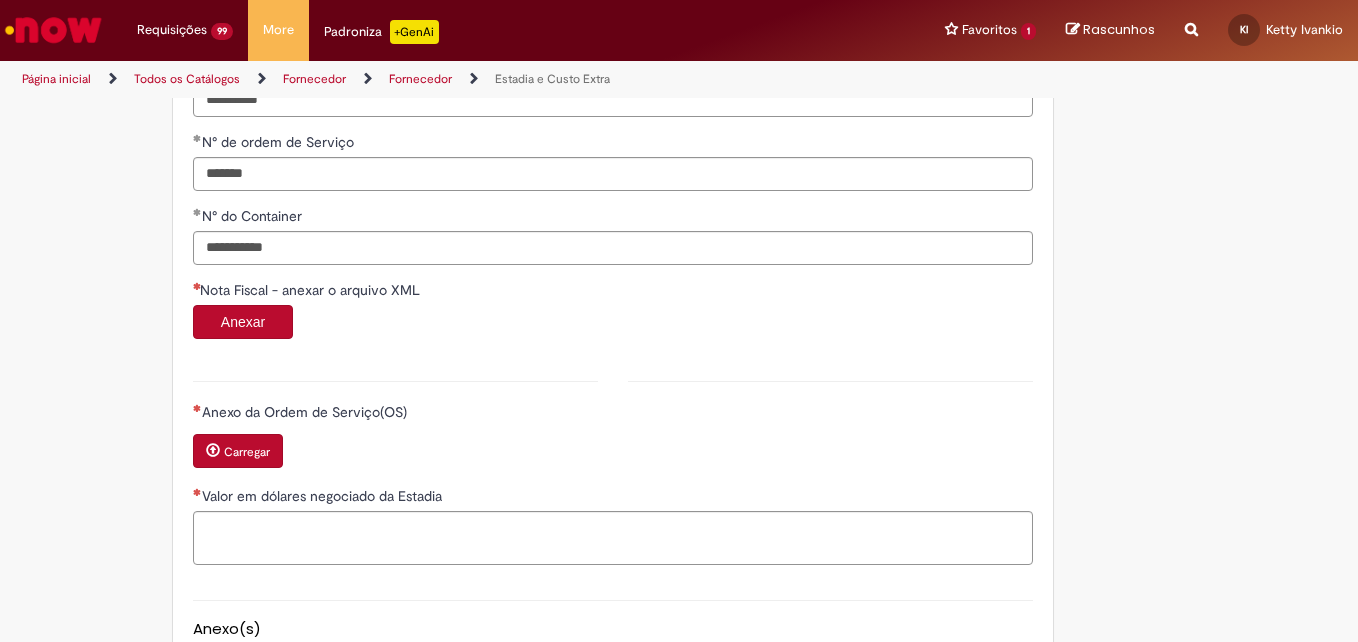 scroll, scrollTop: 1111, scrollLeft: 0, axis: vertical 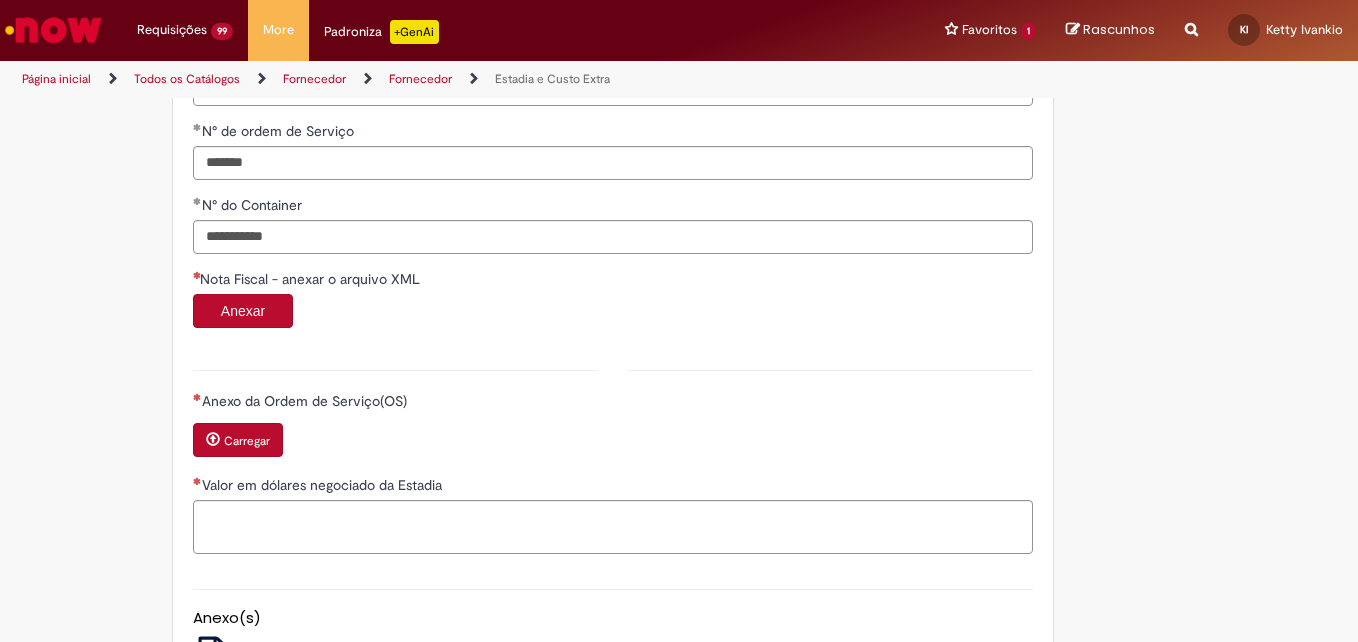 click on "Nota Fiscal - anexar o arquivo XML" at bounding box center (613, 281) 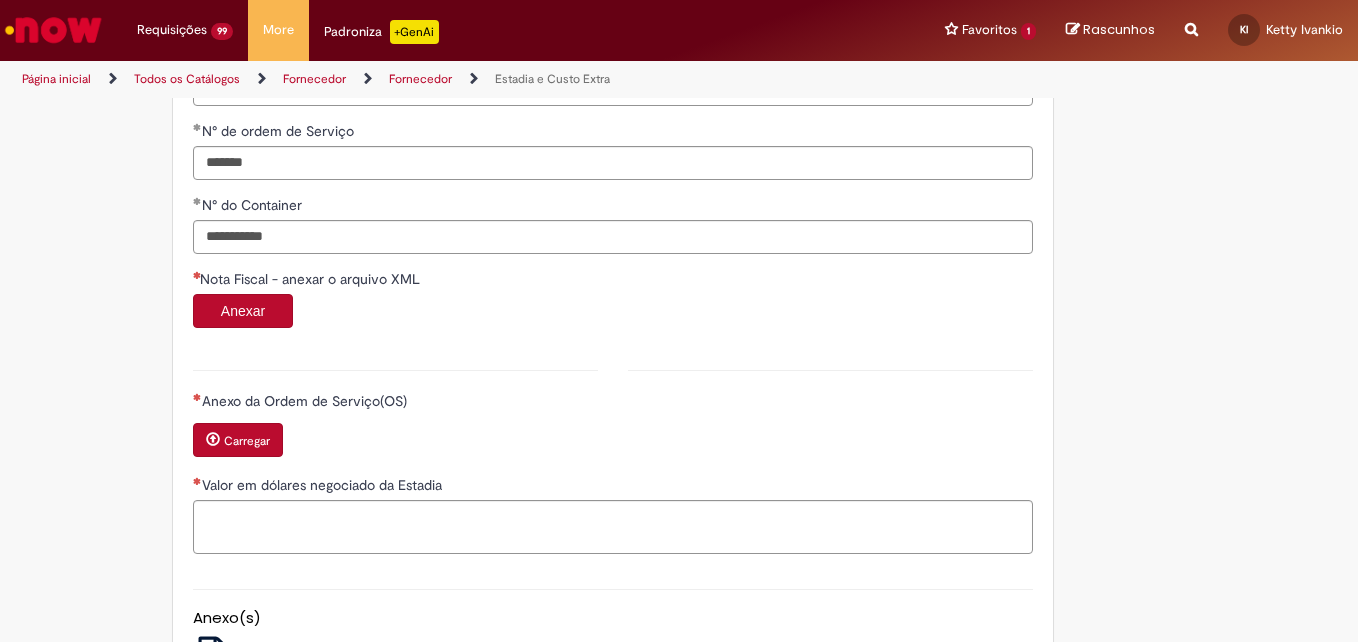 click on "Anexar" at bounding box center [243, 311] 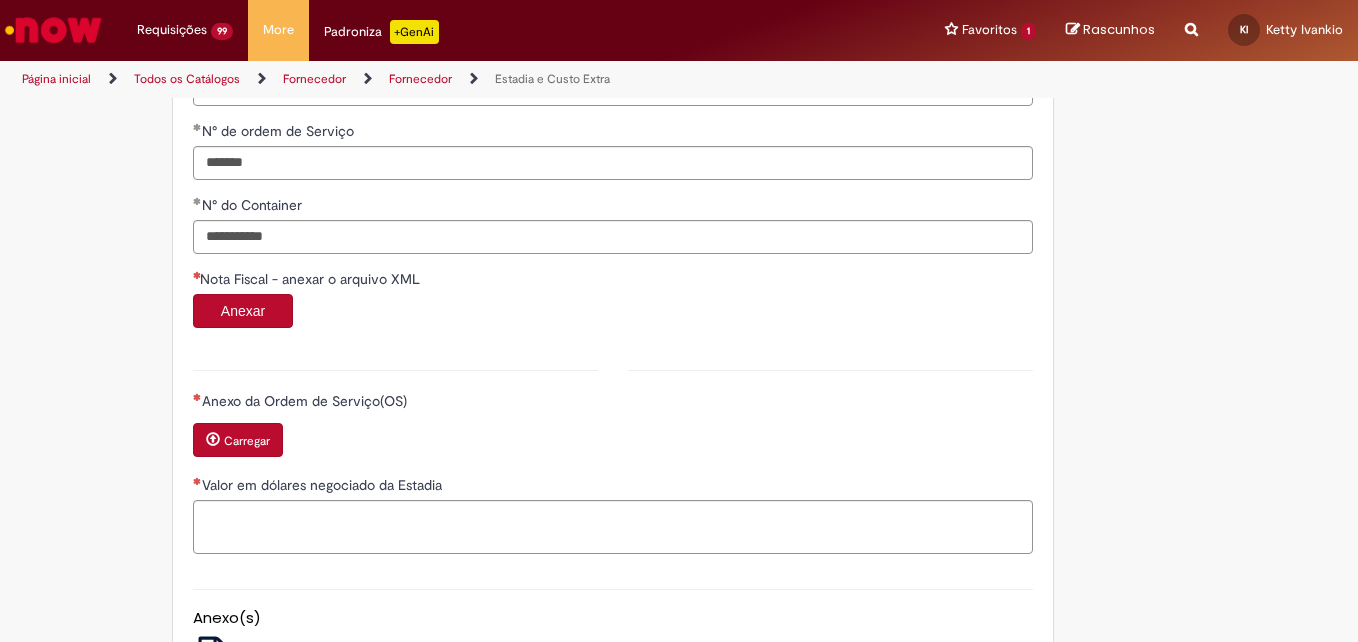 type 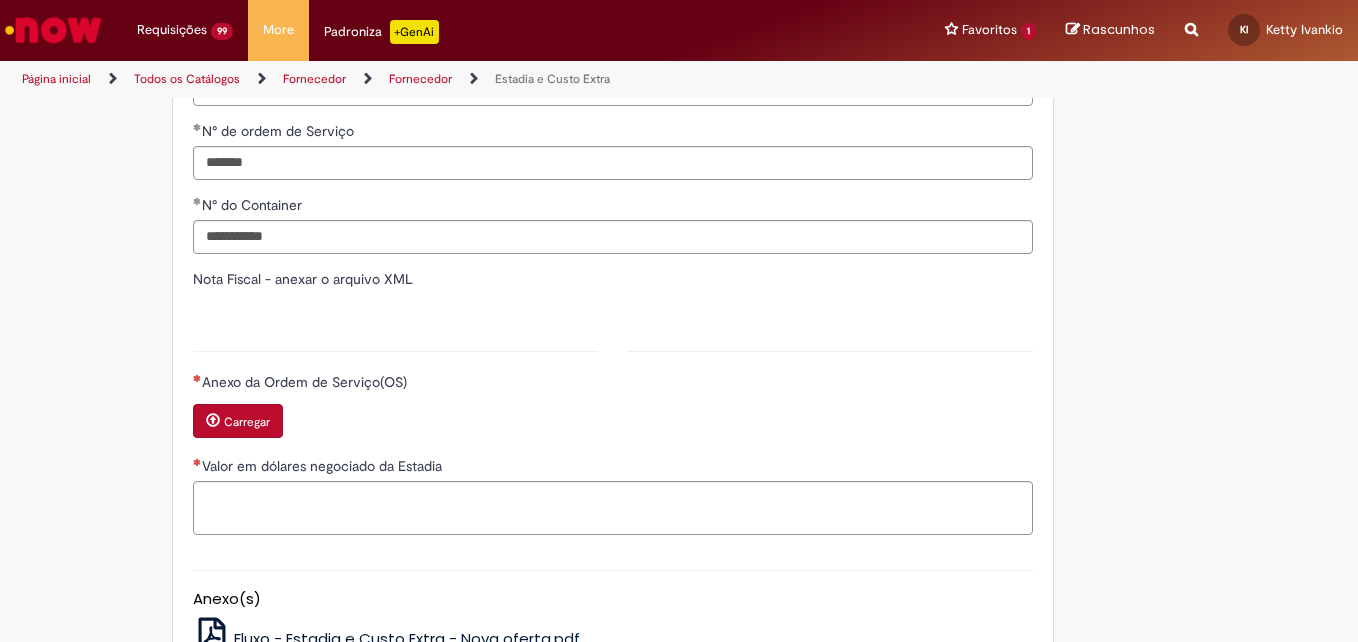 type on "*******" 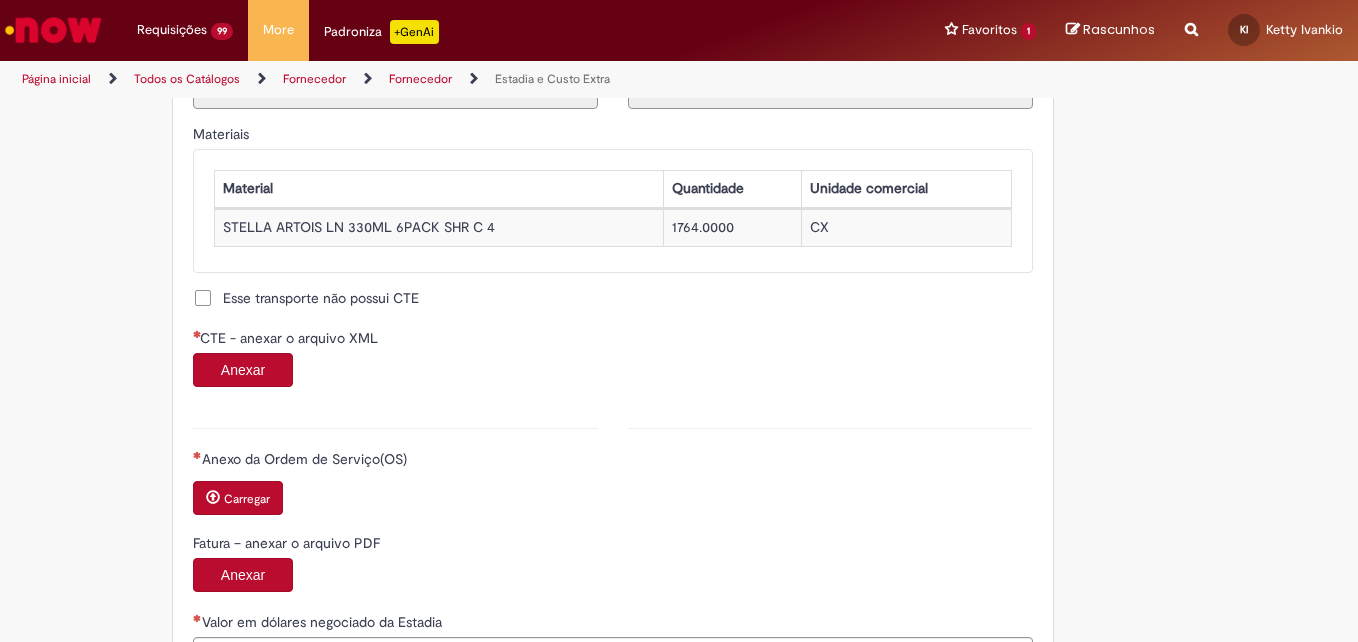 scroll, scrollTop: 1842, scrollLeft: 0, axis: vertical 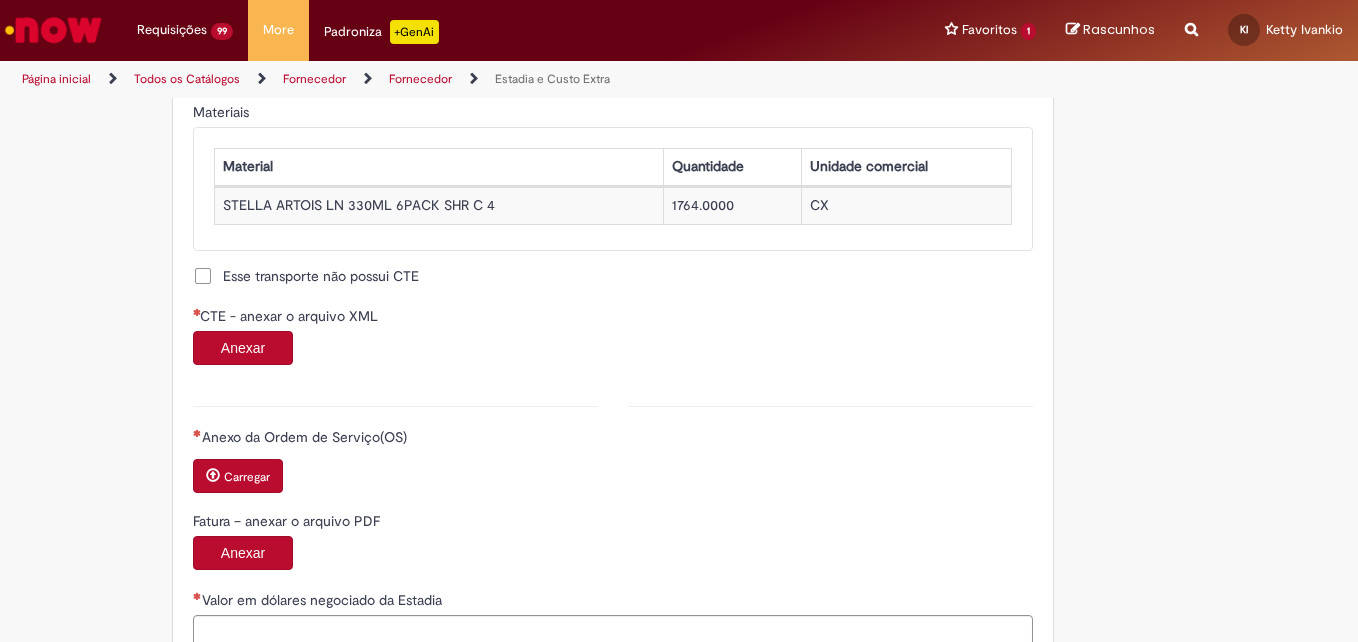 click on "Anexar" at bounding box center (243, 348) 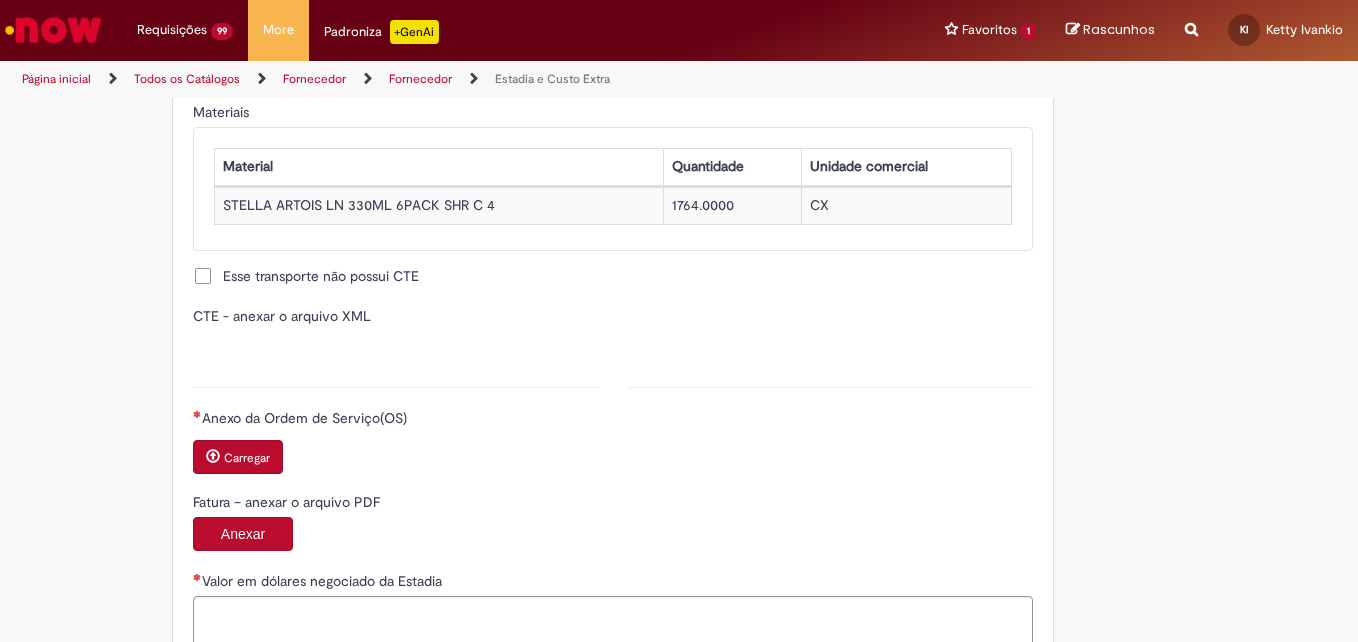 type on "**********" 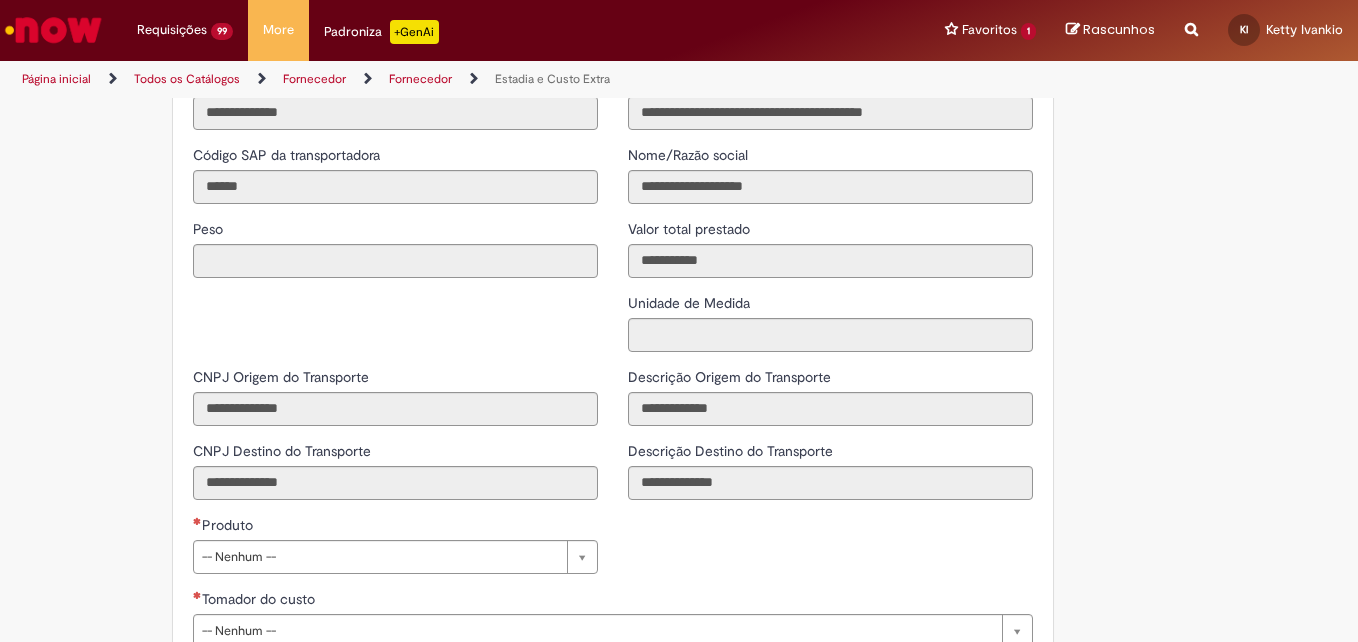 scroll, scrollTop: 2556, scrollLeft: 0, axis: vertical 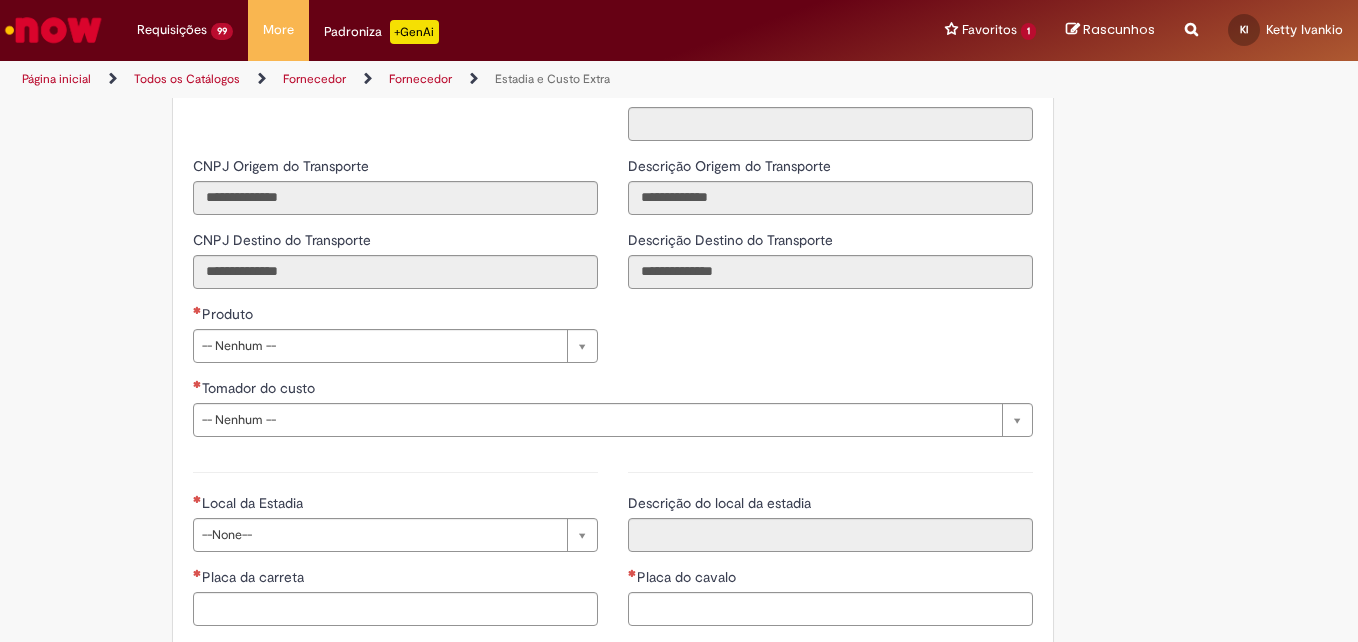 drag, startPoint x: 1322, startPoint y: 423, endPoint x: 1319, endPoint y: 401, distance: 22.203604 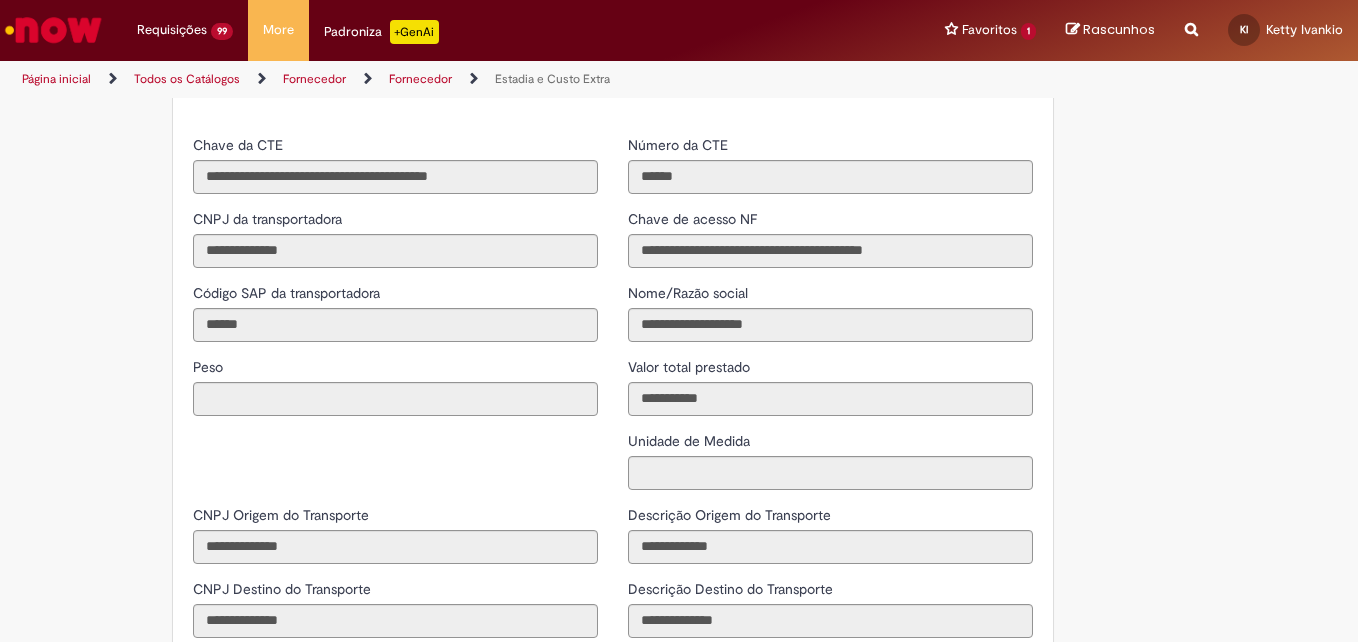scroll, scrollTop: 2166, scrollLeft: 0, axis: vertical 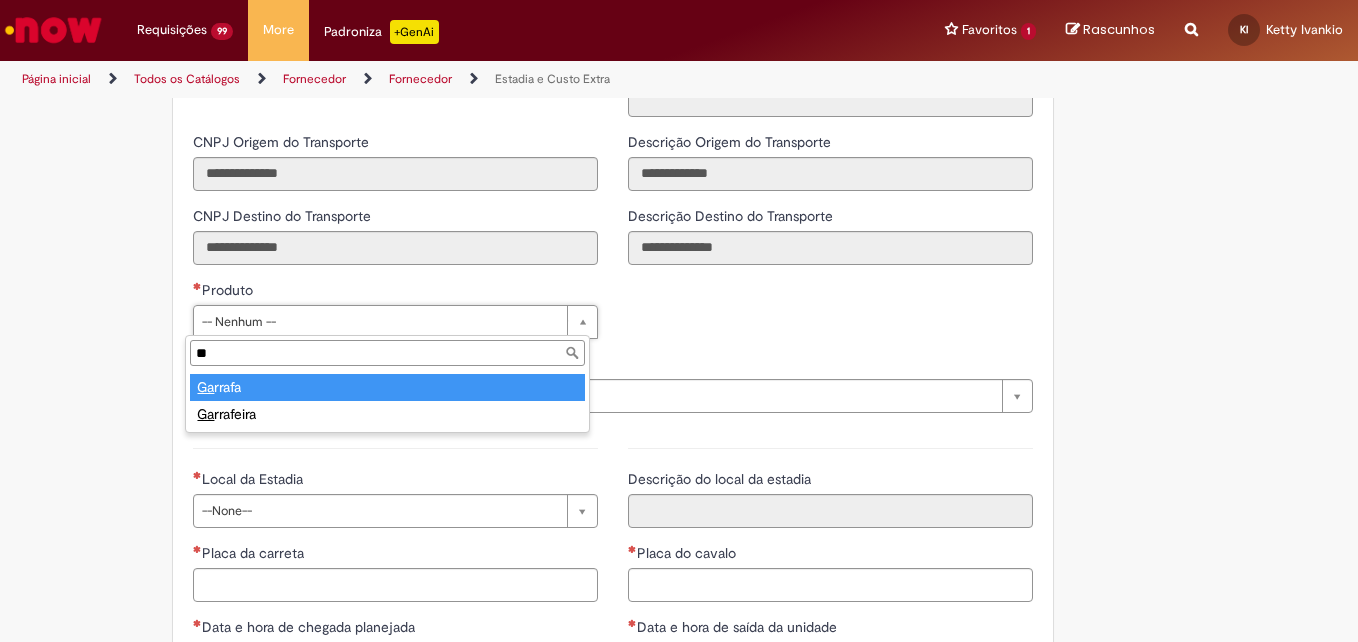 type on "**" 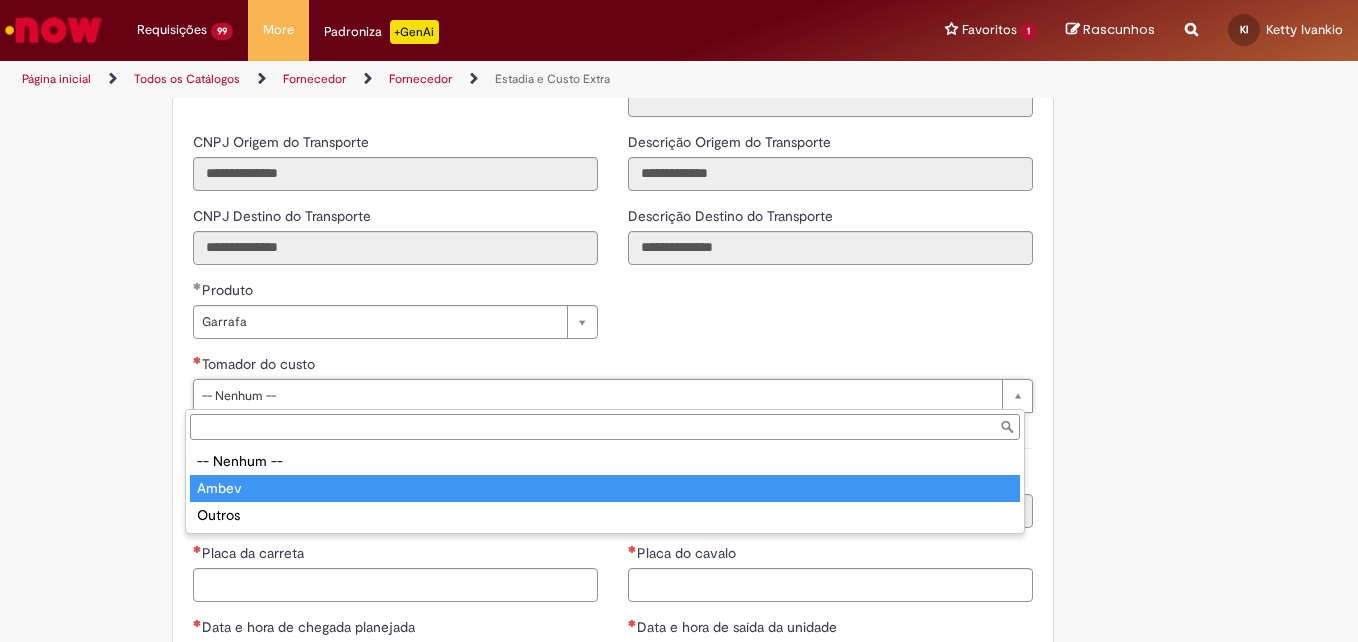 type on "*****" 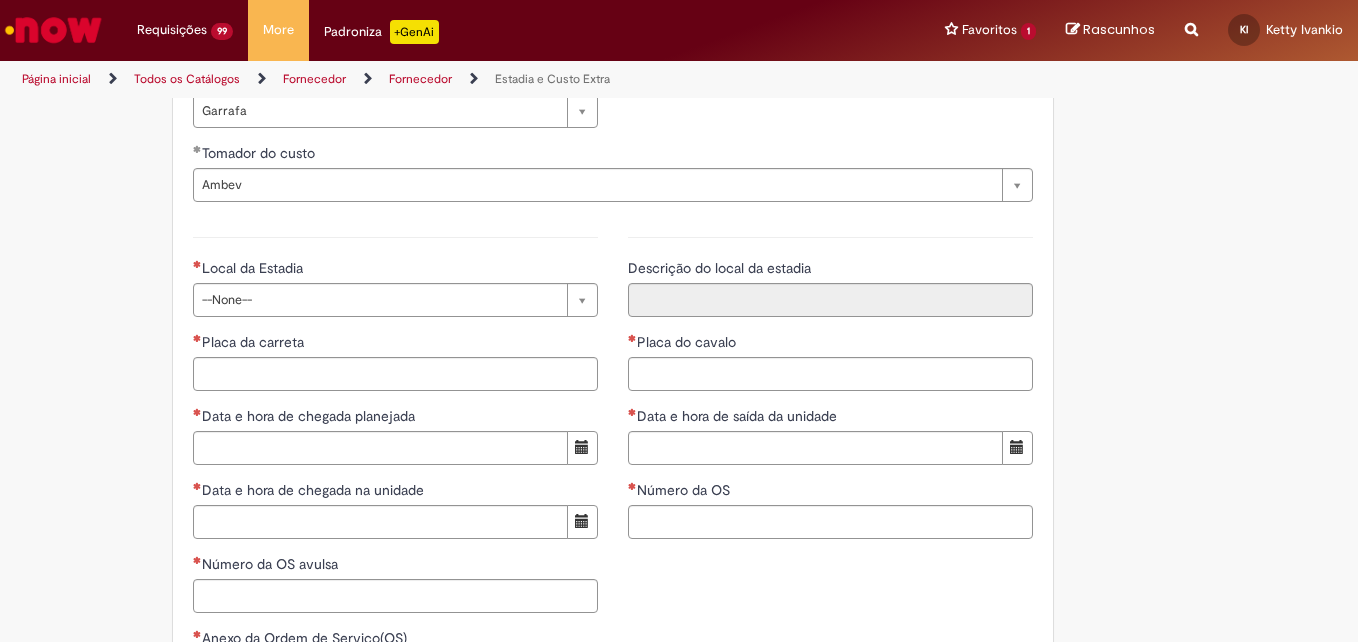 scroll, scrollTop: 2840, scrollLeft: 0, axis: vertical 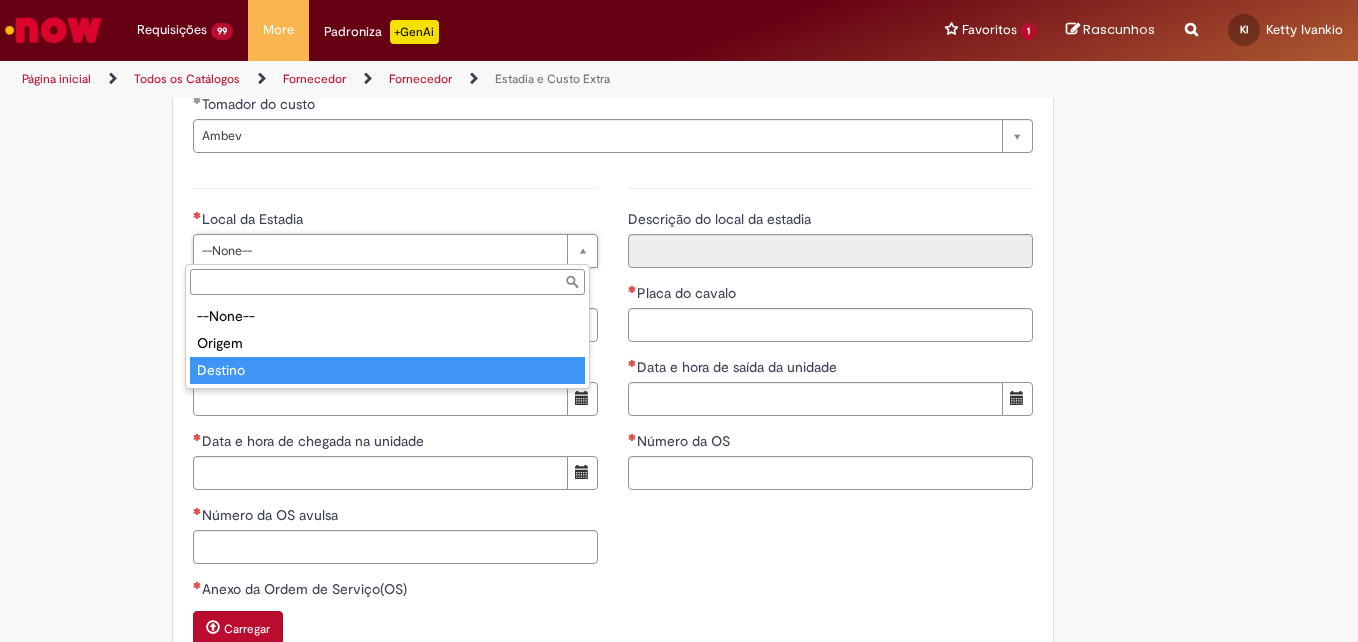 type on "*******" 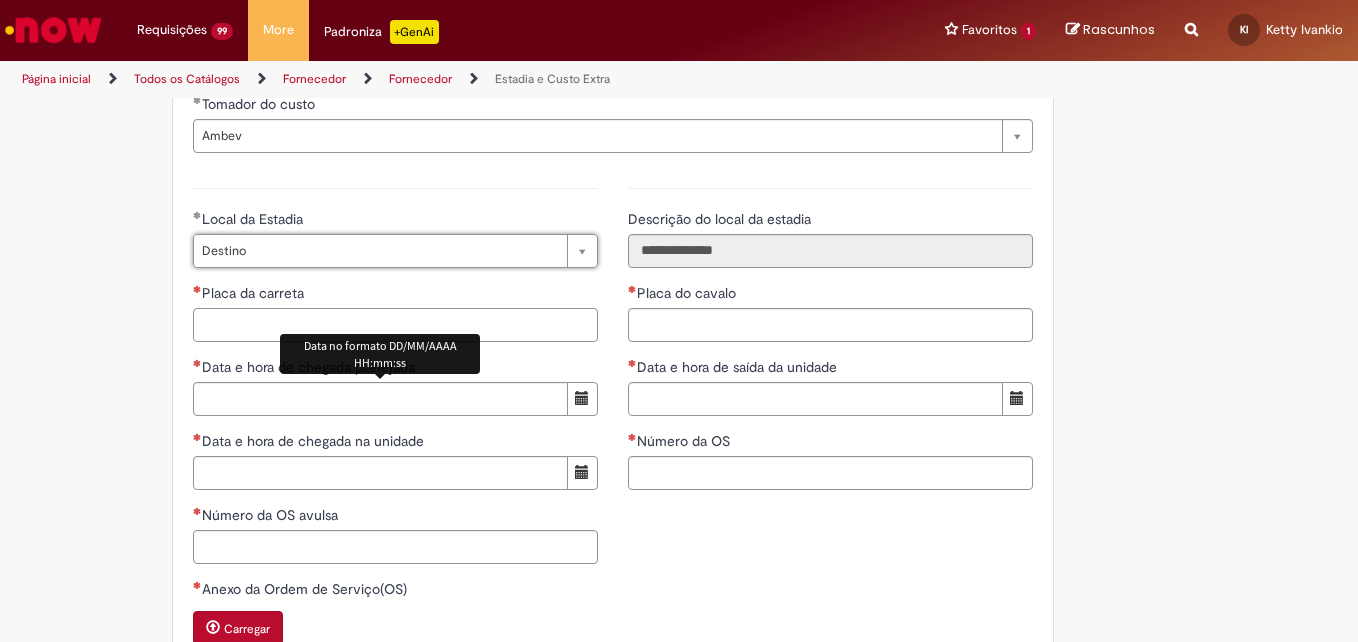 click on "Placa da carreta" at bounding box center (395, 325) 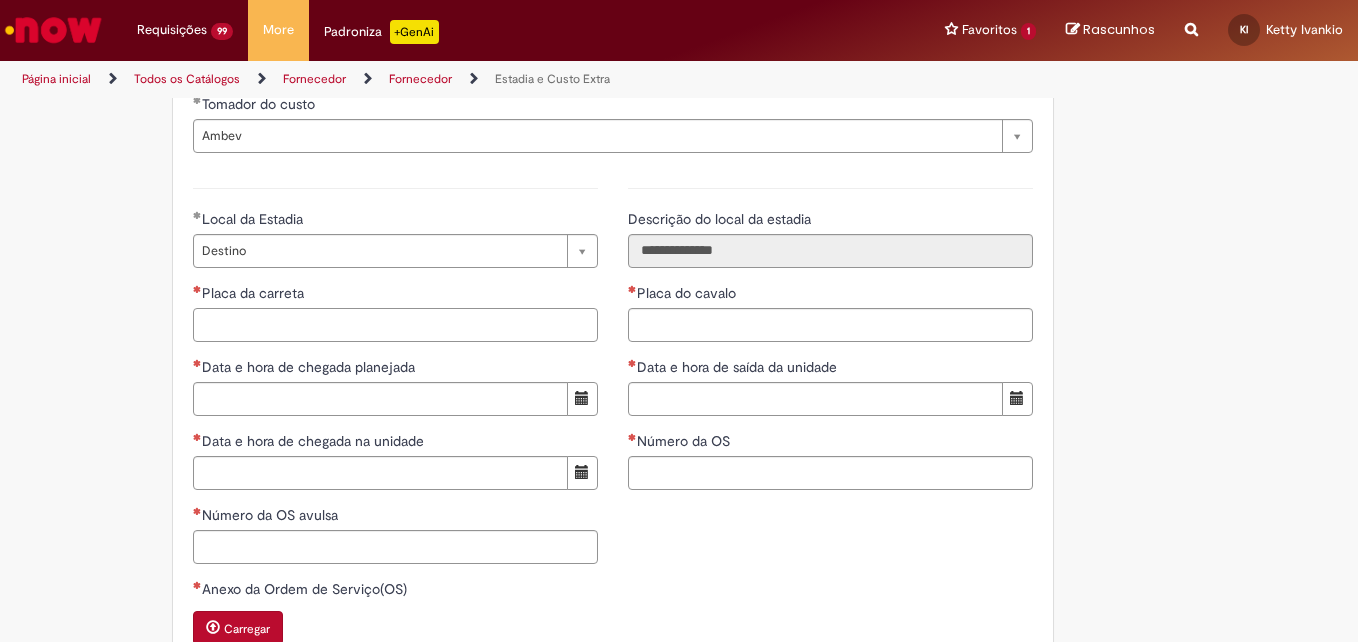 paste on "**********" 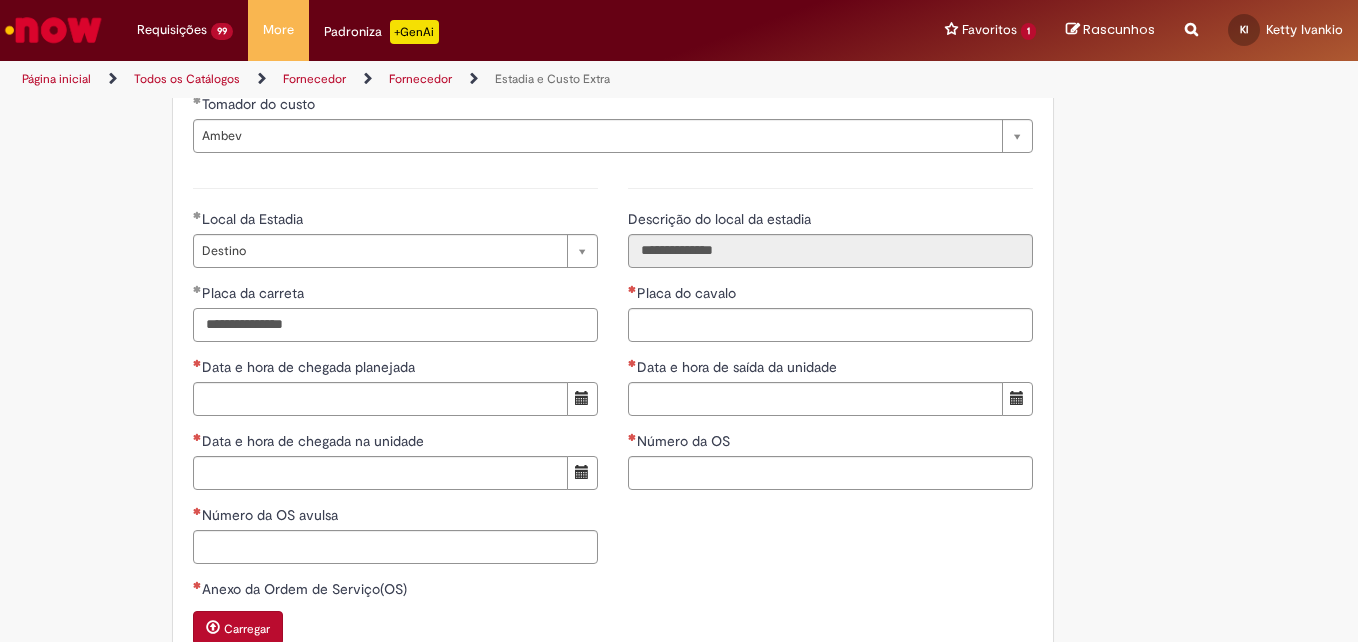 type on "**********" 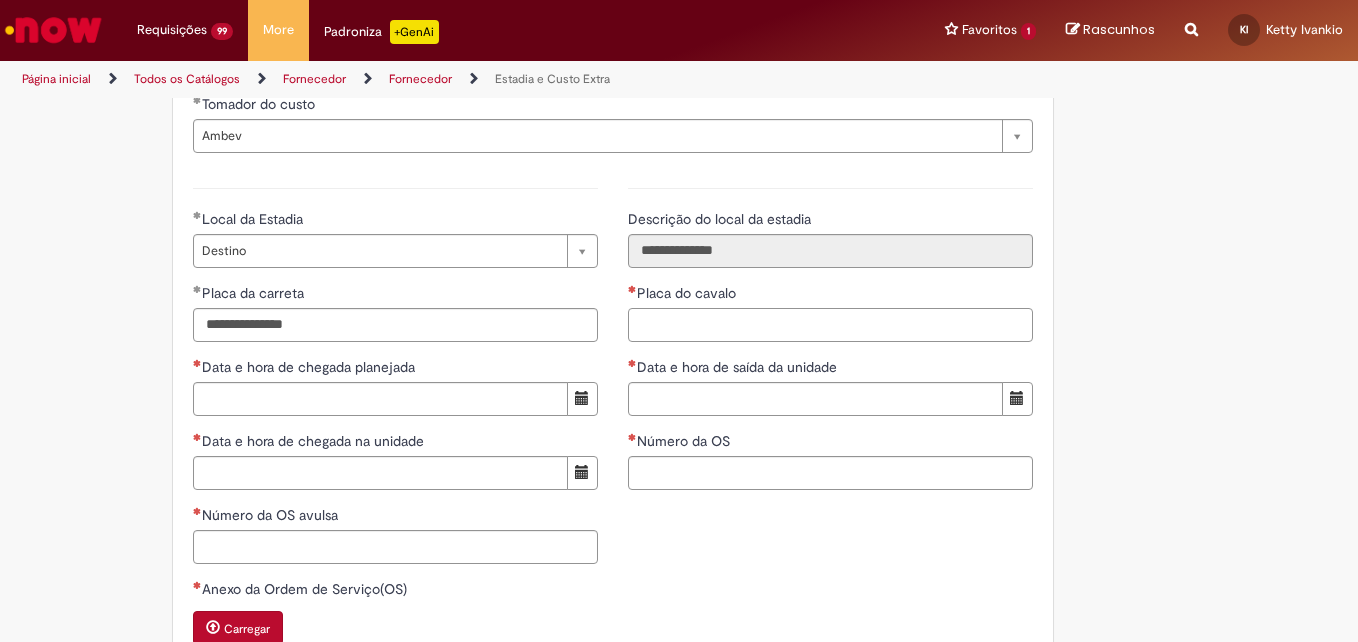 click on "Placa do cavalo" at bounding box center [830, 325] 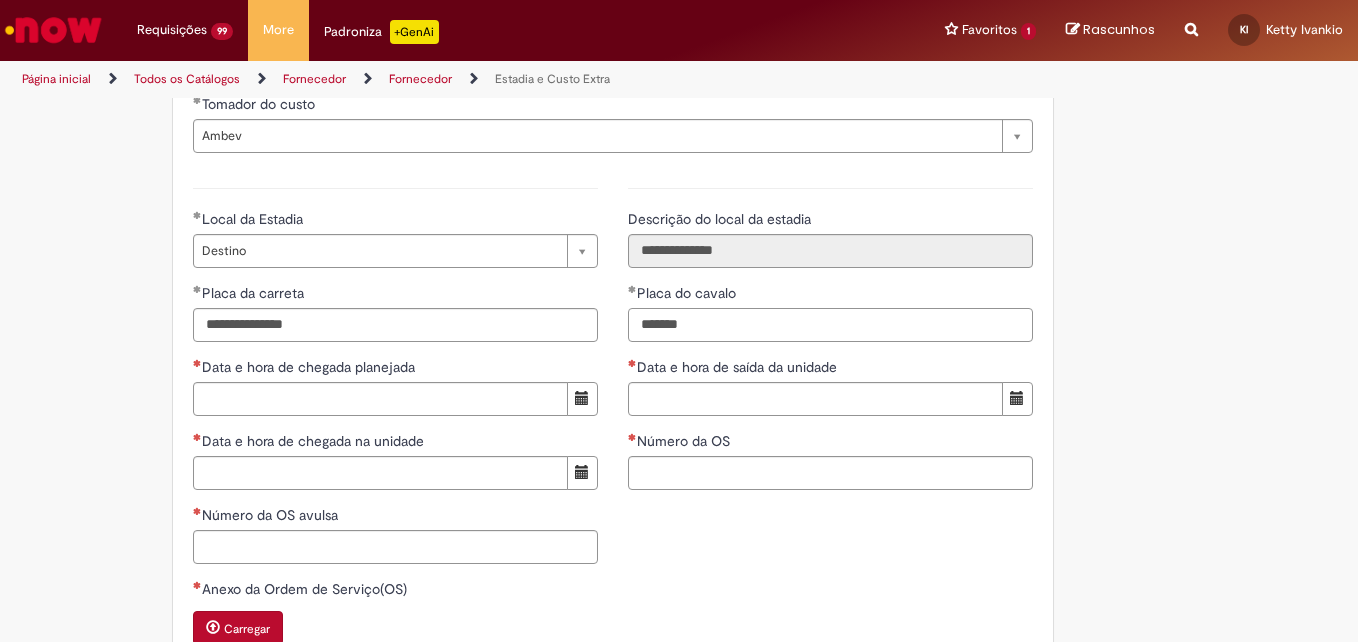 type on "*******" 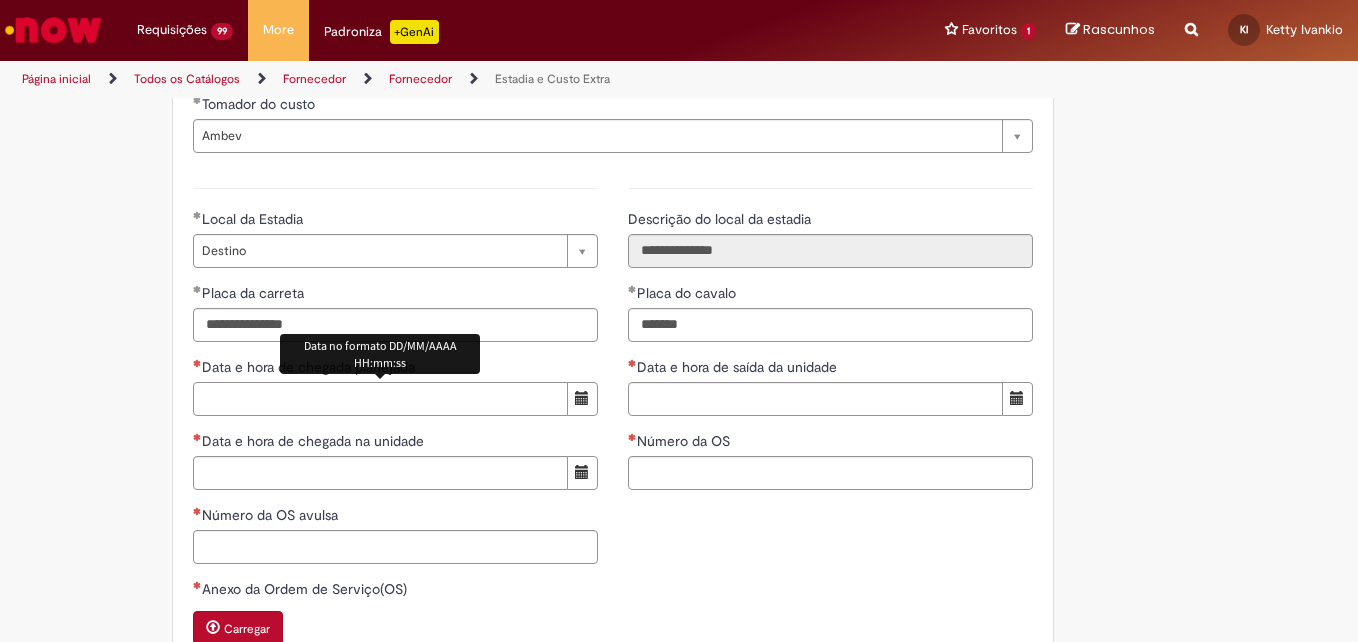 click on "Data e hora de chegada planejada" at bounding box center (380, 399) 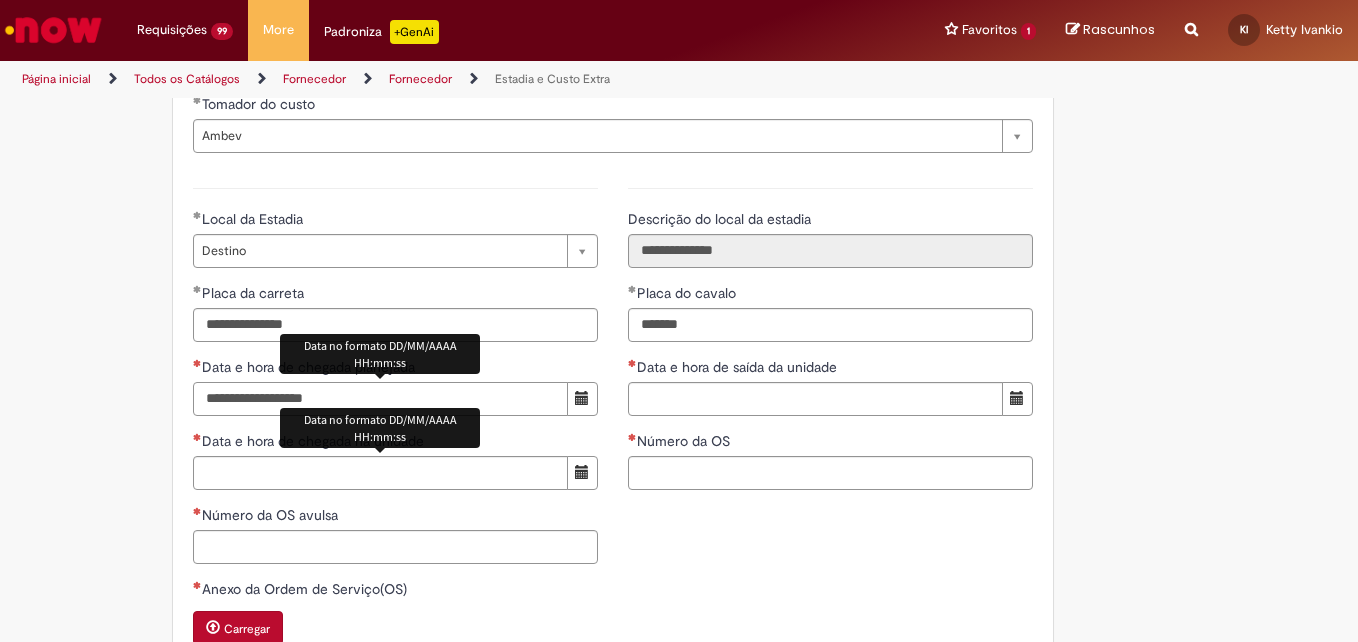 type on "**********" 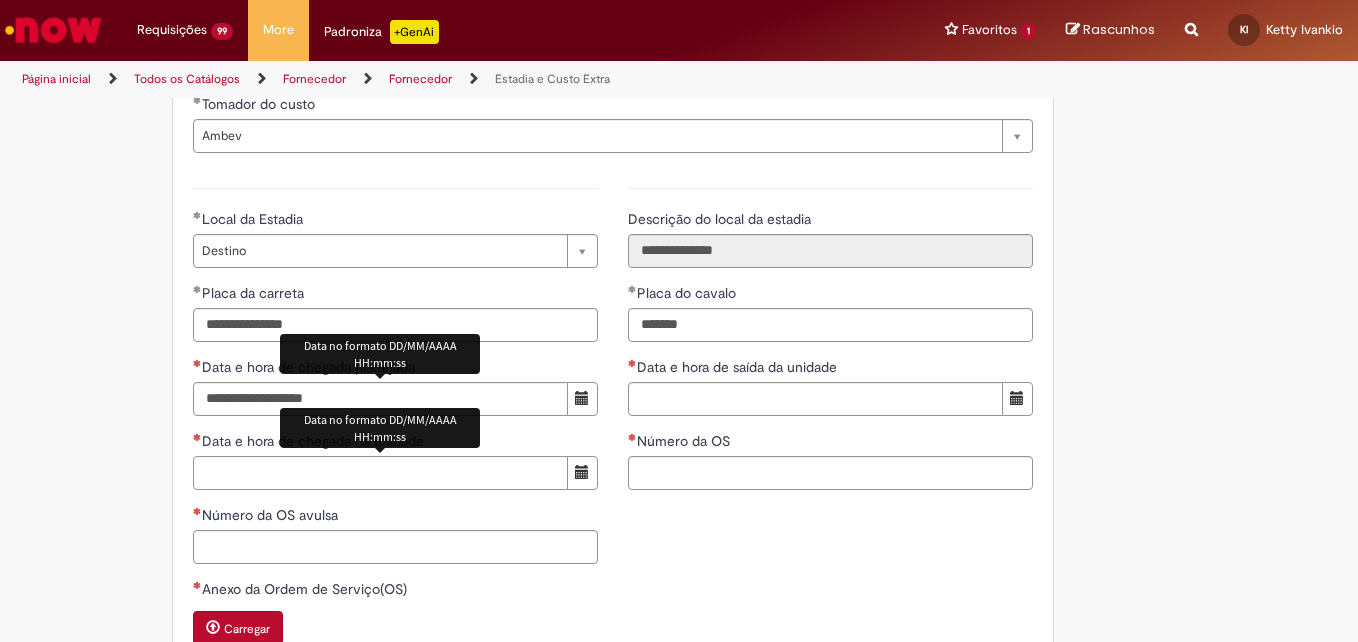 click on "Data e hora de chegada na unidade" at bounding box center [380, 473] 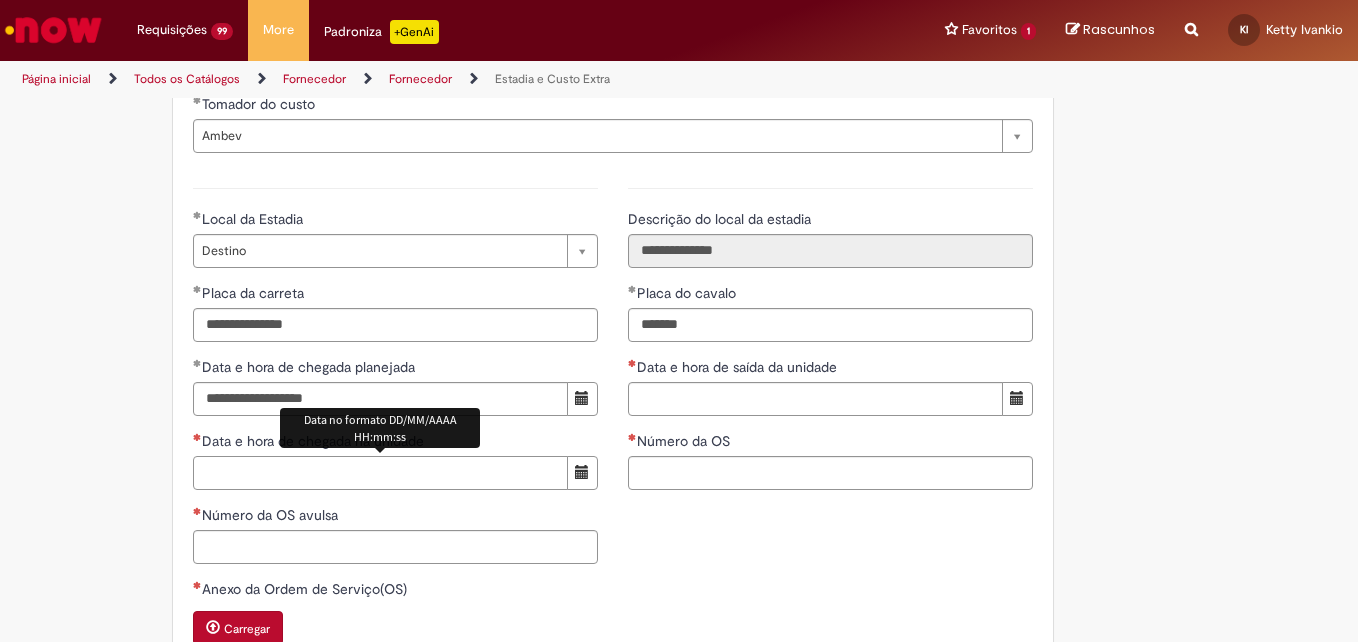 paste on "**********" 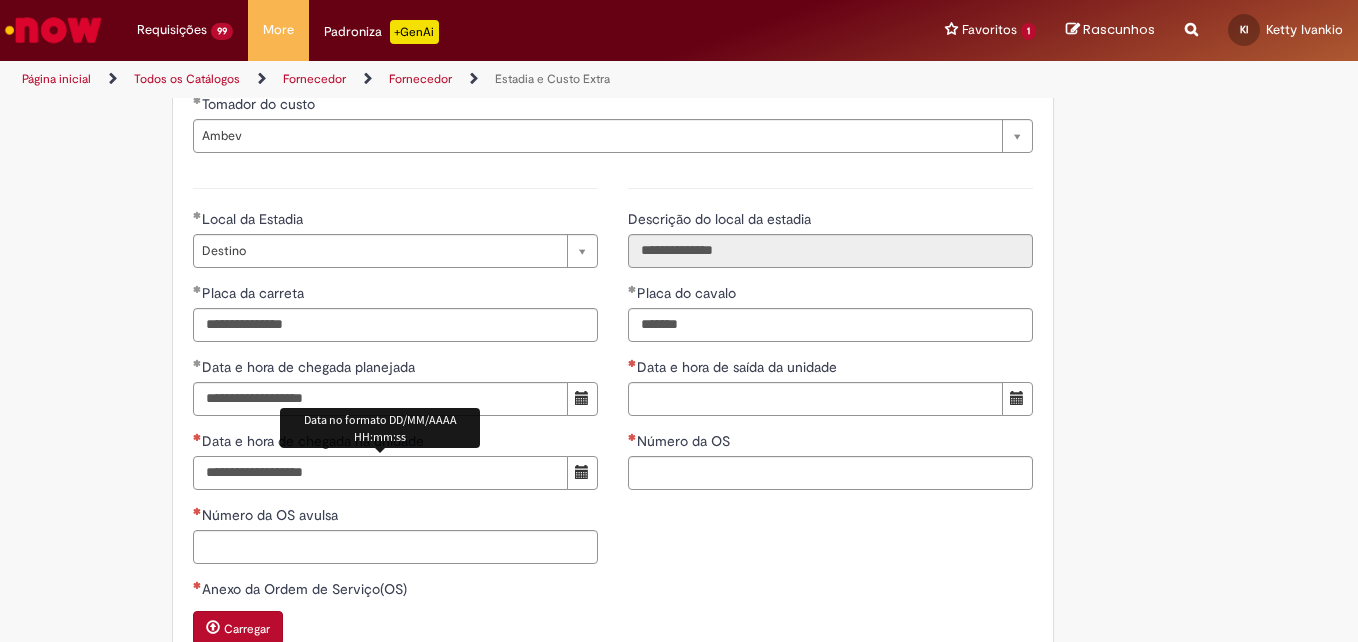 type on "**********" 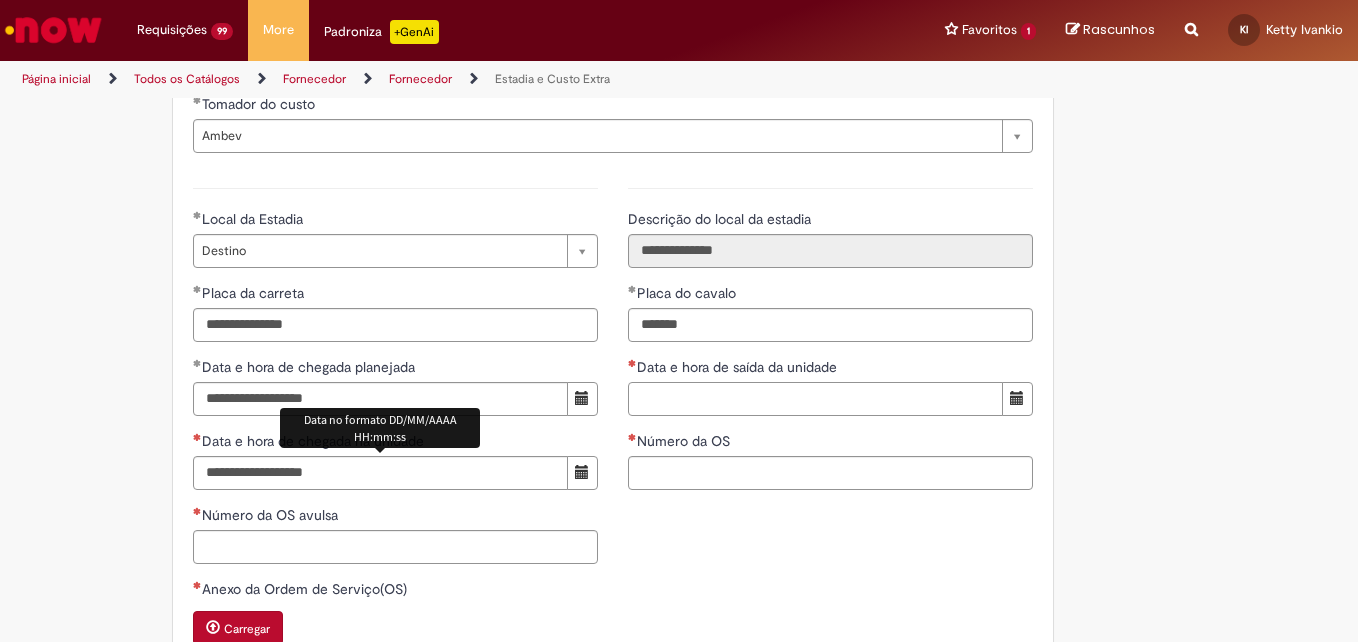 click on "Data e hora de saída da unidade" at bounding box center [815, 399] 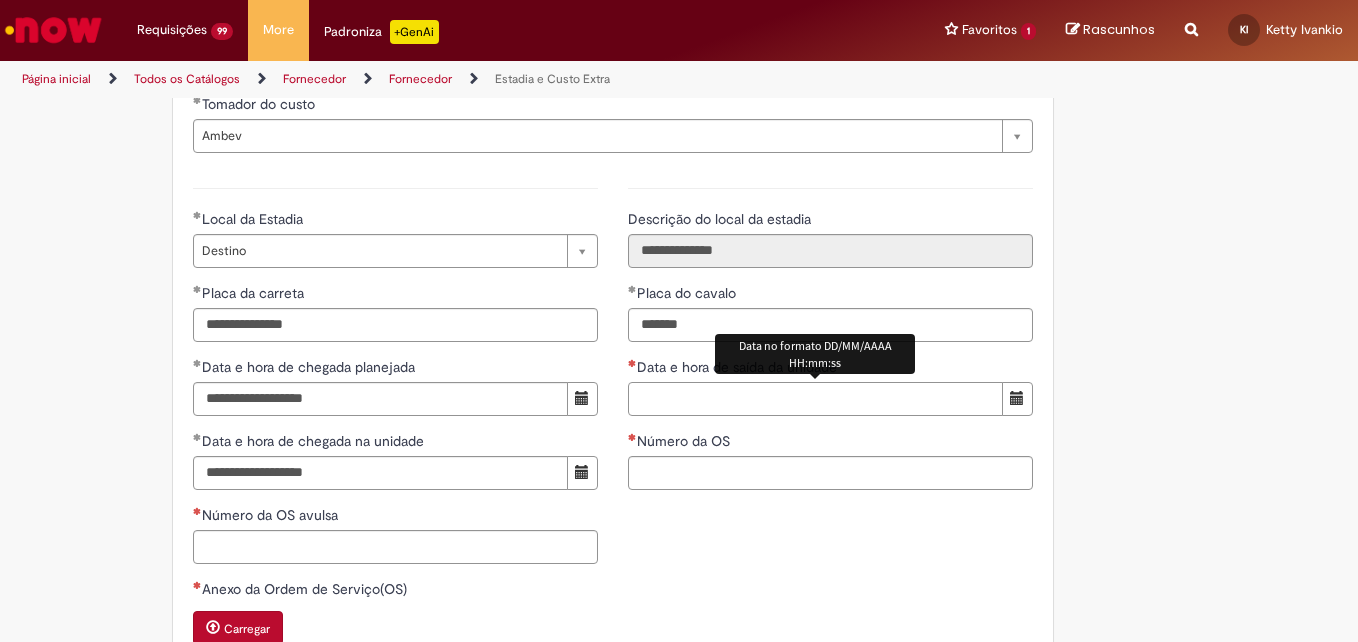 click on "Data e hora de saída da unidade" at bounding box center (815, 399) 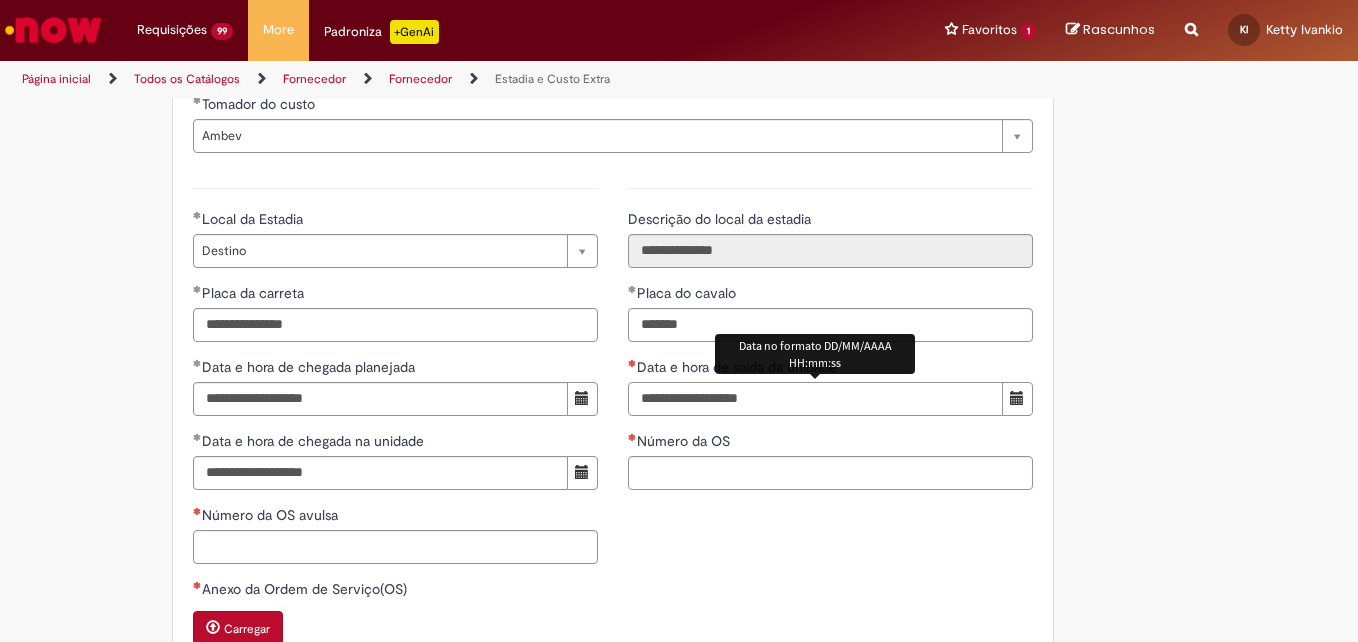 type on "**********" 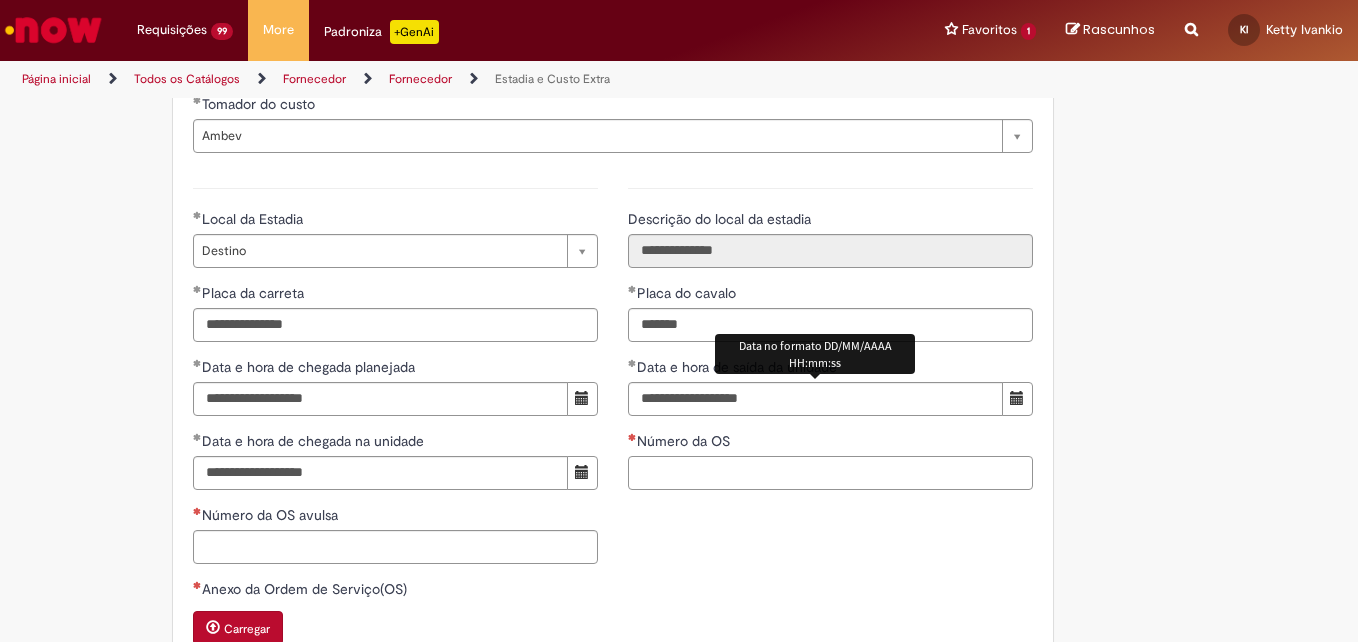 click on "Número da OS" at bounding box center (830, 473) 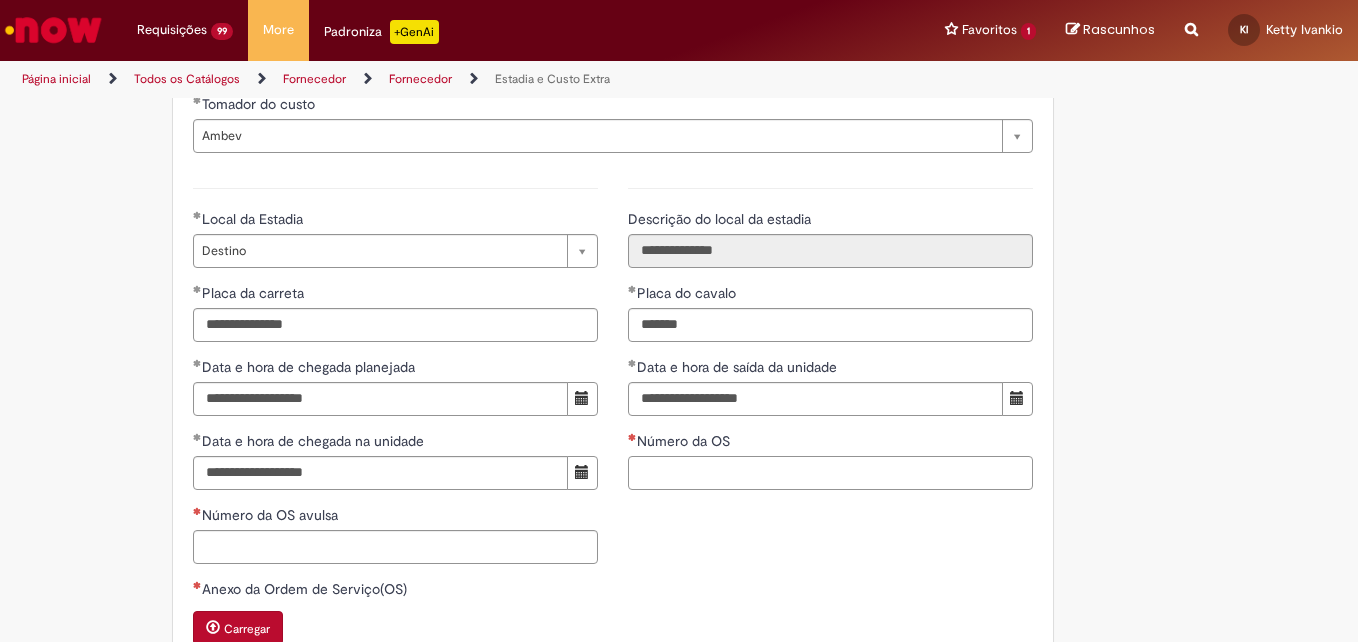 paste on "*******" 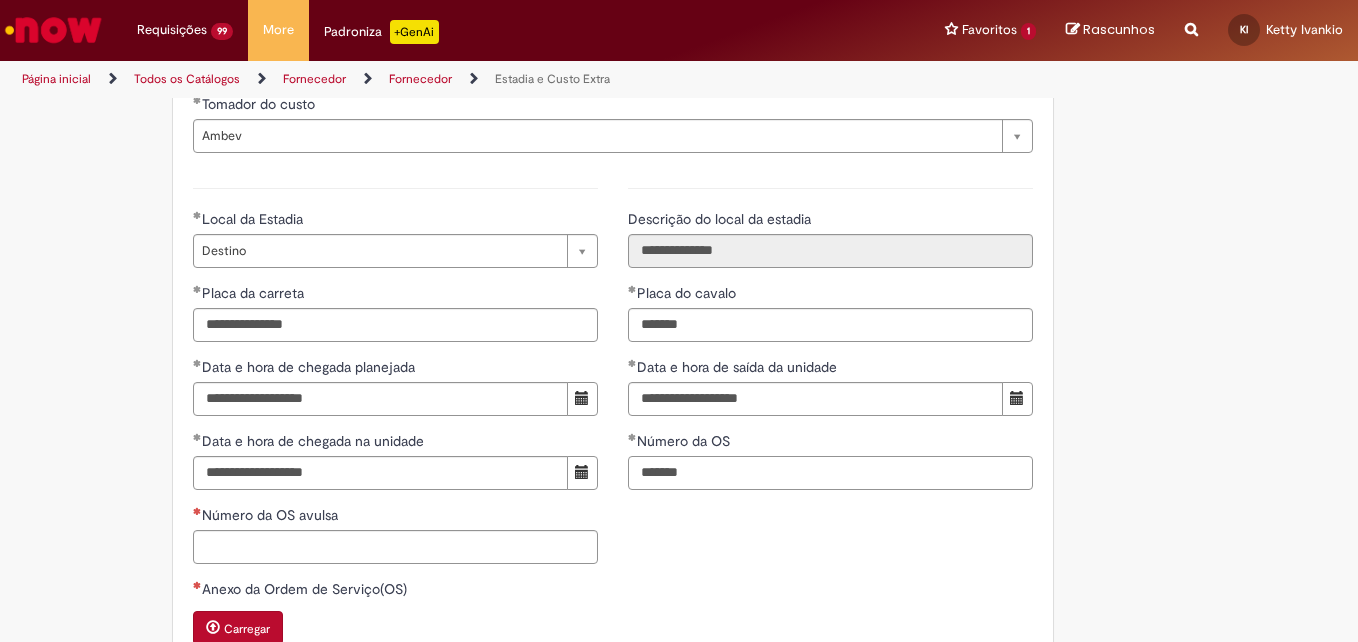 type on "*******" 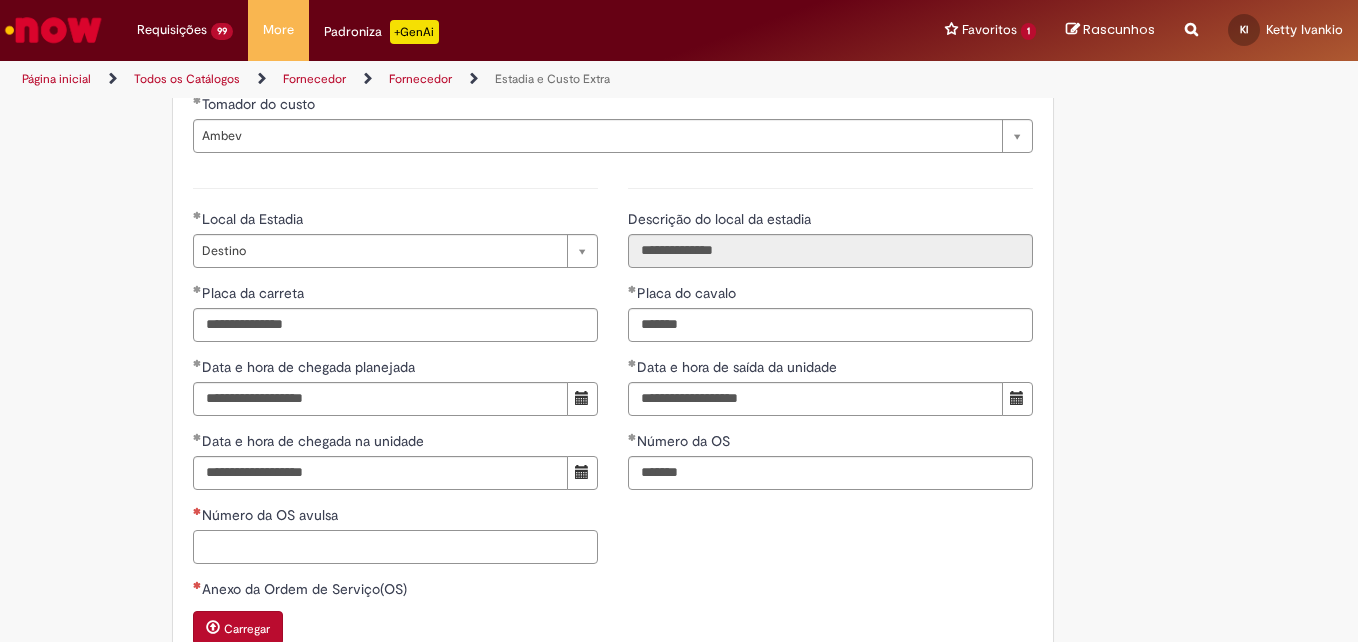 click on "Número da OS avulsa" at bounding box center [395, 547] 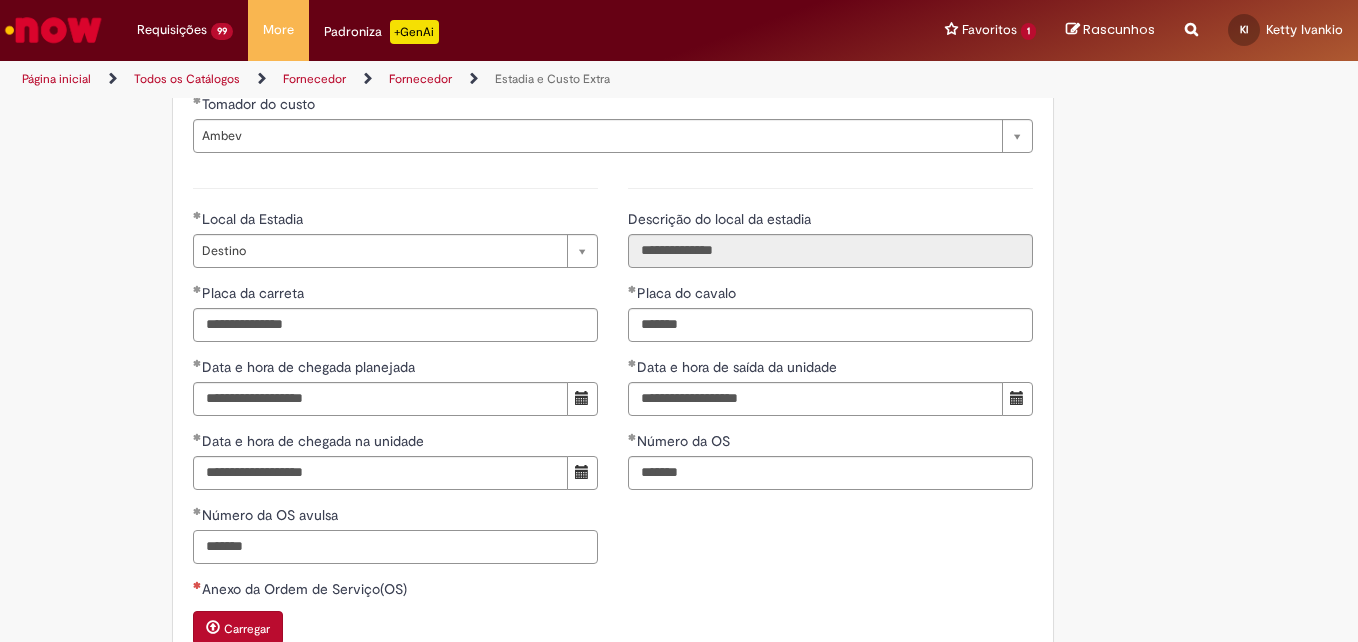 type on "*******" 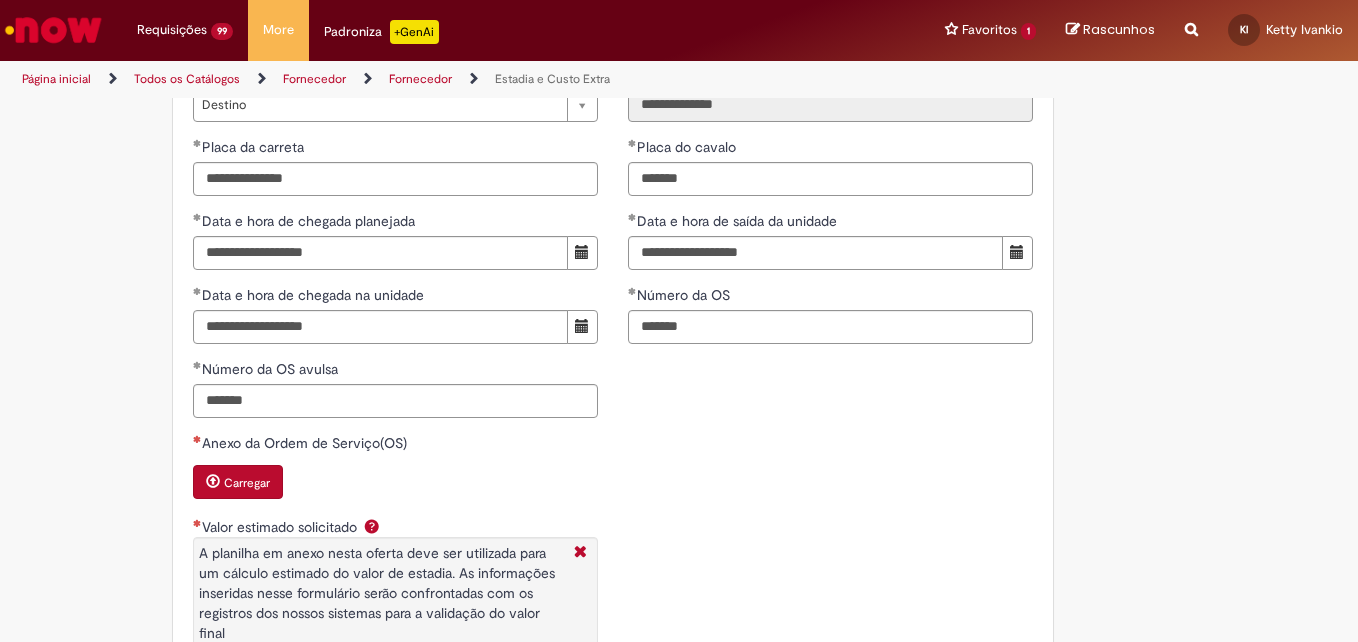 scroll, scrollTop: 2994, scrollLeft: 0, axis: vertical 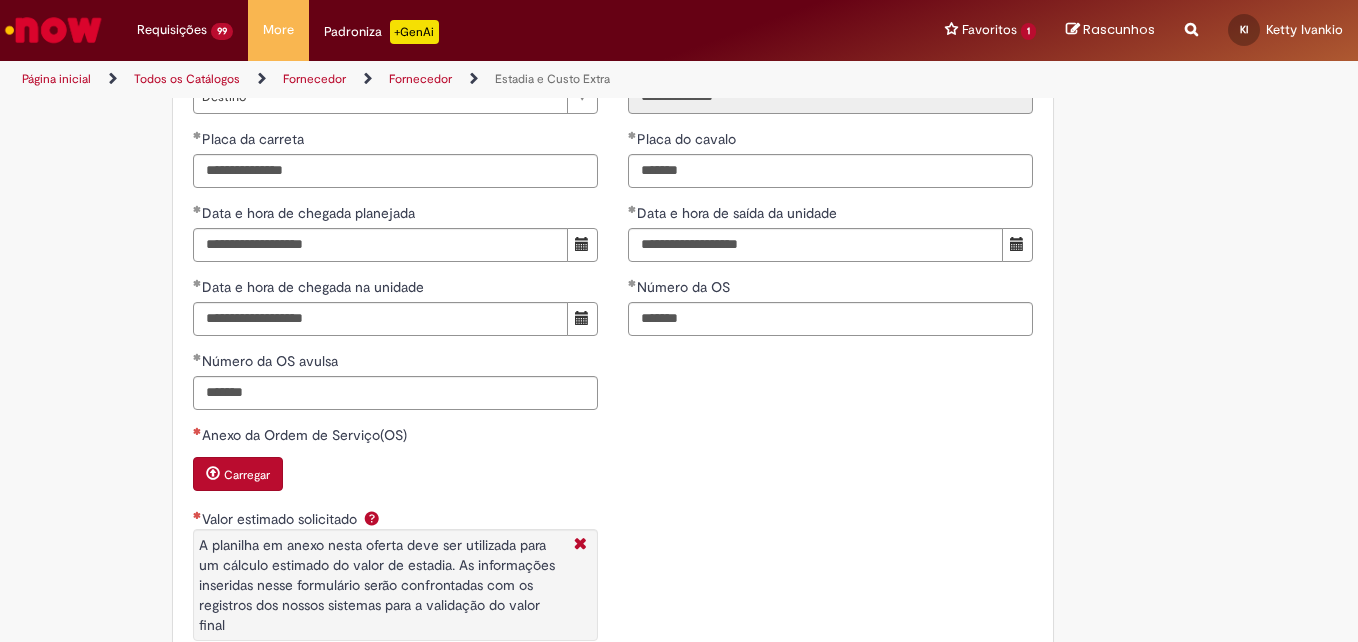 click at bounding box center (213, 473) 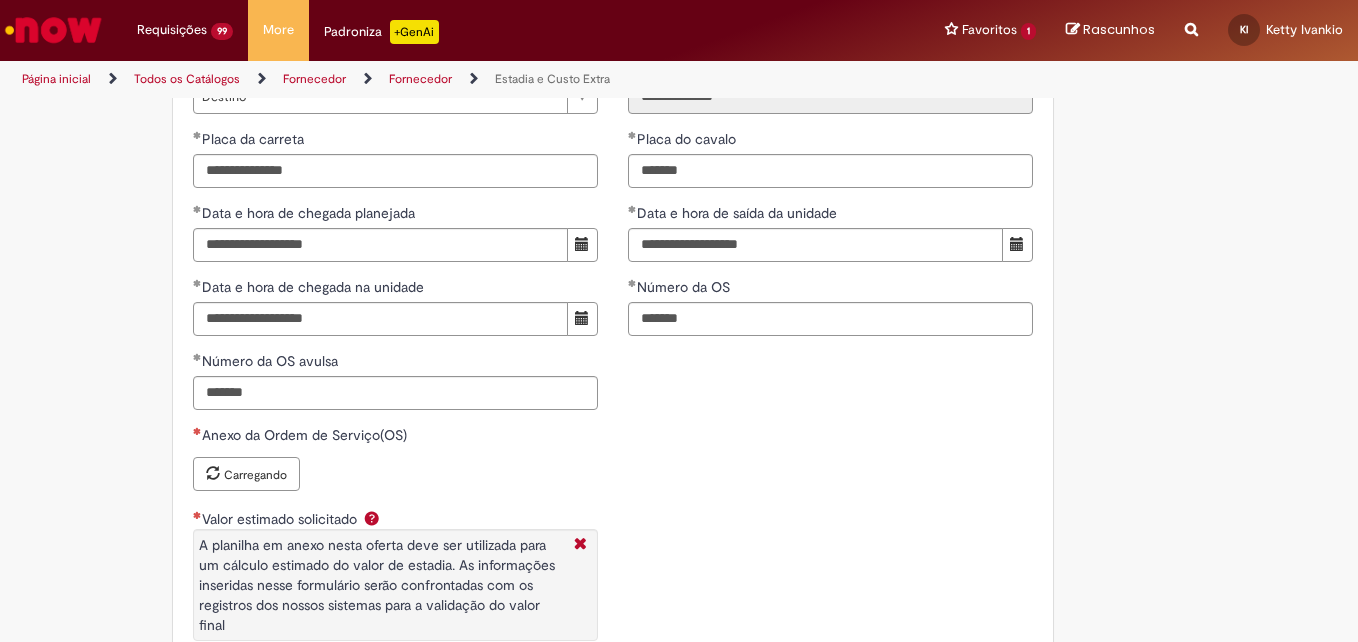 type 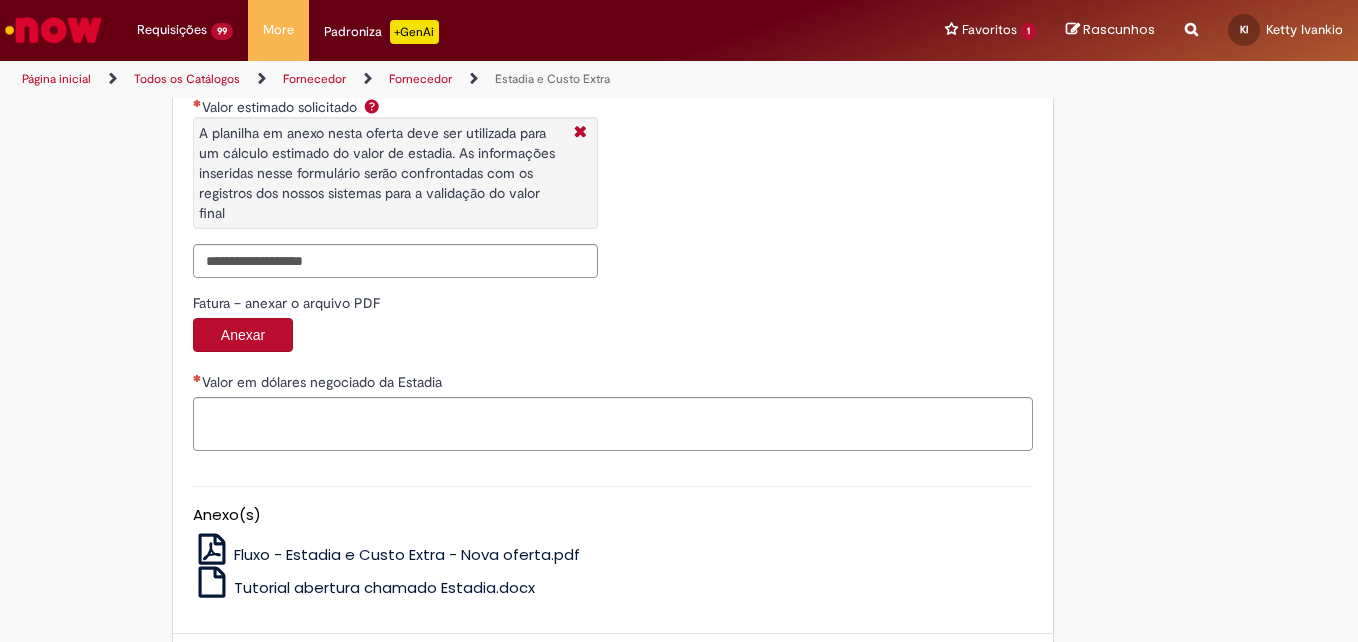 scroll, scrollTop: 3450, scrollLeft: 0, axis: vertical 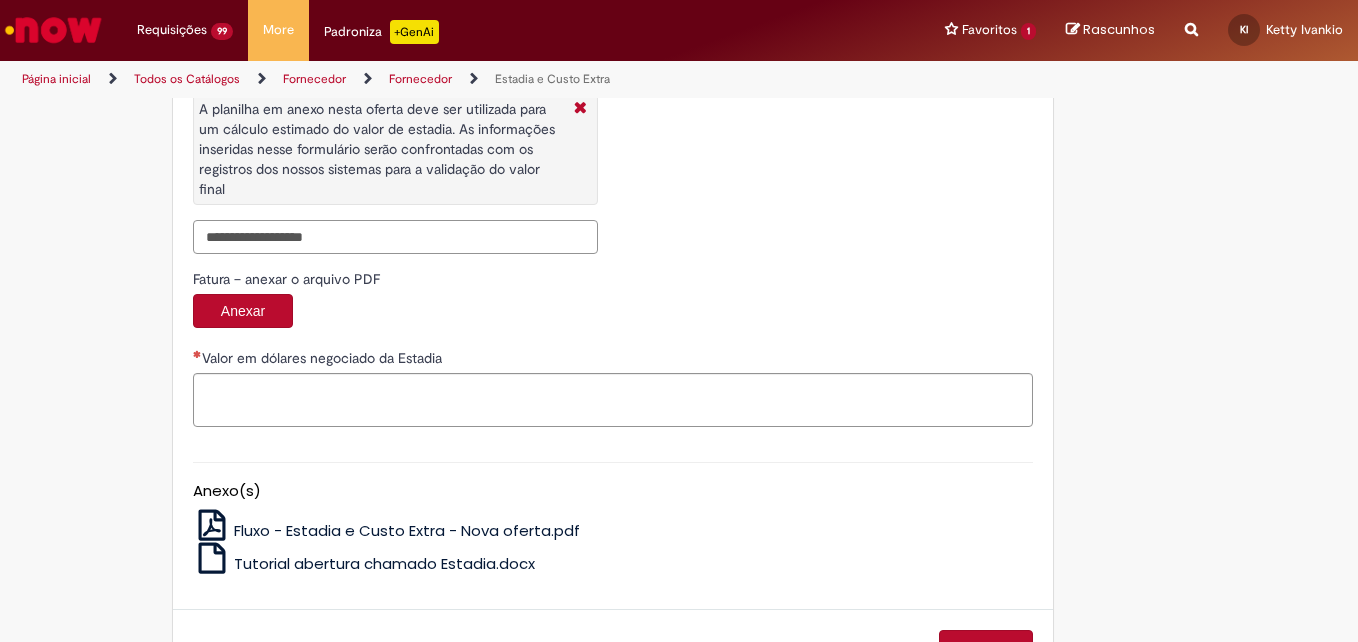 click on "Valor estimado solicitado A planilha em anexo nesta oferta deve ser utilizada para um cálculo estimado do valor de estadia. As informações inseridas nesse formulário serão confrontadas com os registros dos nossos sistemas para a validação do valor final" at bounding box center (395, 237) 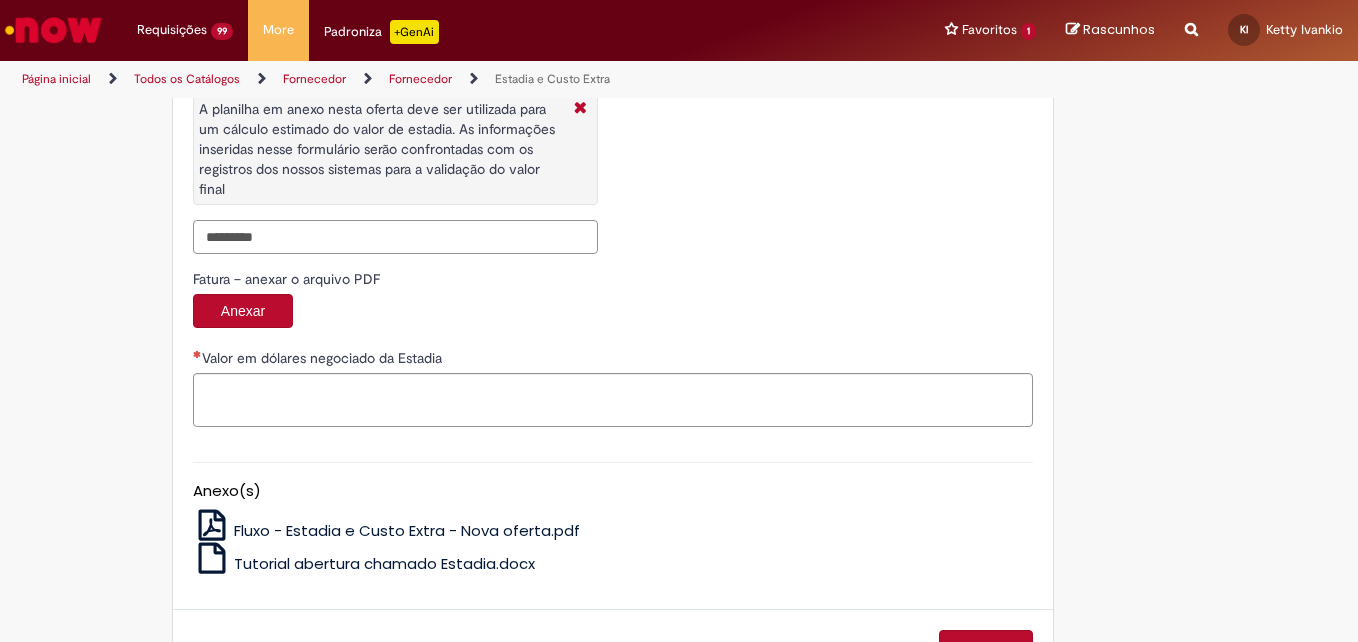 type on "*********" 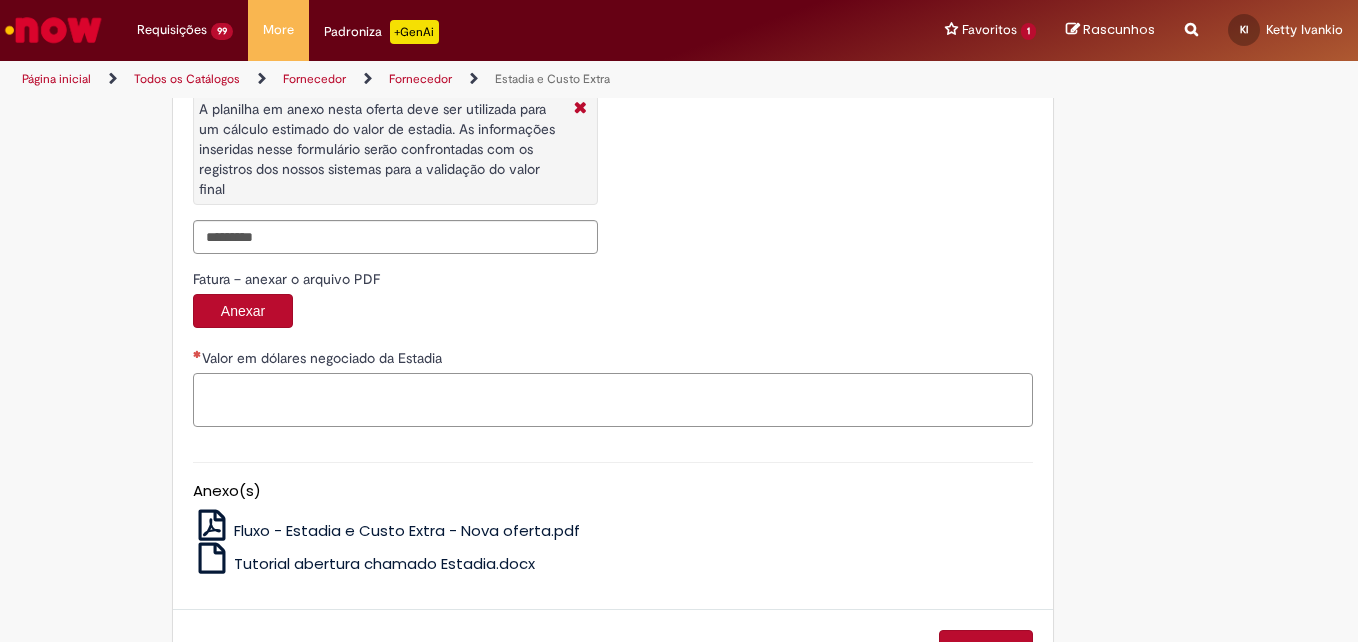 click on "Valor em dólares negociado da Estadia" at bounding box center [613, 400] 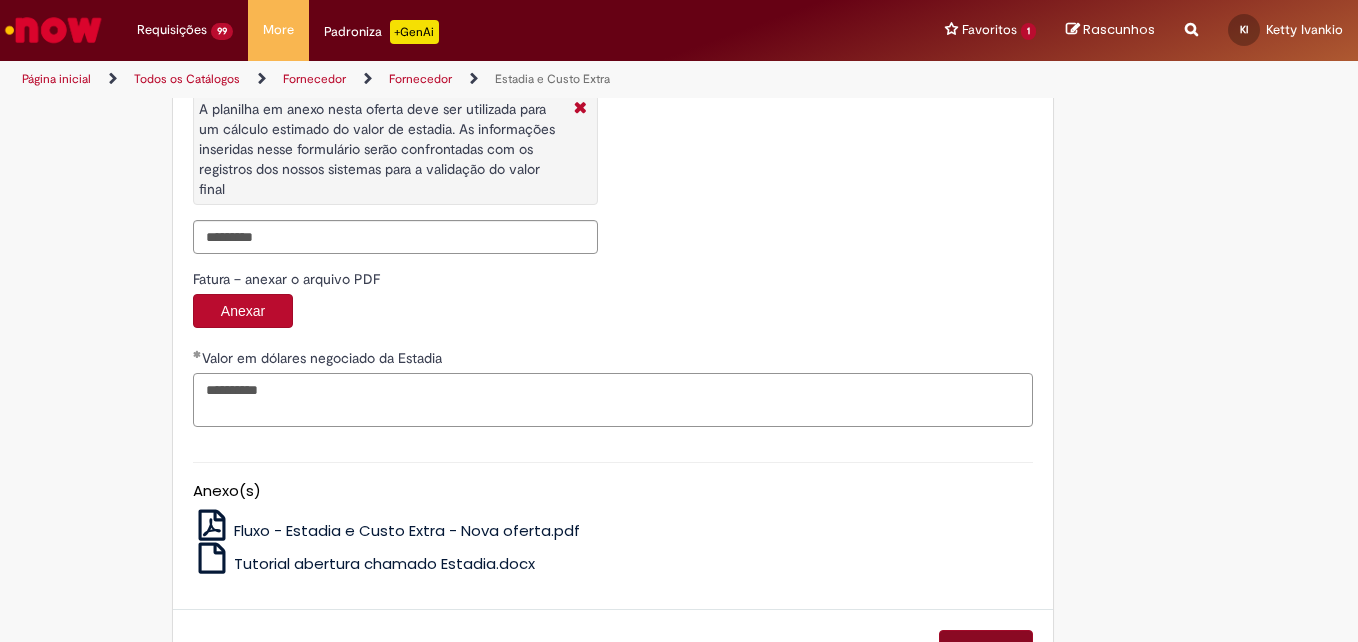 type on "*********" 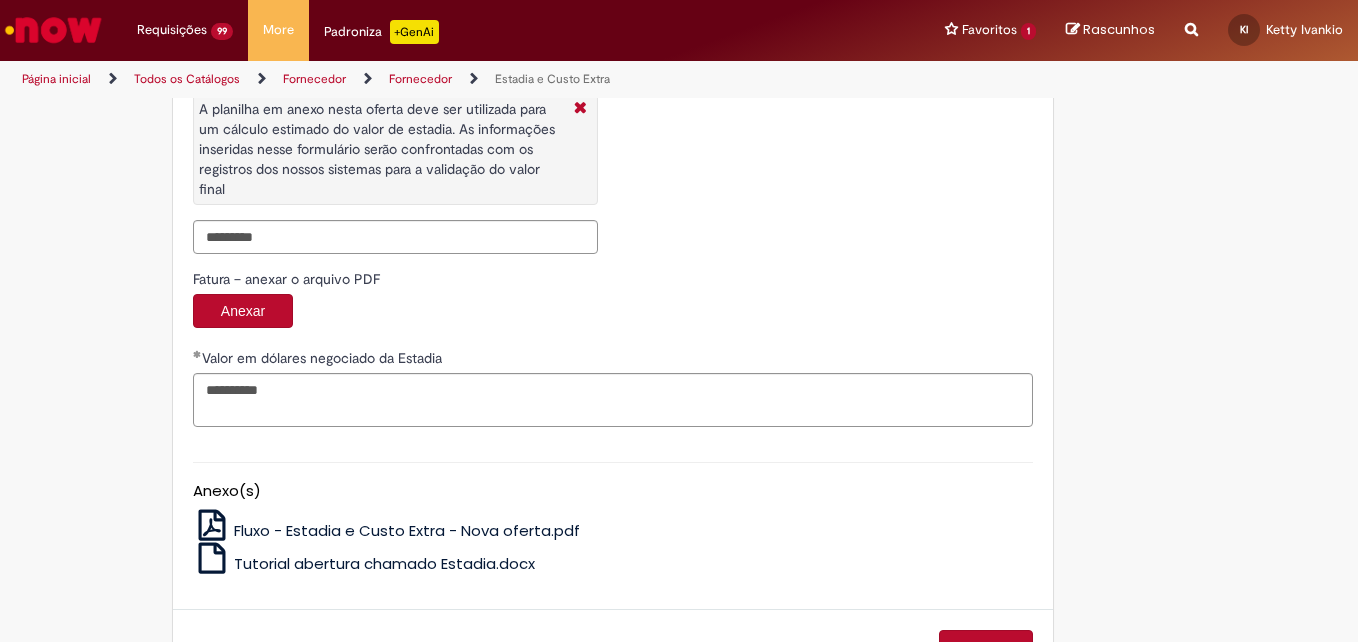 click on "Solicitação" at bounding box center (986, 647) 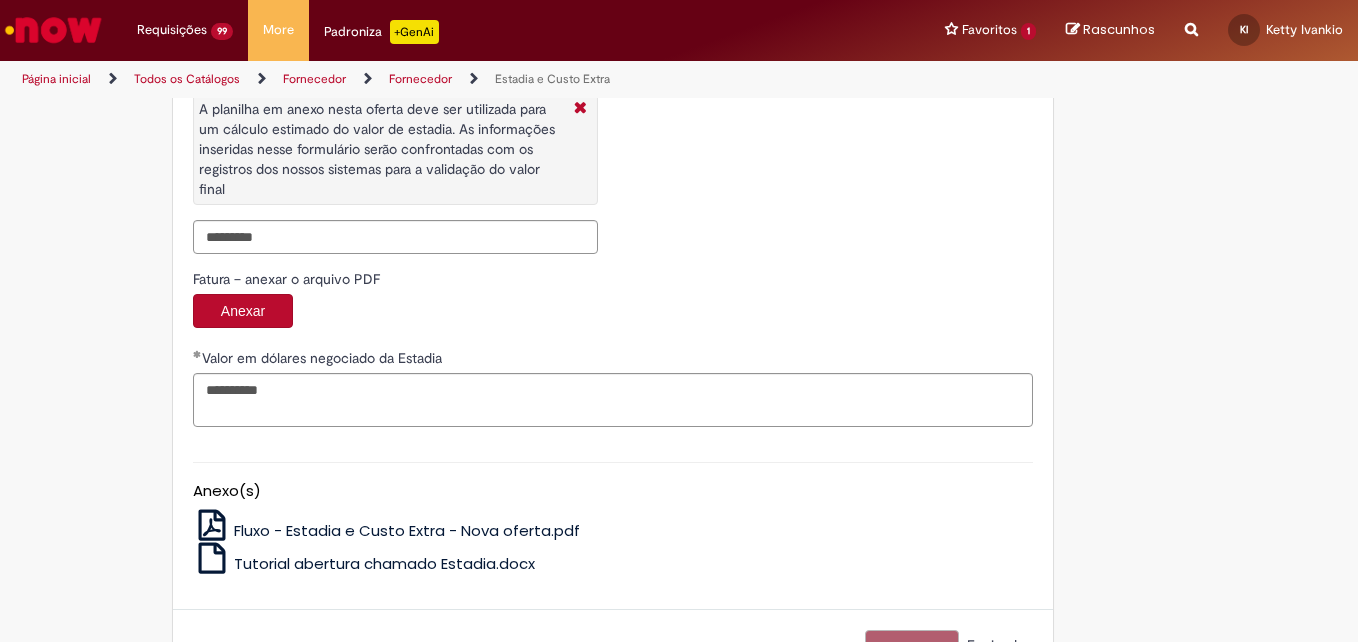 scroll, scrollTop: 3472, scrollLeft: 0, axis: vertical 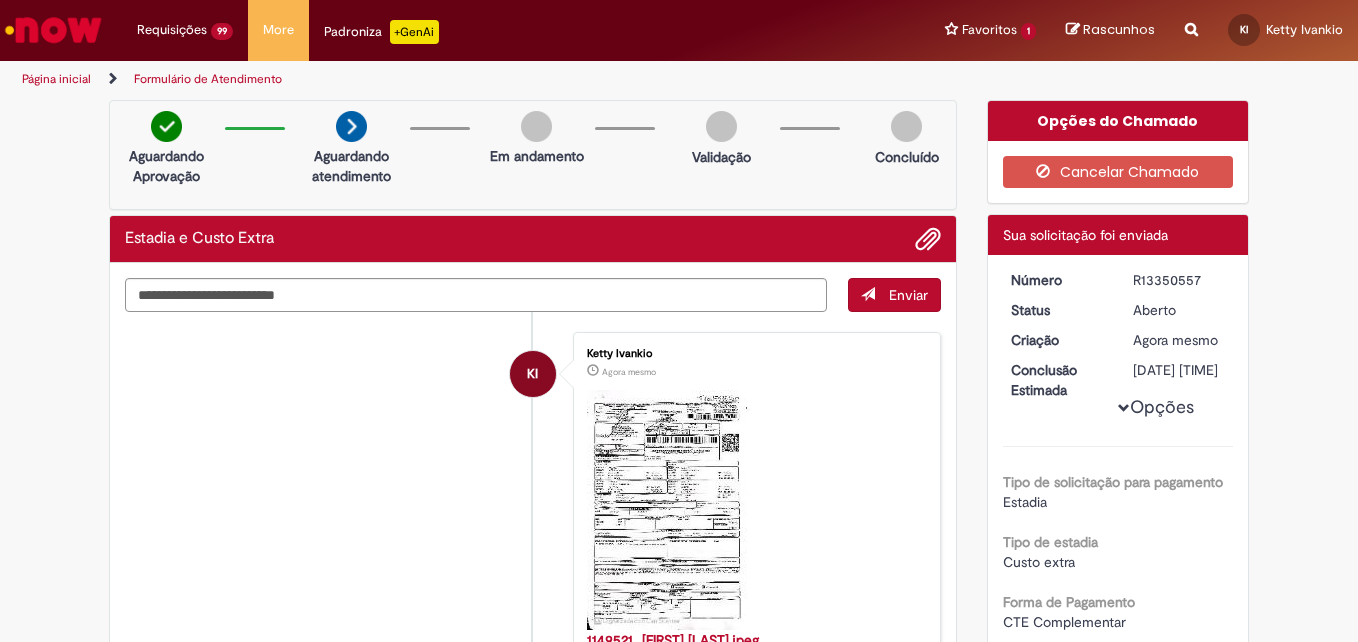 click on "R13350557" at bounding box center (1179, 280) 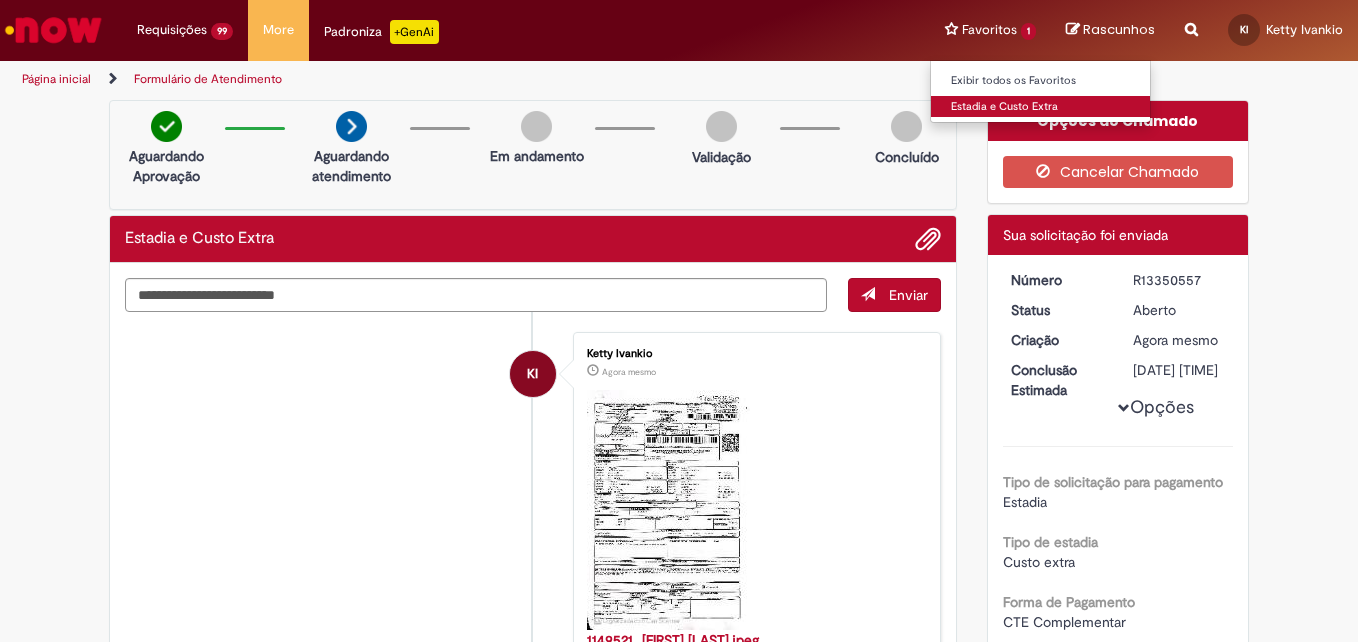 click on "Estadia e Custo Extra" at bounding box center [1041, 107] 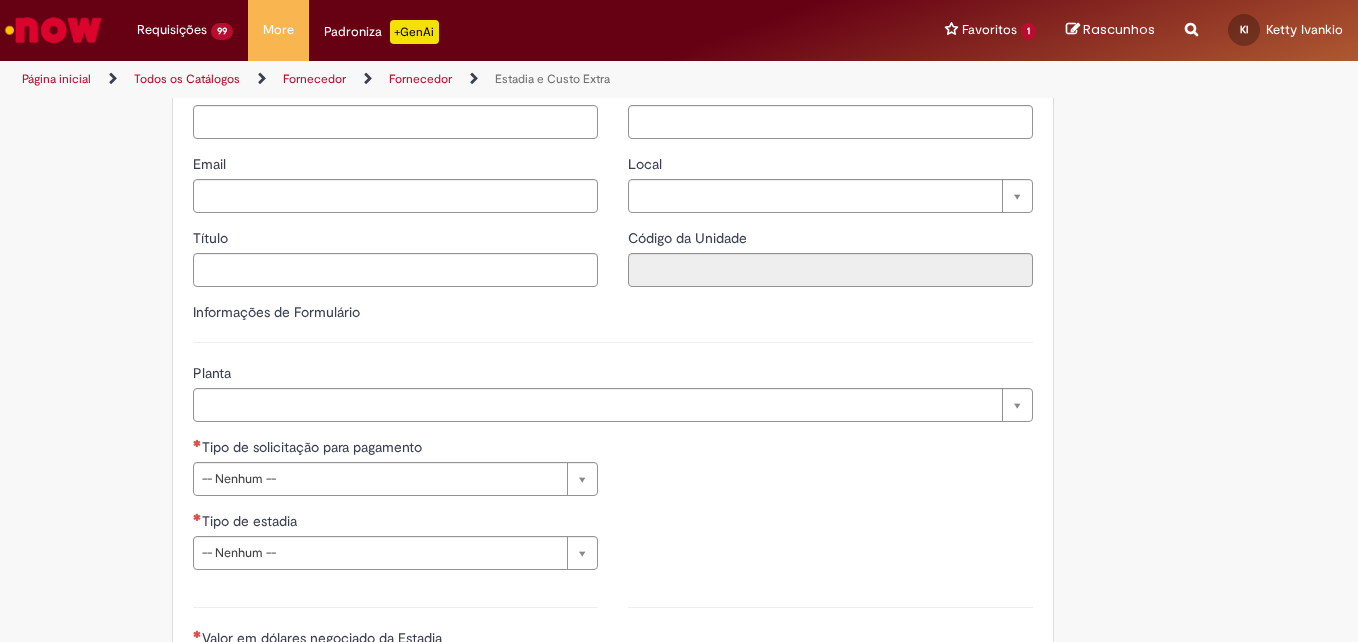 type on "**********" 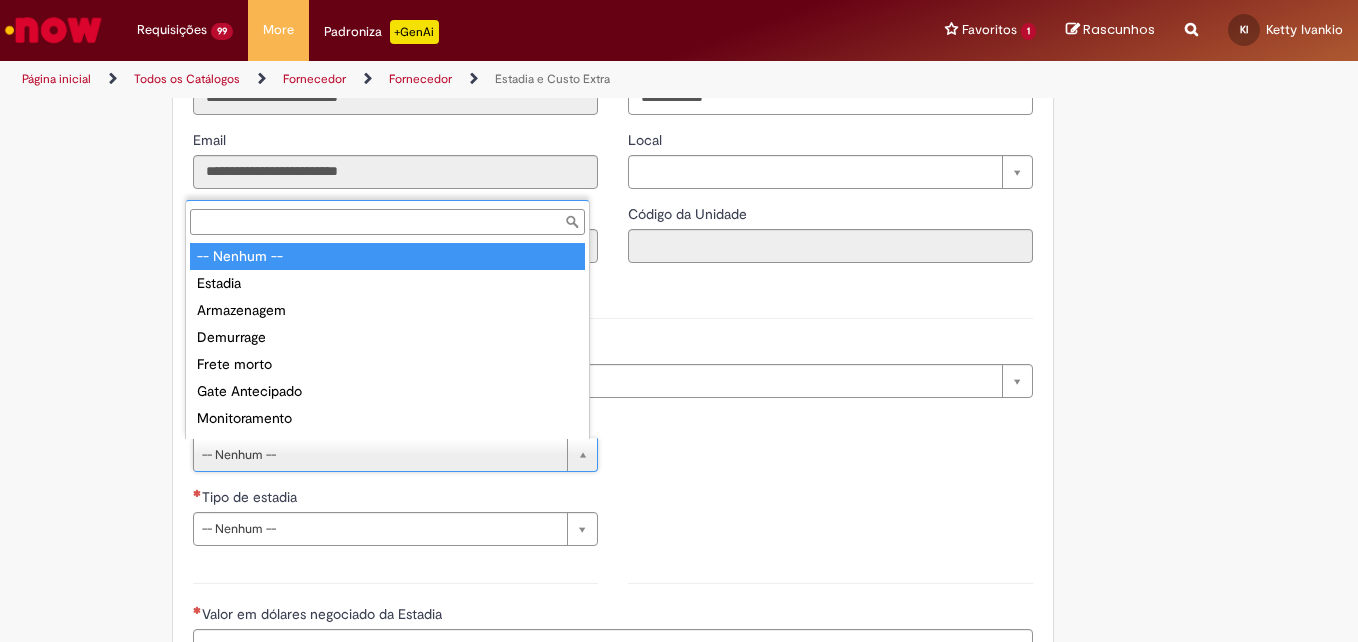 type on "**********" 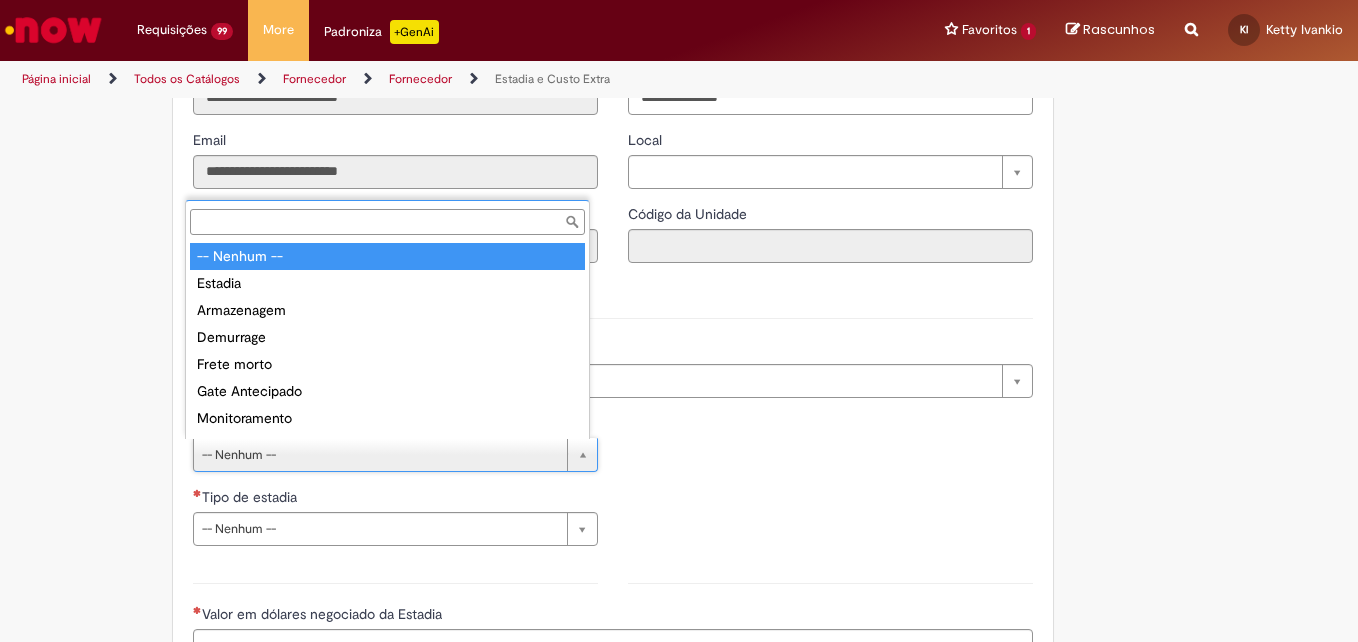 type on "*" 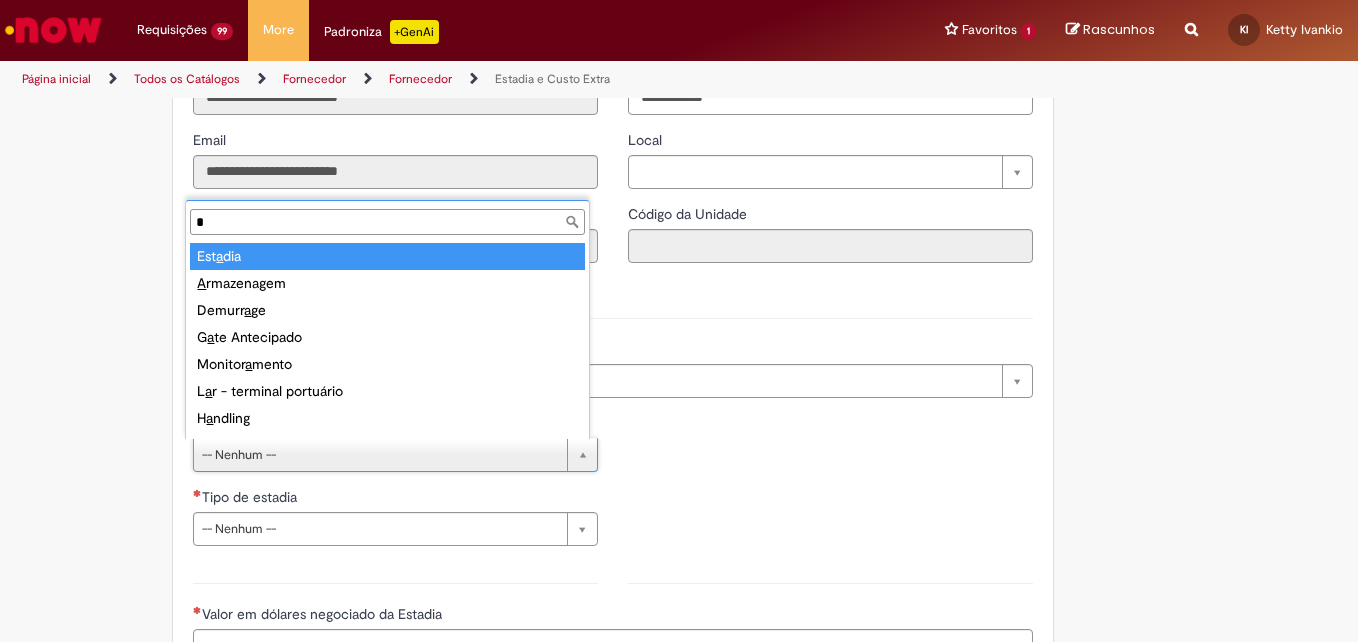 type on "**********" 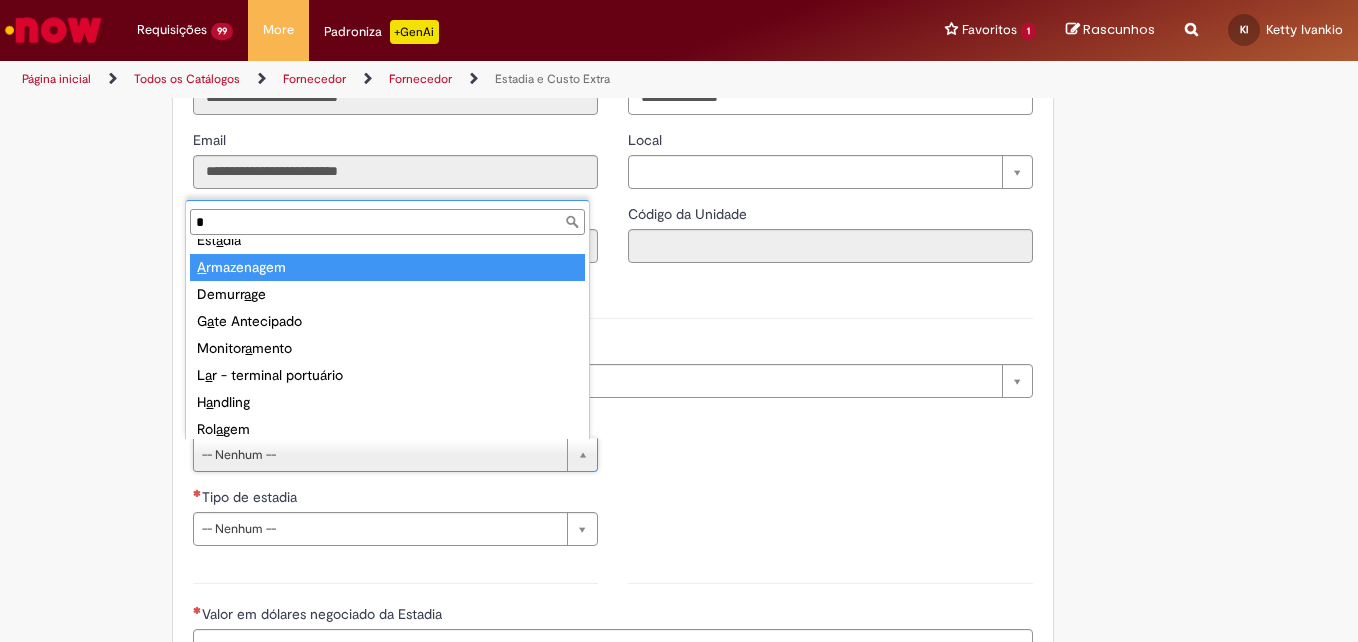 scroll, scrollTop: 0, scrollLeft: 0, axis: both 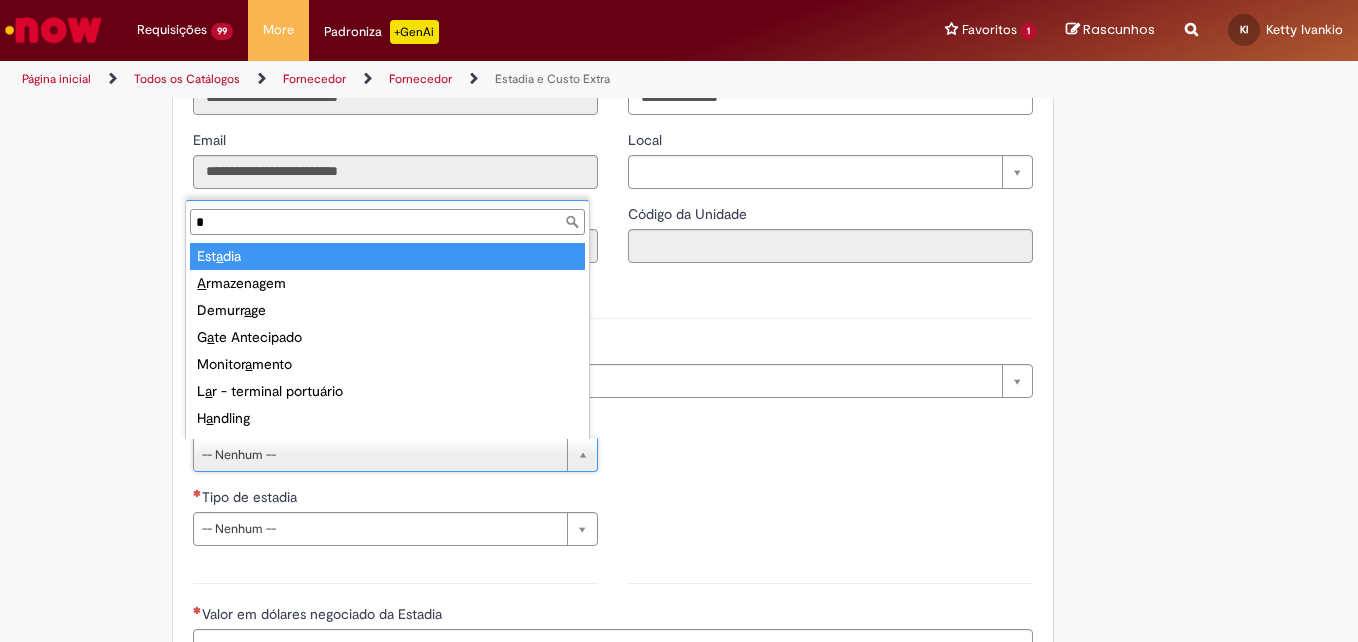 type on "*" 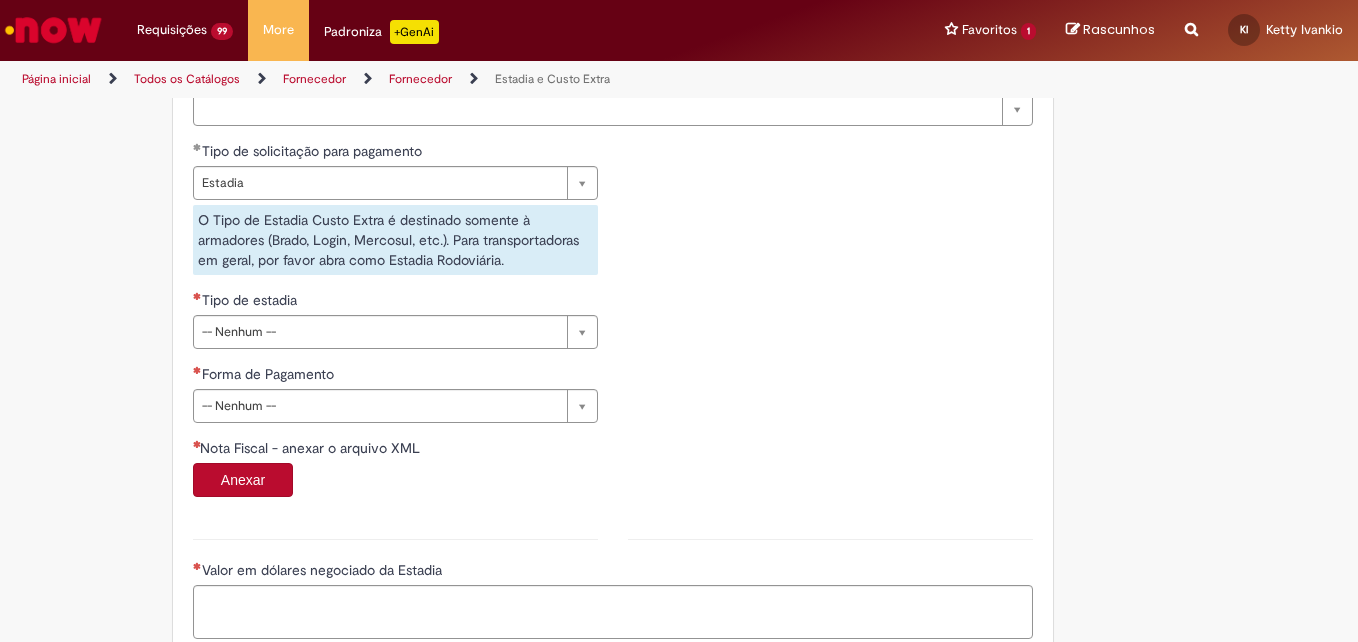 scroll, scrollTop: 723, scrollLeft: 0, axis: vertical 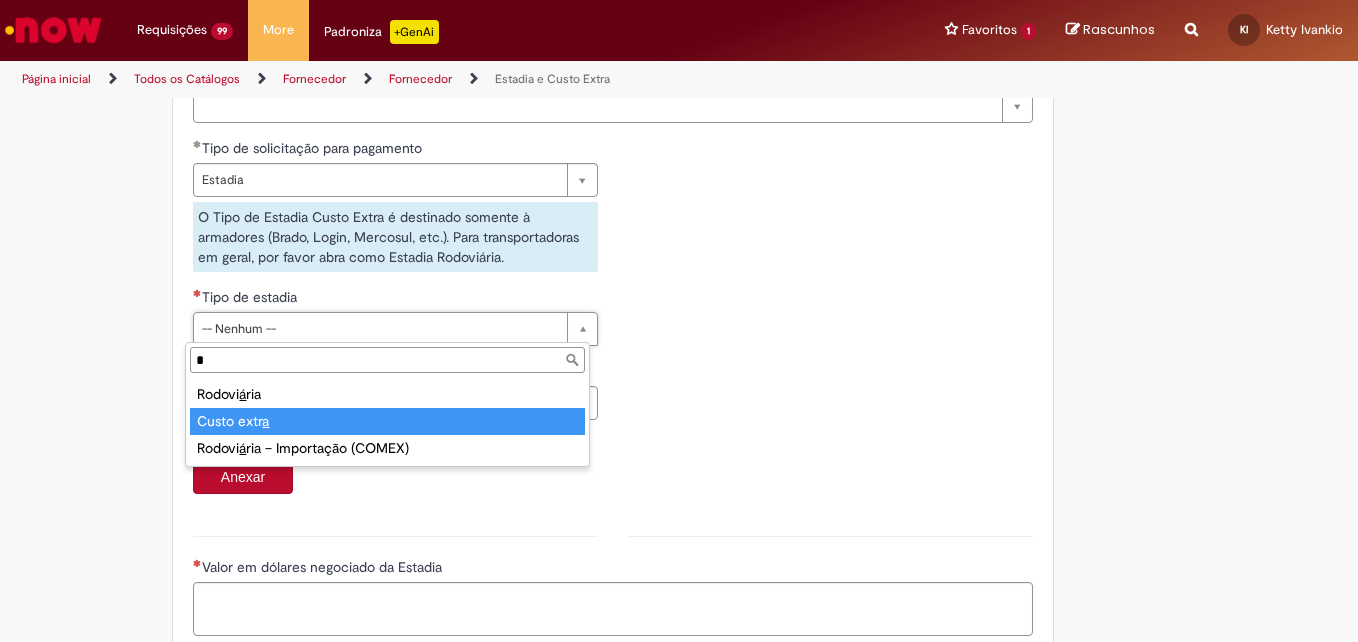 type on "*" 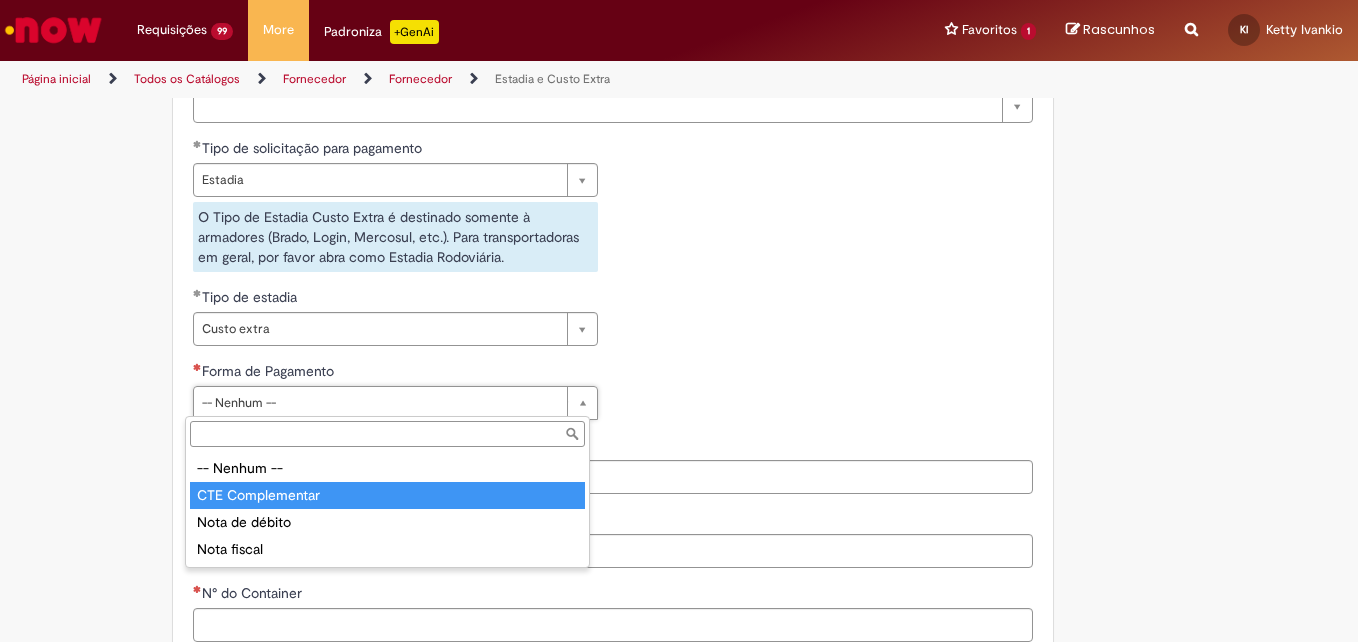 type on "**********" 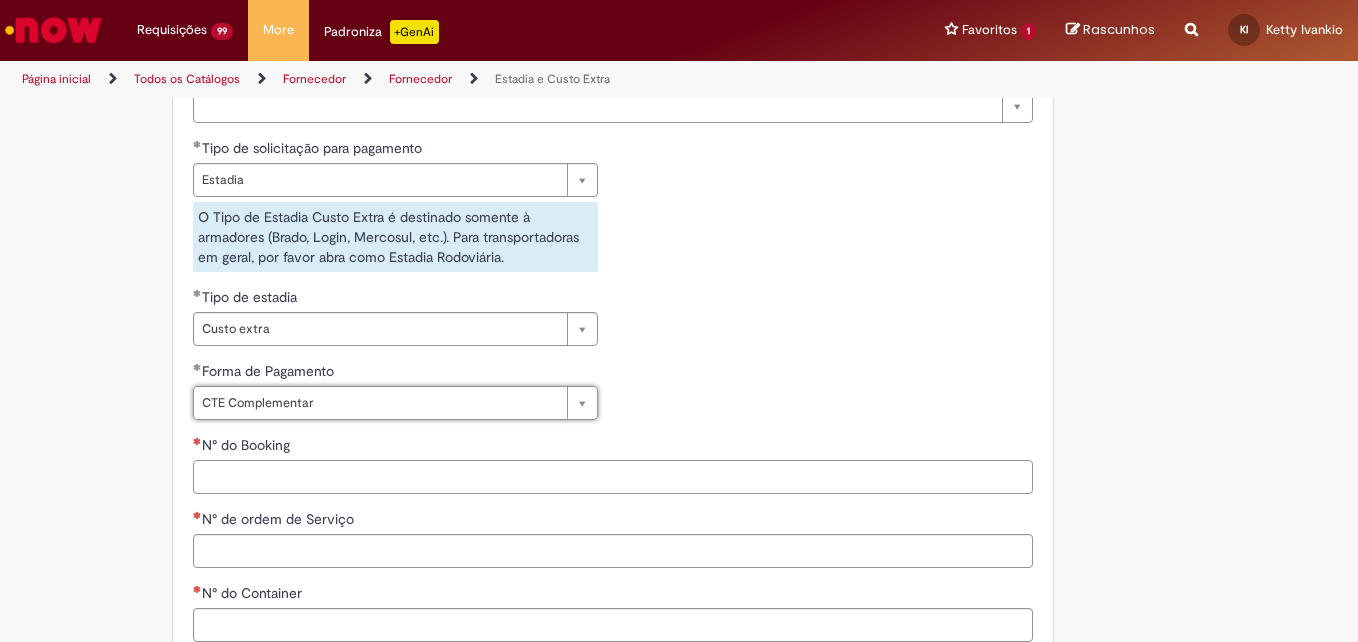 click on "N° do Booking" at bounding box center (613, 477) 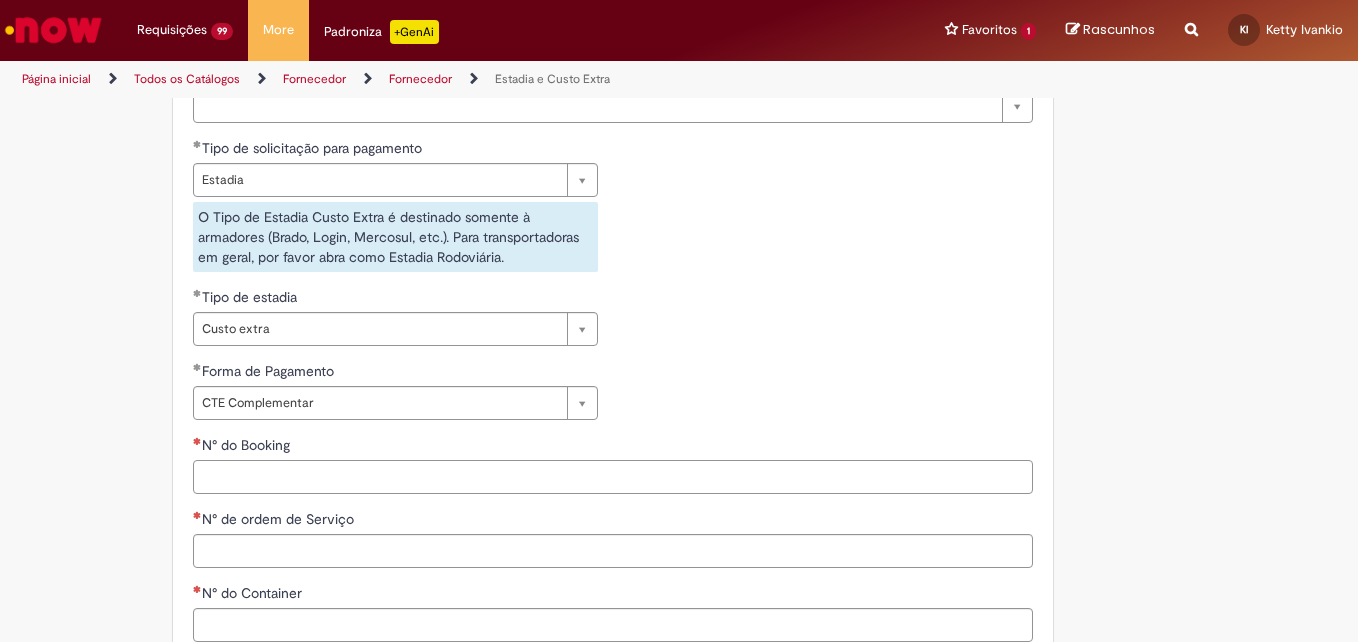 paste on "**********" 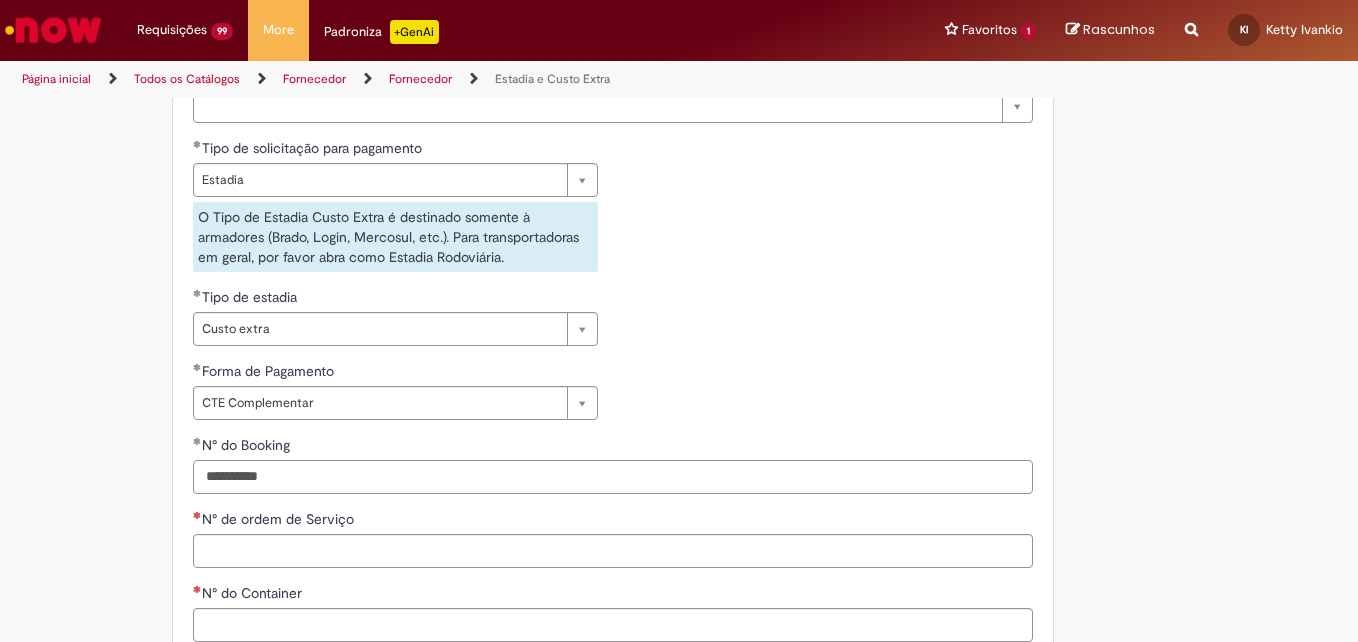 type on "**********" 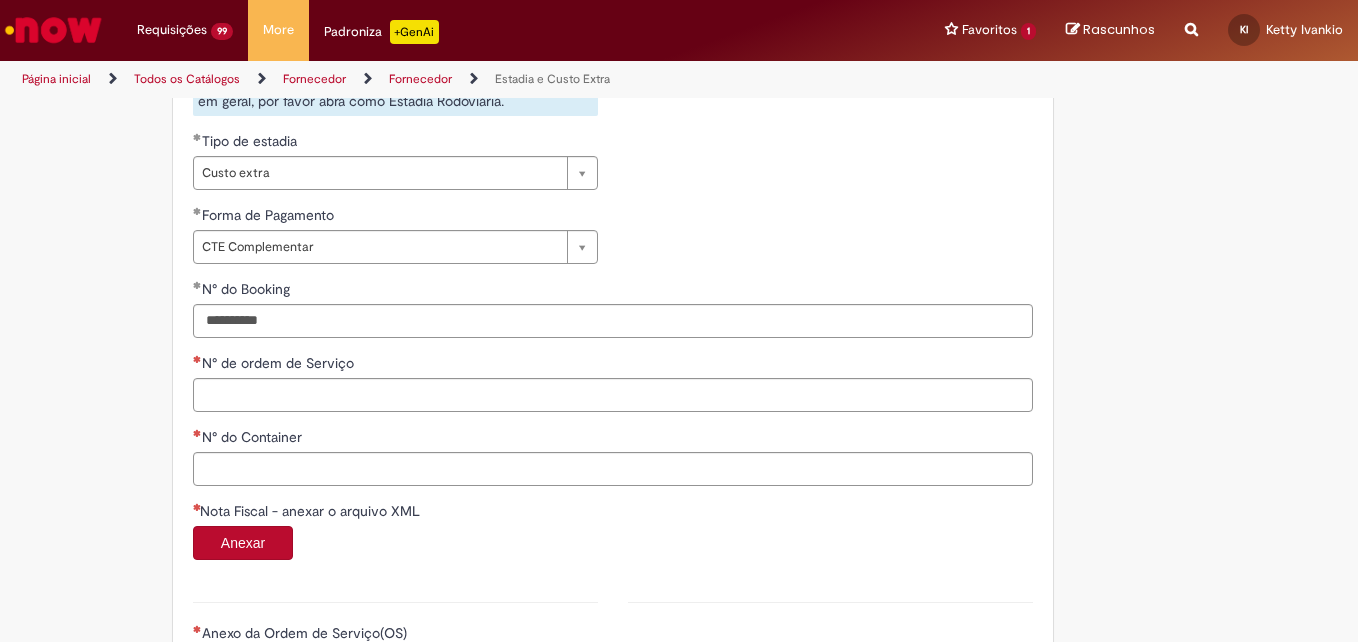 scroll, scrollTop: 894, scrollLeft: 0, axis: vertical 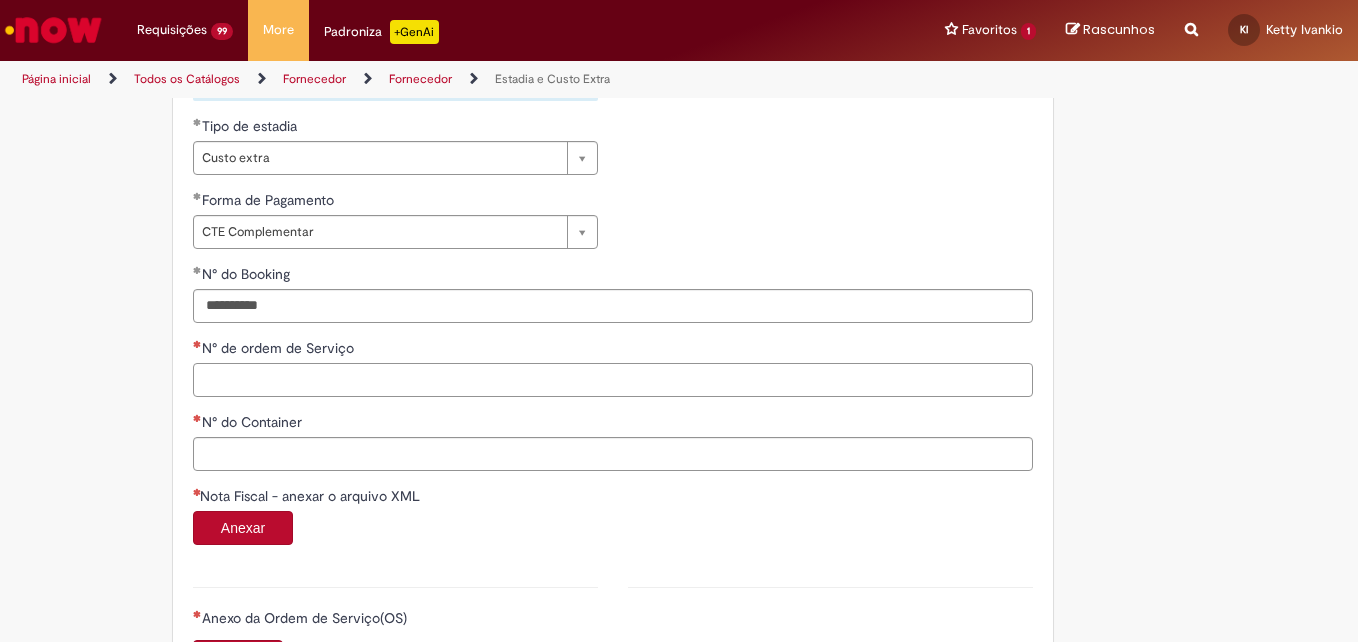 click on "N° de ordem de Serviço" at bounding box center [613, 380] 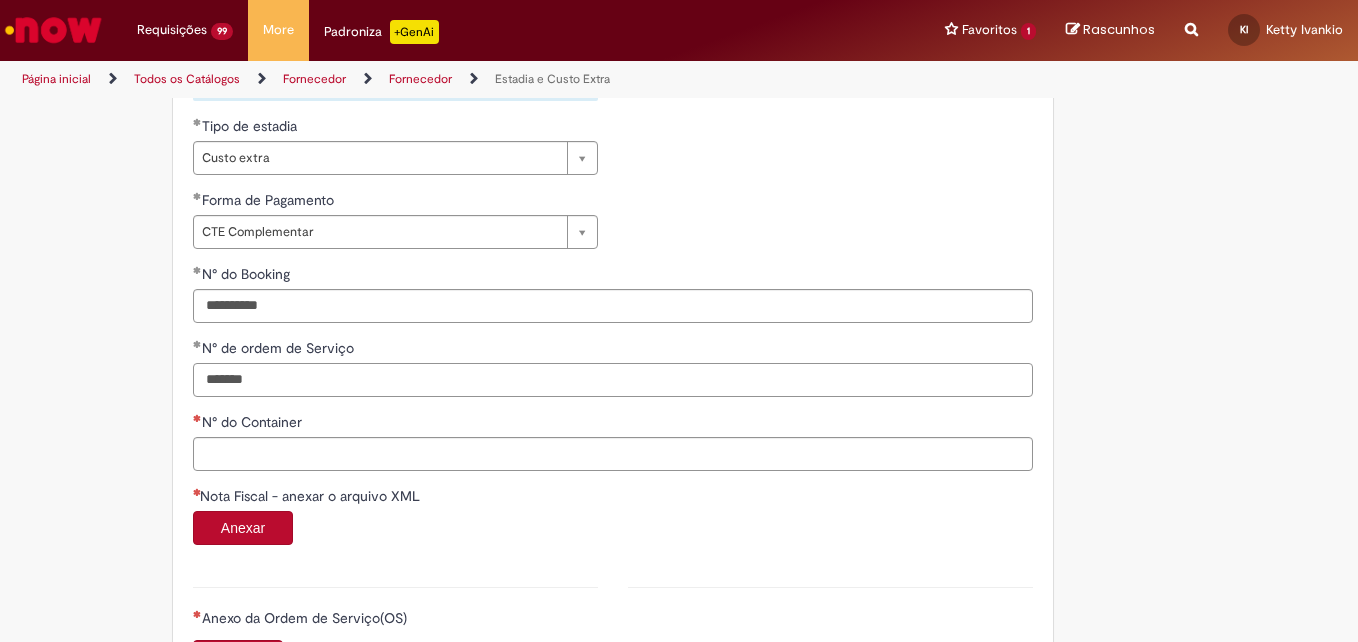 type on "*******" 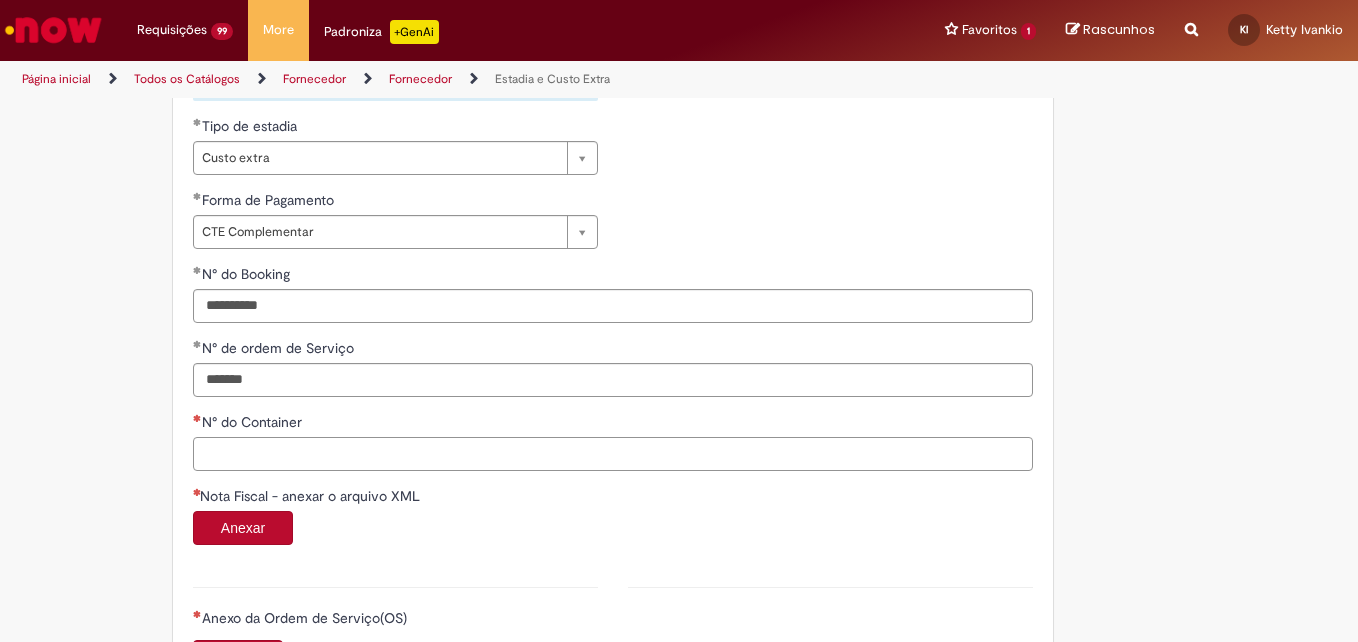 click on "N° do Container" at bounding box center [613, 454] 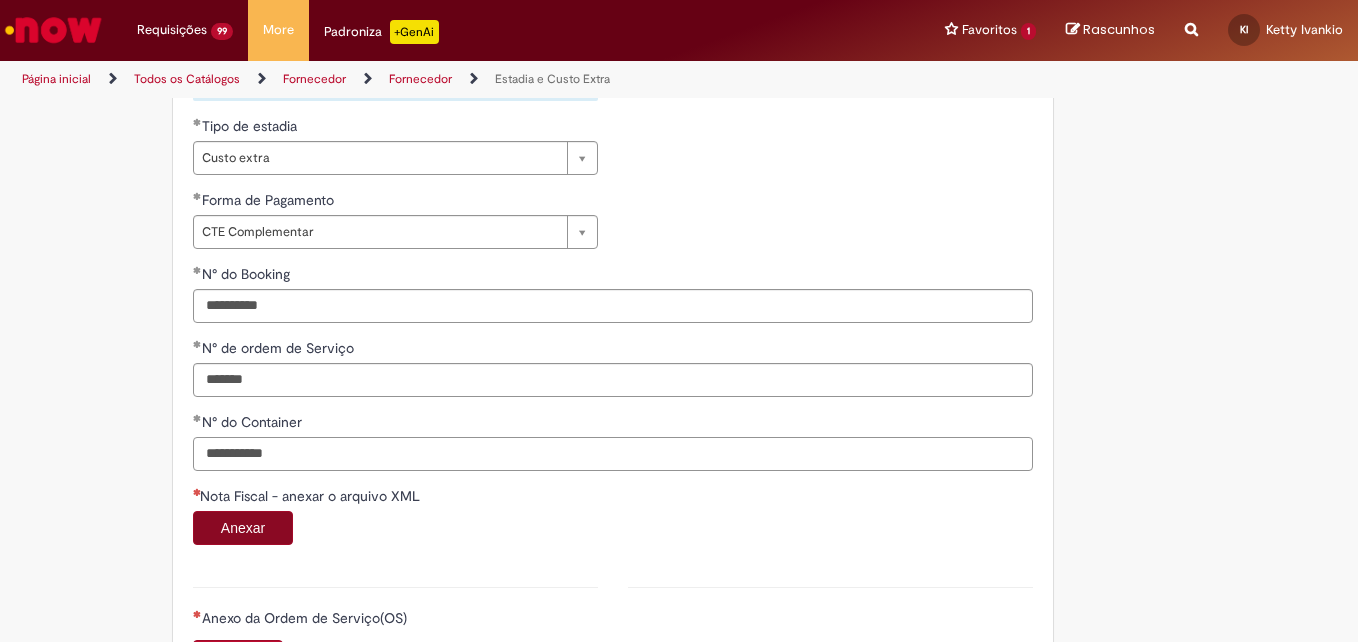 type on "**********" 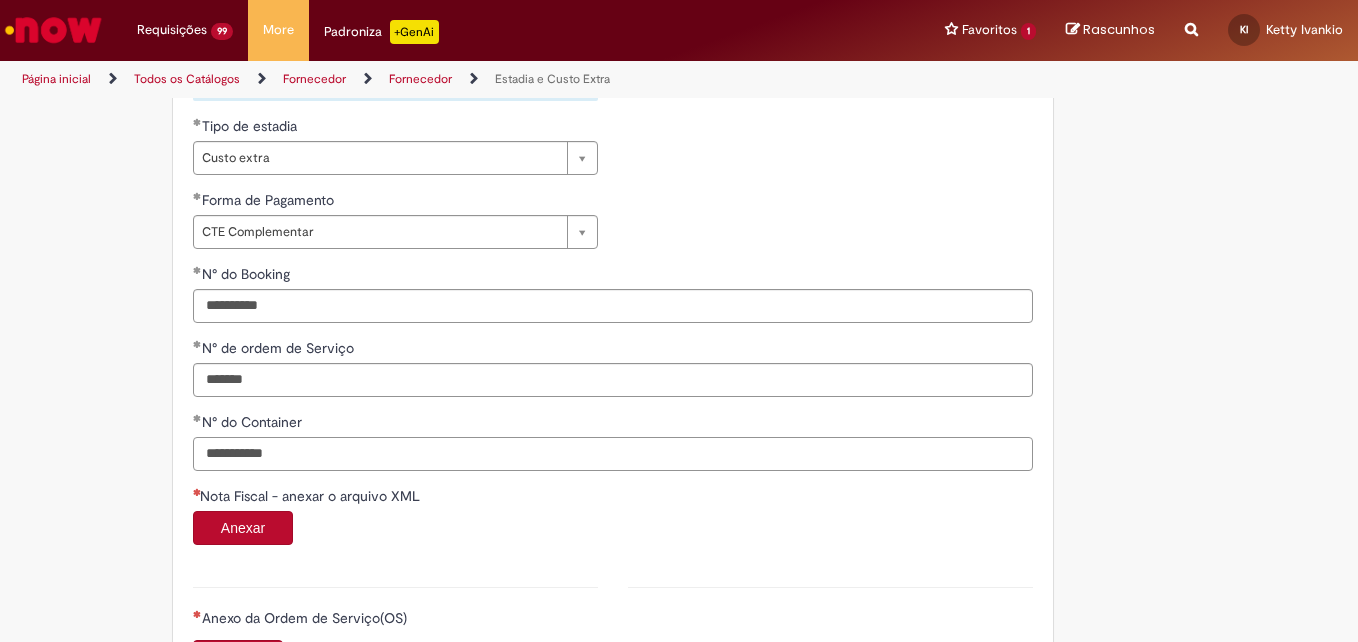 scroll, scrollTop: 994, scrollLeft: 0, axis: vertical 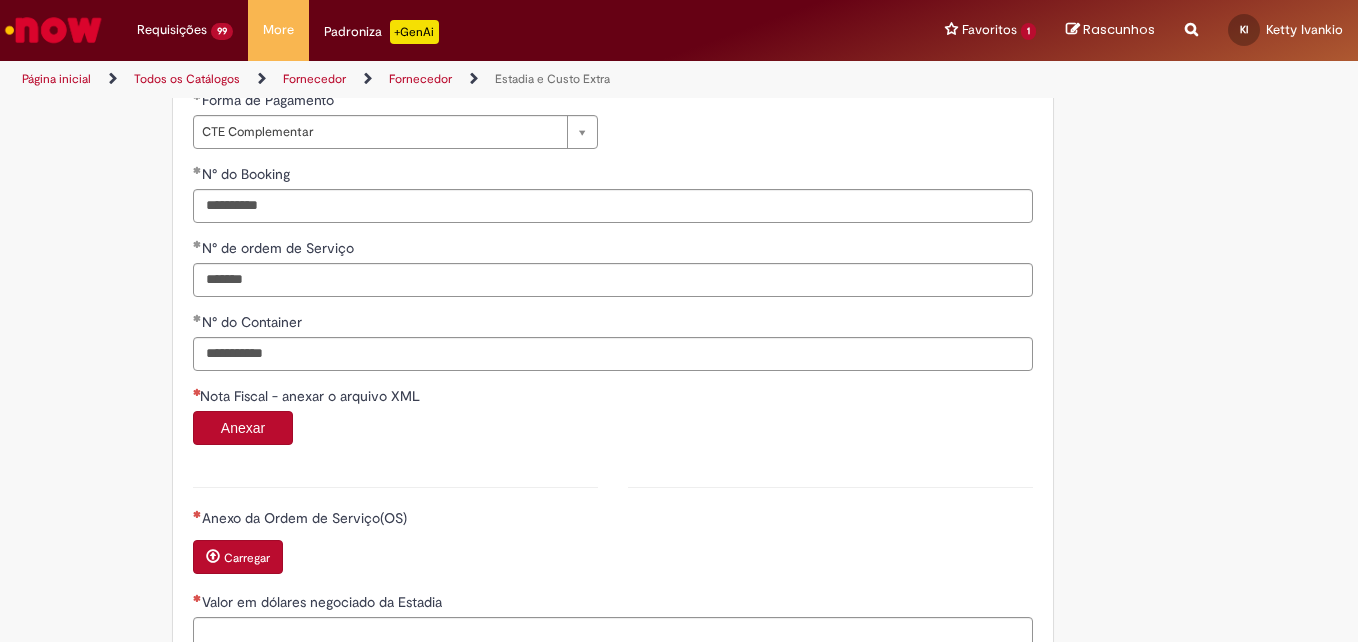 click on "Anexar" at bounding box center [243, 428] 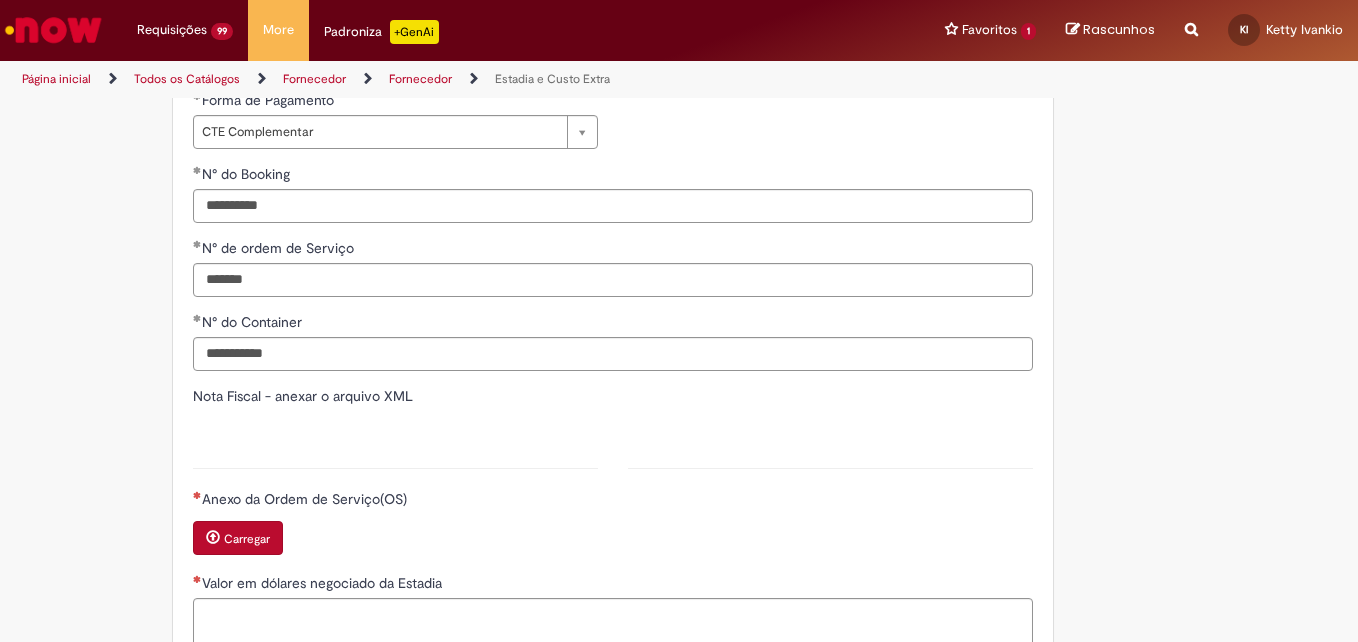 type 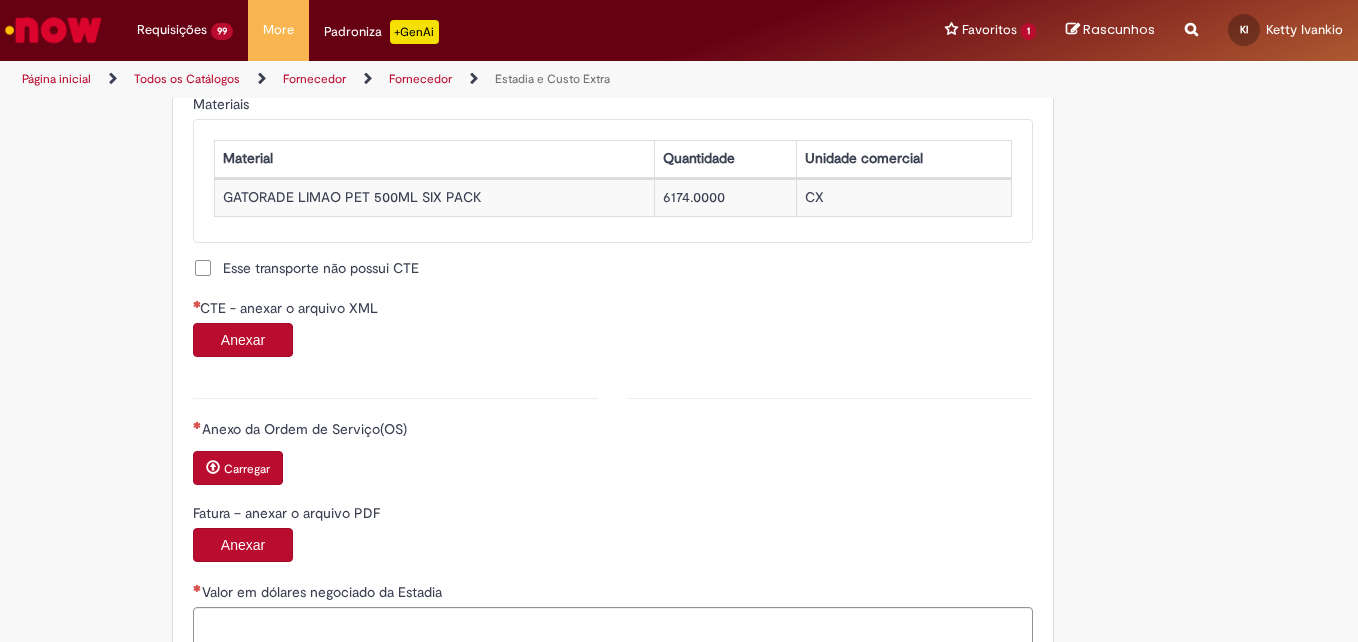 scroll, scrollTop: 1861, scrollLeft: 0, axis: vertical 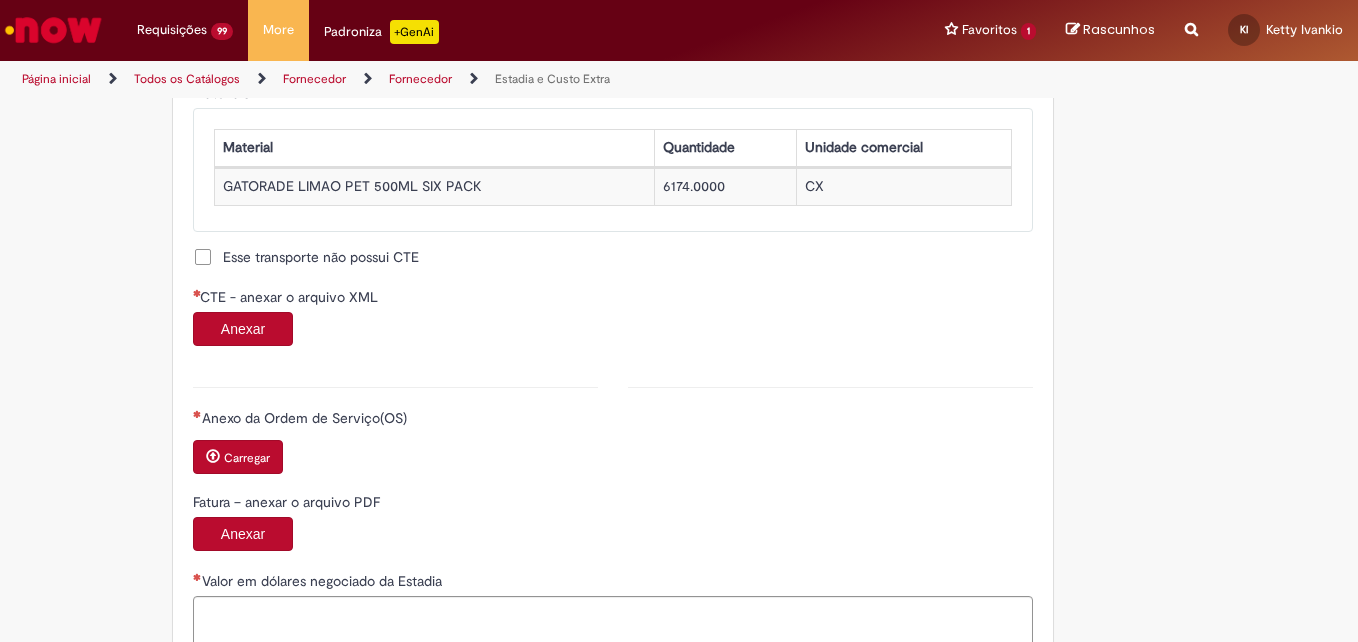click on "Anexar" at bounding box center [243, 329] 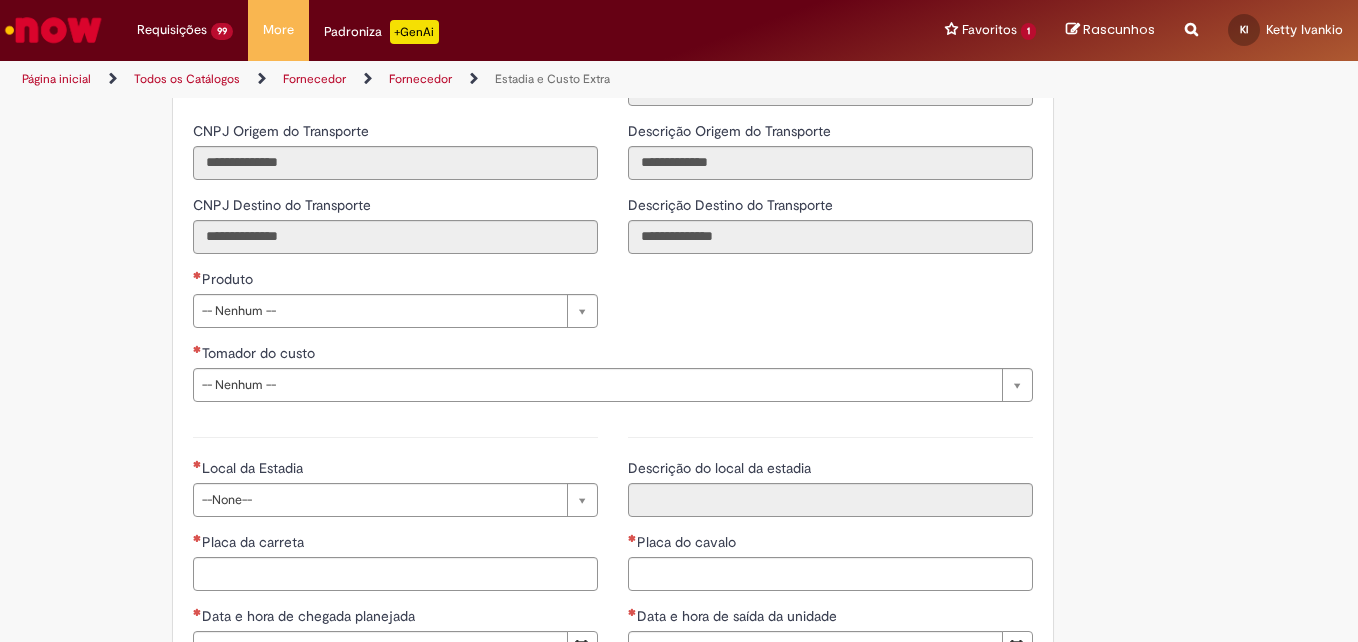 scroll, scrollTop: 2623, scrollLeft: 0, axis: vertical 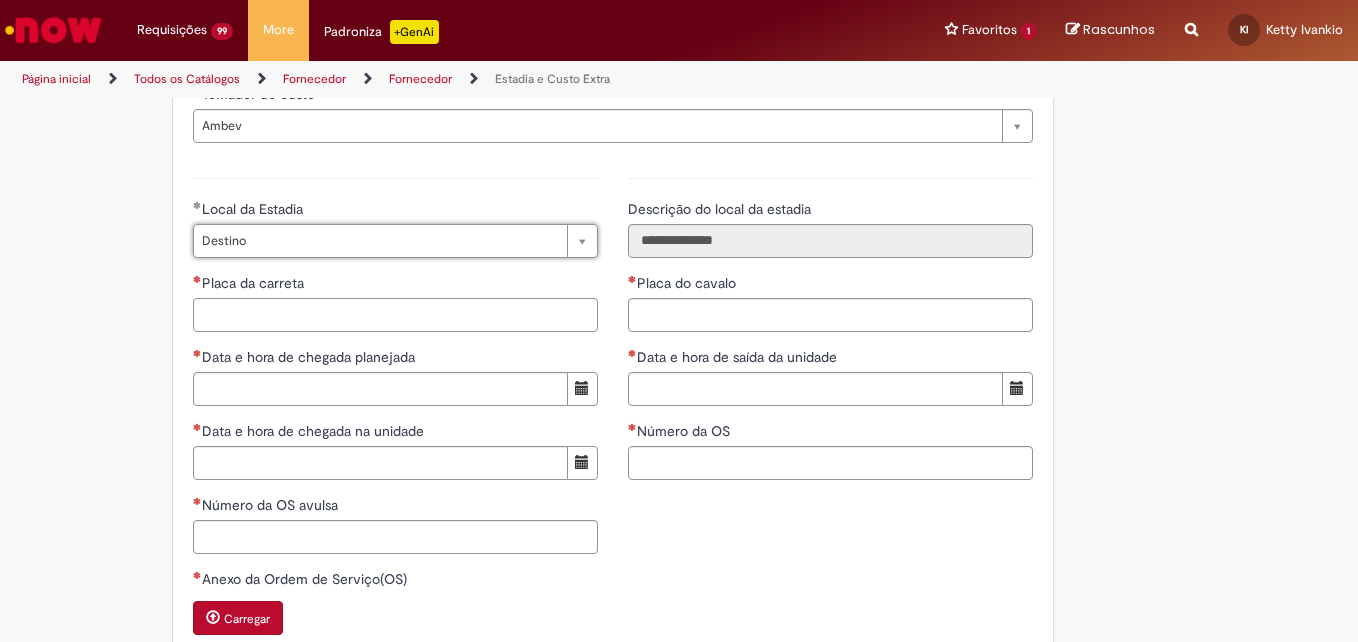 click on "Placa da carreta" at bounding box center [395, 315] 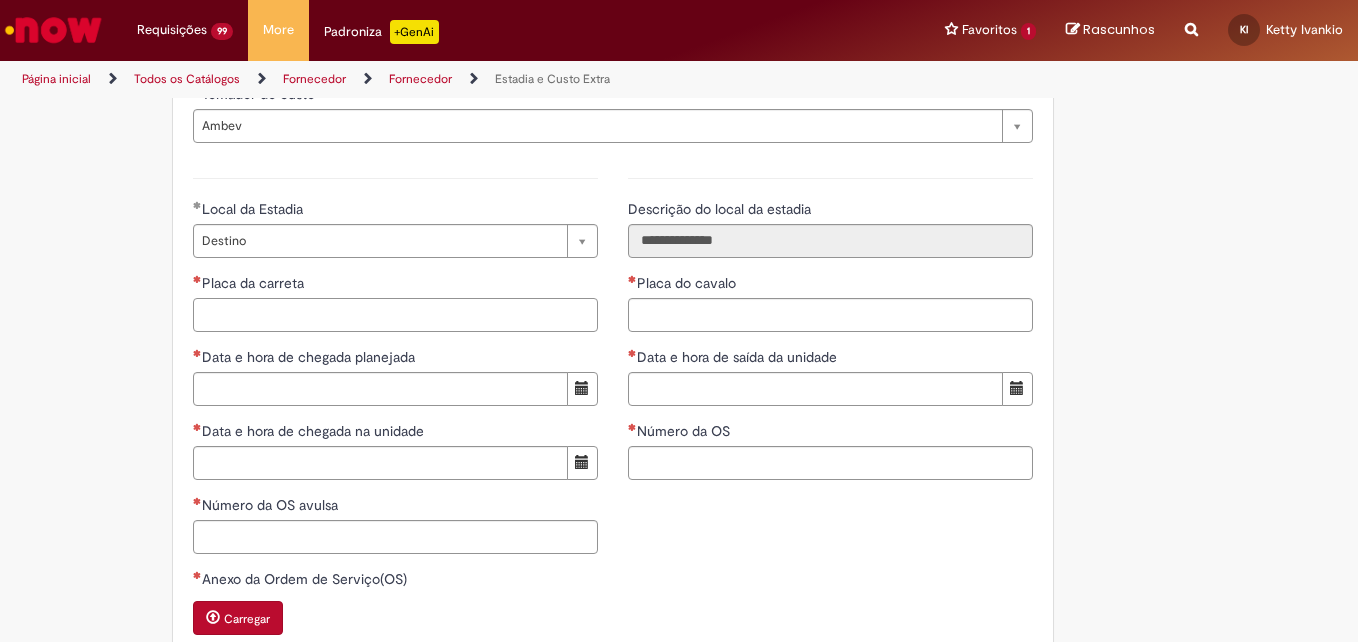 scroll, scrollTop: 0, scrollLeft: 0, axis: both 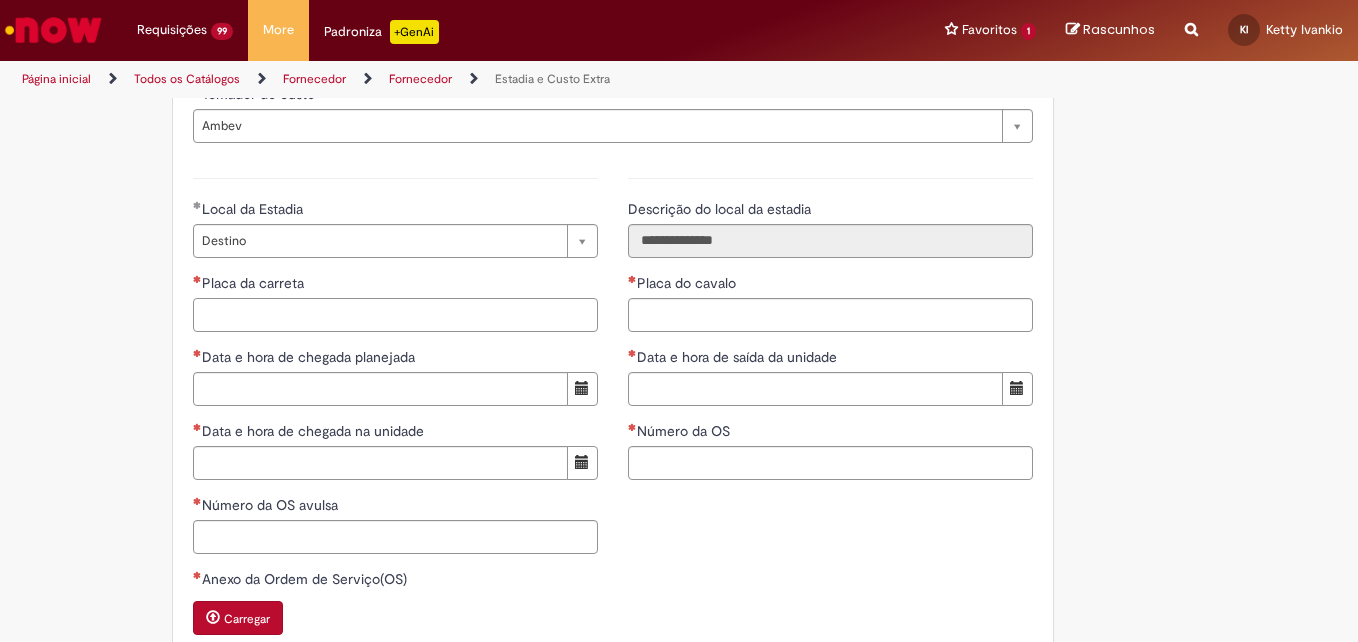 paste on "**********" 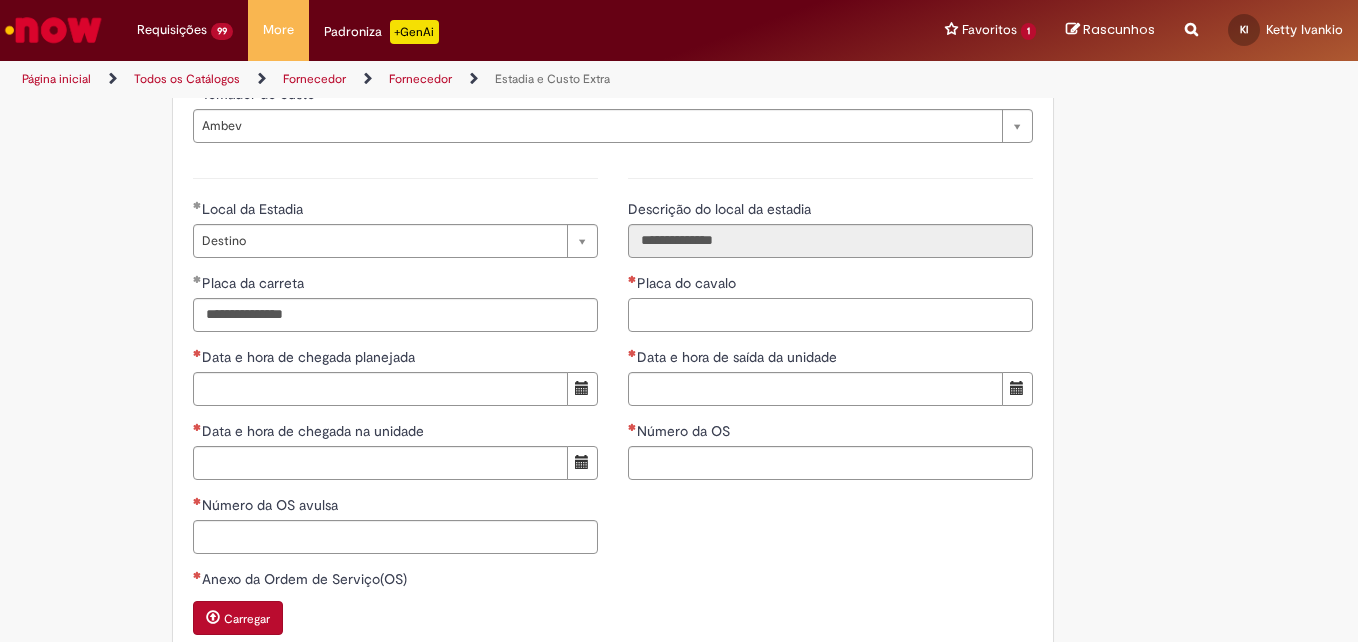click on "Placa do cavalo" at bounding box center [830, 315] 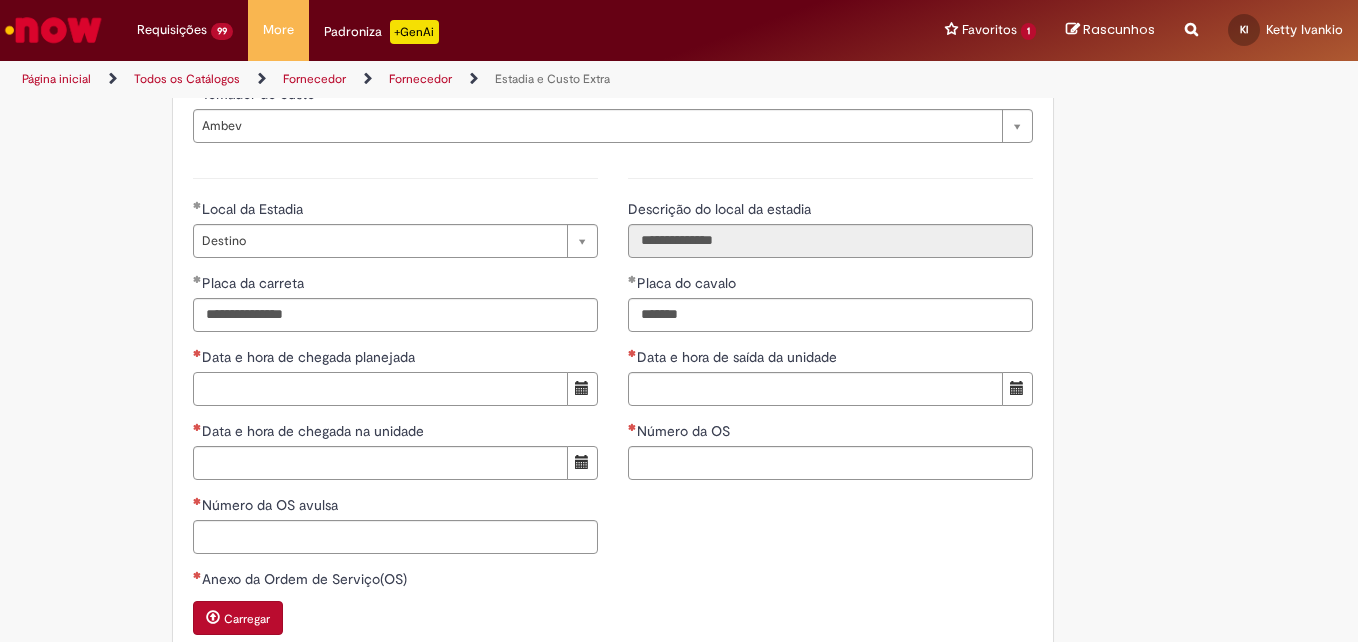click on "Data e hora de chegada planejada" at bounding box center [380, 389] 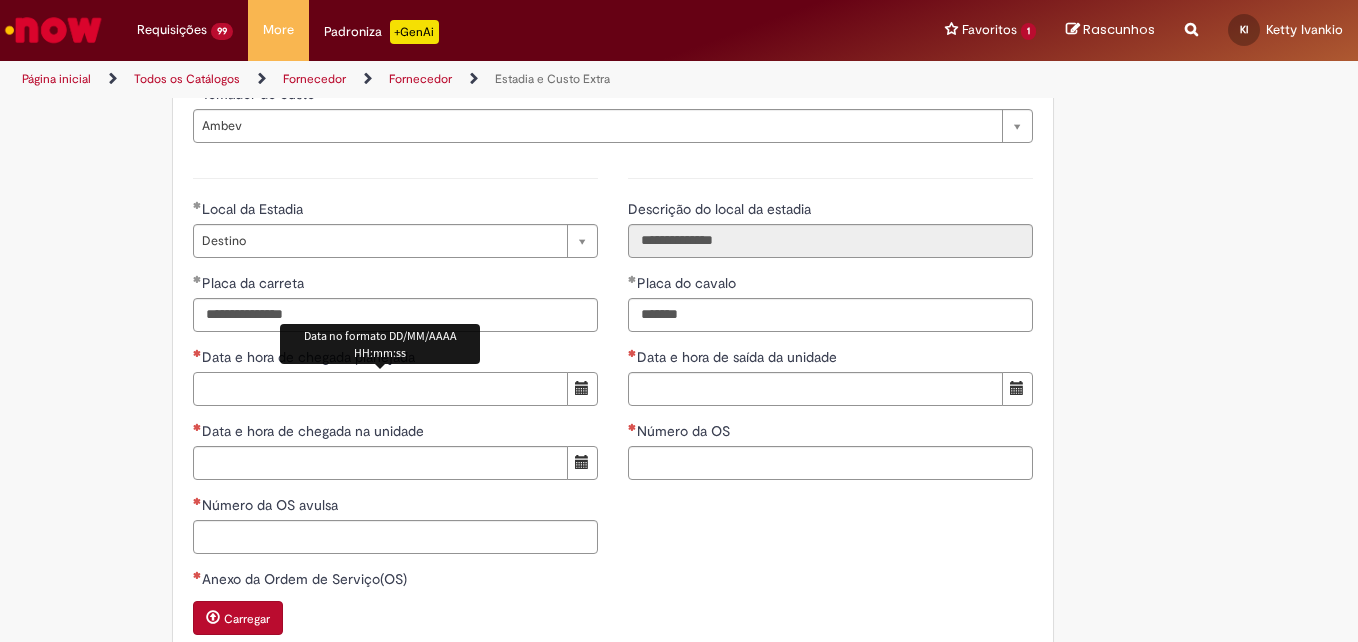paste on "**********" 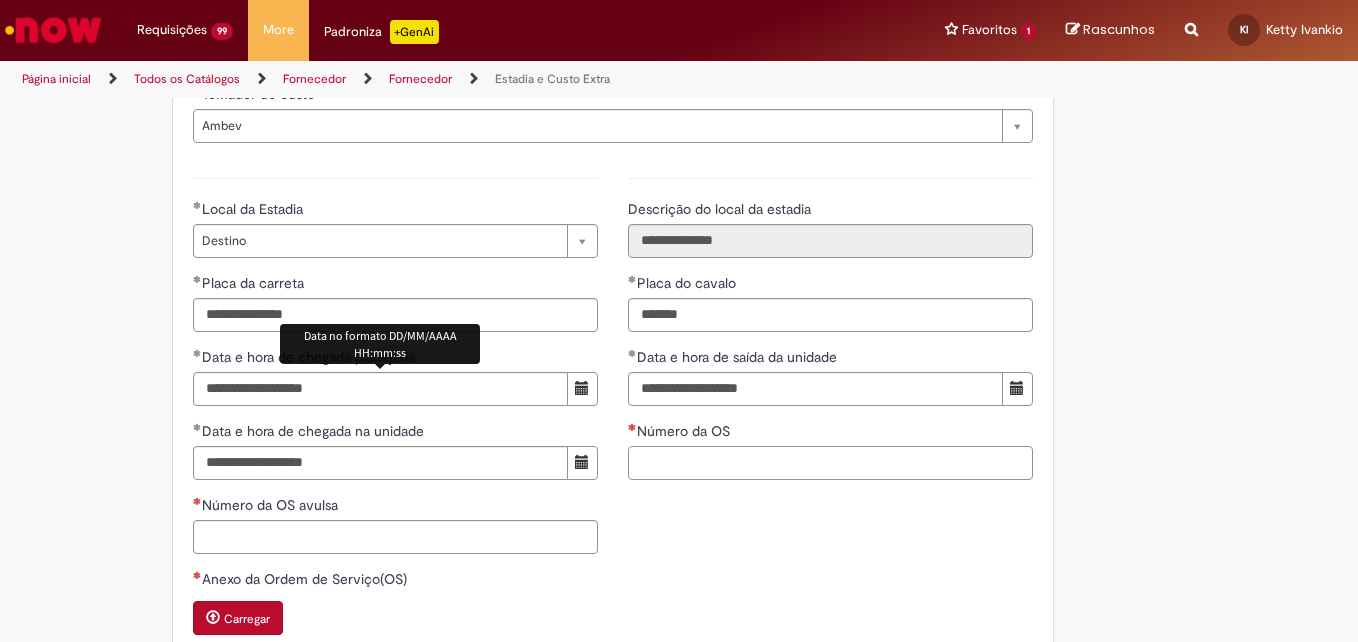 click on "Número da OS" at bounding box center (830, 463) 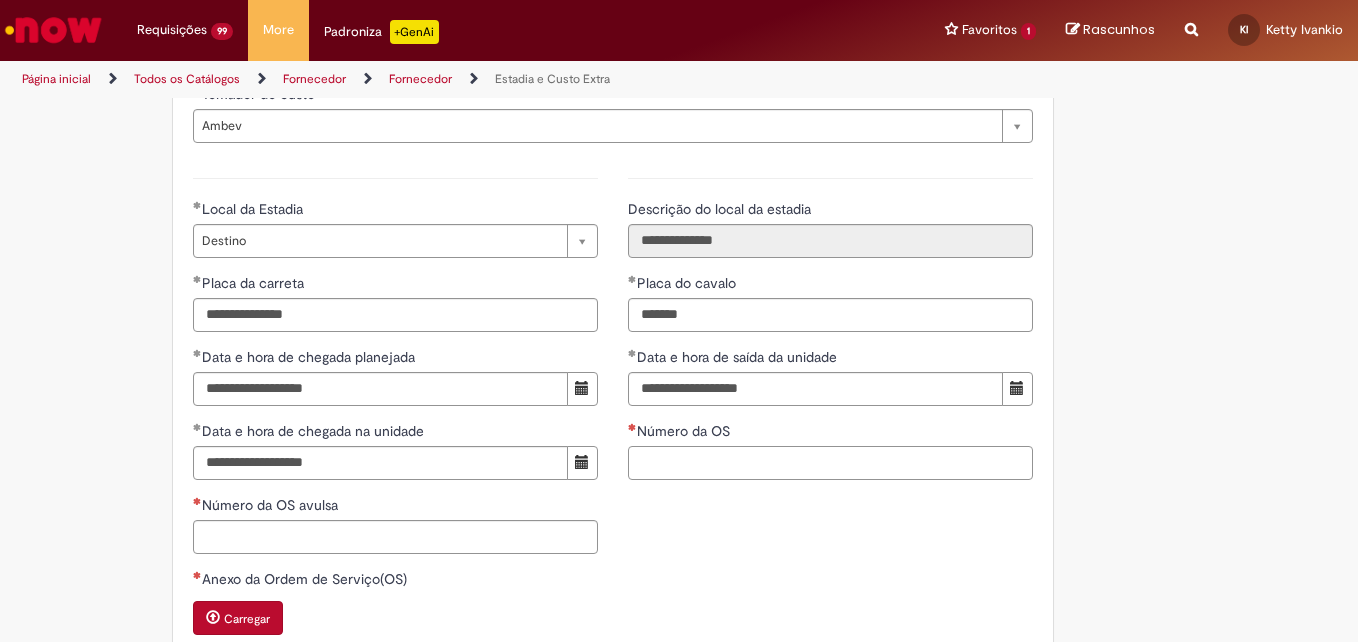 paste on "*******" 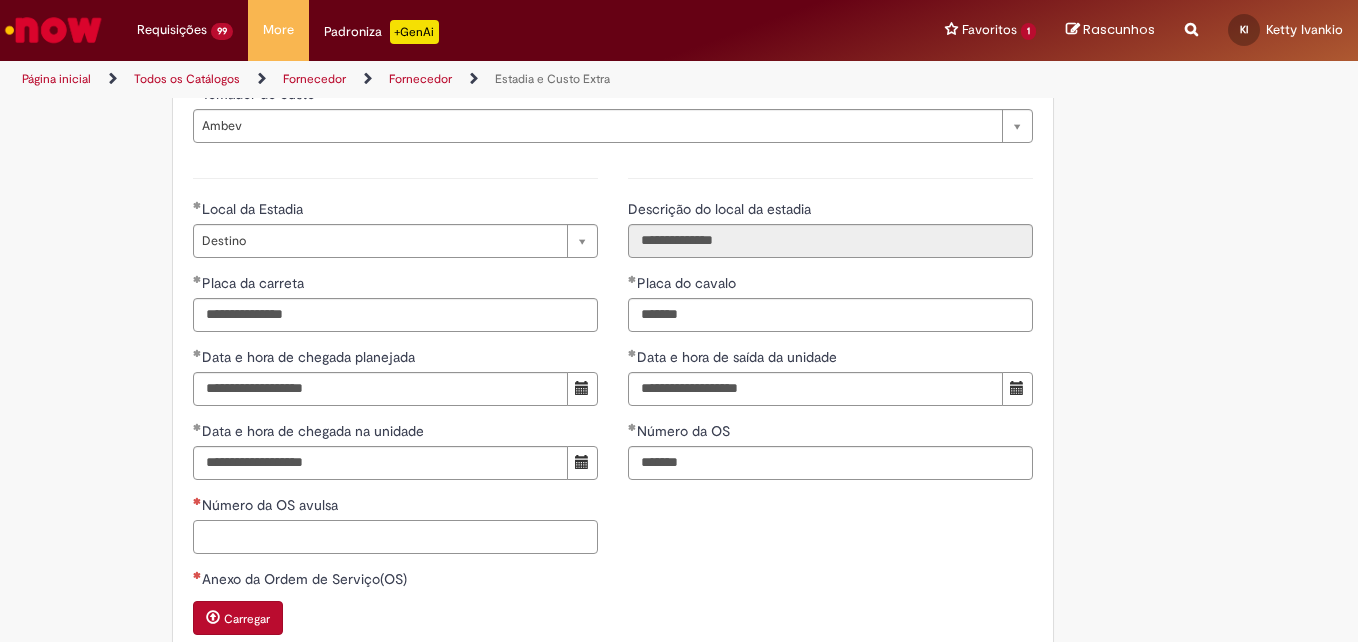 click on "Número da OS avulsa" at bounding box center [395, 537] 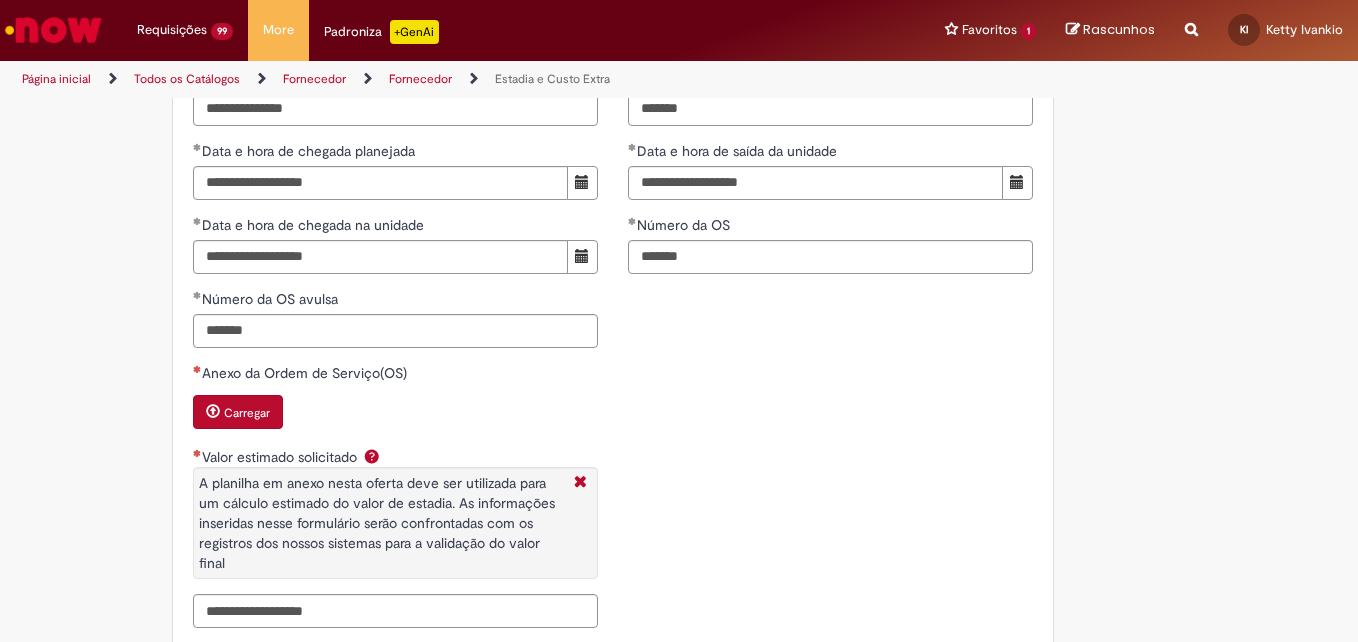 scroll, scrollTop: 3072, scrollLeft: 0, axis: vertical 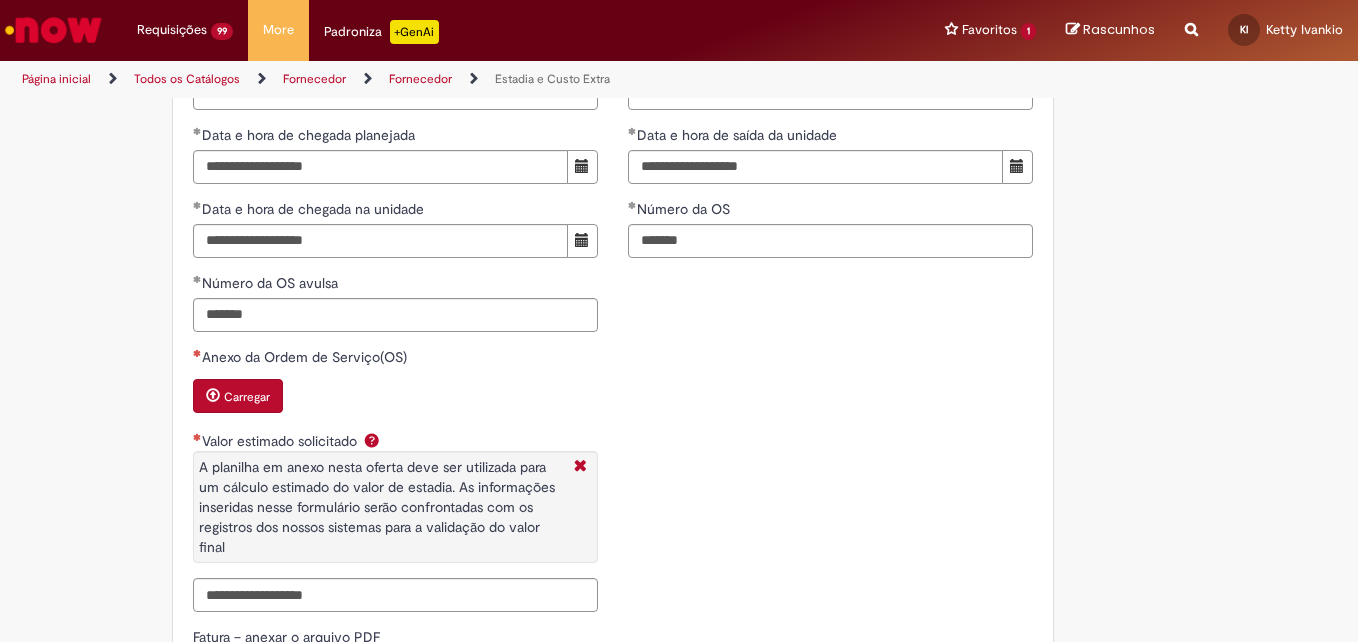 click on "Carregar" at bounding box center (247, 397) 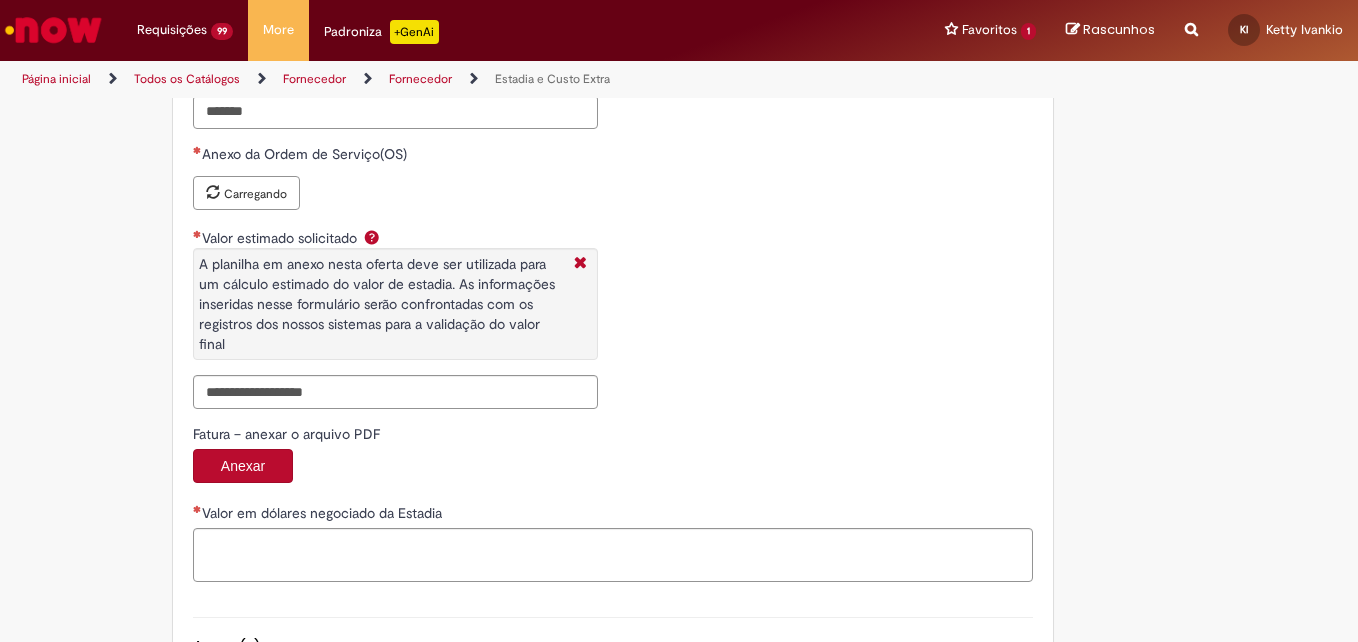 scroll, scrollTop: 3340, scrollLeft: 0, axis: vertical 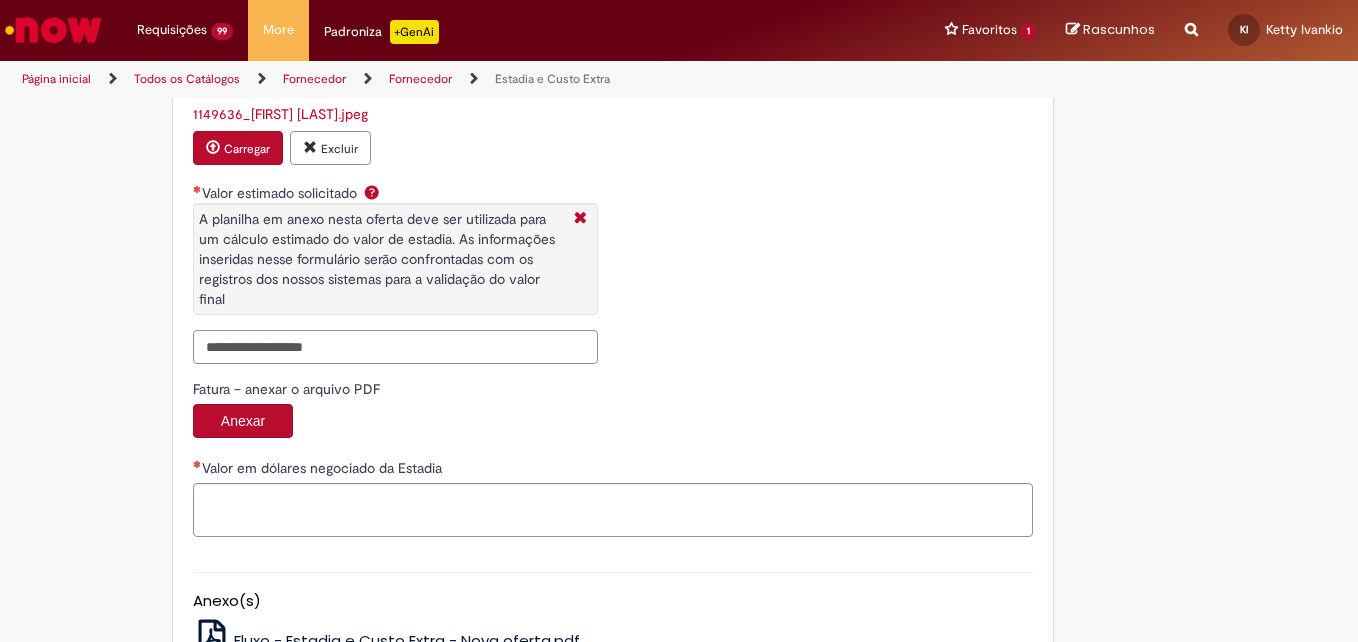 click on "Valor estimado solicitado A planilha em anexo nesta oferta deve ser utilizada para um cálculo estimado do valor de estadia. As informações inseridas nesse formulário serão confrontadas com os registros dos nossos sistemas para a validação do valor final" at bounding box center (395, 347) 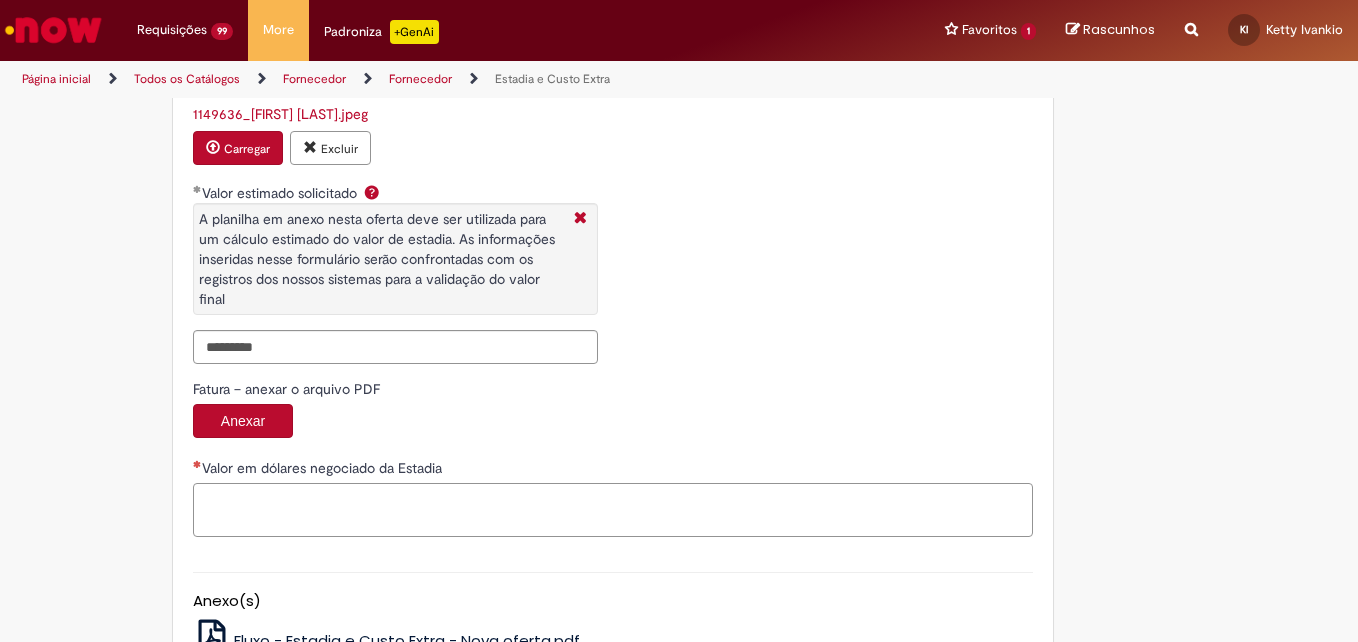 click on "Valor em dólares negociado da Estadia" at bounding box center (613, 510) 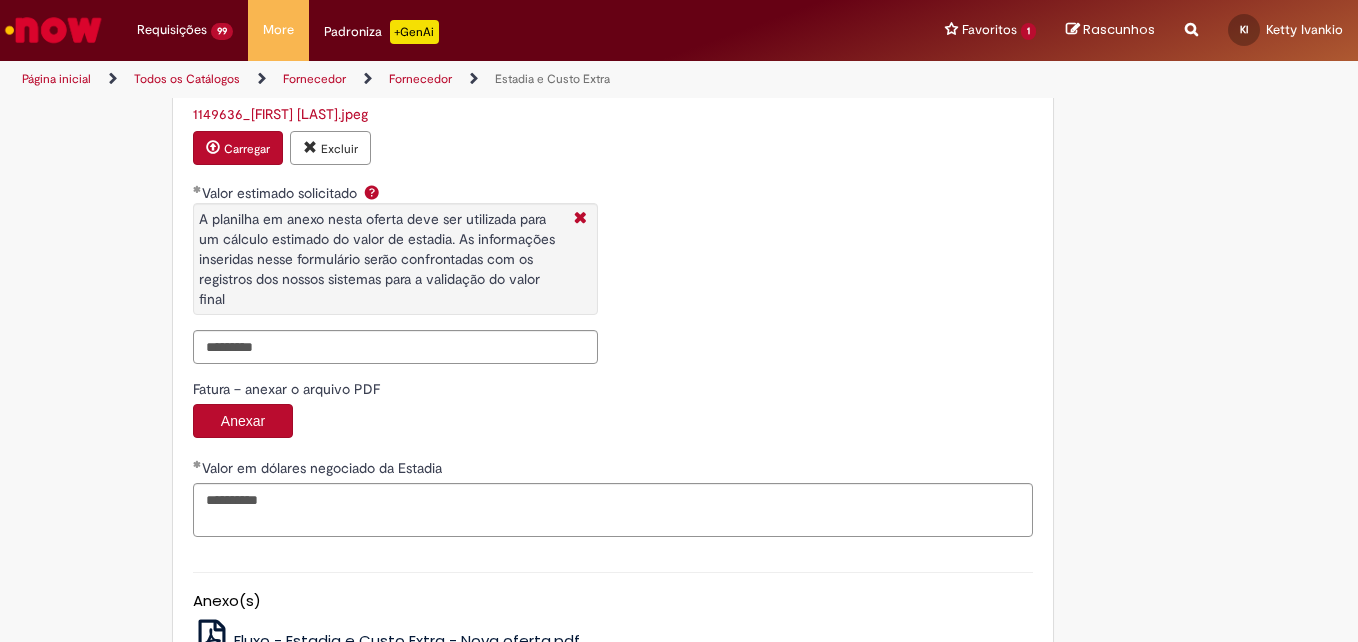 scroll, scrollTop: 3516, scrollLeft: 0, axis: vertical 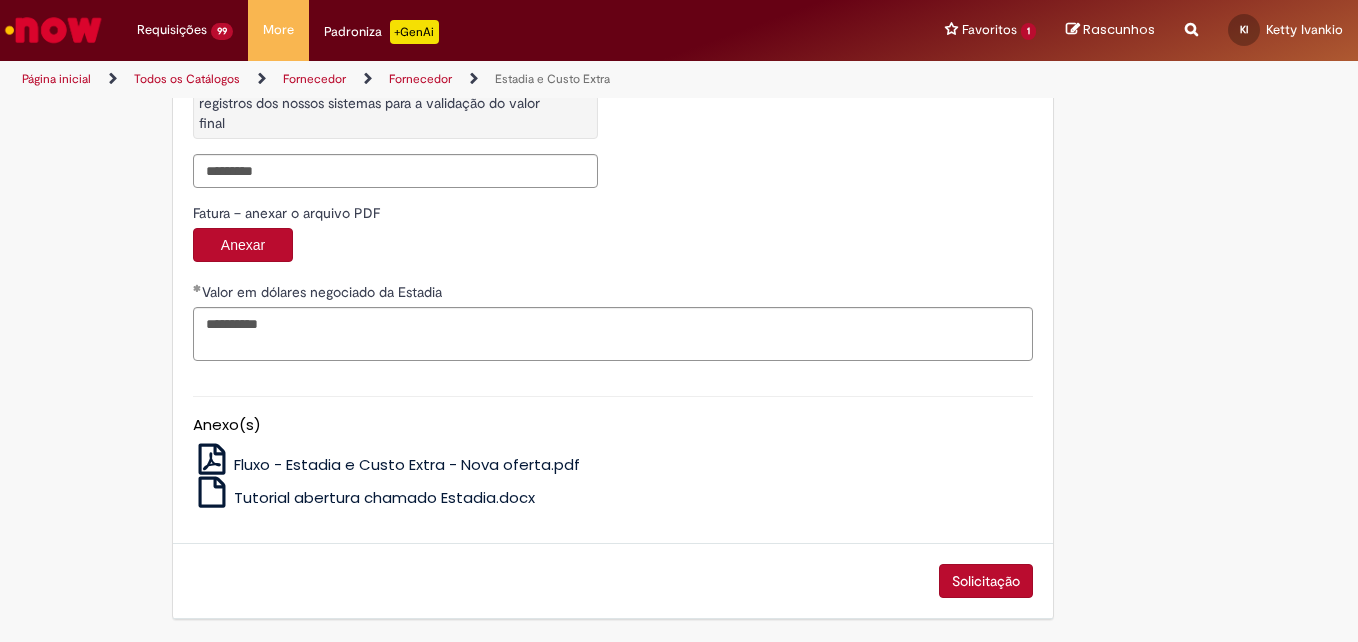 click on "Solicitação" at bounding box center (986, 581) 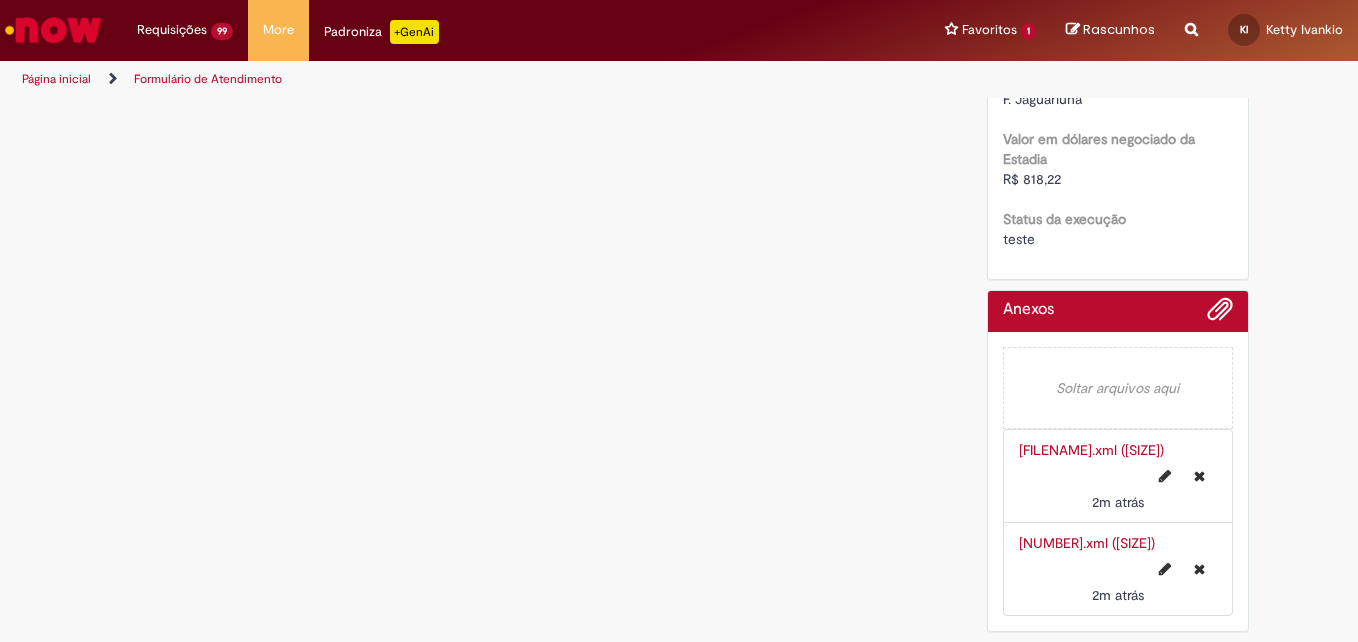 scroll, scrollTop: 0, scrollLeft: 0, axis: both 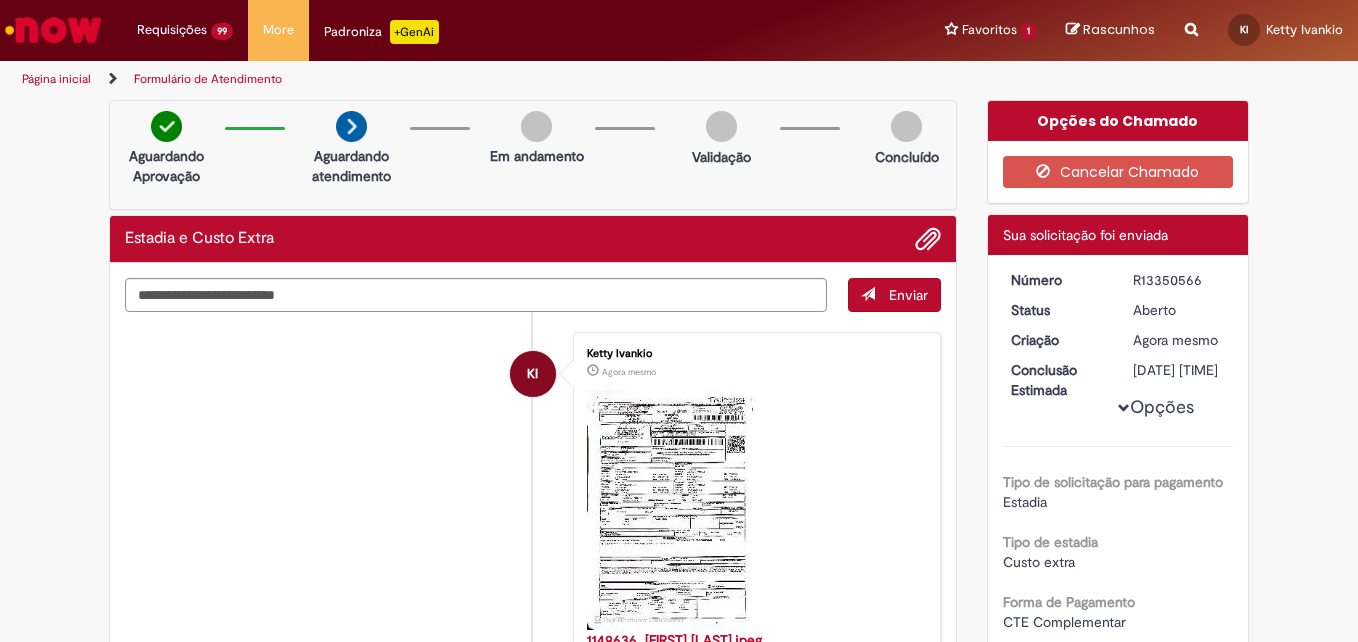 click on "R13350566" at bounding box center (1179, 280) 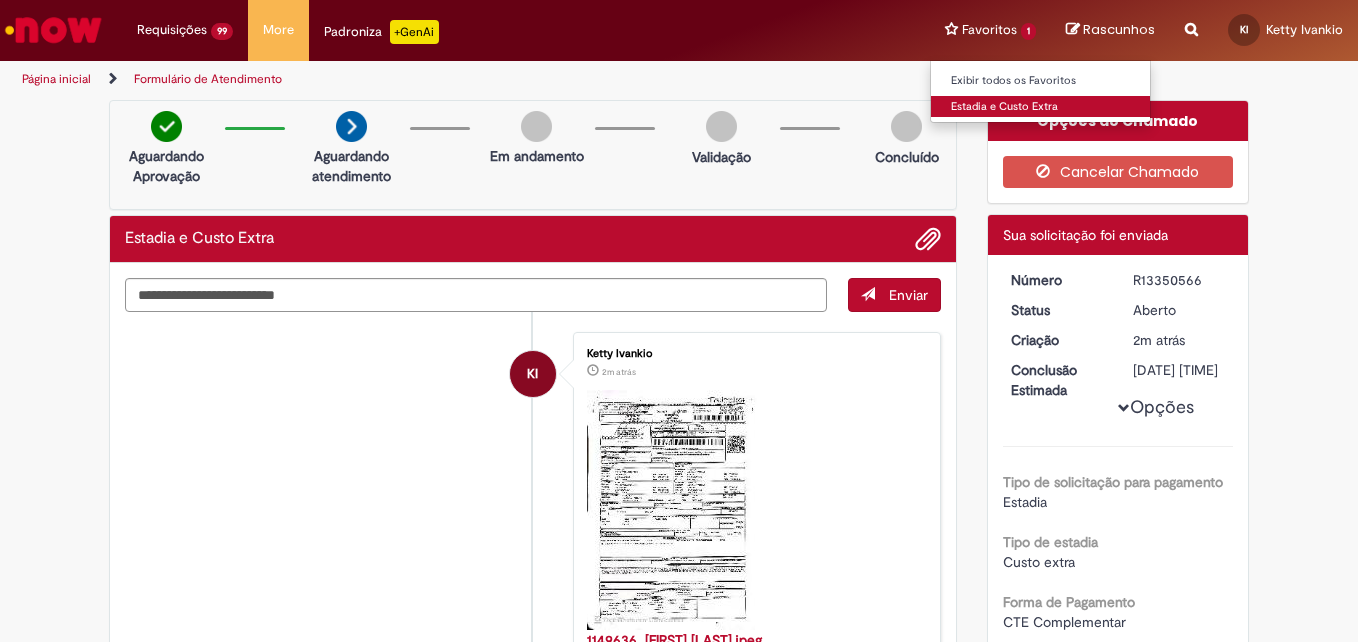 click on "Estadia e Custo Extra" at bounding box center [1041, 107] 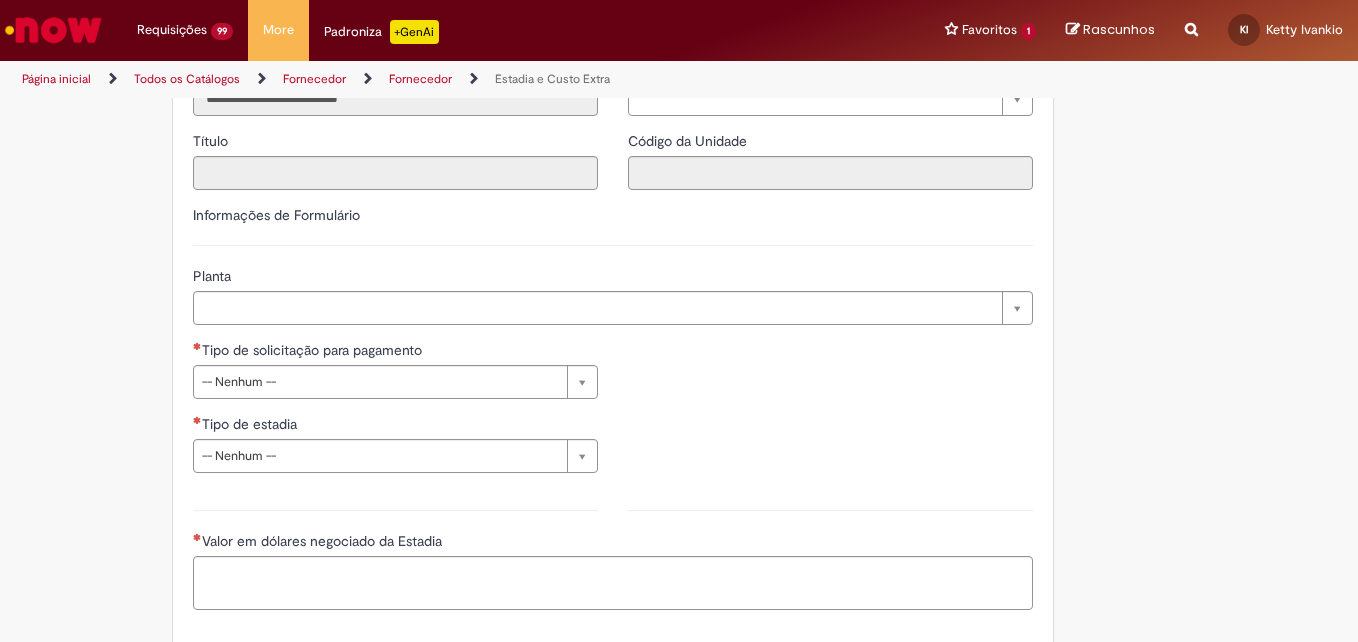 scroll, scrollTop: 529, scrollLeft: 0, axis: vertical 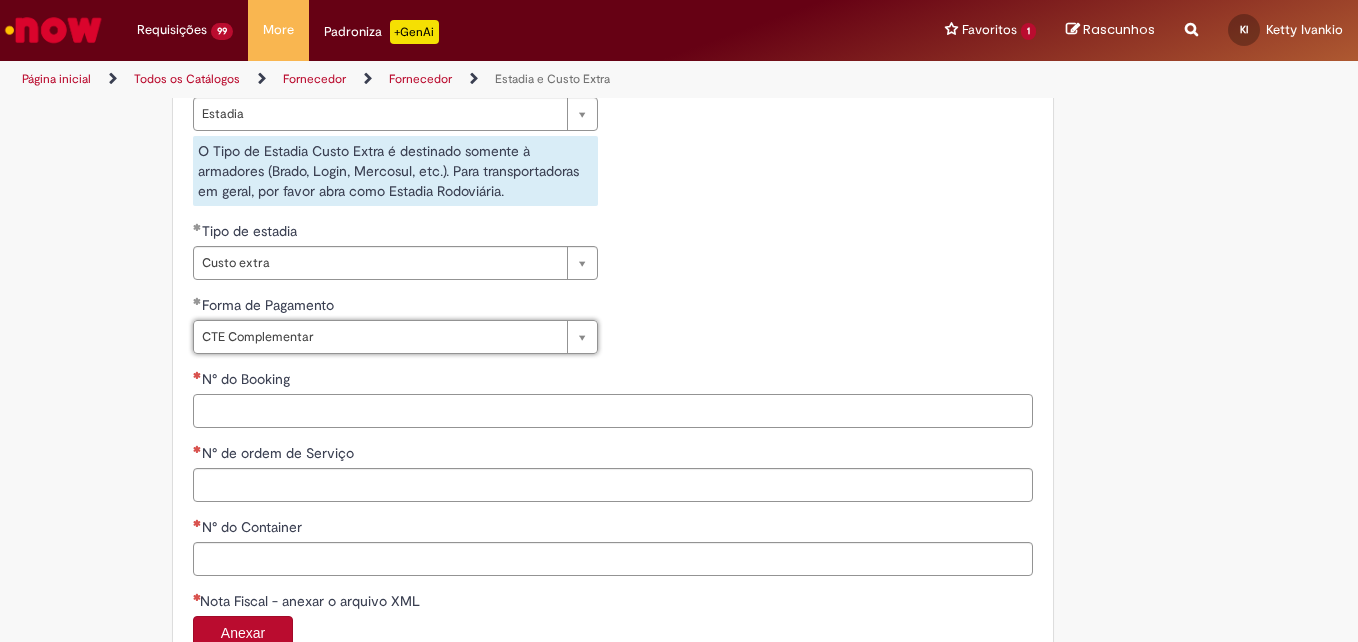 click on "N° do Booking" at bounding box center (613, 411) 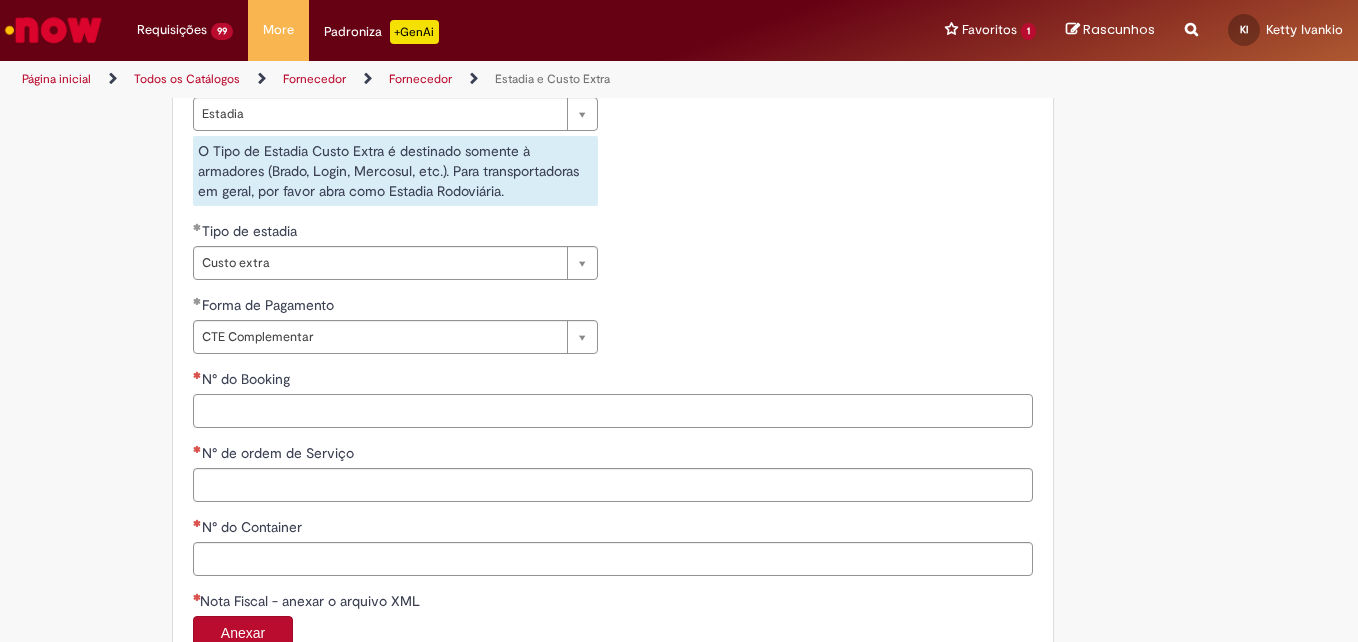 click on "N° do Booking" at bounding box center [613, 411] 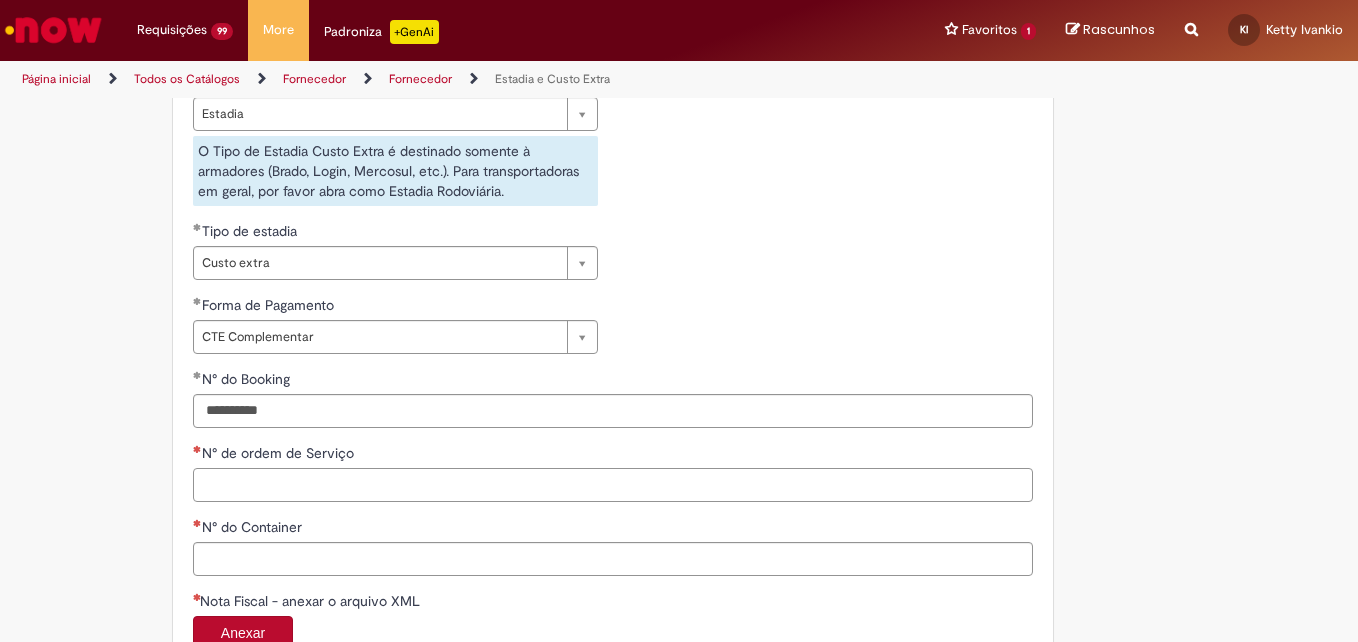 click on "N° de ordem de Serviço" at bounding box center (613, 485) 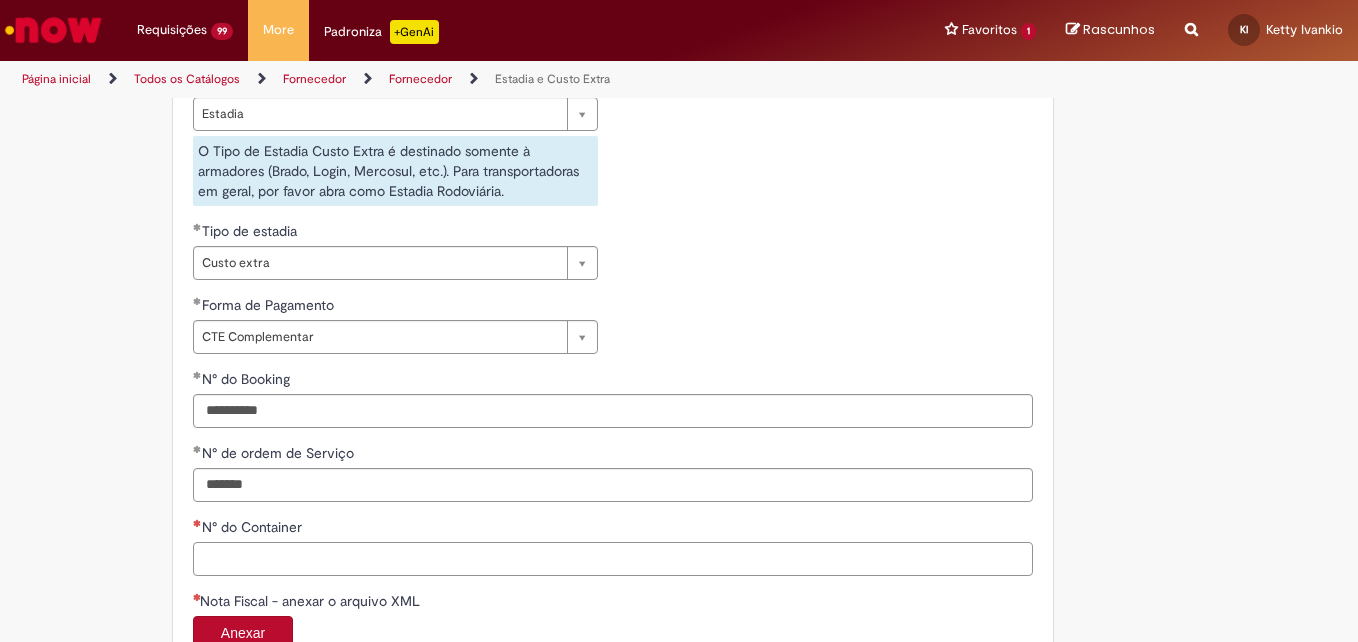 click on "N° do Container" at bounding box center [613, 559] 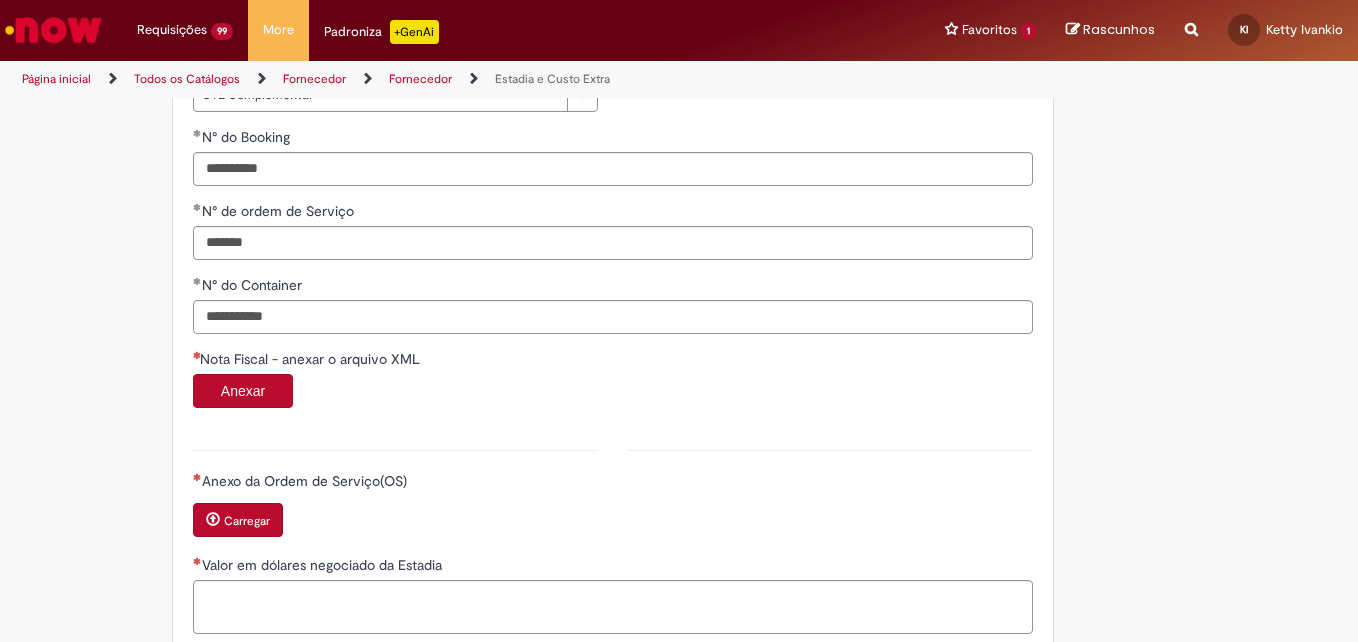 scroll, scrollTop: 1098, scrollLeft: 0, axis: vertical 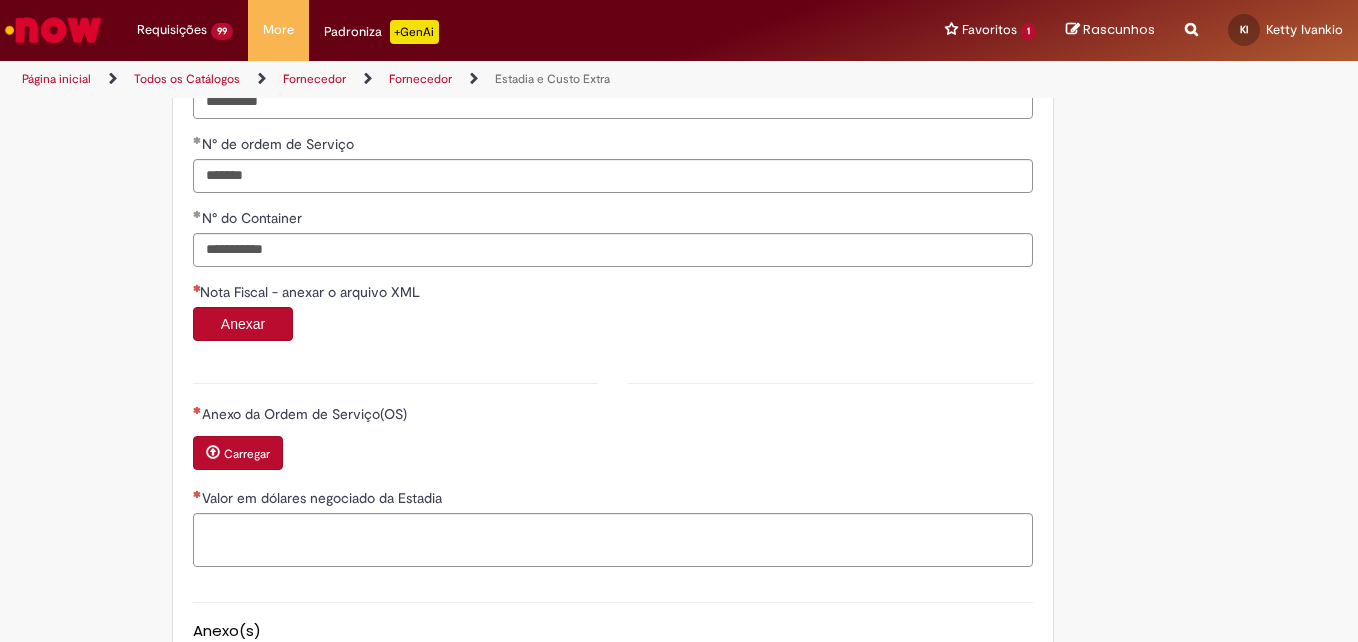 click on "Anexar" at bounding box center (243, 324) 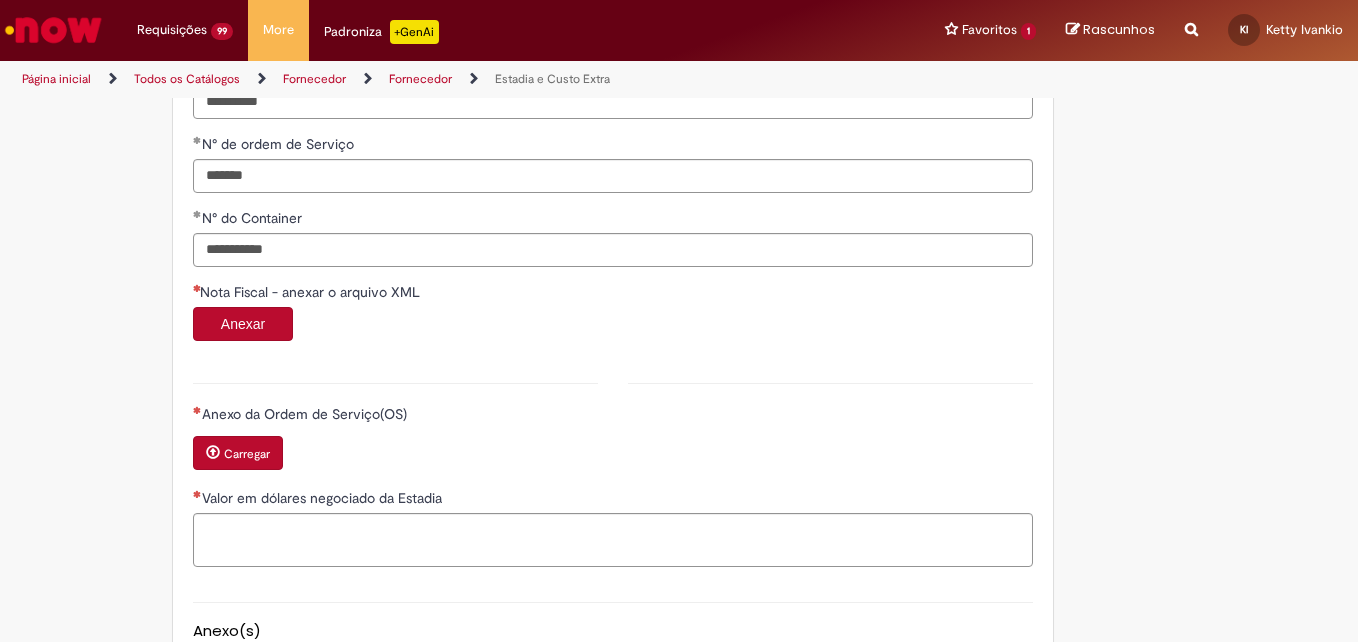 click on "Anexar" at bounding box center [243, 324] 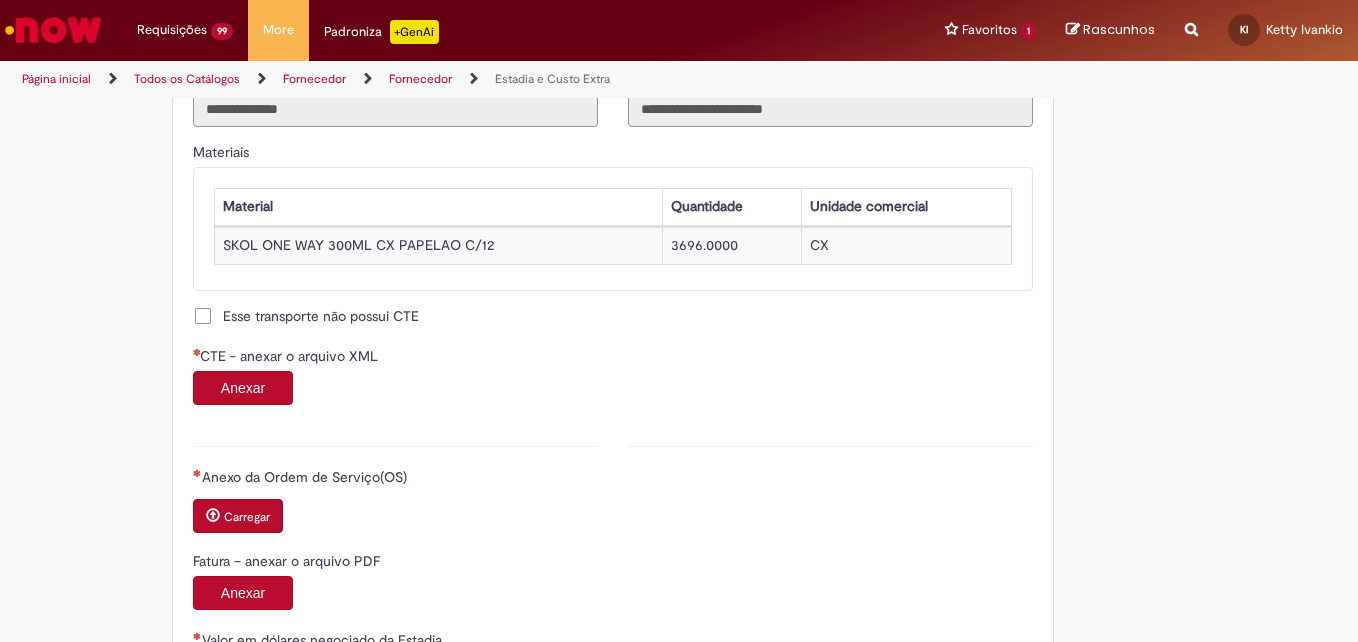 scroll, scrollTop: 1872, scrollLeft: 0, axis: vertical 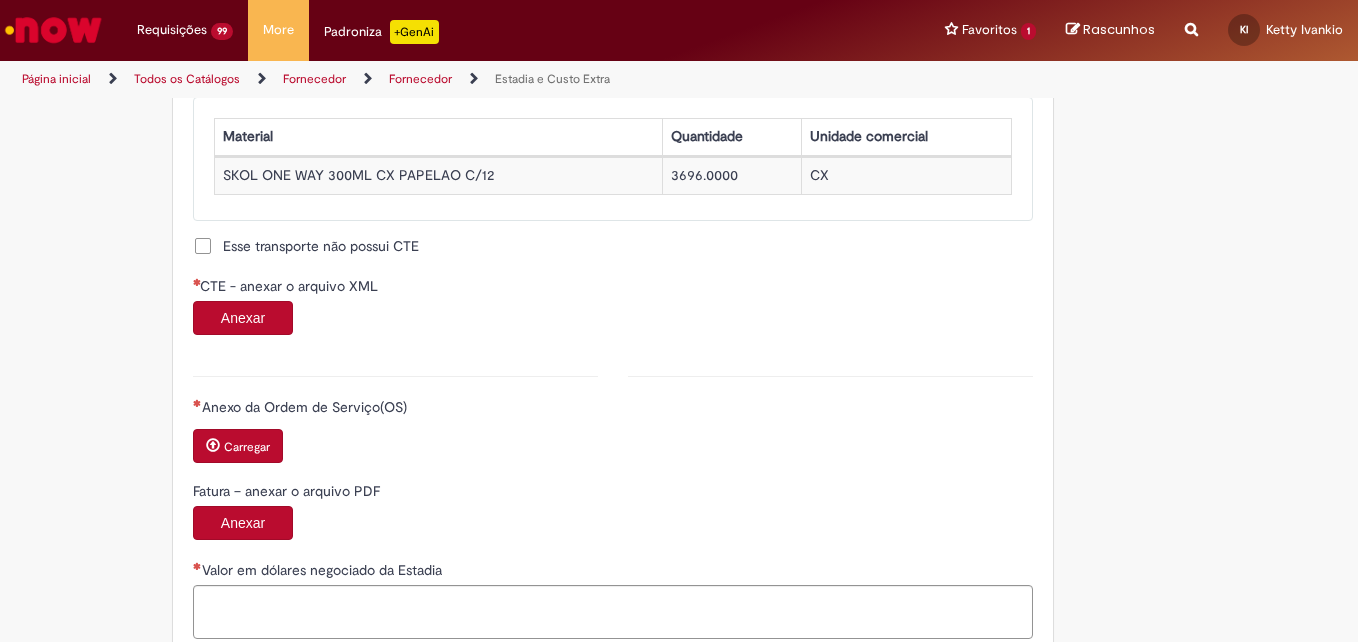 click on "Anexar" at bounding box center (243, 318) 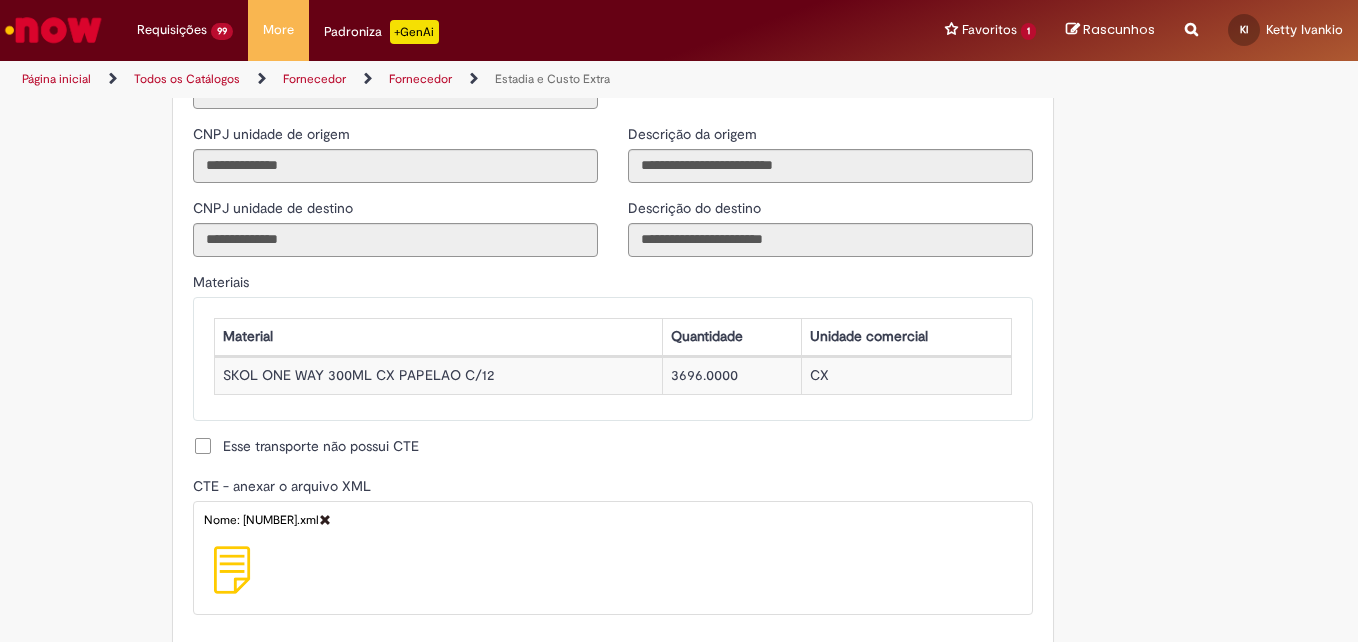 scroll, scrollTop: 1572, scrollLeft: 0, axis: vertical 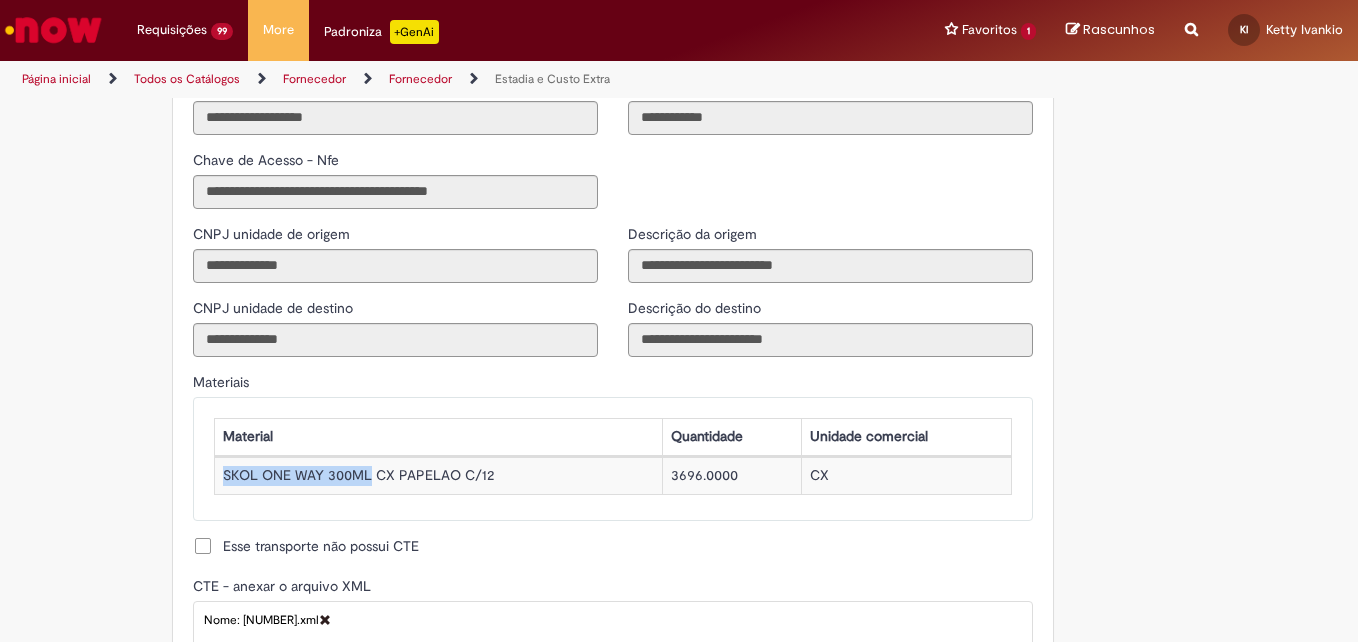 drag, startPoint x: 217, startPoint y: 467, endPoint x: 366, endPoint y: 484, distance: 149.96666 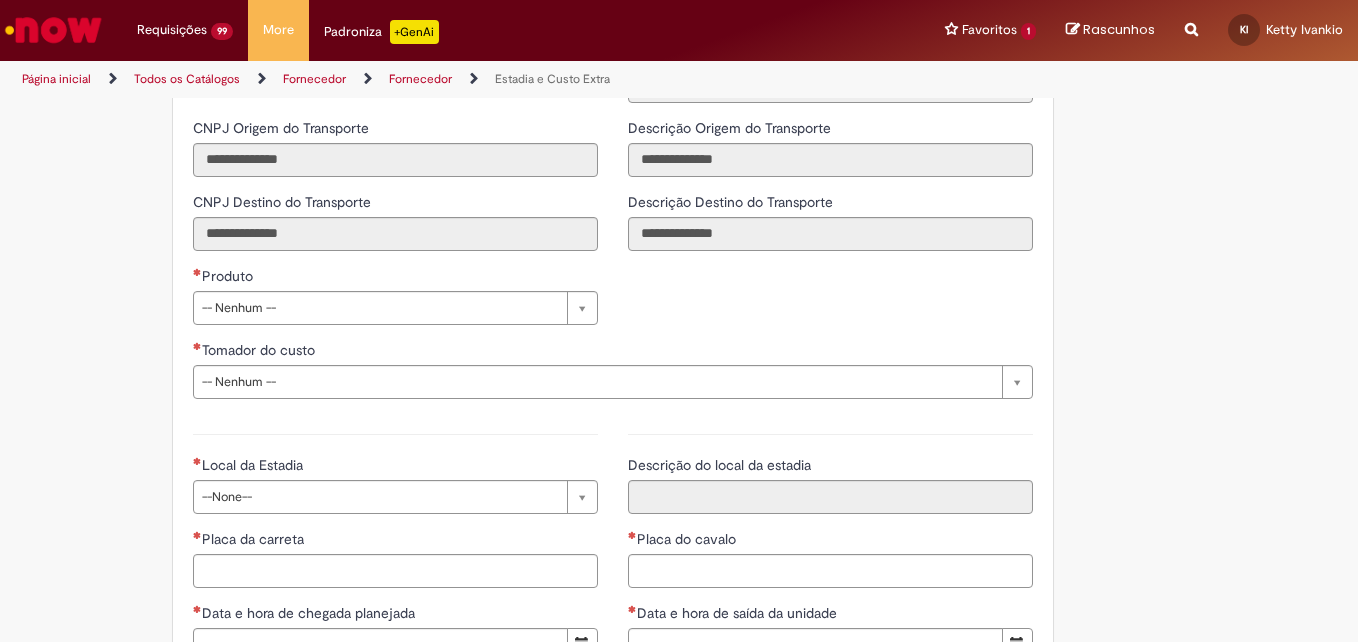 scroll, scrollTop: 2602, scrollLeft: 0, axis: vertical 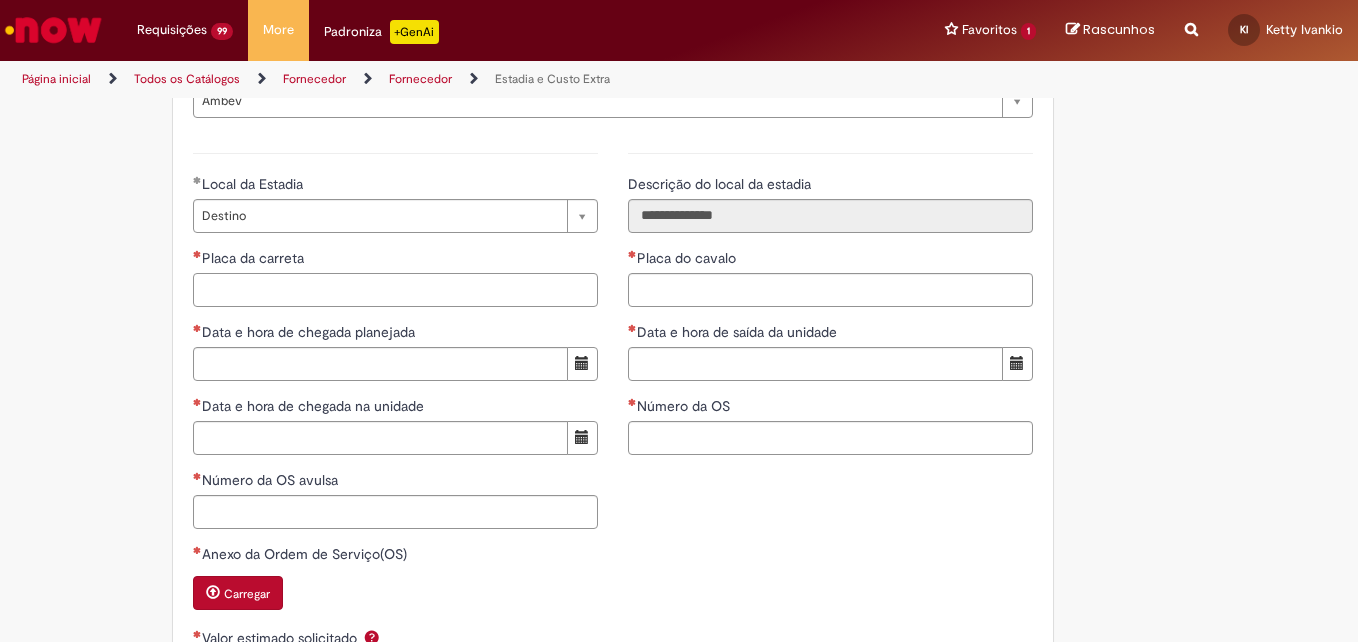 click on "Placa da carreta" at bounding box center (395, 290) 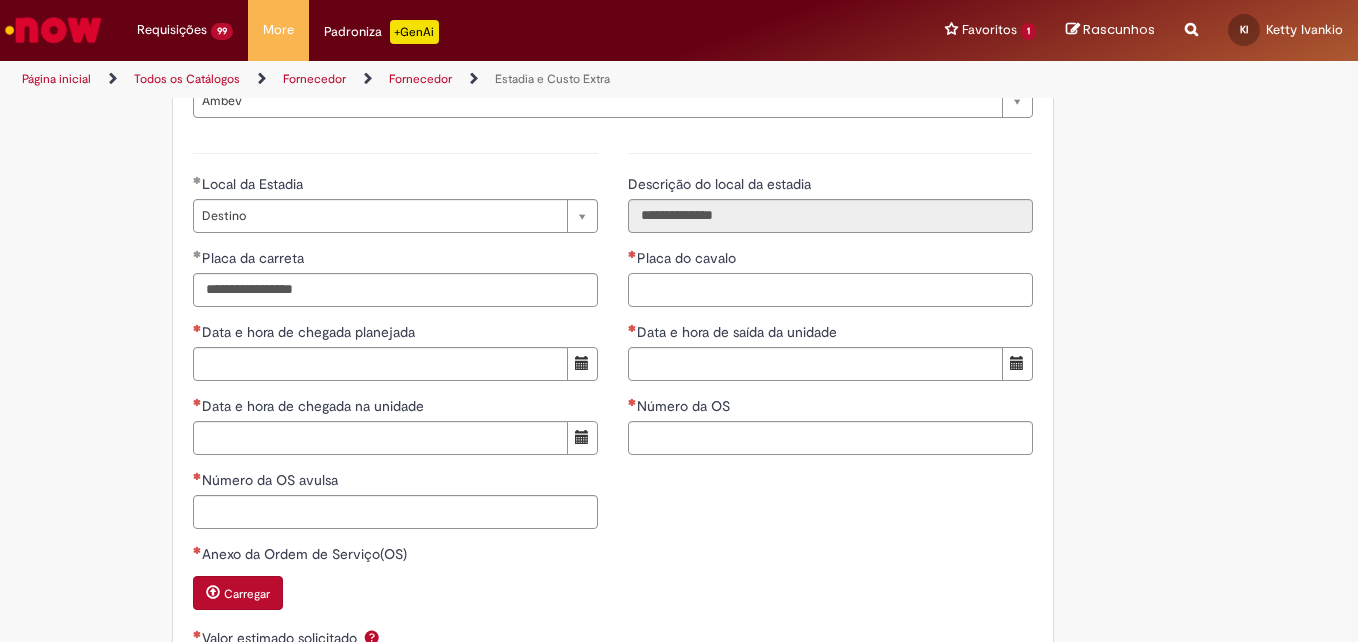 click on "Placa do cavalo" at bounding box center [830, 290] 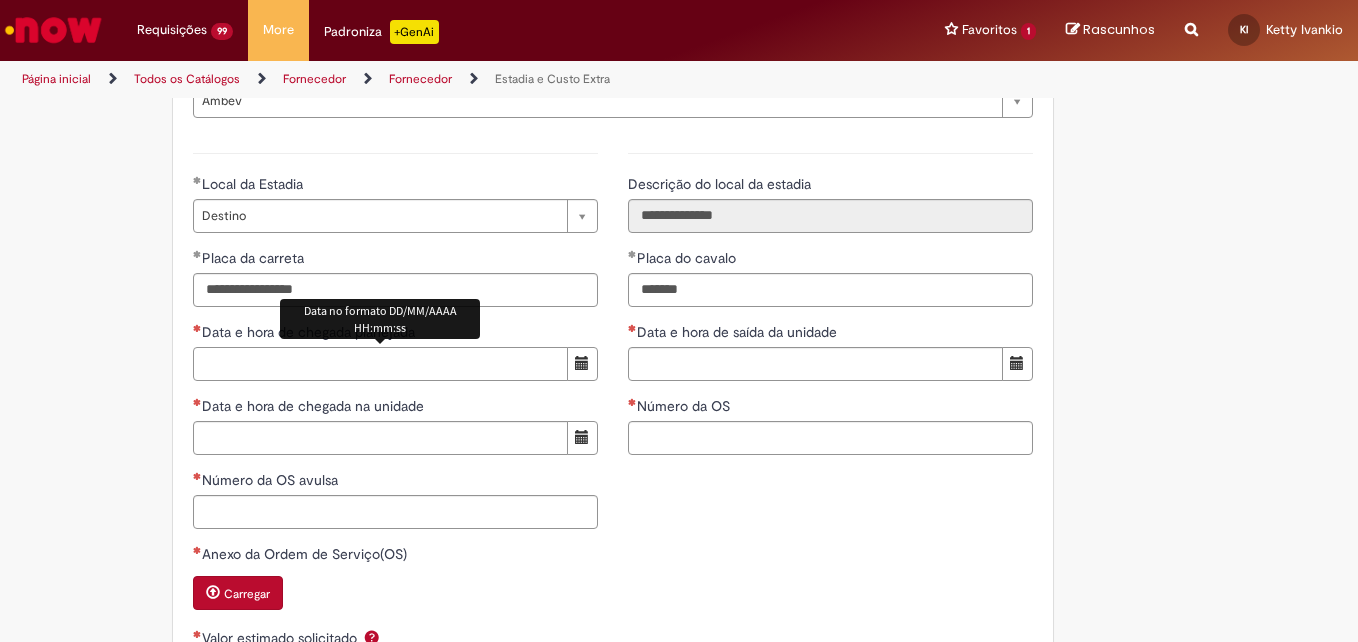 click on "Data e hora de chegada planejada" at bounding box center [380, 364] 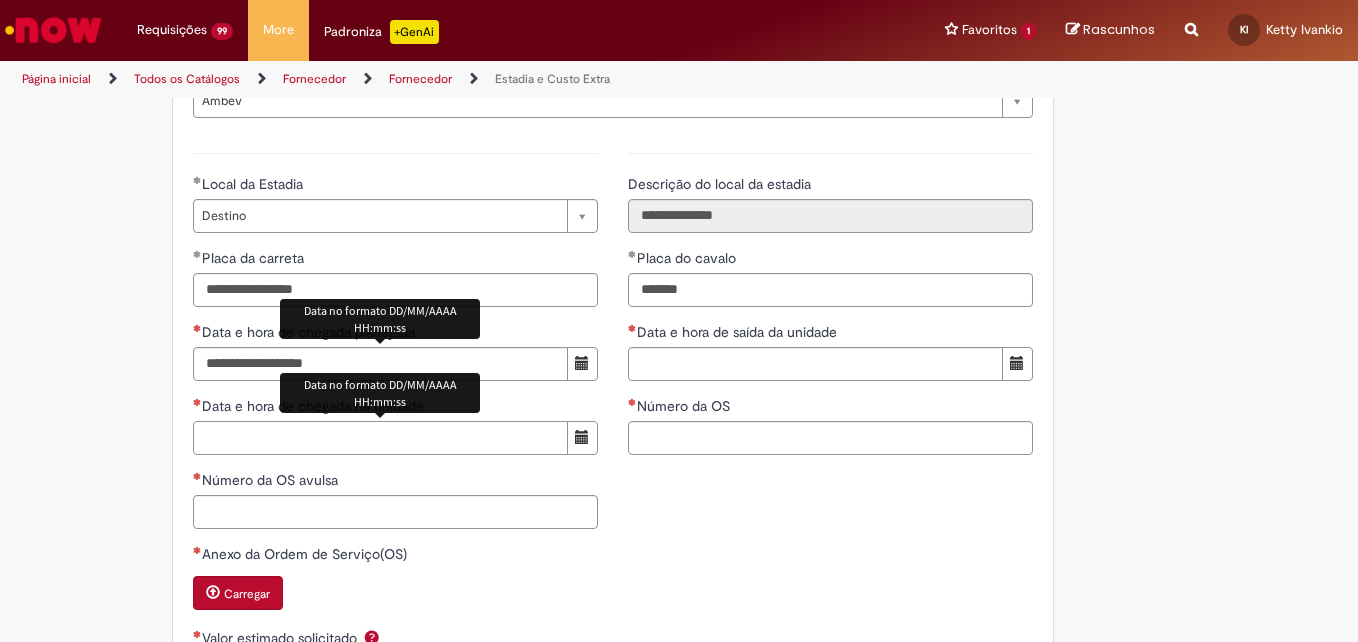 click on "Data e hora de chegada na unidade" at bounding box center [380, 438] 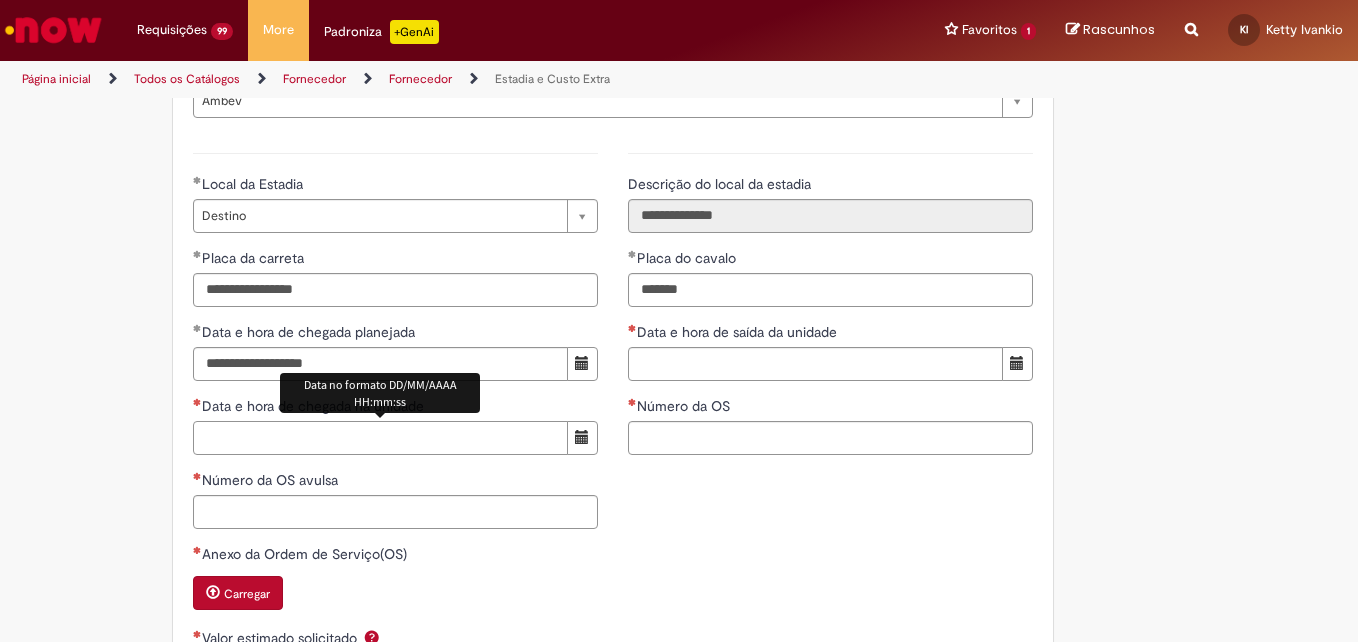 paste on "**********" 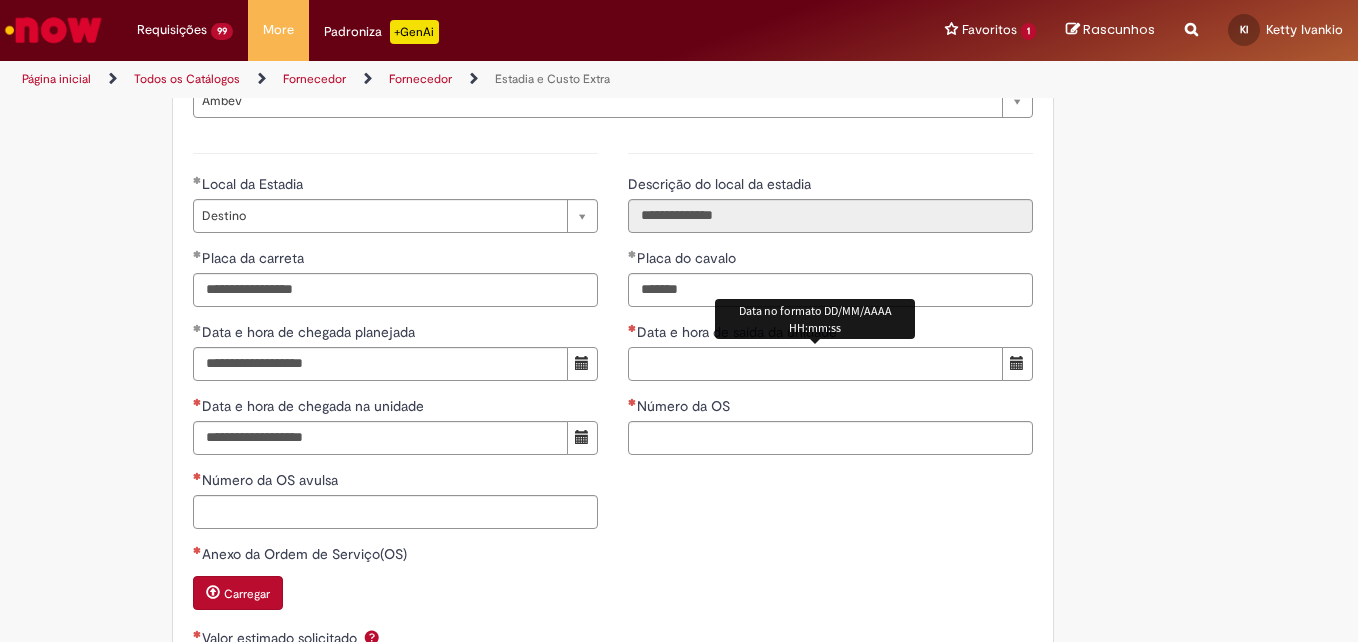 click on "Data e hora de saída da unidade" at bounding box center (815, 364) 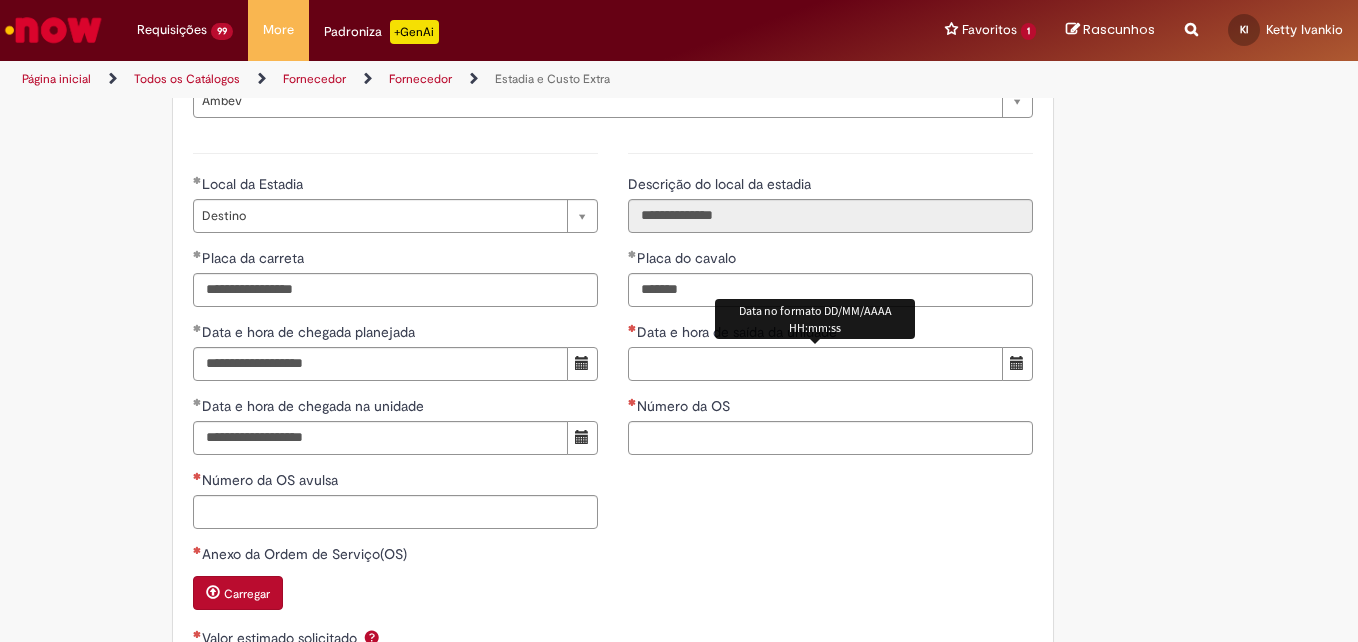 click on "Data e hora de saída da unidade" at bounding box center [815, 364] 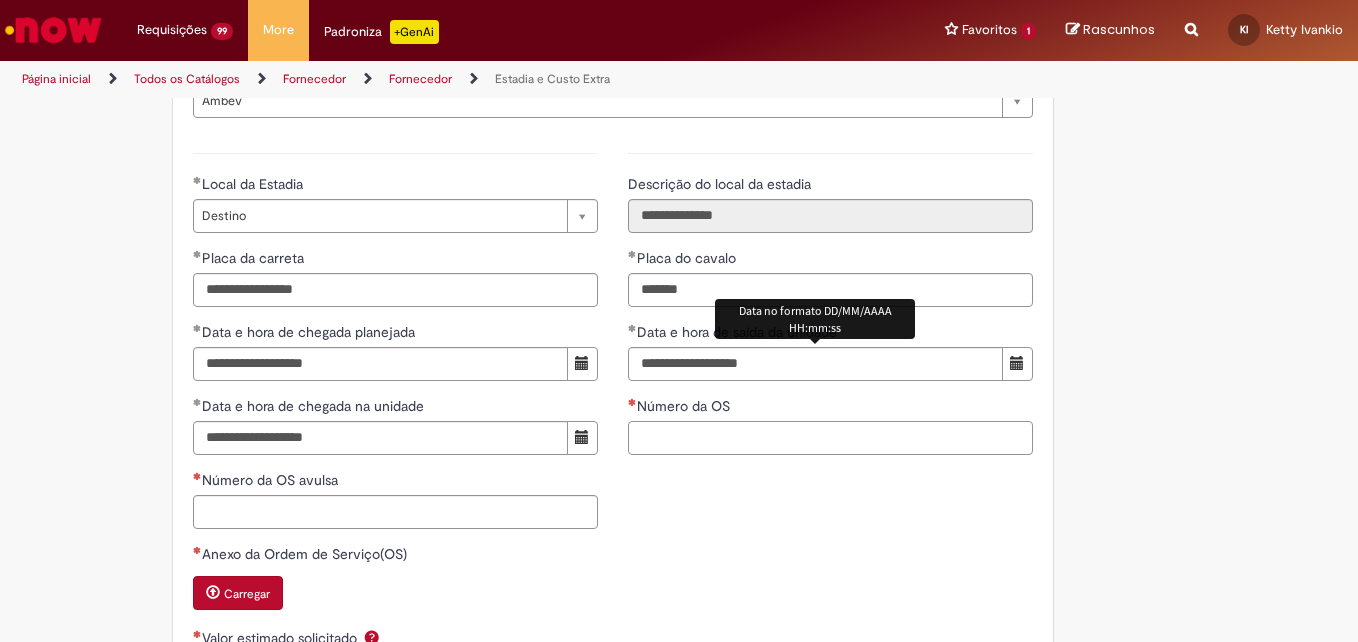 click on "Número da OS" at bounding box center (830, 438) 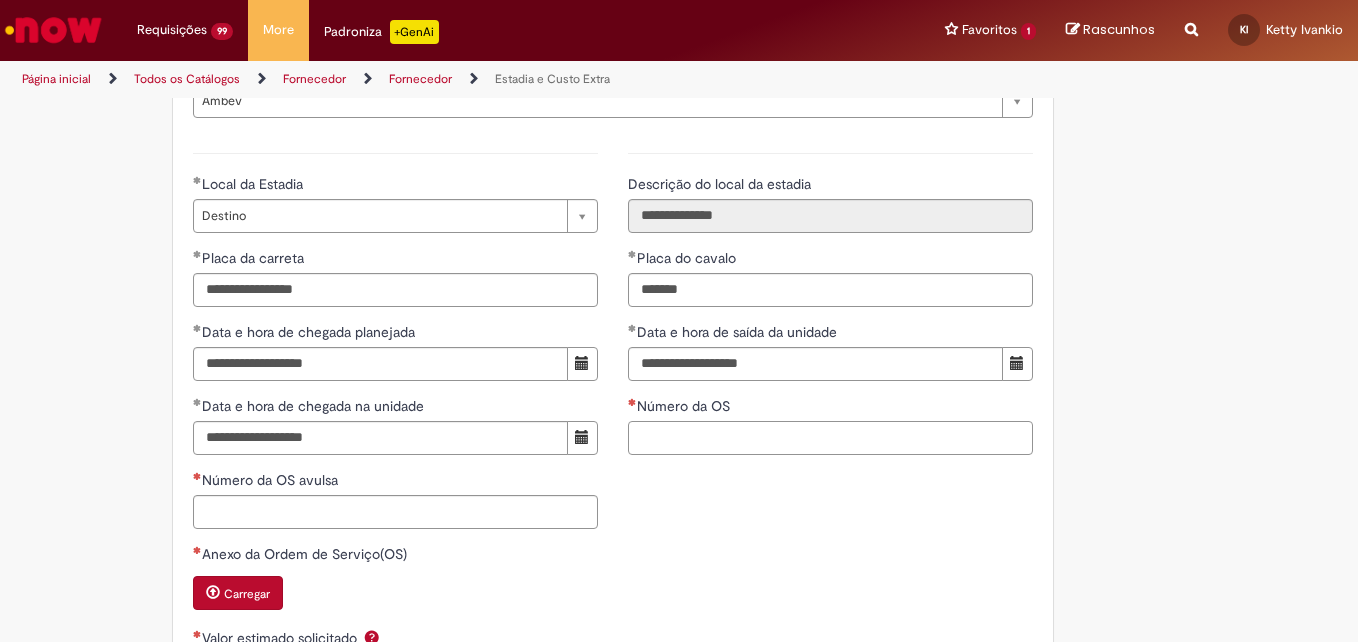 paste on "*******" 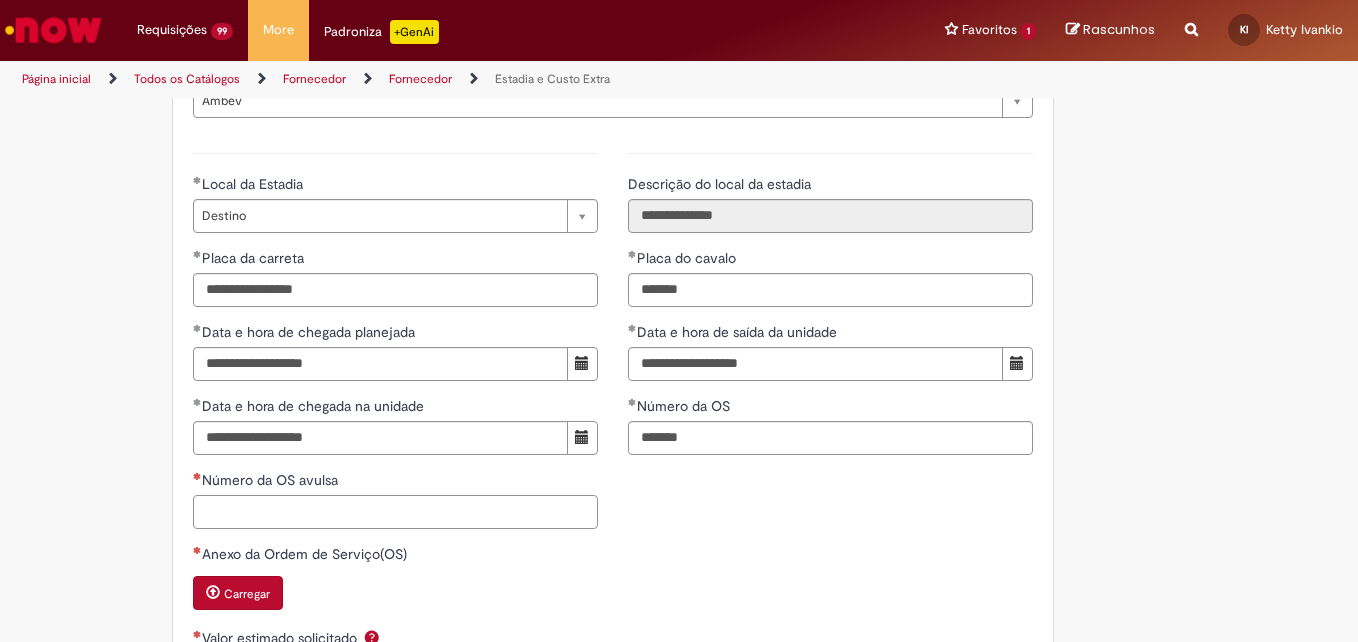 click on "Número da OS avulsa" at bounding box center [395, 512] 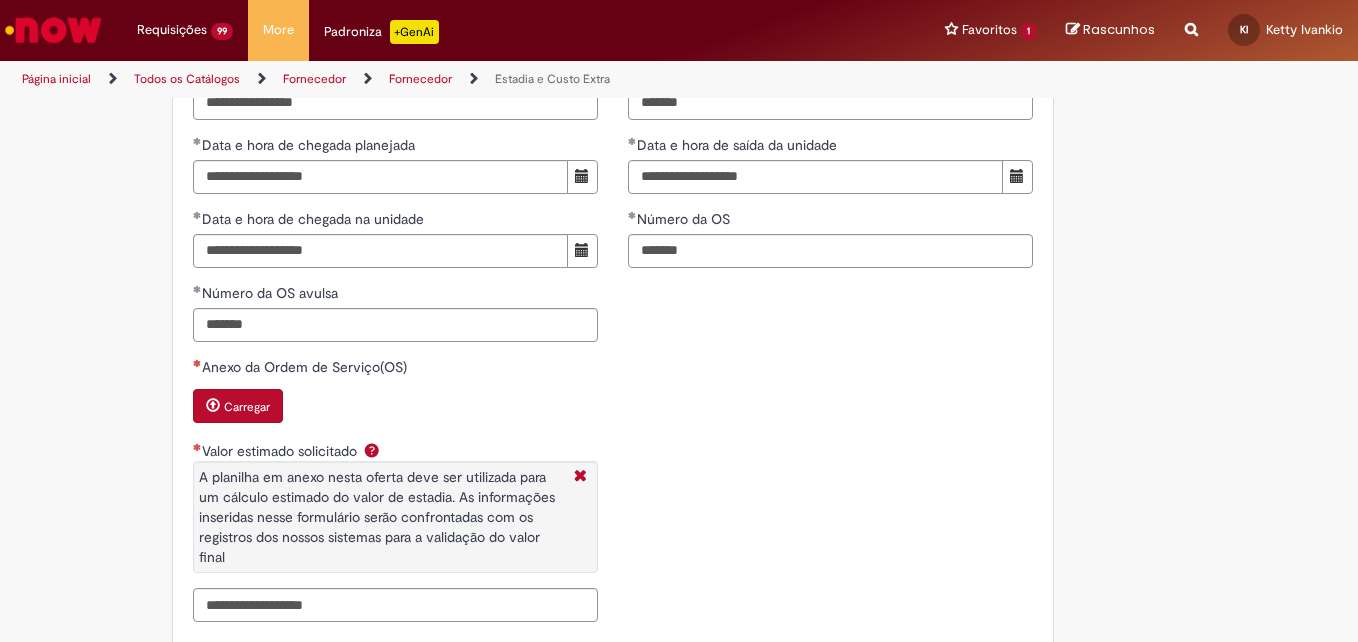 scroll, scrollTop: 3216, scrollLeft: 0, axis: vertical 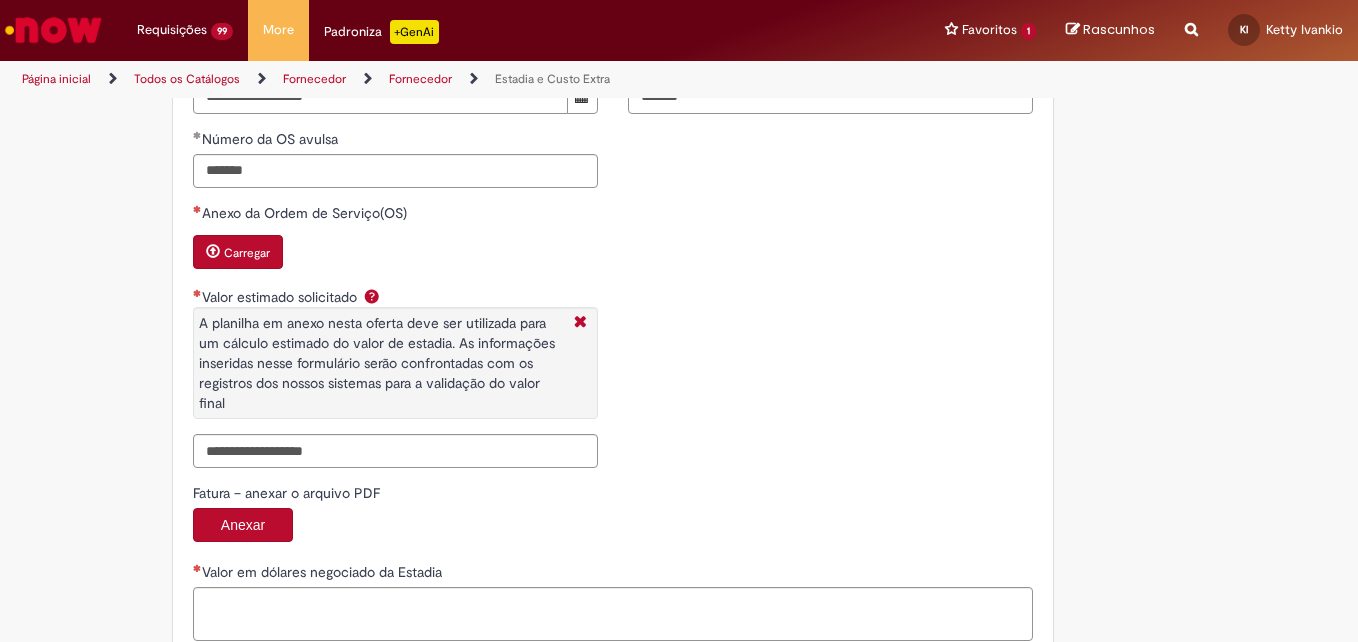click on "Carregar" at bounding box center (247, 253) 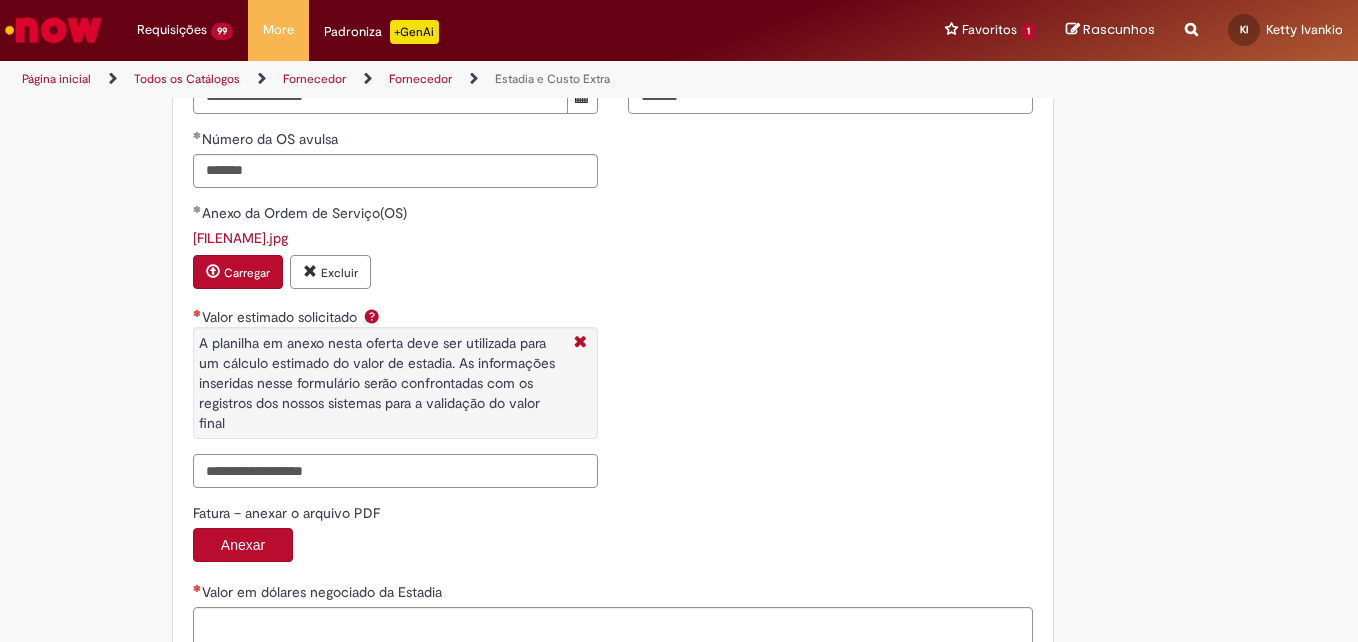 click on "Valor estimado solicitado A planilha em anexo nesta oferta deve ser utilizada para um cálculo estimado do valor de estadia. As informações inseridas nesse formulário serão confrontadas com os registros dos nossos sistemas para a validação do valor final" at bounding box center [395, 471] 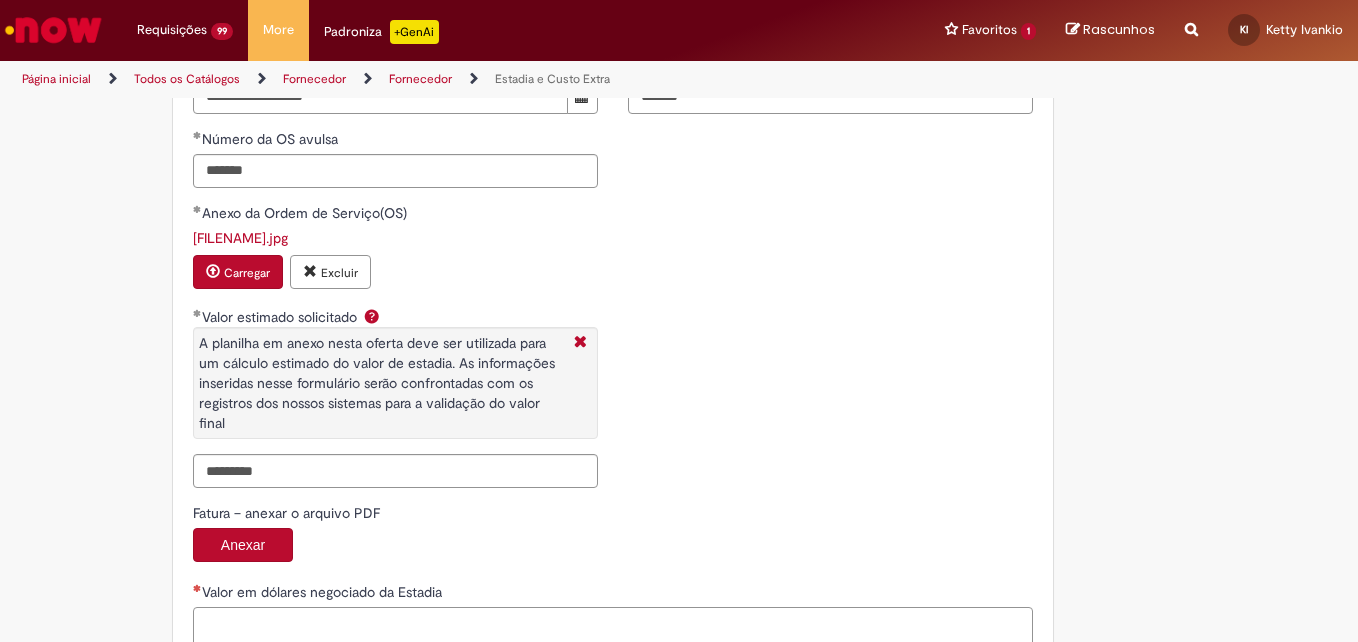 click on "Valor em dólares negociado da Estadia" at bounding box center (613, 634) 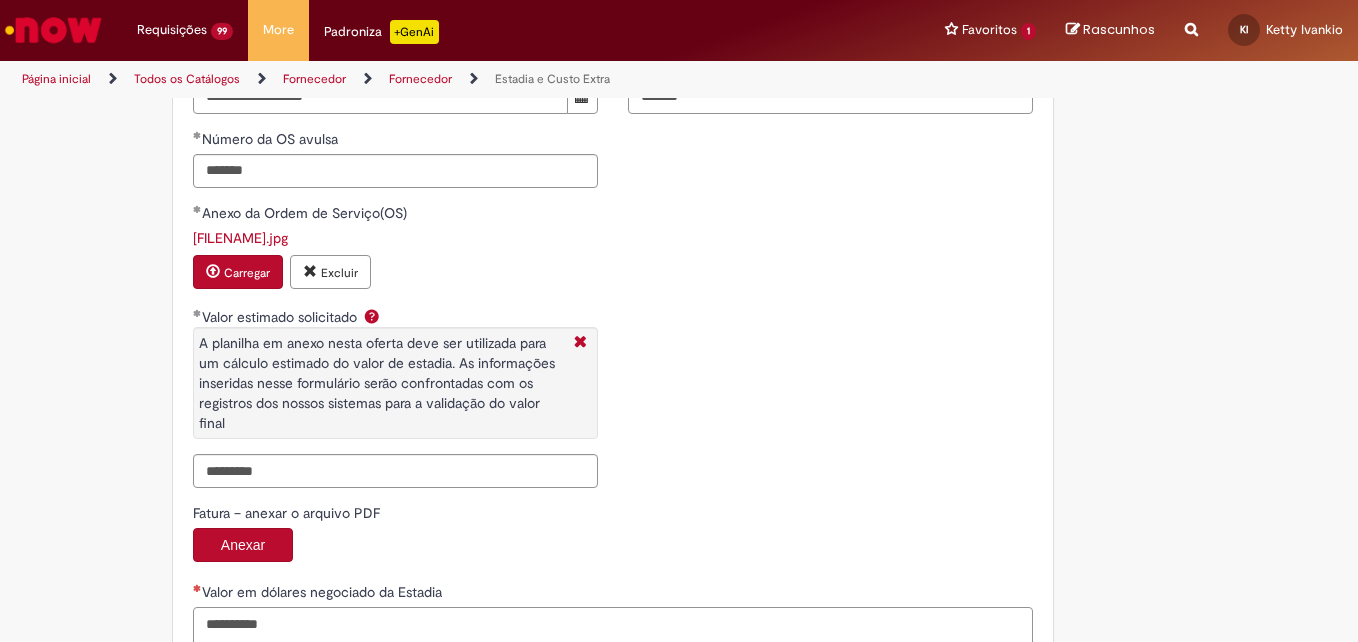 scroll, scrollTop: 3228, scrollLeft: 0, axis: vertical 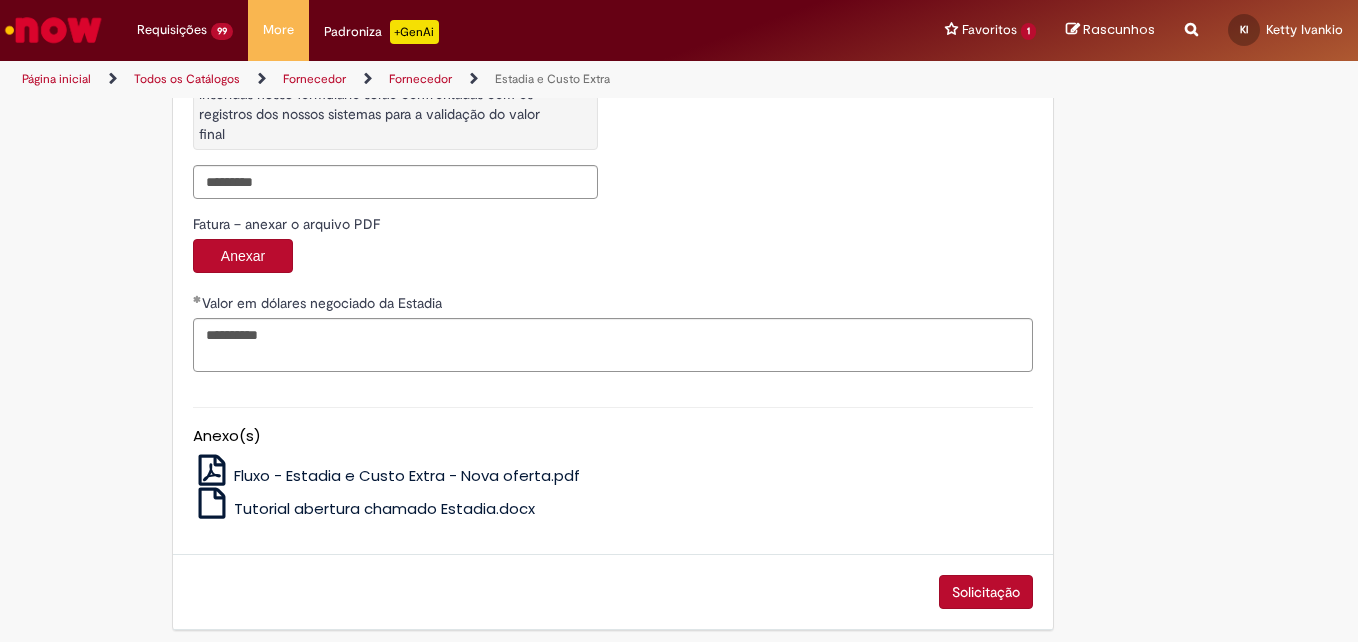 click on "Solicitação" at bounding box center (986, 592) 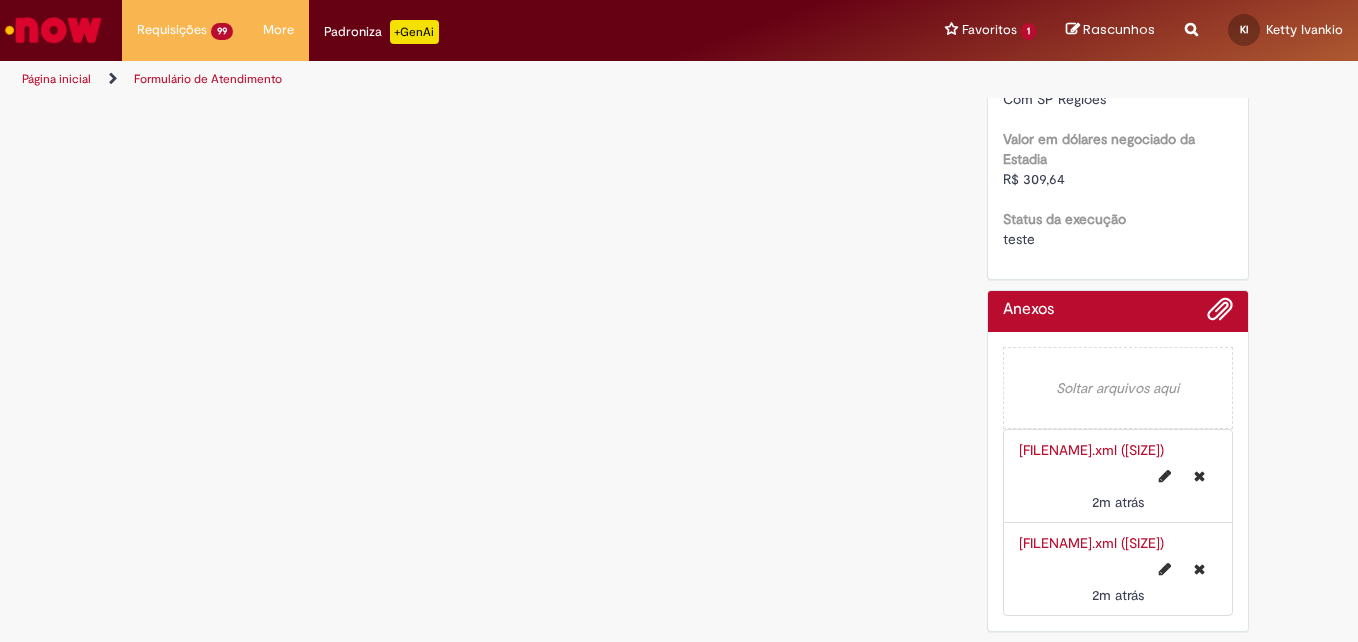 scroll, scrollTop: 0, scrollLeft: 0, axis: both 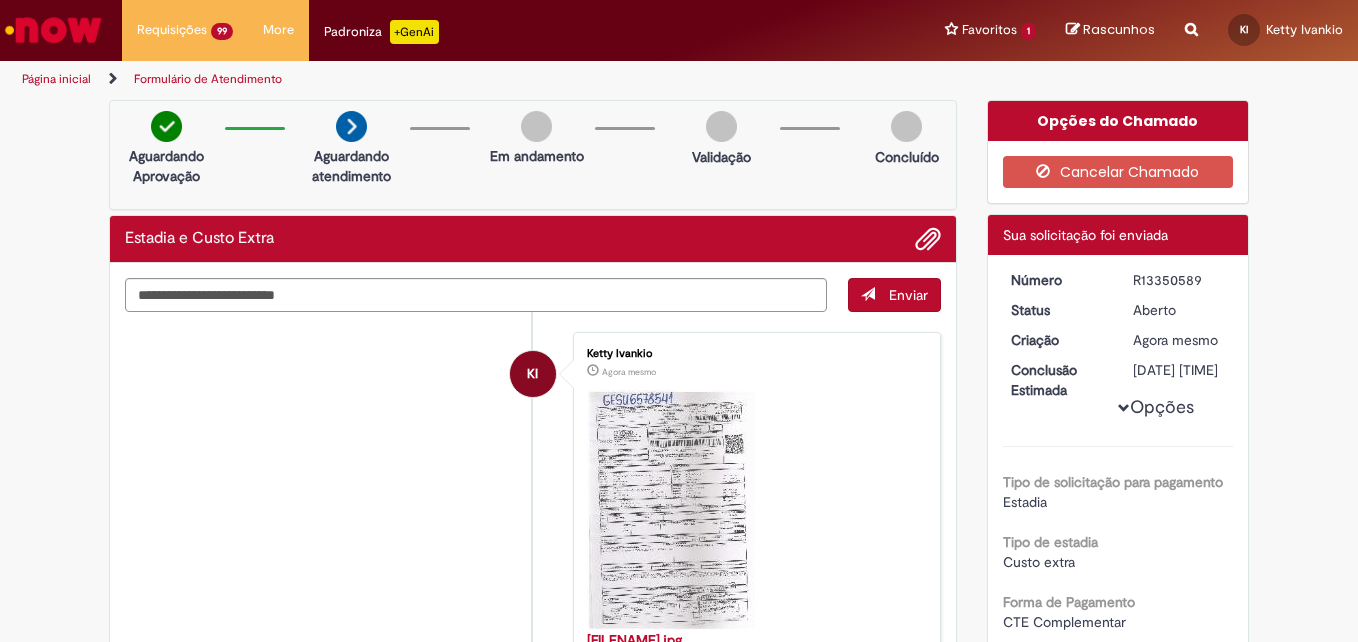 click on "R13350589" at bounding box center (1179, 280) 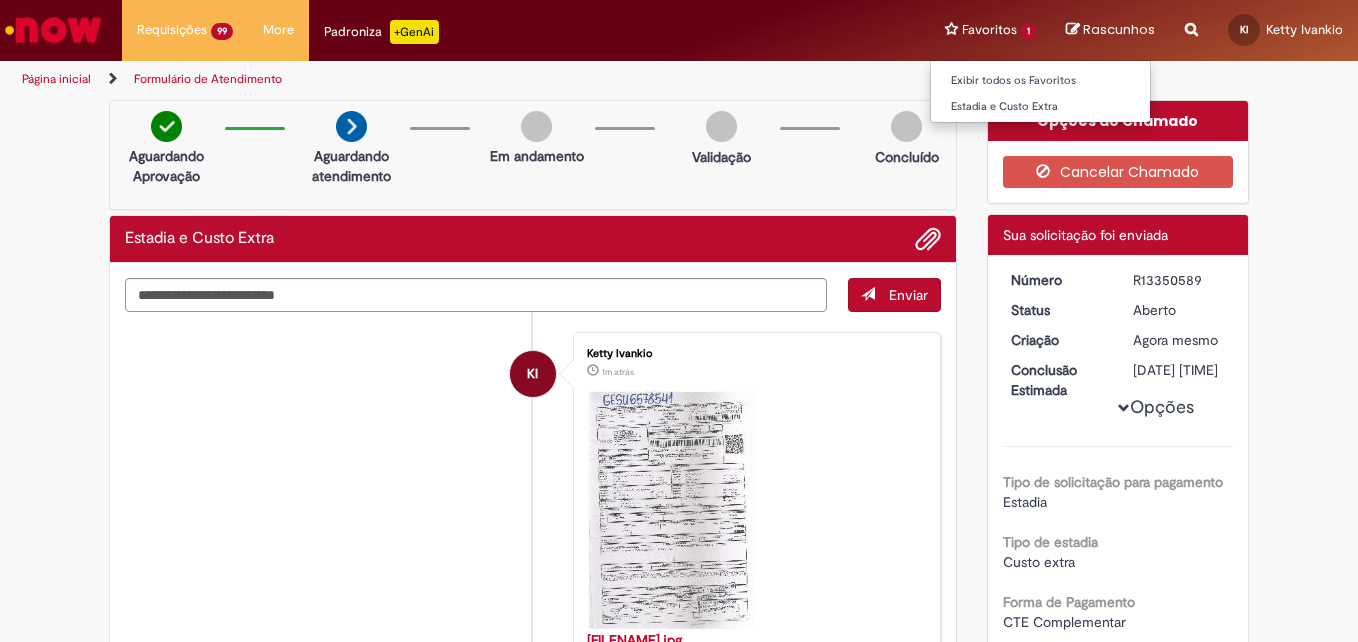 click on "Favoritos   1
Exibir todos os Favoritos
Estadia e Custo Extra" at bounding box center (990, 30) 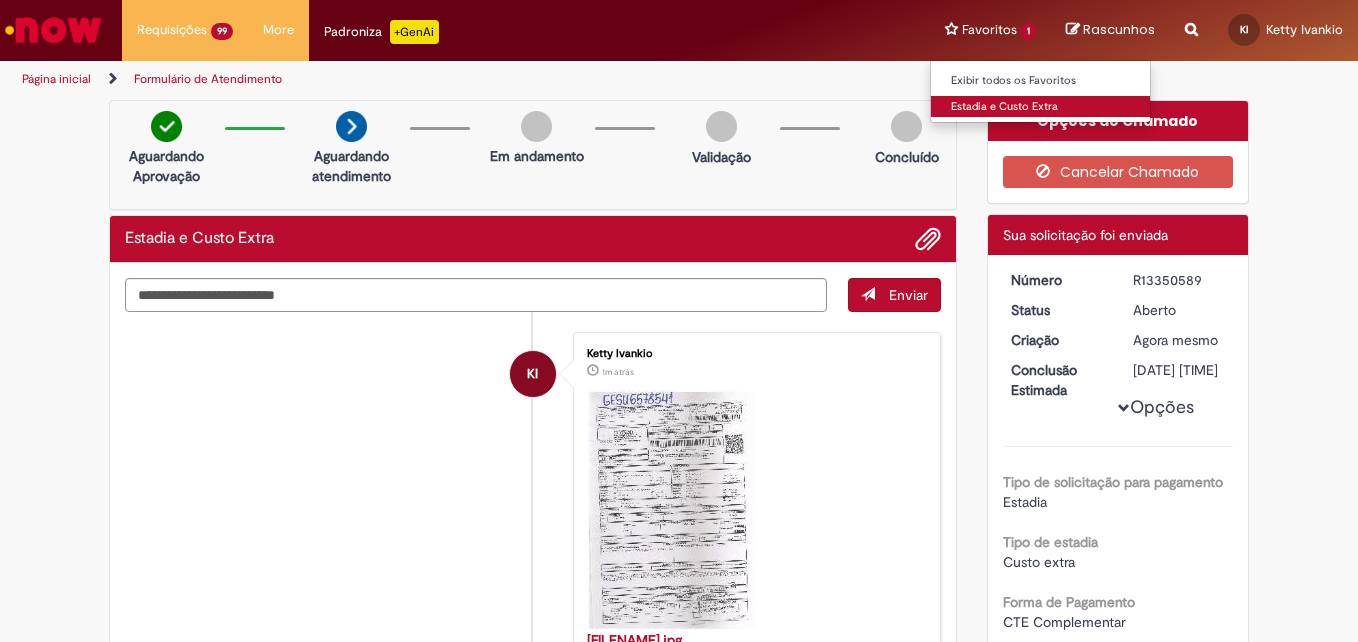 click on "Estadia e Custo Extra" at bounding box center [1041, 107] 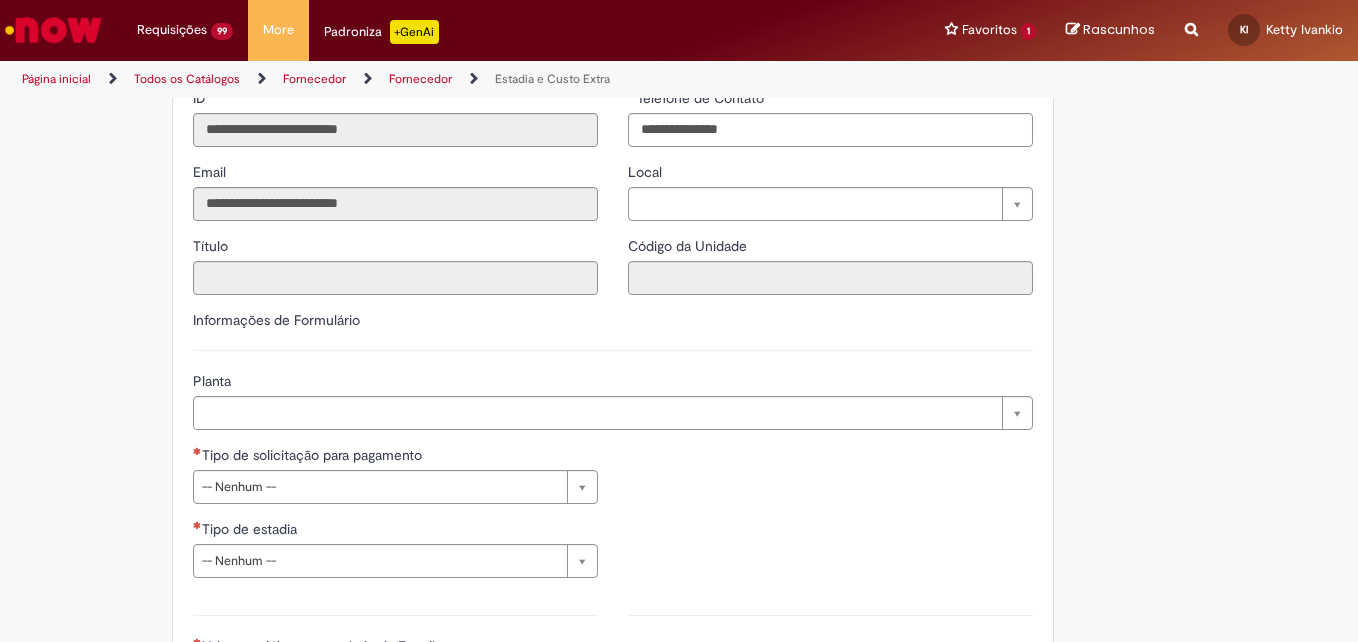 scroll, scrollTop: 511, scrollLeft: 0, axis: vertical 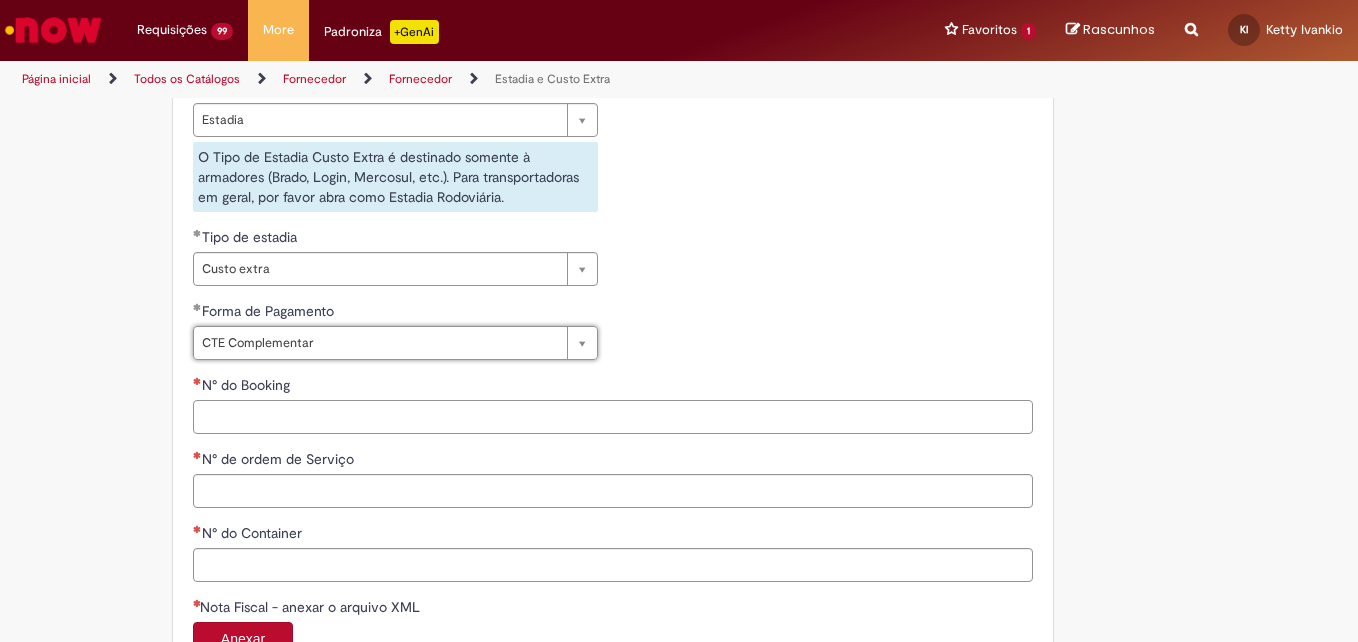click on "N° do Booking" at bounding box center [613, 417] 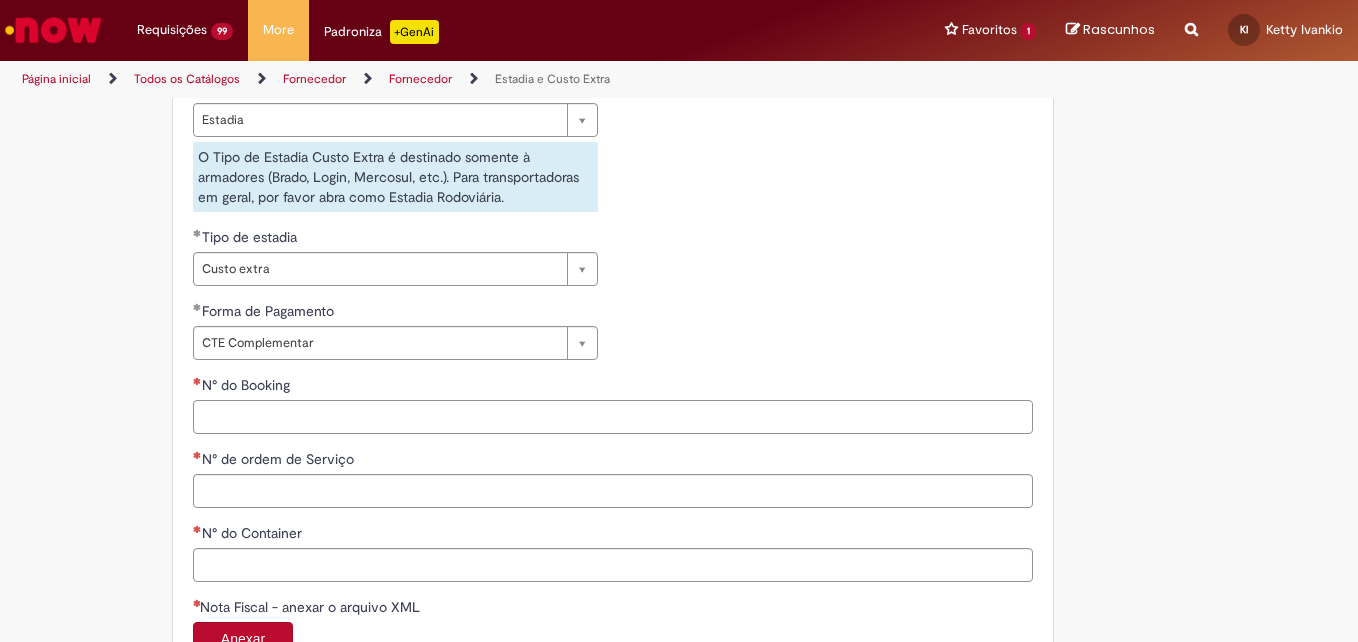 click on "N° do Booking" at bounding box center (613, 417) 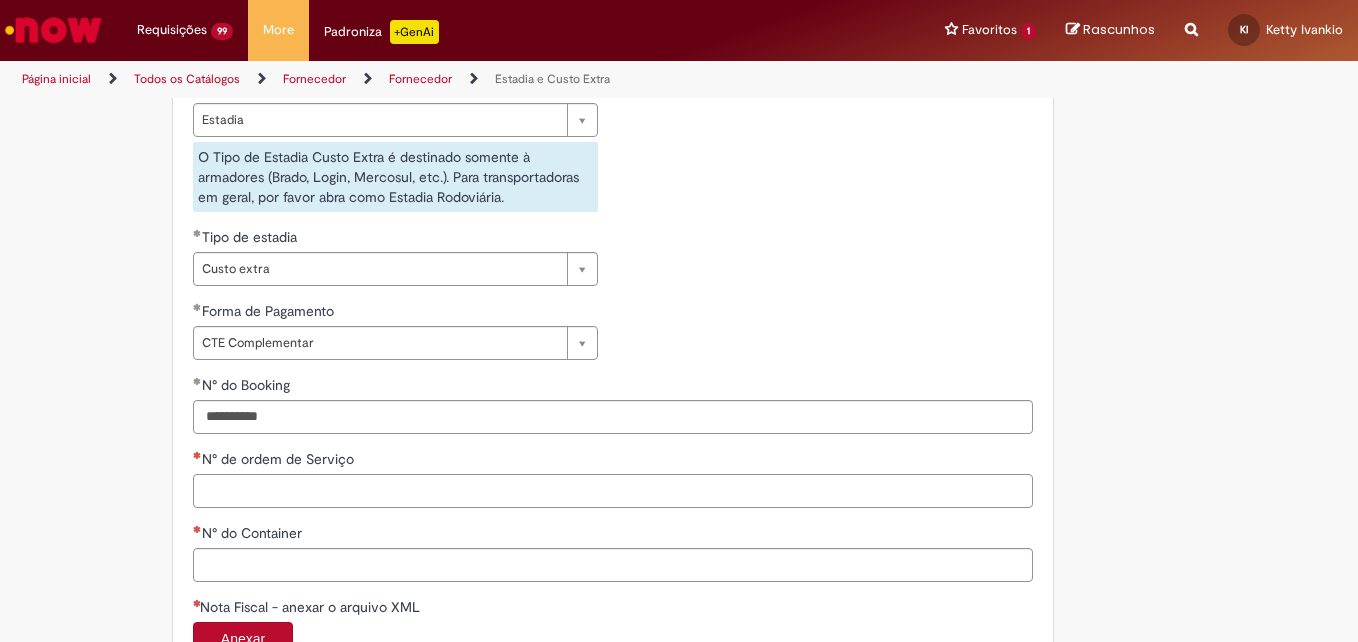 click on "N° de ordem de Serviço" at bounding box center (613, 491) 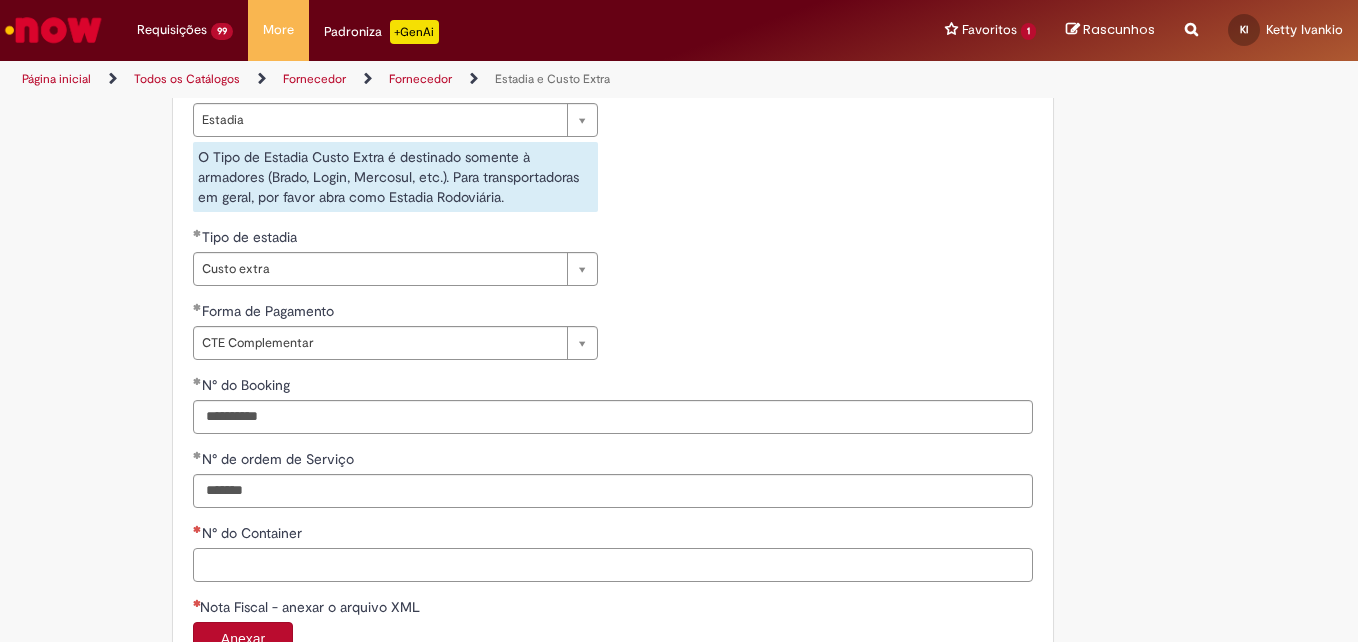 click on "N° do Container" at bounding box center (613, 565) 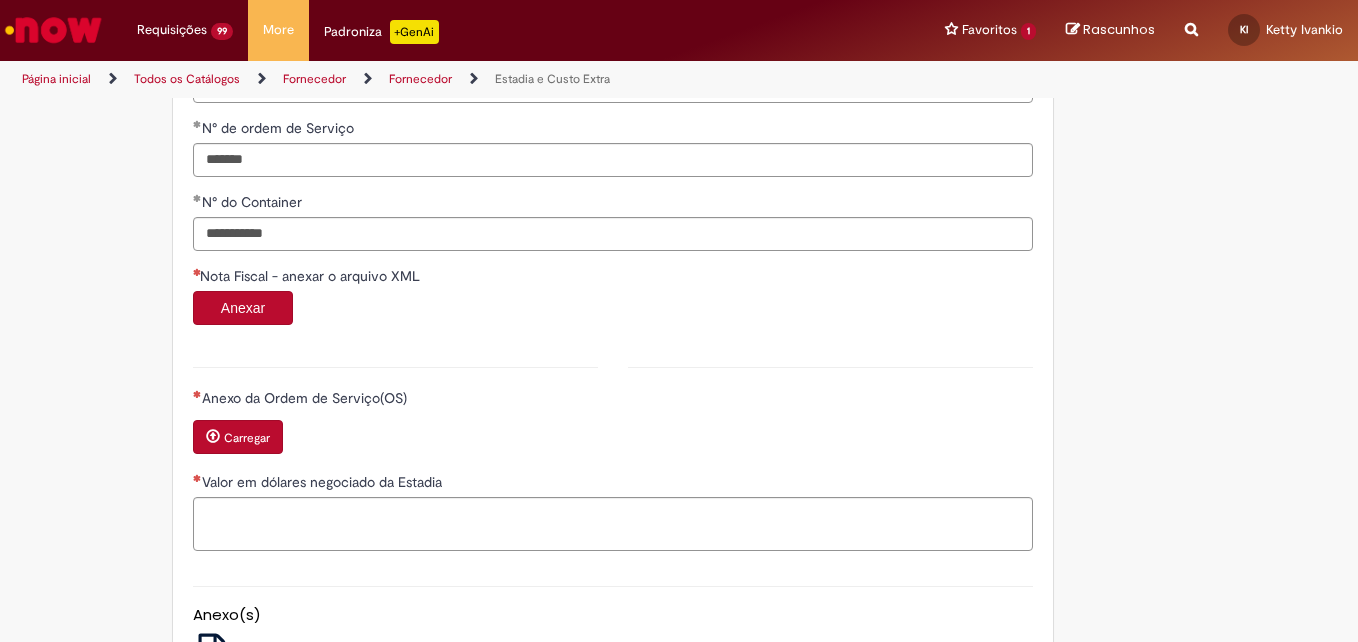 scroll, scrollTop: 1121, scrollLeft: 0, axis: vertical 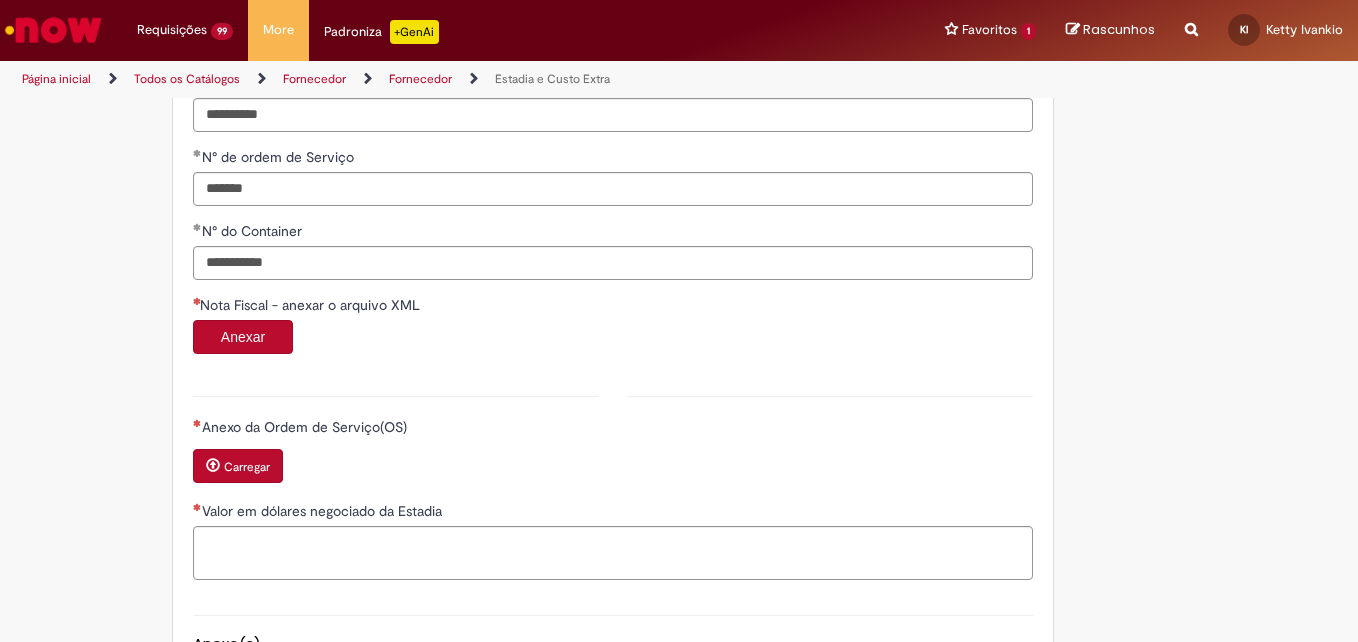 click on "Anexar" at bounding box center (243, 337) 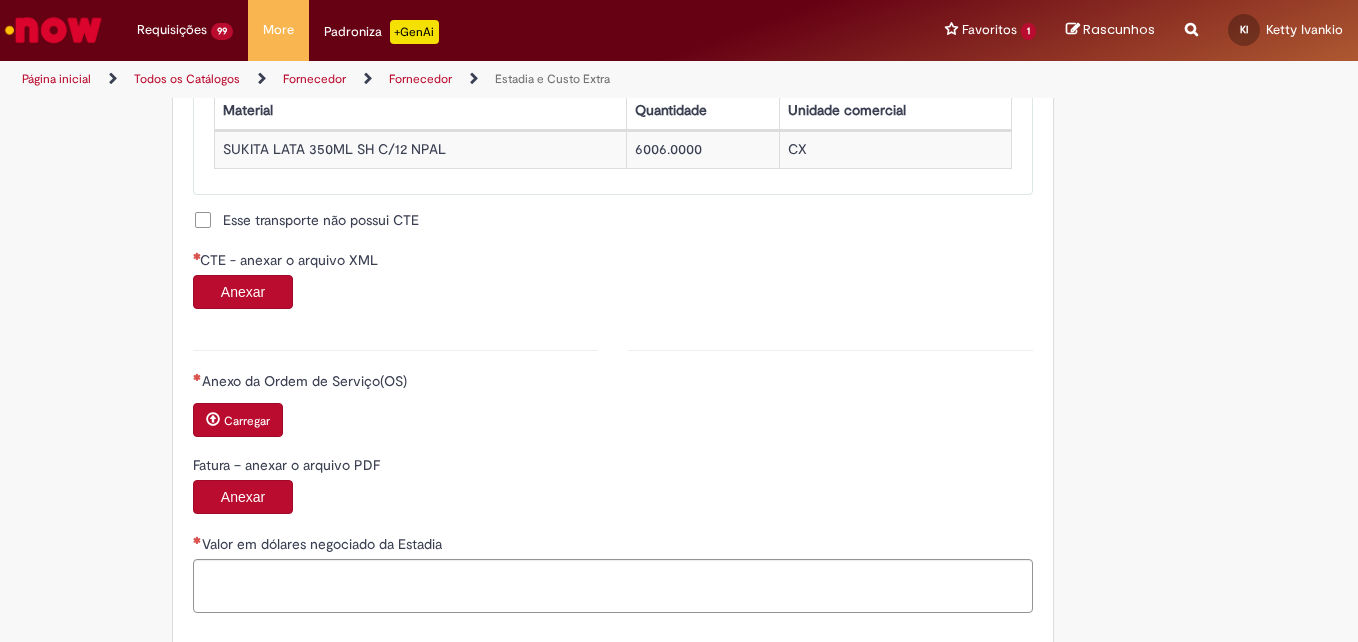 scroll, scrollTop: 1919, scrollLeft: 0, axis: vertical 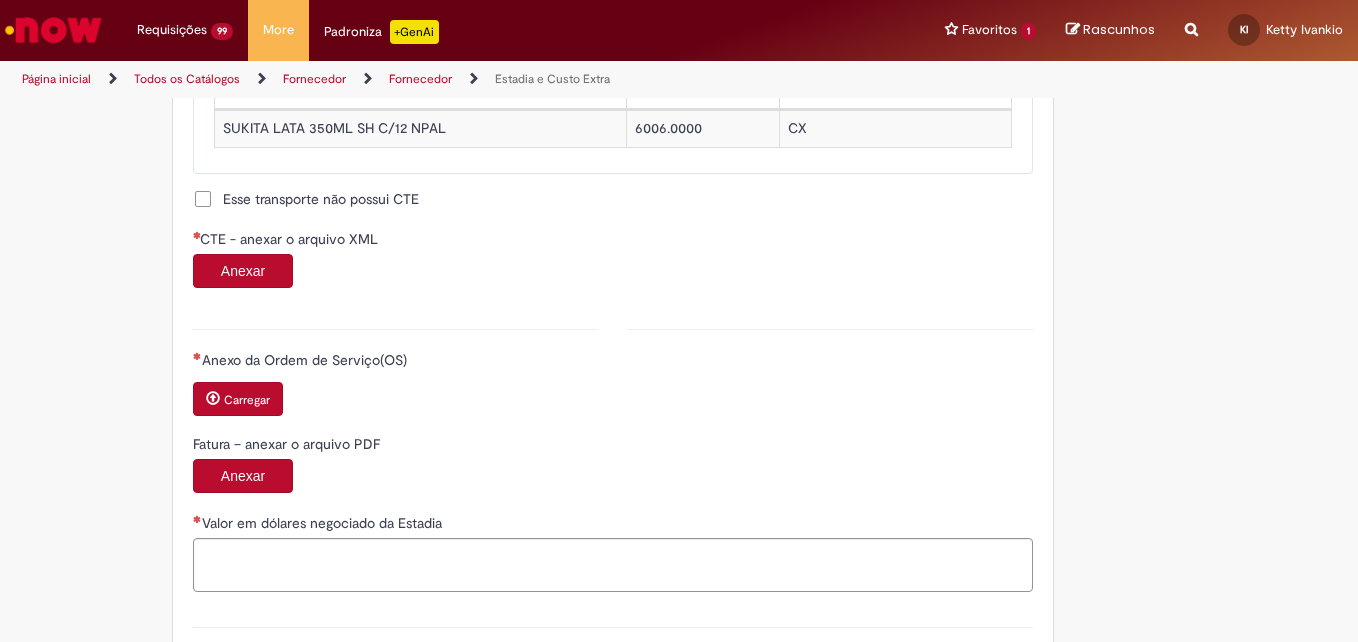click on "Anexar" at bounding box center (243, 271) 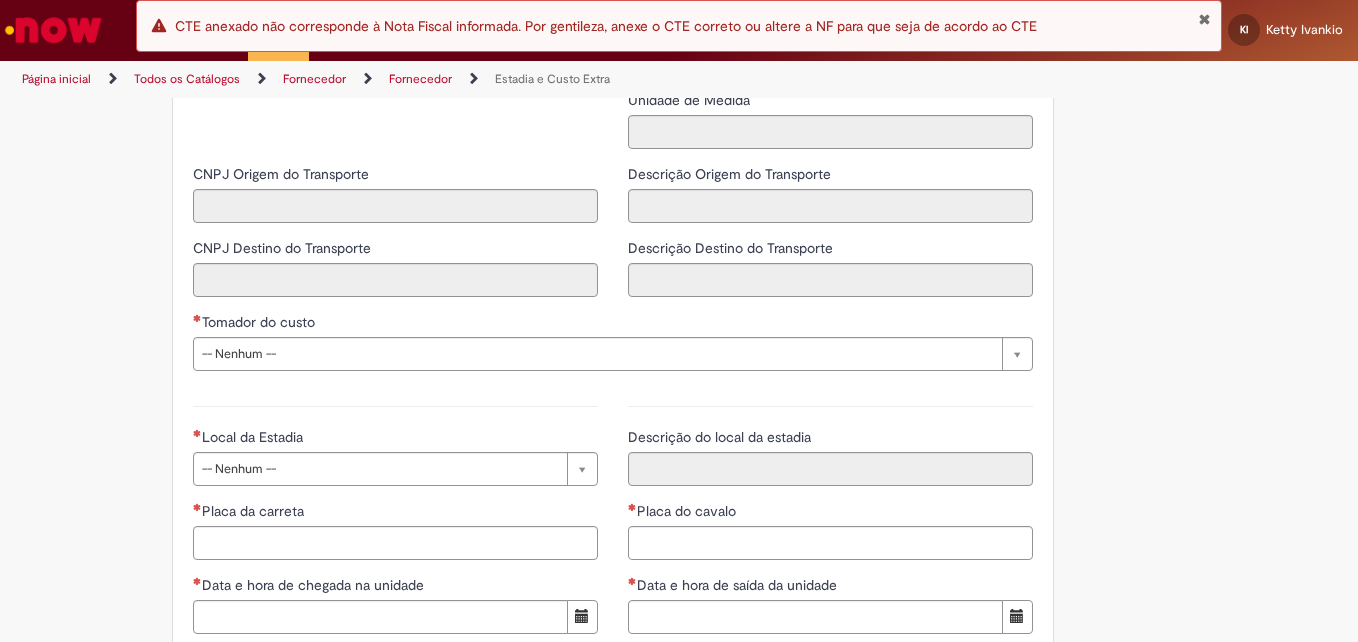 scroll, scrollTop: 2586, scrollLeft: 0, axis: vertical 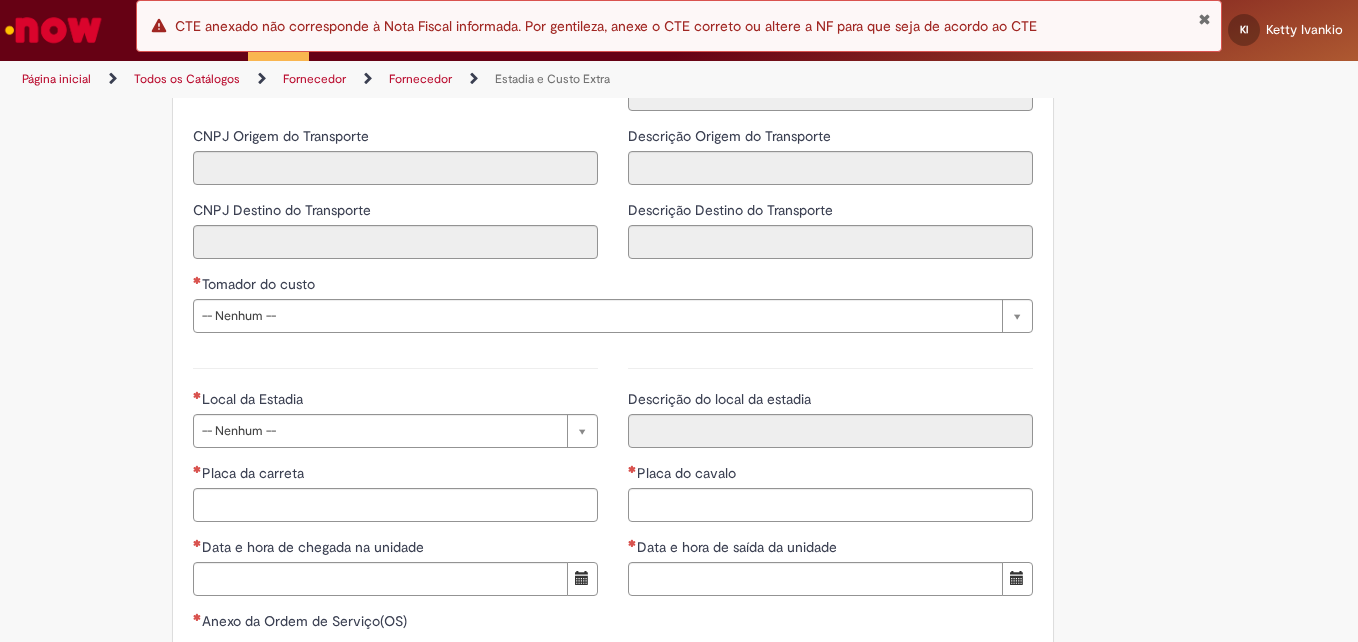 click on "Tomador do custo" at bounding box center [613, 286] 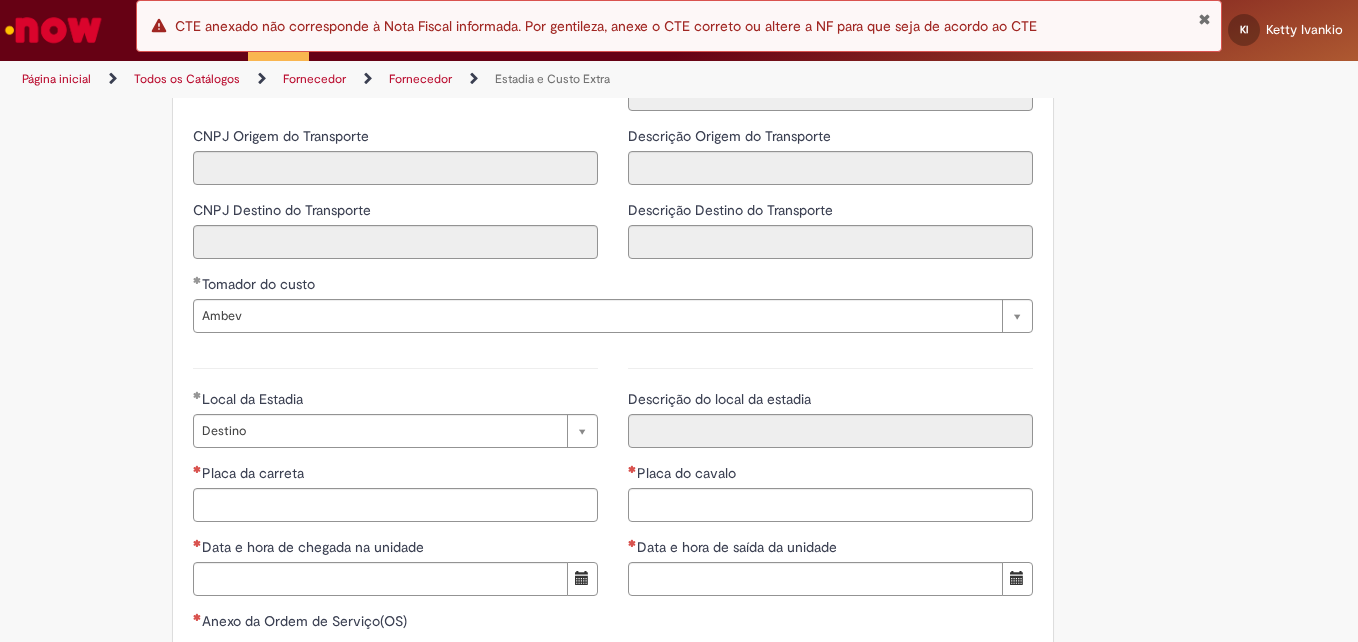 scroll, scrollTop: 2778, scrollLeft: 0, axis: vertical 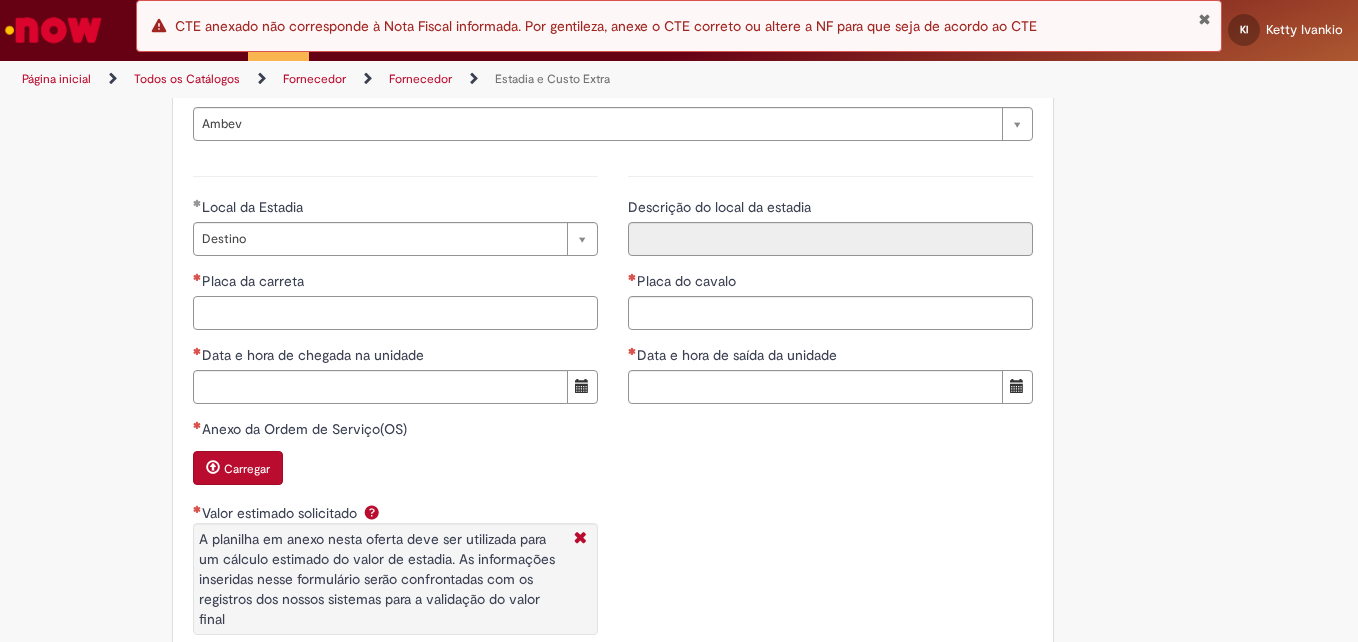 click on "Placa da carreta" at bounding box center (395, 313) 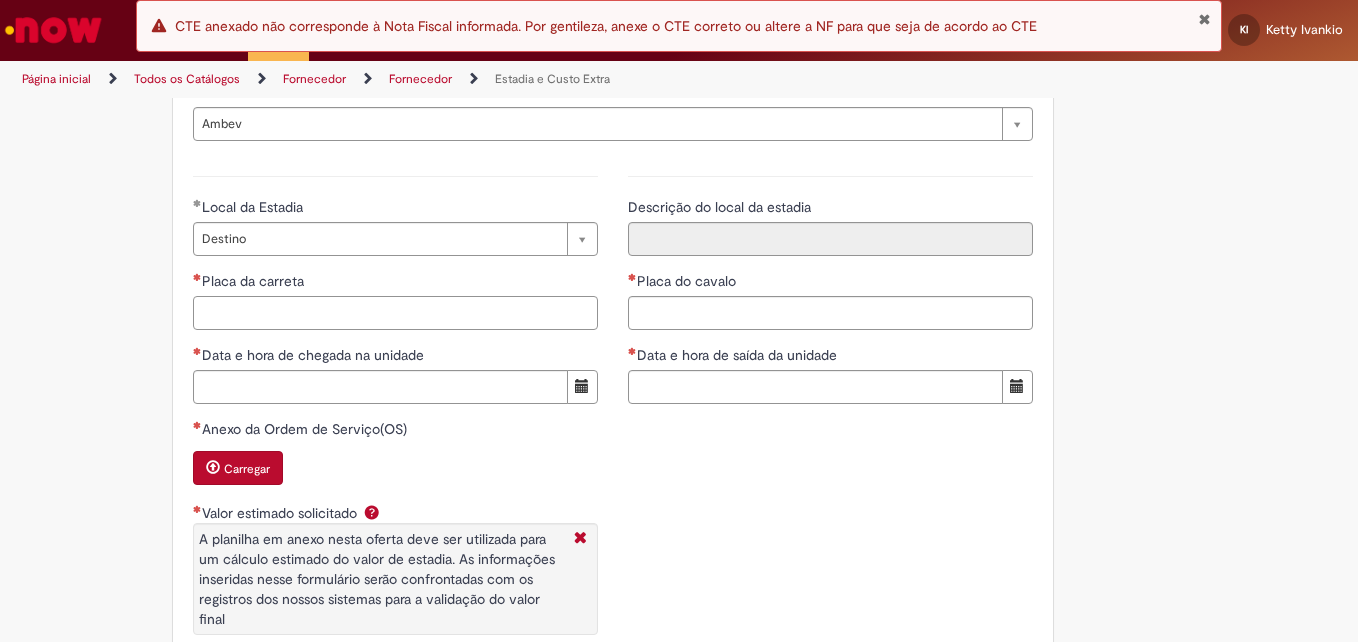 click on "Placa da carreta" at bounding box center (395, 313) 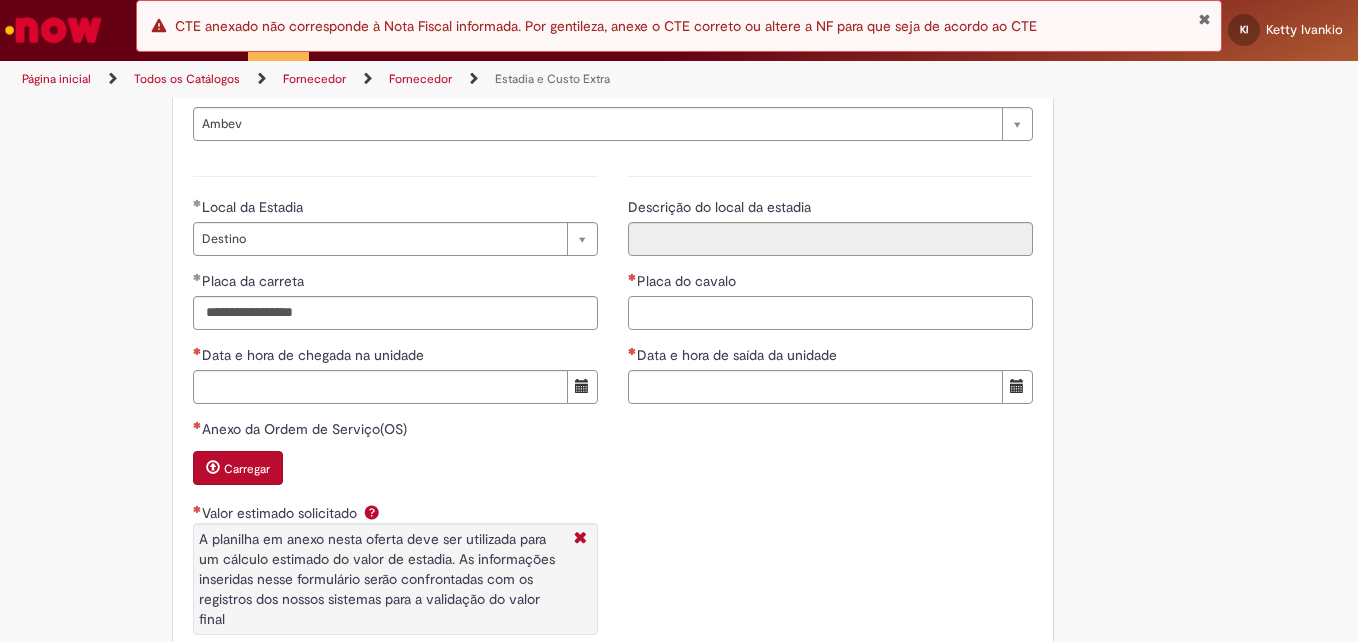 click on "Placa do cavalo" at bounding box center (830, 313) 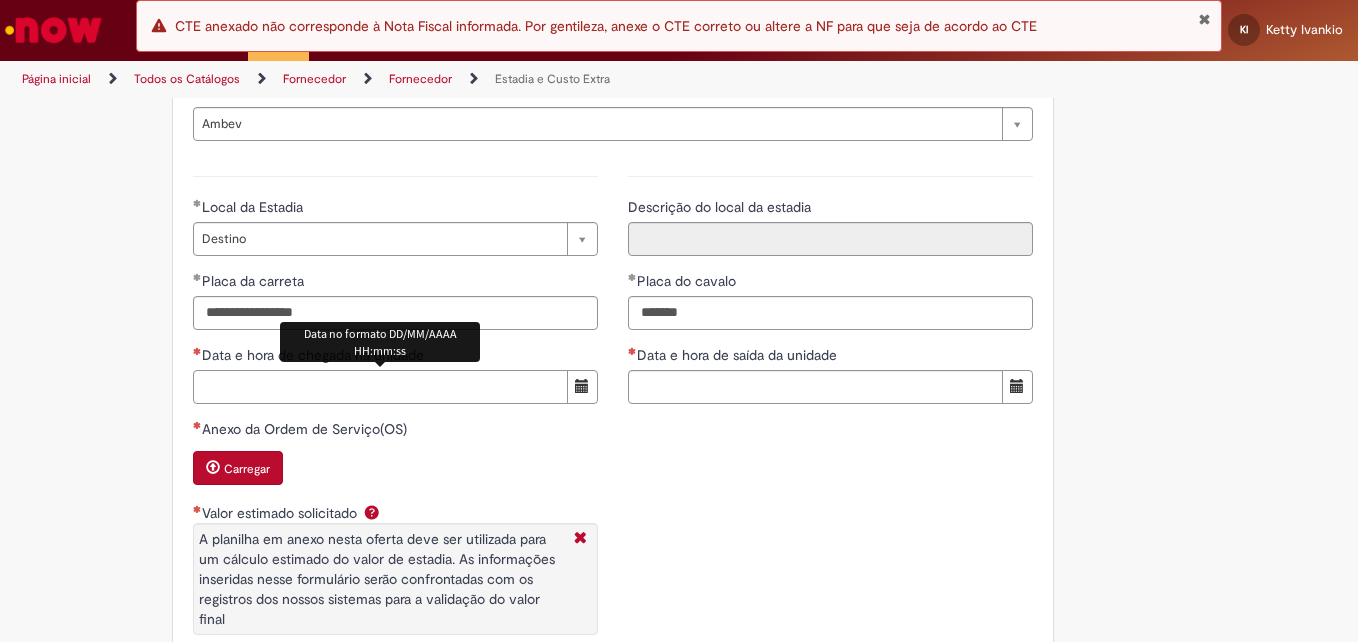 click on "Data e hora de chegada na unidade" at bounding box center [380, 387] 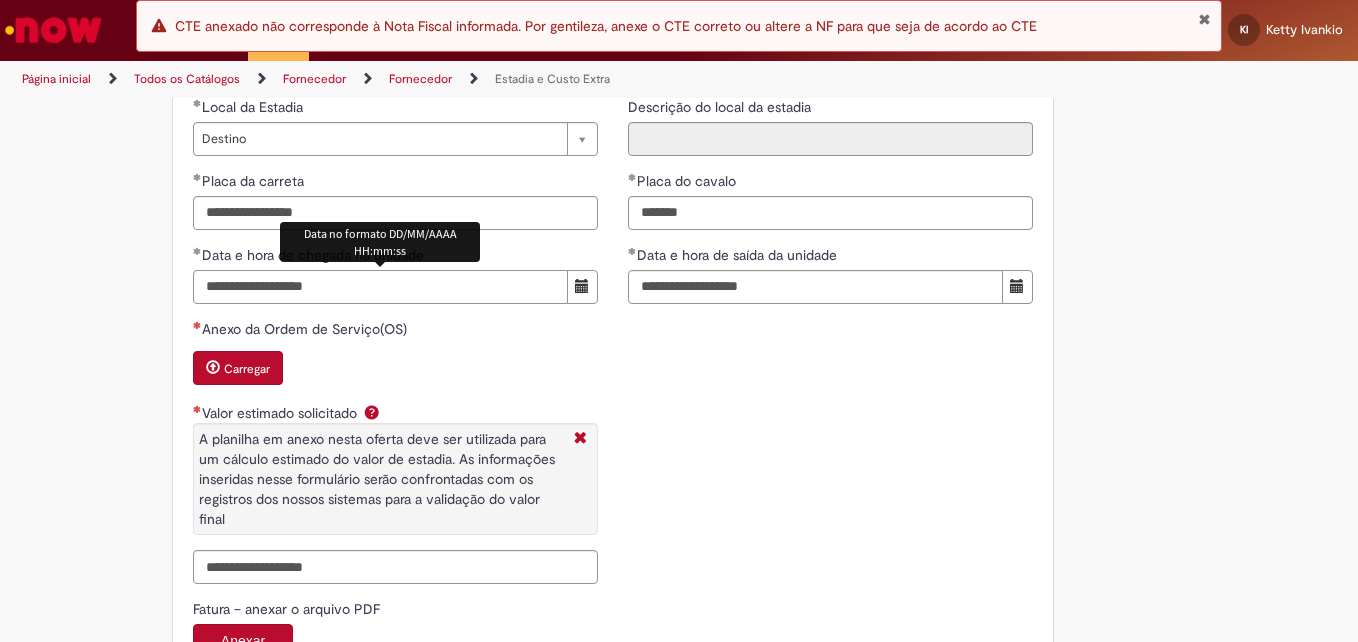 scroll, scrollTop: 2978, scrollLeft: 0, axis: vertical 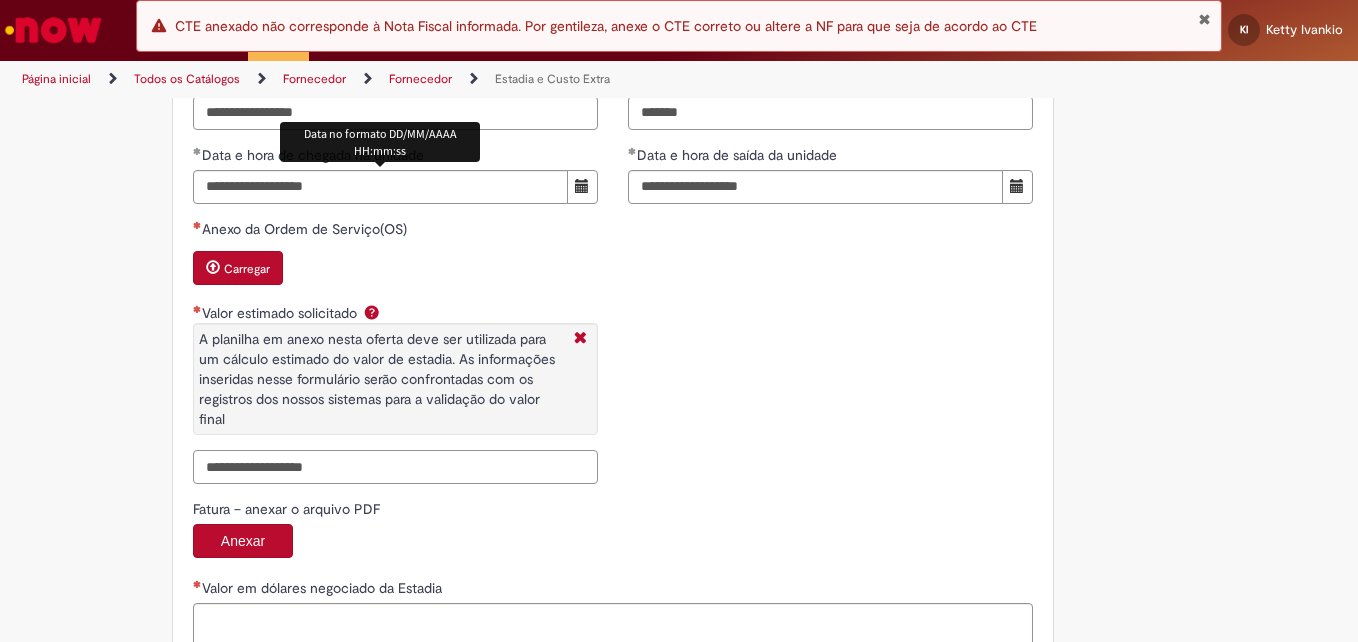 click on "Valor estimado solicitado A planilha em anexo nesta oferta deve ser utilizada para um cálculo estimado do valor de estadia. As informações inseridas nesse formulário serão confrontadas com os registros dos nossos sistemas para a validação do valor final" at bounding box center [395, 467] 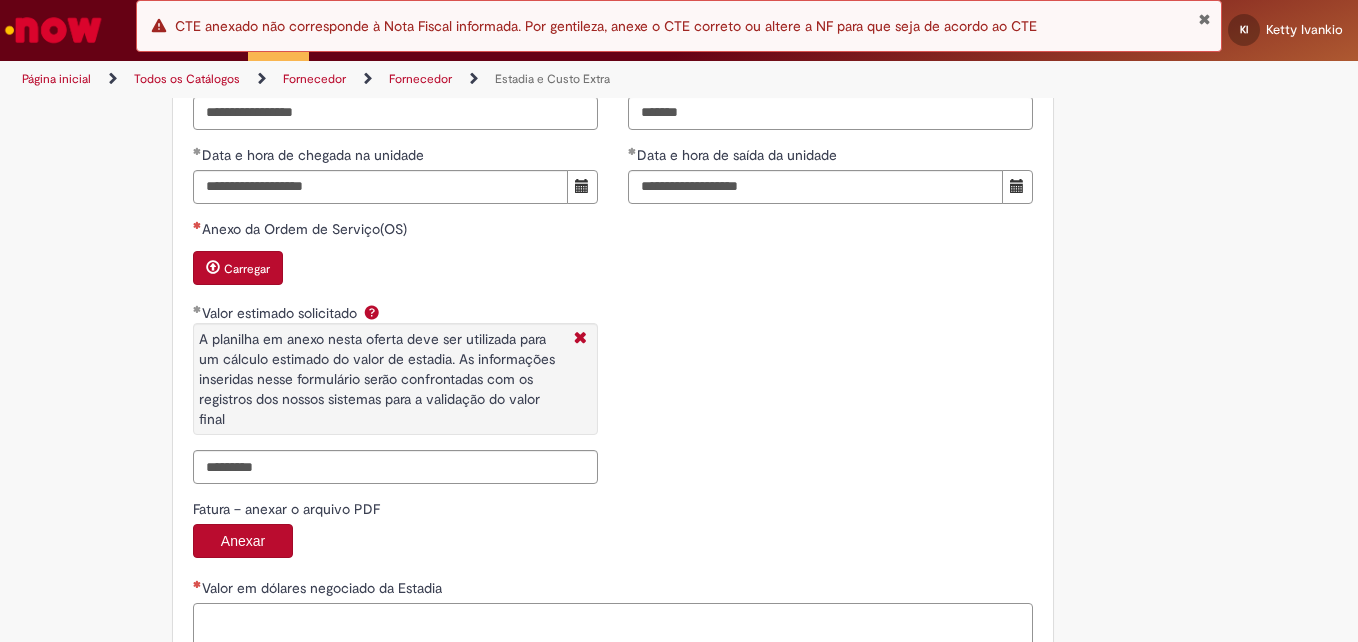 click on "Valor em dólares negociado da Estadia" at bounding box center (613, 630) 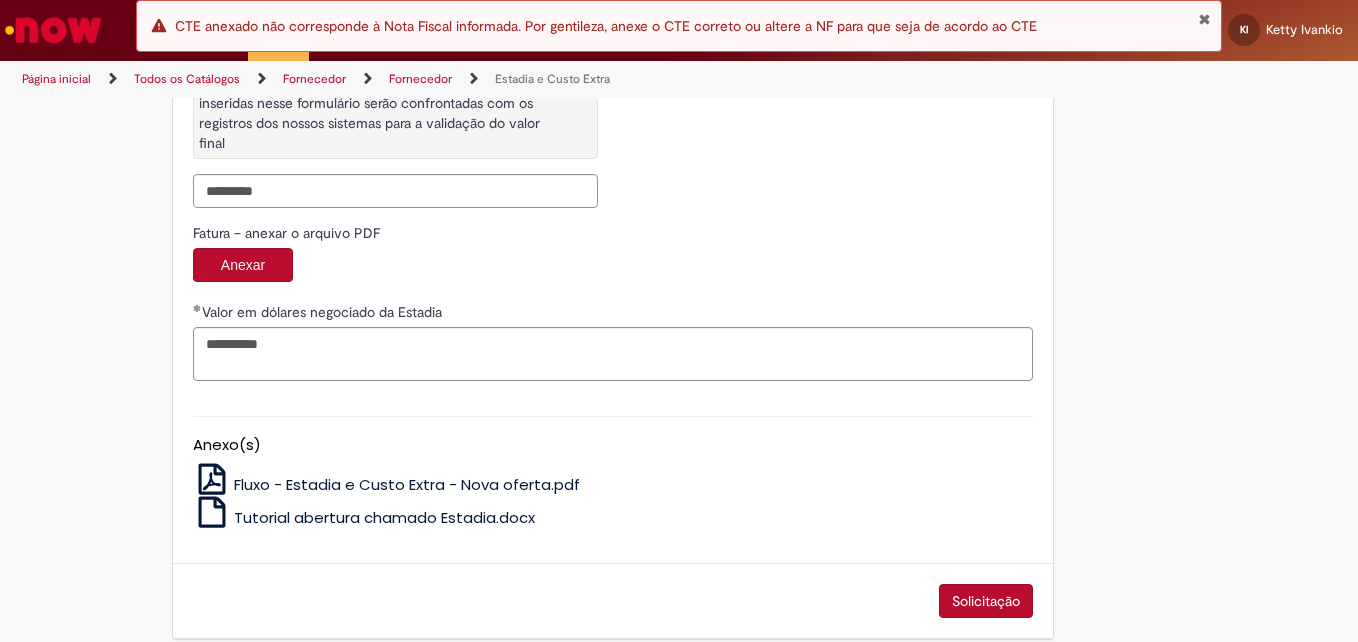 scroll, scrollTop: 3262, scrollLeft: 0, axis: vertical 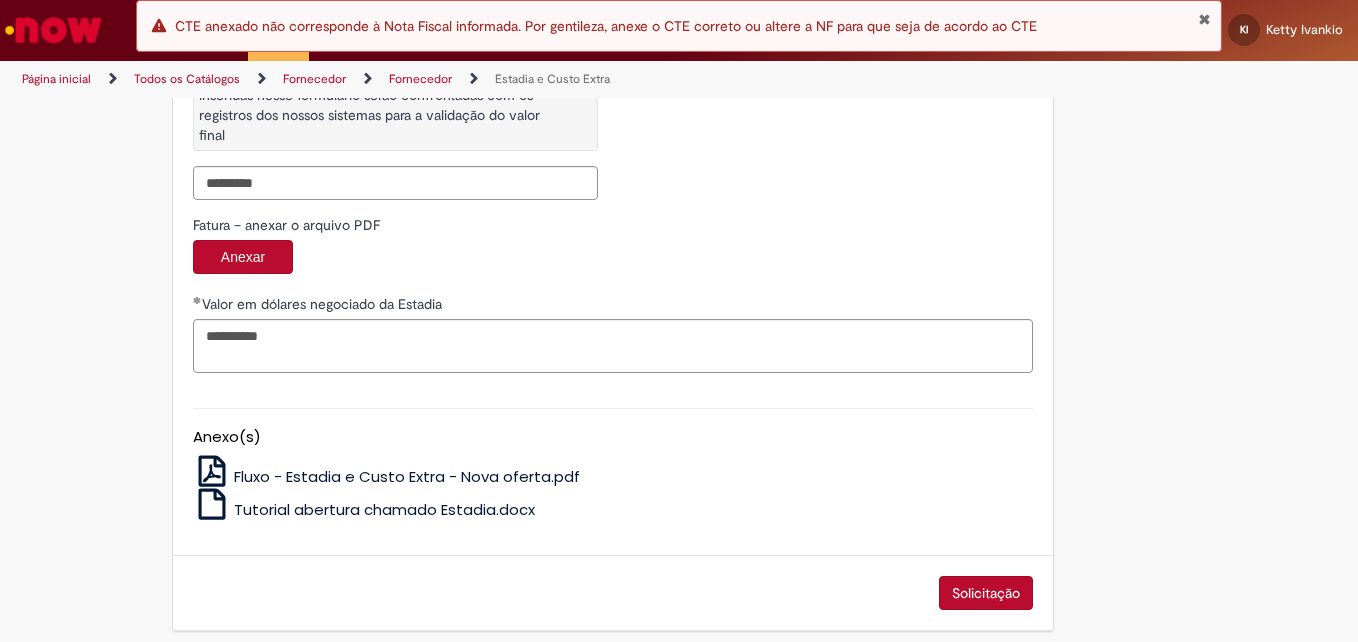 click on "Solicitação" at bounding box center [986, 593] 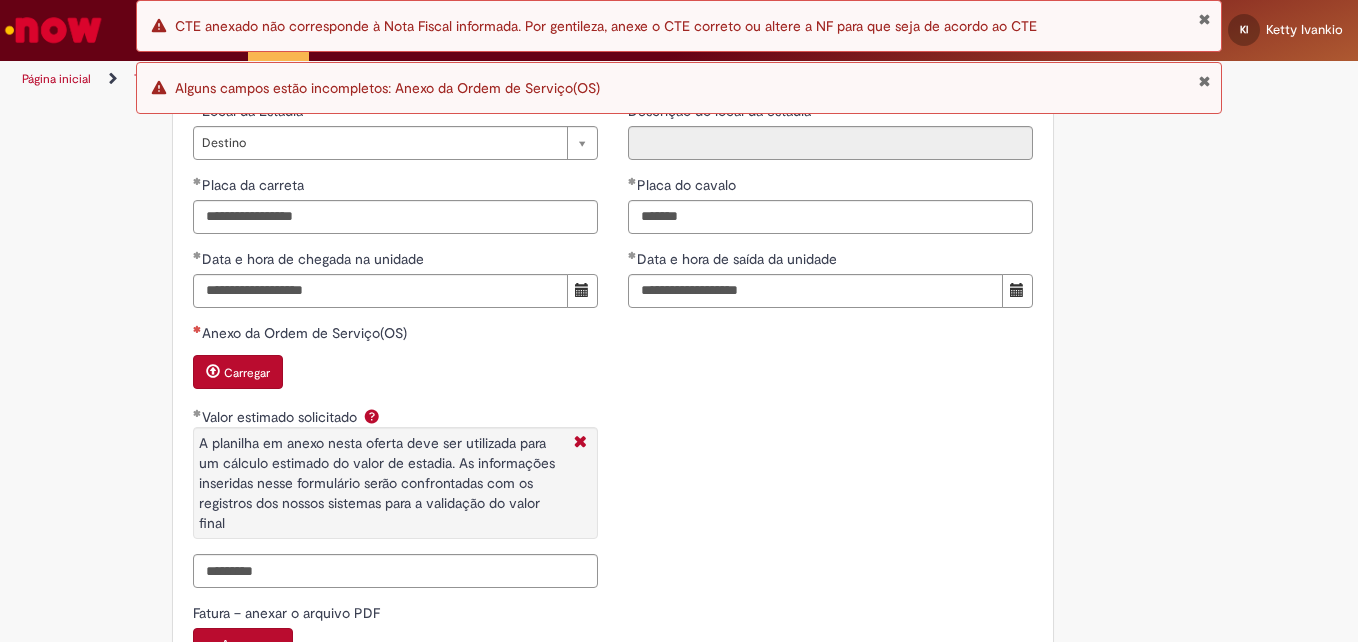 scroll, scrollTop: 2774, scrollLeft: 0, axis: vertical 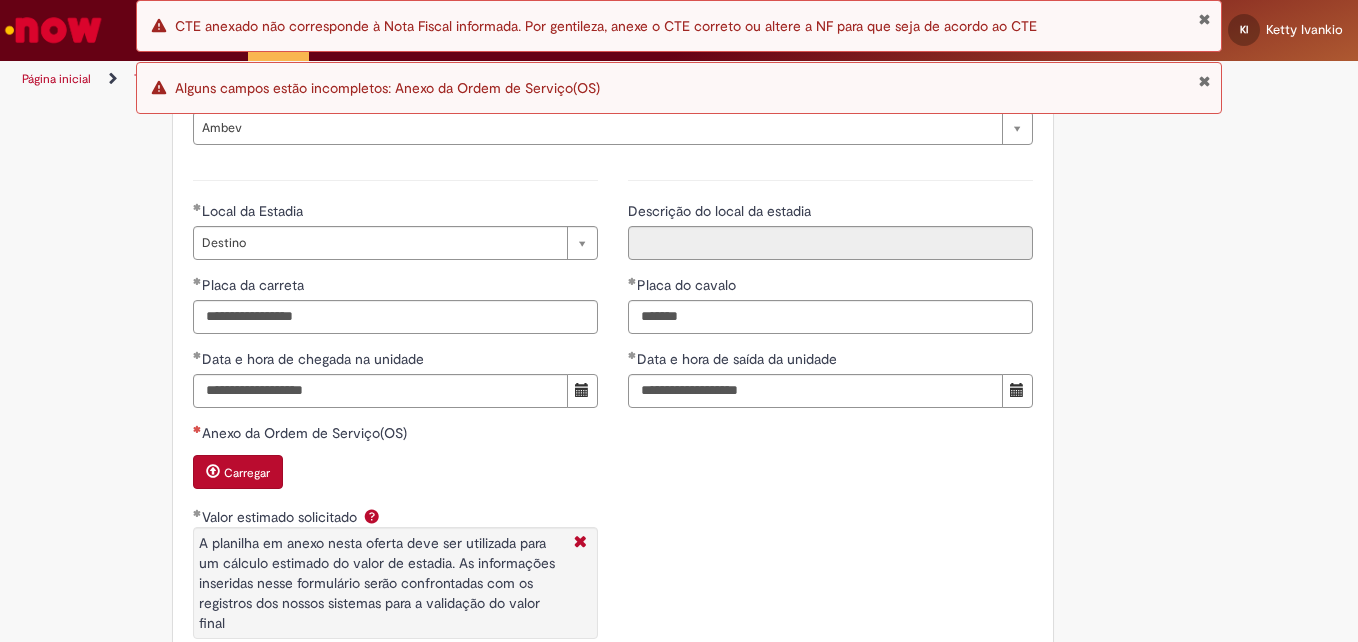 click on "Carregar" at bounding box center [247, 473] 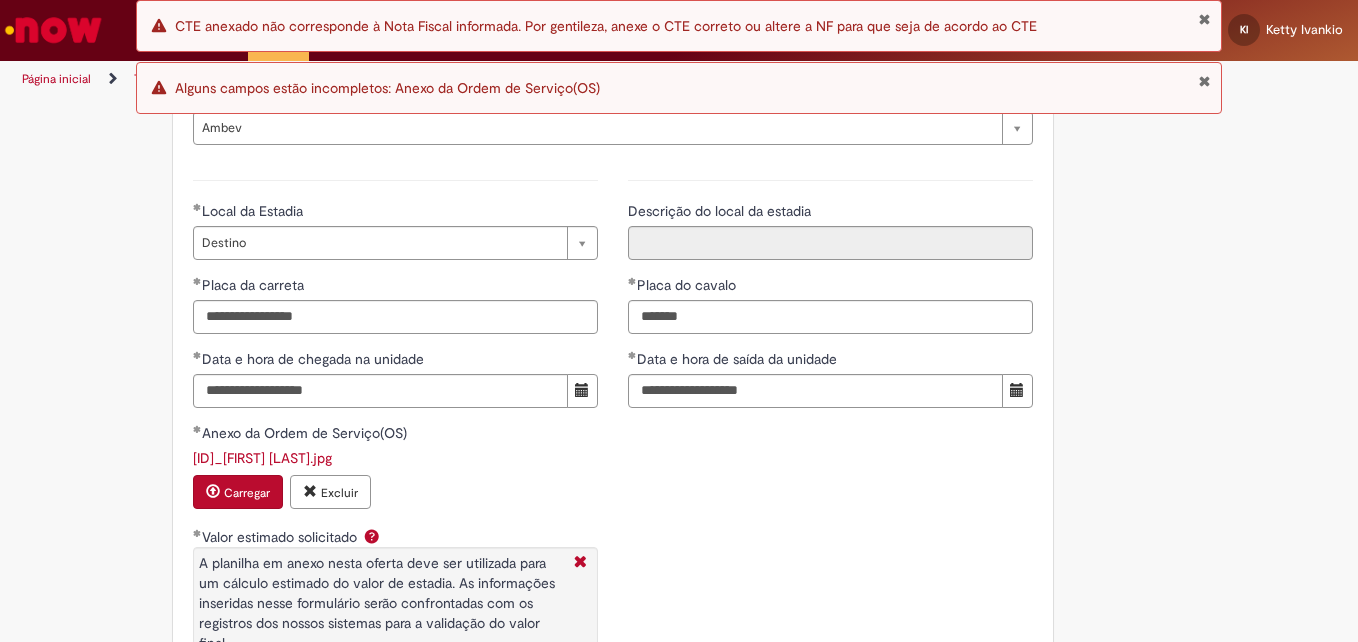 scroll, scrollTop: 3294, scrollLeft: 0, axis: vertical 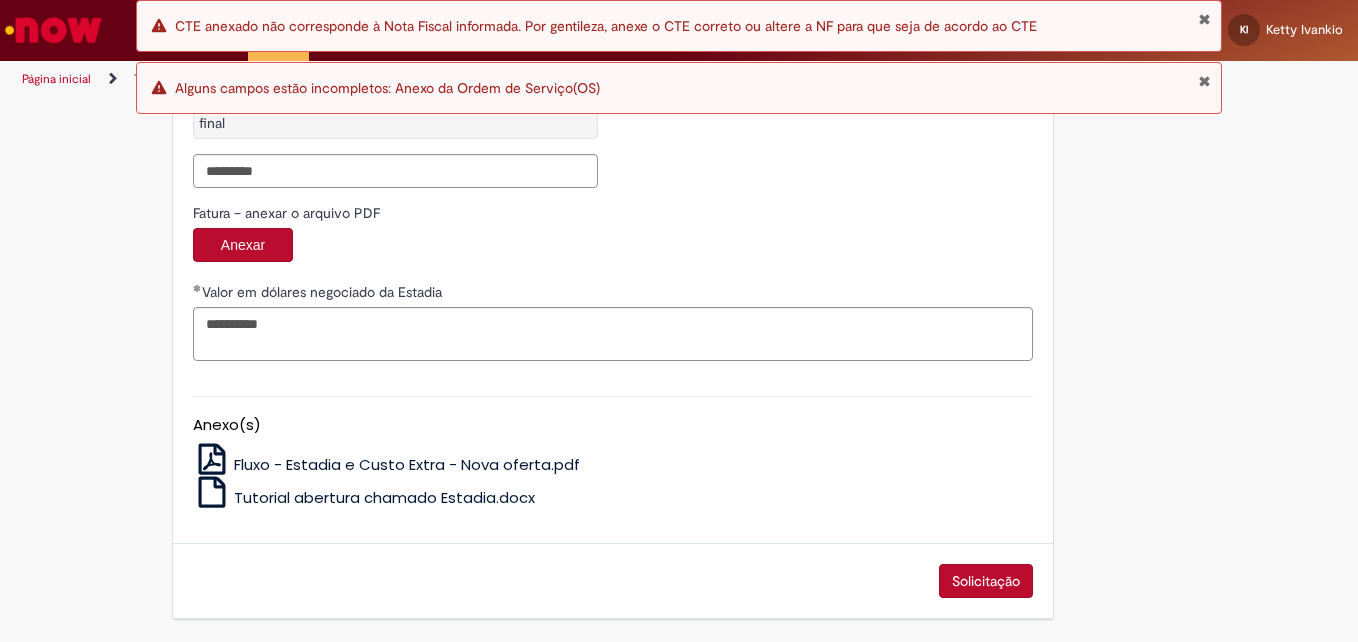 click on "Solicitação" at bounding box center [986, 581] 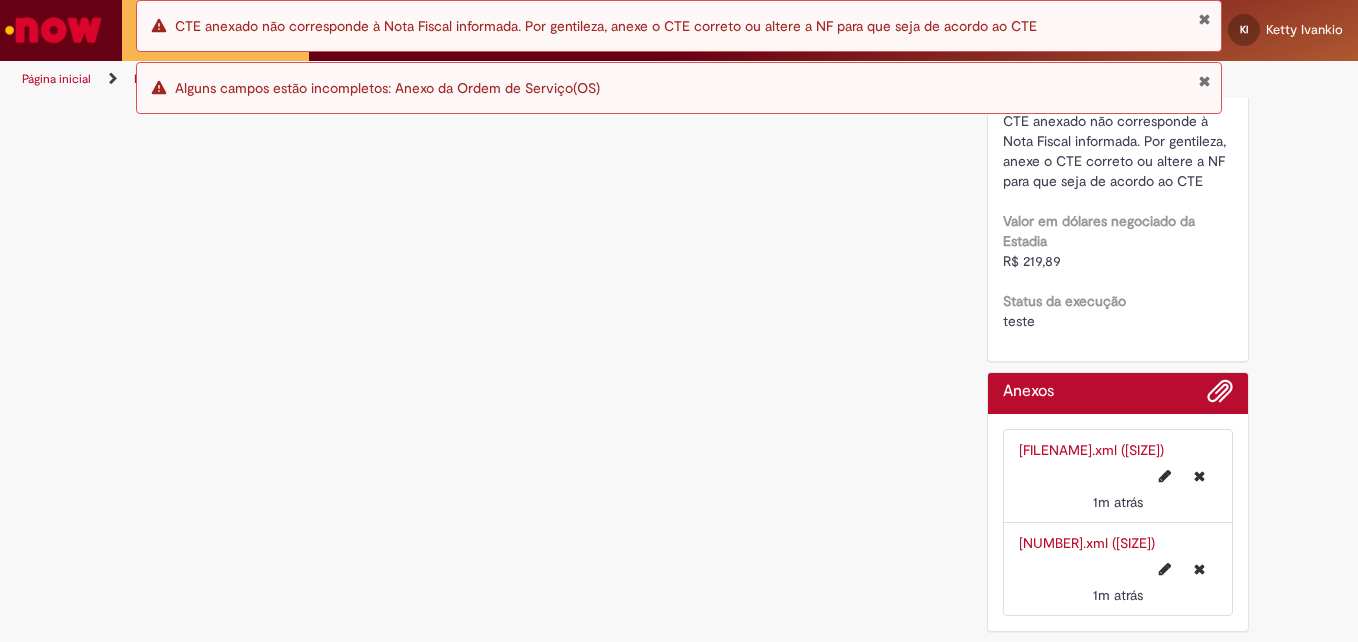 scroll, scrollTop: 0, scrollLeft: 0, axis: both 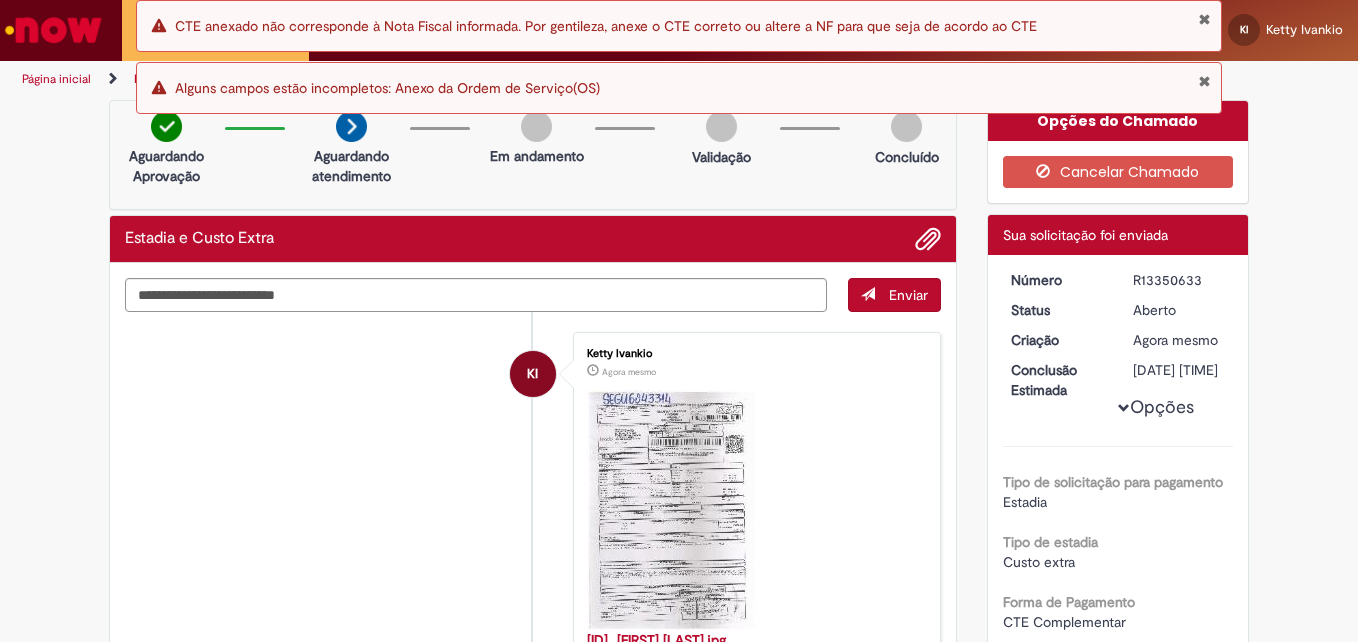 click on "R13350633" at bounding box center (1179, 280) 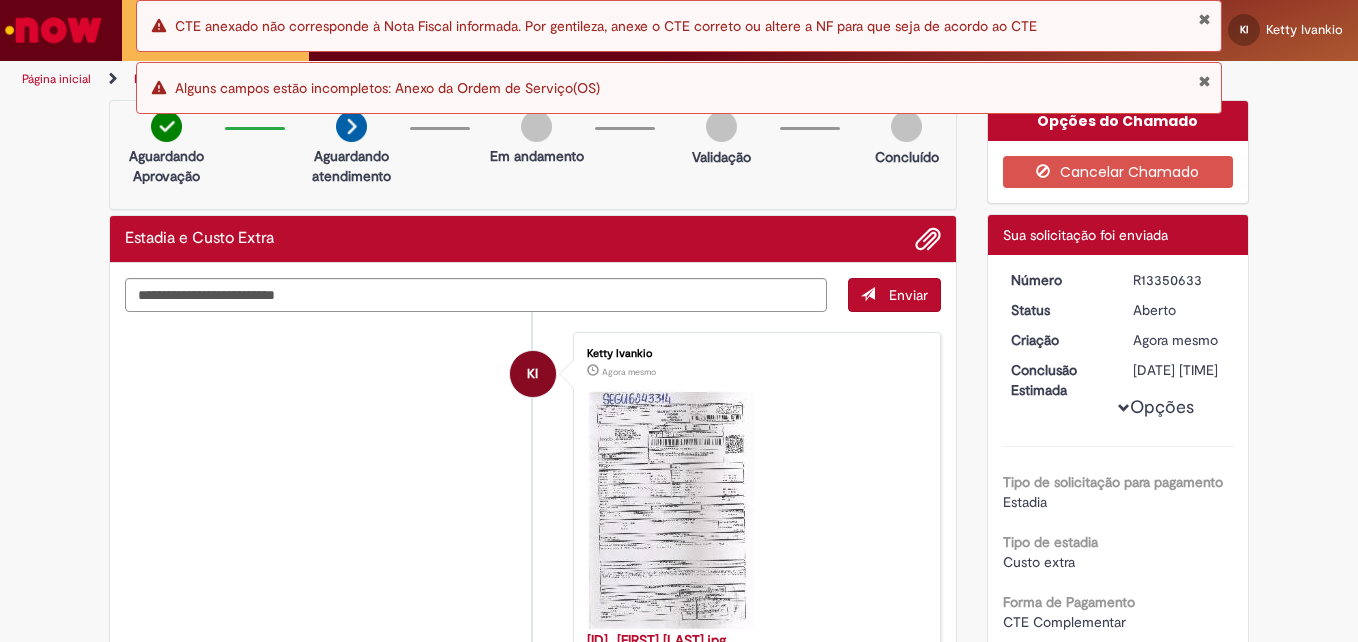 click at bounding box center [1204, 19] 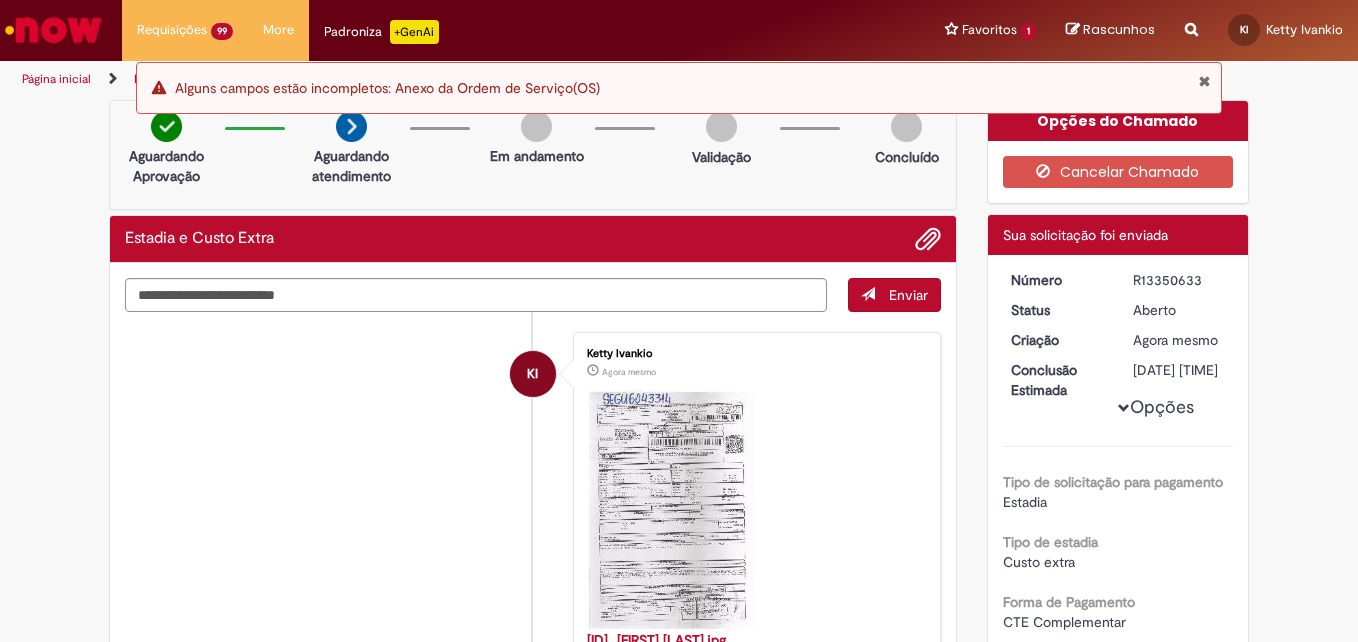 click at bounding box center (1204, 19) 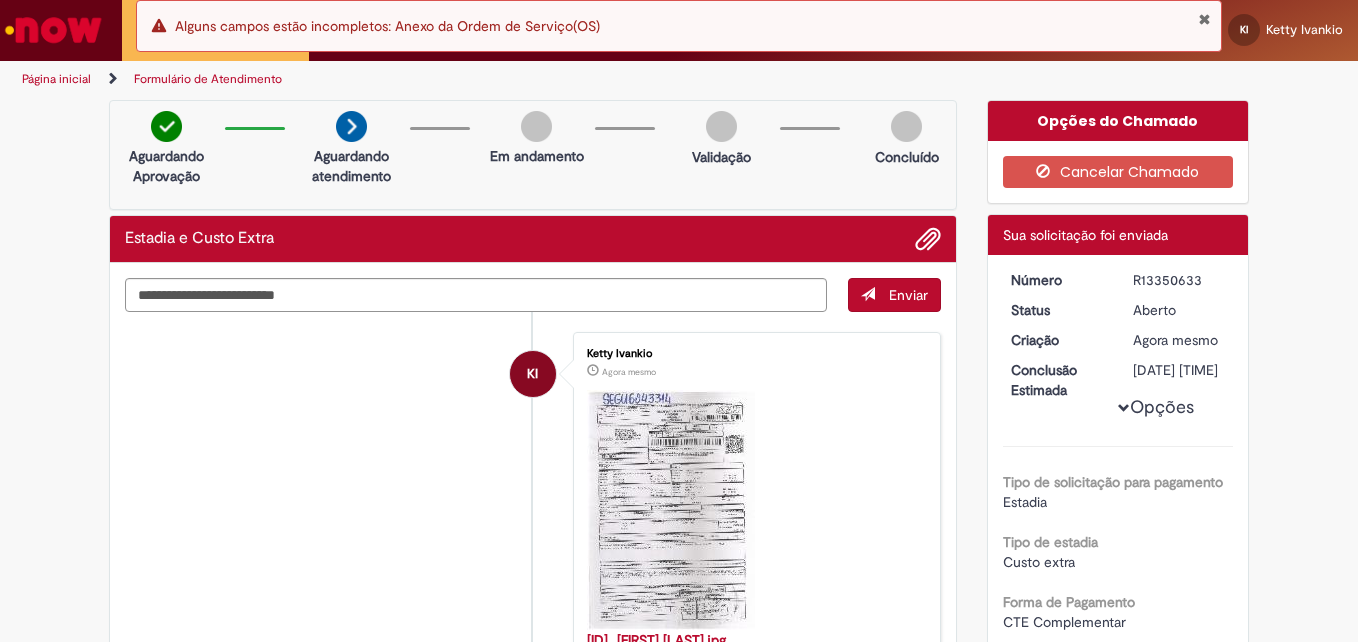 click at bounding box center [1204, 19] 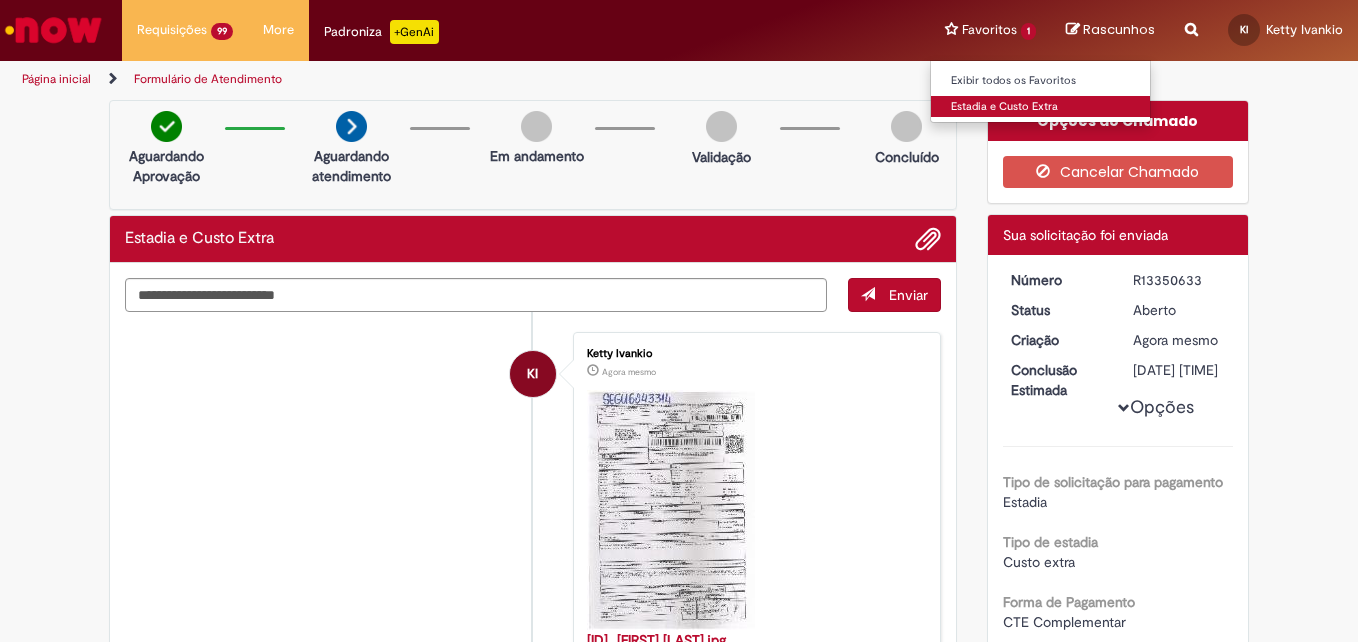 click on "Estadia e Custo Extra" at bounding box center (1041, 107) 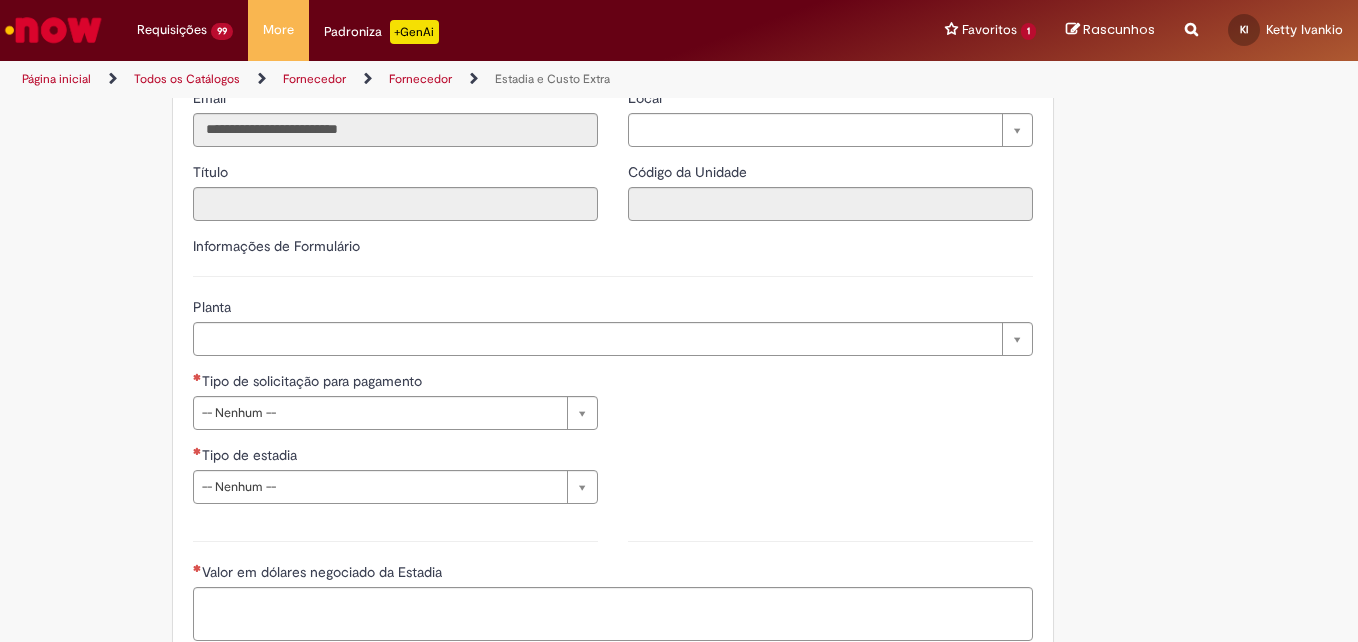 scroll, scrollTop: 566, scrollLeft: 0, axis: vertical 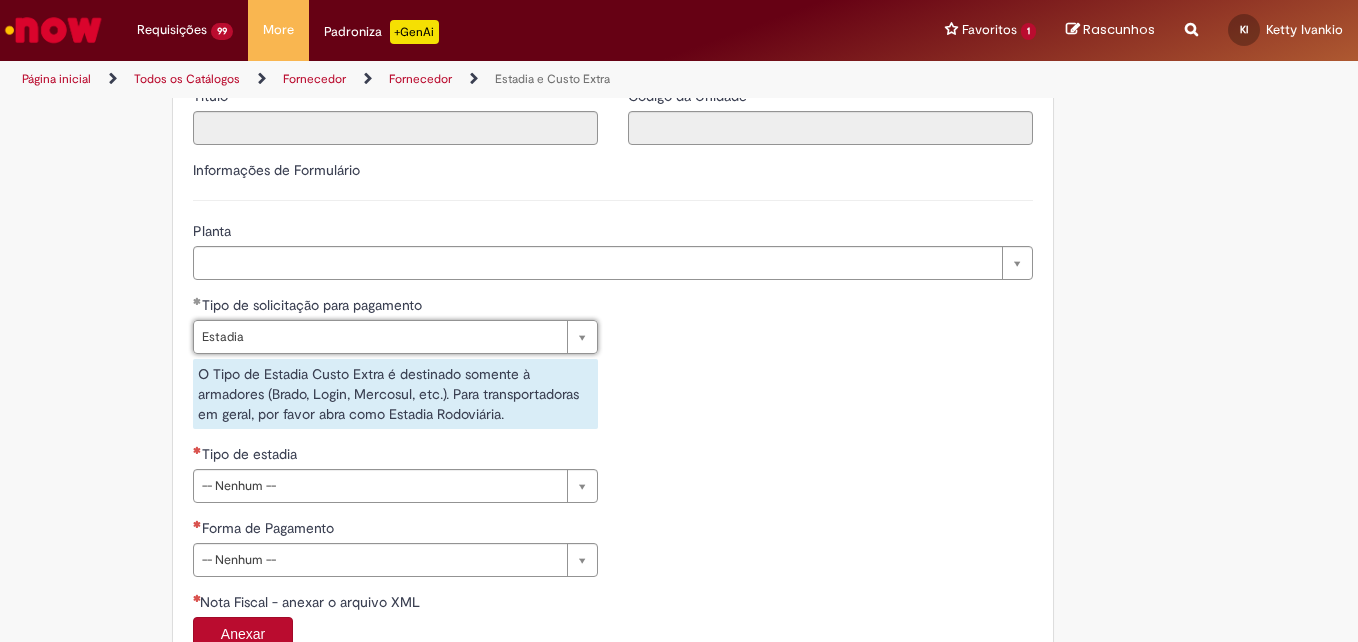 click on "O Tipo de Estadia Custo Extra é destinado somente à armadores (Brado, Login, Mercosul, etc.). Para transportadoras em geral, por favor abra como Estadia Rodoviária." at bounding box center (395, 394) 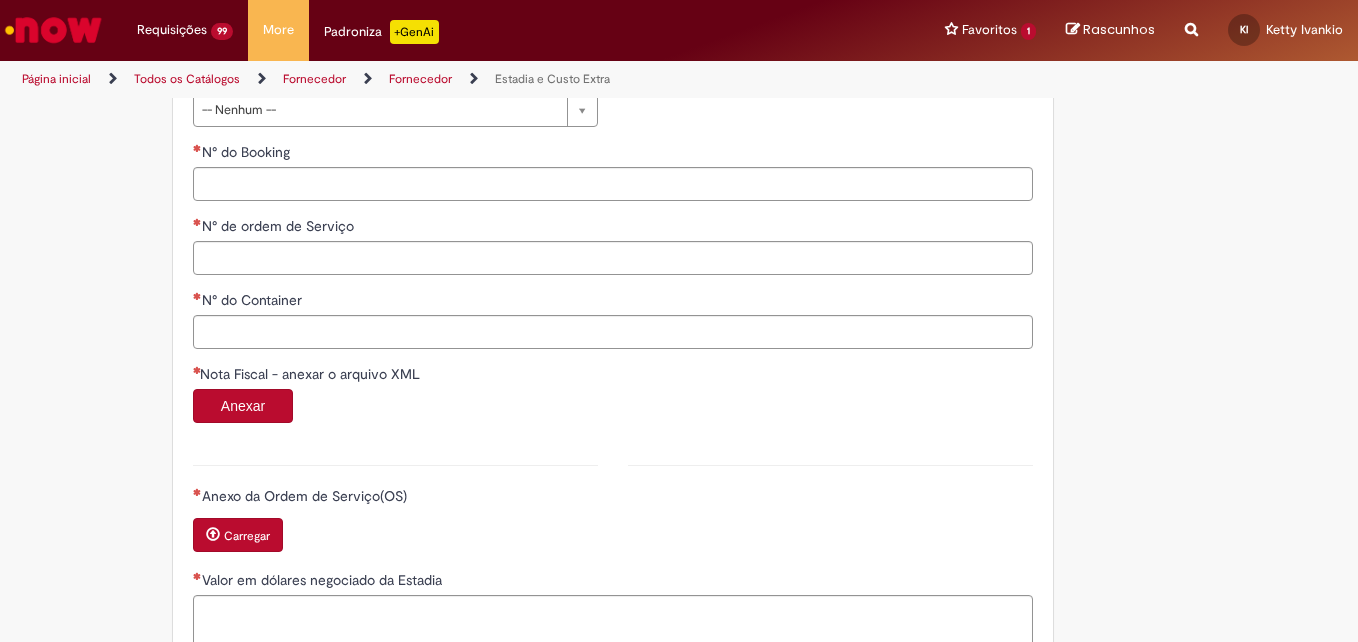 scroll, scrollTop: 916, scrollLeft: 0, axis: vertical 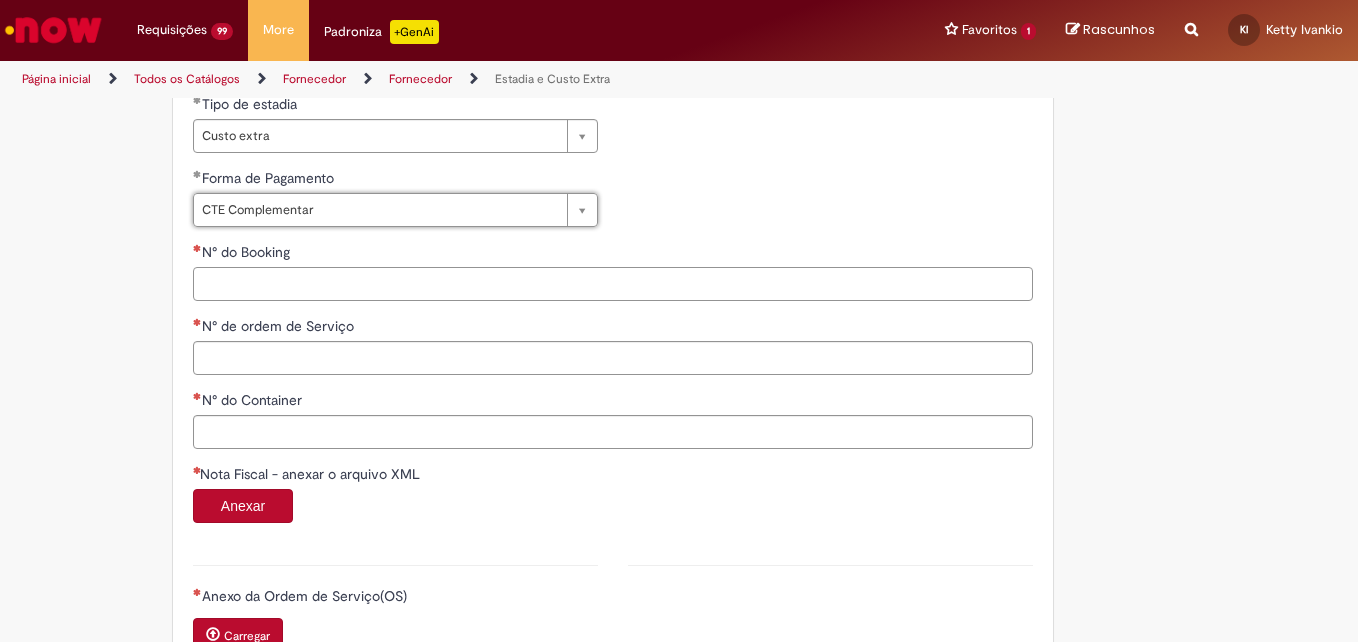 click on "N° do Booking" at bounding box center [613, 284] 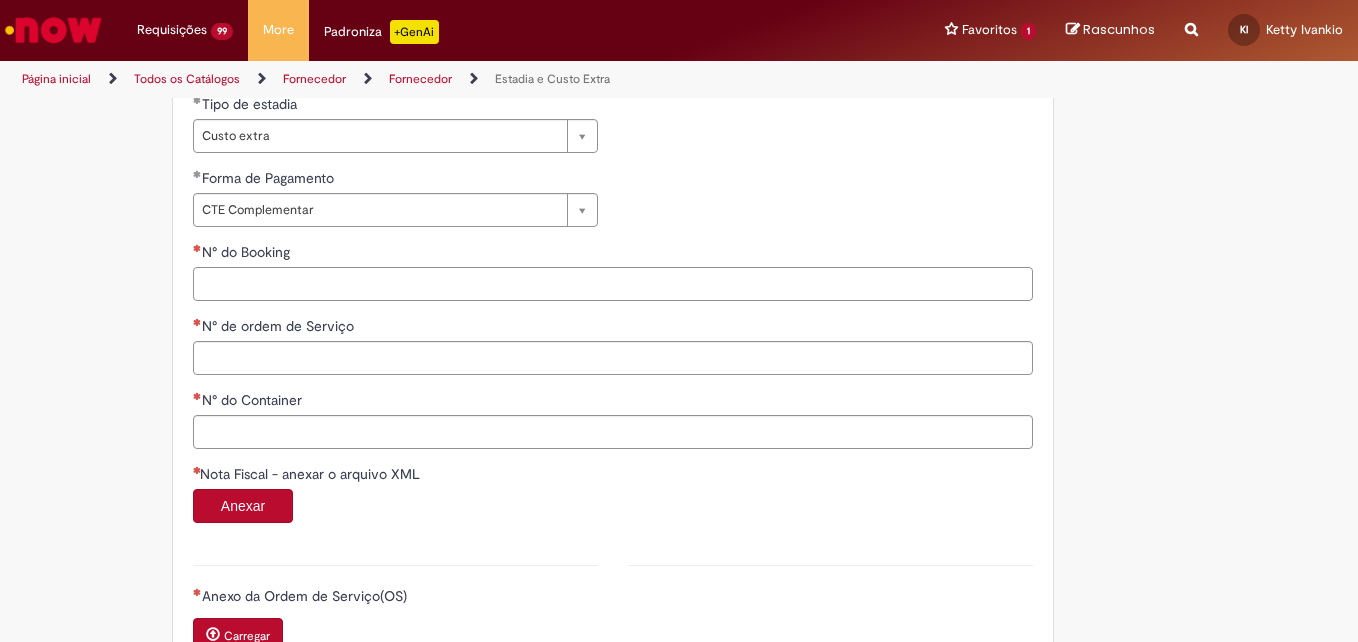 paste on "**********" 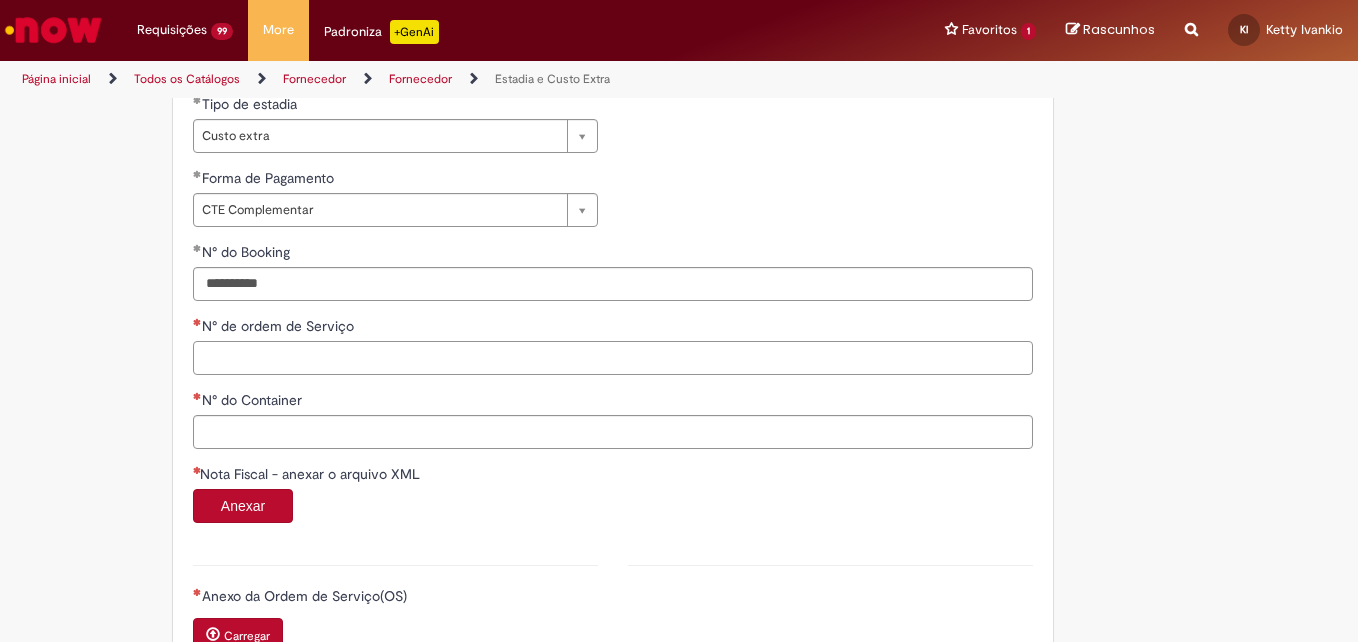 click on "N° de ordem de Serviço" at bounding box center (613, 358) 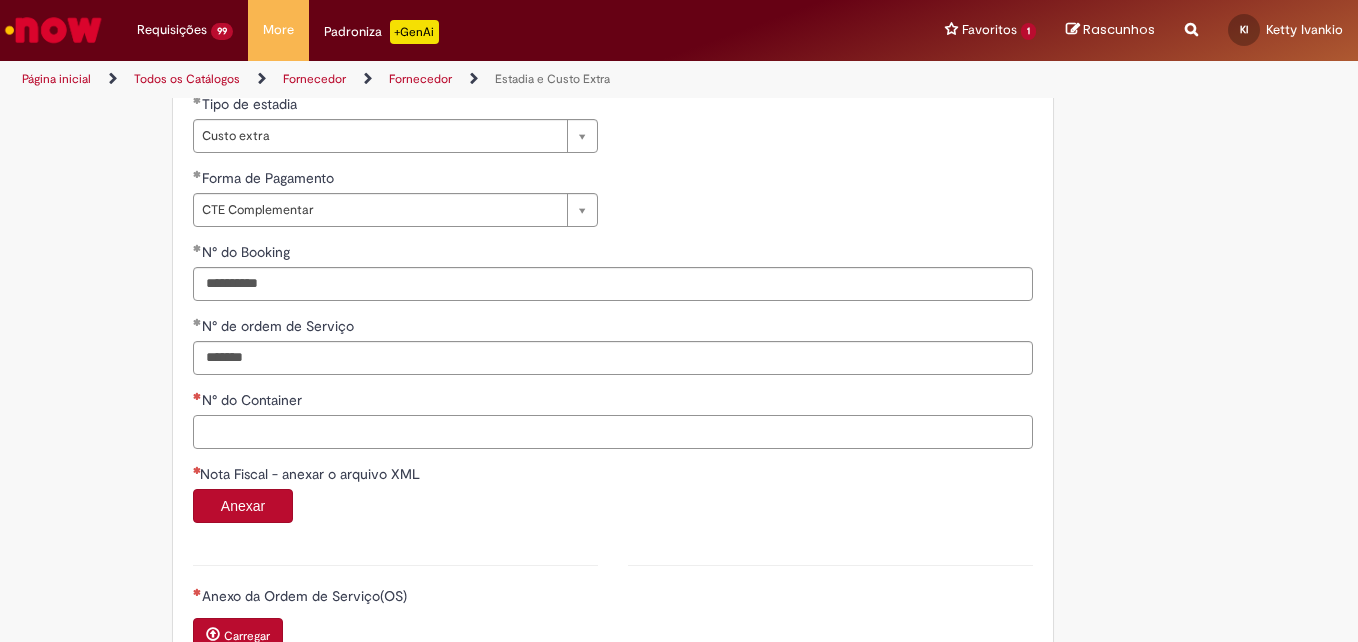 click on "N° do Container" at bounding box center [613, 432] 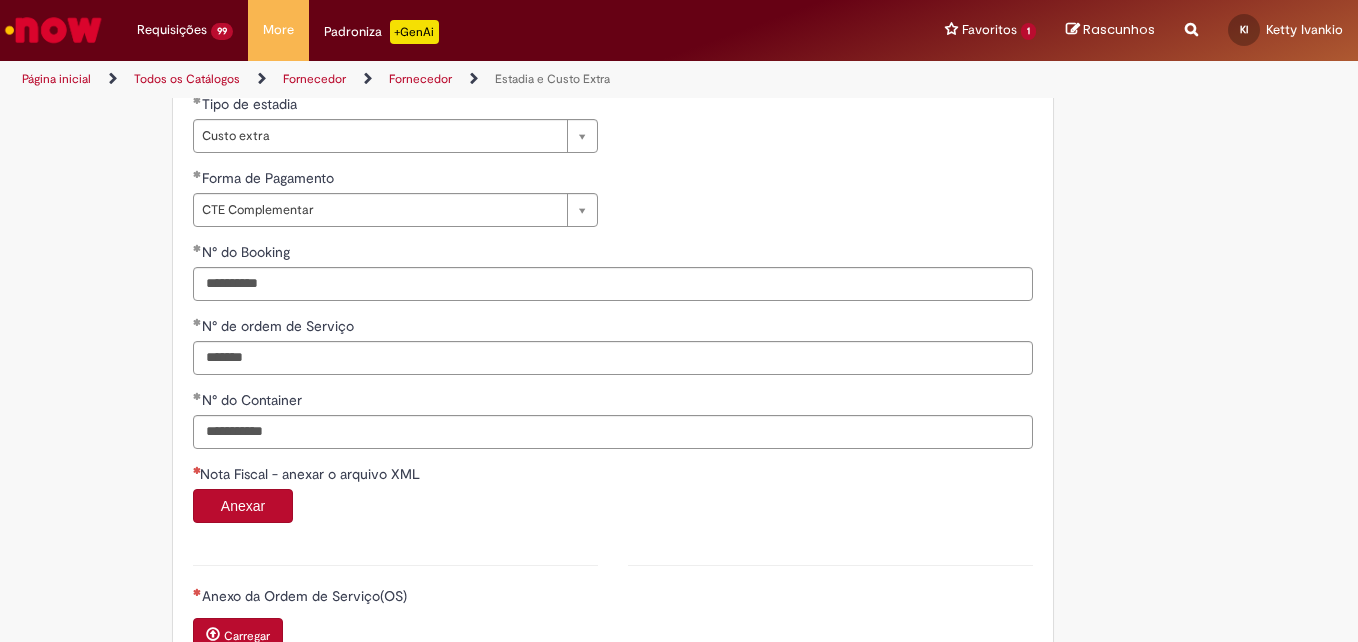 click on "Anexar" at bounding box center [243, 506] 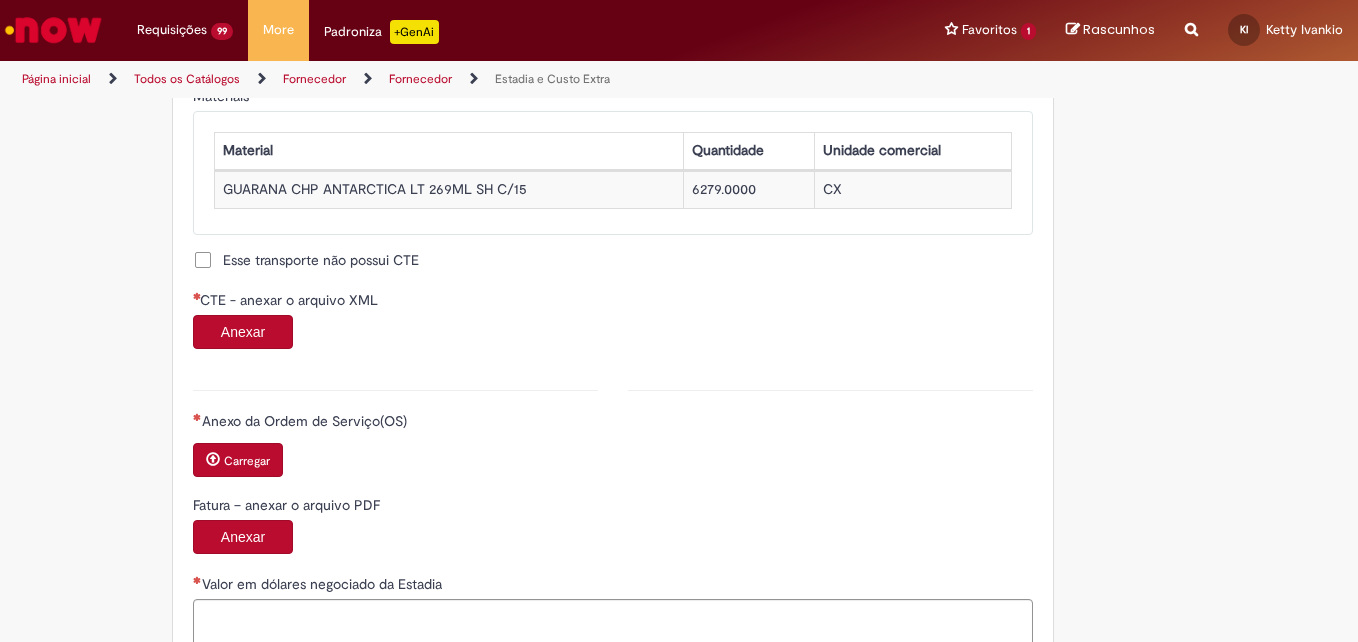 scroll, scrollTop: 1874, scrollLeft: 0, axis: vertical 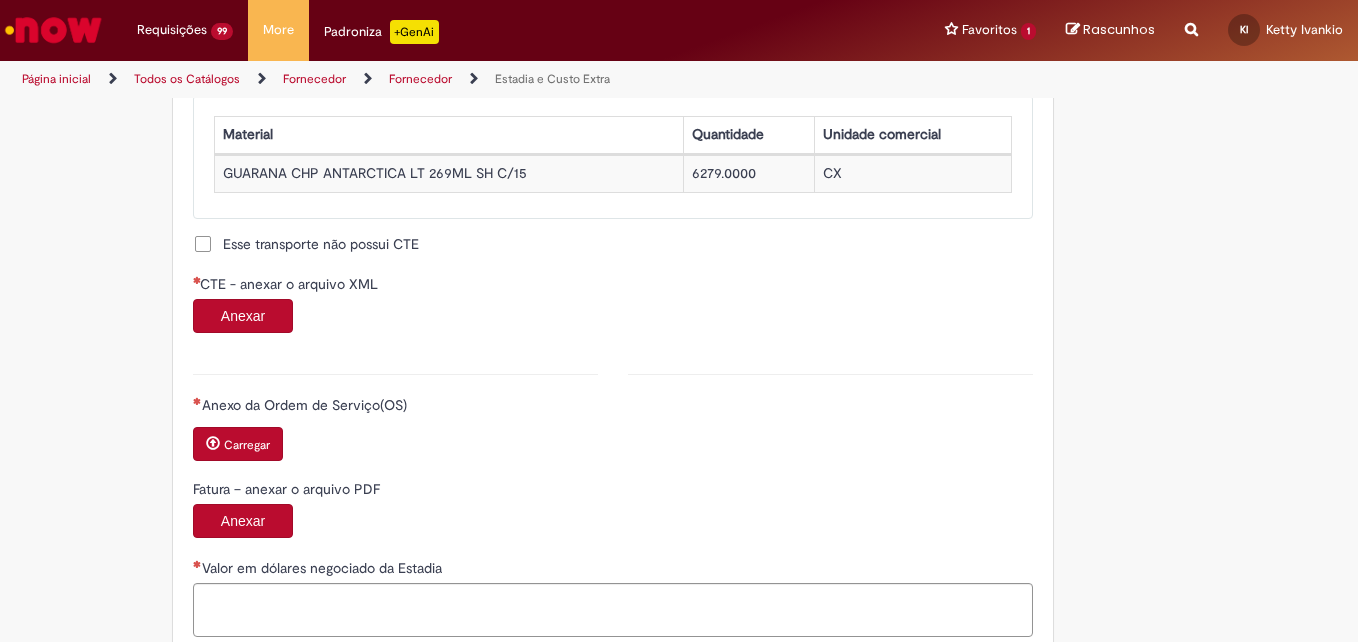 click on "Anexar" at bounding box center [243, 316] 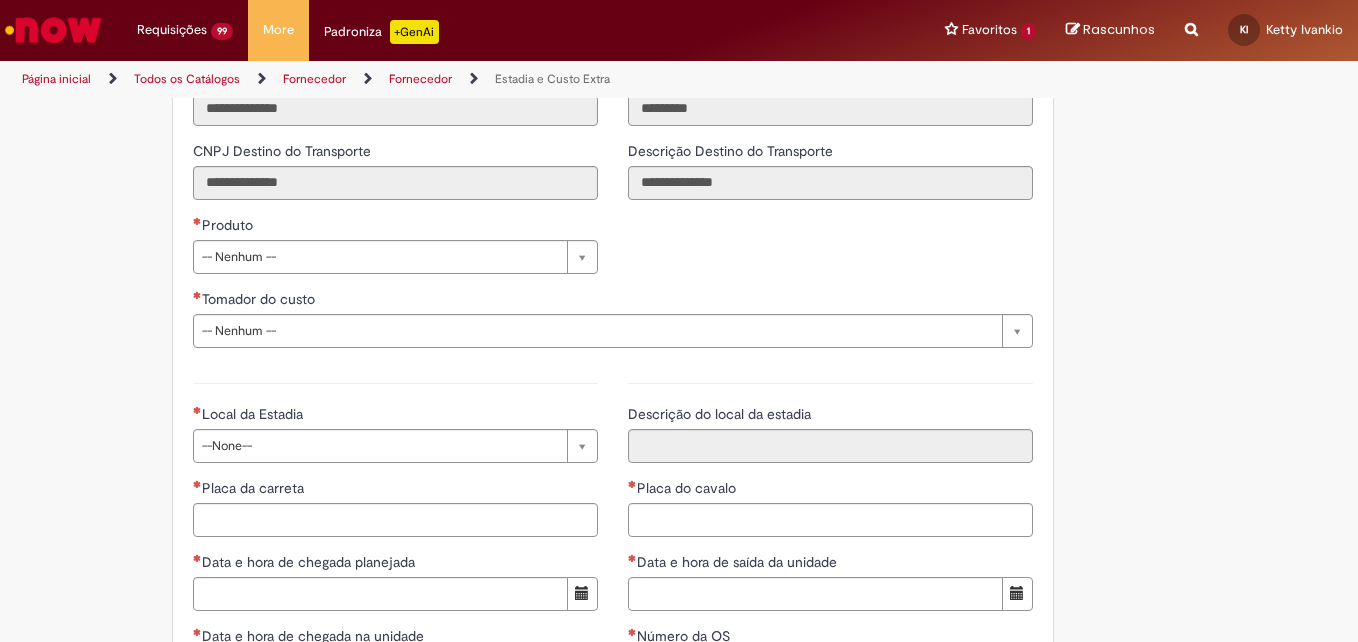 scroll, scrollTop: 2677, scrollLeft: 0, axis: vertical 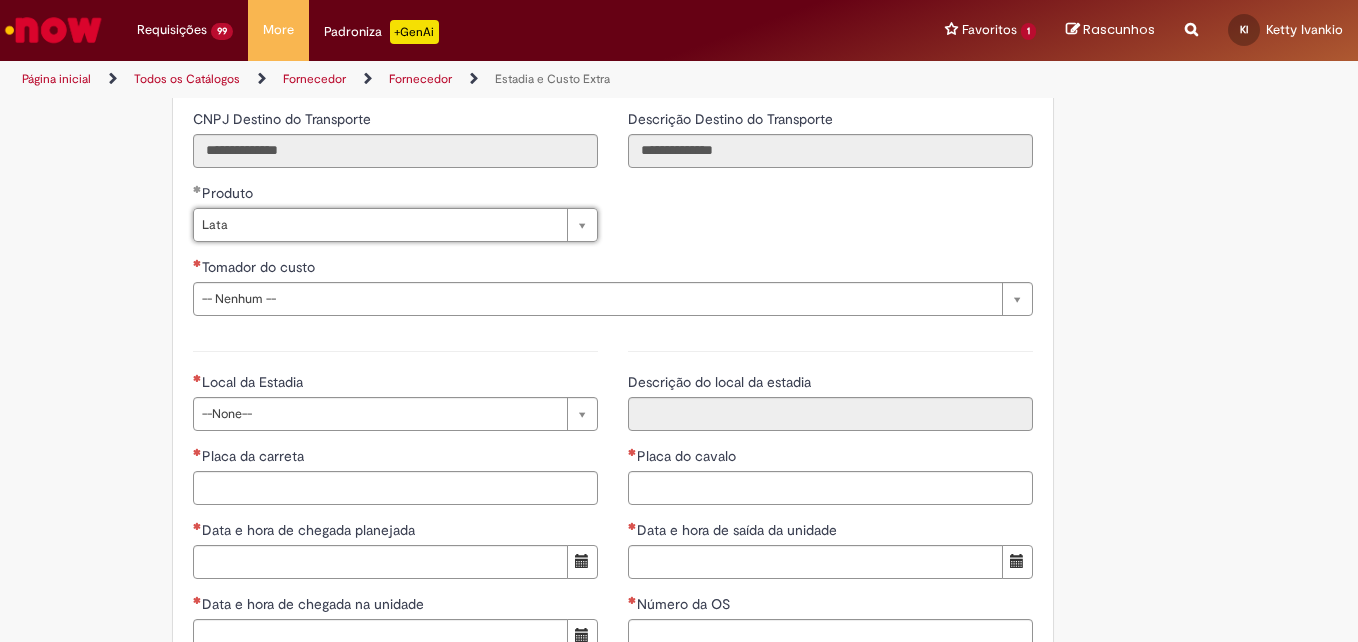 click on "Tomador do custo" at bounding box center (260, 267) 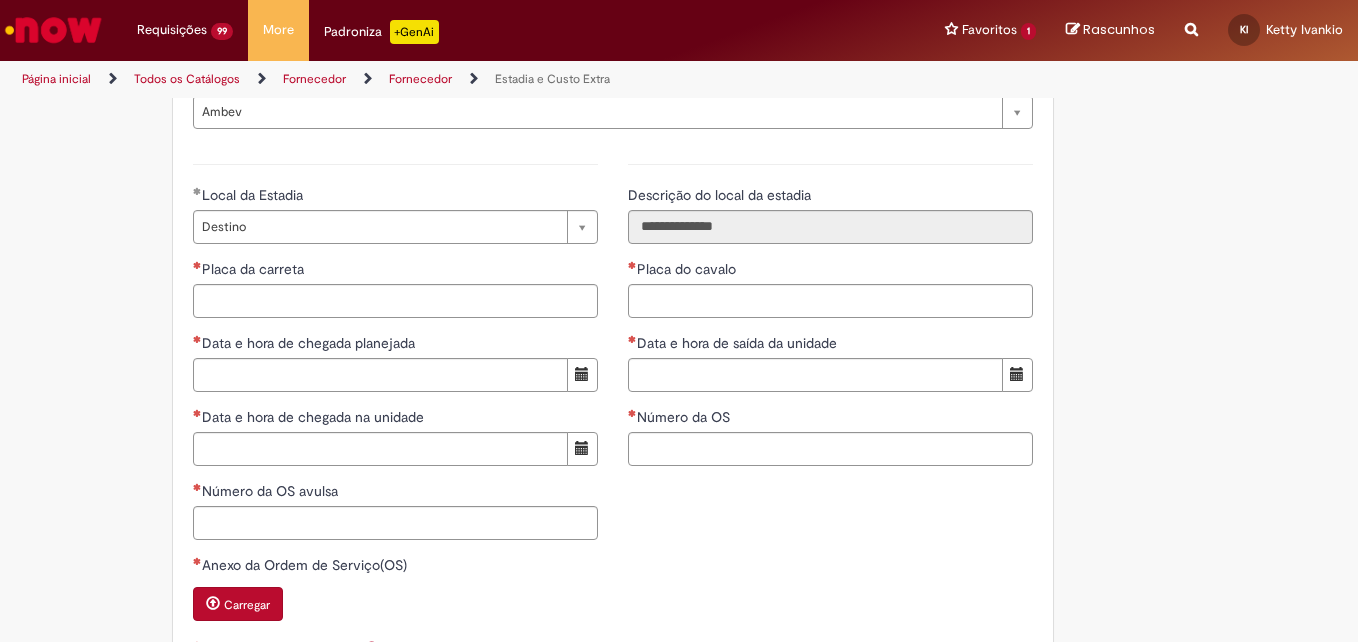 scroll, scrollTop: 2888, scrollLeft: 0, axis: vertical 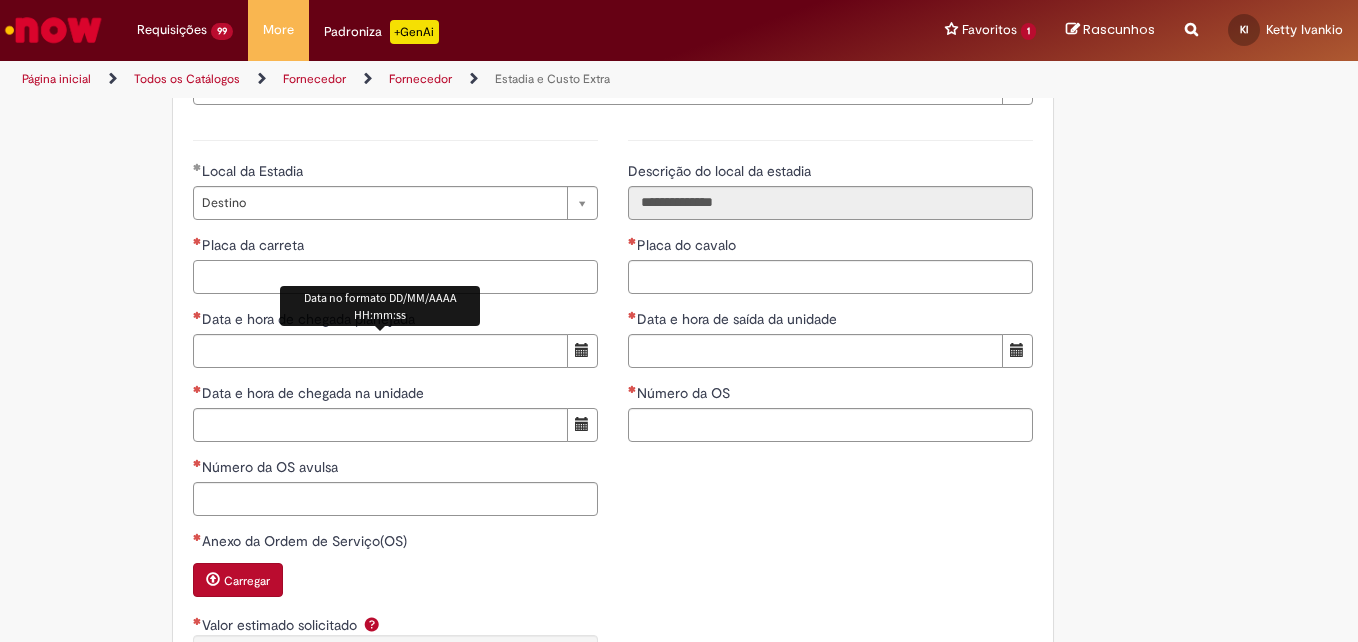 click on "Placa da carreta" at bounding box center (395, 277) 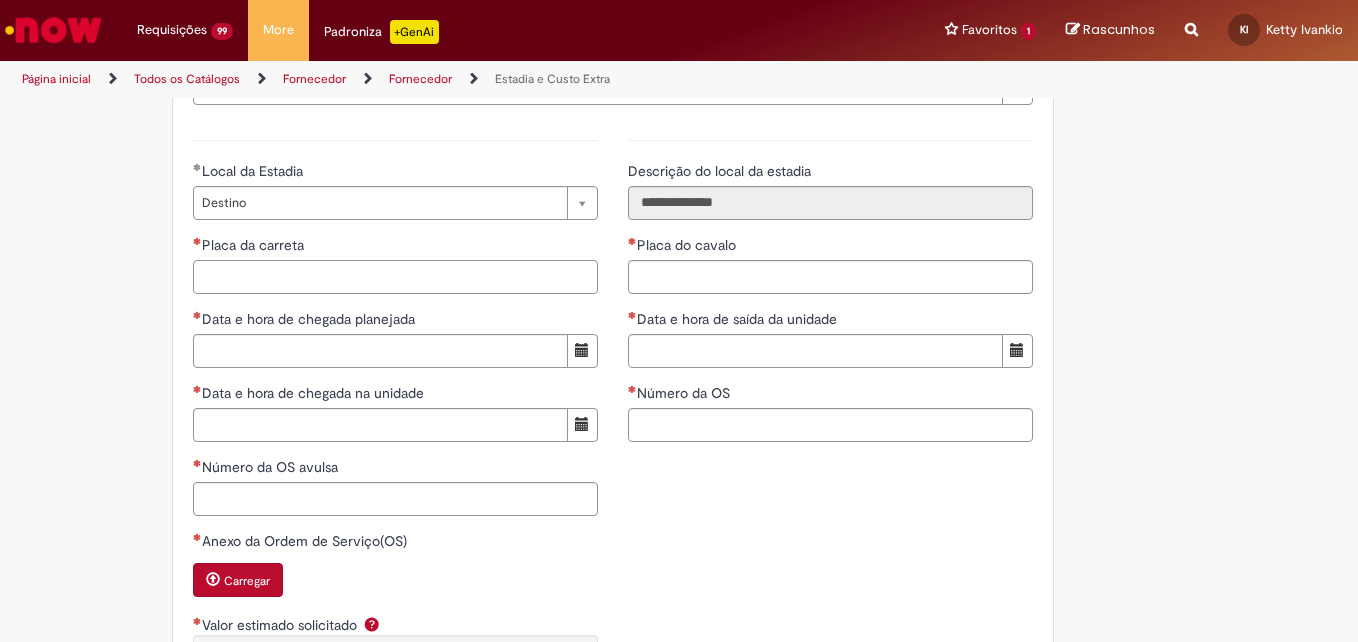 paste on "*******" 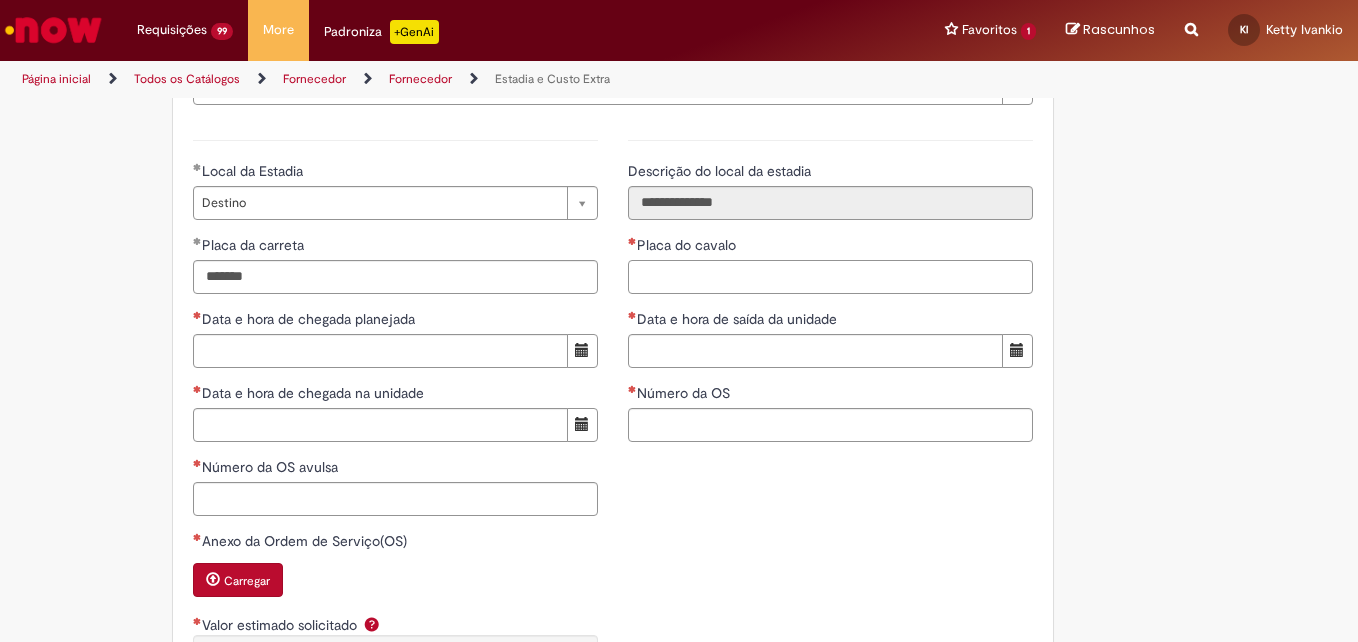 click on "Placa do cavalo" at bounding box center (830, 277) 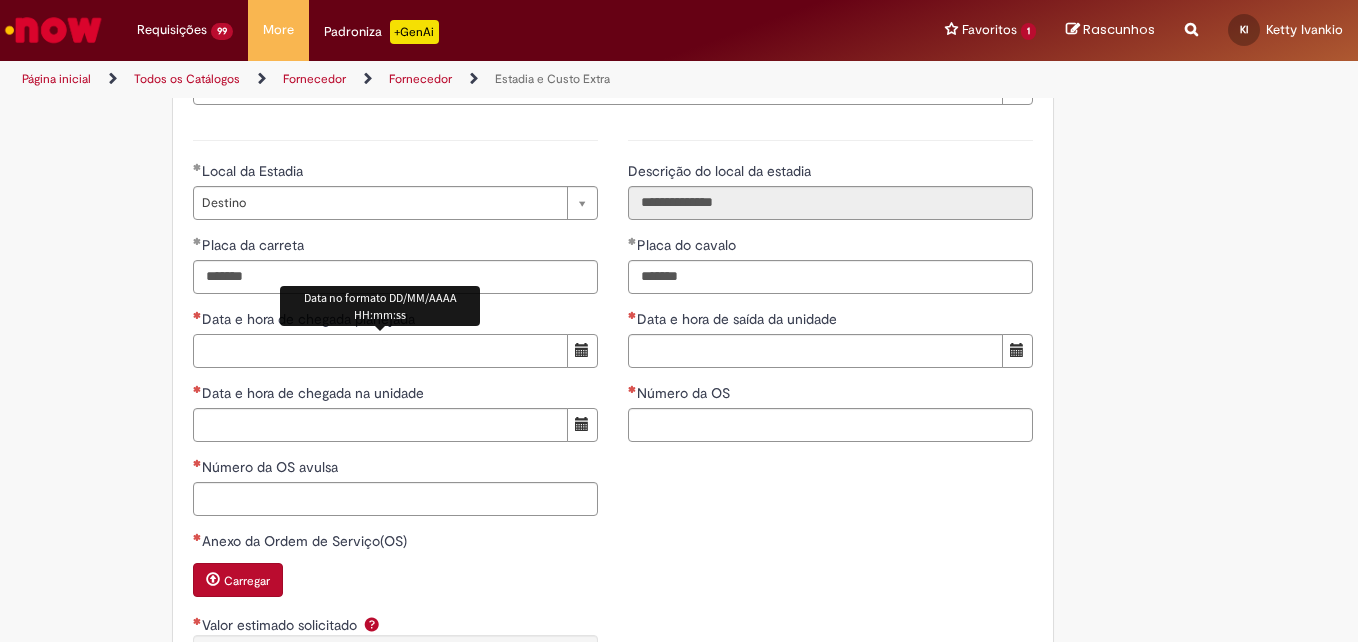 click on "Data e hora de chegada planejada" at bounding box center (380, 351) 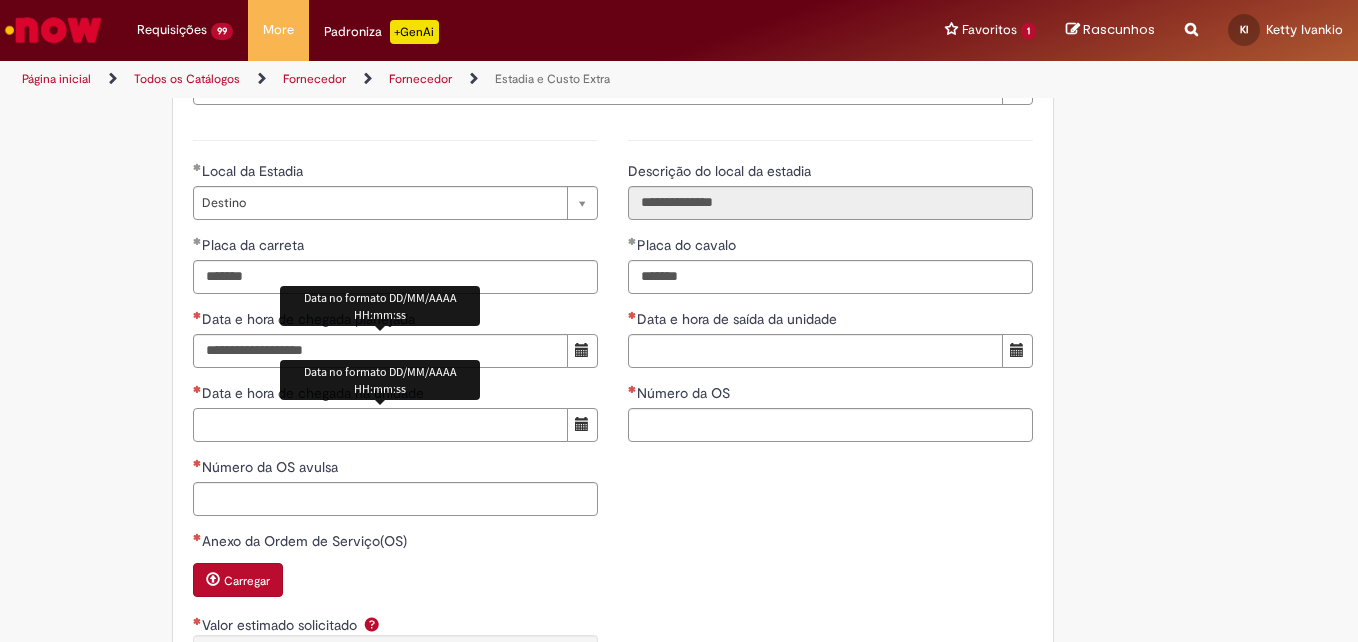 click on "Data e hora de chegada na unidade" at bounding box center [380, 425] 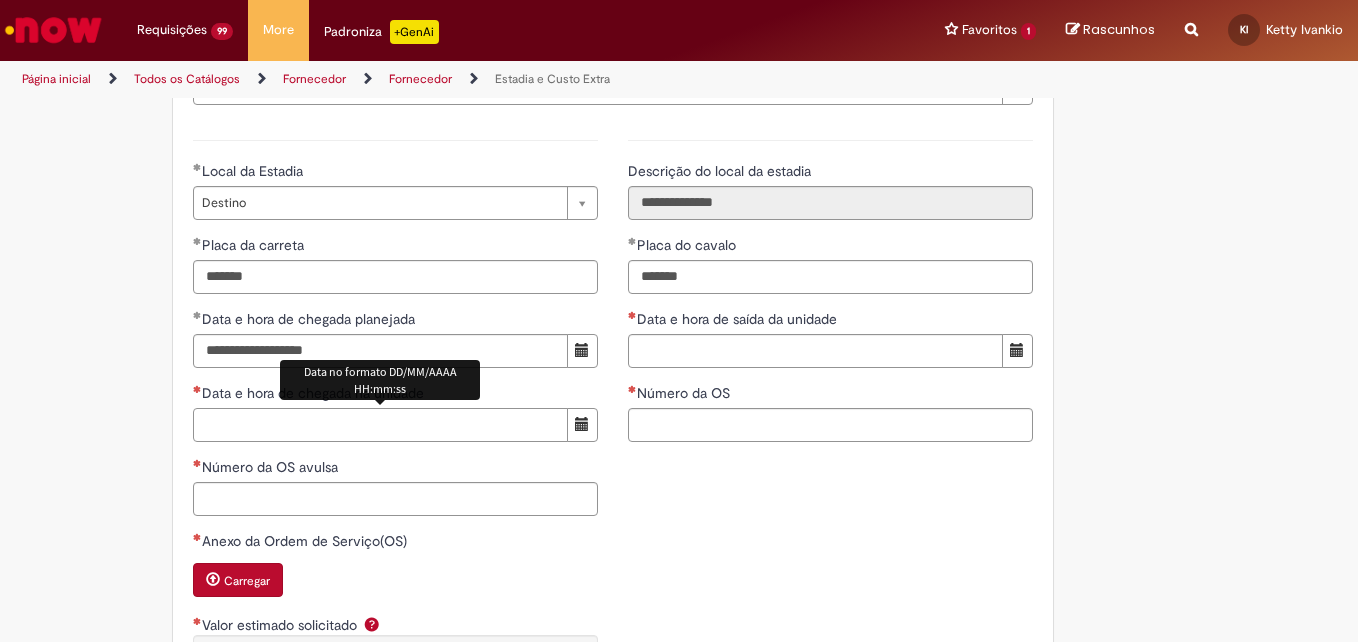 paste on "**********" 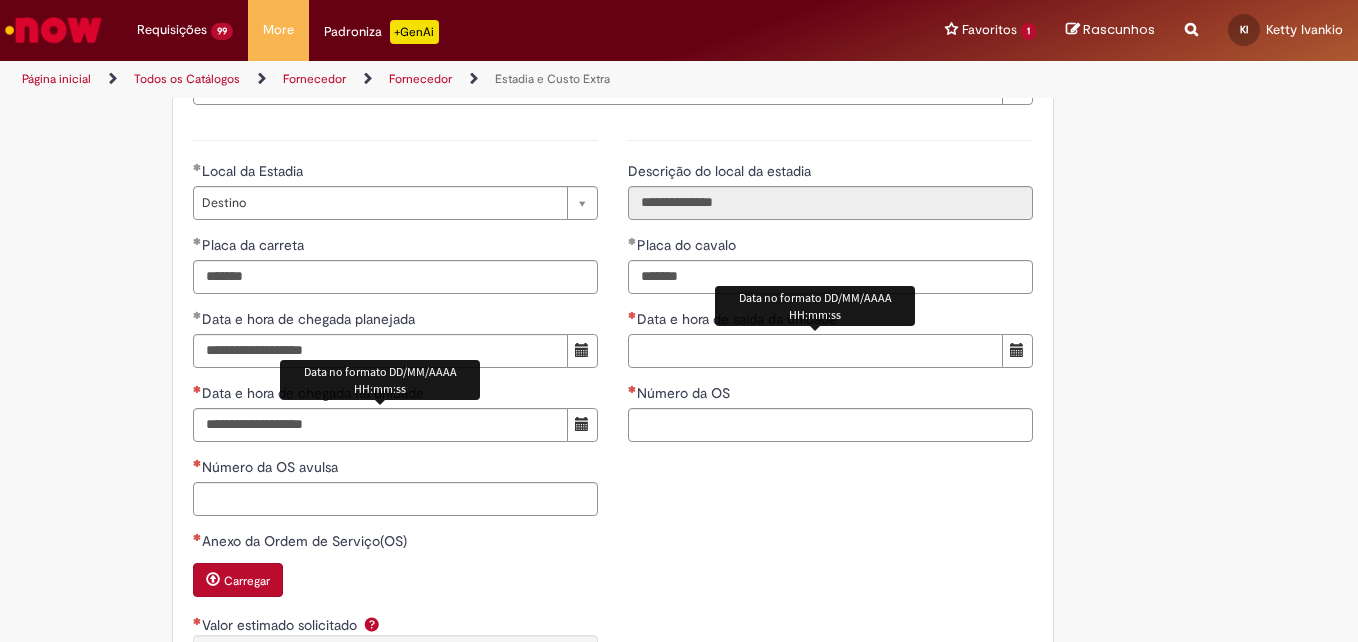 click on "Data e hora de saída da unidade" at bounding box center (815, 351) 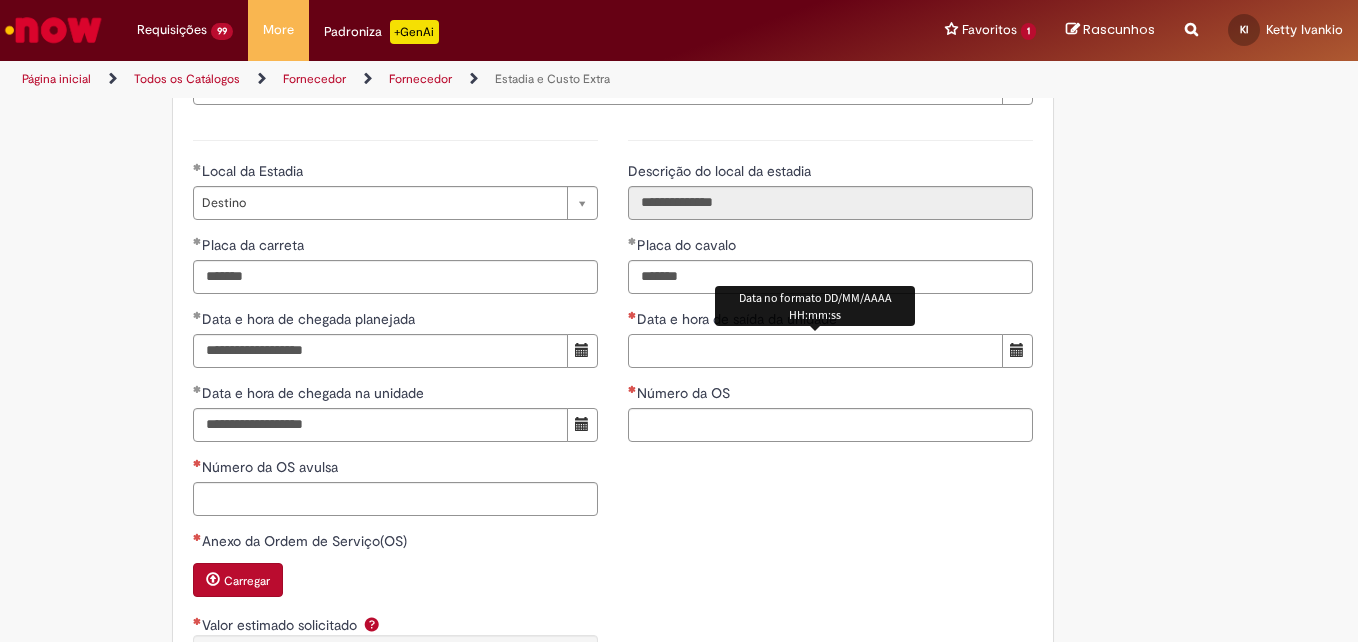 paste on "**********" 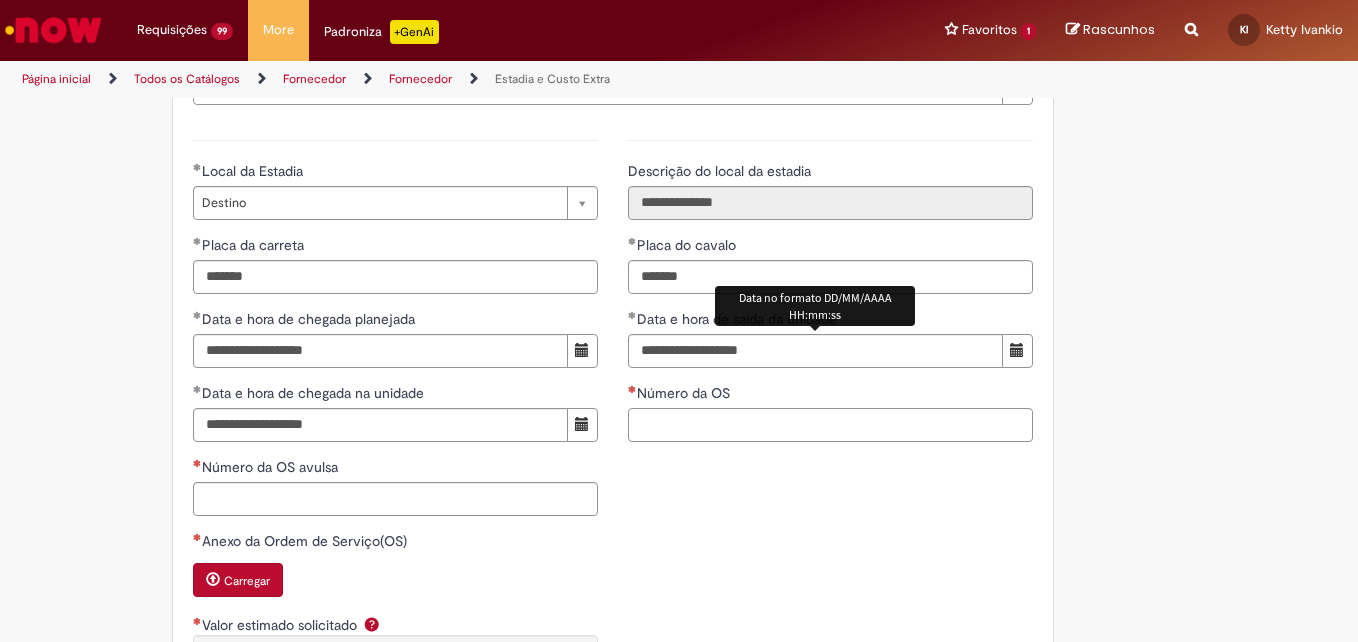 click on "Número da OS" at bounding box center (830, 425) 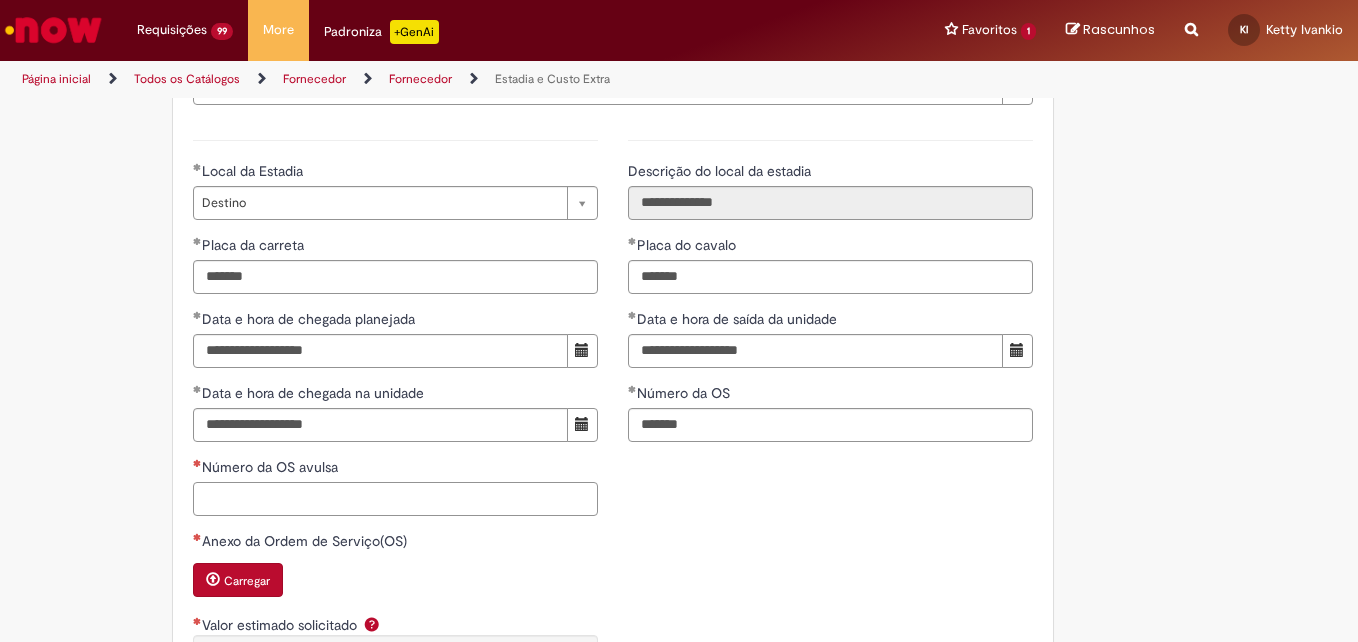 click on "Número da OS avulsa" at bounding box center [395, 499] 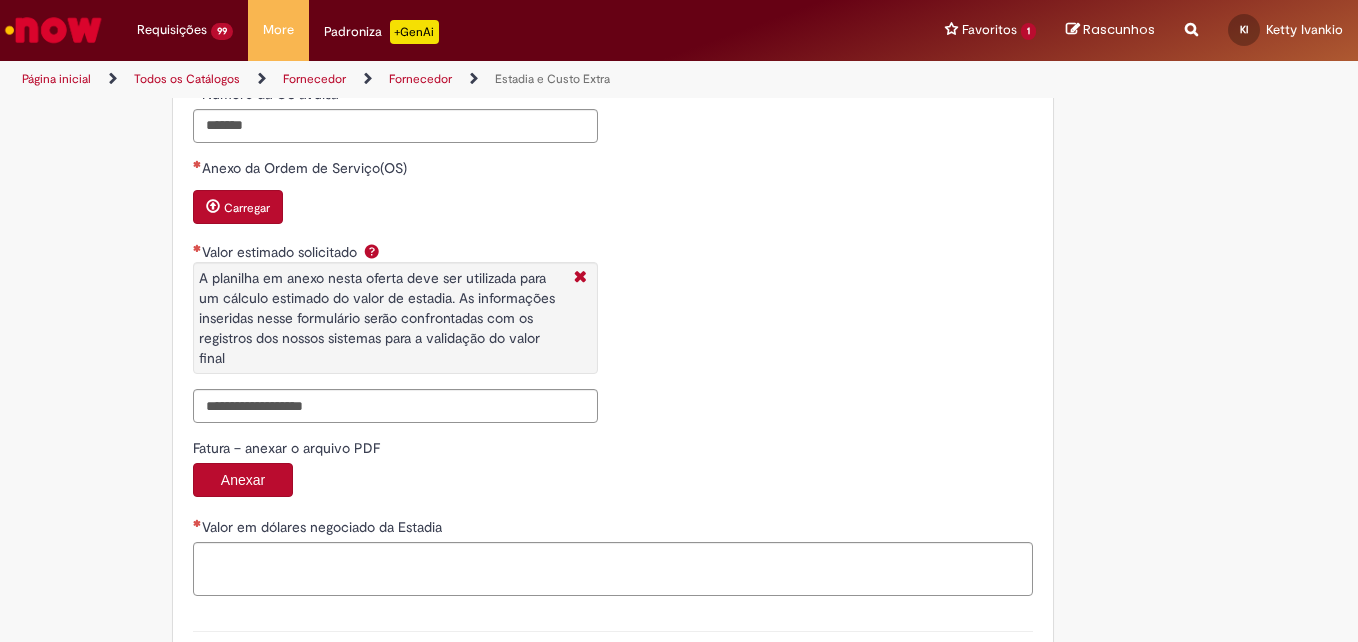 scroll, scrollTop: 3269, scrollLeft: 0, axis: vertical 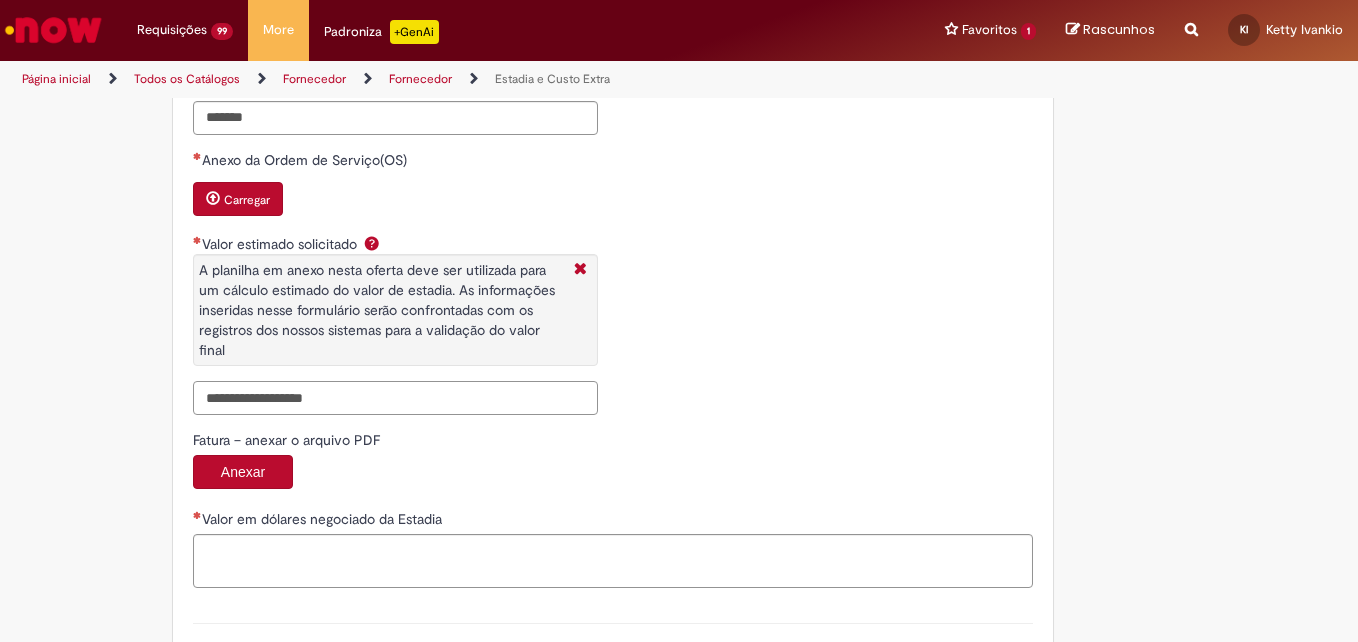 click on "Valor estimado solicitado A planilha em anexo nesta oferta deve ser utilizada para um cálculo estimado do valor de estadia. As informações inseridas nesse formulário serão confrontadas com os registros dos nossos sistemas para a validação do valor final" at bounding box center (395, 398) 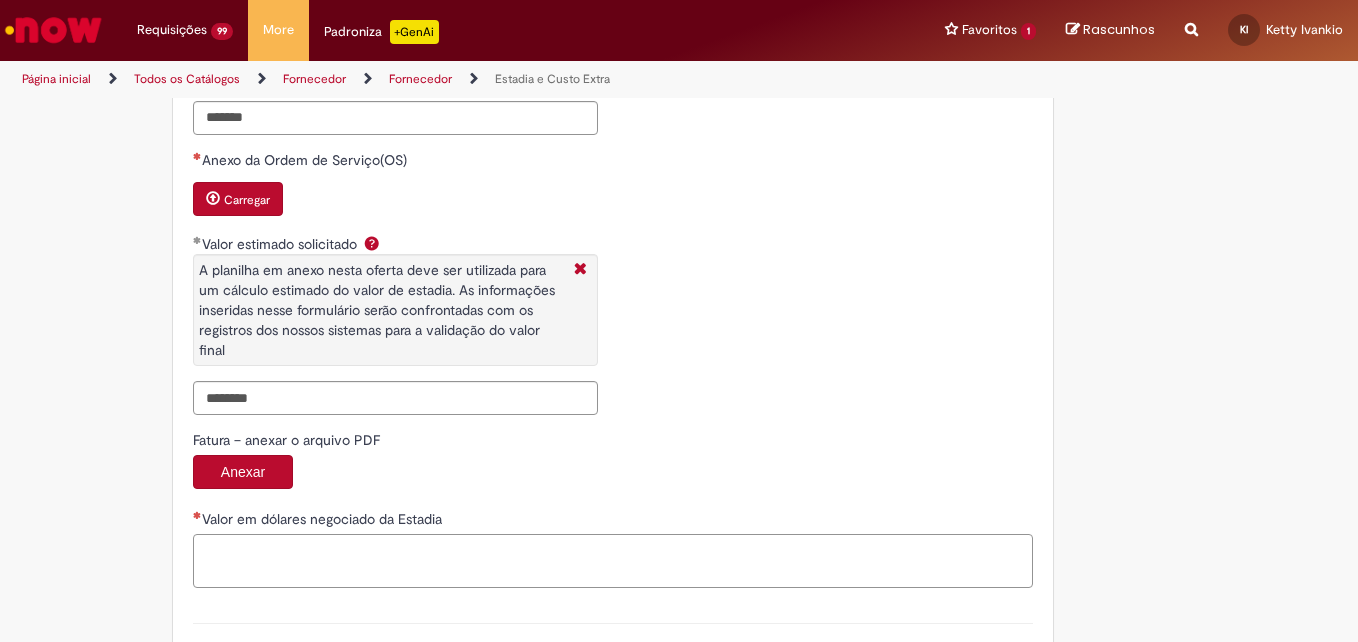 click on "Valor em dólares negociado da Estadia" at bounding box center [613, 561] 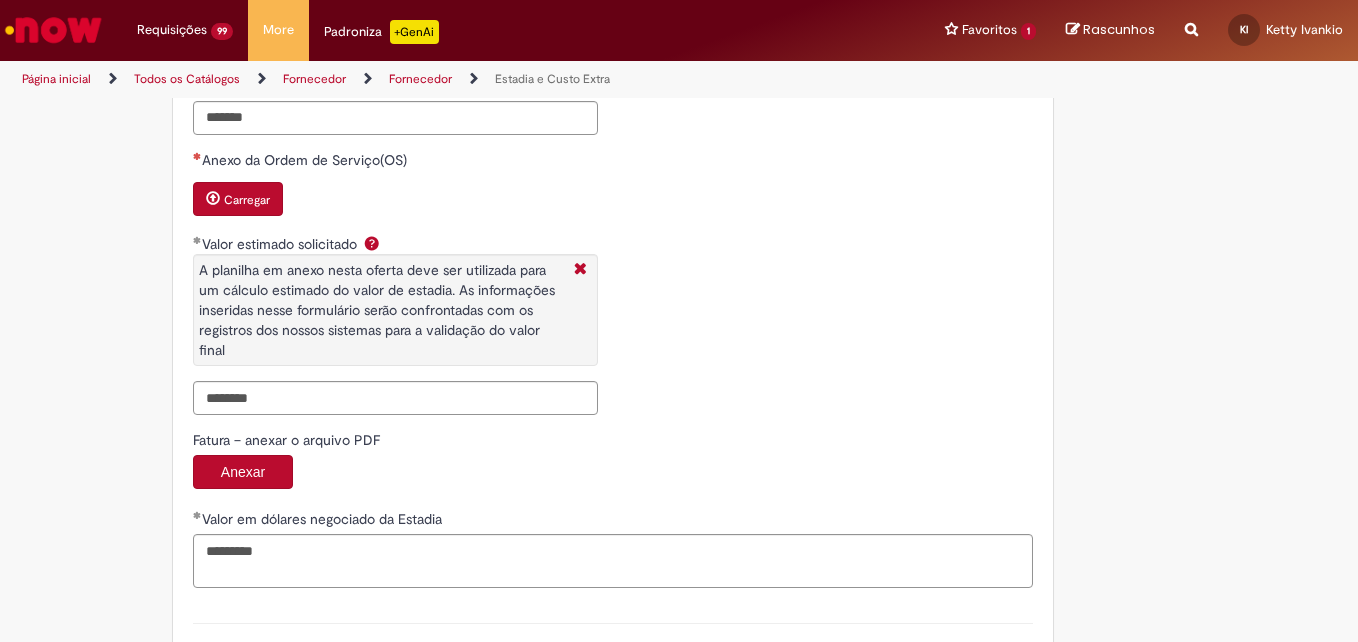 click on "Carregar" at bounding box center [247, 200] 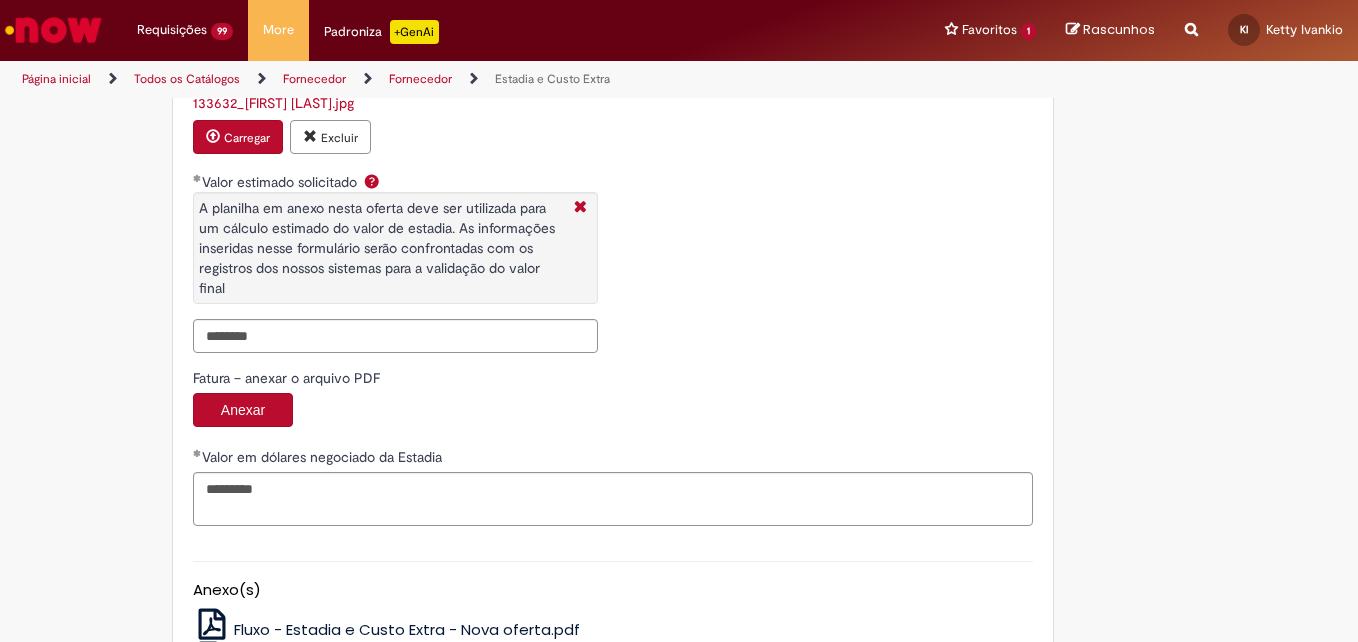 scroll, scrollTop: 3516, scrollLeft: 0, axis: vertical 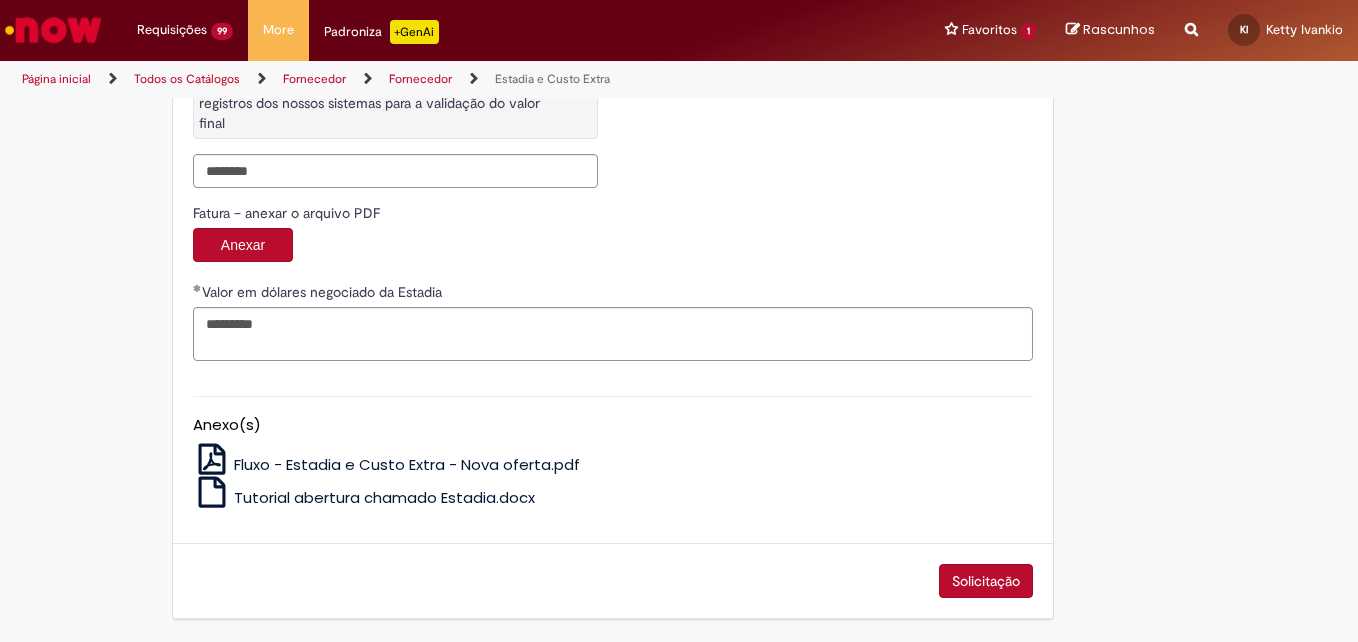 click on "Solicitação" at bounding box center (986, 581) 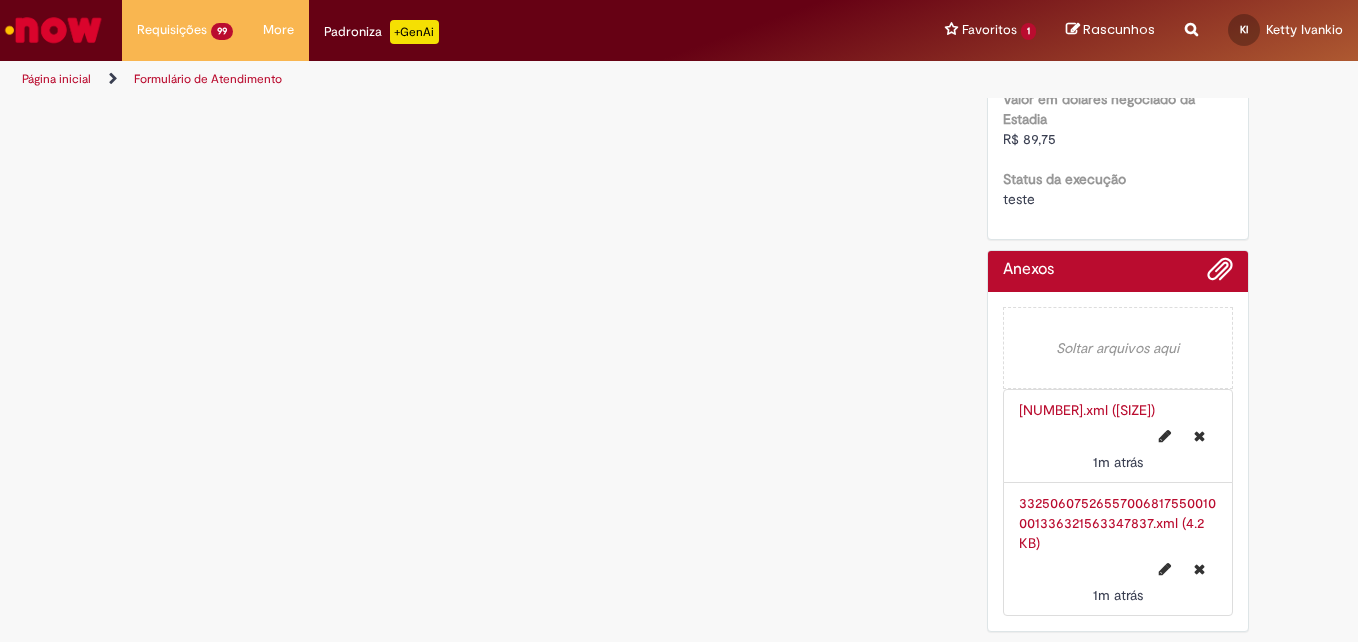 scroll, scrollTop: 0, scrollLeft: 0, axis: both 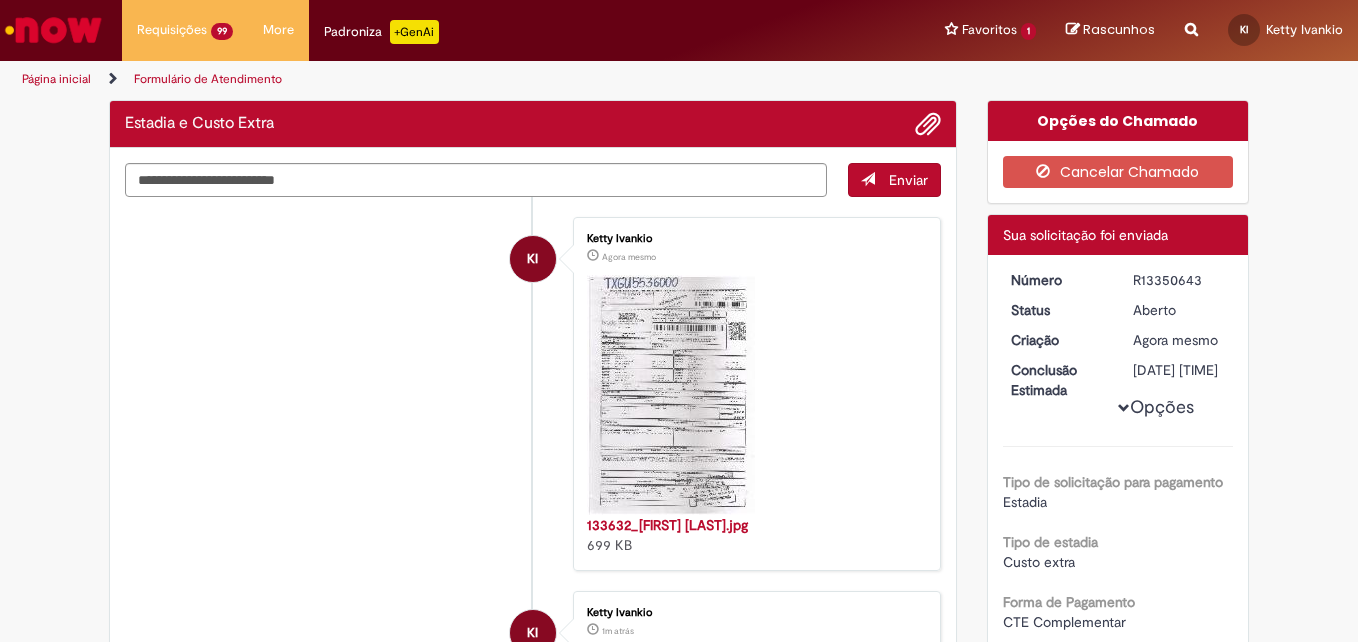 click on "R13350643" at bounding box center [1179, 280] 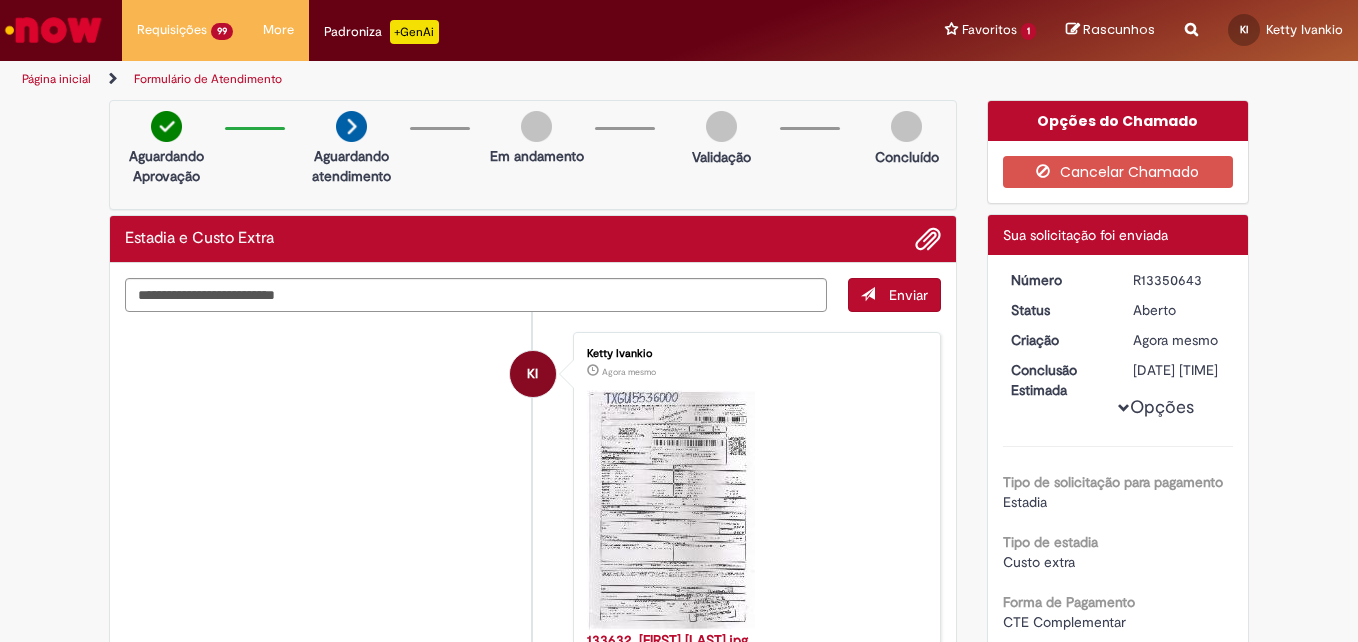 click on "R13350643" at bounding box center (1179, 280) 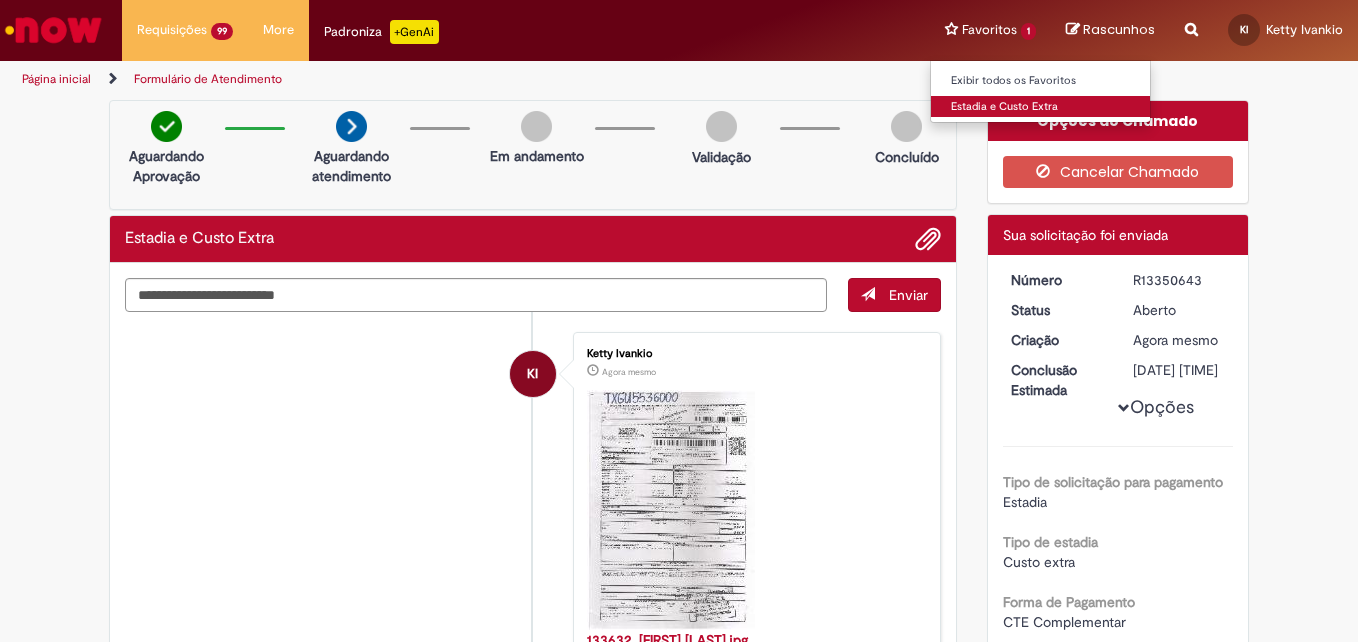 click on "Estadia e Custo Extra" at bounding box center [1041, 107] 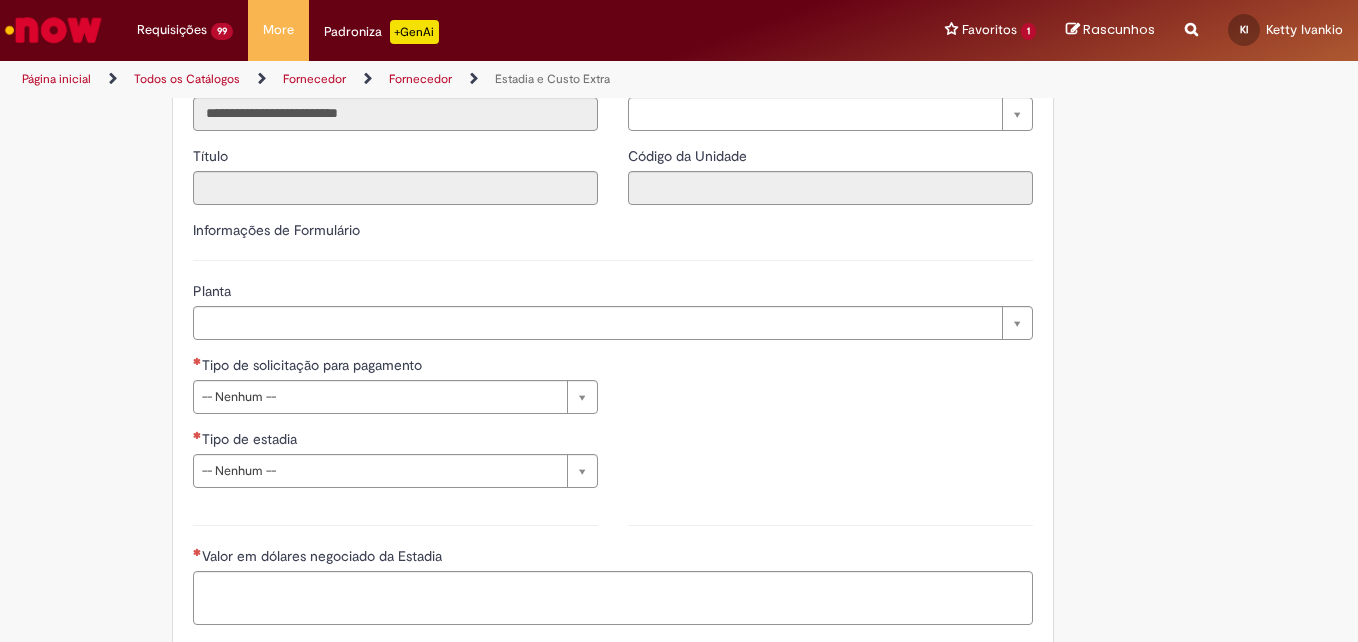 scroll, scrollTop: 569, scrollLeft: 0, axis: vertical 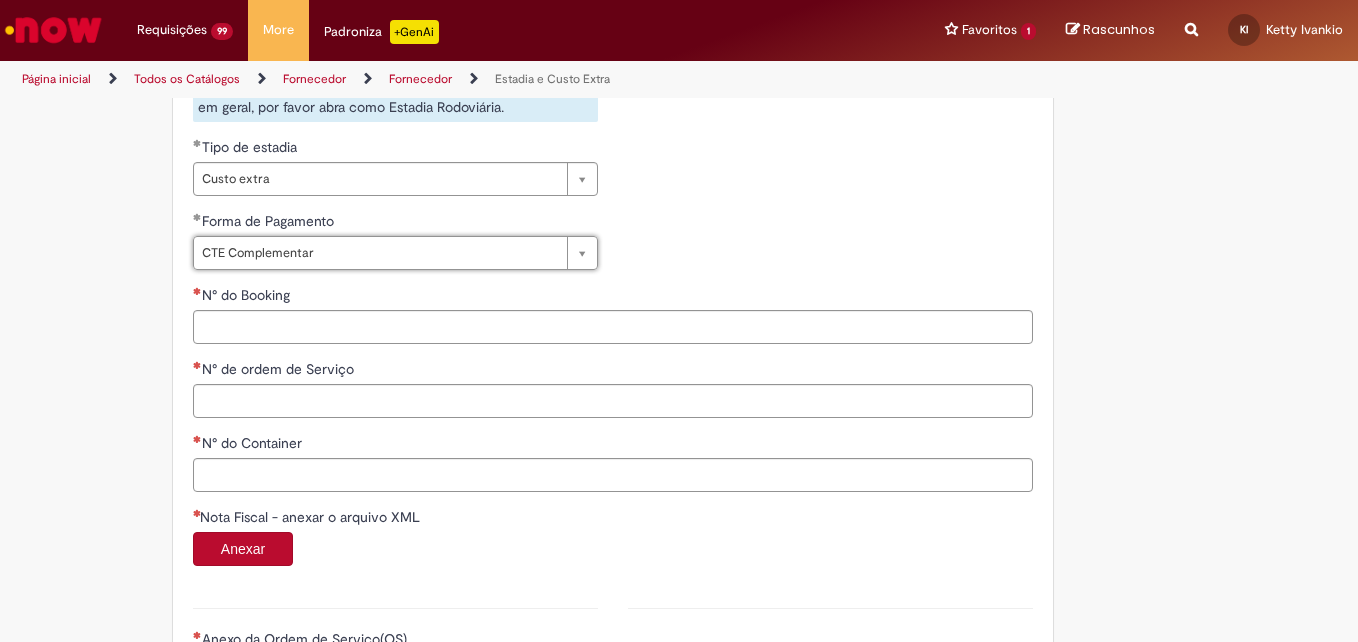 click on "N° do Booking" at bounding box center (613, 297) 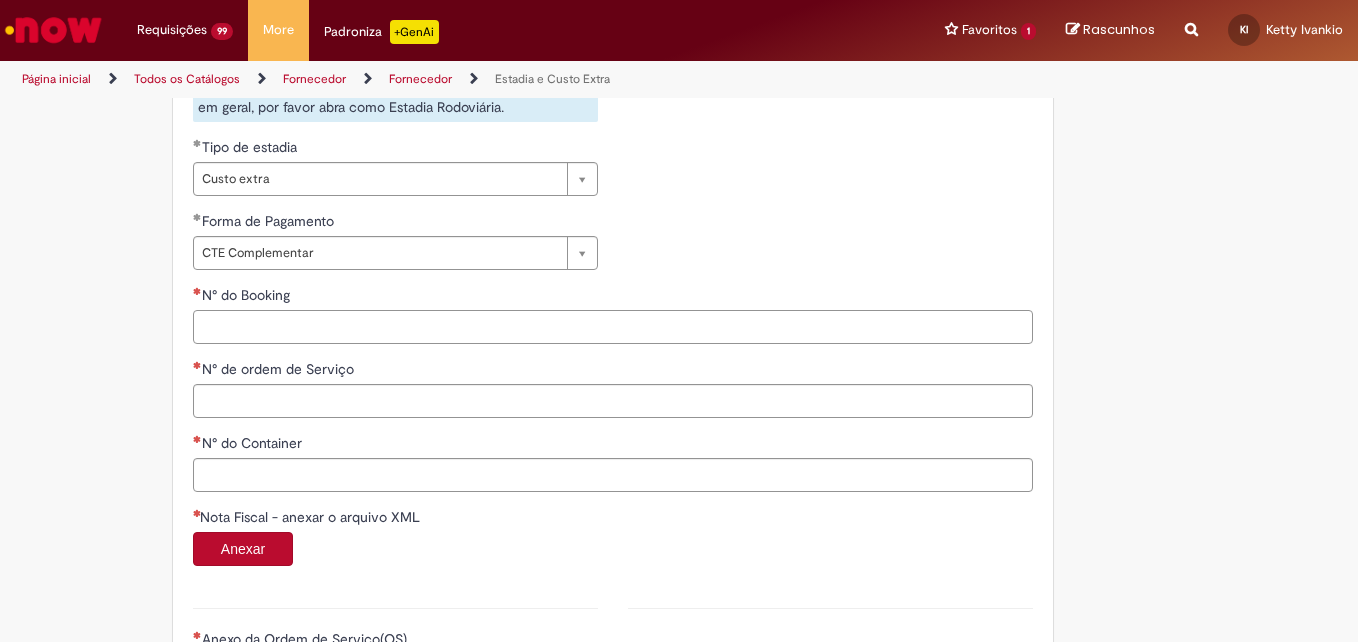 click on "N° do Booking" at bounding box center [613, 327] 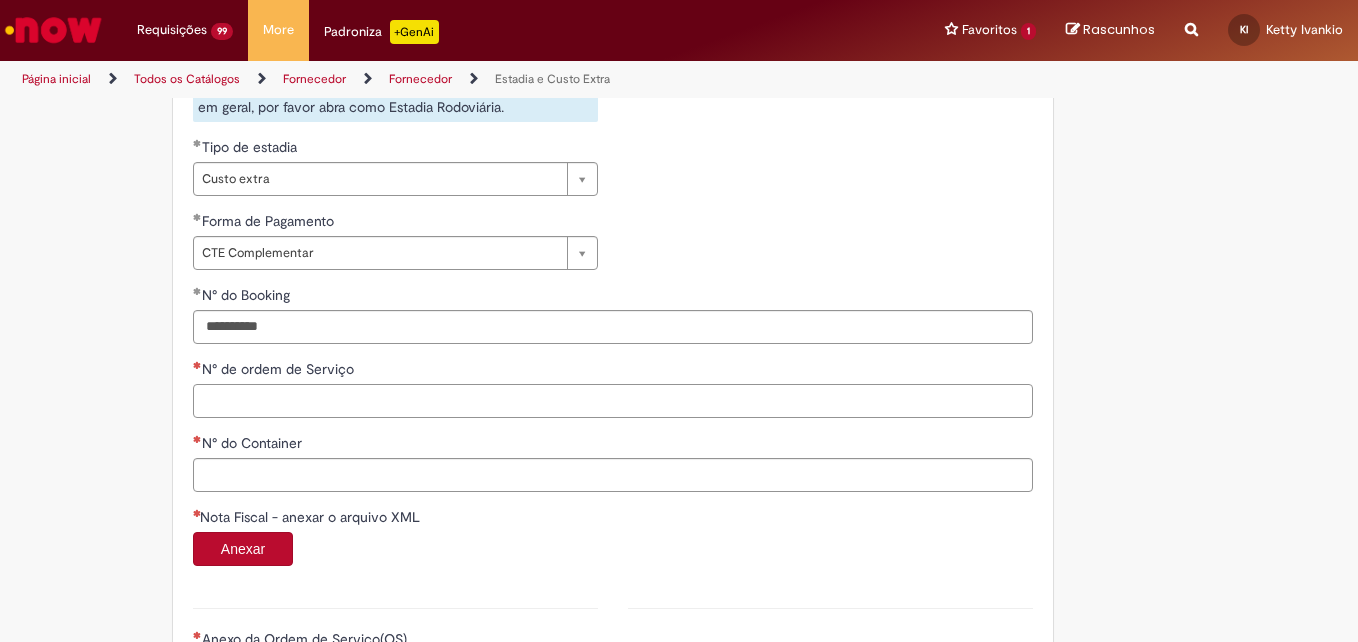 click on "N° de ordem de Serviço" at bounding box center (613, 401) 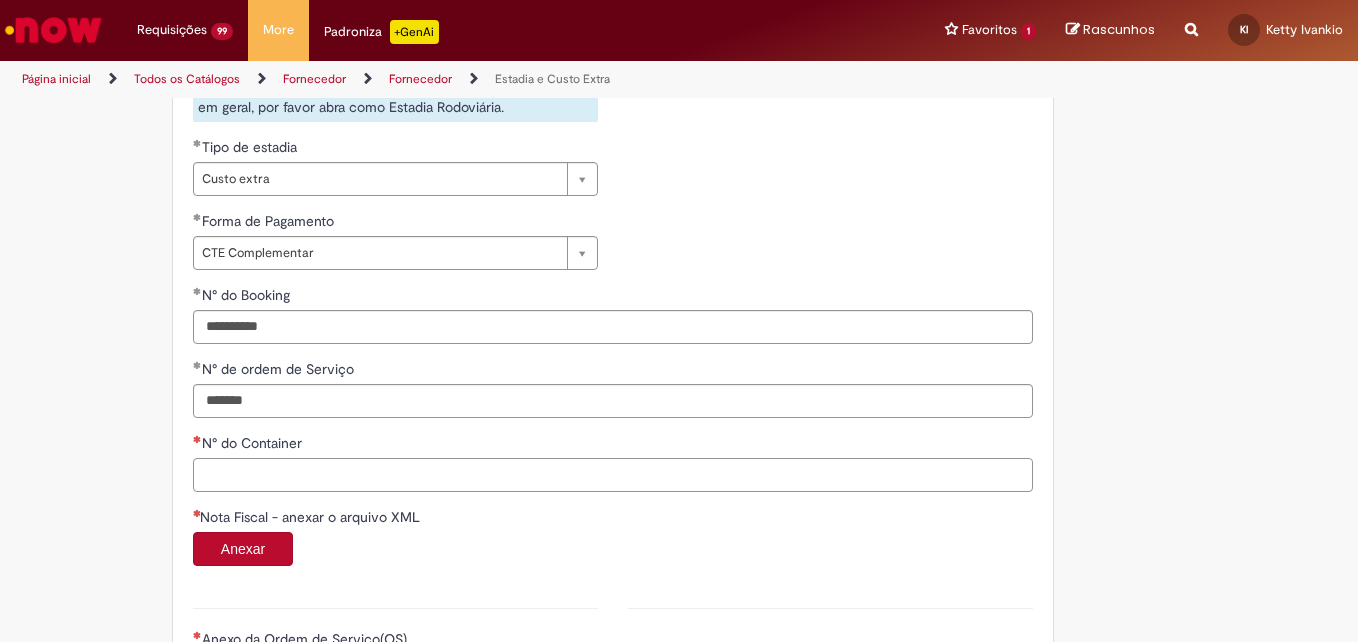 click on "N° do Container" at bounding box center [613, 475] 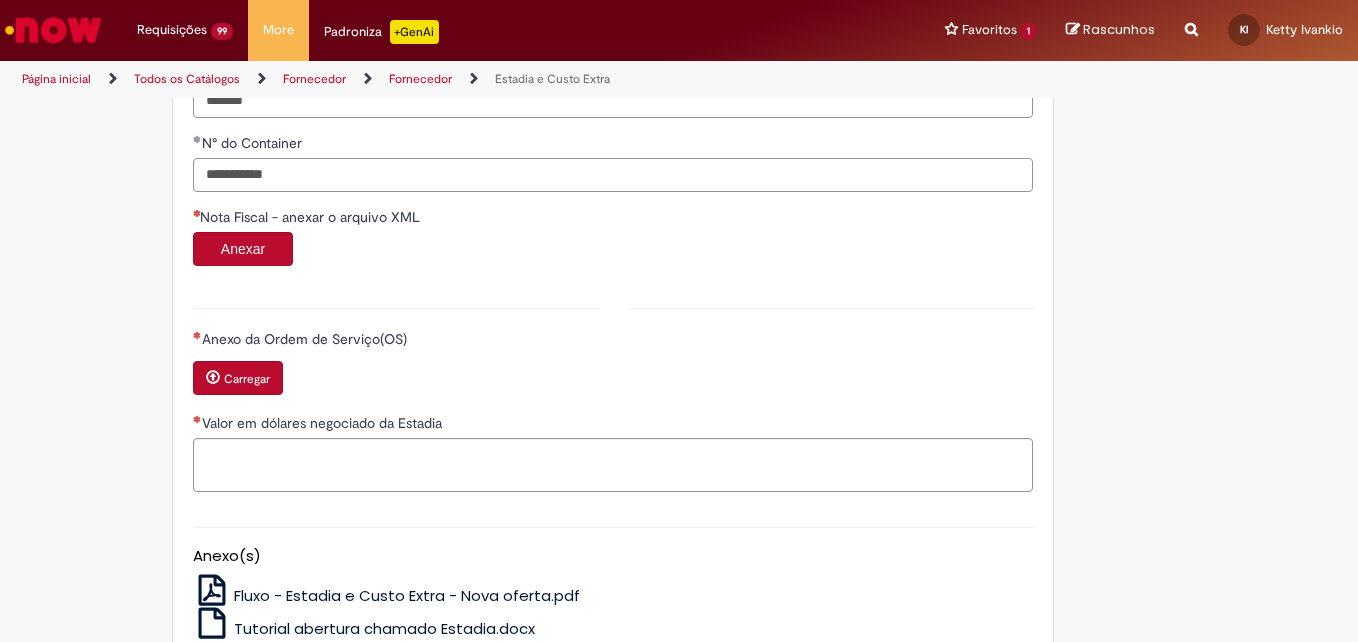 scroll, scrollTop: 973, scrollLeft: 0, axis: vertical 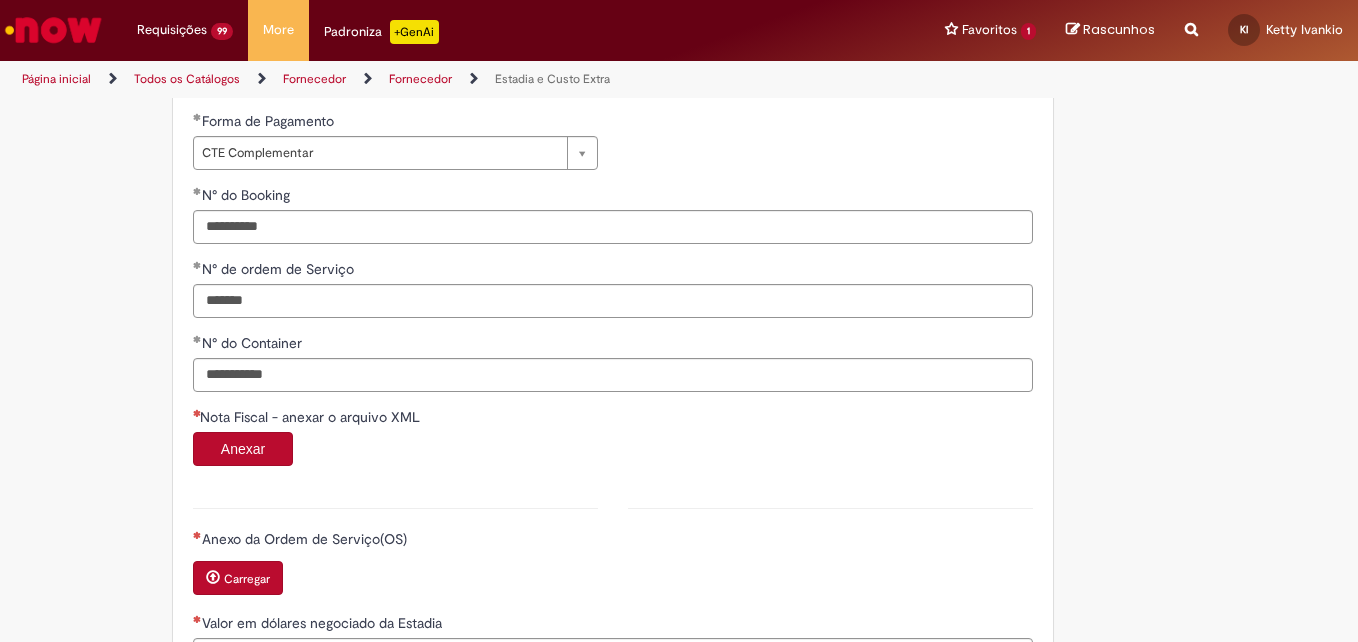 click on "Anexar" at bounding box center [243, 449] 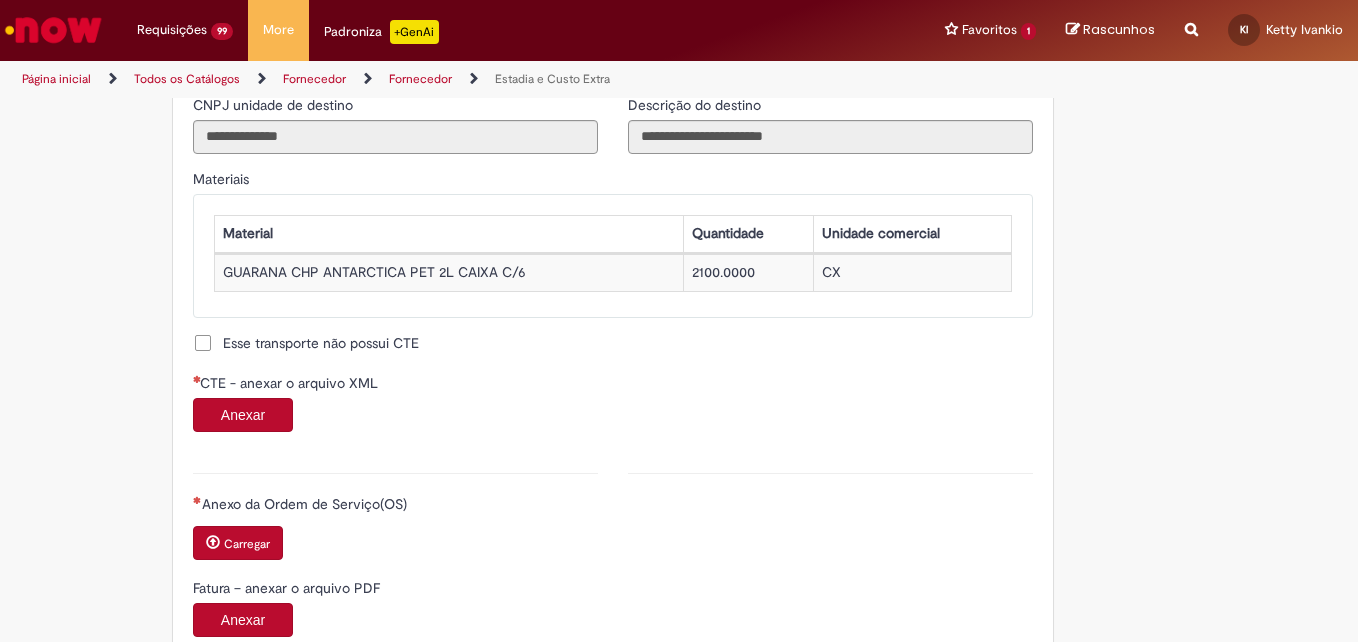 scroll, scrollTop: 1780, scrollLeft: 0, axis: vertical 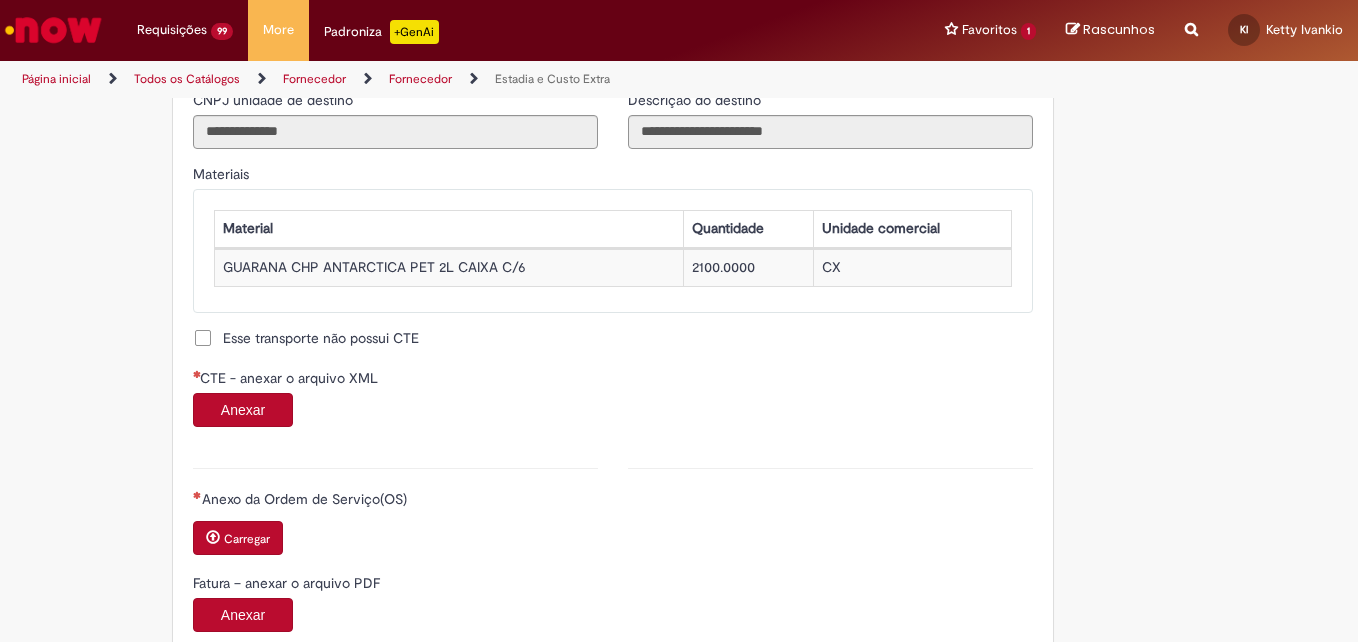 click on "Anexar" at bounding box center [243, 410] 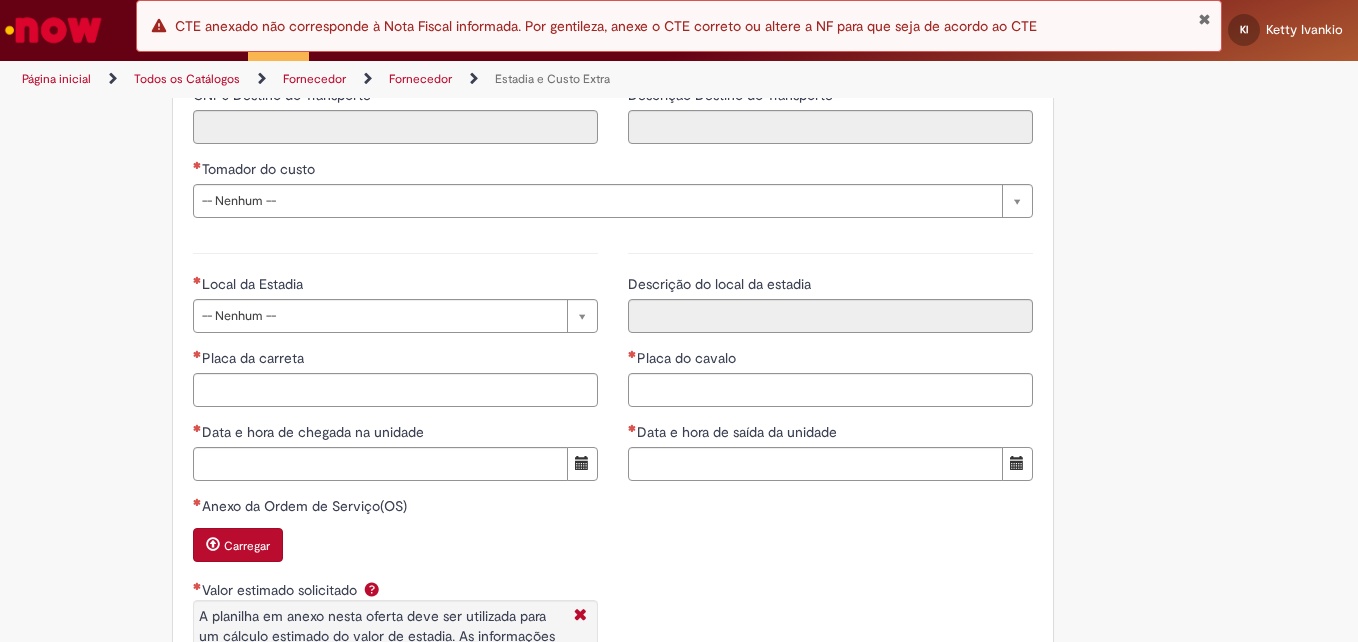scroll, scrollTop: 2739, scrollLeft: 0, axis: vertical 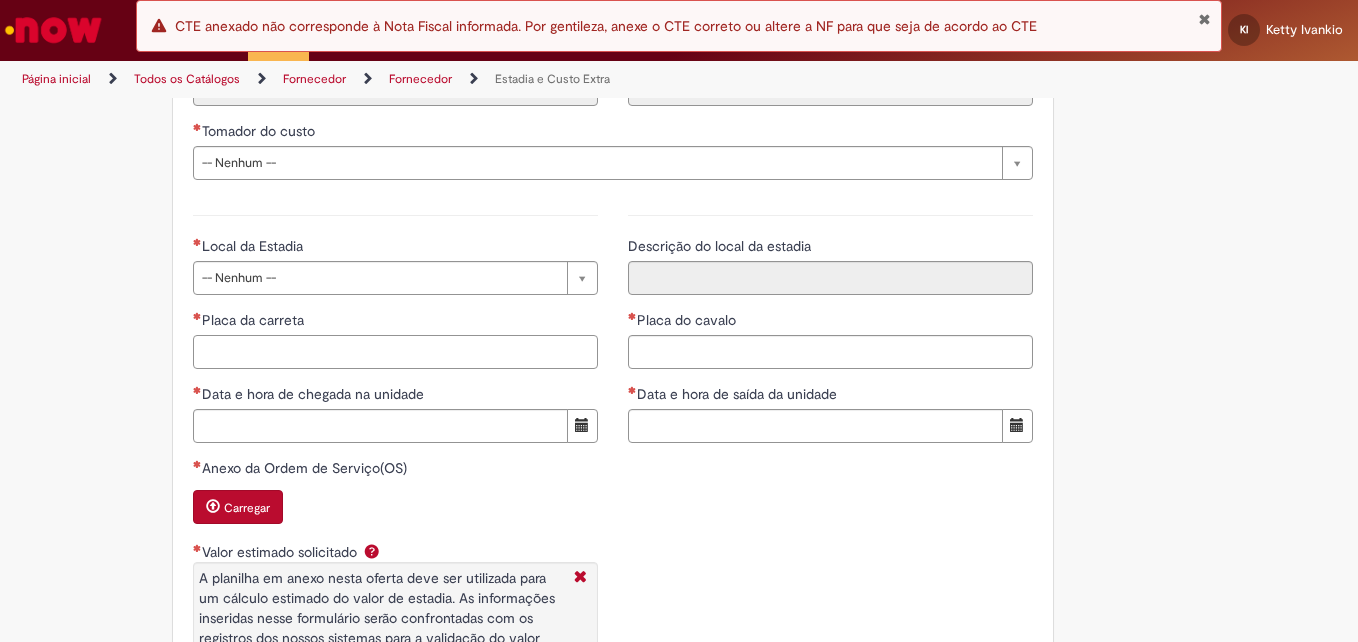click on "Placa da carreta" at bounding box center (395, 352) 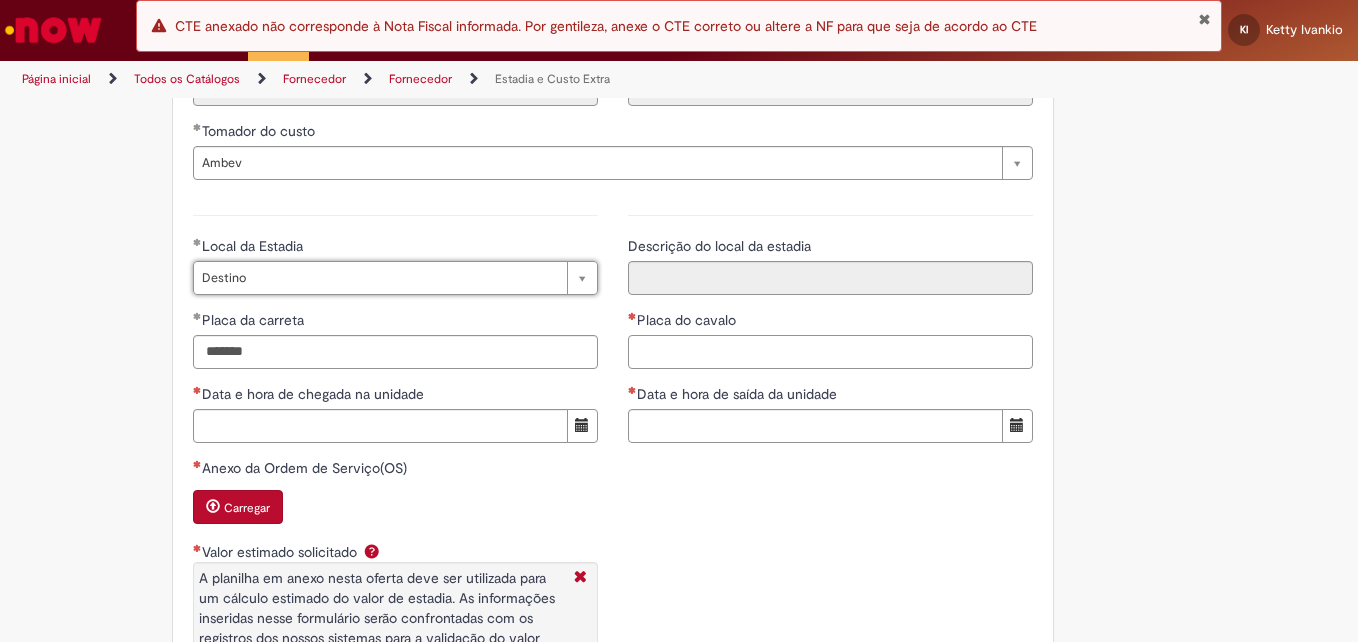 click on "Placa do cavalo" at bounding box center [830, 352] 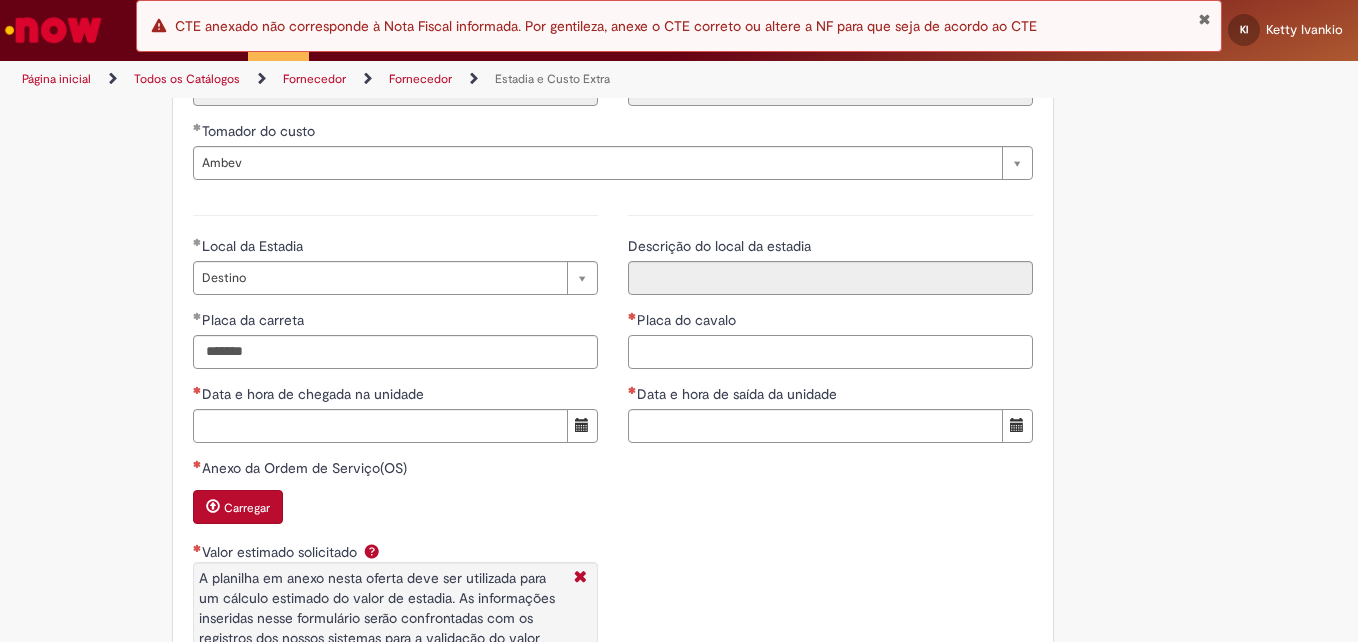 paste on "*******" 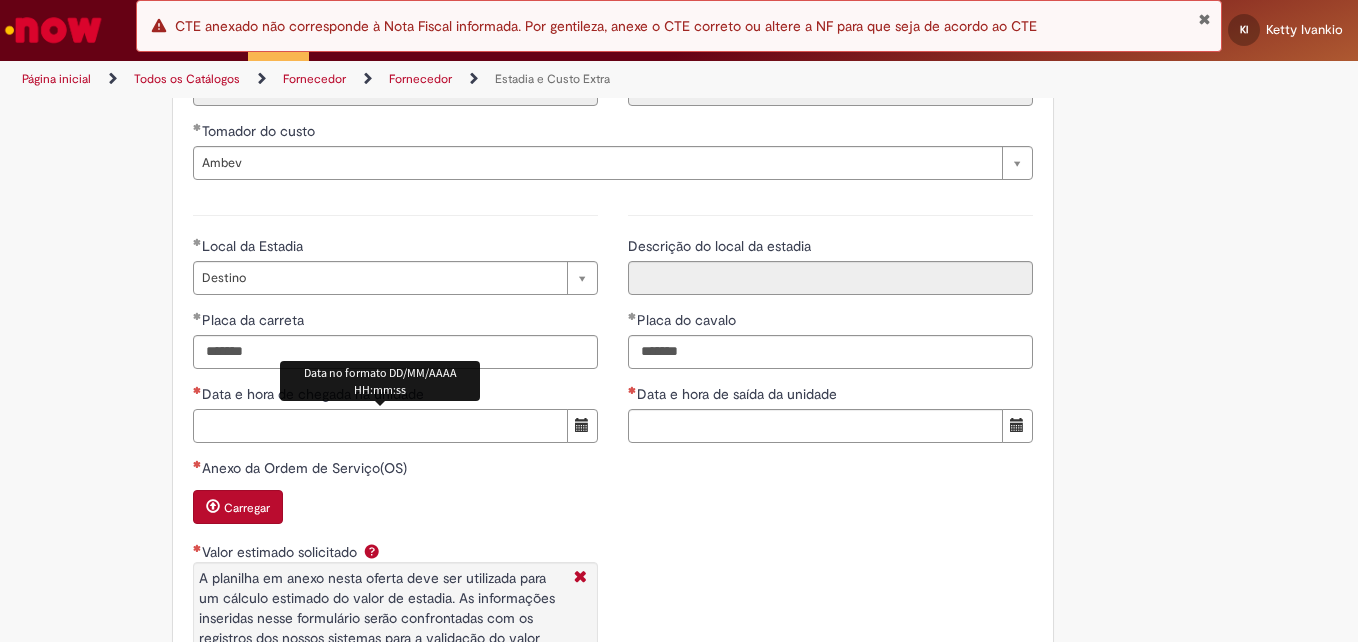 click on "Data e hora de chegada na unidade" at bounding box center [380, 426] 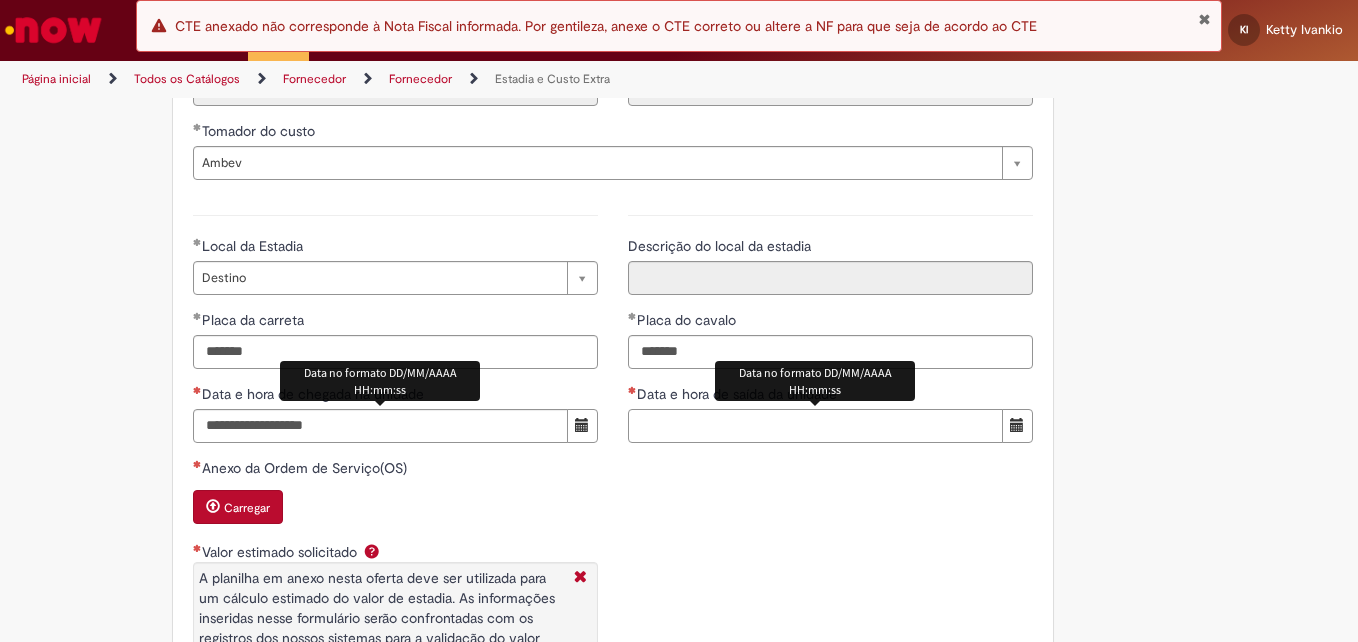 click on "Data e hora de saída da unidade" at bounding box center [815, 426] 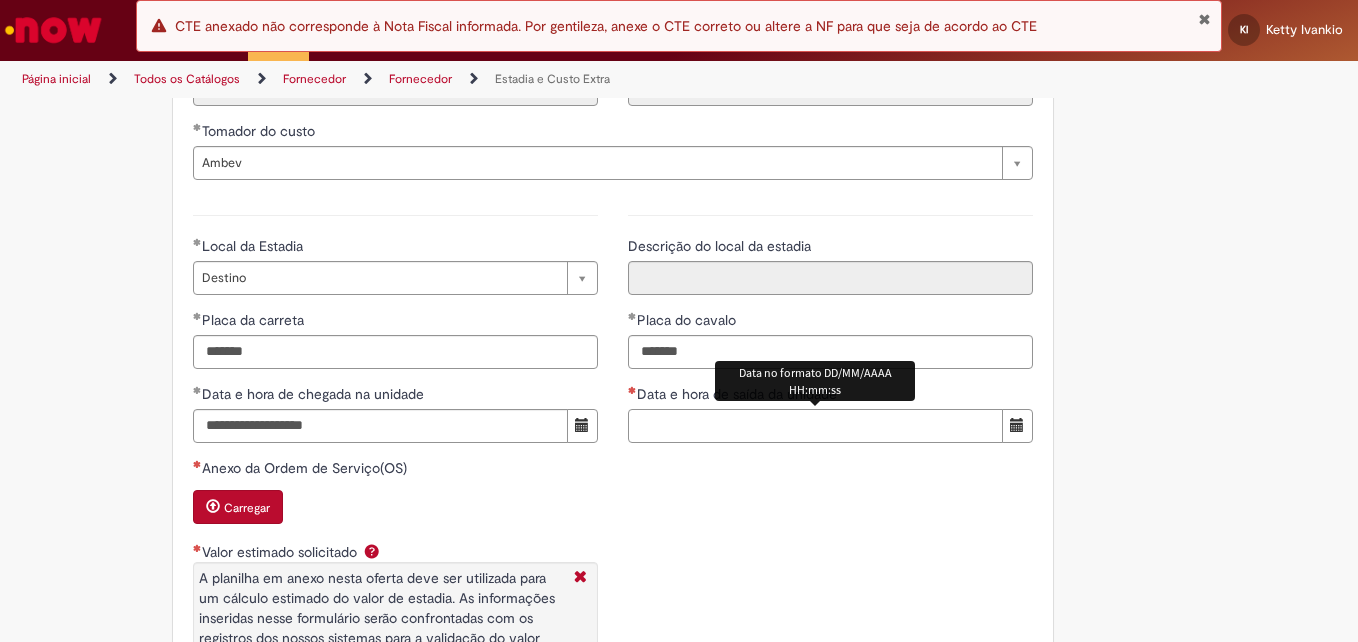 paste on "**********" 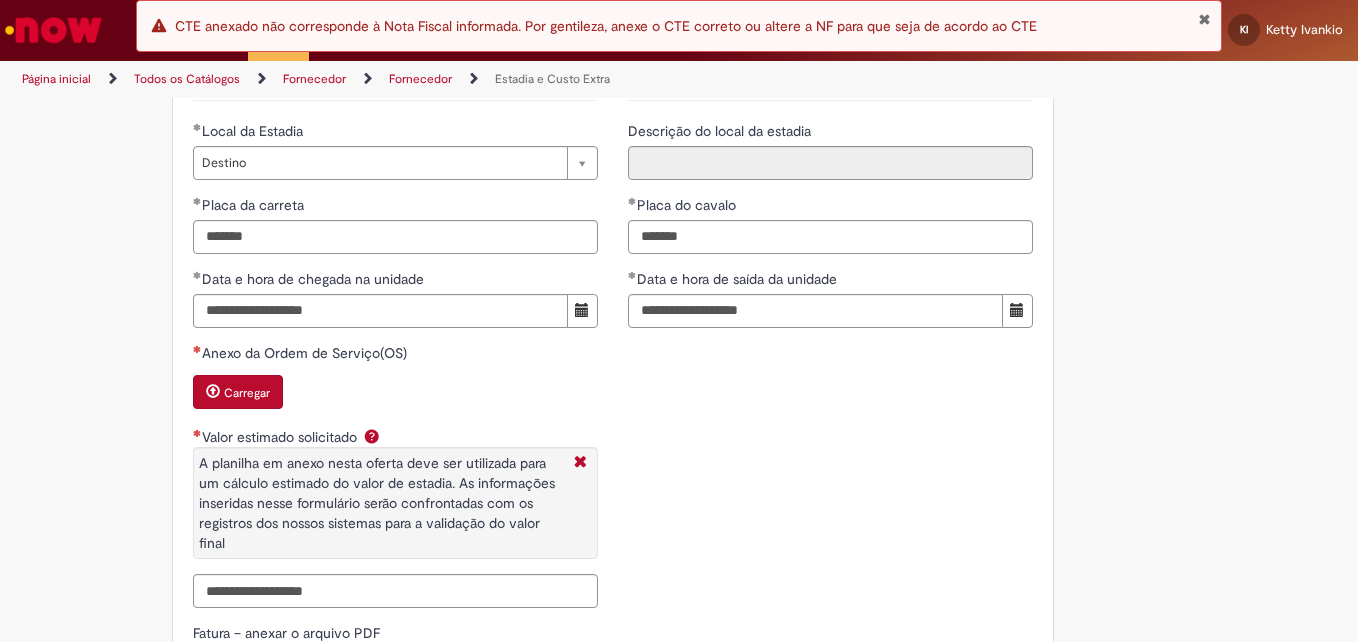 scroll, scrollTop: 2862, scrollLeft: 0, axis: vertical 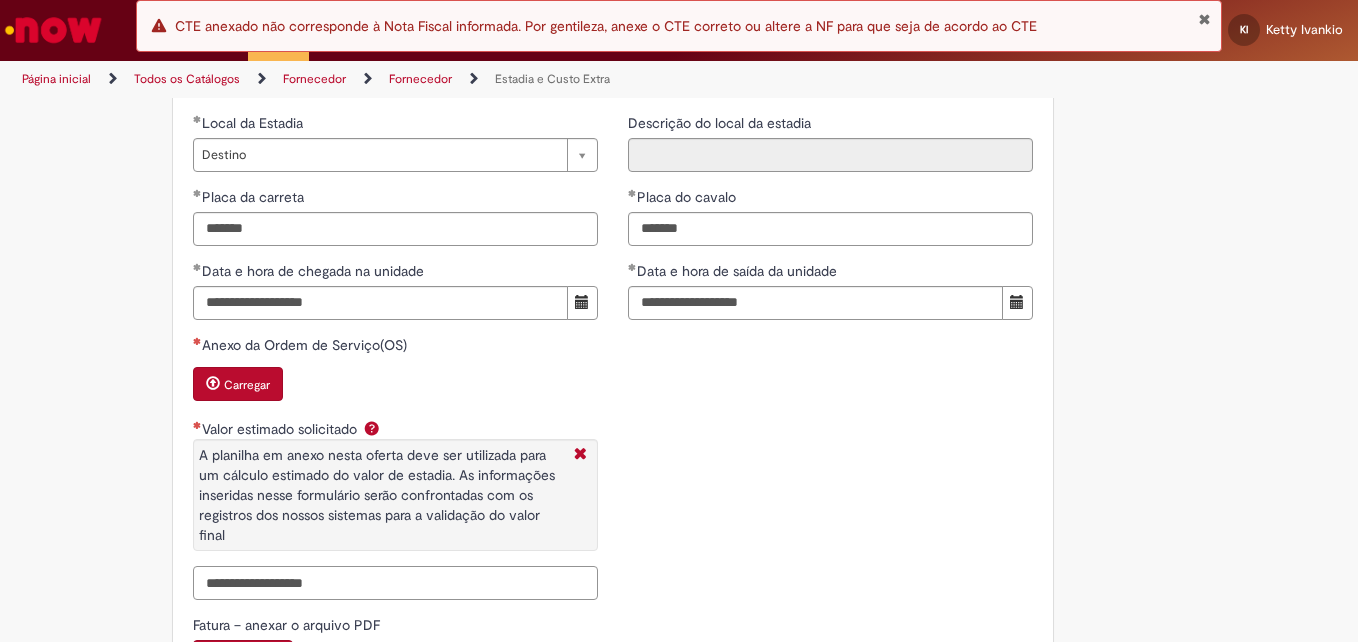 click on "Valor estimado solicitado A planilha em anexo nesta oferta deve ser utilizada para um cálculo estimado do valor de estadia. As informações inseridas nesse formulário serão confrontadas com os registros dos nossos sistemas para a validação do valor final" at bounding box center (395, 583) 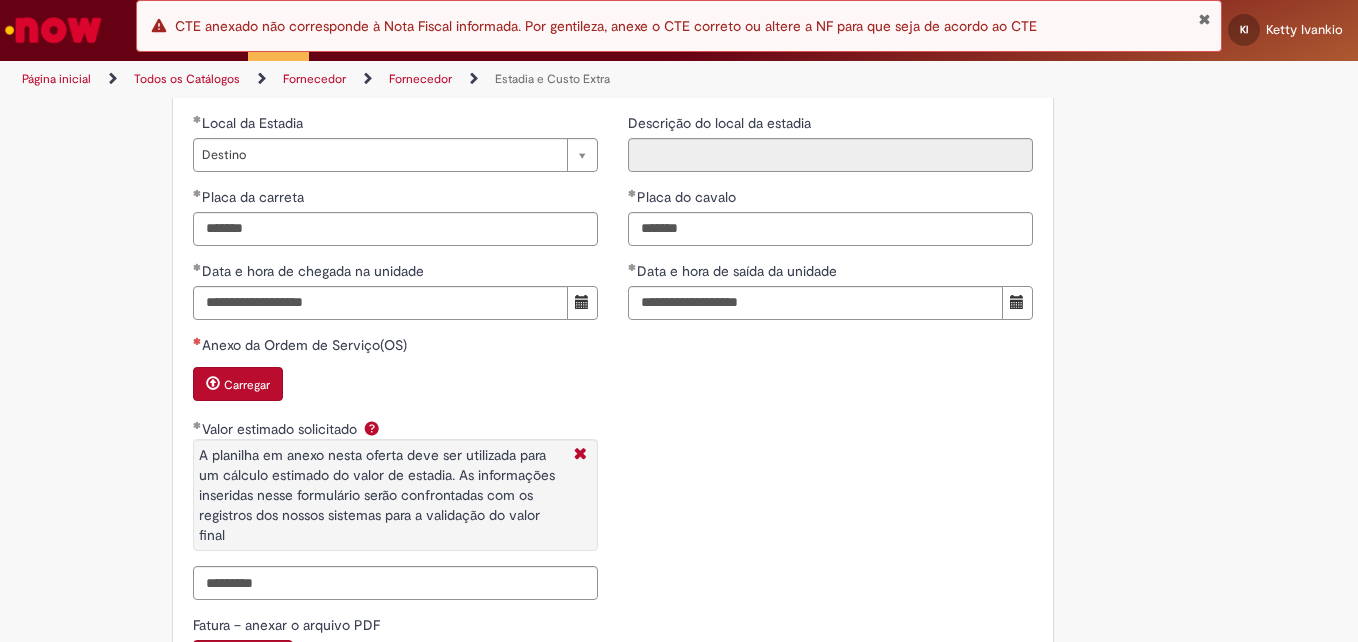 scroll, scrollTop: 3069, scrollLeft: 0, axis: vertical 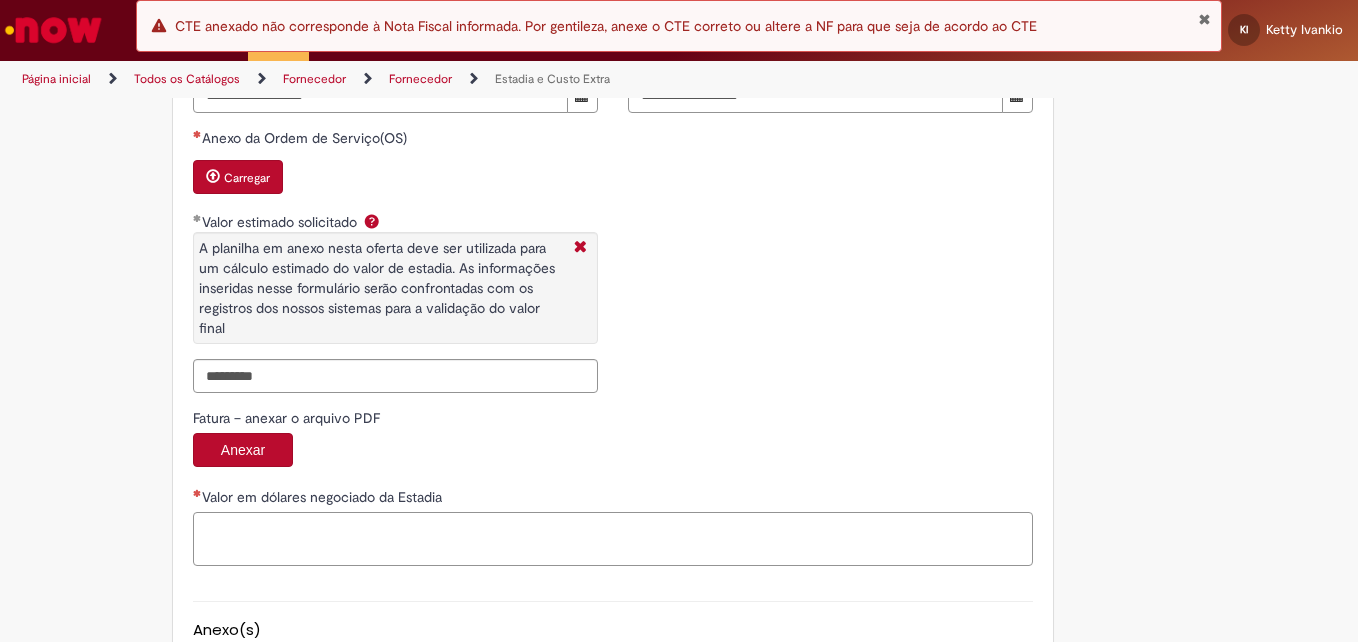 click on "Valor em dólares negociado da Estadia" at bounding box center (613, 539) 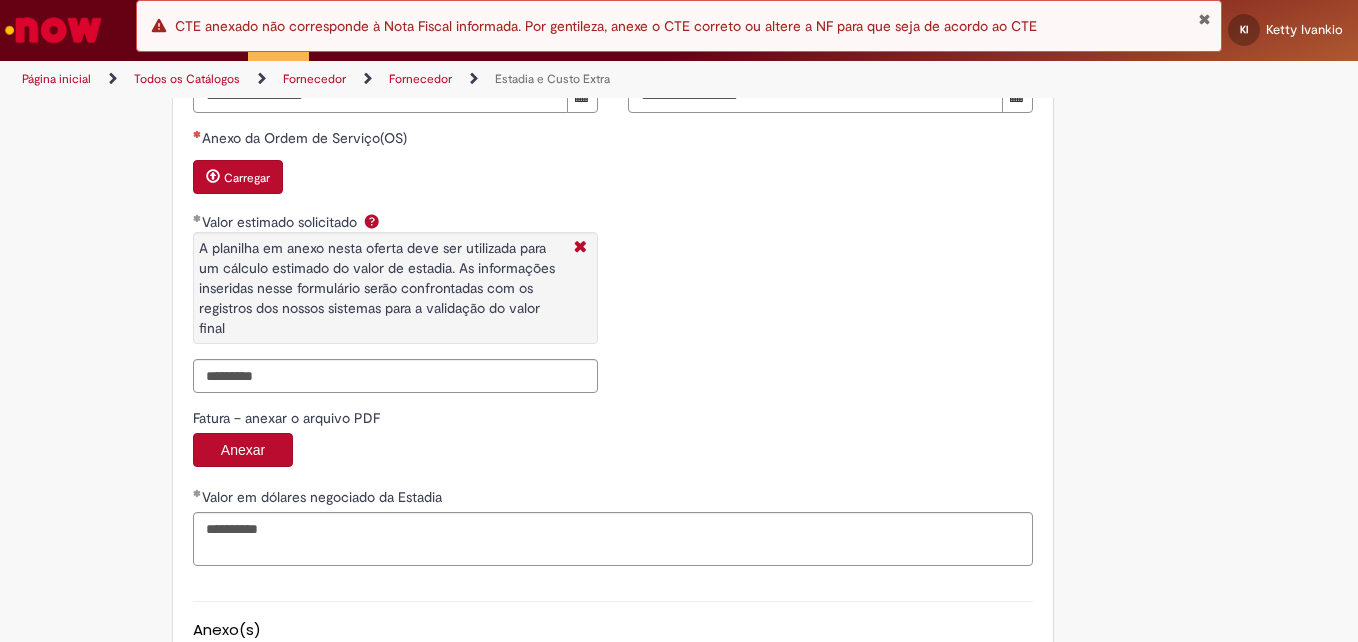click on "Carregar" at bounding box center [238, 177] 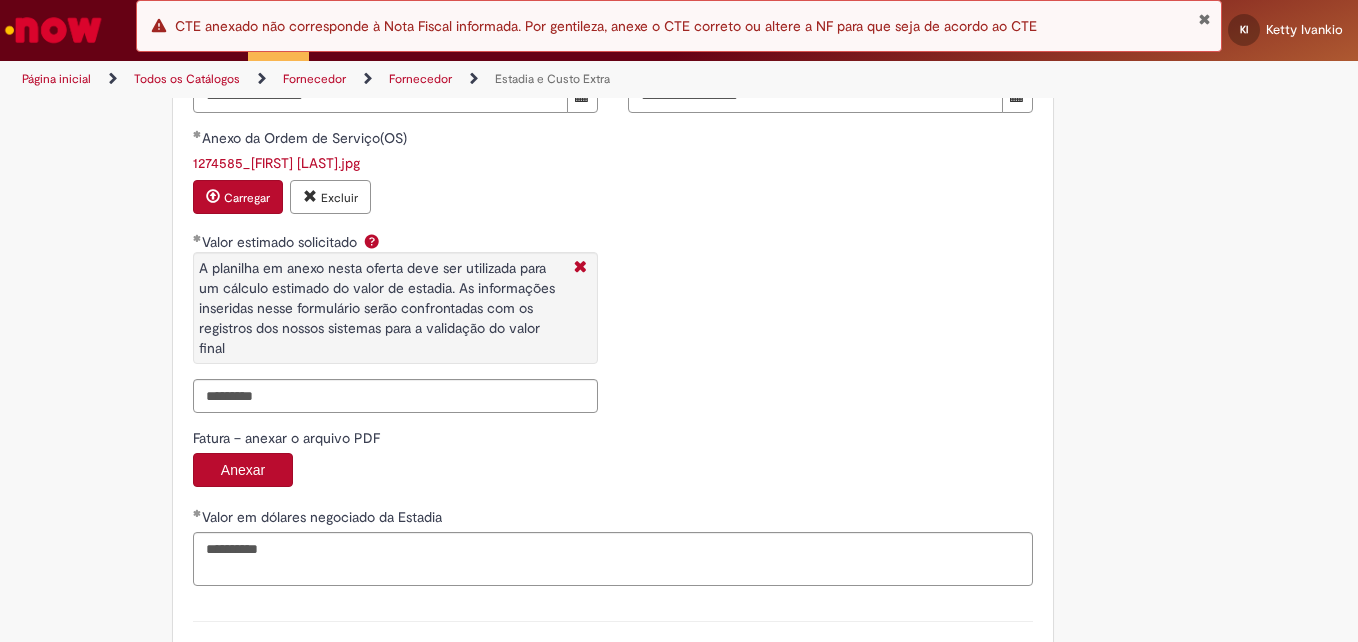 scroll, scrollTop: 2969, scrollLeft: 0, axis: vertical 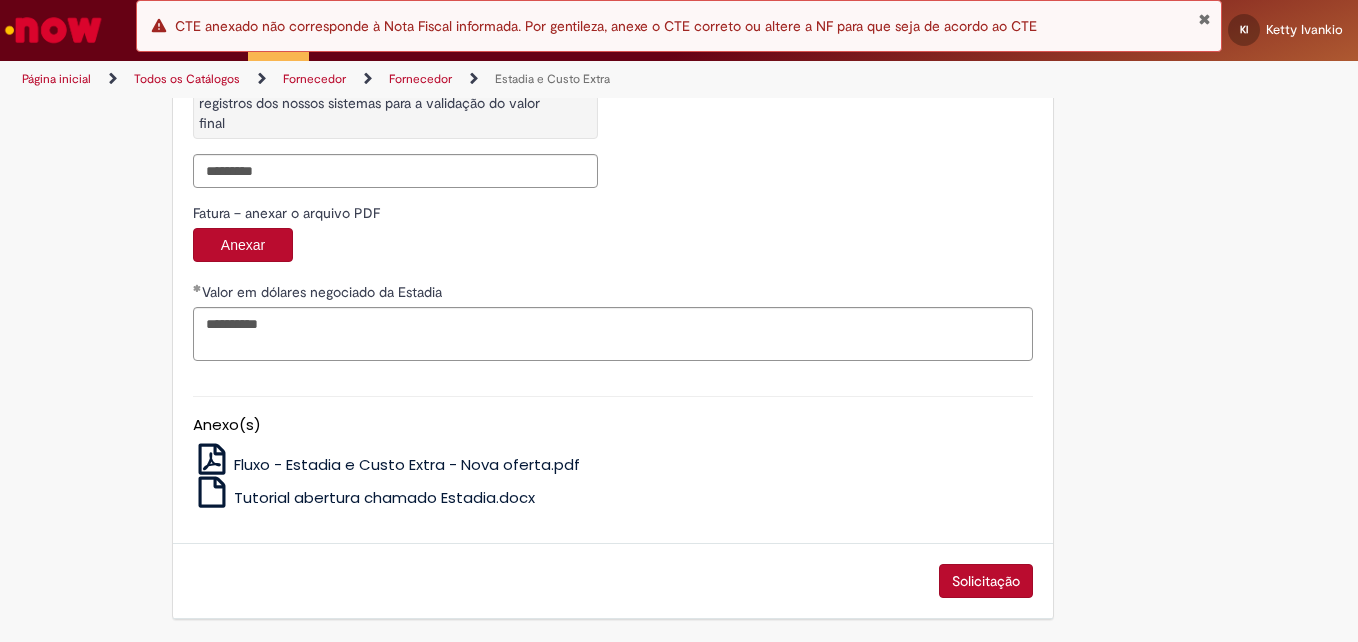 click on "Solicitação" at bounding box center (986, 581) 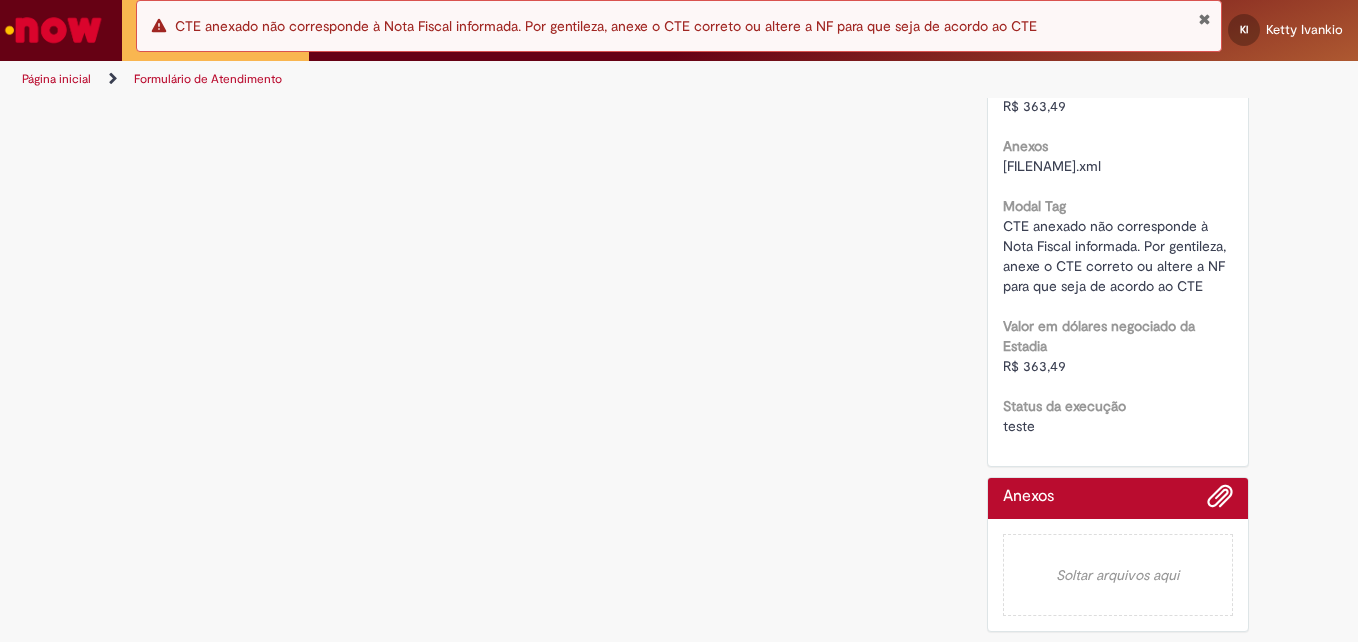 scroll, scrollTop: 0, scrollLeft: 0, axis: both 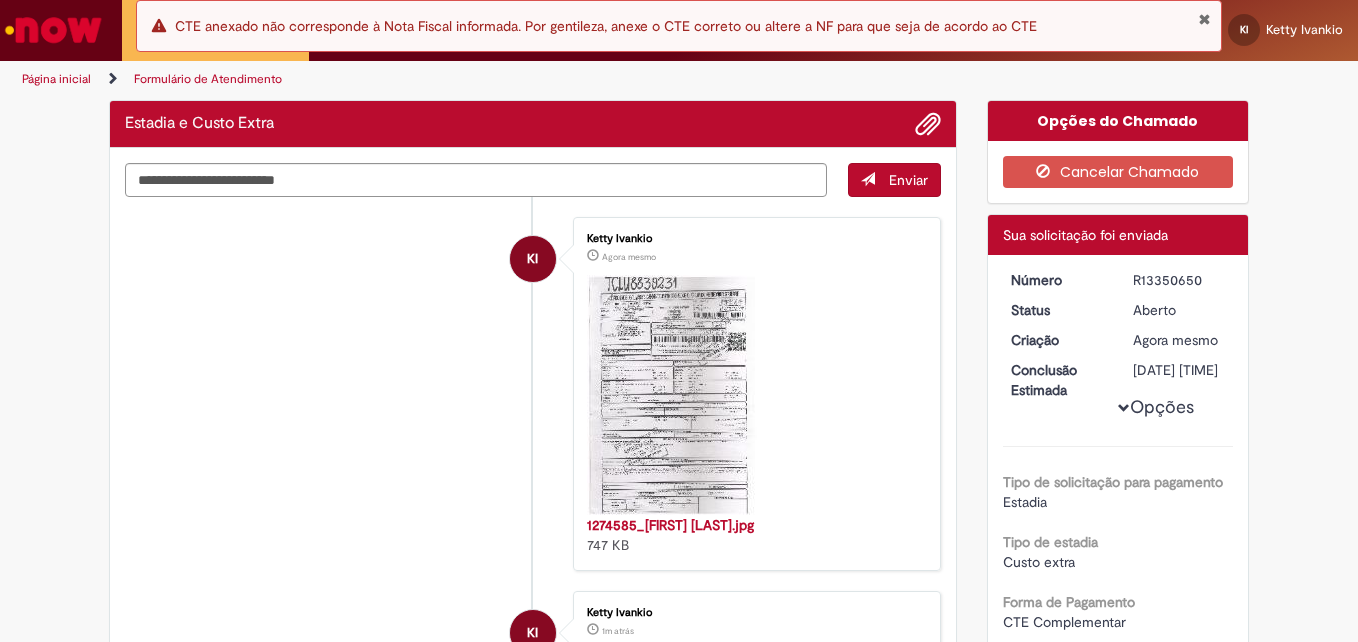 click on "R13350650" at bounding box center [1179, 280] 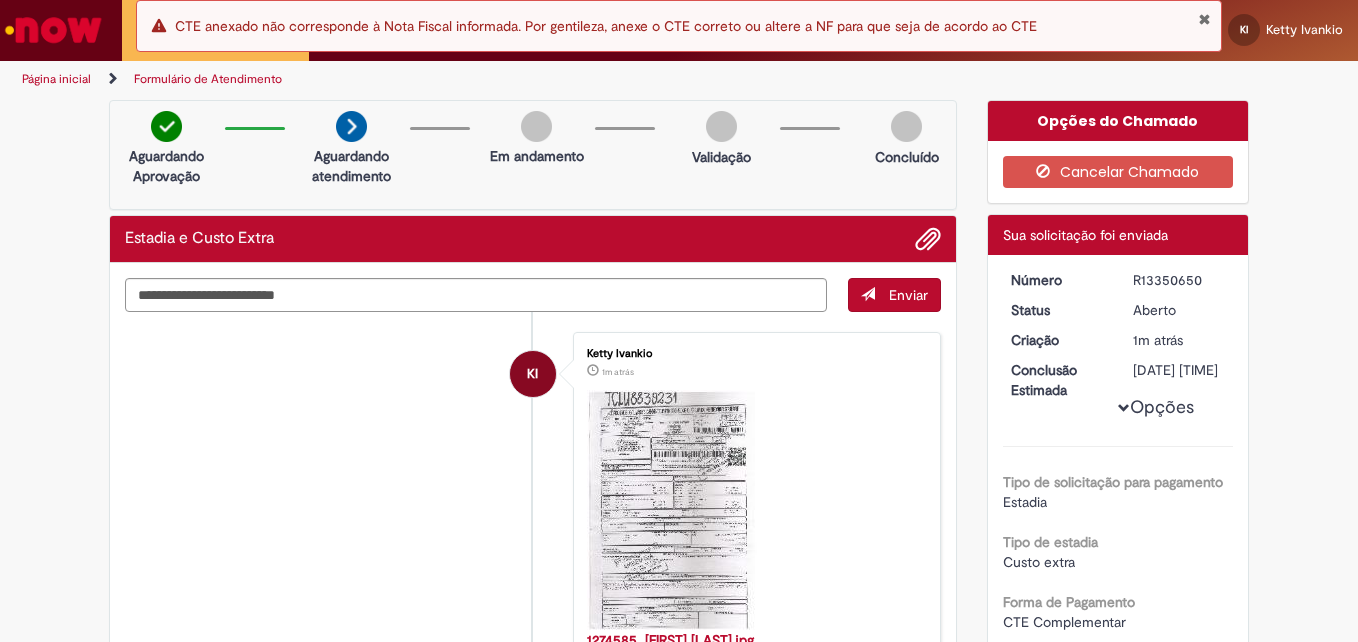 click at bounding box center [1204, 19] 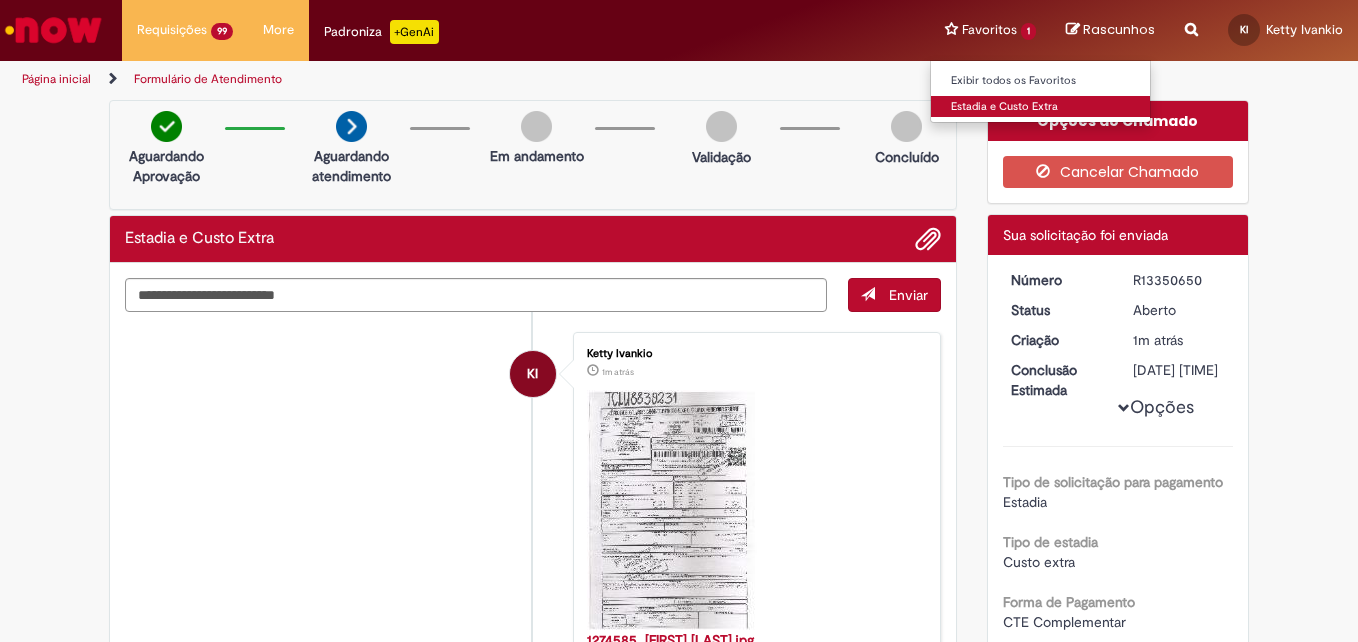 click on "Estadia e Custo Extra" at bounding box center (1041, 107) 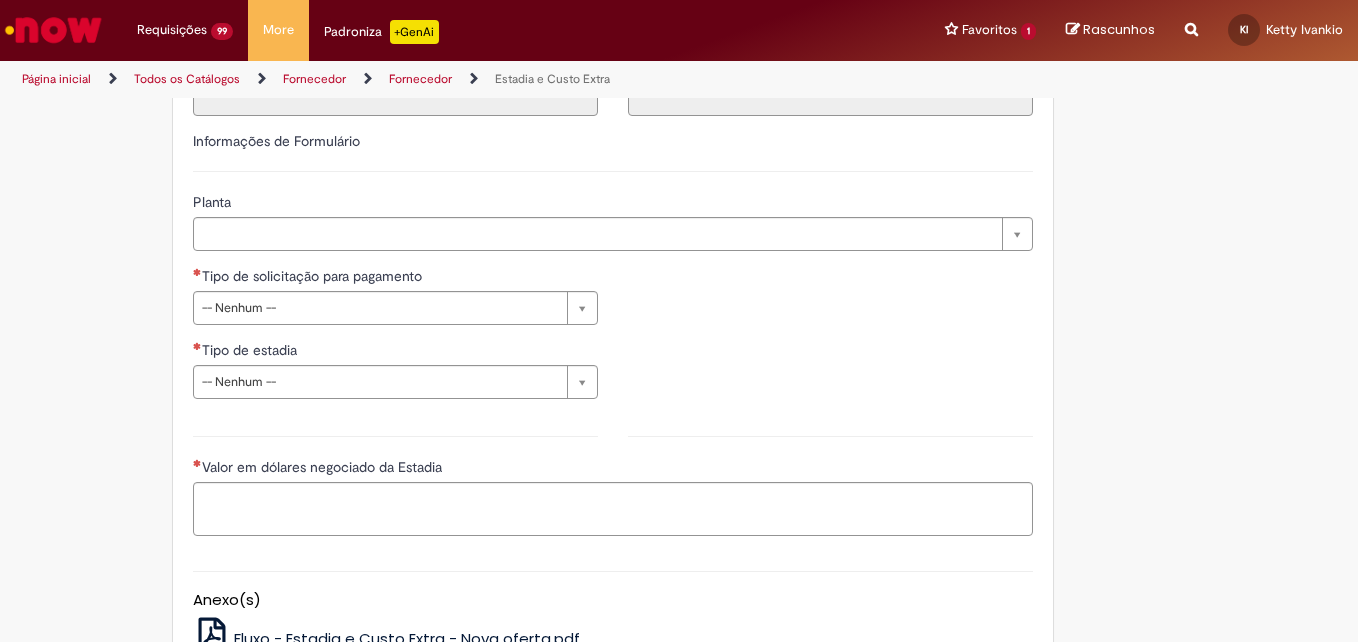 scroll, scrollTop: 600, scrollLeft: 0, axis: vertical 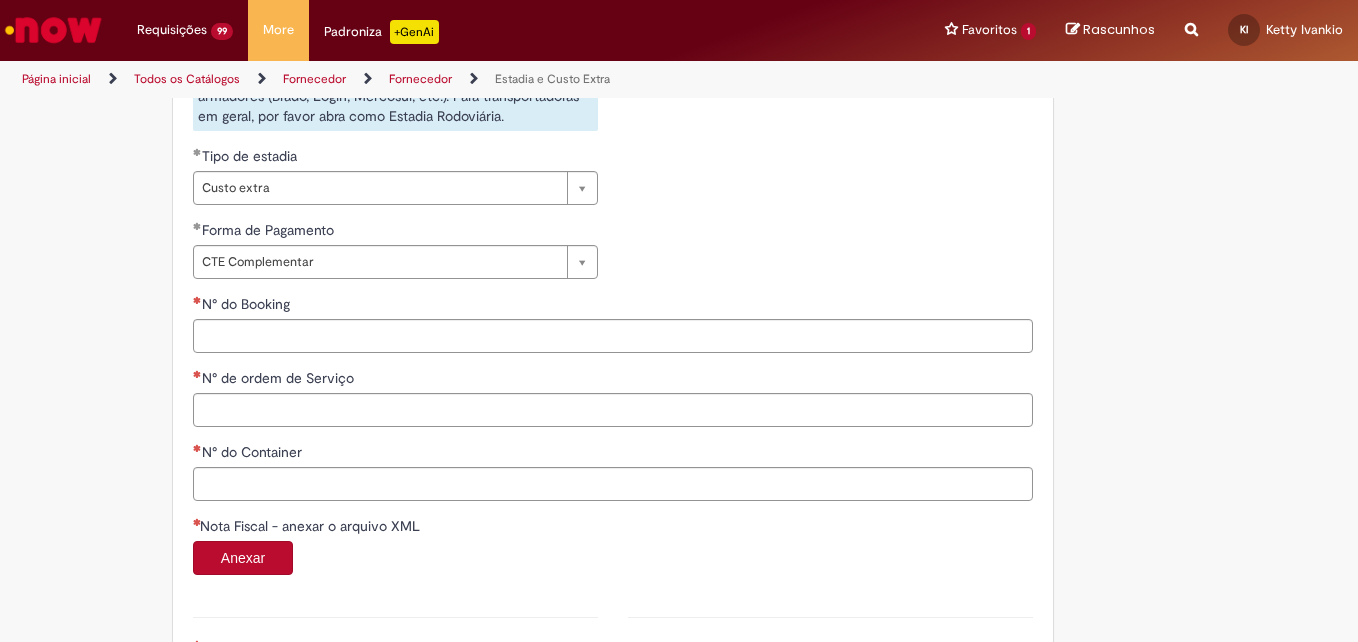click on "CTE do frete em PDF  CTE obrigatoriamente deve ser anexada em PDF, referente ao frete que gerou a estadia, completa e legível com carimbo e assinatura da unidade
Anexar
N° do Booking N° de ordem de Serviço N° do Container Documento carimbado e assinado pela Cervejaria geradora de estadia (PDF)
Carregar
Nota Fiscal - anexar o arquivo XML
Anexar" at bounding box center [613, 444] 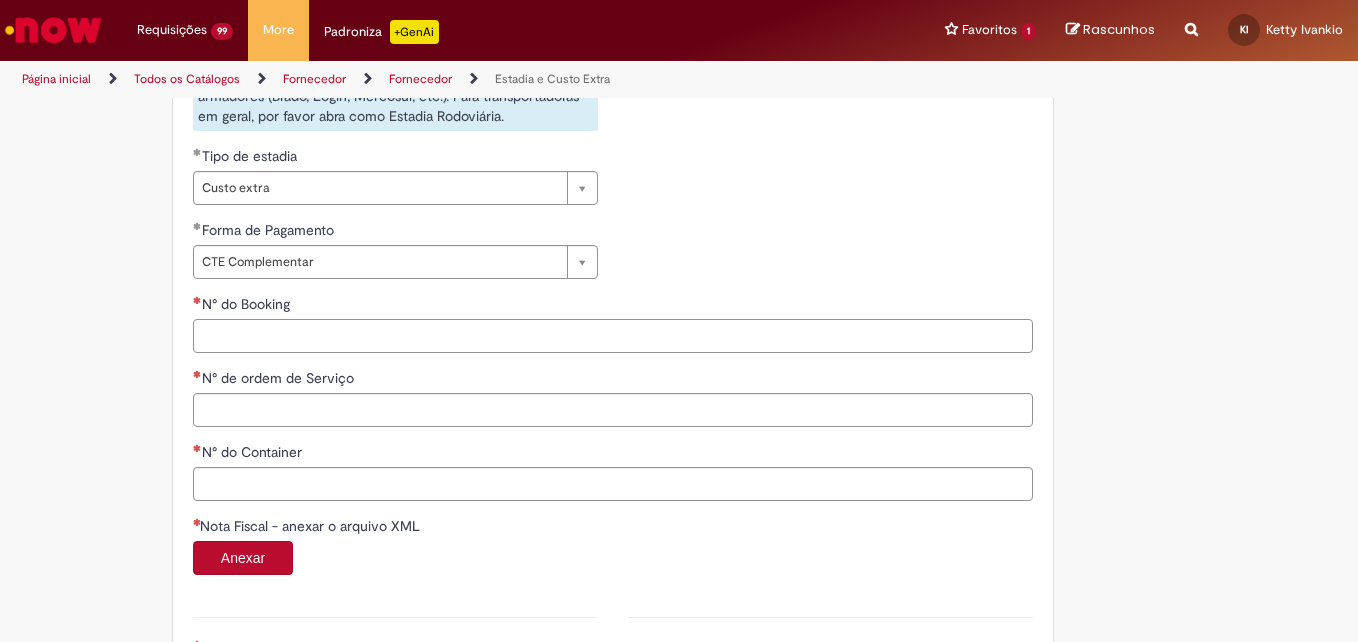 click on "N° do Booking" at bounding box center [613, 336] 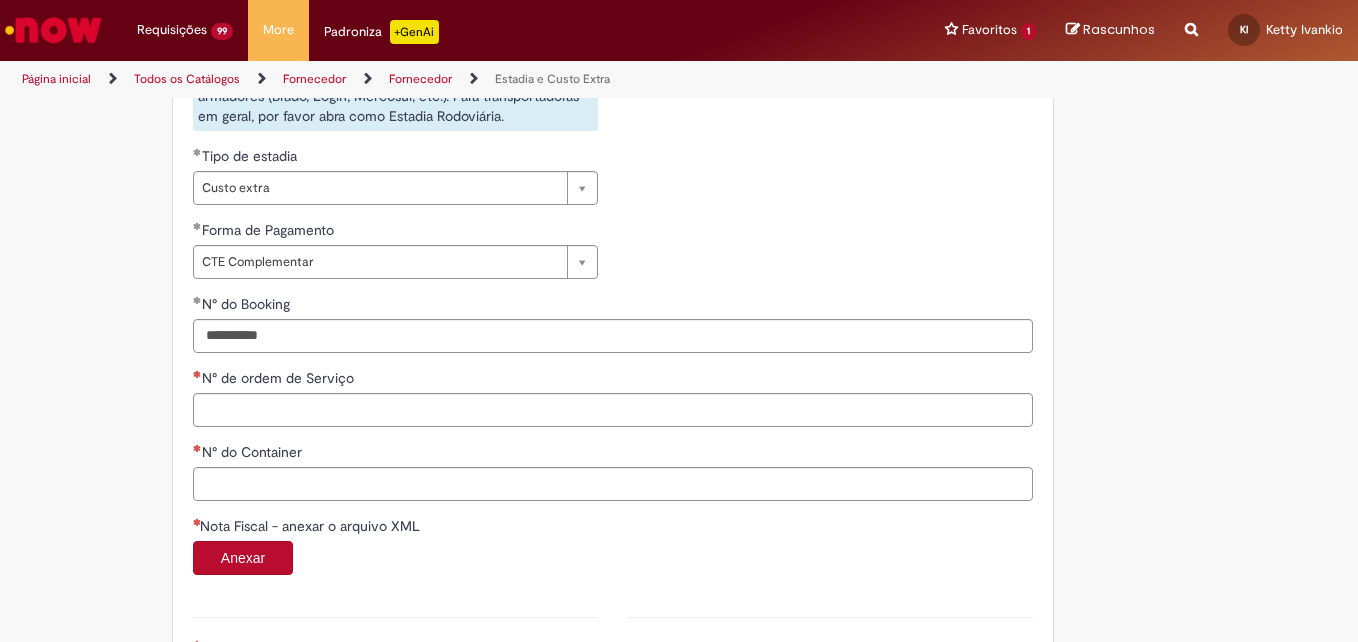 click on "N° de ordem de Serviço" at bounding box center [613, 380] 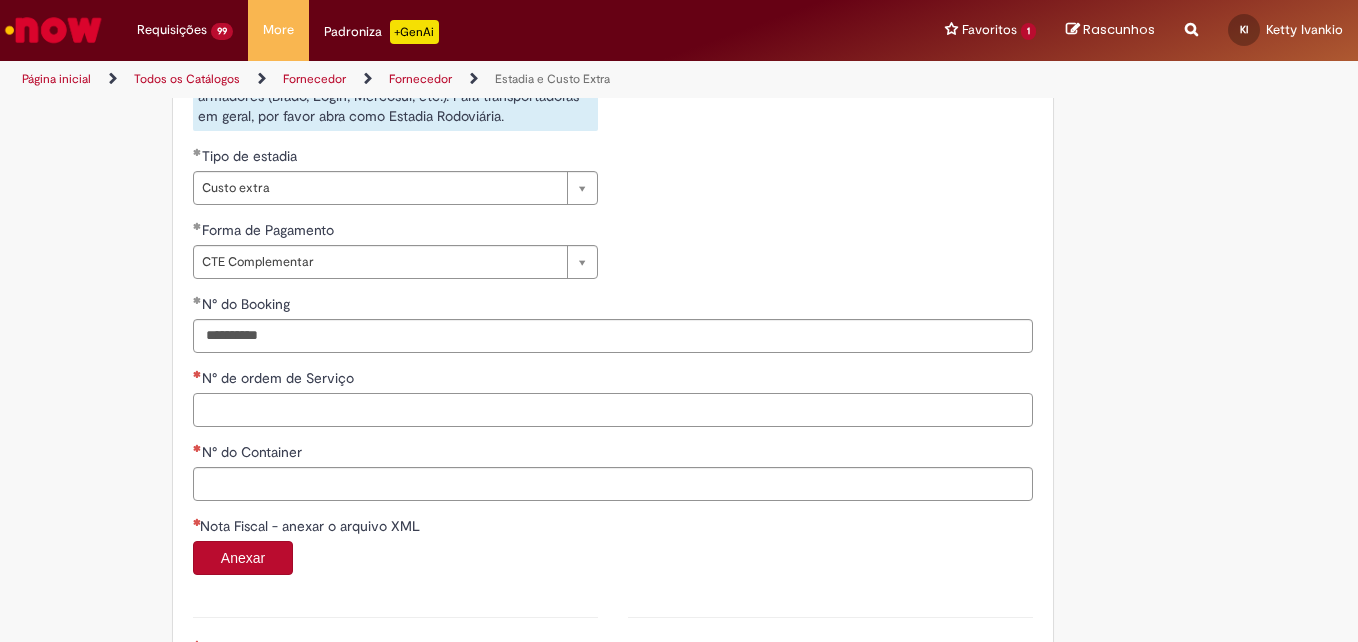 click on "N° de ordem de Serviço" at bounding box center (613, 410) 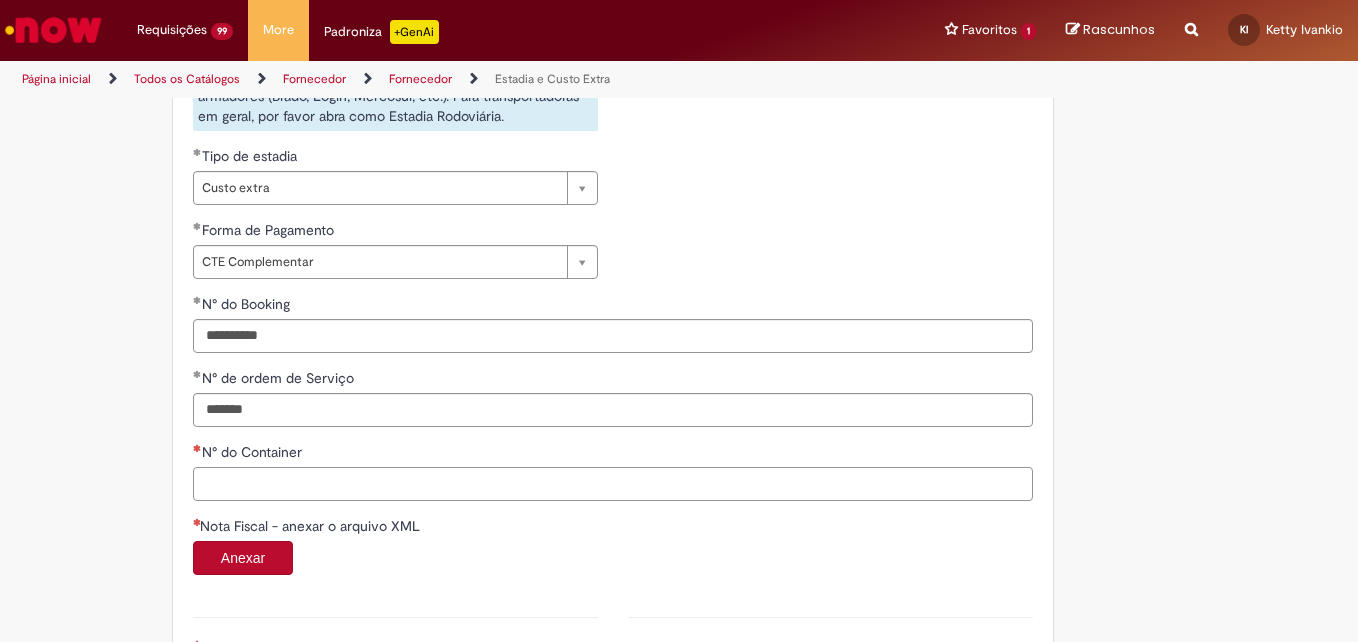 click on "N° do Container" at bounding box center (613, 484) 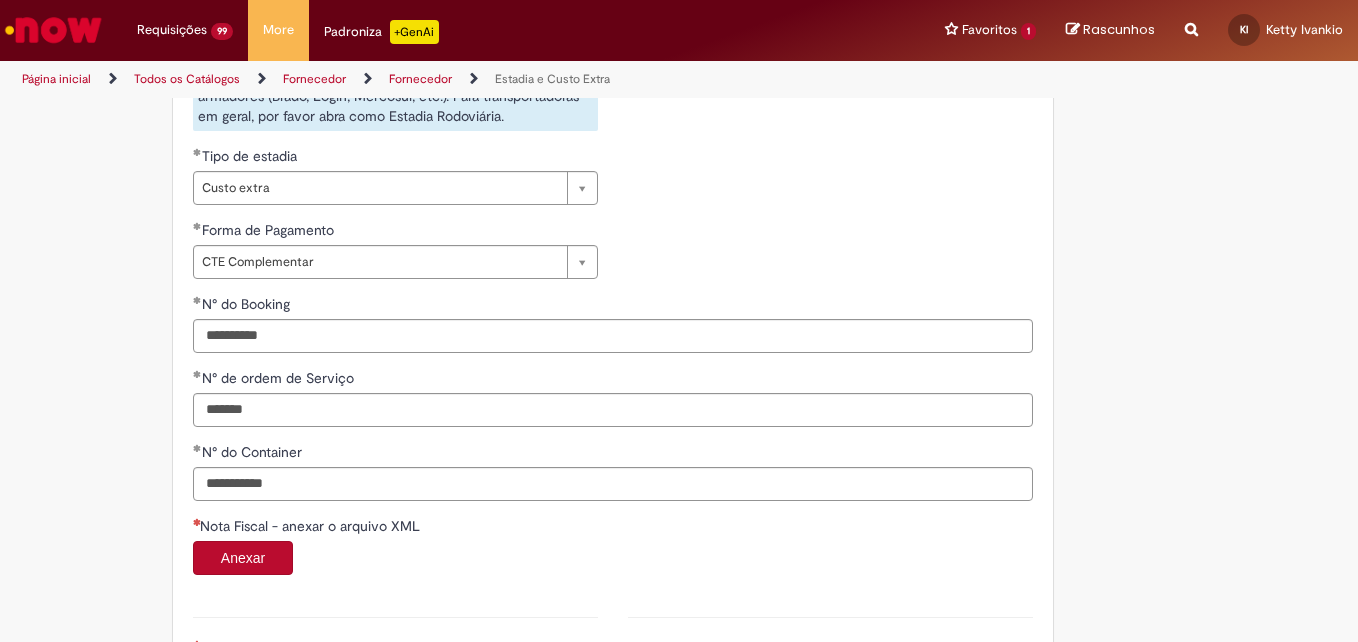click on "Anexar" at bounding box center (243, 558) 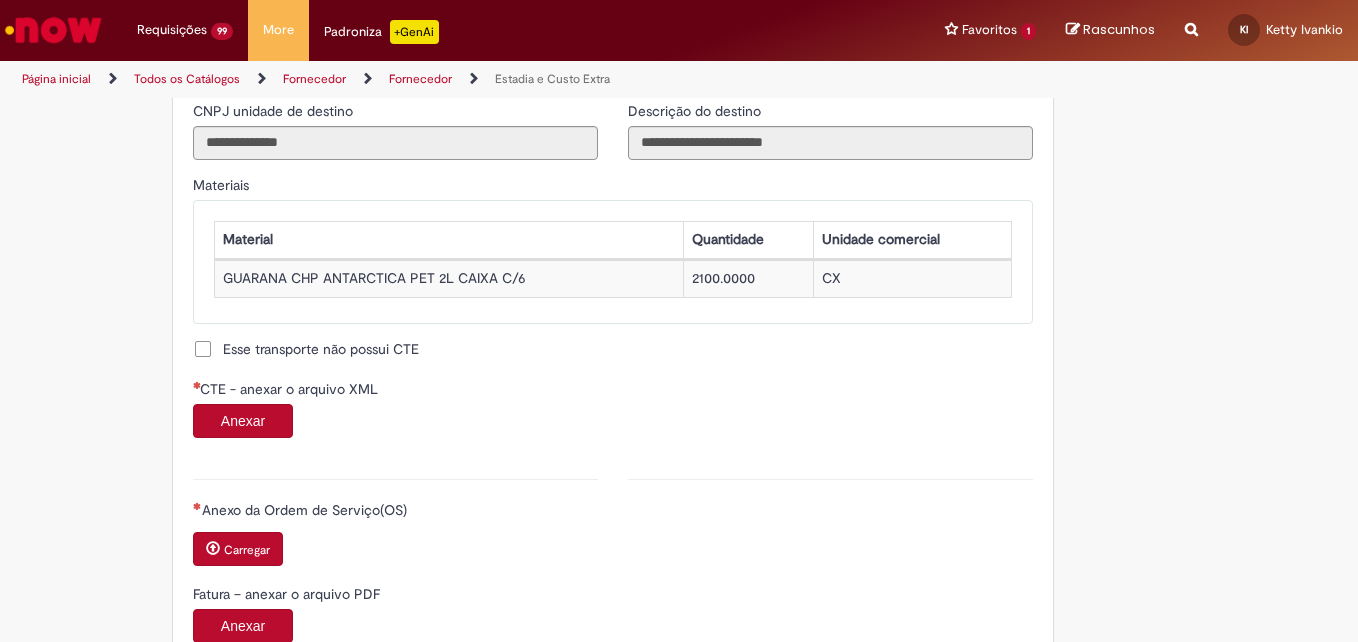 scroll, scrollTop: 1872, scrollLeft: 0, axis: vertical 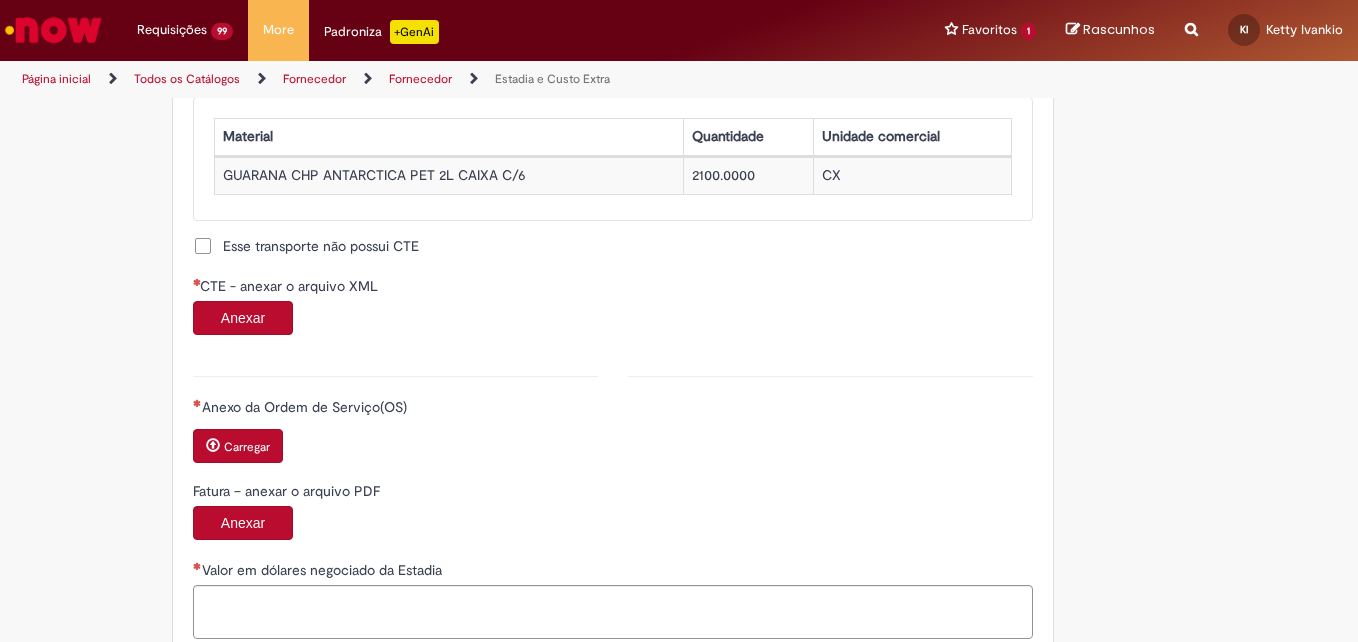 click on "Anexar" at bounding box center (243, 318) 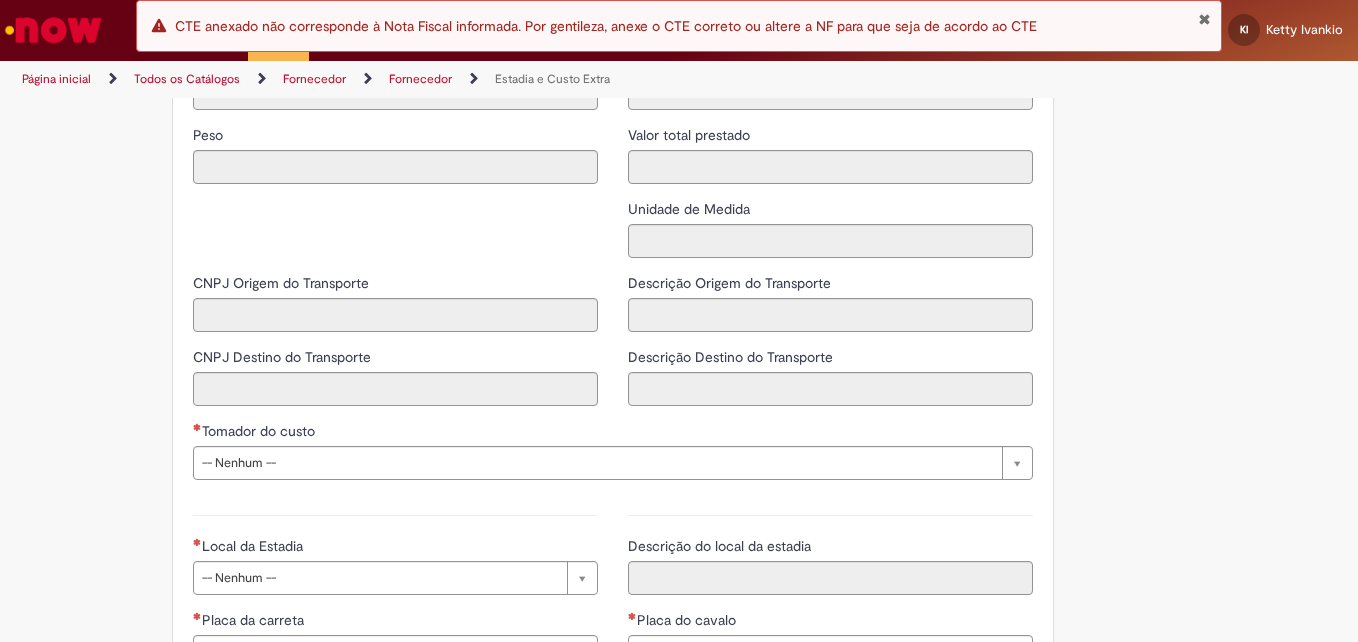 scroll, scrollTop: 2585, scrollLeft: 0, axis: vertical 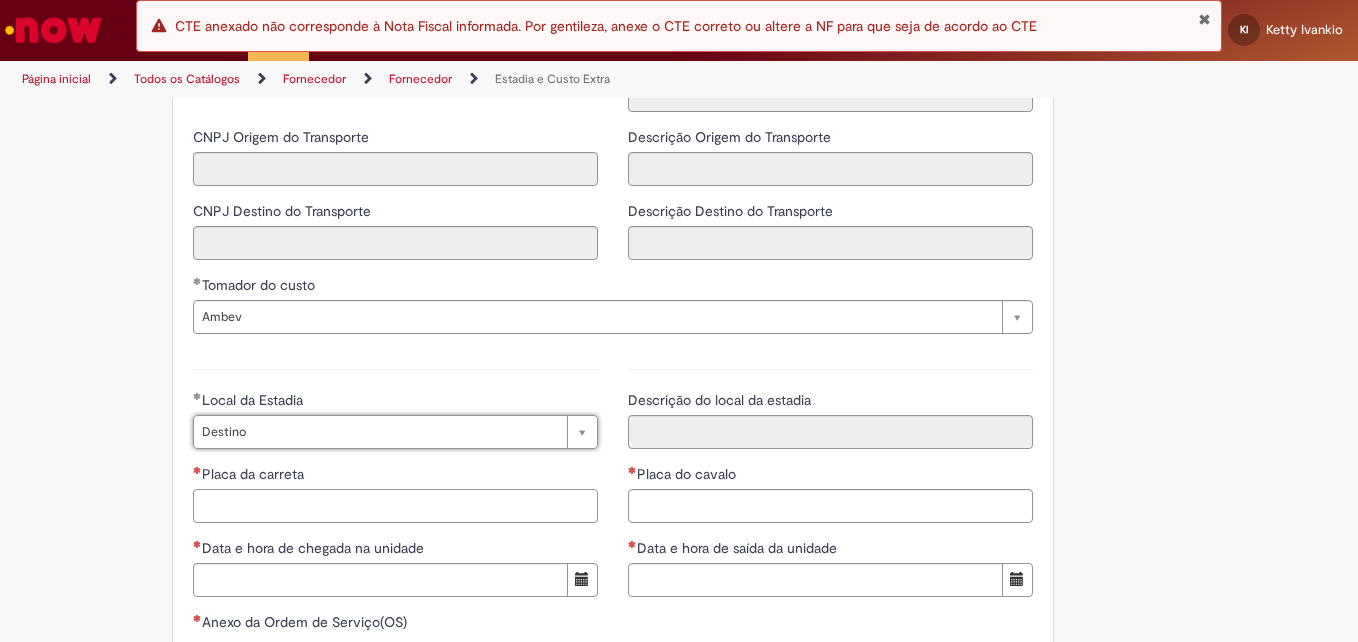 click on "Placa da carreta" at bounding box center (395, 506) 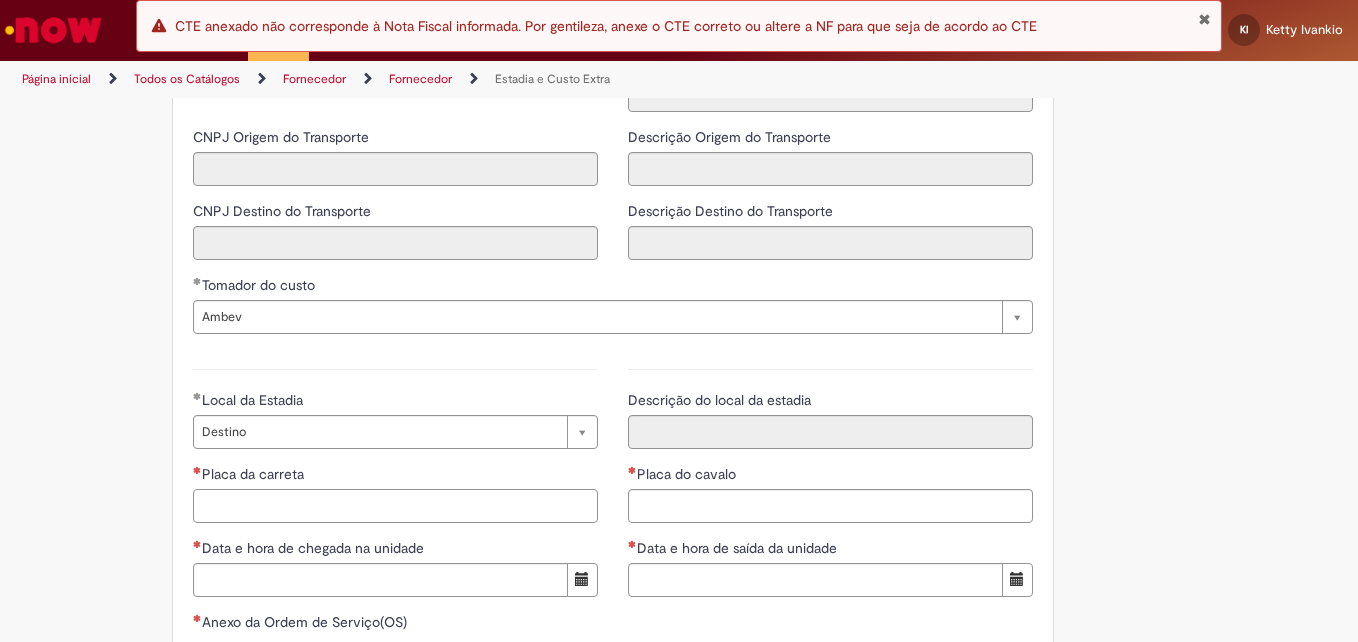 paste on "*******" 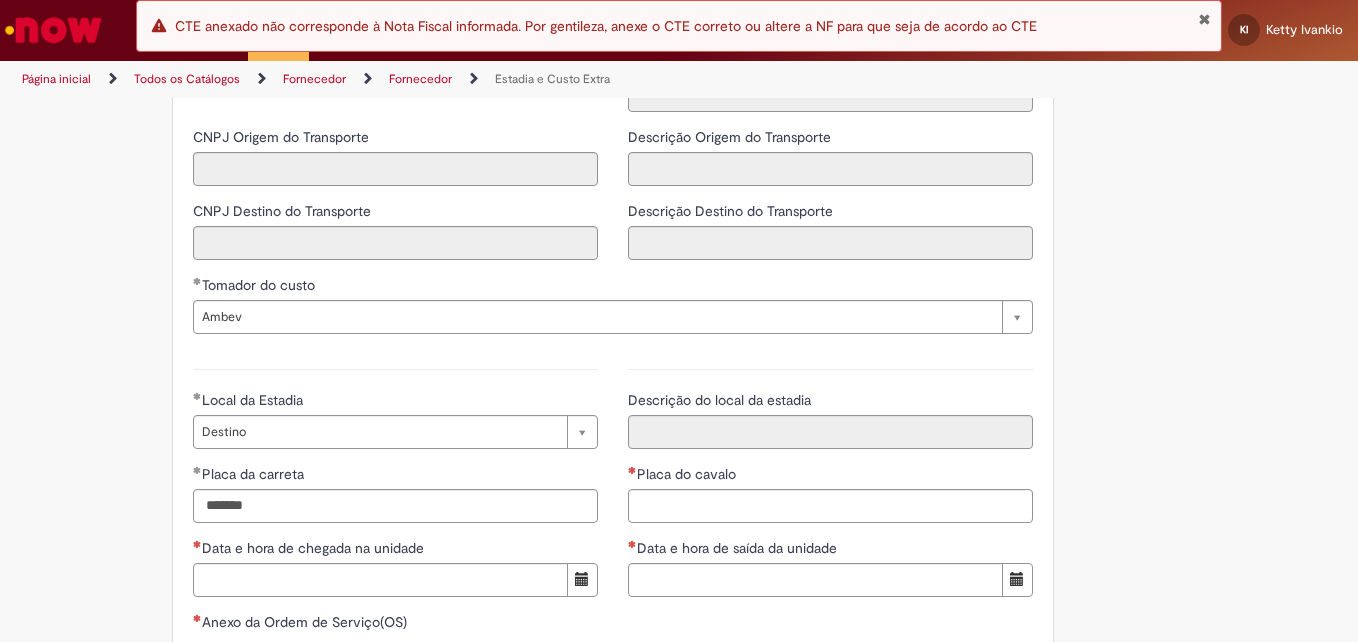 drag, startPoint x: 663, startPoint y: 484, endPoint x: 669, endPoint y: 504, distance: 20.880613 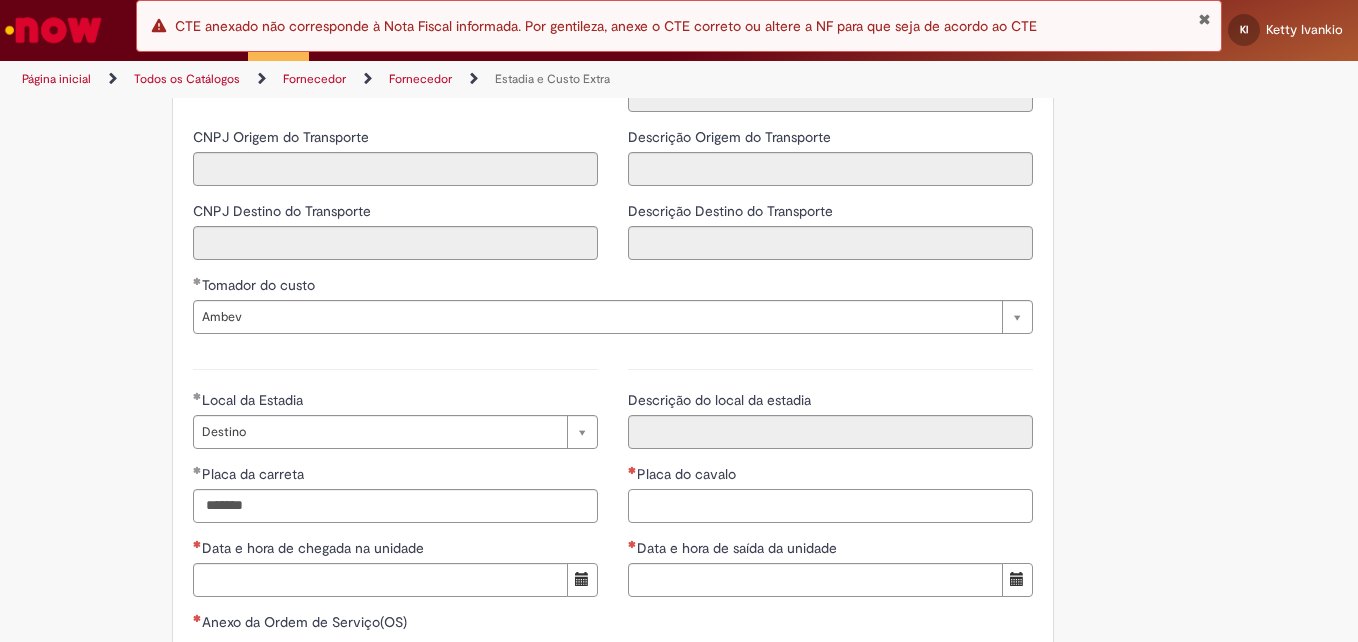 click on "Placa do cavalo" at bounding box center (830, 506) 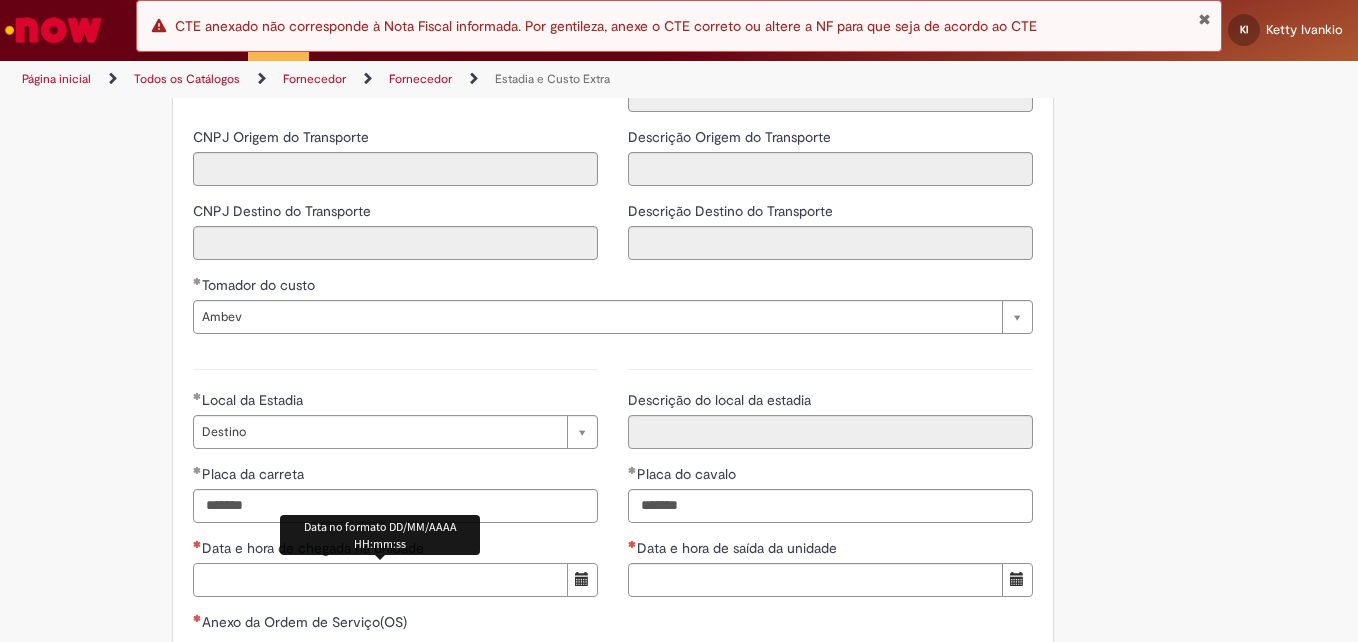 click on "Data e hora de chegada na unidade" at bounding box center (380, 580) 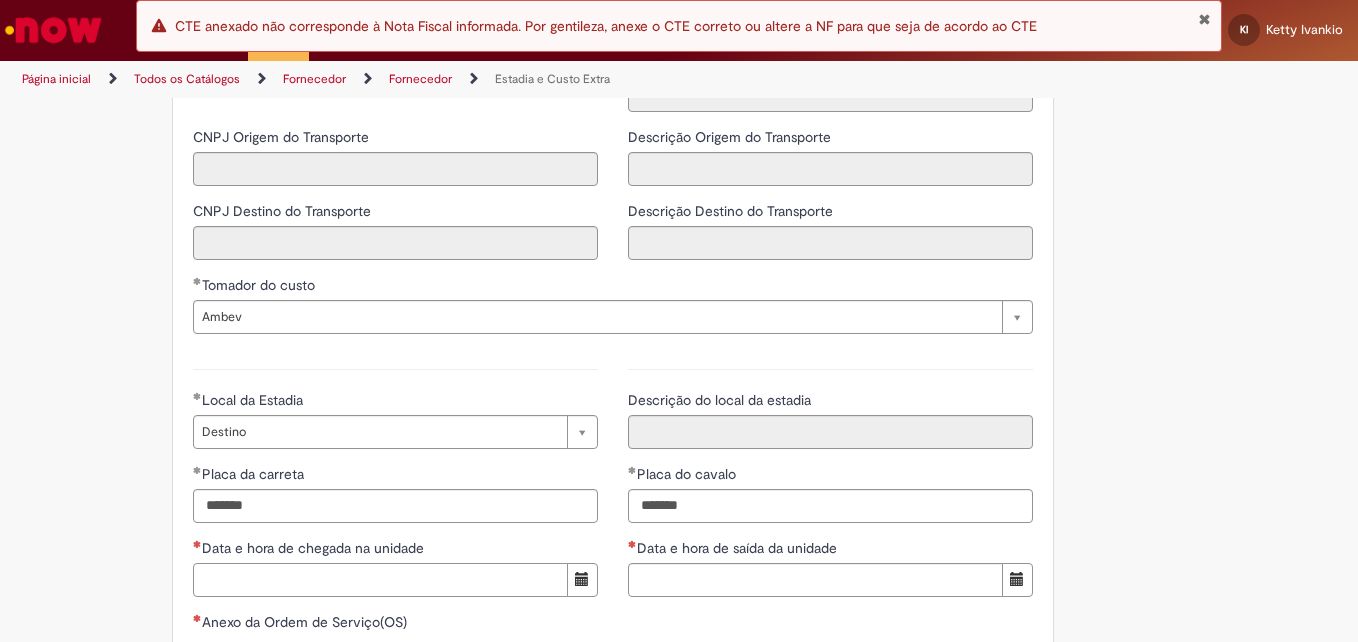 paste 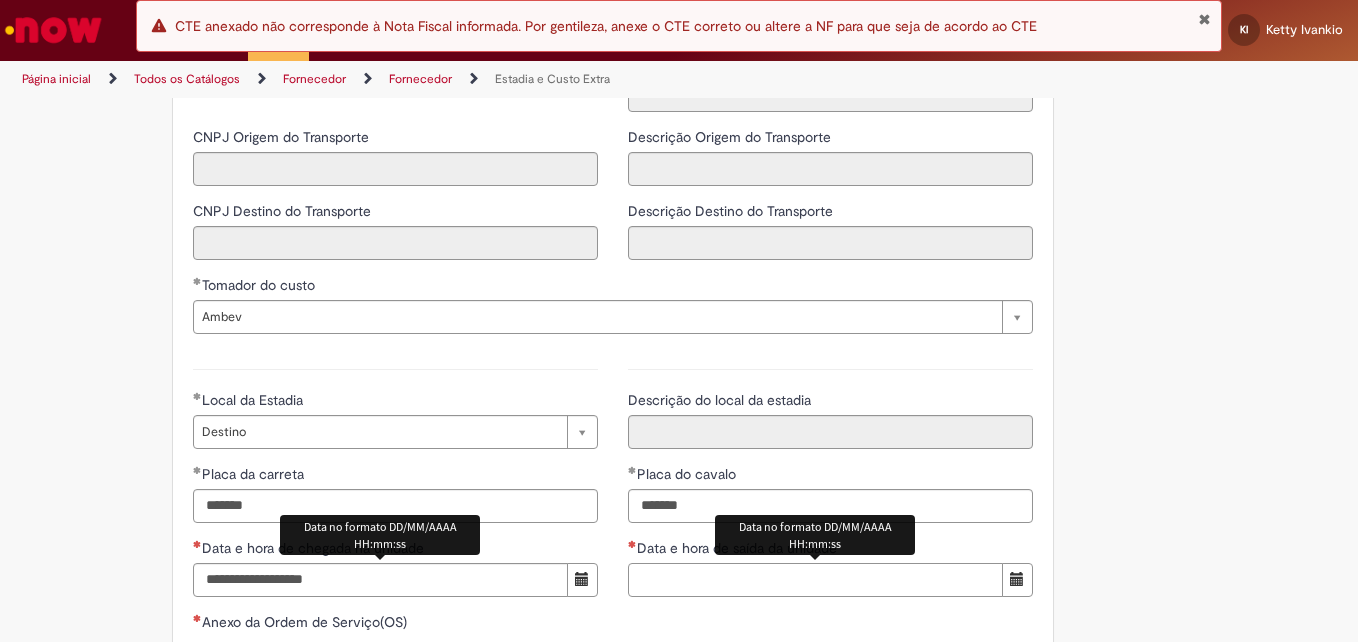 click on "Data e hora de saída da unidade" at bounding box center [815, 580] 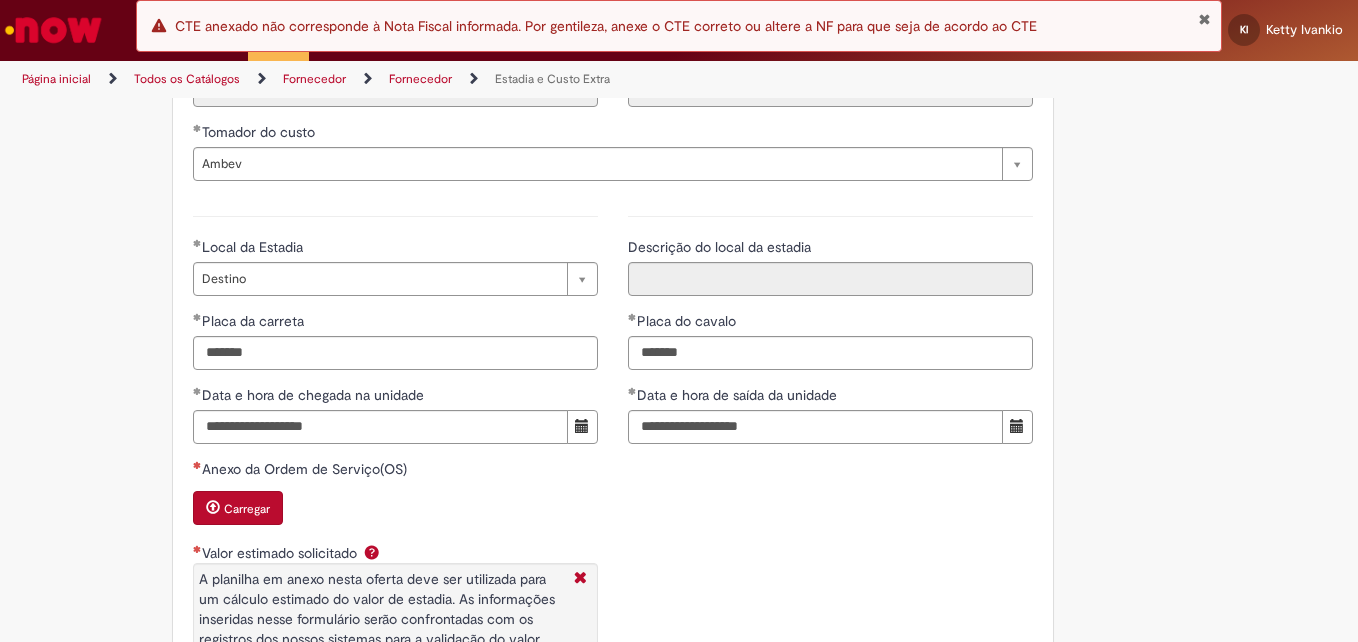 scroll, scrollTop: 2784, scrollLeft: 0, axis: vertical 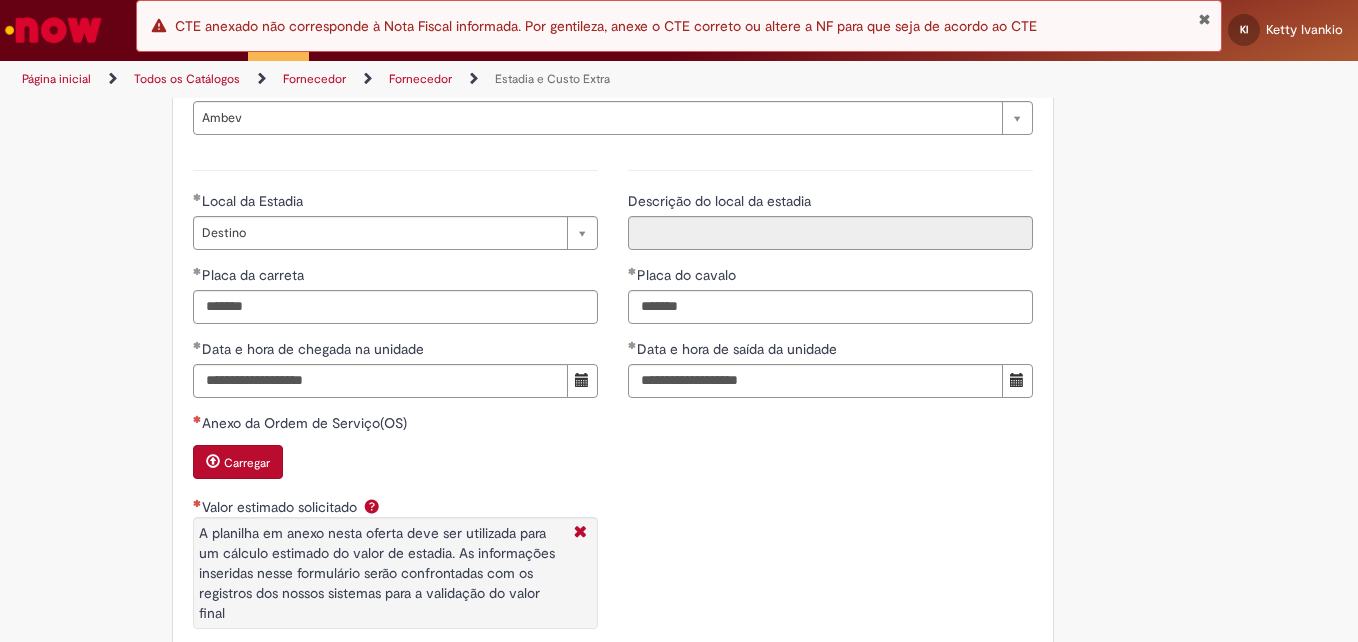 click on "Carregar" at bounding box center (247, 463) 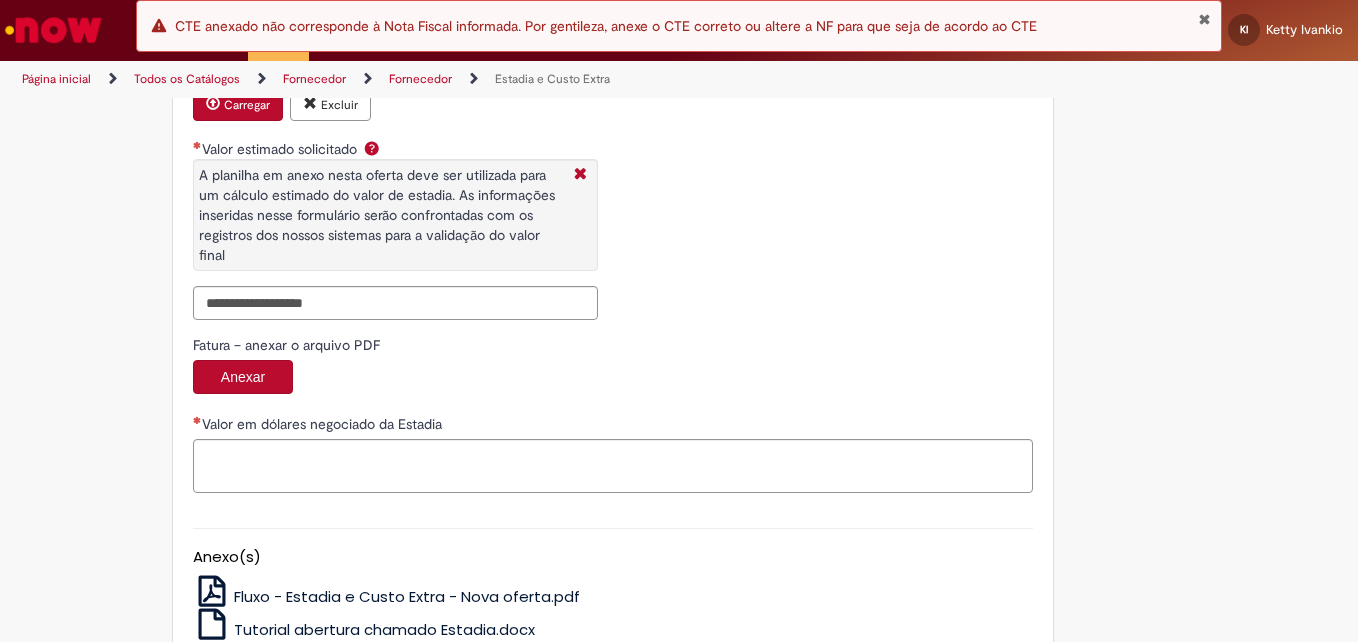 scroll, scrollTop: 3177, scrollLeft: 0, axis: vertical 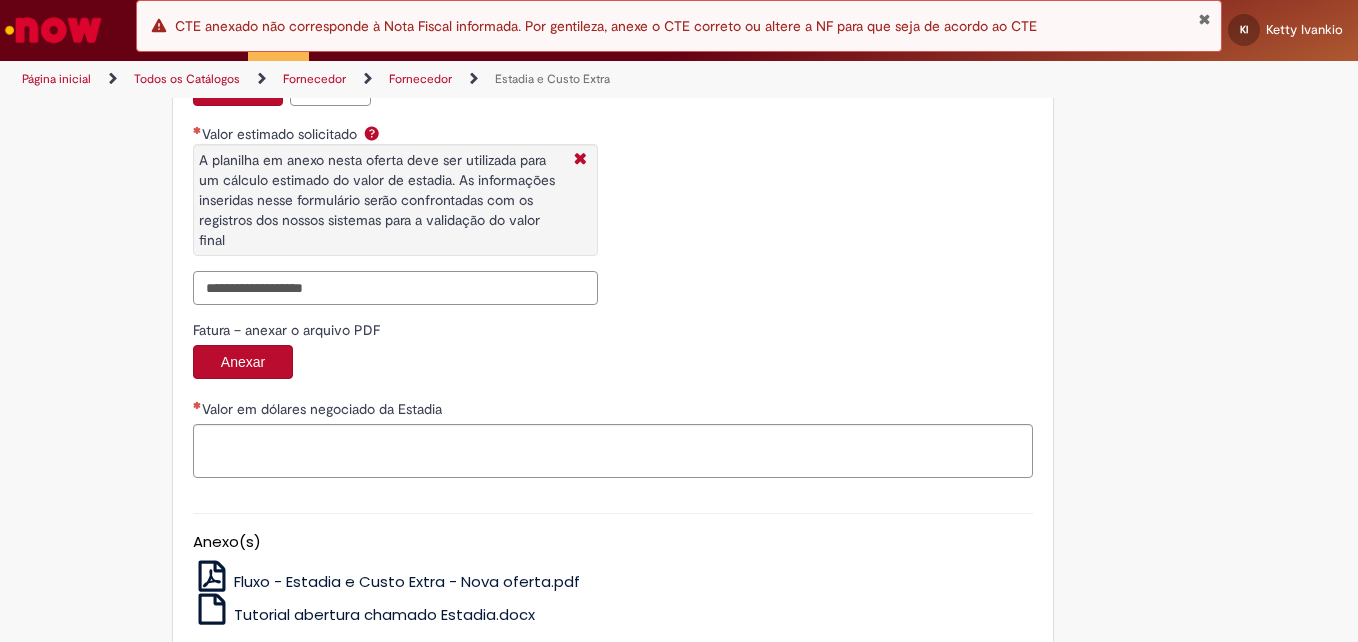 click on "Valor estimado solicitado A planilha em anexo nesta oferta deve ser utilizada para um cálculo estimado do valor de estadia. As informações inseridas nesse formulário serão confrontadas com os registros dos nossos sistemas para a validação do valor final" at bounding box center (395, 288) 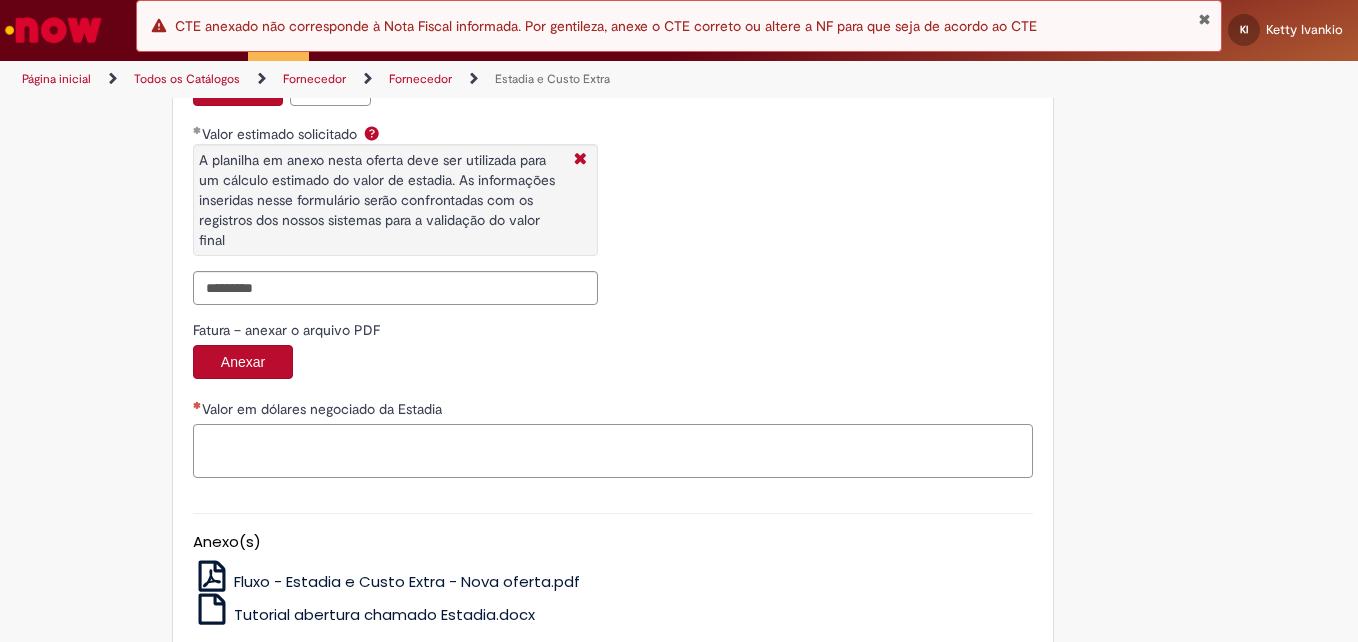 click on "Valor em dólares negociado da Estadia" at bounding box center [613, 451] 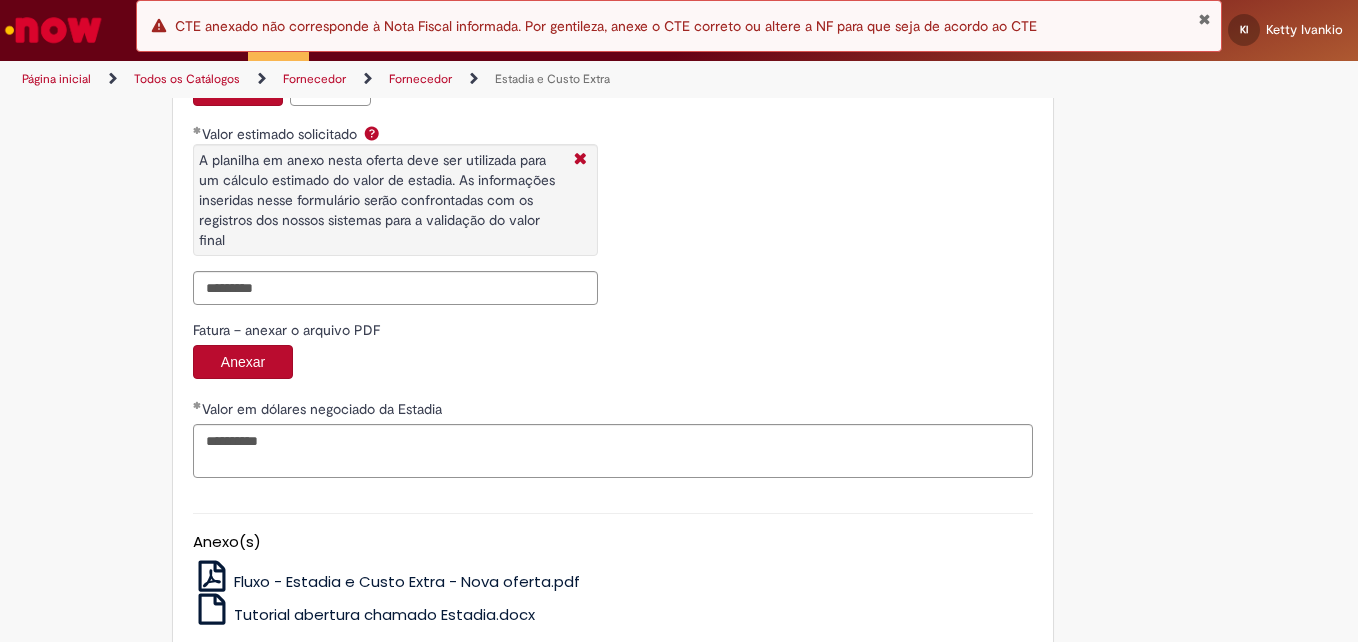 scroll, scrollTop: 3294, scrollLeft: 0, axis: vertical 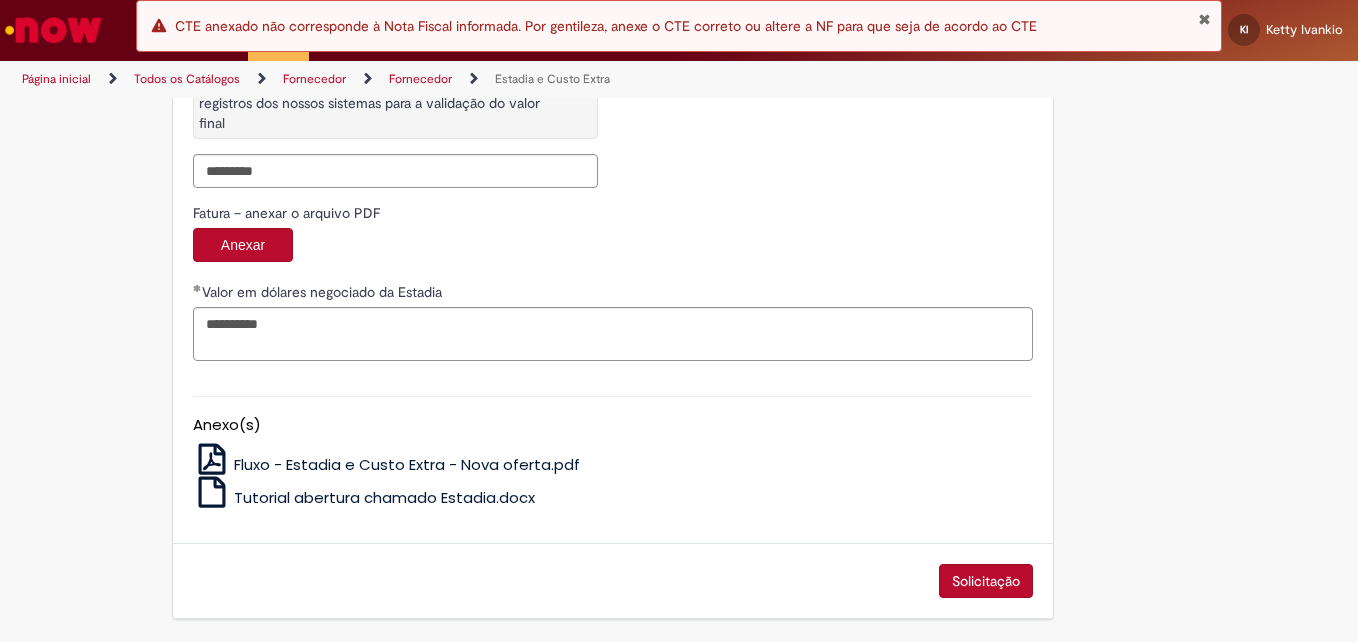 click on "Solicitação" at bounding box center [986, 581] 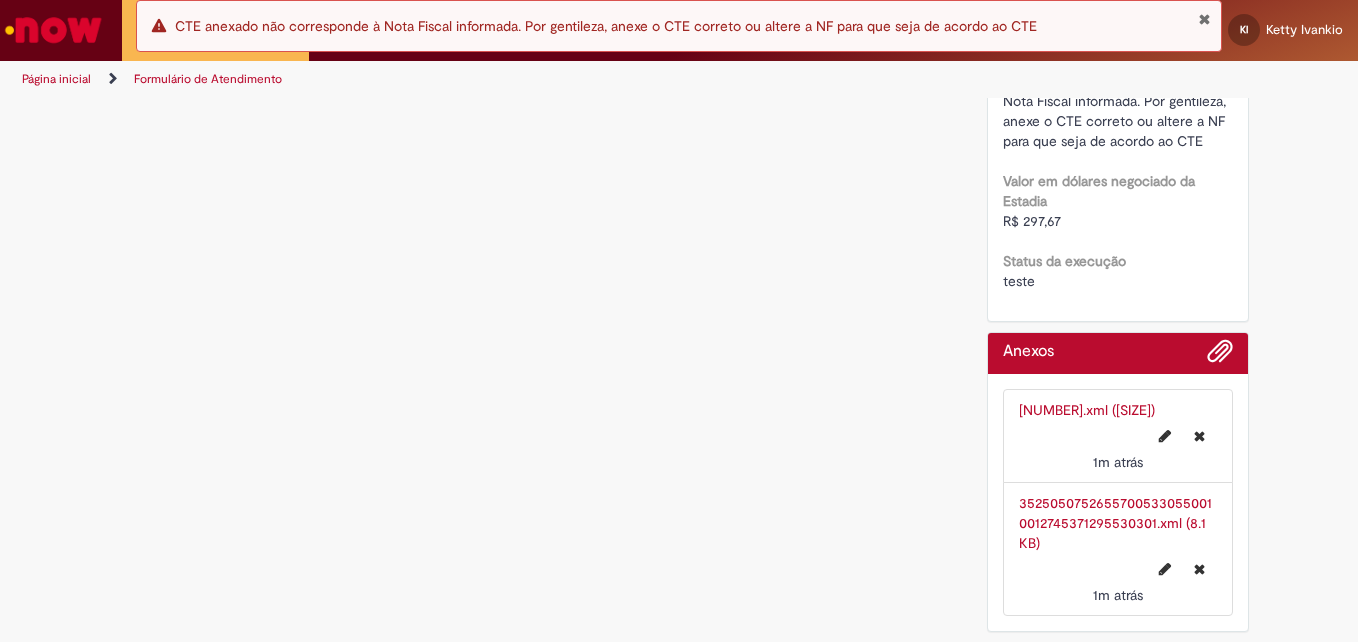 scroll, scrollTop: 0, scrollLeft: 0, axis: both 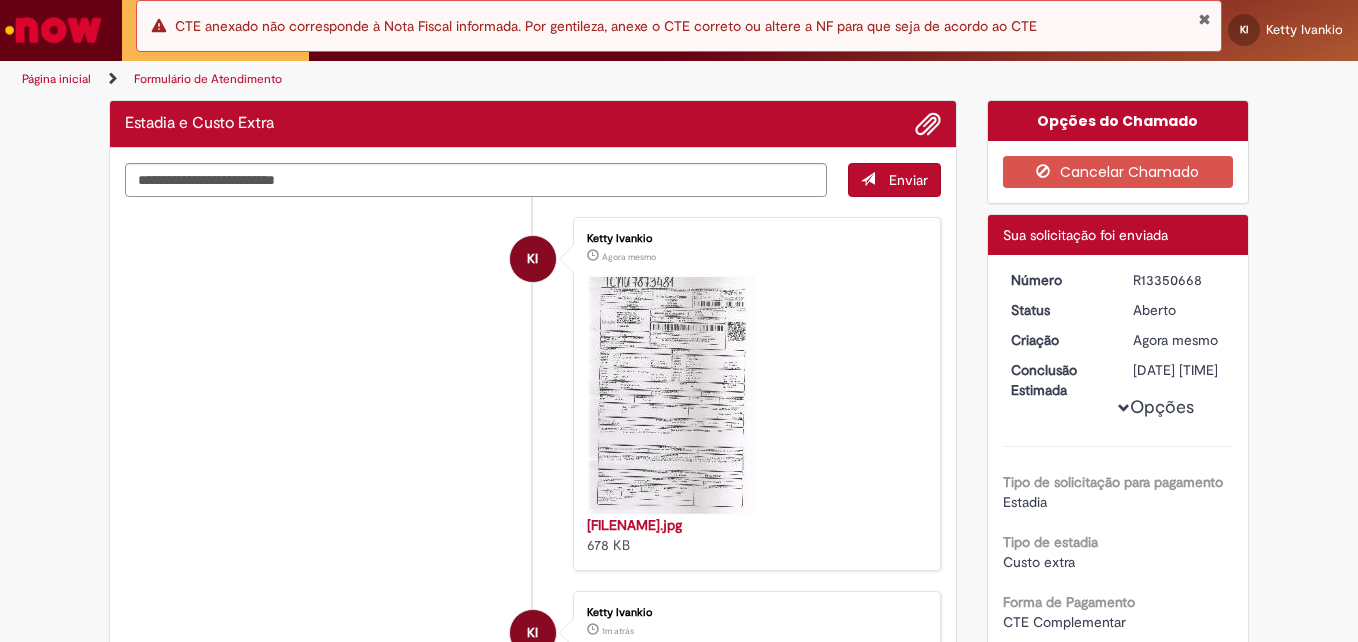 click on "R13350668" at bounding box center [1179, 280] 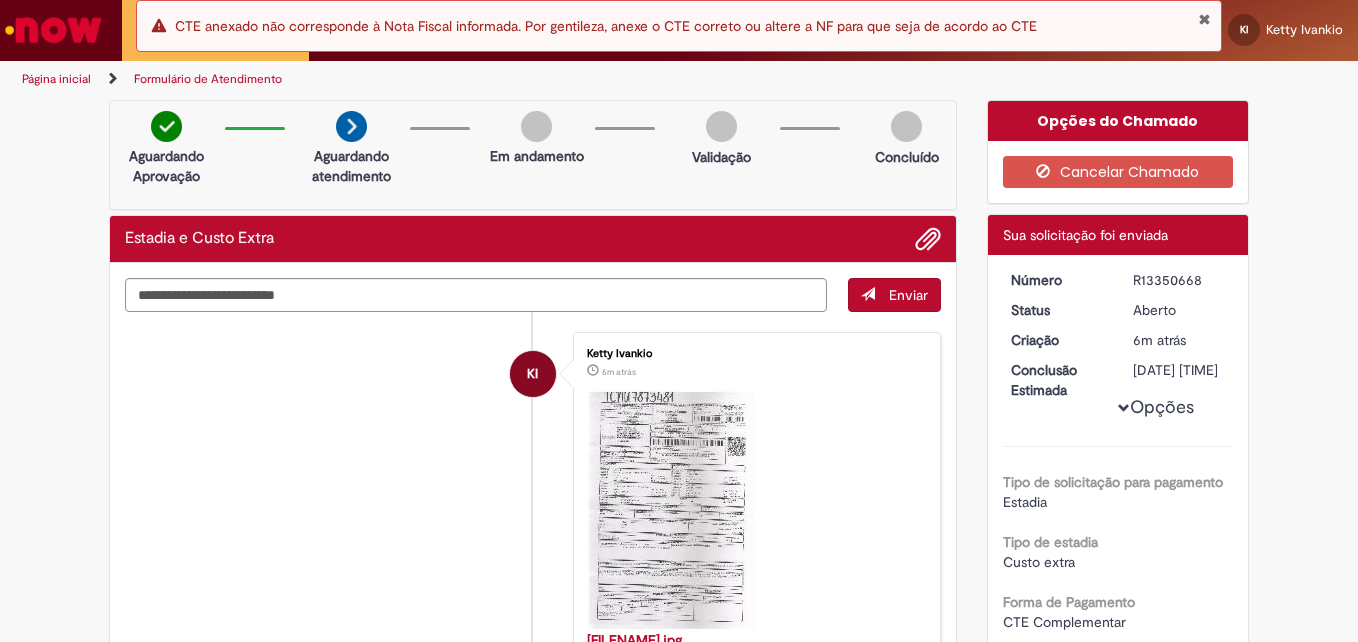 click at bounding box center [1204, 19] 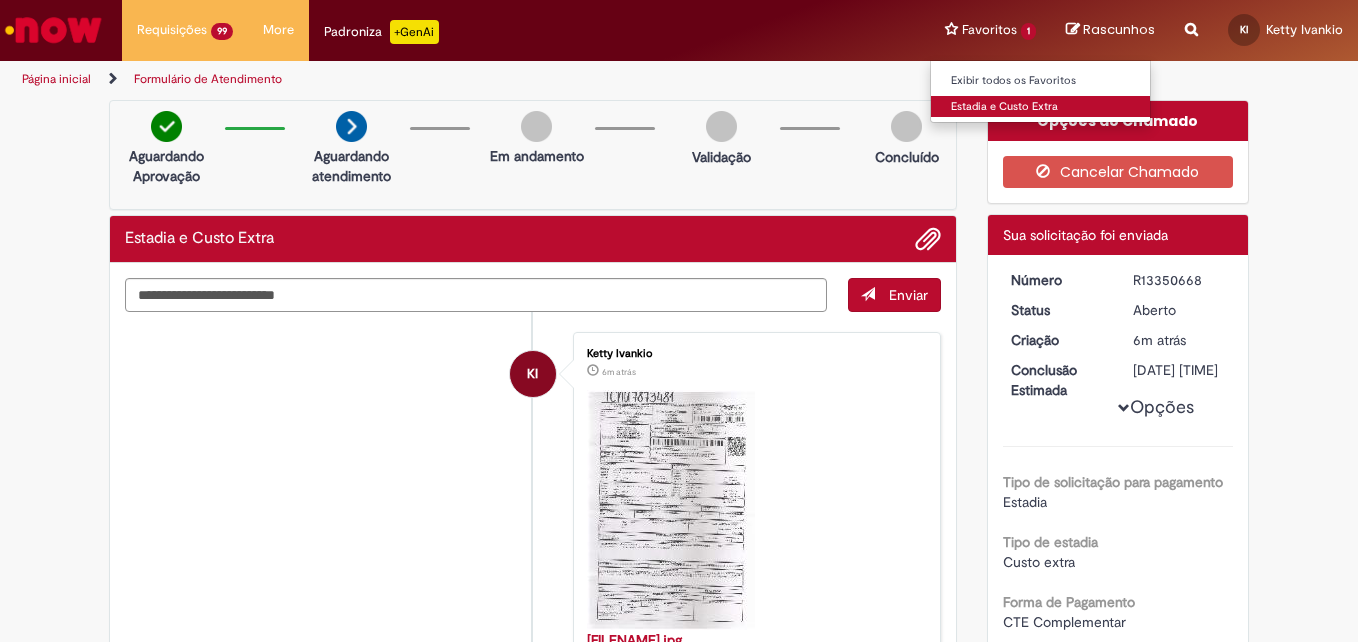 click on "Estadia e Custo Extra" at bounding box center (1041, 107) 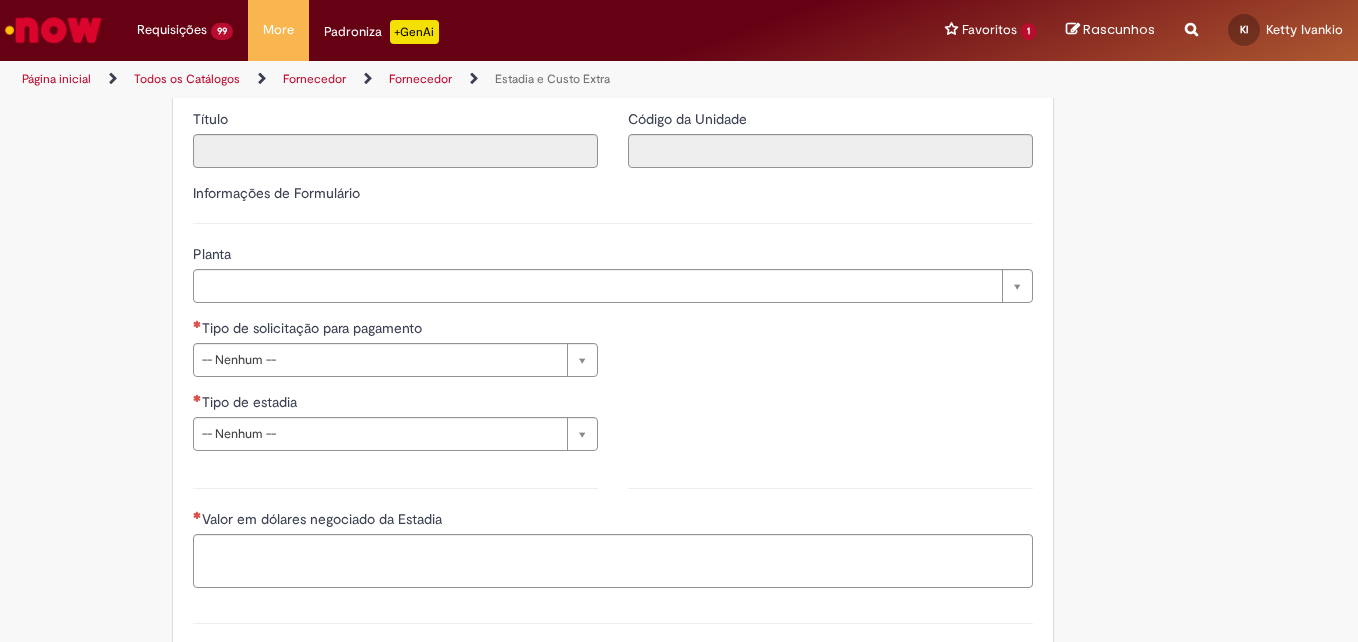 scroll, scrollTop: 566, scrollLeft: 0, axis: vertical 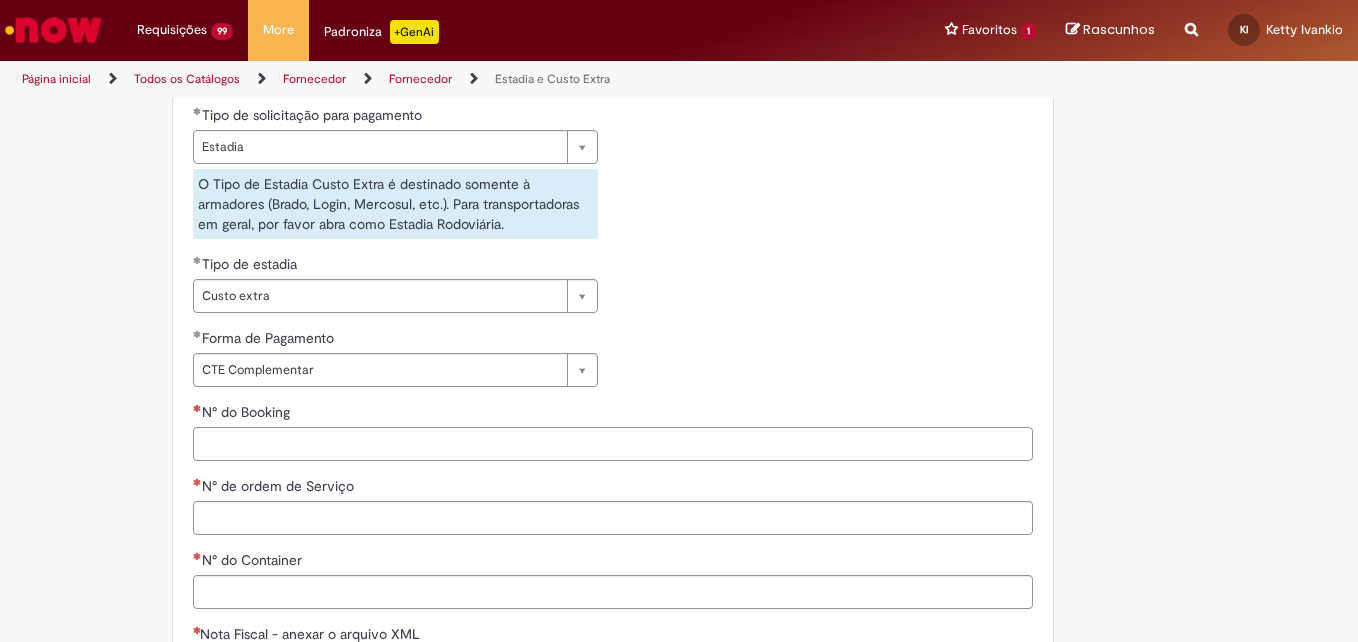 click on "N° do Booking" at bounding box center (613, 444) 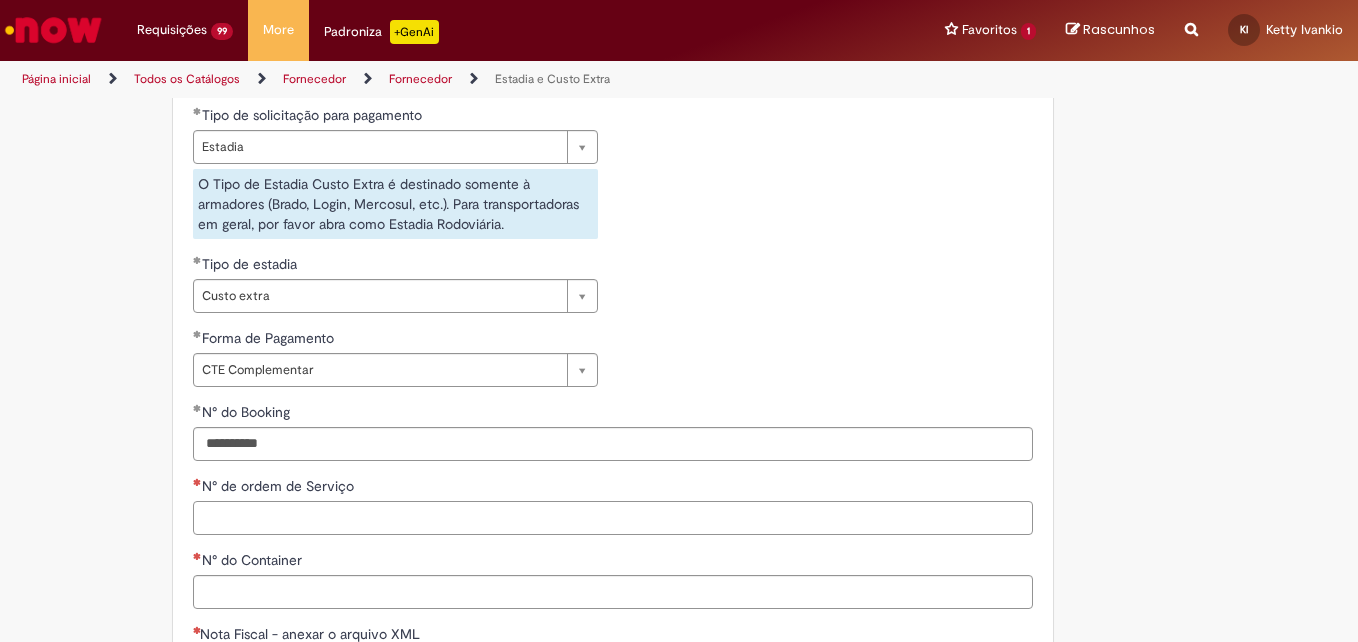 click on "N° de ordem de Serviço" at bounding box center [613, 518] 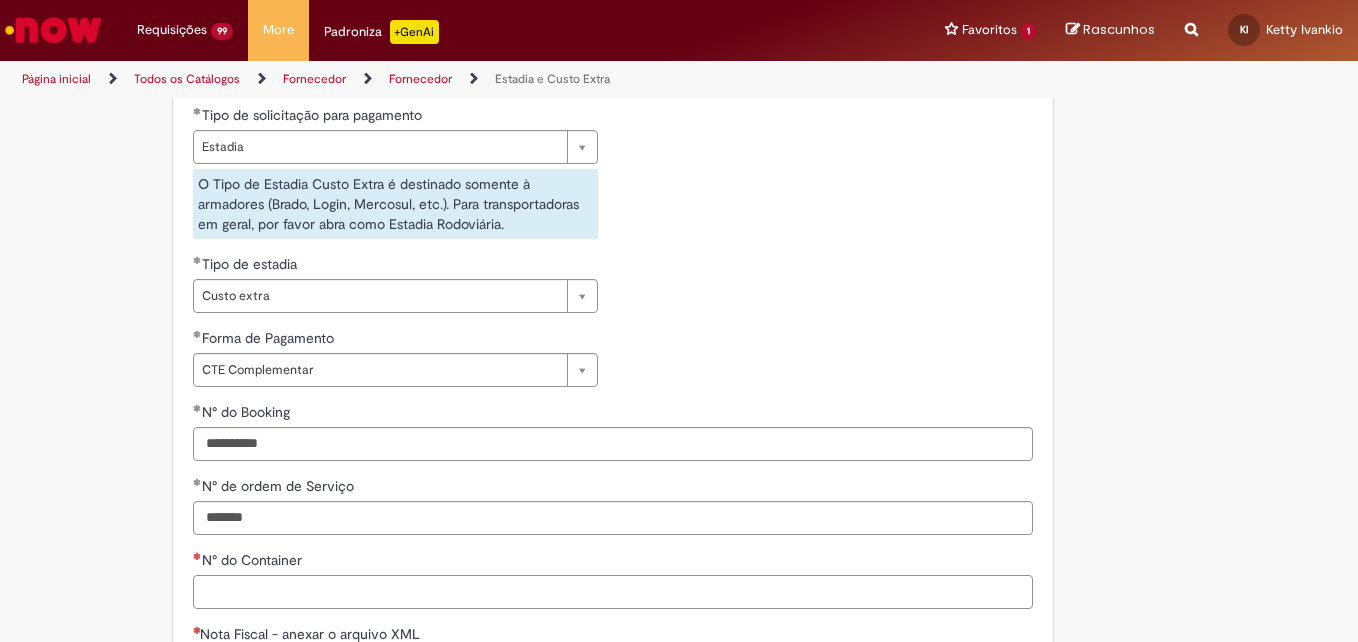 click on "N° do Container" at bounding box center (613, 592) 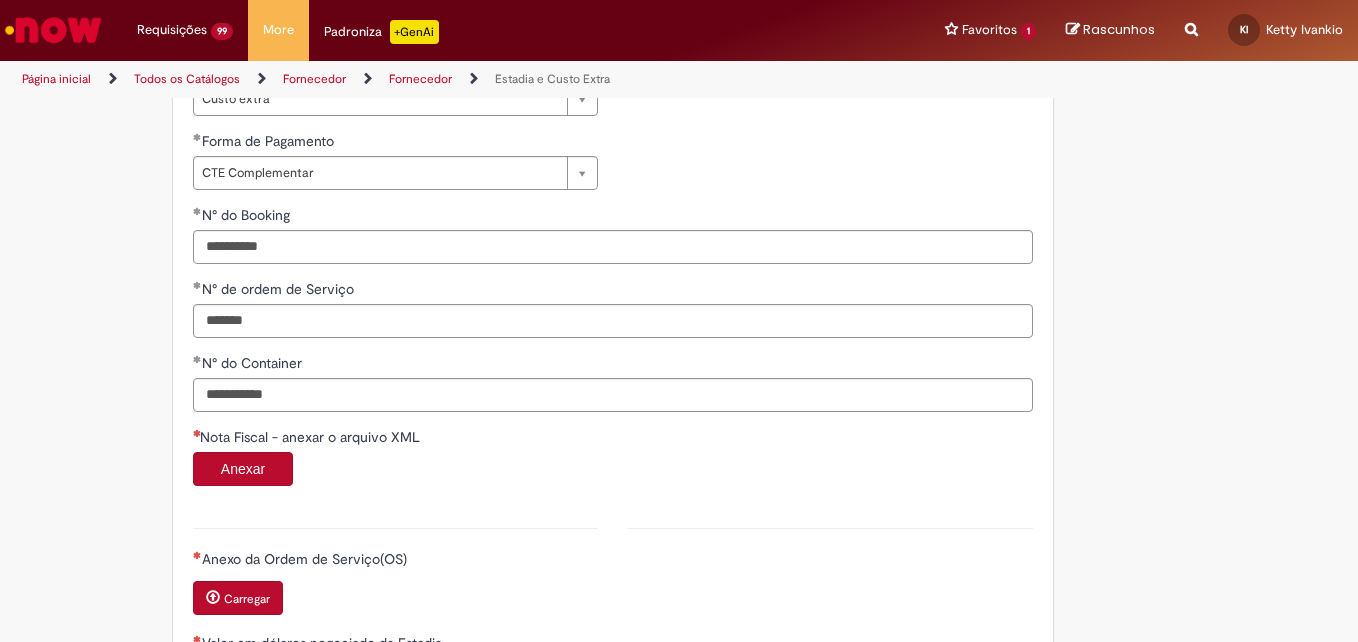 scroll, scrollTop: 971, scrollLeft: 0, axis: vertical 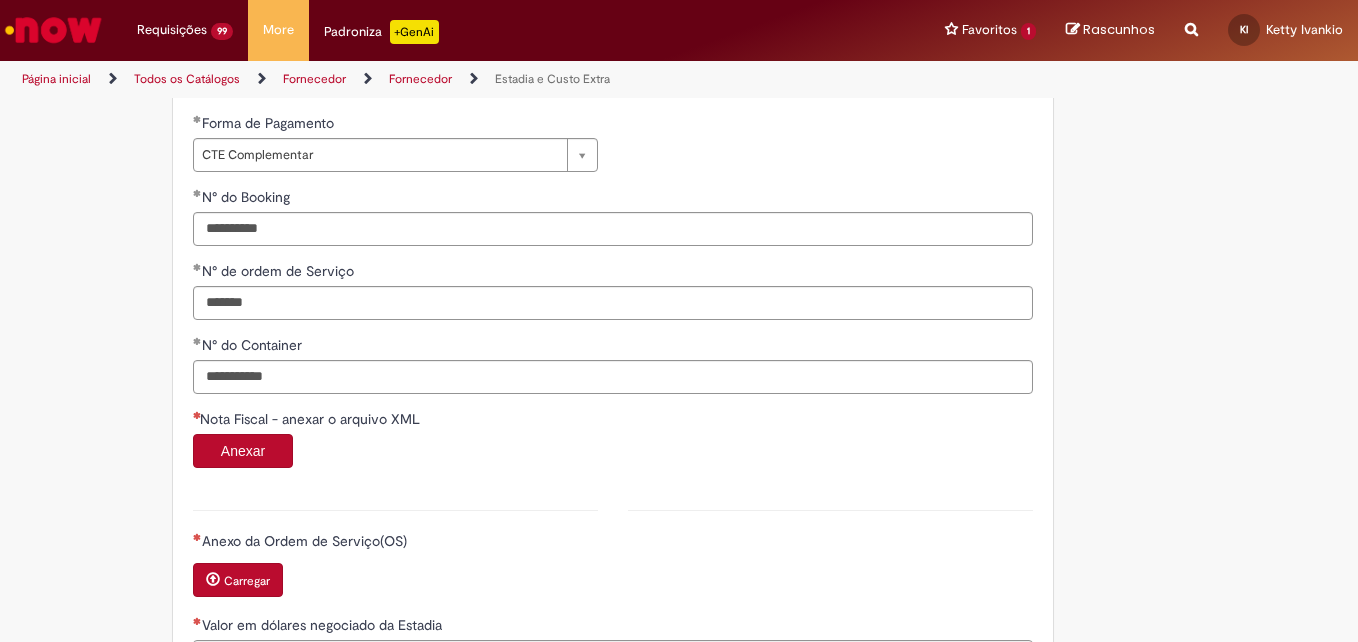 click on "Anexar" at bounding box center (243, 451) 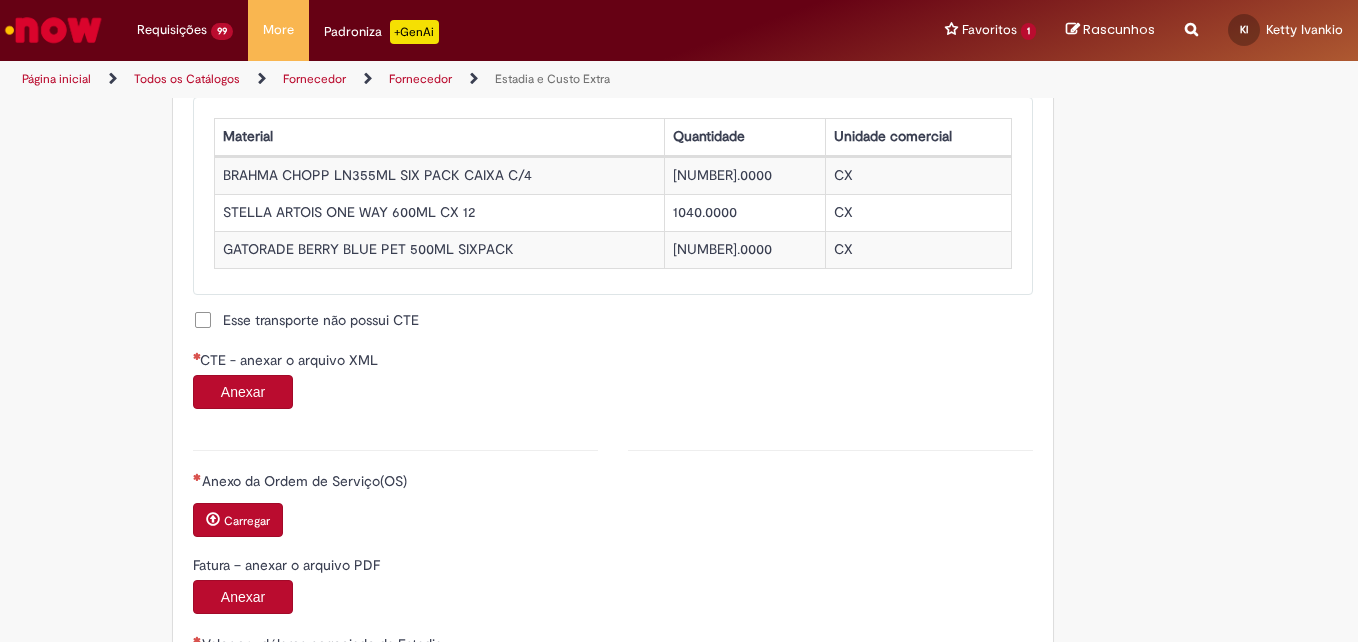 scroll, scrollTop: 1894, scrollLeft: 0, axis: vertical 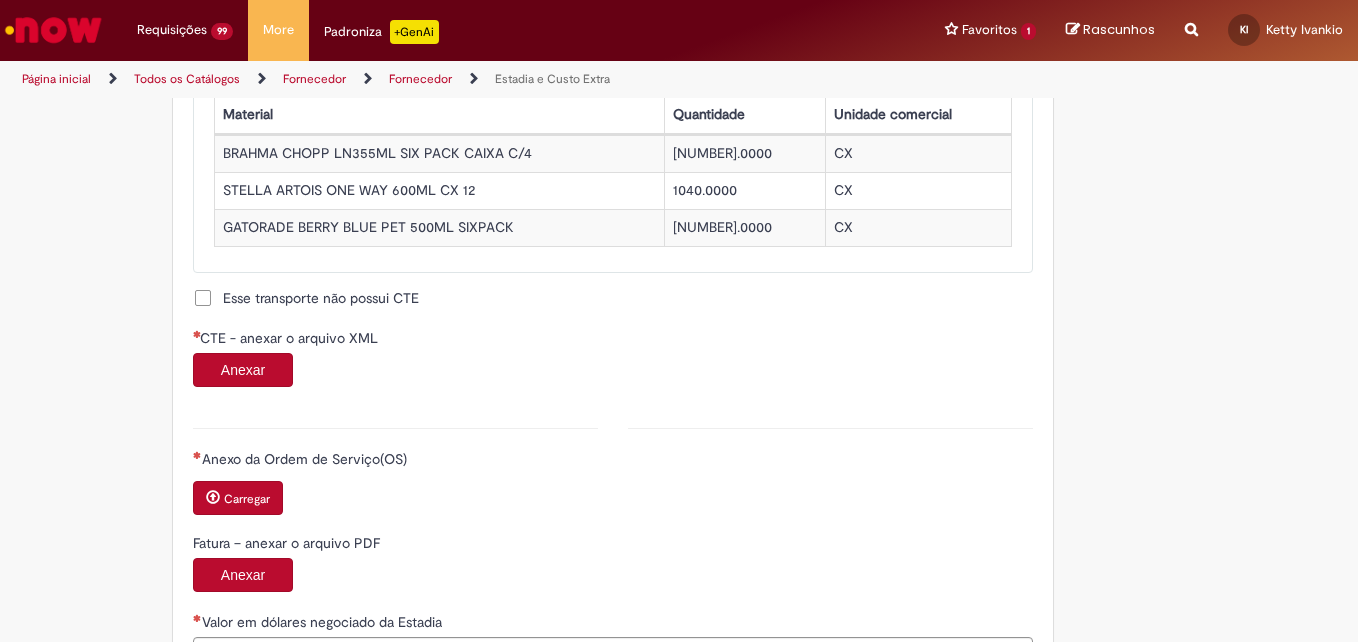 click on "Anexar" at bounding box center (243, 370) 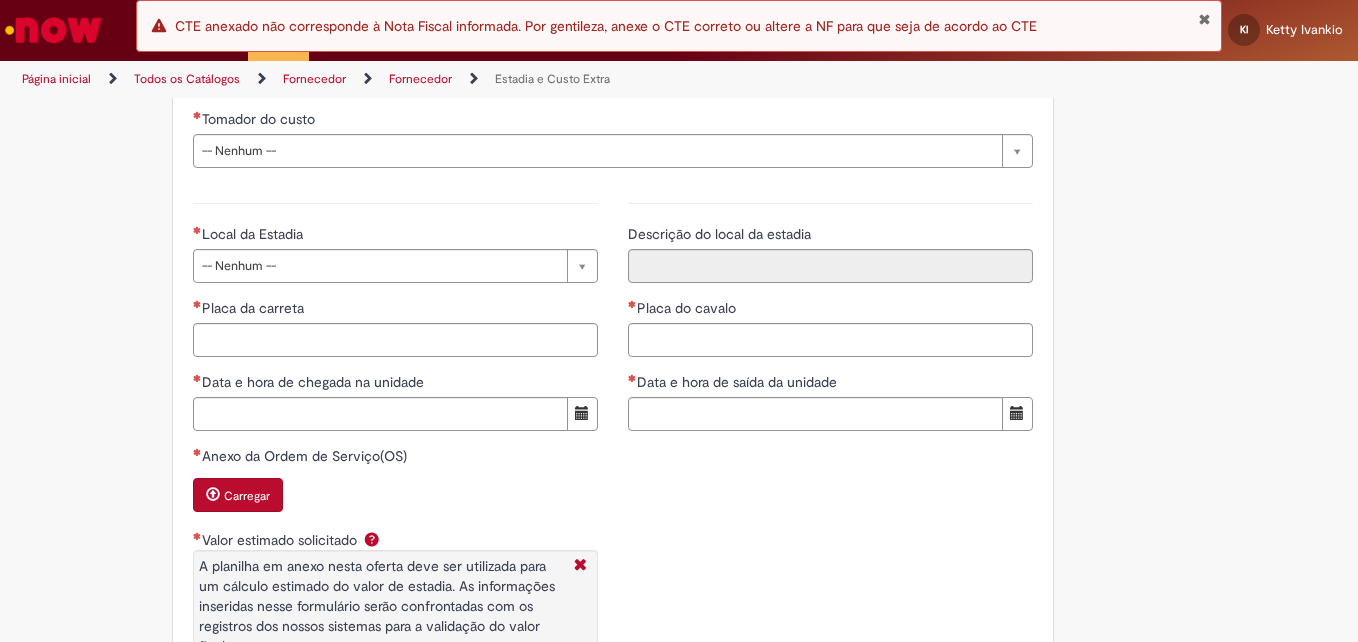scroll, scrollTop: 2856, scrollLeft: 0, axis: vertical 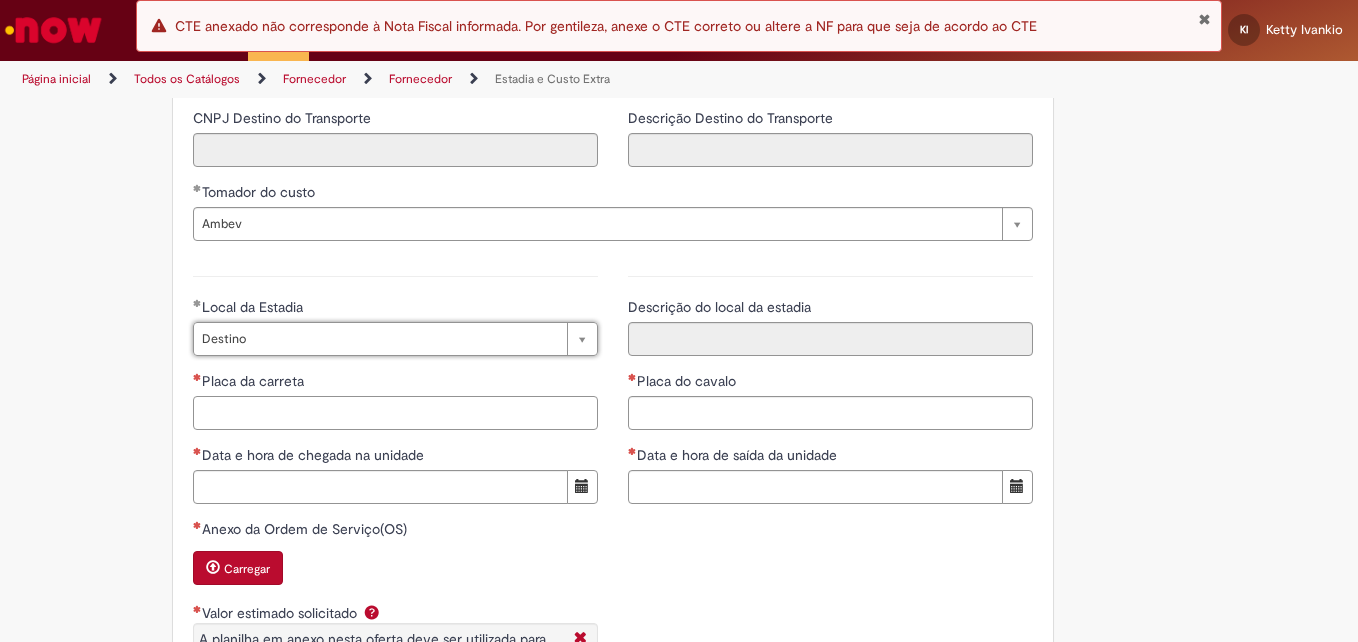 click on "Placa da carreta" at bounding box center (395, 413) 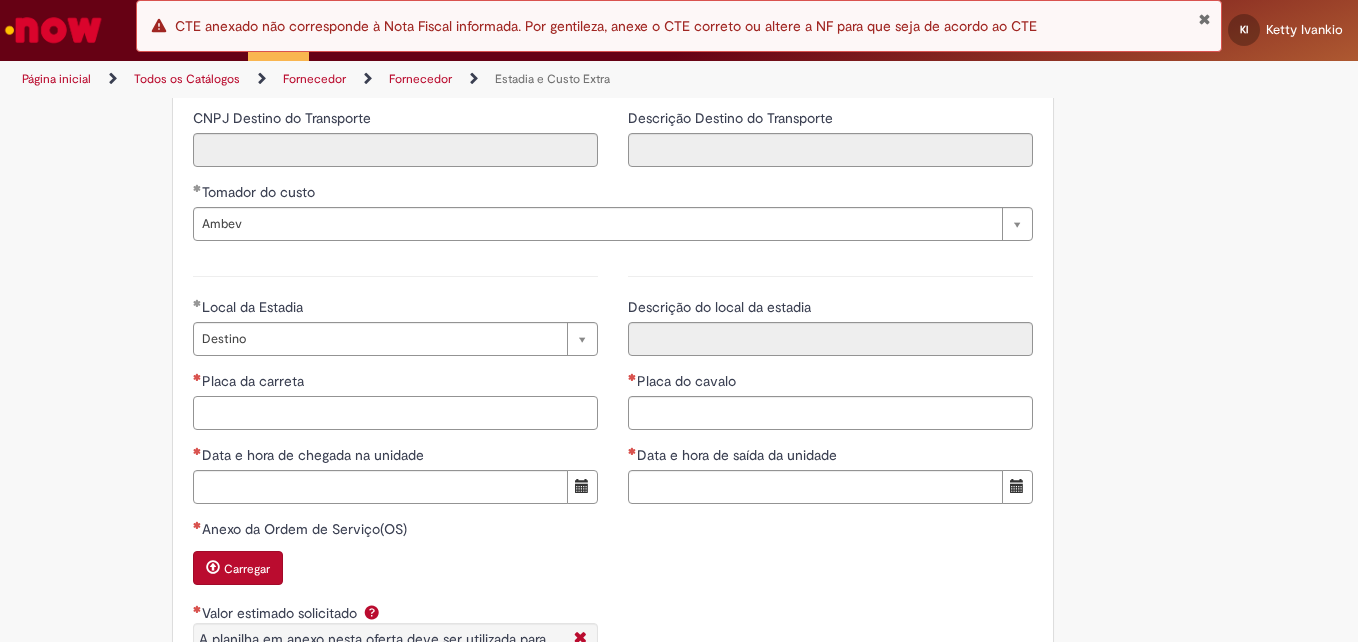 click on "Placa da carreta" at bounding box center [395, 413] 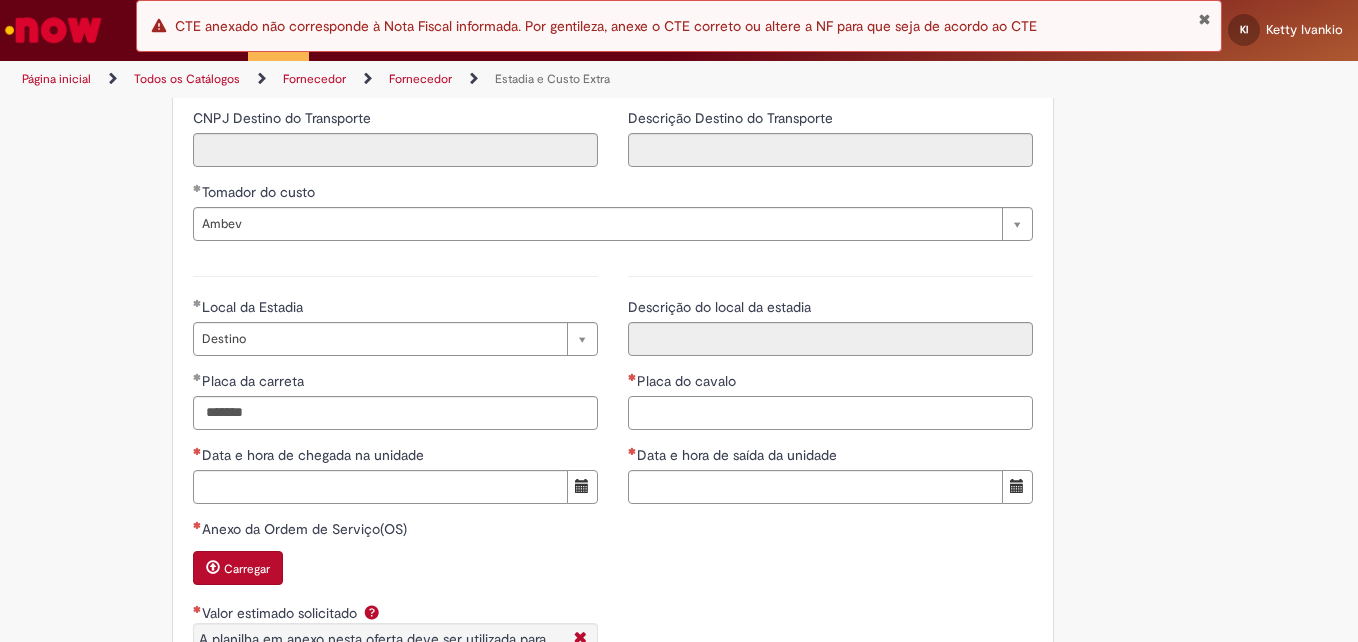 click on "Placa do cavalo" at bounding box center (830, 413) 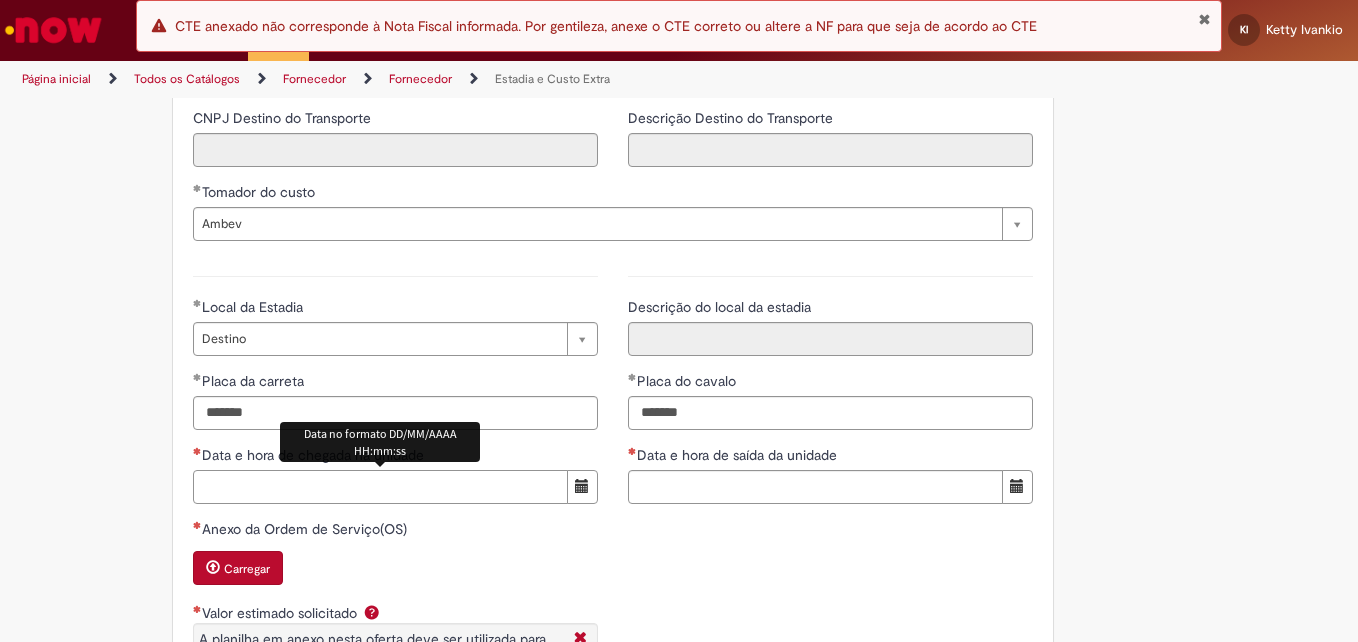 click on "Data e hora de chegada na unidade" at bounding box center [380, 487] 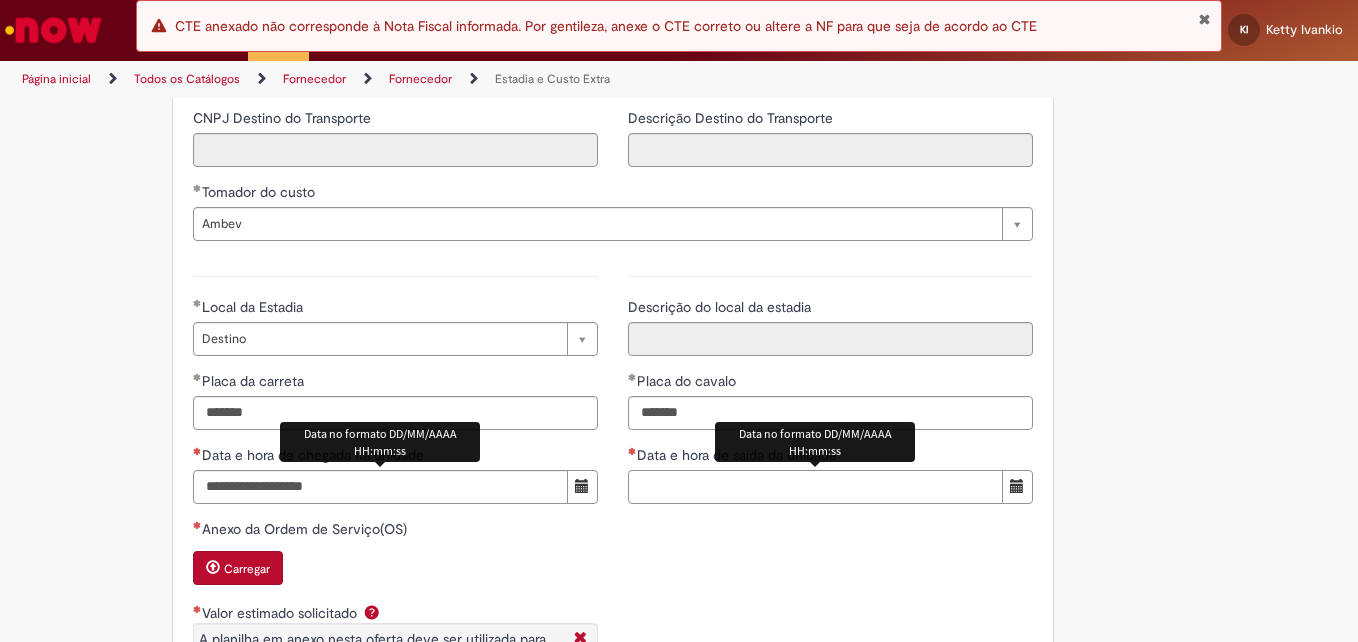 click on "Data e hora de saída da unidade" at bounding box center (815, 487) 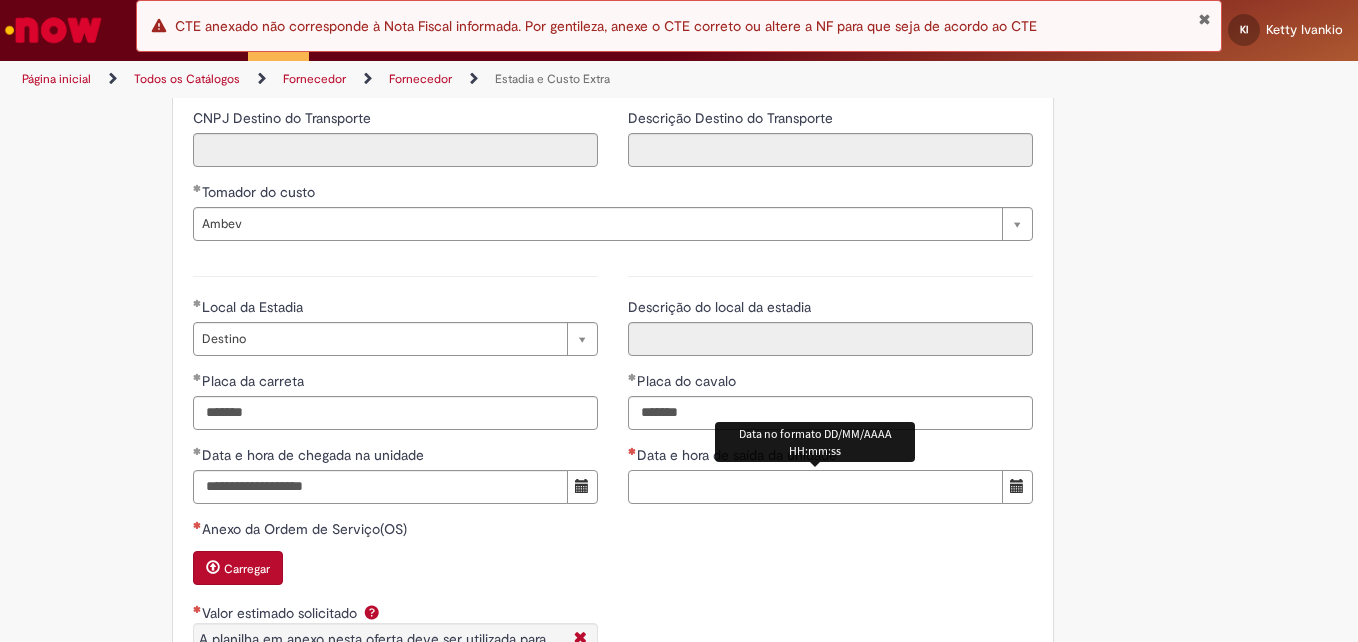 click on "Data e hora de saída da unidade" at bounding box center [815, 487] 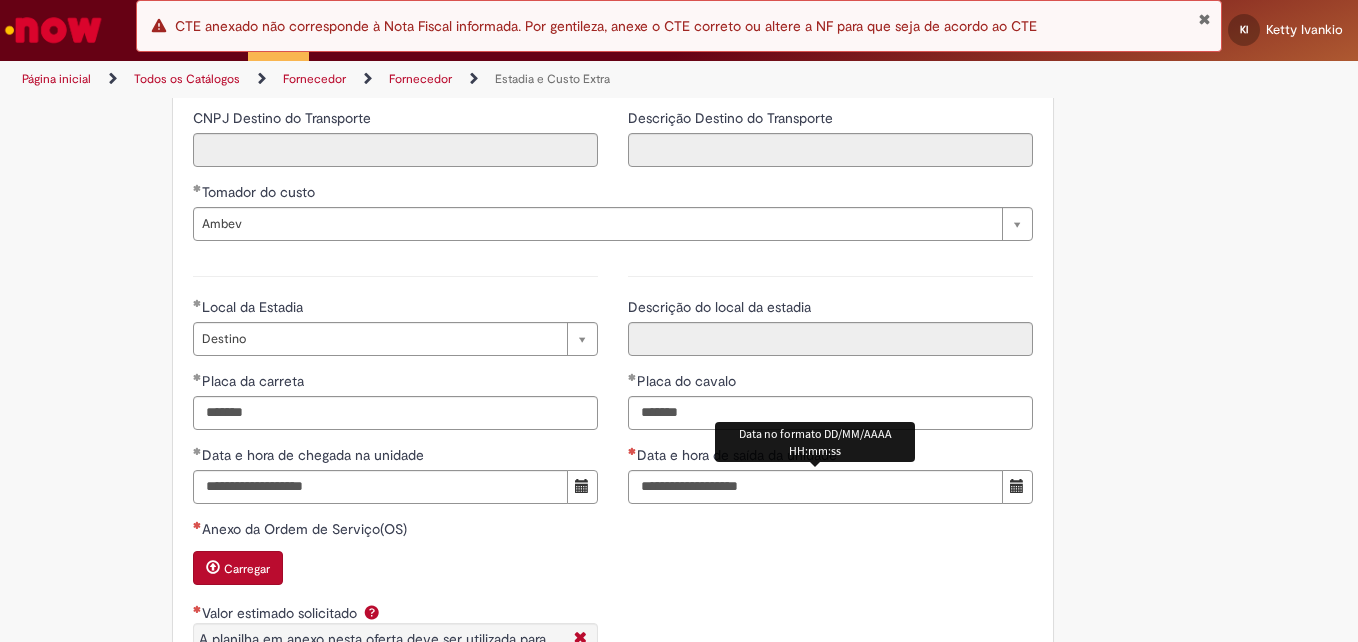 click on "Carregar" at bounding box center (238, 568) 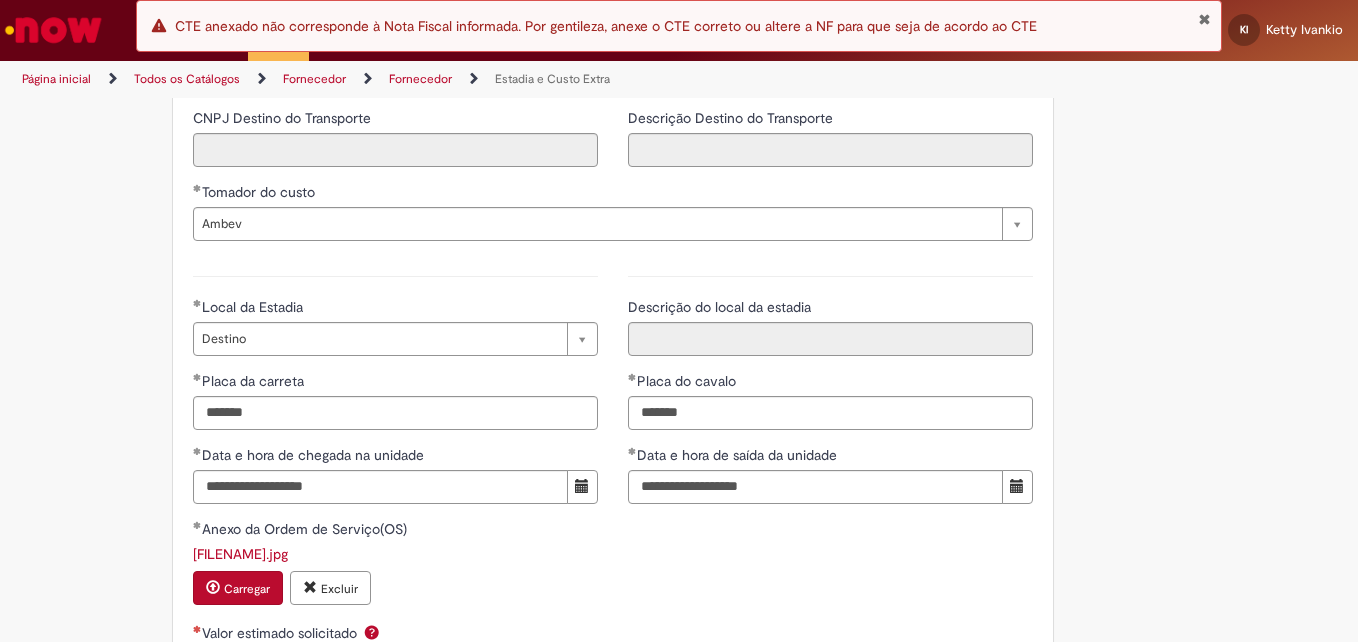 scroll, scrollTop: 3239, scrollLeft: 0, axis: vertical 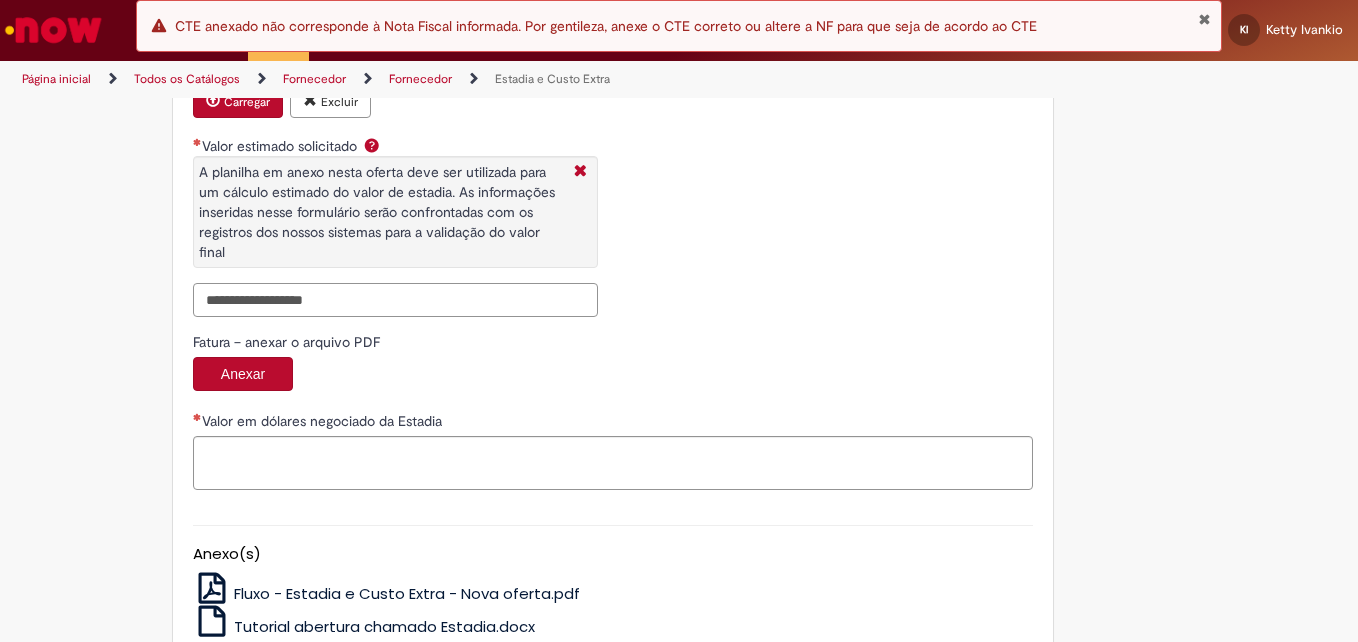 click on "Valor estimado solicitado A planilha em anexo nesta oferta deve ser utilizada para um cálculo estimado do valor de estadia. As informações inseridas nesse formulário serão confrontadas com os registros dos nossos sistemas para a validação do valor final" at bounding box center (395, 300) 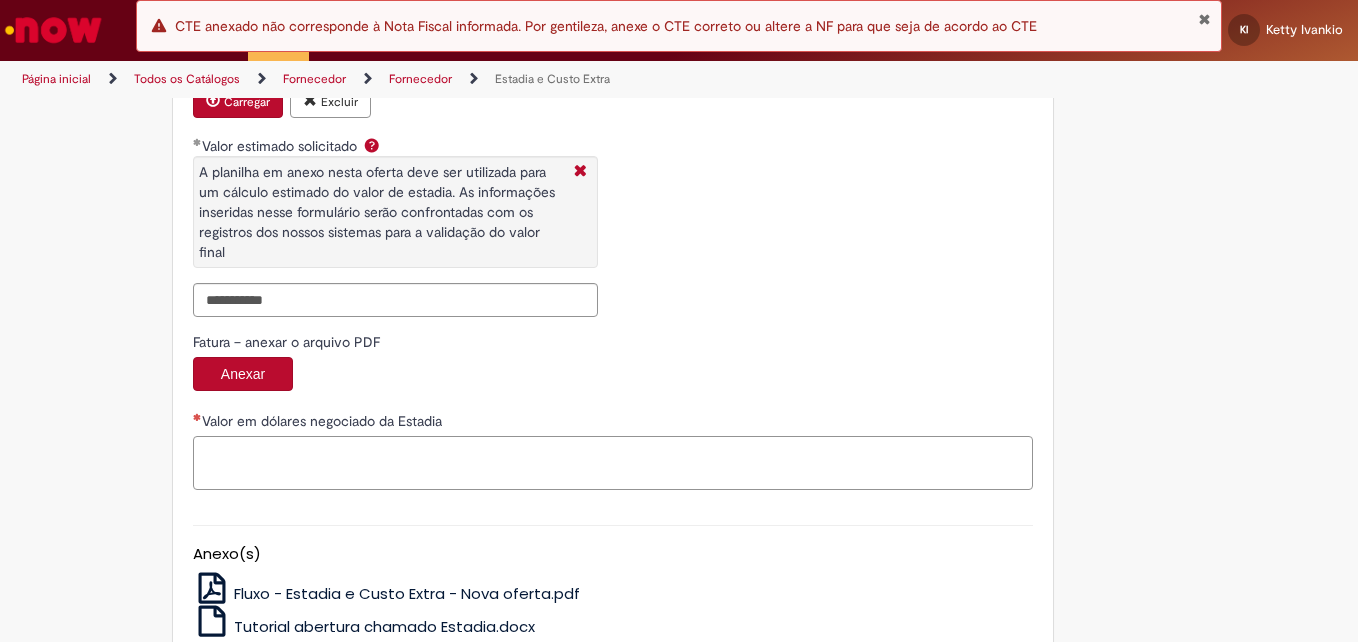 click on "Valor em dólares negociado da Estadia" at bounding box center (613, 463) 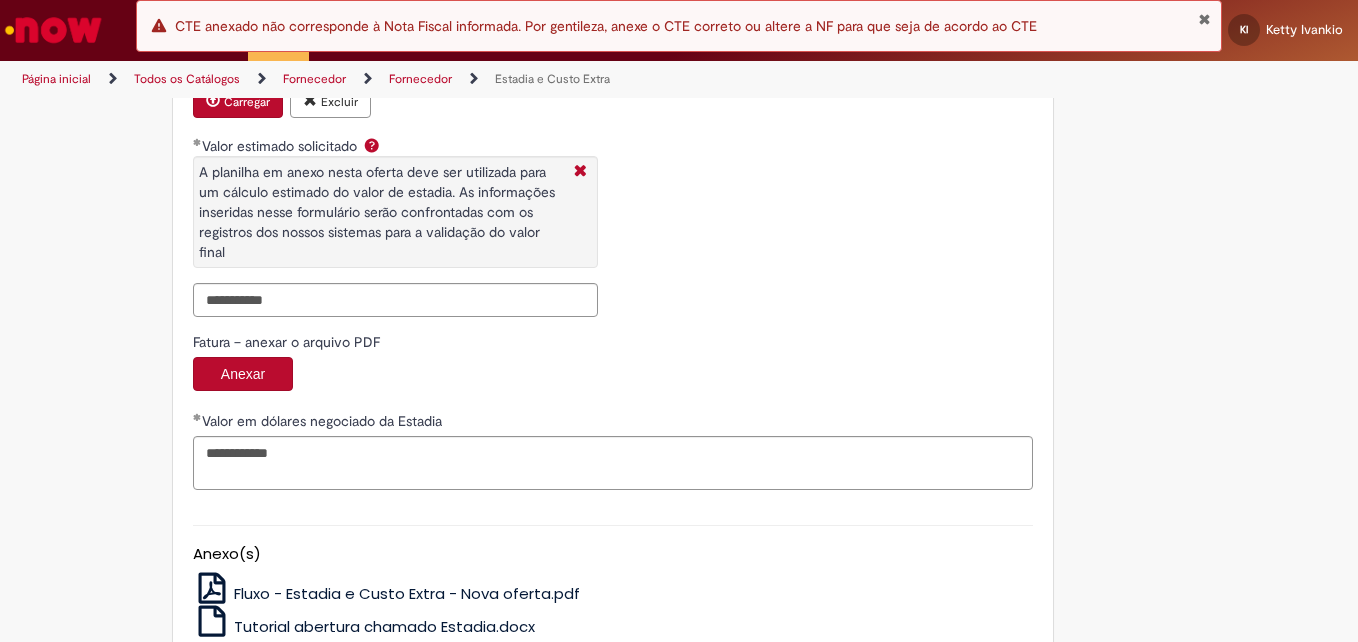 scroll, scrollTop: 3368, scrollLeft: 0, axis: vertical 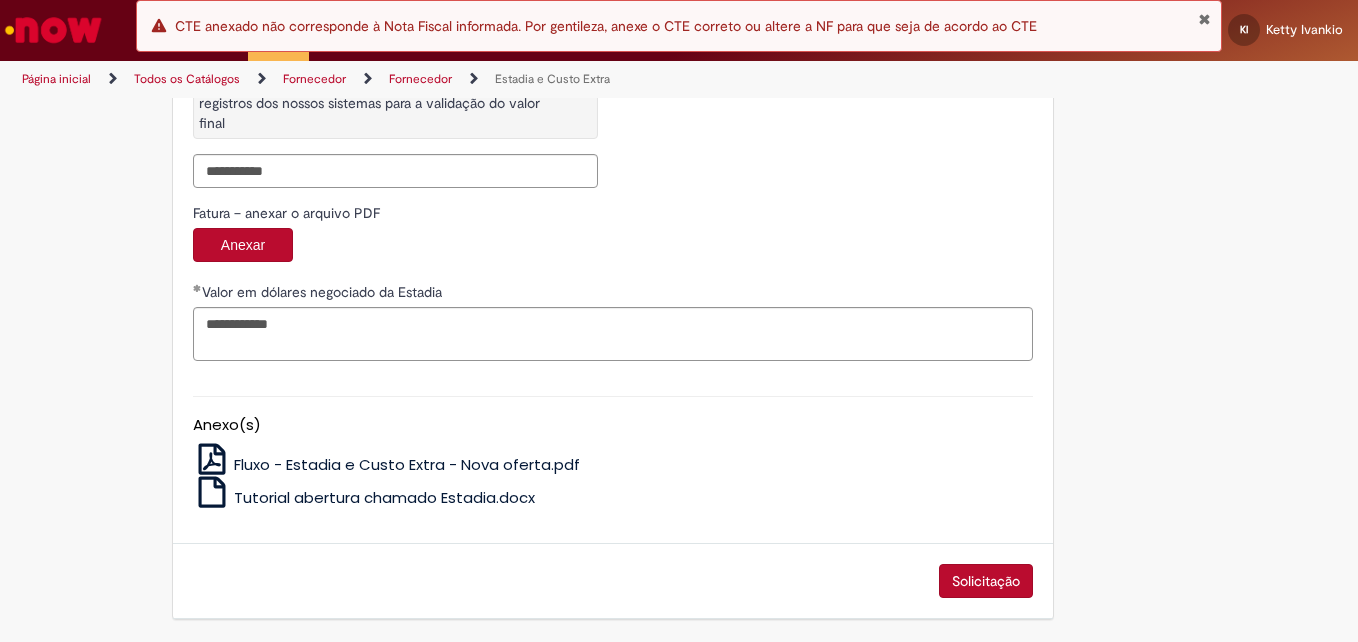 click on "Solicitação" at bounding box center [986, 581] 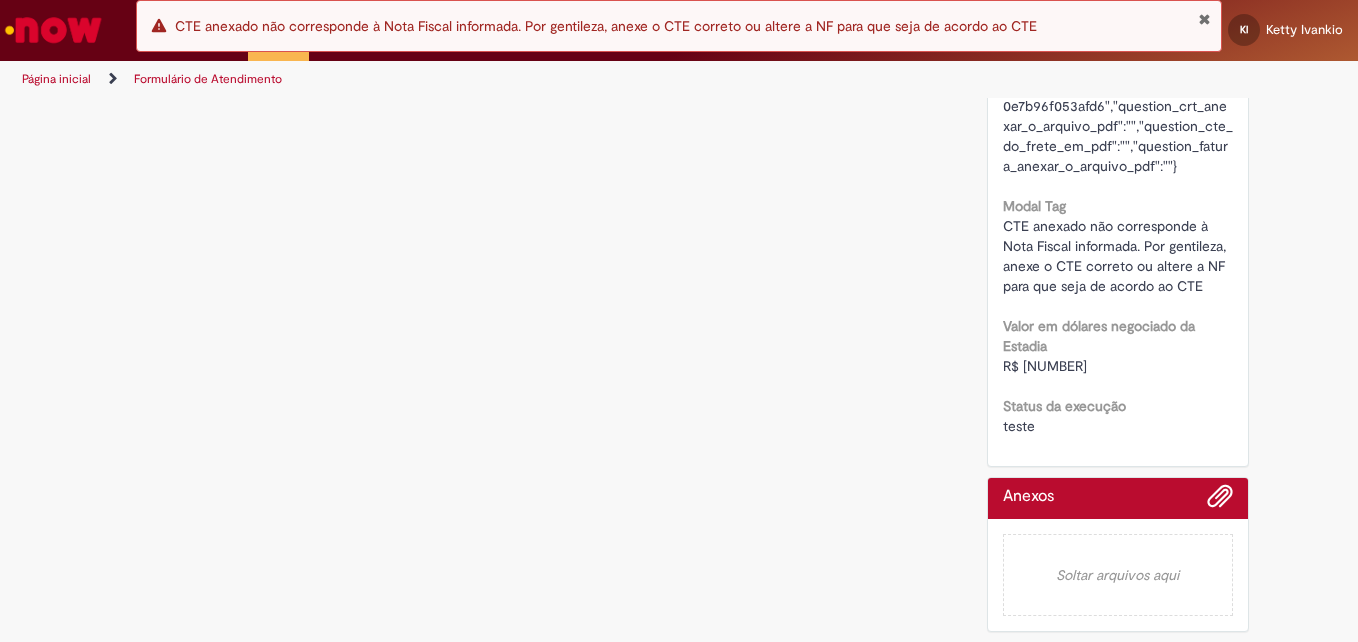 scroll, scrollTop: 0, scrollLeft: 0, axis: both 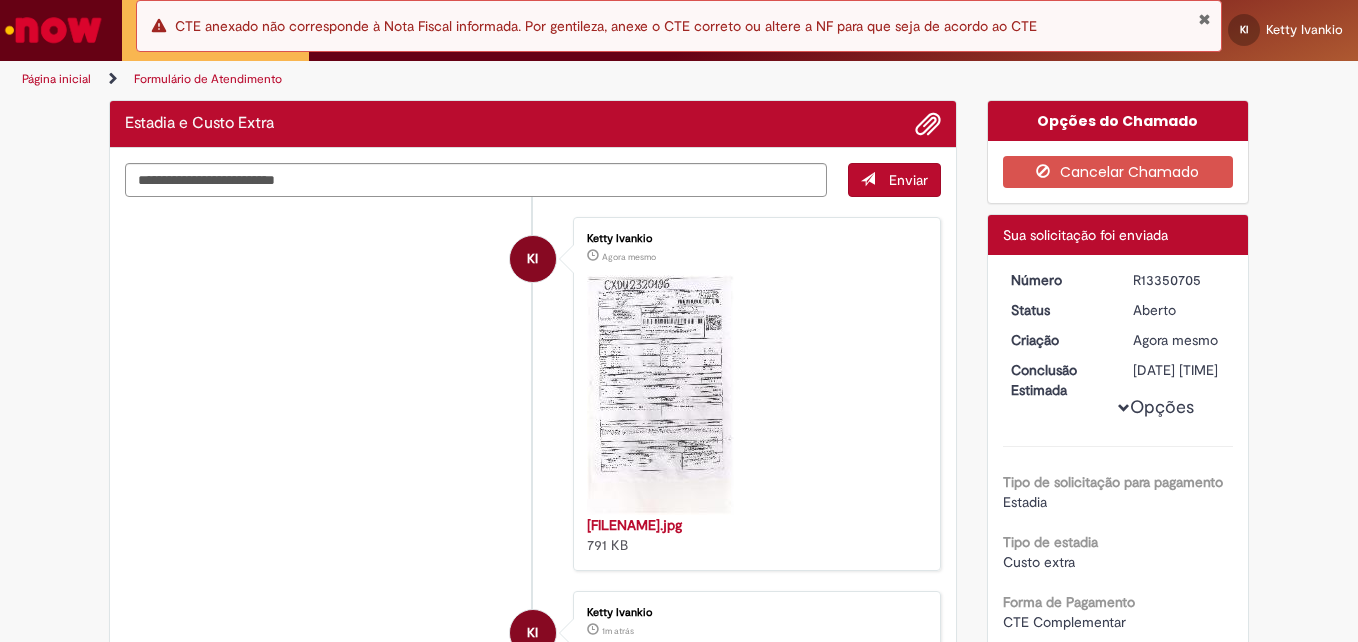 click on "R13350705" at bounding box center (1179, 280) 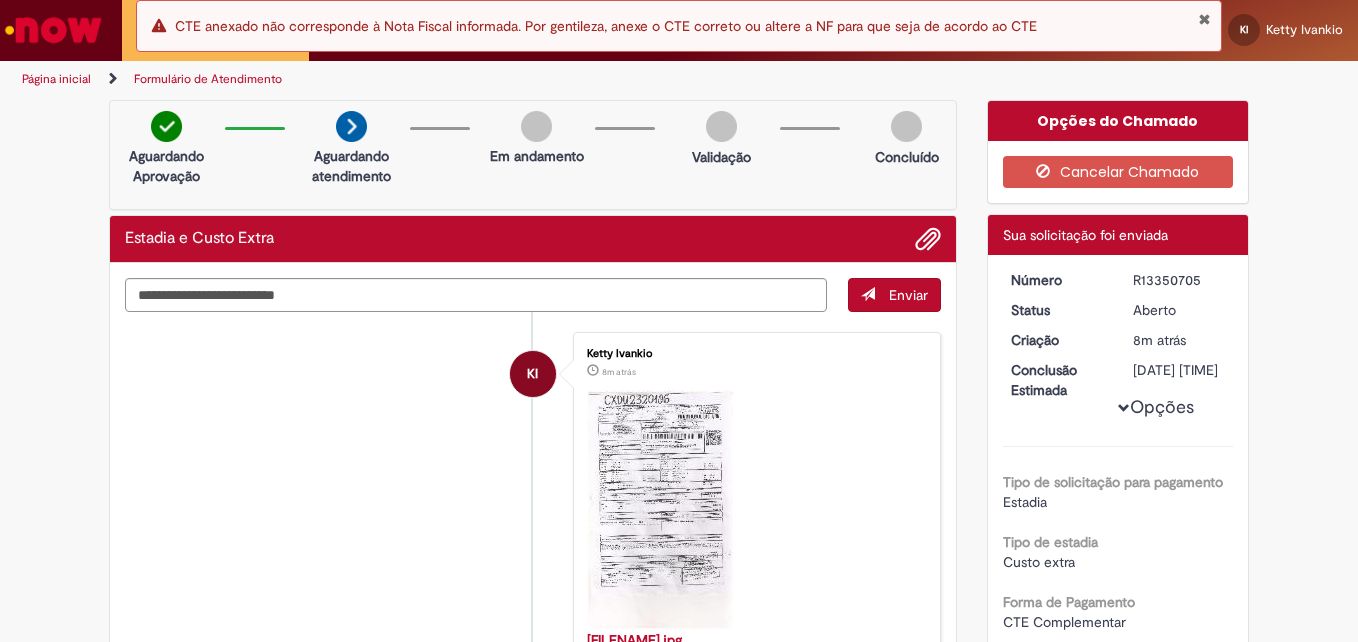 click at bounding box center [1204, 19] 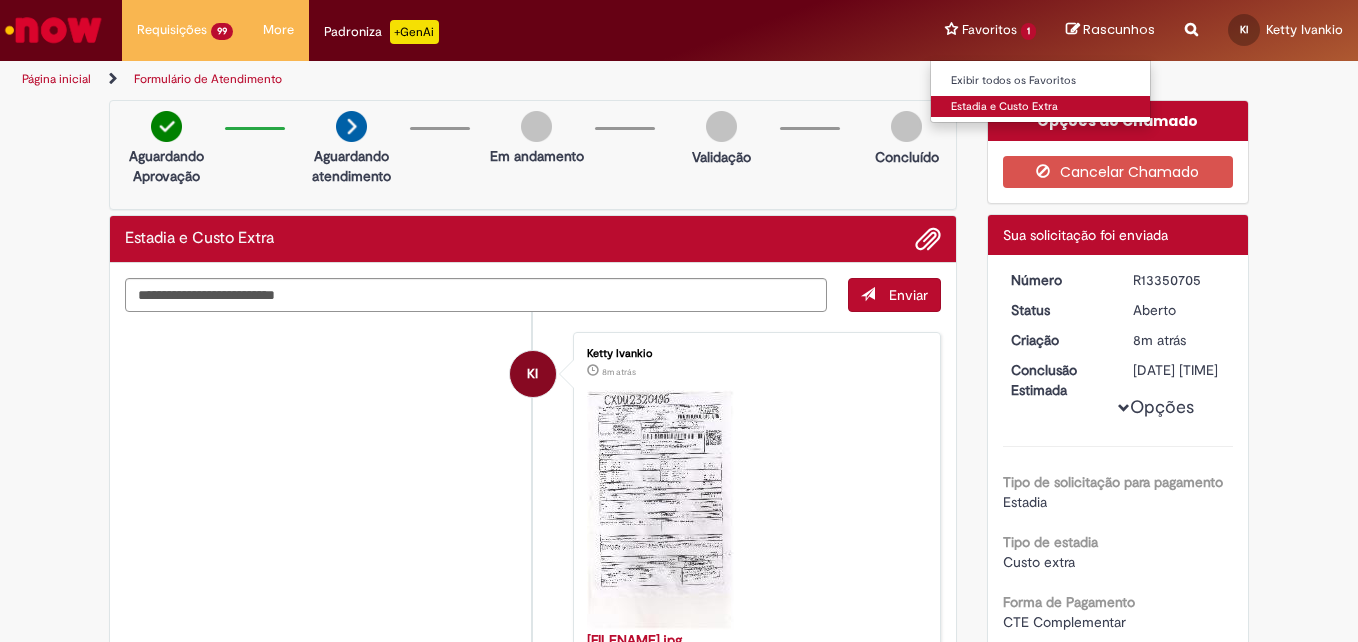 click on "Estadia e Custo Extra" at bounding box center (1041, 107) 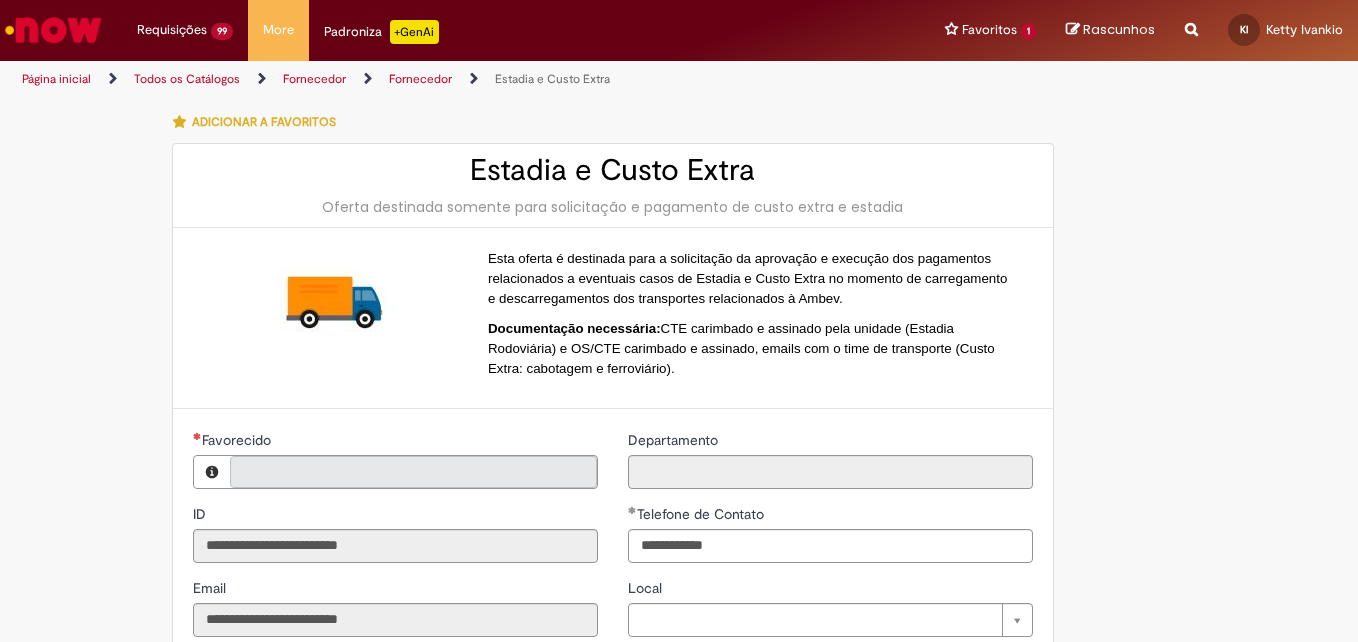 type on "**********" 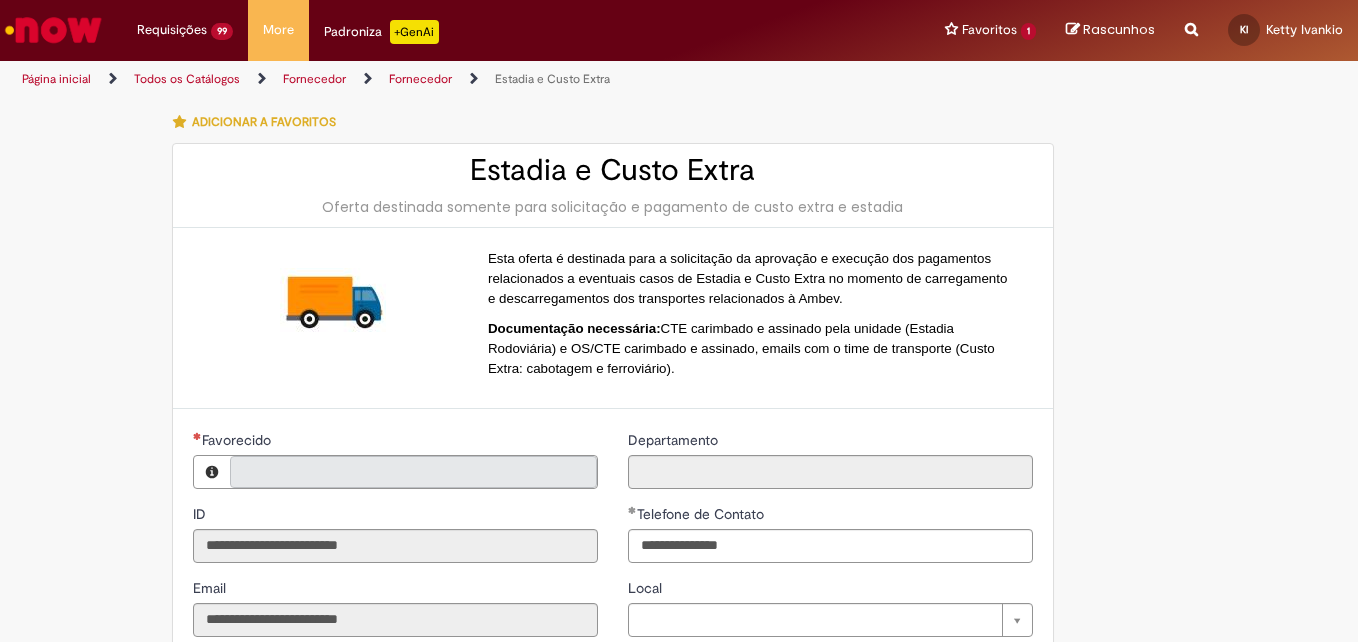 type on "**********" 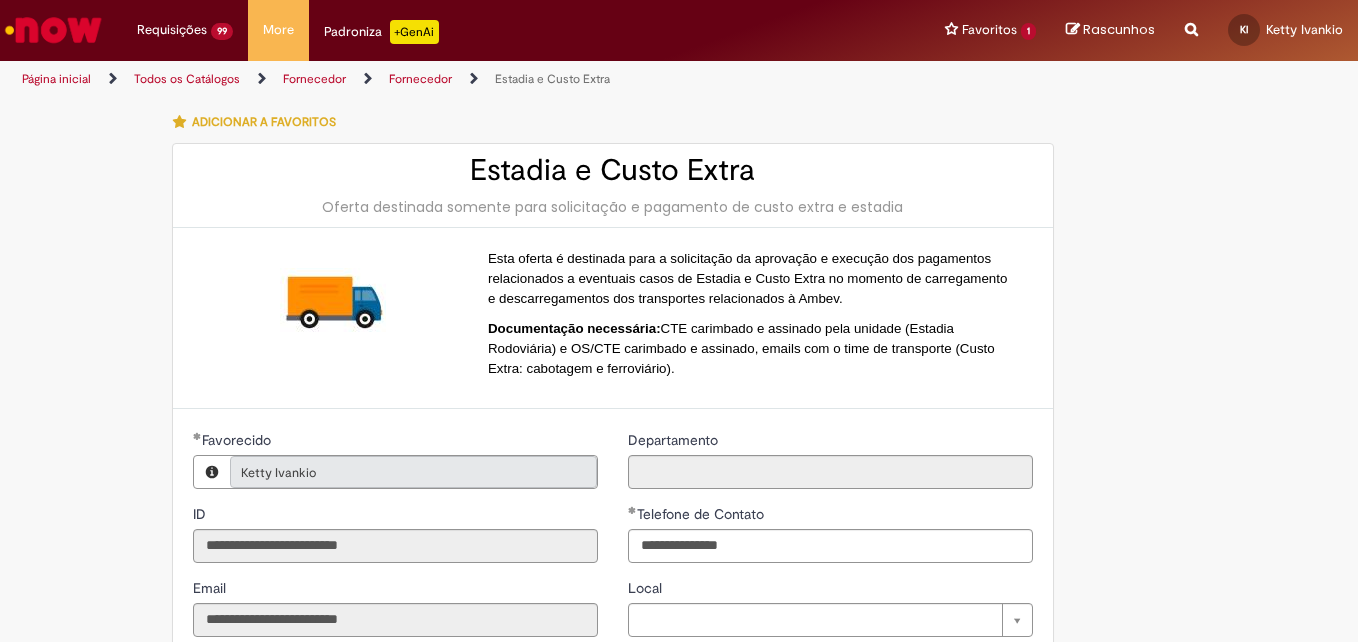 scroll, scrollTop: 0, scrollLeft: 0, axis: both 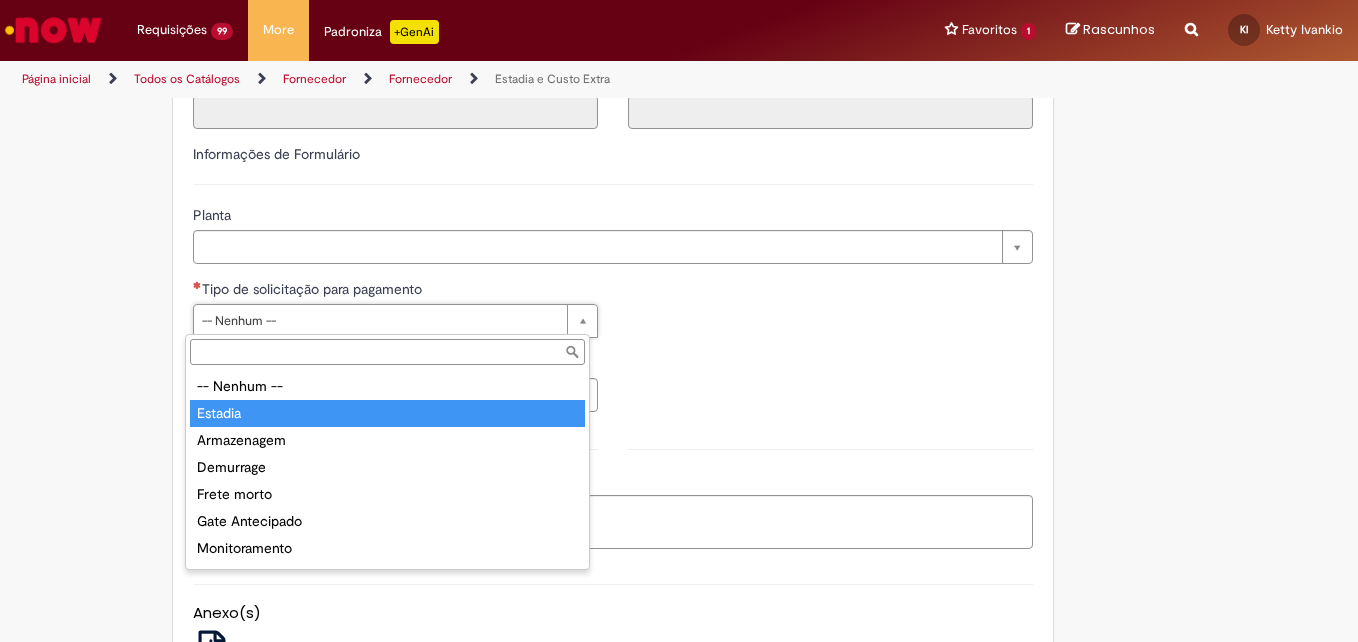 type on "*******" 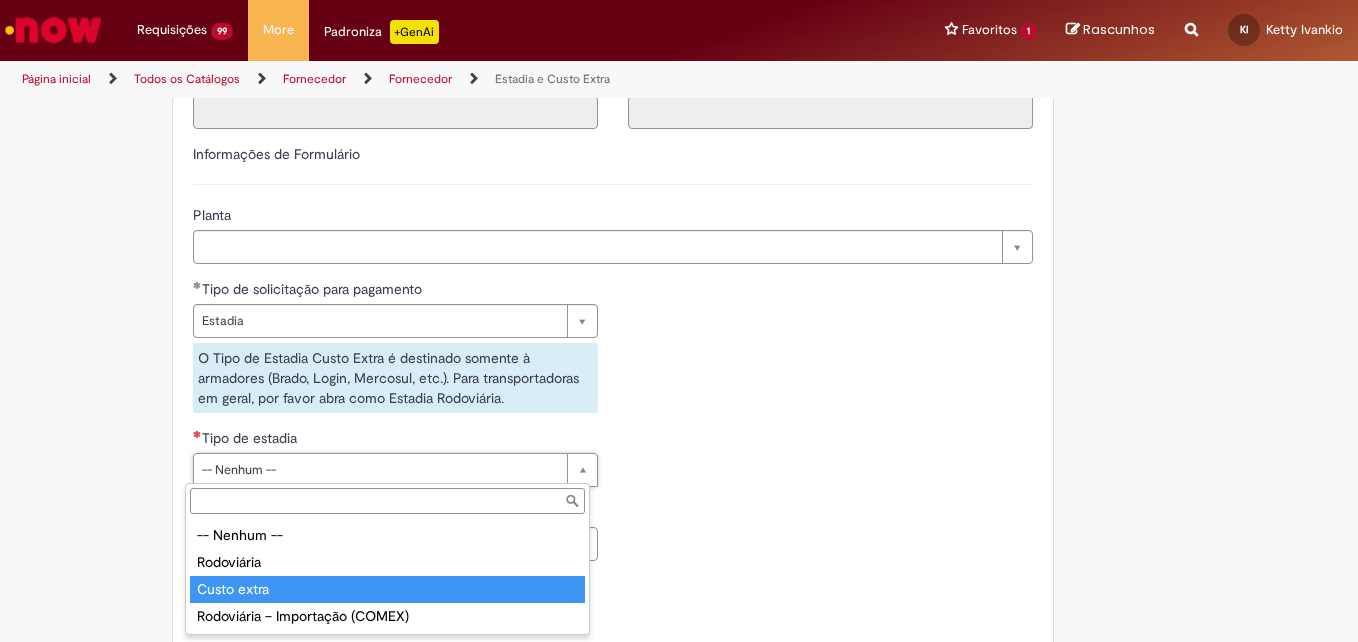 type on "**********" 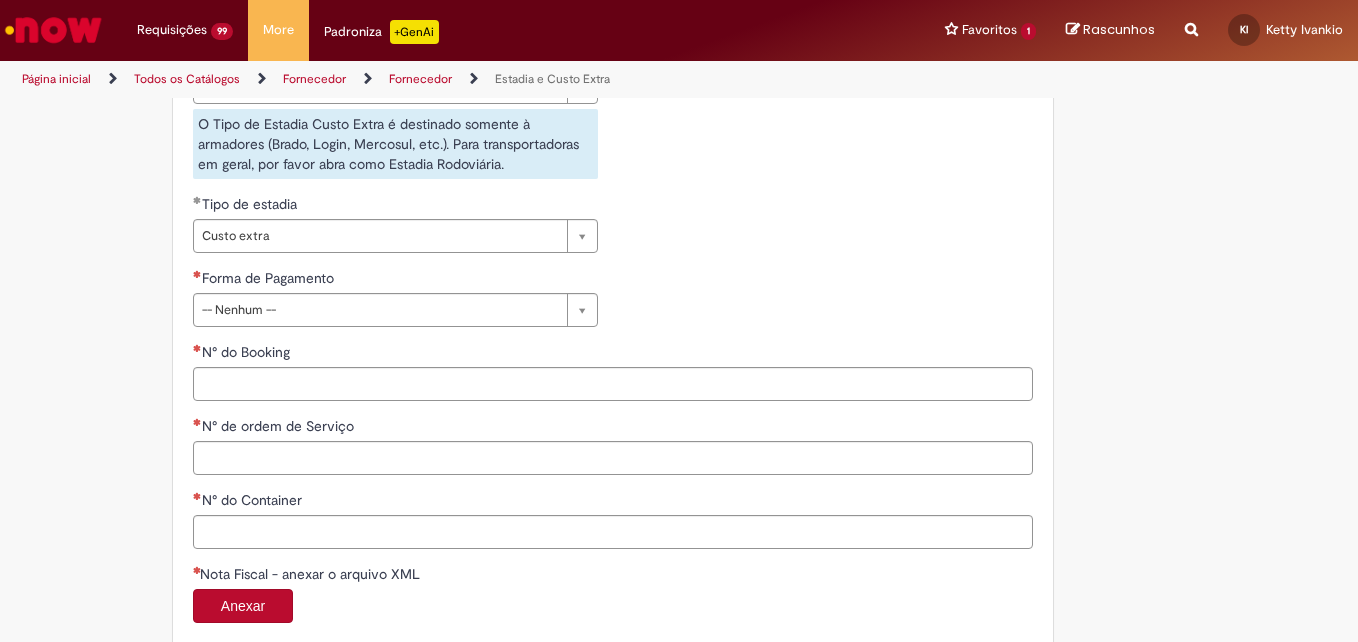scroll, scrollTop: 820, scrollLeft: 0, axis: vertical 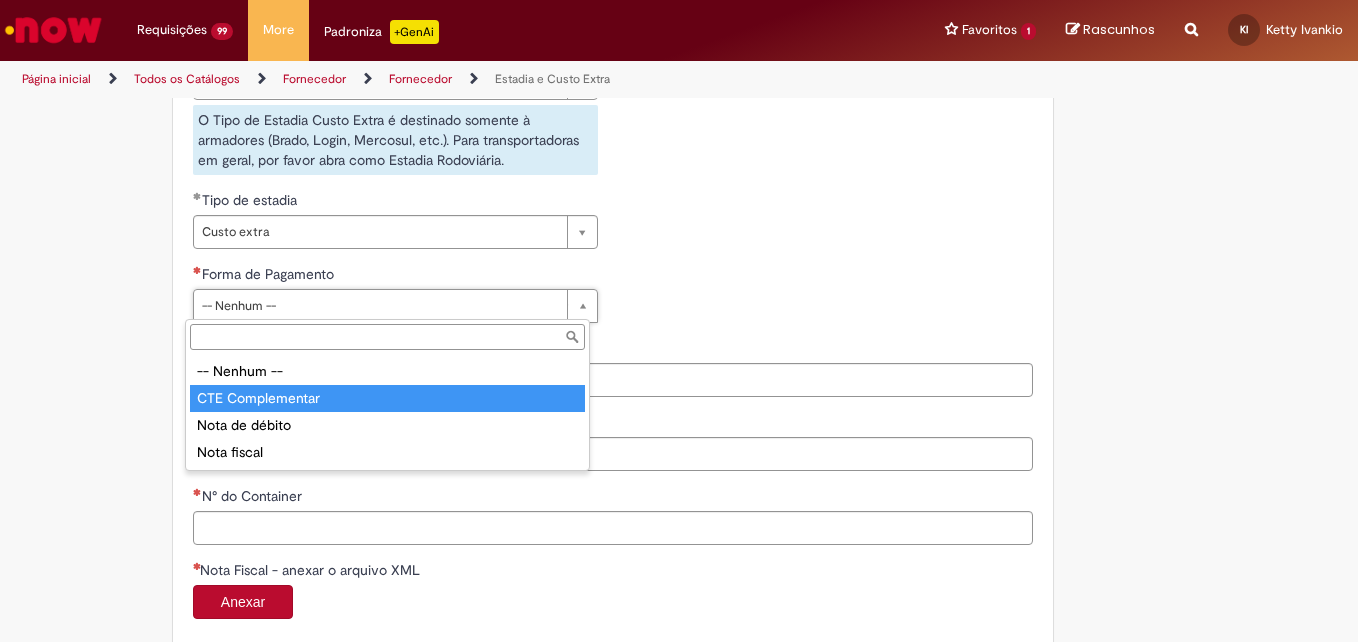 type on "**********" 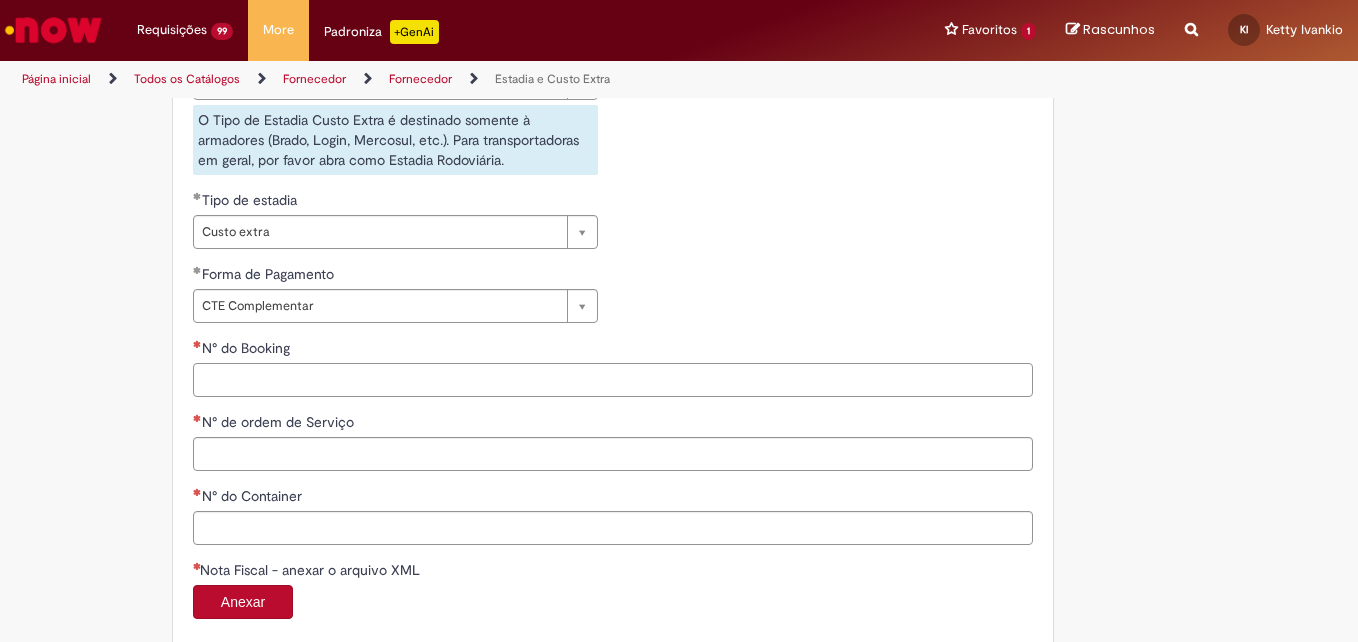 click on "N° do Booking" at bounding box center (613, 380) 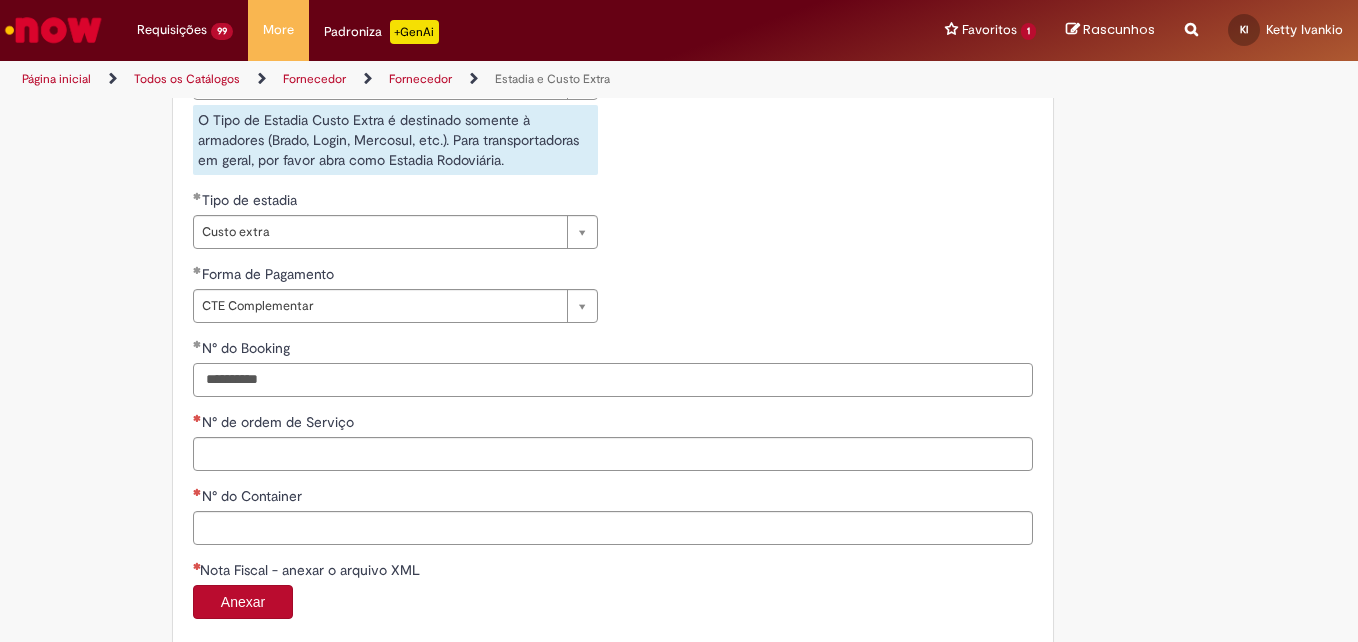 type on "**********" 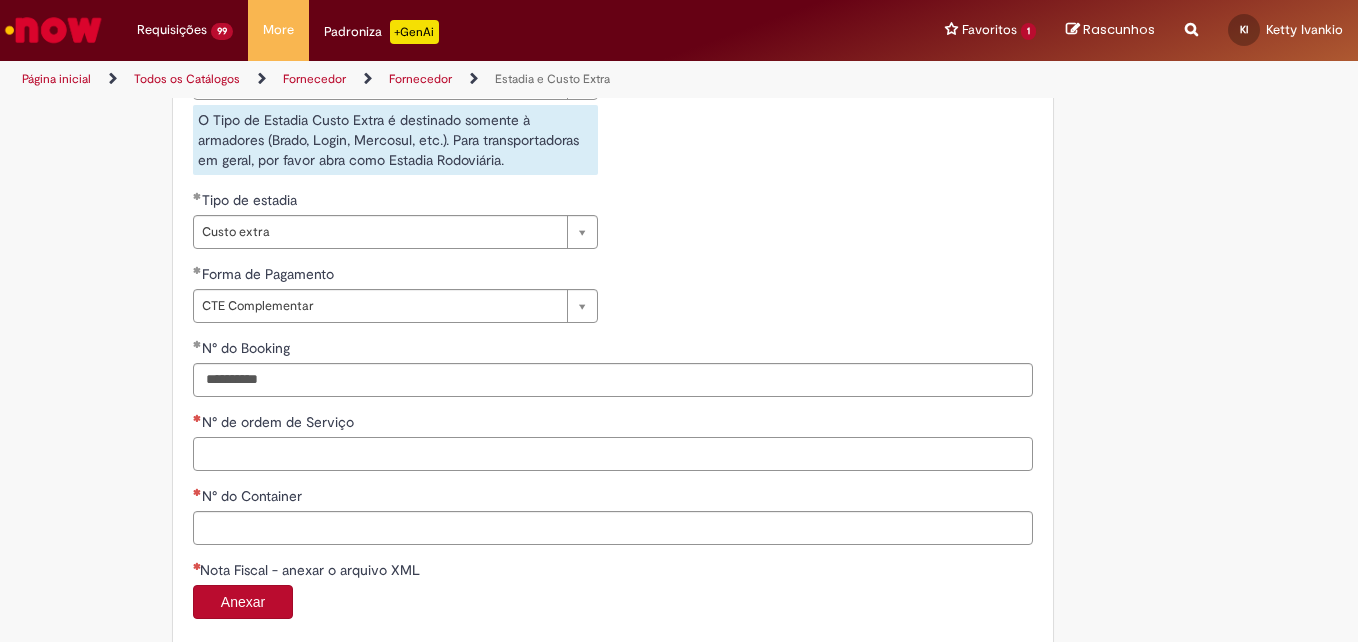 click on "N° de ordem de Serviço" at bounding box center (613, 454) 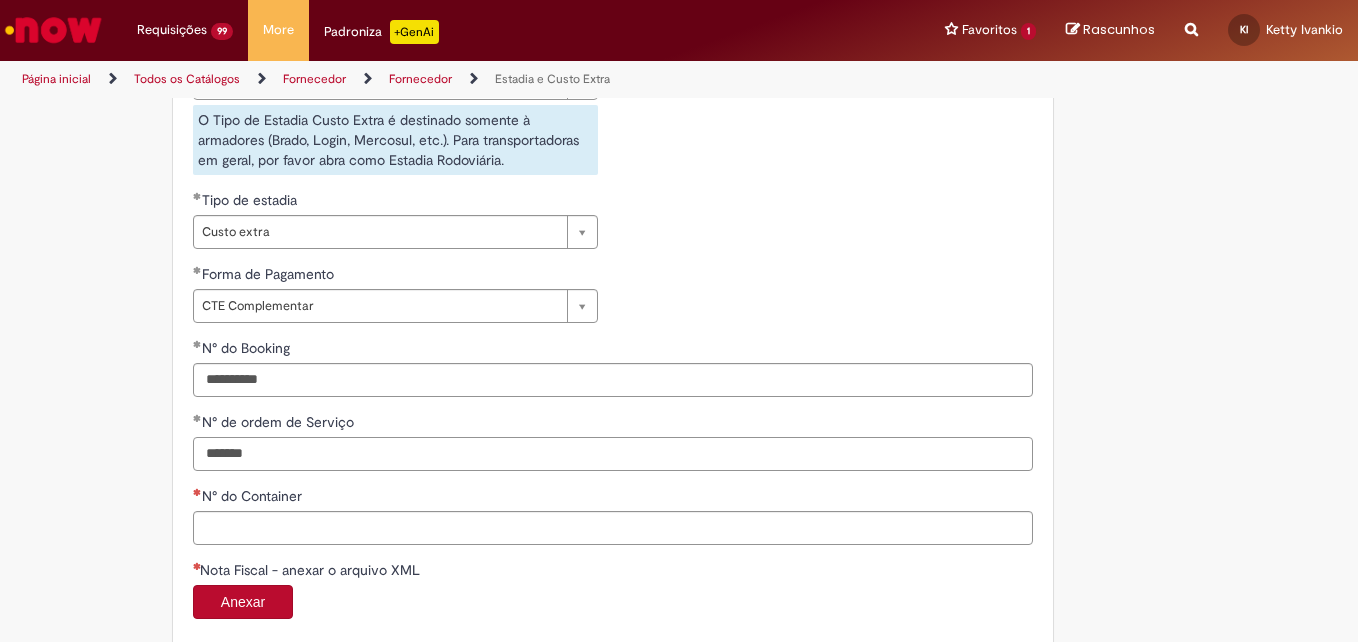 type on "*******" 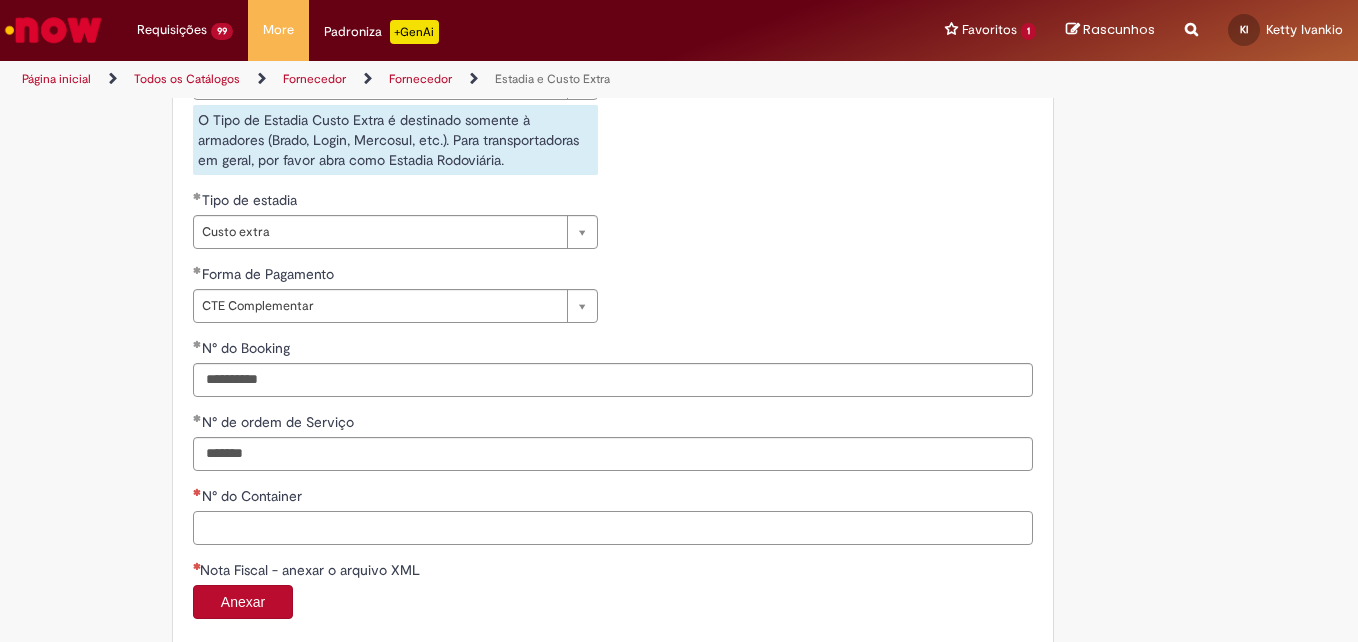 click on "N° do Container" at bounding box center (613, 528) 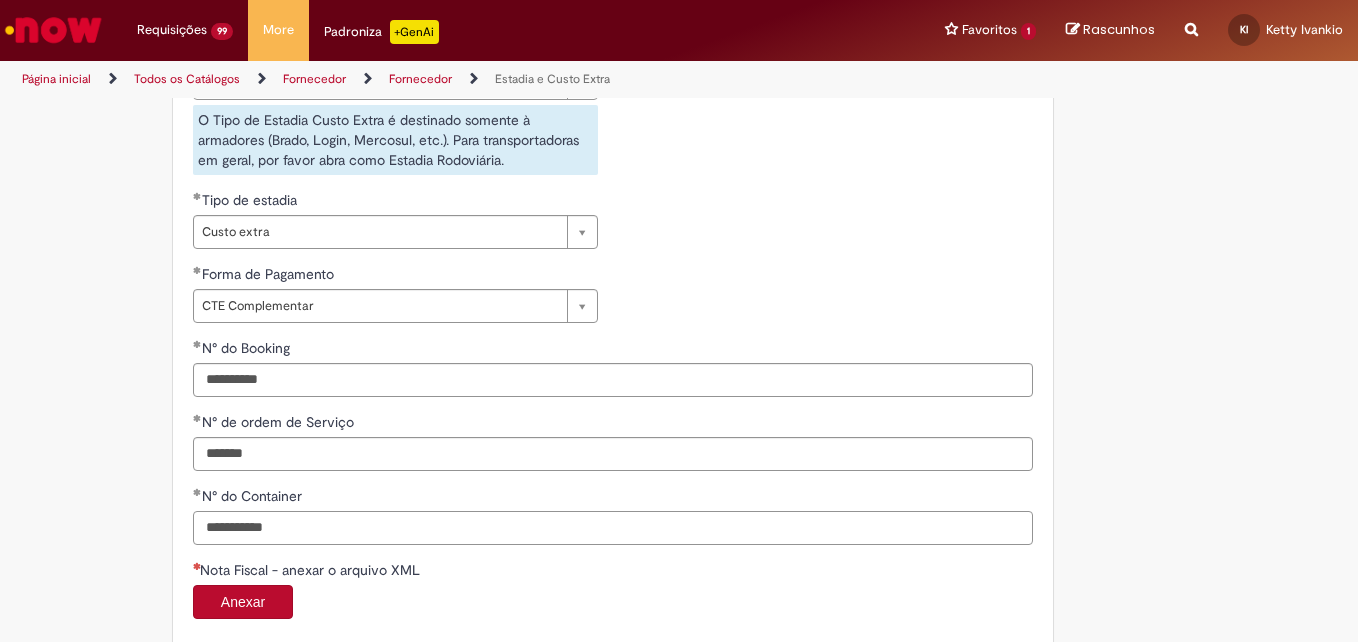 type on "**********" 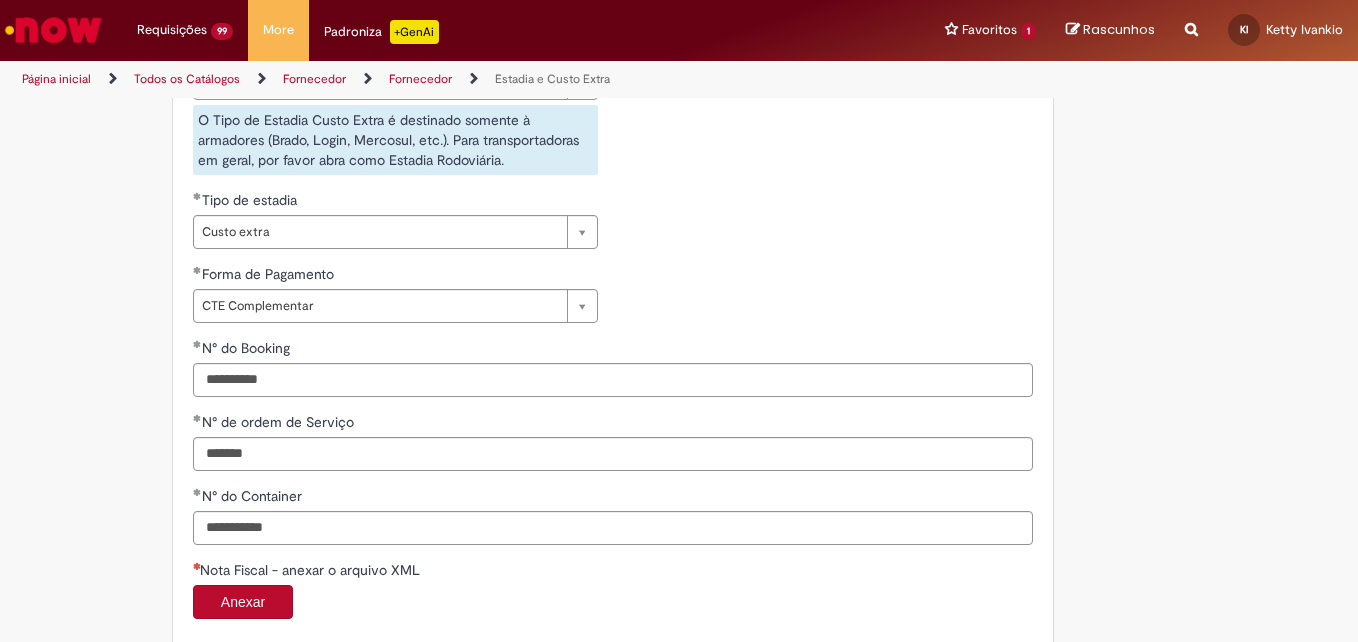 click on "Anexar" at bounding box center [243, 602] 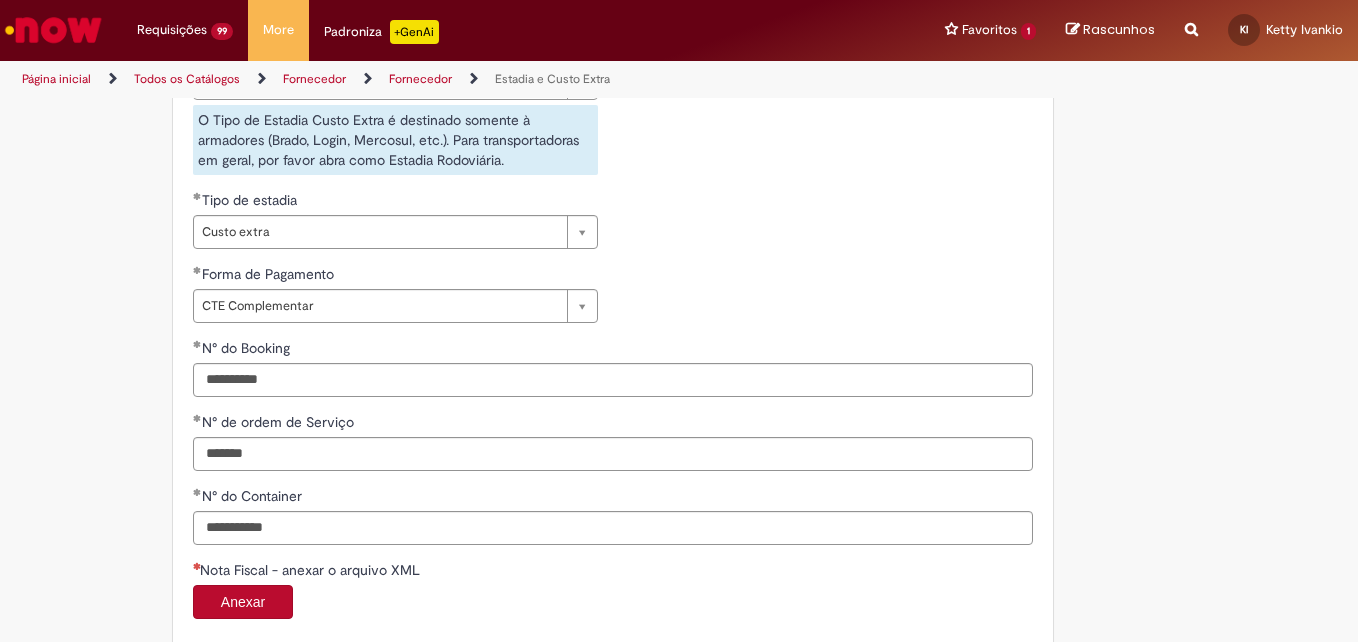 click on "Anexar" at bounding box center (243, 602) 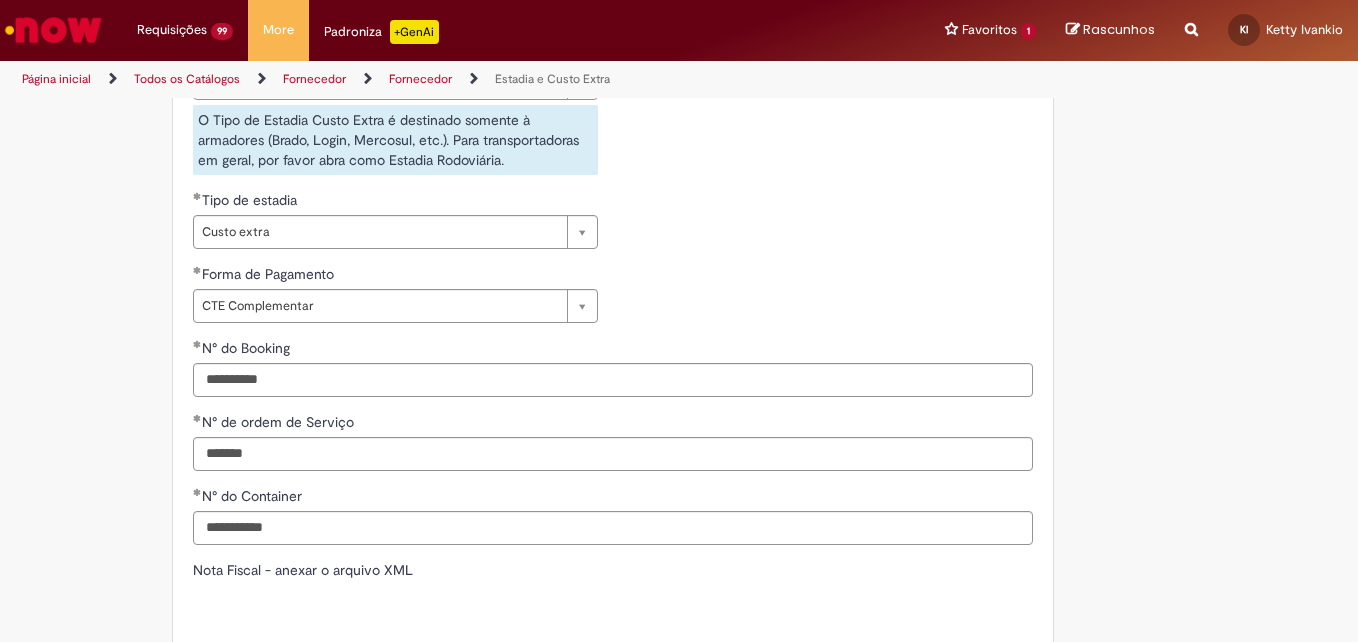 type on "*******" 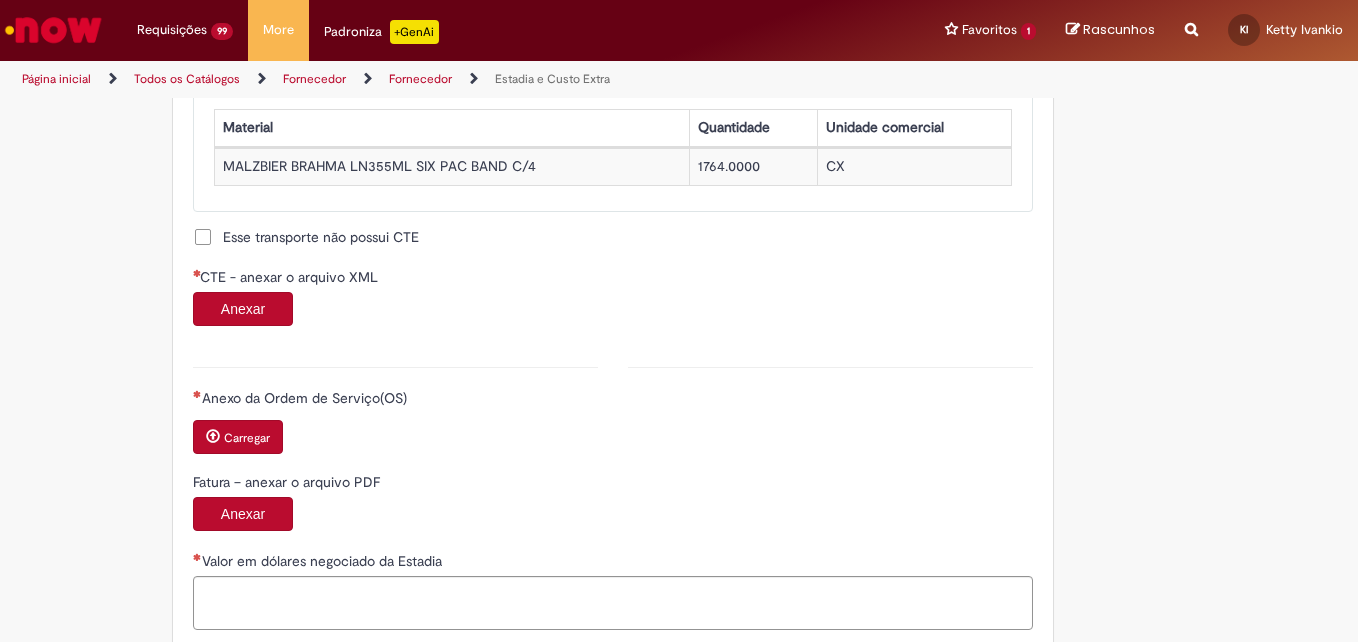 scroll, scrollTop: 1914, scrollLeft: 0, axis: vertical 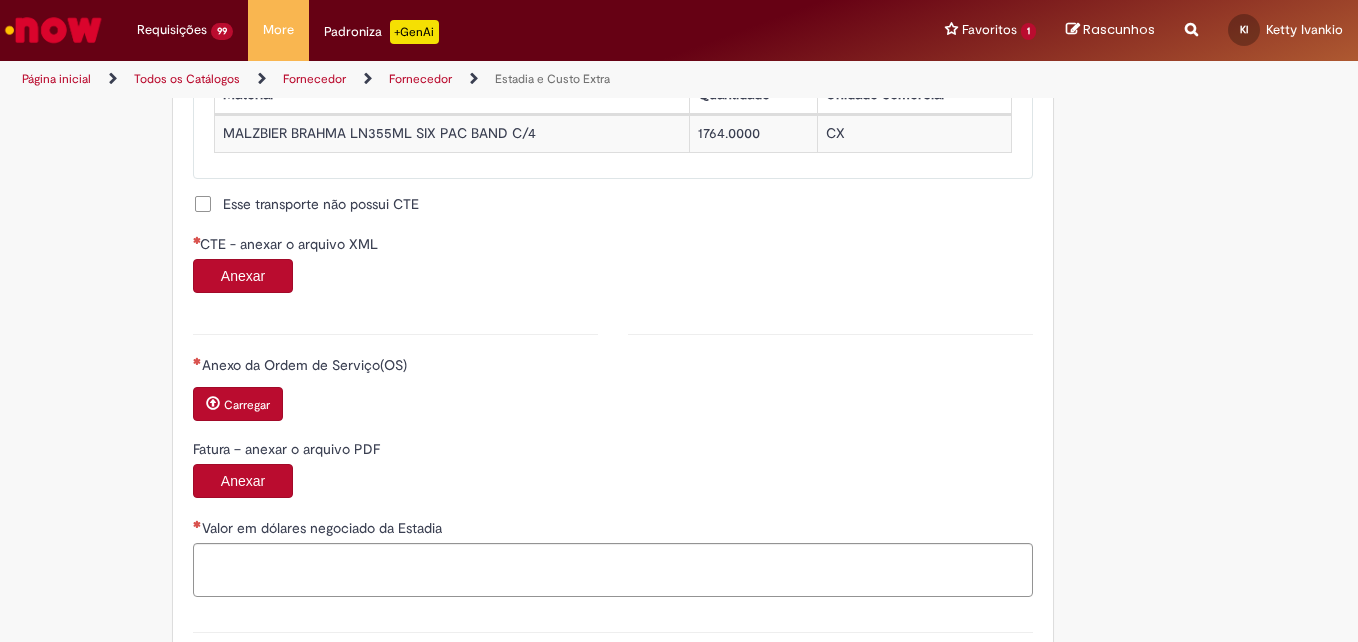 click on "Anexar" at bounding box center (243, 276) 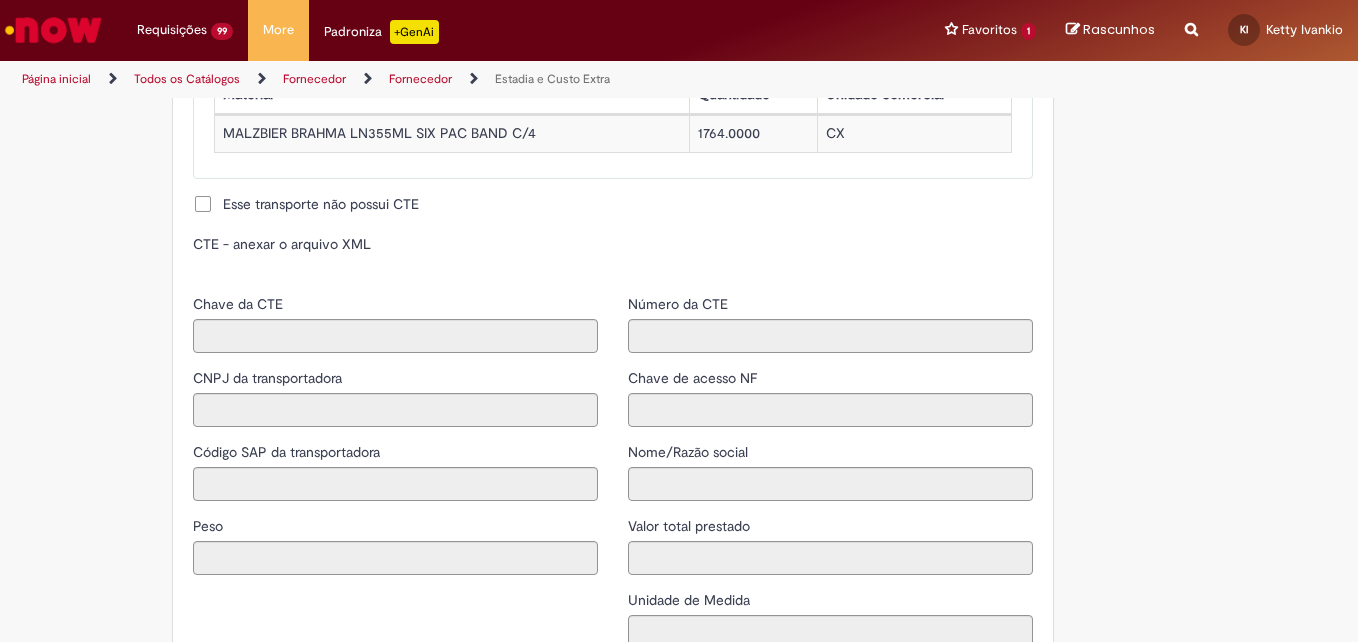 type on "**********" 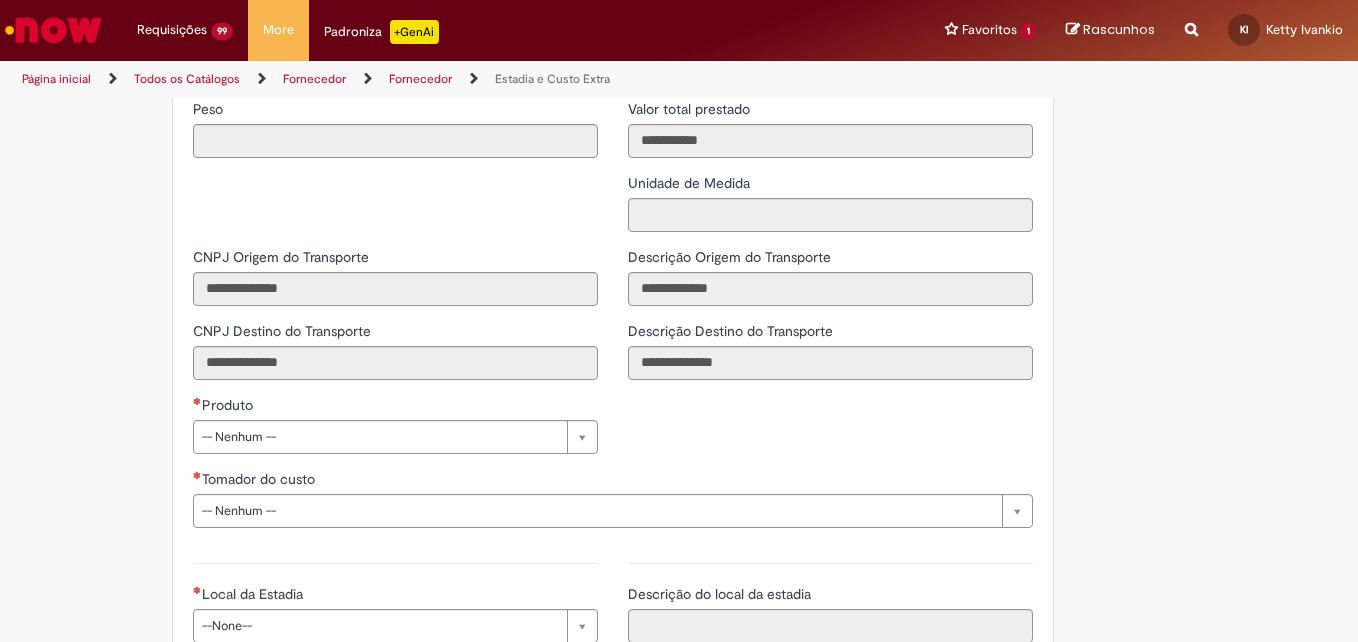 scroll, scrollTop: 2717, scrollLeft: 0, axis: vertical 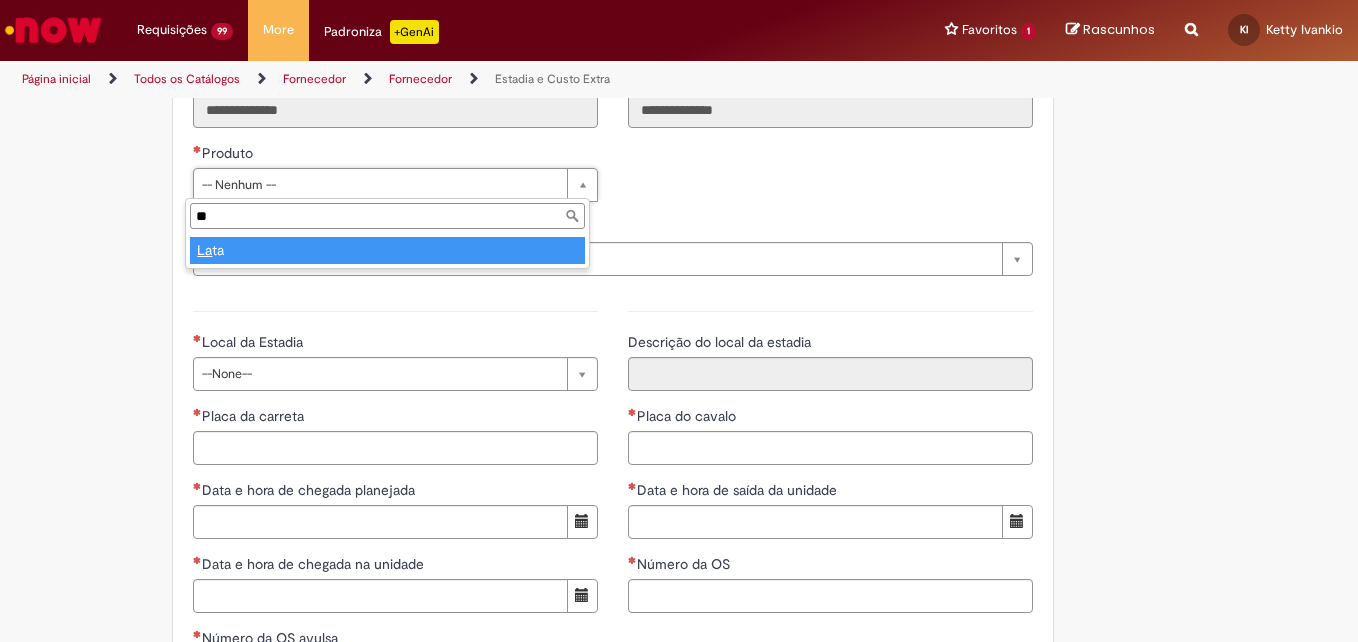 type on "**" 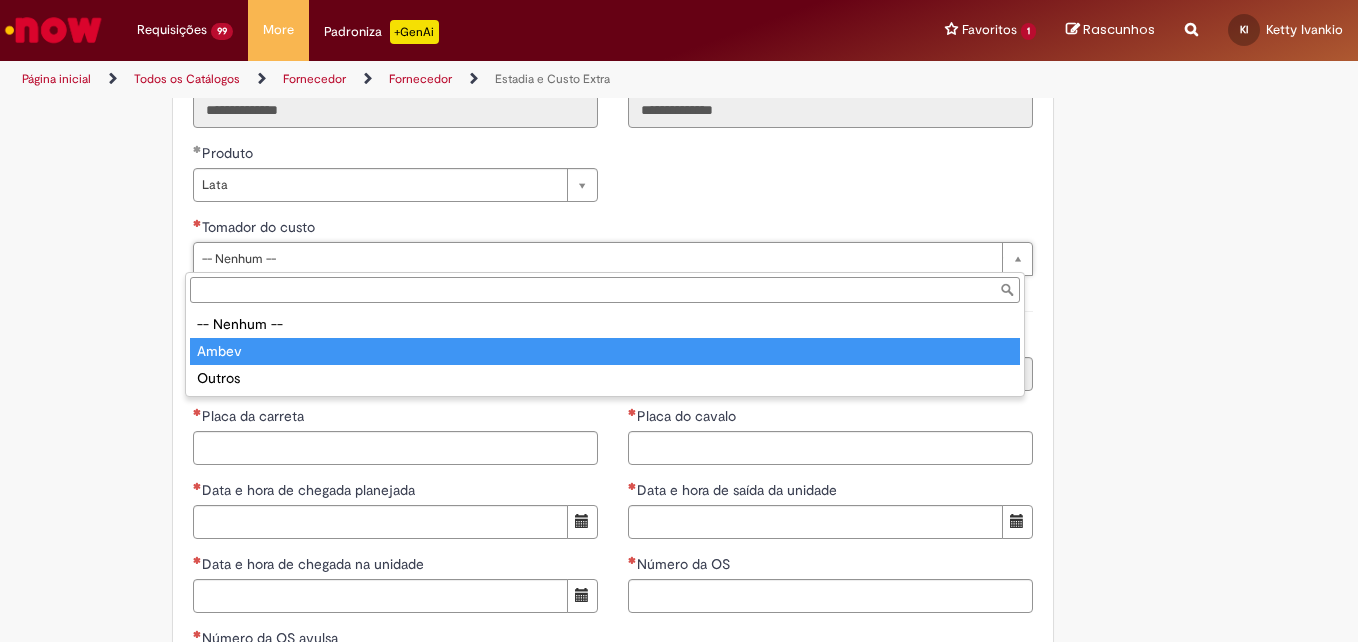 type on "*****" 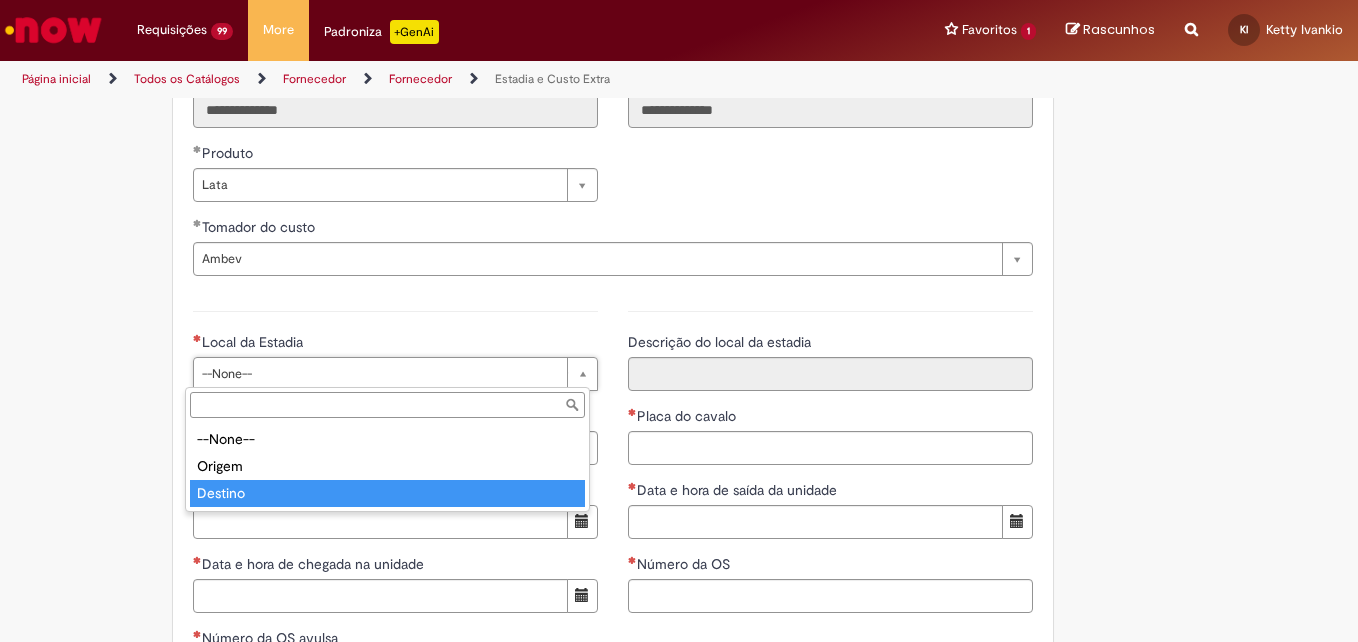 type on "*******" 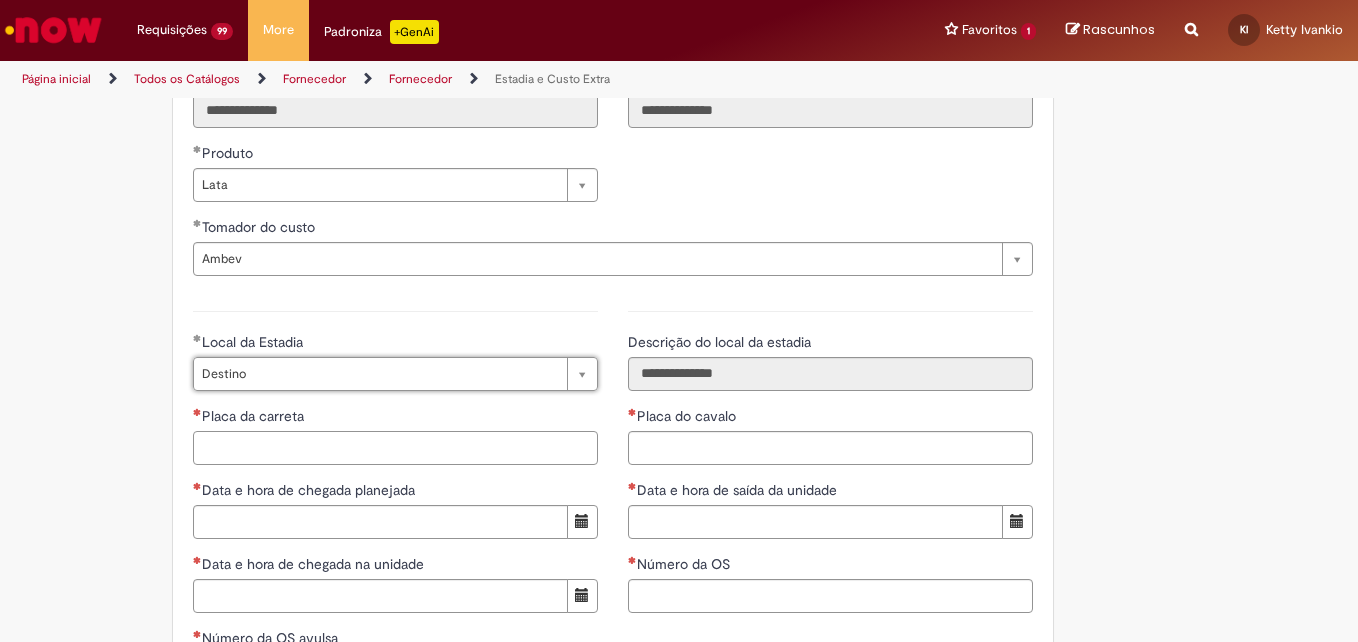 click on "Placa da carreta" at bounding box center [395, 448] 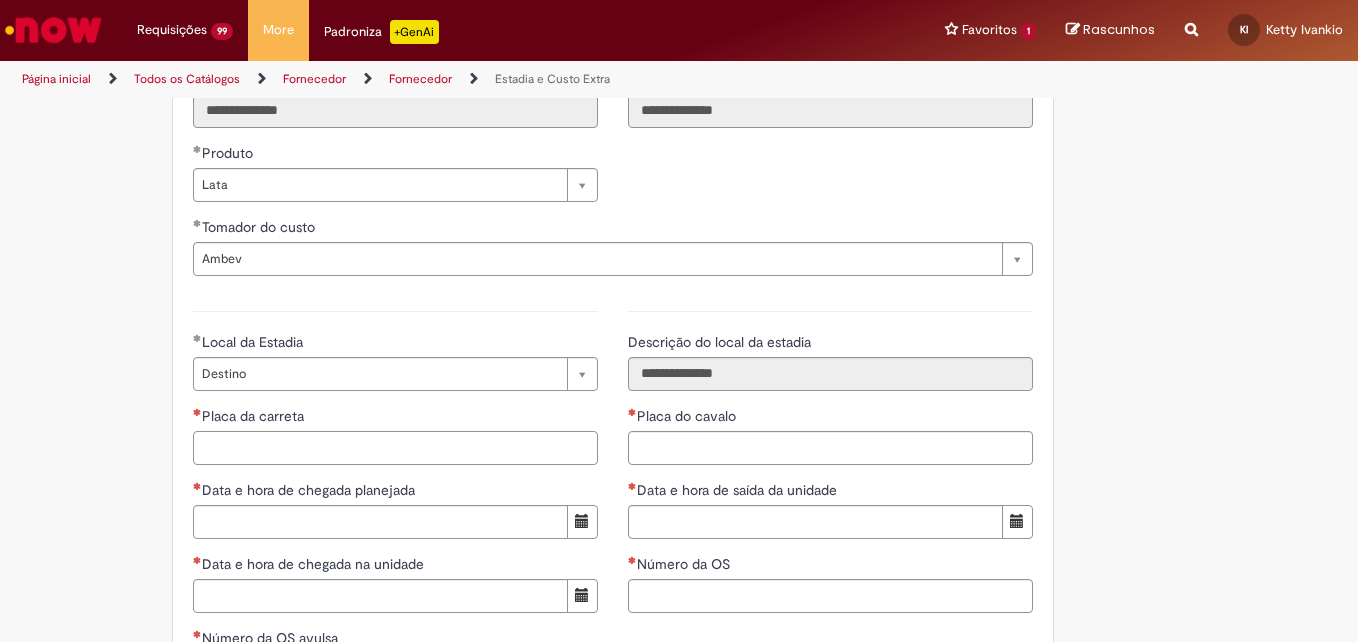 paste on "*******" 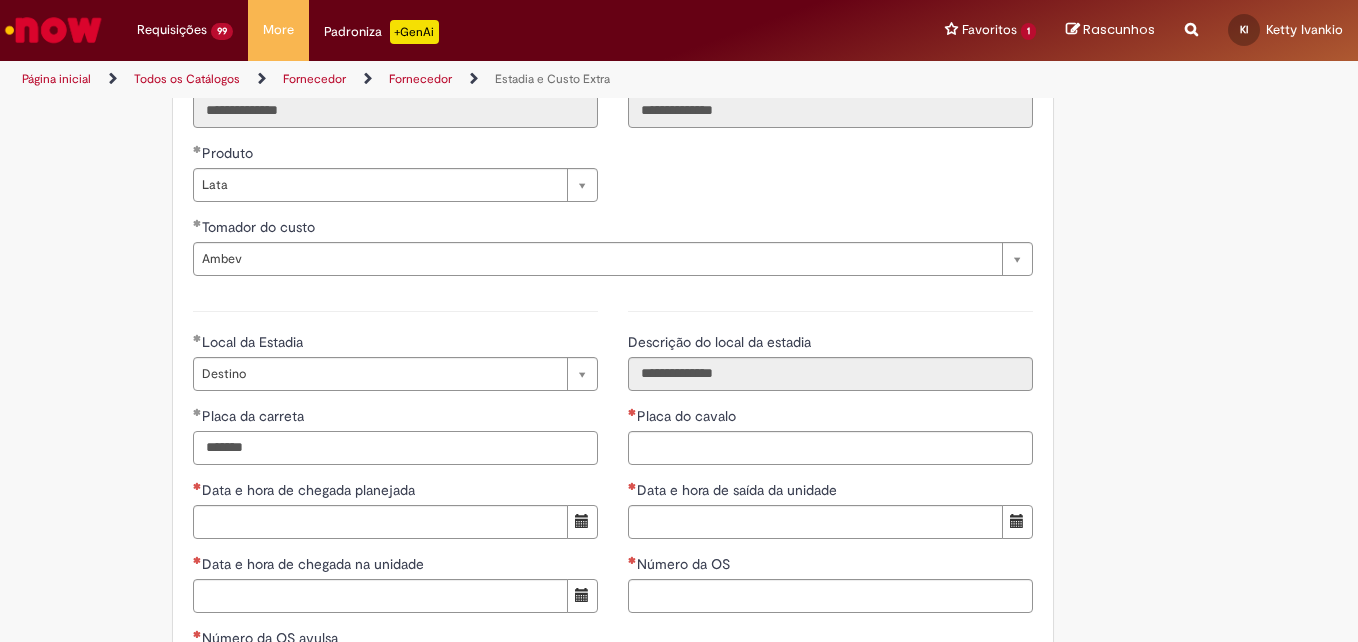 type on "*******" 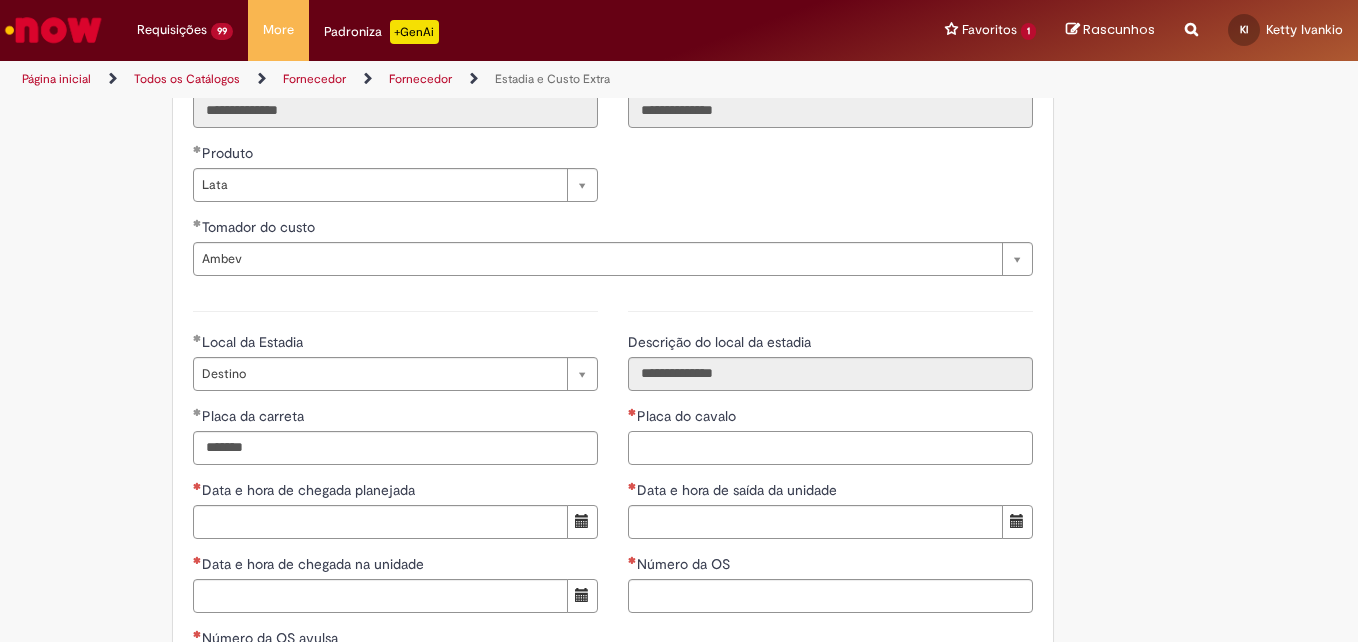 click on "Placa do cavalo" at bounding box center (830, 448) 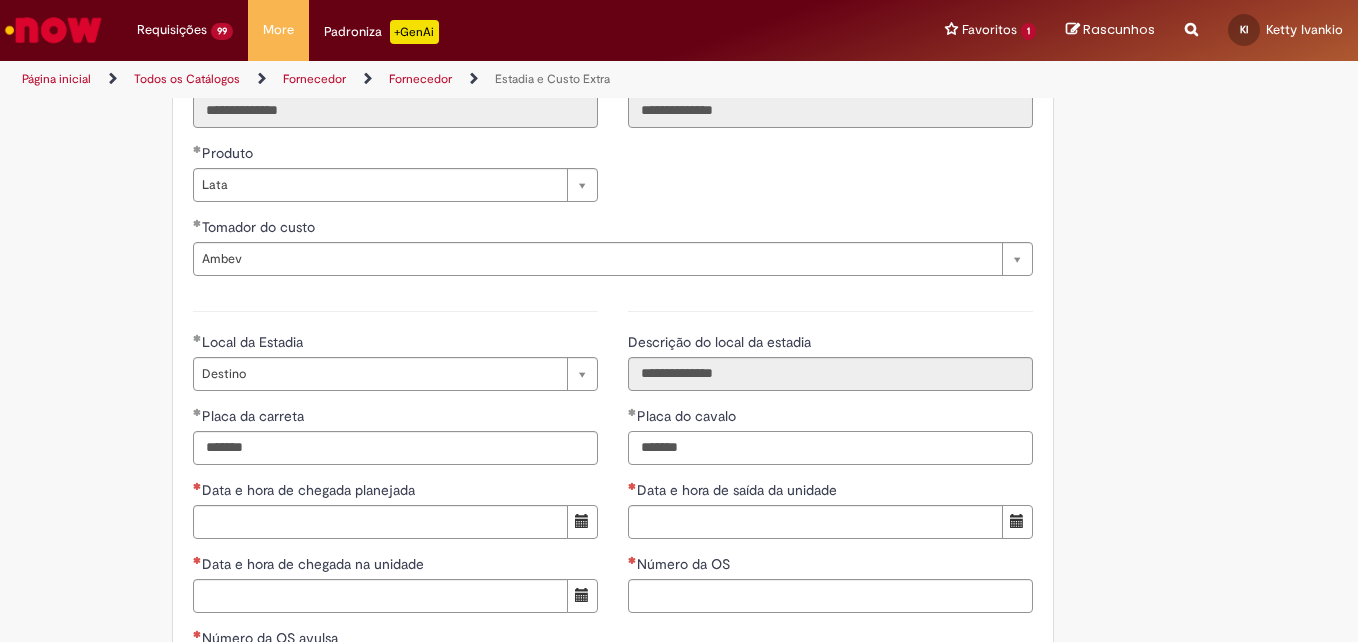 type on "*******" 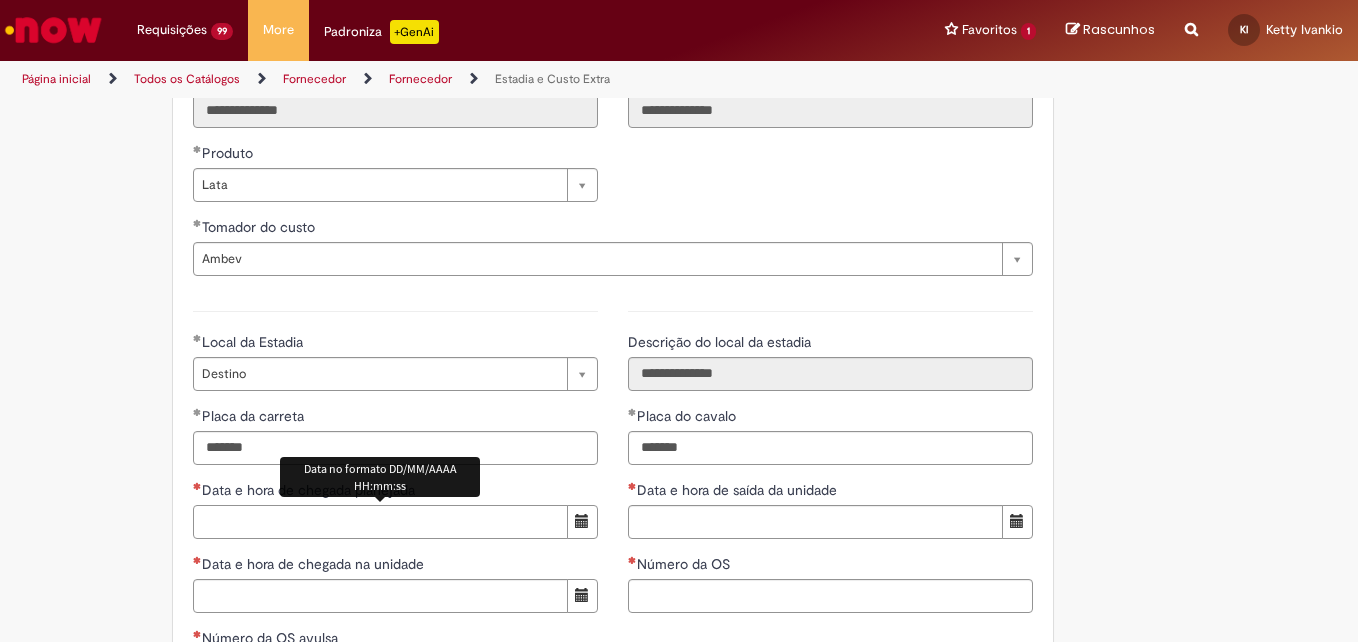 click on "Data e hora de chegada planejada" at bounding box center (380, 522) 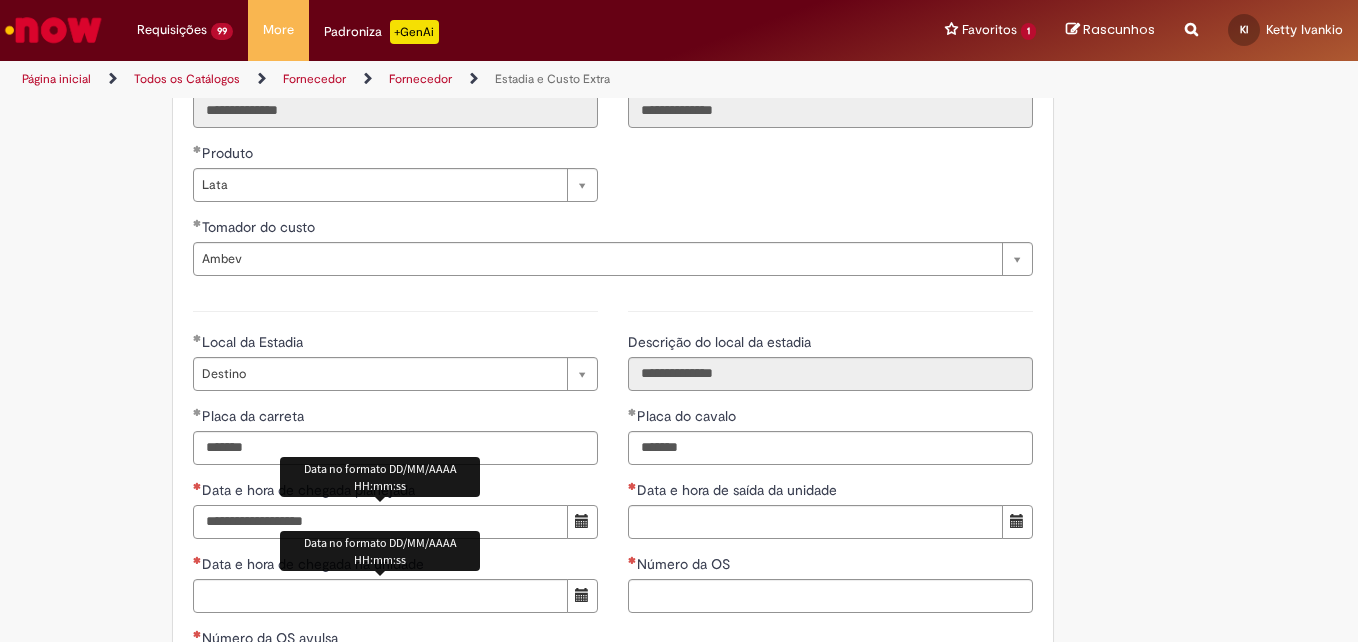 type on "**********" 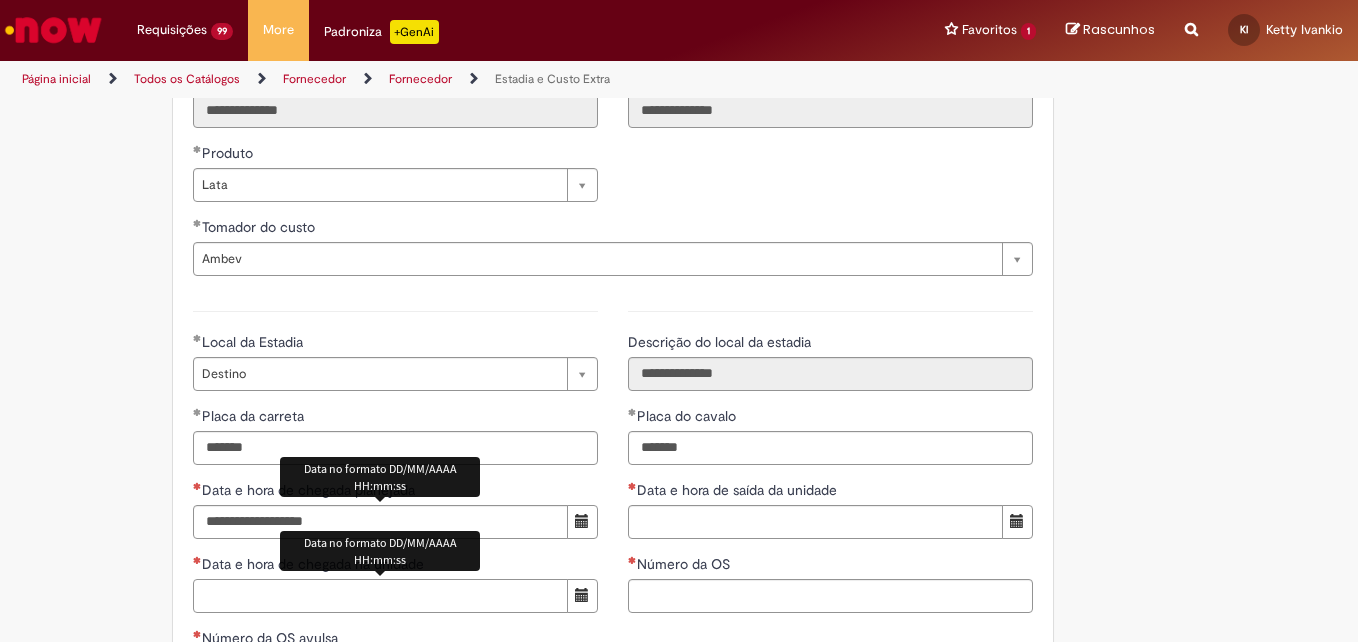 click on "Data e hora de chegada na unidade" at bounding box center (380, 596) 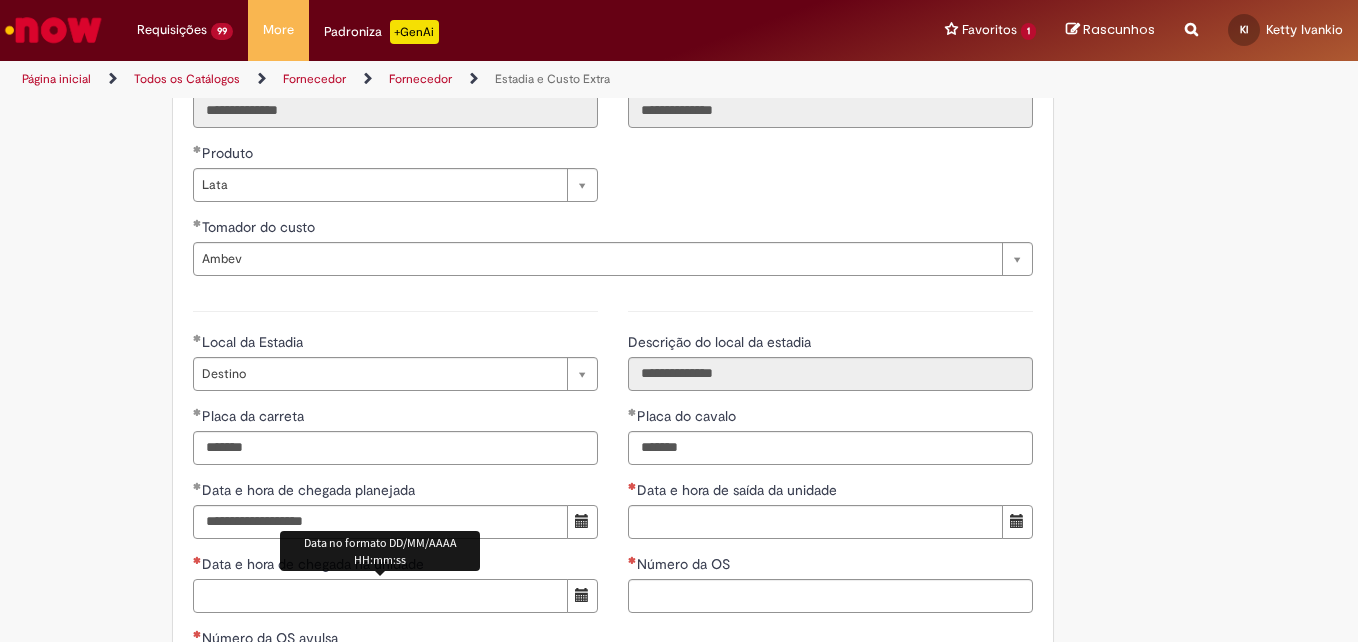 paste on "**********" 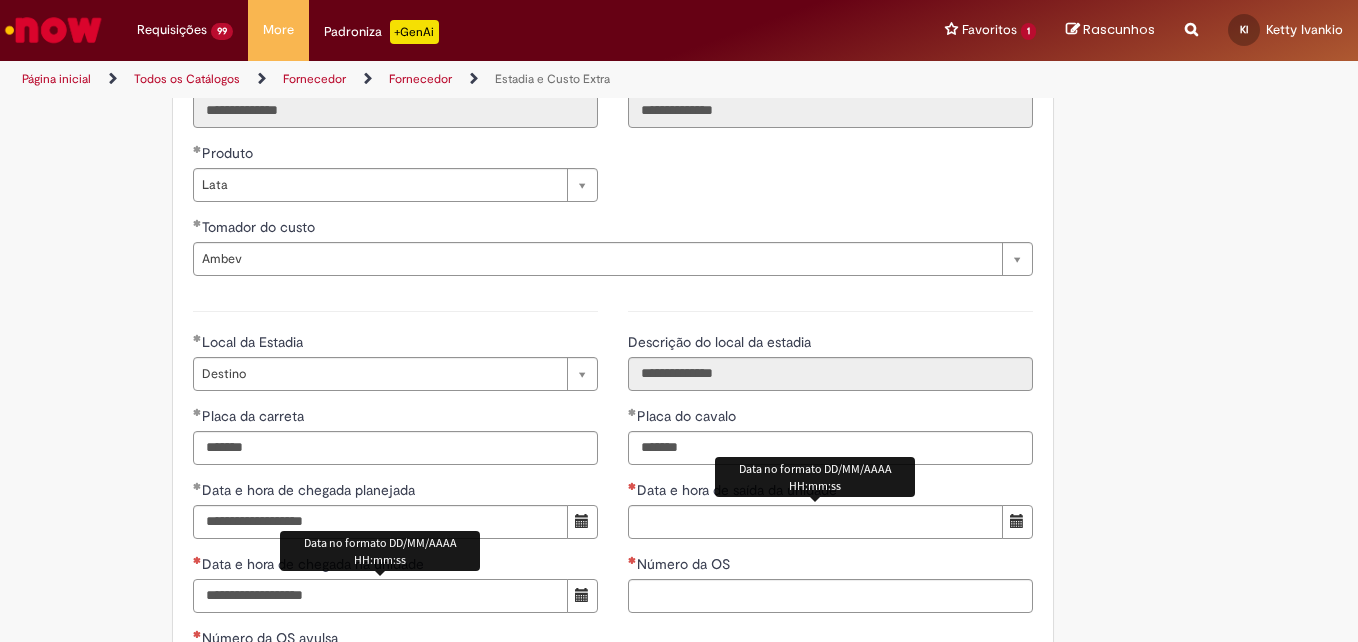 type on "**********" 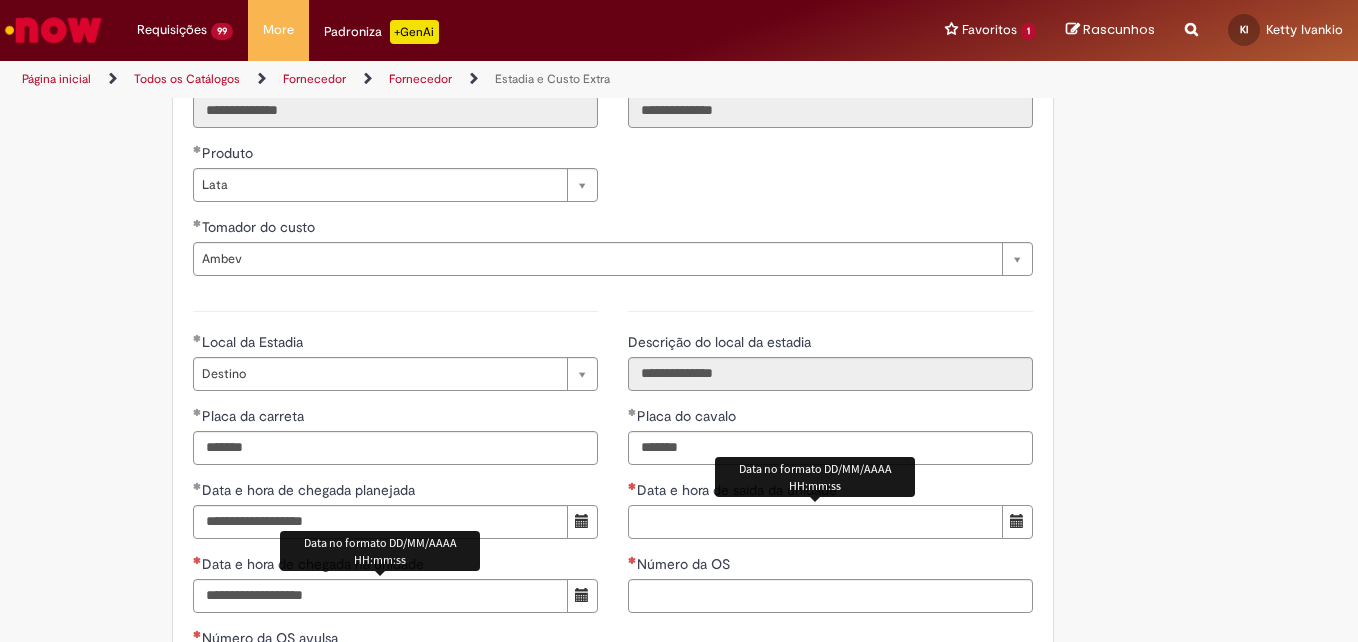 click on "Data e hora de saída da unidade" at bounding box center [815, 522] 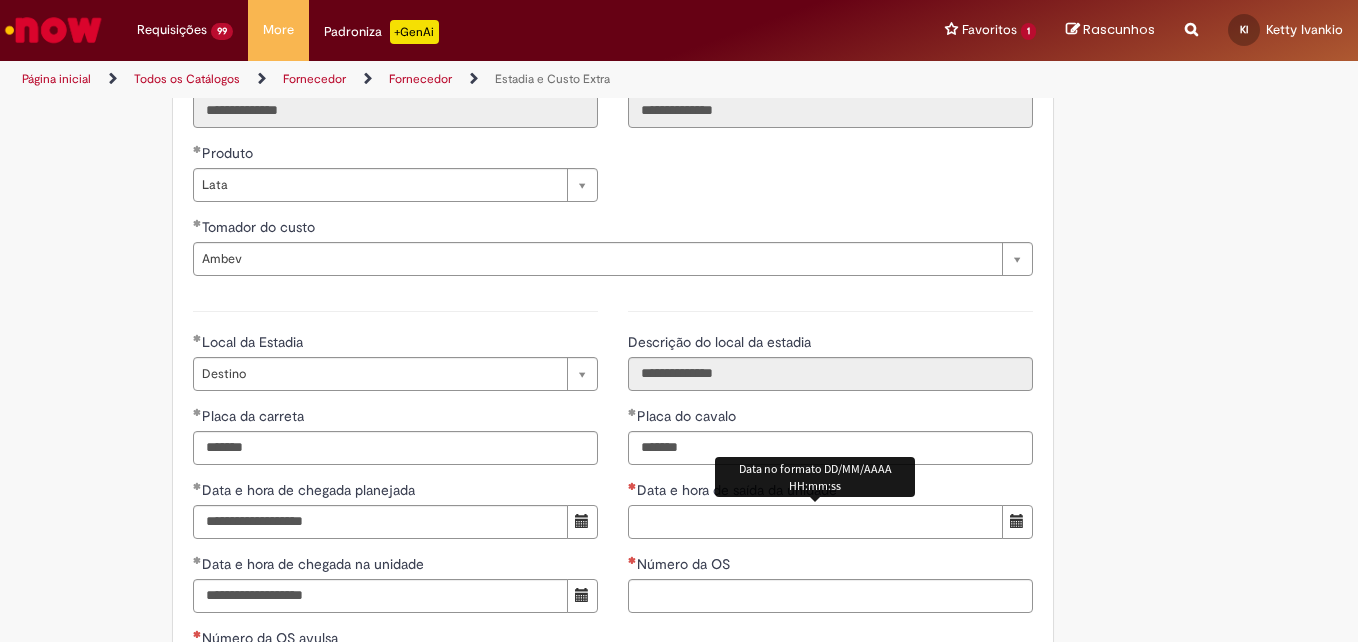click on "Data e hora de saída da unidade" at bounding box center (815, 522) 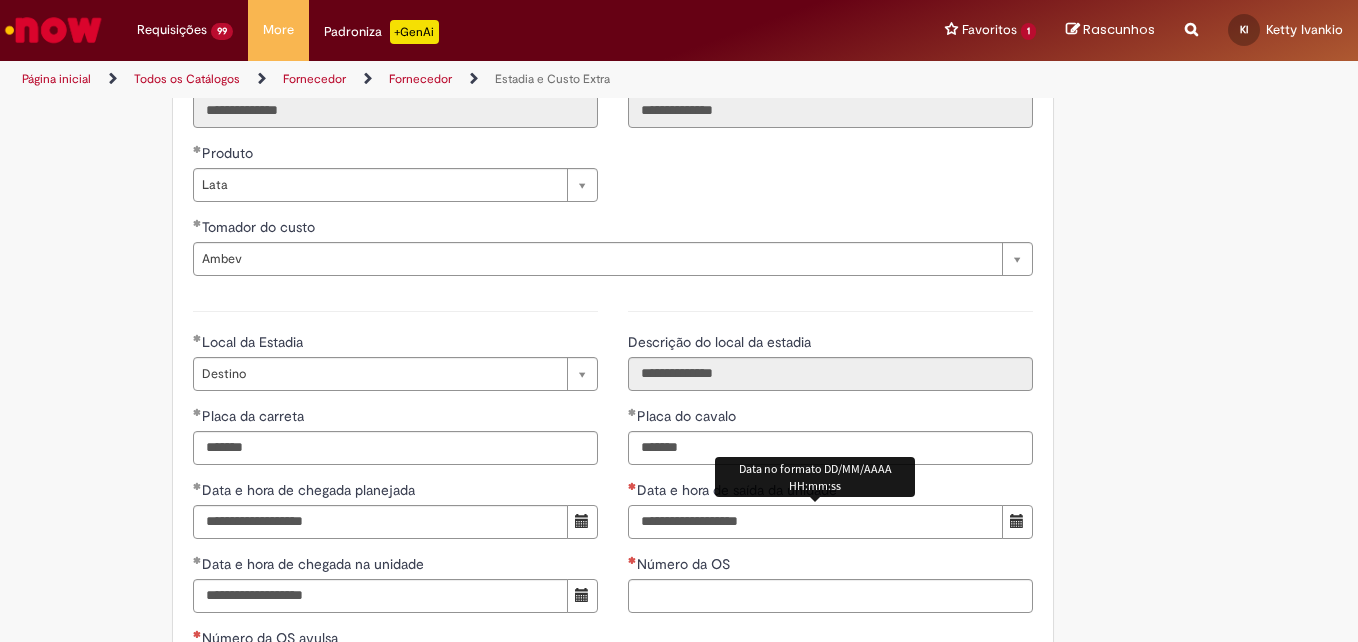 type on "**********" 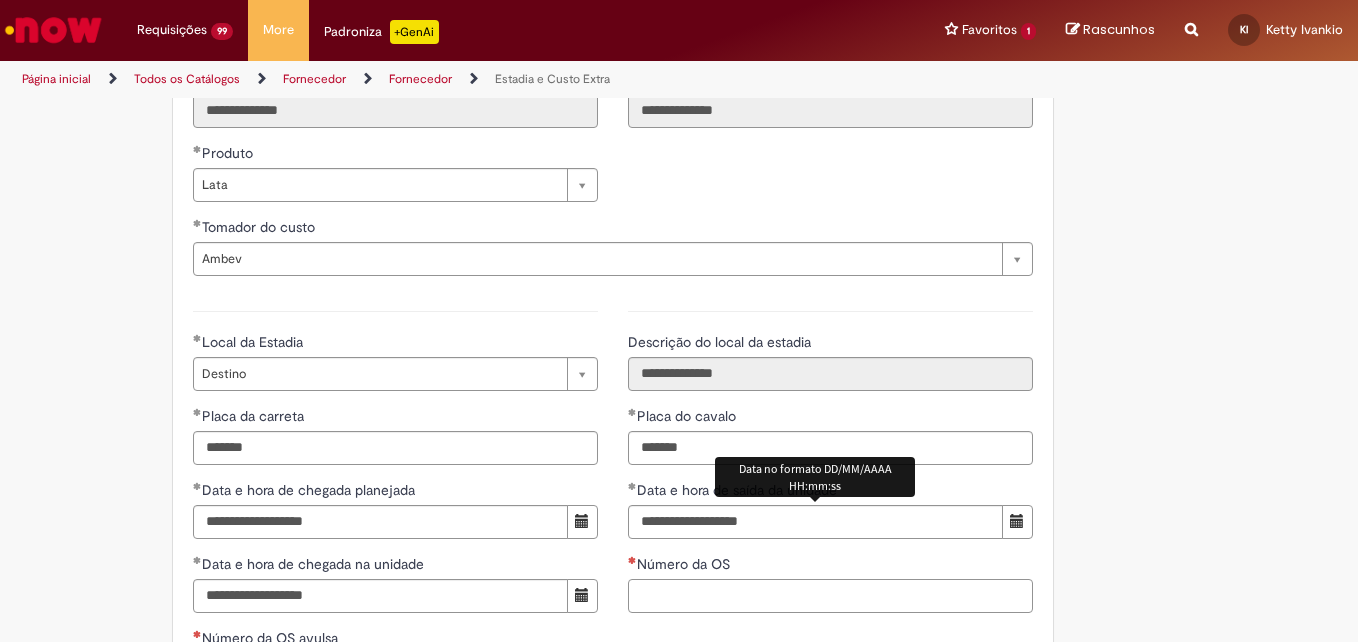 click on "Número da OS" at bounding box center [830, 596] 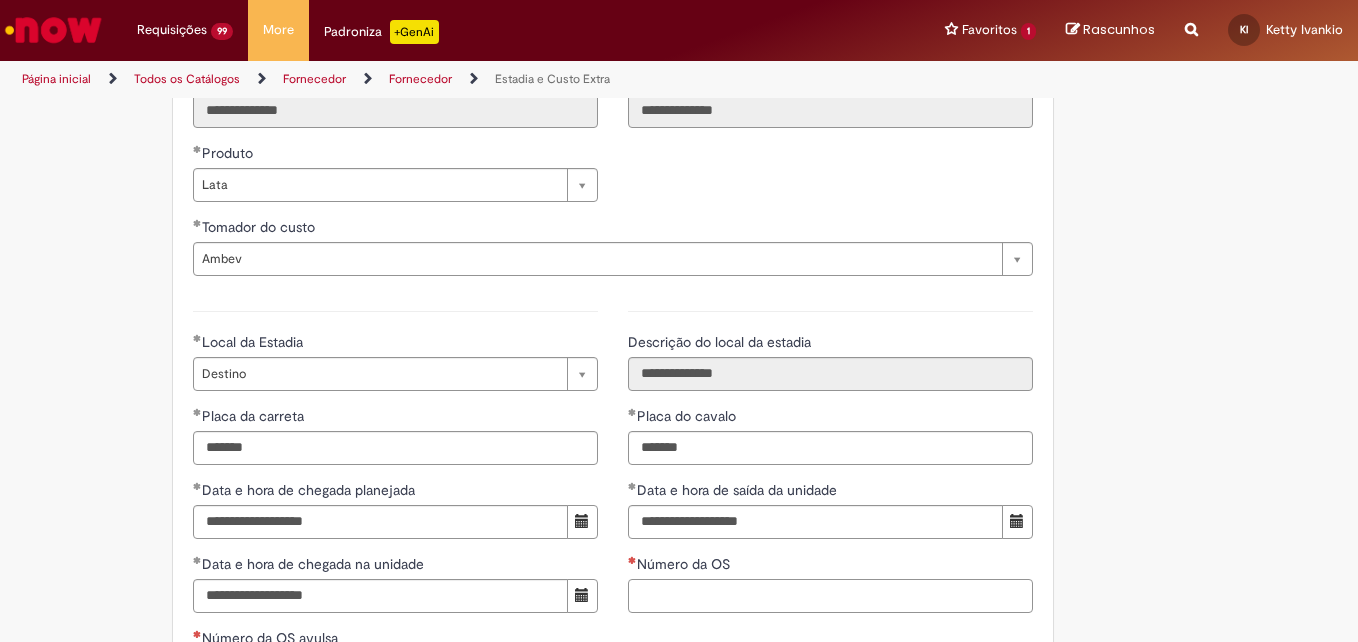 paste on "*******" 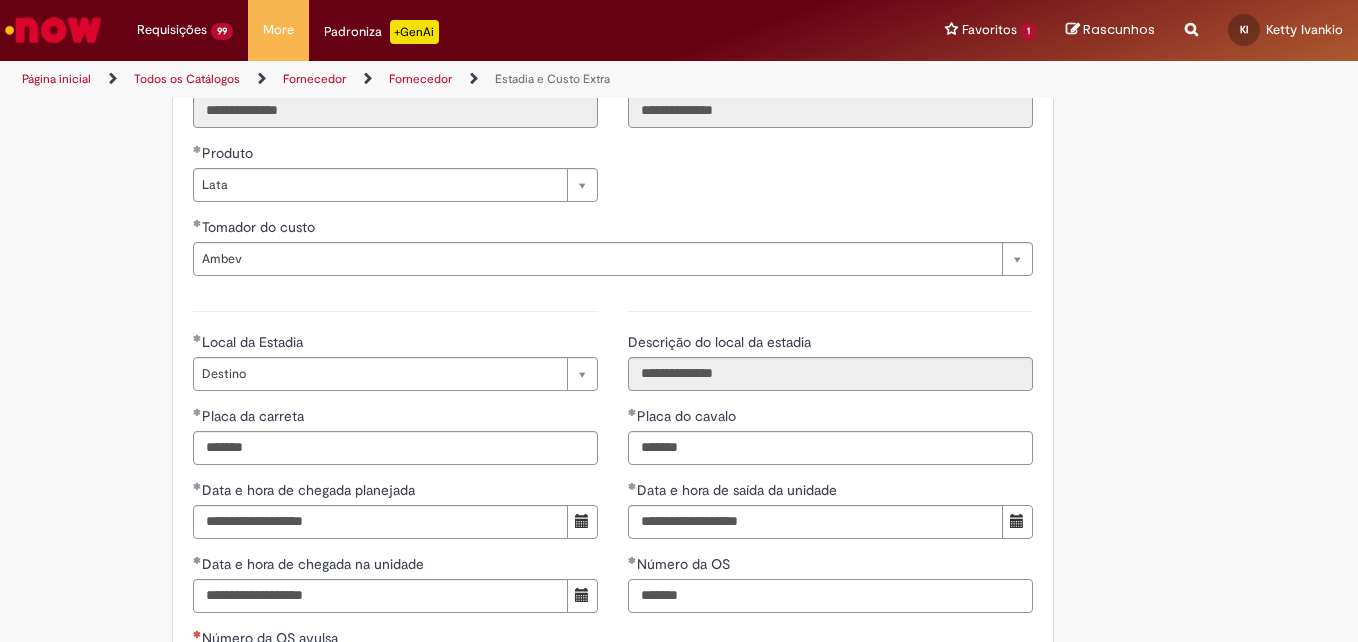 type on "*******" 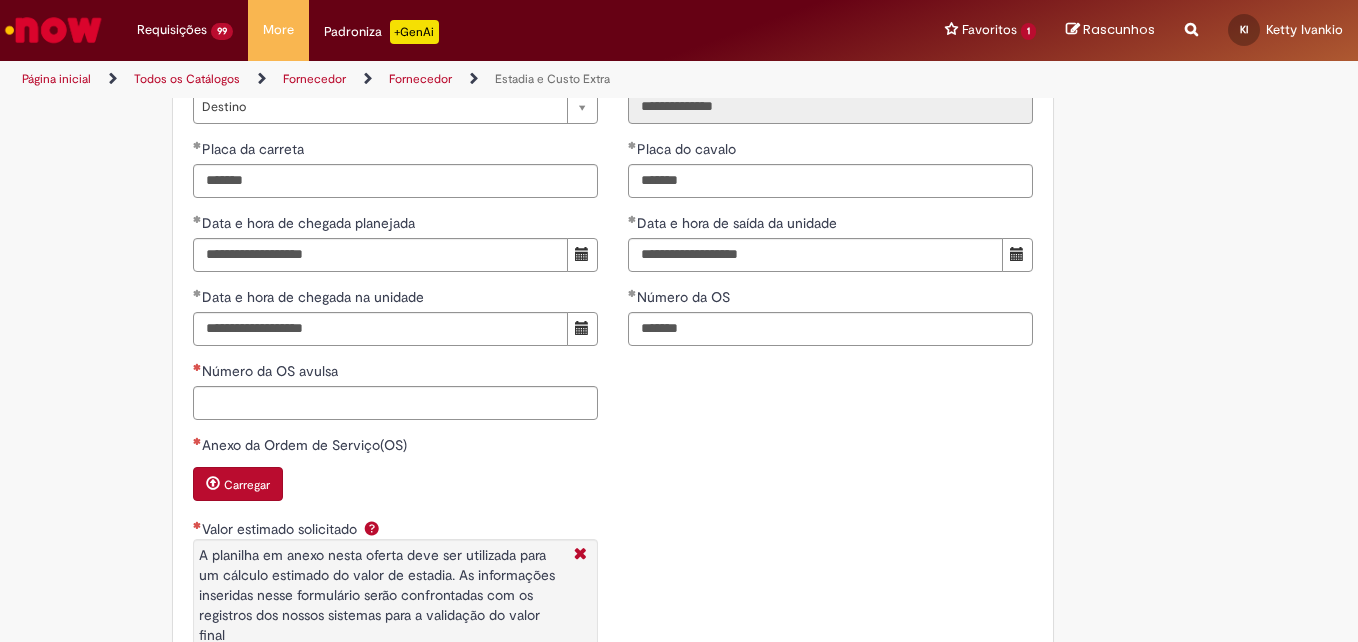 scroll, scrollTop: 3130, scrollLeft: 0, axis: vertical 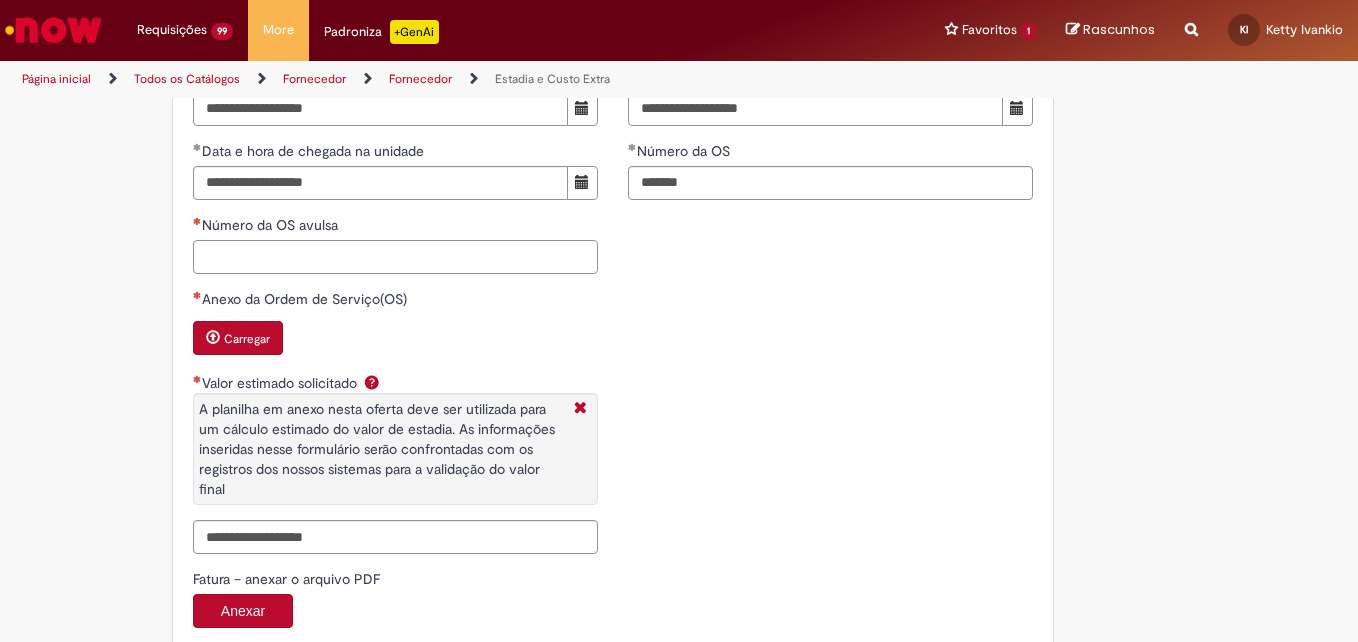 click on "Número da OS avulsa" at bounding box center [395, 257] 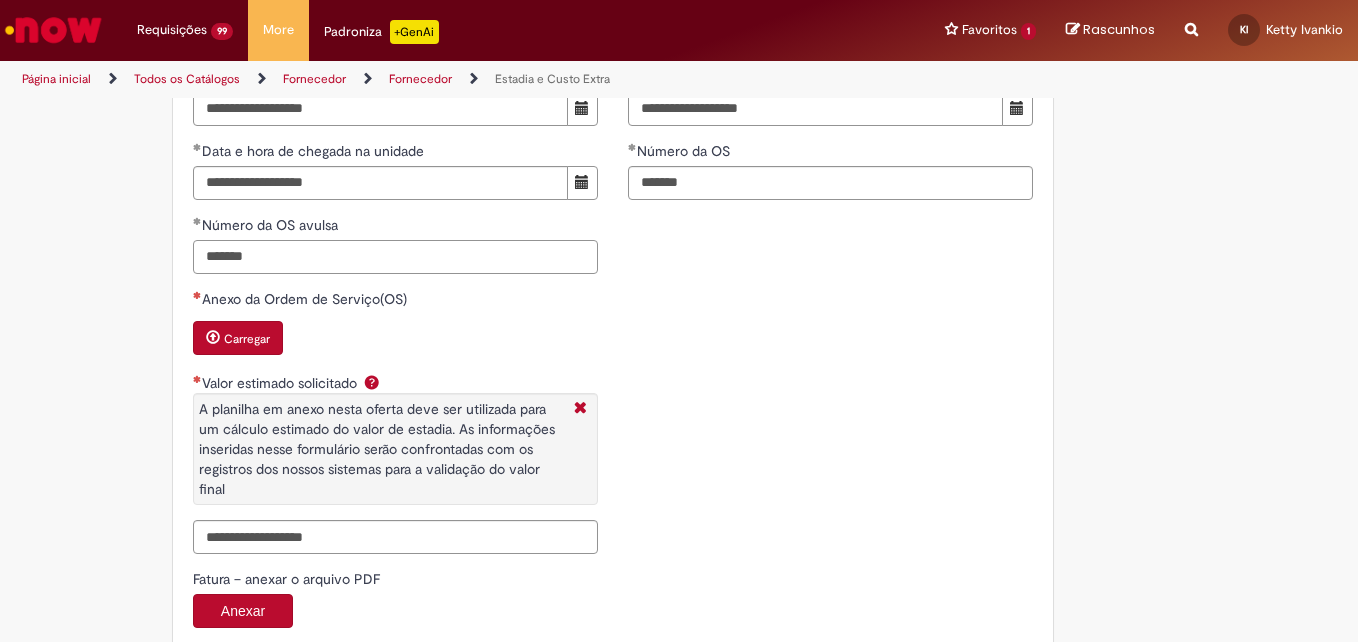 type on "*******" 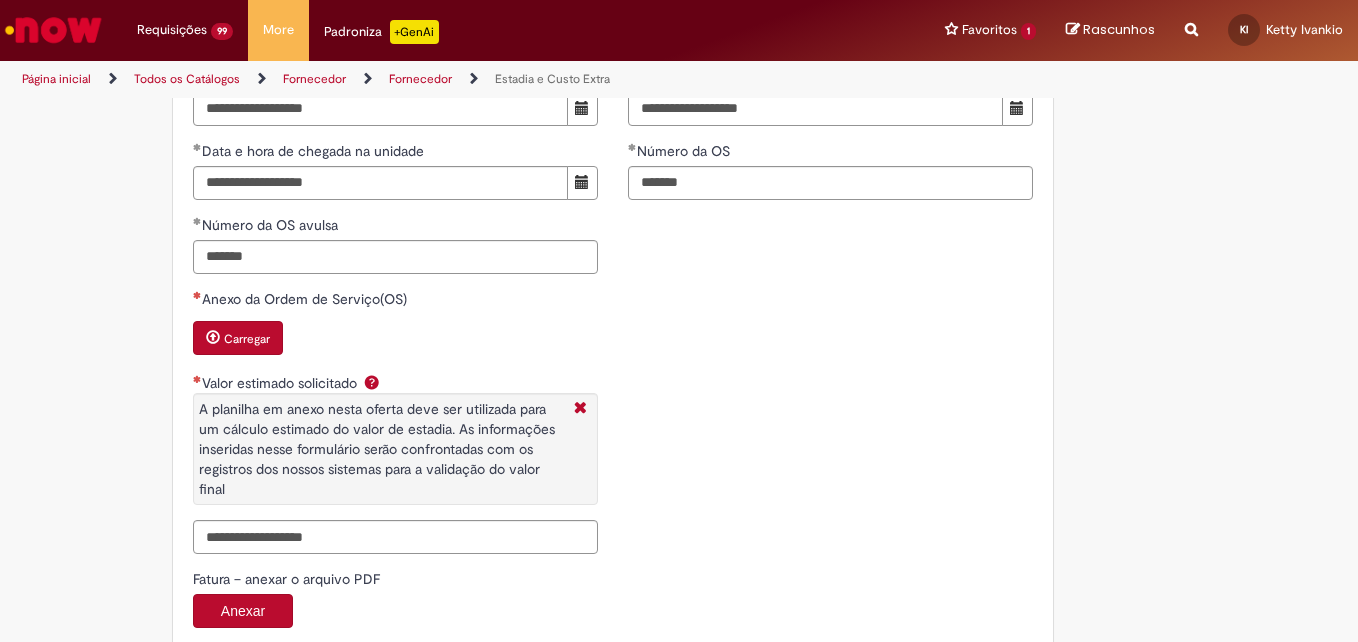 click on "Carregar" at bounding box center [247, 339] 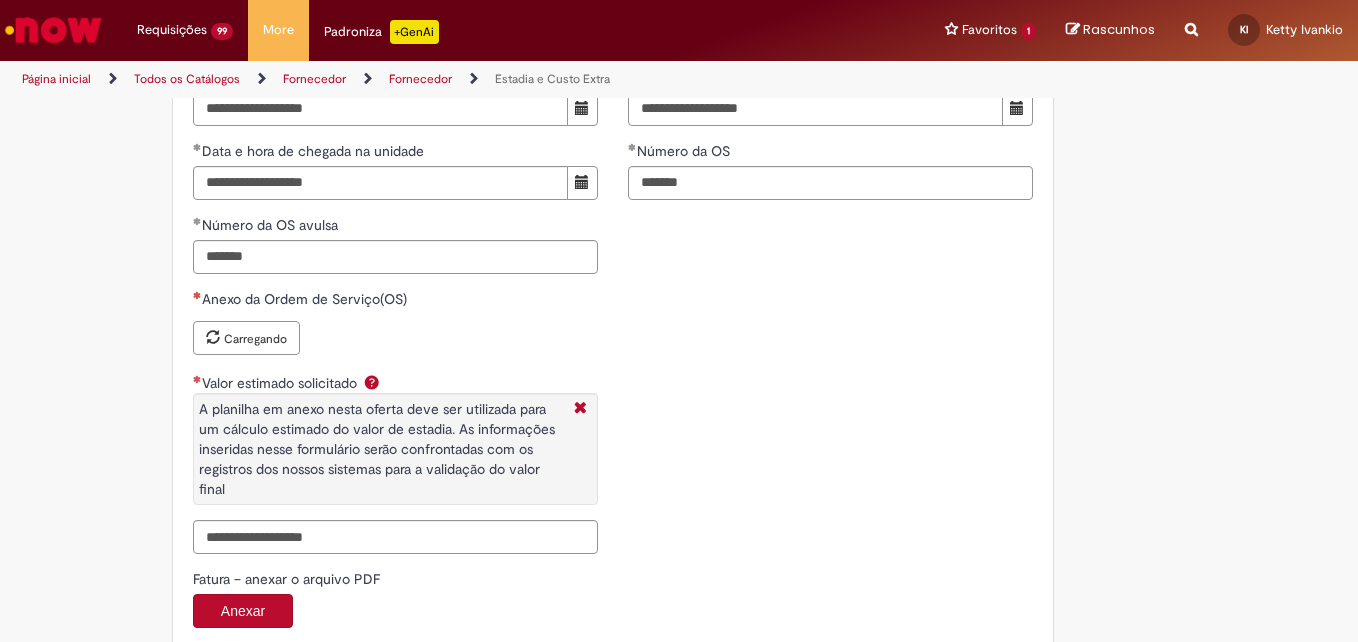 type 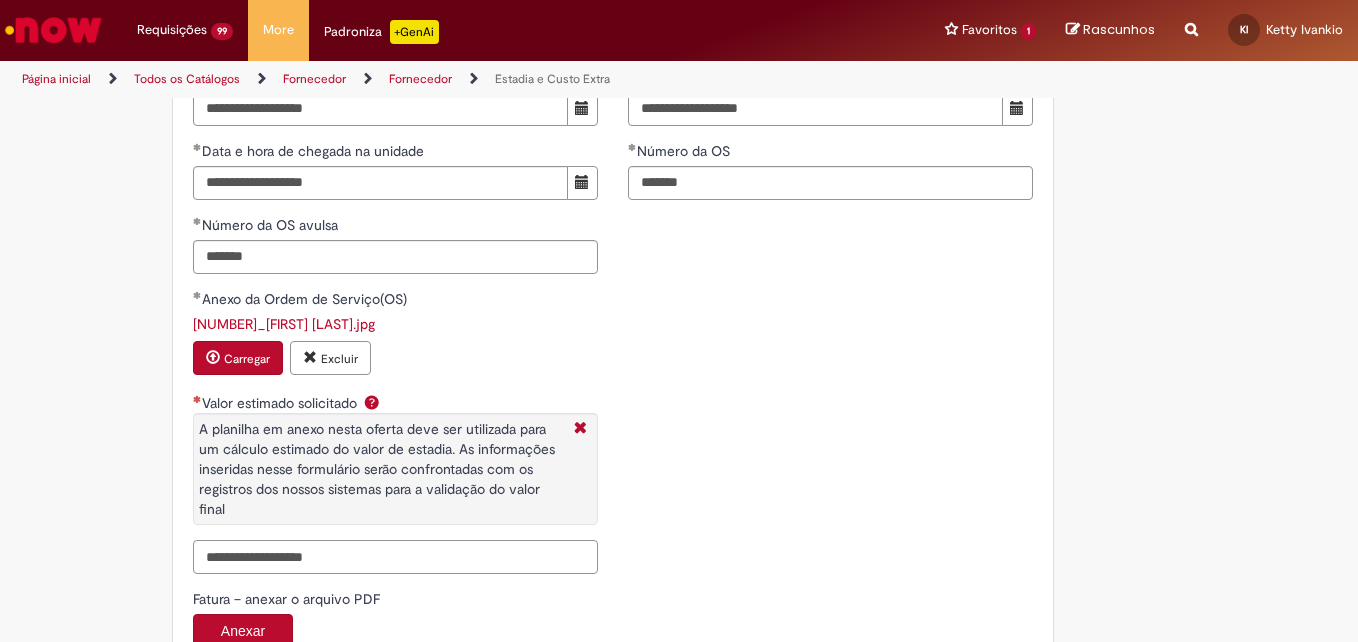 click on "Valor estimado solicitado A planilha em anexo nesta oferta deve ser utilizada para um cálculo estimado do valor de estadia. As informações inseridas nesse formulário serão confrontadas com os registros dos nossos sistemas para a validação do valor final" at bounding box center [395, 557] 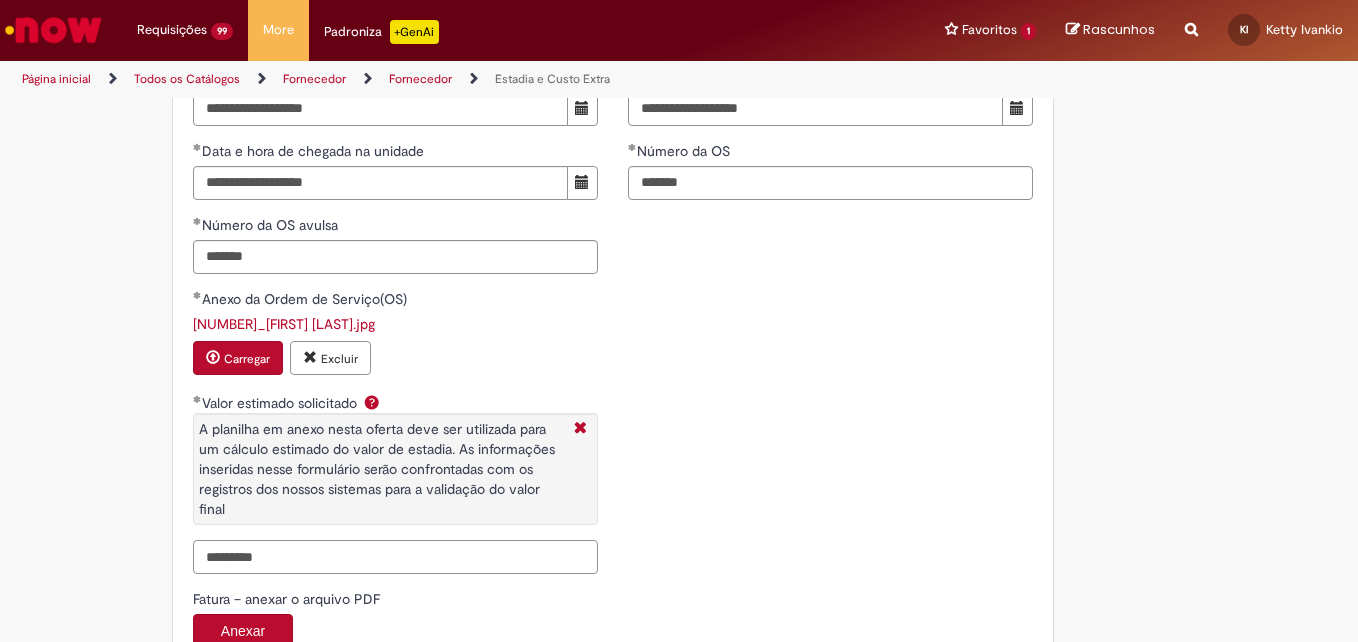 type on "*********" 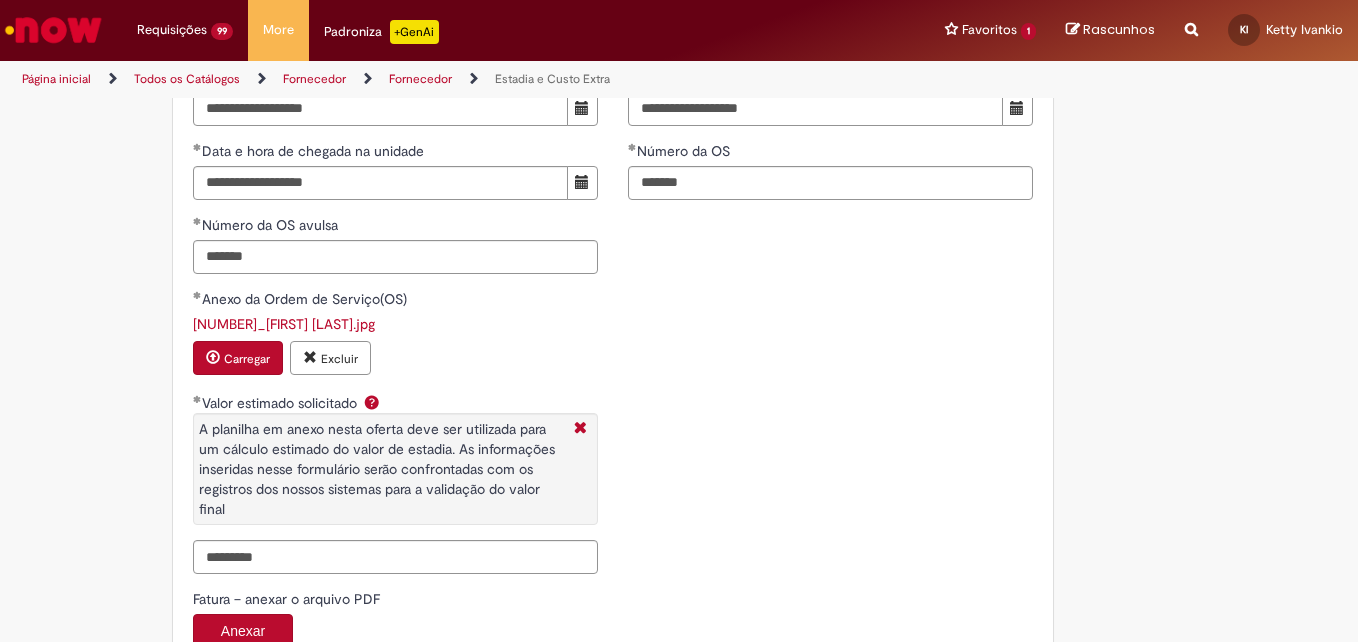 scroll, scrollTop: 3516, scrollLeft: 0, axis: vertical 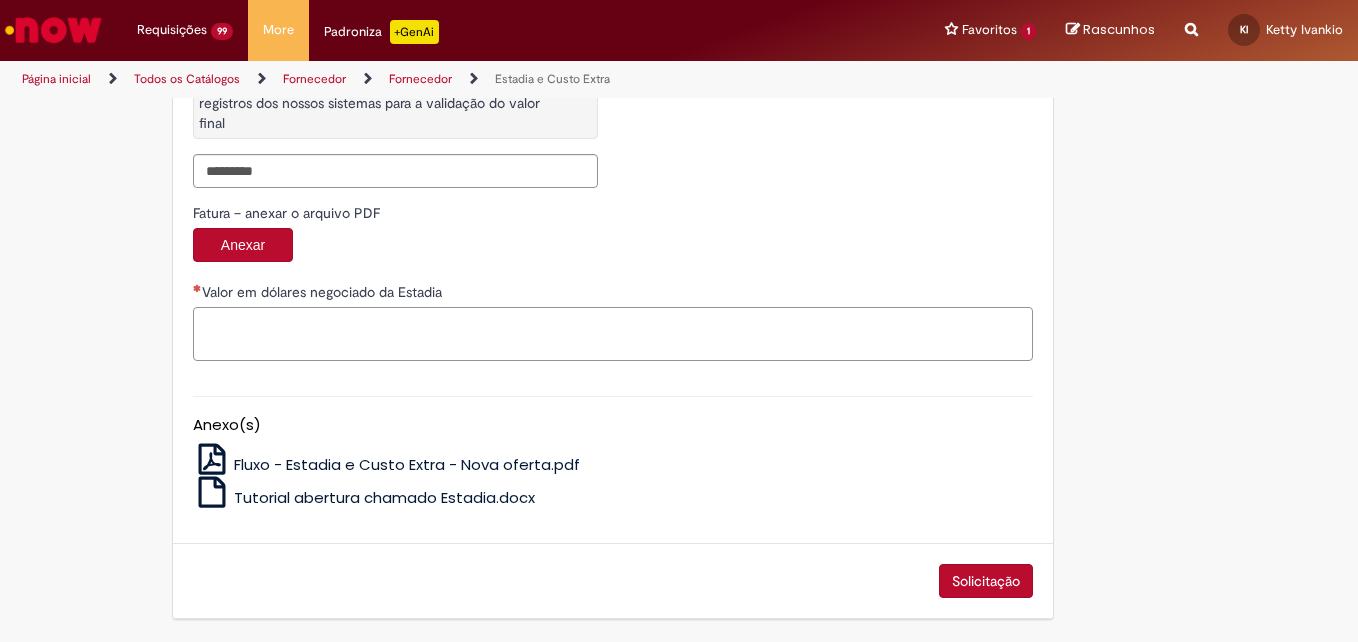 click on "Valor em dólares negociado da Estadia" at bounding box center [613, 334] 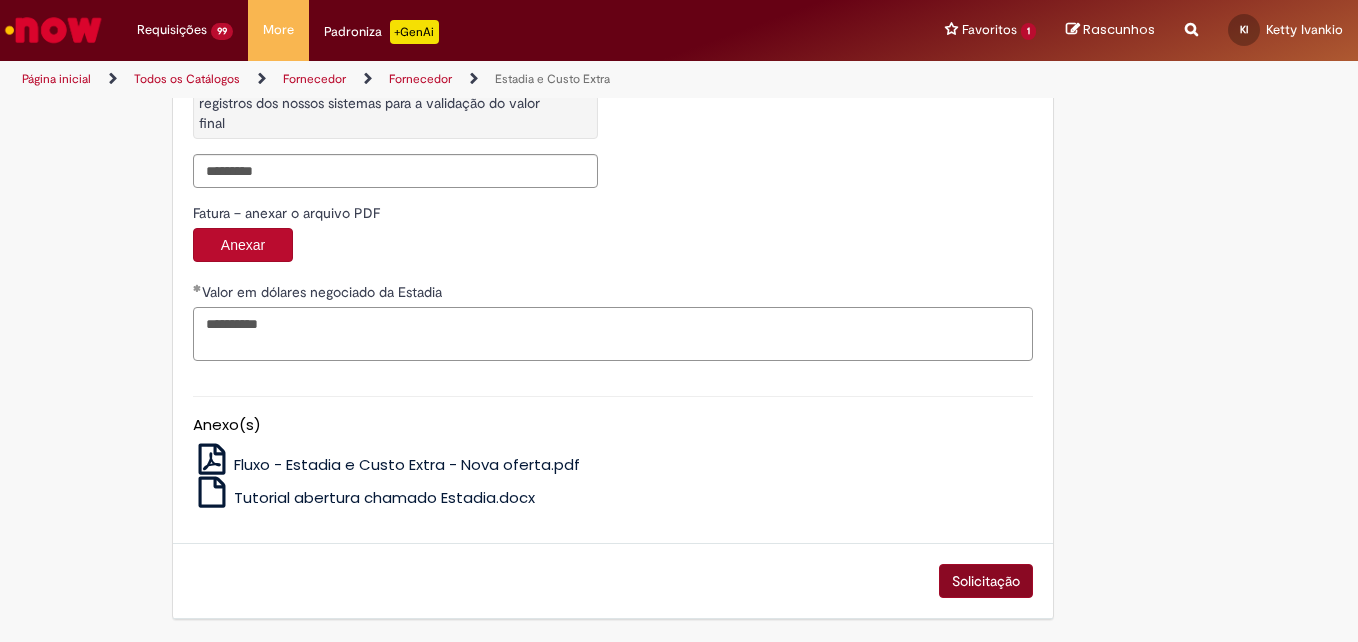 type on "*********" 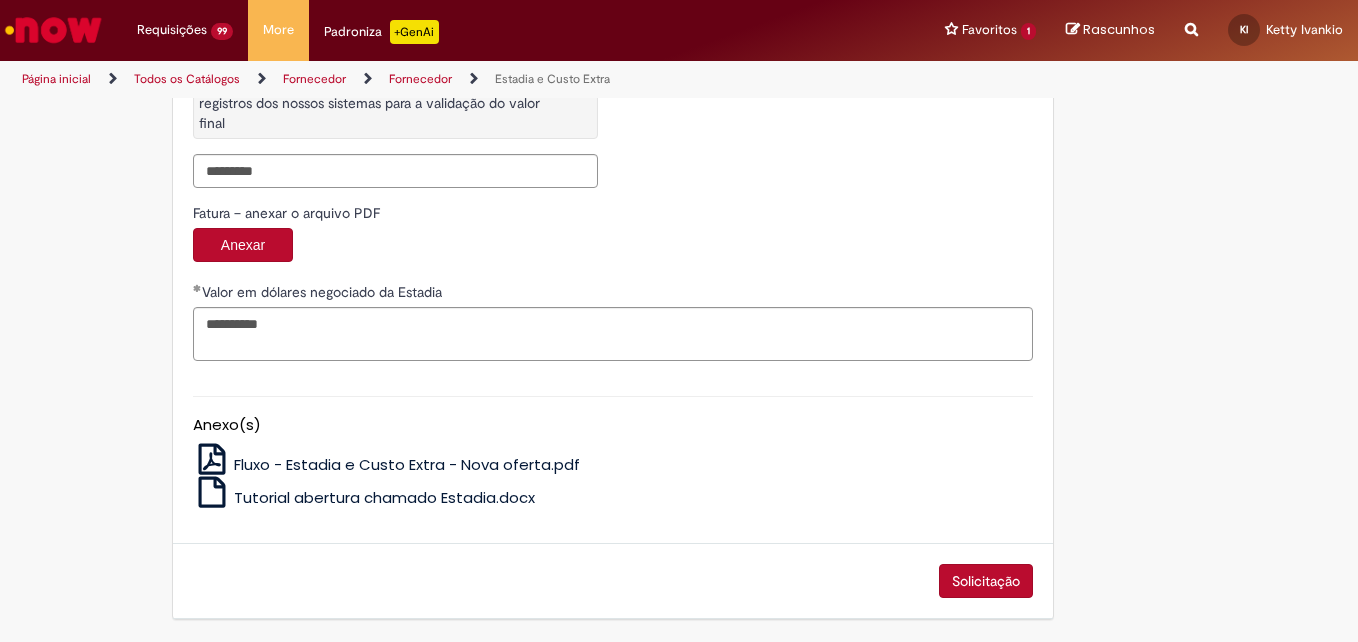 click on "Solicitação" at bounding box center (986, 581) 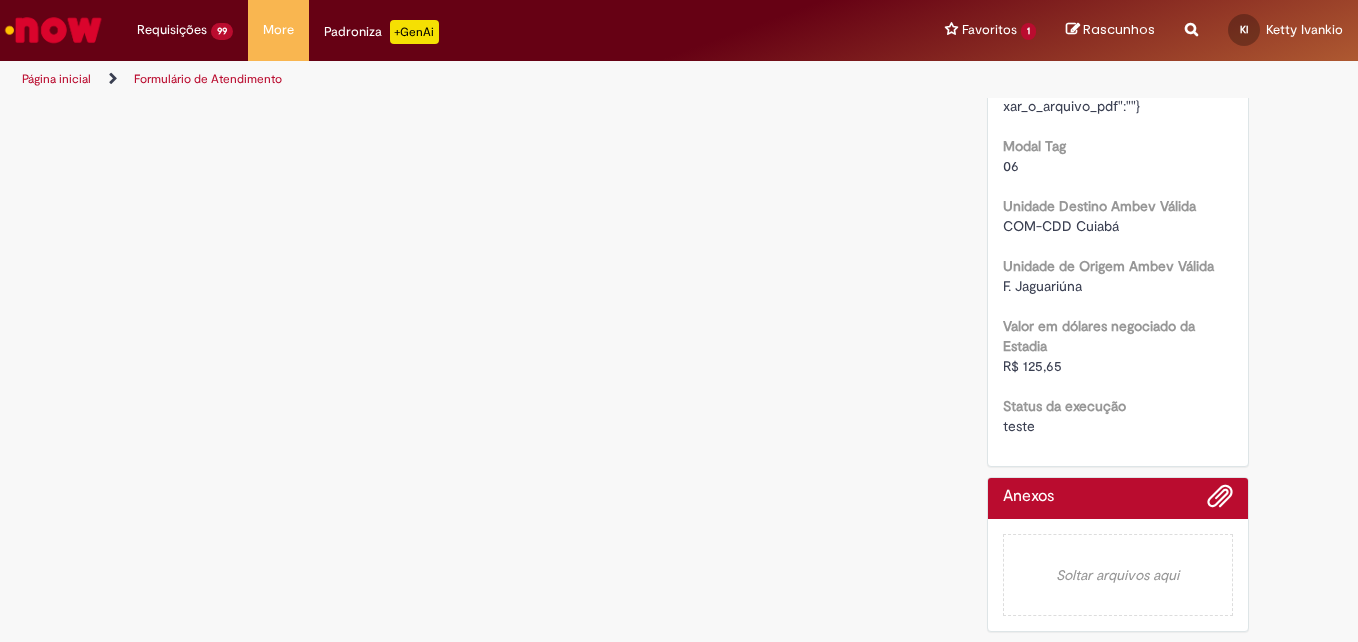 scroll, scrollTop: 0, scrollLeft: 0, axis: both 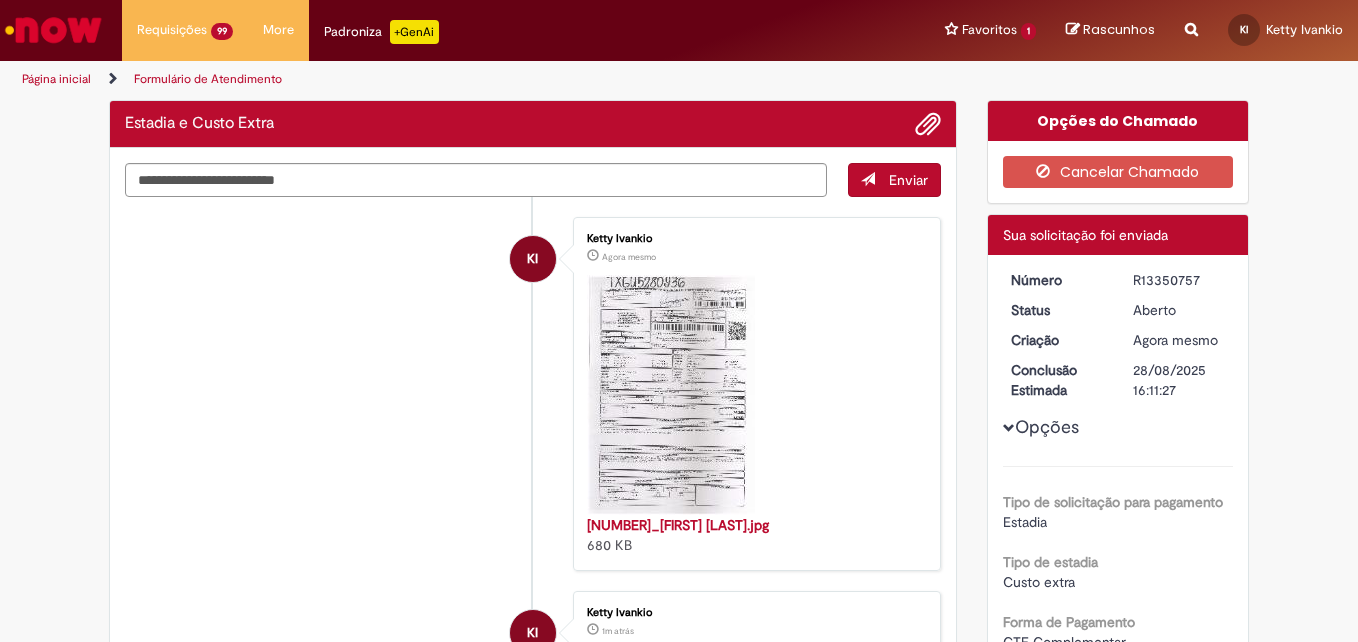 click on "R13350757" at bounding box center [1179, 280] 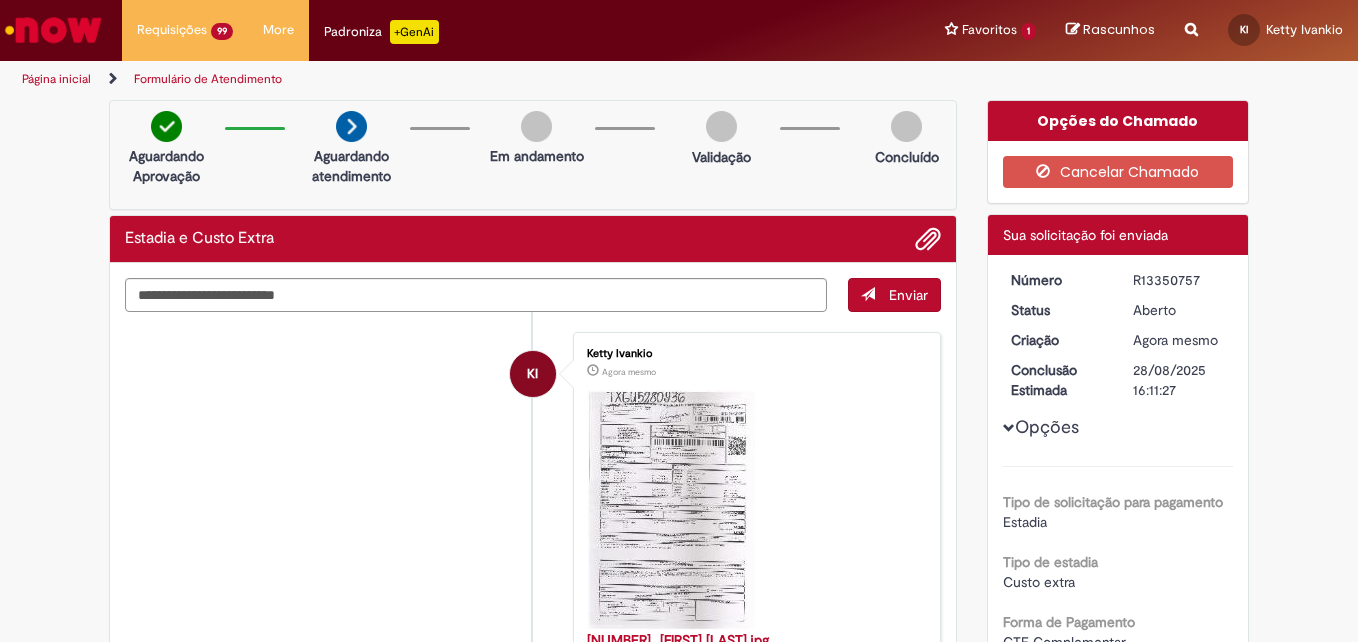 copy on "R13350757" 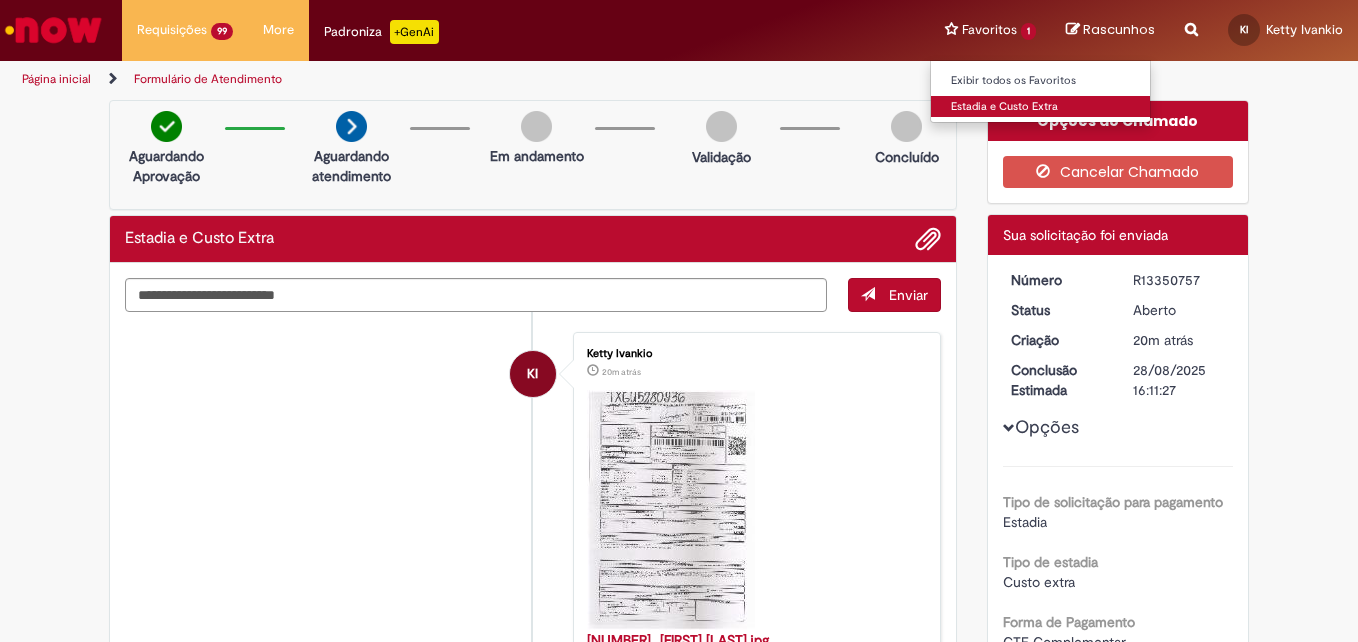 click on "Estadia e Custo Extra" at bounding box center (1041, 107) 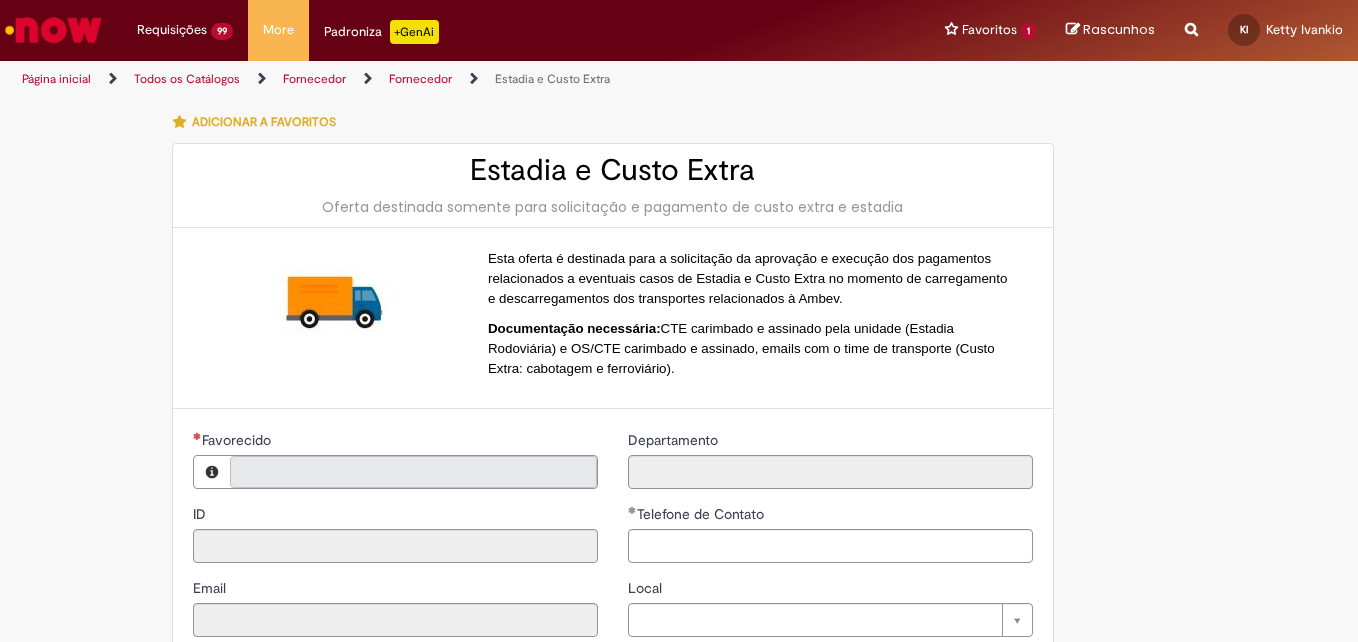 type on "**********" 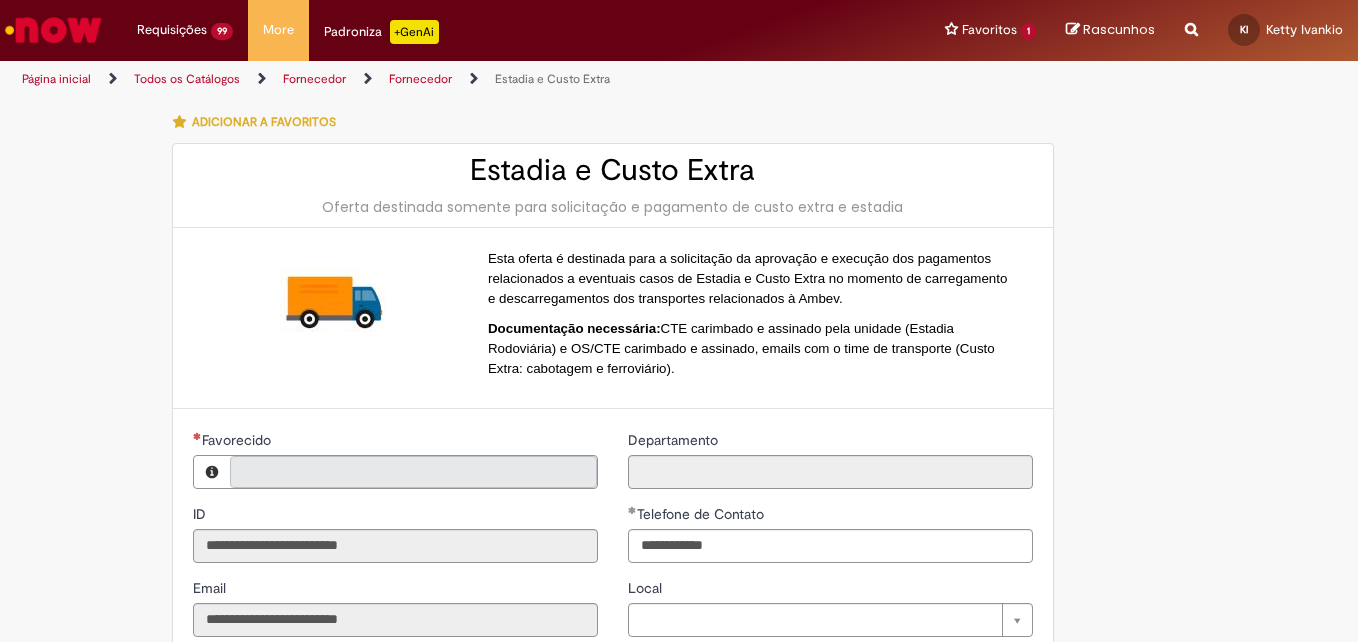 type on "**********" 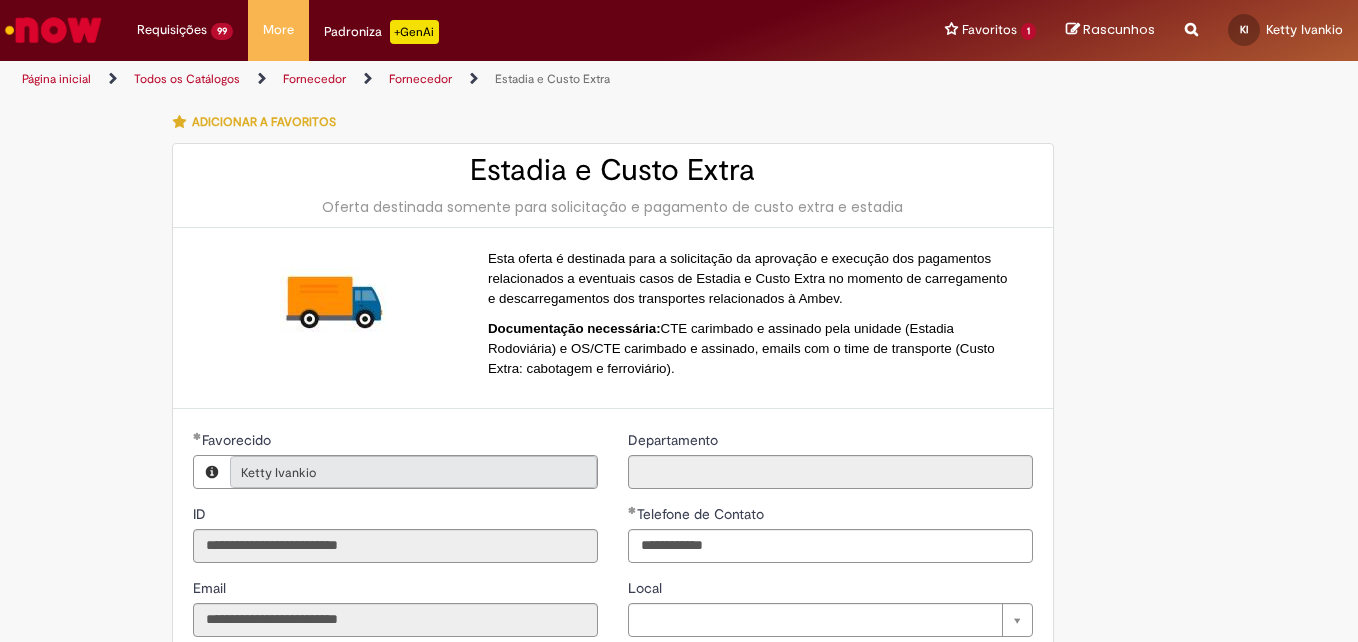 type on "**********" 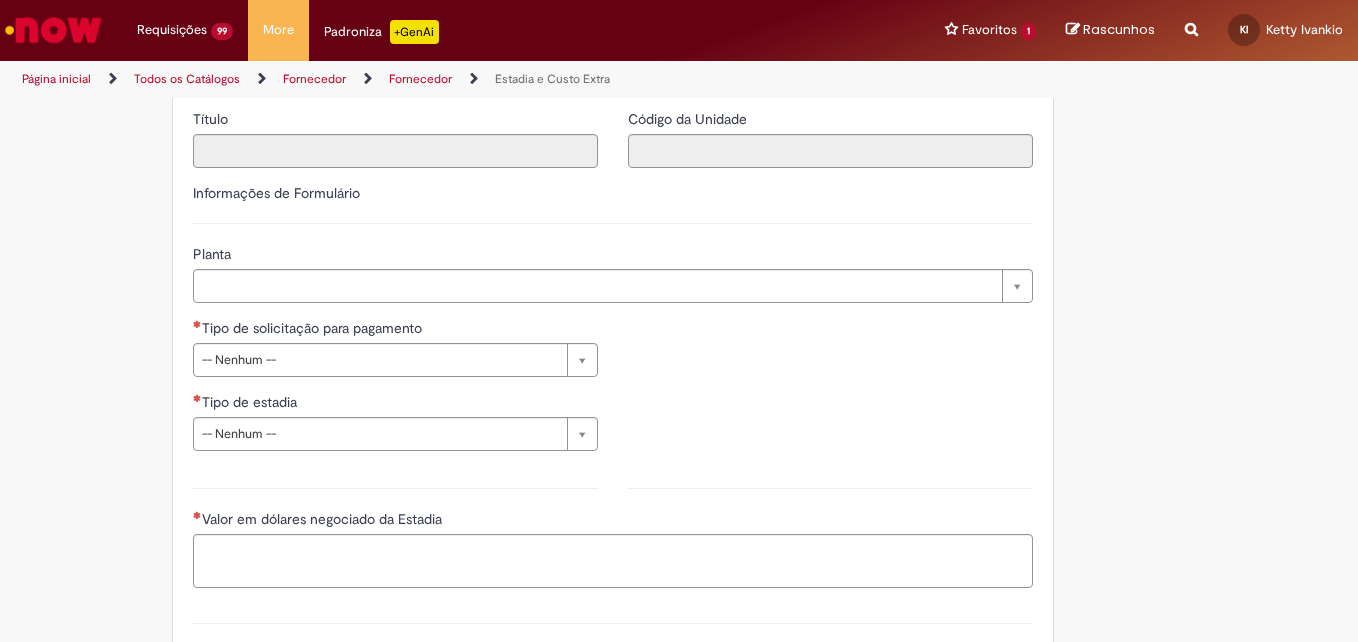scroll, scrollTop: 585, scrollLeft: 0, axis: vertical 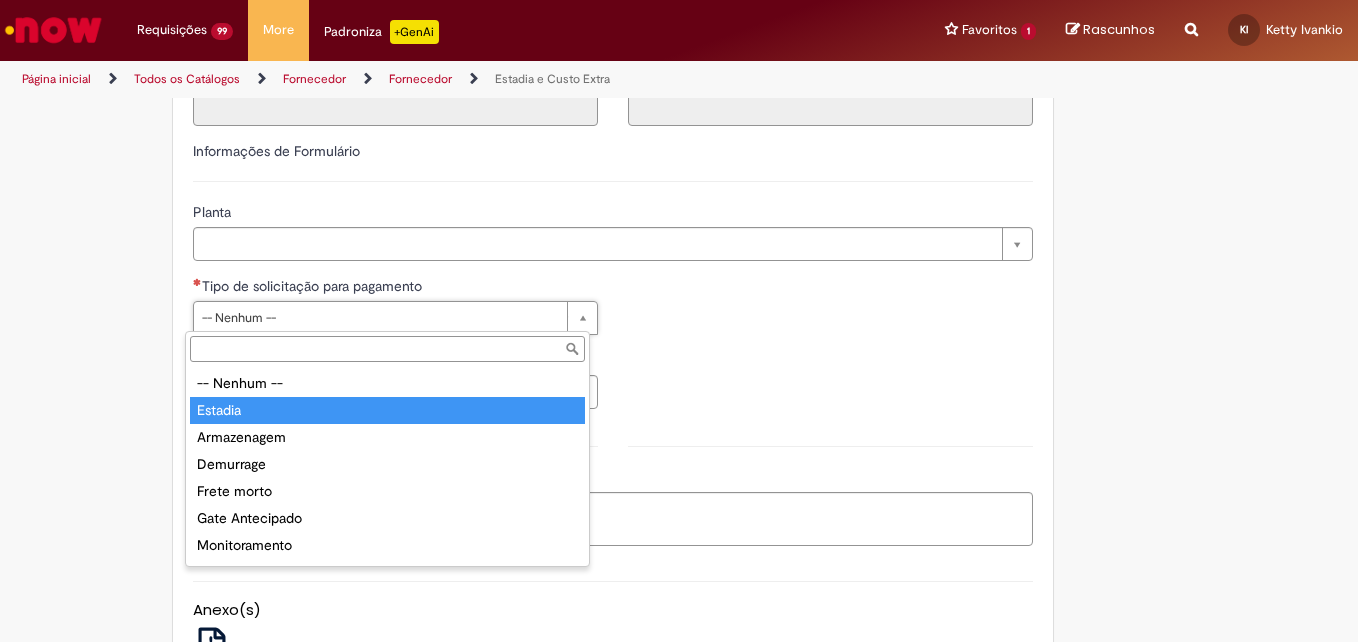 type on "*******" 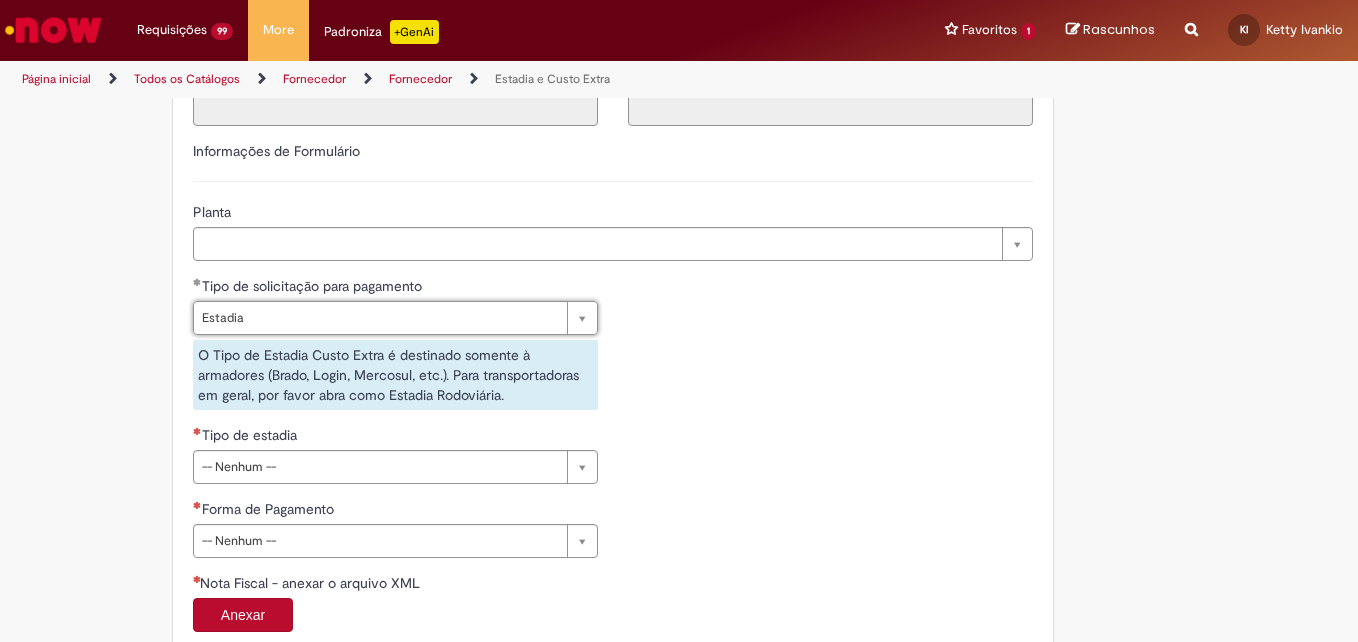 drag, startPoint x: 286, startPoint y: 455, endPoint x: 300, endPoint y: 459, distance: 14.56022 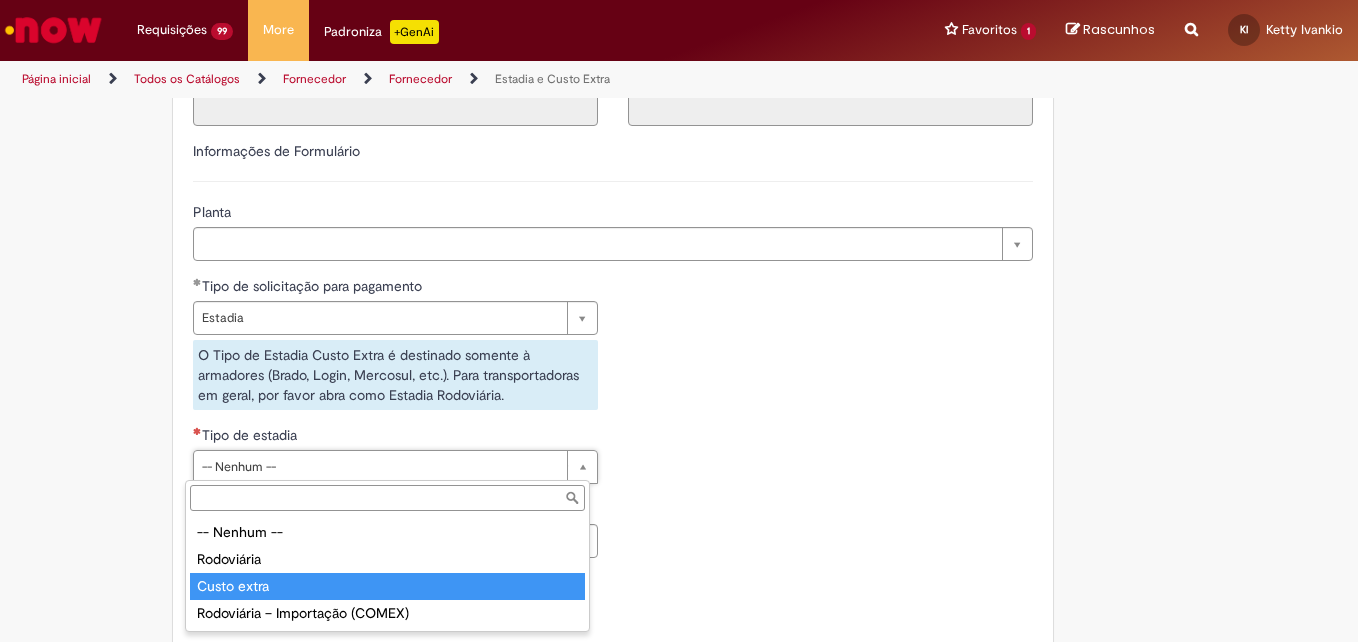 type on "**********" 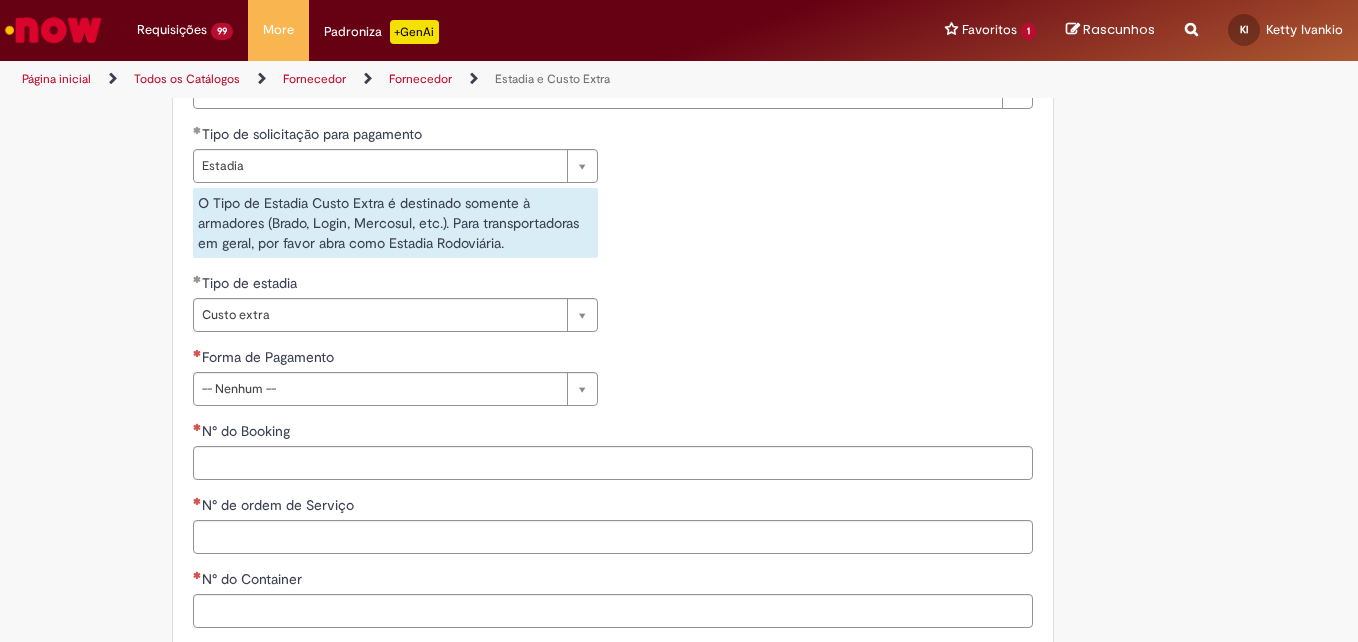 scroll, scrollTop: 826, scrollLeft: 0, axis: vertical 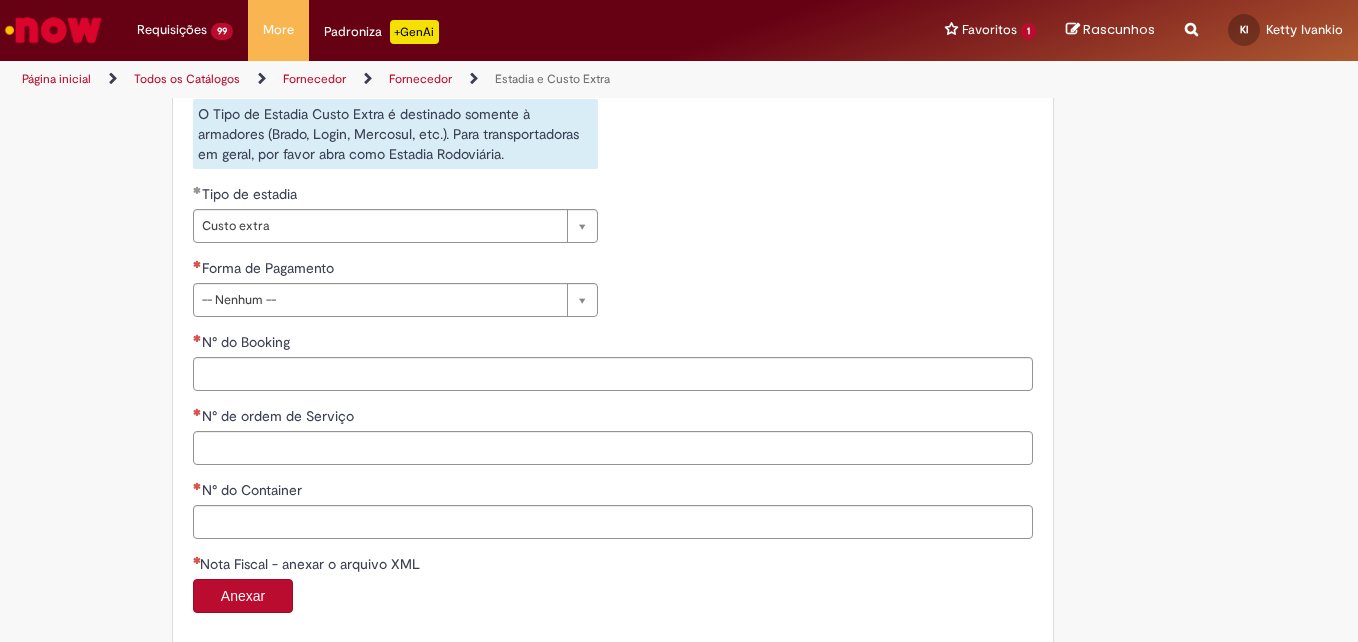 drag, startPoint x: 219, startPoint y: 268, endPoint x: 229, endPoint y: 286, distance: 20.59126 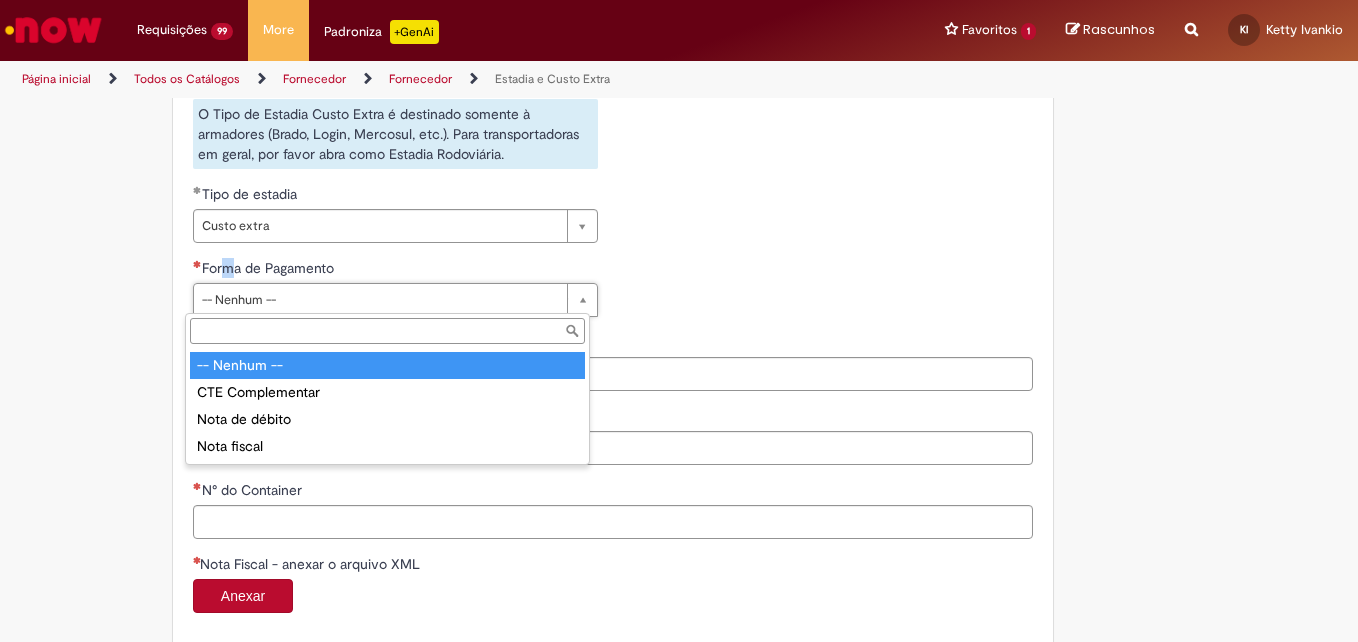 drag, startPoint x: 229, startPoint y: 286, endPoint x: 233, endPoint y: 297, distance: 11.7046995 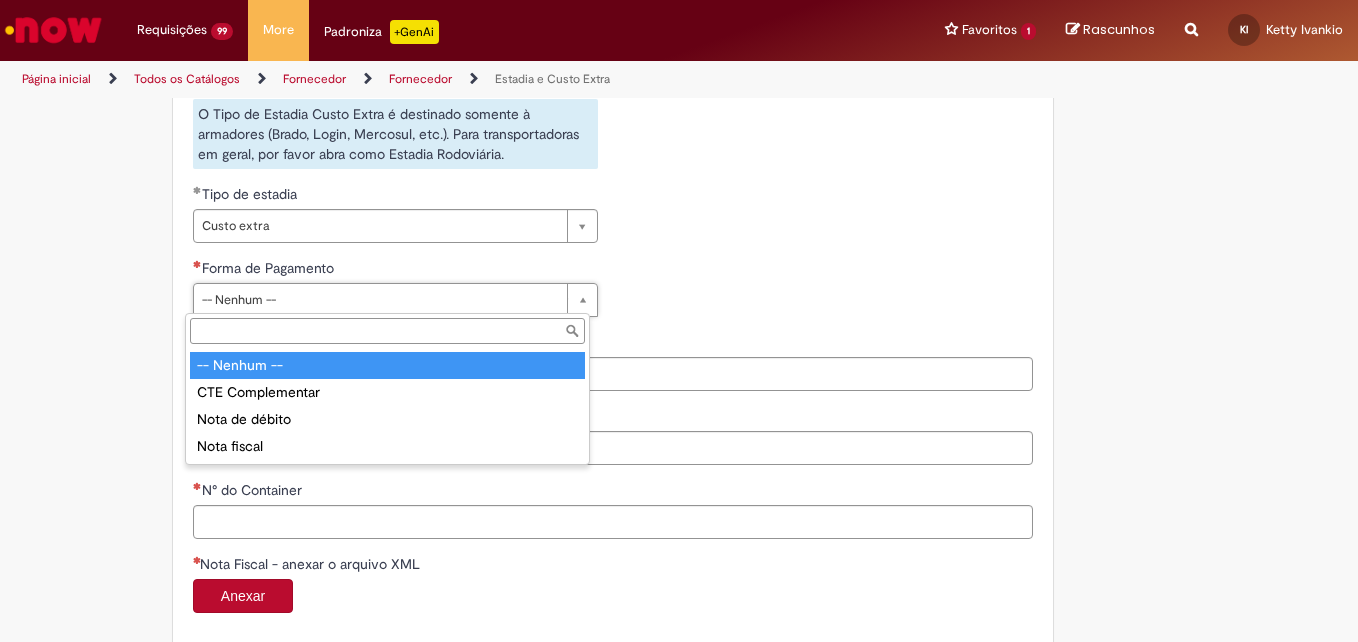 type on "**********" 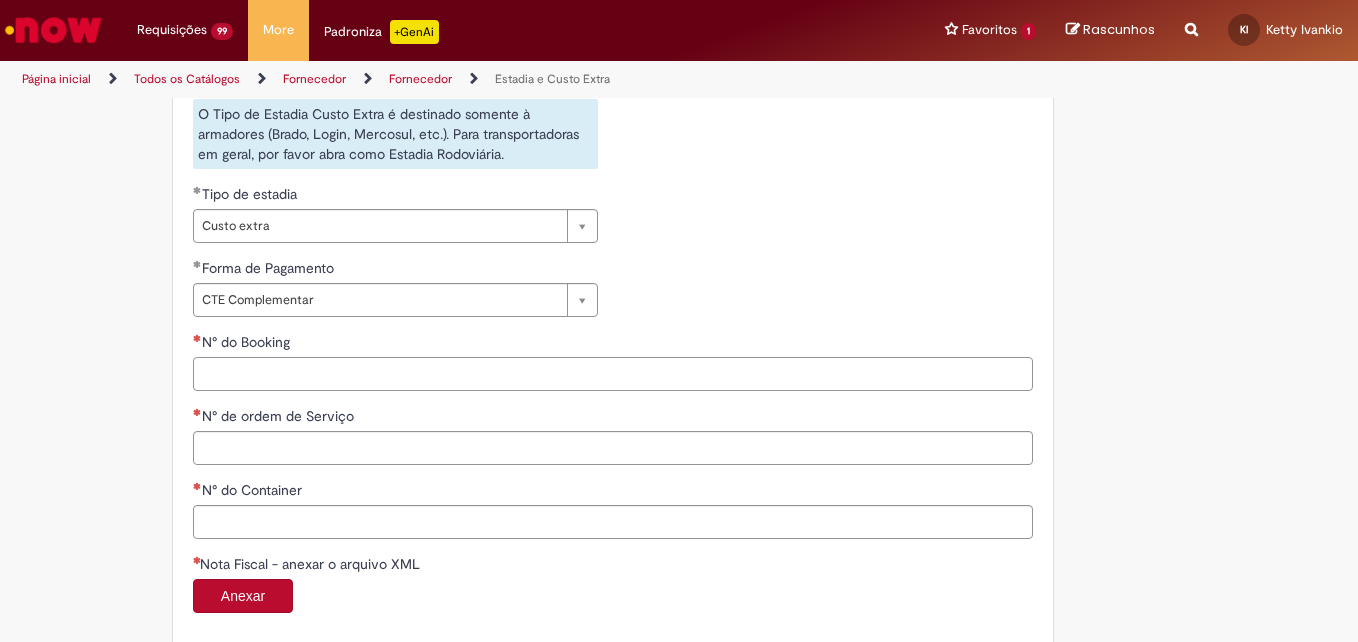 click on "N° do Booking" at bounding box center [613, 374] 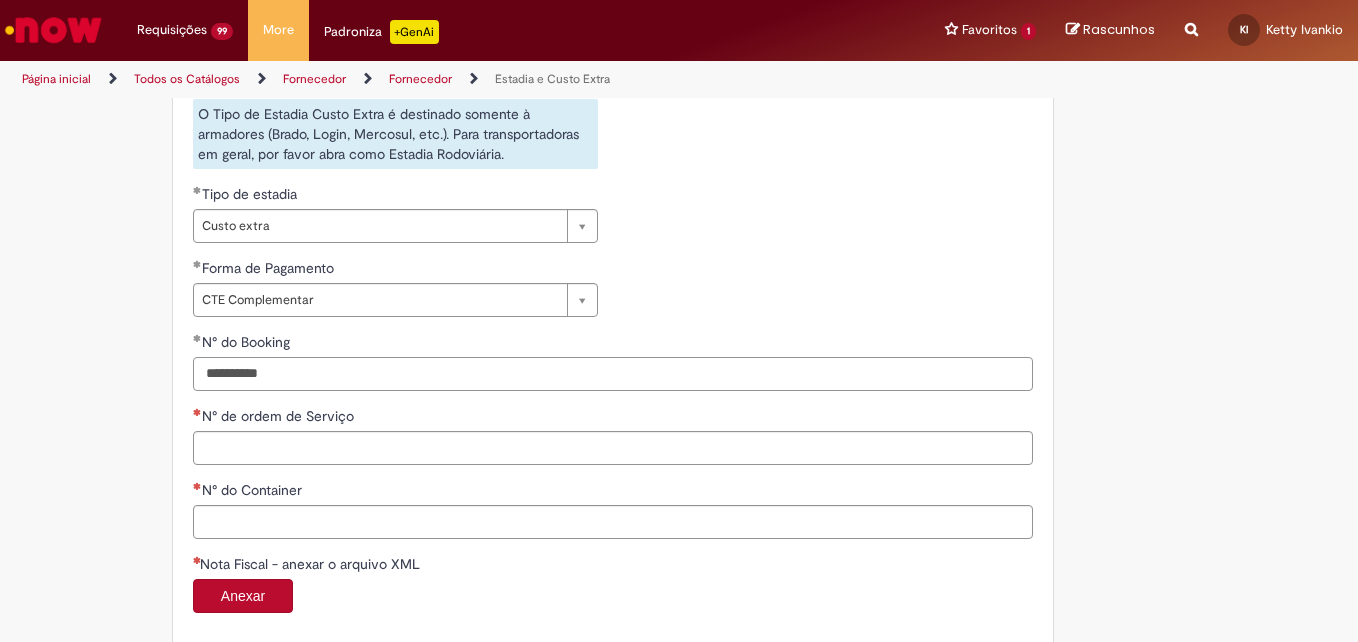 type on "**********" 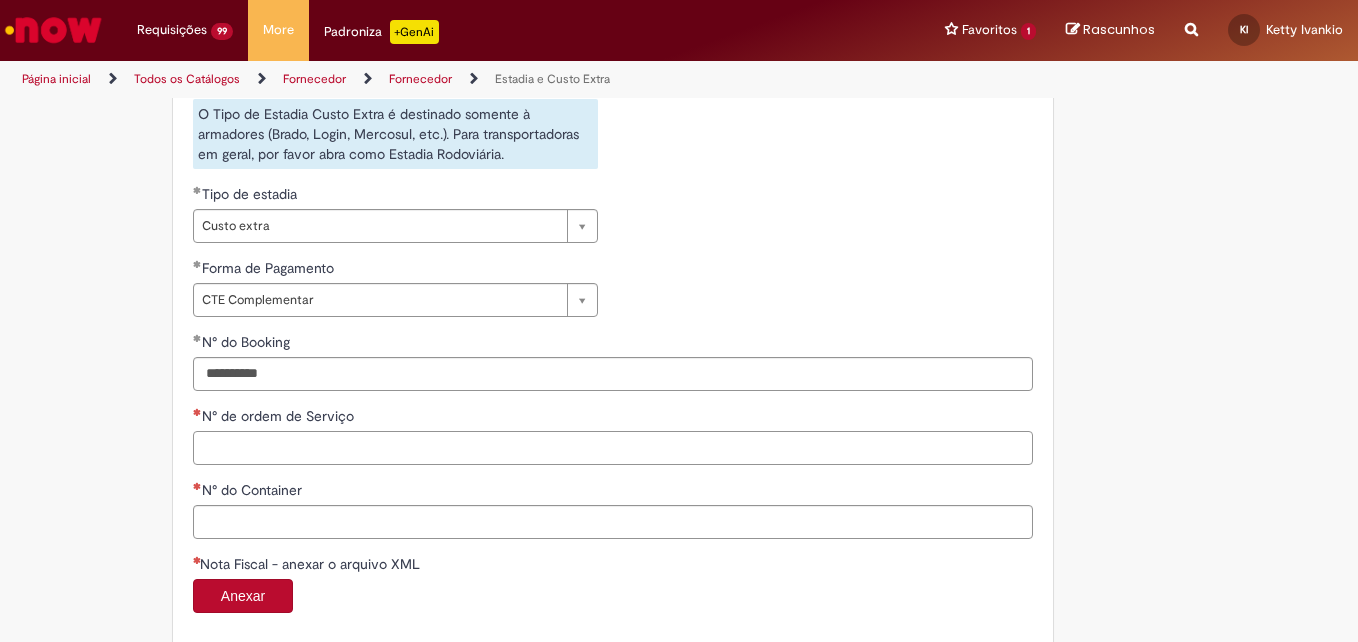 click on "N° de ordem de Serviço" at bounding box center [613, 448] 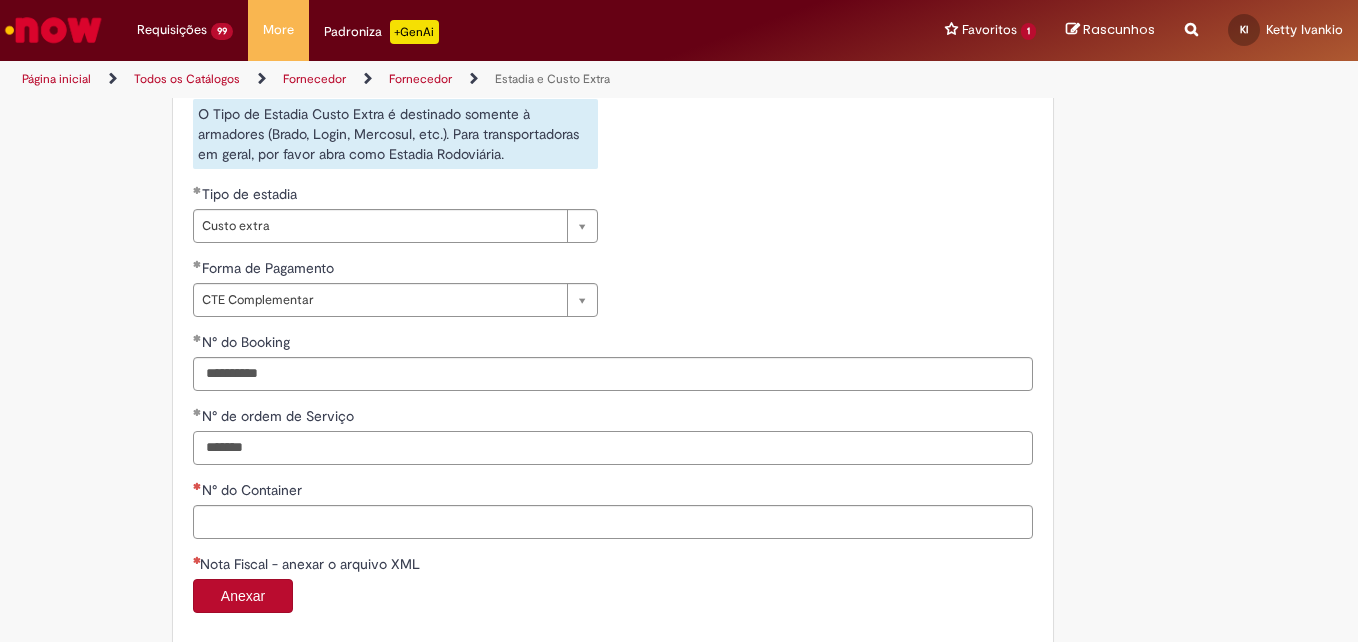 type on "*******" 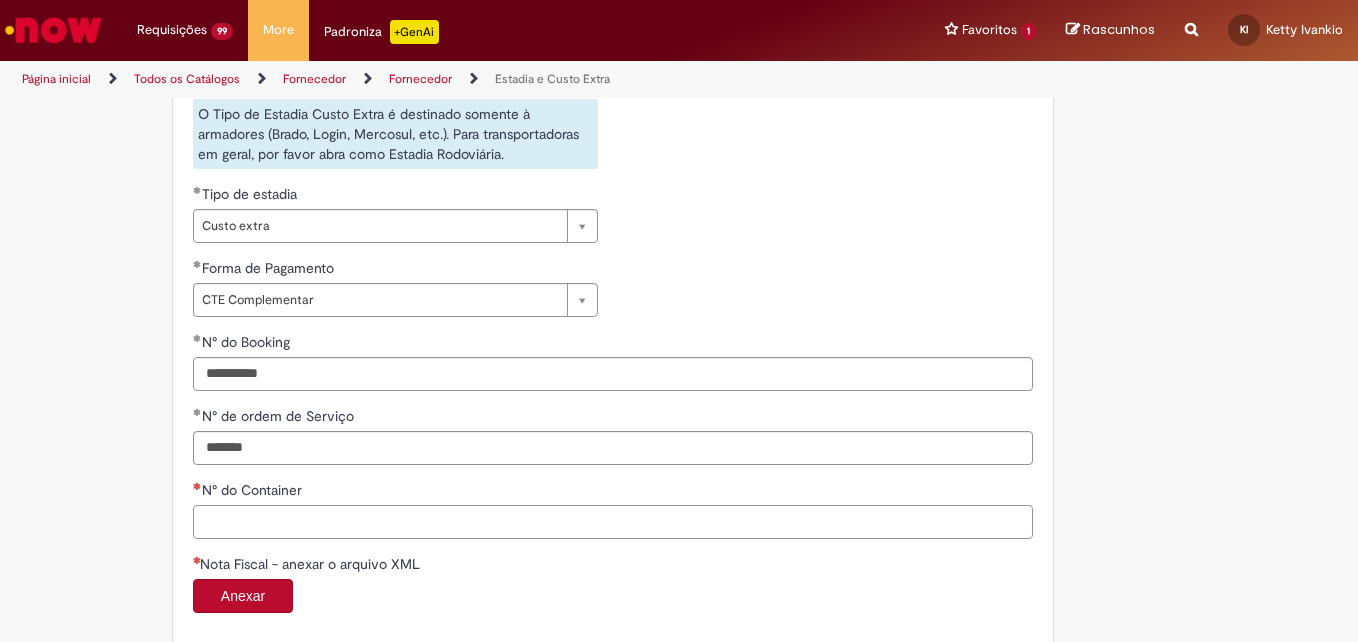 click on "N° do Container" at bounding box center (613, 522) 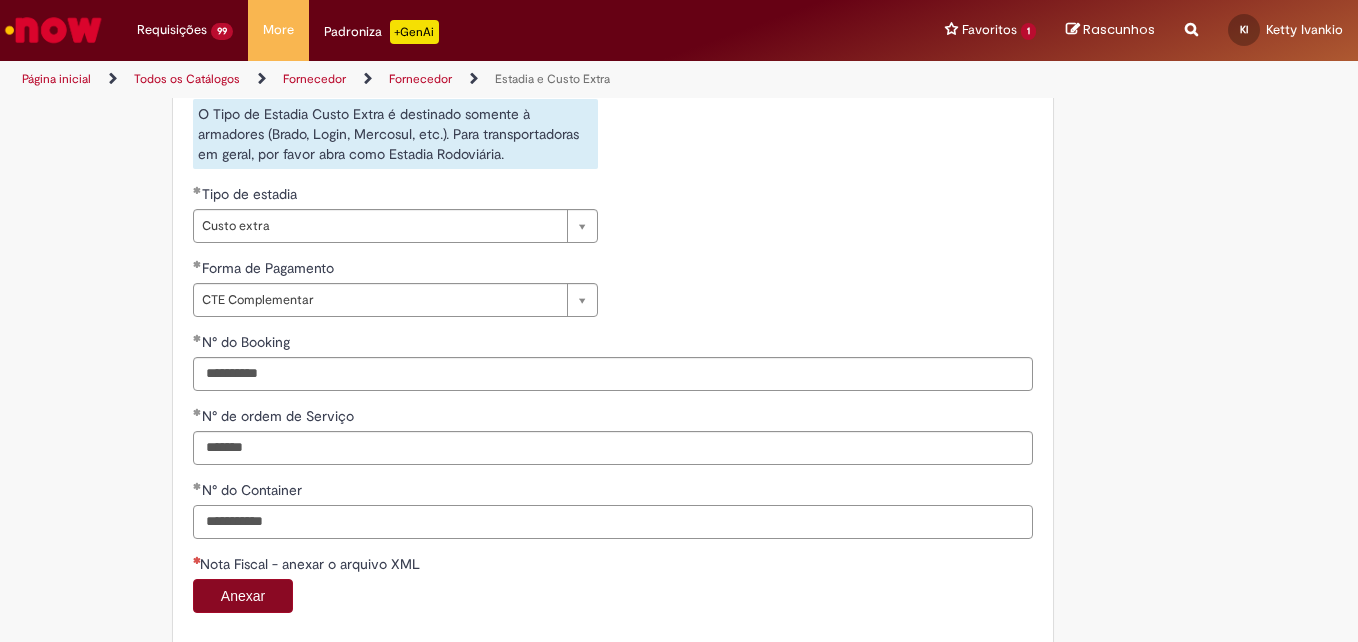type on "**********" 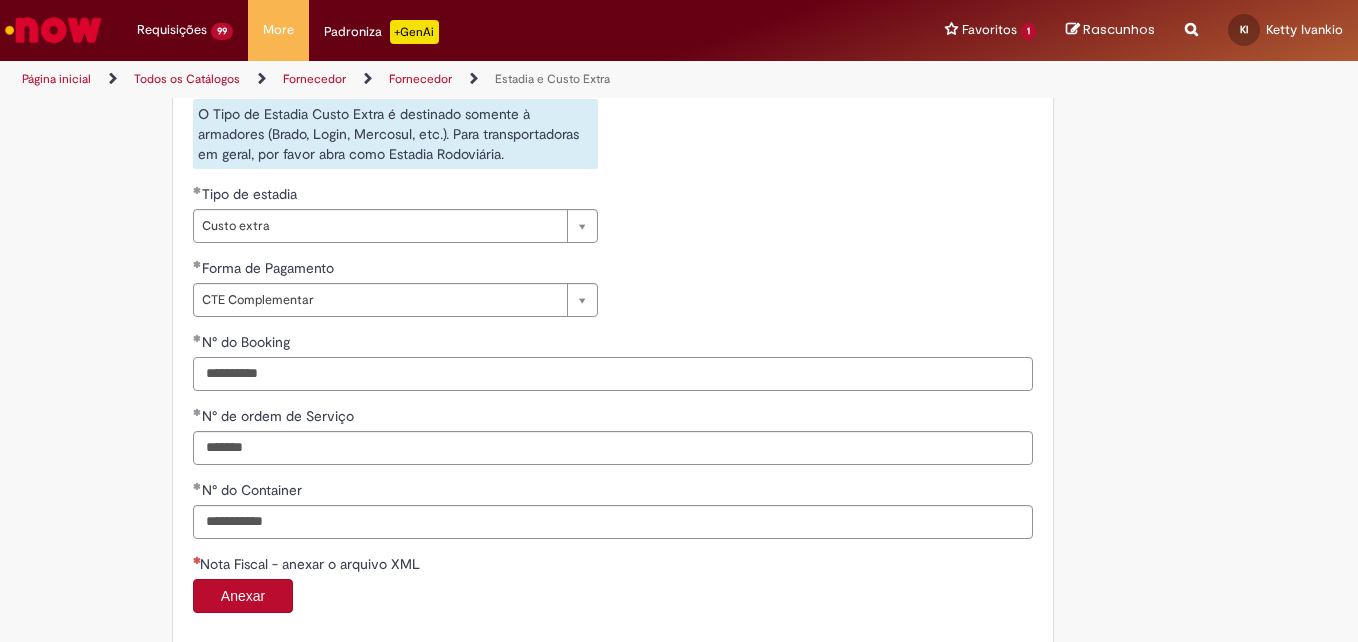 drag, startPoint x: 303, startPoint y: 383, endPoint x: 155, endPoint y: 379, distance: 148.05405 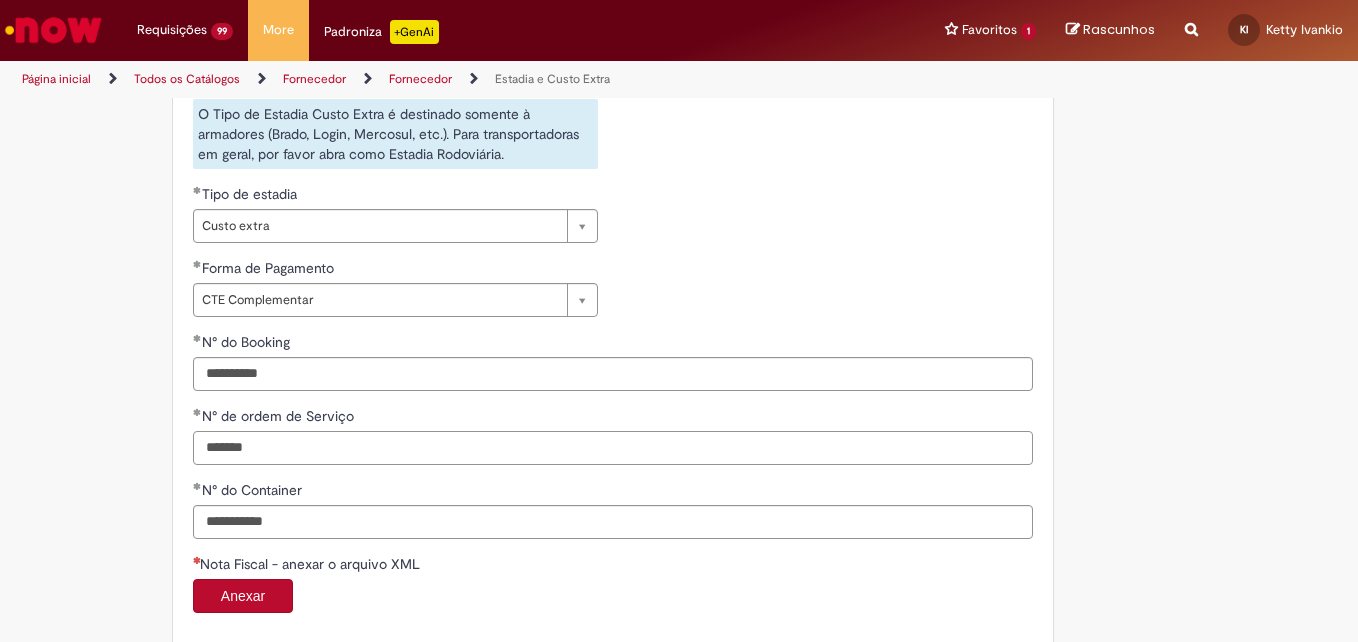 drag, startPoint x: 274, startPoint y: 455, endPoint x: 12, endPoint y: 437, distance: 262.61758 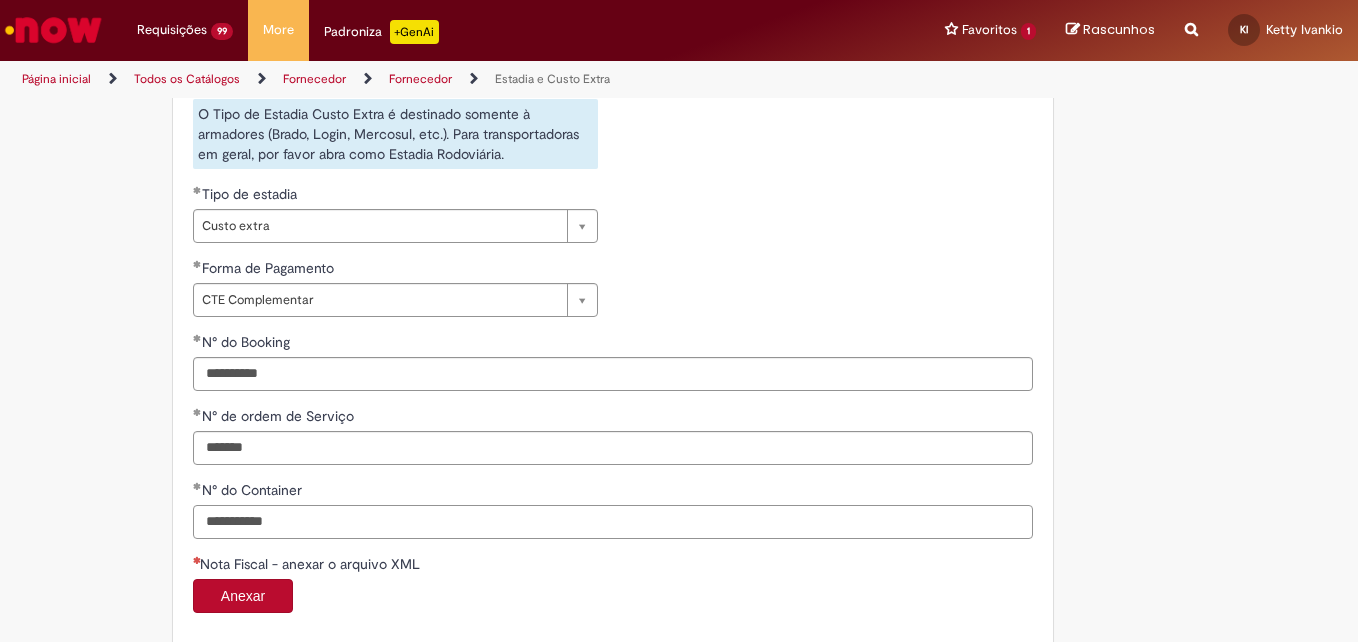 drag, startPoint x: 301, startPoint y: 517, endPoint x: 0, endPoint y: 500, distance: 301.47968 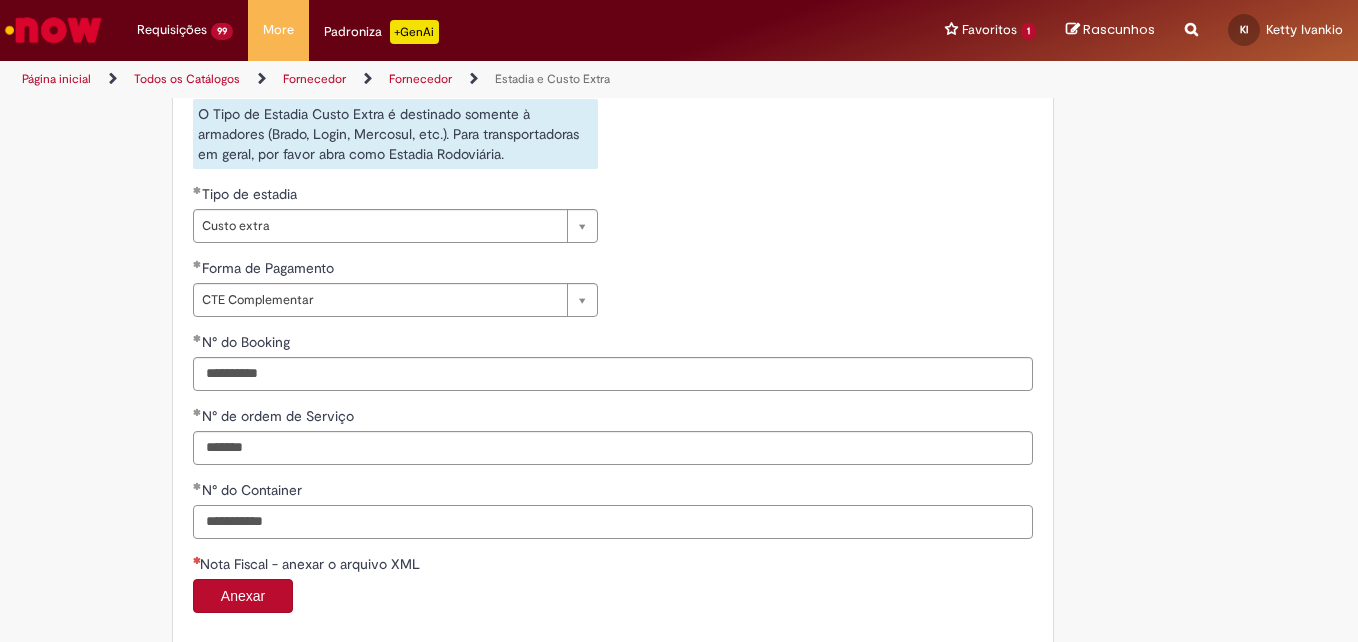 type on "**********" 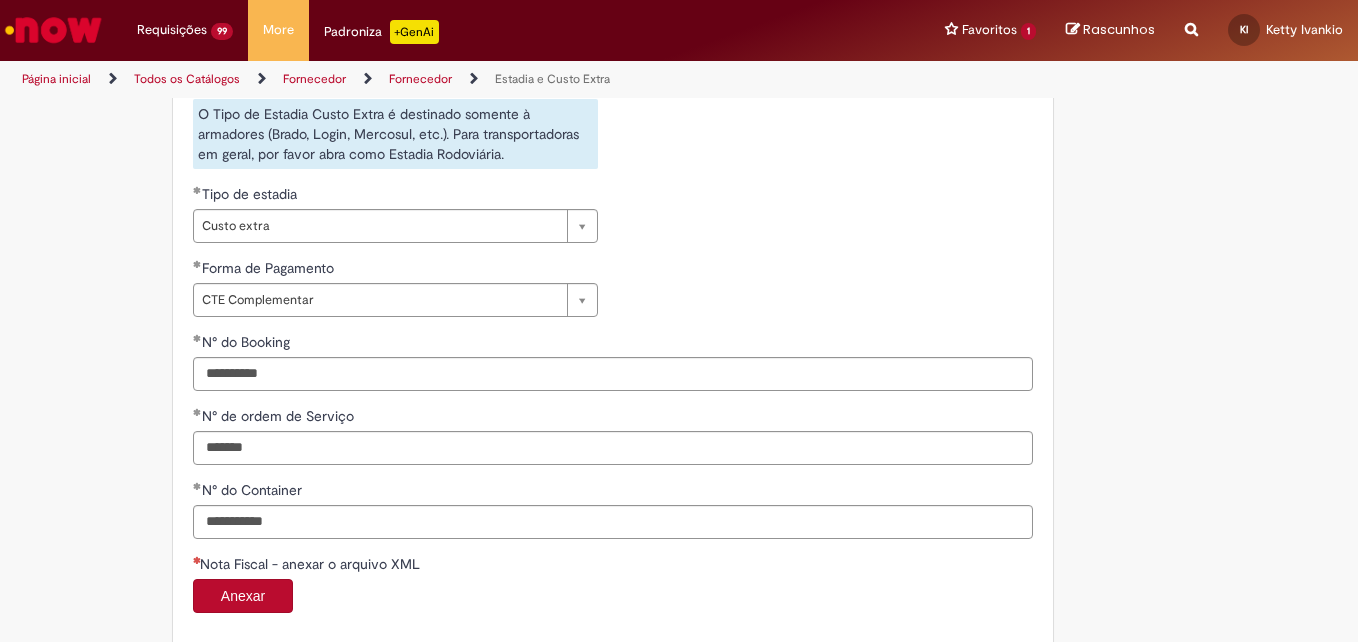 click on "Anexar" at bounding box center (243, 596) 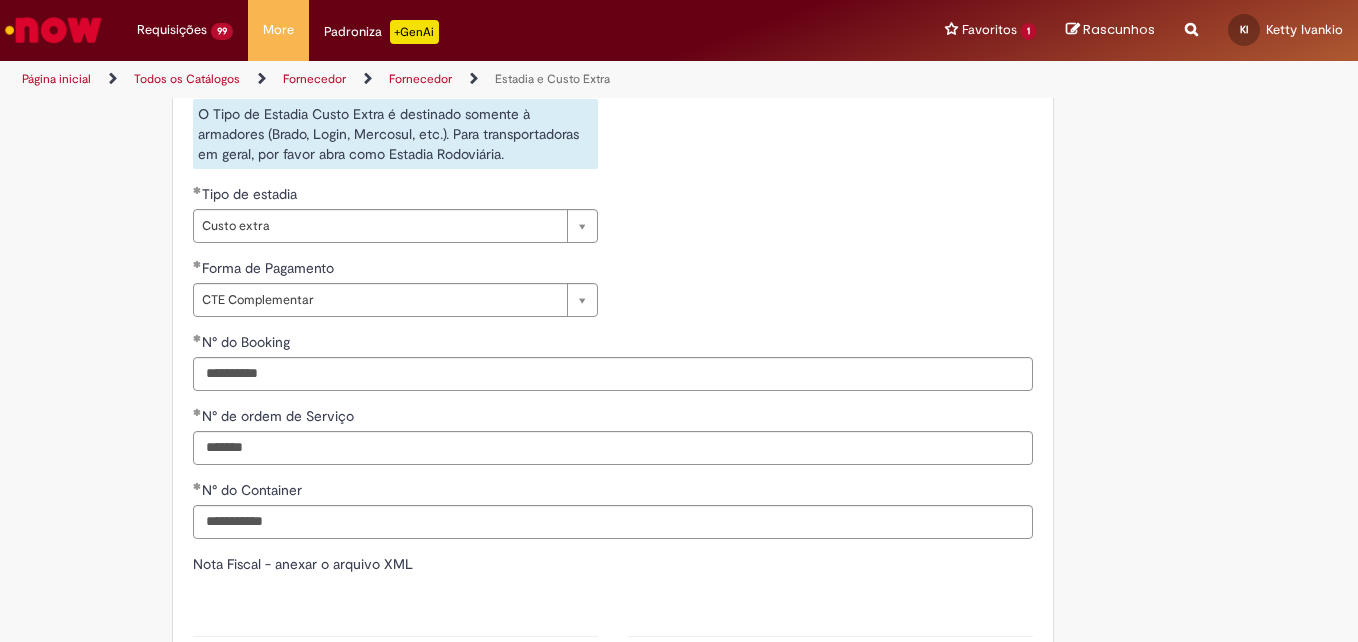 type on "*******" 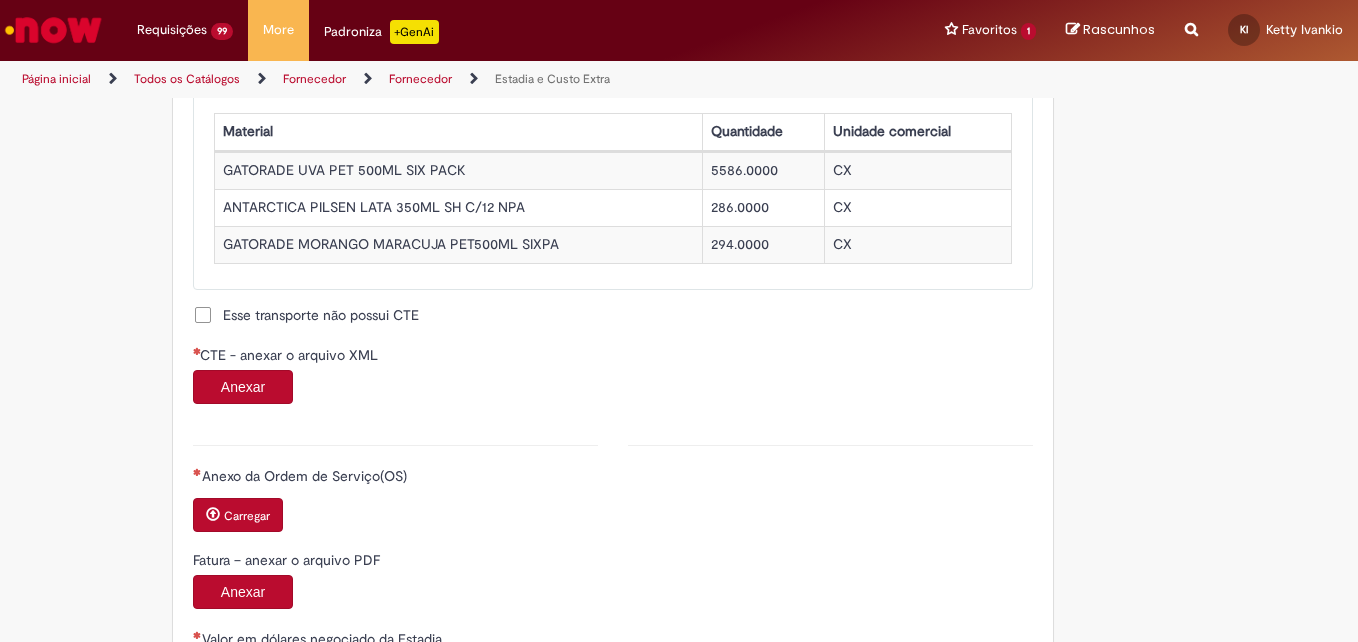 scroll, scrollTop: 1899, scrollLeft: 0, axis: vertical 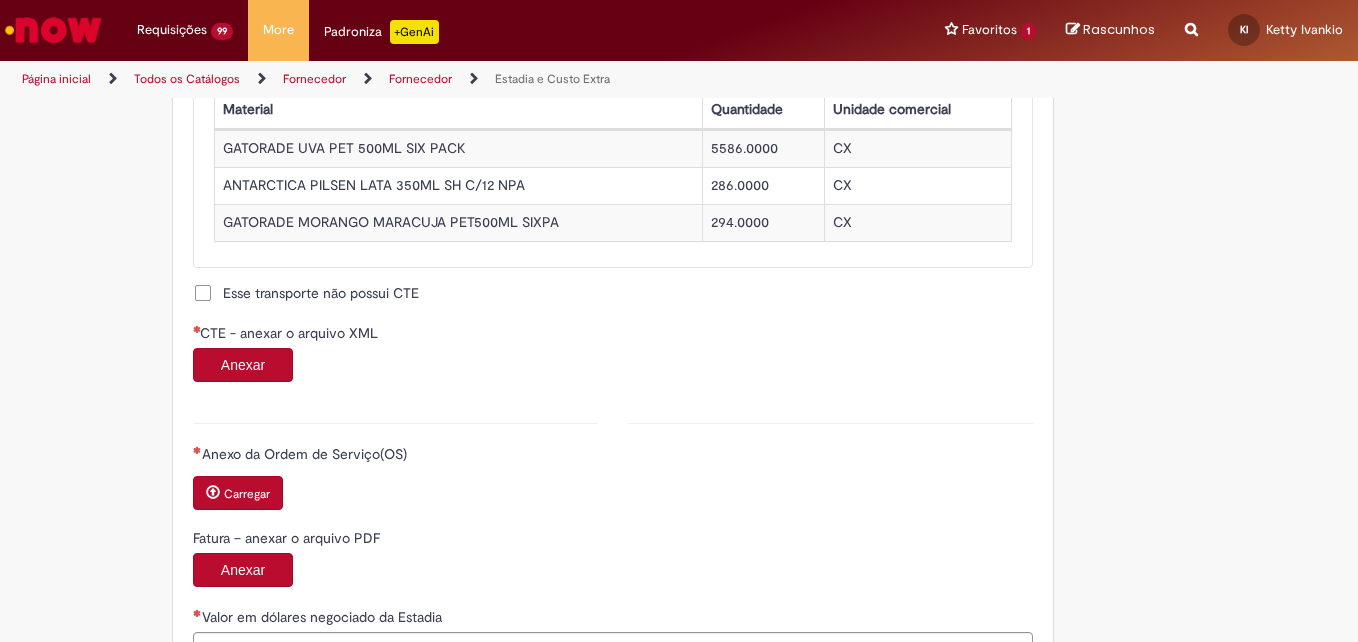 click on "Anexar" at bounding box center [613, 367] 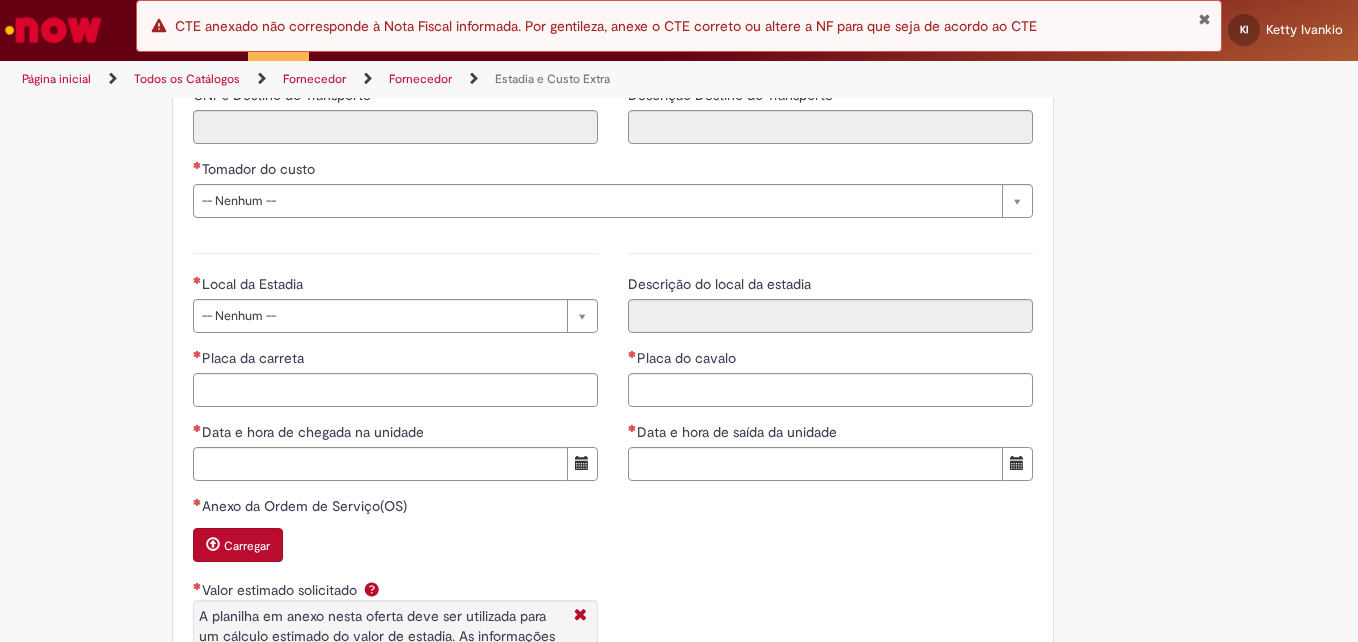 scroll, scrollTop: 2830, scrollLeft: 0, axis: vertical 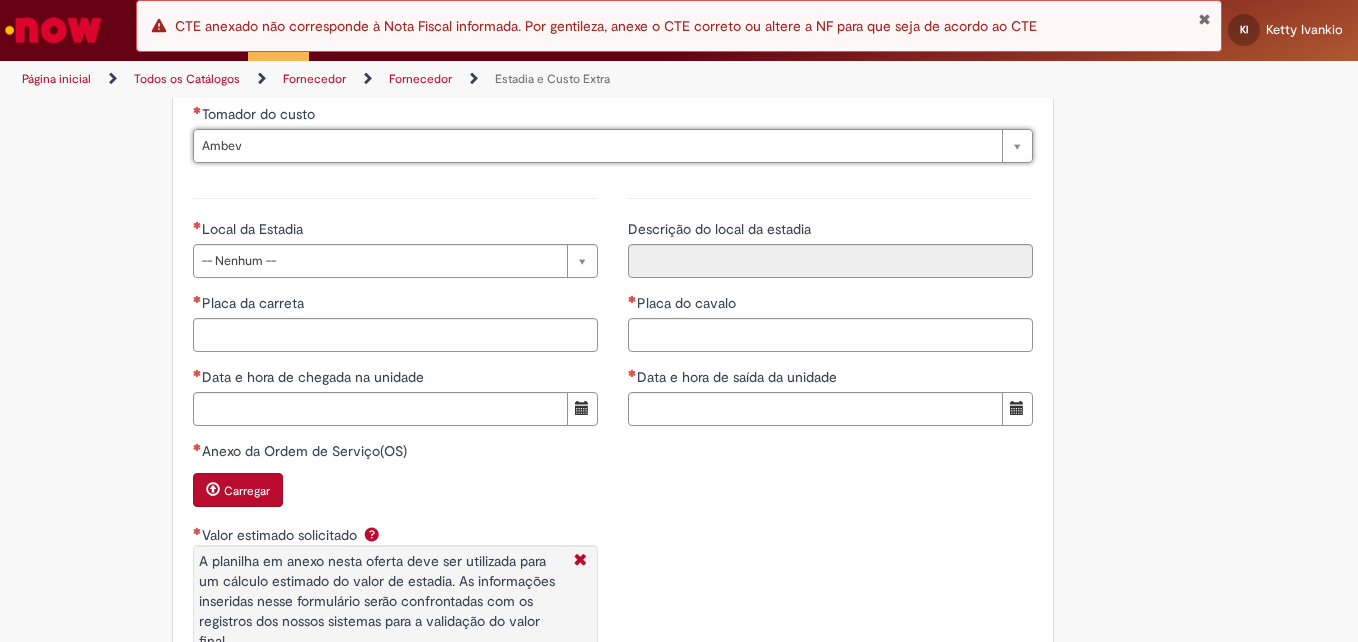 type on "*****" 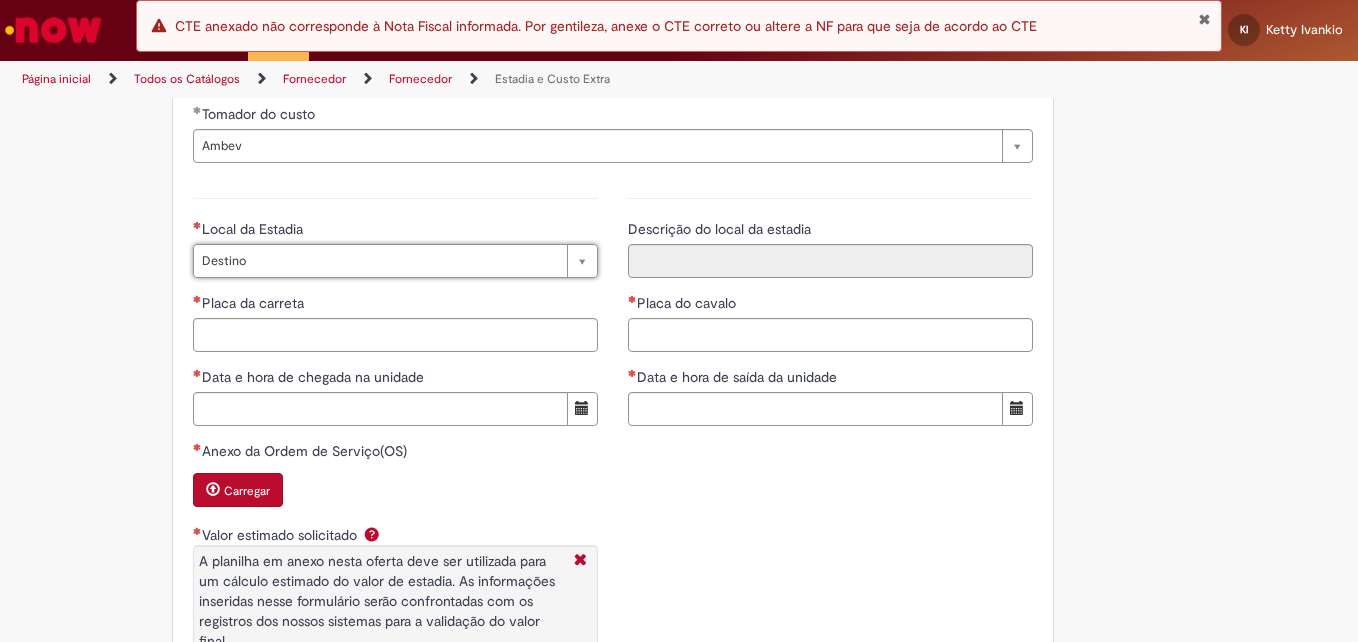 type on "*******" 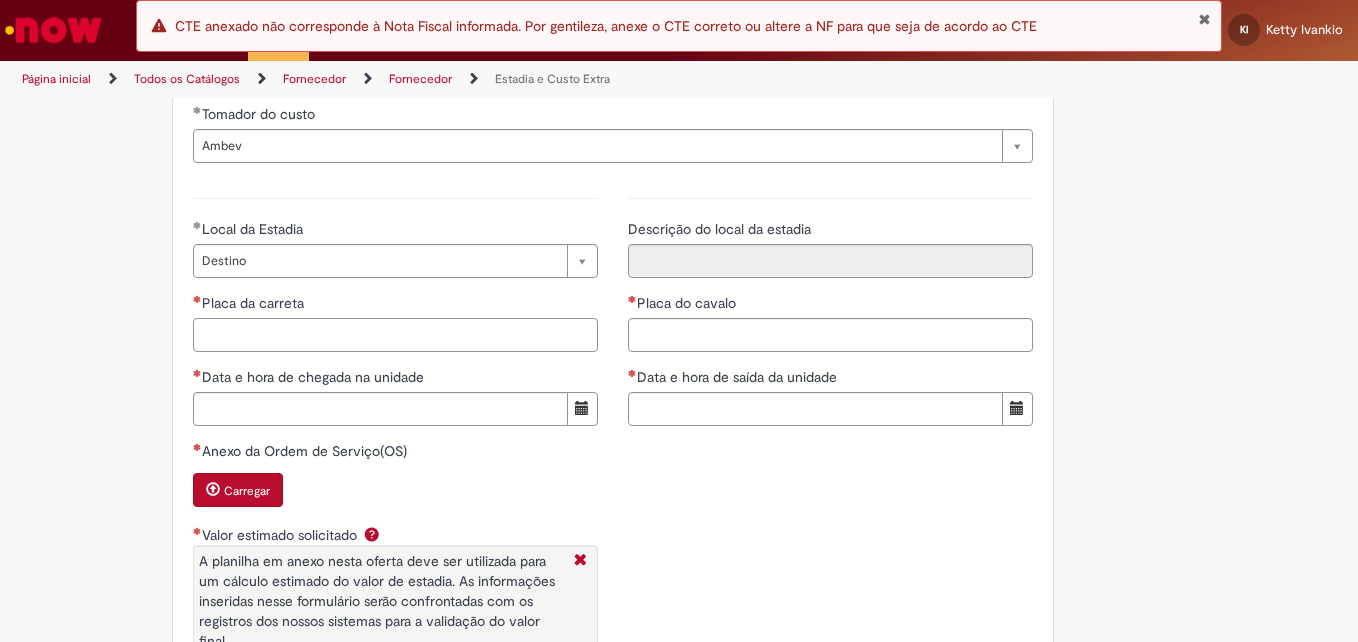 click on "Placa da carreta" at bounding box center (395, 335) 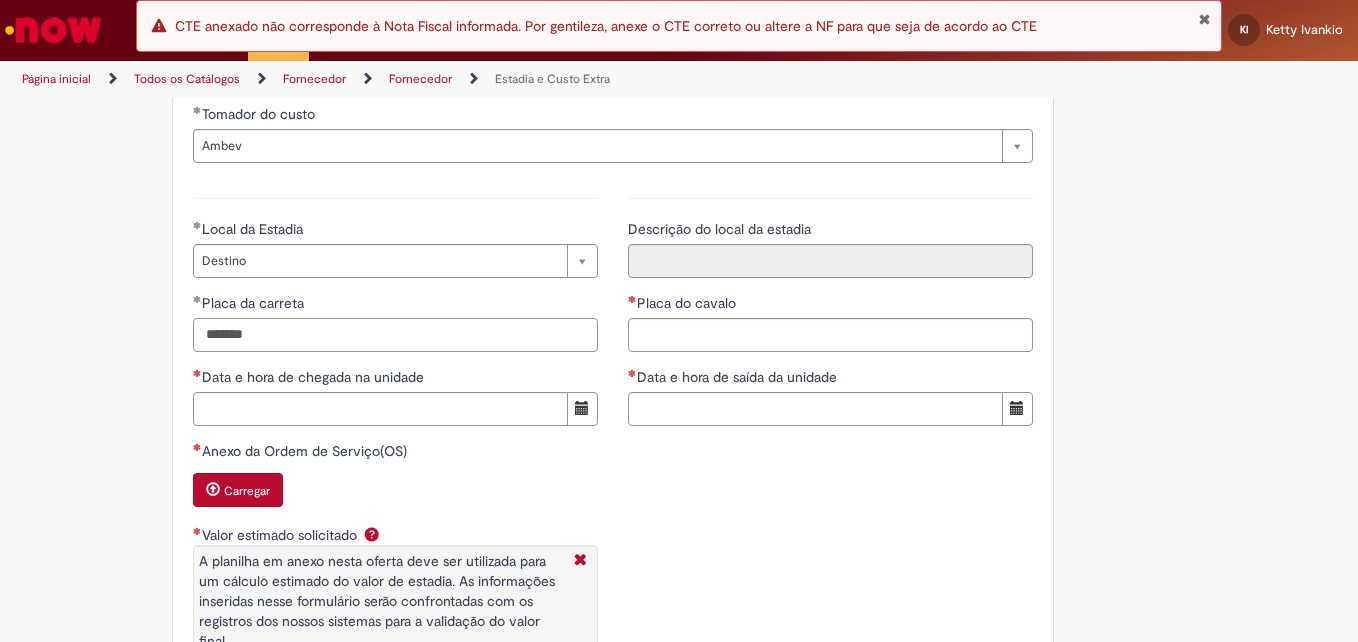 type on "*******" 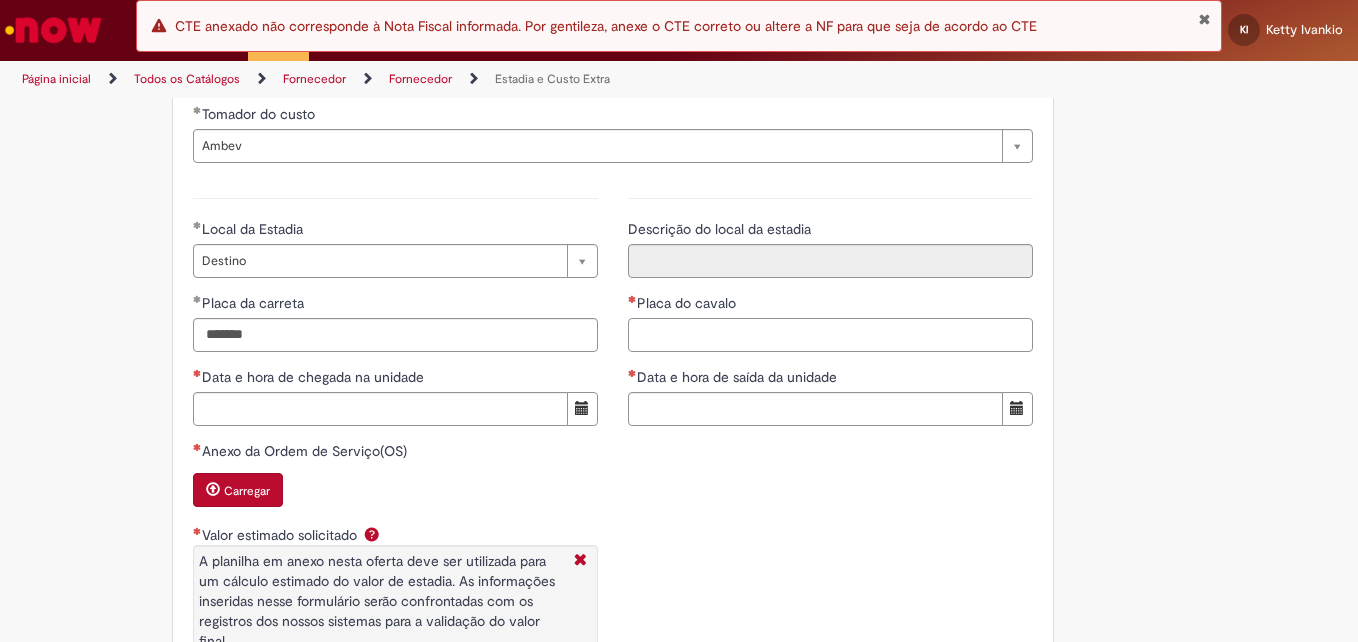 click on "Placa do cavalo" at bounding box center (830, 335) 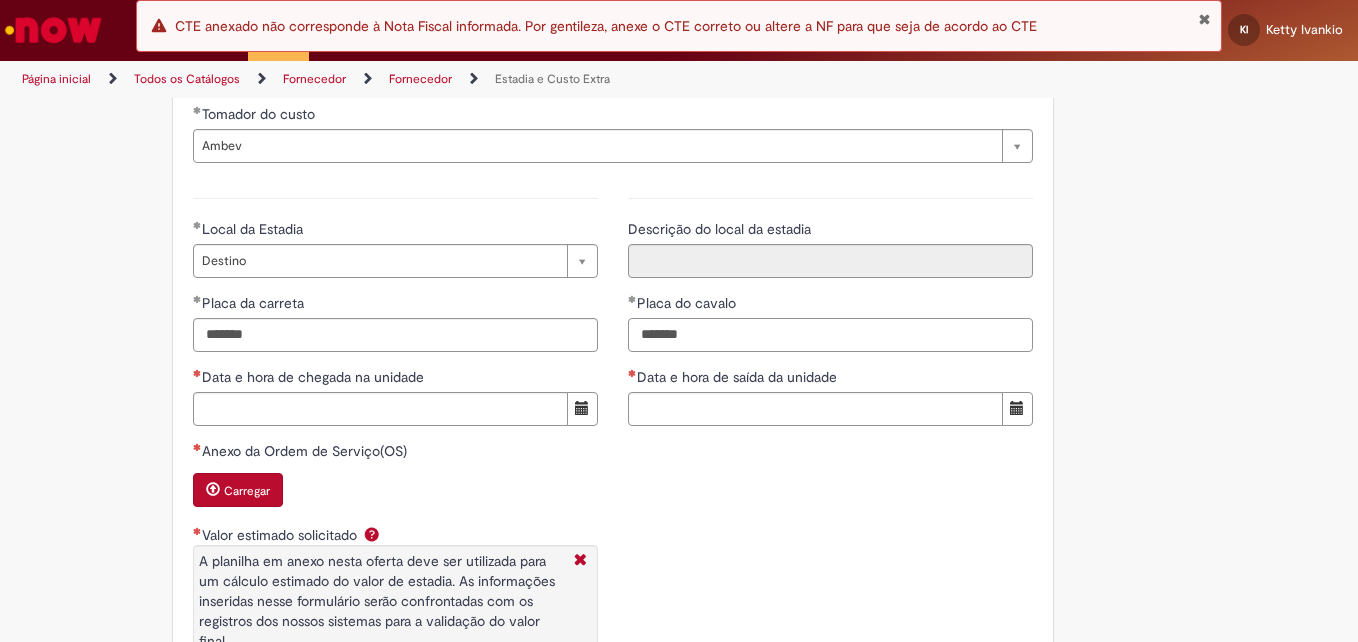 type on "*******" 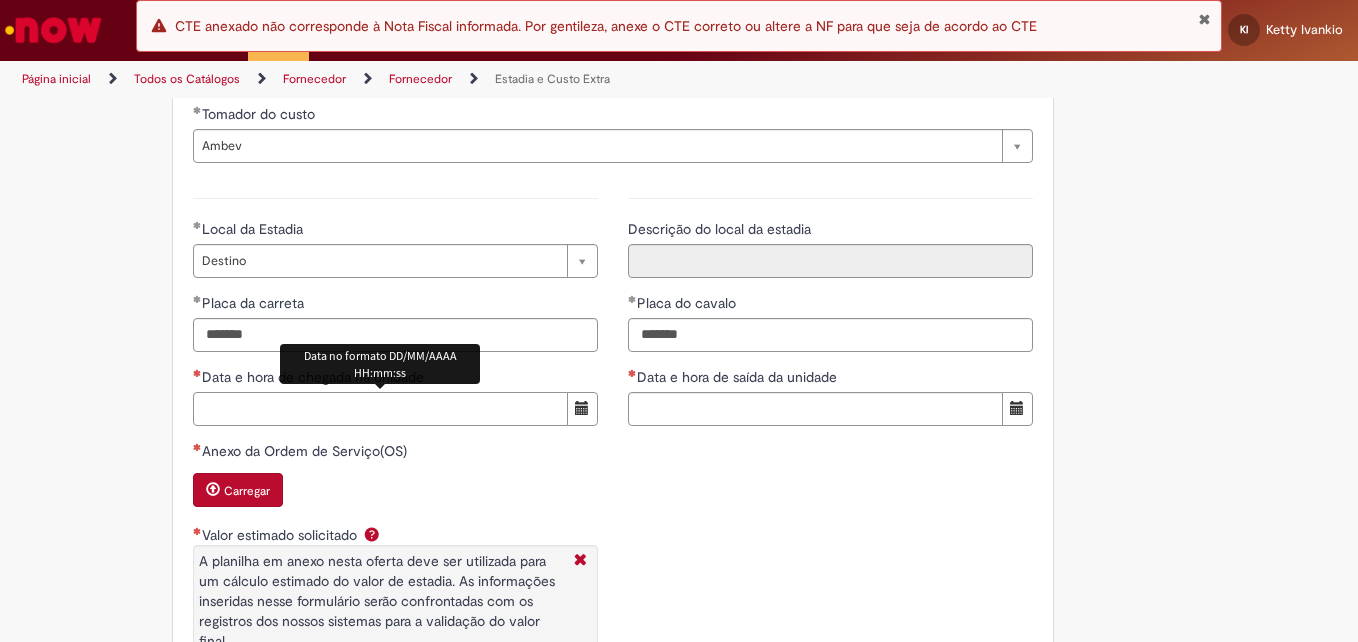 click on "Data e hora de chegada na unidade" at bounding box center (380, 409) 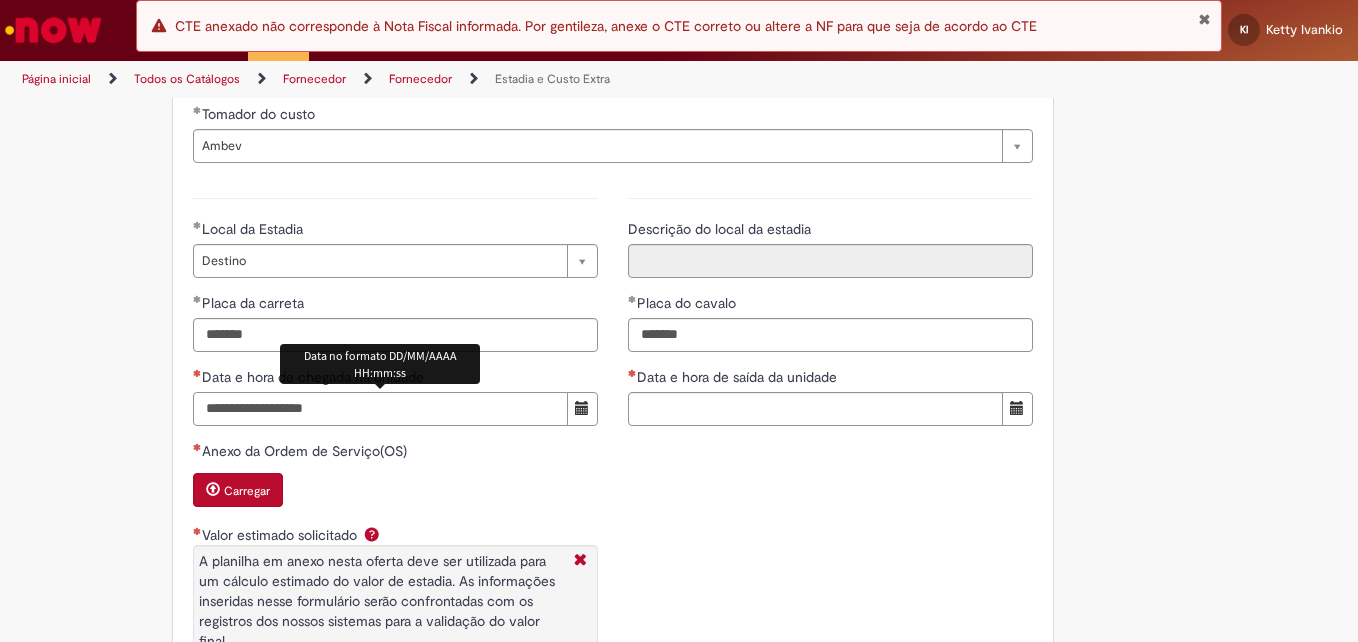 type on "**********" 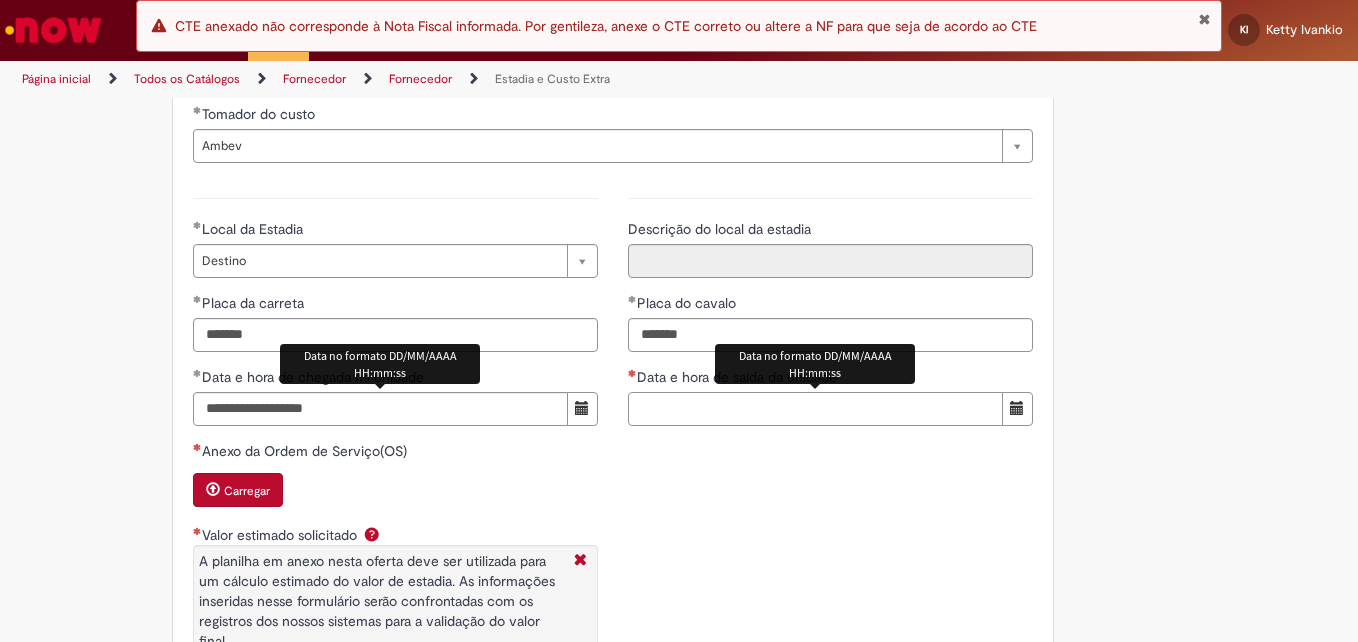click on "Data e hora de saída da unidade" at bounding box center (815, 409) 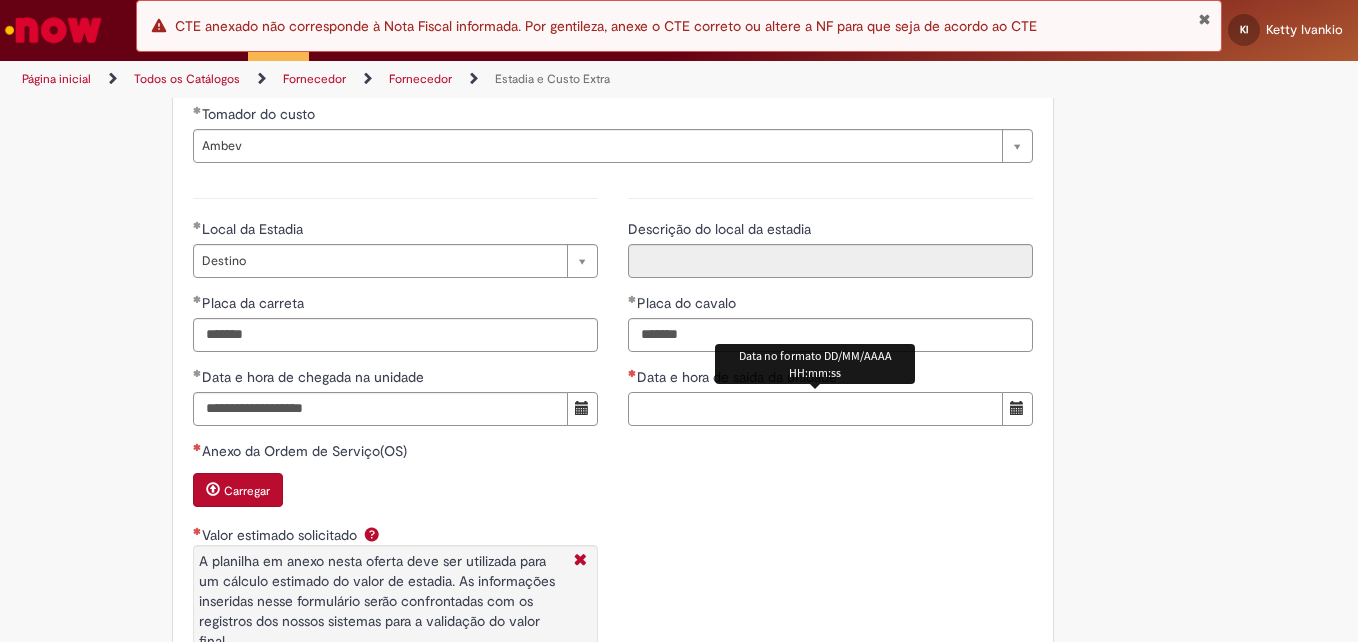 paste on "**********" 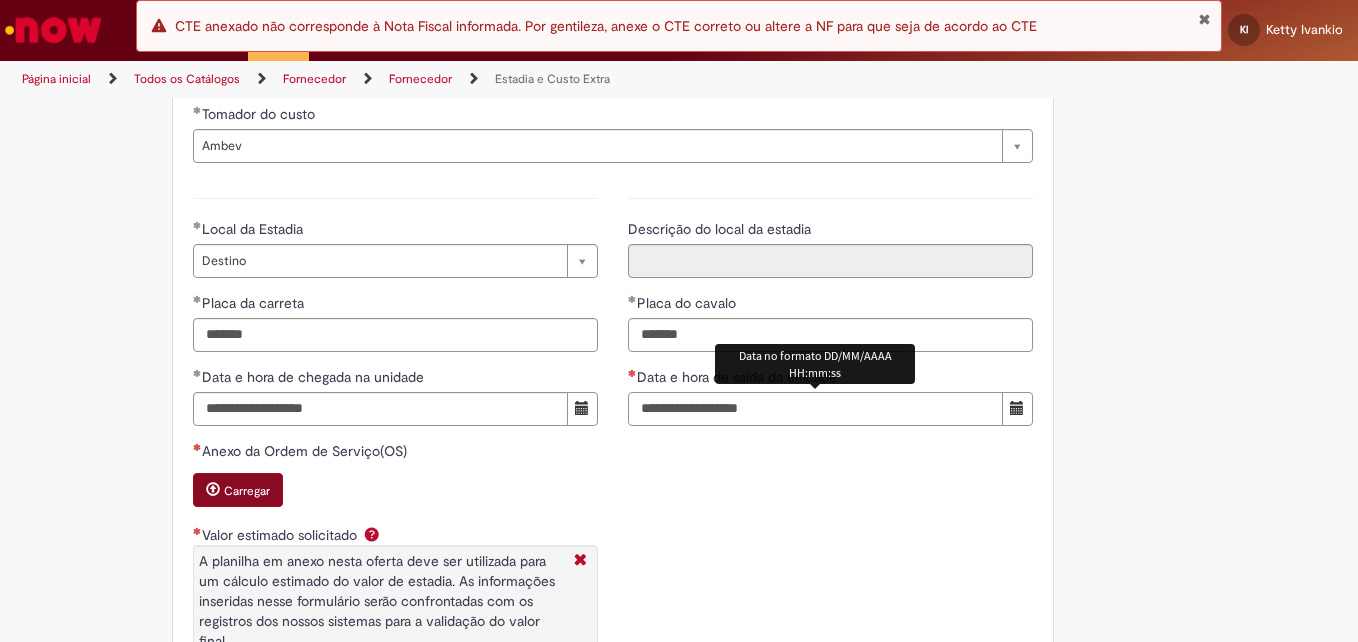 type on "**********" 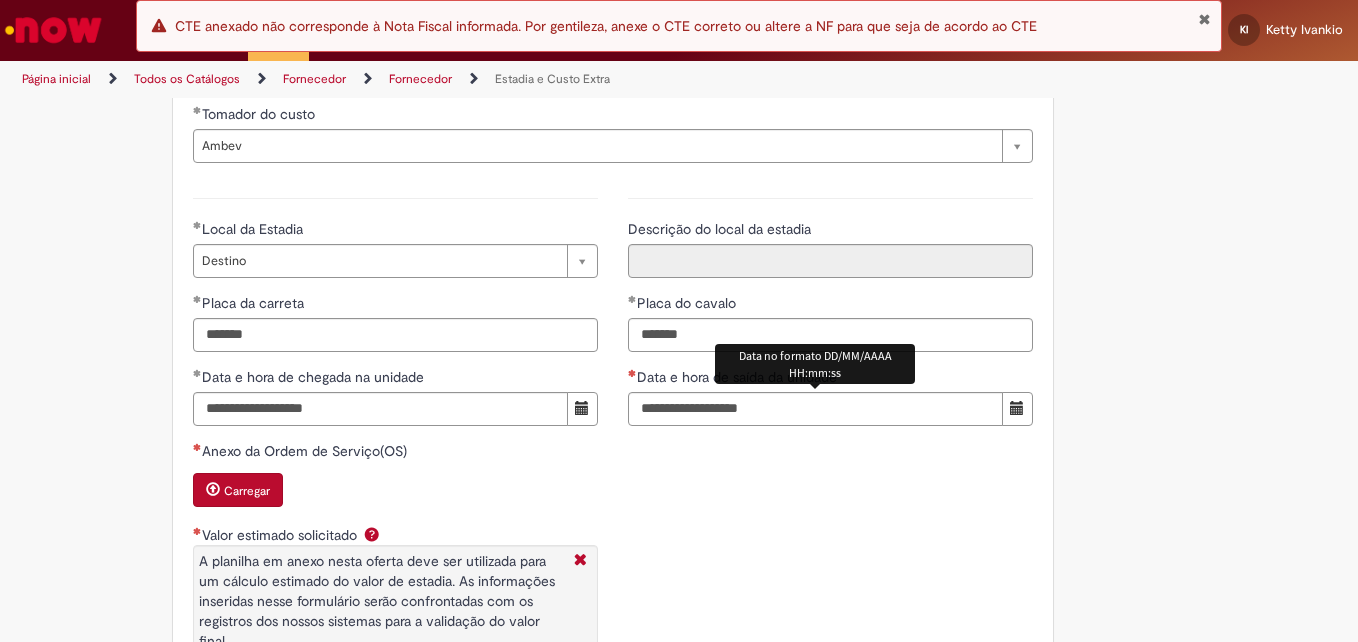 click on "Carregar" at bounding box center (238, 490) 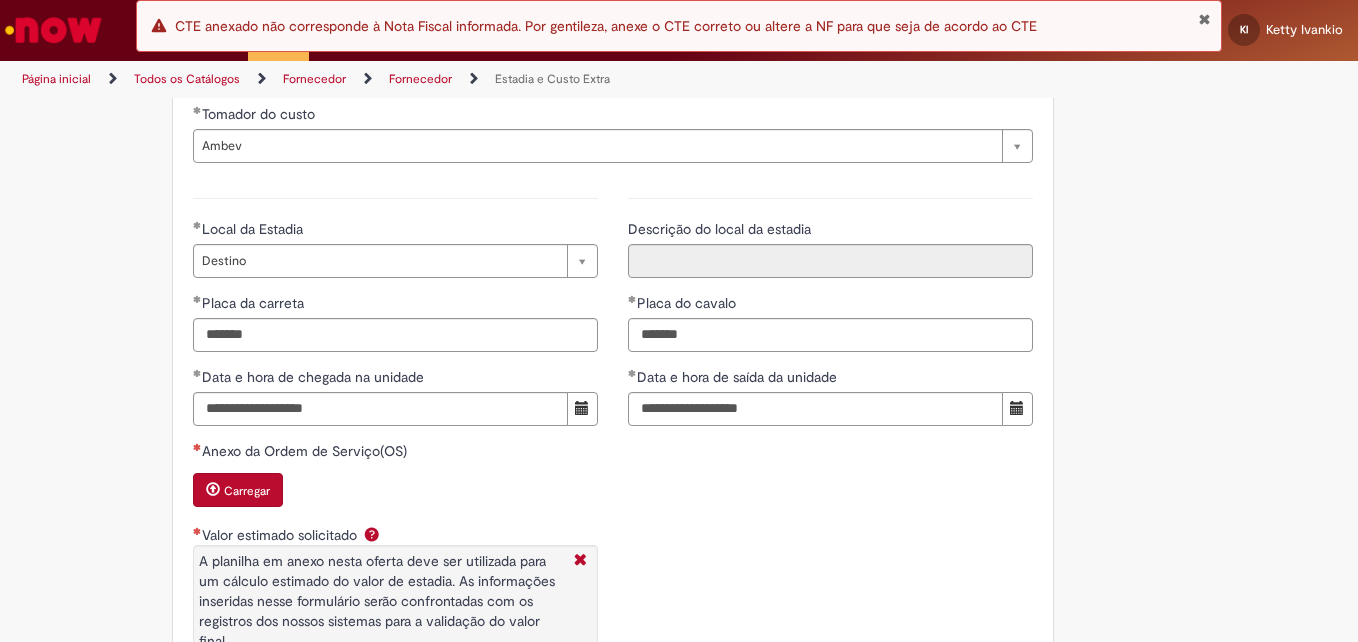 type 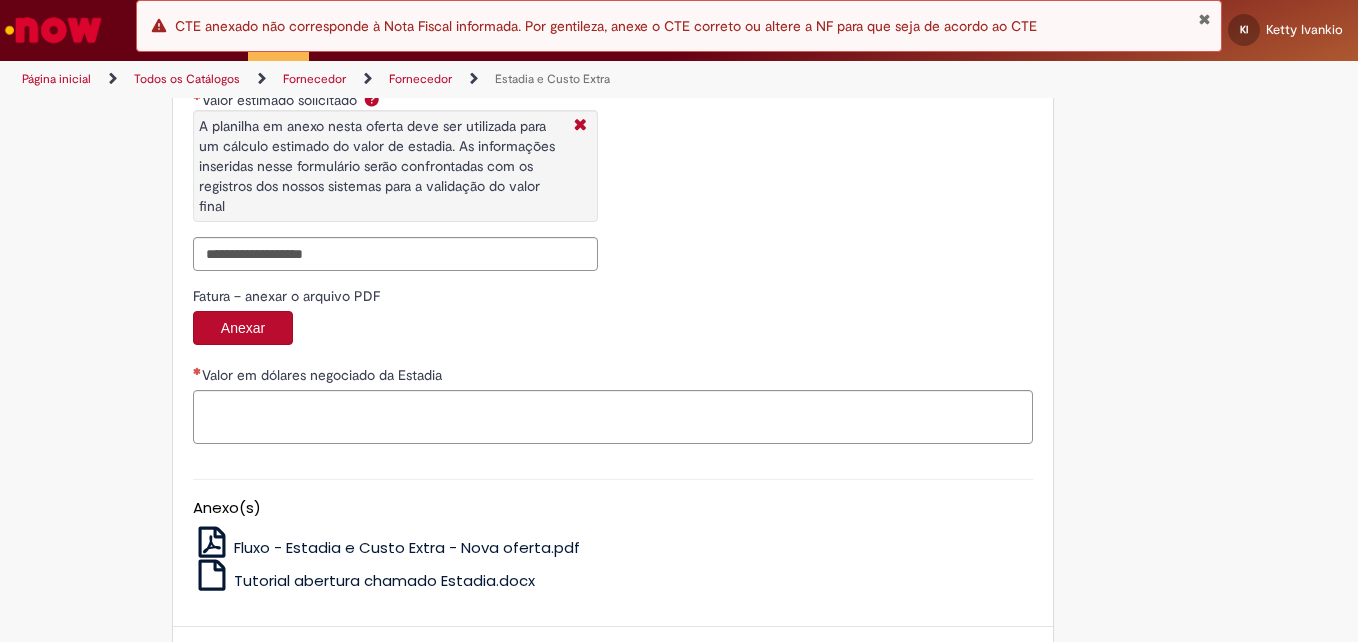 scroll, scrollTop: 3364, scrollLeft: 0, axis: vertical 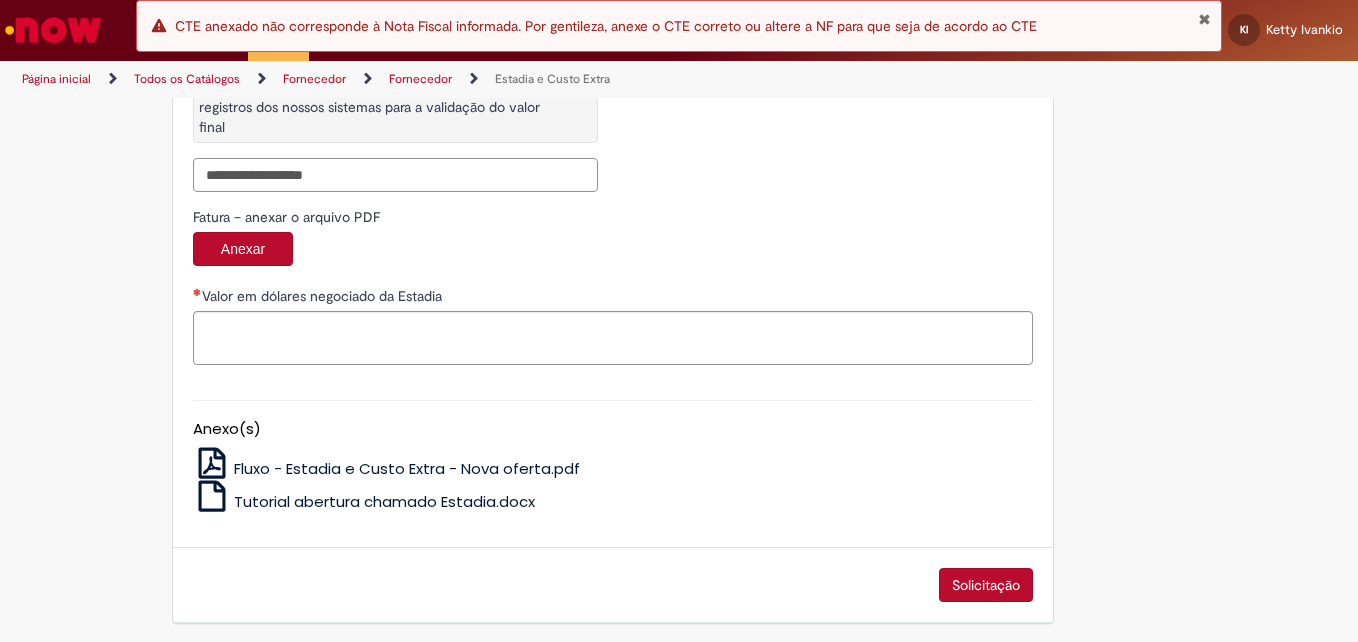 click on "Valor estimado solicitado A planilha em anexo nesta oferta deve ser utilizada para um cálculo estimado do valor de estadia. As informações inseridas nesse formulário serão confrontadas com os registros dos nossos sistemas para a validação do valor final" at bounding box center (395, 175) 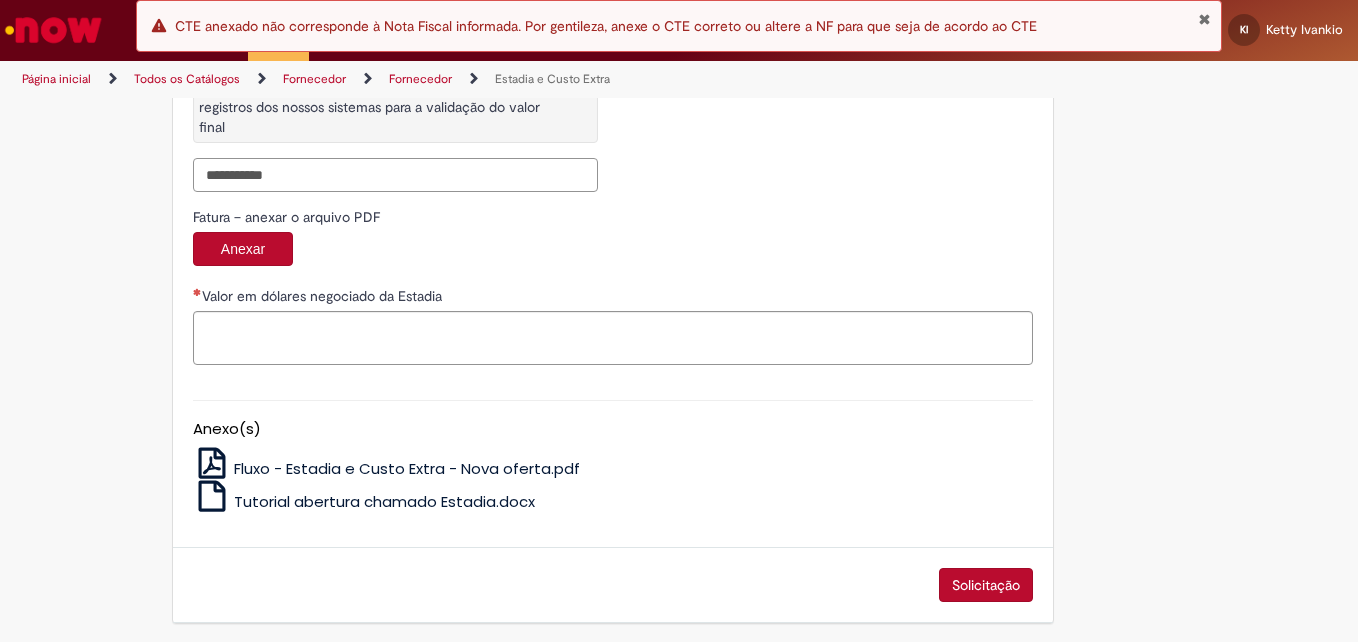type on "**********" 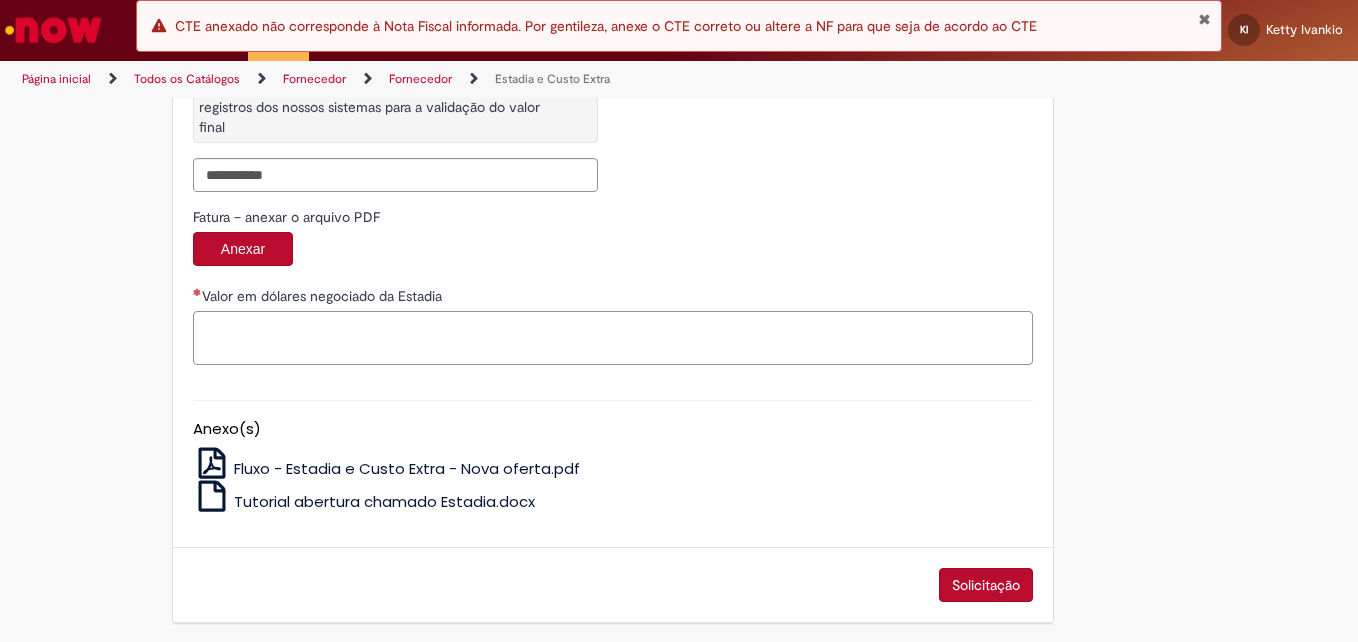 click on "Valor em dólares negociado da Estadia" at bounding box center [613, 338] 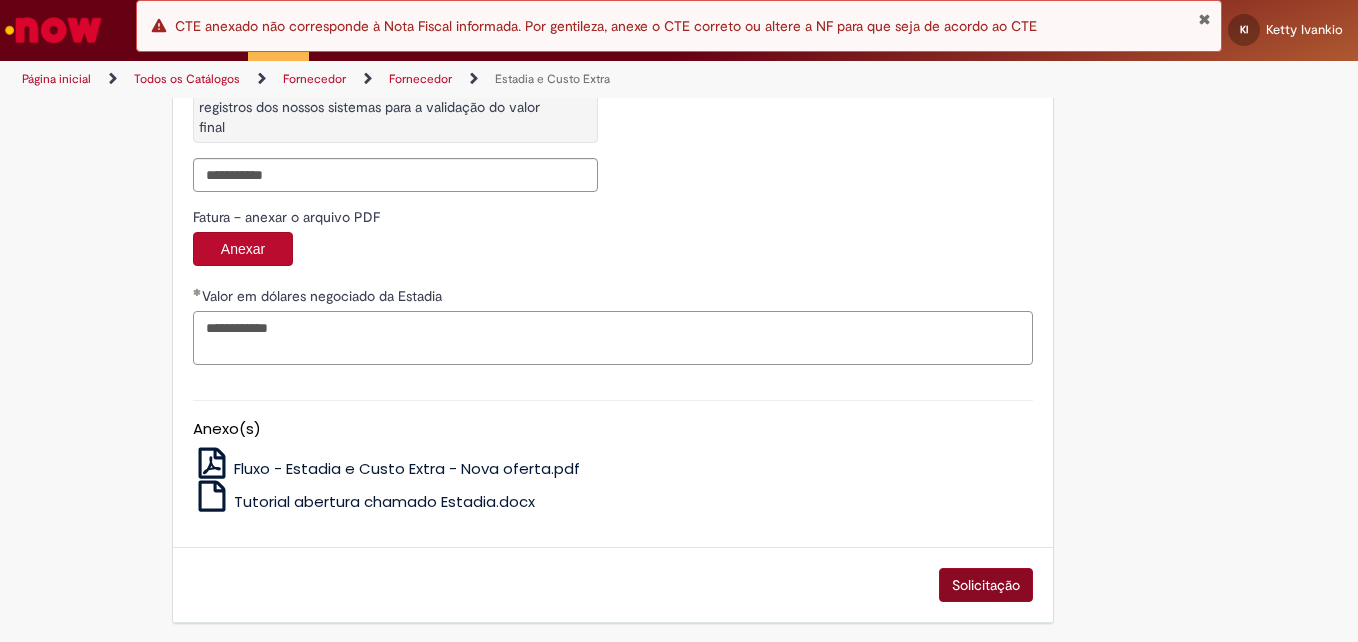 type on "**********" 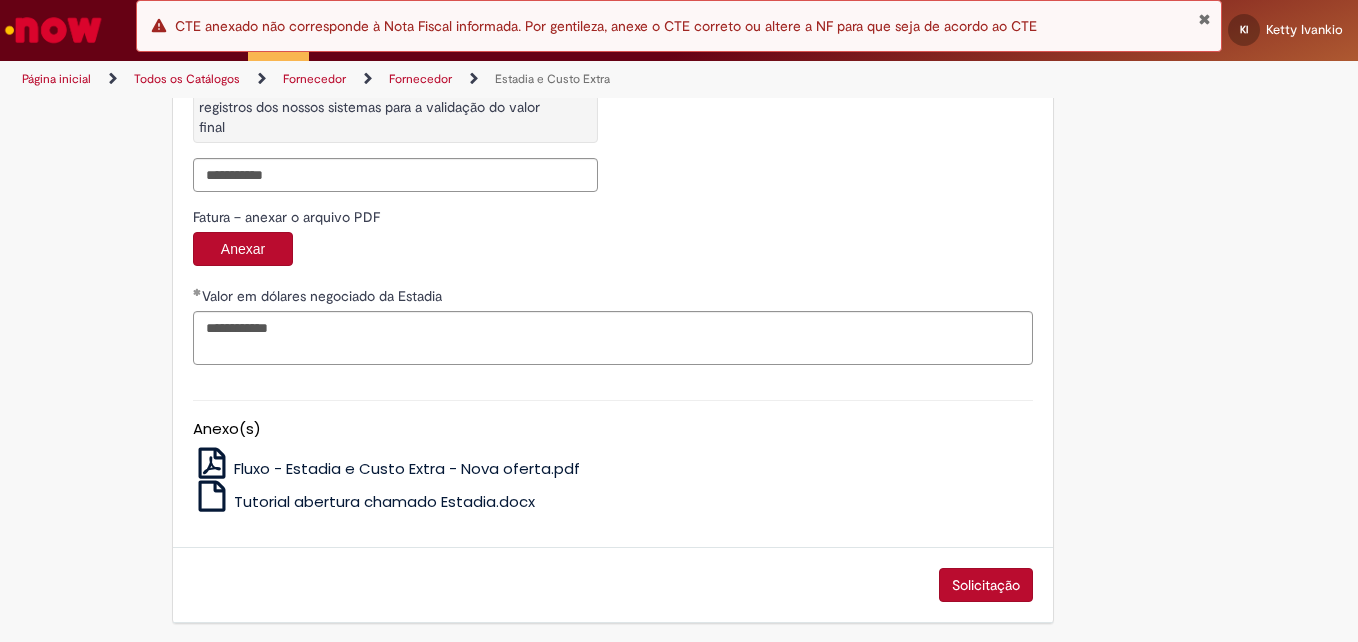 click on "Solicitação" at bounding box center [986, 585] 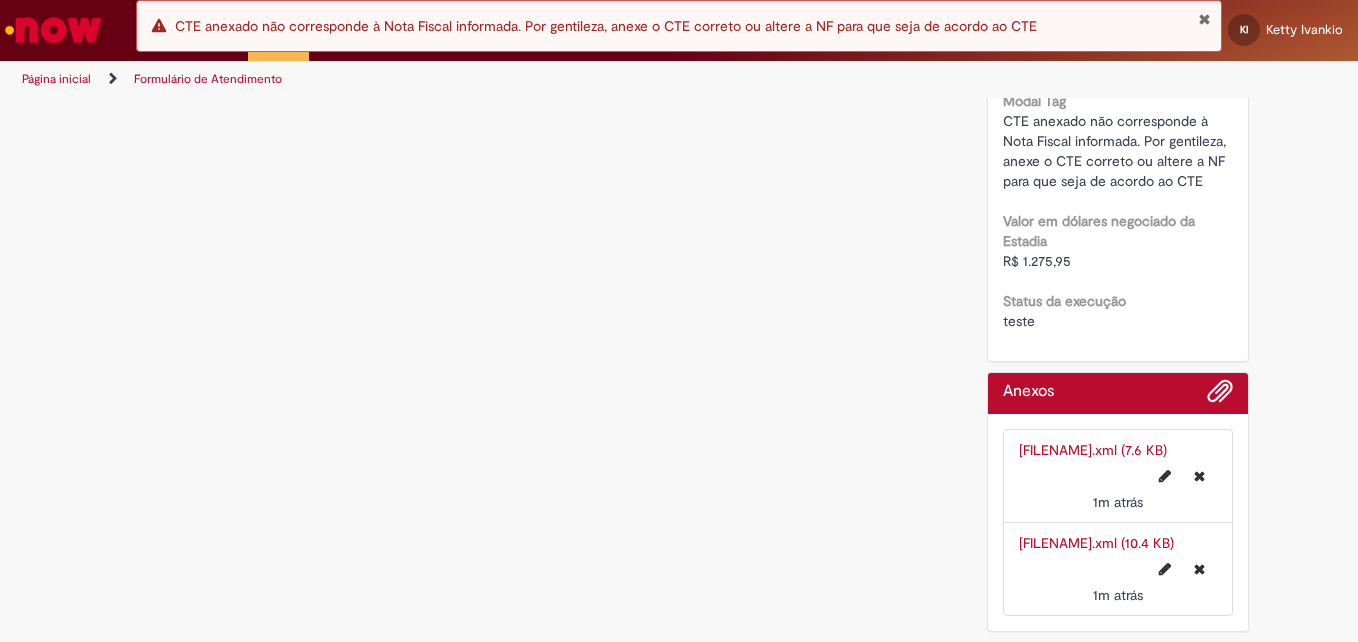 scroll, scrollTop: 0, scrollLeft: 0, axis: both 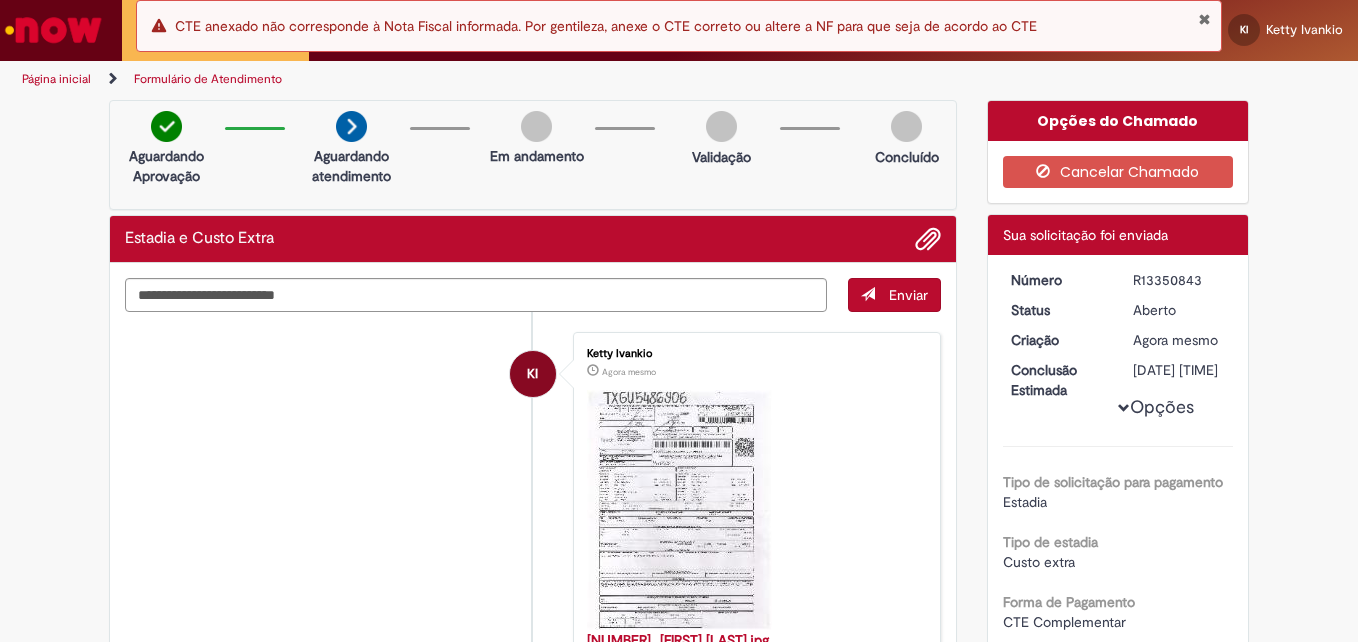 click on "R13350843" at bounding box center [1179, 280] 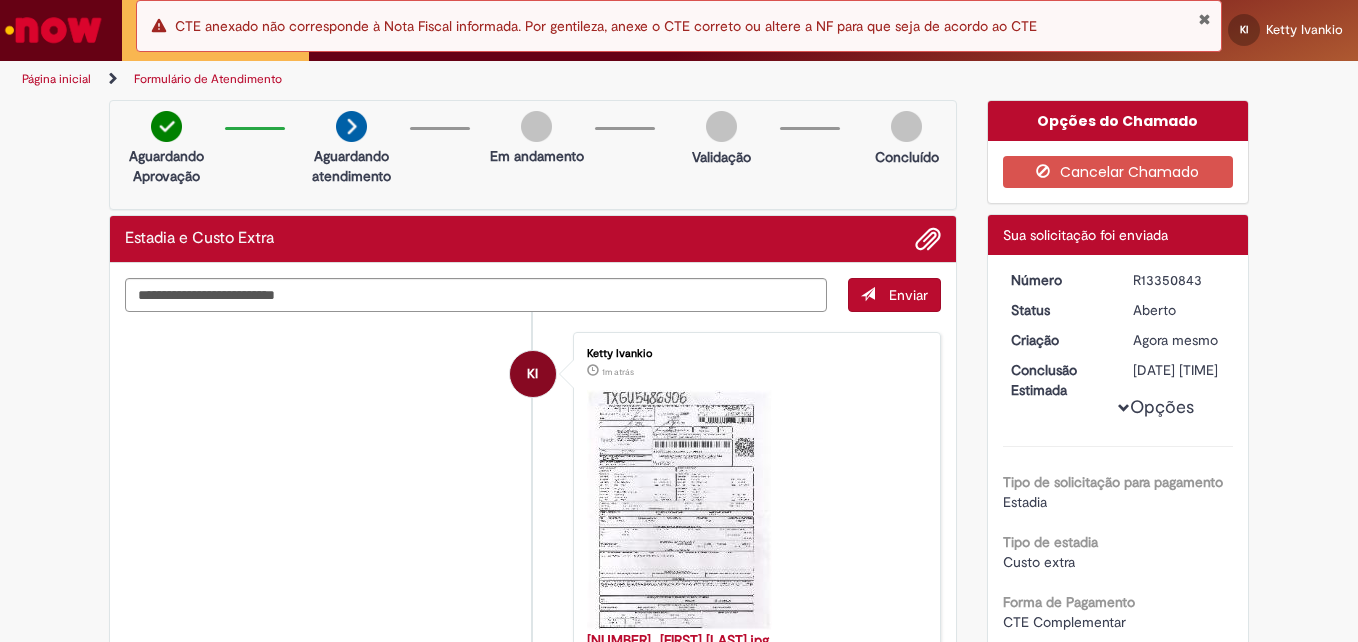click at bounding box center [1204, 19] 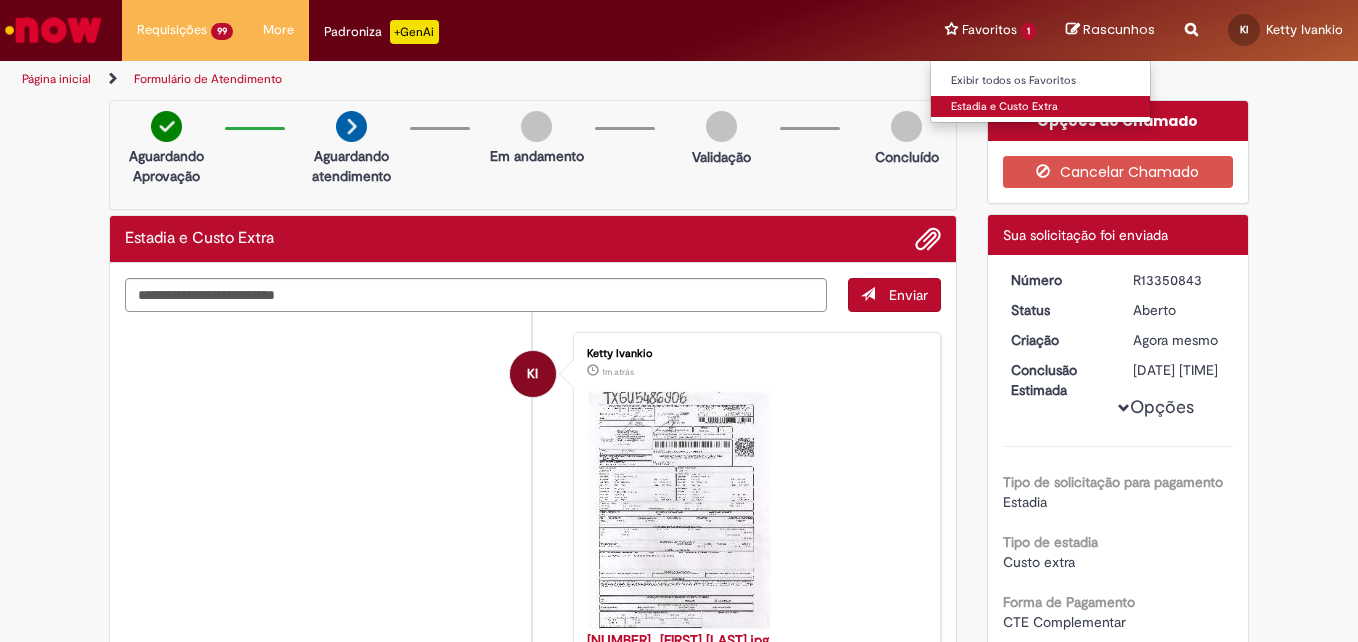 click on "Estadia e Custo Extra" at bounding box center (1041, 107) 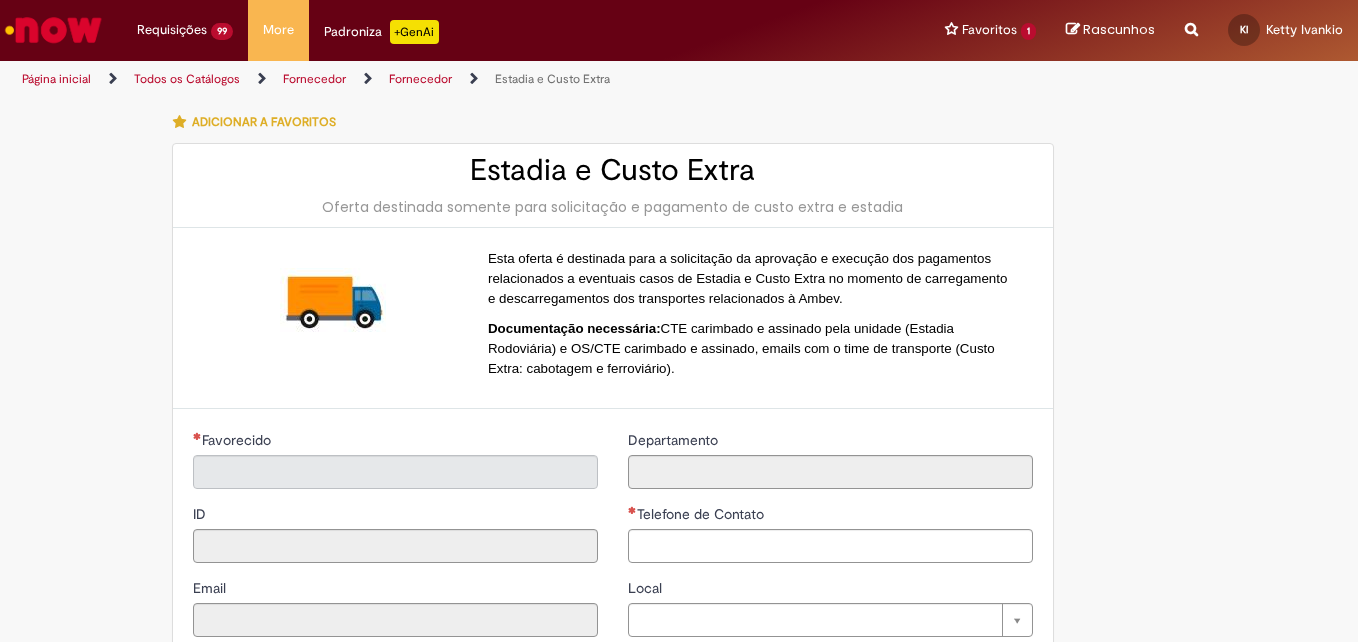 type on "**********" 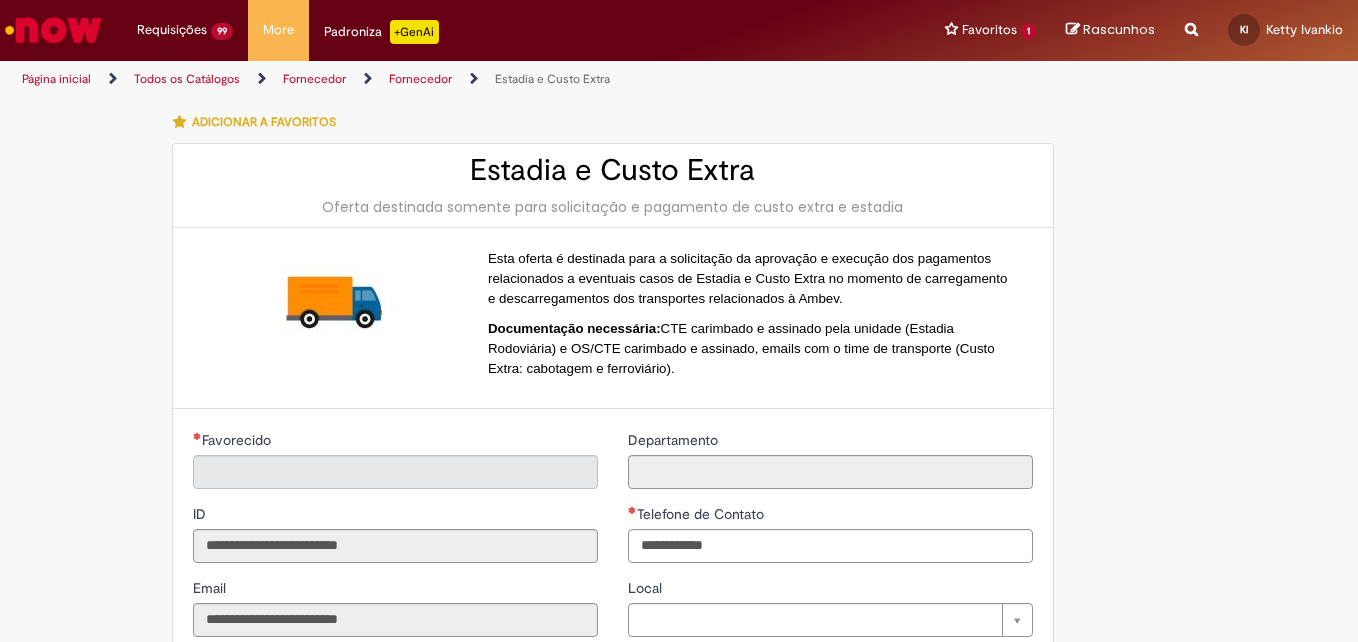 type on "**********" 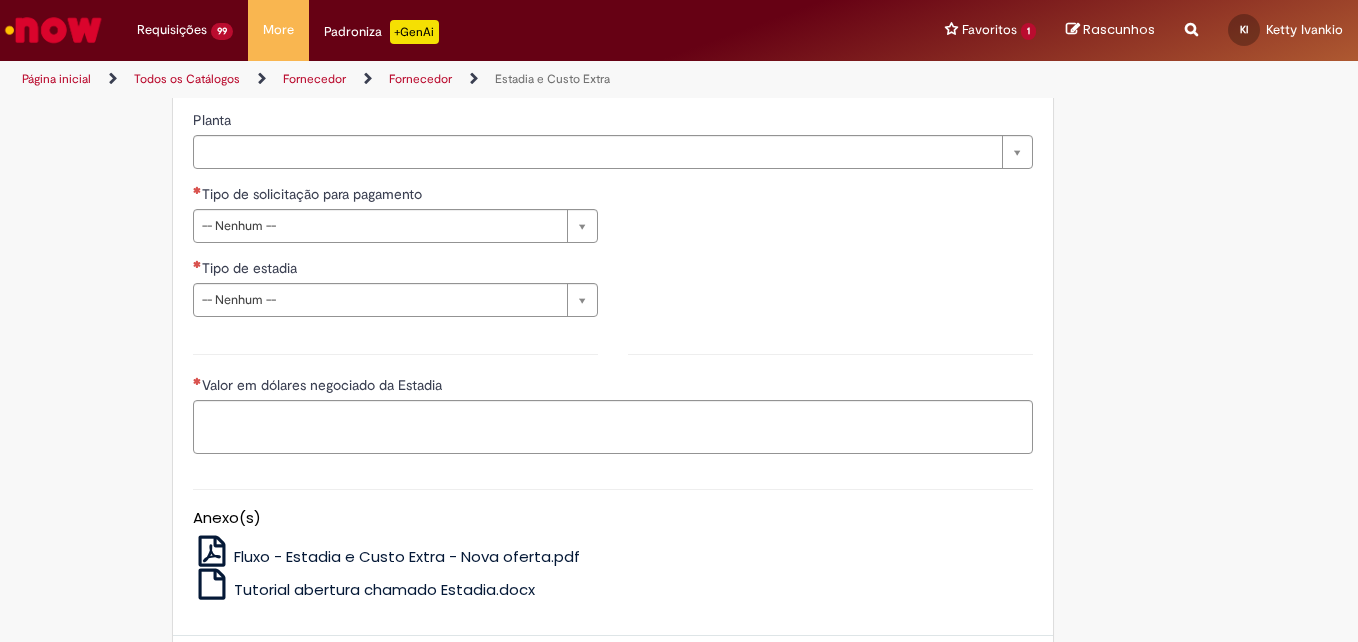 scroll, scrollTop: 769, scrollLeft: 0, axis: vertical 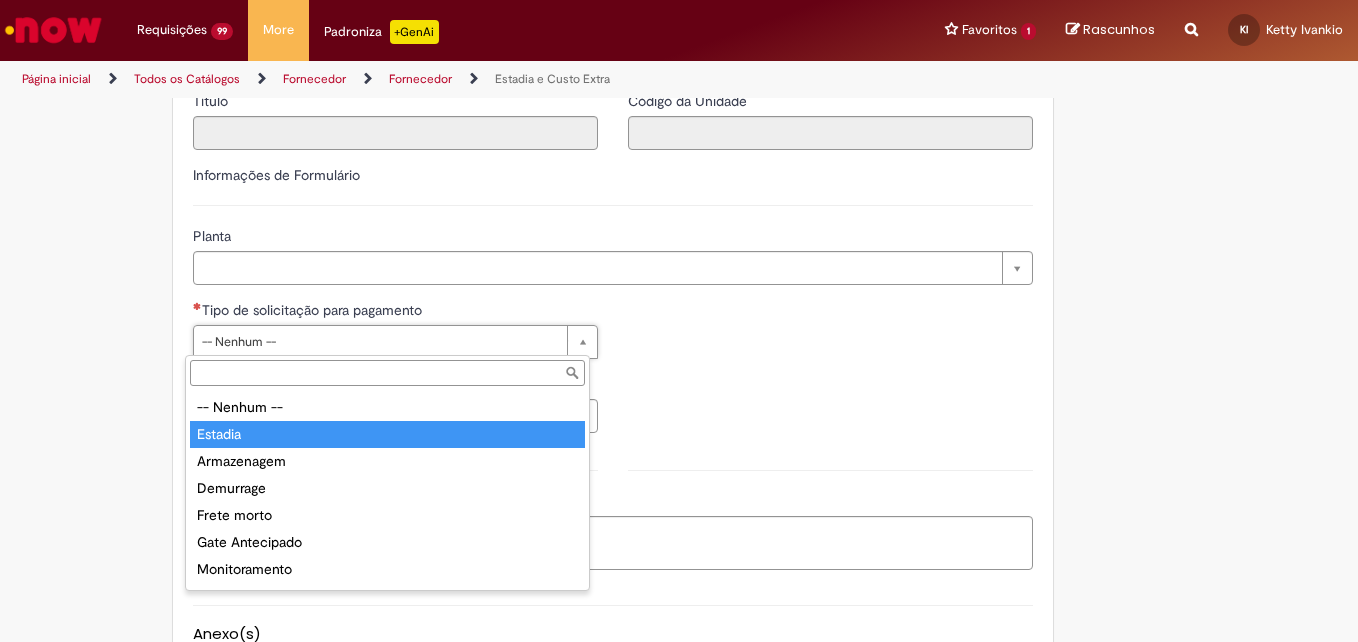 type on "*******" 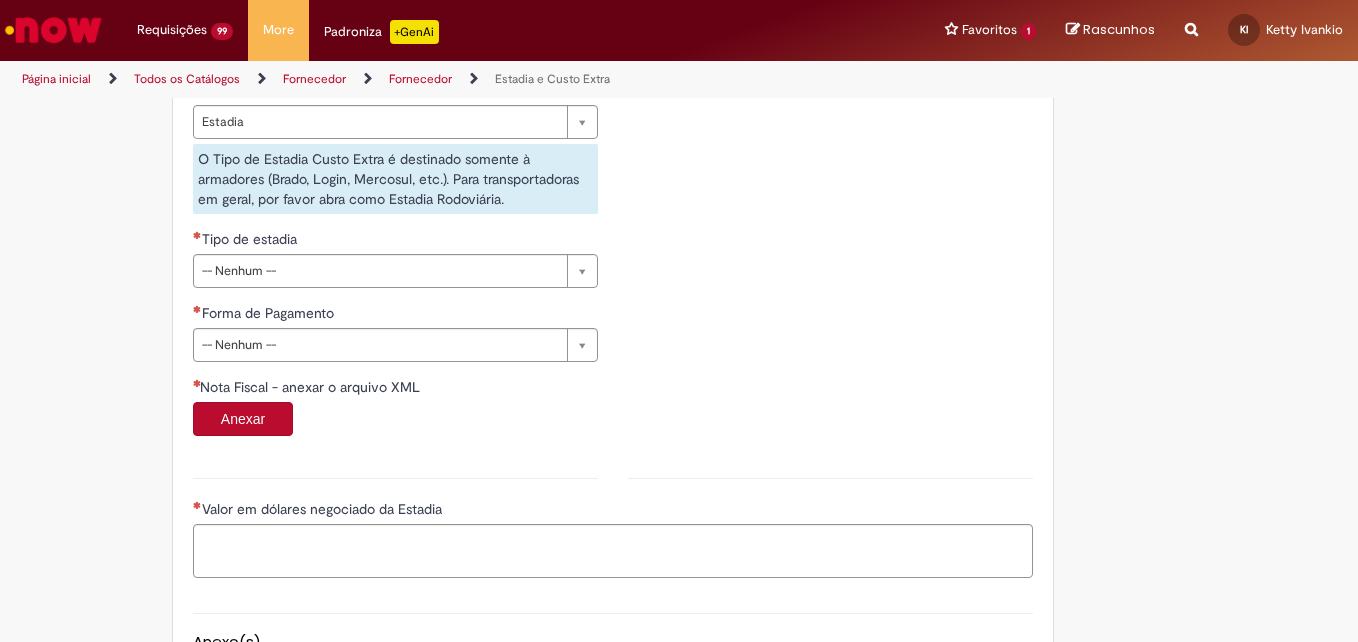 scroll, scrollTop: 784, scrollLeft: 0, axis: vertical 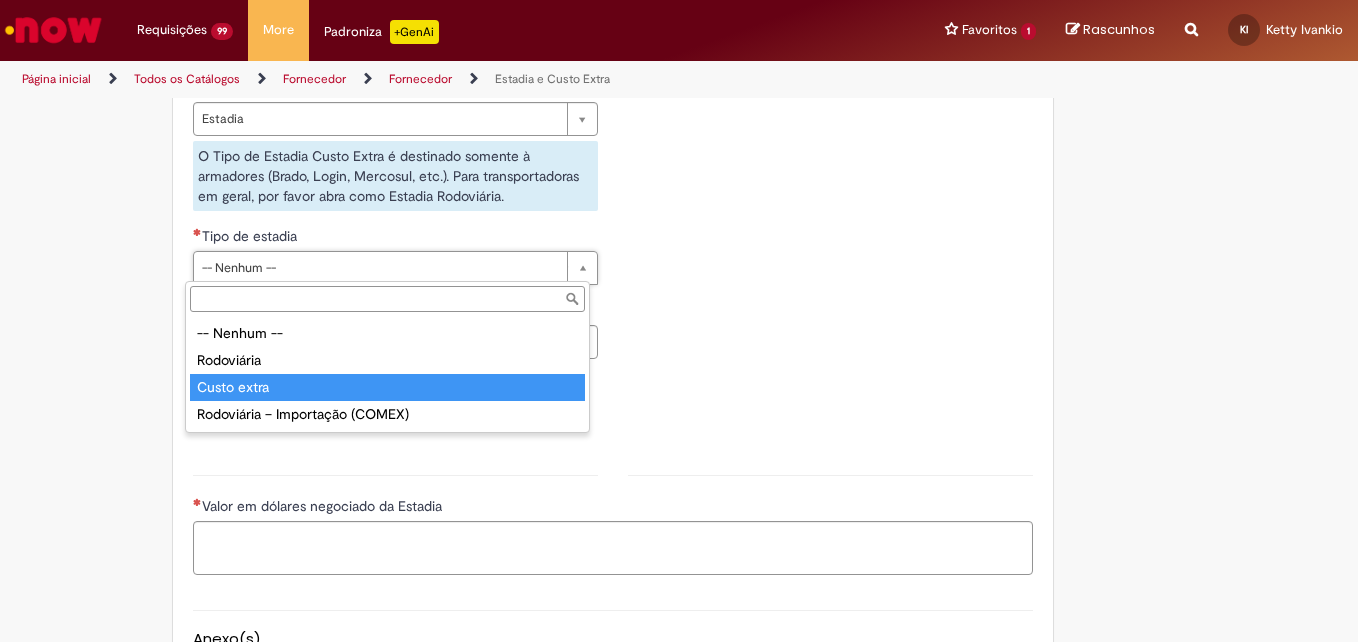 type on "**********" 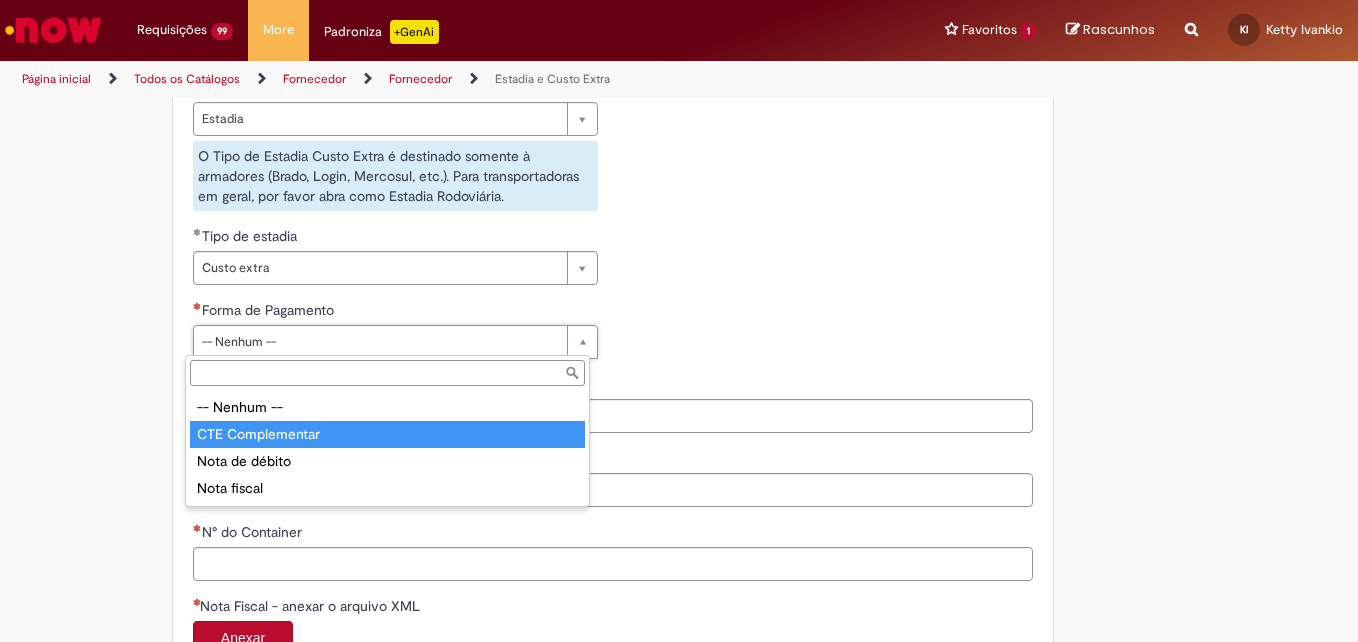 drag, startPoint x: 268, startPoint y: 433, endPoint x: 807, endPoint y: 524, distance: 546.62787 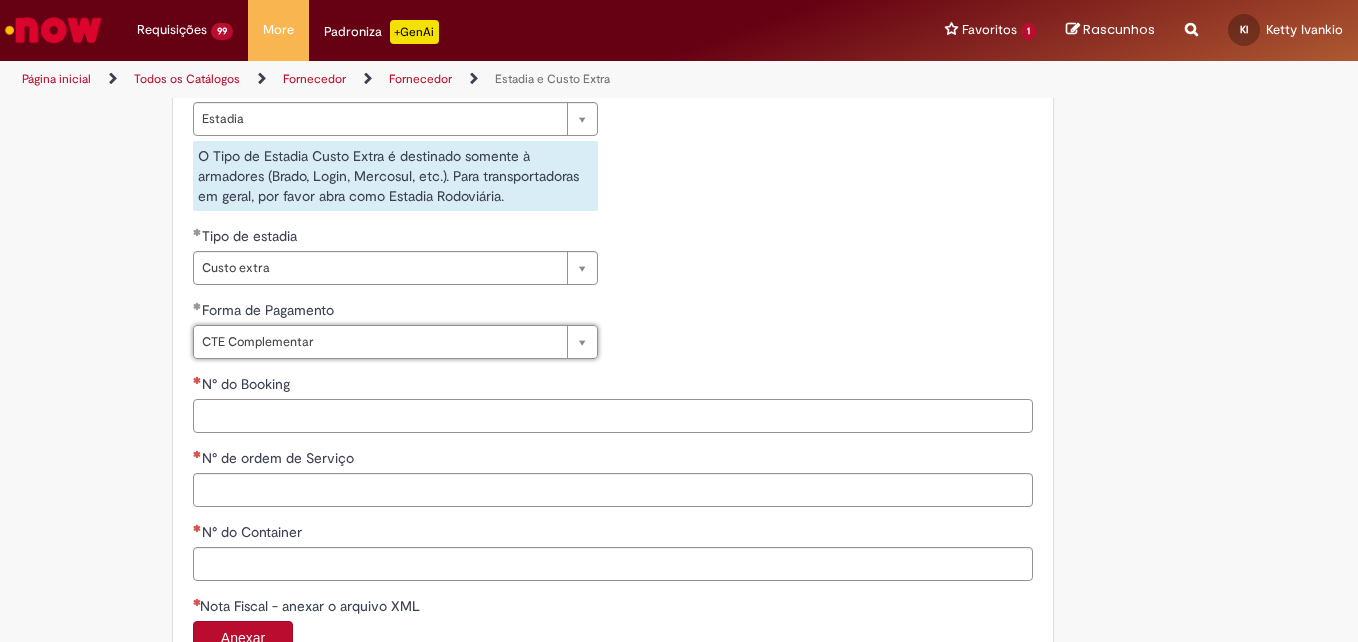 click on "N° do Booking" at bounding box center (613, 416) 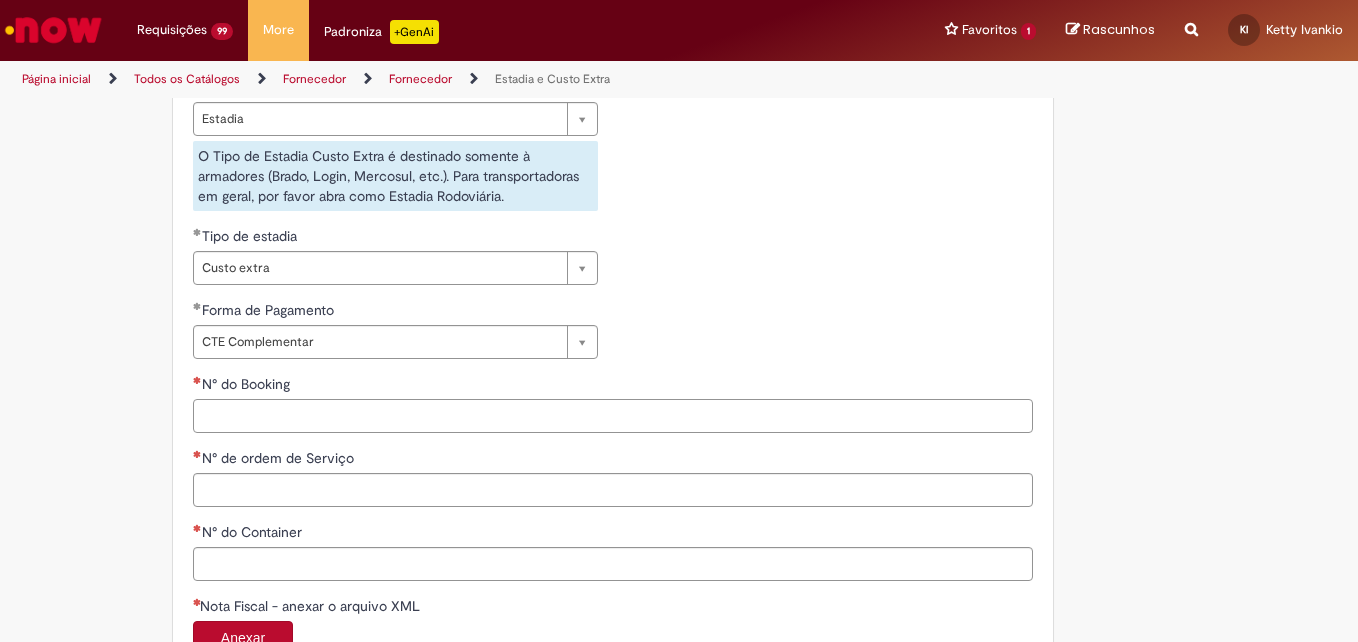 paste on "**********" 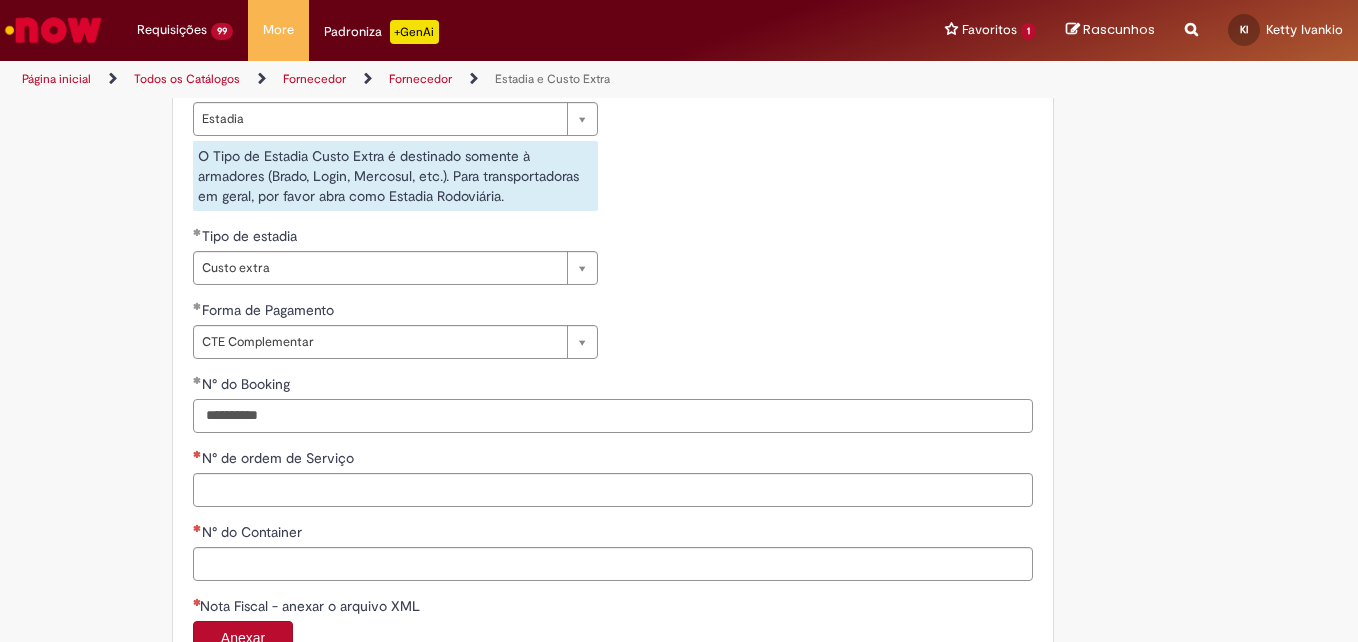 type on "**********" 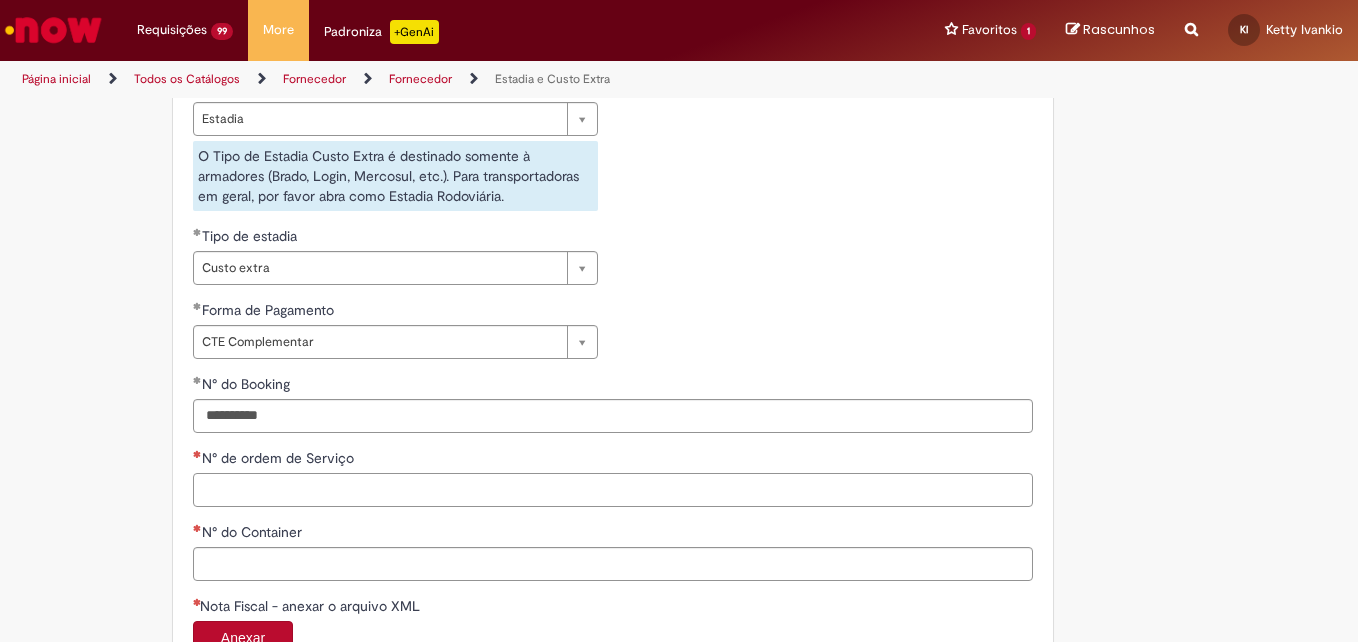 click on "N° de ordem de Serviço" at bounding box center (613, 490) 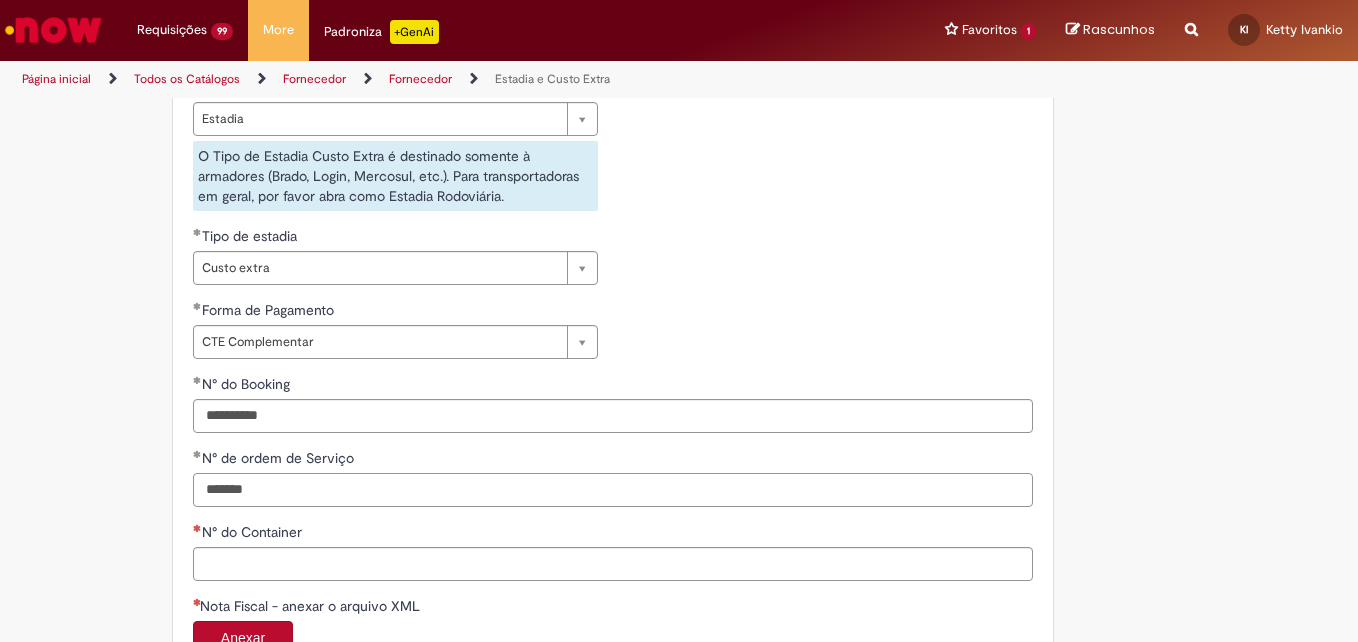 type on "*******" 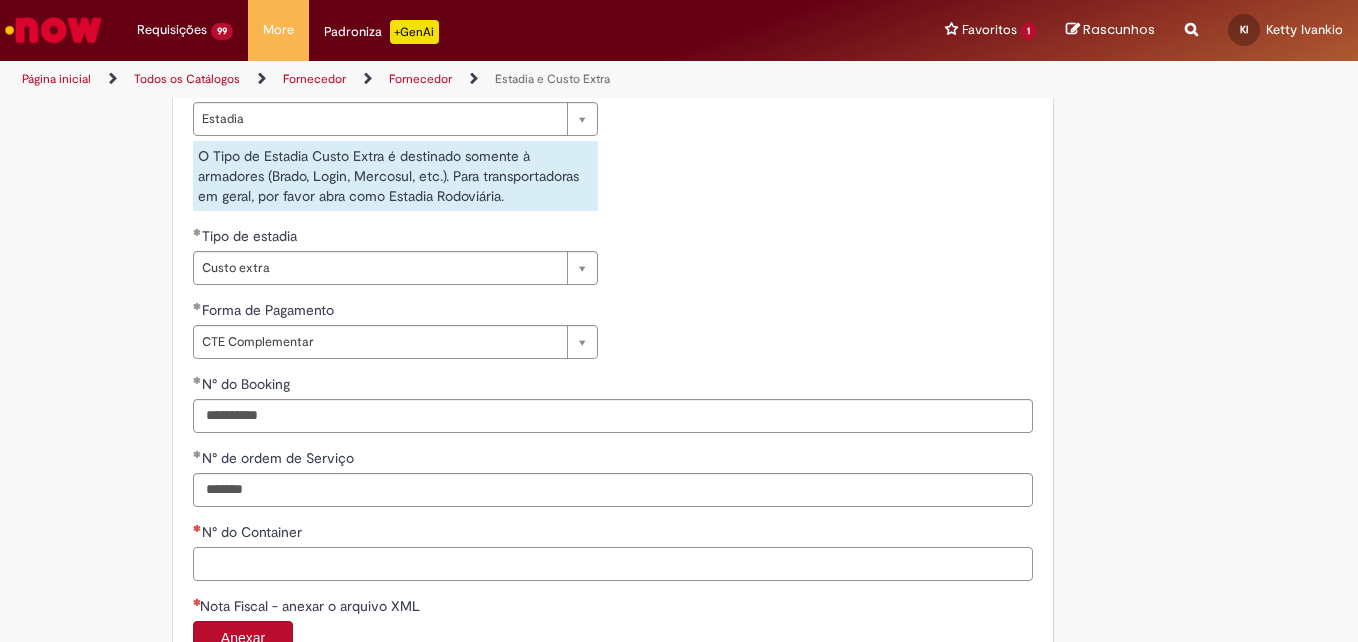 click on "N° do Container" at bounding box center [613, 564] 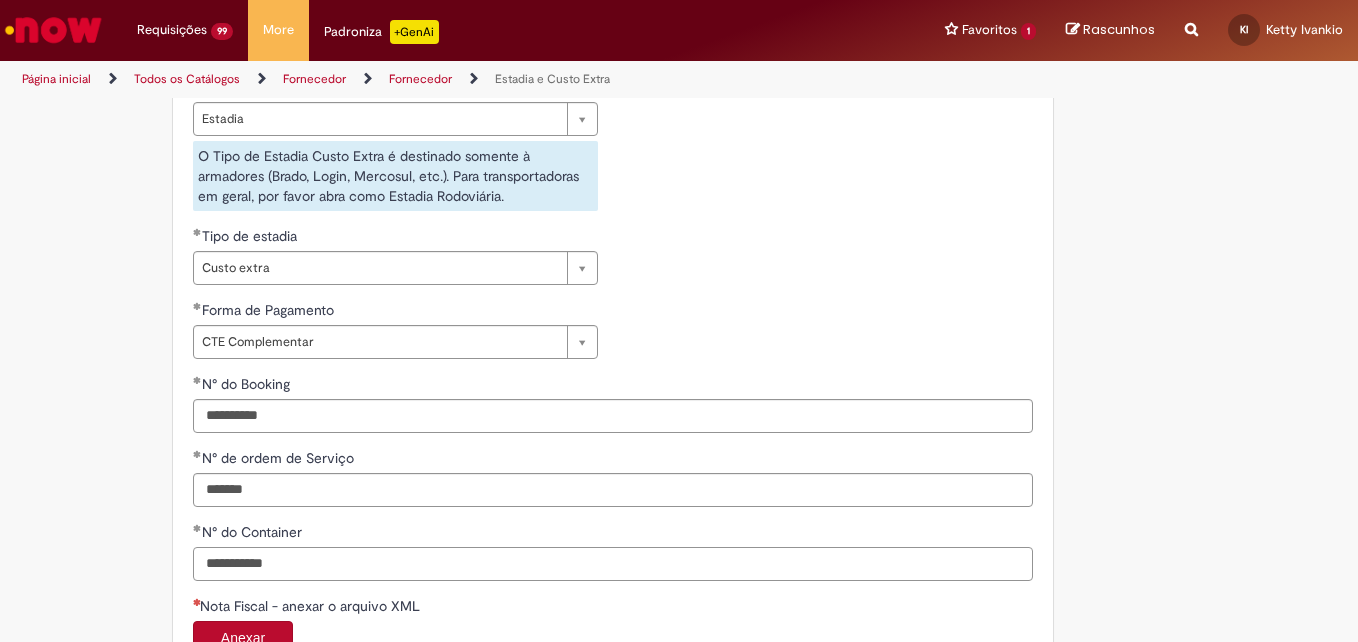 type on "**********" 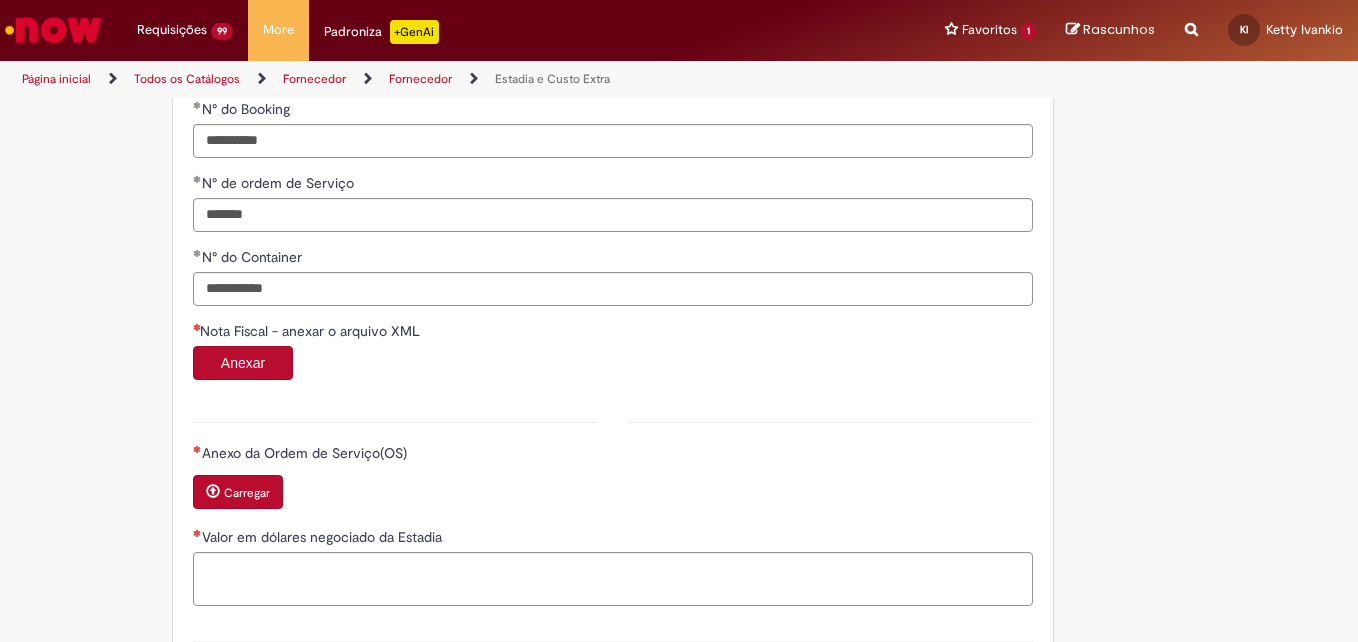 scroll, scrollTop: 1063, scrollLeft: 0, axis: vertical 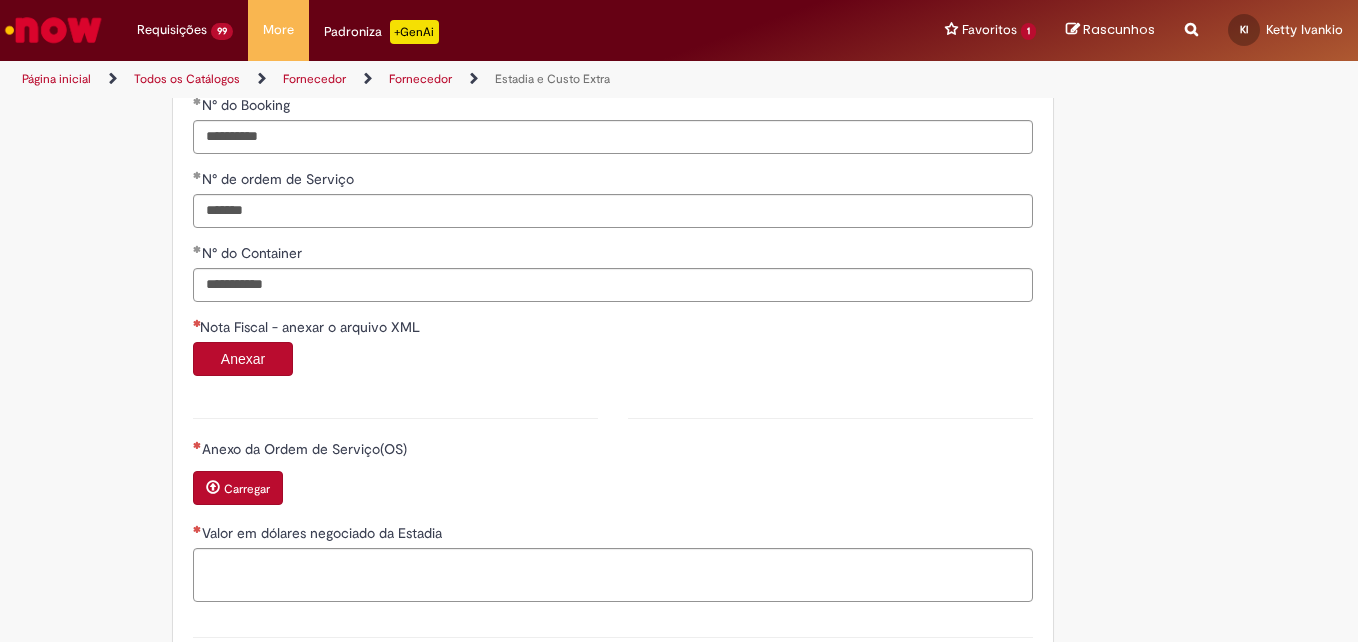 click on "Anexar" at bounding box center (243, 359) 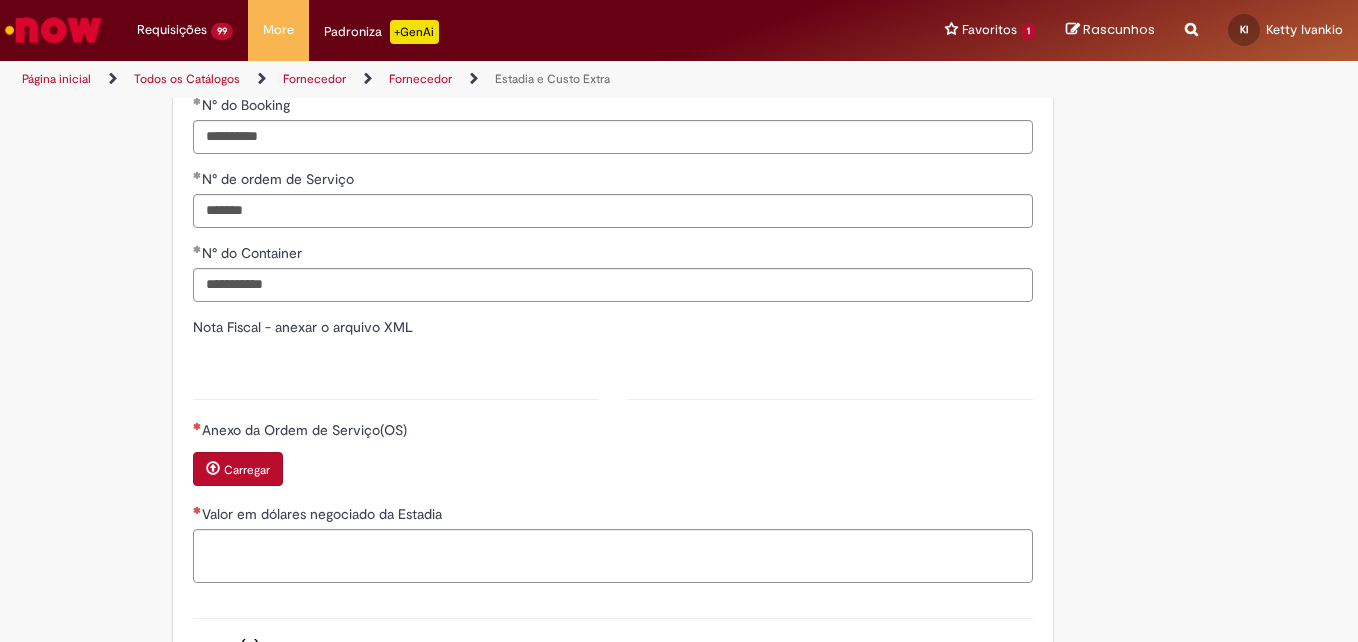 type on "*******" 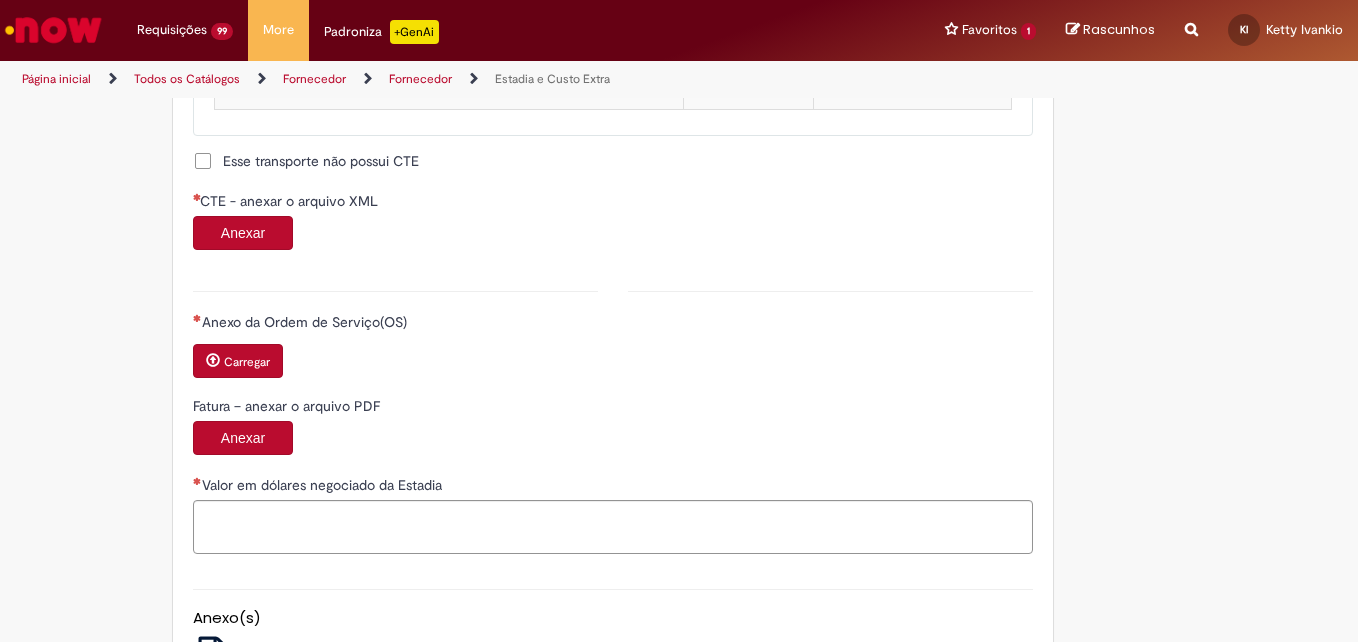 scroll, scrollTop: 1984, scrollLeft: 0, axis: vertical 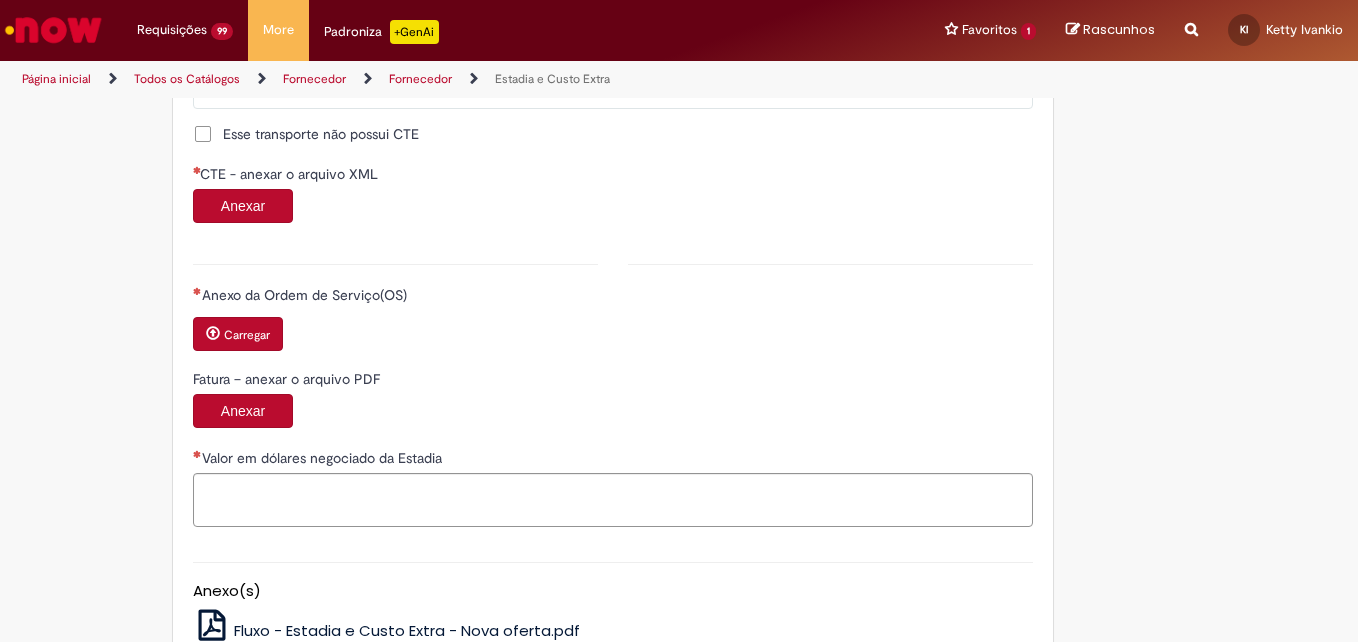 click on "Anexar" at bounding box center [243, 206] 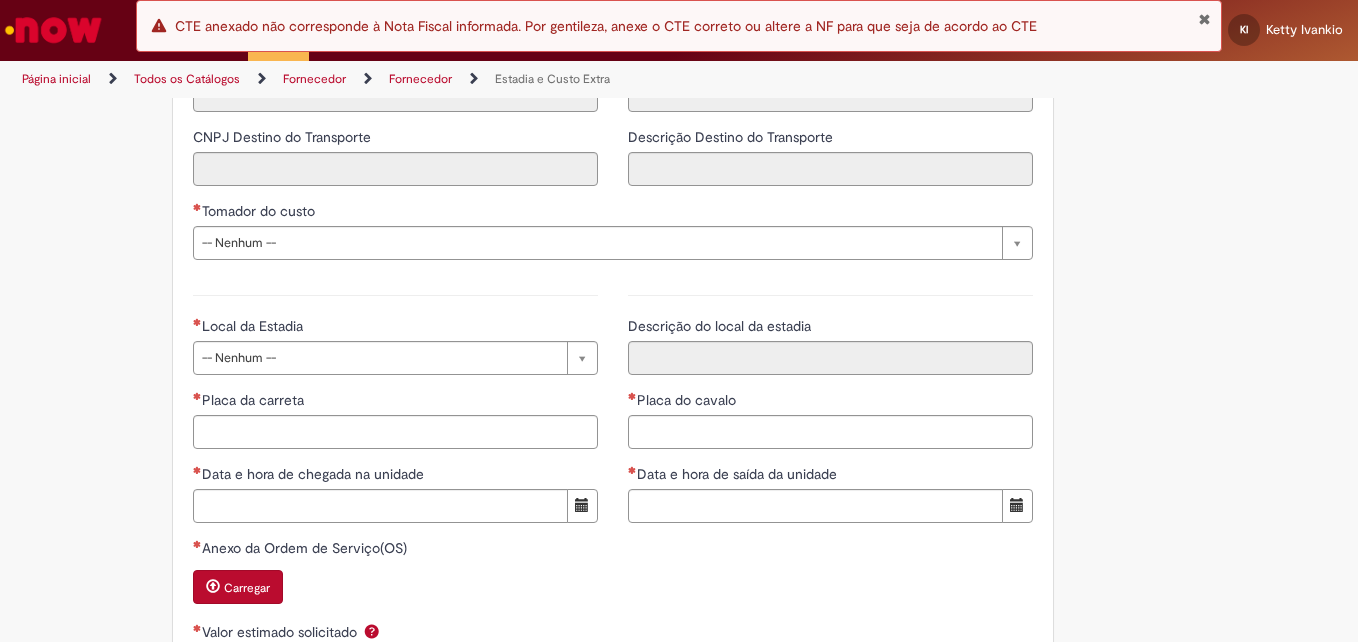 scroll, scrollTop: 2728, scrollLeft: 0, axis: vertical 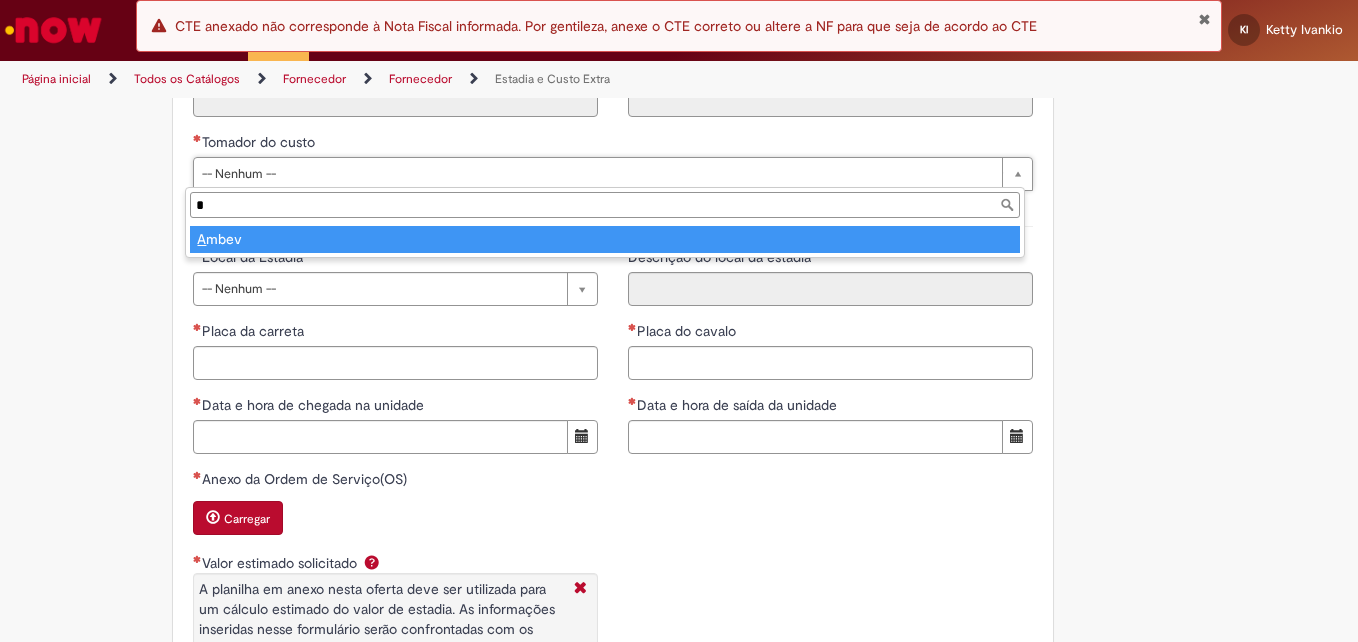 type on "*" 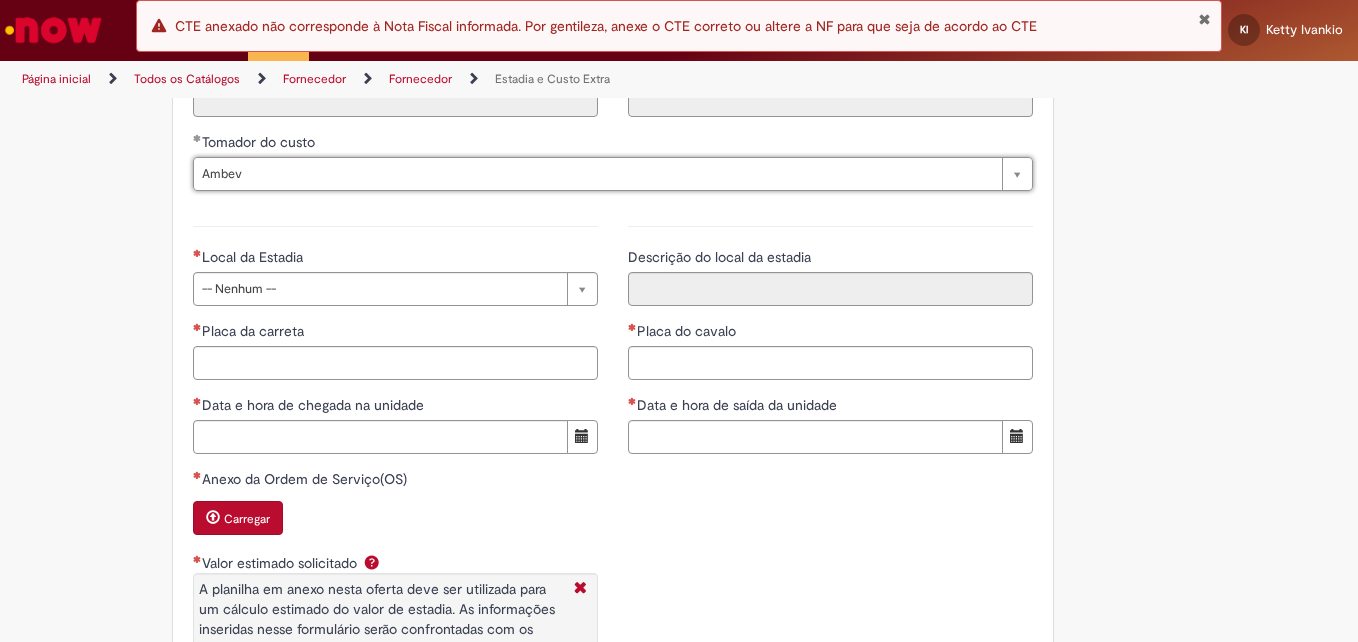 click on "**********" at bounding box center [395, 478] 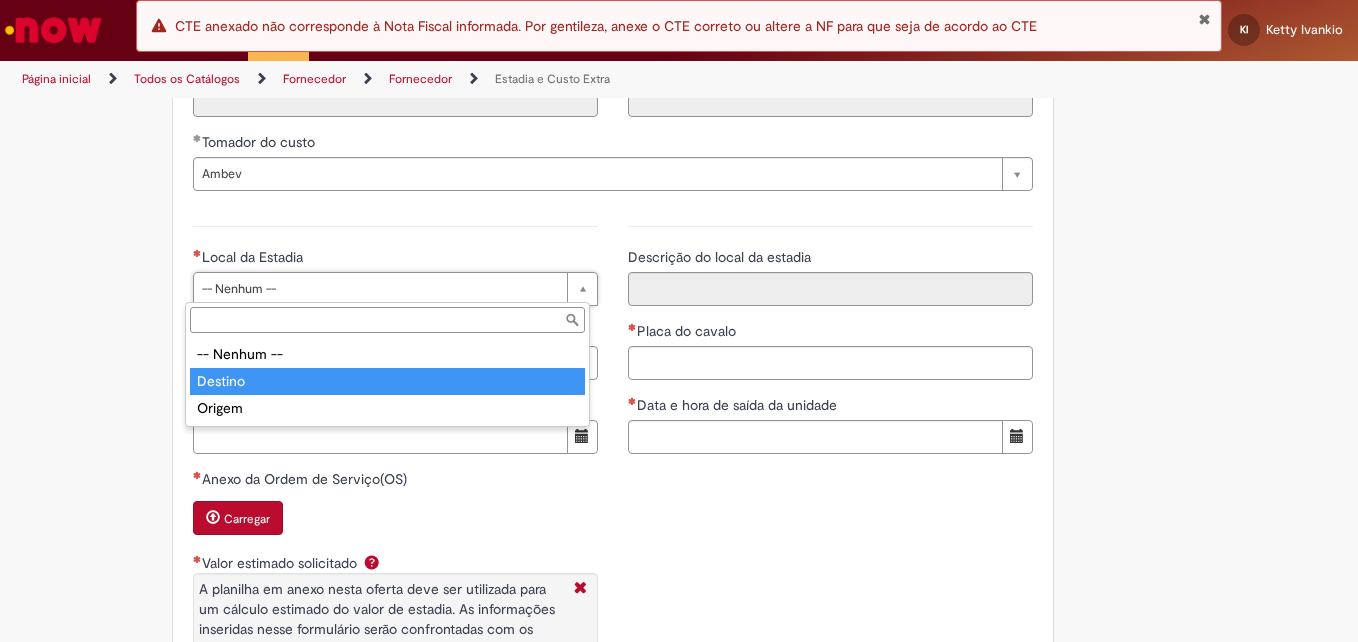 type on "*******" 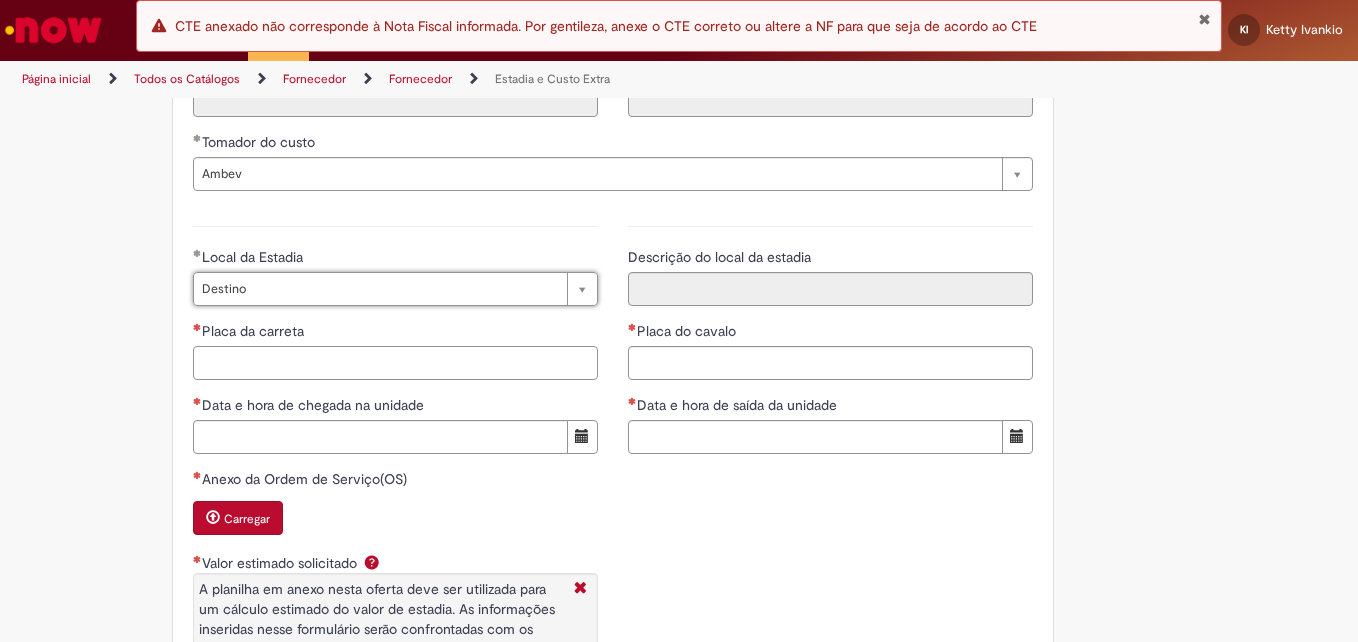 click on "Placa da carreta" at bounding box center (395, 363) 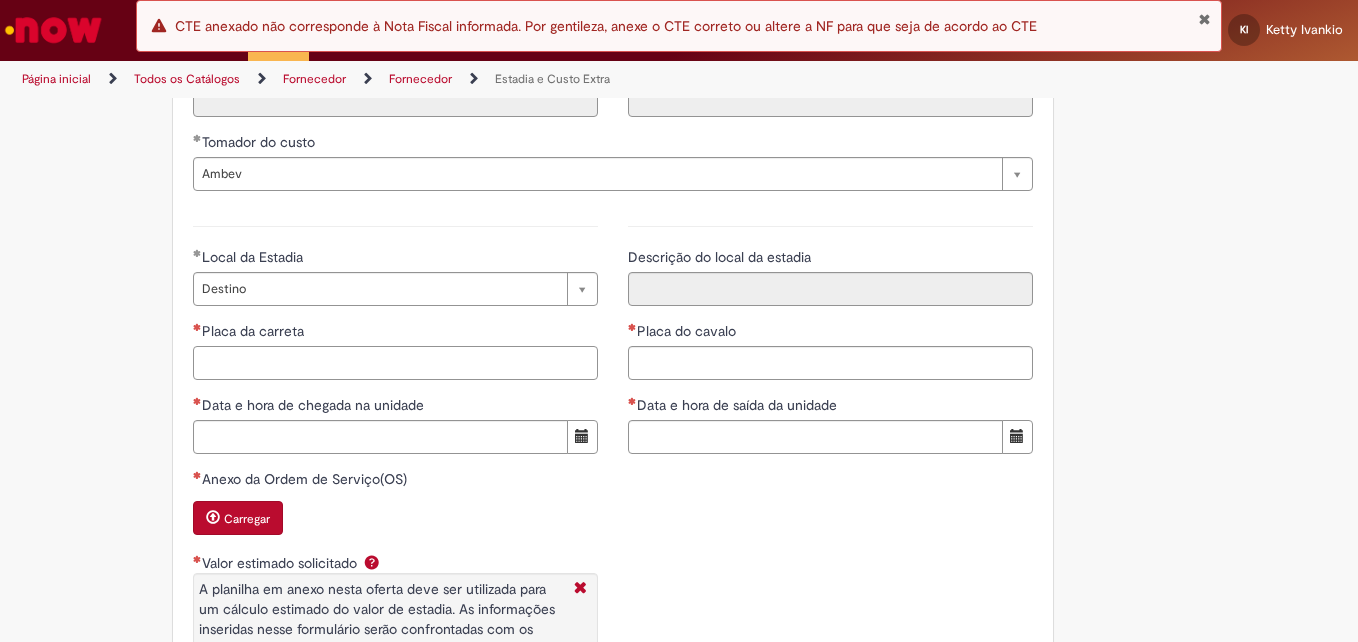 click on "Placa da carreta" at bounding box center [395, 363] 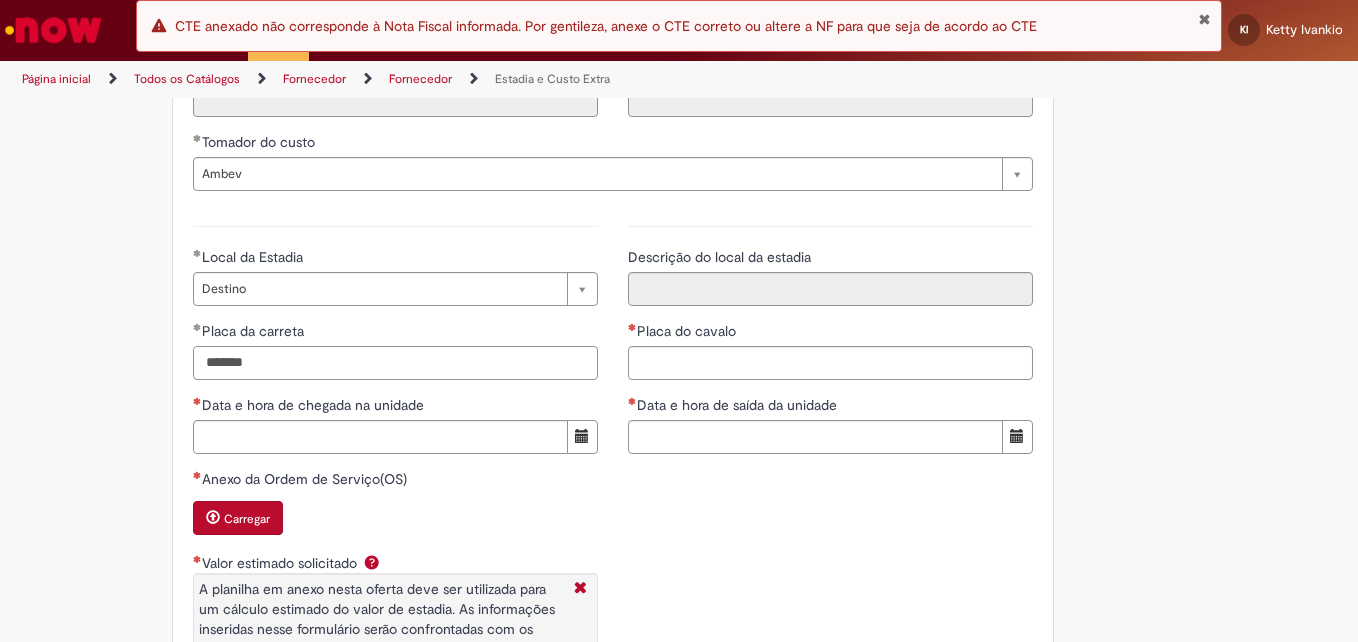 type on "*******" 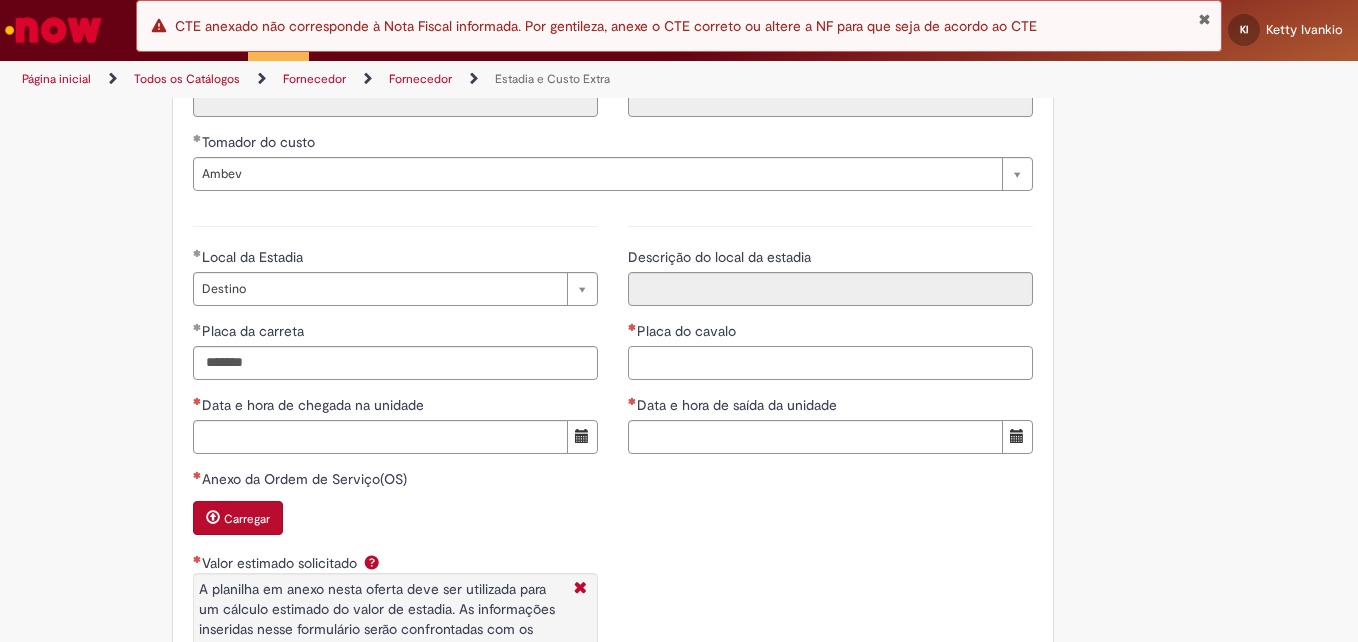 click on "Placa do cavalo" at bounding box center (830, 363) 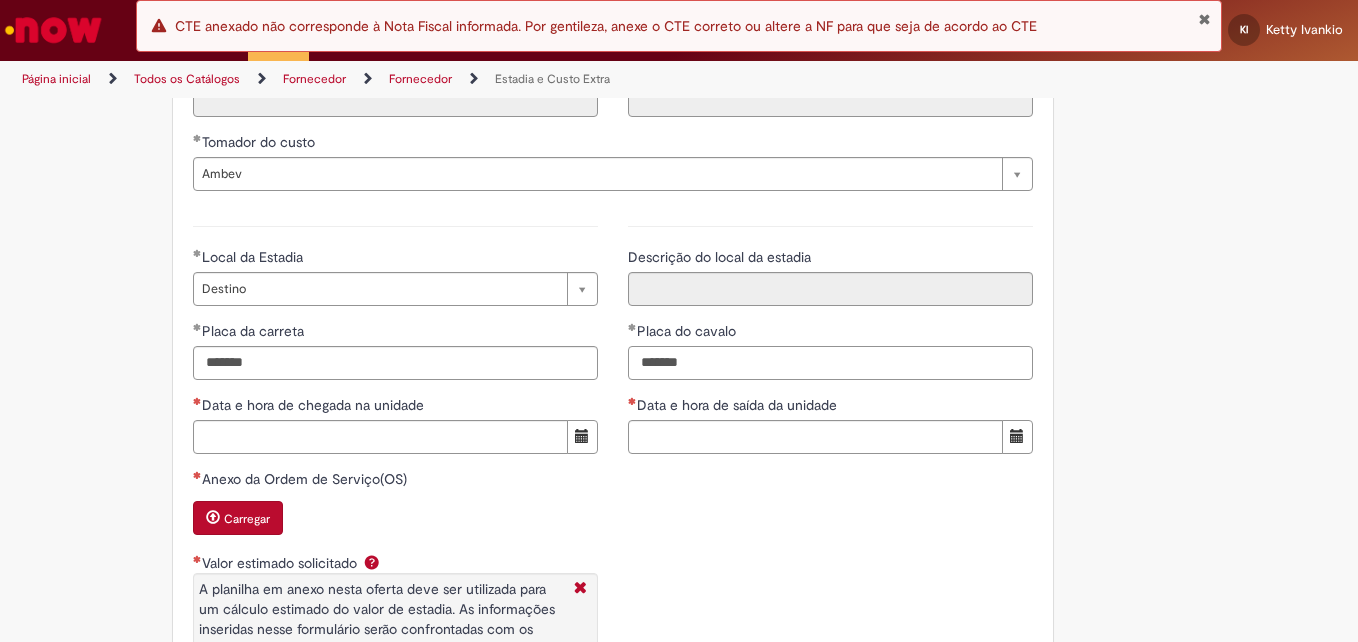 type on "*******" 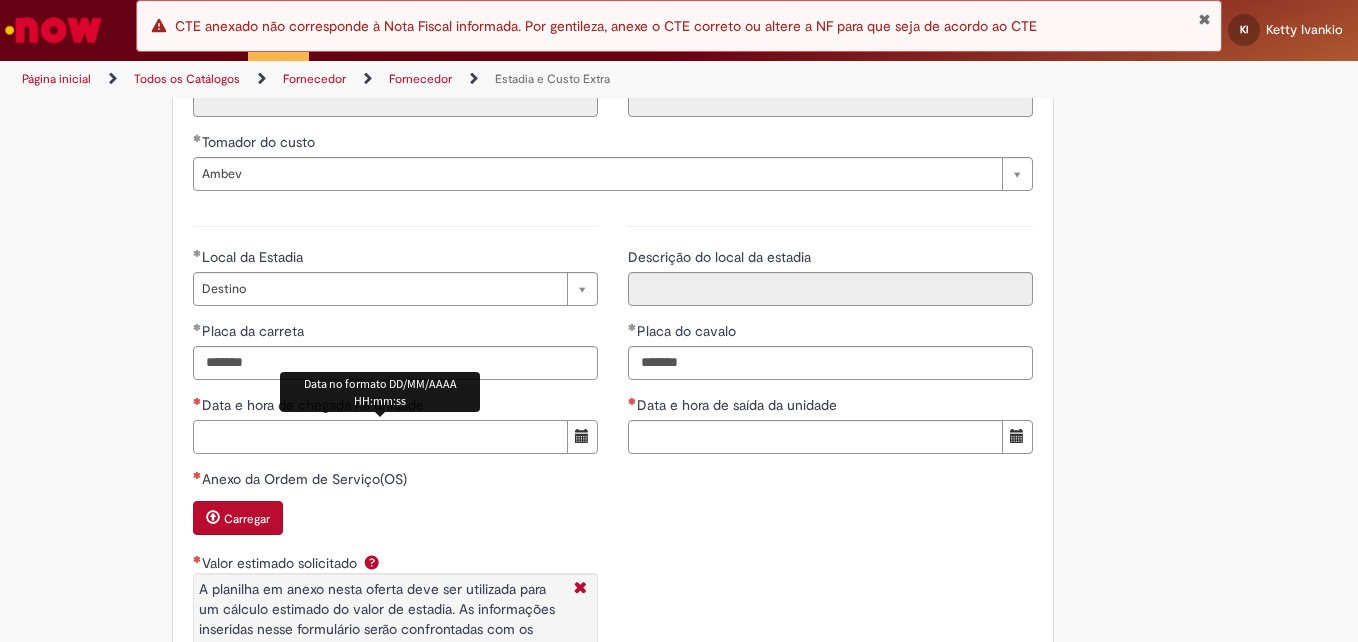 click on "Data e hora de chegada na unidade" at bounding box center (380, 437) 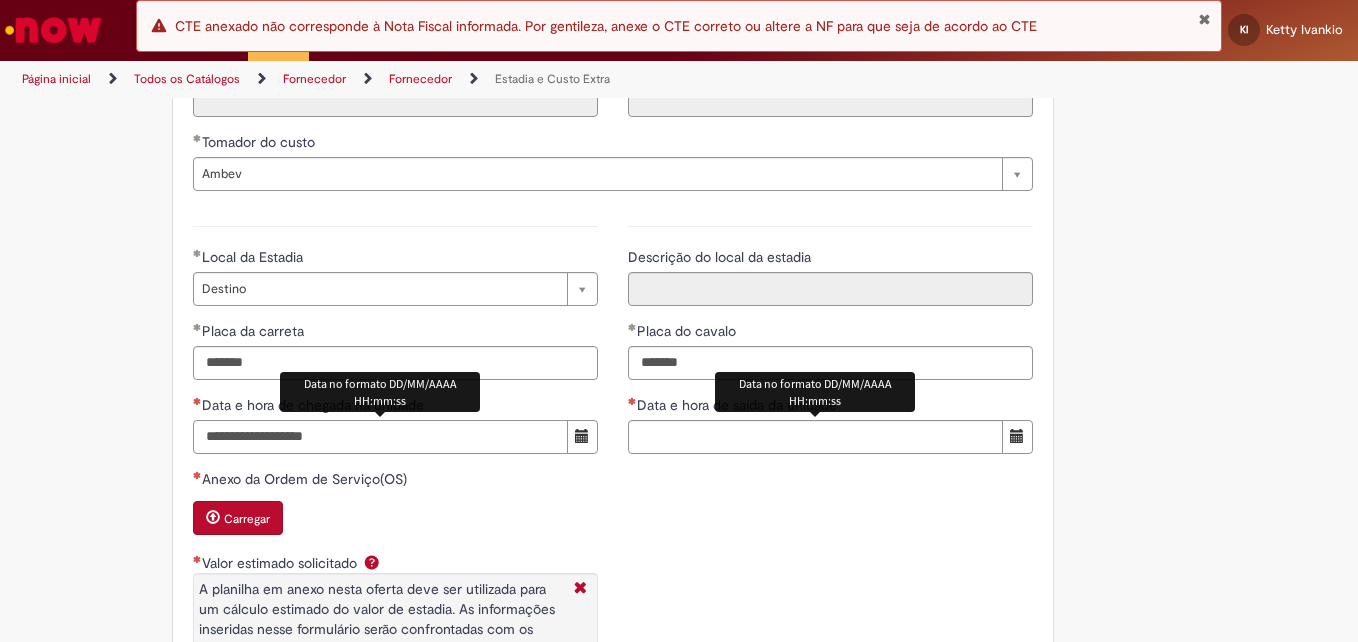 type on "**********" 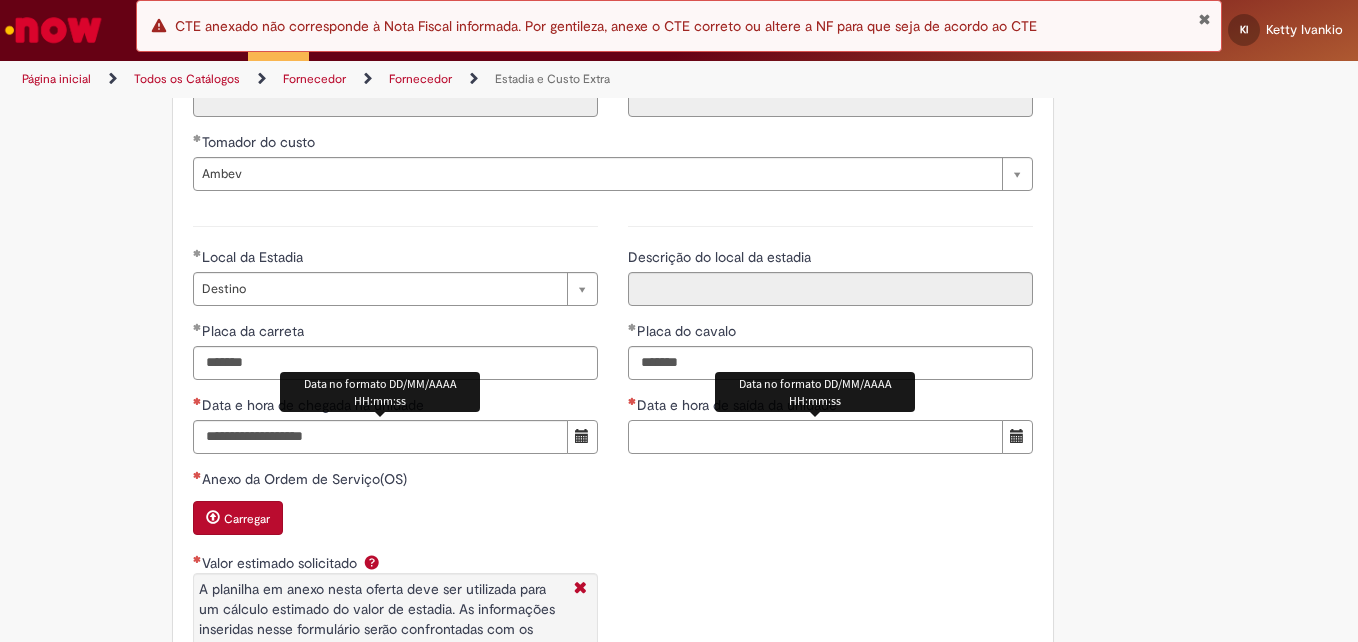 click on "Data e hora de saída da unidade" at bounding box center [815, 437] 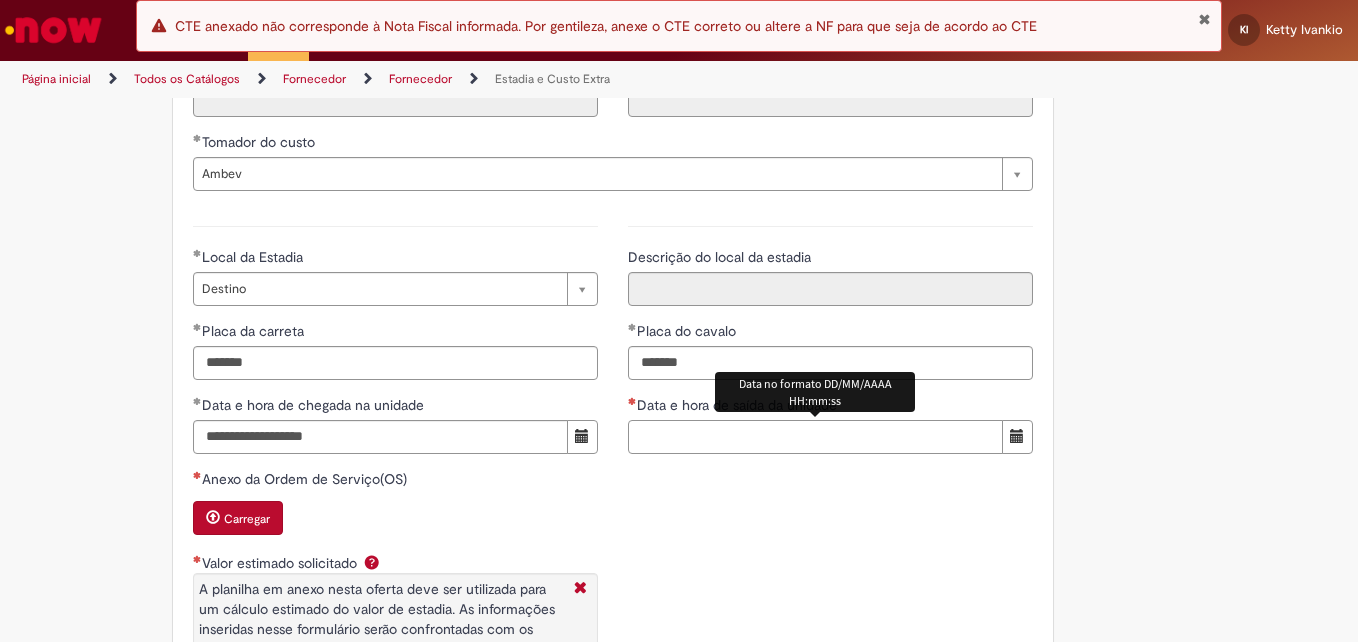 paste on "**********" 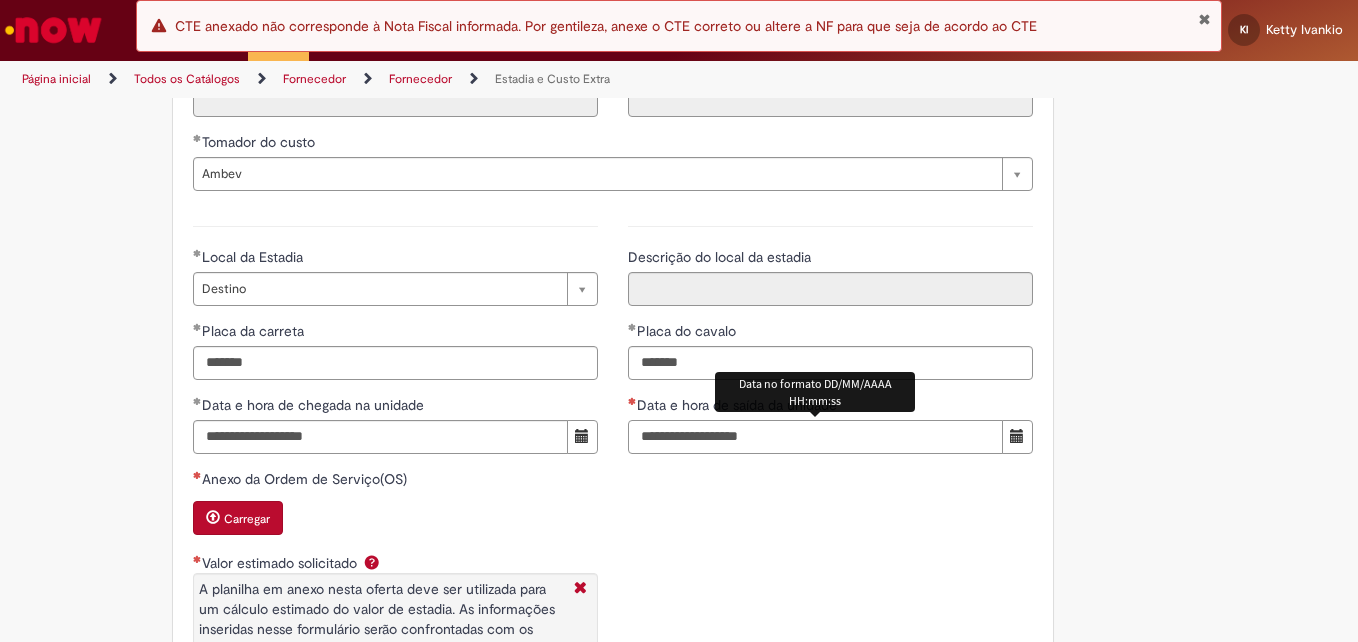 type on "**********" 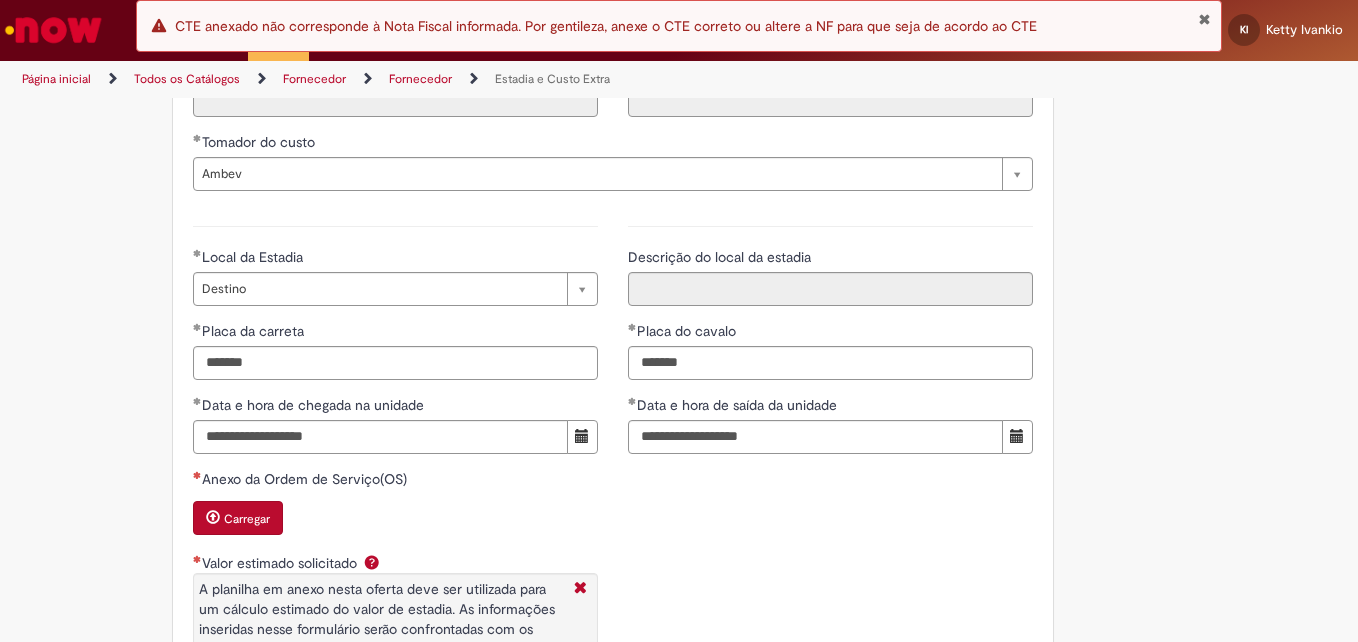 click on "Carregar" at bounding box center [238, 518] 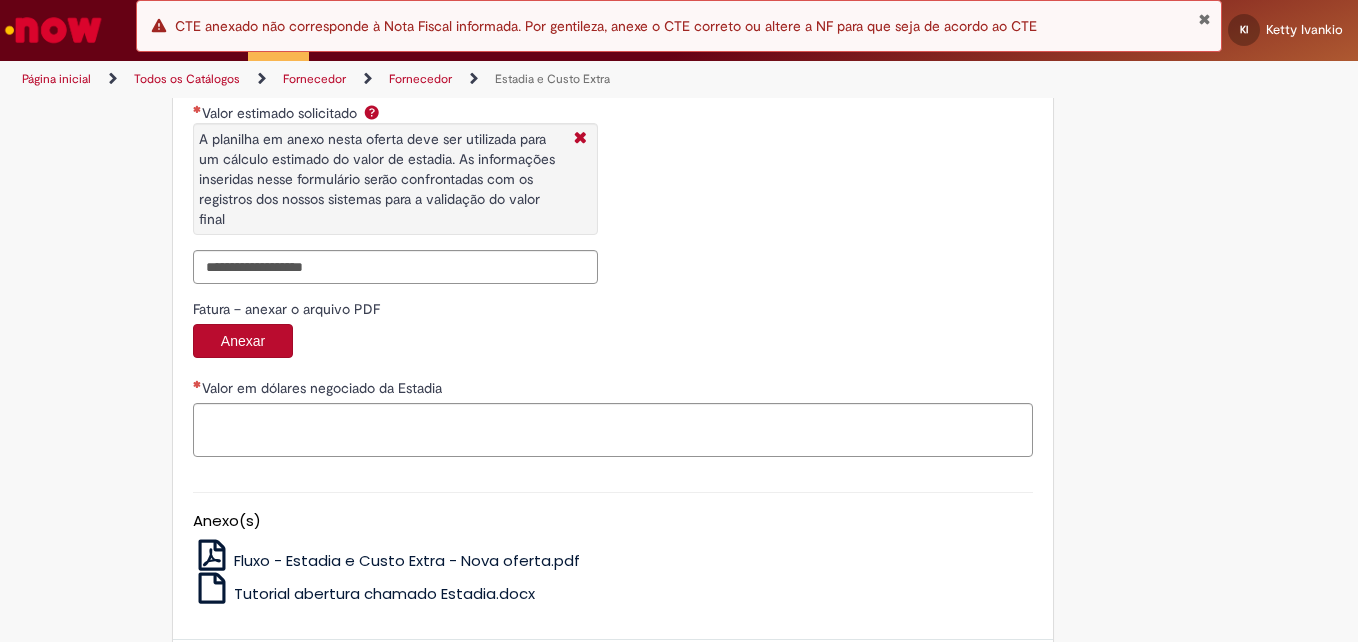 scroll, scrollTop: 3206, scrollLeft: 0, axis: vertical 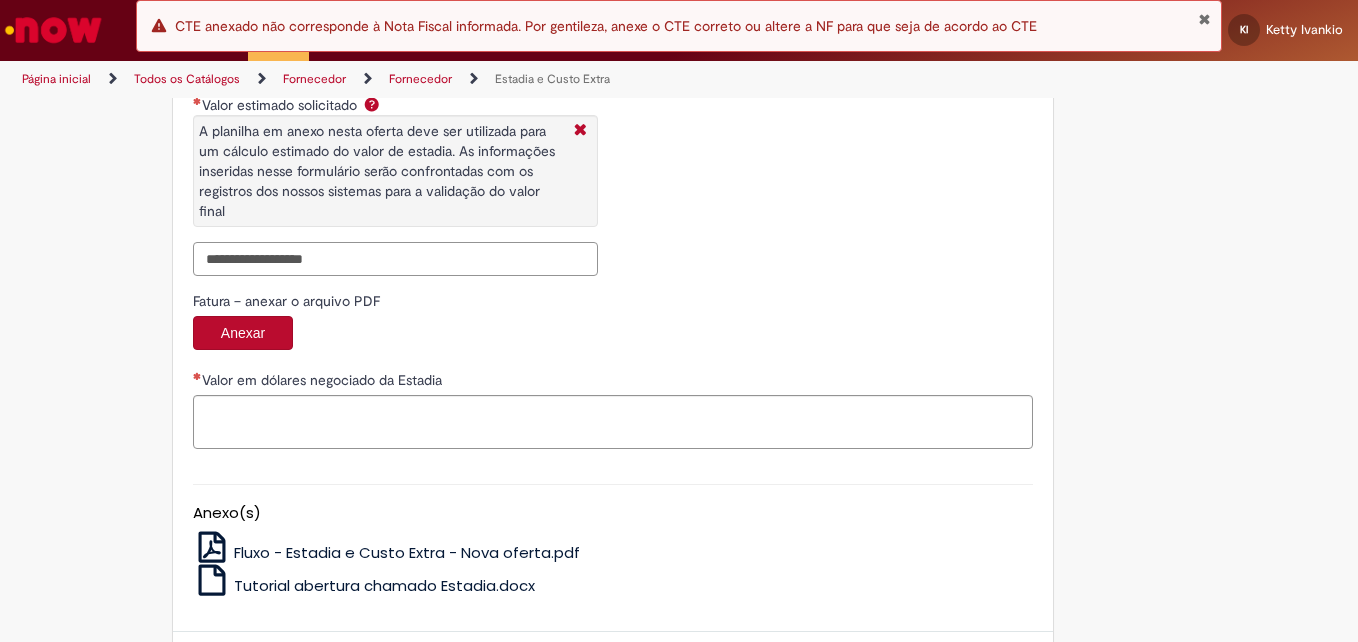 click on "Valor estimado solicitado A planilha em anexo nesta oferta deve ser utilizada para um cálculo estimado do valor de estadia. As informações inseridas nesse formulário serão confrontadas com os registros dos nossos sistemas para a validação do valor final" at bounding box center [395, 259] 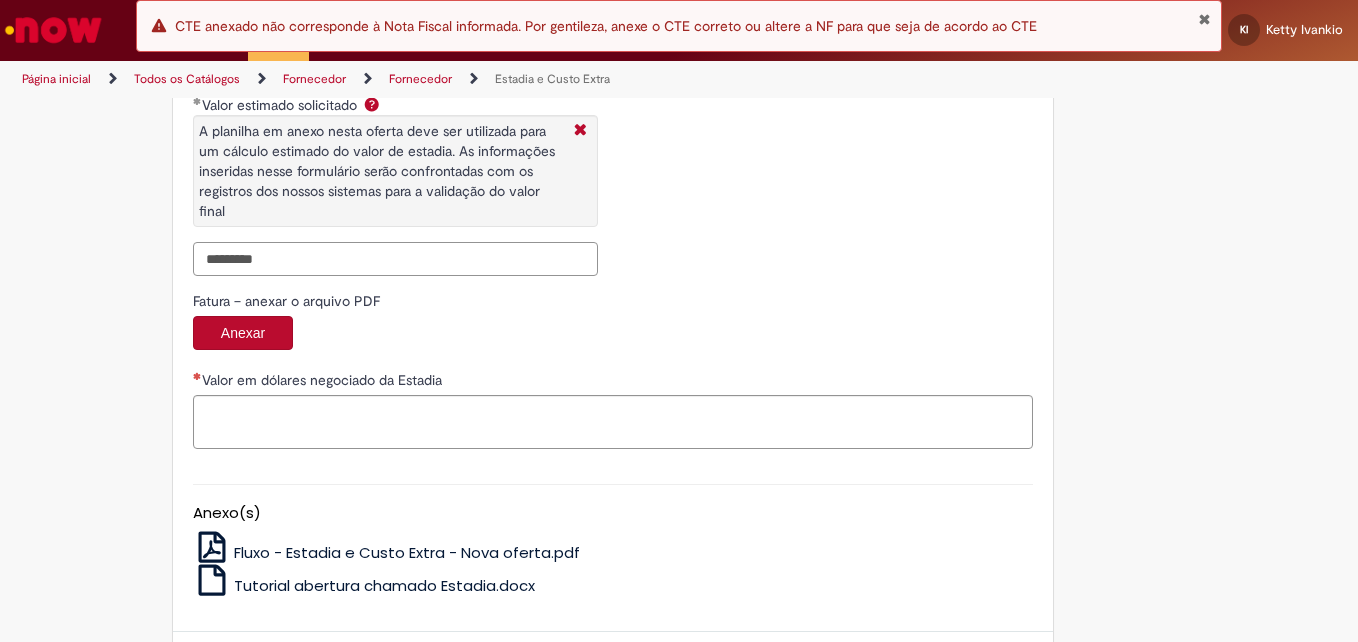 type on "*********" 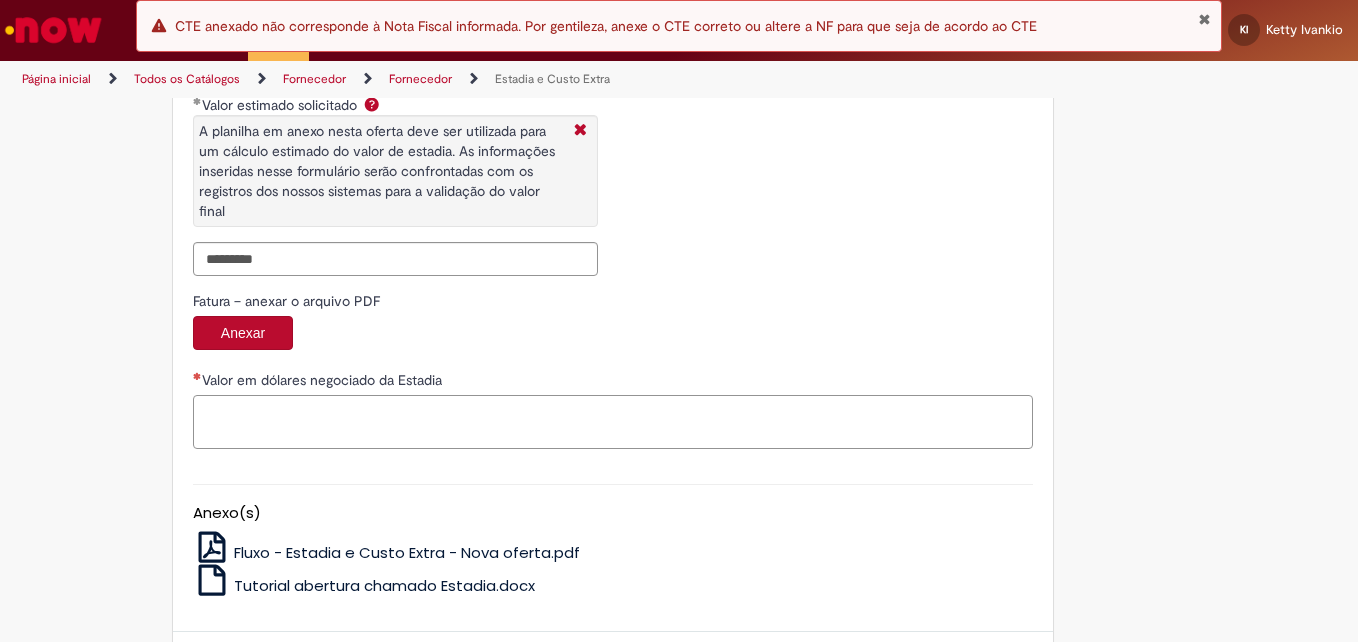 click on "Valor em dólares negociado da Estadia" at bounding box center [613, 422] 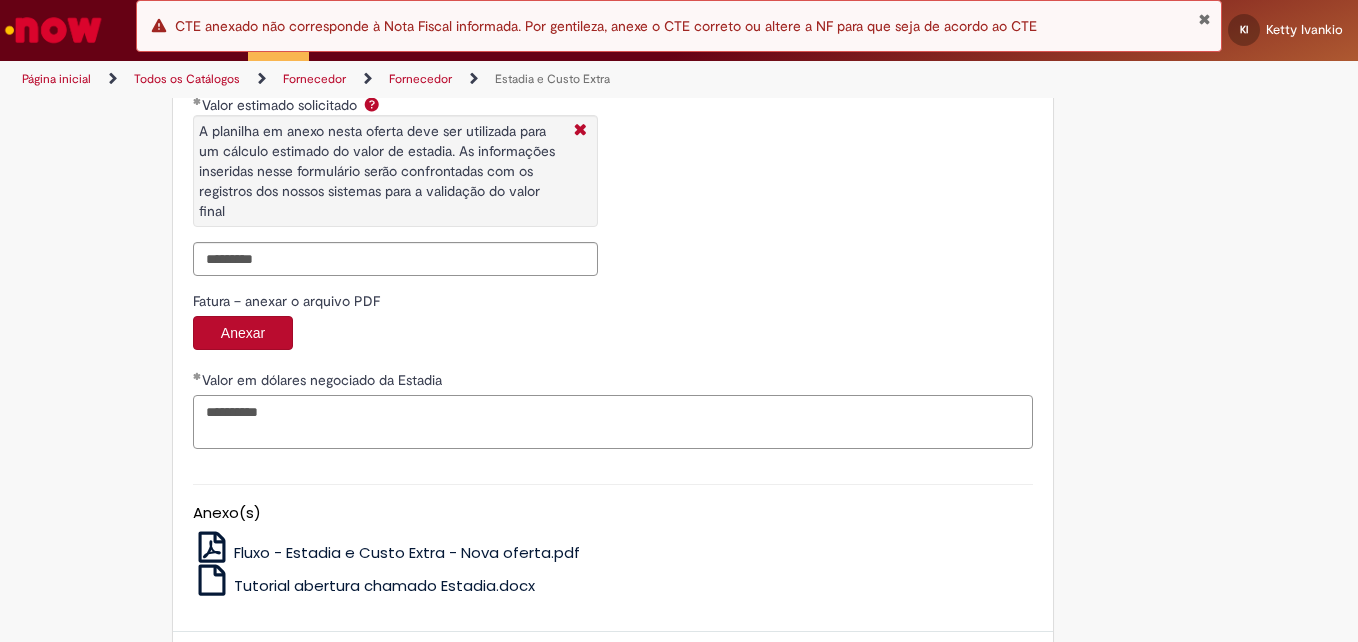 type on "*********" 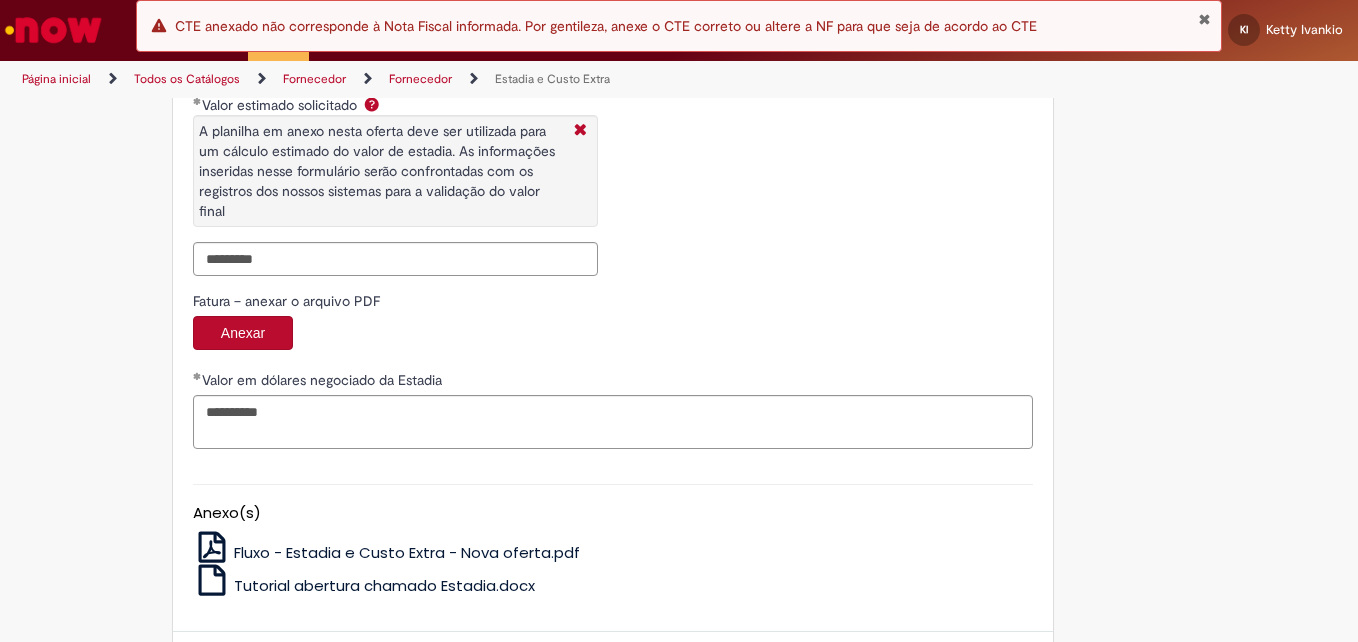 scroll, scrollTop: 3294, scrollLeft: 0, axis: vertical 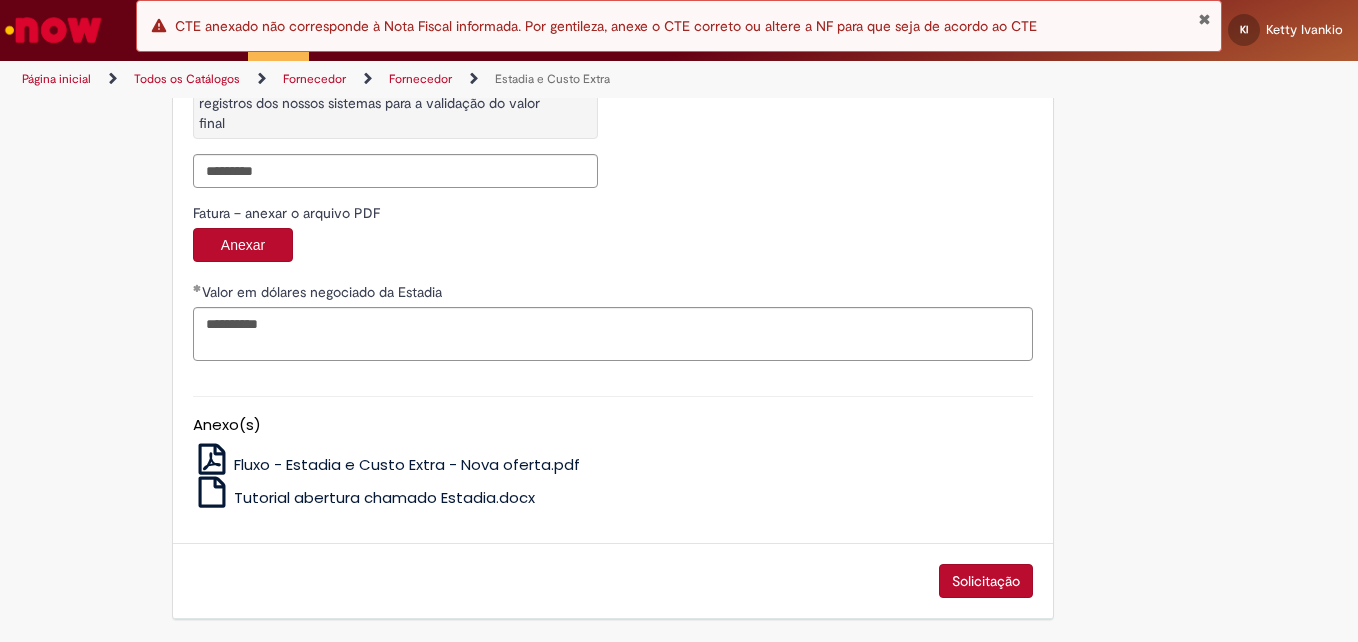 click on "Solicitação" at bounding box center [986, 581] 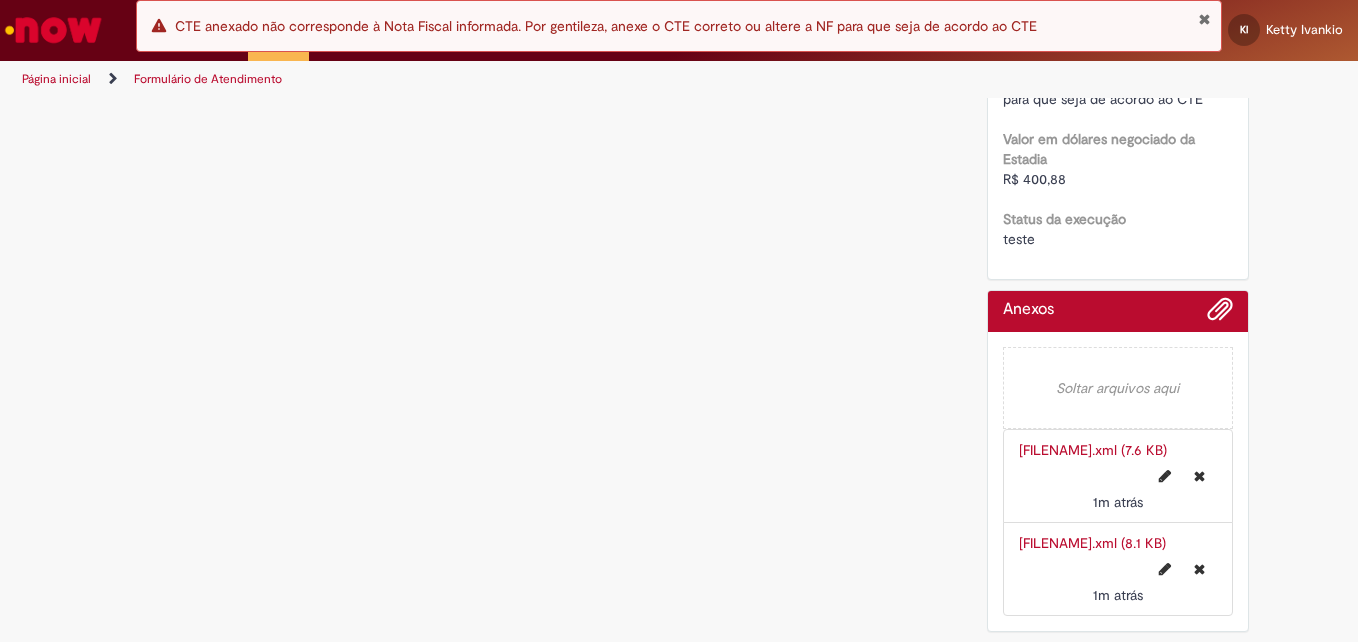 scroll, scrollTop: 0, scrollLeft: 0, axis: both 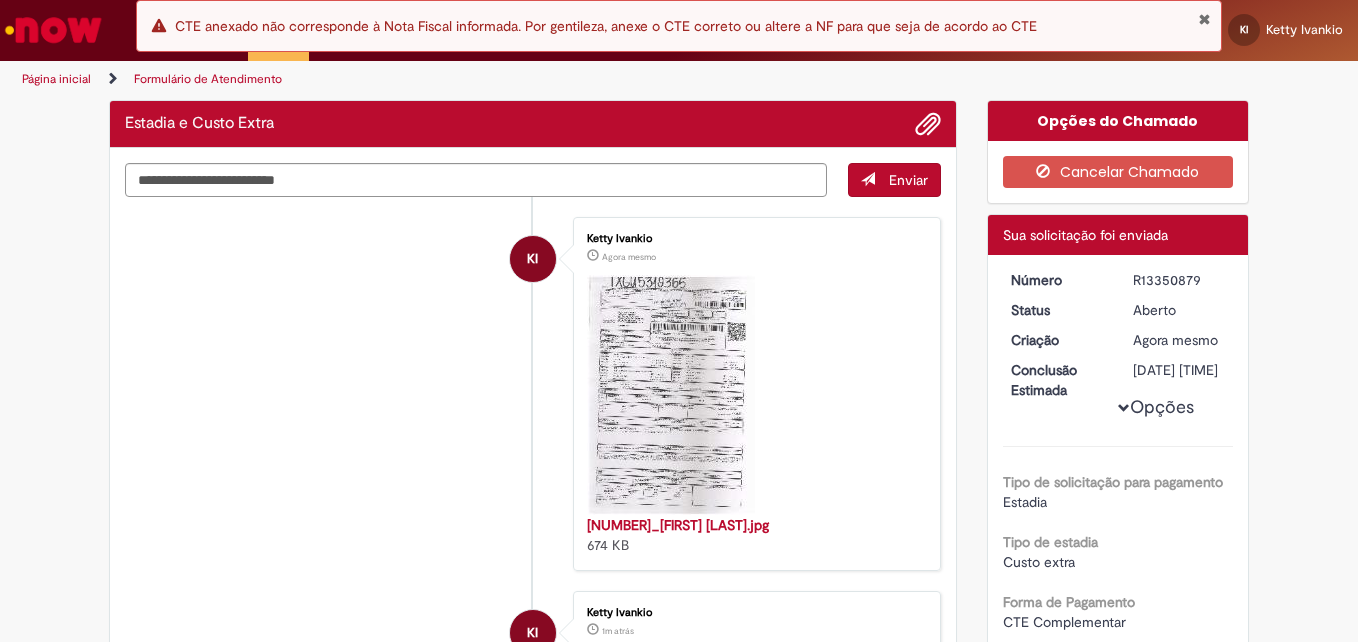 click on "R13350879" at bounding box center [1179, 280] 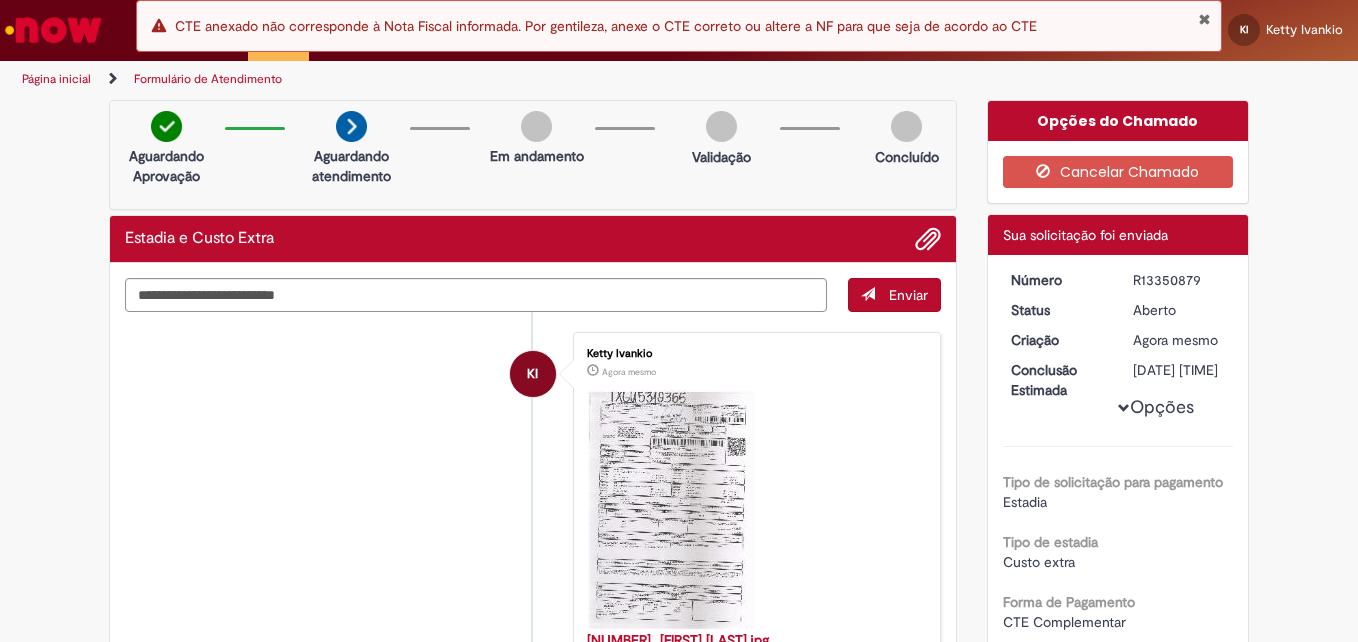 copy on "R13350879" 